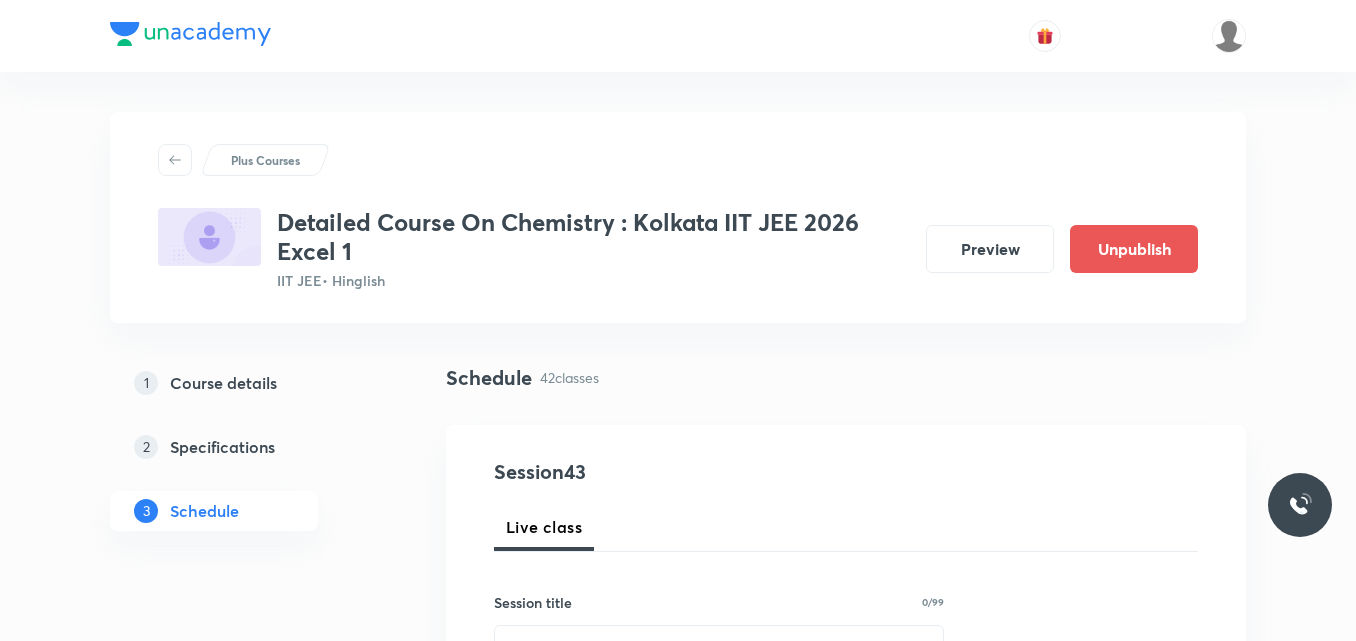 scroll, scrollTop: 8006, scrollLeft: 0, axis: vertical 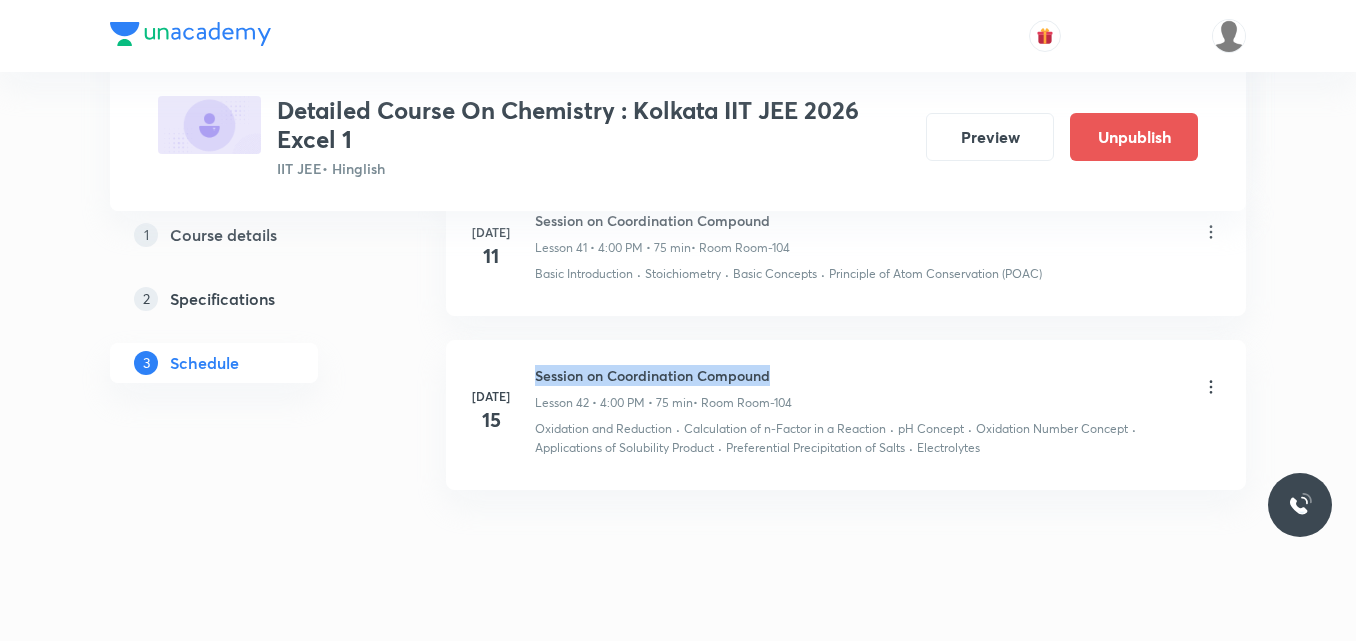 drag, startPoint x: 535, startPoint y: 334, endPoint x: 860, endPoint y: 311, distance: 325.81284 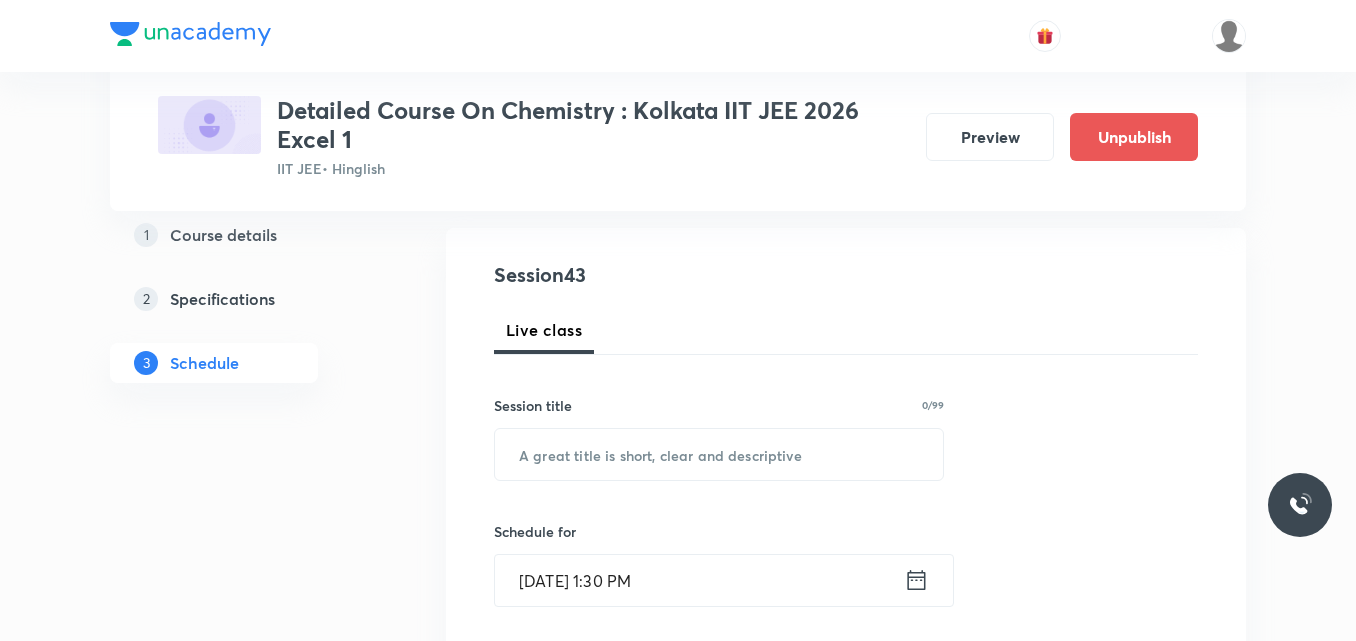scroll, scrollTop: 213, scrollLeft: 0, axis: vertical 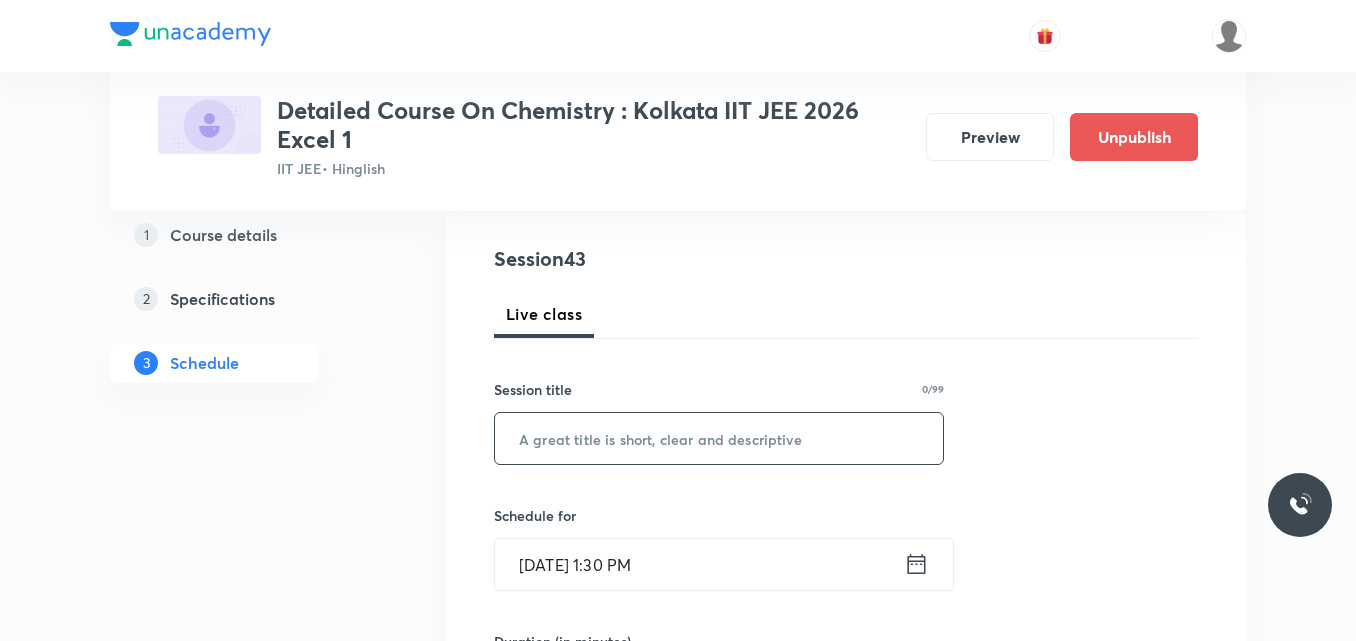click at bounding box center (719, 438) 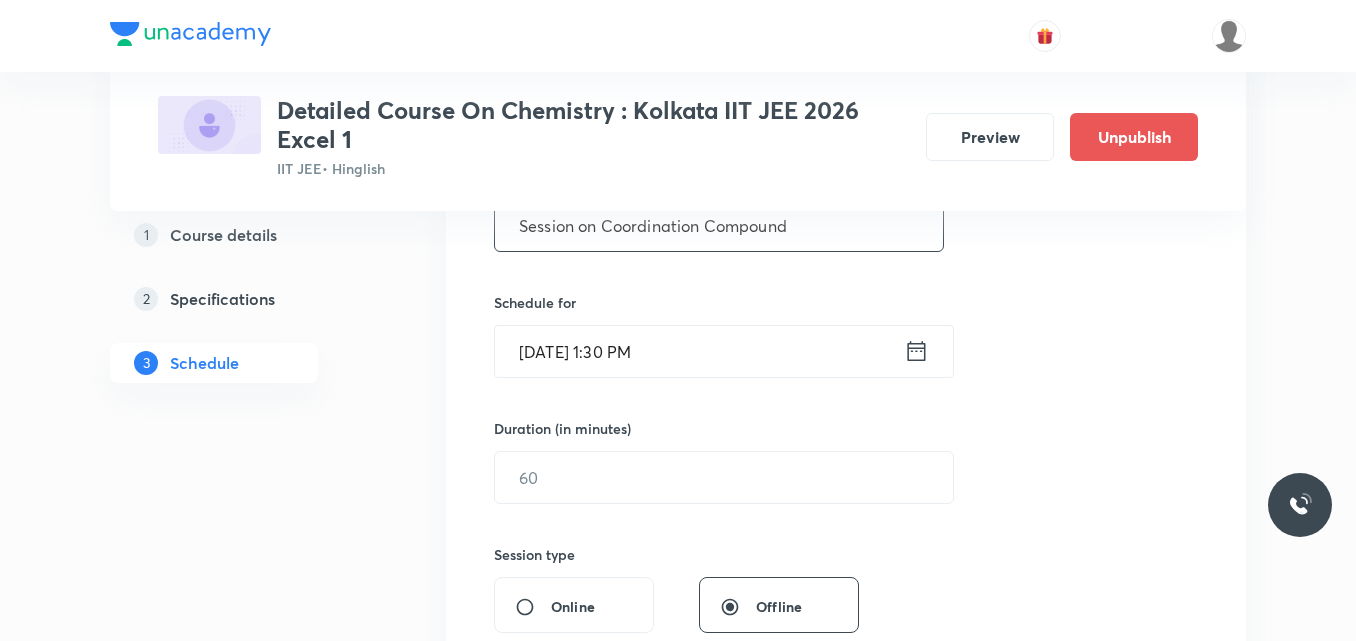 scroll, scrollTop: 427, scrollLeft: 0, axis: vertical 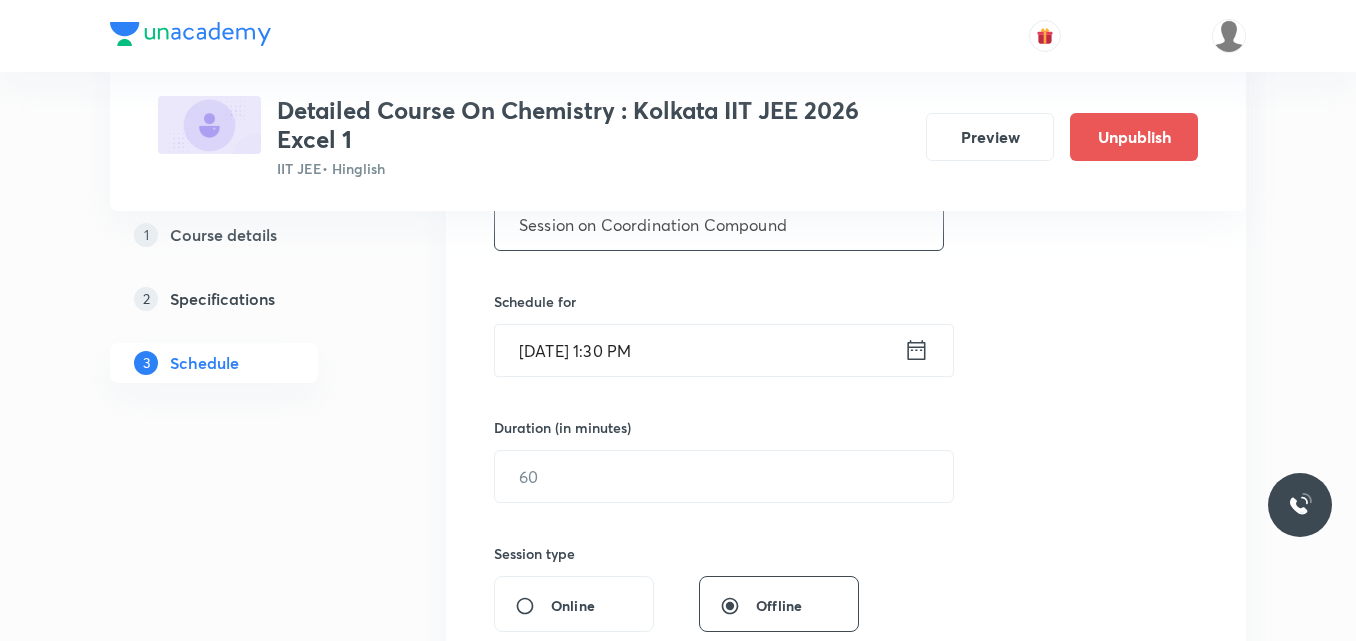type on "Session on Coordination Compound" 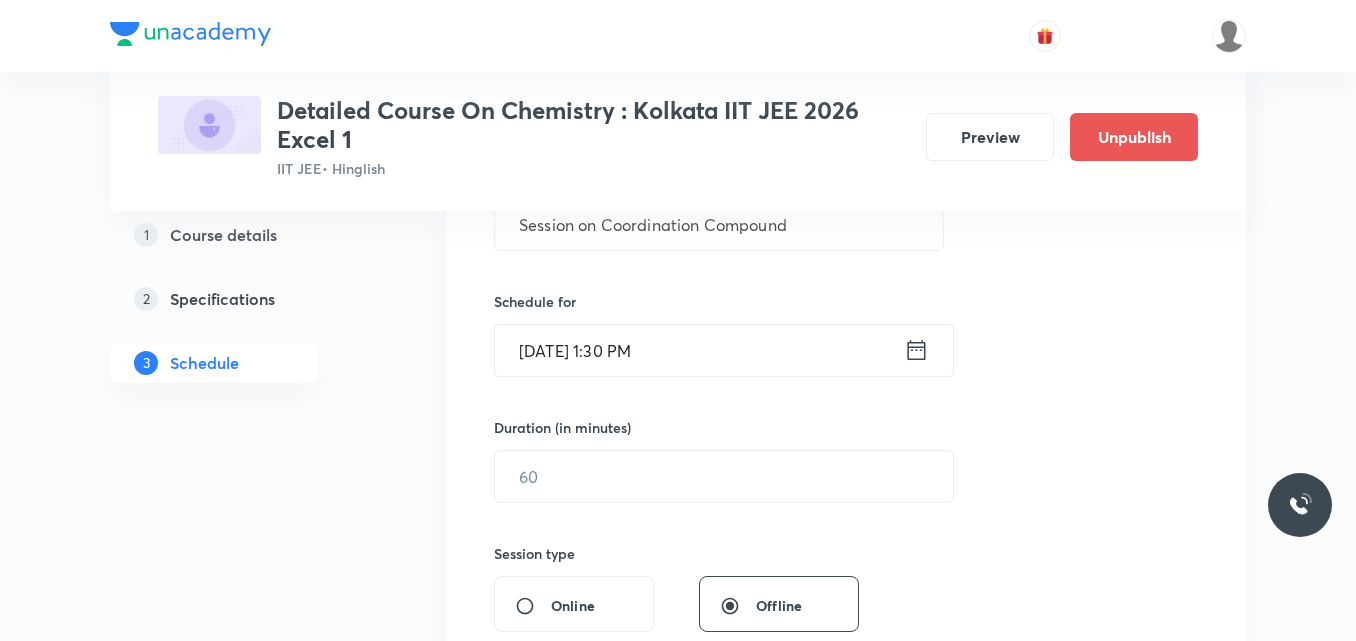click 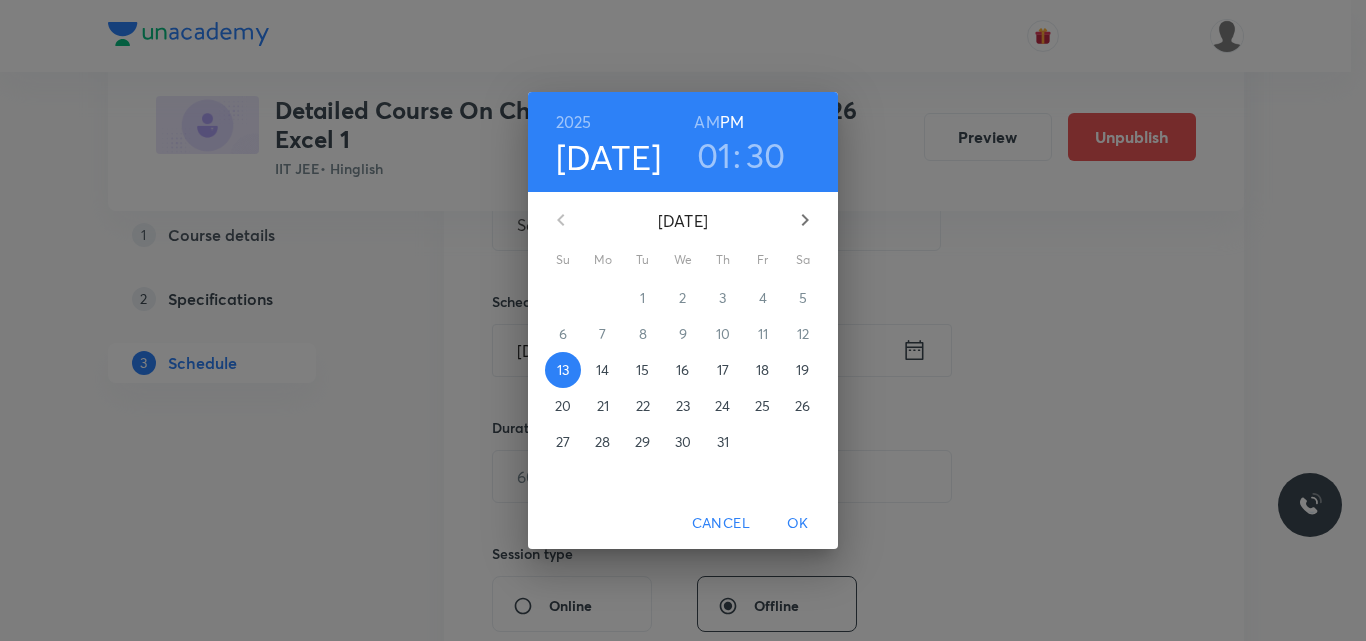 click on "16" at bounding box center (682, 370) 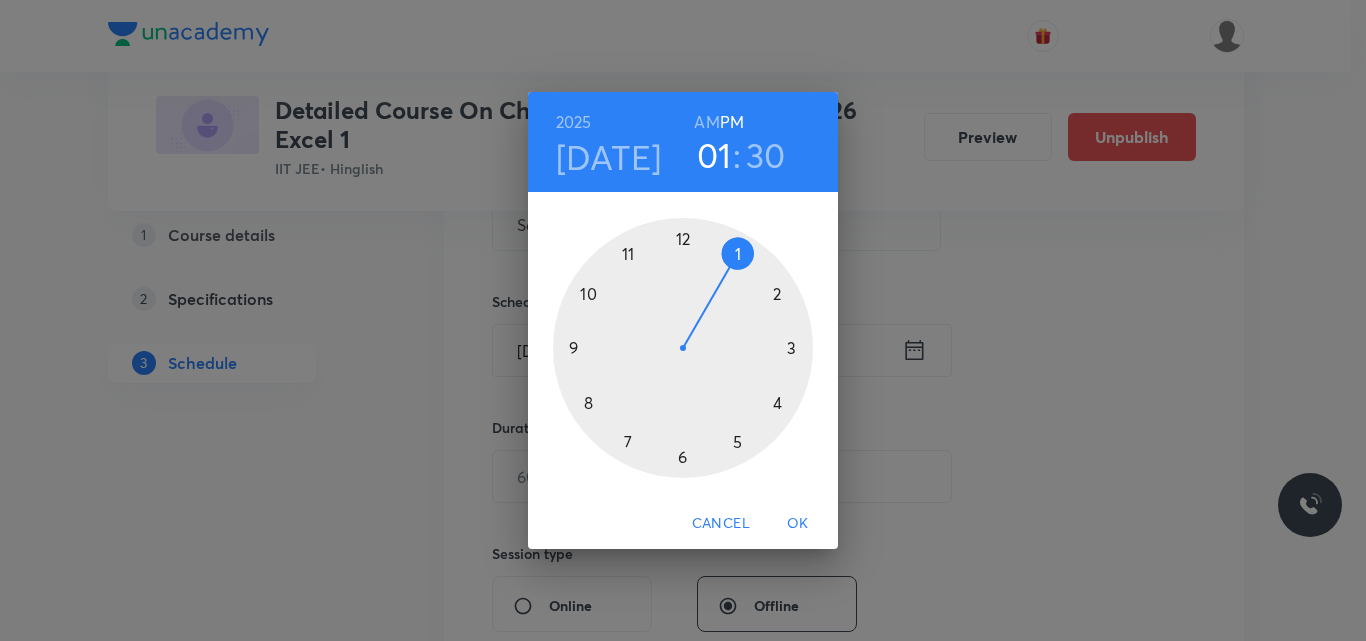 click at bounding box center (683, 348) 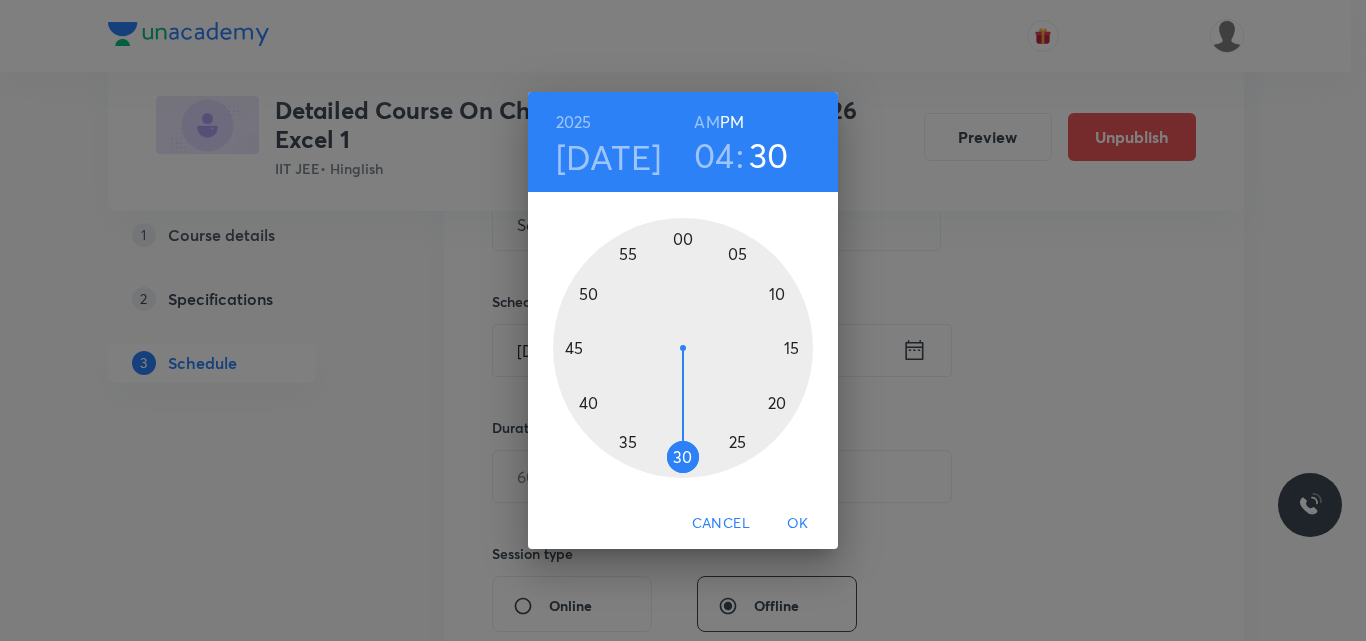 click at bounding box center (683, 348) 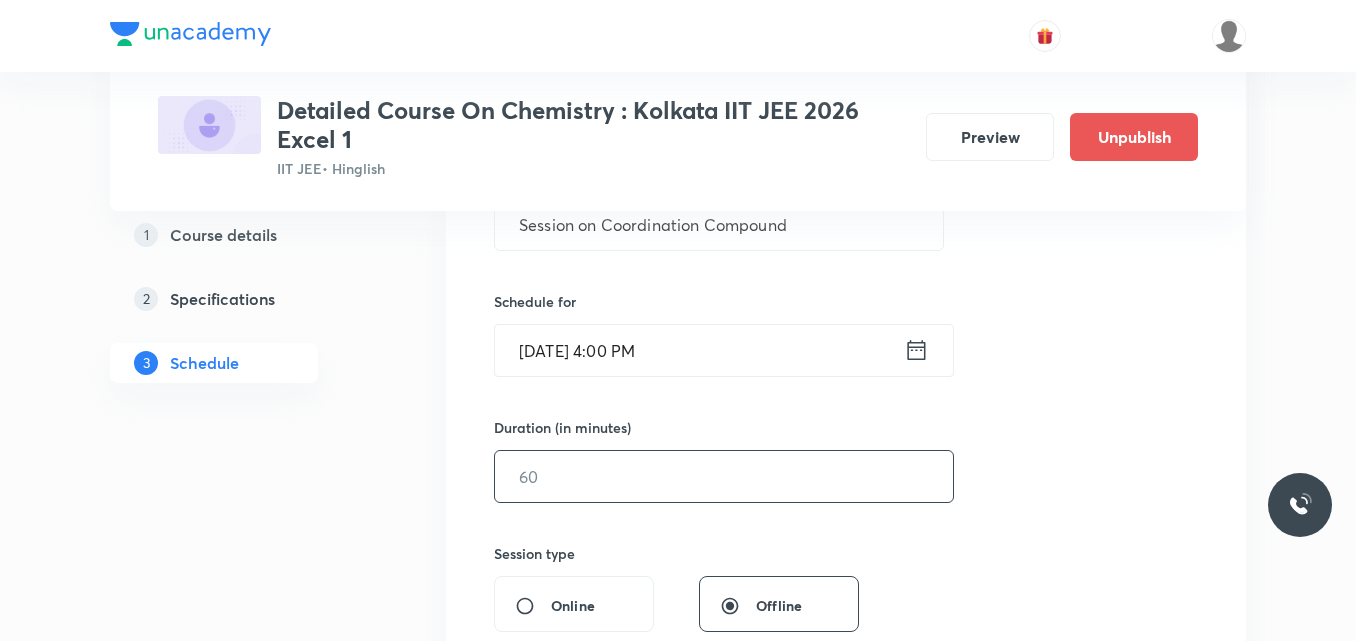 click at bounding box center (724, 476) 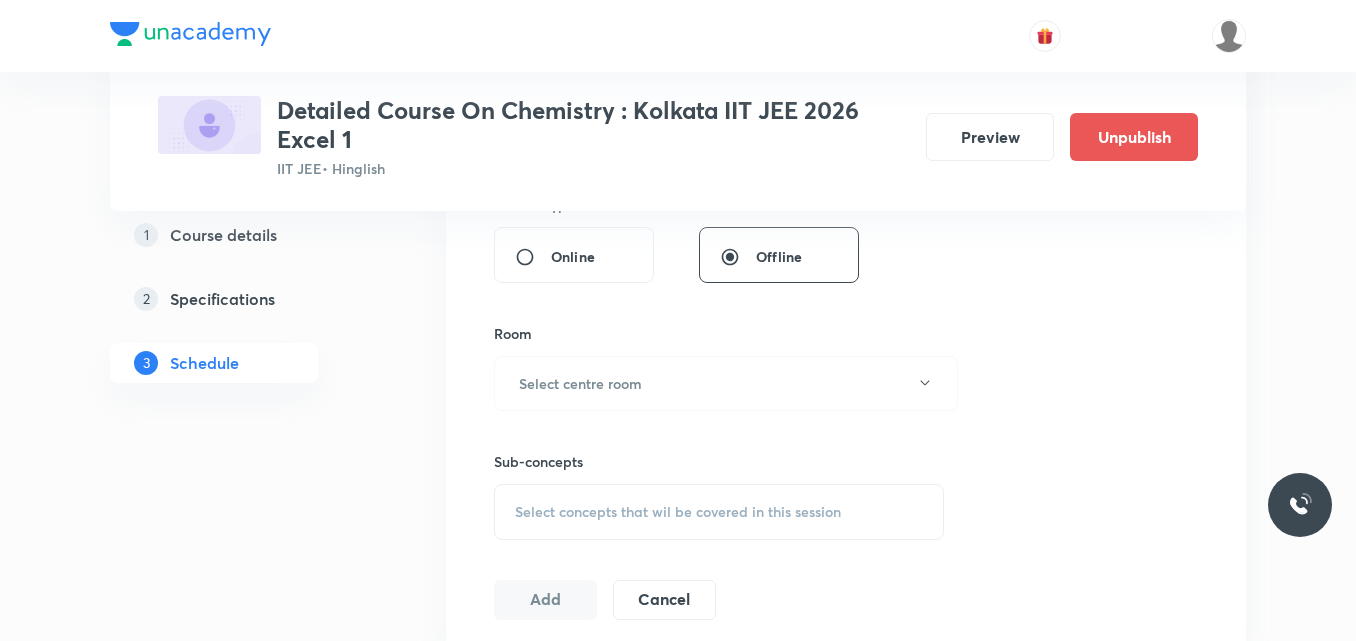 scroll, scrollTop: 772, scrollLeft: 0, axis: vertical 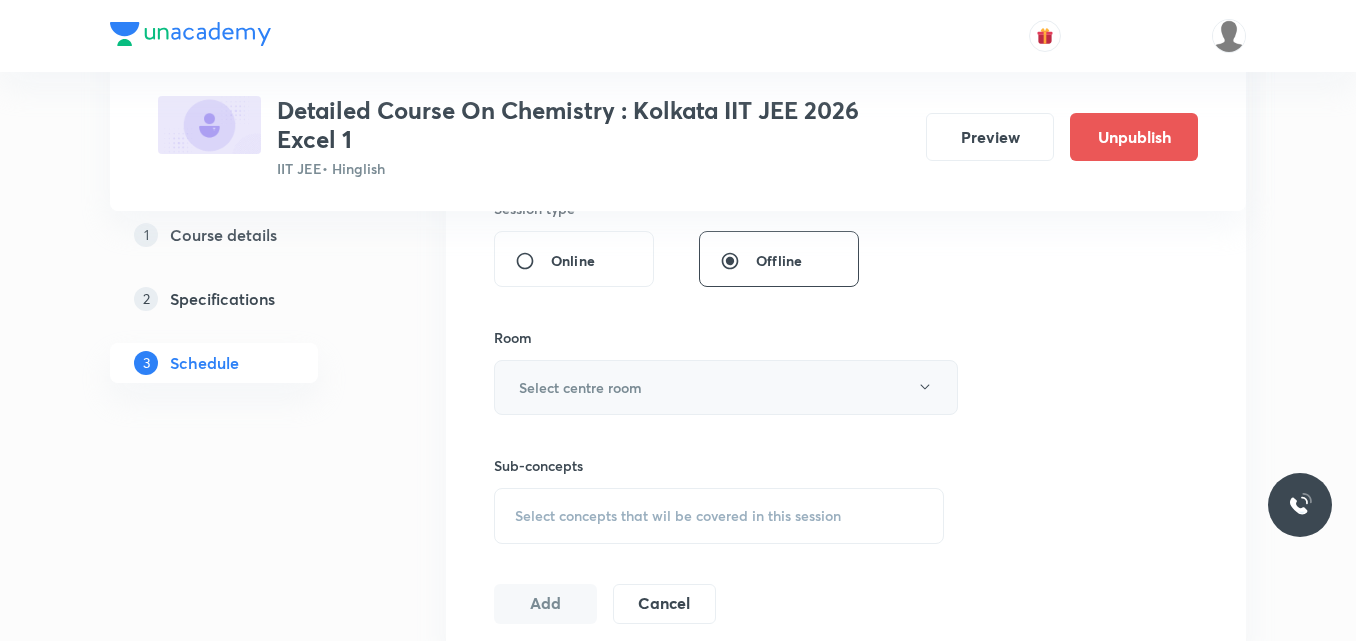 type on "75" 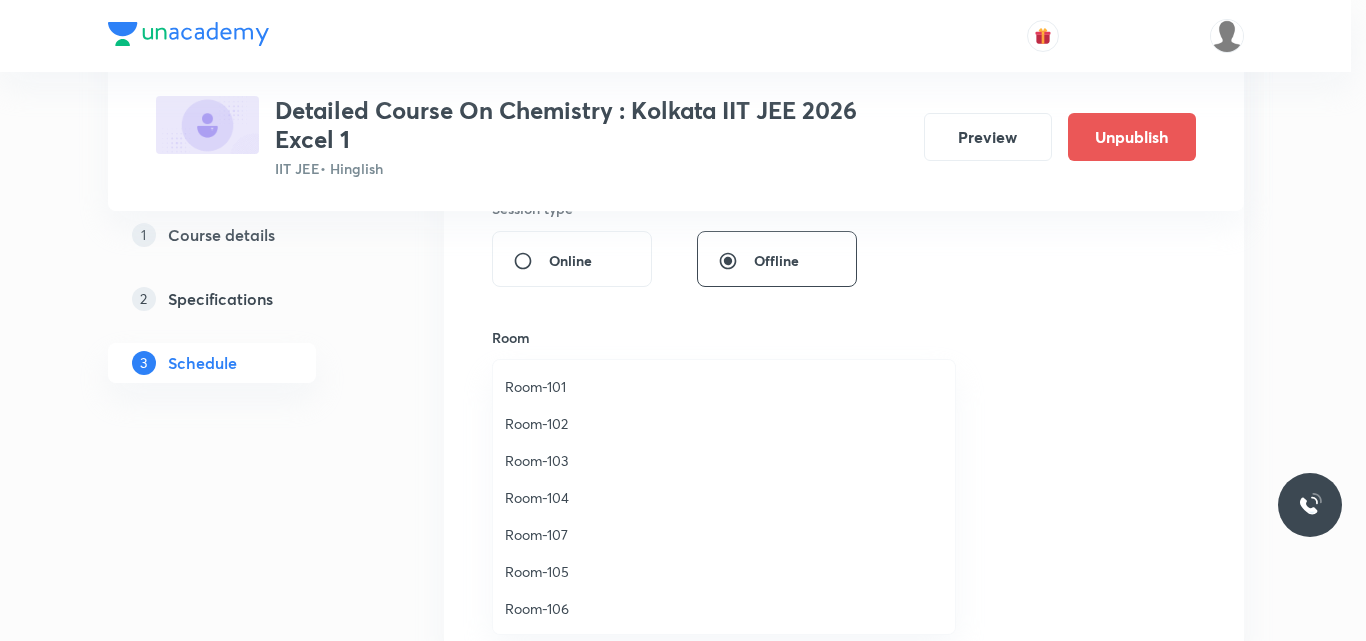 click on "Room-104" at bounding box center (724, 497) 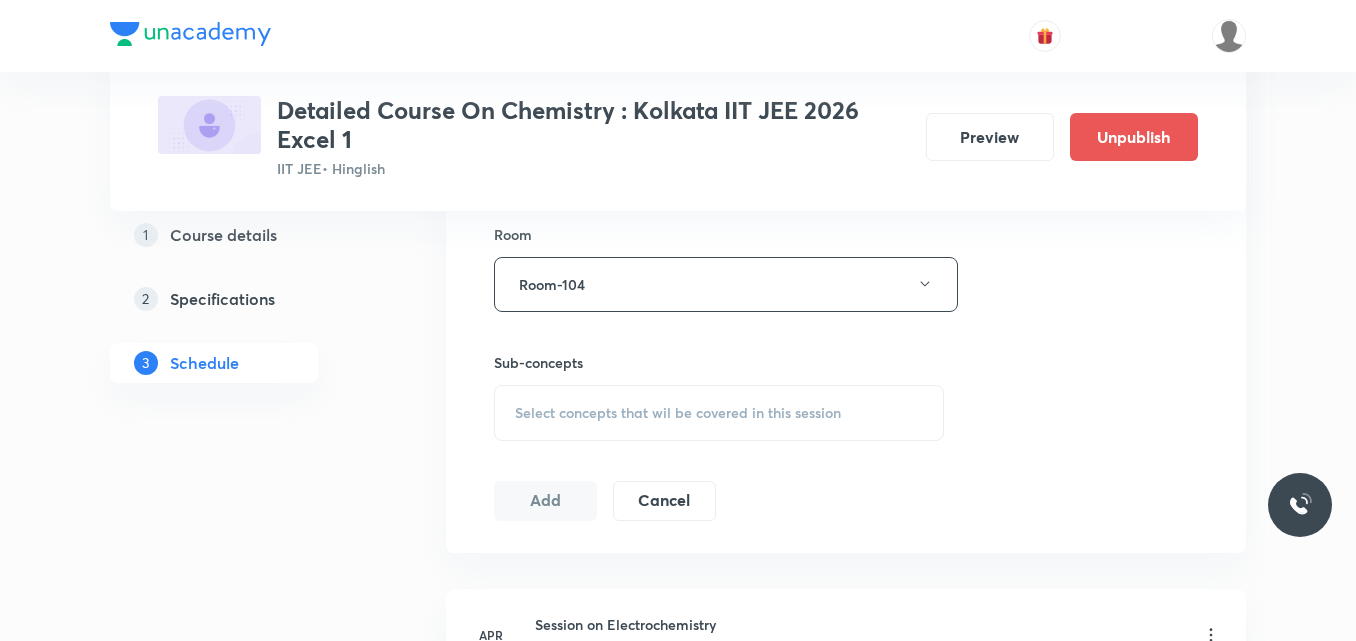 scroll, scrollTop: 876, scrollLeft: 0, axis: vertical 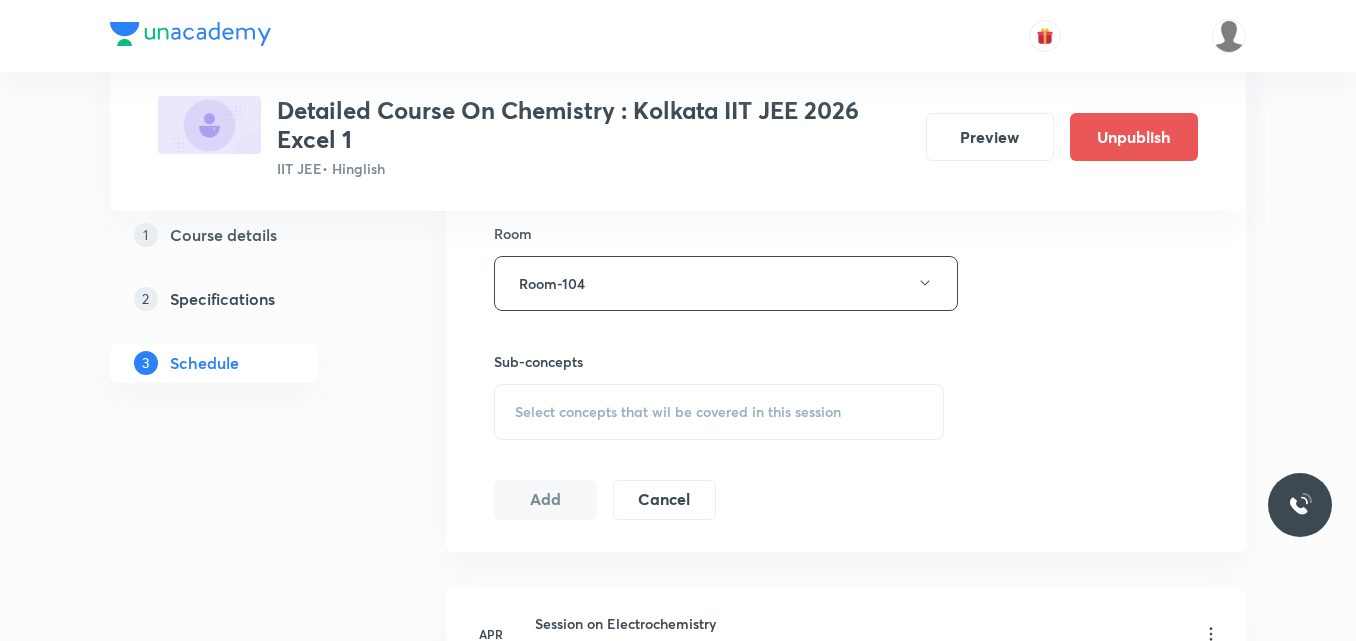 click on "Select concepts that wil be covered in this session" at bounding box center [678, 412] 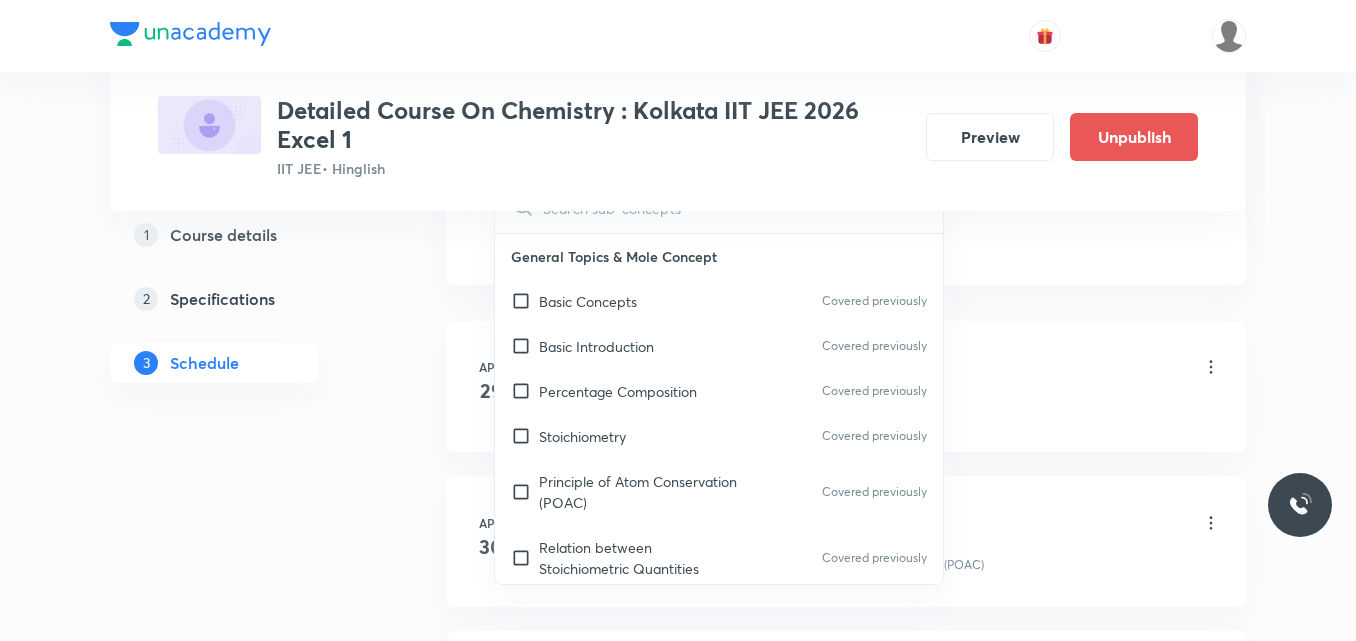 scroll, scrollTop: 1158, scrollLeft: 0, axis: vertical 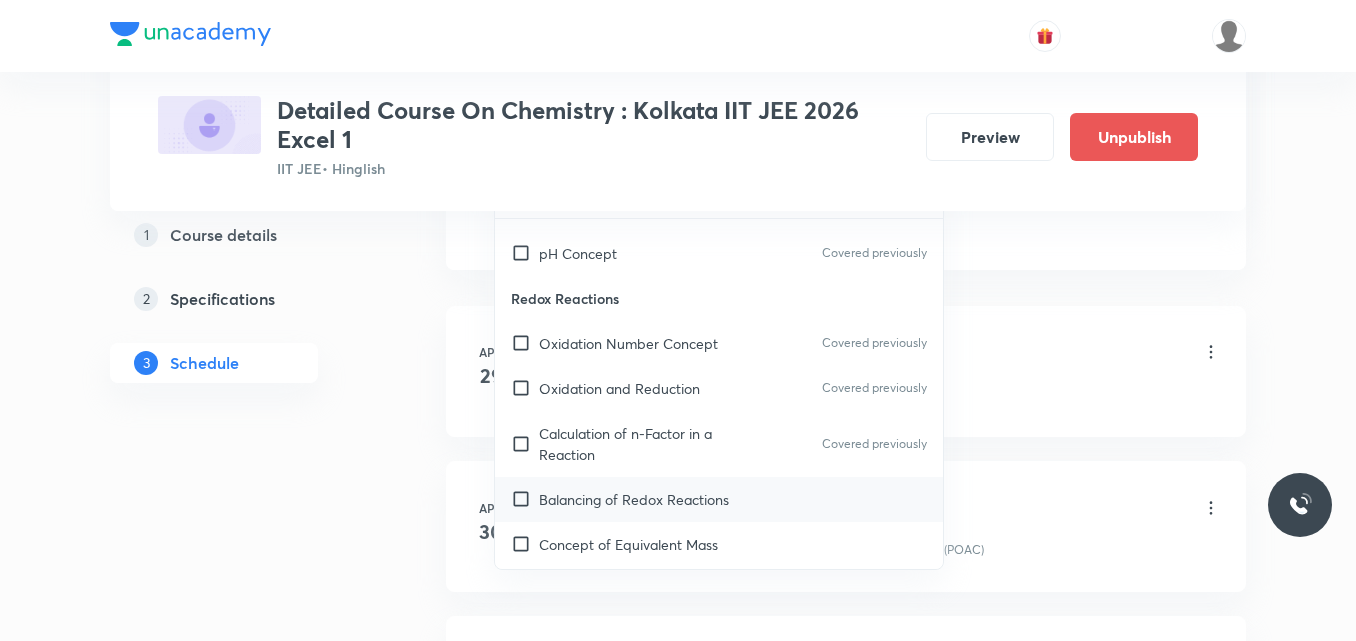 click on "Balancing of Redox Reactions" at bounding box center [634, 499] 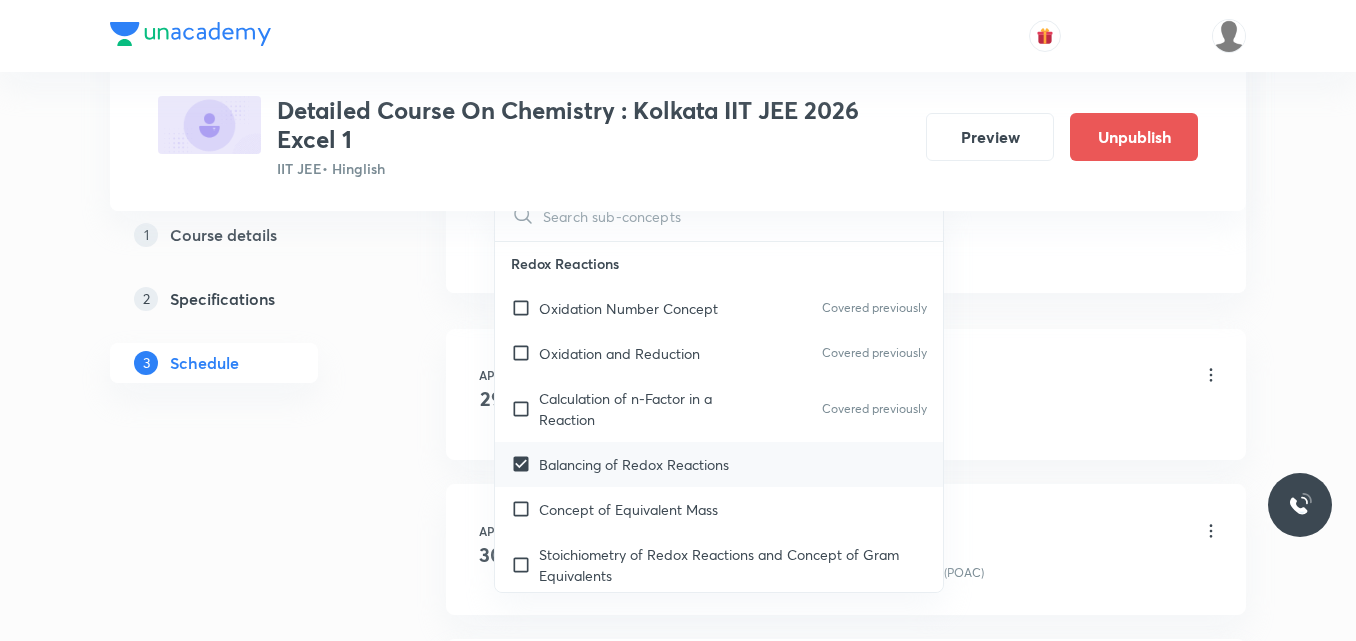 click on "Concept of Equivalent Mass" at bounding box center [628, 509] 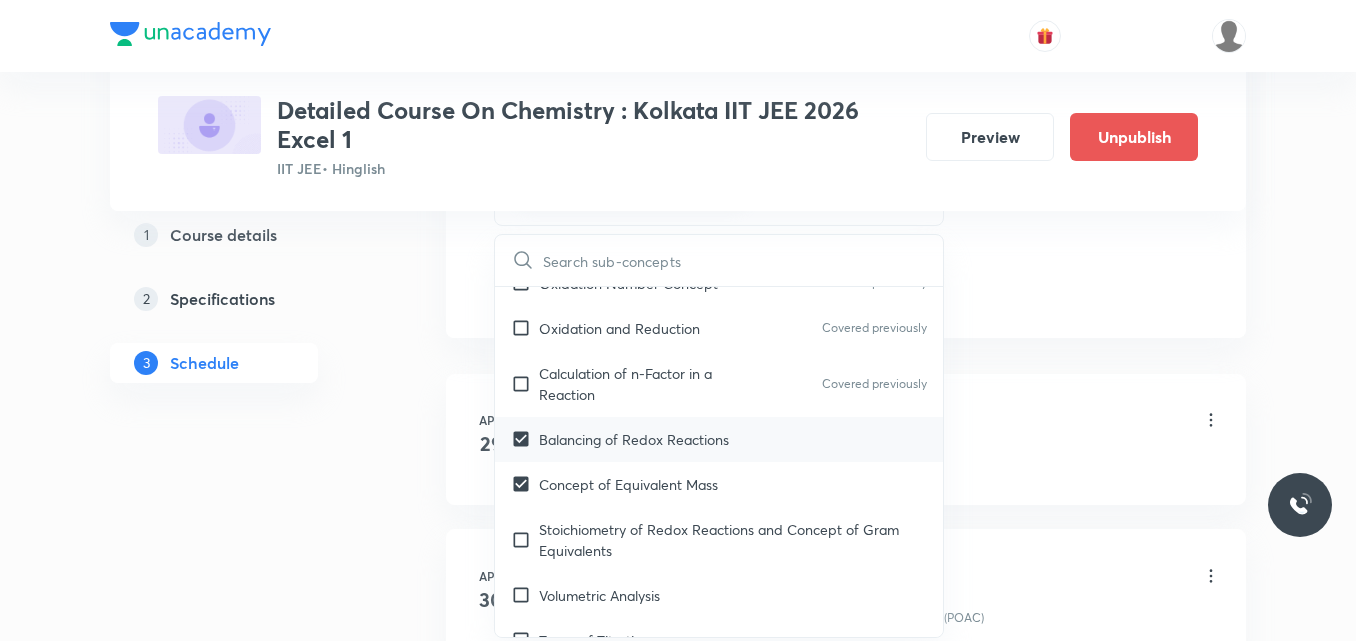 scroll, scrollTop: 7041, scrollLeft: 0, axis: vertical 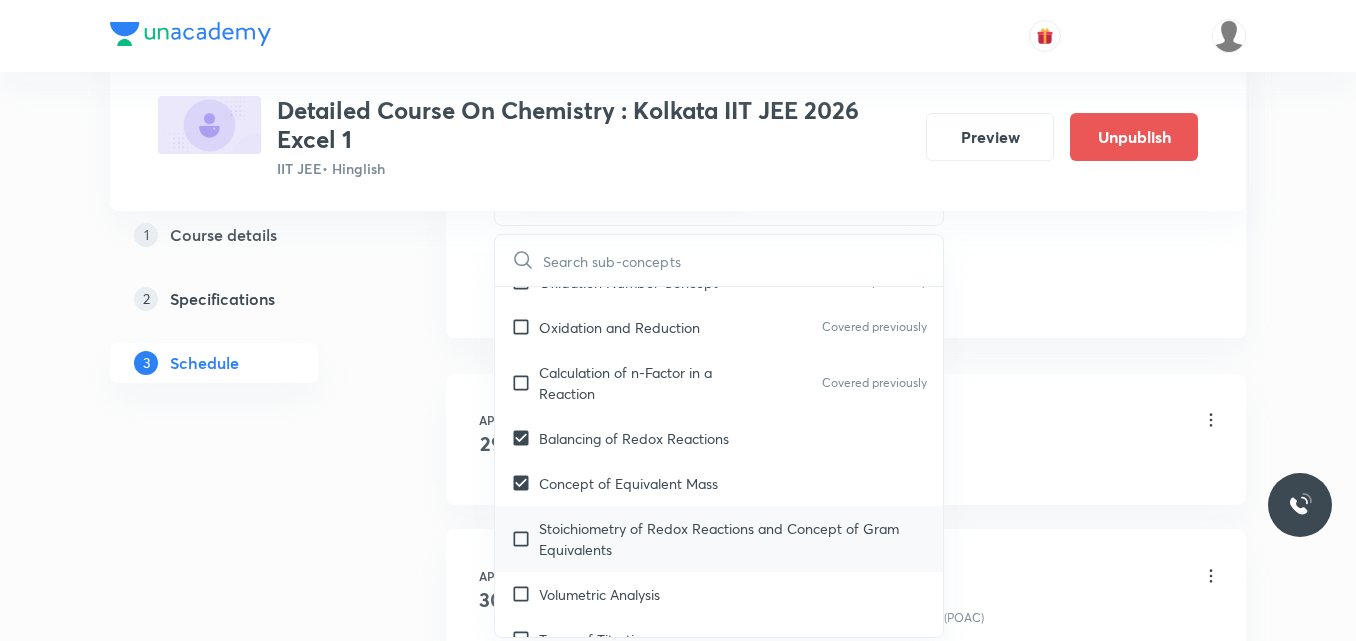 click on "Stoichiometry of Redox Reactions and Concept of Gram Equivalents" at bounding box center [733, 539] 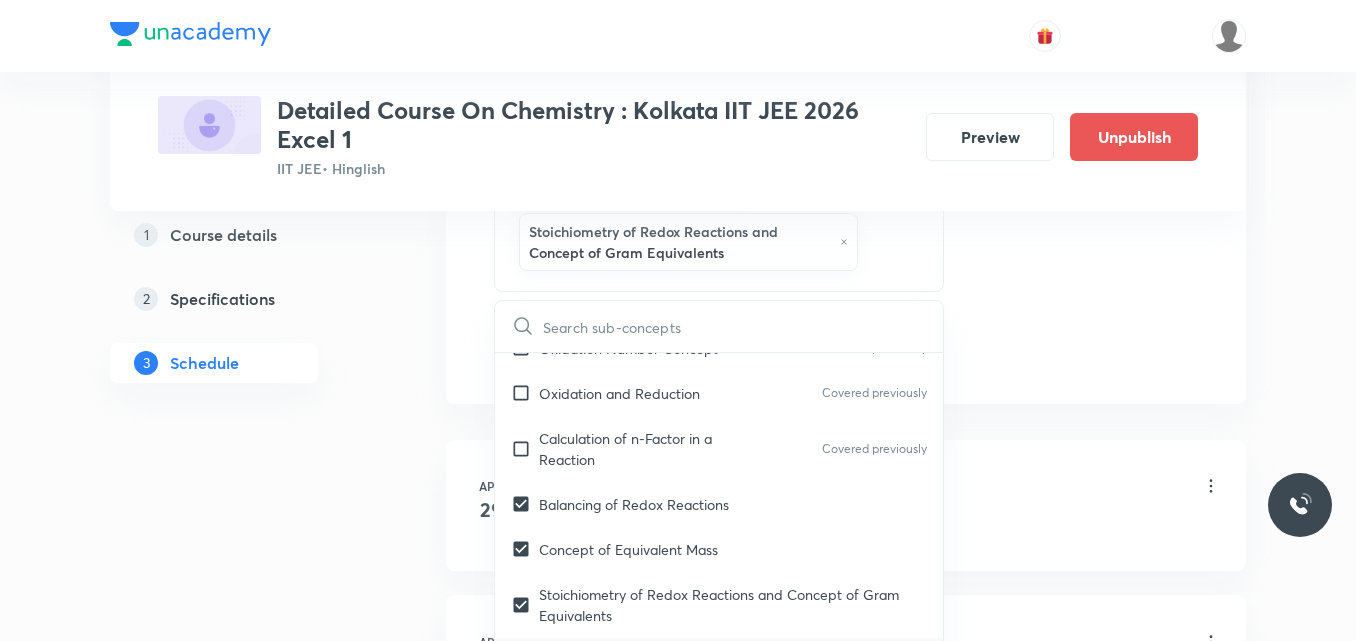 click on "Volumetric Analysis" at bounding box center [599, 660] 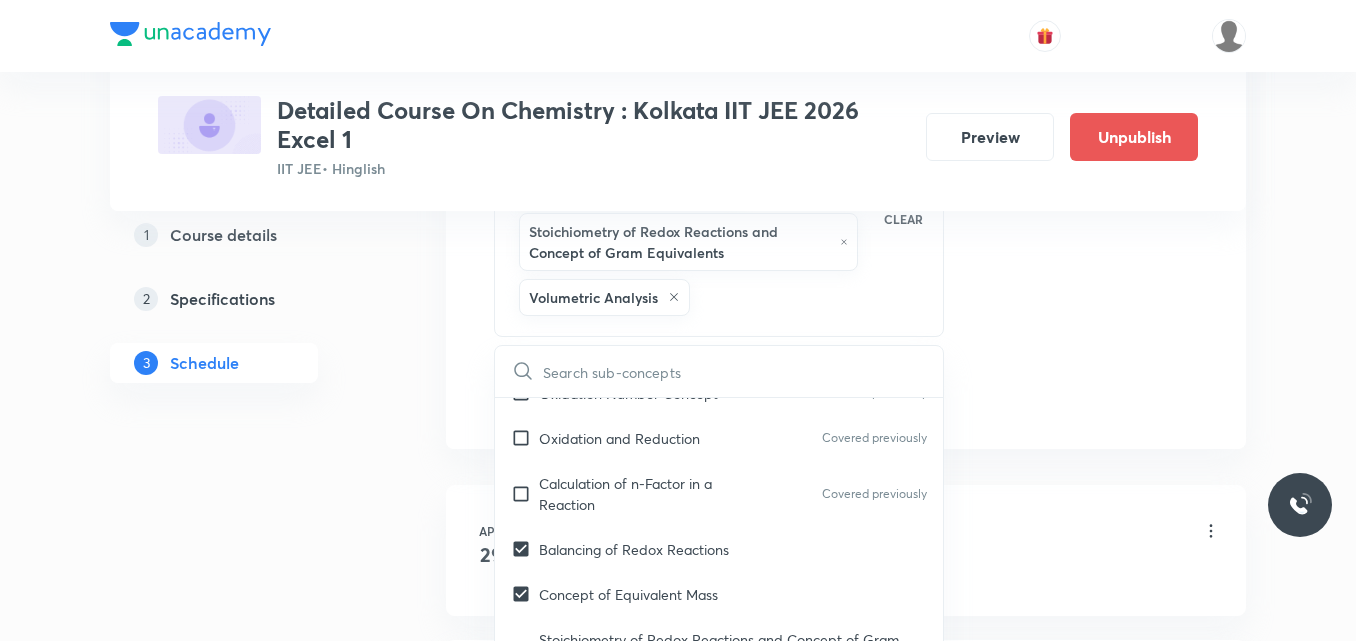 scroll, scrollTop: 7151, scrollLeft: 0, axis: vertical 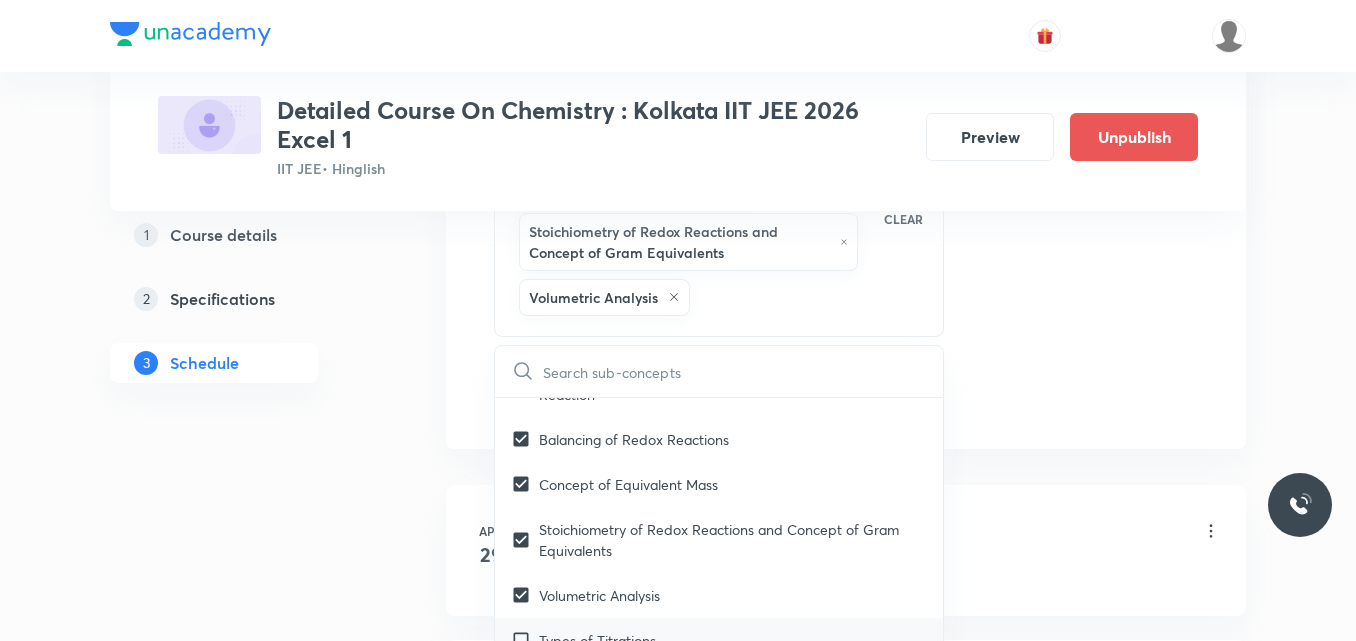 click on "Types of Titrations" at bounding box center [719, 640] 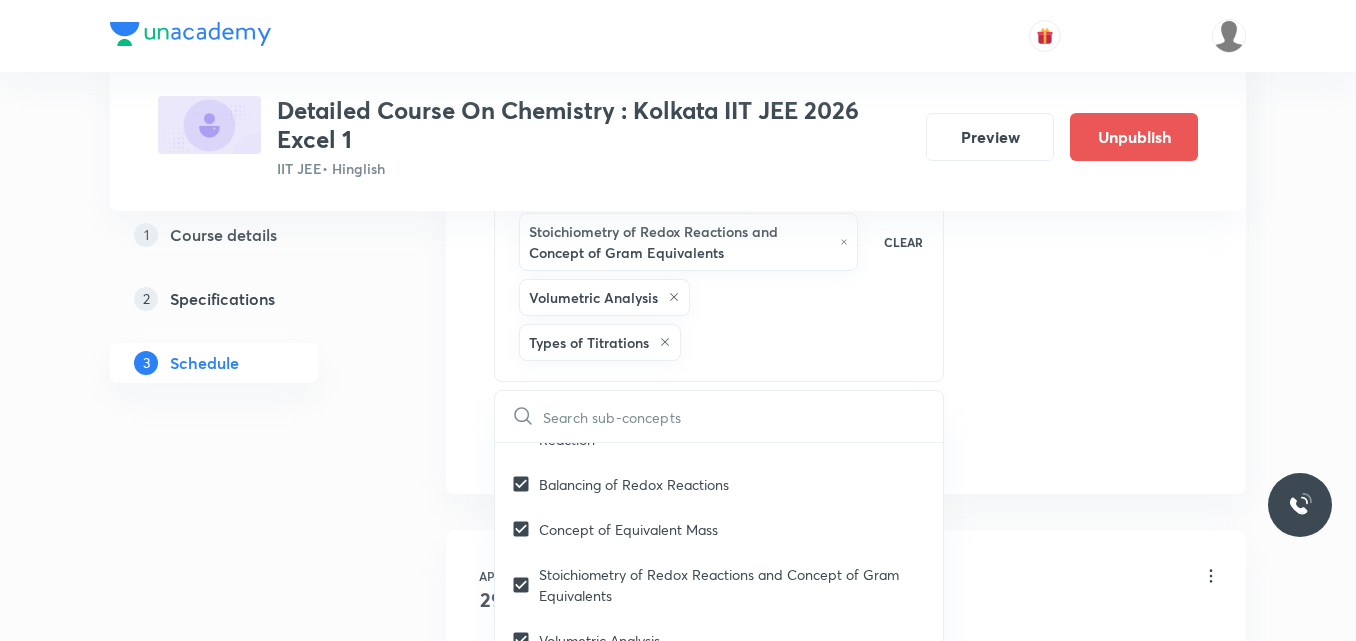 click on "Session  43 Live class Session title 32/99 Session on Coordination Compound ​ Schedule for Jul 16, 2025, 4:00 PM ​ Duration (in minutes) 75 ​   Session type Online Offline Room Room-104 Sub-concepts Balancing of Redox Reactions Concept of Equivalent Mass Stoichiometry of Redox Reactions and Concept of Gram Equivalents Volumetric Analysis Types of Titrations CLEAR ​ General Topics & Mole Concept Basic Concepts Covered previously Basic Introduction Covered previously Percentage Composition Covered previously Stoichiometry Covered previously Principle of Atom Conservation (POAC) Covered previously Relation between Stoichiometric Quantities Covered previously Application of Mole Concept: Gravimetric Analysis Covered previously Different Laws Covered previously Formula and Composition Covered previously Concentration Terms Covered previously Some basic concepts of Chemistry Covered previously Atomic Structure Discovery Of Electron Covered previously Some Prerequisites of Physics Covered previously Gas Laws" at bounding box center (846, -120) 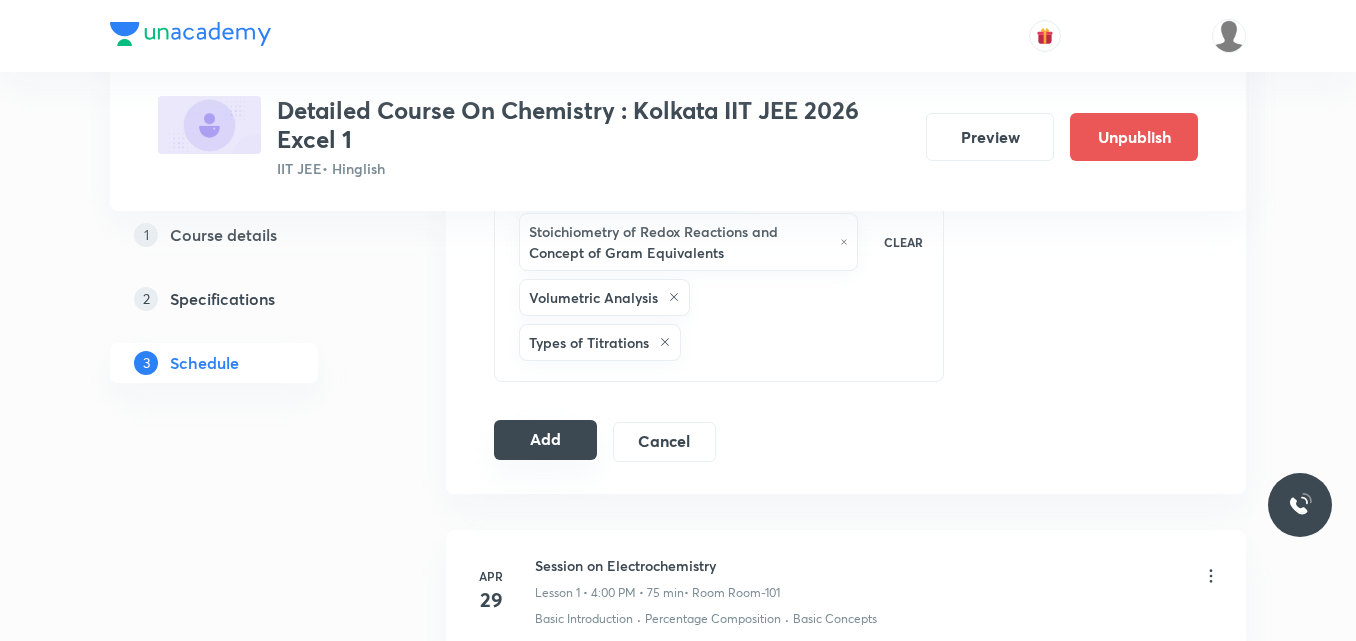 click on "Add" at bounding box center [545, 440] 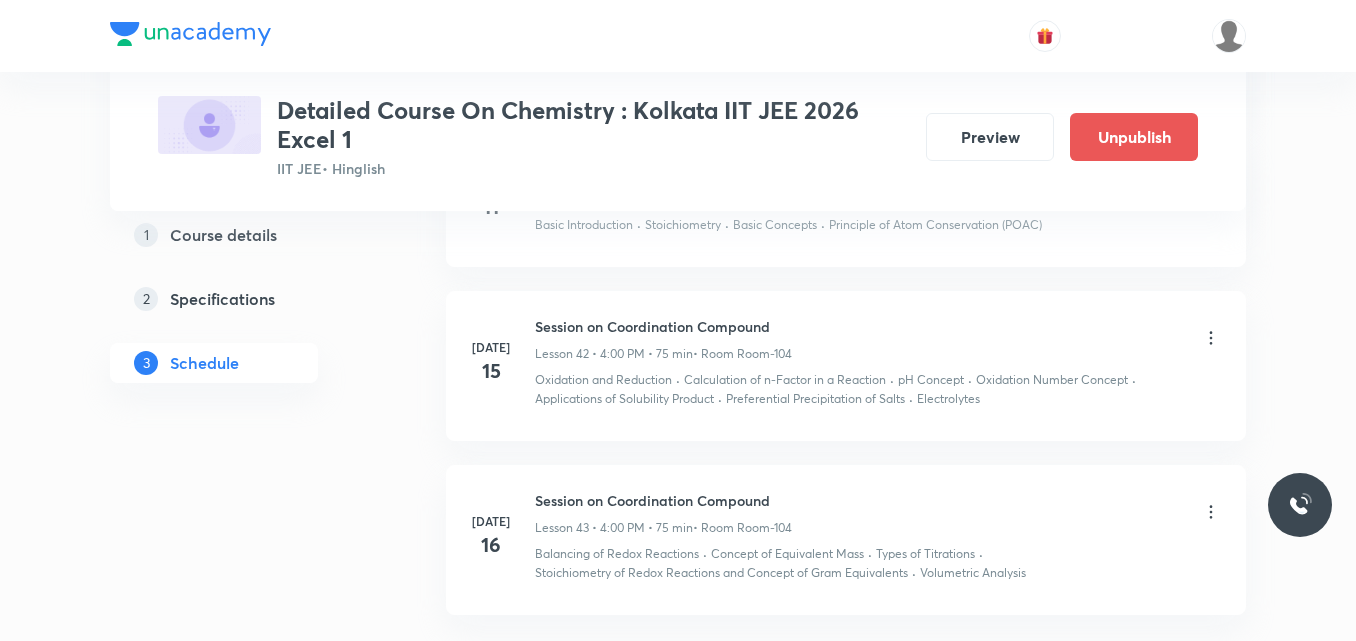 scroll, scrollTop: 7261, scrollLeft: 0, axis: vertical 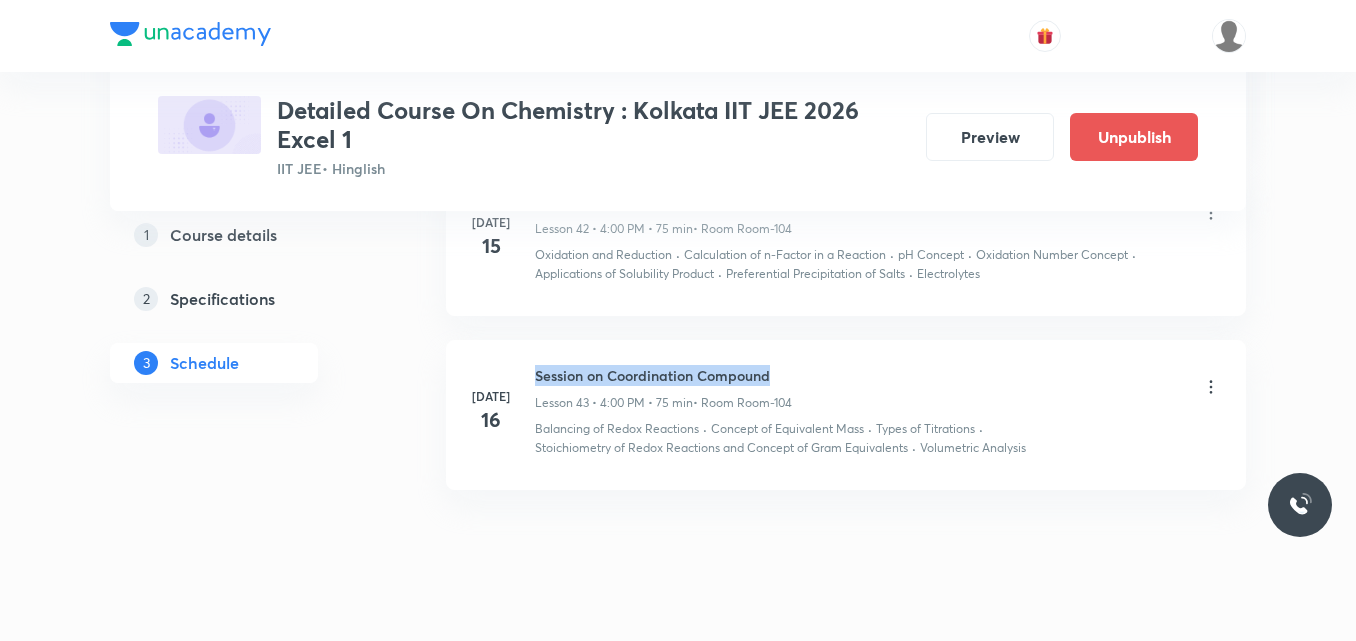 drag, startPoint x: 536, startPoint y: 337, endPoint x: 803, endPoint y: 326, distance: 267.2265 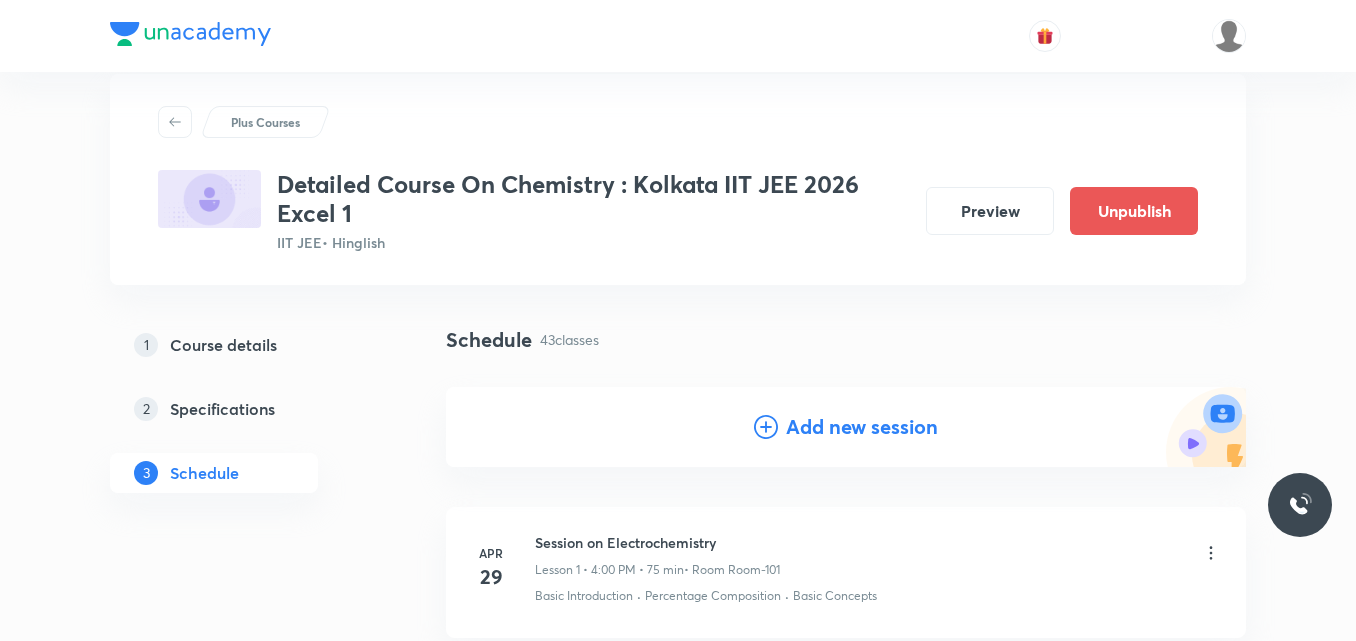 scroll, scrollTop: 0, scrollLeft: 0, axis: both 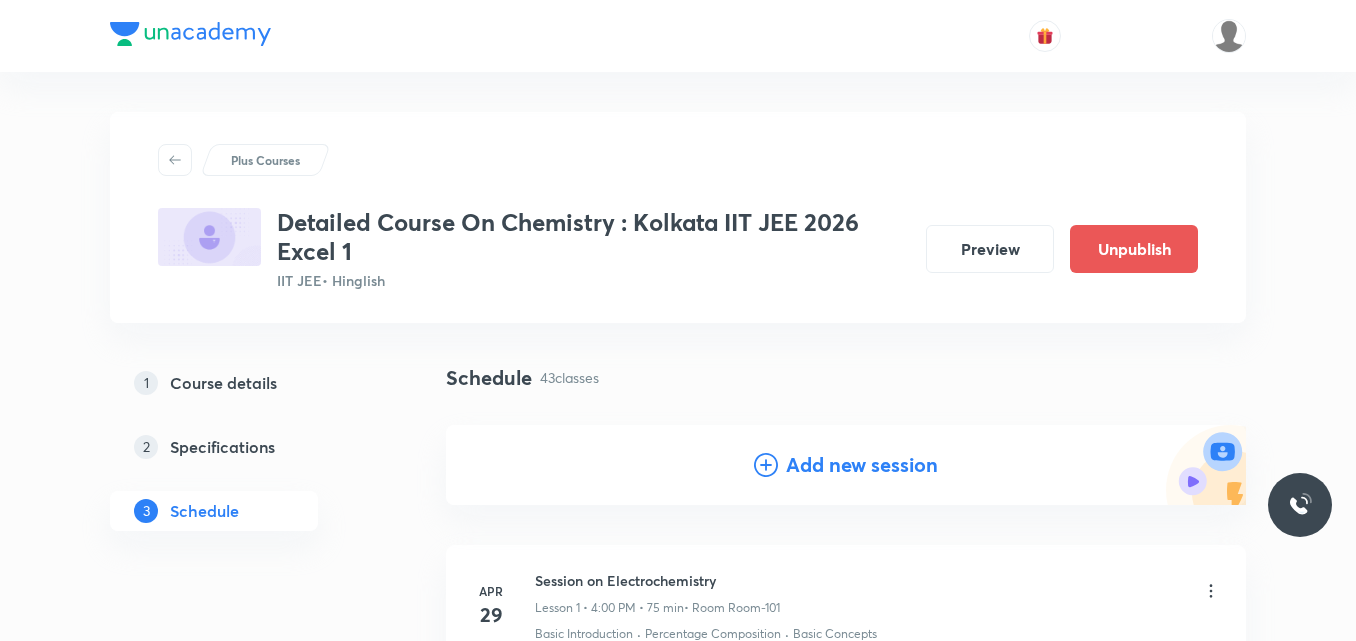 click 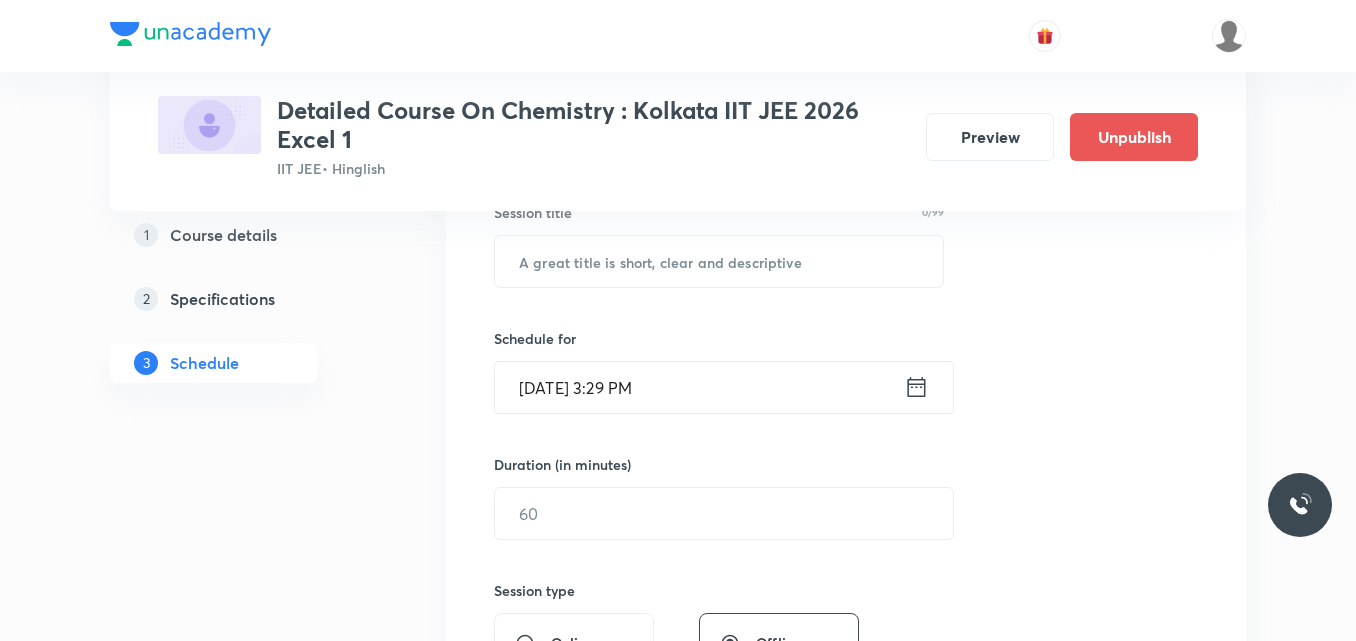 scroll, scrollTop: 387, scrollLeft: 0, axis: vertical 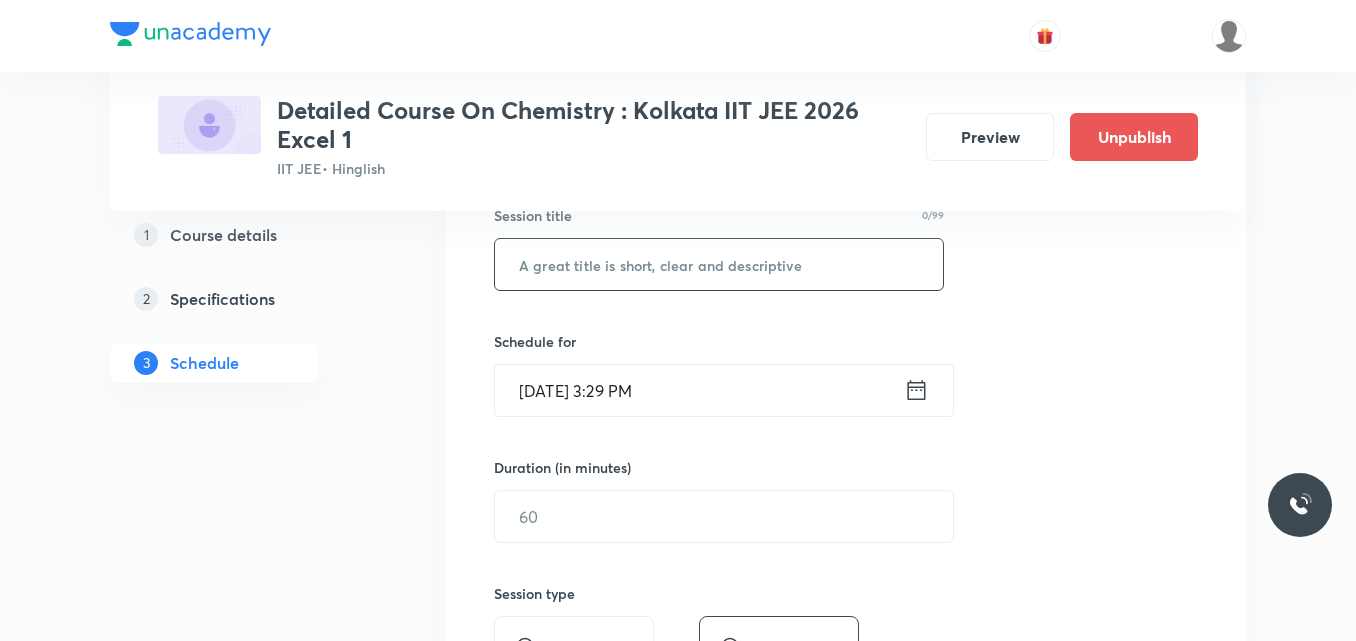 click at bounding box center (719, 264) 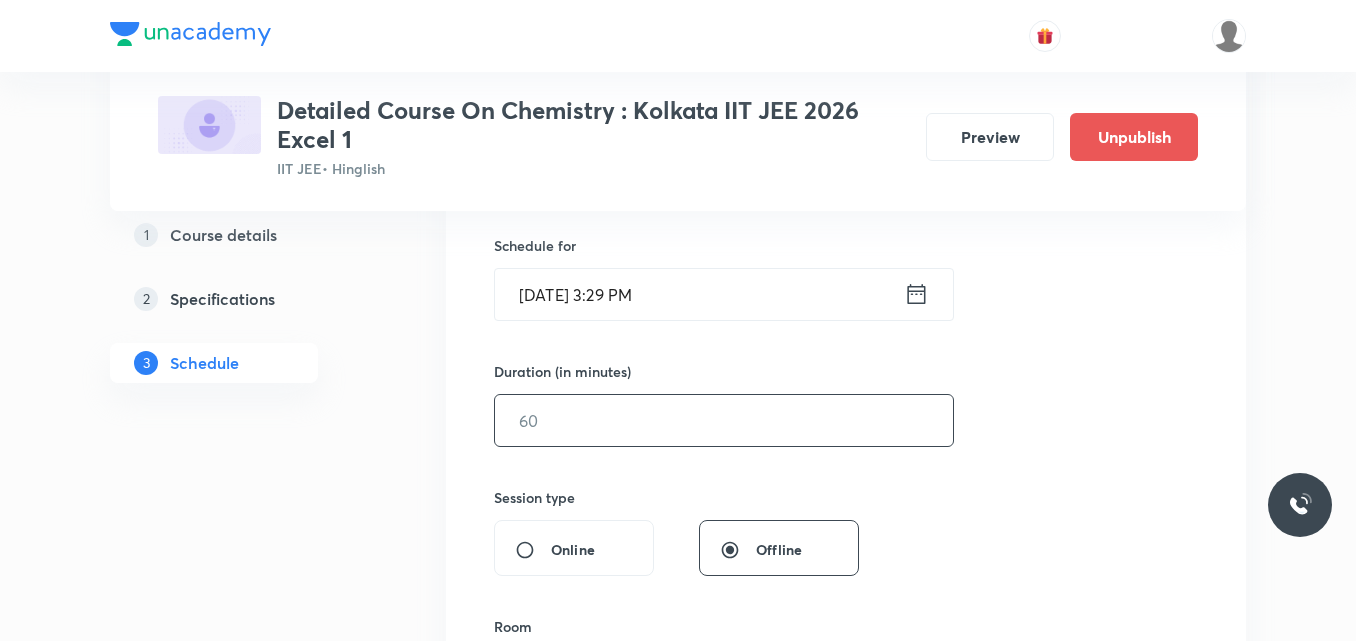 scroll, scrollTop: 481, scrollLeft: 0, axis: vertical 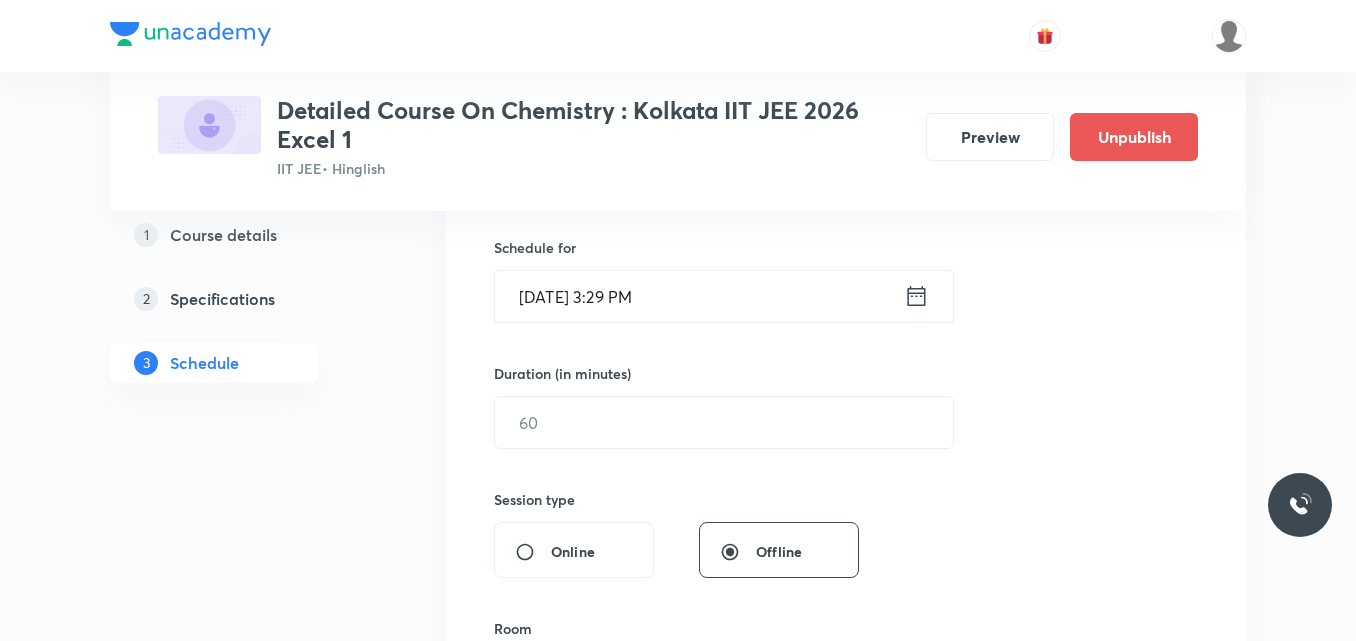 type on "Session on Coordination Compound" 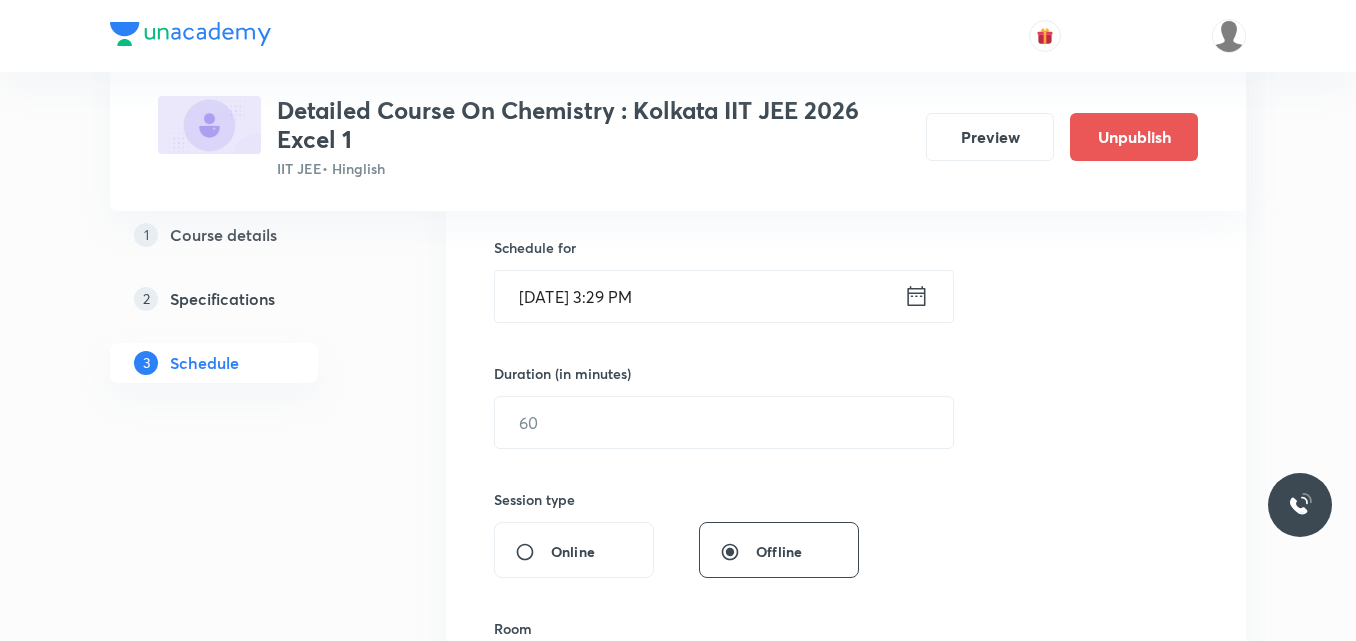 click 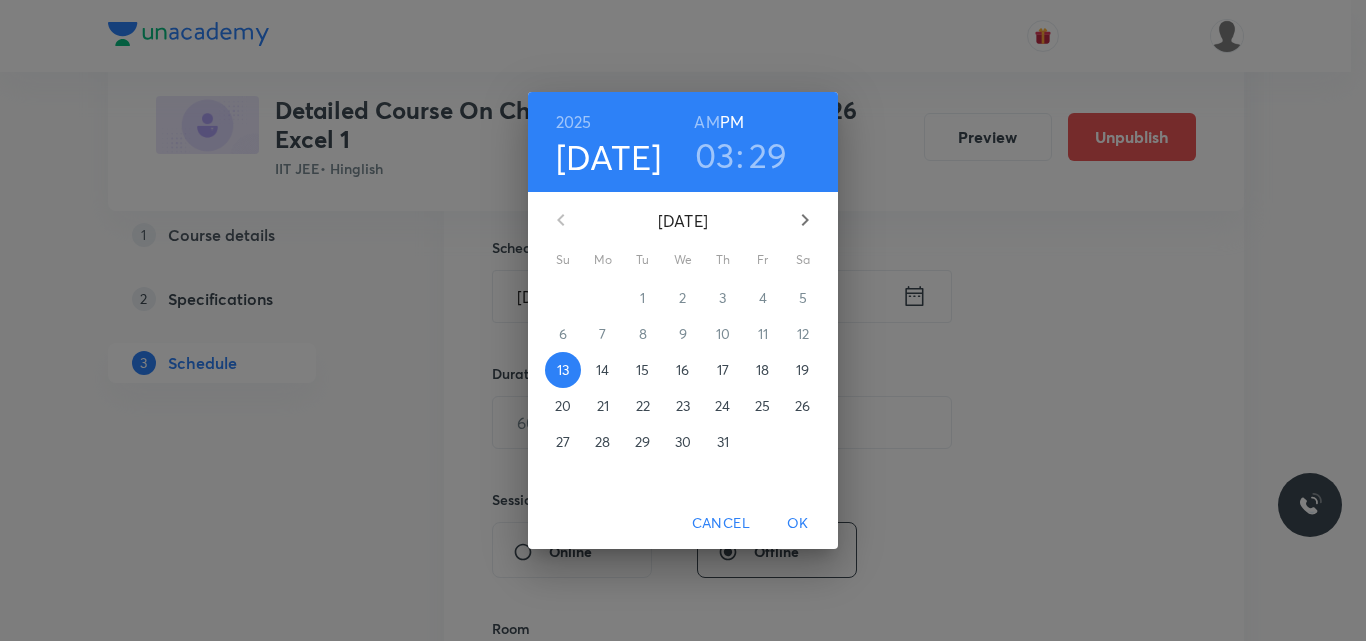 click on "17" at bounding box center [723, 370] 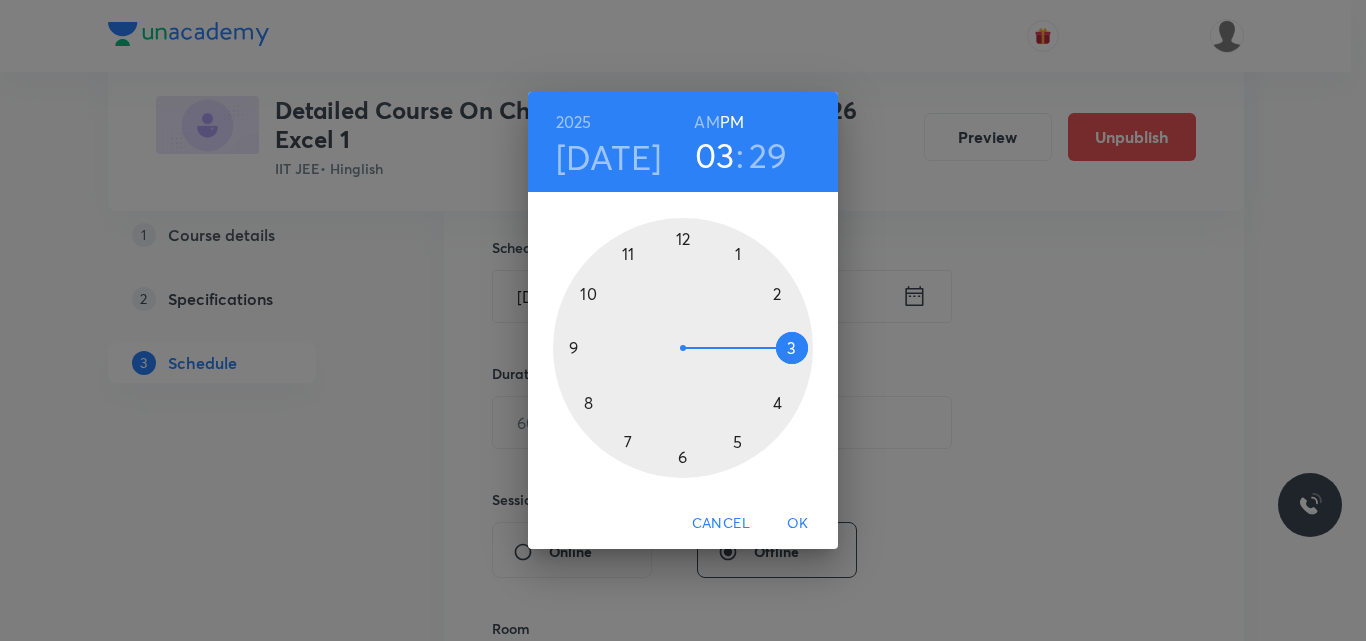 click at bounding box center (683, 348) 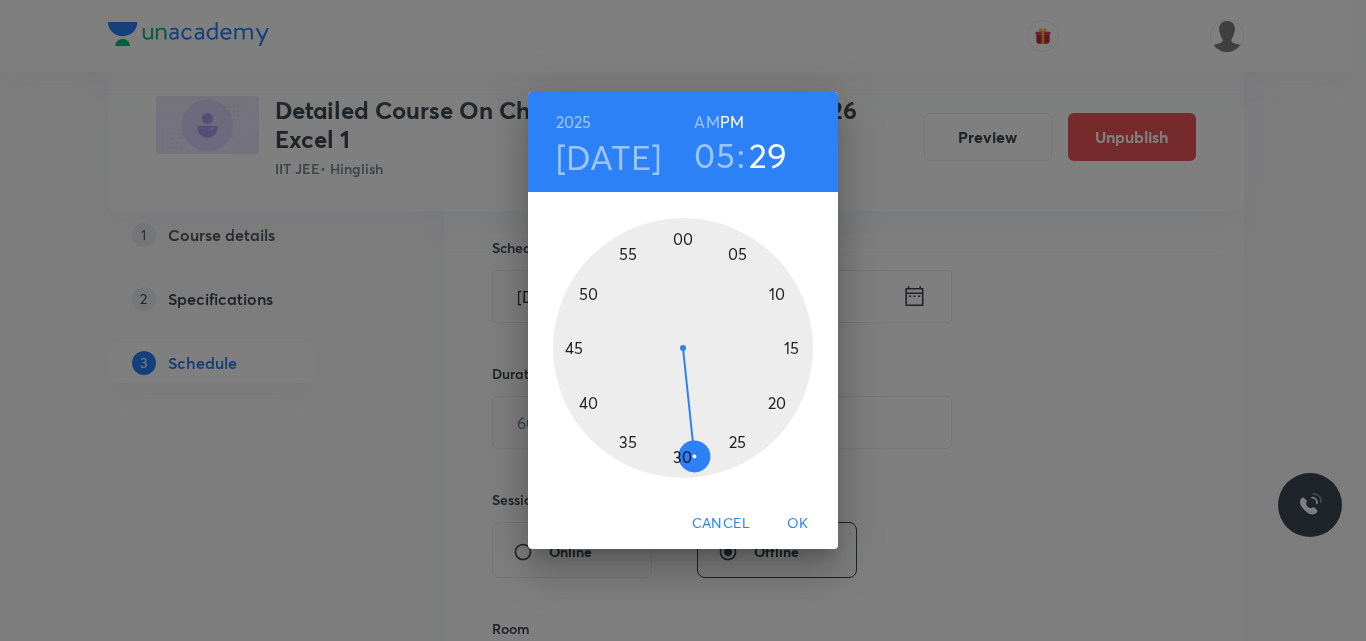 click at bounding box center (683, 348) 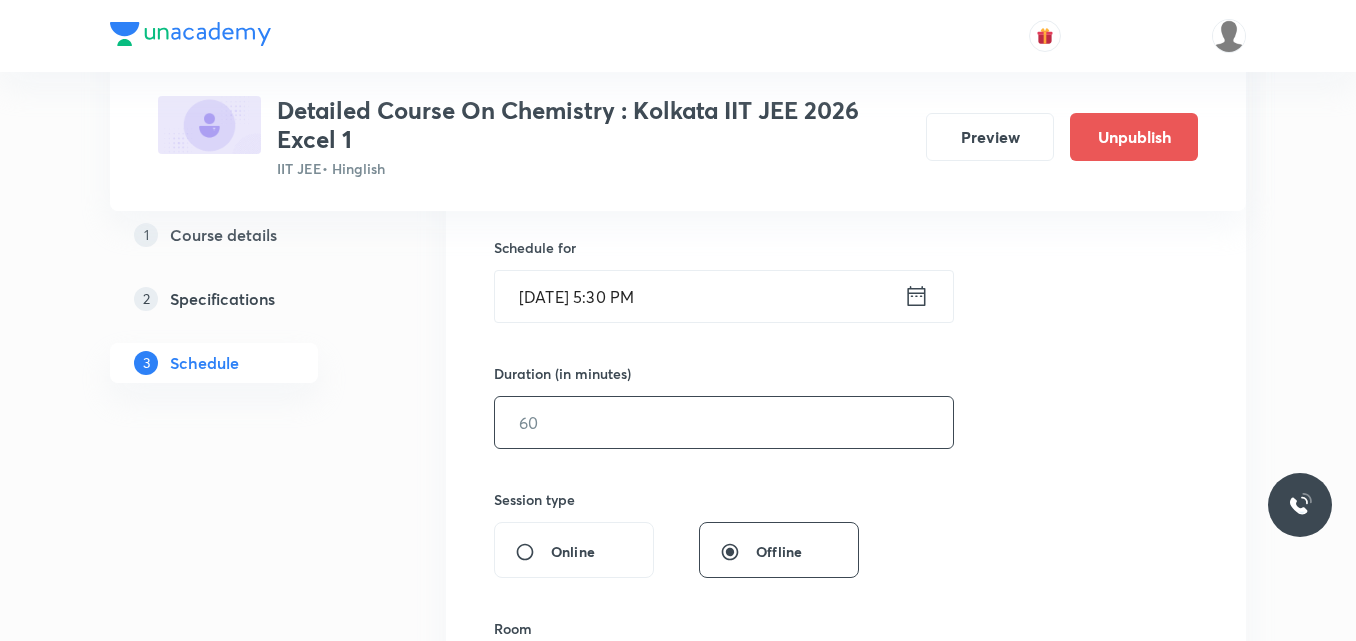 click at bounding box center (724, 422) 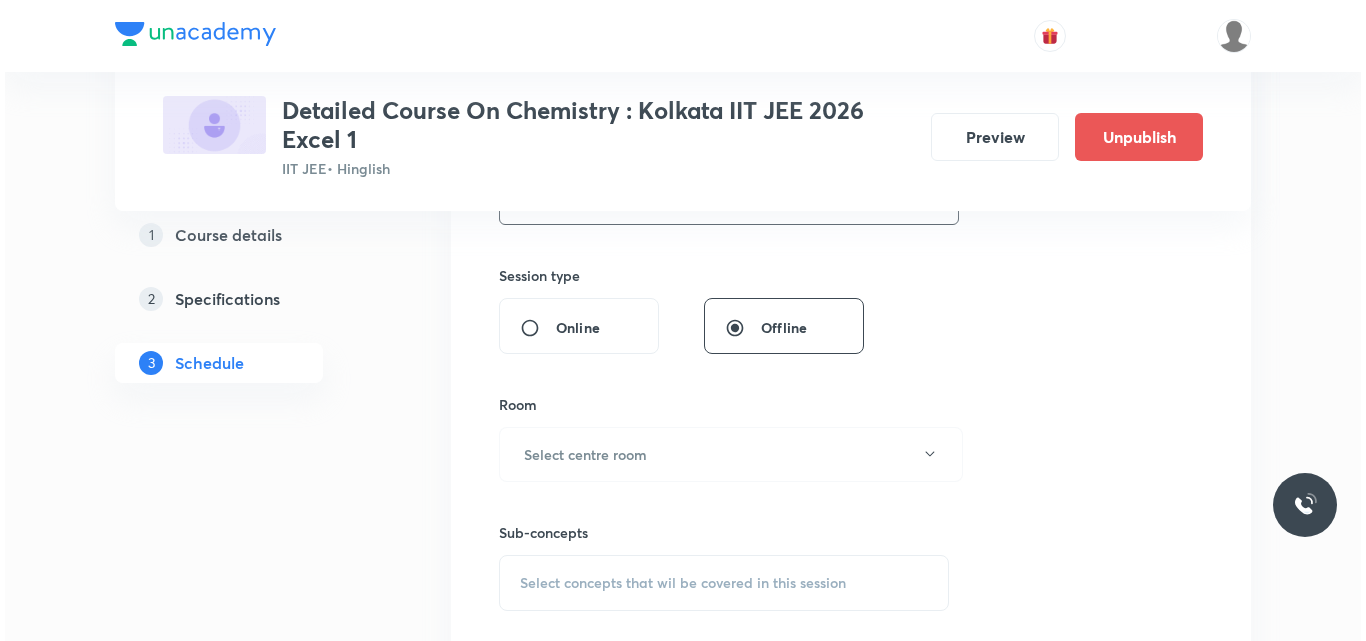 scroll, scrollTop: 710, scrollLeft: 0, axis: vertical 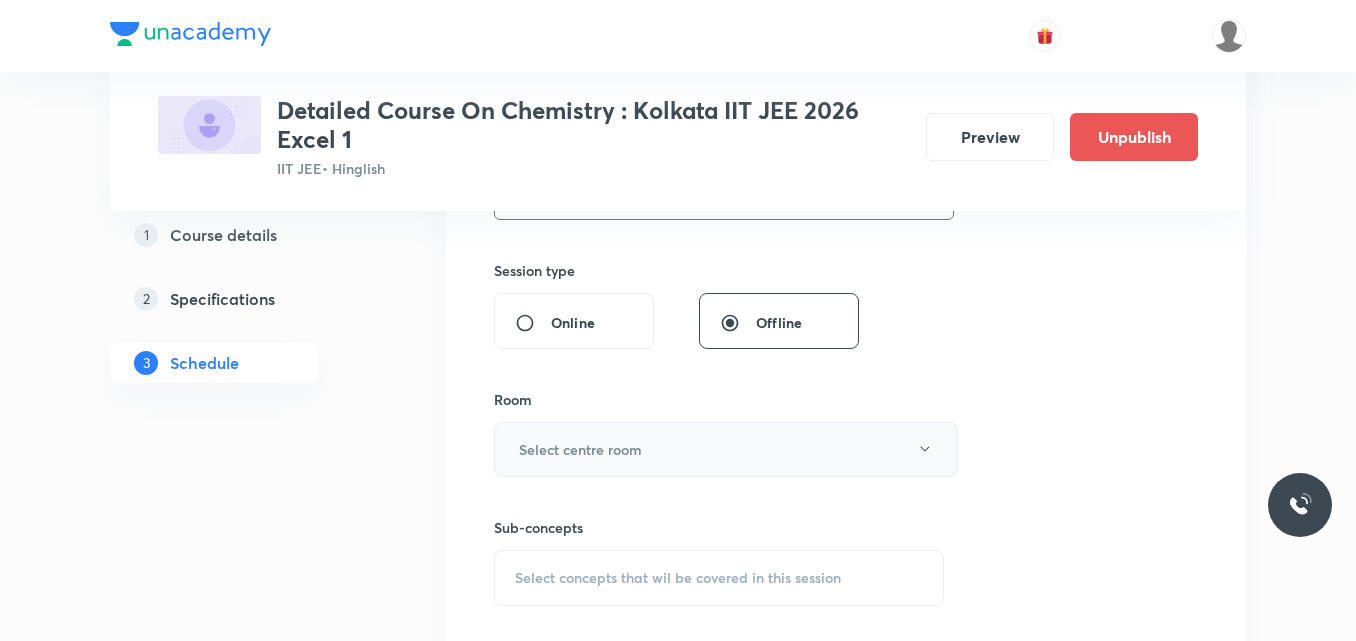 type on "75" 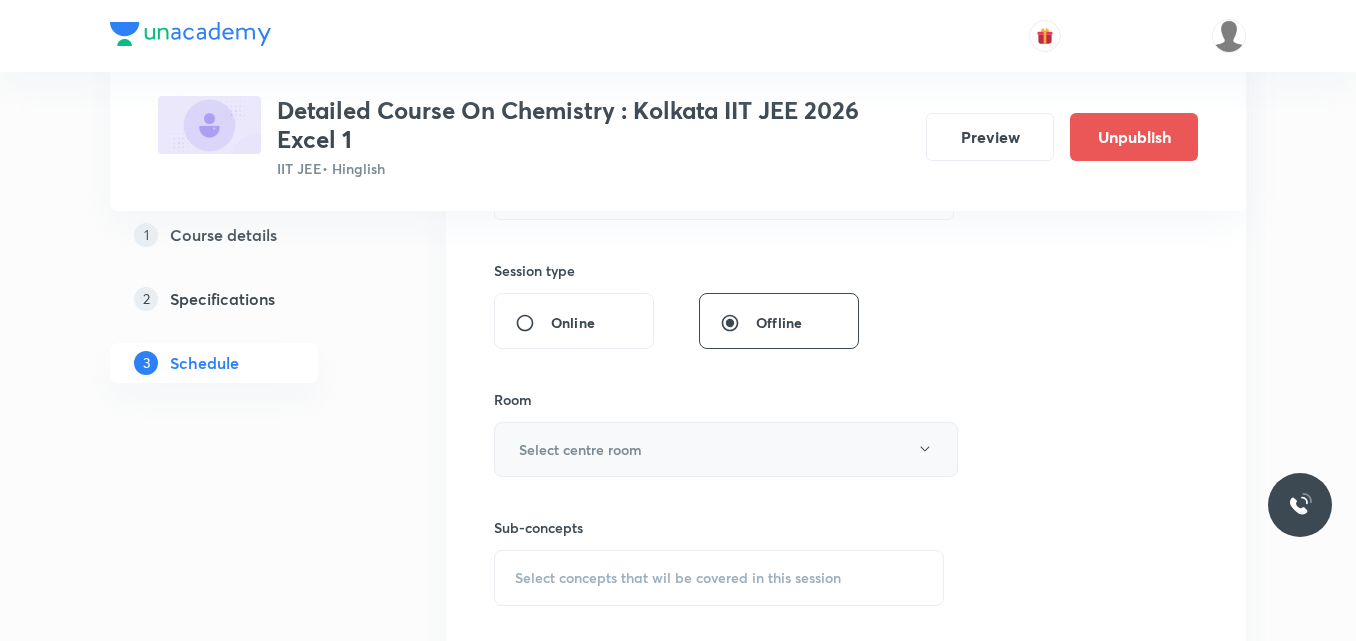 click on "Select centre room" at bounding box center [580, 449] 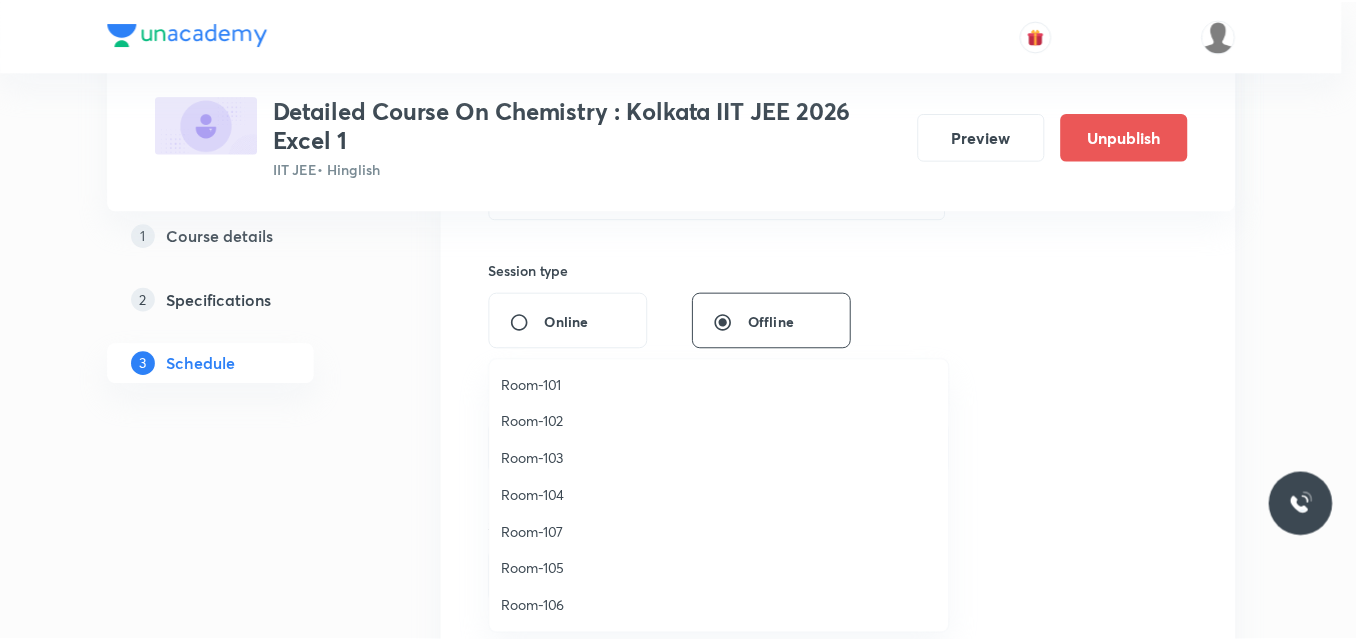 scroll, scrollTop: 0, scrollLeft: 0, axis: both 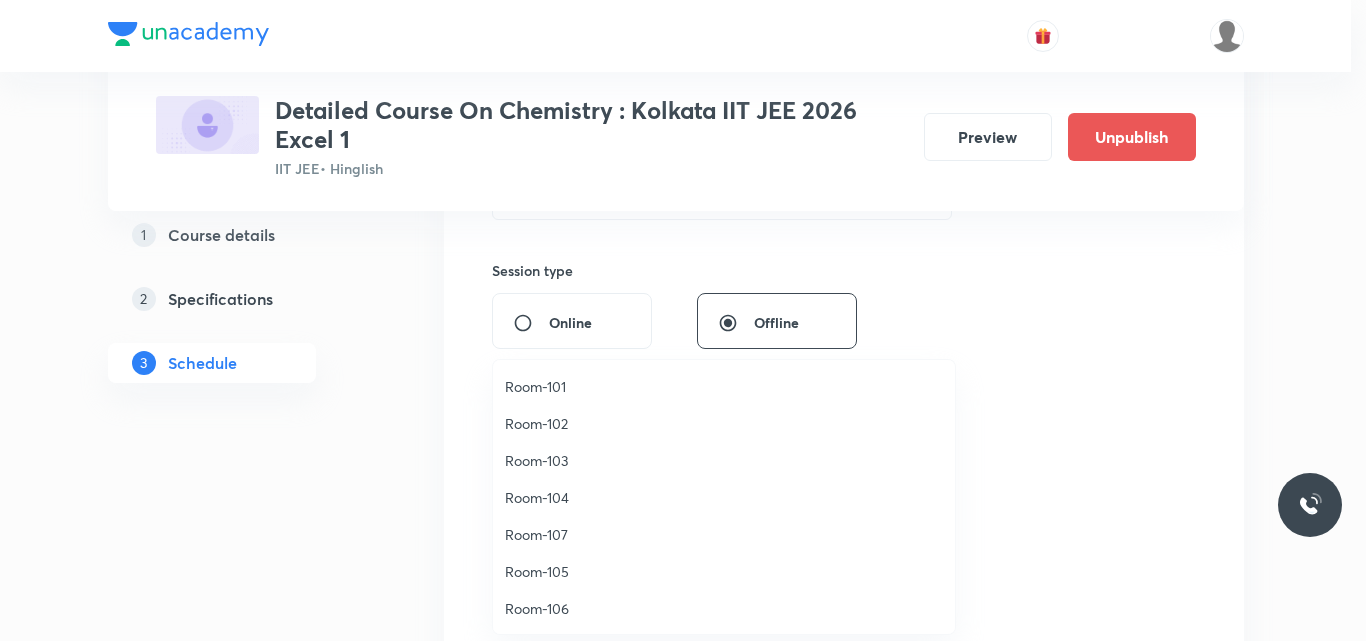 click on "Room-104" at bounding box center (724, 497) 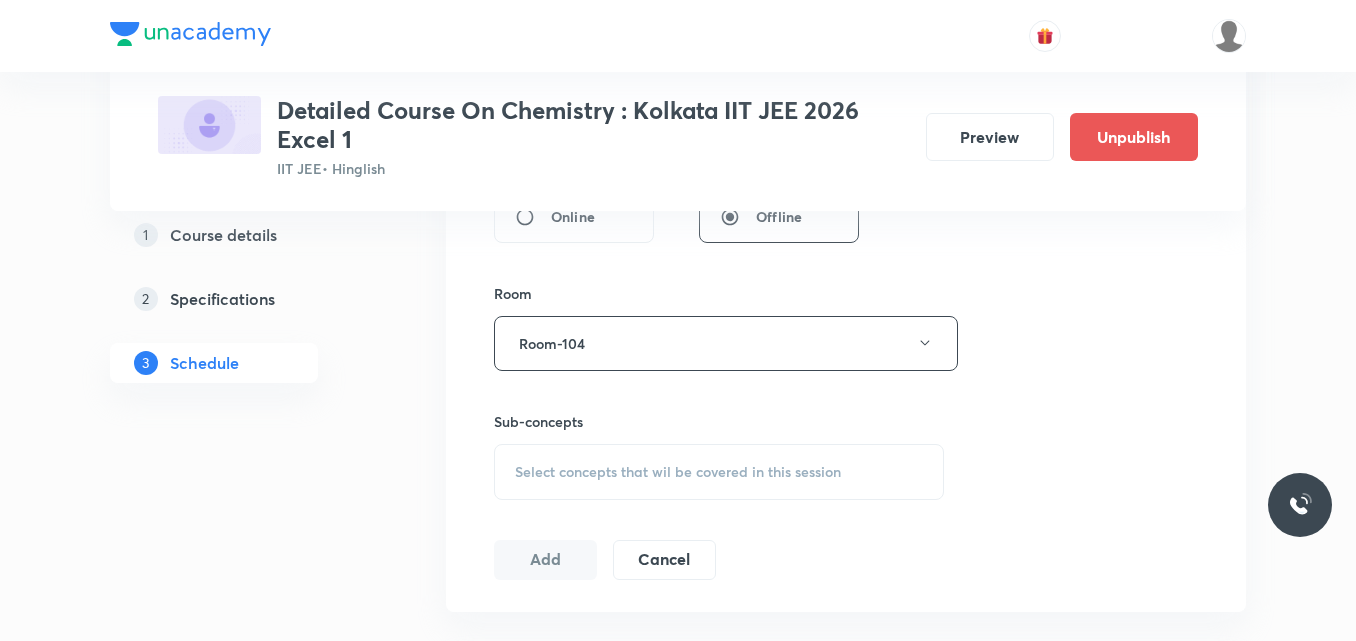 scroll, scrollTop: 828, scrollLeft: 0, axis: vertical 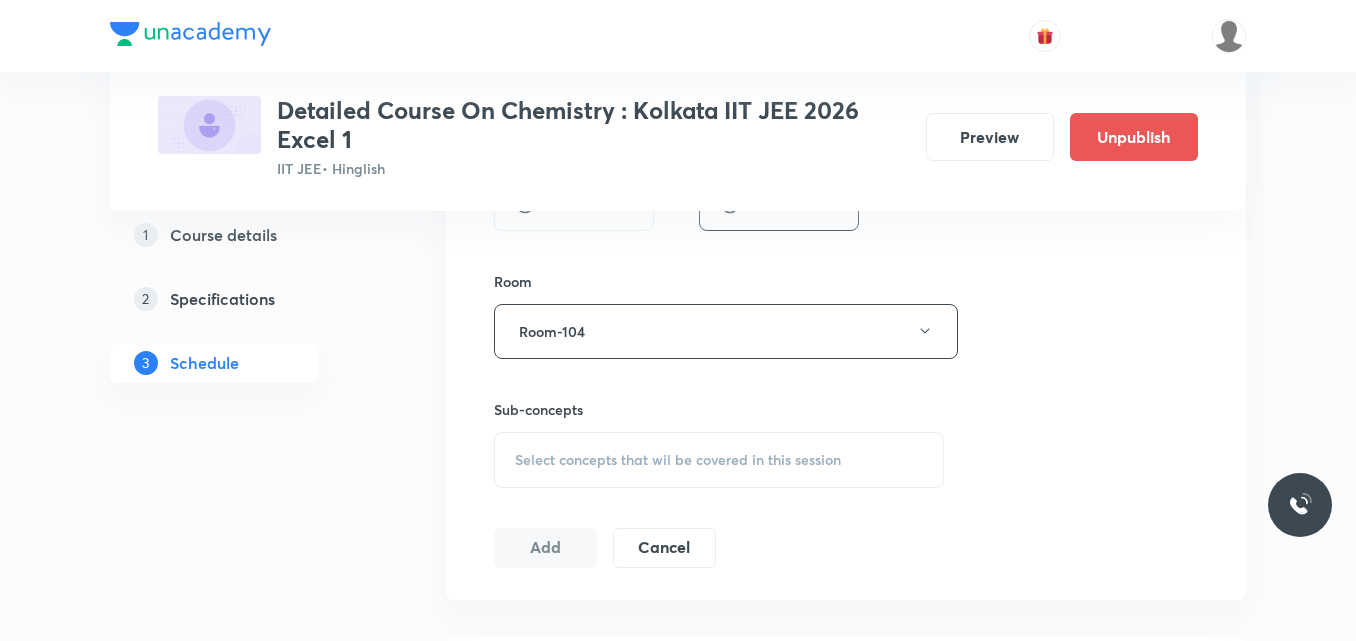 click on "Select concepts that wil be covered in this session" at bounding box center [678, 460] 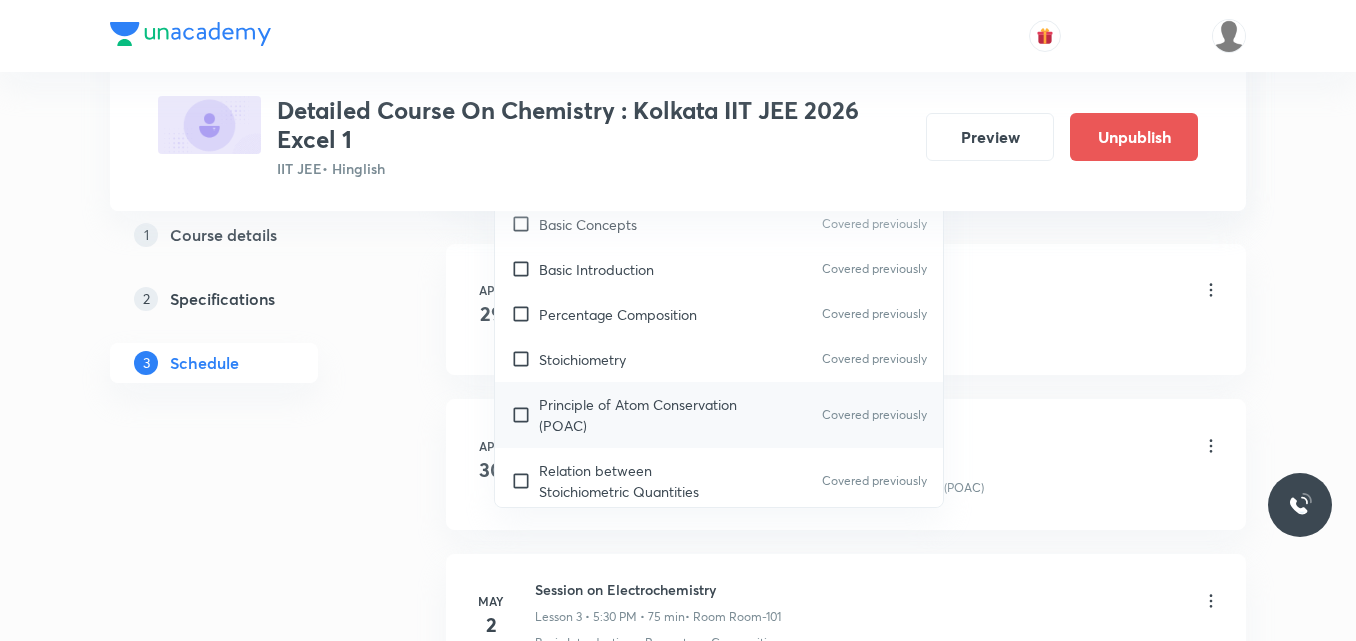 scroll, scrollTop: 1221, scrollLeft: 0, axis: vertical 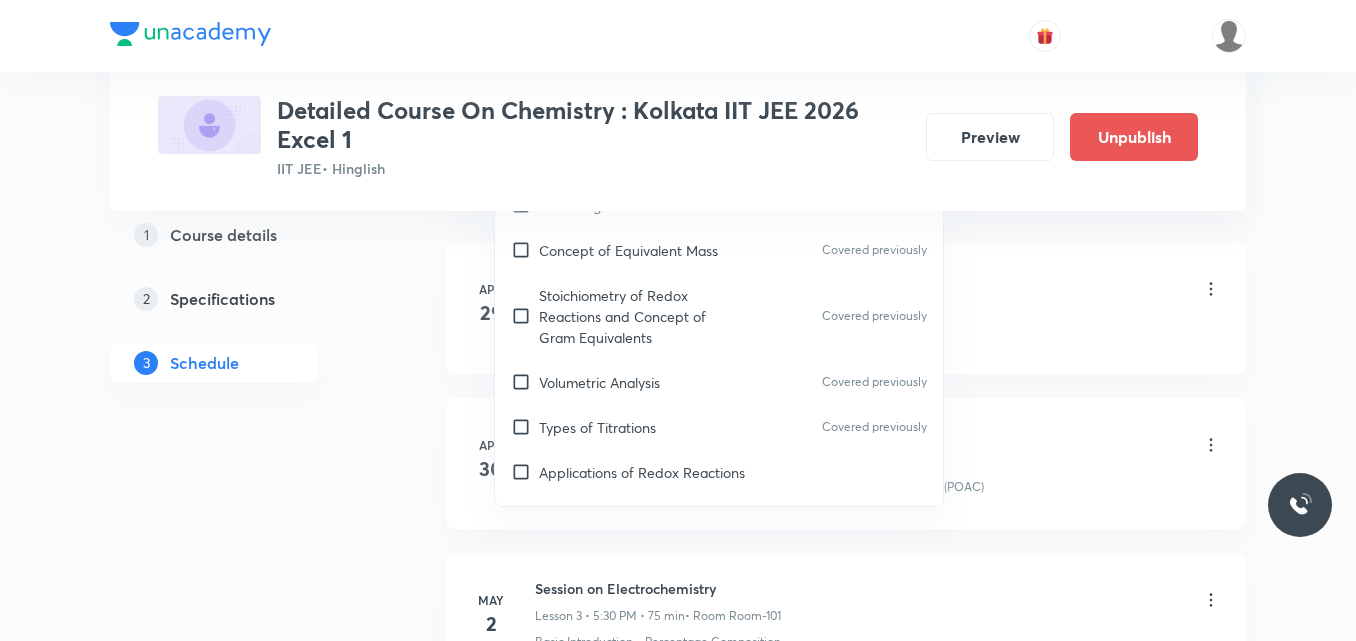click on "Classification Of Solids" at bounding box center (611, 562) 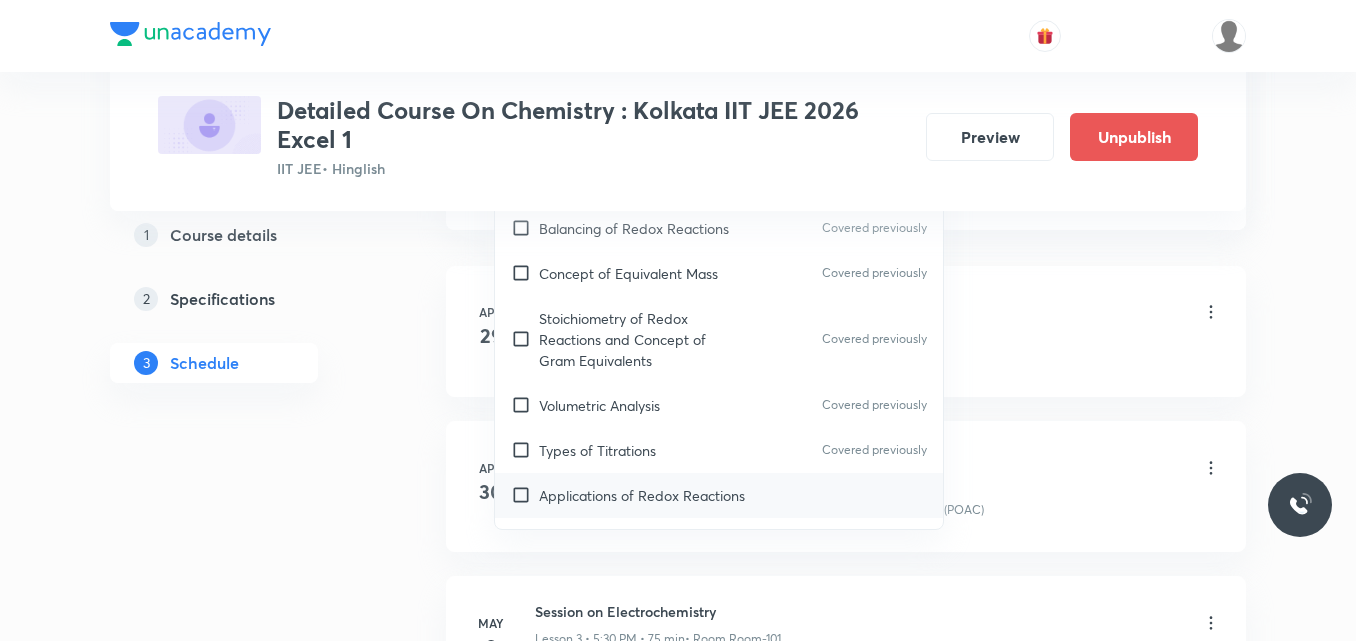 click on "Applications of Redox Reactions" at bounding box center (642, 495) 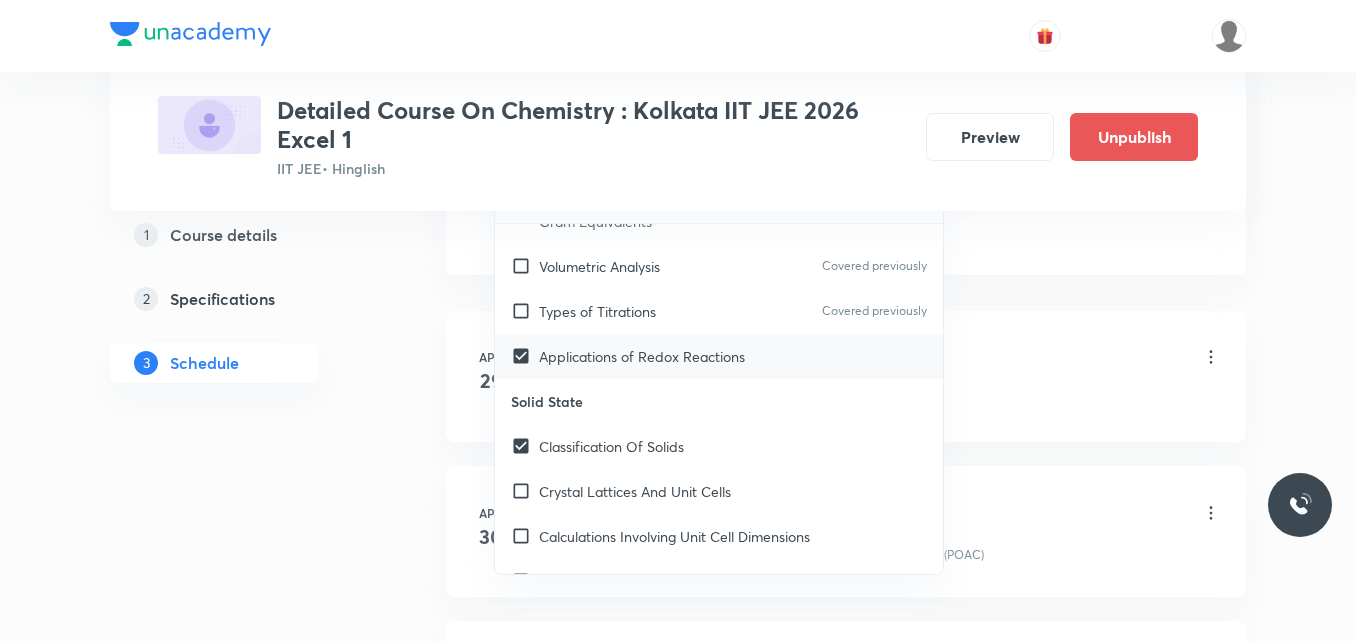 click on "Crystal Lattices And Unit Cells" at bounding box center [635, 491] 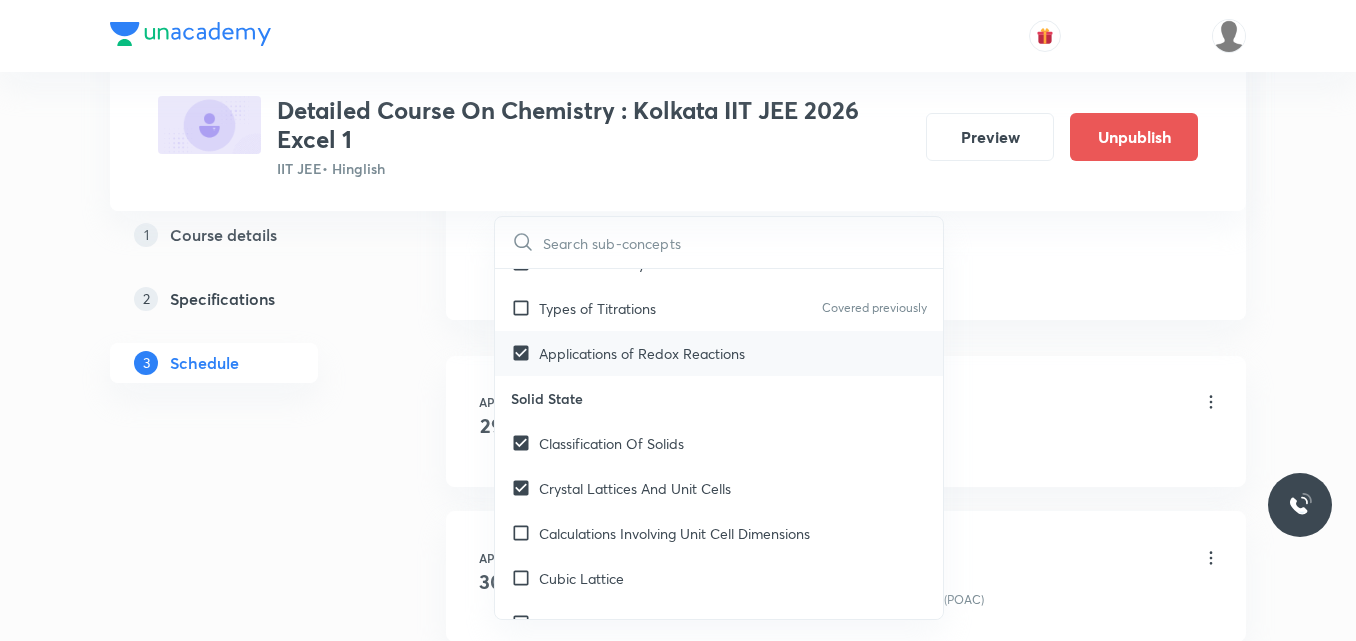 scroll, scrollTop: 7399, scrollLeft: 0, axis: vertical 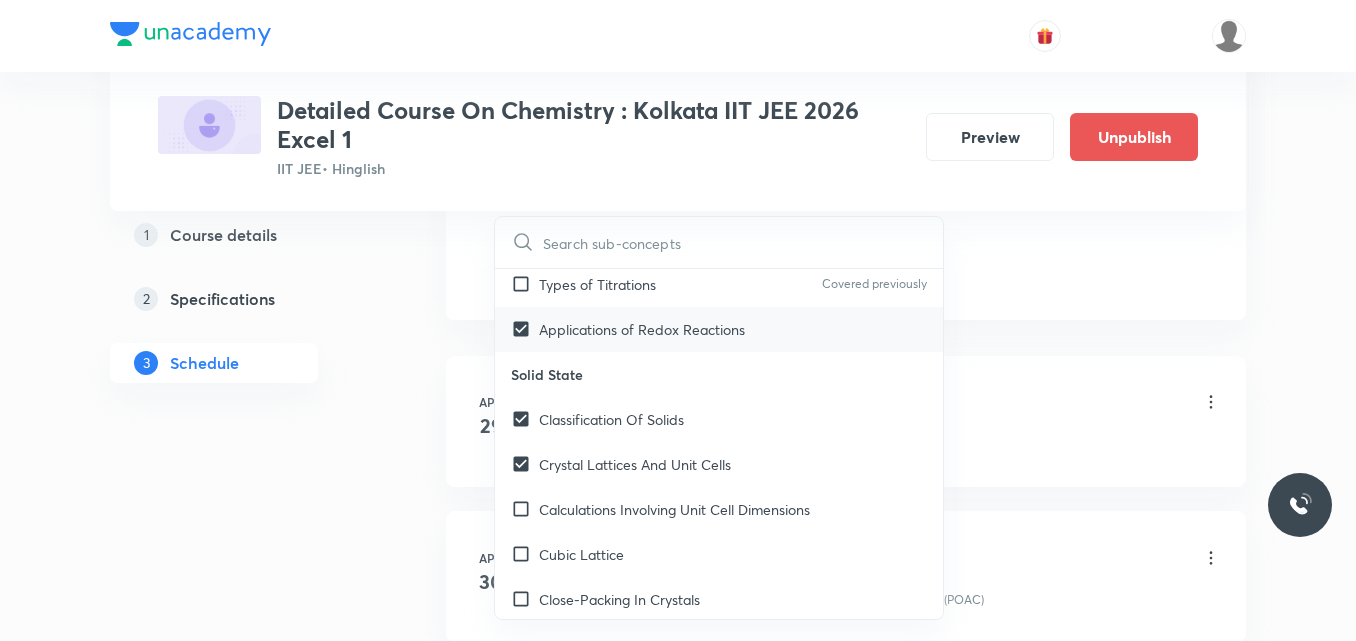 click on "Calculations Involving Unit Cell Dimensions" at bounding box center [719, 509] 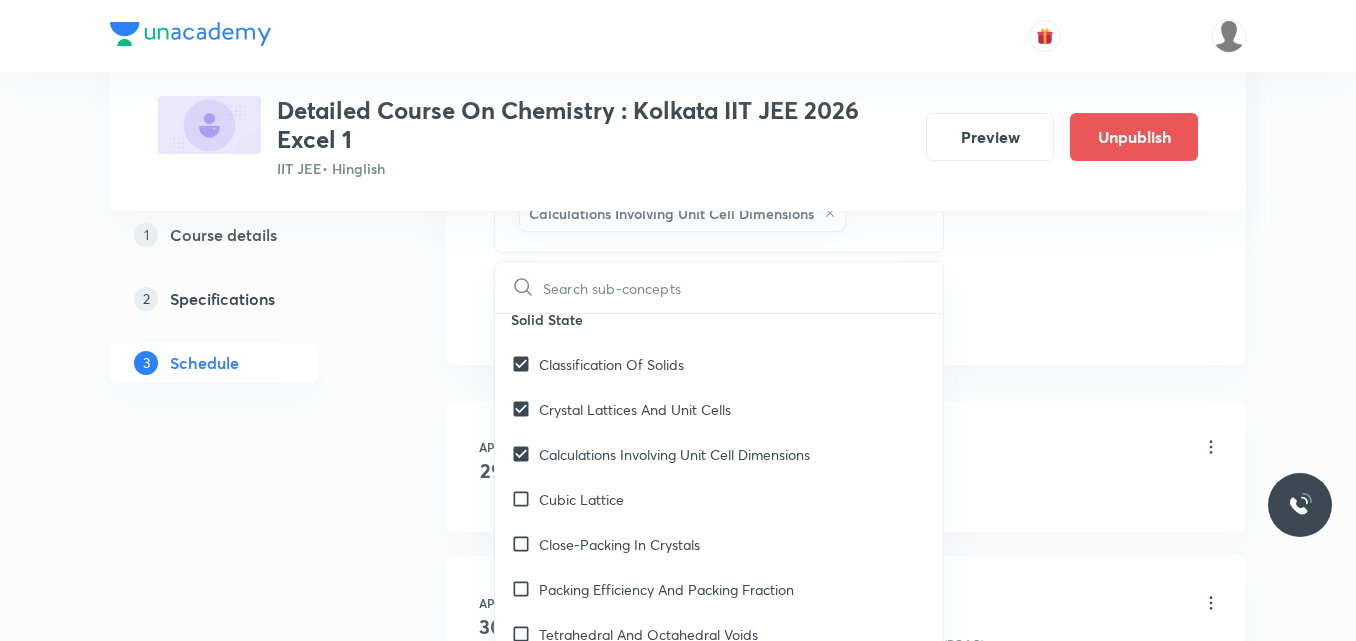 scroll, scrollTop: 7523, scrollLeft: 0, axis: vertical 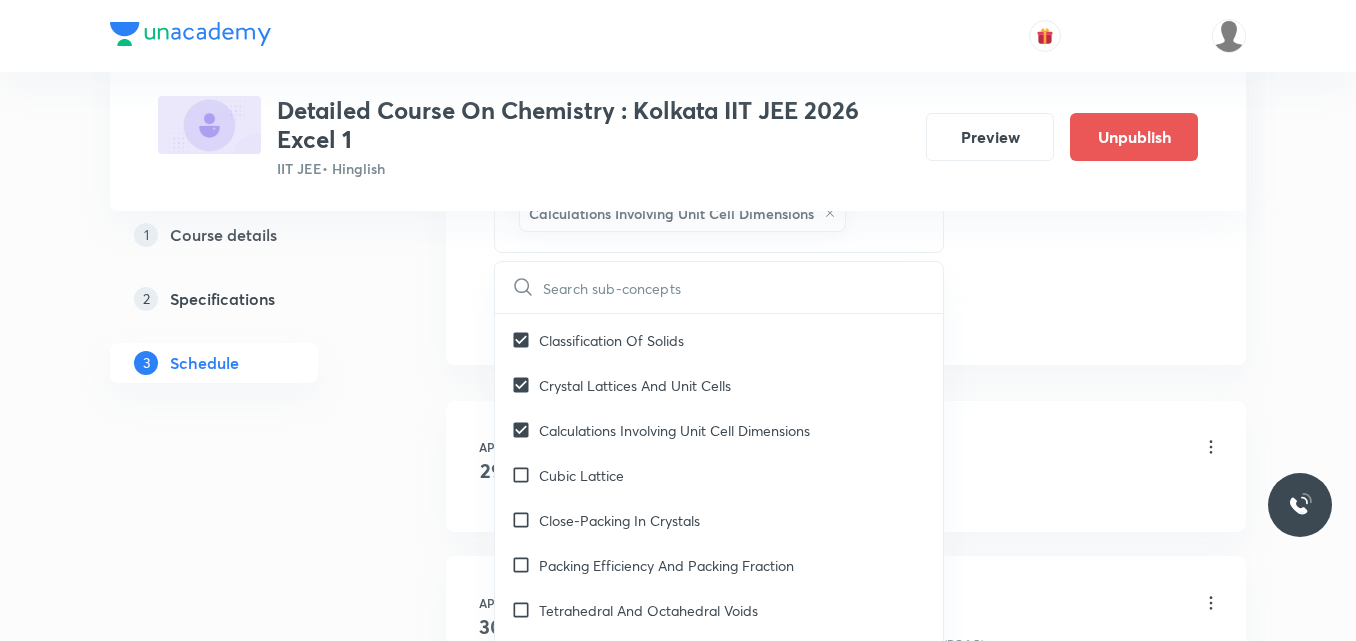 click on "Cubic Lattice" at bounding box center (719, 475) 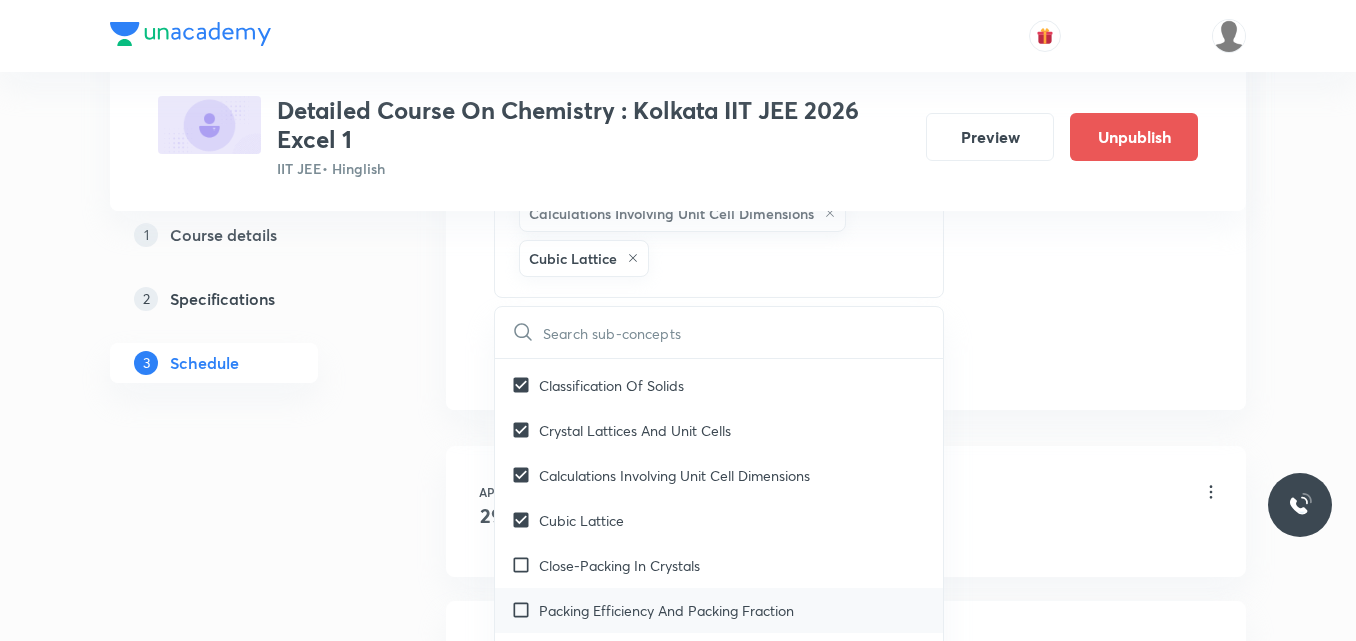 click on "Packing Efficiency And Packing Fraction" at bounding box center [666, 610] 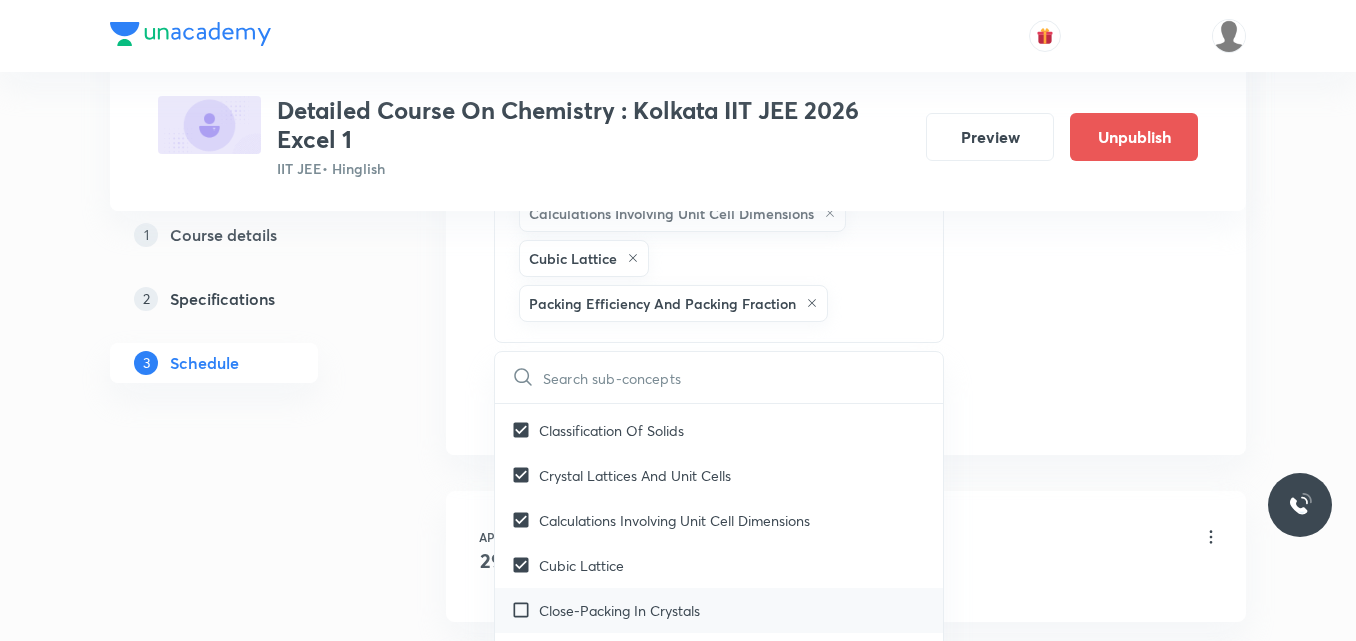 click on "Close-Packing In Crystals" at bounding box center (619, 610) 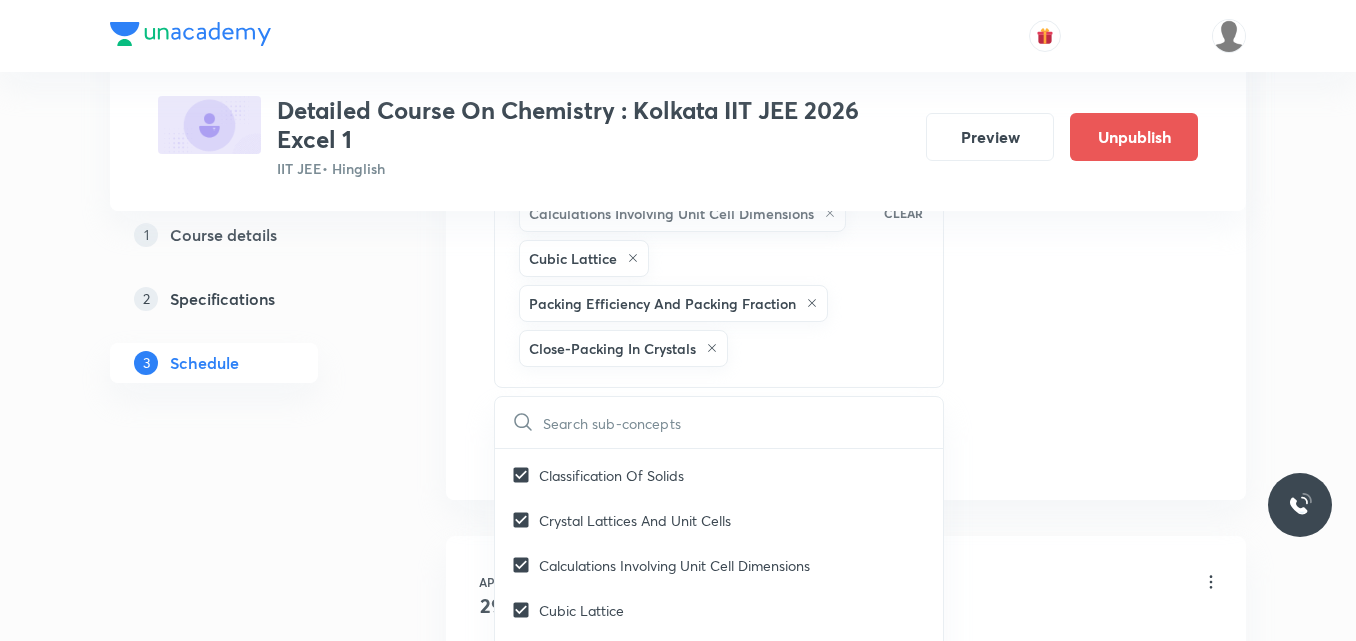 click on "Session  44 Live class Session title 32/99 Session on Coordination Compound ​ Schedule for Jul 17, 2025, 5:30 PM ​ Duration (in minutes) 75 ​   Session type Online Offline Room Room-104 Sub-concepts Classification Of Solids Applications of Redox Reactions Crystal Lattices And Unit Cells Calculations Involving Unit Cell Dimensions Cubic Lattice Packing Efficiency And Packing Fraction Close-Packing In Crystals CLEAR ​ General Topics & Mole Concept Basic Concepts Covered previously Basic Introduction Covered previously Percentage Composition Covered previously Stoichiometry Covered previously Principle of Atom Conservation (POAC) Covered previously Relation between Stoichiometric Quantities Covered previously Application of Mole Concept: Gravimetric Analysis Covered previously Different Laws Covered previously Formula and Composition Covered previously Concentration Terms Covered previously Some basic concepts of Chemistry Covered previously Atomic Structure Discovery Of Electron Covered previously Voids" at bounding box center (846, -148) 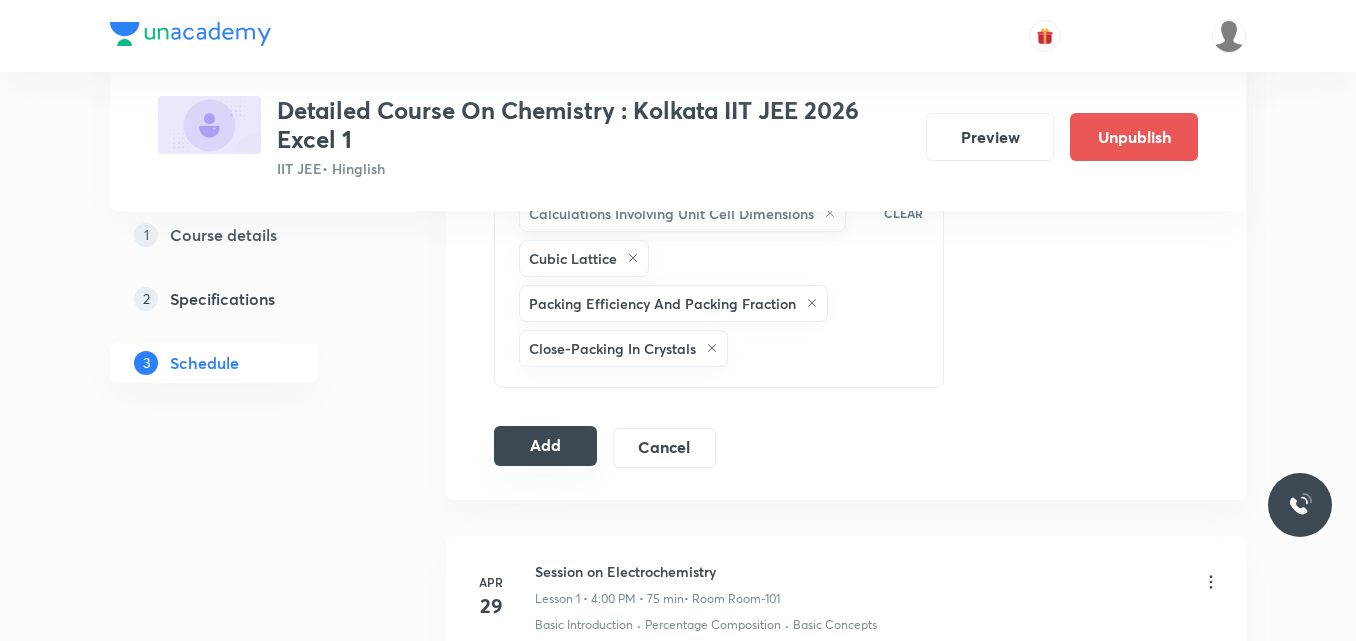 click on "Add" at bounding box center (545, 446) 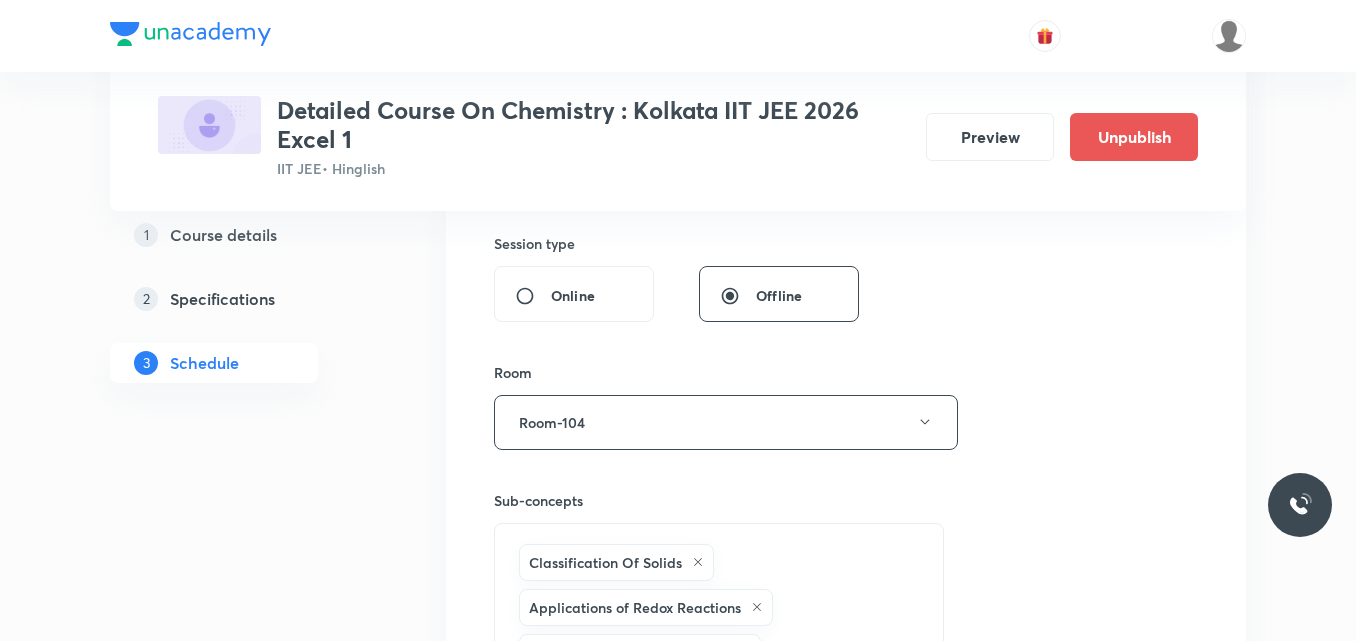 scroll, scrollTop: 743, scrollLeft: 0, axis: vertical 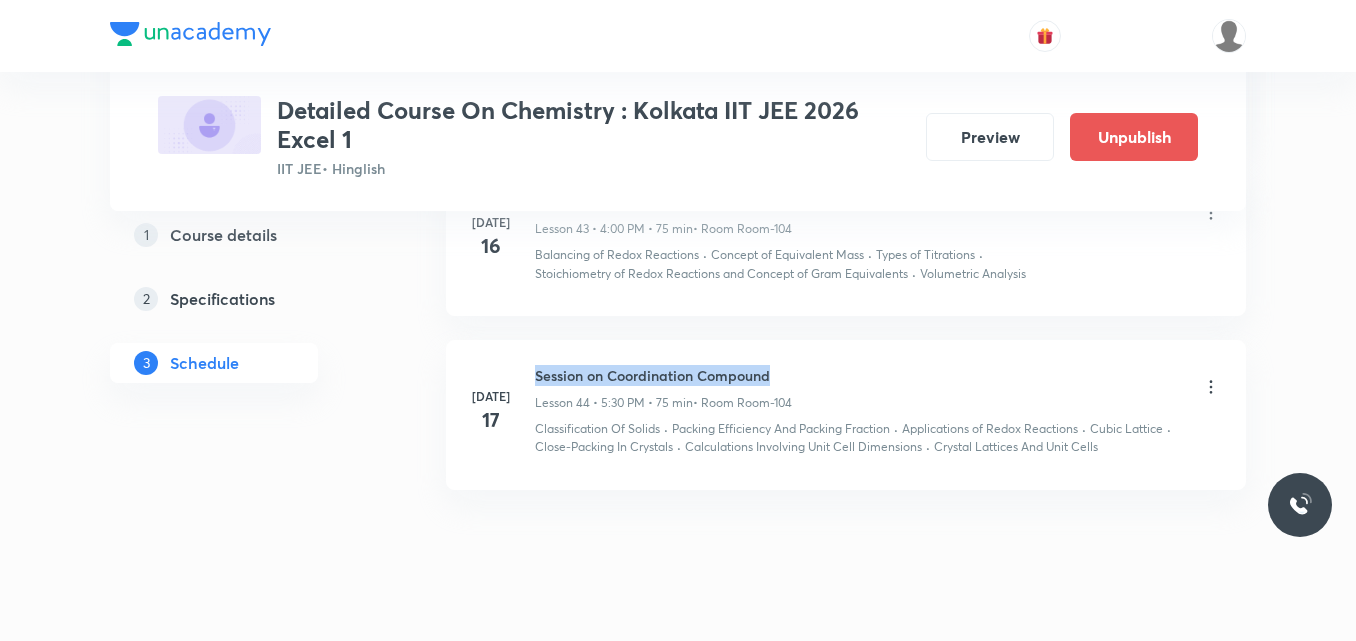 drag, startPoint x: 536, startPoint y: 337, endPoint x: 828, endPoint y: 322, distance: 292.385 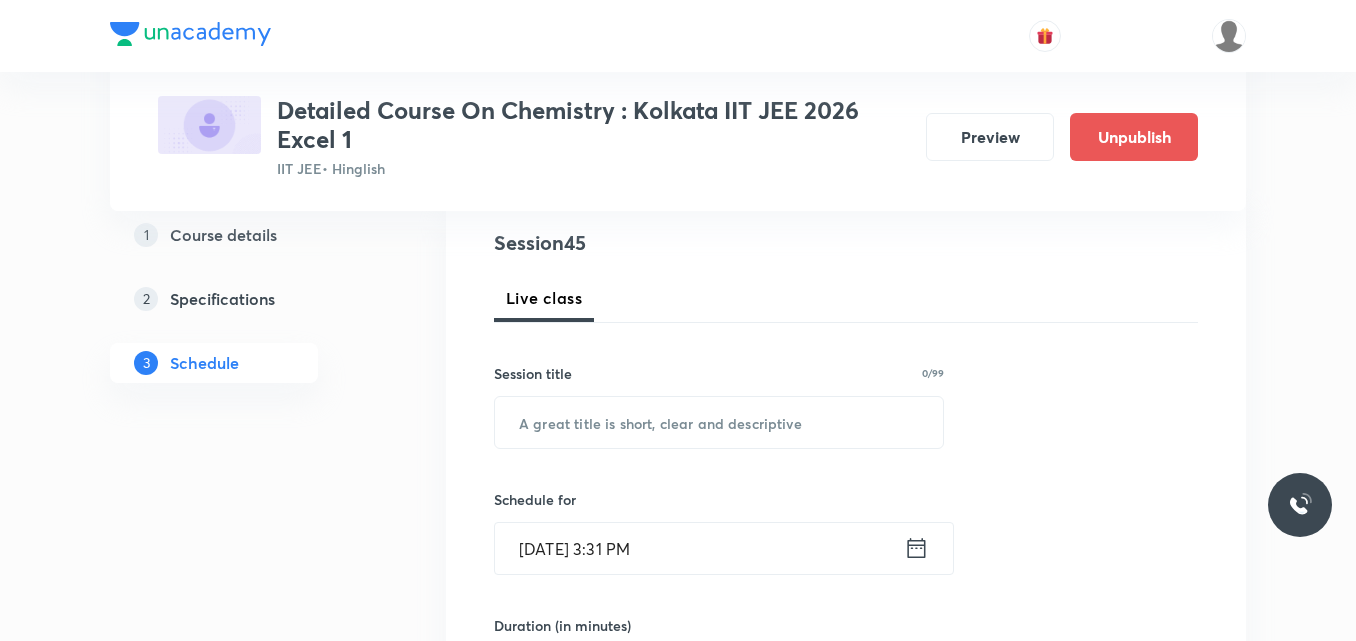 scroll, scrollTop: 239, scrollLeft: 0, axis: vertical 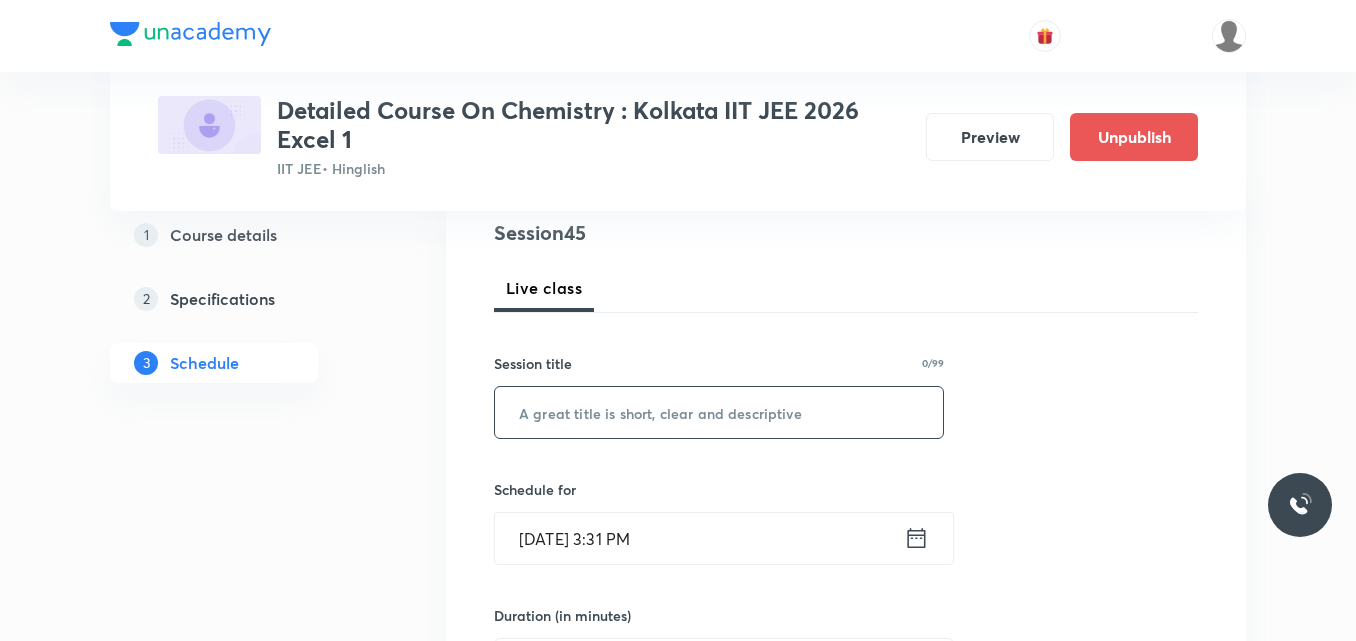click at bounding box center [719, 412] 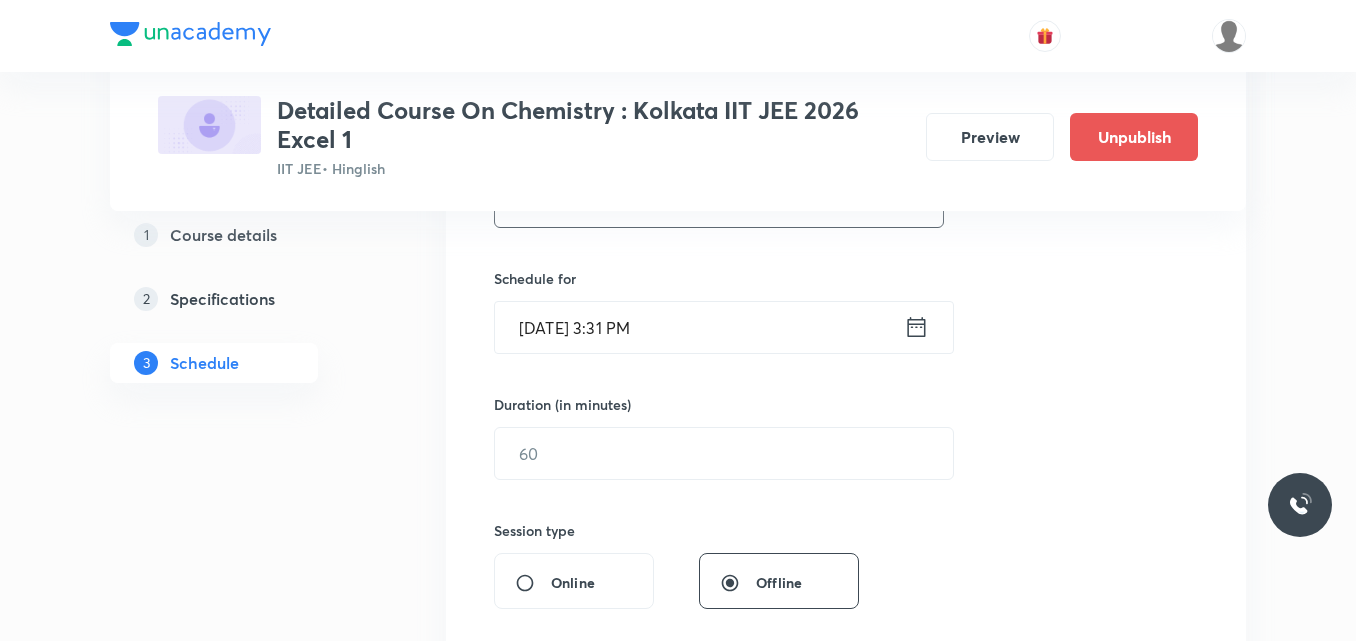 scroll, scrollTop: 451, scrollLeft: 0, axis: vertical 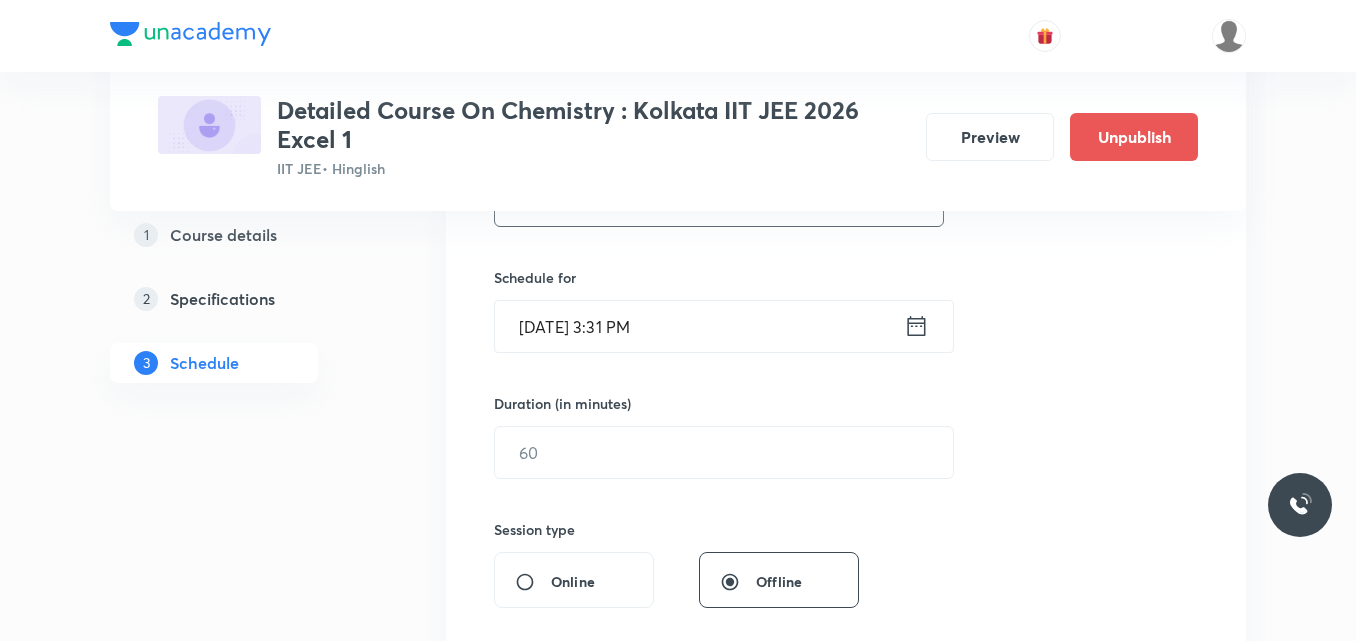 type on "Session on Coordination Compound" 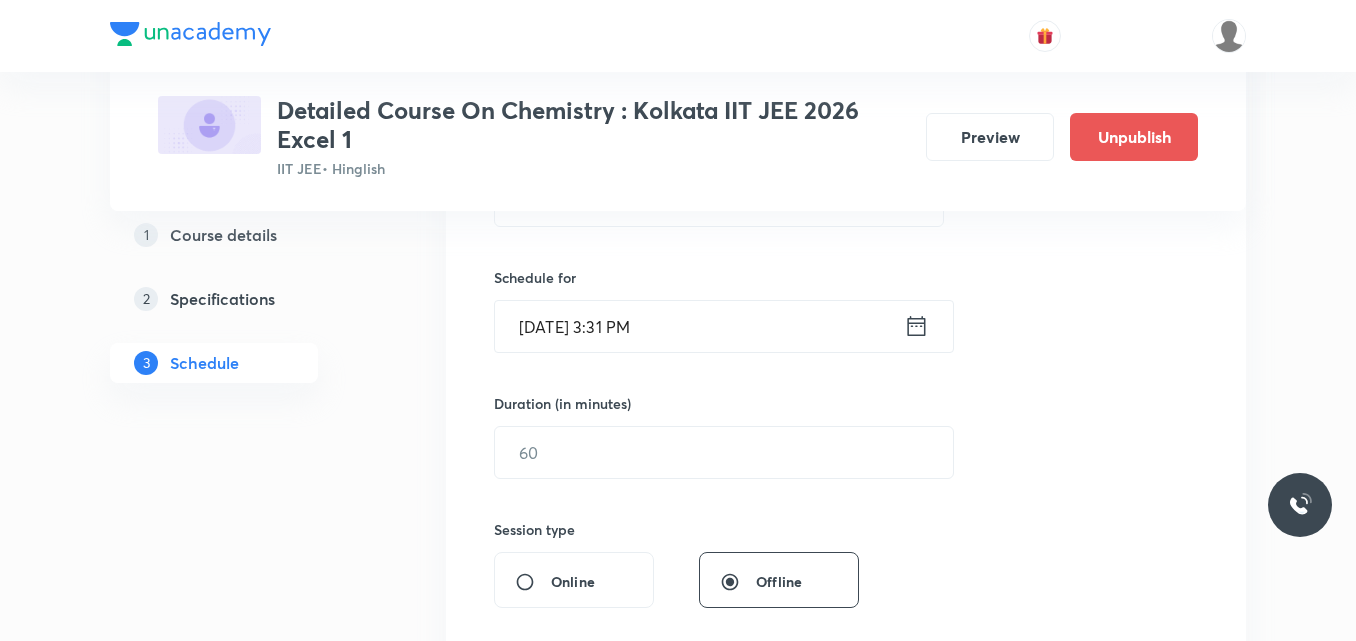 click 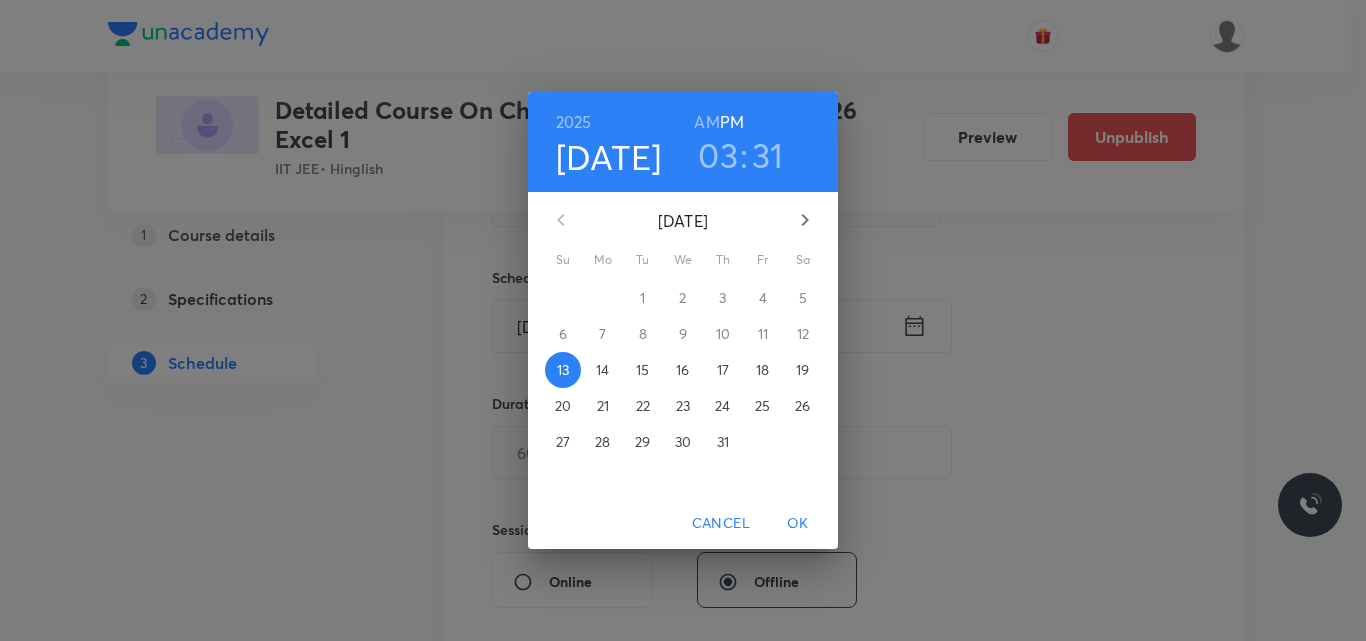 click on "18" at bounding box center [762, 370] 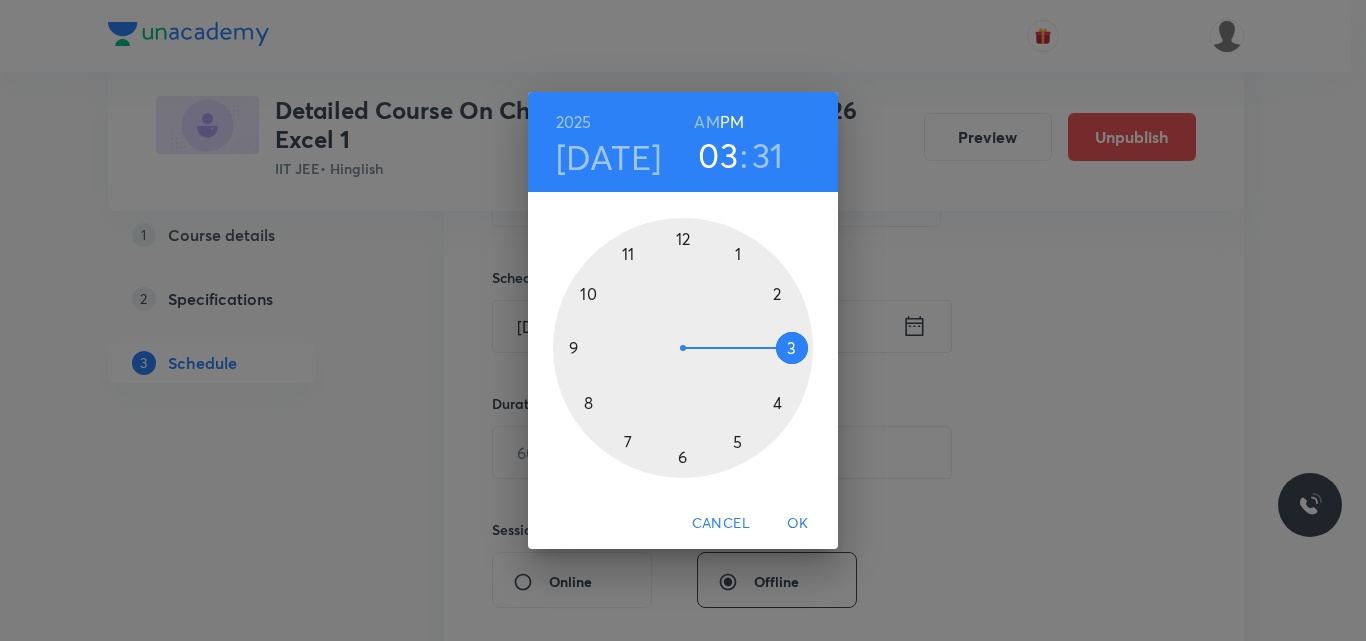 click at bounding box center [683, 348] 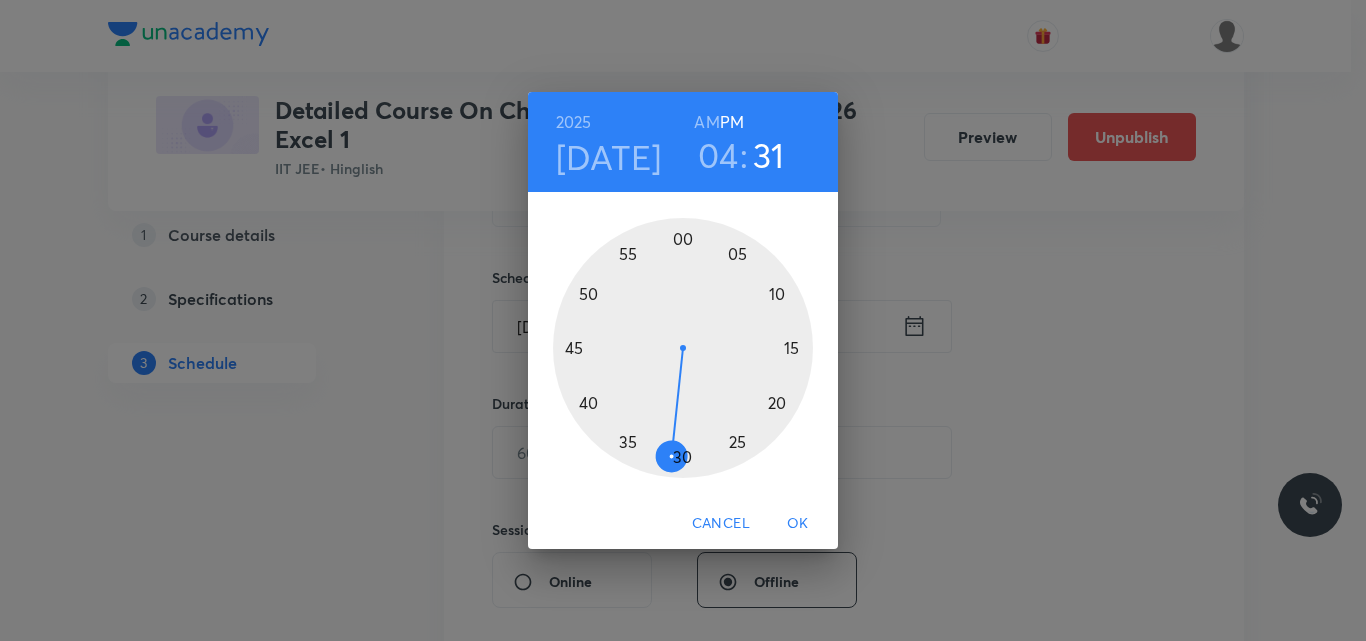 click at bounding box center [683, 348] 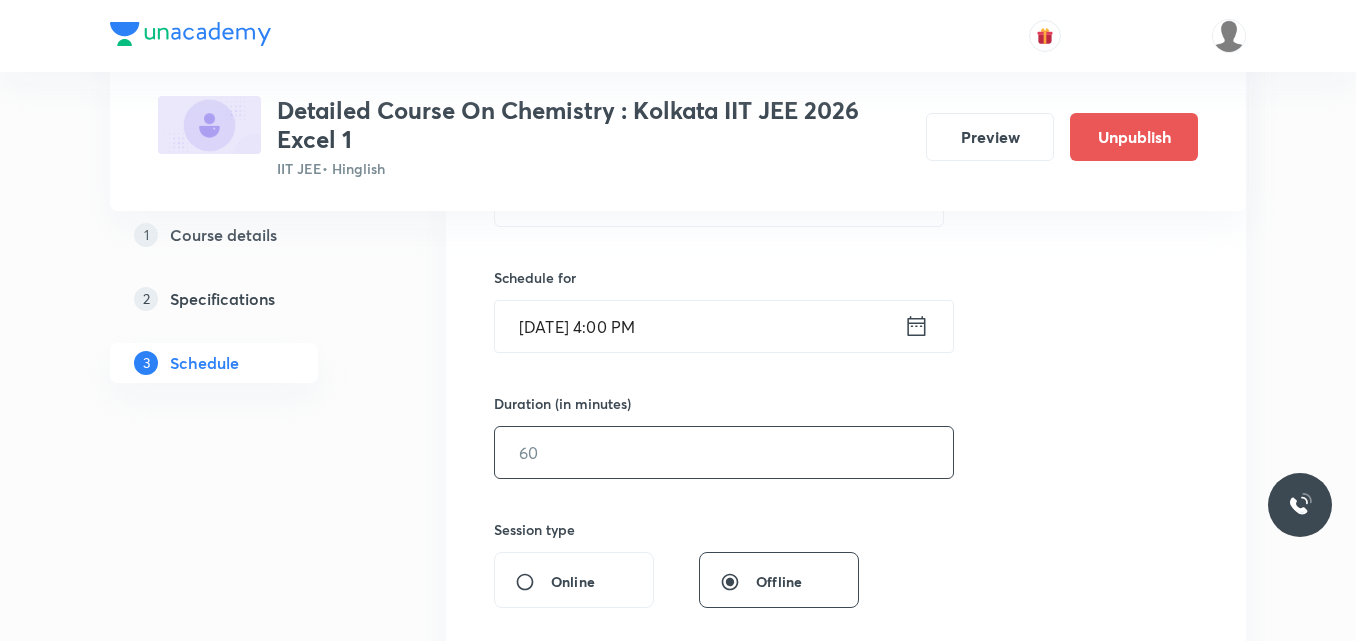 click at bounding box center (724, 452) 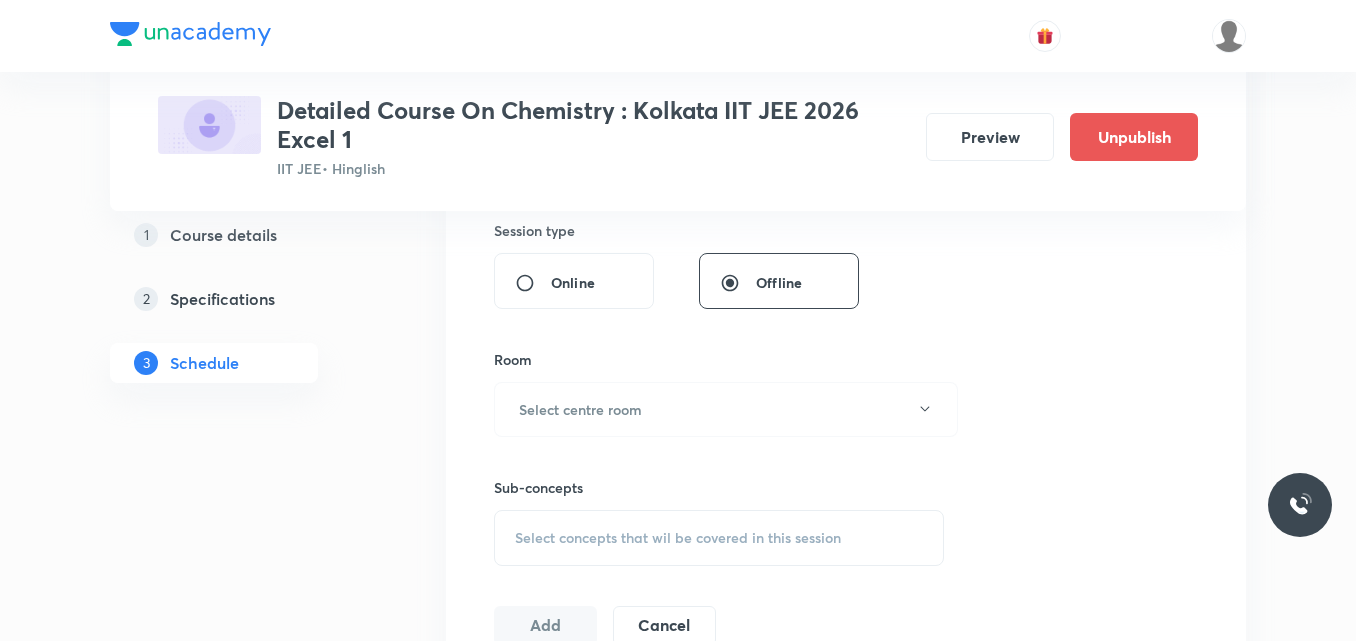scroll, scrollTop: 753, scrollLeft: 0, axis: vertical 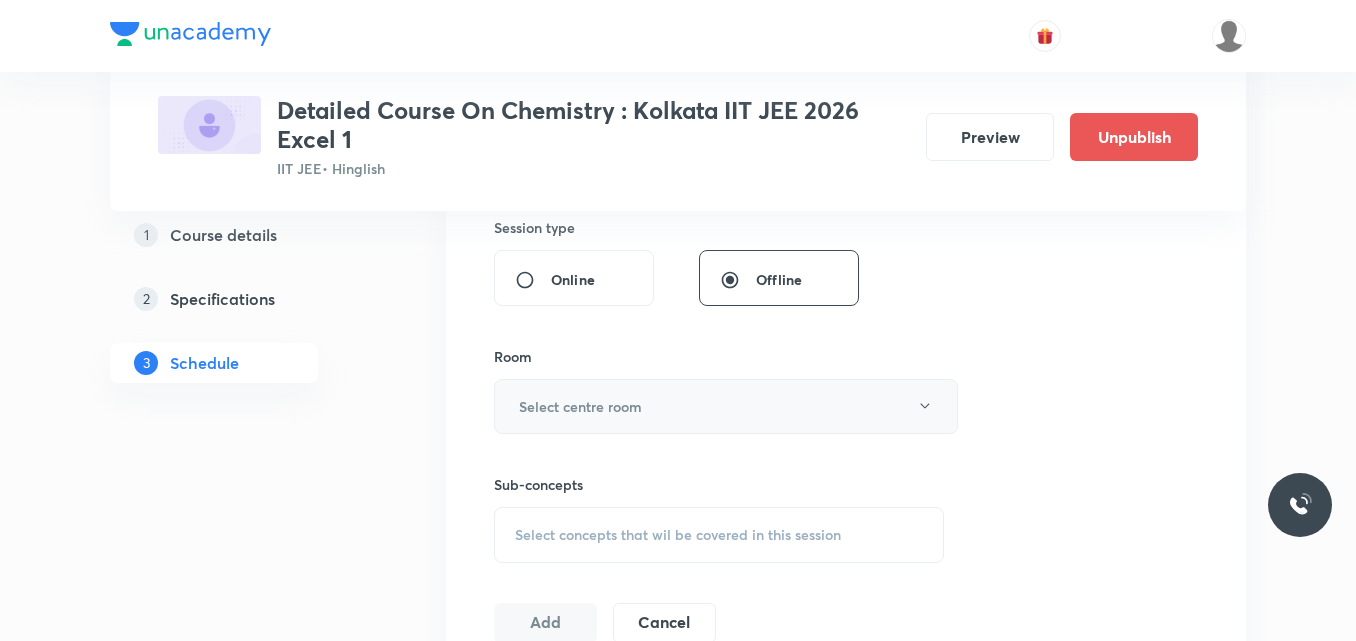 type on "75" 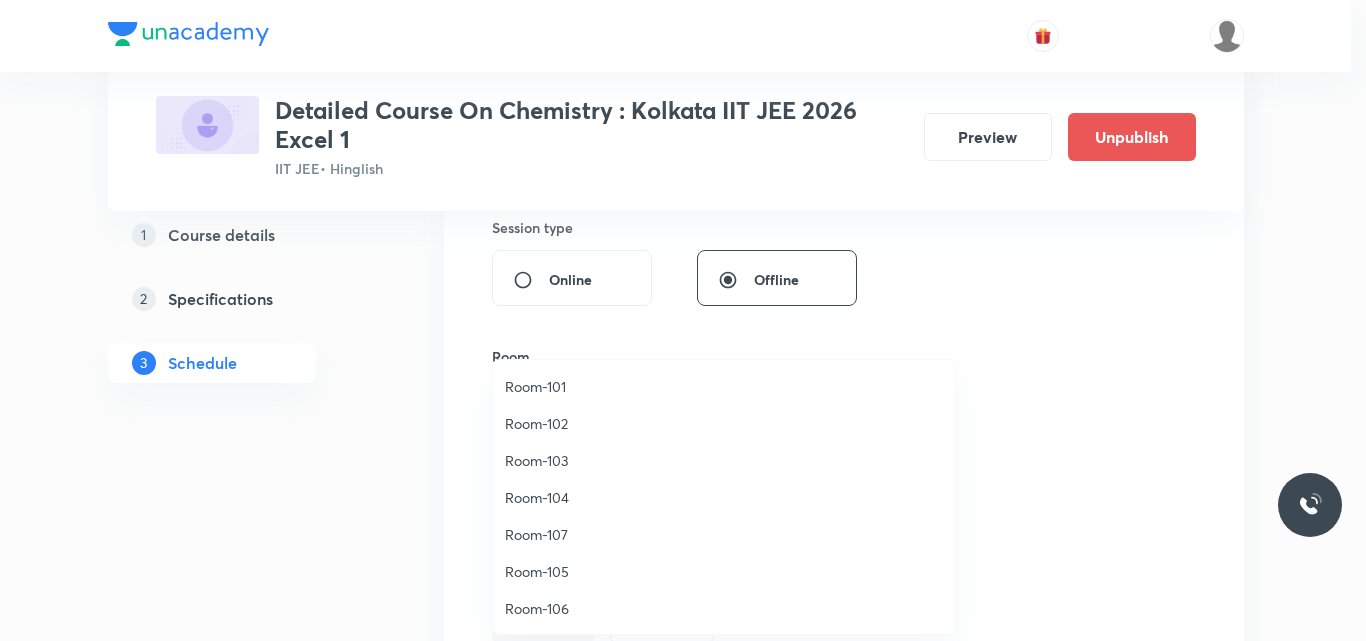 click on "Room-104" at bounding box center (724, 497) 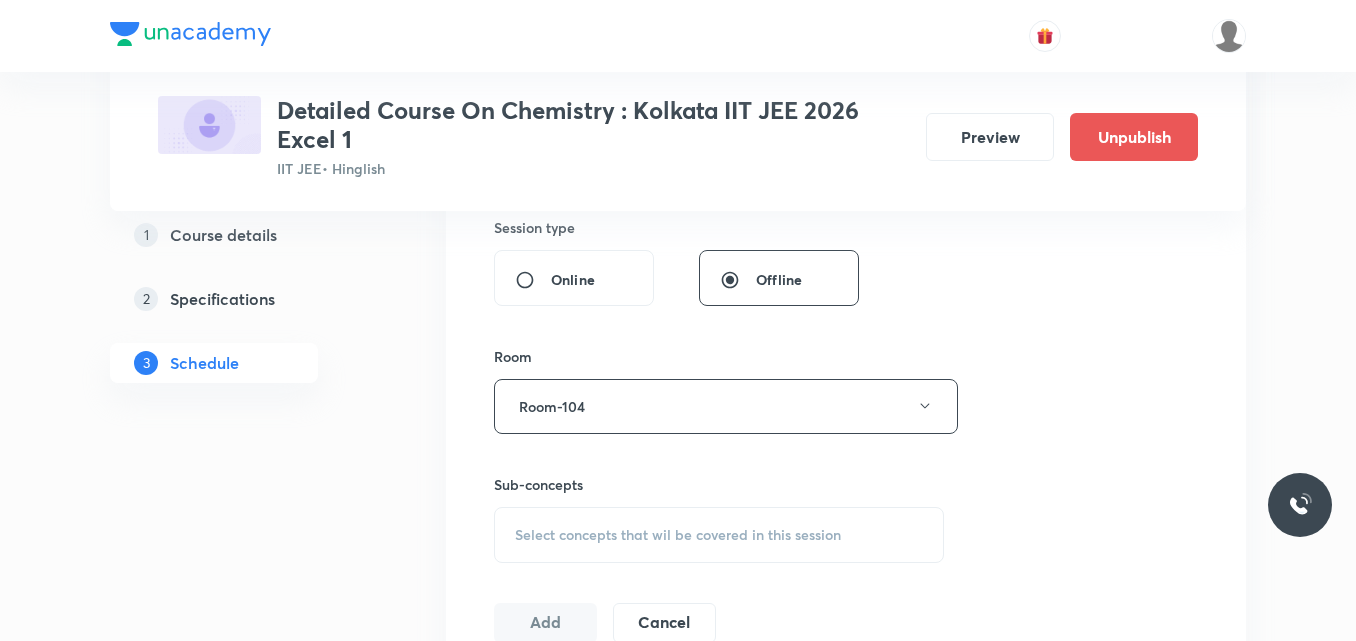 click on "Select concepts that wil be covered in this session" at bounding box center (678, 535) 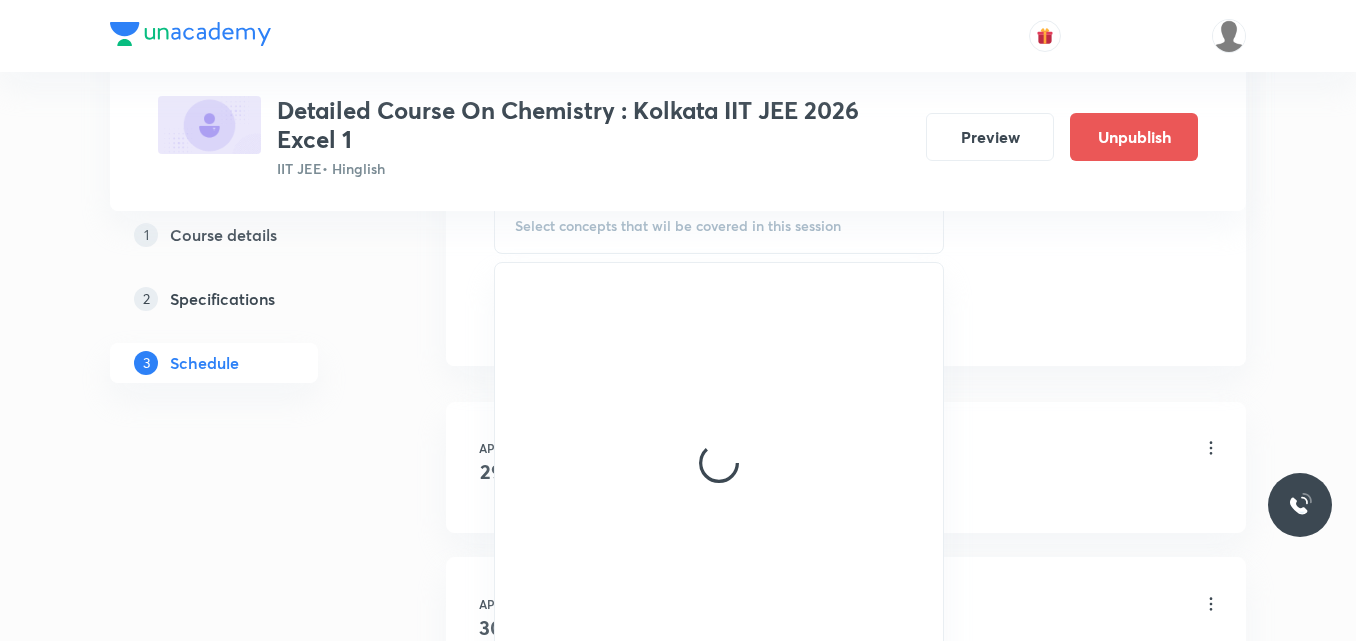scroll, scrollTop: 1063, scrollLeft: 0, axis: vertical 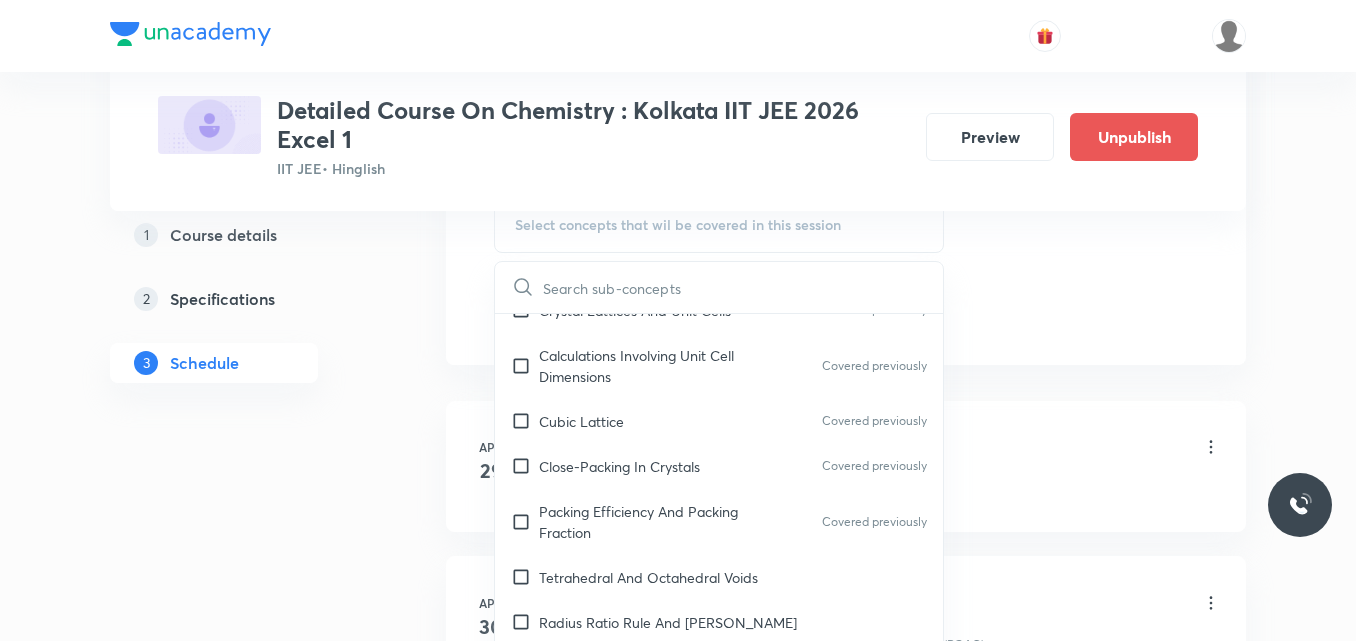 click on "Radius Ratio Rule And Ionic Radius" at bounding box center [719, 622] 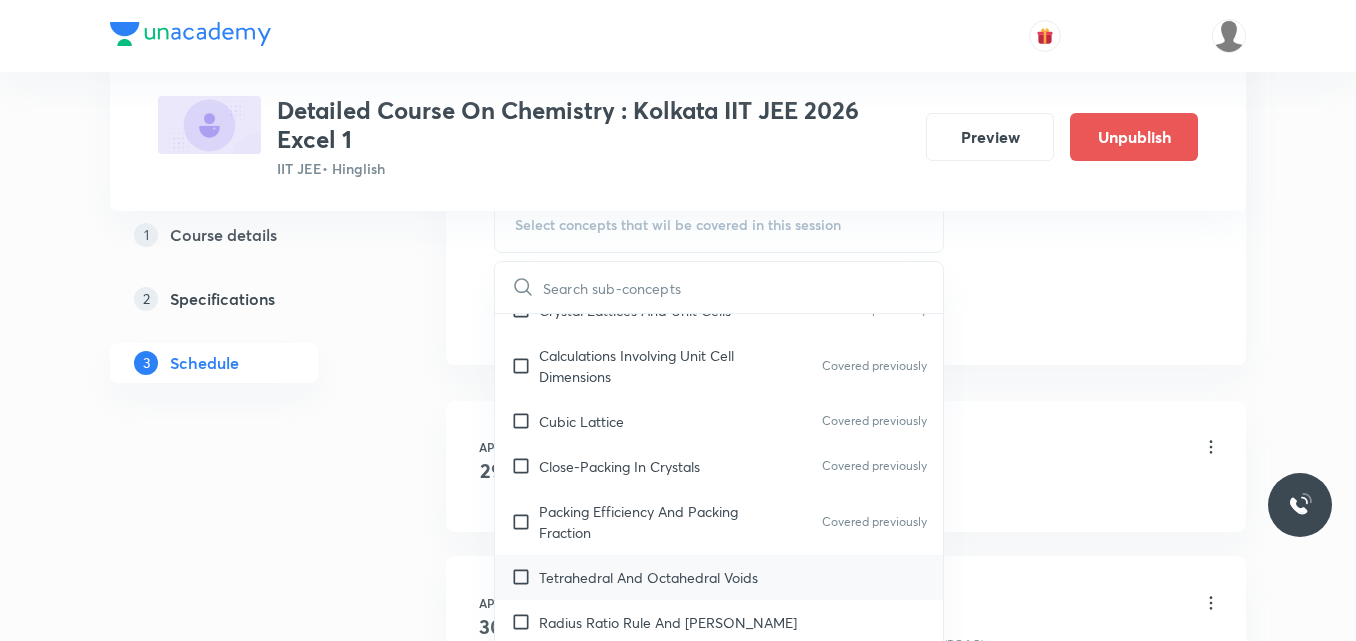 checkbox on "true" 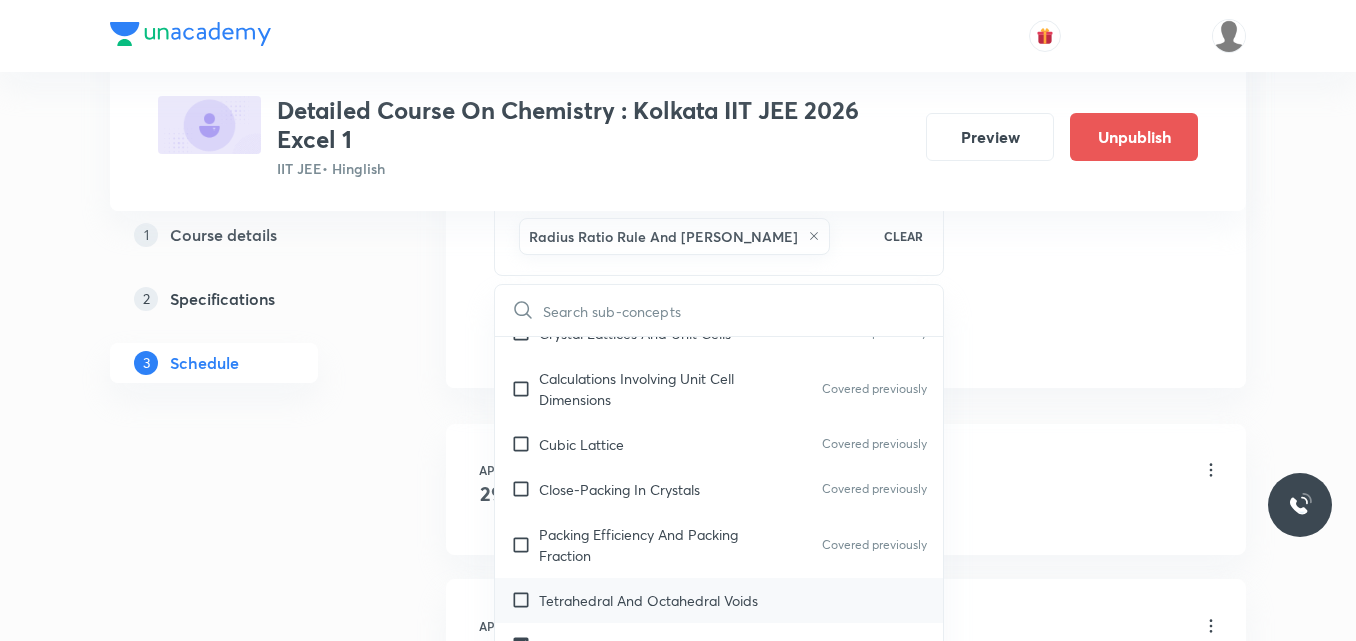 click on "Tetrahedral And Octahedral Voids" at bounding box center [719, 600] 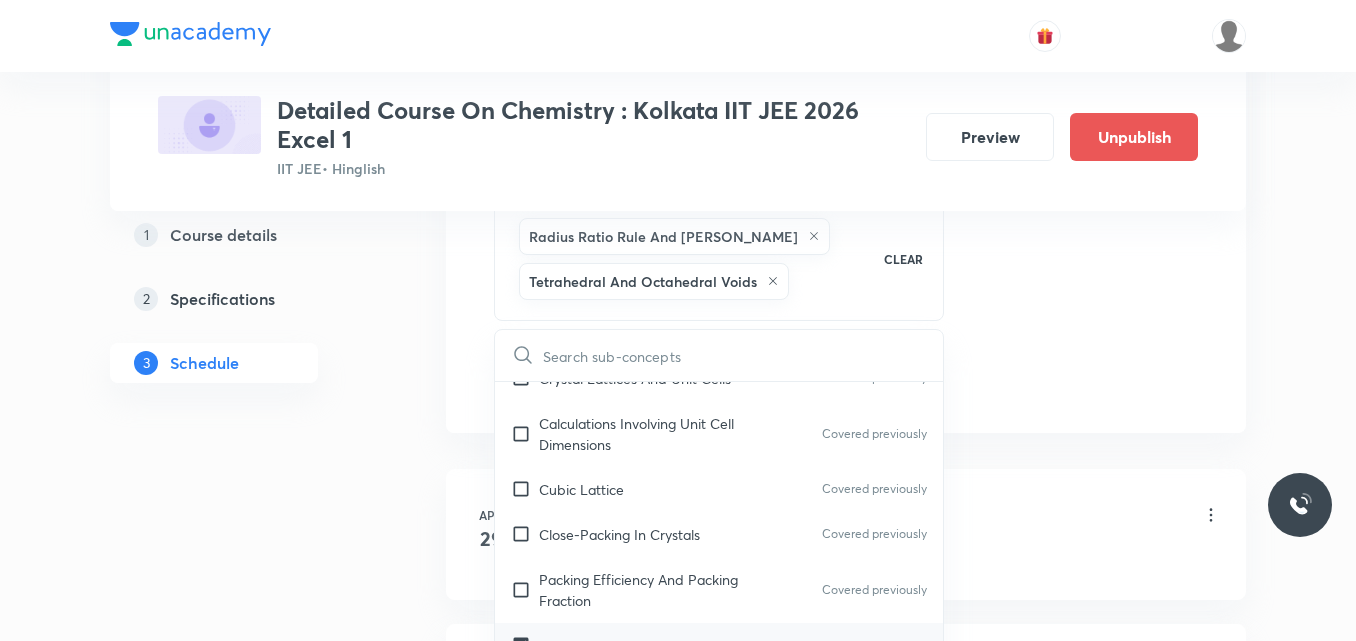 click on "Packing Efficiency And Packing Fraction" at bounding box center [640, 590] 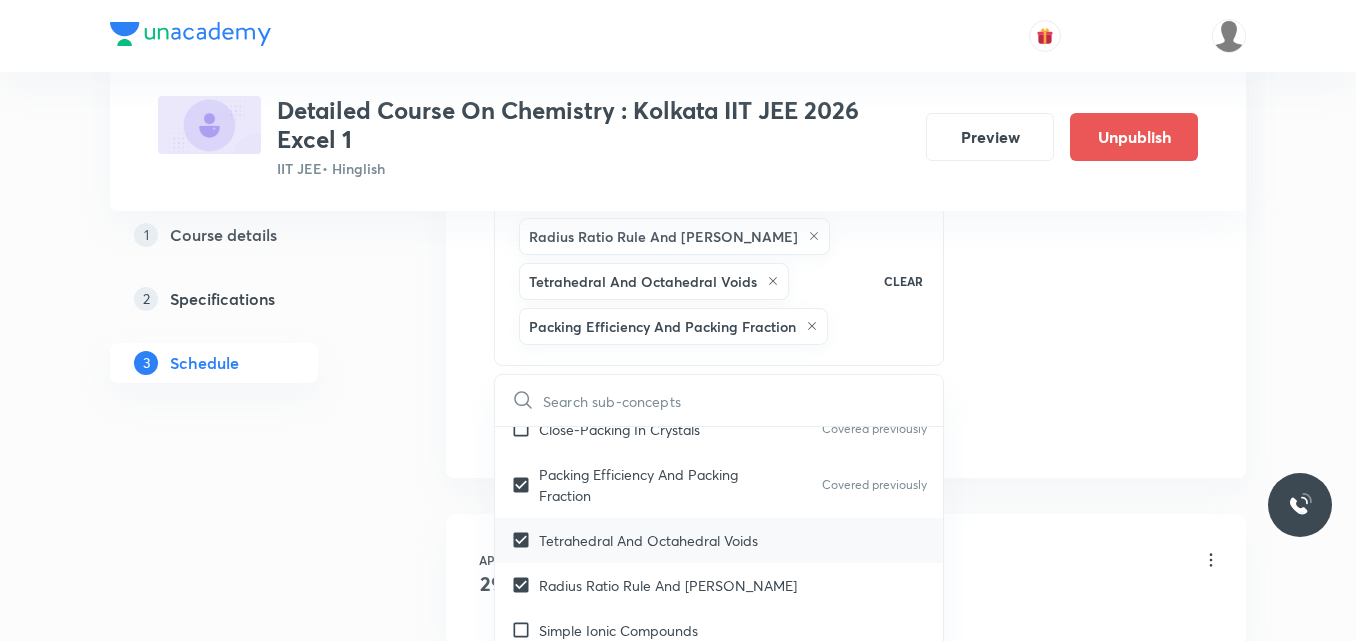 scroll, scrollTop: 7798, scrollLeft: 0, axis: vertical 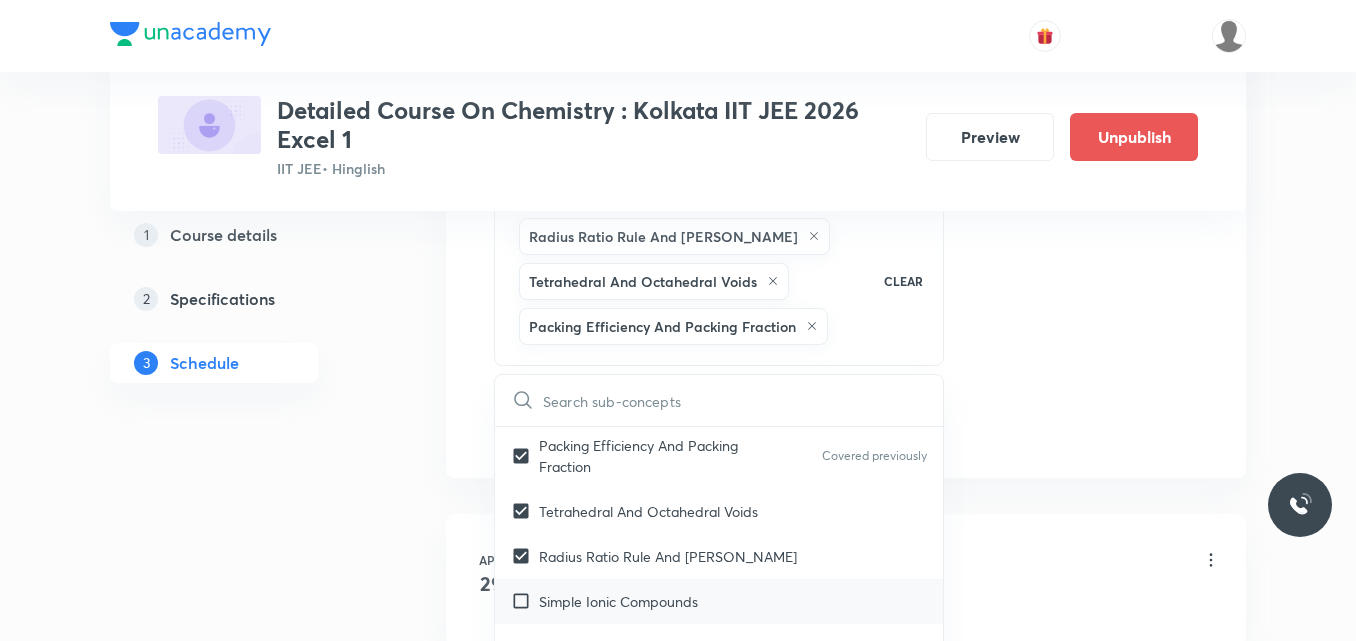 click on "Simple Ionic Compounds" at bounding box center [618, 601] 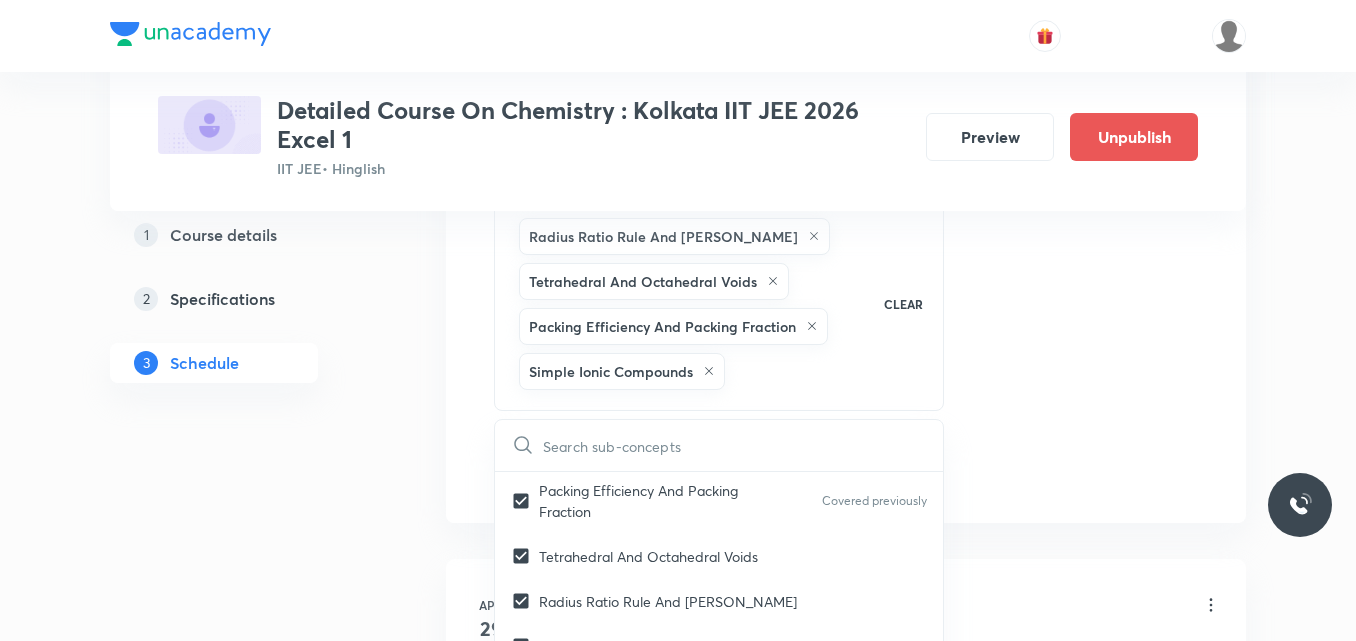 click on "X-Ray Diffraction Used to Study Crystal Structures (Bragg’s Law)" at bounding box center [733, 702] 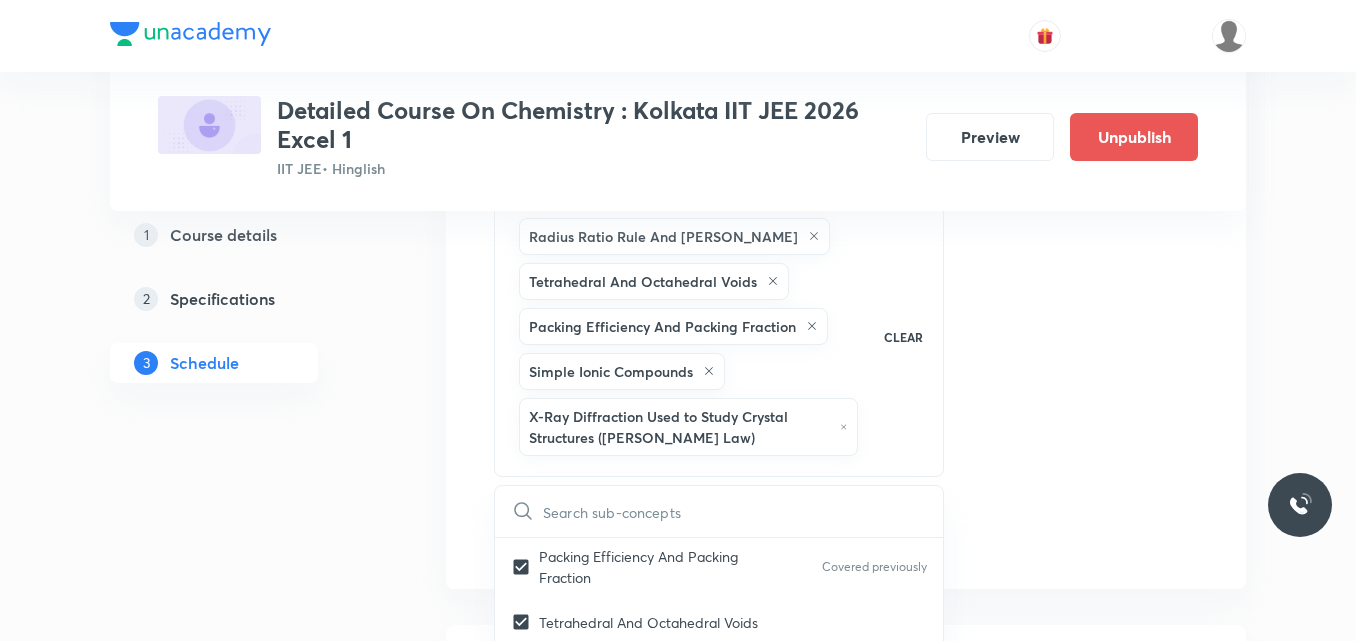 click on "Session  45 Live class Session title 32/99 Session on Coordination Compound ​ Schedule for Jul 18, 2025, 4:00 PM ​ Duration (in minutes) 75 ​   Session type Online Offline Room Room-104 Sub-concepts Radius Ratio Rule And Ionic Radius Tetrahedral And Octahedral Voids Packing Efficiency And Packing Fraction Simple Ionic Compounds X-Ray Diffraction Used to Study Crystal Structures (Bragg’s Law) CLEAR ​ General Topics & Mole Concept Basic Concepts Covered previously Basic Introduction Covered previously Percentage Composition Covered previously Stoichiometry Covered previously Principle of Atom Conservation (POAC) Covered previously Relation between Stoichiometric Quantities Covered previously Application of Mole Concept: Gravimetric Analysis Covered previously Different Laws Covered previously Formula and Composition Covered previously Concentration Terms Covered previously Some basic concepts of Chemistry Covered previously Atomic Structure Discovery Of Electron Covered previously Covered previously" at bounding box center [846, -25] 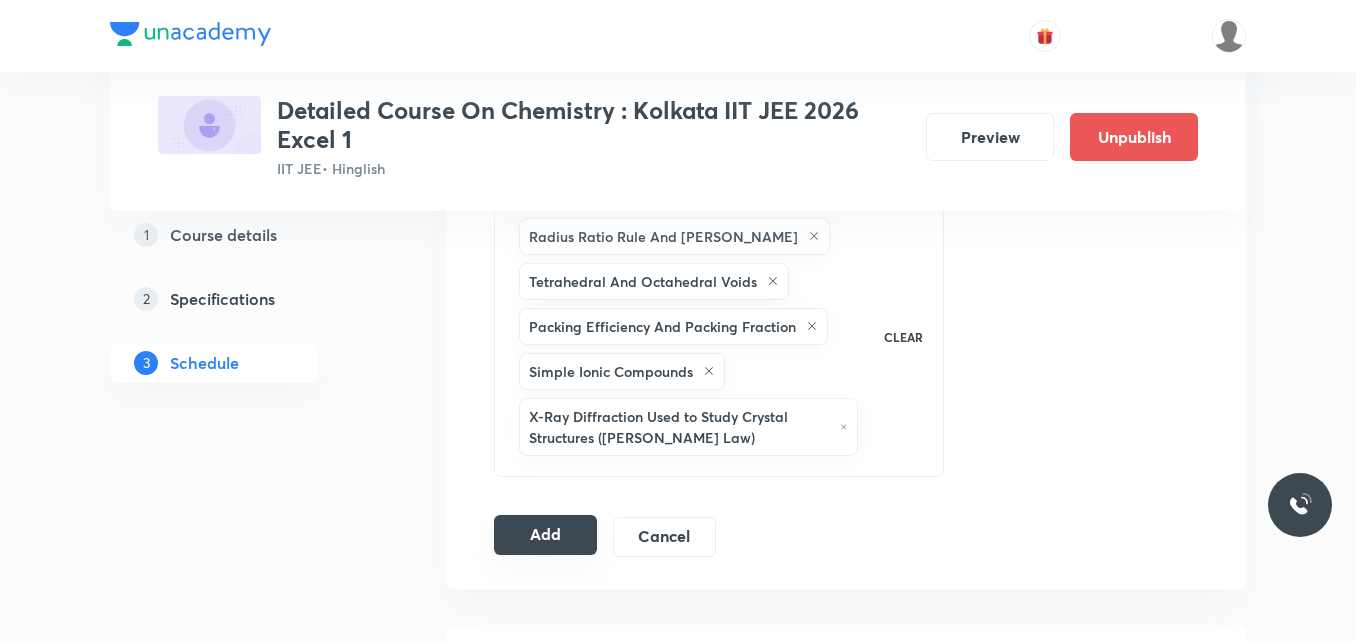click on "Add" at bounding box center [545, 535] 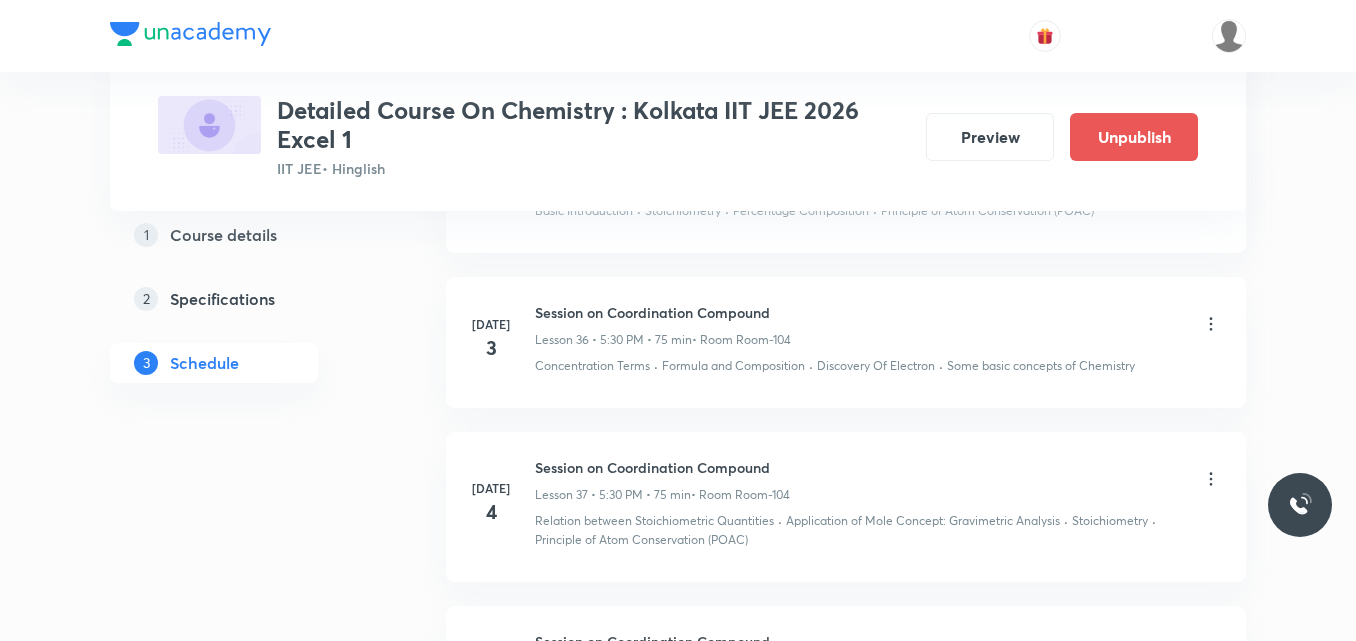 scroll, scrollTop: 7609, scrollLeft: 0, axis: vertical 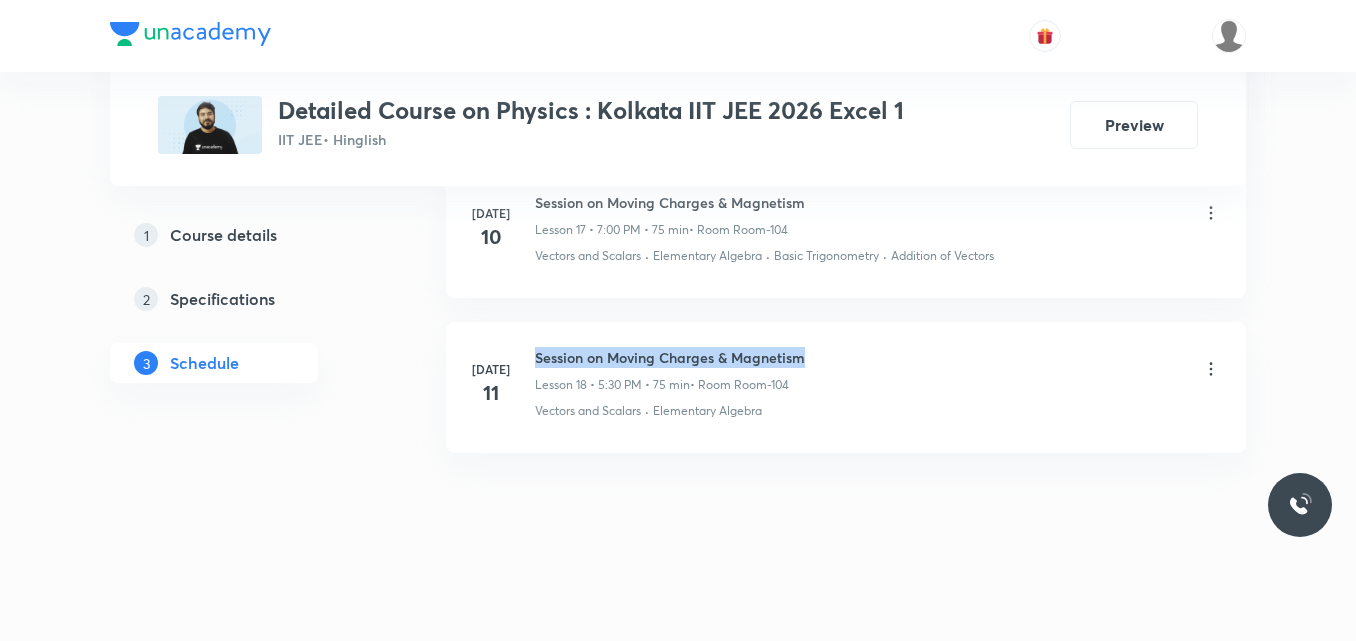 drag, startPoint x: 537, startPoint y: 356, endPoint x: 813, endPoint y: 357, distance: 276.0018 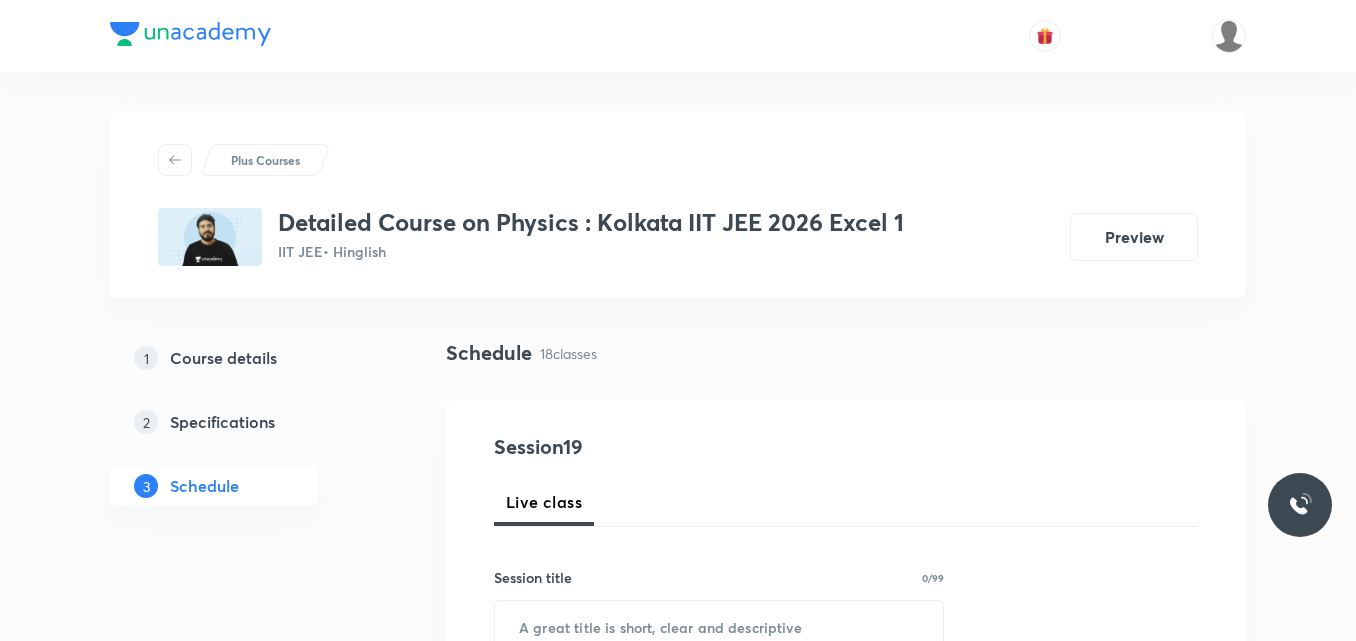 scroll, scrollTop: 192, scrollLeft: 0, axis: vertical 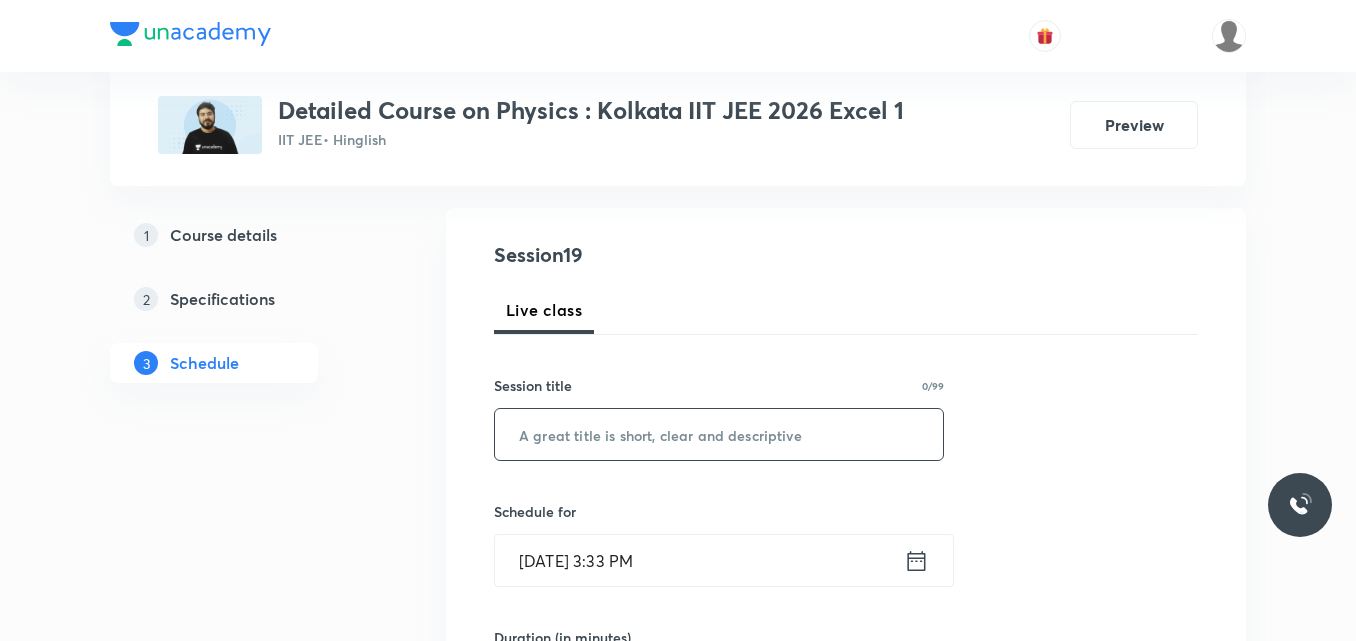click at bounding box center (719, 434) 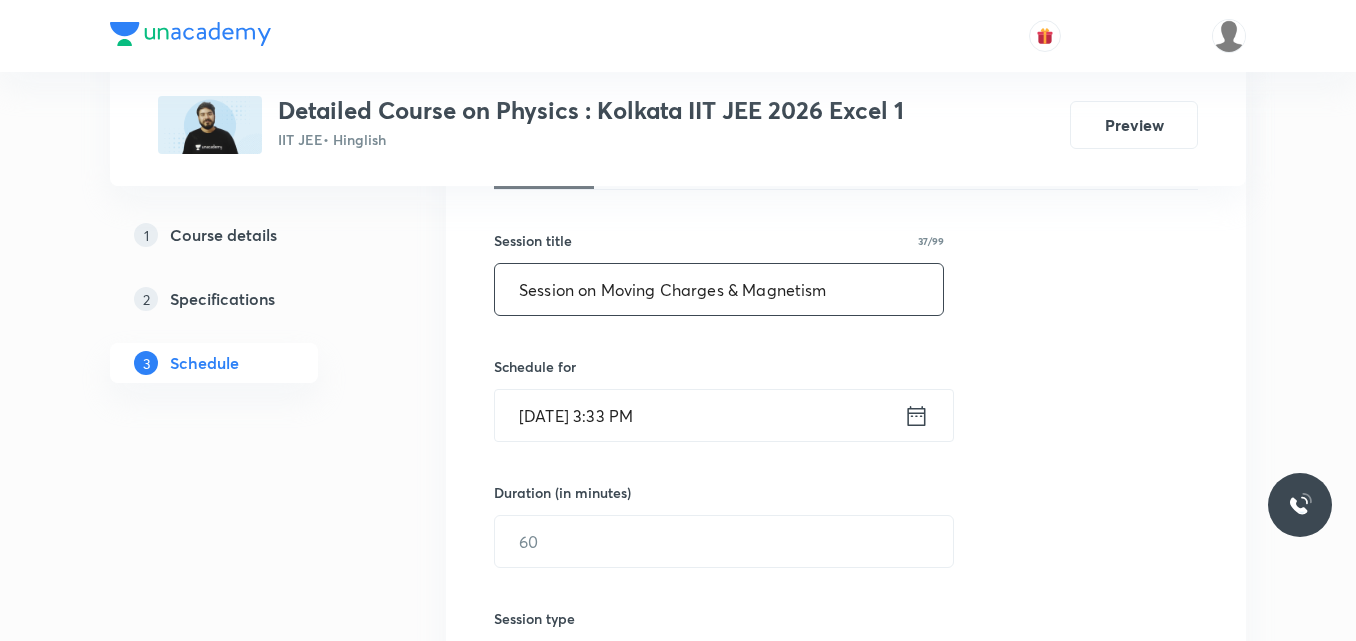 scroll, scrollTop: 338, scrollLeft: 0, axis: vertical 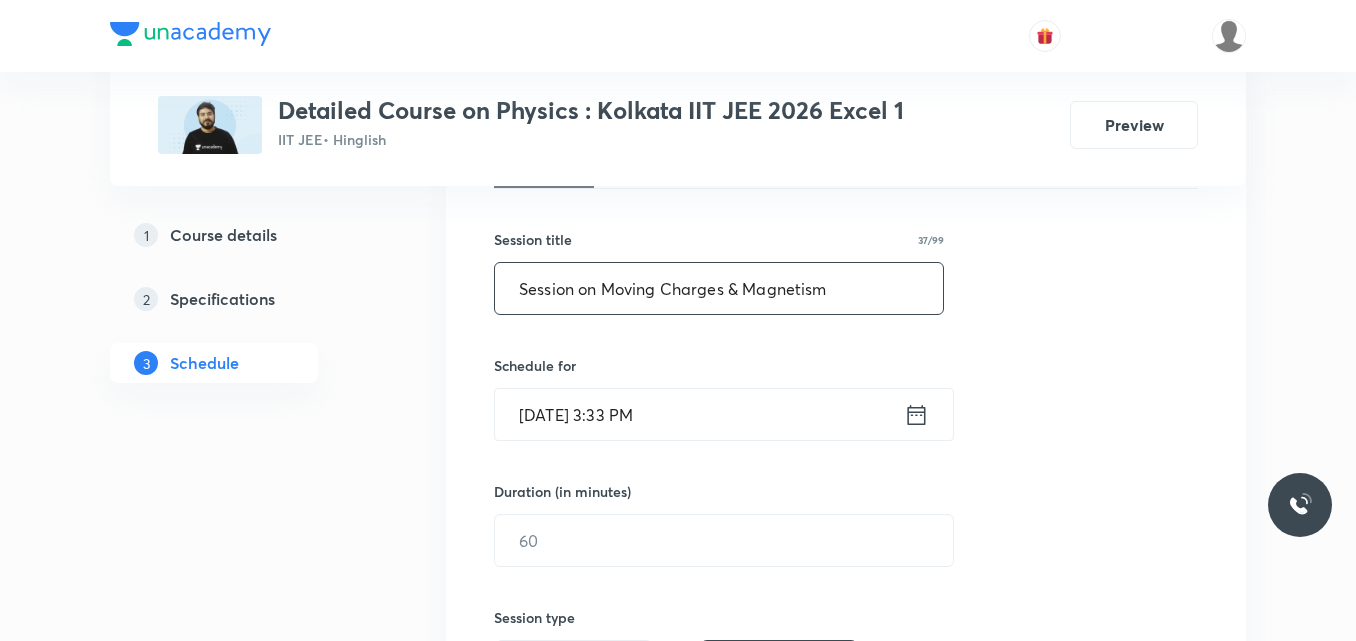 type on "Session on Moving Charges & Magnetism" 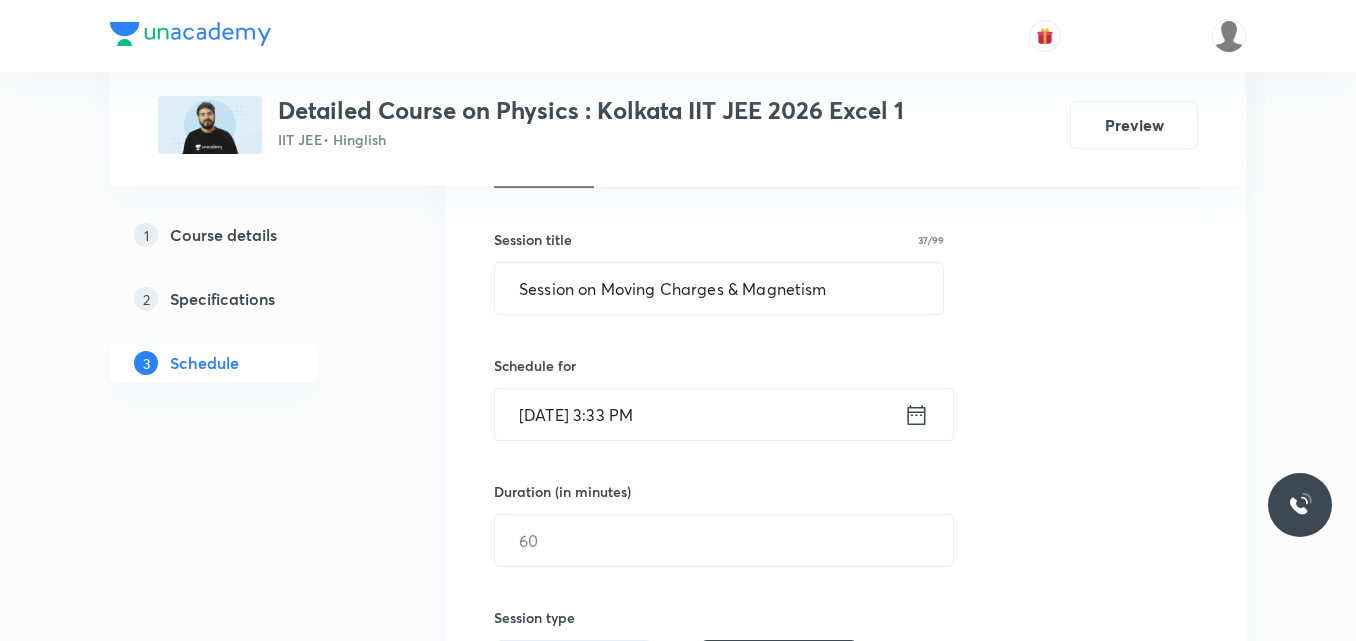 click 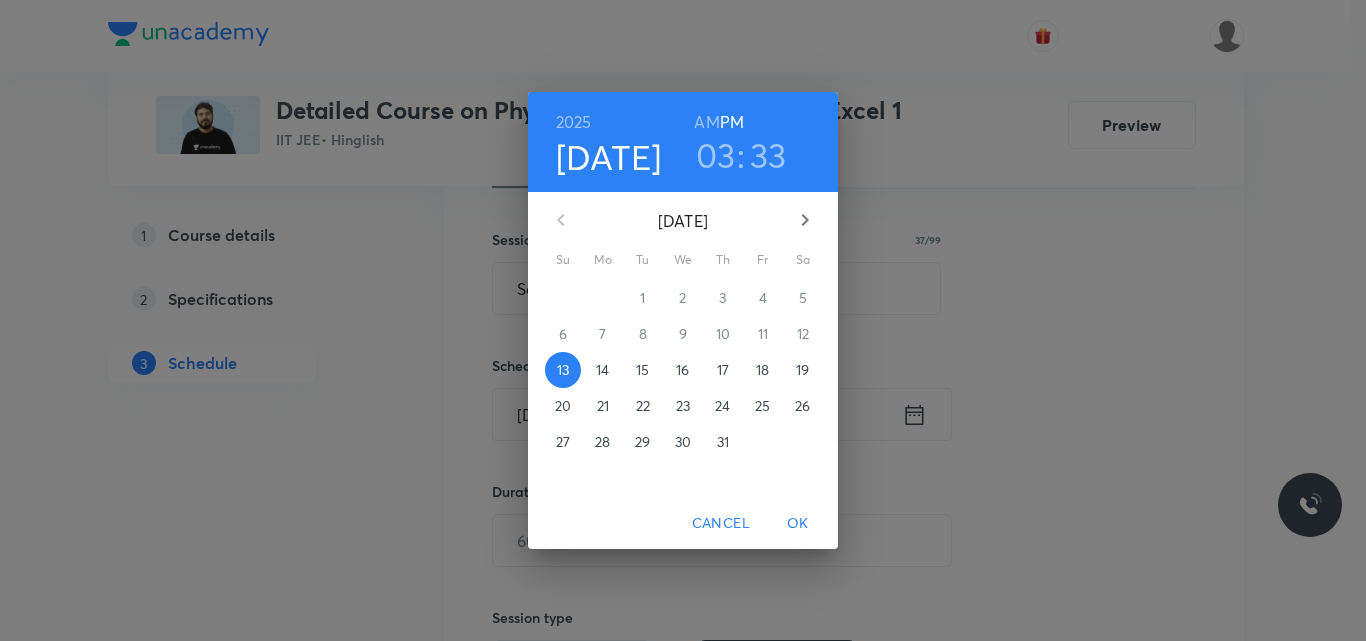 click on "15" at bounding box center (642, 370) 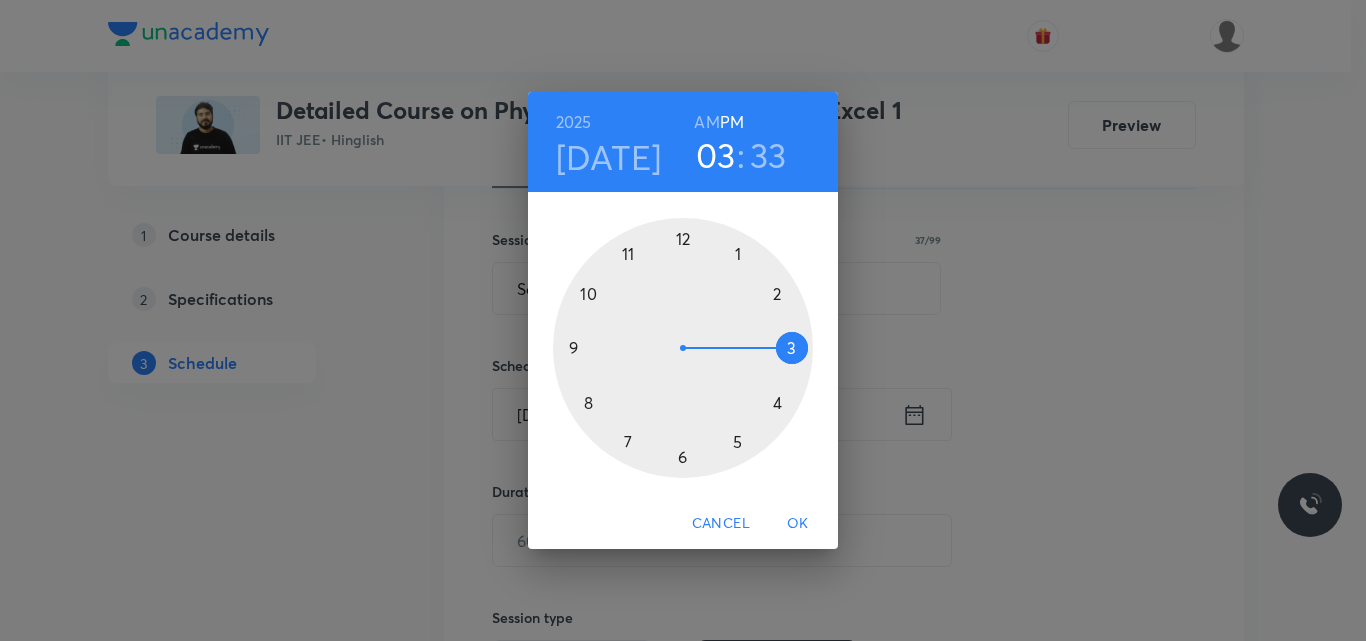 click at bounding box center (683, 348) 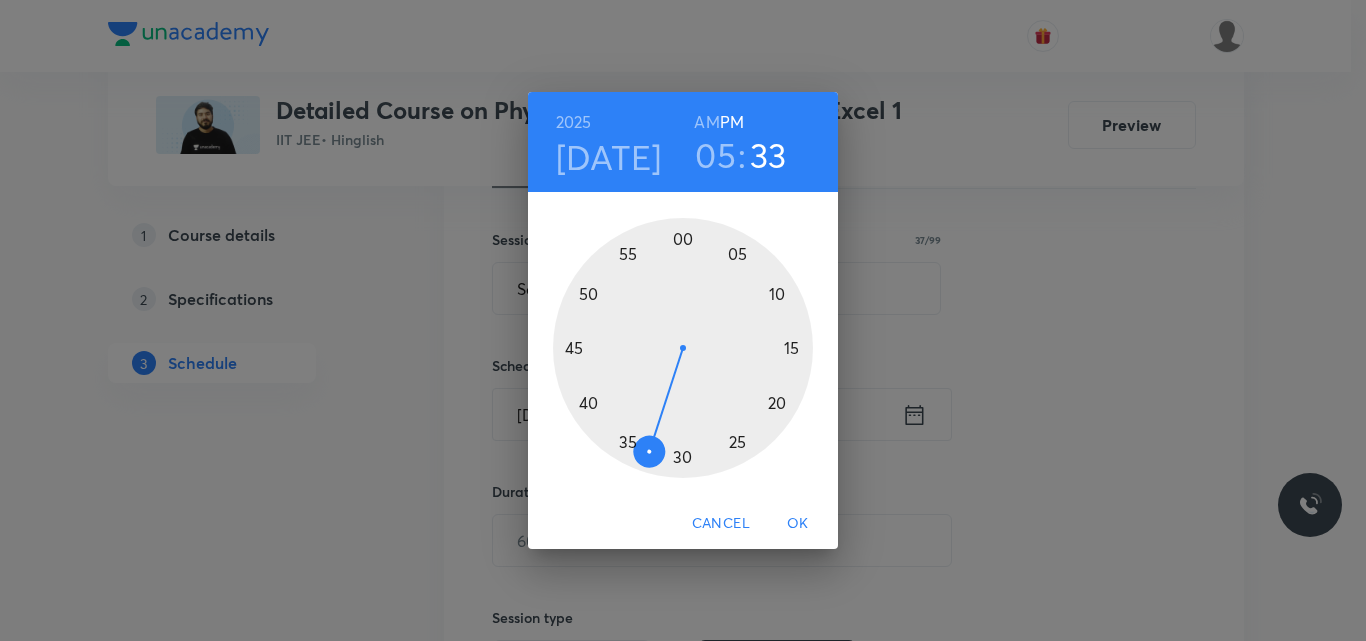click at bounding box center [683, 348] 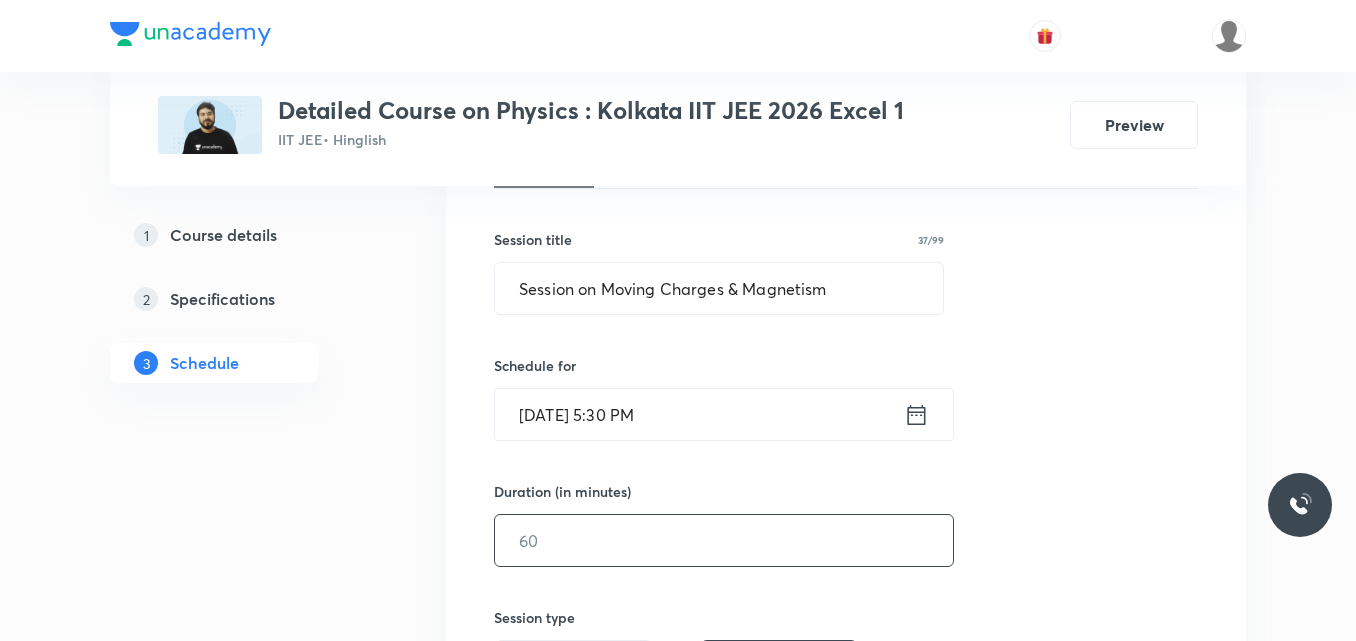 click at bounding box center (724, 540) 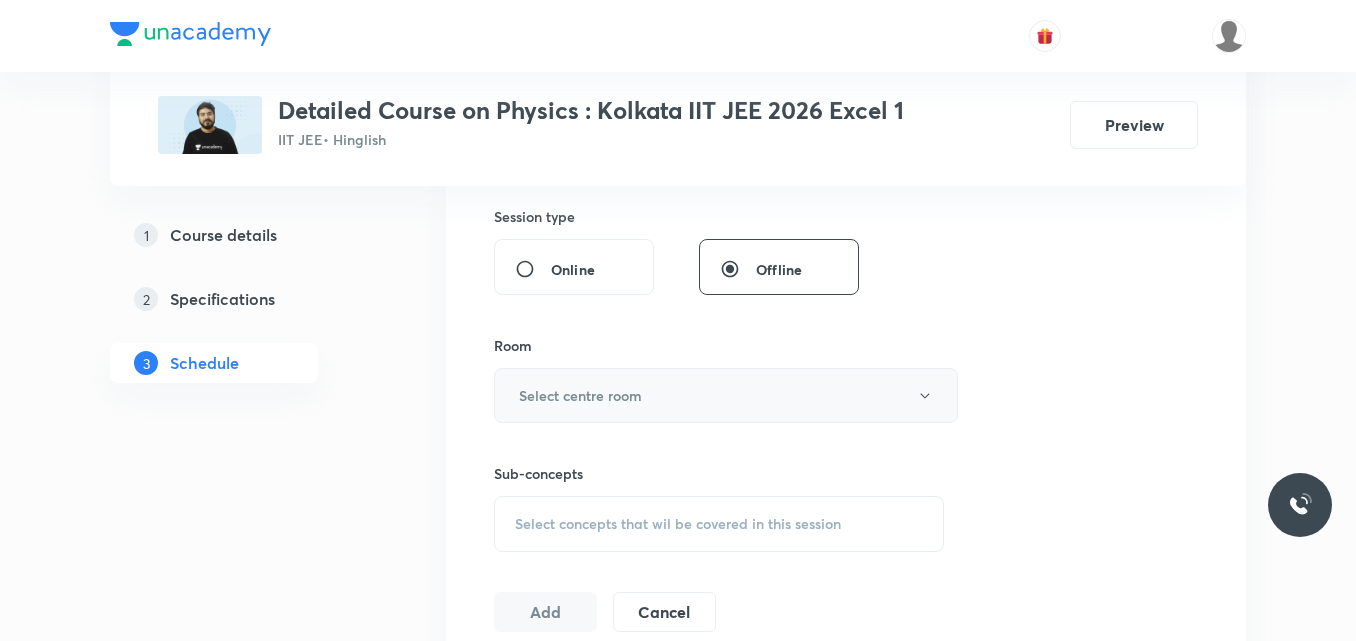 scroll, scrollTop: 740, scrollLeft: 0, axis: vertical 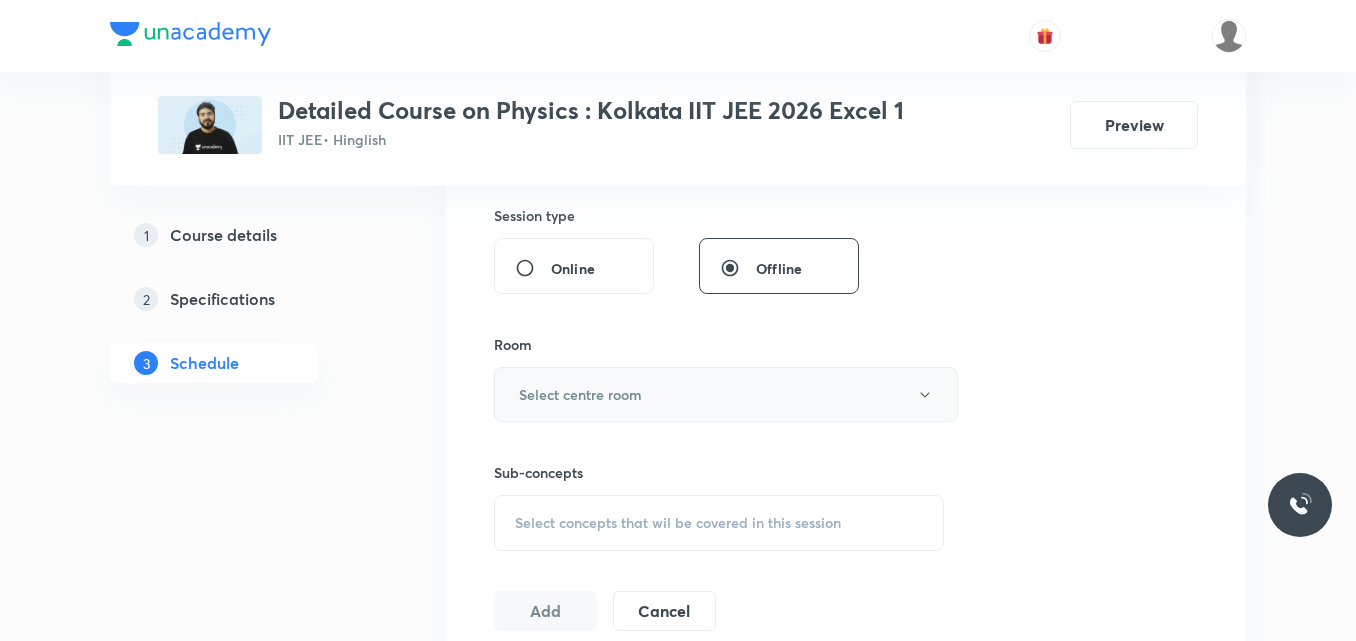 type on "75" 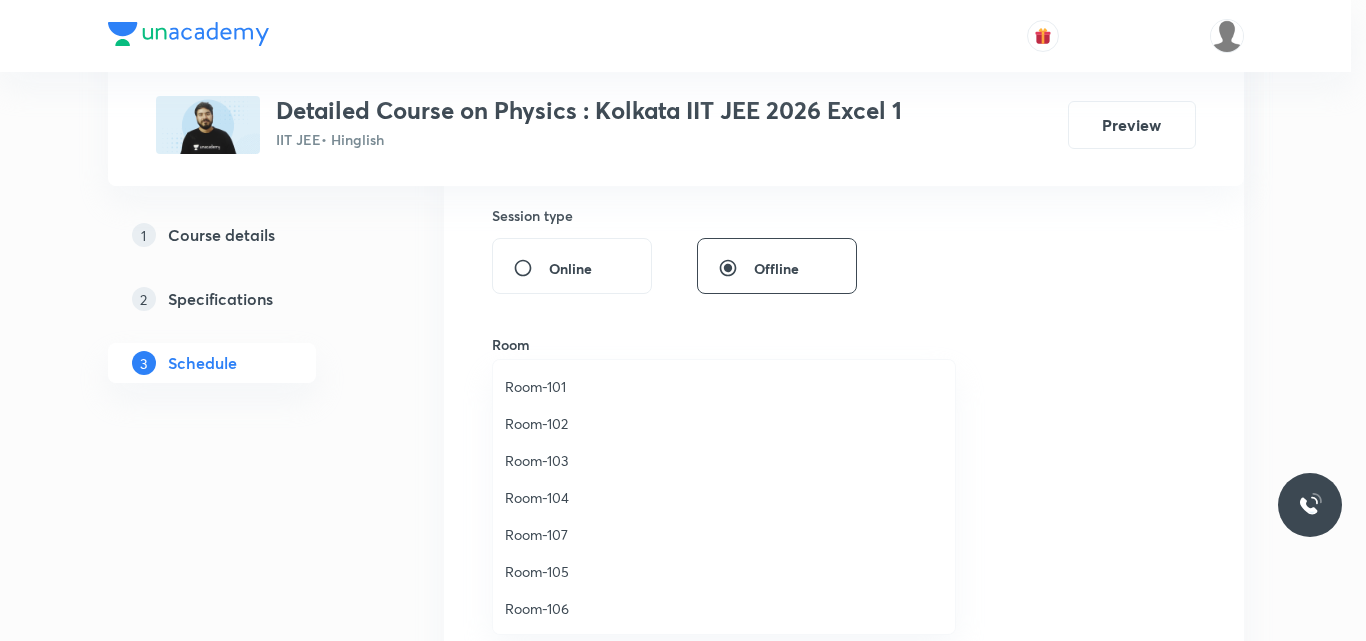 click on "Room-104" at bounding box center [724, 497] 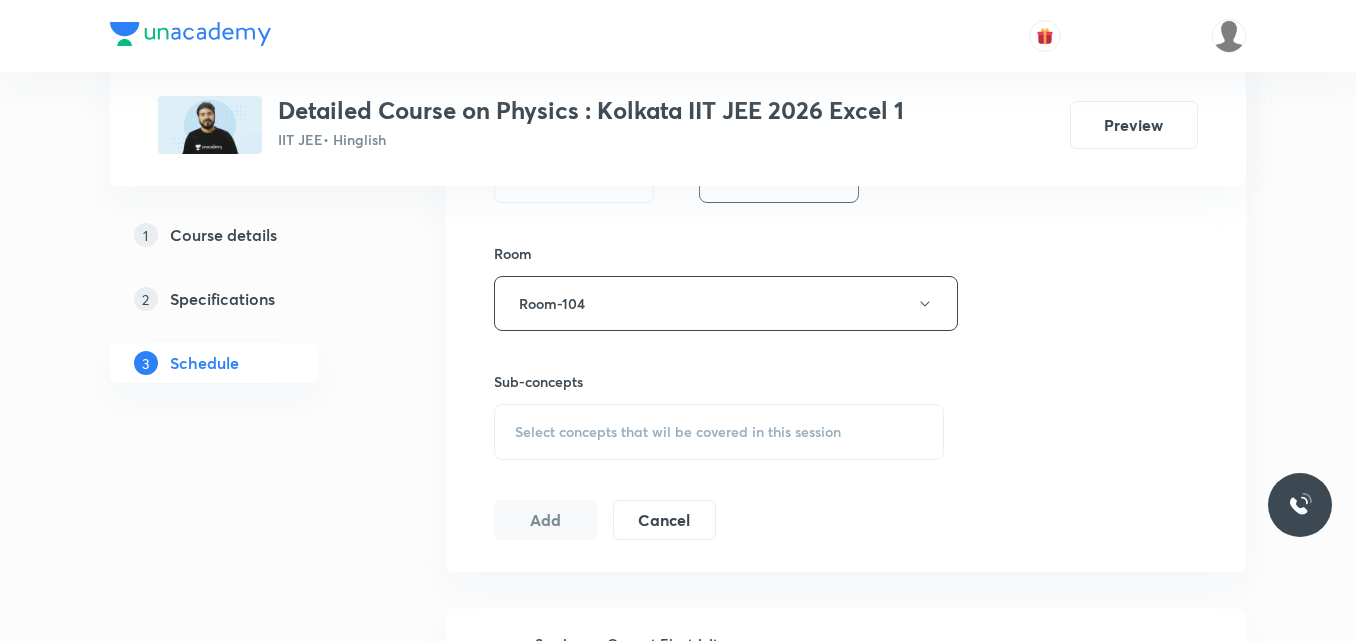 scroll, scrollTop: 868, scrollLeft: 0, axis: vertical 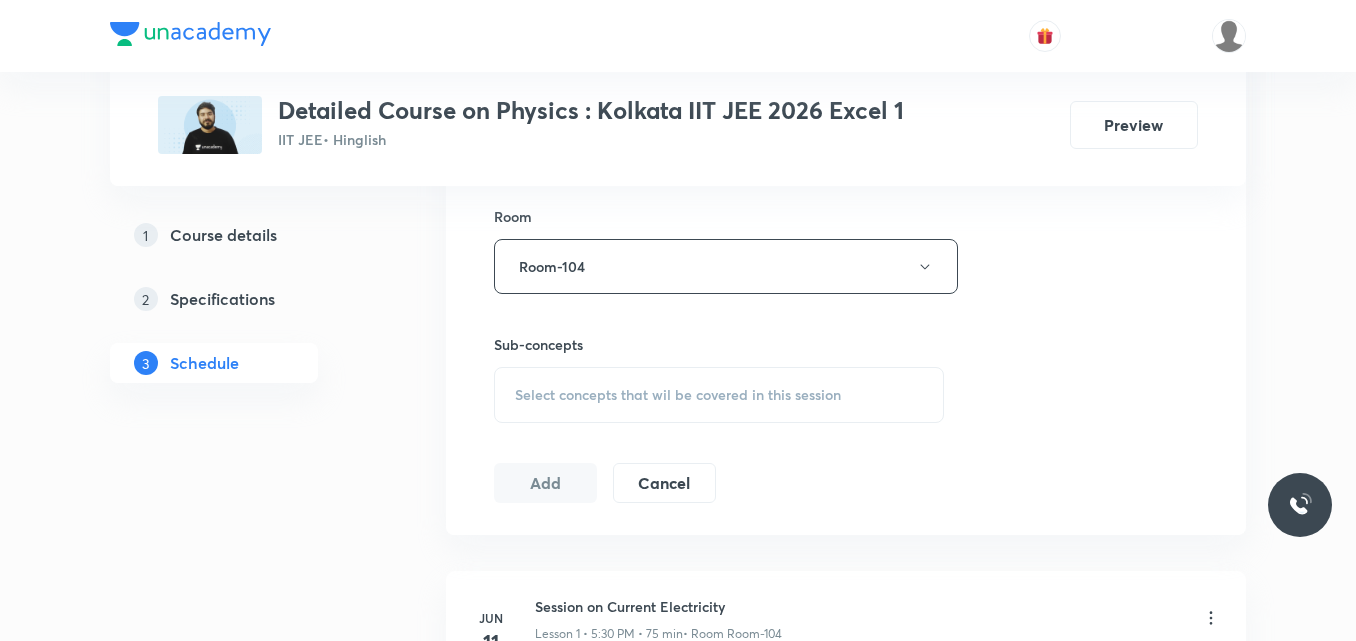 click on "Select concepts that wil be covered in this session" at bounding box center (678, 395) 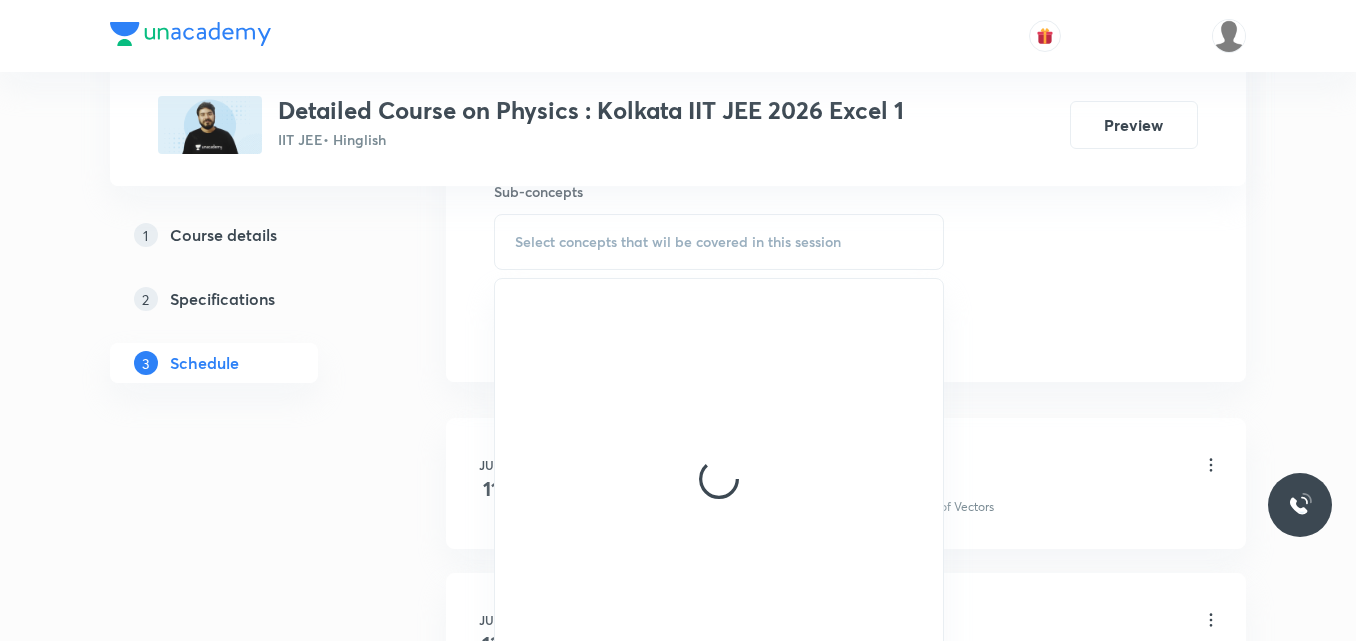 scroll, scrollTop: 1023, scrollLeft: 0, axis: vertical 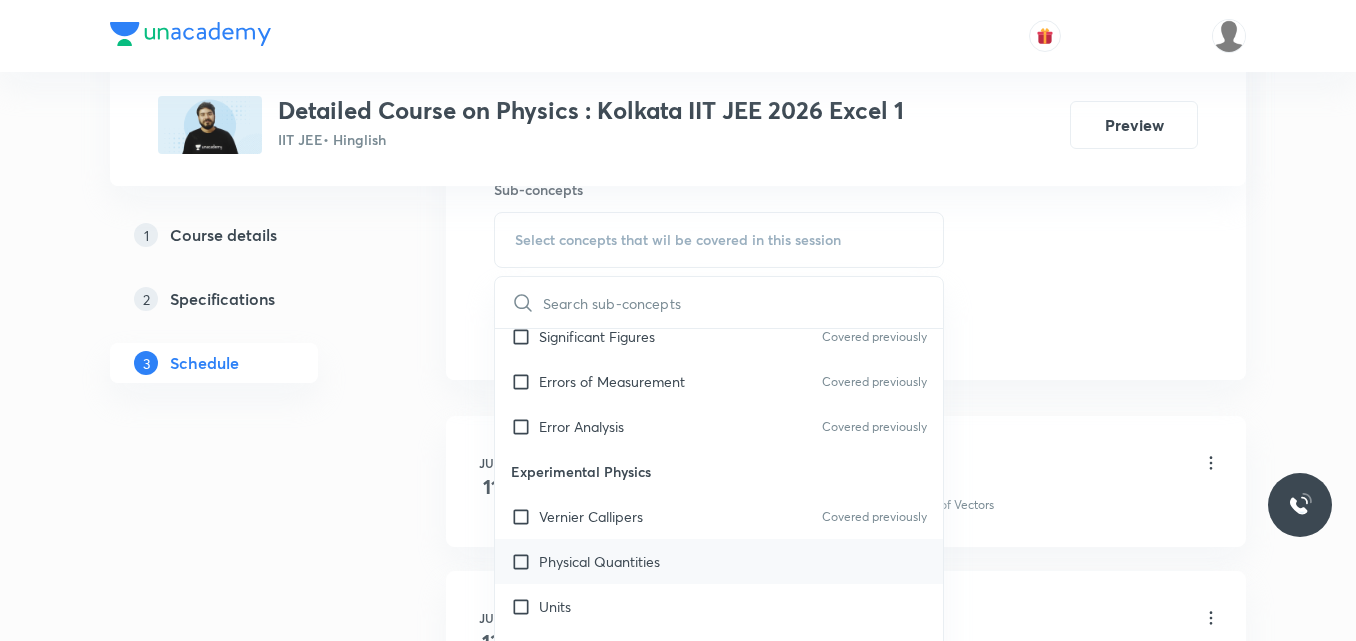 click on "Physical Quantities" at bounding box center (719, 561) 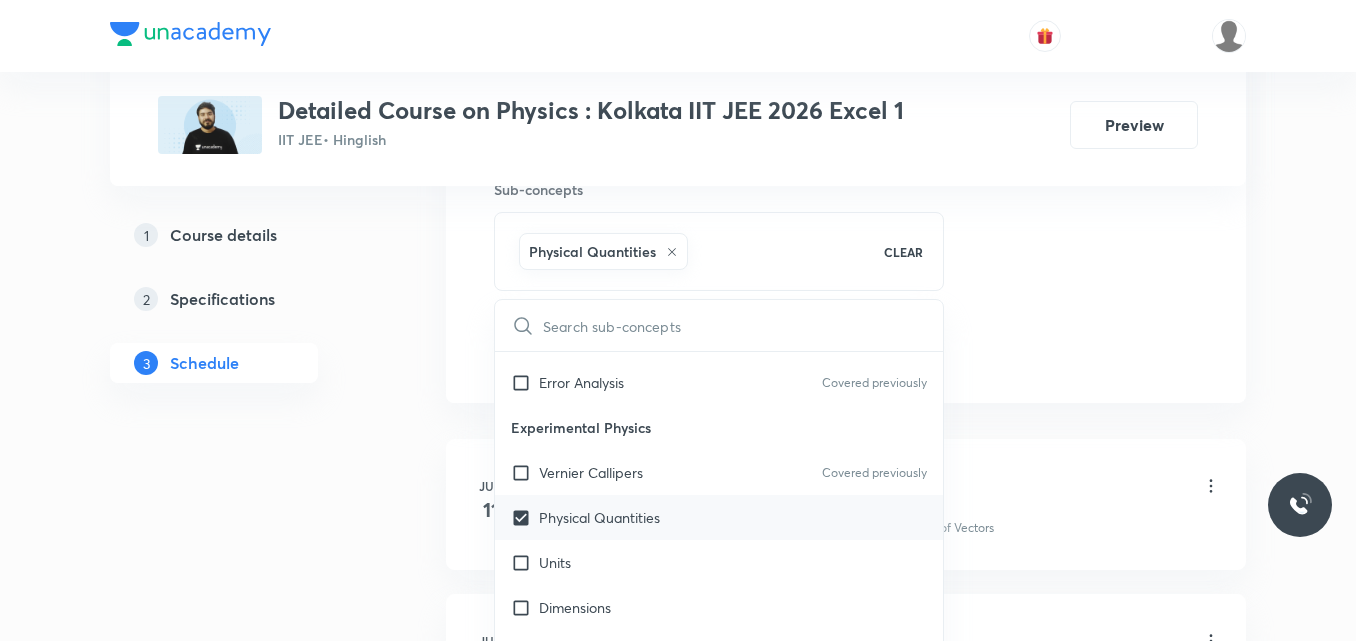 click on "Units" at bounding box center [719, 562] 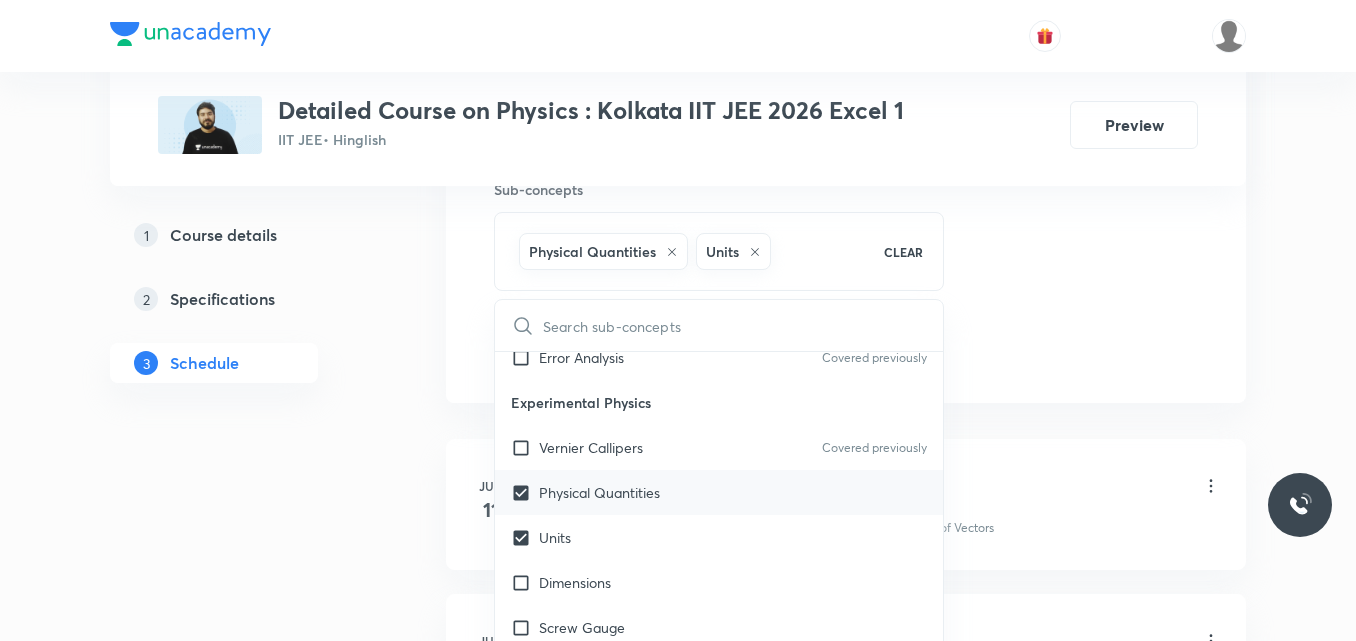 scroll, scrollTop: 1651, scrollLeft: 0, axis: vertical 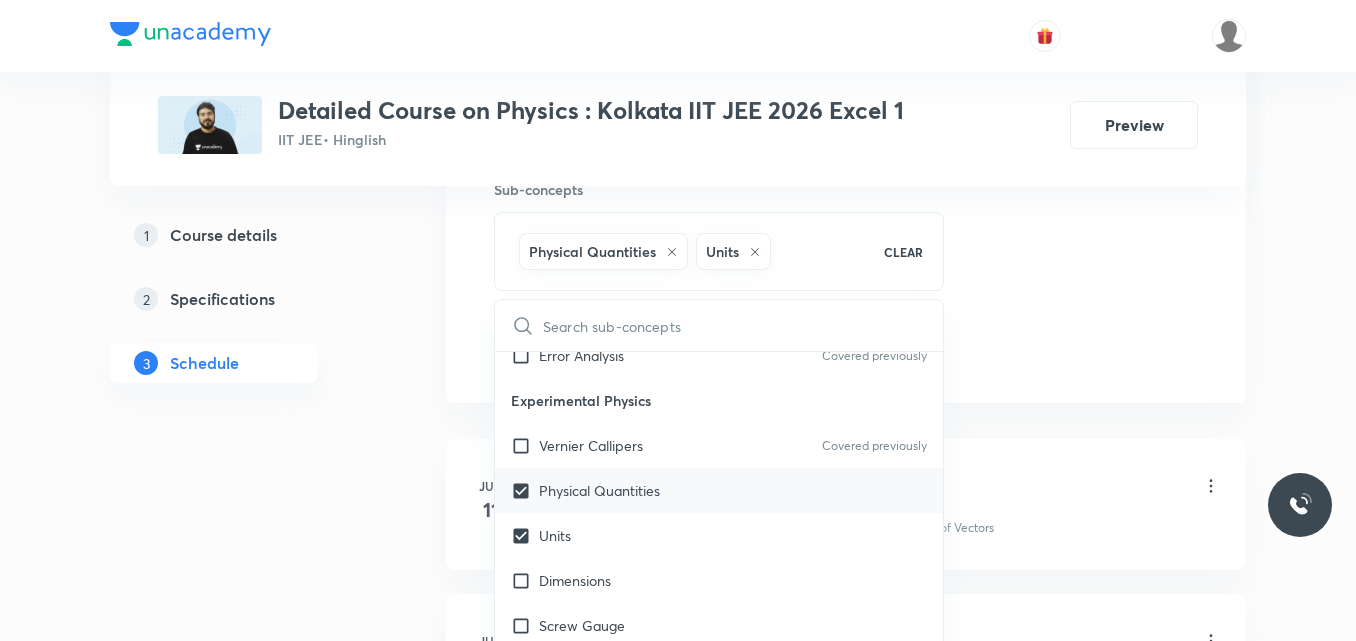 click on "Dimensions" at bounding box center [575, 580] 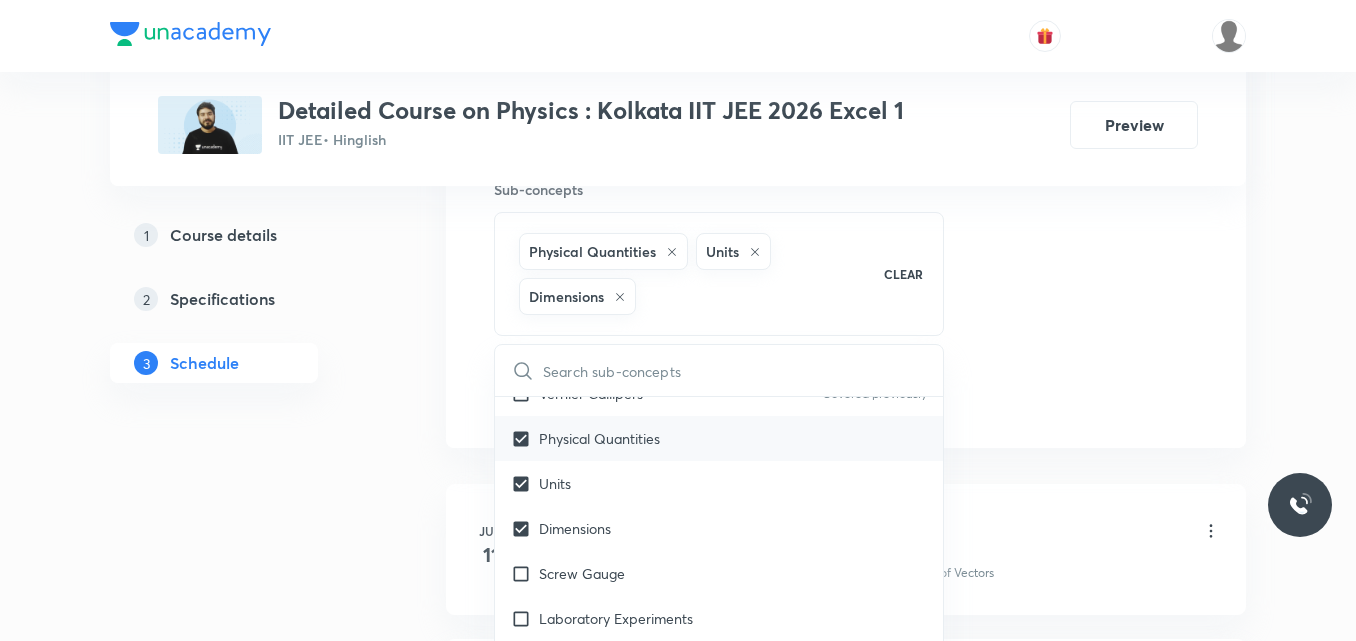 scroll, scrollTop: 1770, scrollLeft: 0, axis: vertical 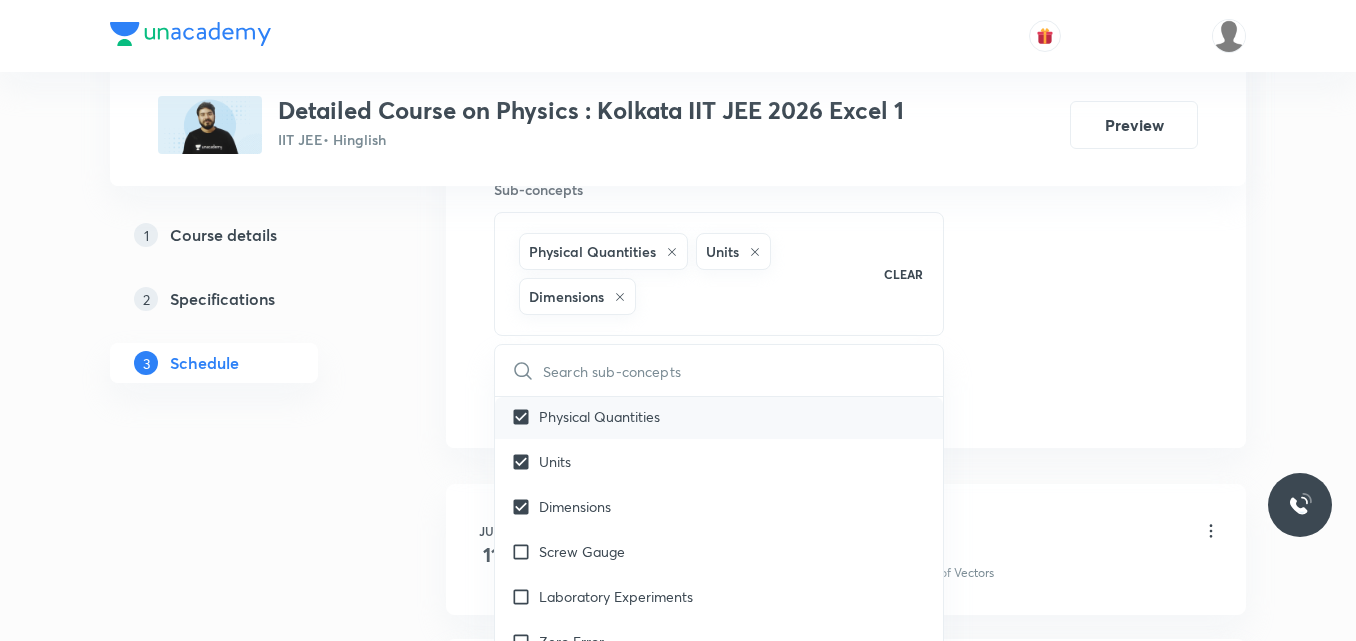 click on "Screw Gauge" at bounding box center (719, 551) 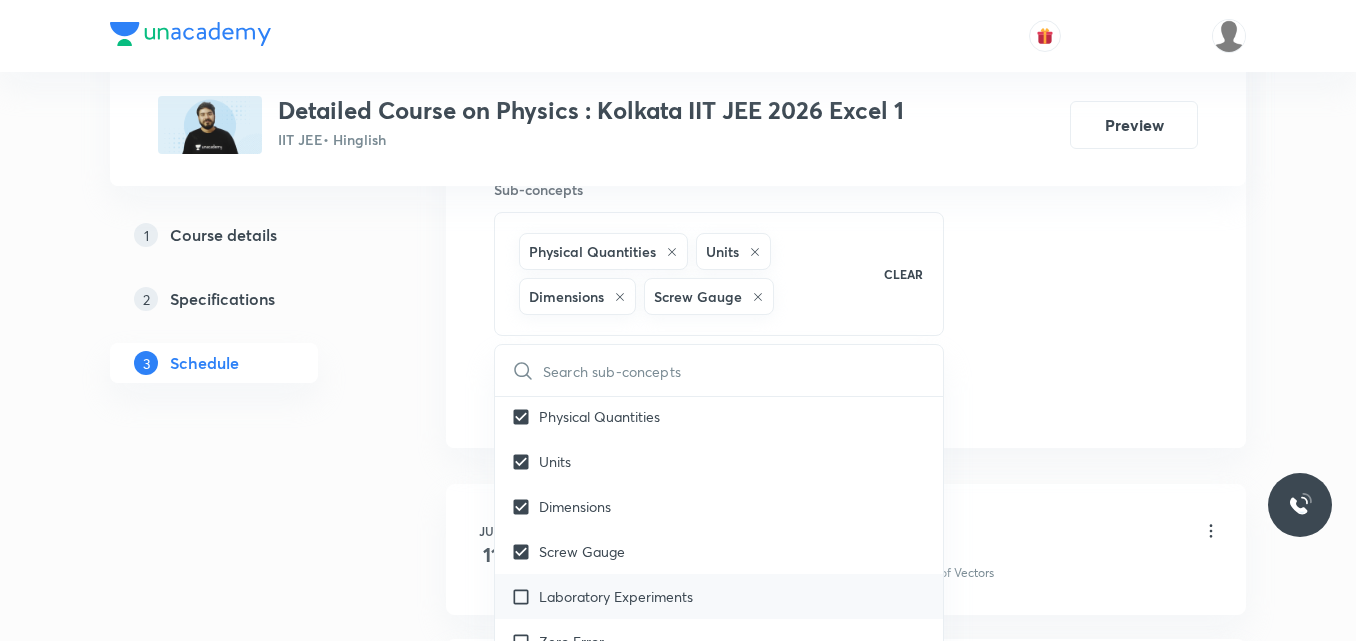 click on "Laboratory Experiments" at bounding box center [616, 596] 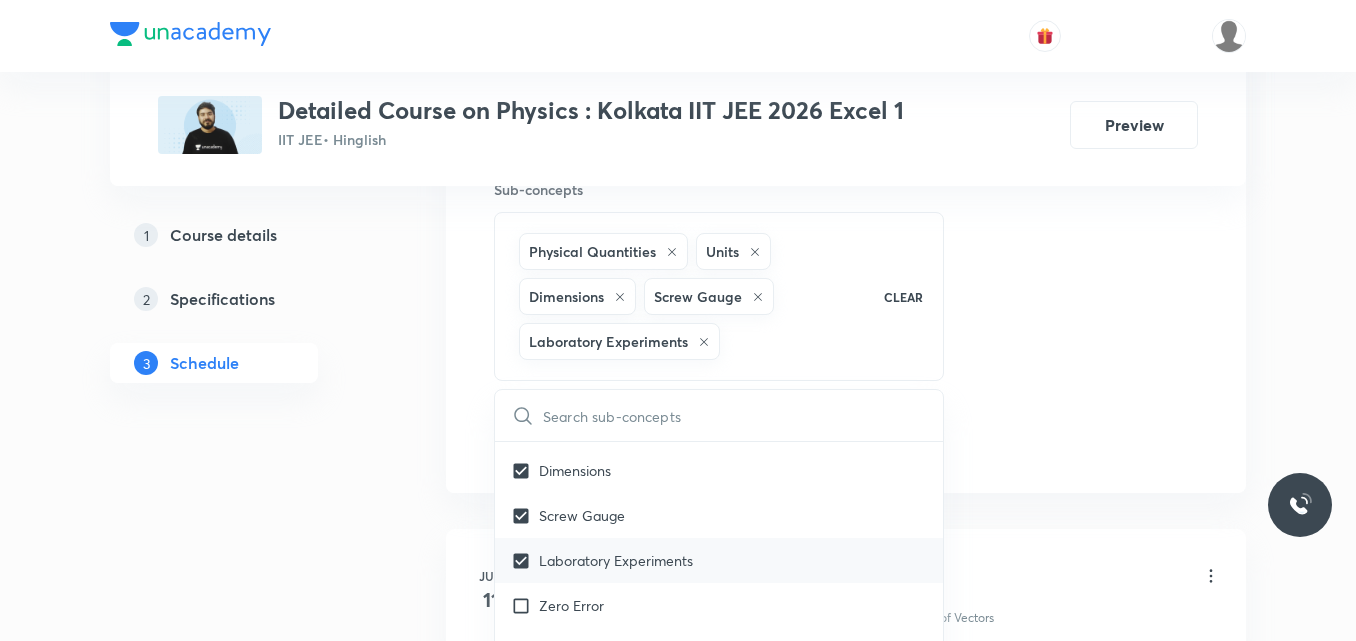 scroll, scrollTop: 1866, scrollLeft: 0, axis: vertical 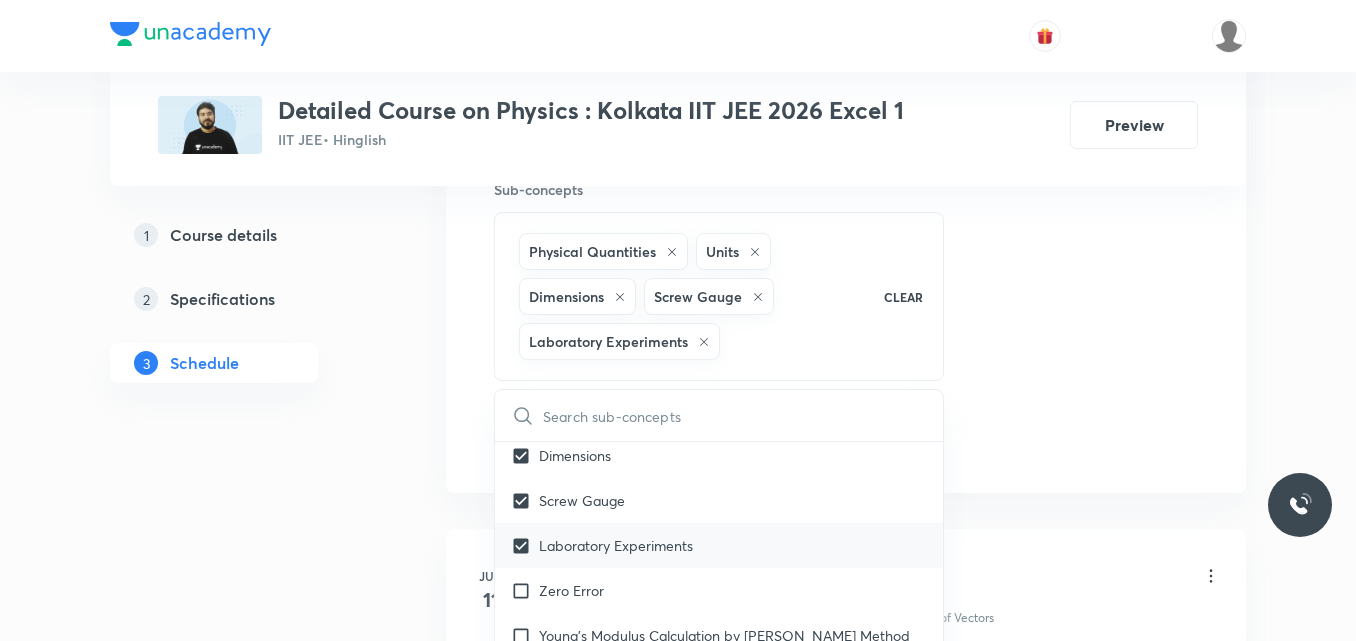 click on "Zero Error" at bounding box center (719, 590) 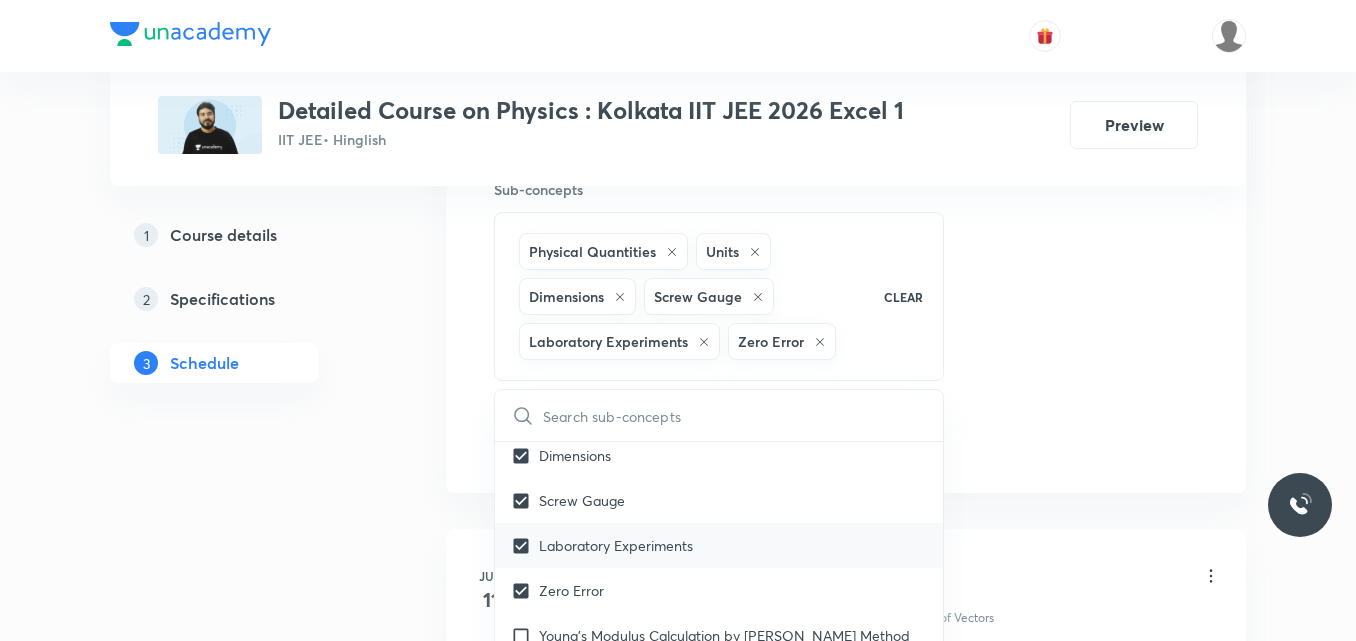 scroll, scrollTop: 1921, scrollLeft: 0, axis: vertical 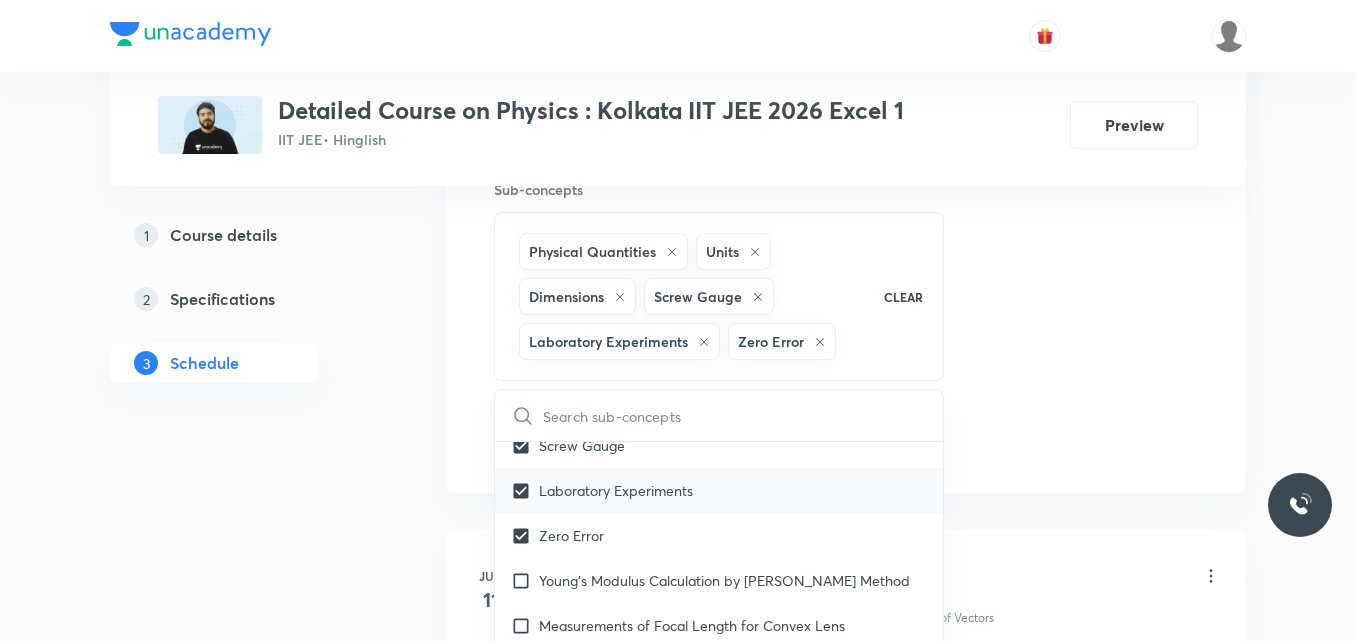 click on "Measurements of Focal Length for Convex Lens" at bounding box center (719, 625) 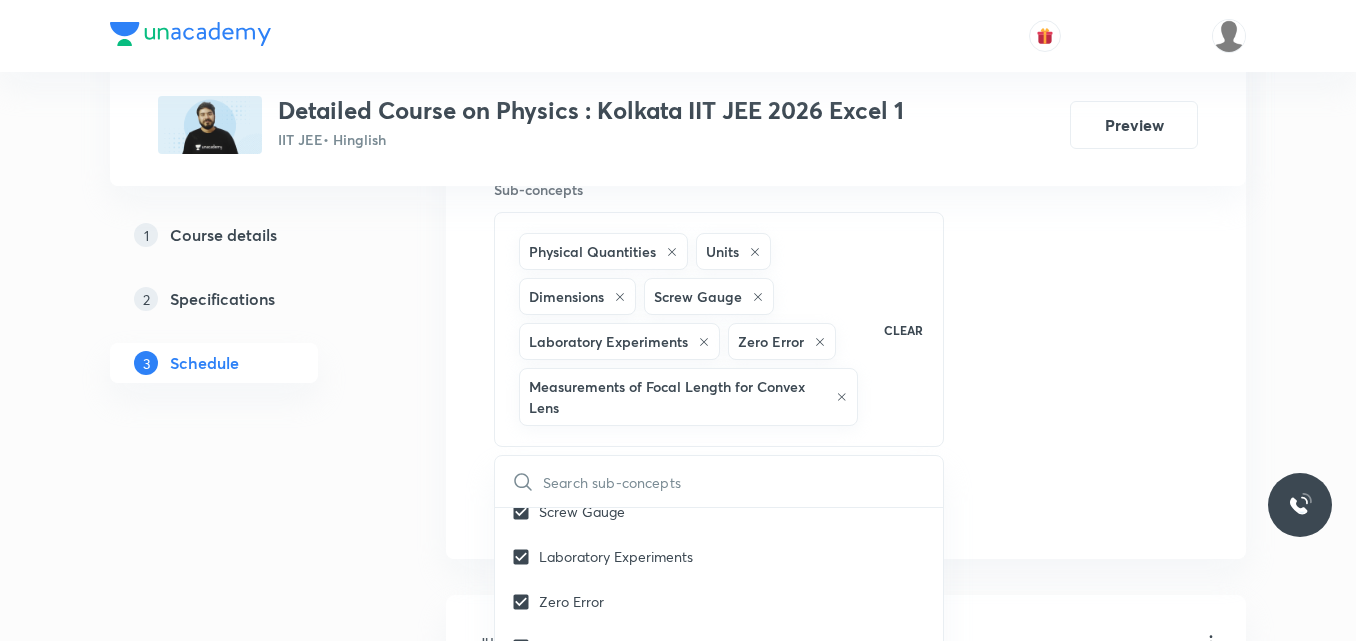 click on "Session  19 Live class Session title 37/99 Session on Moving Charges & Magnetism ​ Schedule for Jul 15, 2025, 5:30 PM ​ Duration (in minutes) 75 ​   Session type Online Offline Room Room-104 Sub-concepts Physical Quantities Units Dimensions Screw Gauge Laboratory Experiments Zero Error Measurements of Focal Length for Convex Lens CLEAR ​ Mathematical Tools Vectors and Scalars  Covered previously Elementary Algebra Covered previously Basic Trigonometry Covered previously Addition of Vectors Covered previously 2D and 3D Geometry Covered previously Representation of Vector  Covered previously Components of a Vector Covered previously Functions Covered previously Unit Vectors Covered previously Differentiation Covered previously Integration Covered previously Rectangular Components of a Vector in Three Dimensions Covered previously Position Vector Covered previously Use of Differentiation & Integration in One Dimensional Motion Covered previously Displacement Vector Covered previously Covered previously" at bounding box center (846, -32) 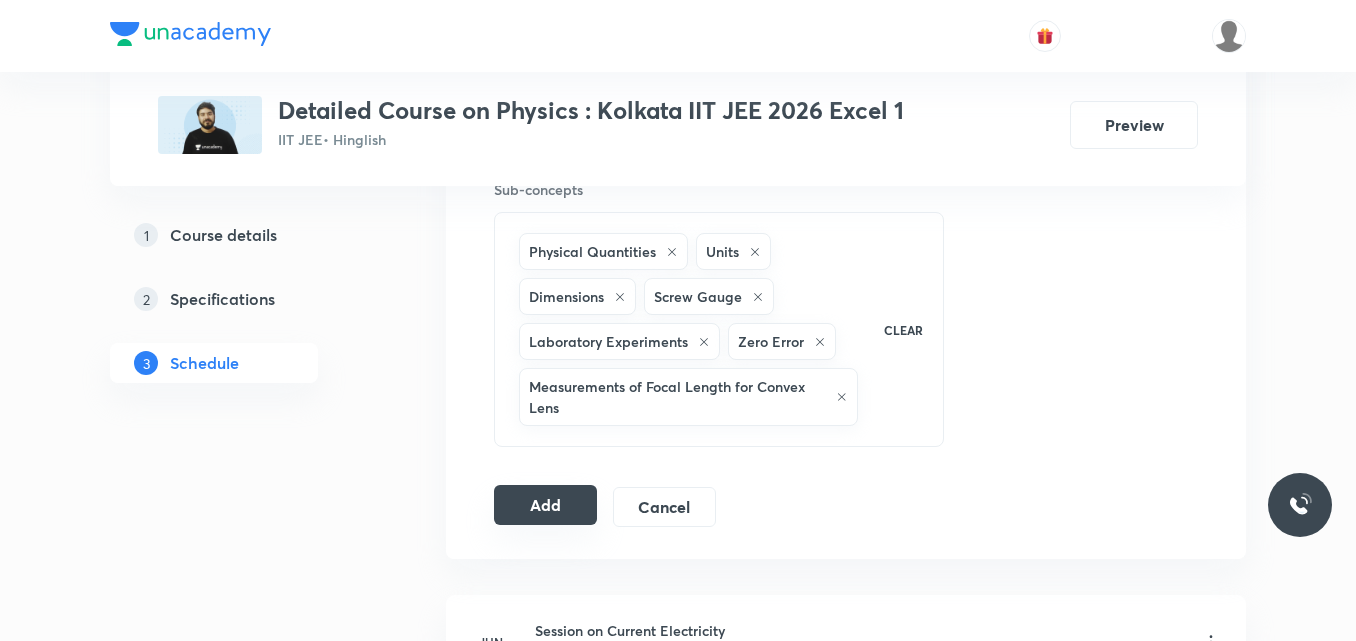 click on "Add" at bounding box center [545, 505] 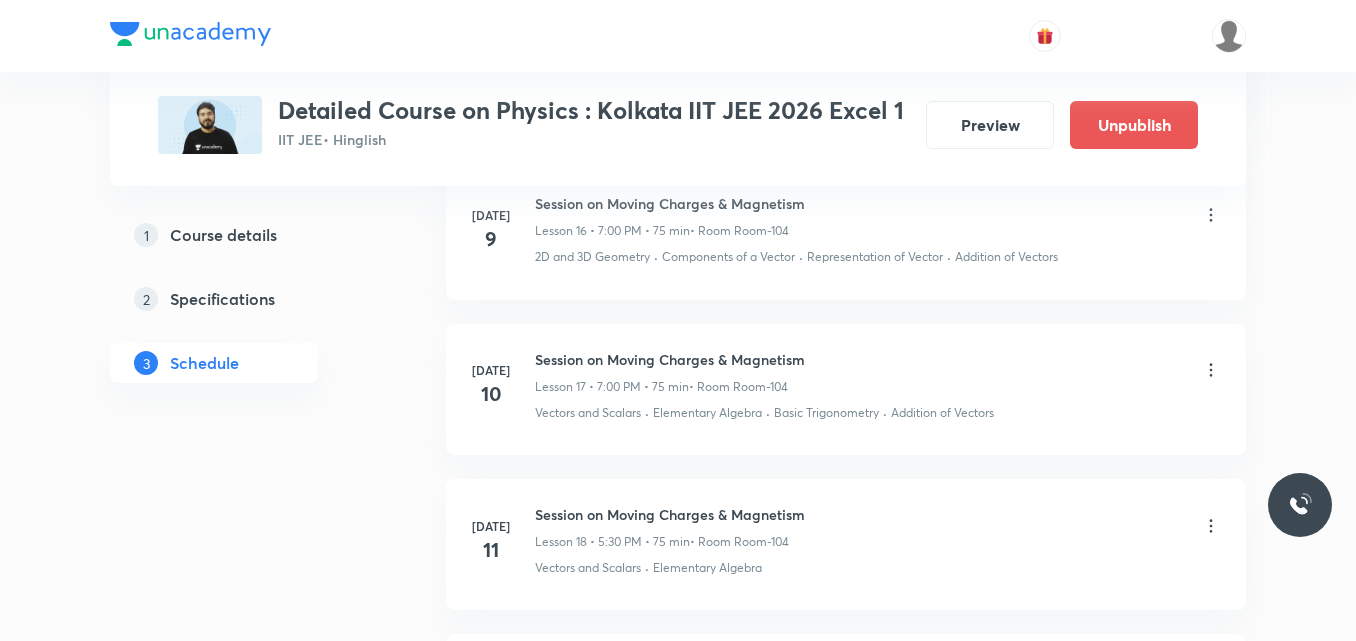scroll, scrollTop: 3068, scrollLeft: 0, axis: vertical 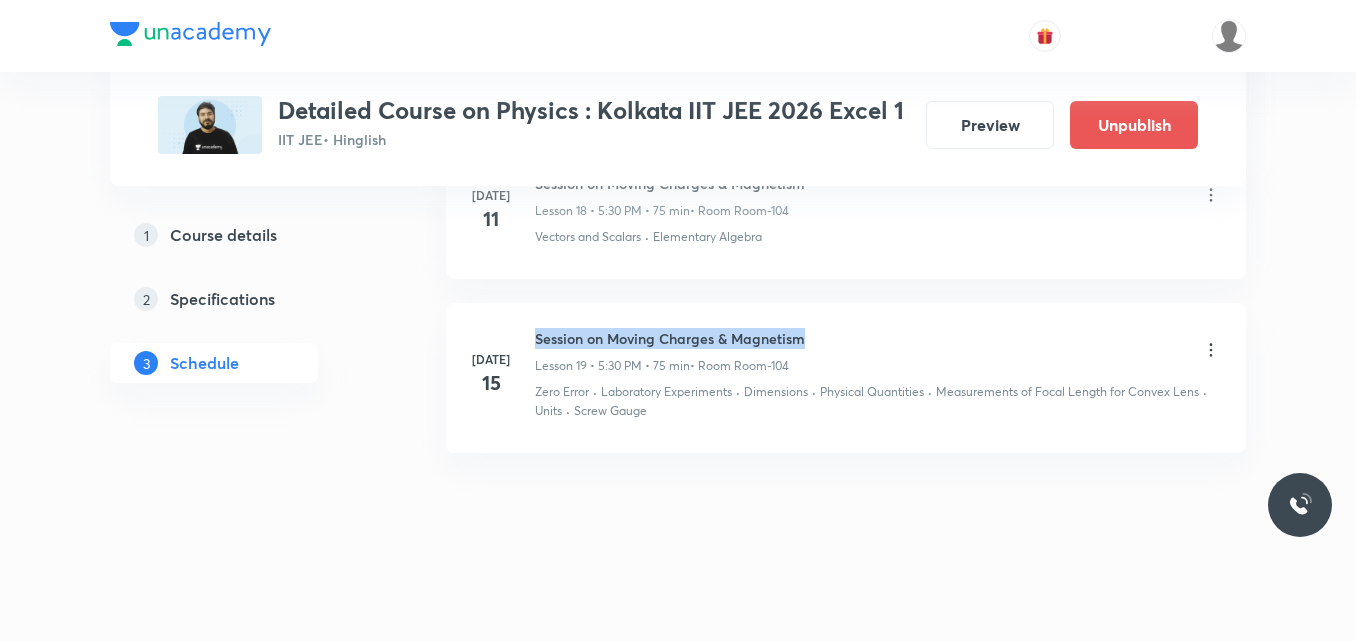 drag, startPoint x: 537, startPoint y: 336, endPoint x: 821, endPoint y: 347, distance: 284.21295 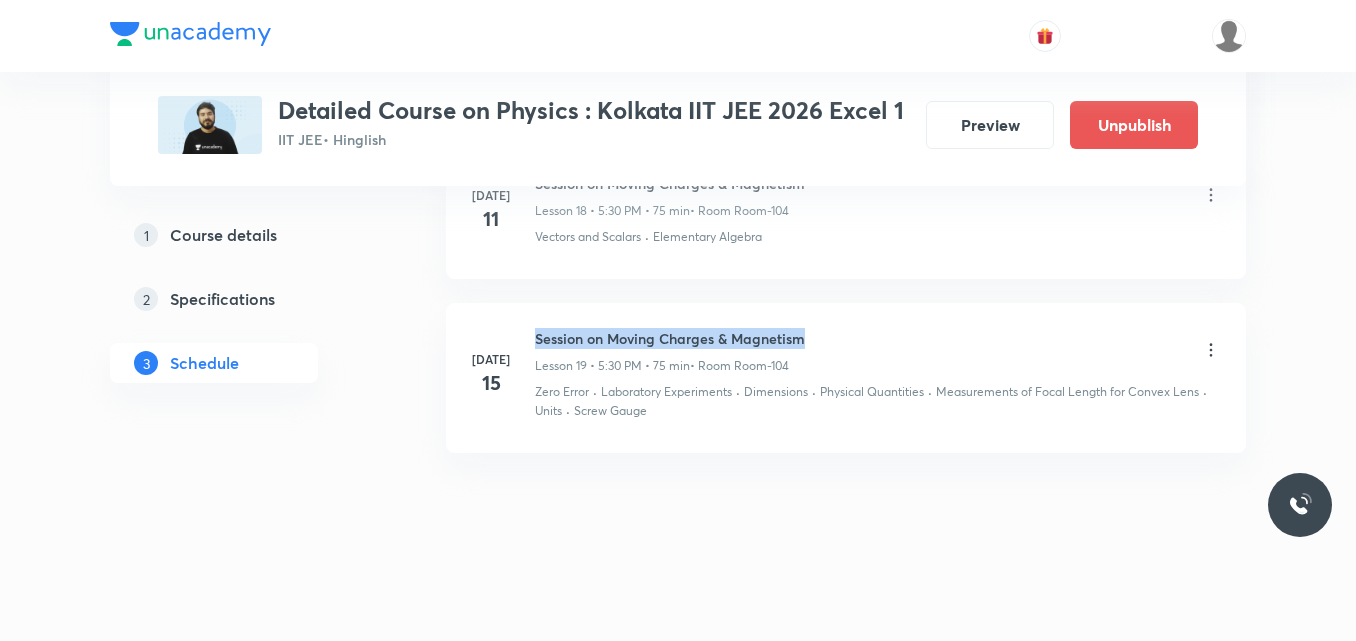copy on "Session on Moving Charges & Magnetism" 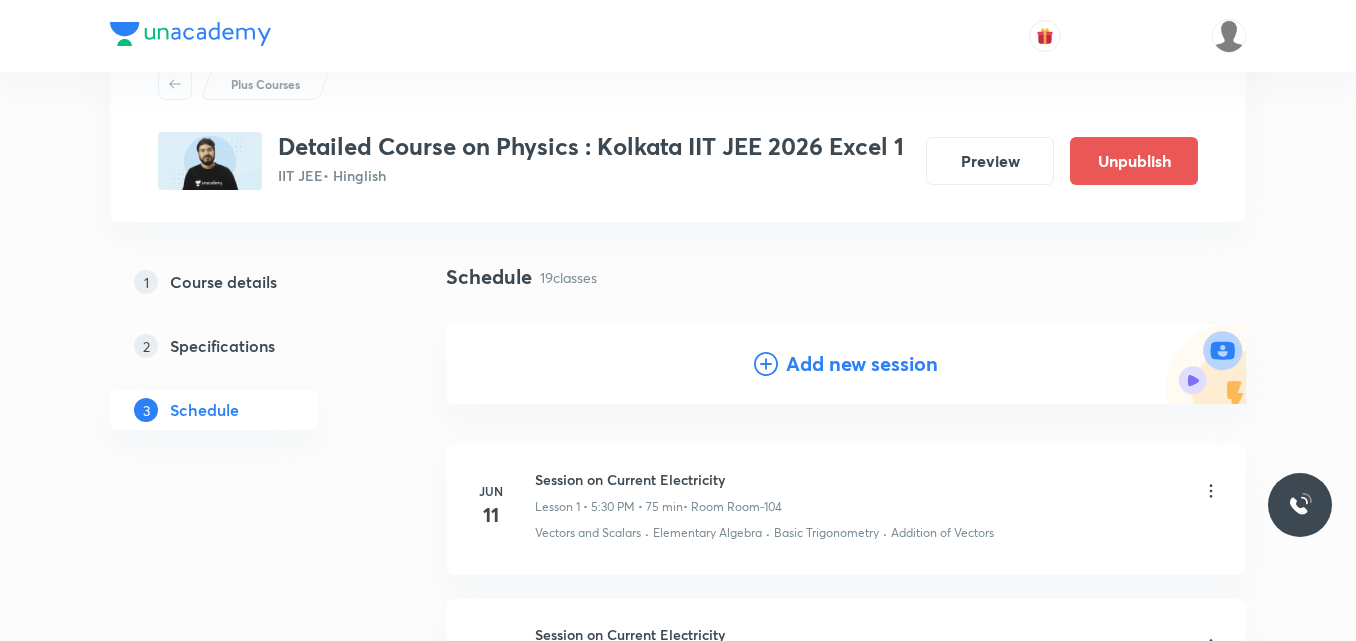 scroll, scrollTop: 0, scrollLeft: 0, axis: both 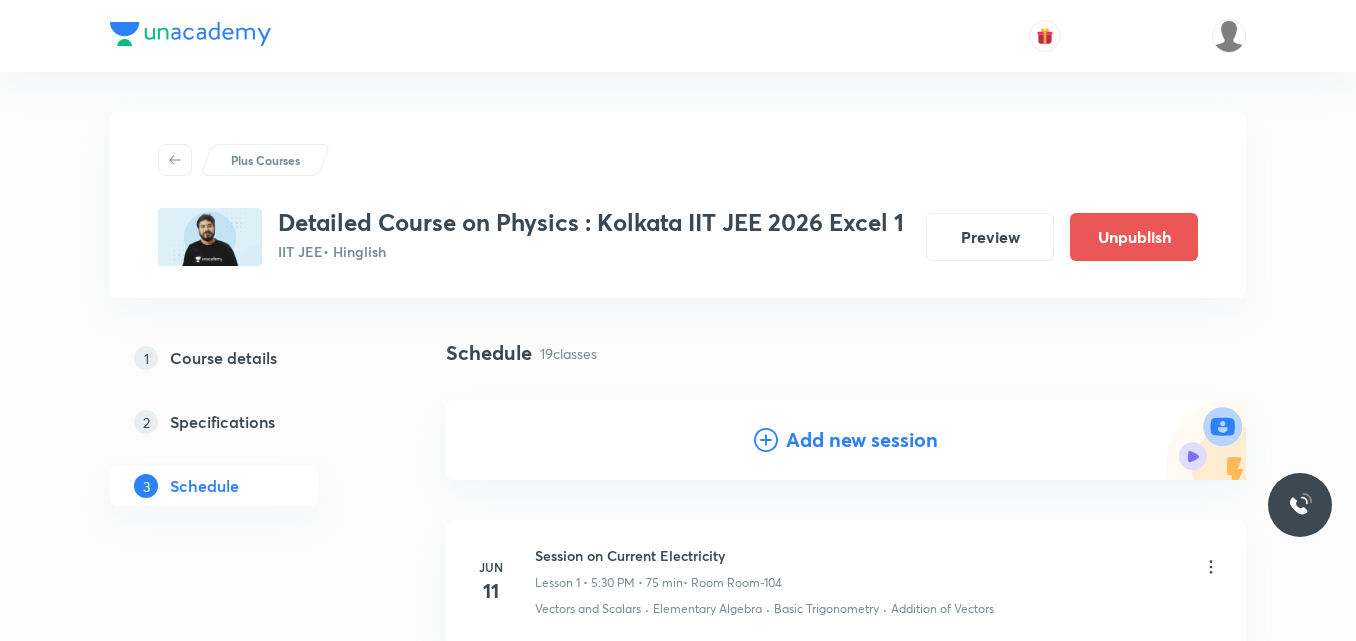 click 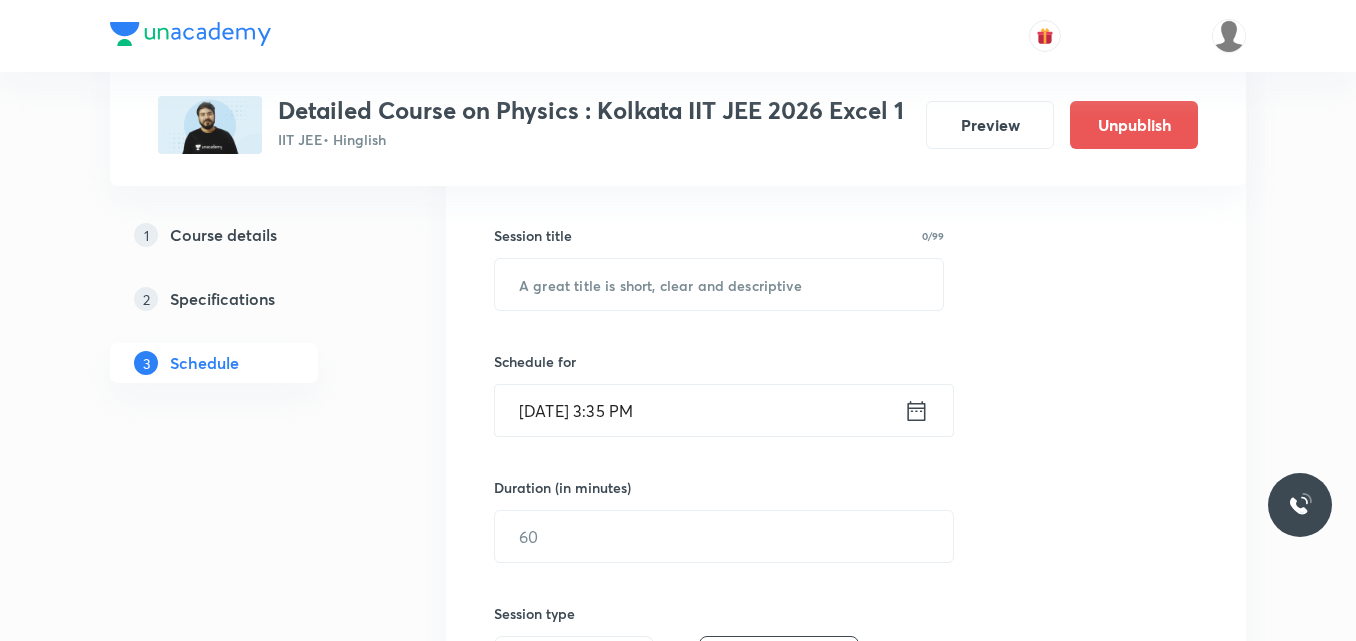 scroll, scrollTop: 340, scrollLeft: 0, axis: vertical 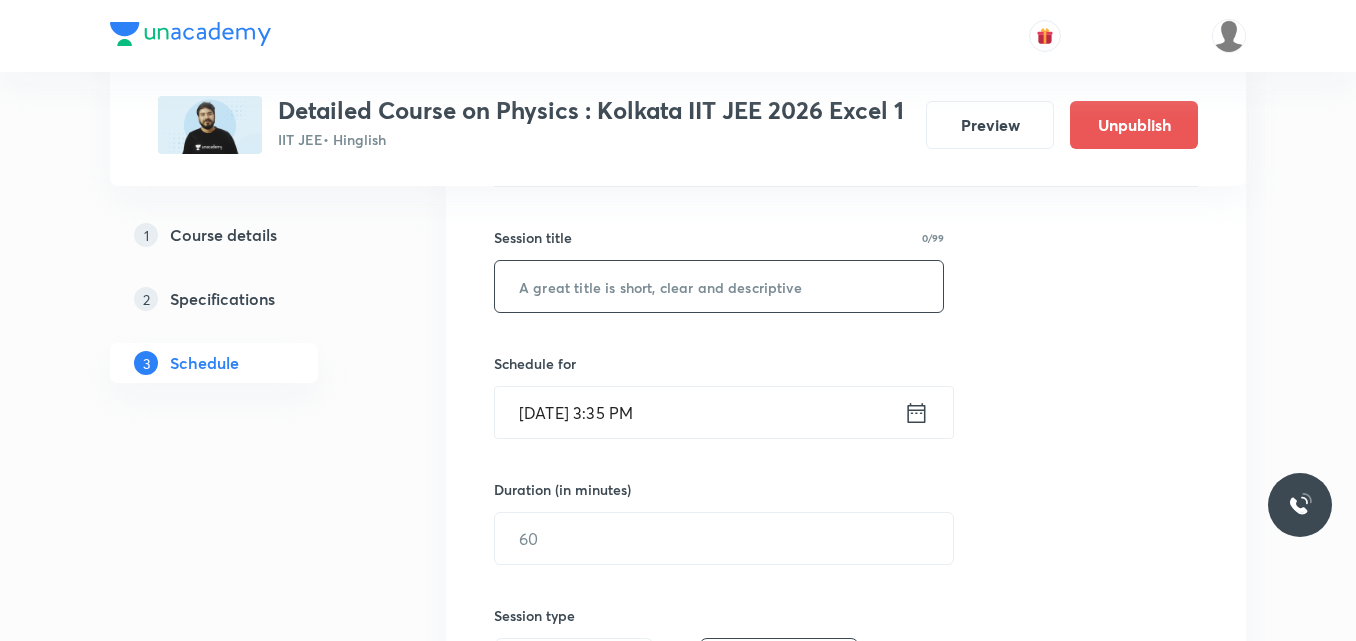 click at bounding box center [719, 286] 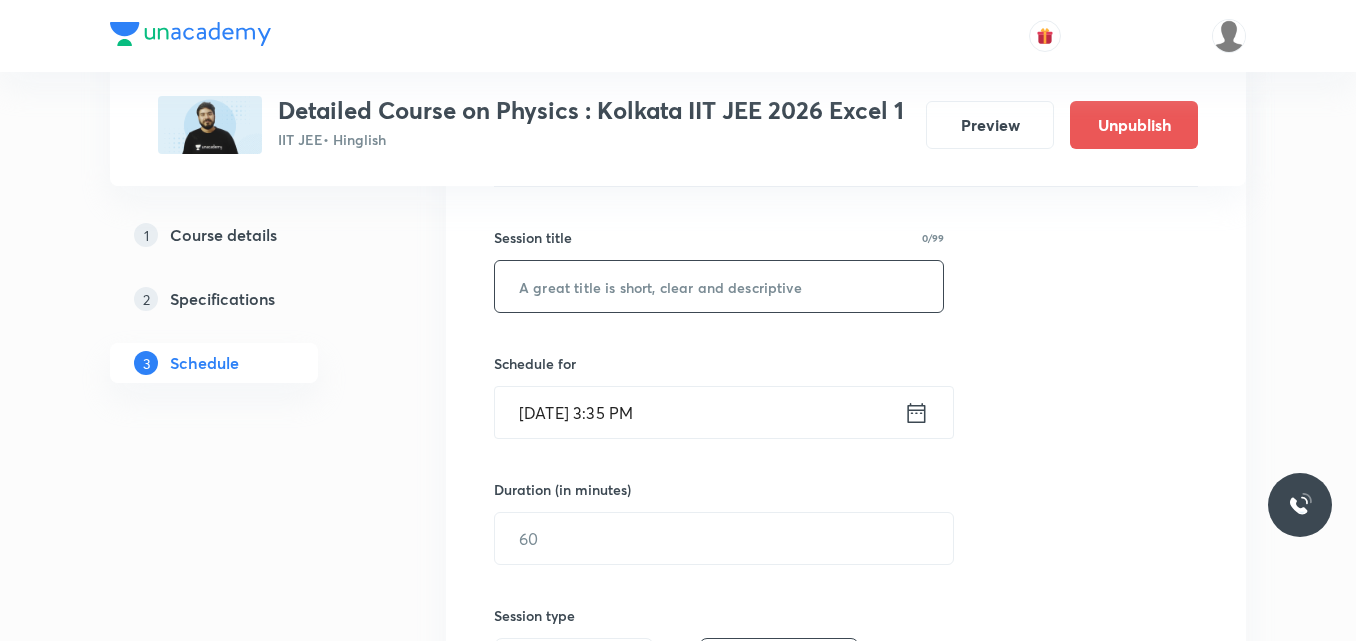 paste on "Session on Moving Charges & Magnetism" 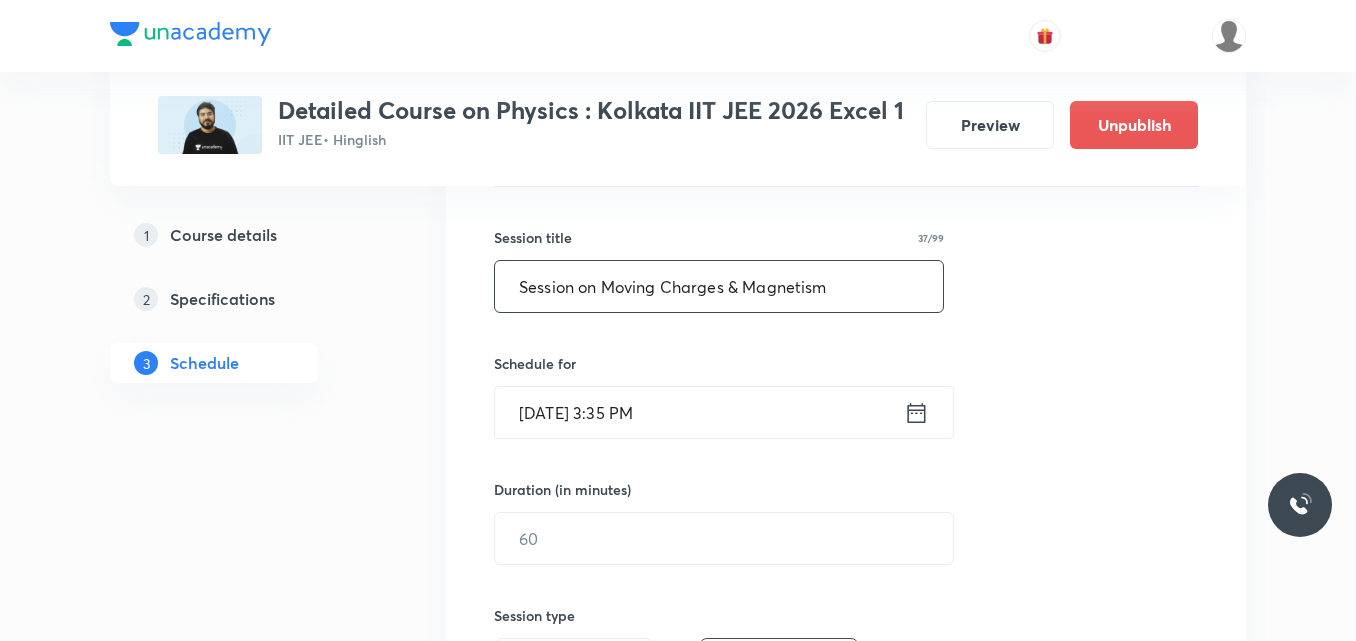 type on "Session on Moving Charges & Magnetism" 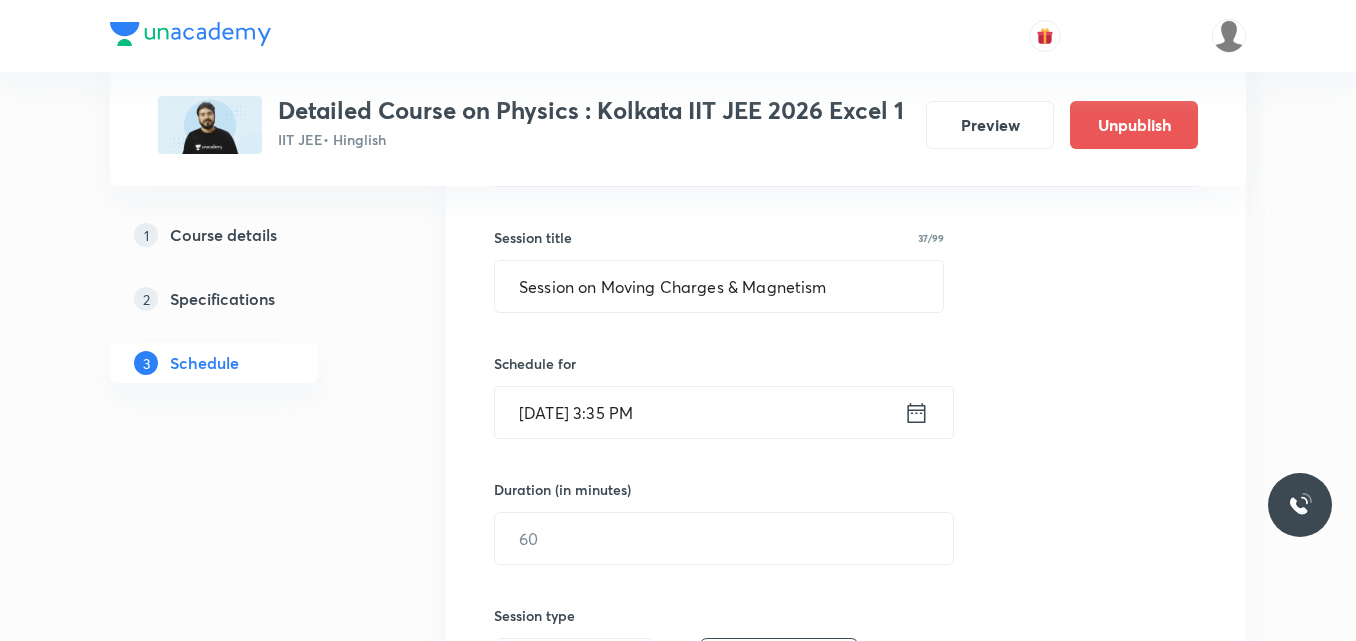 click 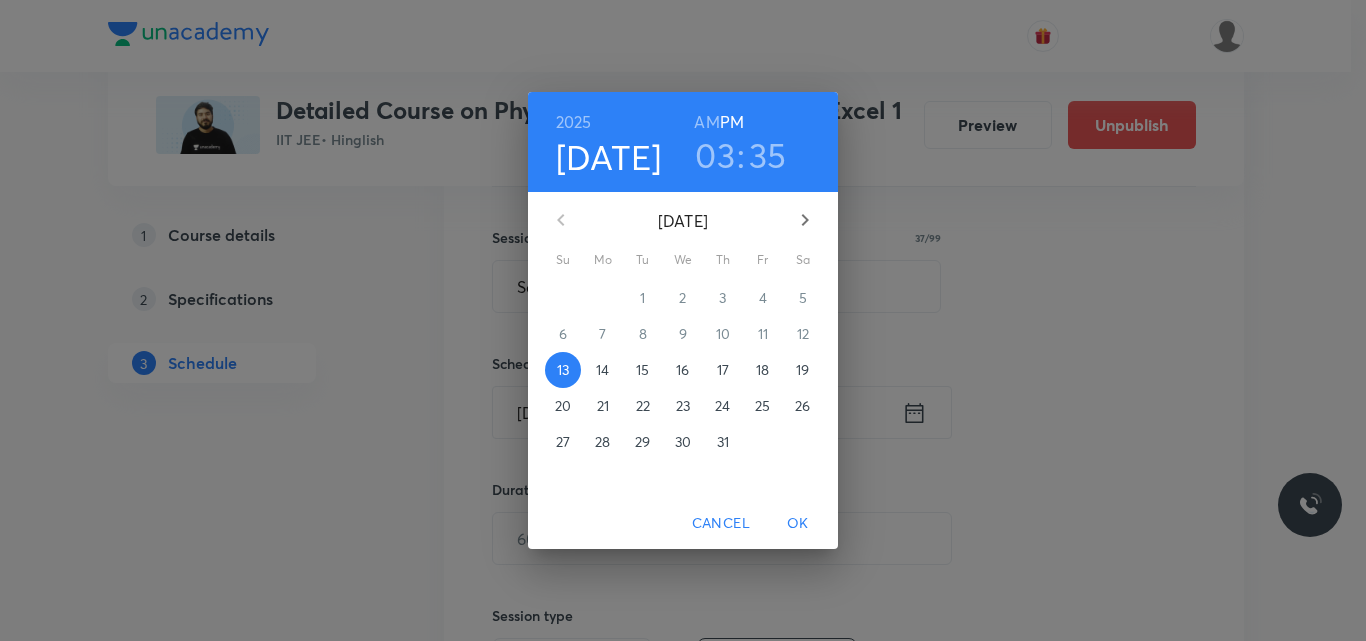 click on "16" at bounding box center (682, 370) 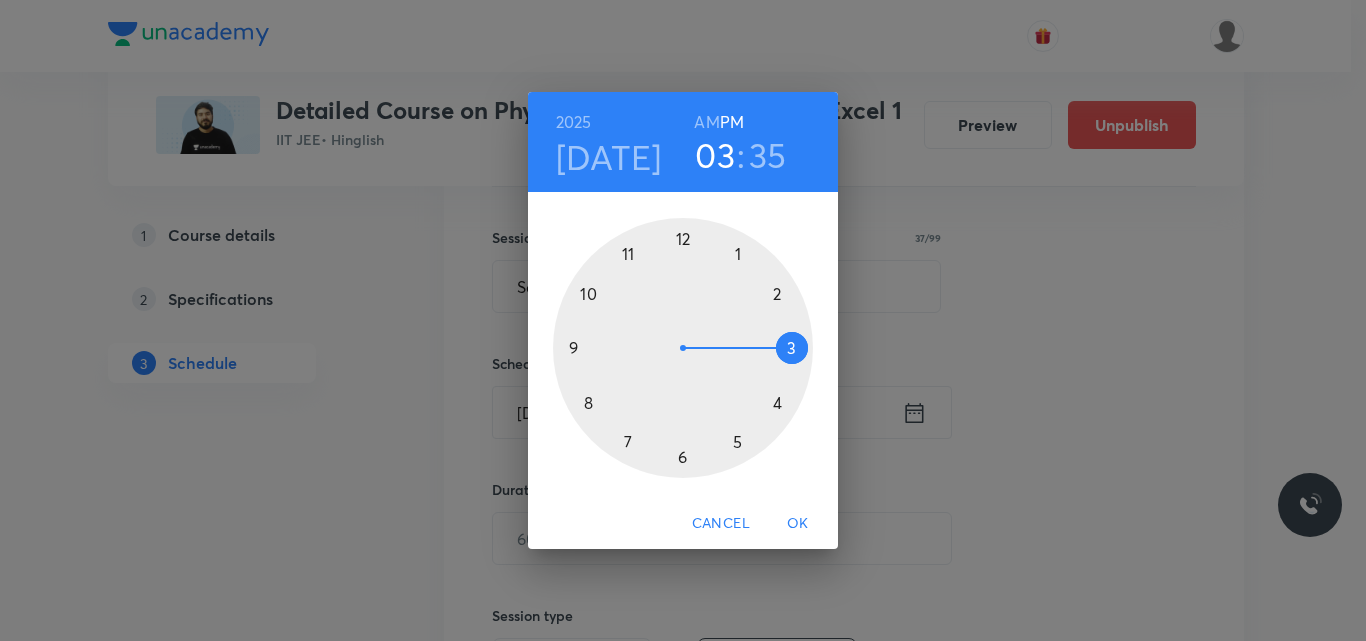click at bounding box center (683, 348) 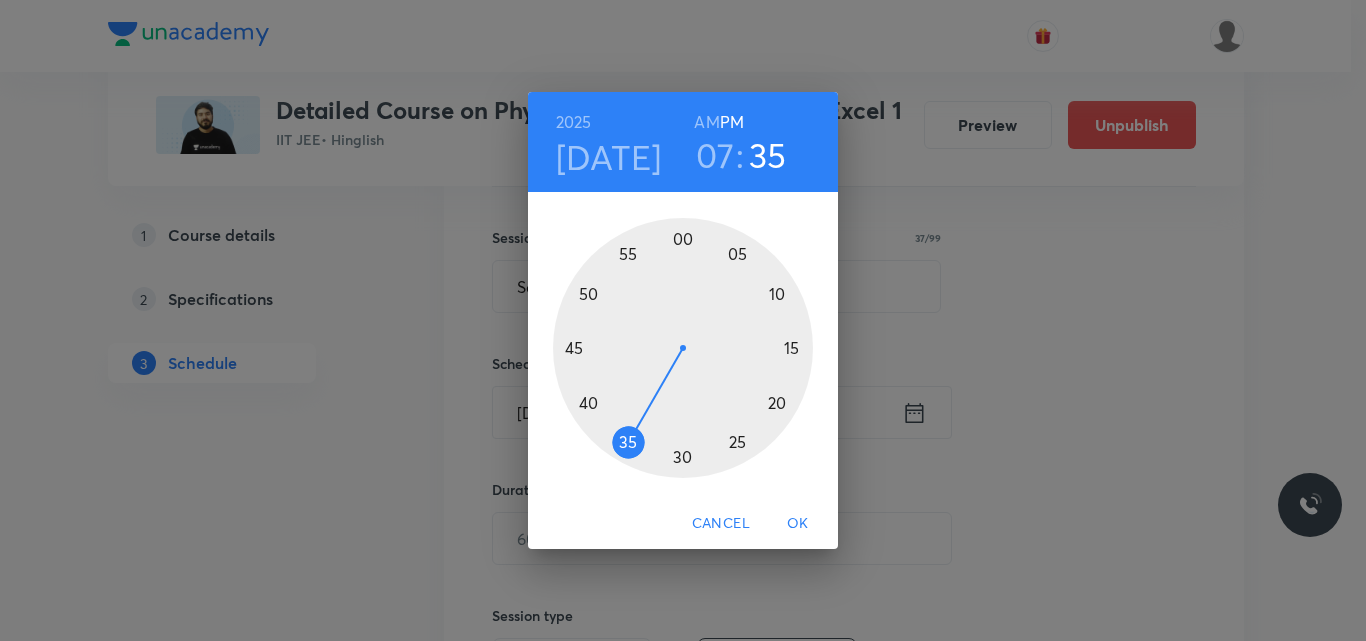 click at bounding box center [683, 348] 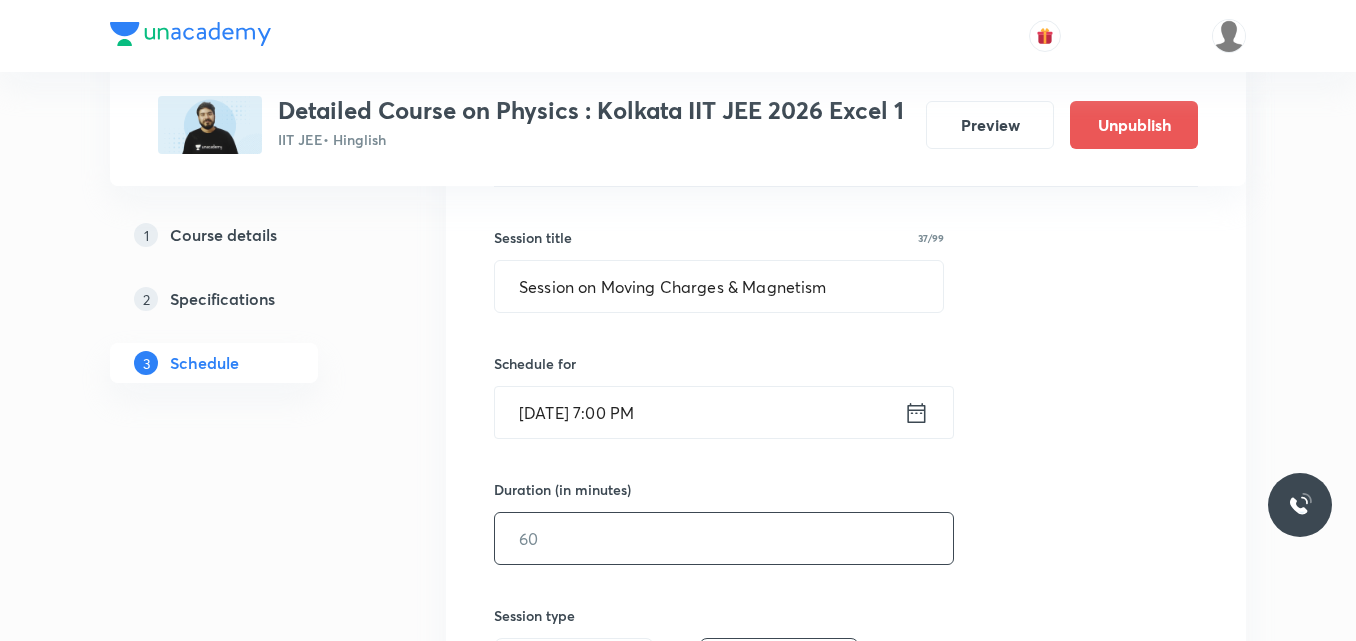 click at bounding box center [724, 538] 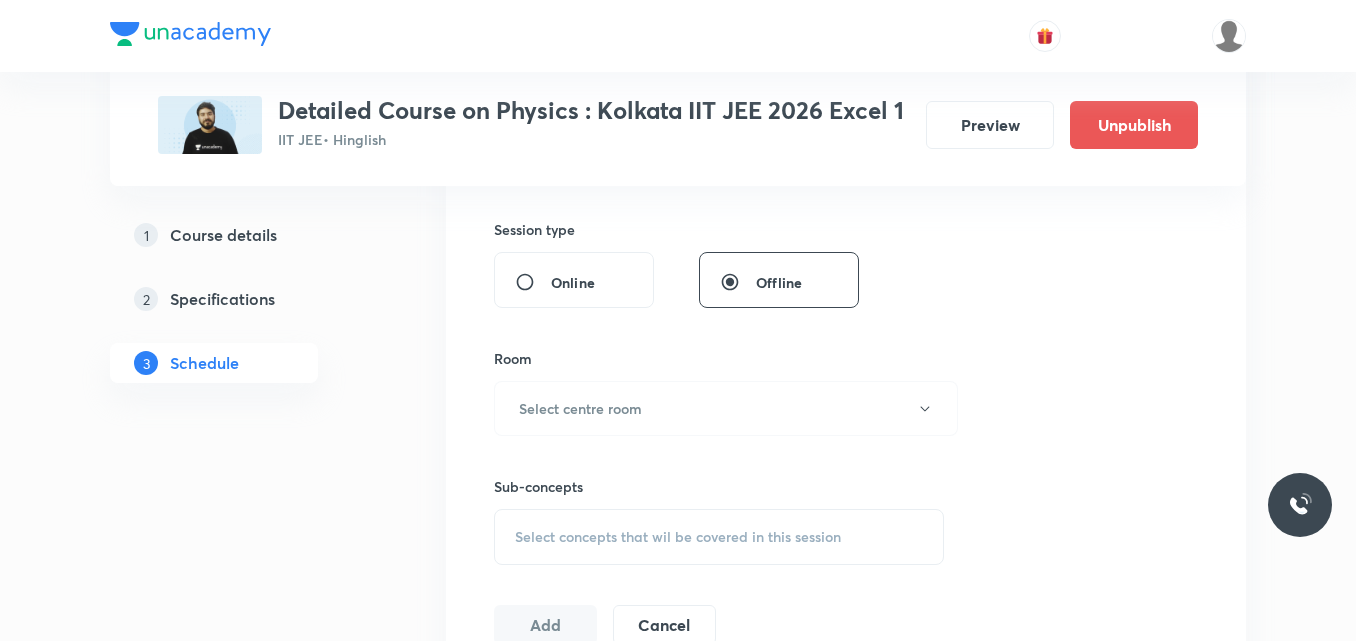 scroll, scrollTop: 734, scrollLeft: 0, axis: vertical 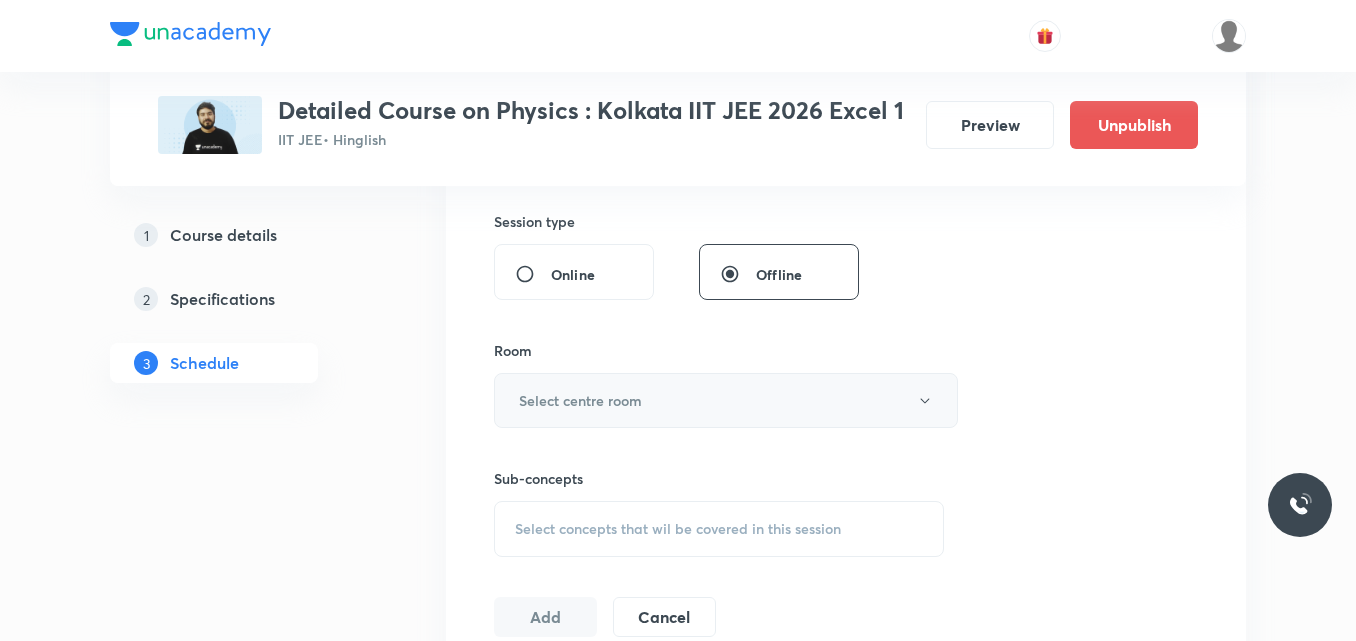 type on "75" 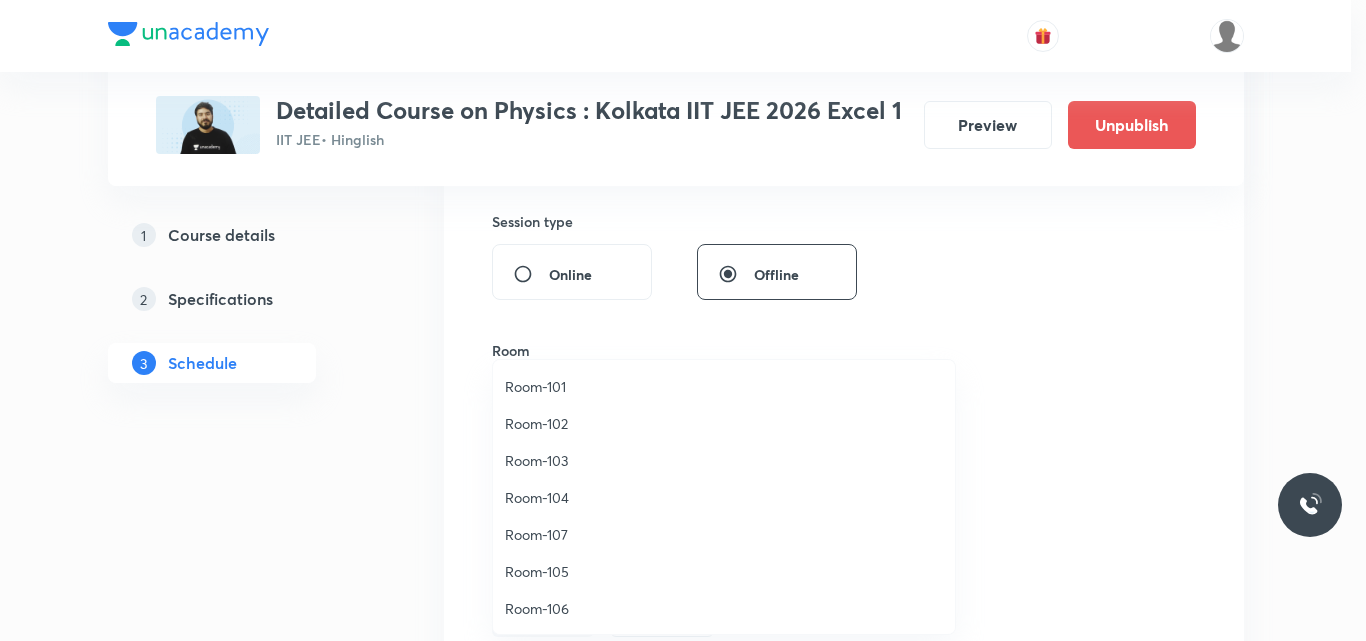 click on "Room-104" at bounding box center [724, 497] 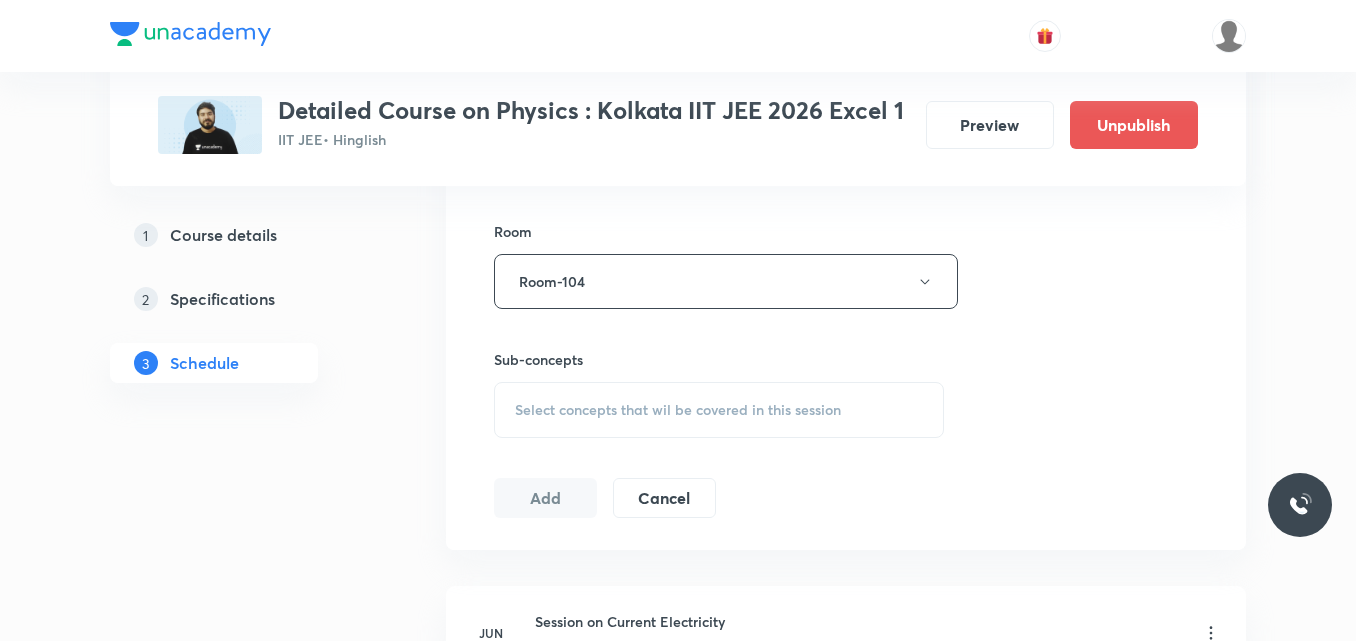 scroll, scrollTop: 854, scrollLeft: 0, axis: vertical 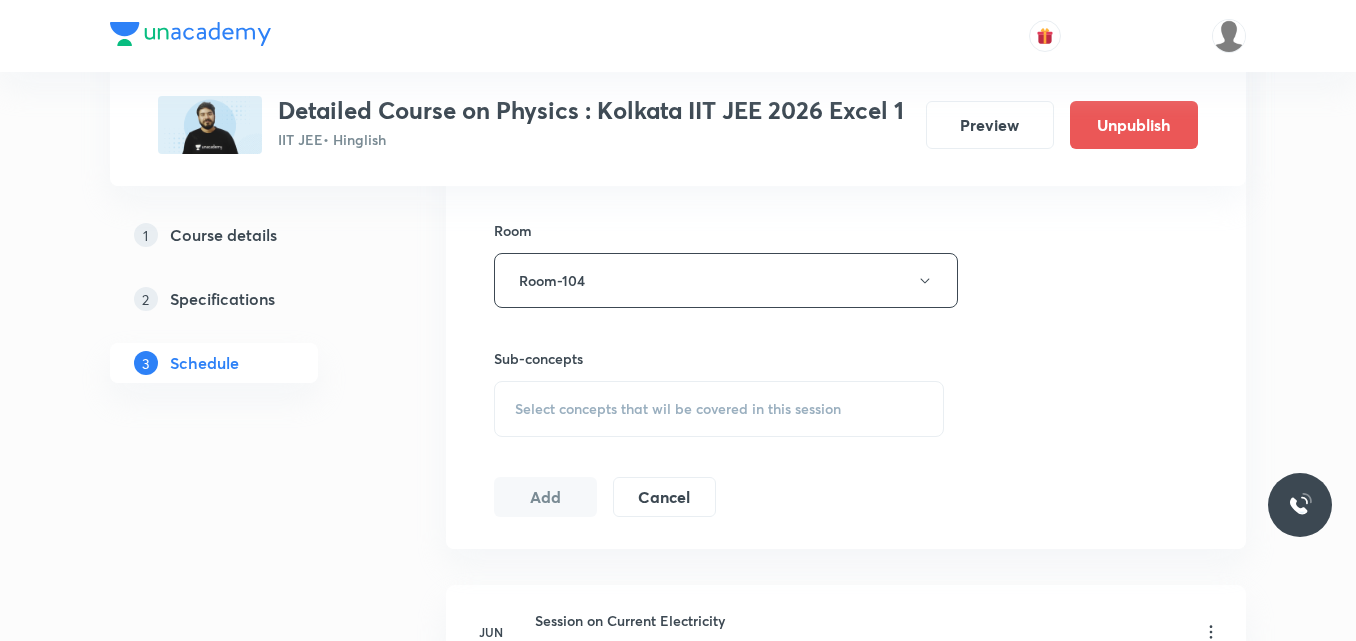 click on "Select concepts that wil be covered in this session" at bounding box center [678, 409] 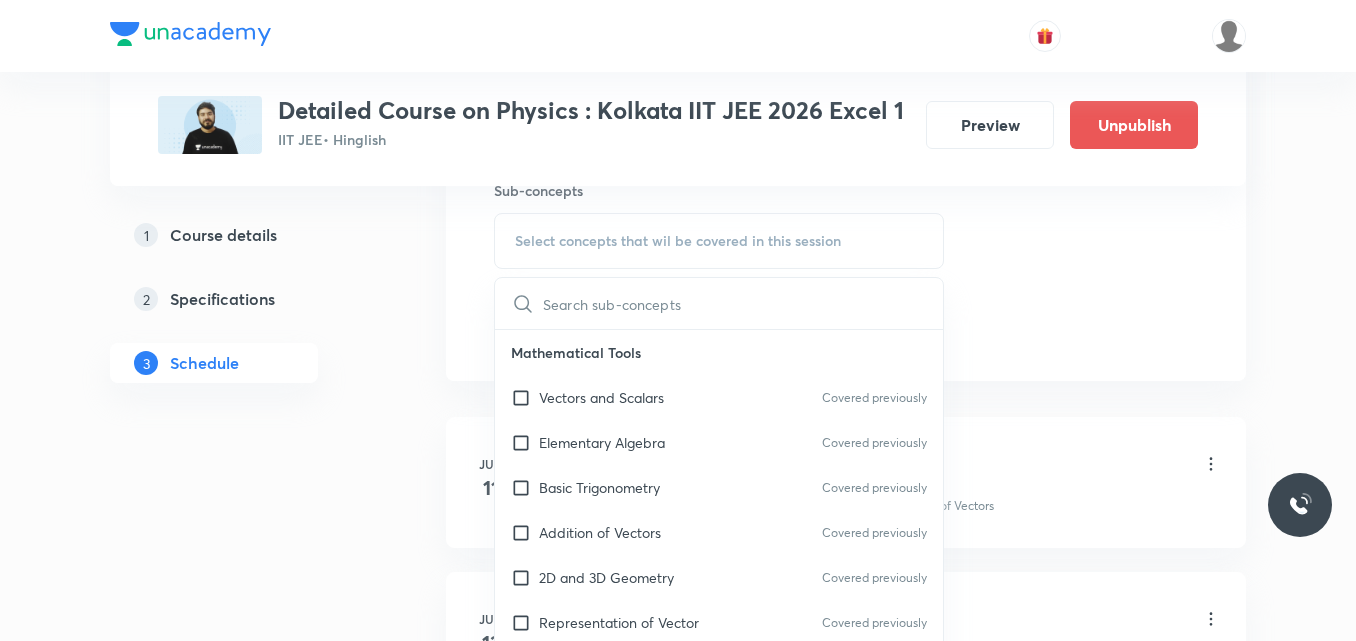 scroll, scrollTop: 1094, scrollLeft: 0, axis: vertical 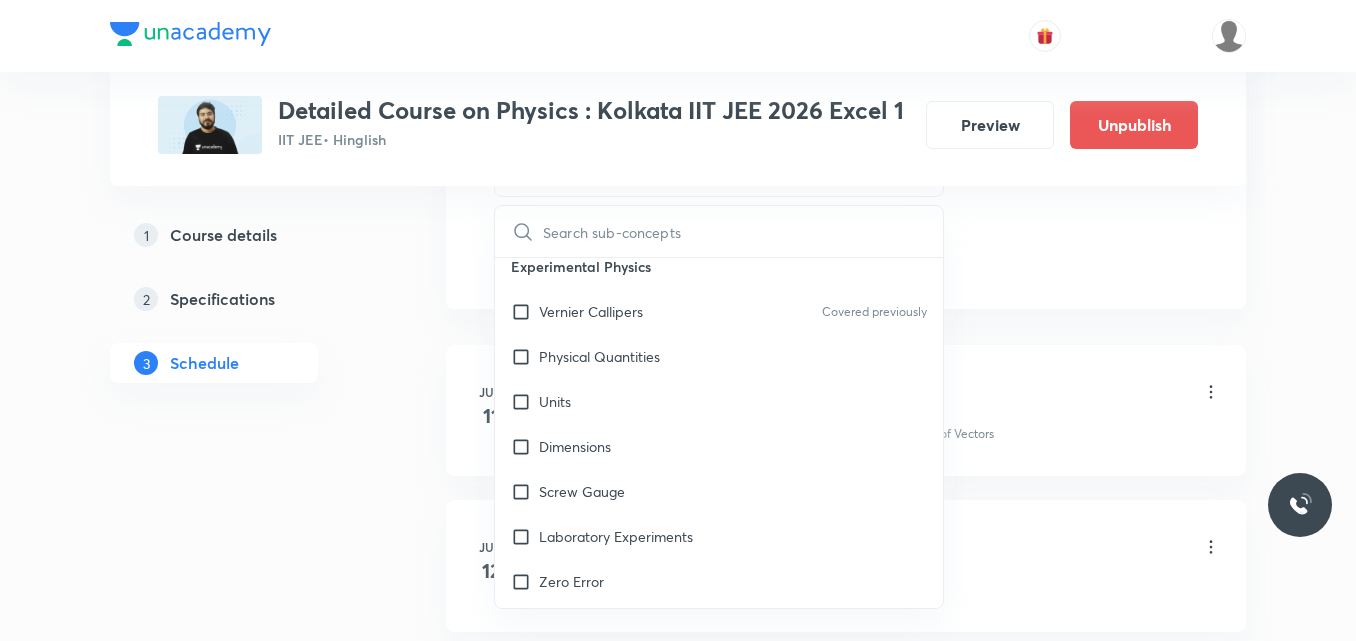 click on "Zero Error" at bounding box center (719, 581) 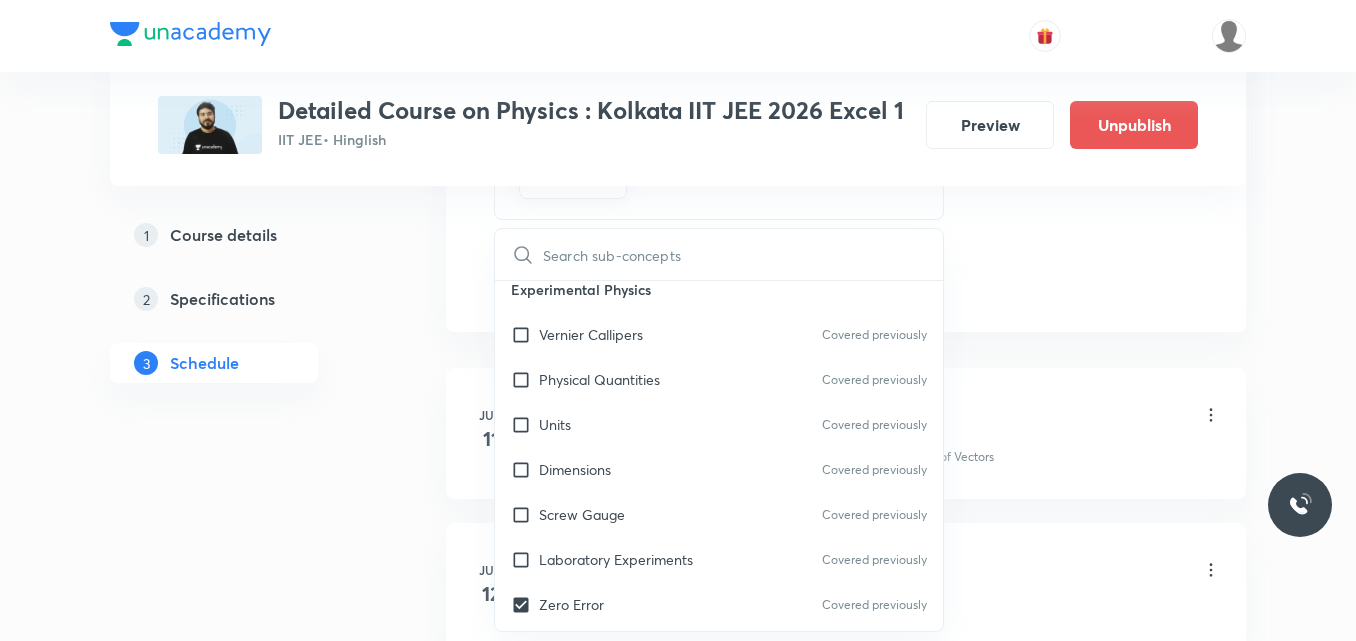 click on "Laboratory Experiments" at bounding box center (616, 559) 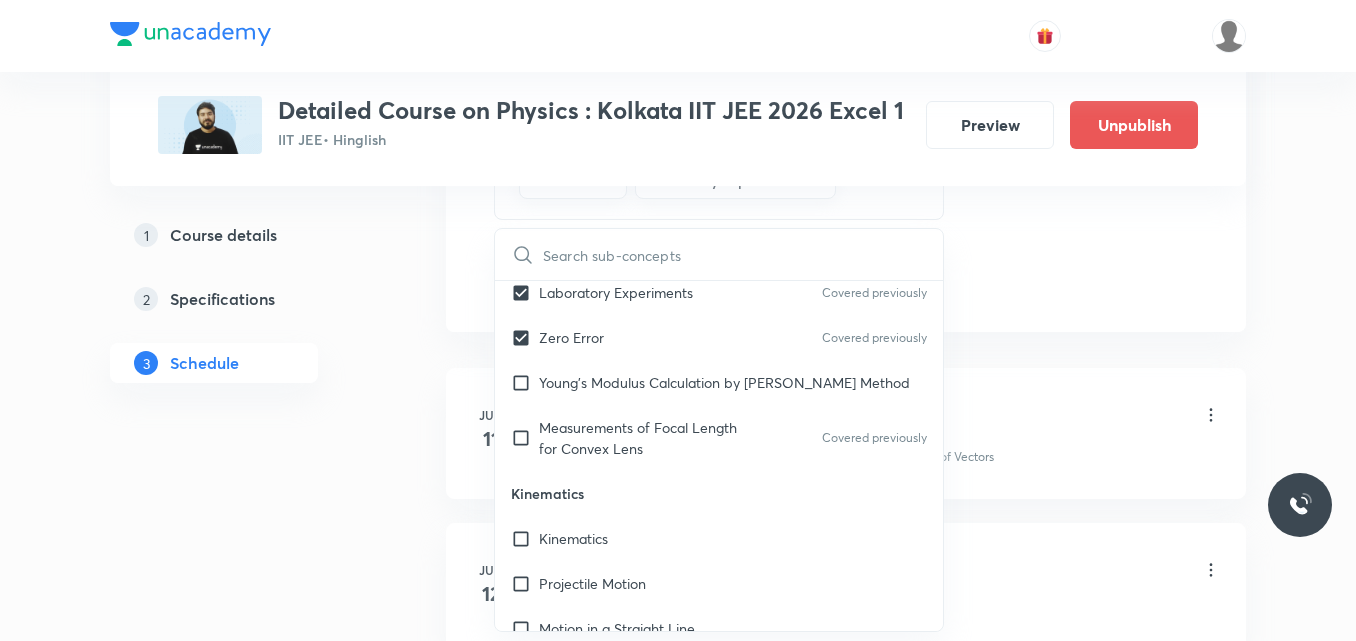 scroll, scrollTop: 1957, scrollLeft: 0, axis: vertical 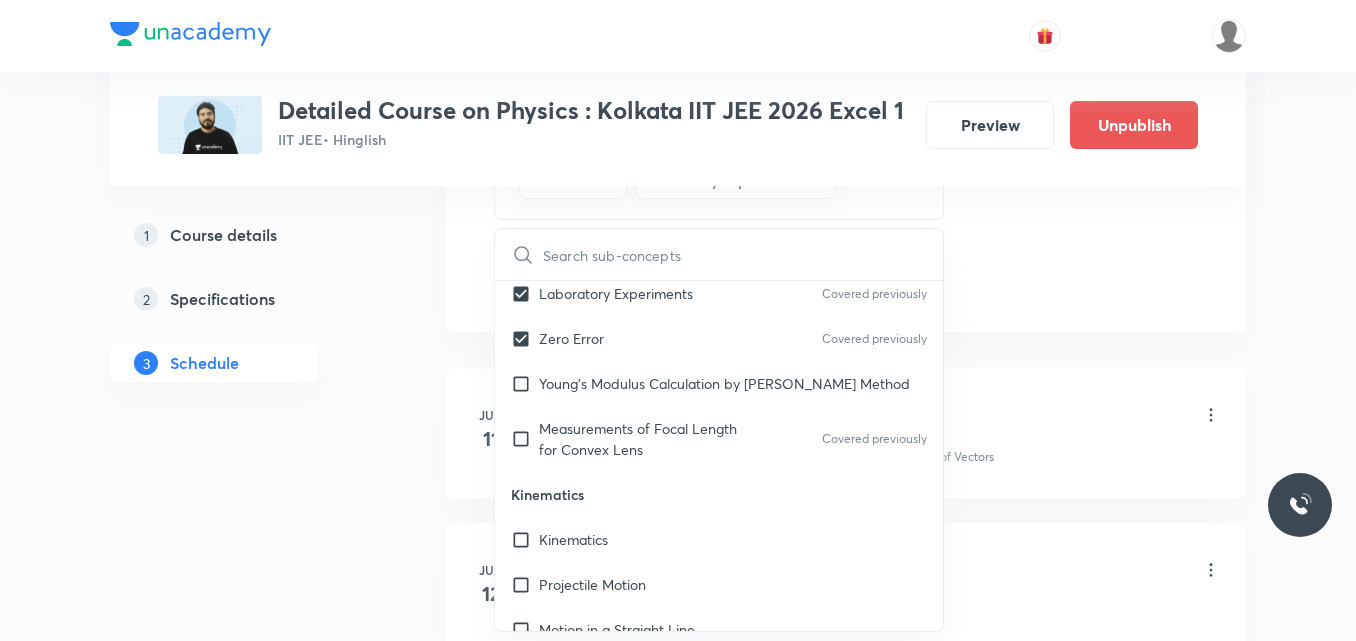 click on "Kinematics" at bounding box center [719, 539] 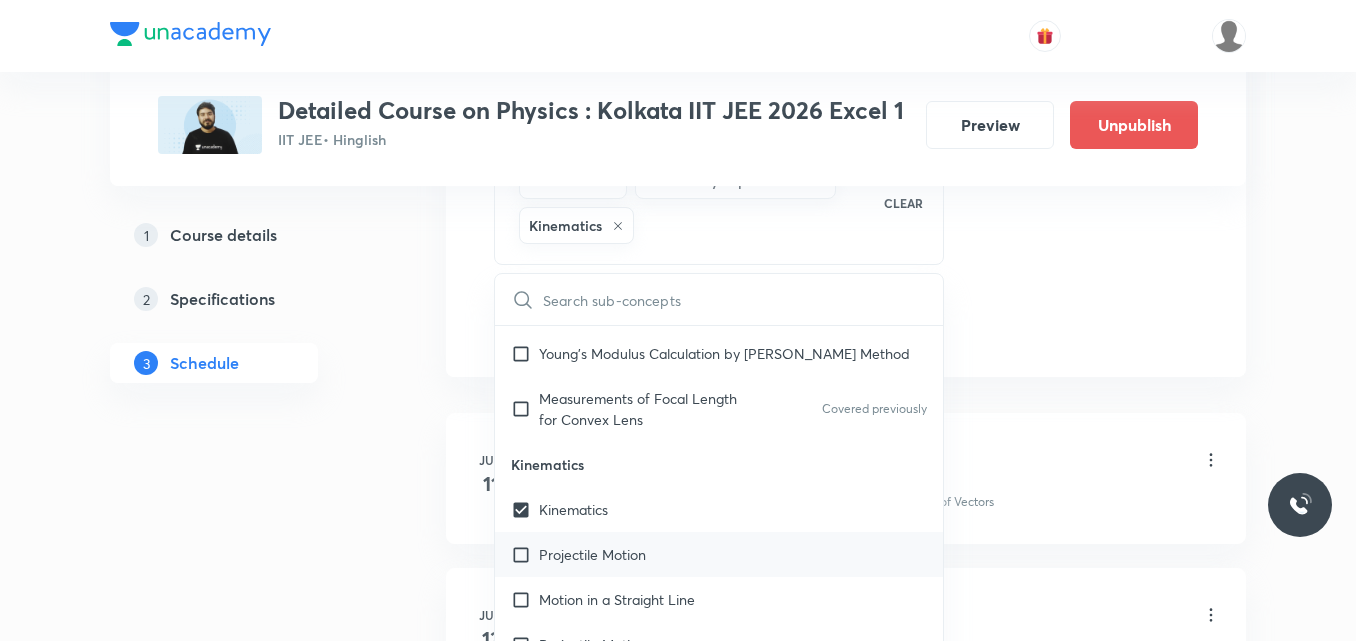 scroll, scrollTop: 2033, scrollLeft: 0, axis: vertical 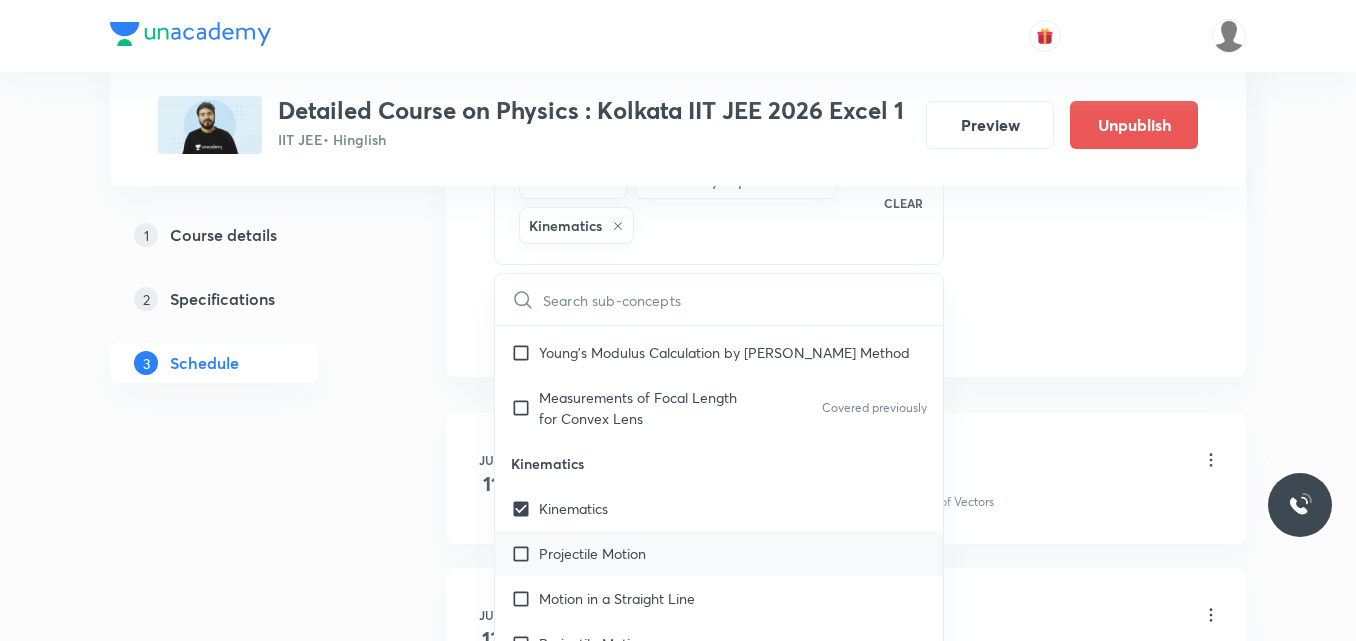 click on "Projectile Motion" at bounding box center [719, 643] 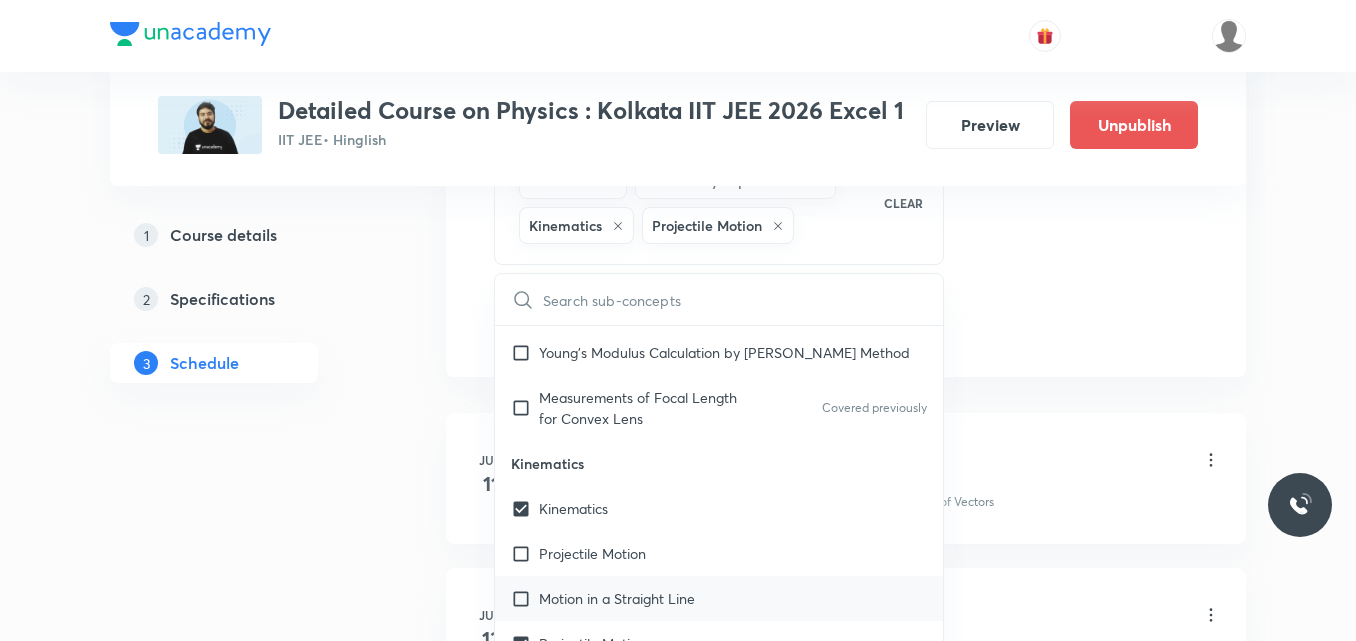 click at bounding box center [525, 598] 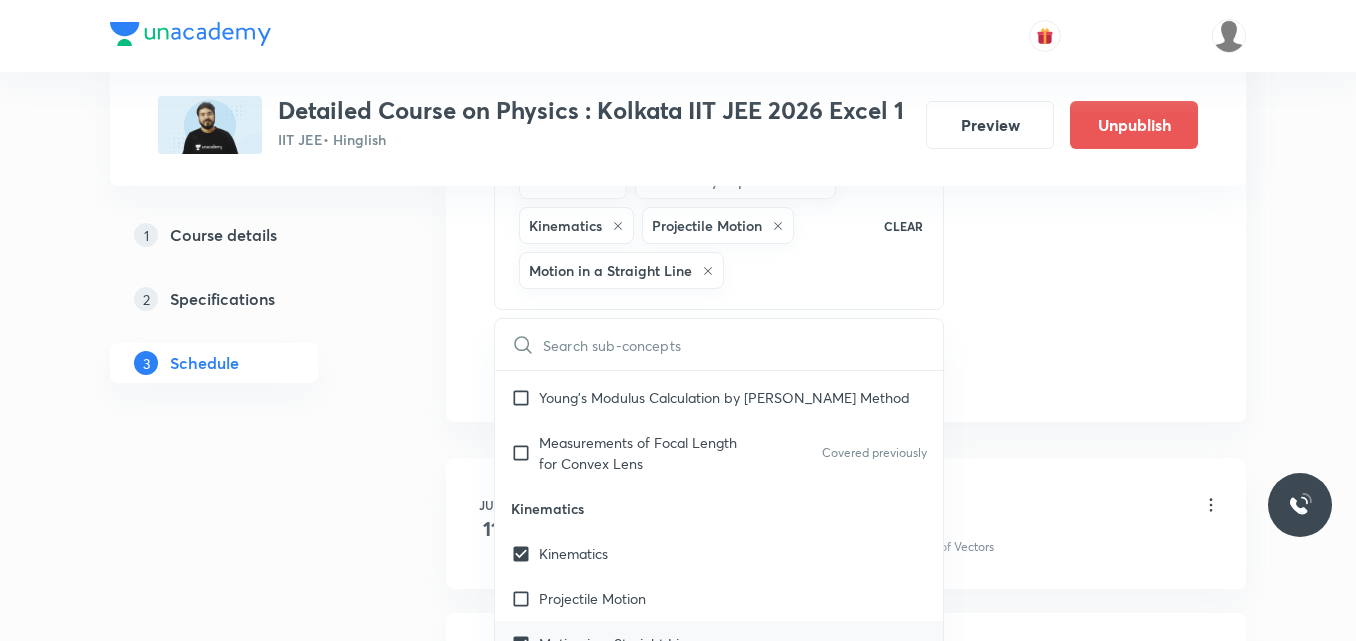 click at bounding box center (525, 598) 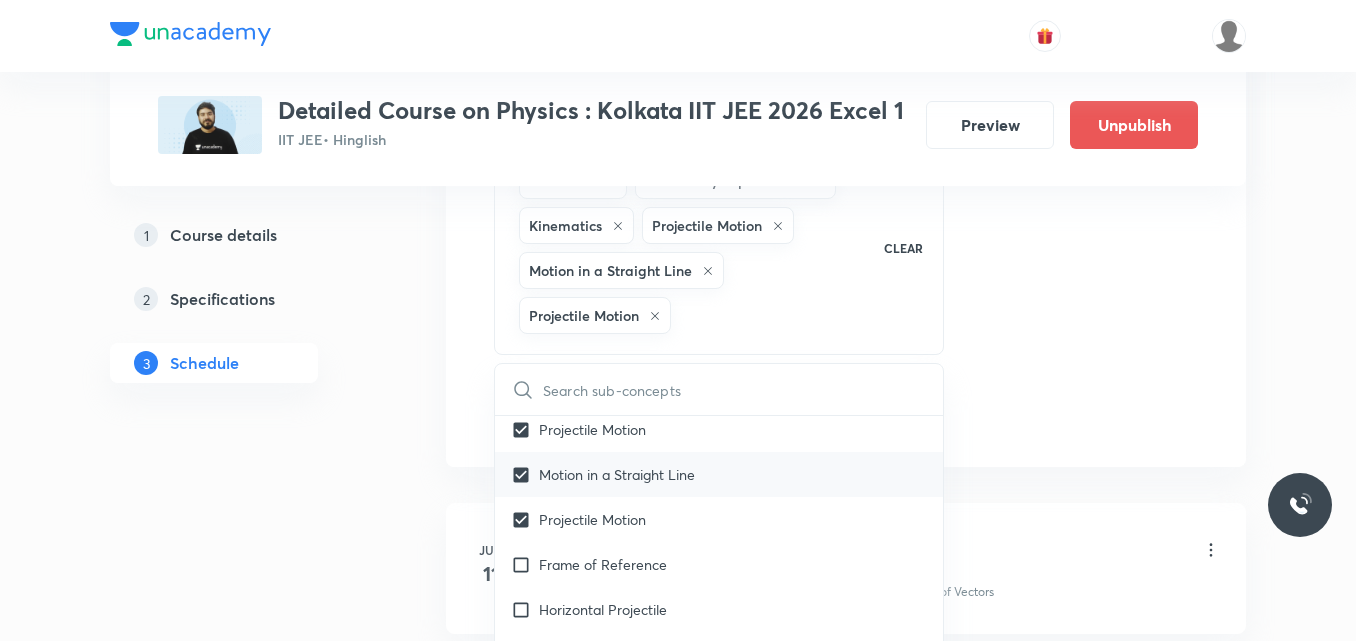 scroll, scrollTop: 2249, scrollLeft: 0, axis: vertical 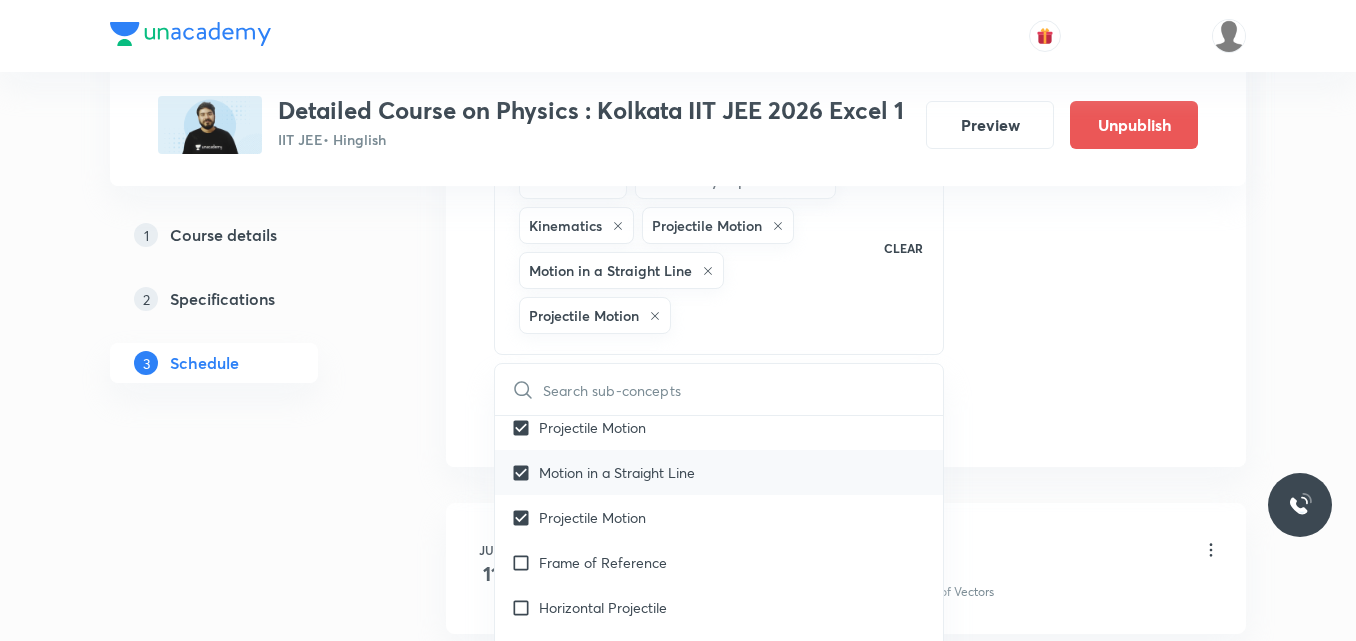 click at bounding box center (525, 607) 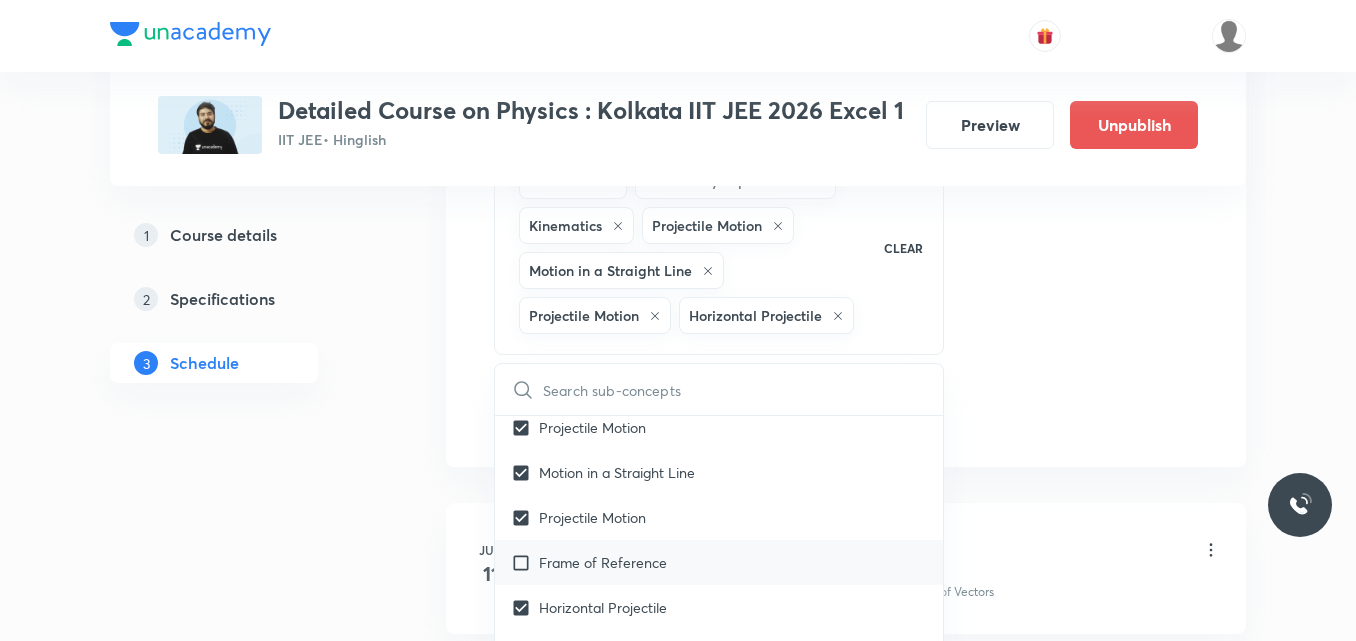 click on "Frame of Reference" at bounding box center (603, 562) 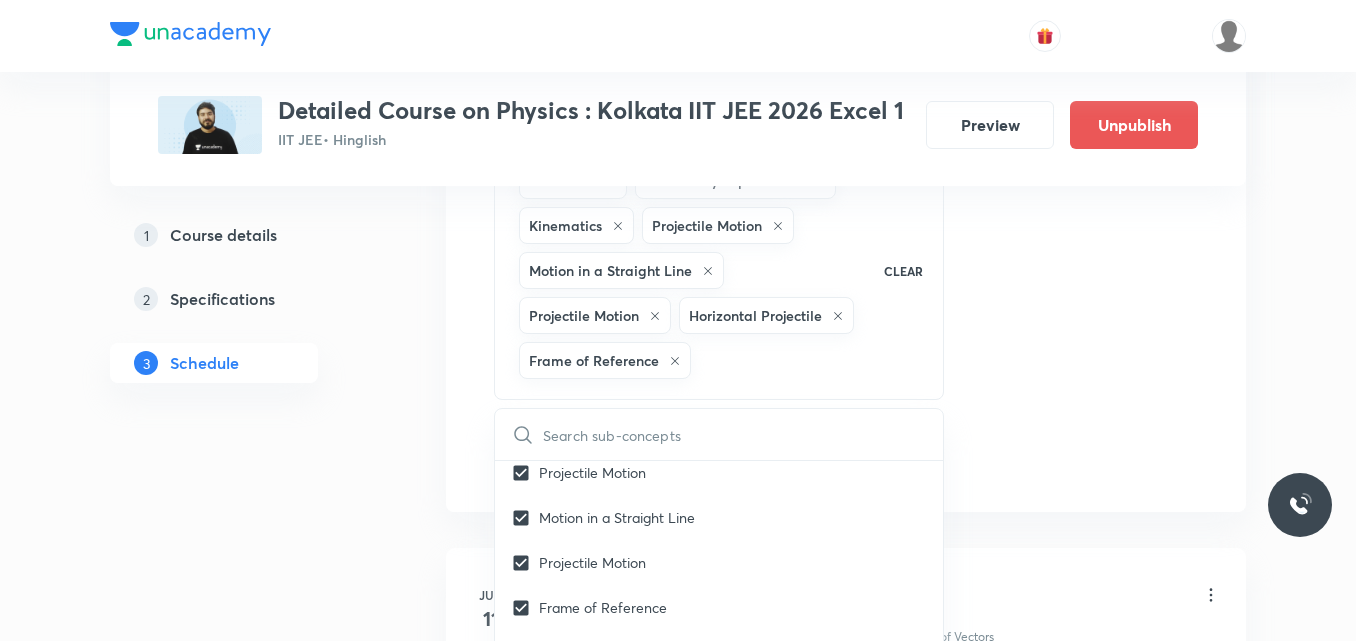 click on "Session  20 Live class Session title 37/99 Session on Moving Charges & Magnetism ​ Schedule for Jul 16, 2025, 7:00 PM ​ Duration (in minutes) 75 ​   Session type Online Offline Room Room-104 Sub-concepts Zero Error Laboratory Experiments Kinematics Projectile Motion Motion in a Straight Line Projectile Motion Horizontal Projectile Frame of Reference   CLEAR ​ Mathematical Tools Vectors and Scalars  Covered previously Elementary Algebra Covered previously Basic Trigonometry Covered previously Addition of Vectors Covered previously 2D and 3D Geometry Covered previously Representation of Vector  Covered previously Components of a Vector Covered previously Functions Covered previously Unit Vectors Covered previously Differentiation Covered previously Integration Covered previously Rectangular Components of a Vector in Three Dimensions Covered previously Position Vector Covered previously Use of Differentiation & Integration in One Dimensional Motion Covered previously Displacement Vector Vectors Units Add" at bounding box center [846, -91] 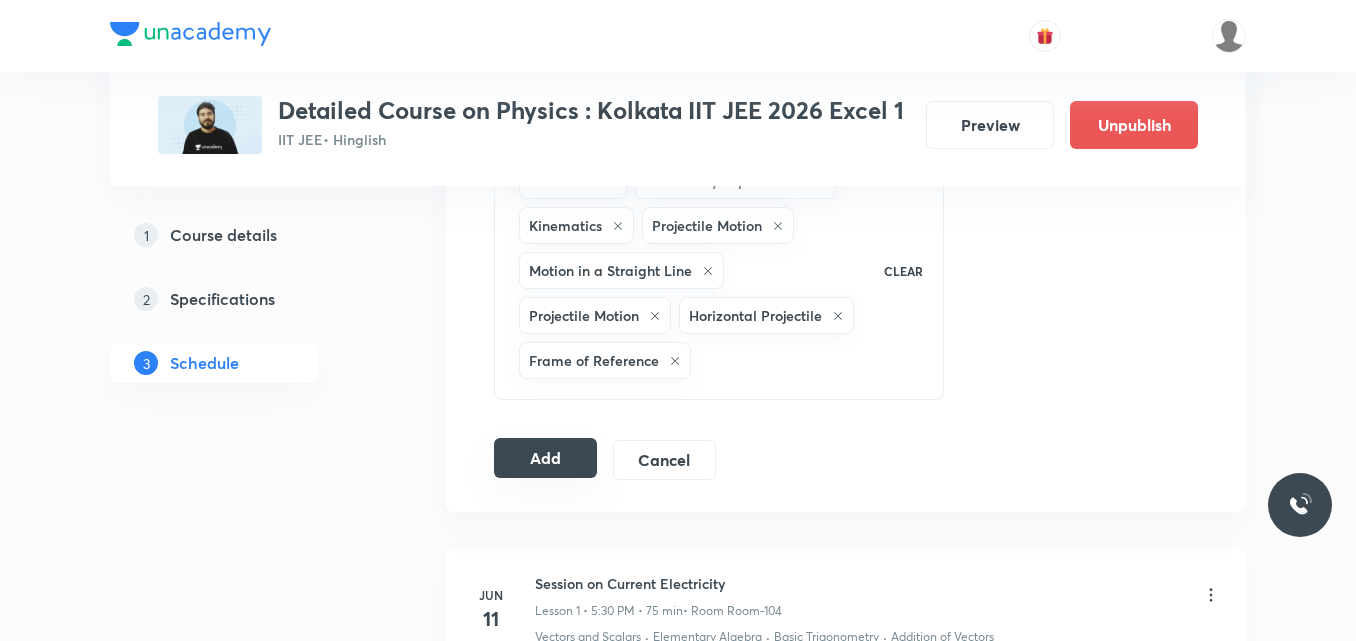 click on "Add" at bounding box center [545, 458] 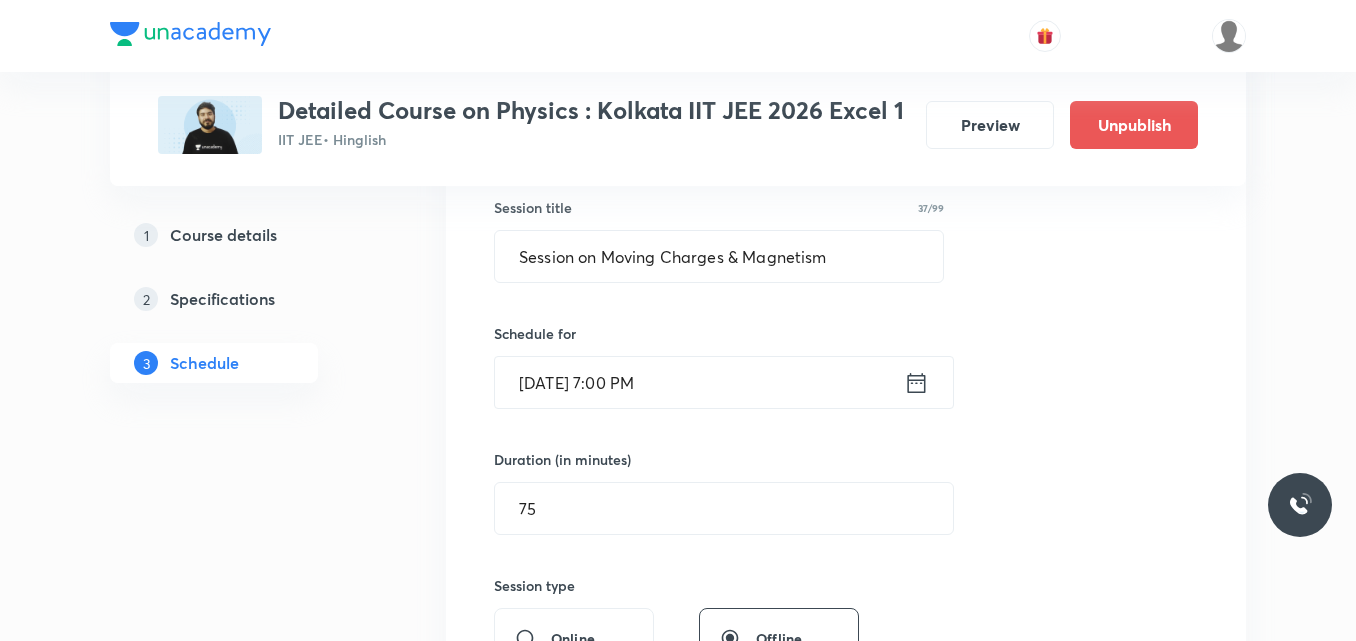 scroll, scrollTop: 369, scrollLeft: 0, axis: vertical 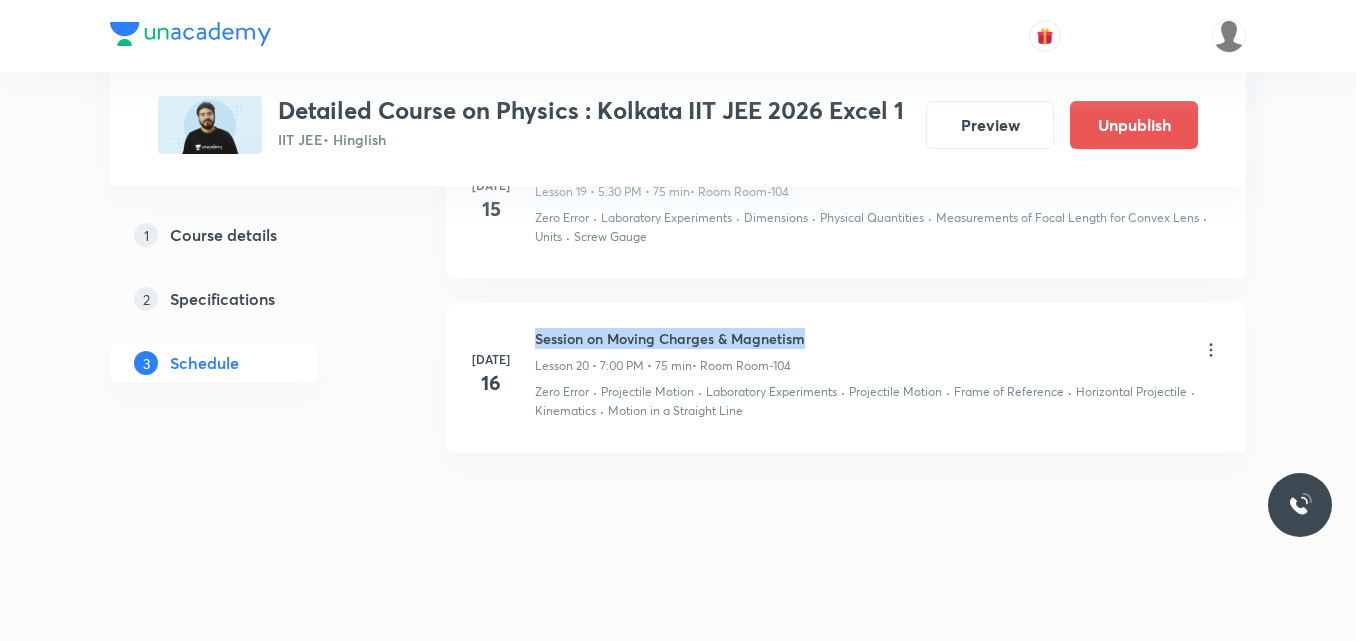 drag, startPoint x: 537, startPoint y: 338, endPoint x: 849, endPoint y: 319, distance: 312.578 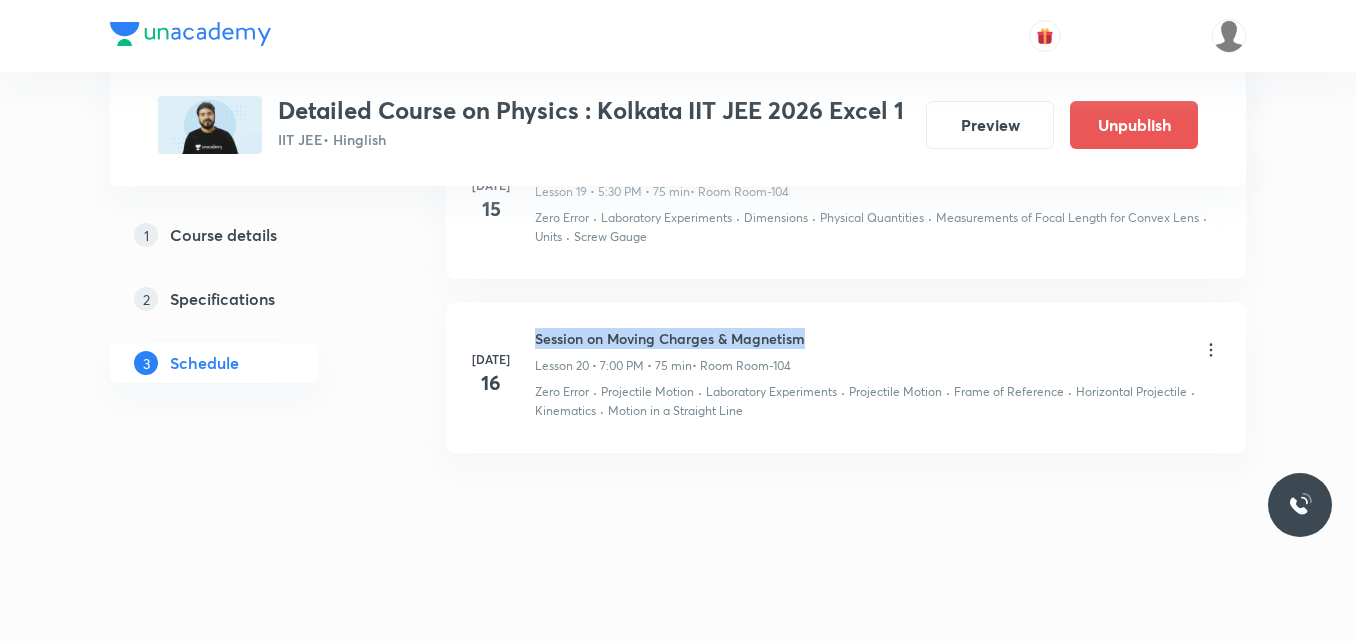 copy on "Session on Moving Charges & Magnetism" 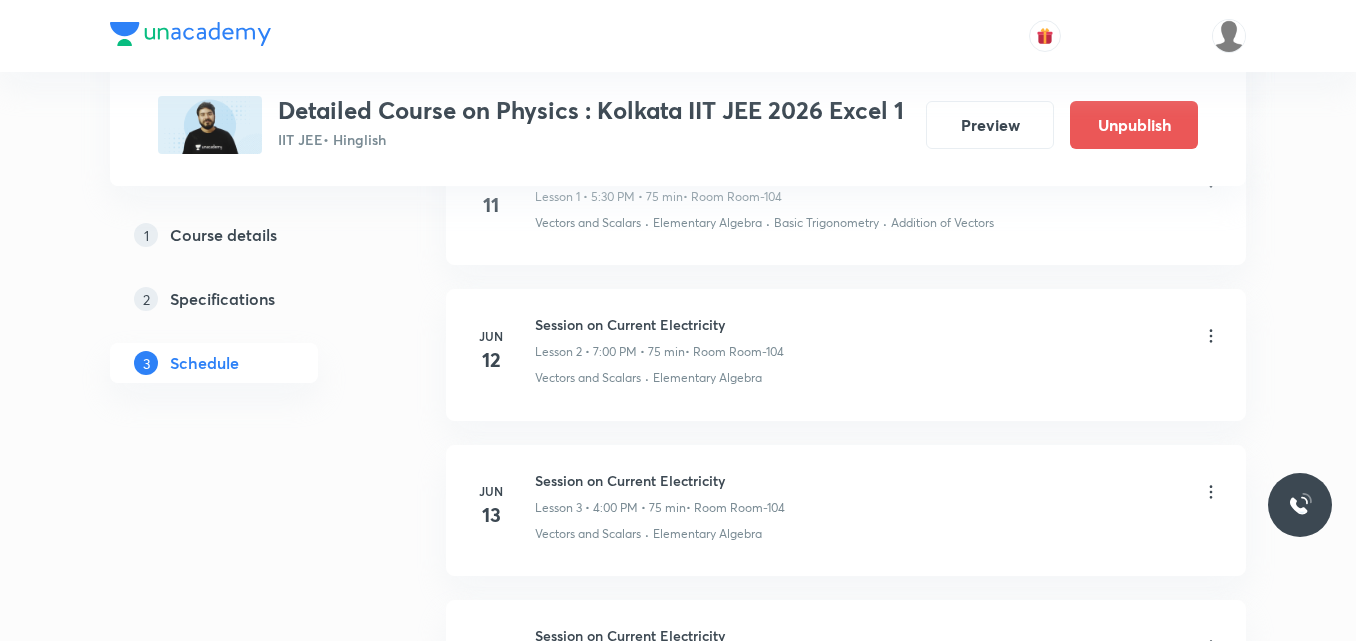 scroll, scrollTop: 0, scrollLeft: 0, axis: both 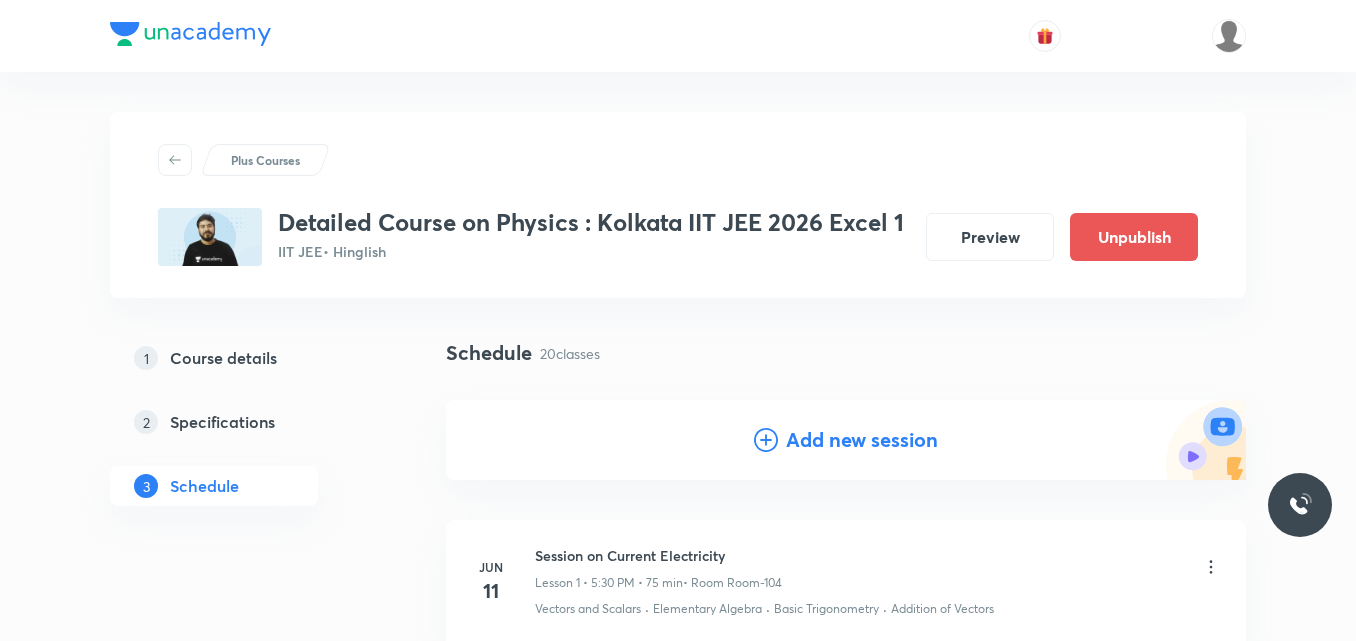 click 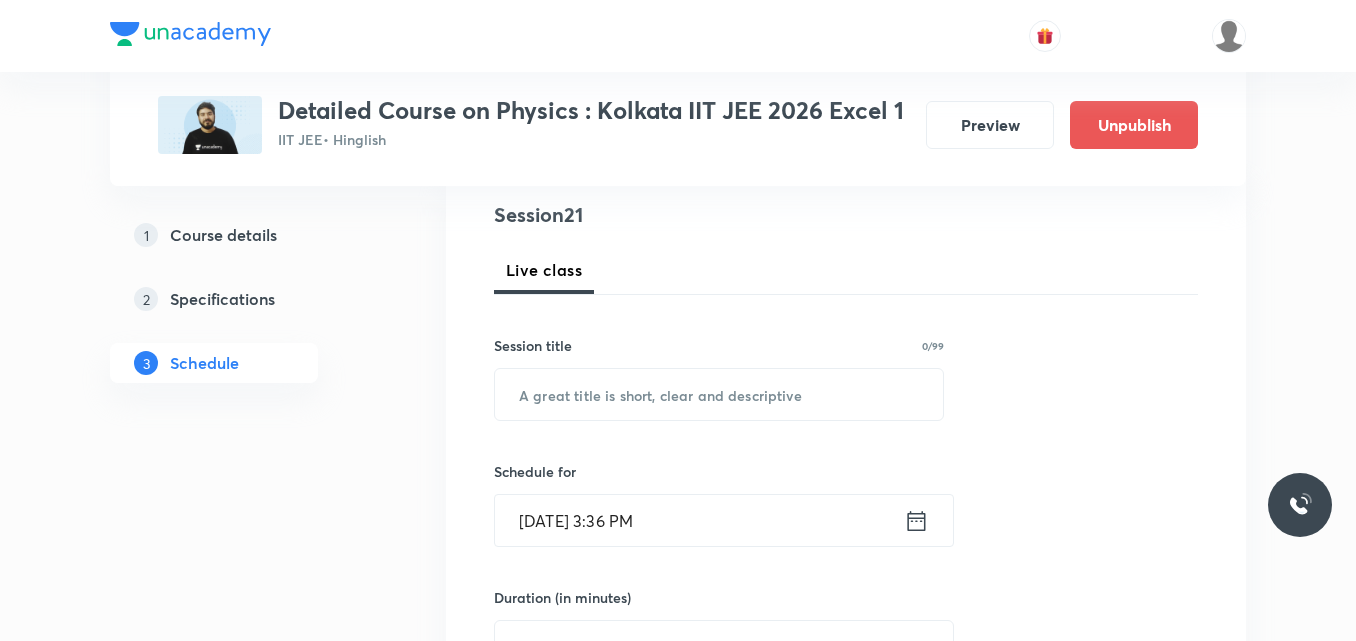 scroll, scrollTop: 233, scrollLeft: 0, axis: vertical 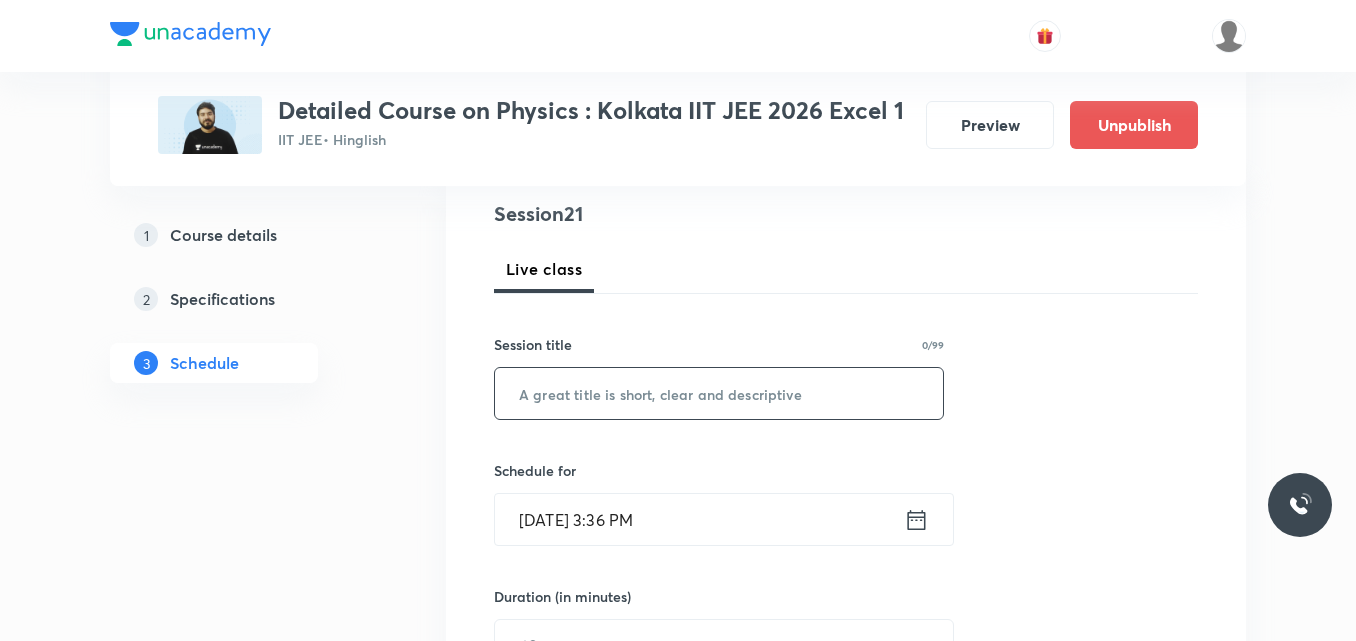 click at bounding box center [719, 393] 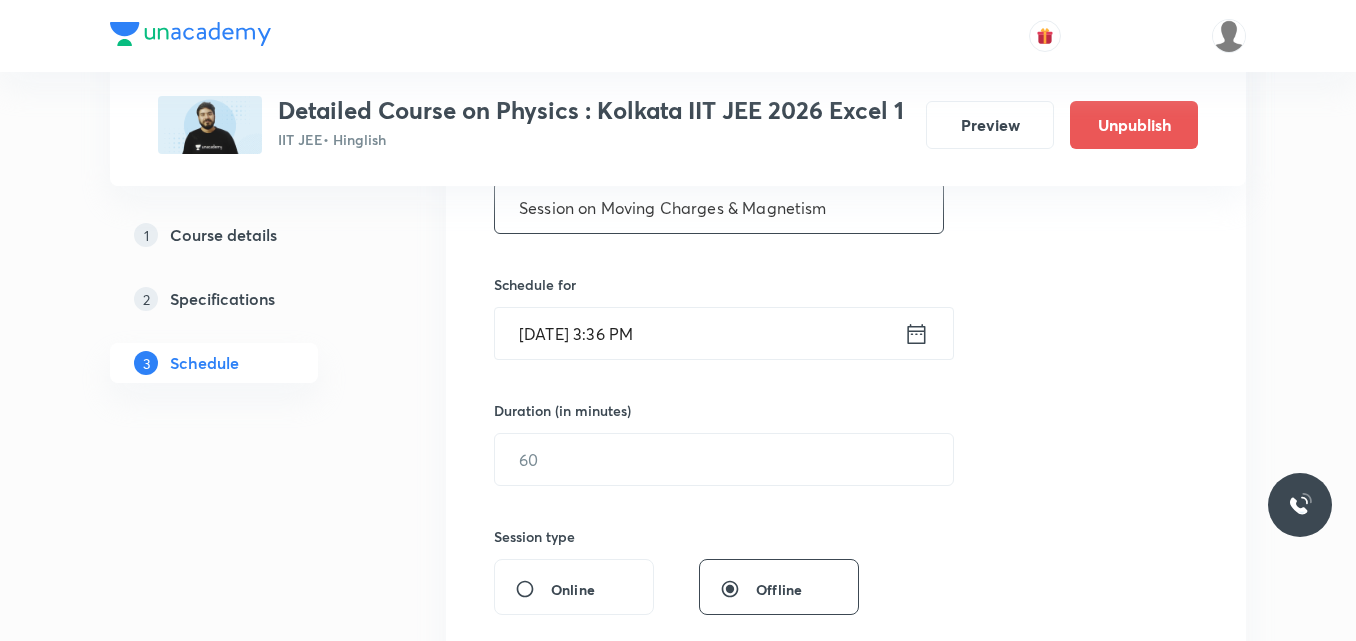 scroll, scrollTop: 420, scrollLeft: 0, axis: vertical 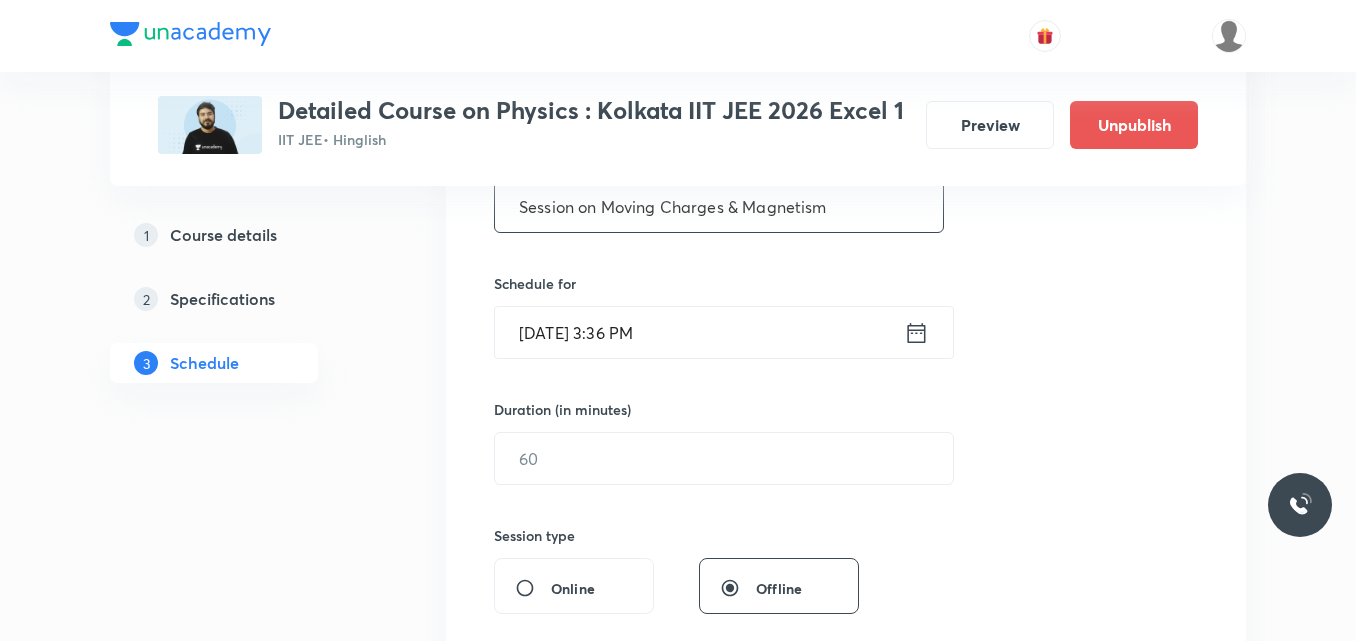 type on "Session on Moving Charges & Magnetism" 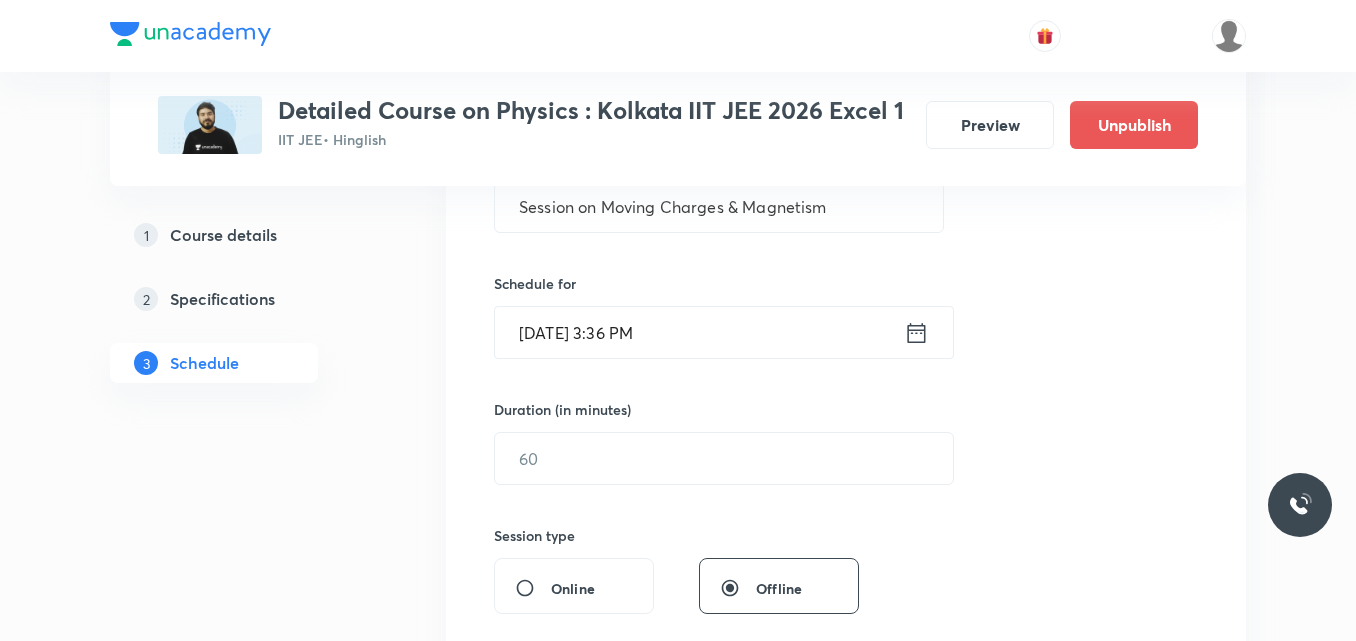 click 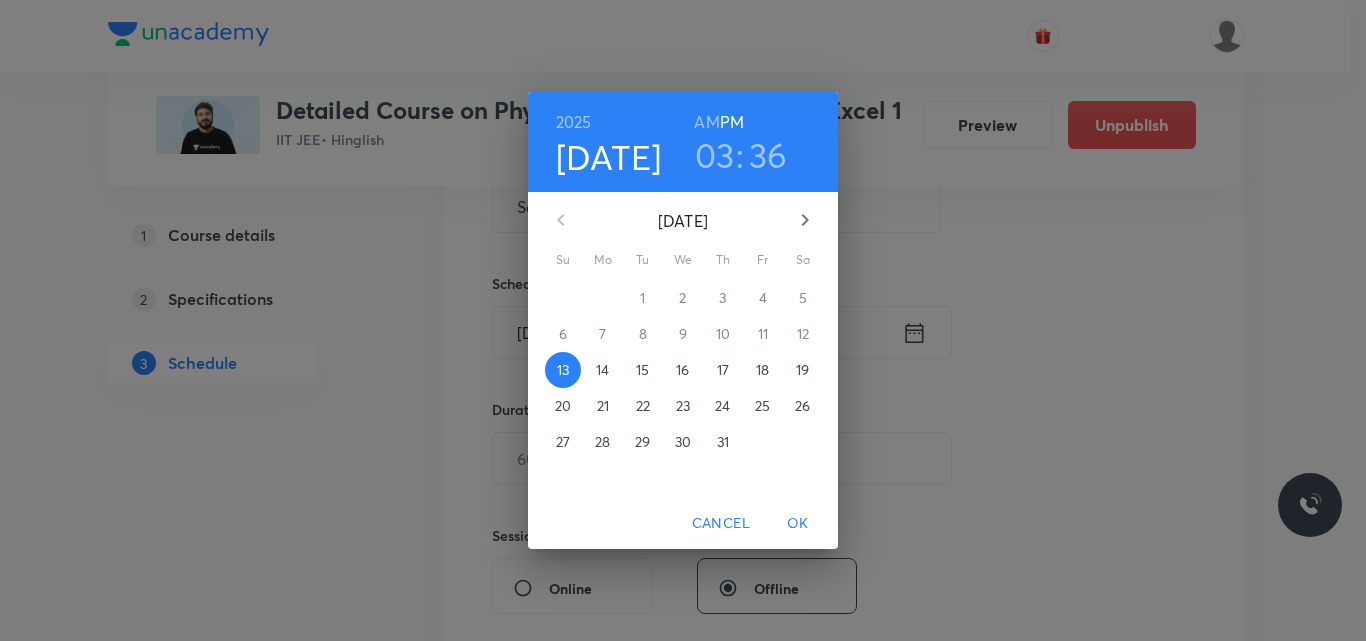 click on "17" at bounding box center (723, 370) 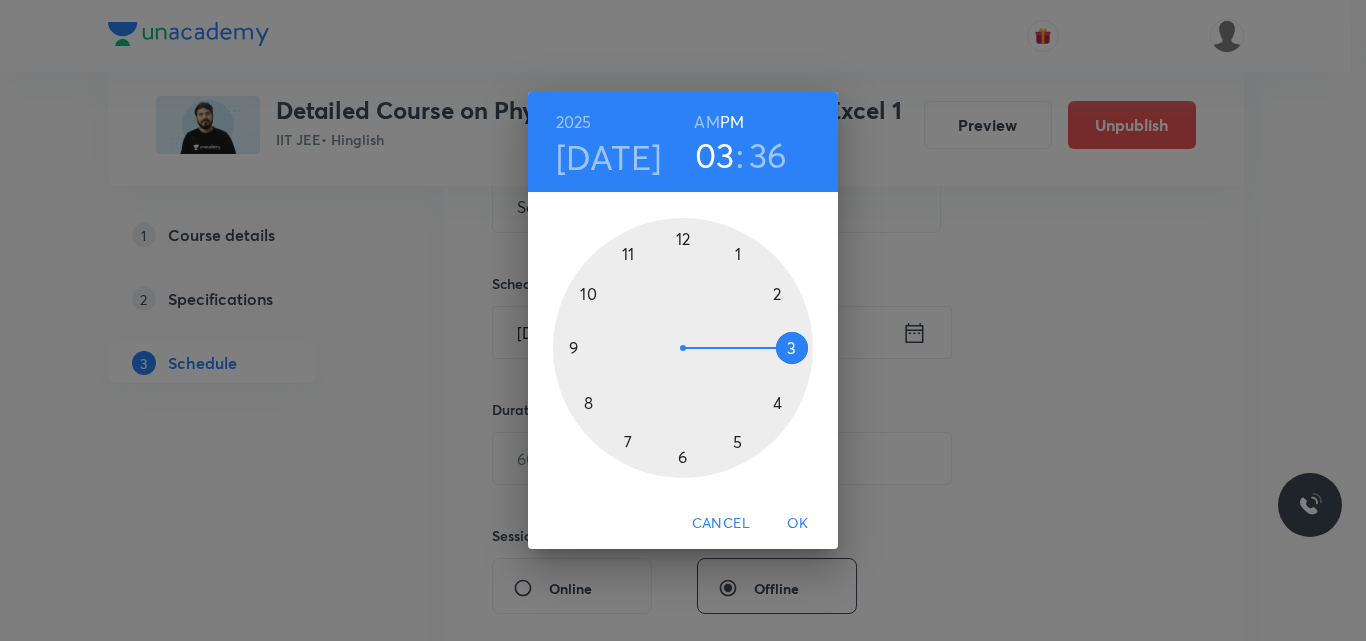 click at bounding box center [683, 348] 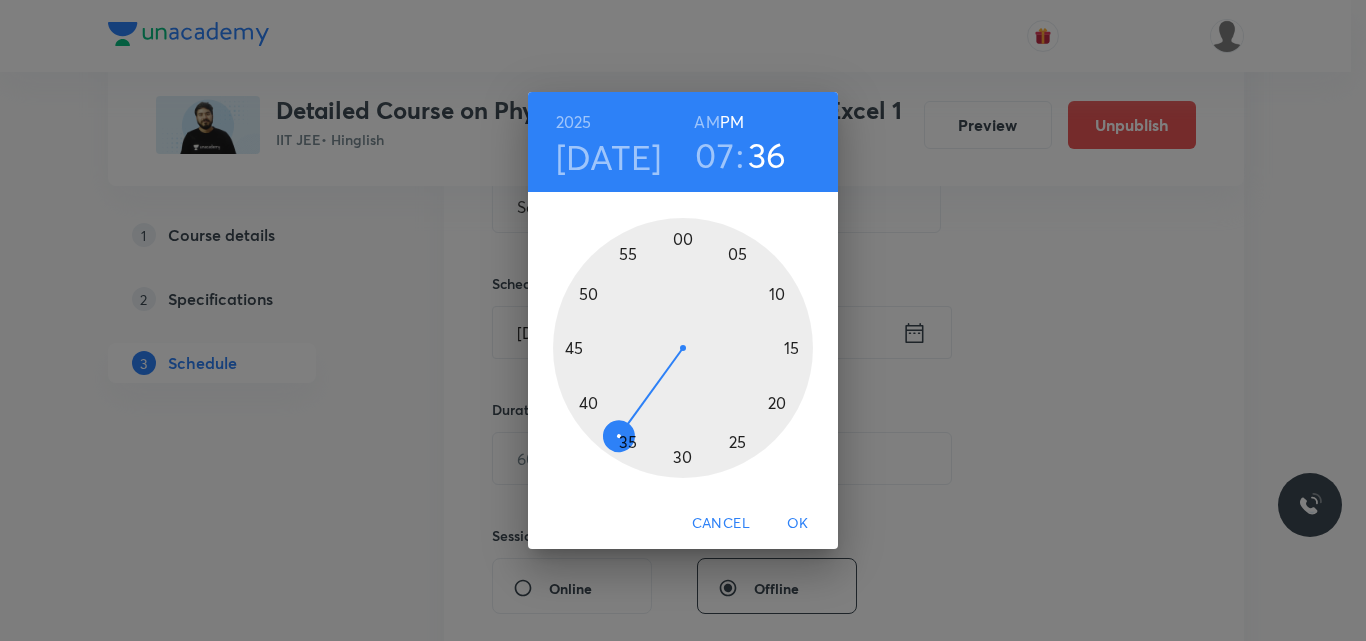 click at bounding box center [683, 348] 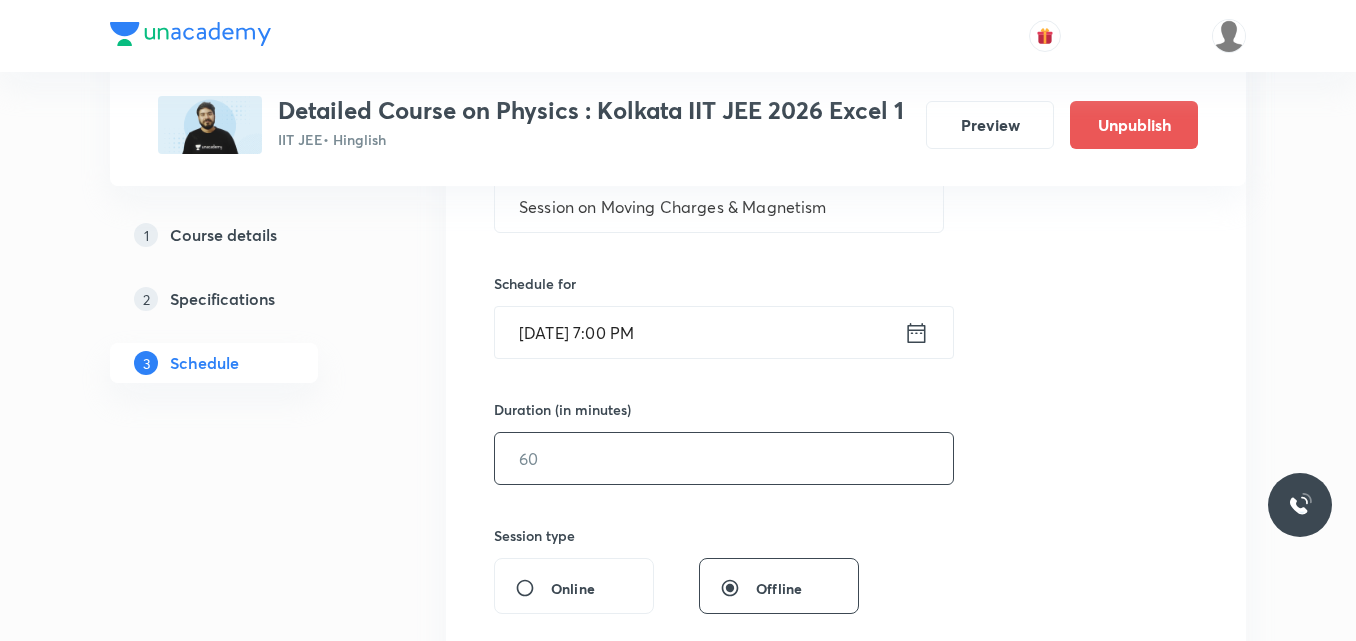 click at bounding box center [724, 458] 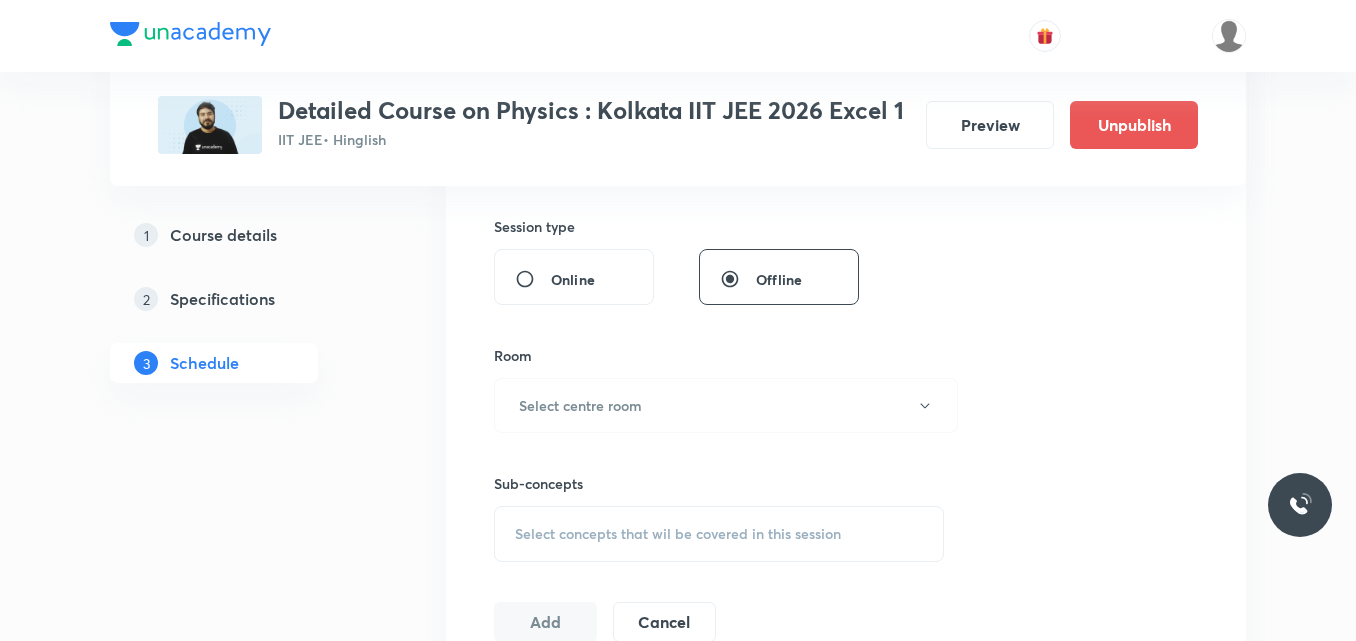 scroll, scrollTop: 730, scrollLeft: 0, axis: vertical 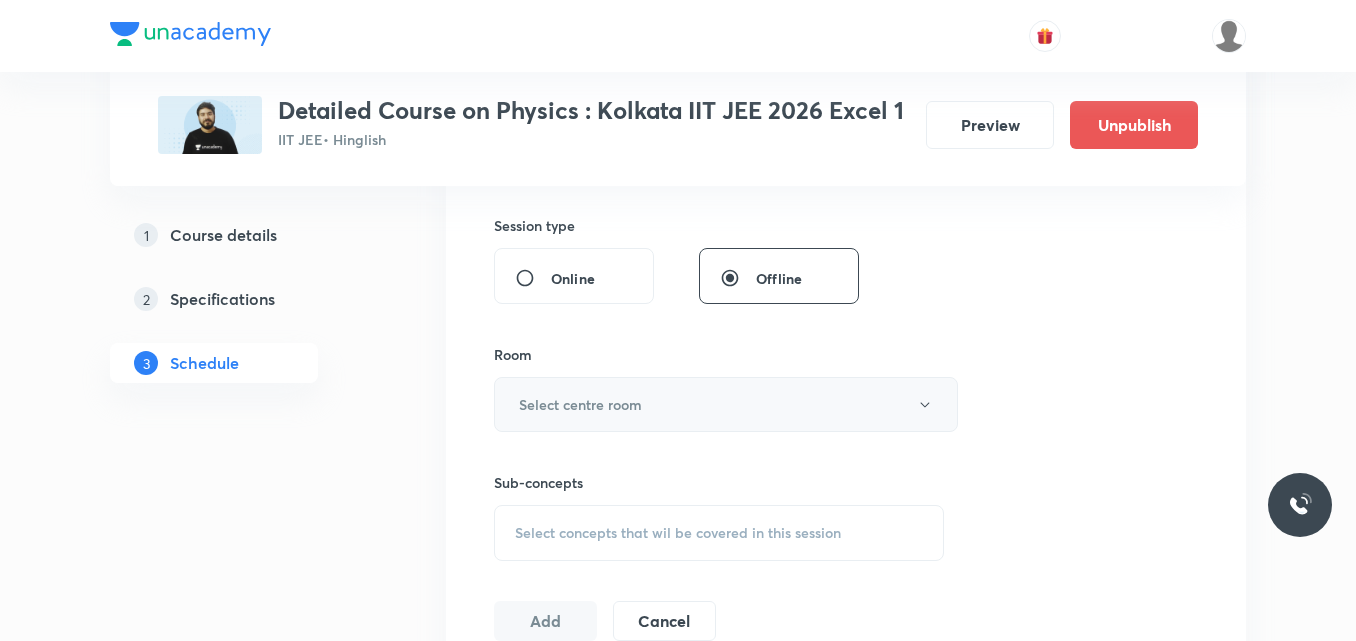 type on "75" 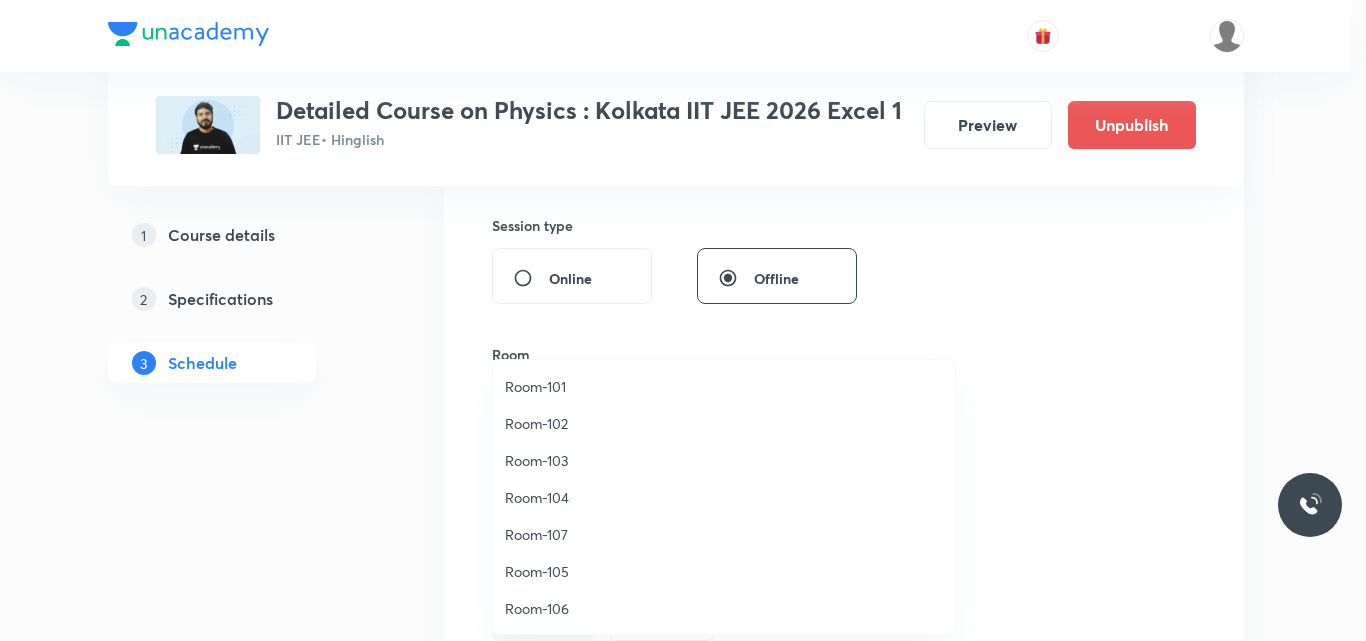 click on "Room-104" at bounding box center (724, 497) 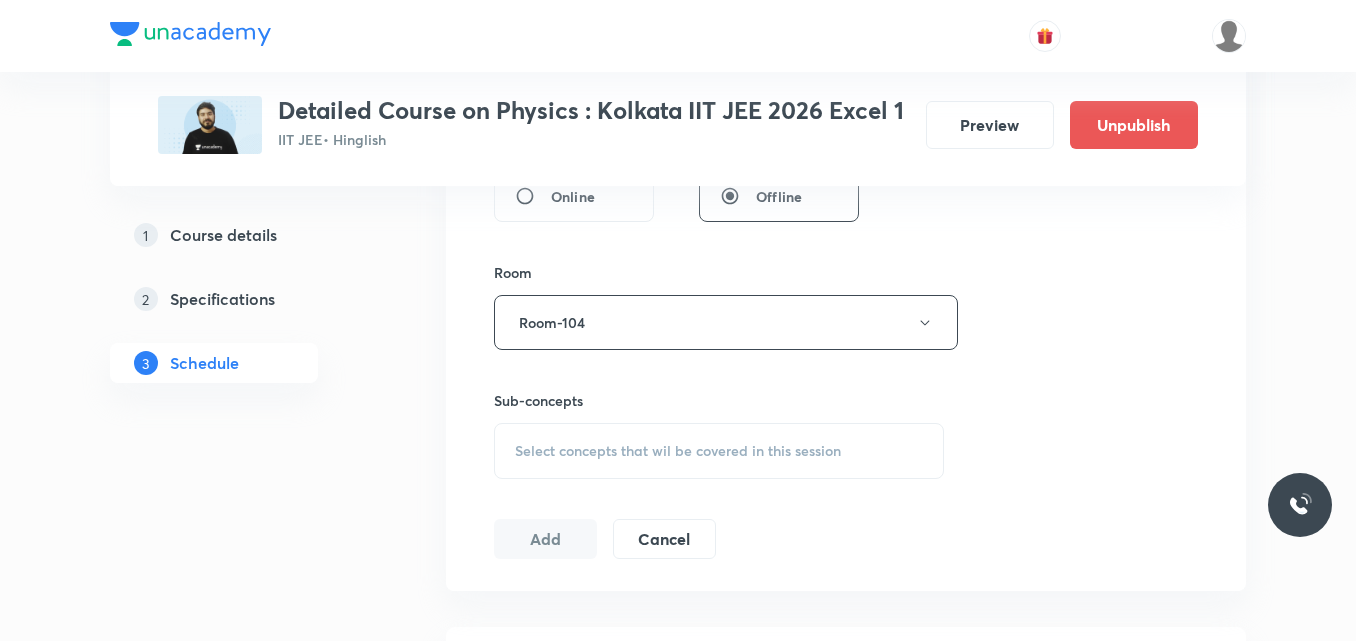 scroll, scrollTop: 813, scrollLeft: 0, axis: vertical 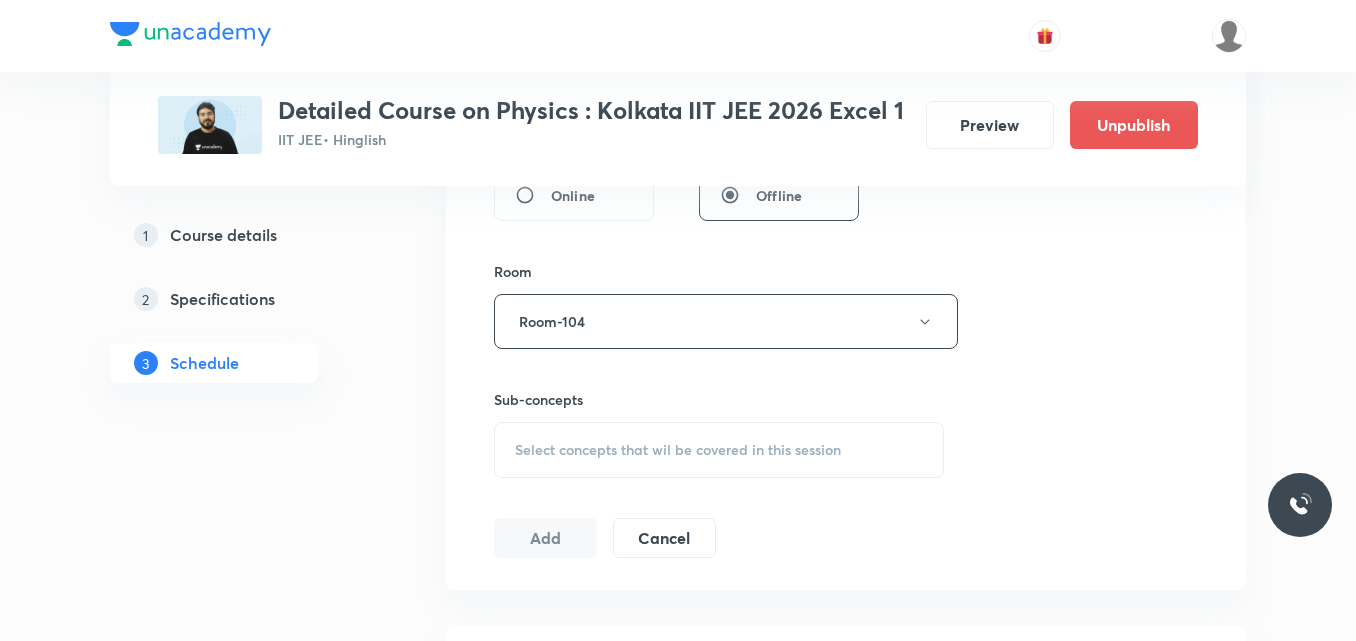 click on "Select concepts that wil be covered in this session" at bounding box center (678, 450) 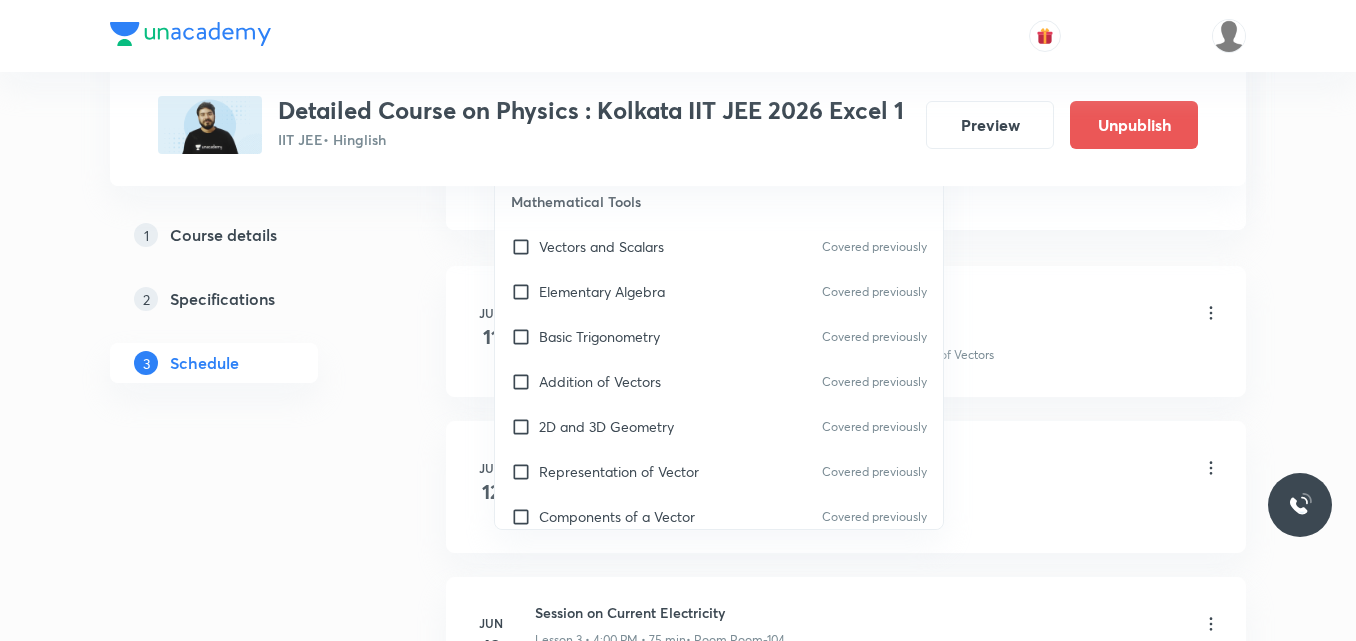 scroll, scrollTop: 1174, scrollLeft: 0, axis: vertical 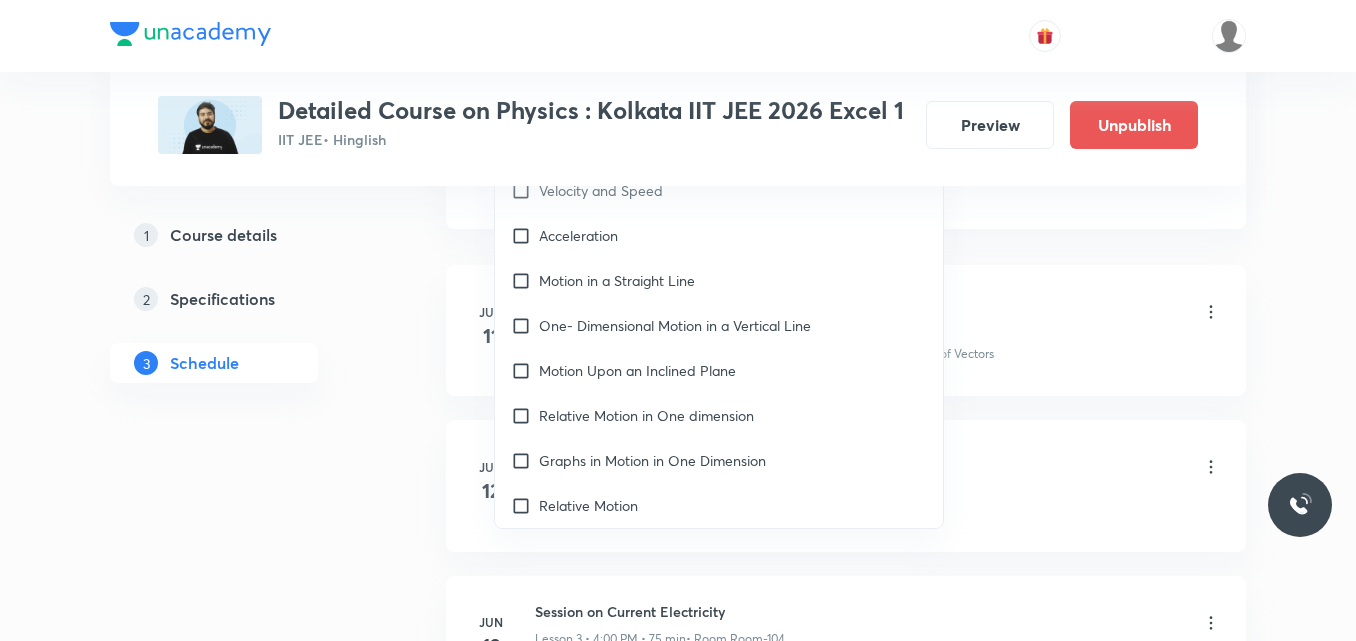click on "Motion Upon an Inclined Plane" at bounding box center [719, 370] 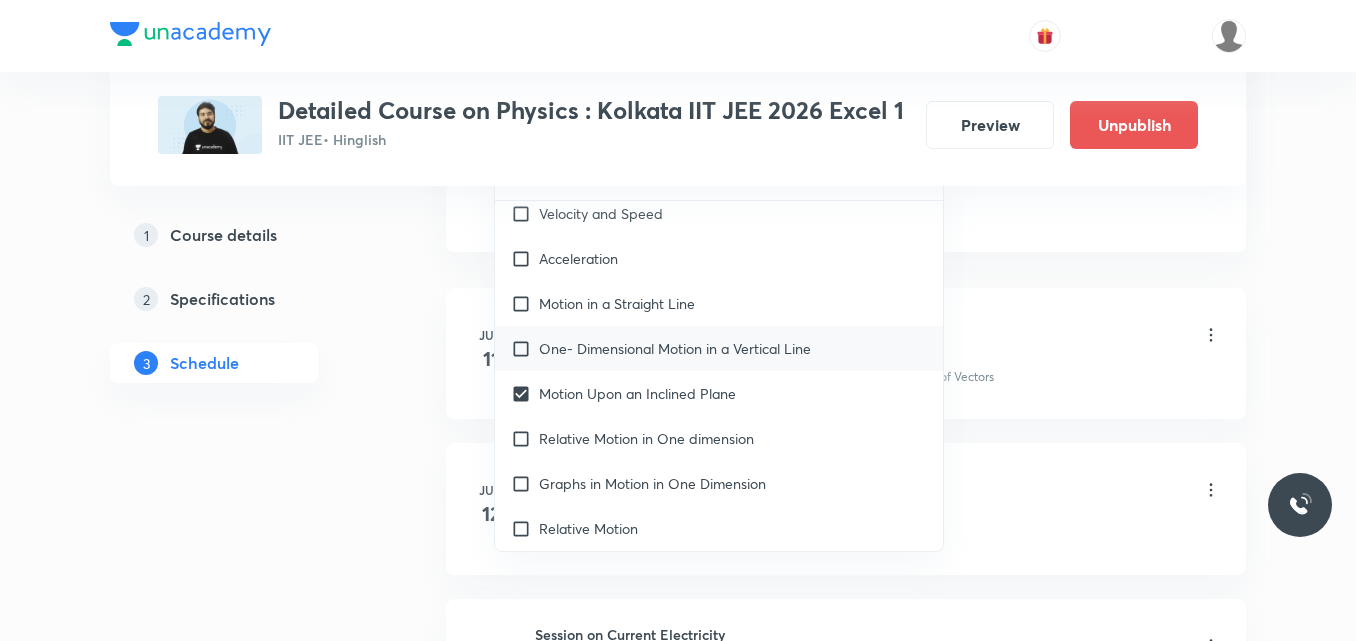 click on "One- Dimensional Motion in a Vertical Line" at bounding box center [675, 348] 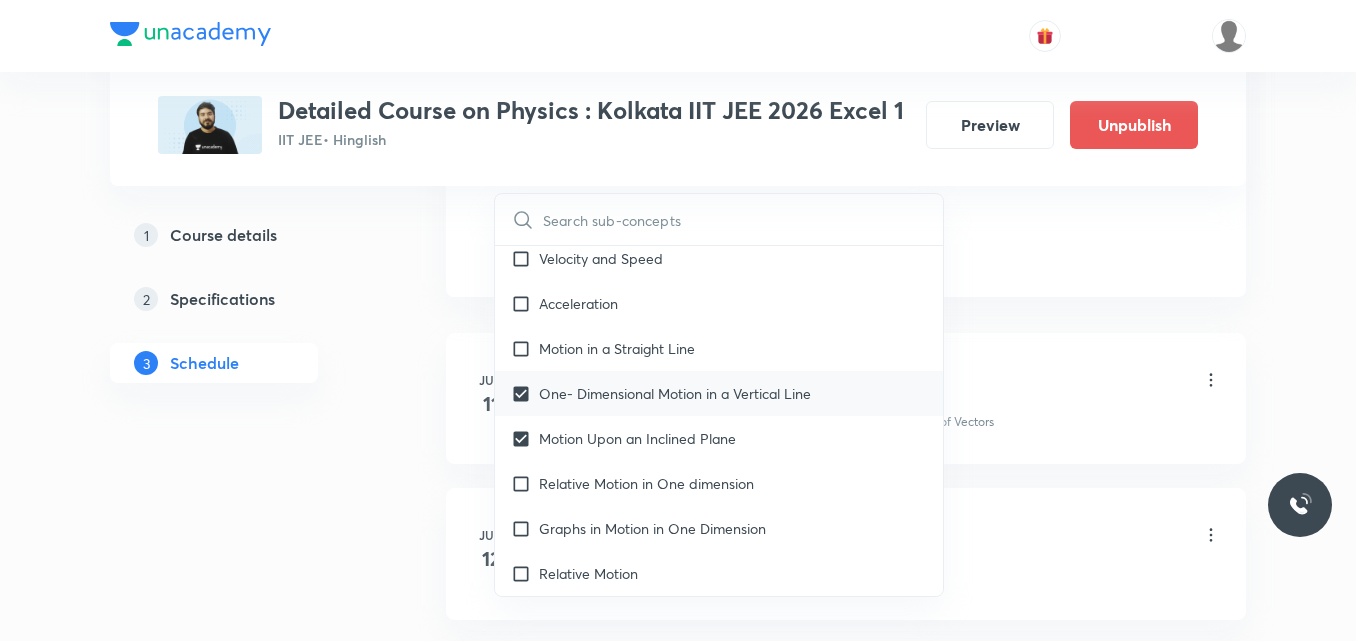click on "Motion in a Straight Line" at bounding box center (617, 348) 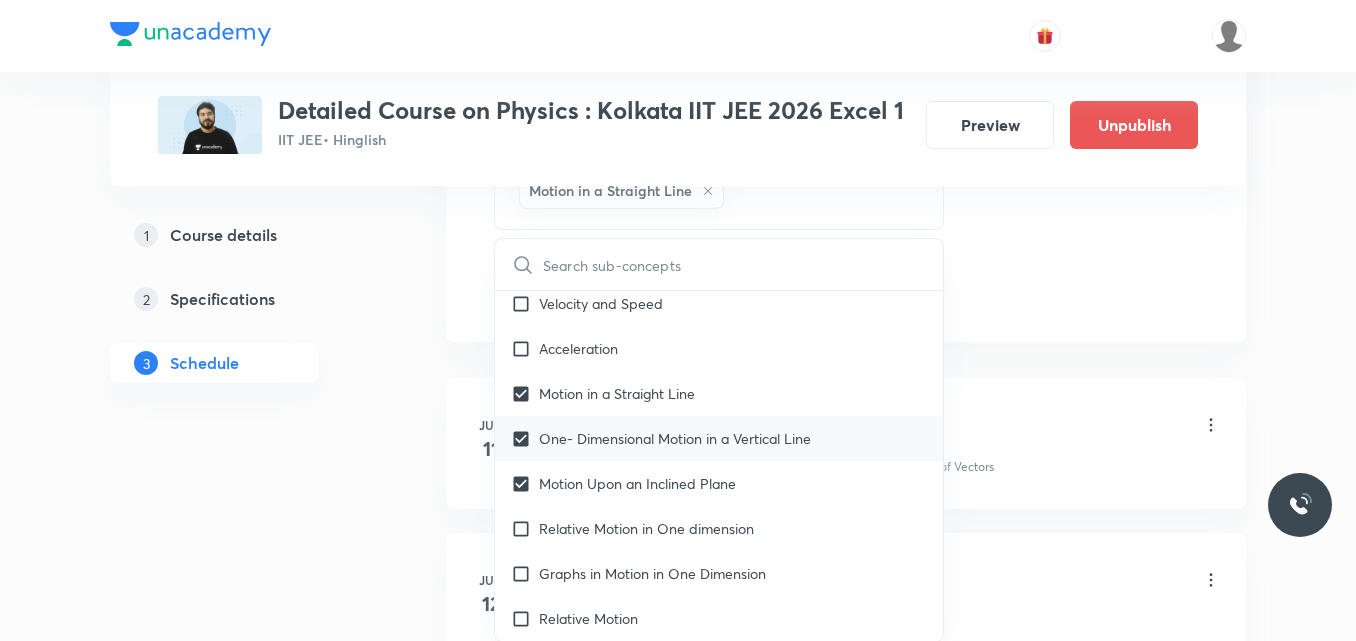 click on "Acceleration" at bounding box center [578, 348] 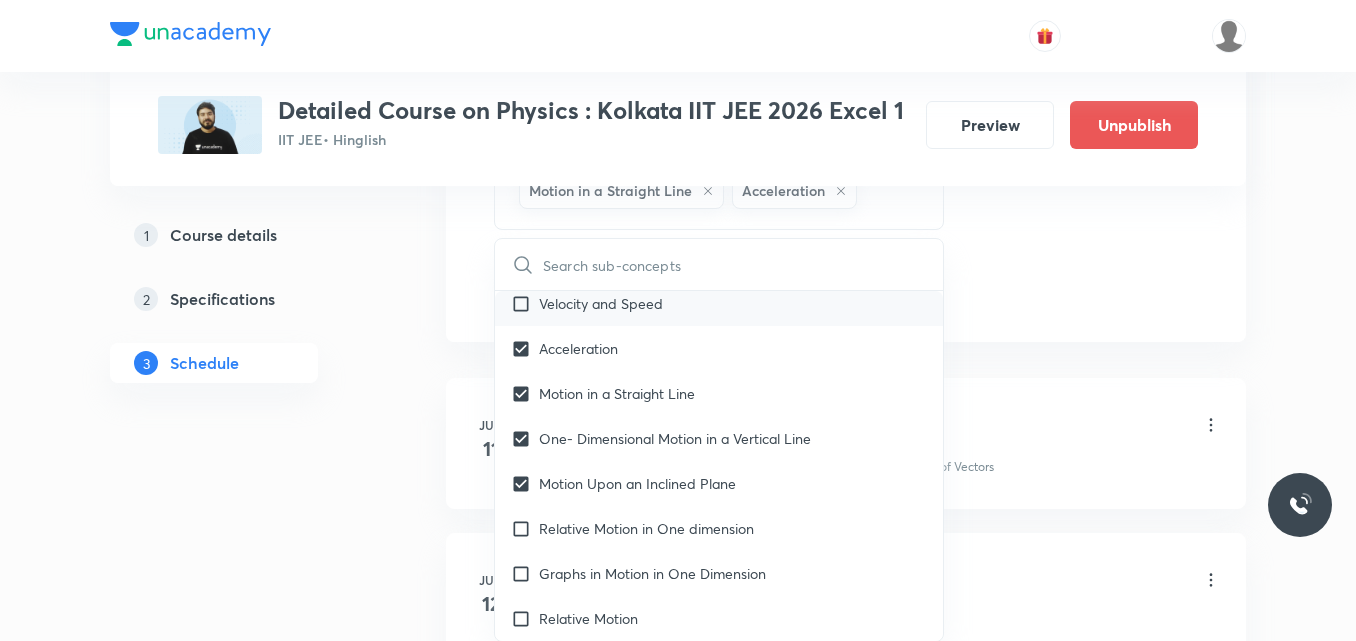 click on "Velocity and Speed" at bounding box center (601, 303) 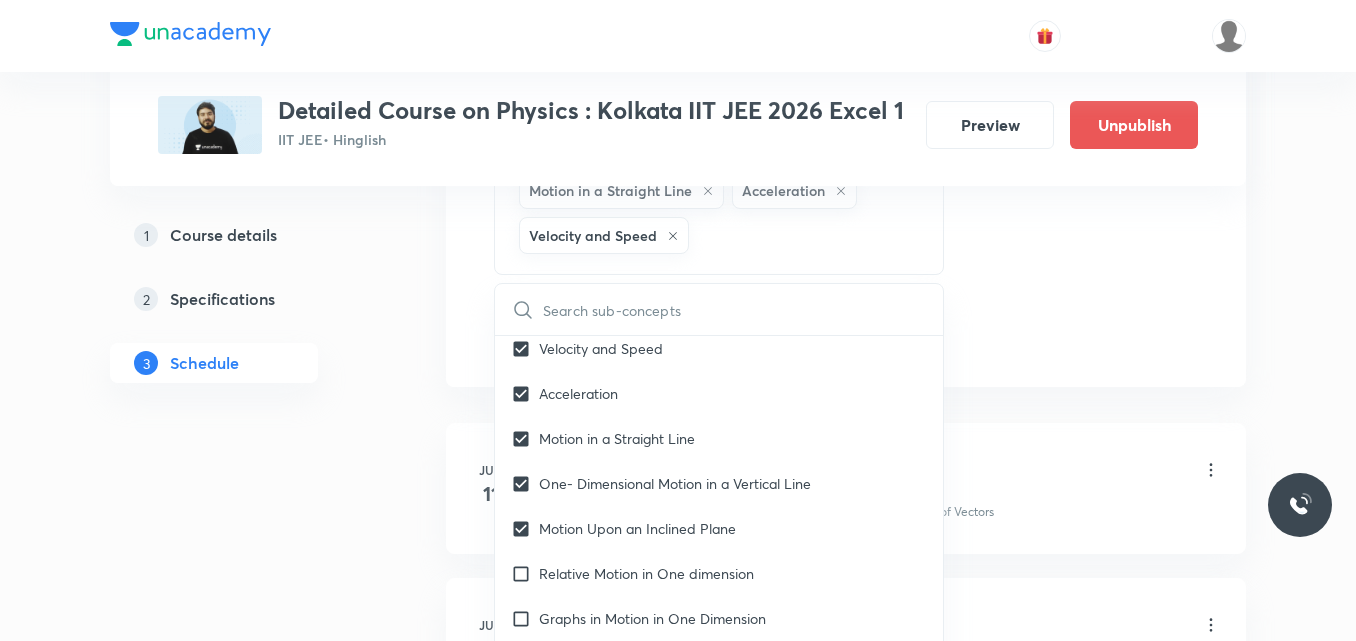 click on "Session  21 Live class Session title 37/99 Session on Moving Charges & Magnetism ​ Schedule for Jul 17, 2025, 7:00 PM ​ Duration (in minutes) 75 ​   Session type Online Offline Room Room-104 Sub-concepts Motion Upon an Inclined Plane  One- Dimensional Motion in a Vertical Line  Motion in a Straight Line  Acceleration  Velocity and Speed  CLEAR ​ Mathematical Tools Vectors and Scalars  Covered previously Elementary Algebra Covered previously Basic Trigonometry Covered previously Addition of Vectors Covered previously 2D and 3D Geometry Covered previously Representation of Vector  Covered previously Components of a Vector Covered previously Functions Covered previously Unit Vectors Covered previously Differentiation Covered previously Integration Covered previously Rectangular Components of a Vector in Three Dimensions Covered previously Position Vector Covered previously Use of Differentiation & Integration in One Dimensional Motion Covered previously Displacement Vector Covered previously Vectors Work" at bounding box center [846, -194] 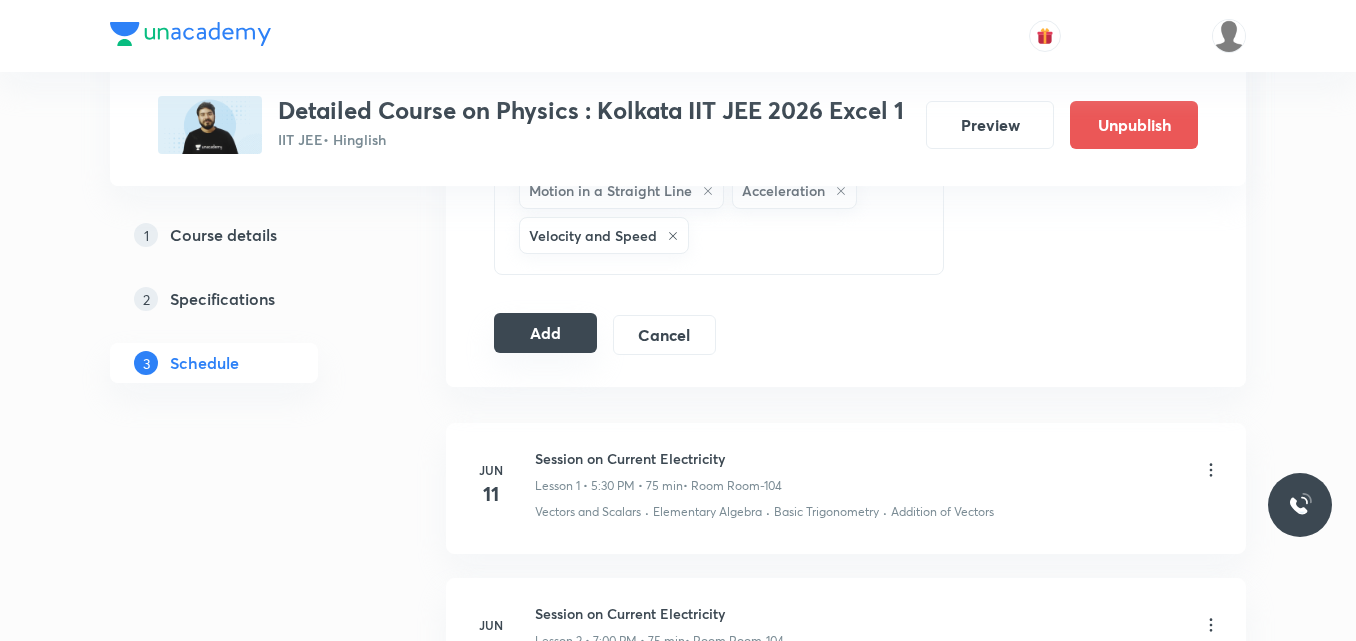 click on "Add" at bounding box center (545, 333) 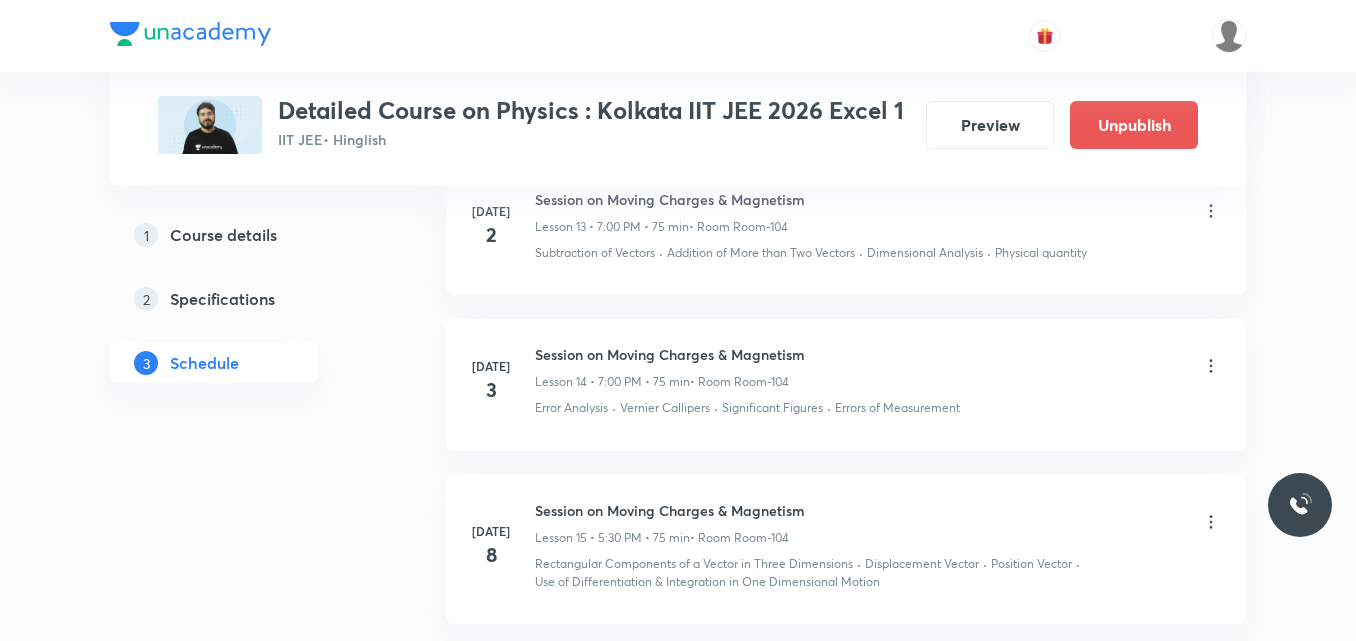 scroll, scrollTop: 3416, scrollLeft: 0, axis: vertical 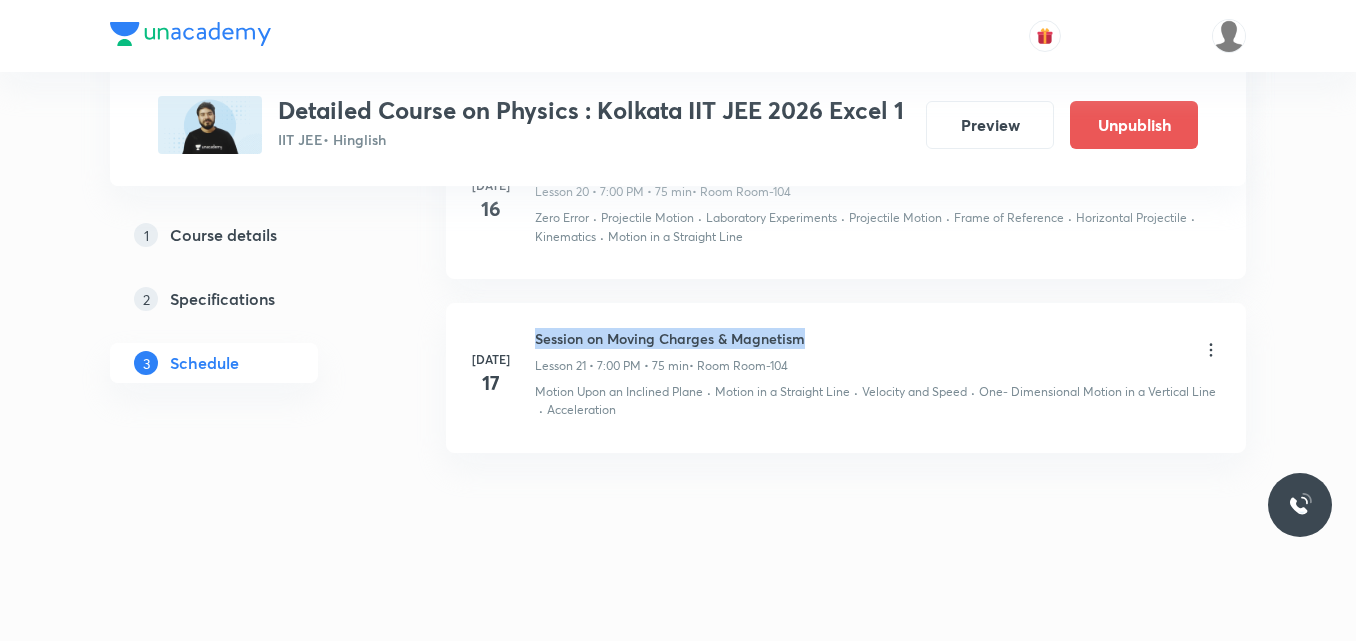 drag, startPoint x: 535, startPoint y: 335, endPoint x: 814, endPoint y: 309, distance: 280.20886 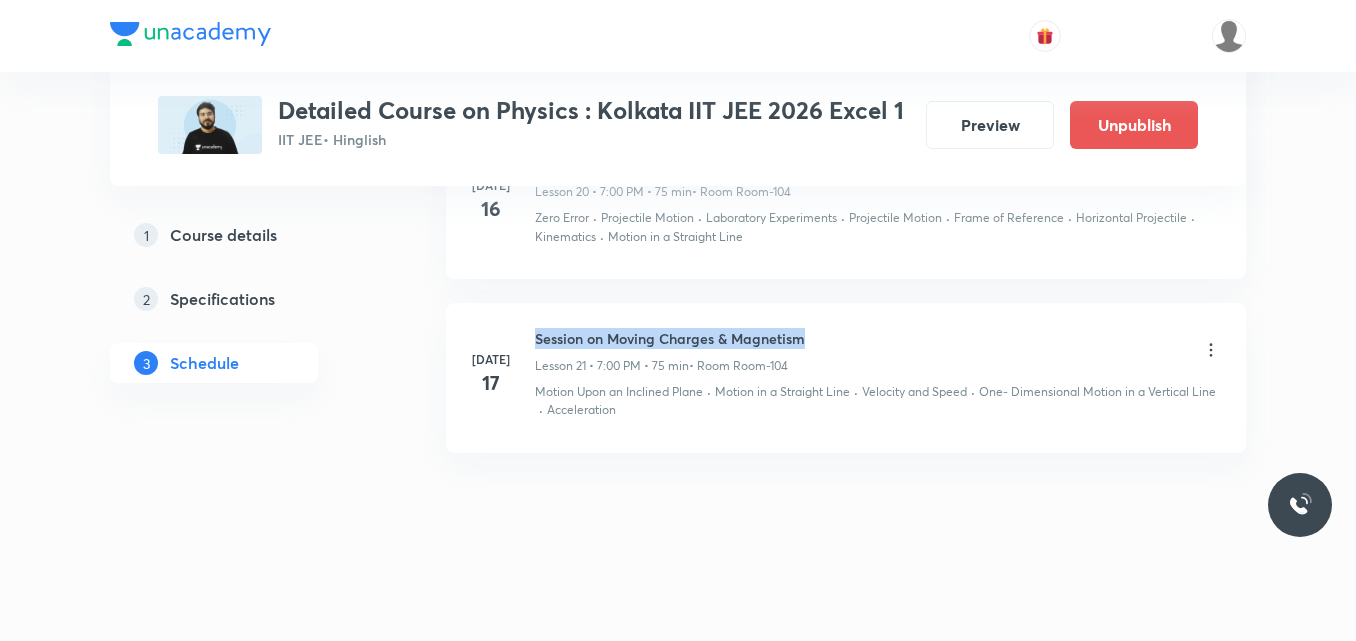 copy on "Session on Moving Charges & Magnetism" 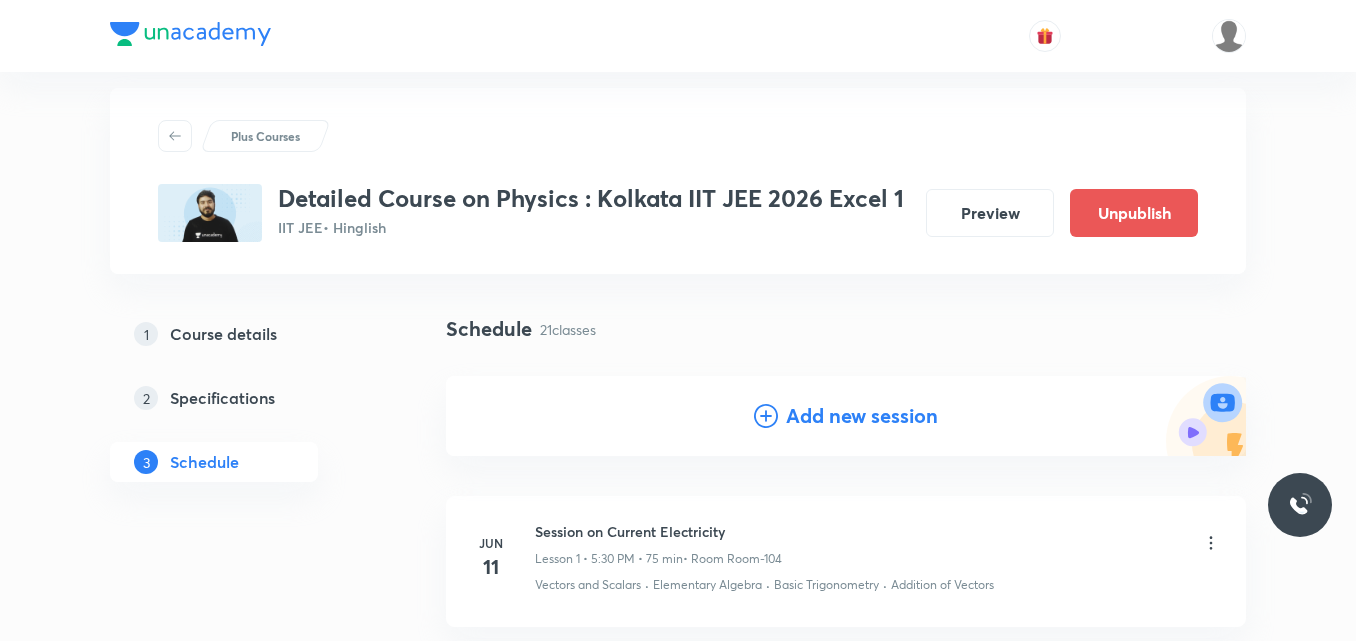 scroll, scrollTop: 0, scrollLeft: 0, axis: both 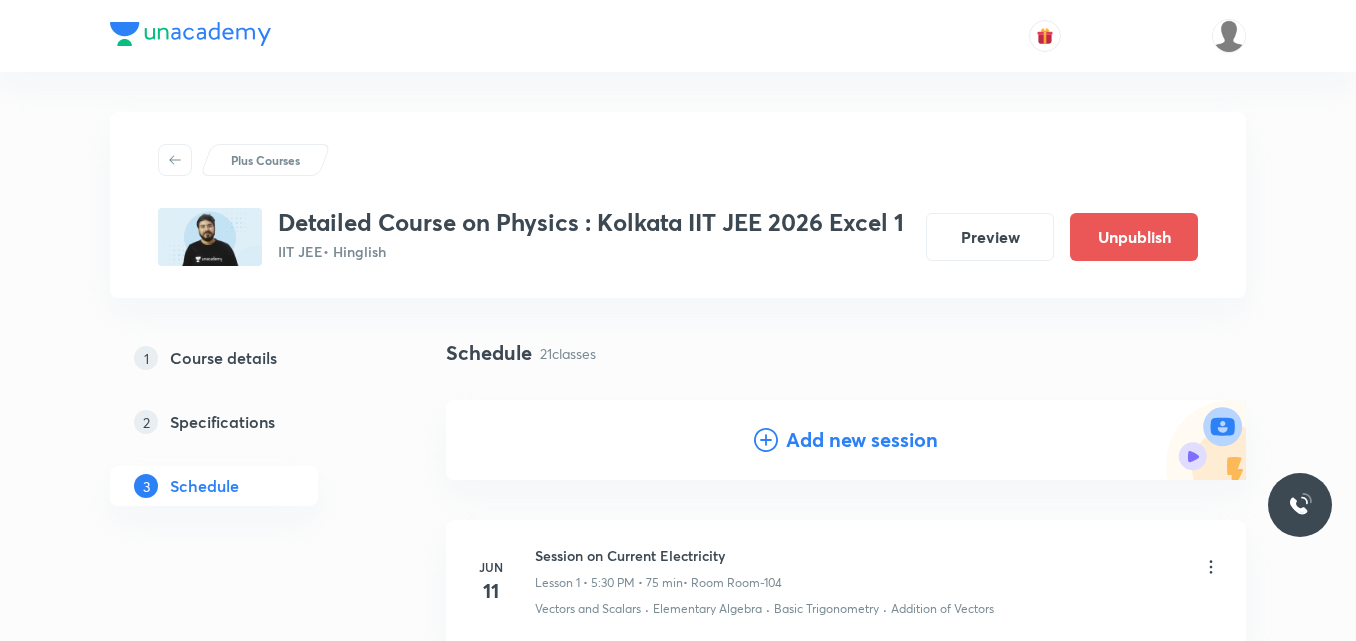 click 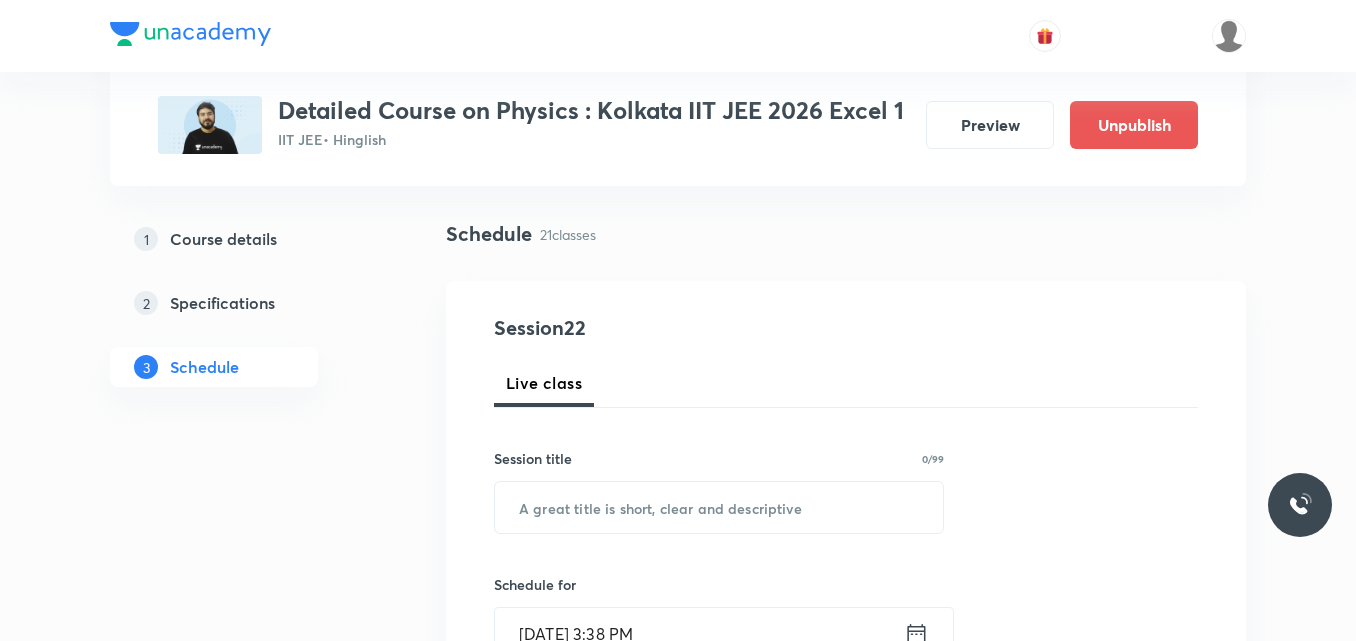 scroll, scrollTop: 120, scrollLeft: 0, axis: vertical 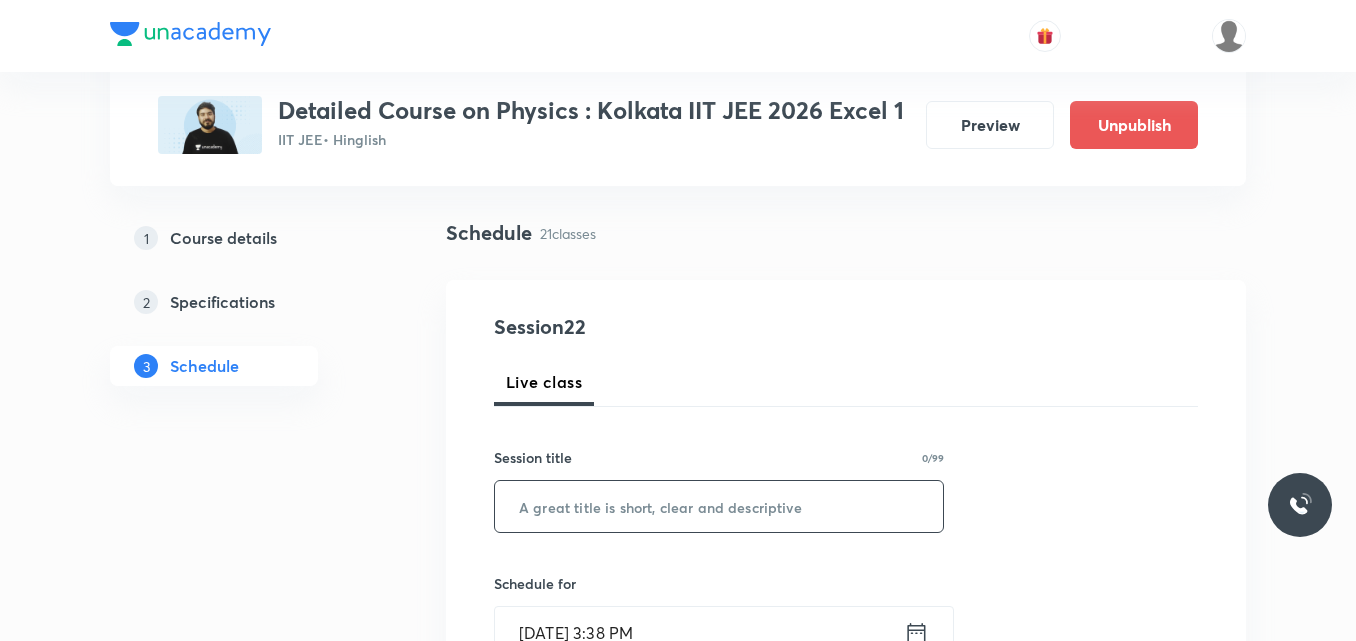 click at bounding box center (719, 506) 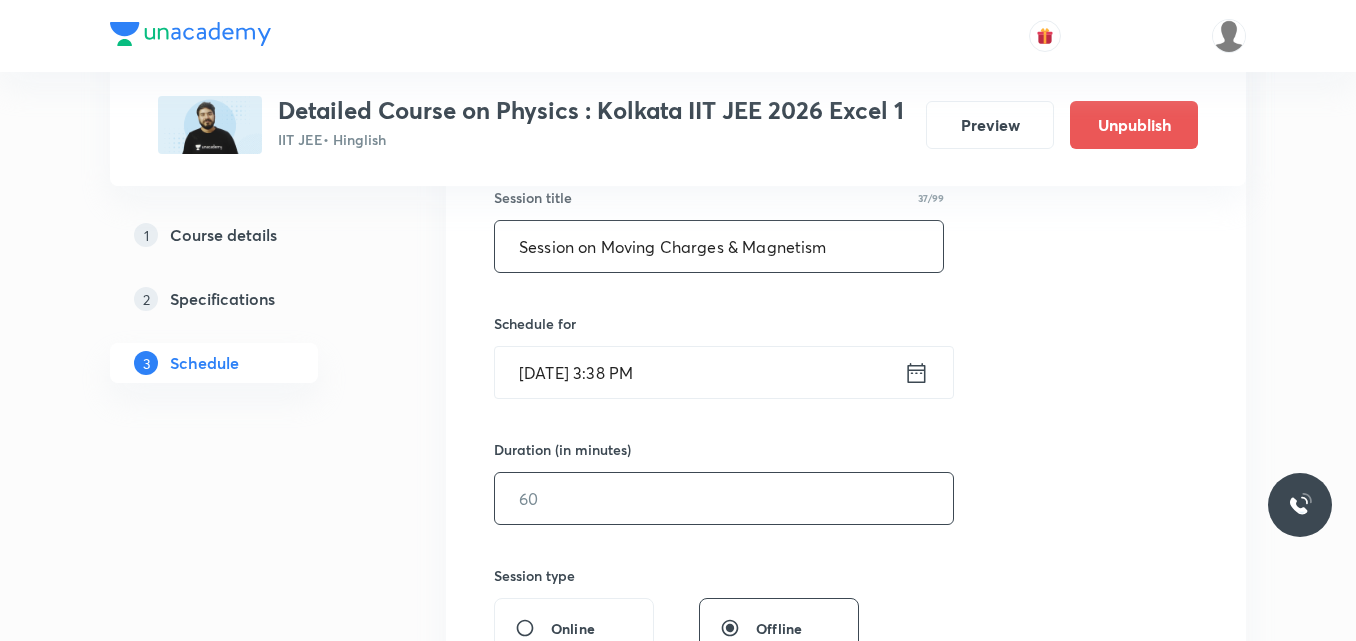 scroll, scrollTop: 382, scrollLeft: 0, axis: vertical 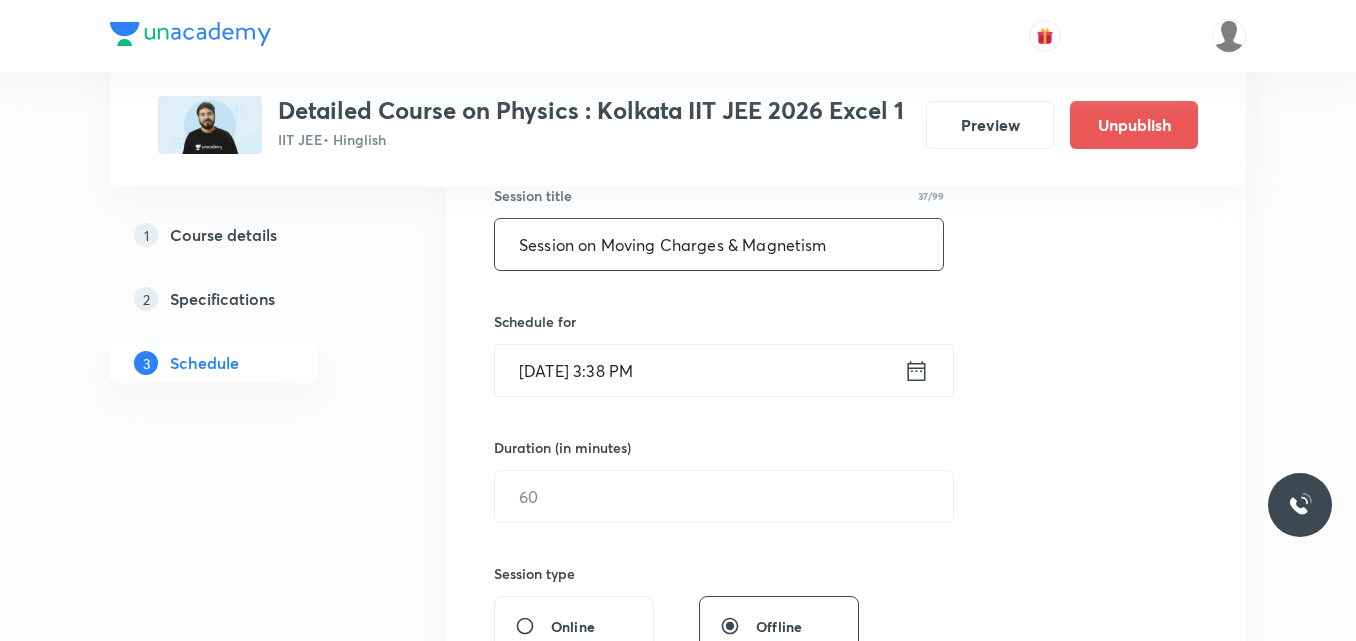 type on "Session on Moving Charges & Magnetism" 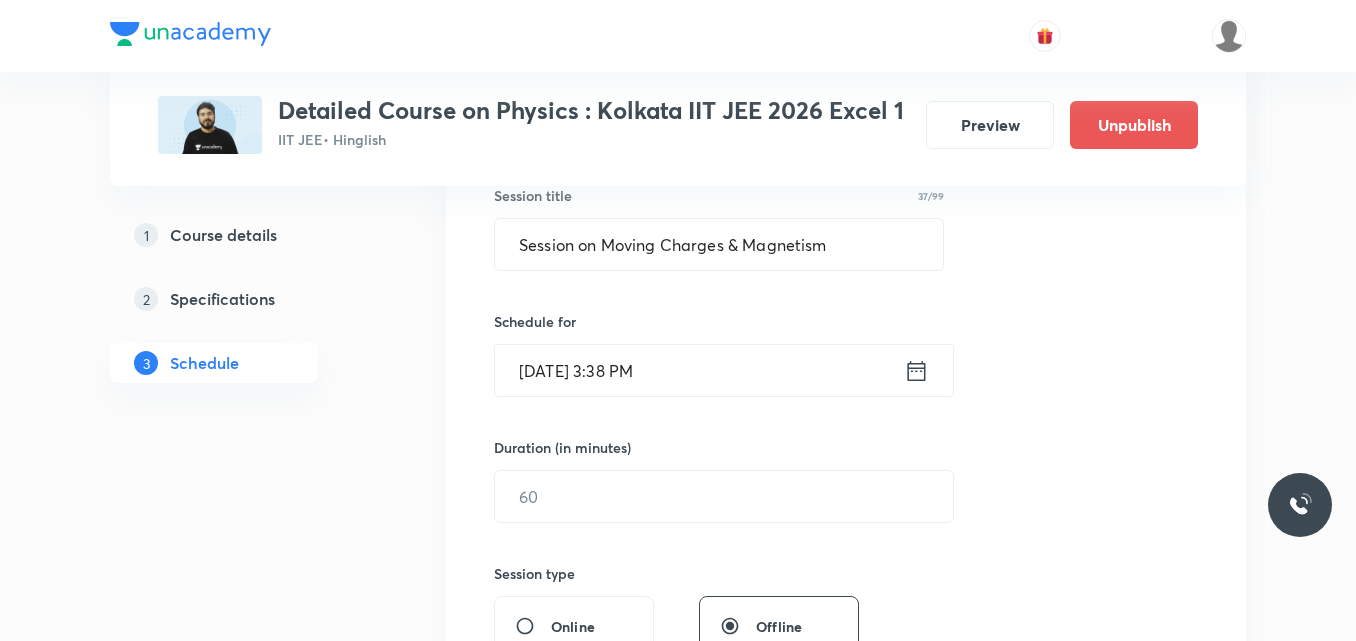 click 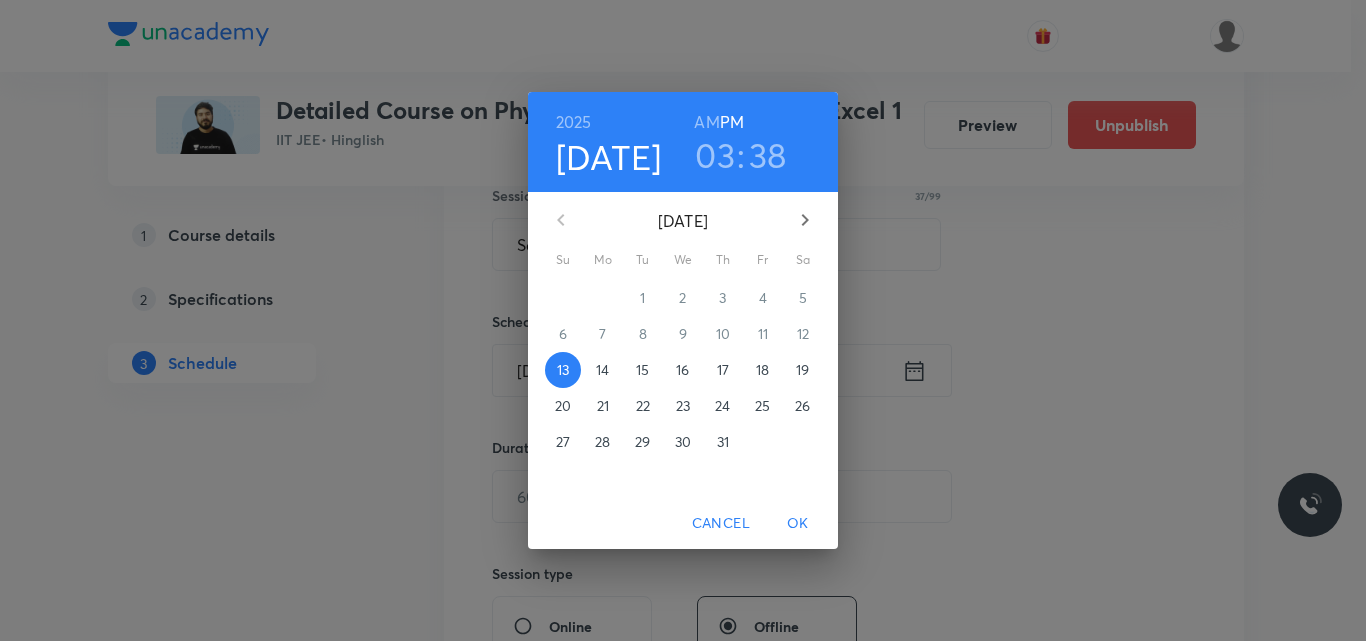 click on "18" at bounding box center [762, 370] 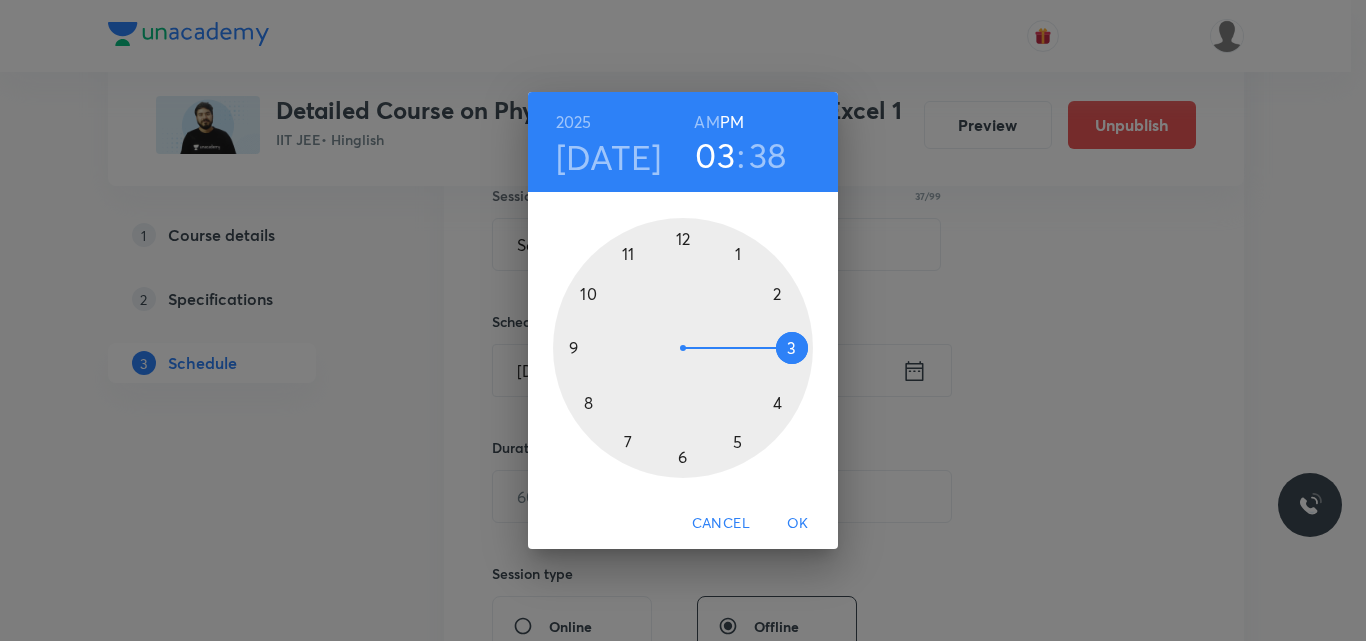 click at bounding box center [683, 348] 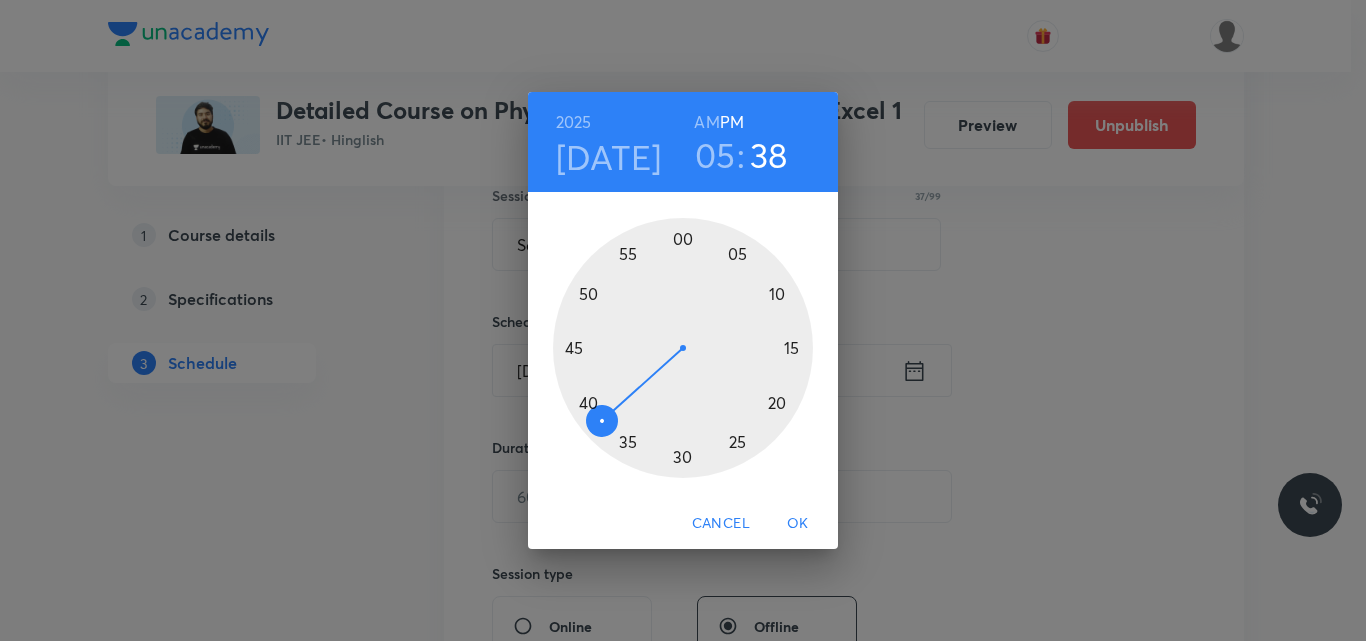 click at bounding box center (683, 348) 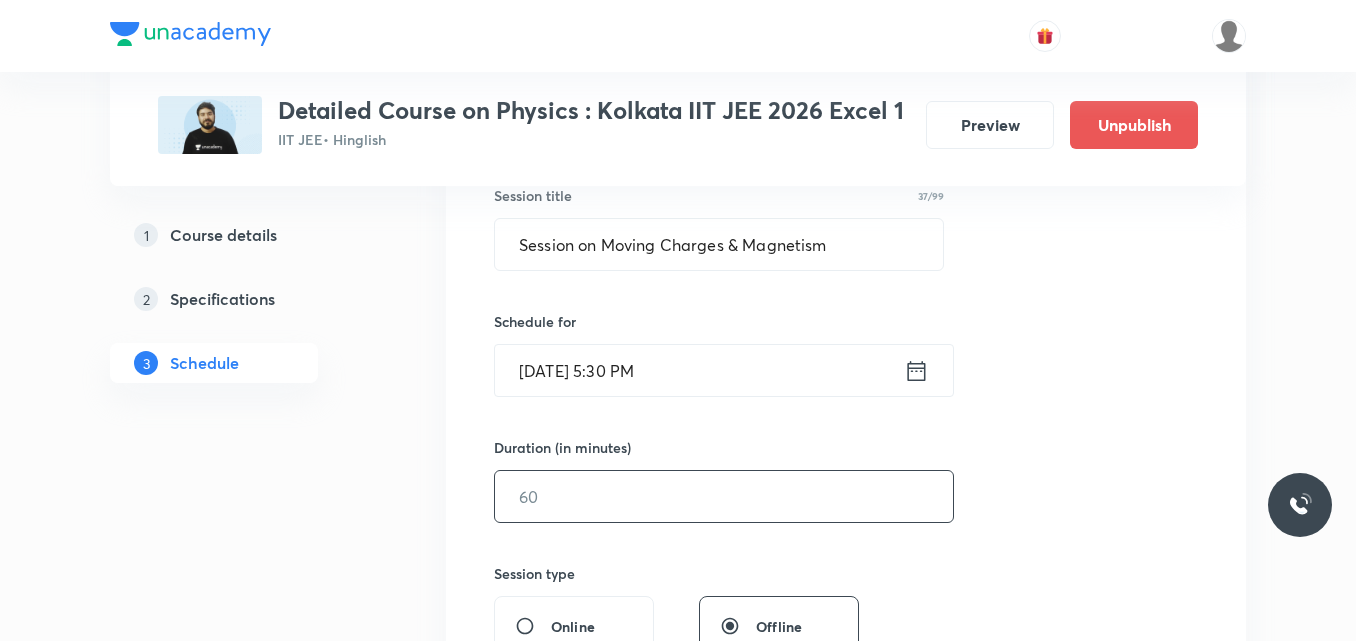 click at bounding box center [724, 496] 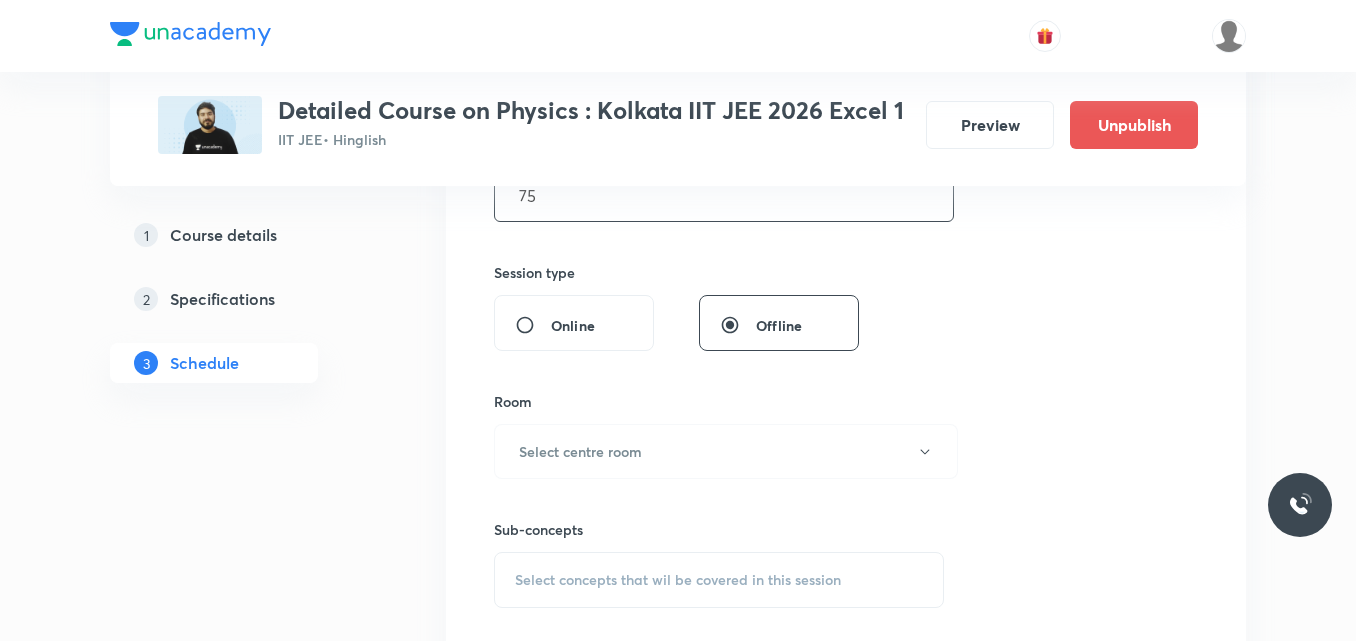 scroll, scrollTop: 684, scrollLeft: 0, axis: vertical 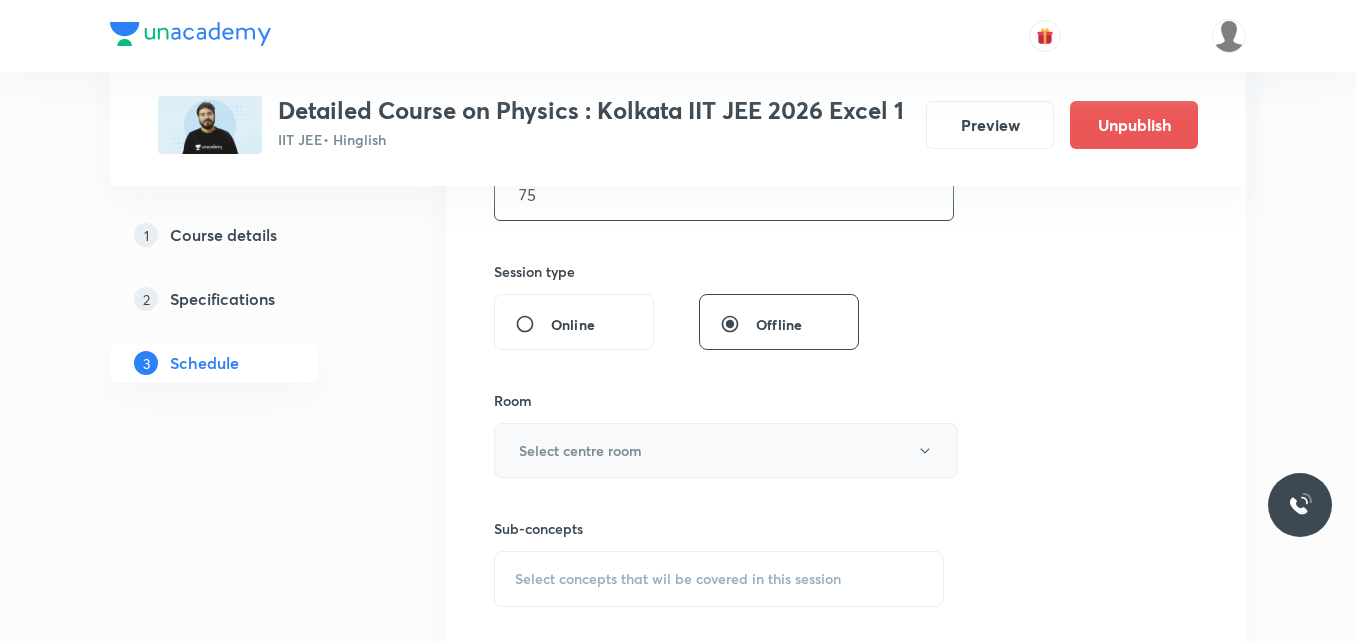 type on "75" 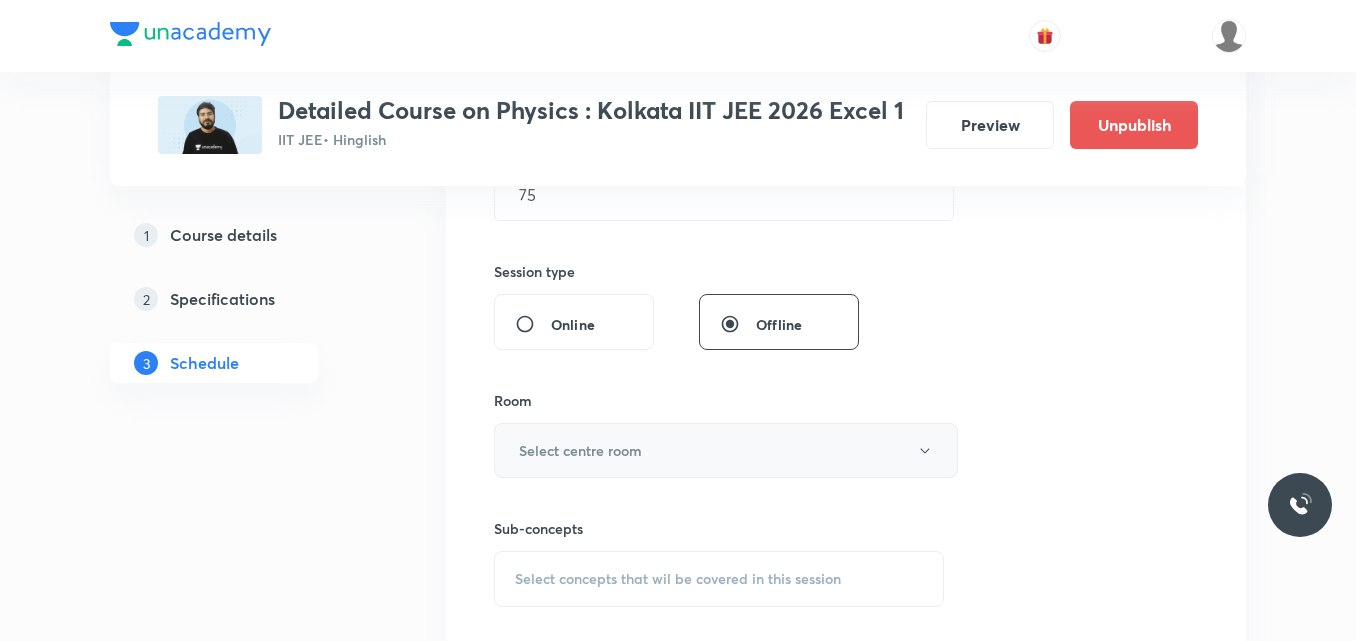 click on "Select centre room" at bounding box center [580, 450] 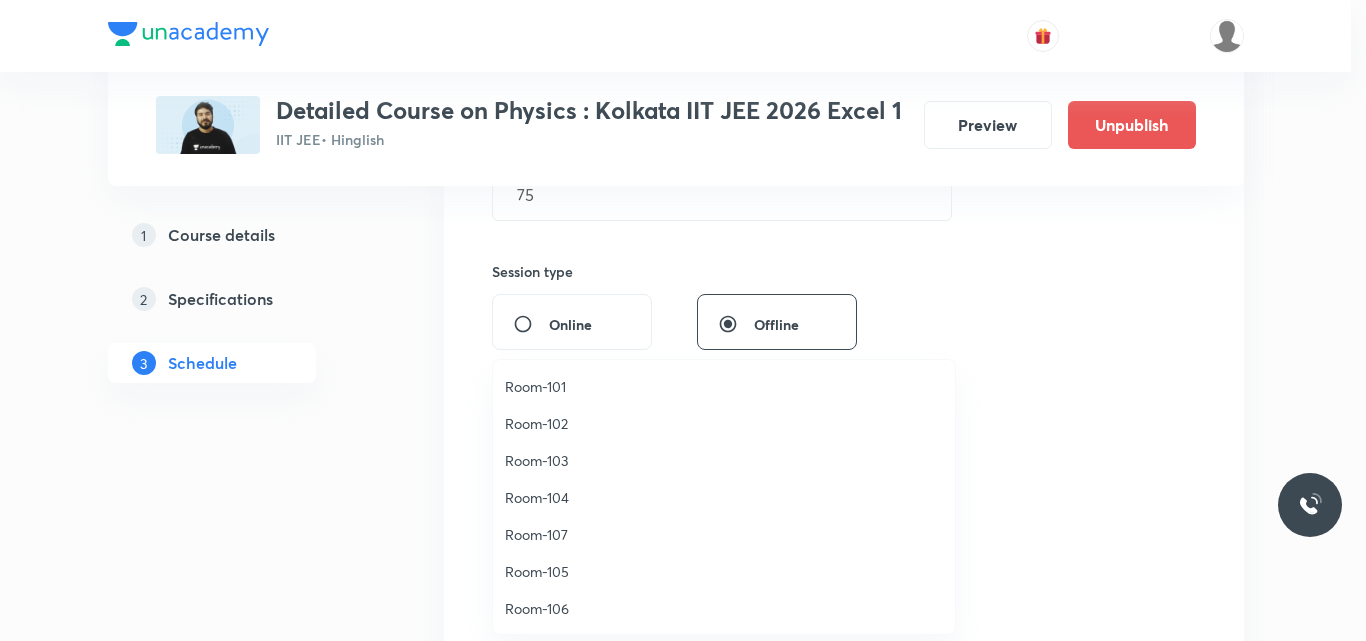 click on "Room-104" at bounding box center [724, 497] 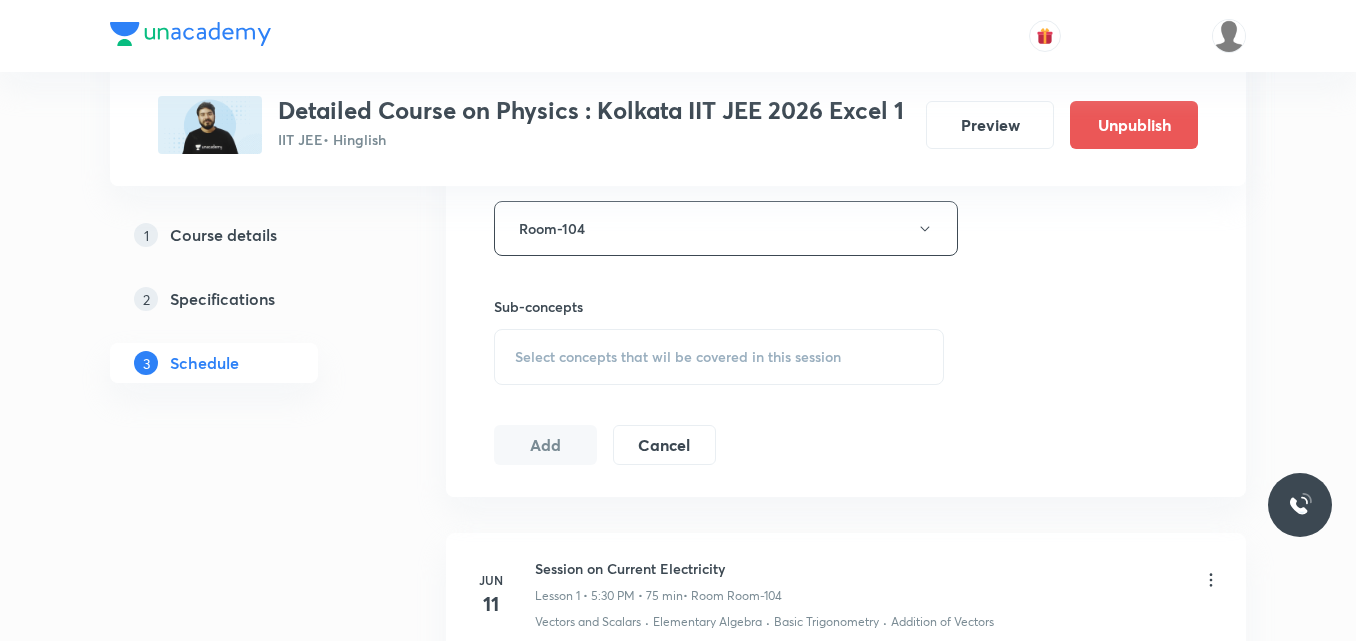 scroll, scrollTop: 907, scrollLeft: 0, axis: vertical 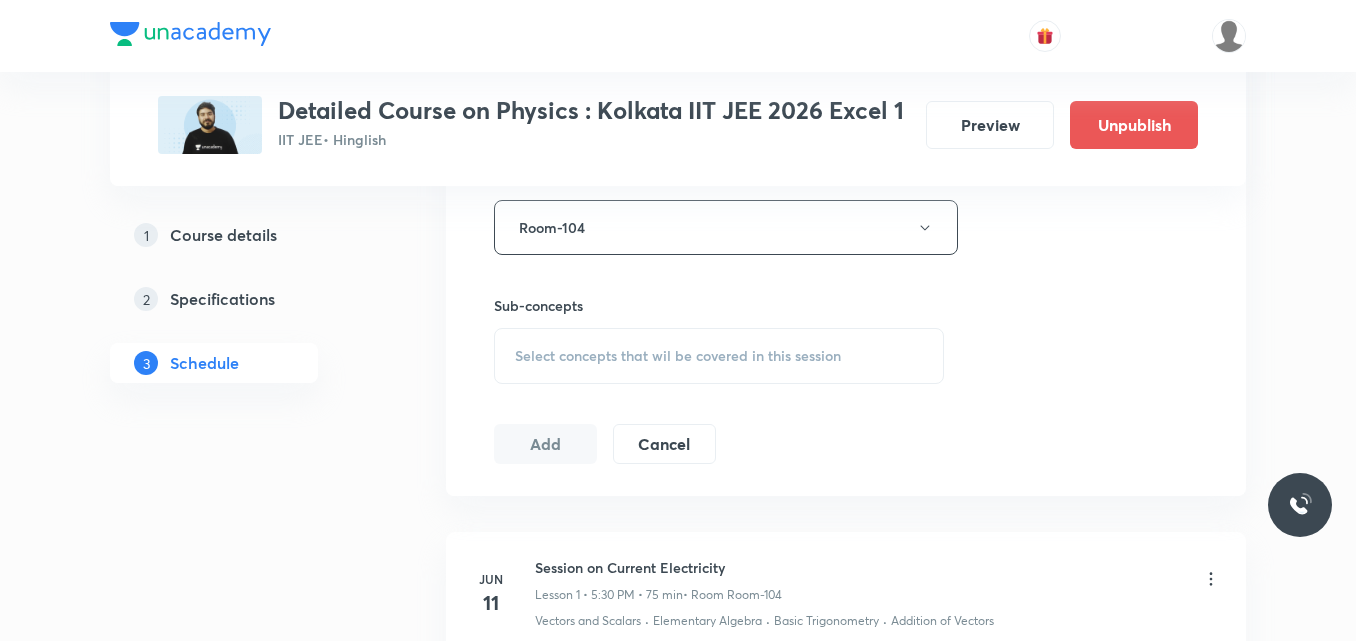 click on "Select concepts that wil be covered in this session" at bounding box center [678, 356] 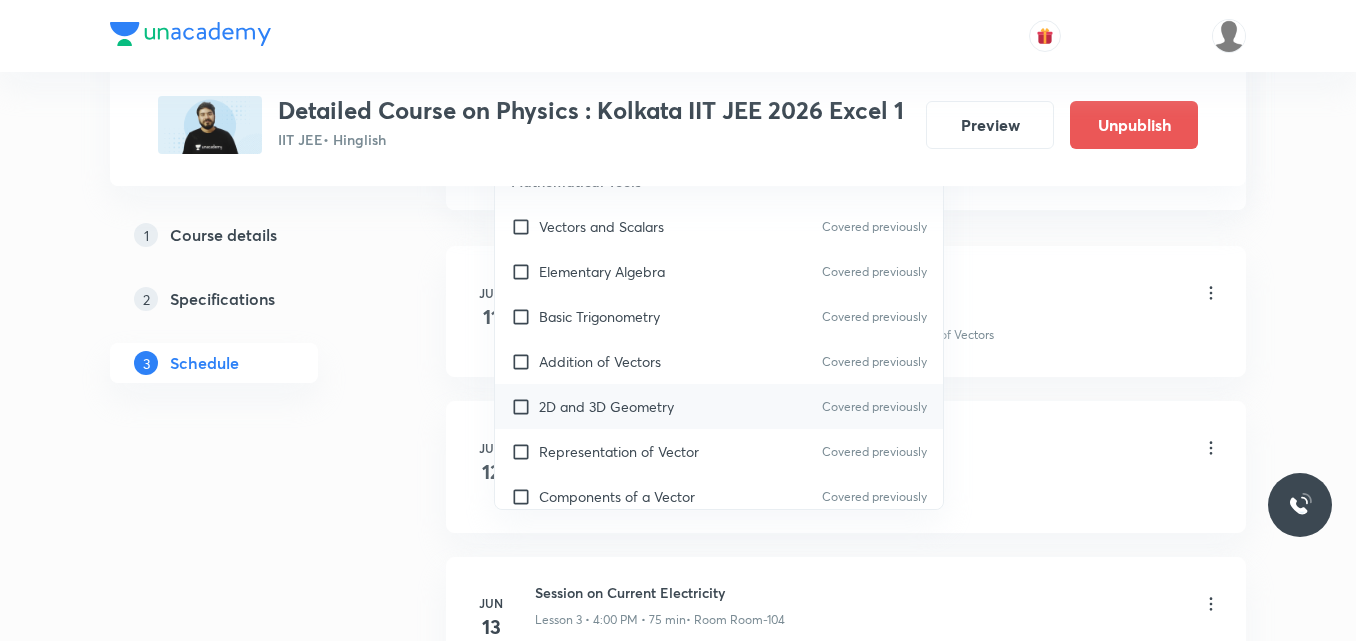 scroll, scrollTop: 1194, scrollLeft: 0, axis: vertical 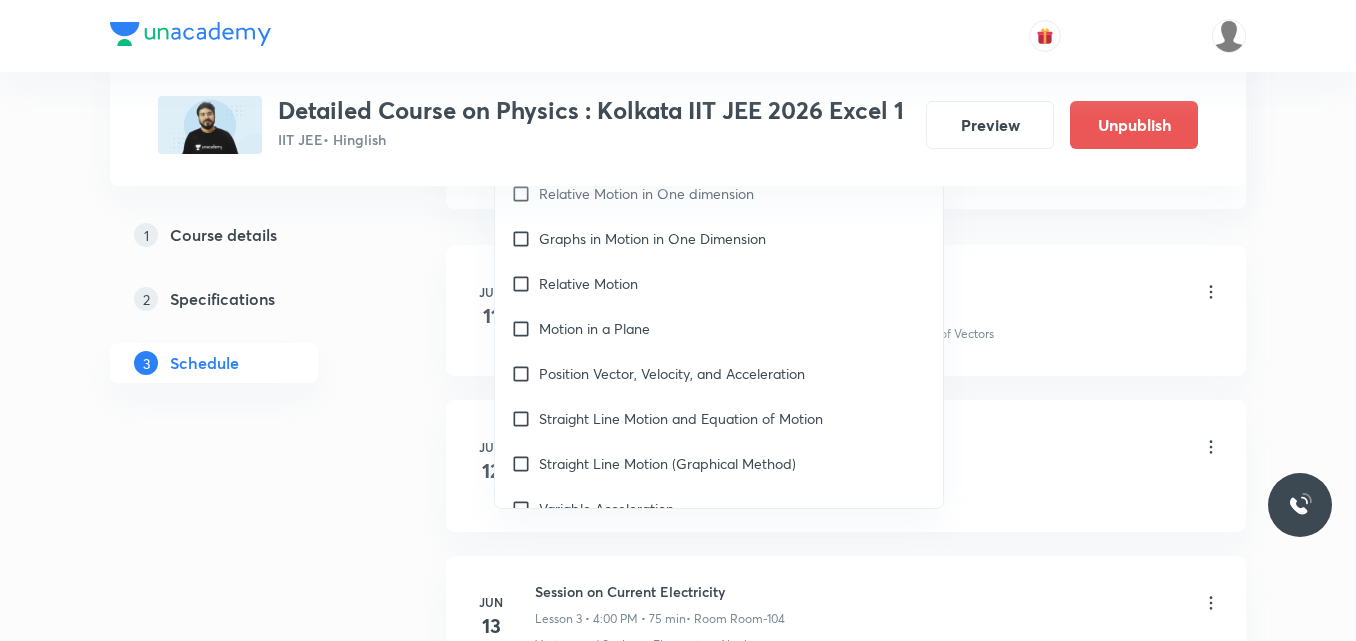 click on "Straight Line Motion and Equation of Motion" at bounding box center [719, 418] 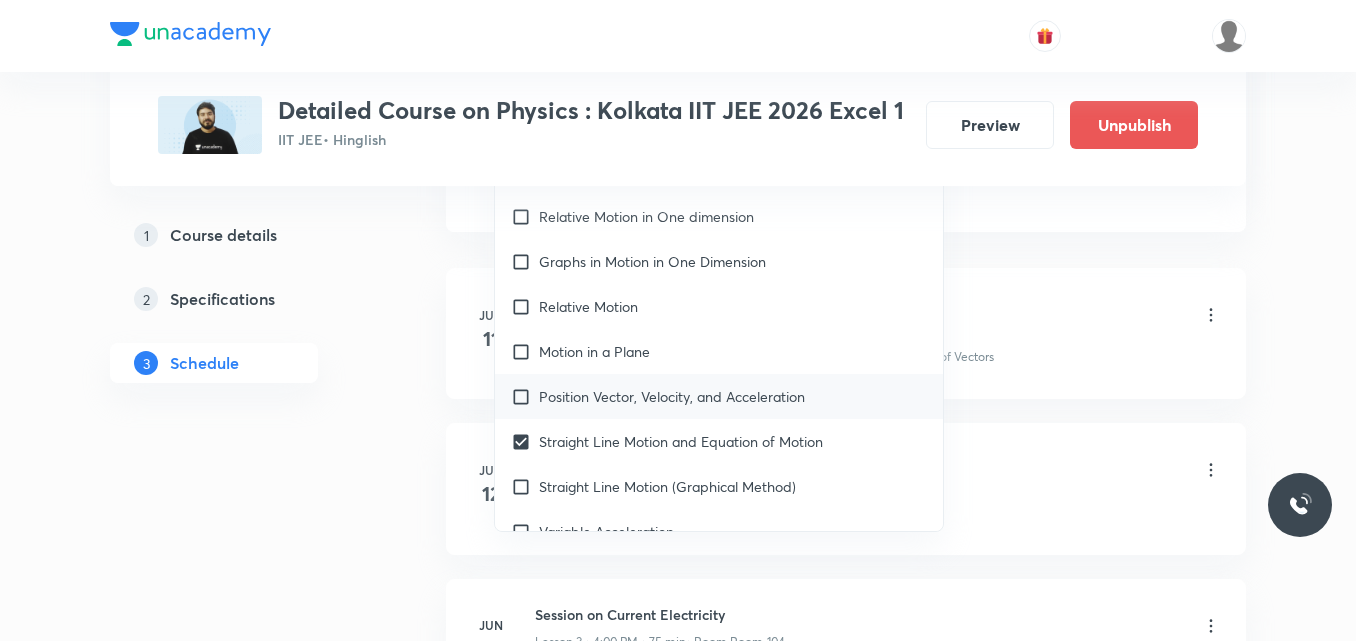 click on "Position Vector, Velocity, and Acceleration" at bounding box center [719, 396] 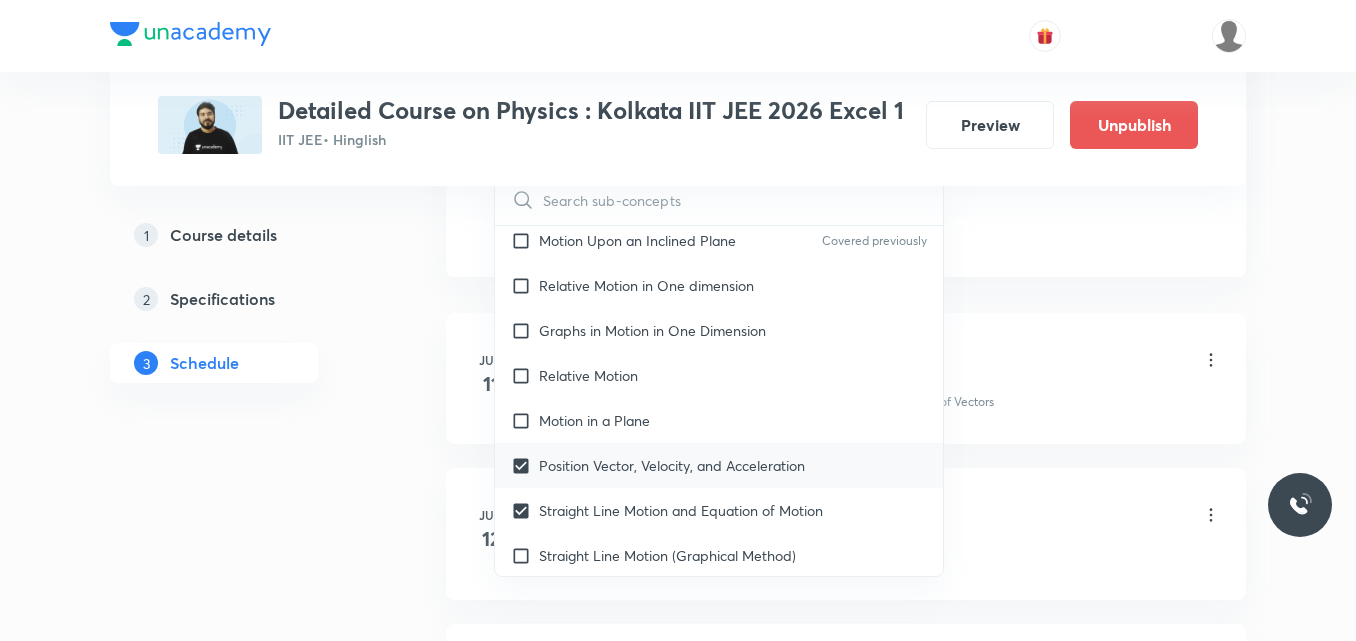 click on "Motion in a Plane" at bounding box center (594, 420) 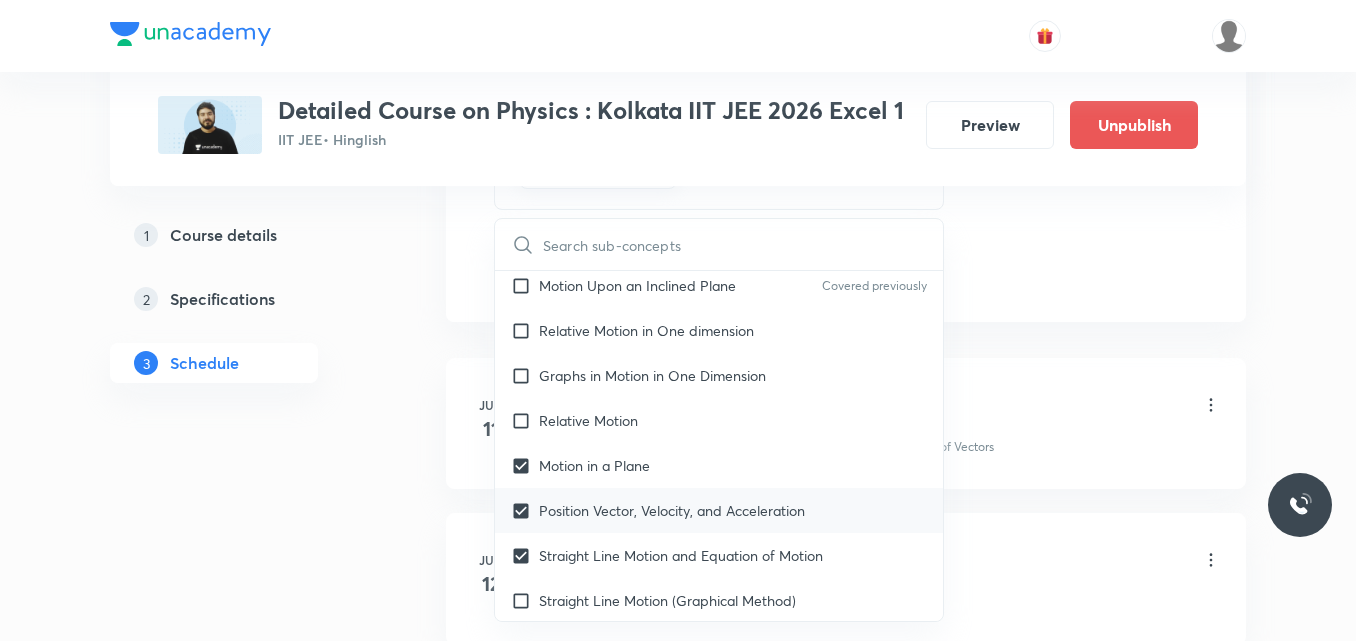 scroll, scrollTop: 2843, scrollLeft: 0, axis: vertical 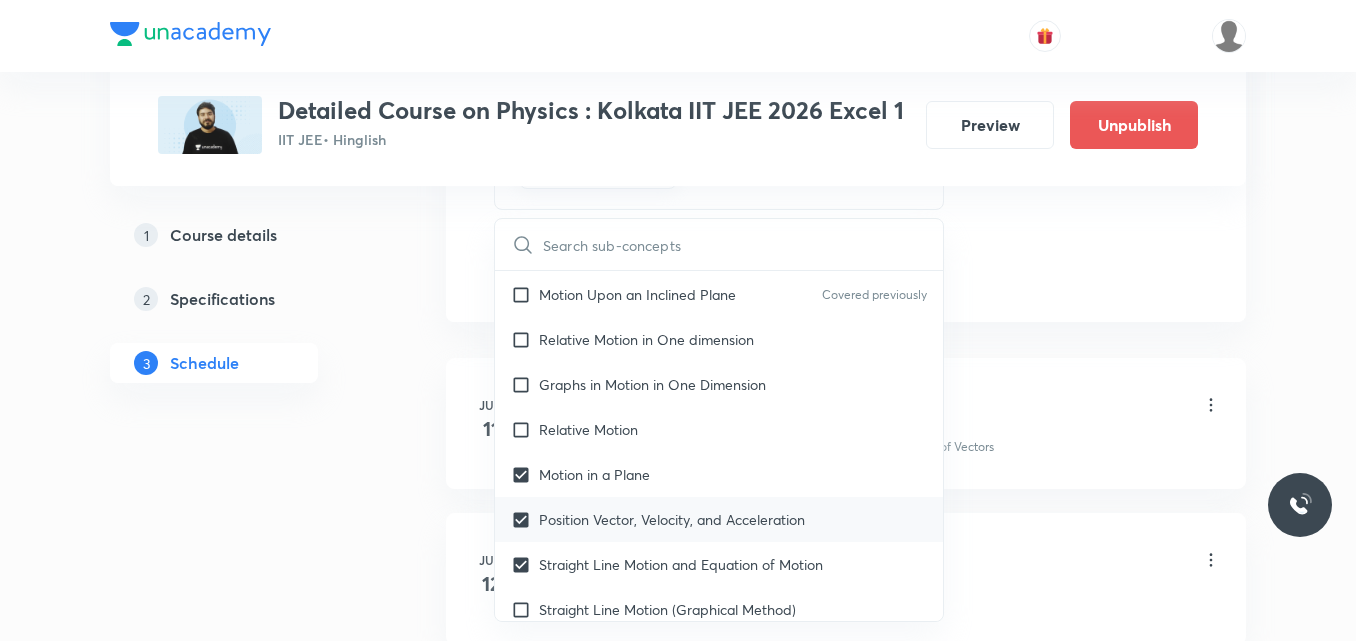 click on "Relative Motion" at bounding box center (719, 429) 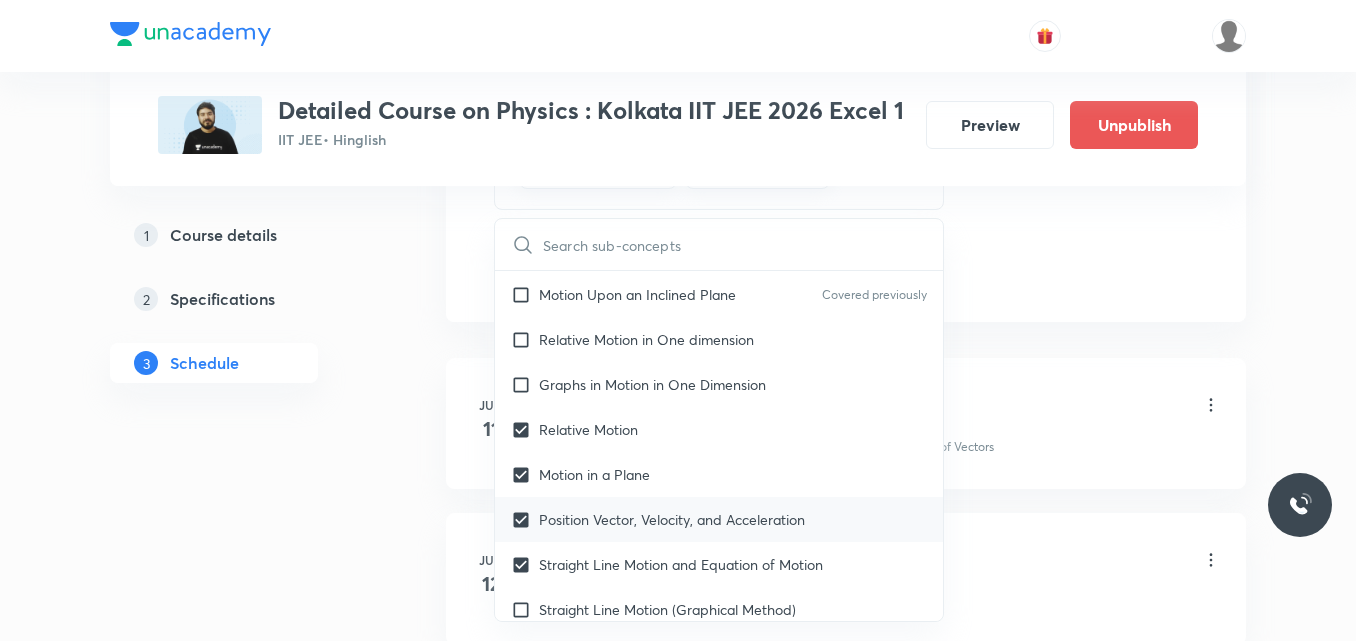 click on "Relative Motion" at bounding box center [719, 429] 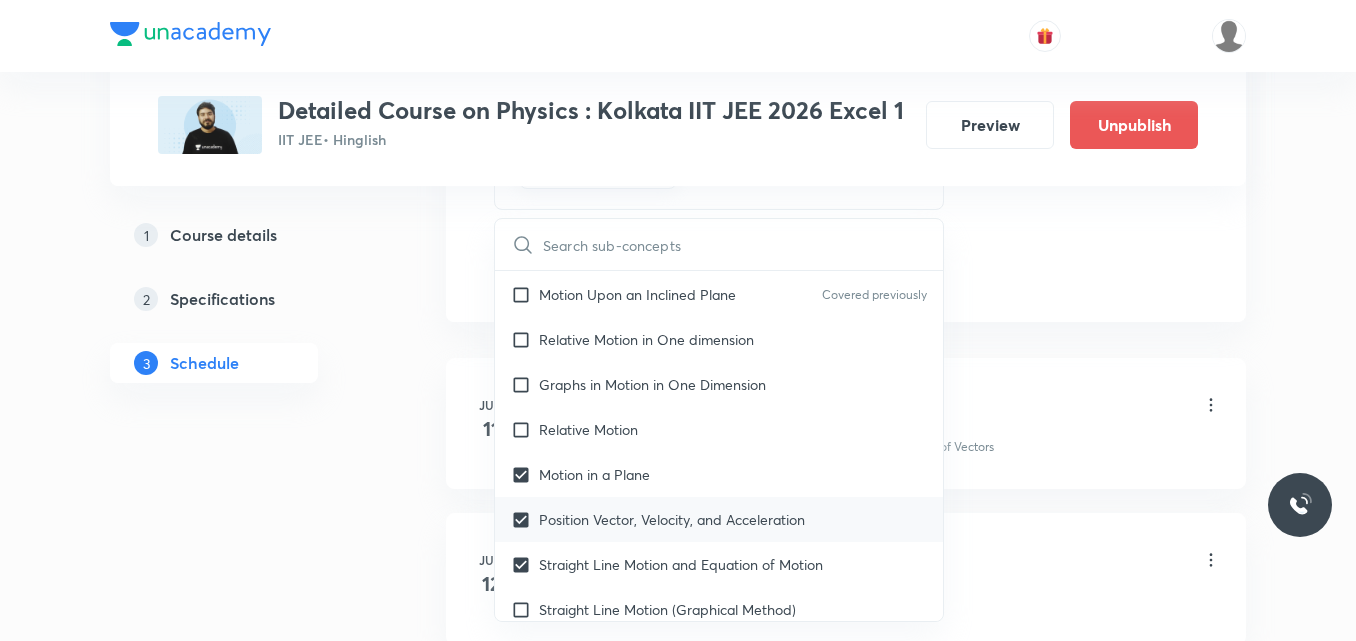 click on "Relative Motion" at bounding box center (719, 429) 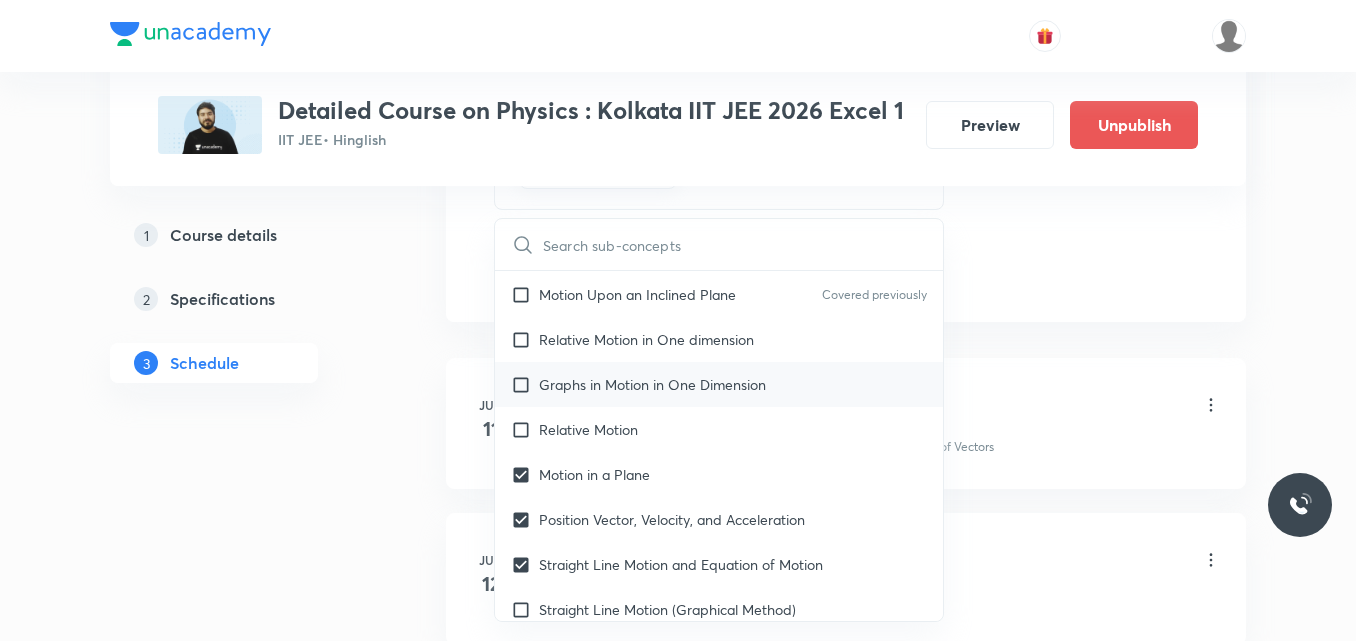 checkbox on "true" 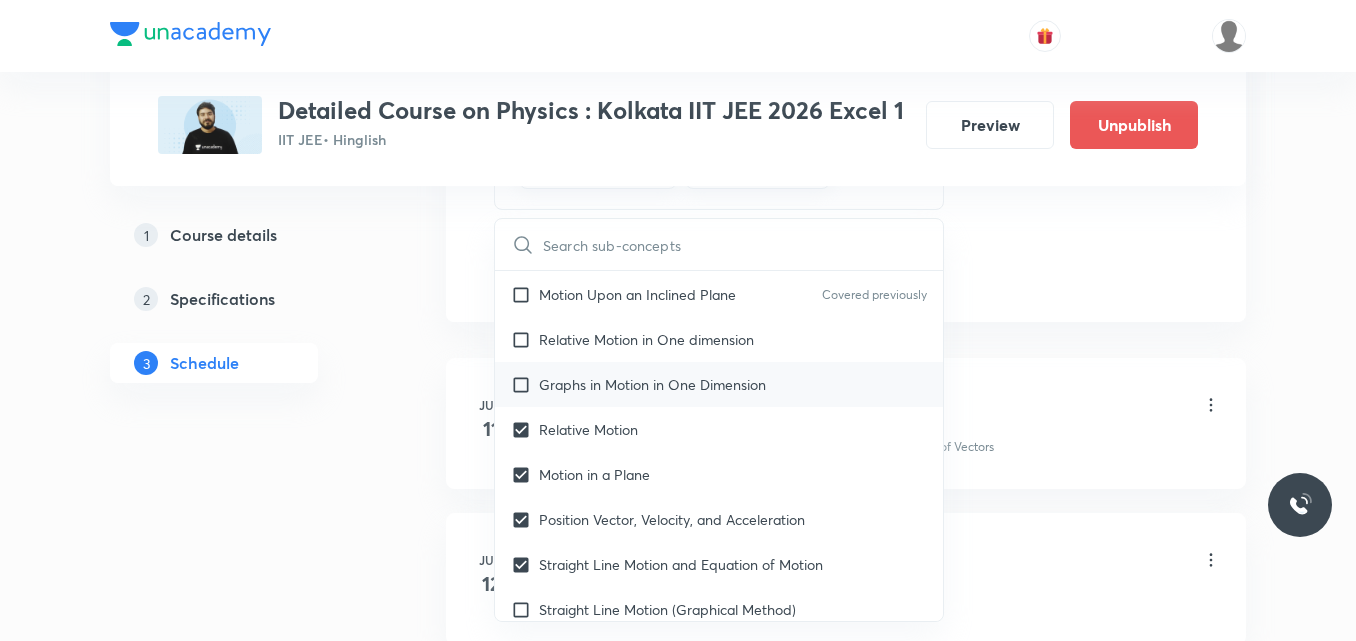 click at bounding box center [525, 384] 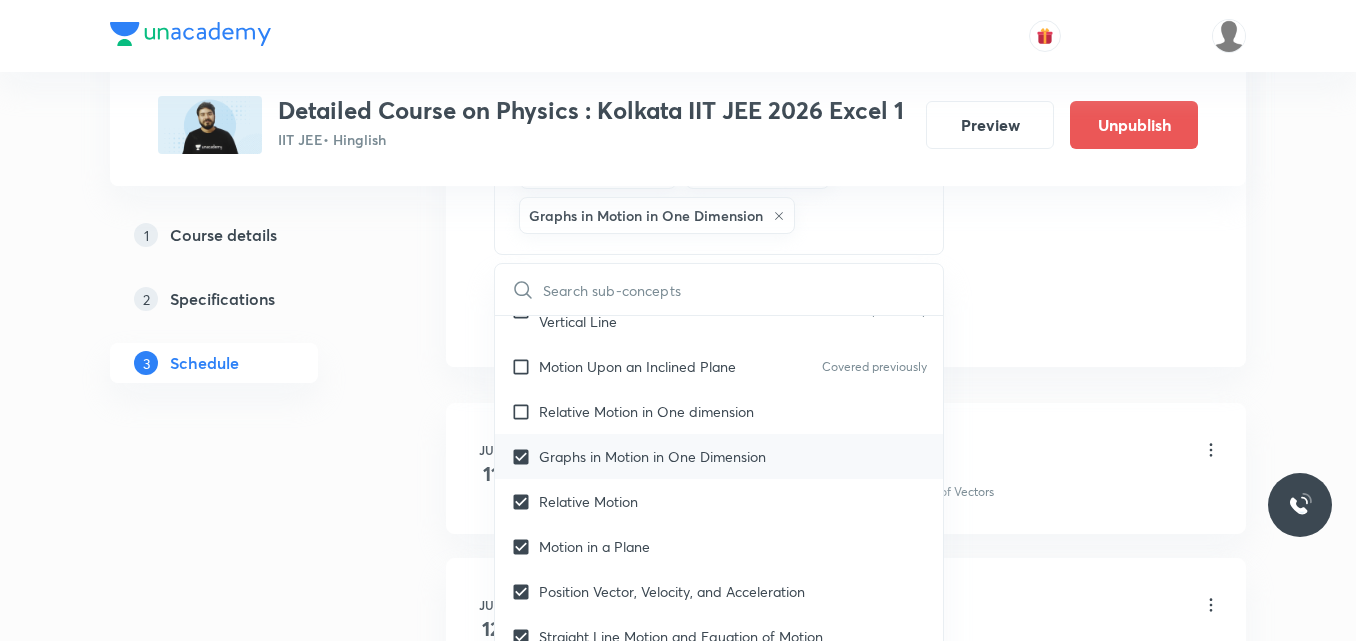 scroll, scrollTop: 2815, scrollLeft: 0, axis: vertical 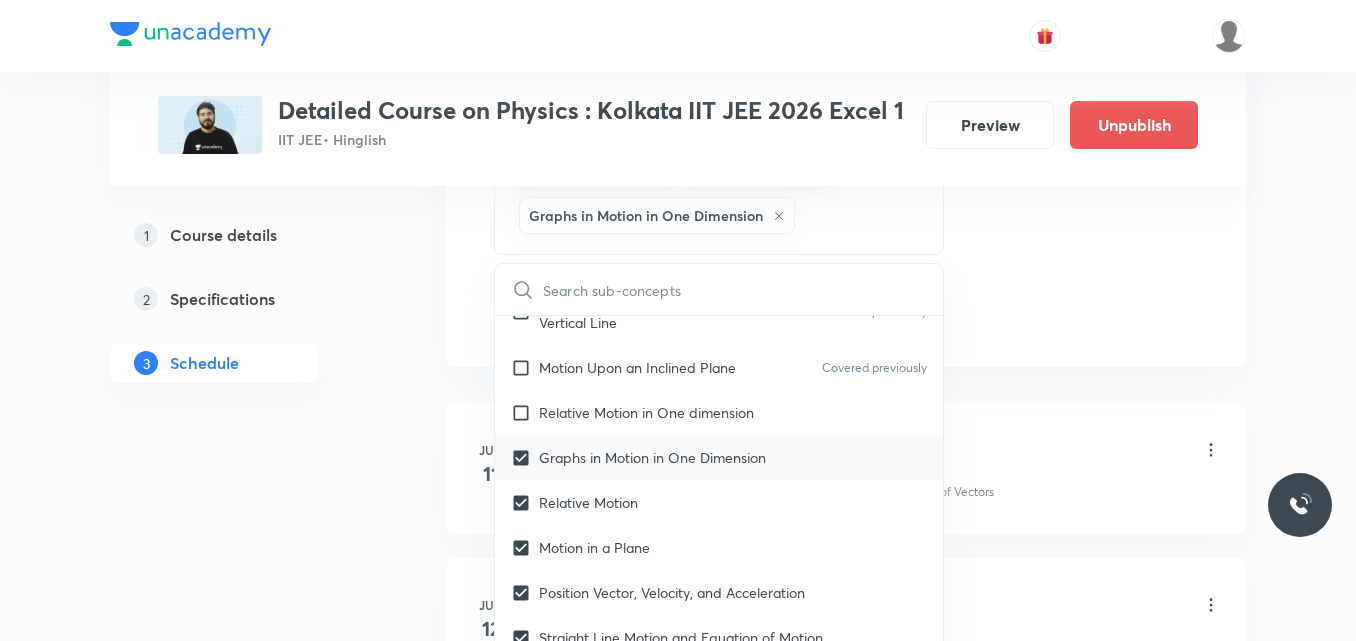 click on "Relative Motion in One dimension" at bounding box center (719, 412) 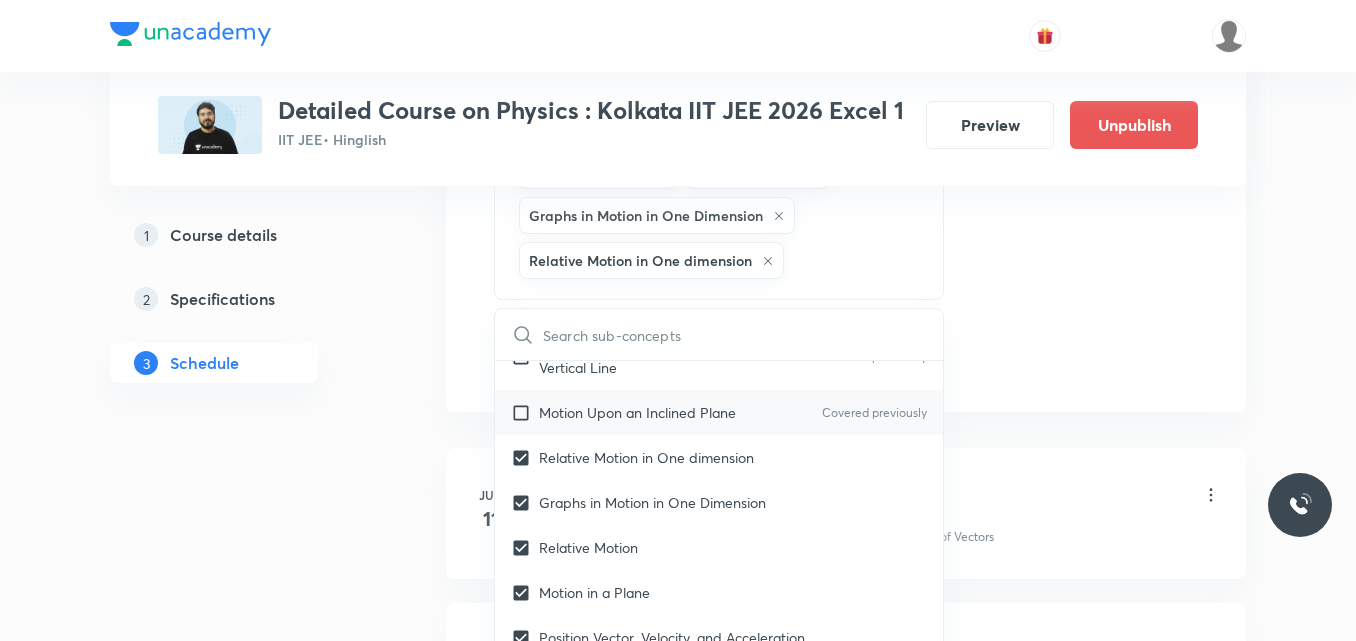 click on "Motion Upon an Inclined Plane  Covered previously" at bounding box center (719, 412) 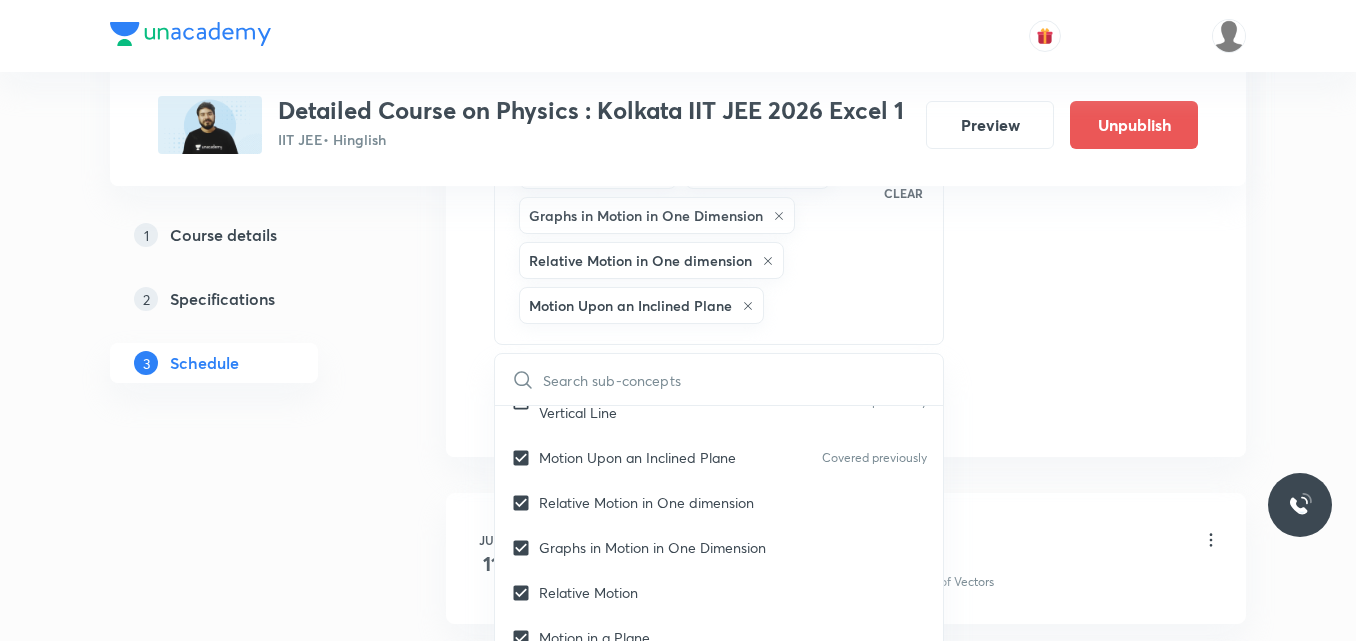 click on "Session  22 Live class Session title 37/99 Session on Moving Charges & Magnetism ​ Schedule for Jul 18, 2025, 5:30 PM ​ Duration (in minutes) 75 ​   Session type Online Offline Room Room-104 Sub-concepts Straight Line Motion and Equation of Motion Position Vector, Velocity, and Acceleration Motion in a Plane Relative Motion Graphs in Motion in One Dimension Relative Motion in One dimension Motion Upon an Inclined Plane  CLEAR ​ Mathematical Tools Vectors and Scalars  Covered previously Elementary Algebra Covered previously Basic Trigonometry Covered previously Addition of Vectors Covered previously 2D and 3D Geometry Covered previously Representation of Vector  Covered previously Components of a Vector Covered previously Functions Covered previously Unit Vectors Covered previously Differentiation Covered previously Integration Covered previously Rectangular Components of a Vector in Three Dimensions Covered previously Position Vector Covered previously Covered previously Displacement Vector Vectors" at bounding box center [846, -169] 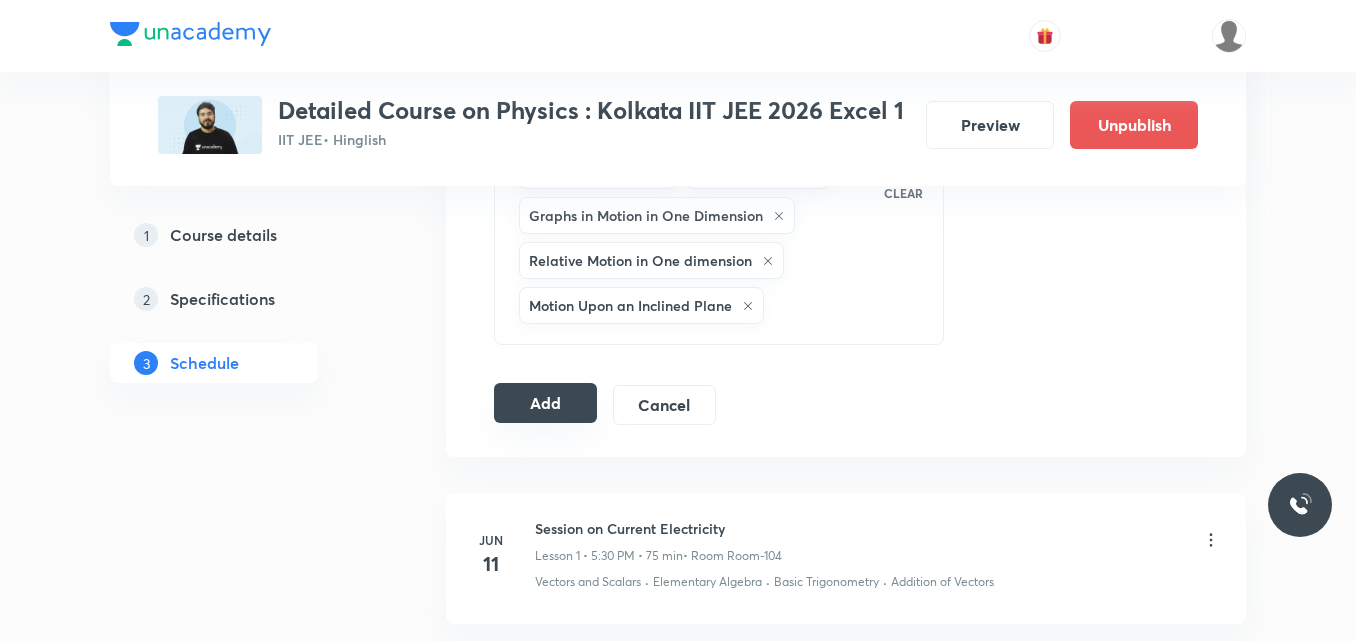 click on "Add" at bounding box center [545, 403] 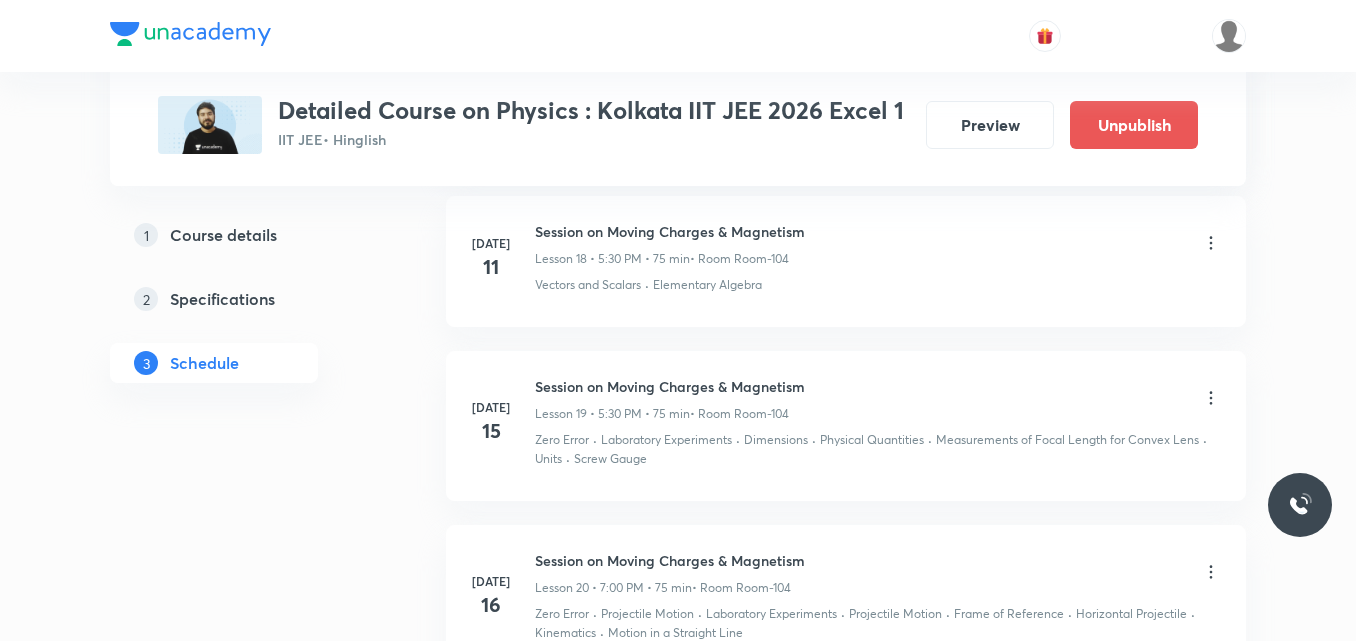 scroll, scrollTop: 3019, scrollLeft: 0, axis: vertical 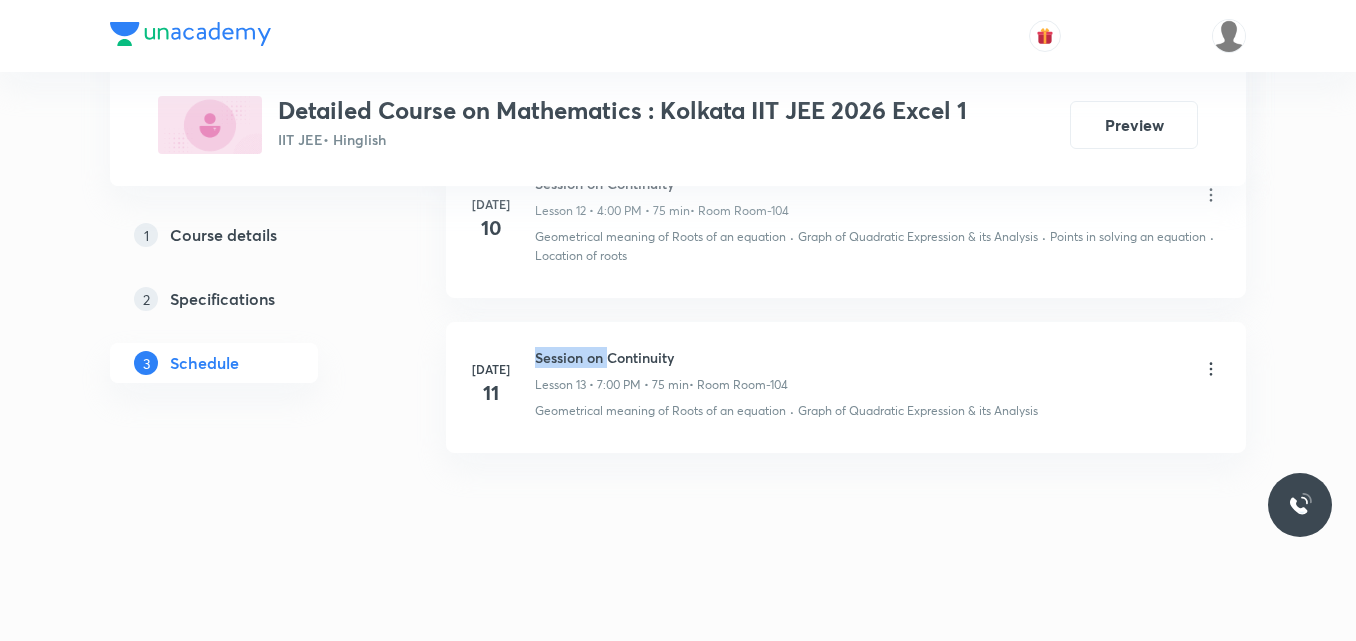 drag, startPoint x: 535, startPoint y: 355, endPoint x: 610, endPoint y: 365, distance: 75.66373 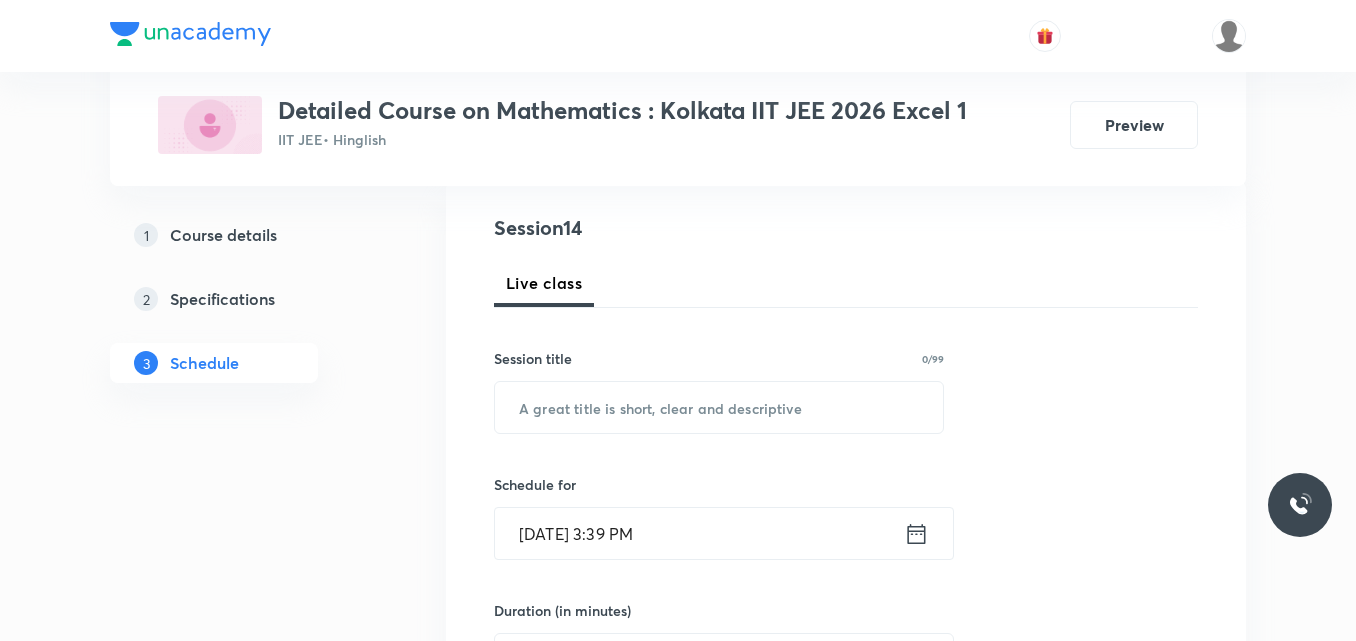 scroll, scrollTop: 220, scrollLeft: 0, axis: vertical 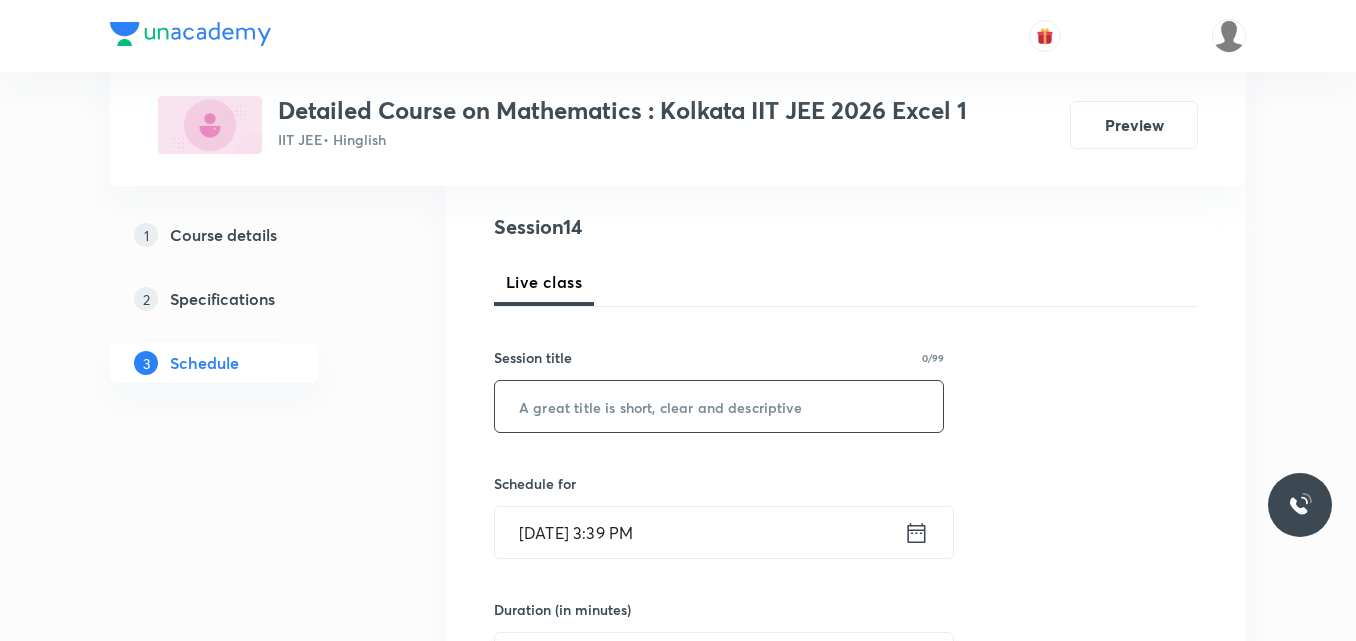 click at bounding box center (719, 406) 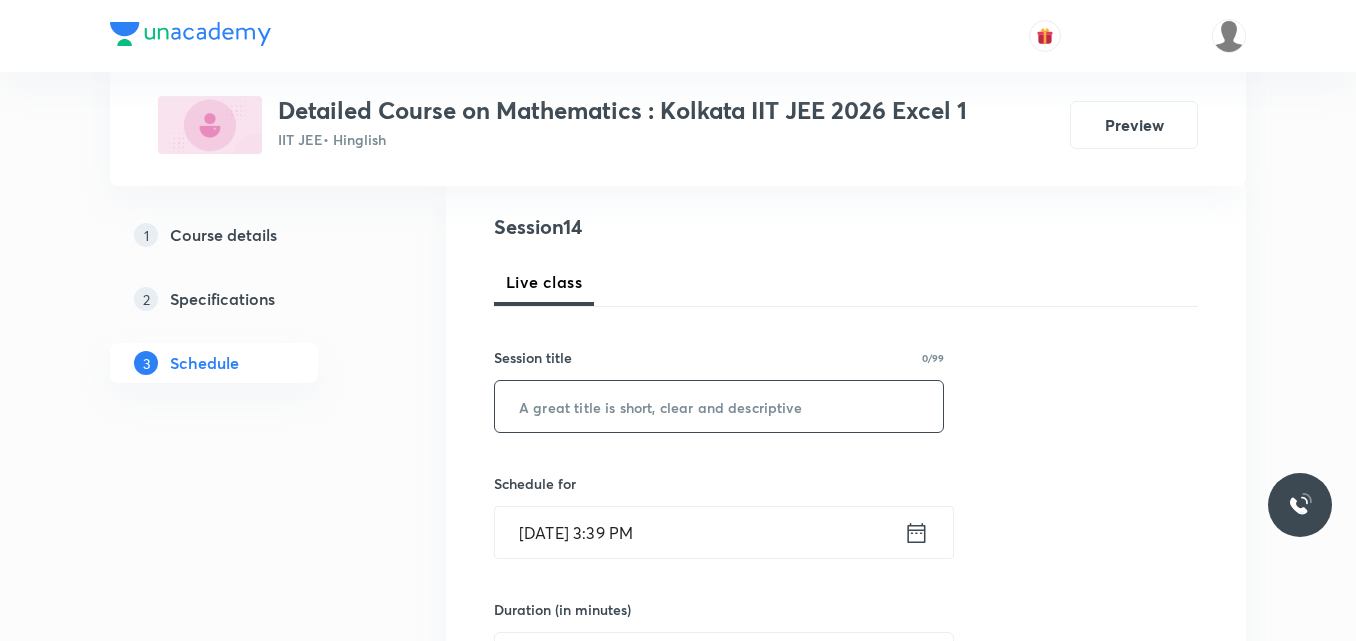 paste on "Session on" 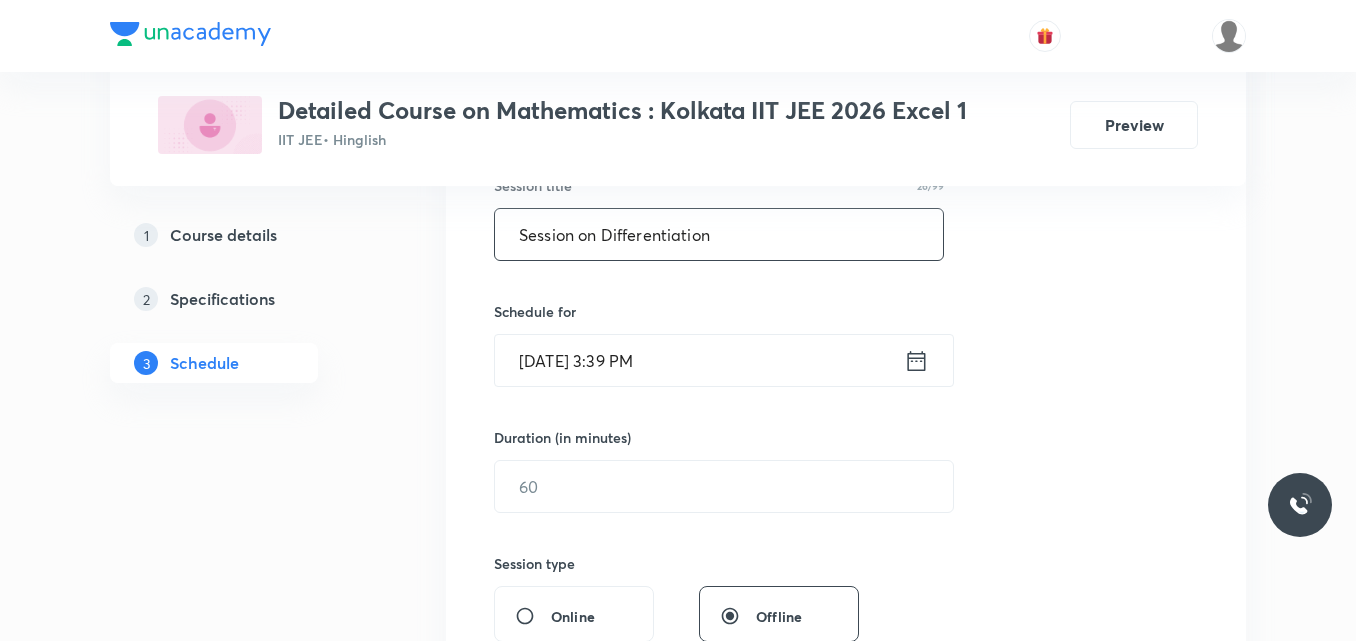 scroll, scrollTop: 393, scrollLeft: 0, axis: vertical 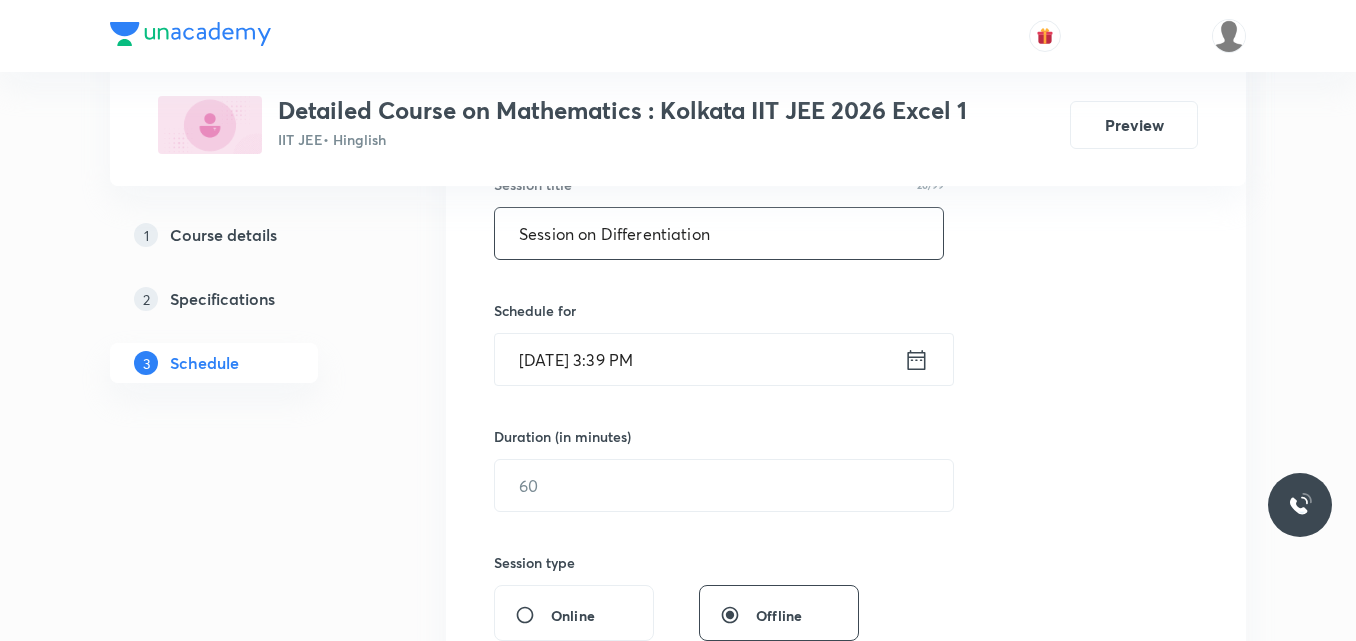 type on "Session on Differentiation" 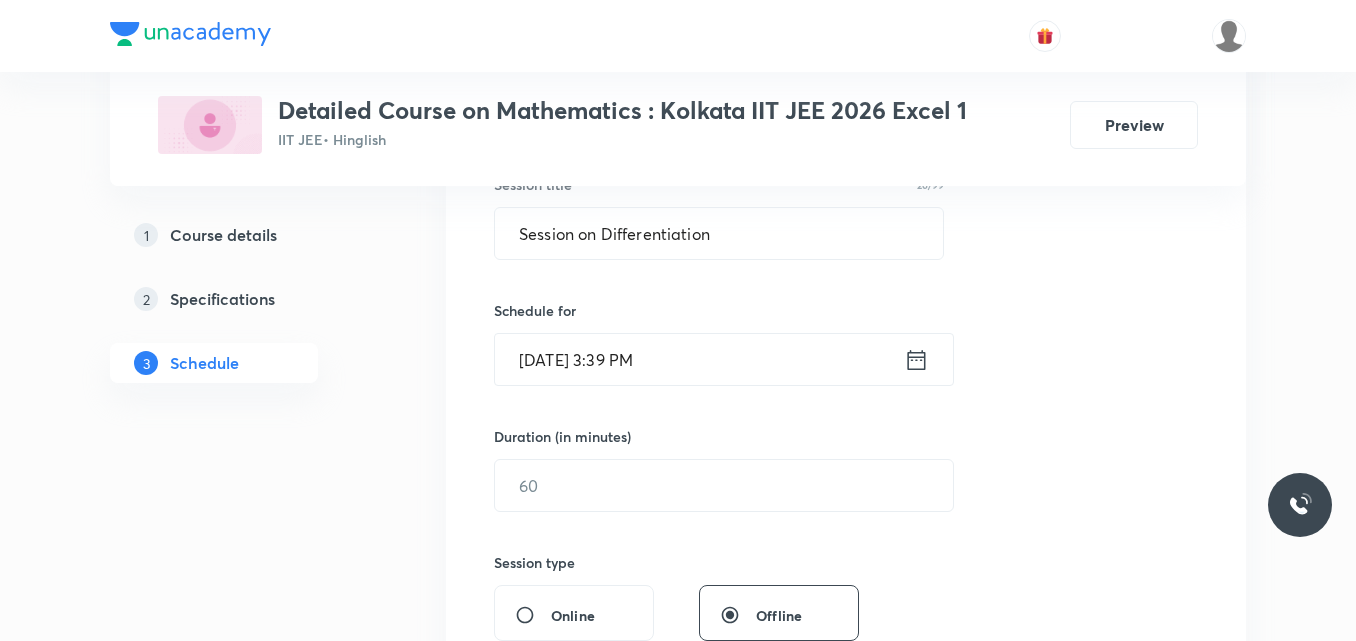 click 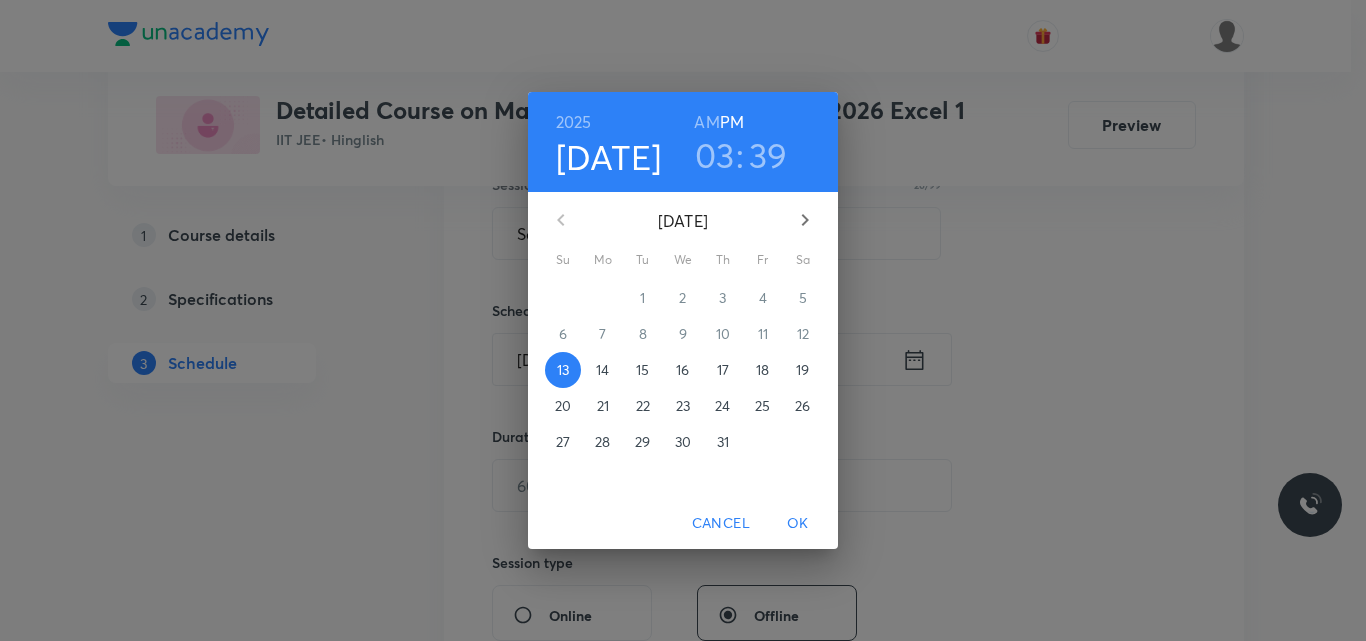 click on "16" at bounding box center [682, 370] 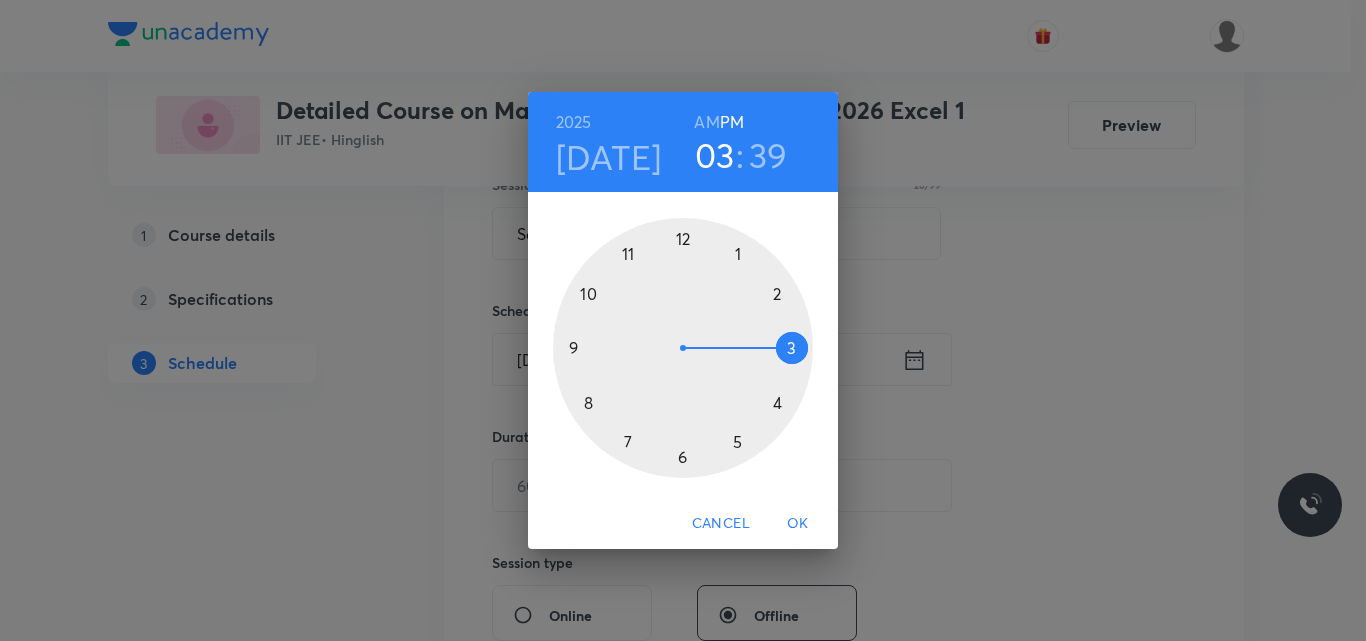 click at bounding box center (683, 348) 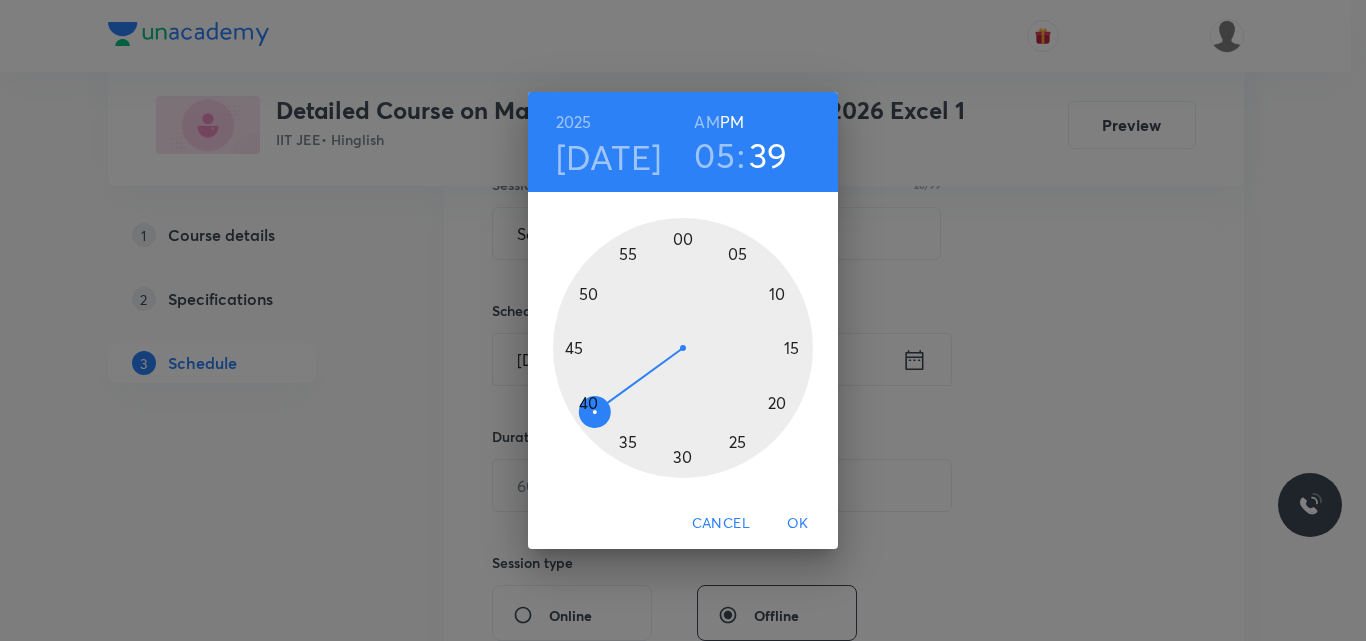 click at bounding box center (683, 348) 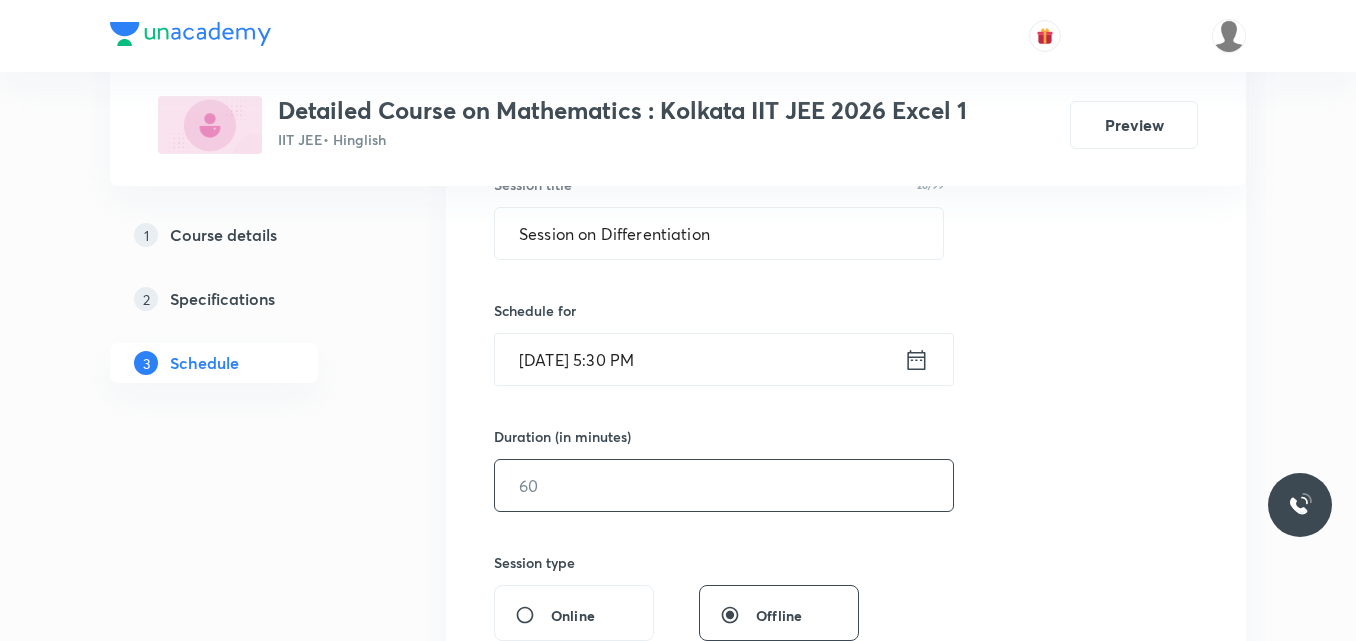 click at bounding box center [724, 485] 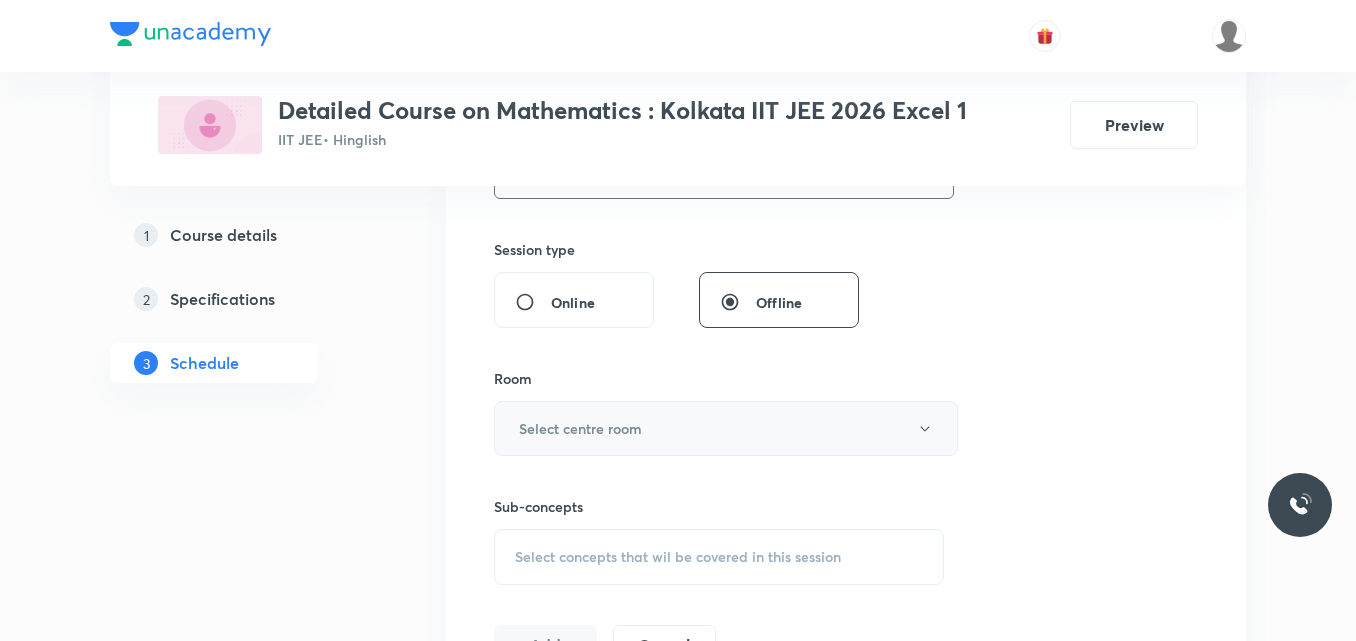 scroll, scrollTop: 707, scrollLeft: 0, axis: vertical 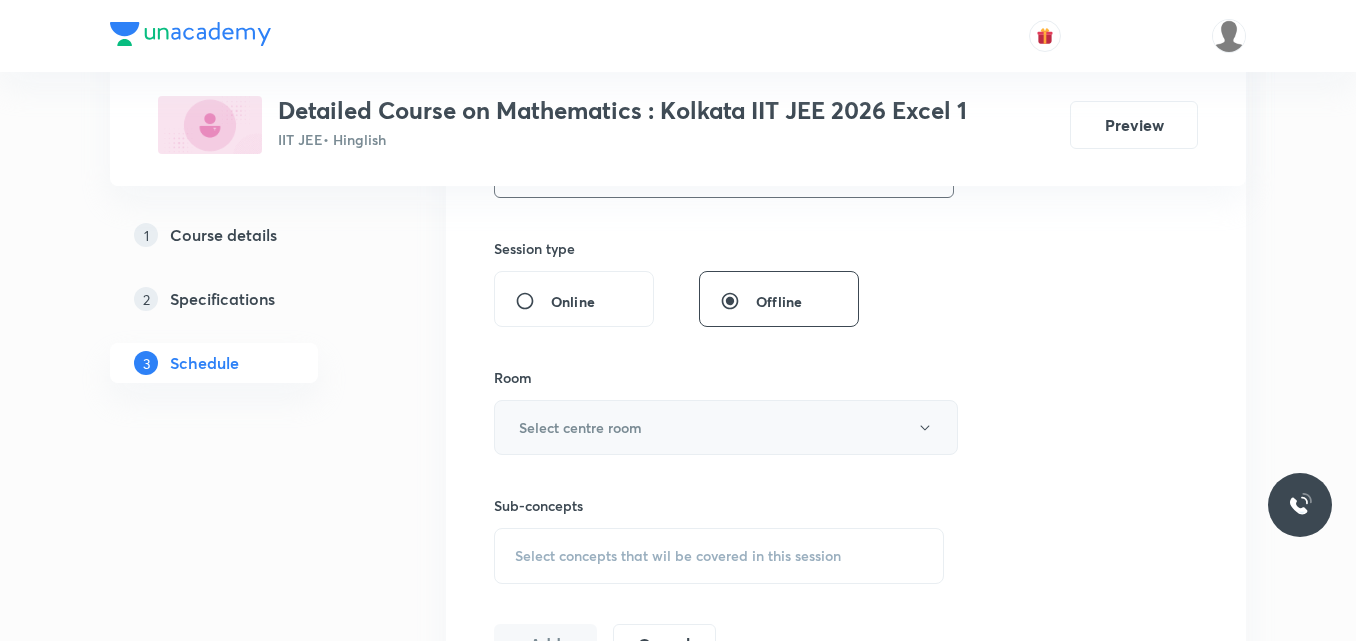 type on "75" 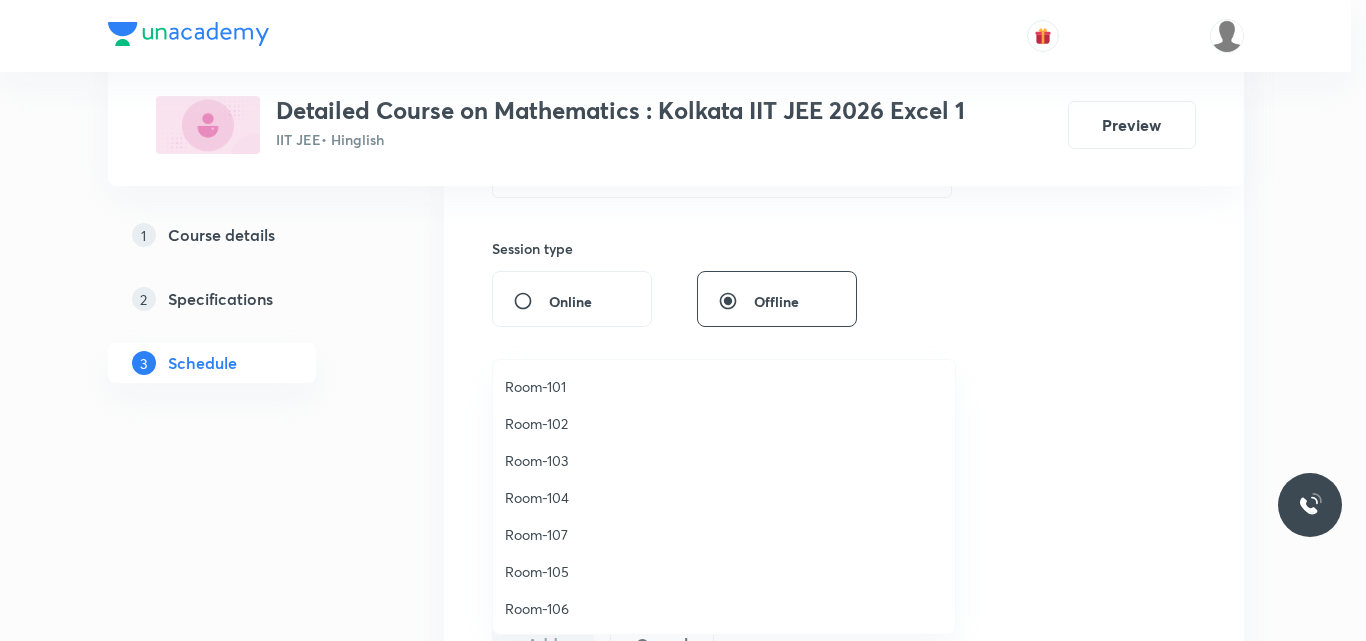 click on "Room-104" at bounding box center [724, 497] 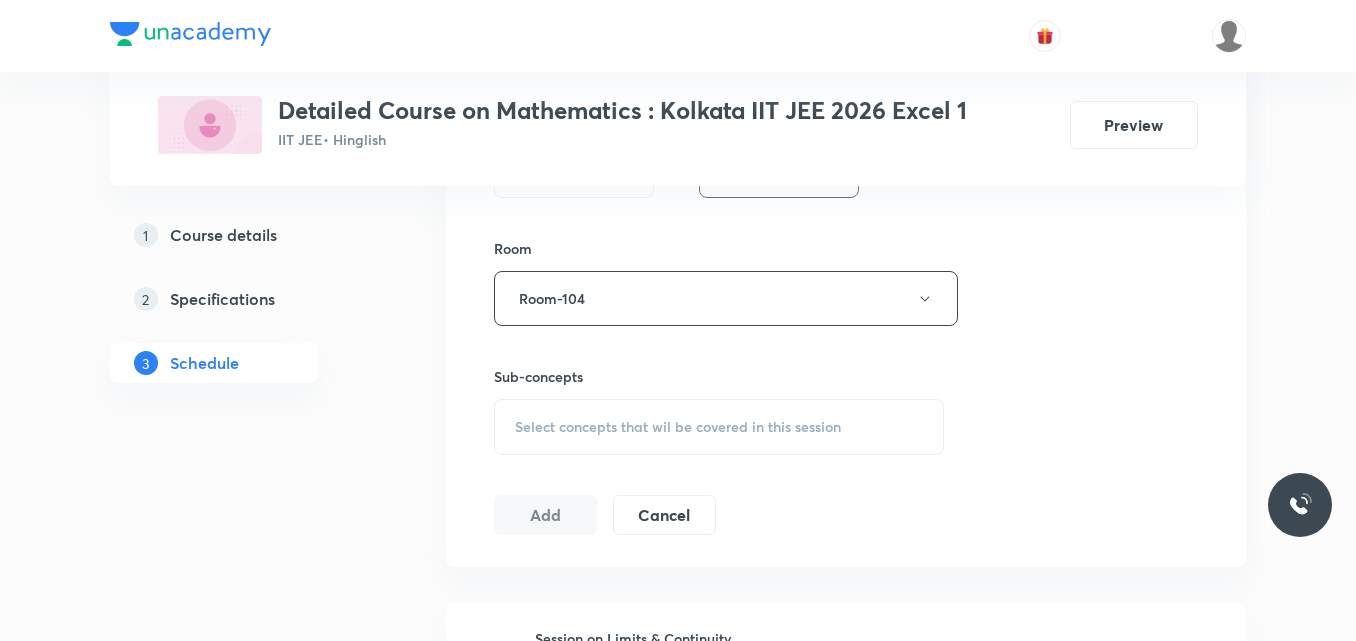 scroll, scrollTop: 837, scrollLeft: 0, axis: vertical 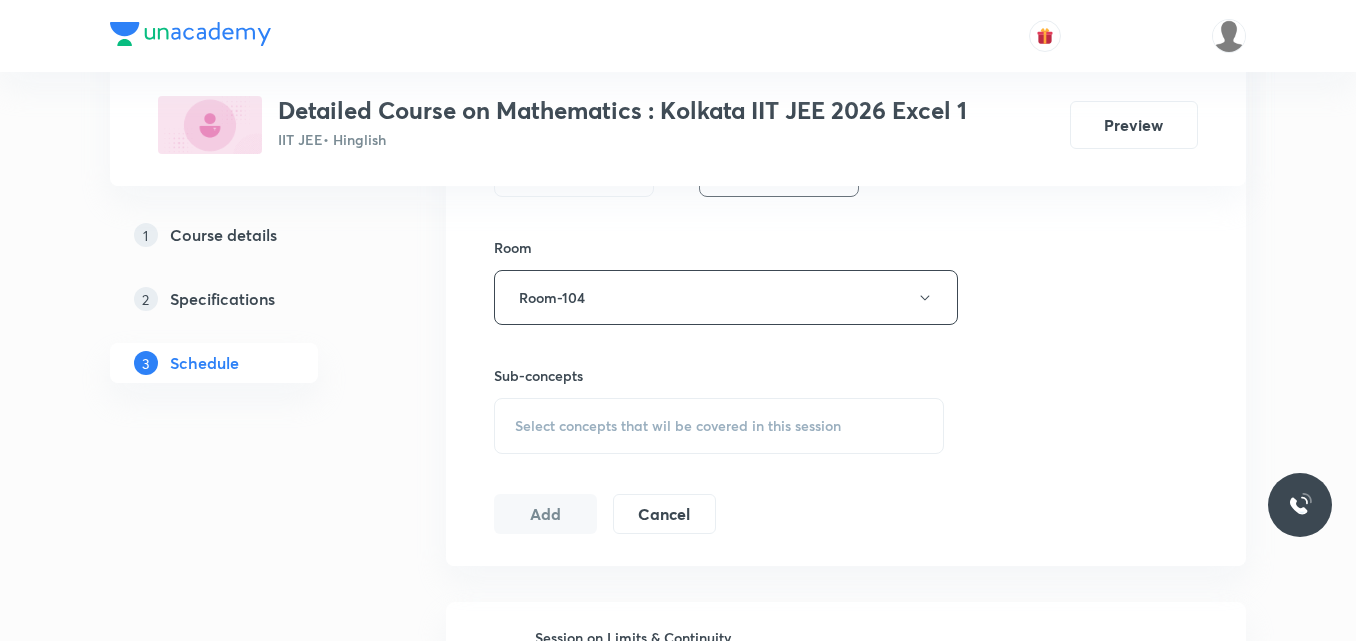 click on "Select concepts that wil be covered in this session" at bounding box center [719, 426] 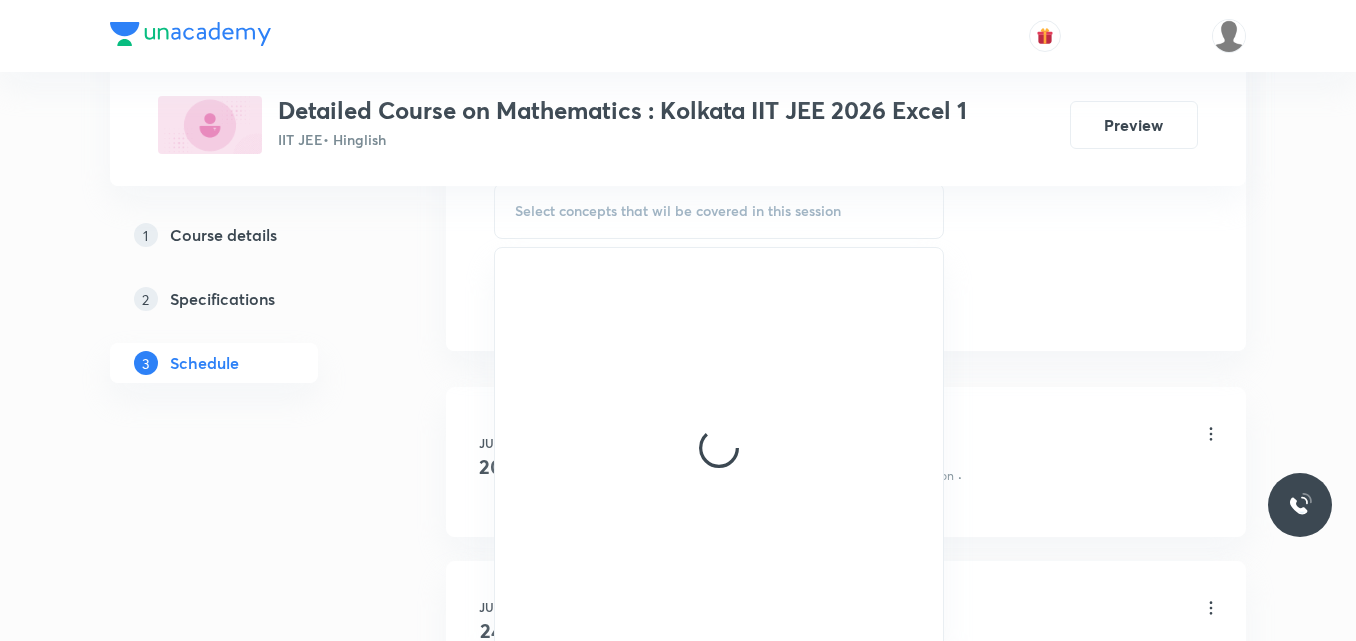 scroll, scrollTop: 1058, scrollLeft: 0, axis: vertical 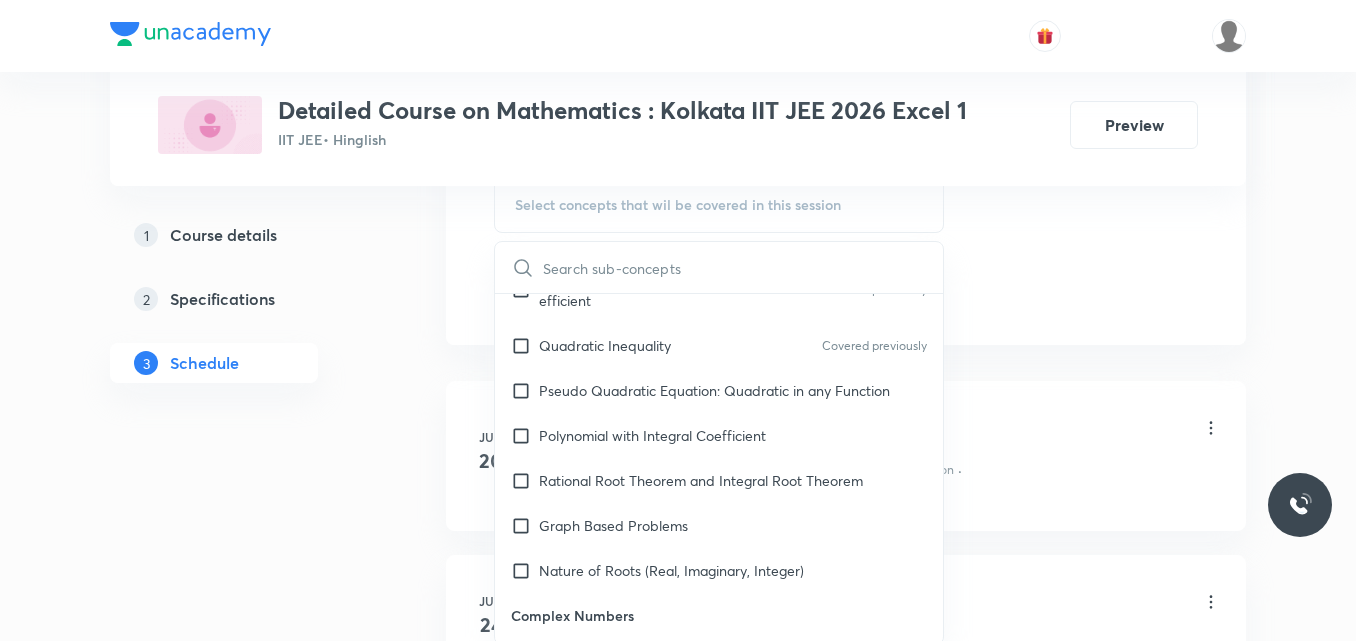 click on "Graph Based Problems" at bounding box center (613, 525) 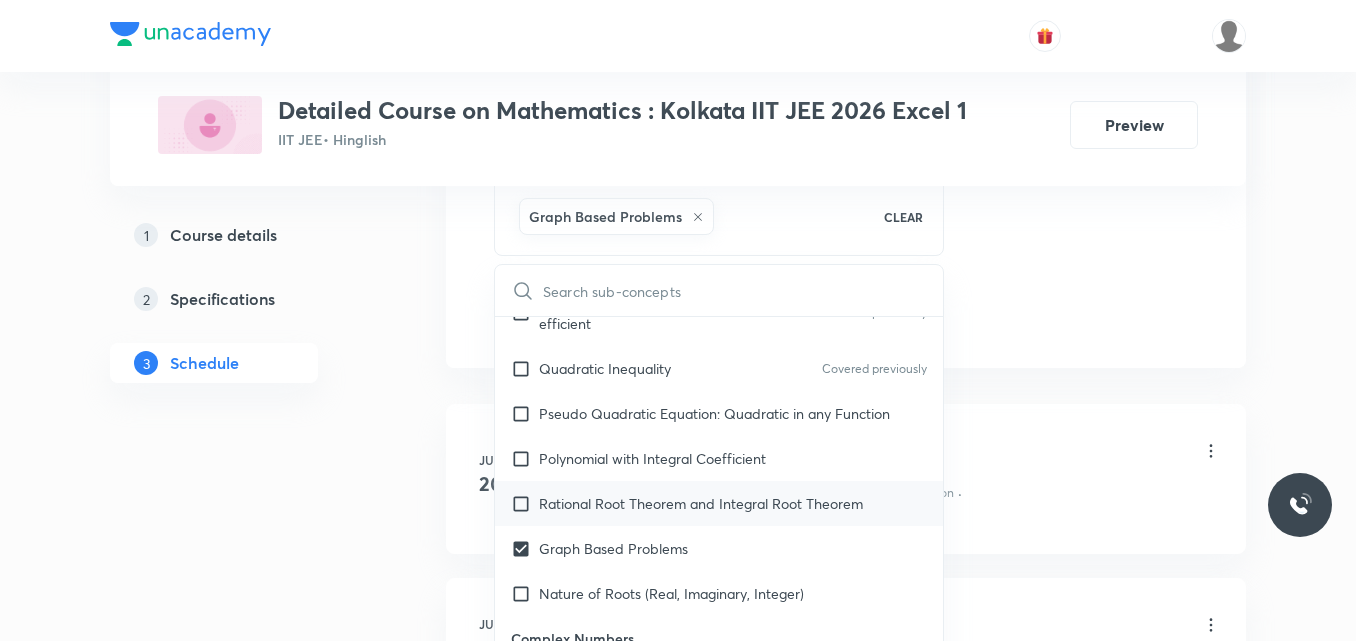 click on "Rational Root Theorem and Integral Root Theorem" at bounding box center [701, 503] 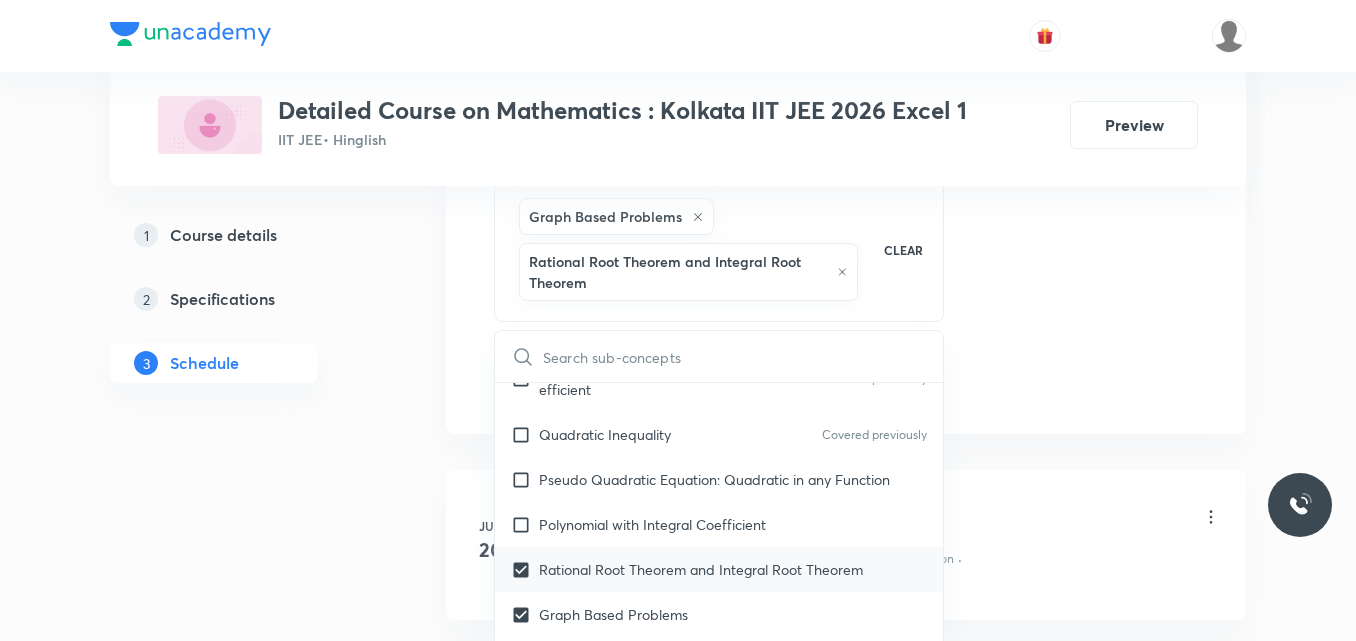 click on "Pseudo Quadratic Equation: Quadratic in any Function" at bounding box center (719, 479) 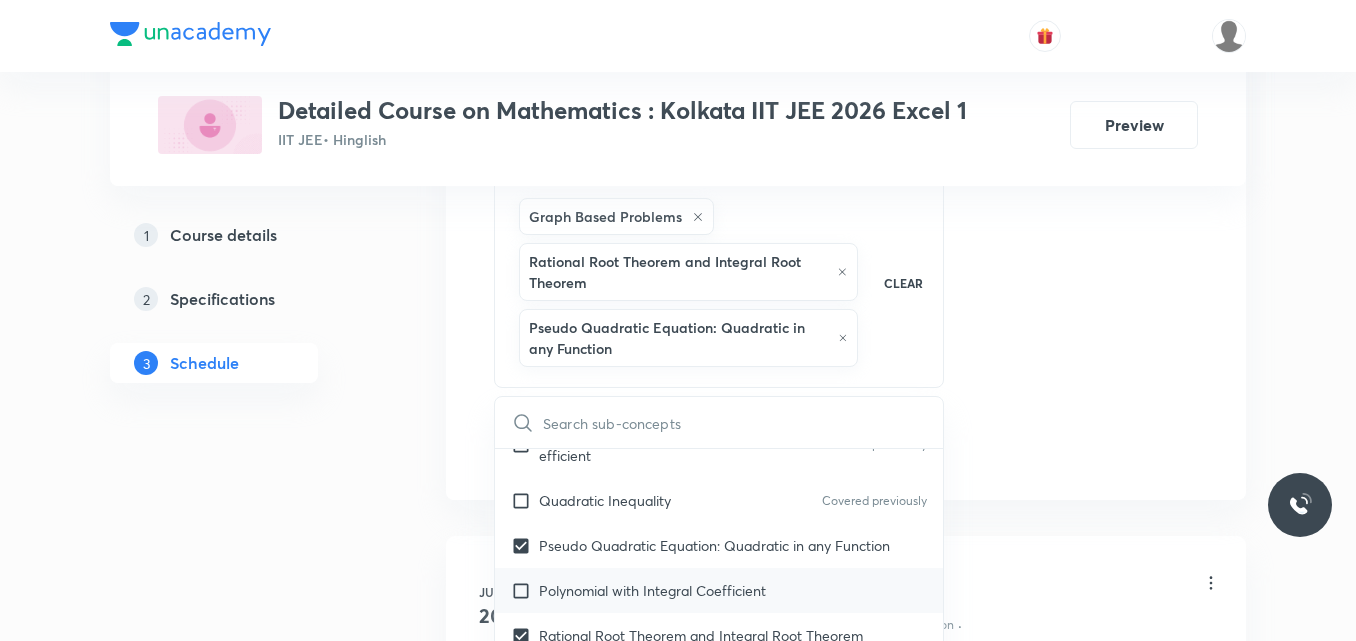 click on "Polynomial with Integral Coefficient" at bounding box center (652, 590) 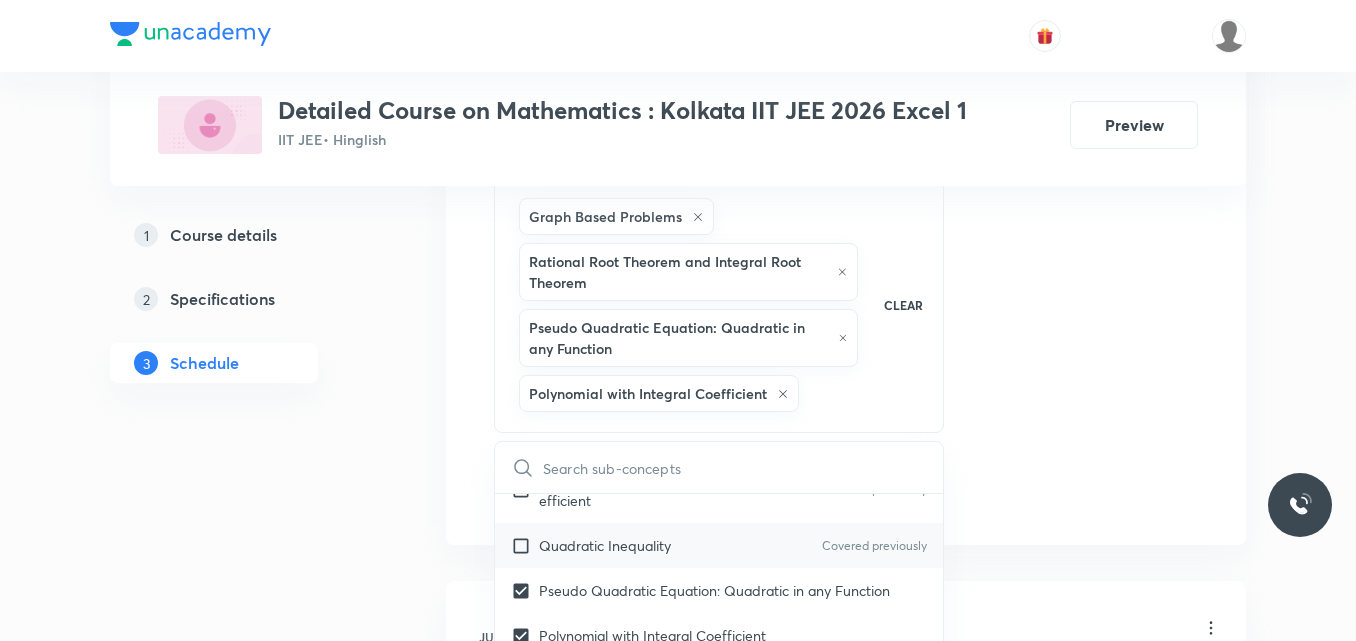 click on "Quadratic Inequality" at bounding box center (605, 545) 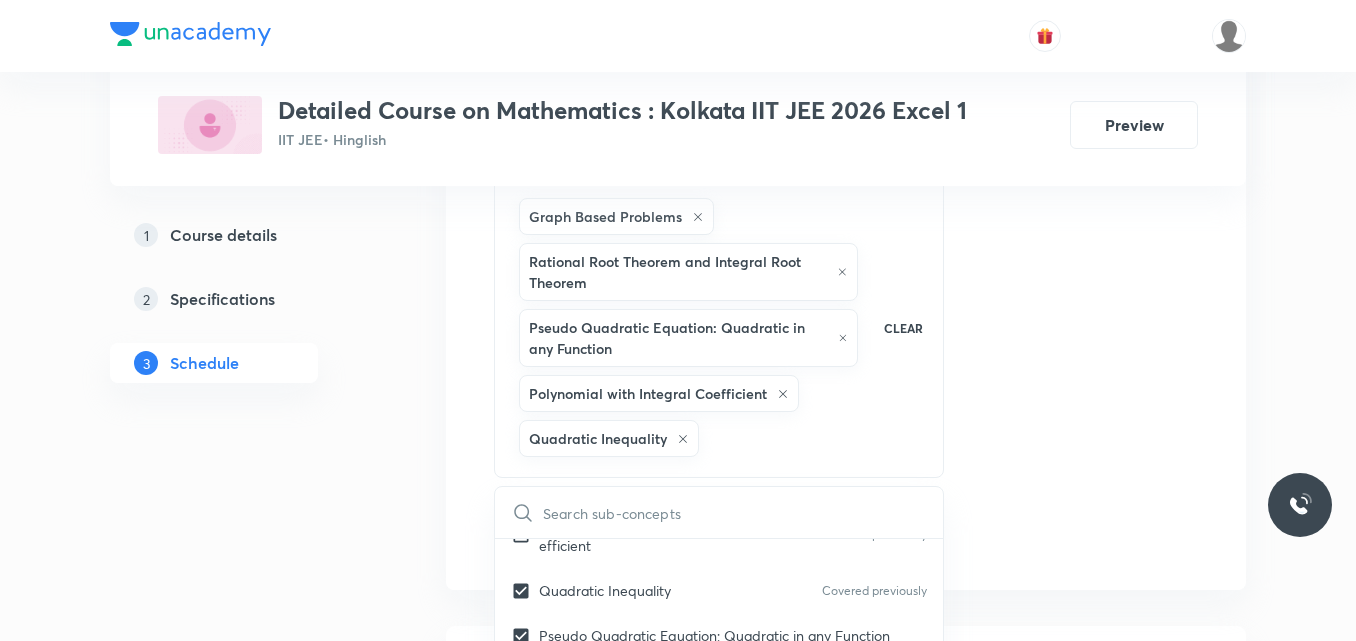 click on "Session  14 Live class Session title 26/99 Session on Differentiation ​ Schedule for Jul 16, 2025, 5:30 PM ​ Duration (in minutes) 75 ​   Session type Online Offline Room Room-104 Sub-concepts Graph Based Problems Rational Root Theorem and Integral Root Theorem Pseudo Quadratic Equation: Quadratic in any Function Polynomial with Integral Coefficient Quadratic Inequality CLEAR ​ Theory of equations Degree, Value Based & Equation Covered previously Geometrical Meaning of the Zeroes of a Polynomial Covered previously Location of roots Covered previously Geometrical meaning of Roots of an equation Covered previously Points in solving an equation Covered previously Graph of Quadratic Expression & its Analysis Covered previously Range of Quadratic Equation Covered previously Remainder and factor theorems Covered previously Identity Quadratic equations Covered previously Common Roots Covered previously Location of Roots Covered previously General Equation of Second Degree in Variable x and y Complex Numbers" at bounding box center (846, -34) 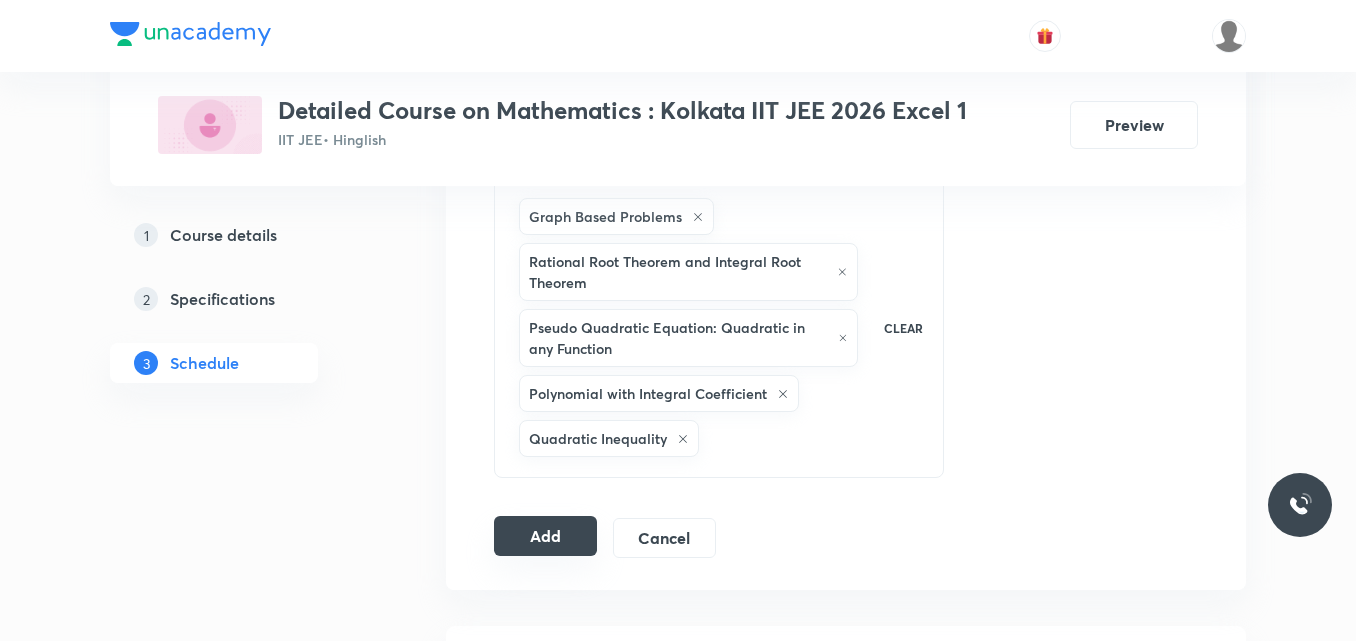 click on "Add" at bounding box center (545, 536) 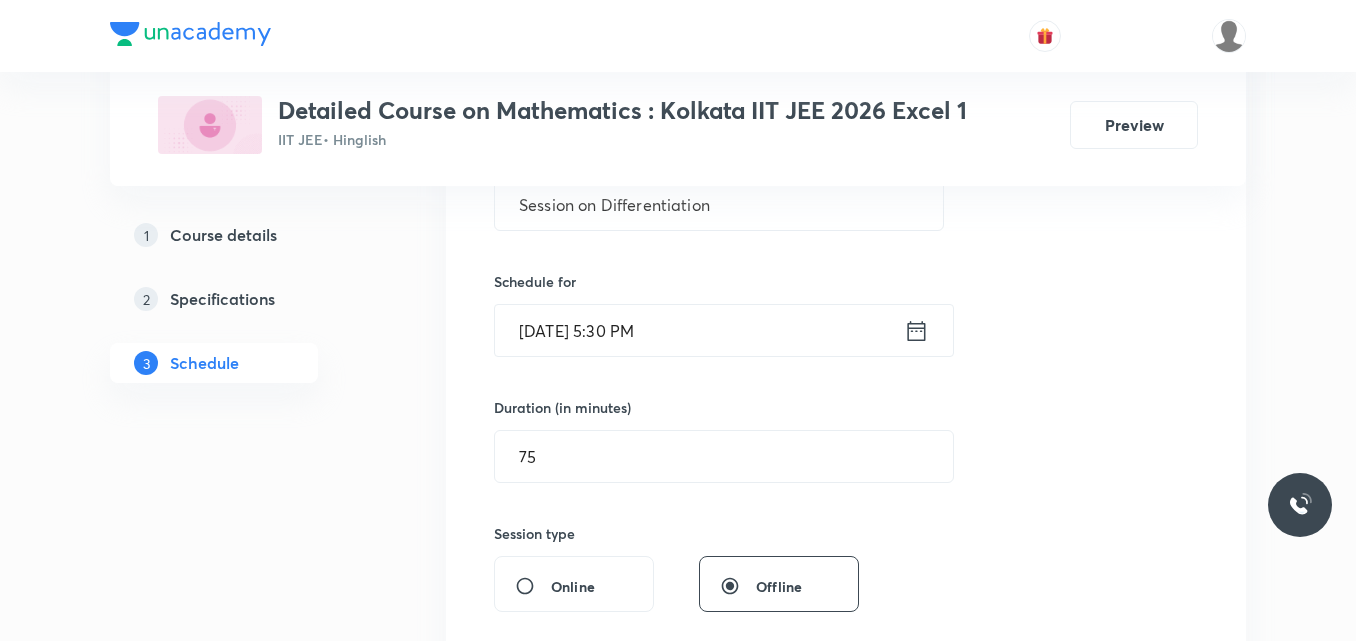 scroll, scrollTop: 409, scrollLeft: 0, axis: vertical 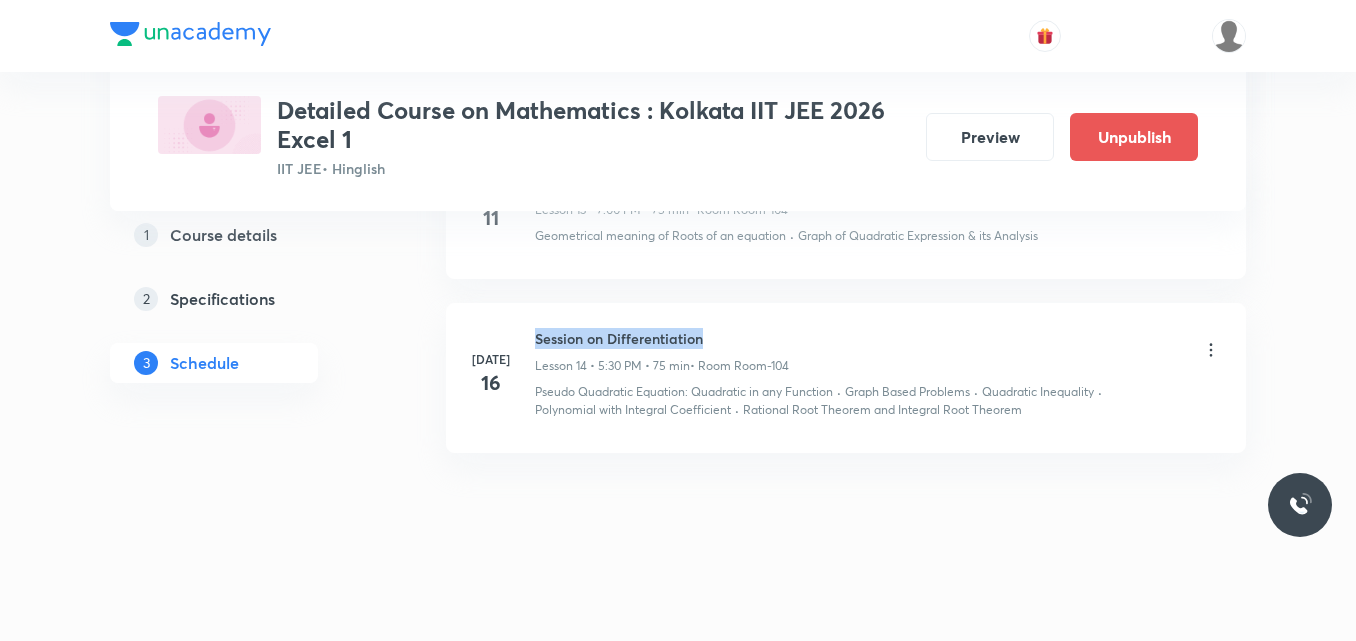 drag, startPoint x: 537, startPoint y: 337, endPoint x: 730, endPoint y: 348, distance: 193.31322 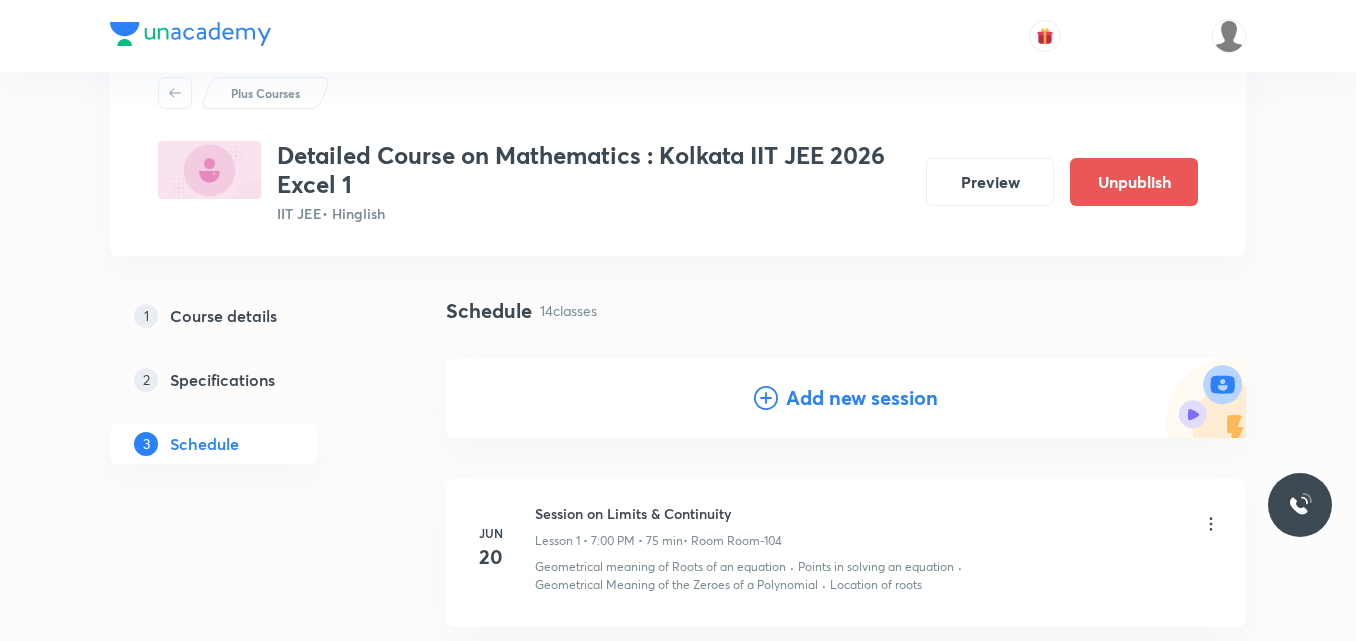 scroll, scrollTop: 69, scrollLeft: 0, axis: vertical 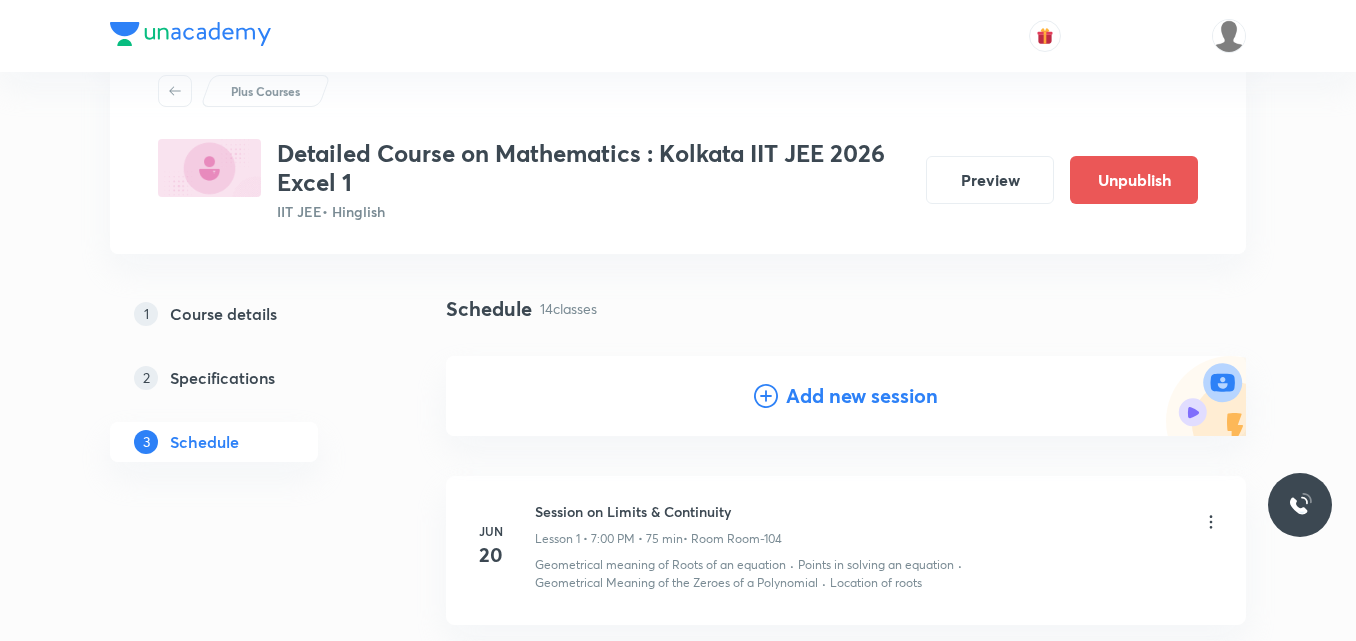 click 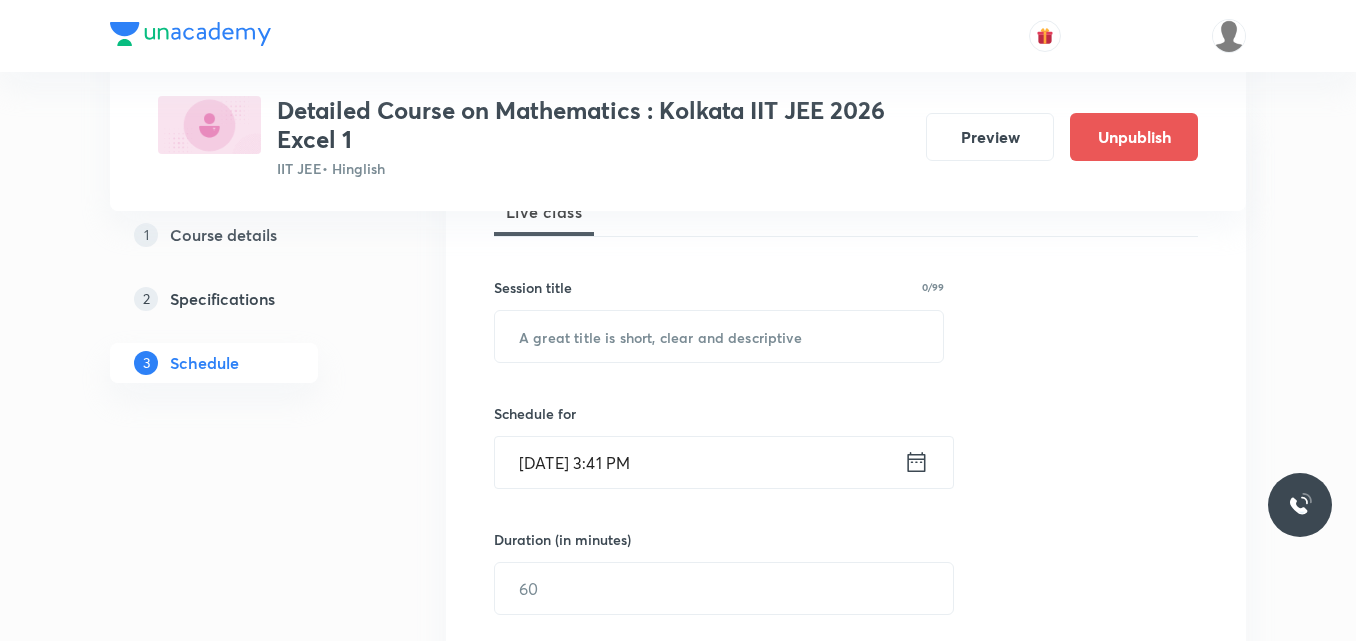 scroll, scrollTop: 318, scrollLeft: 0, axis: vertical 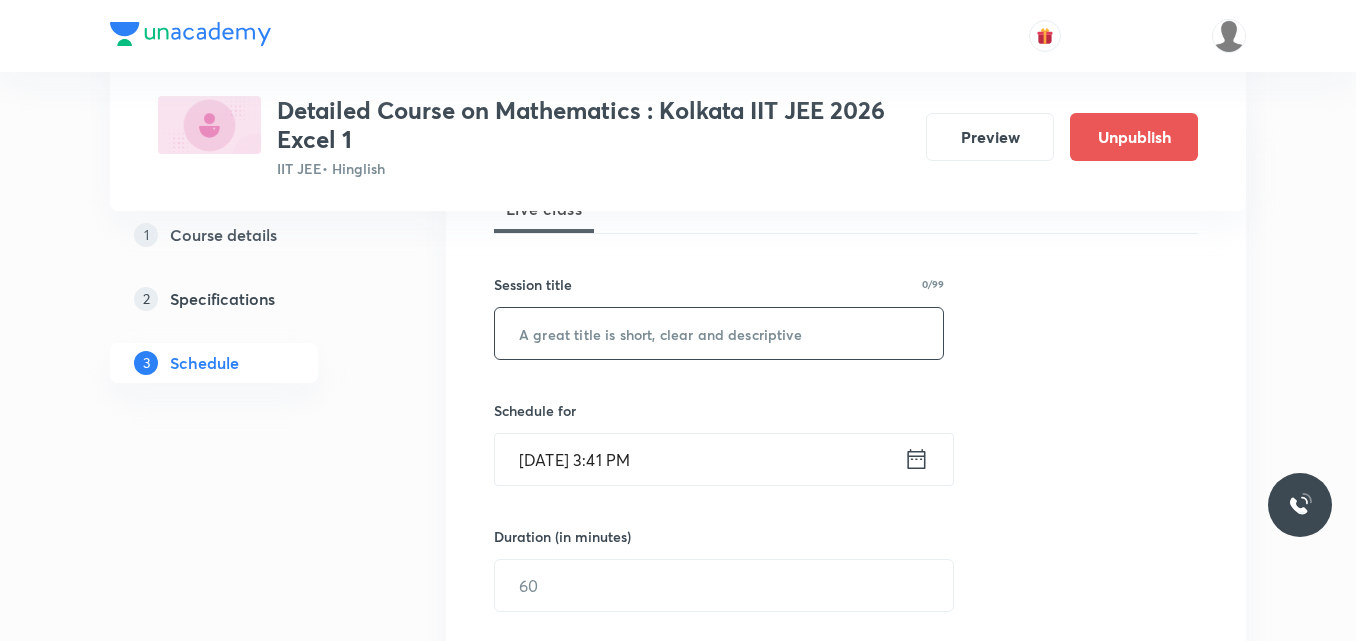 click at bounding box center (719, 333) 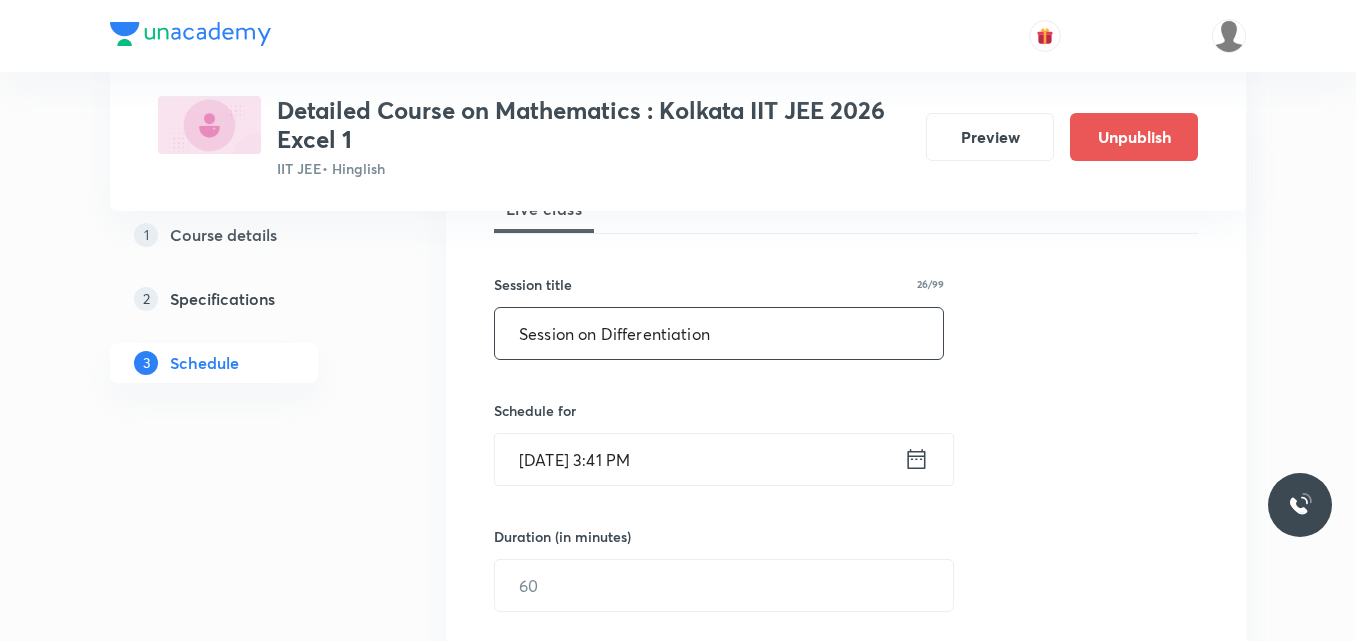 type on "Session on Differentiation" 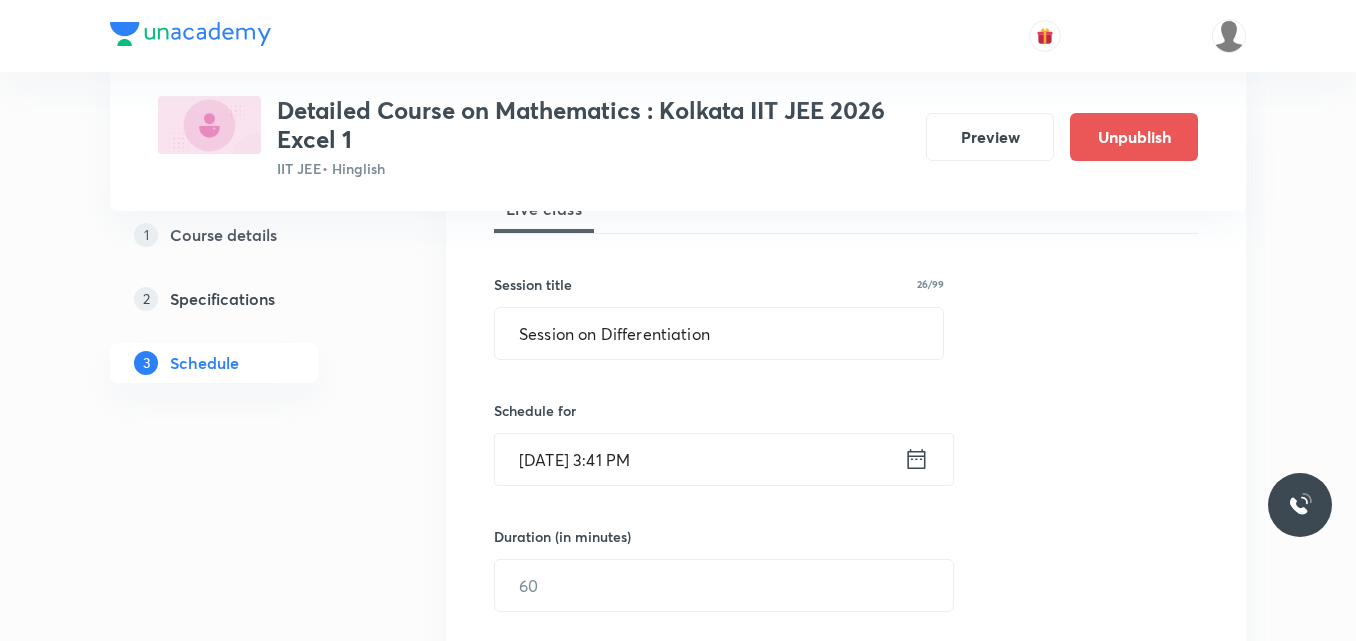 click 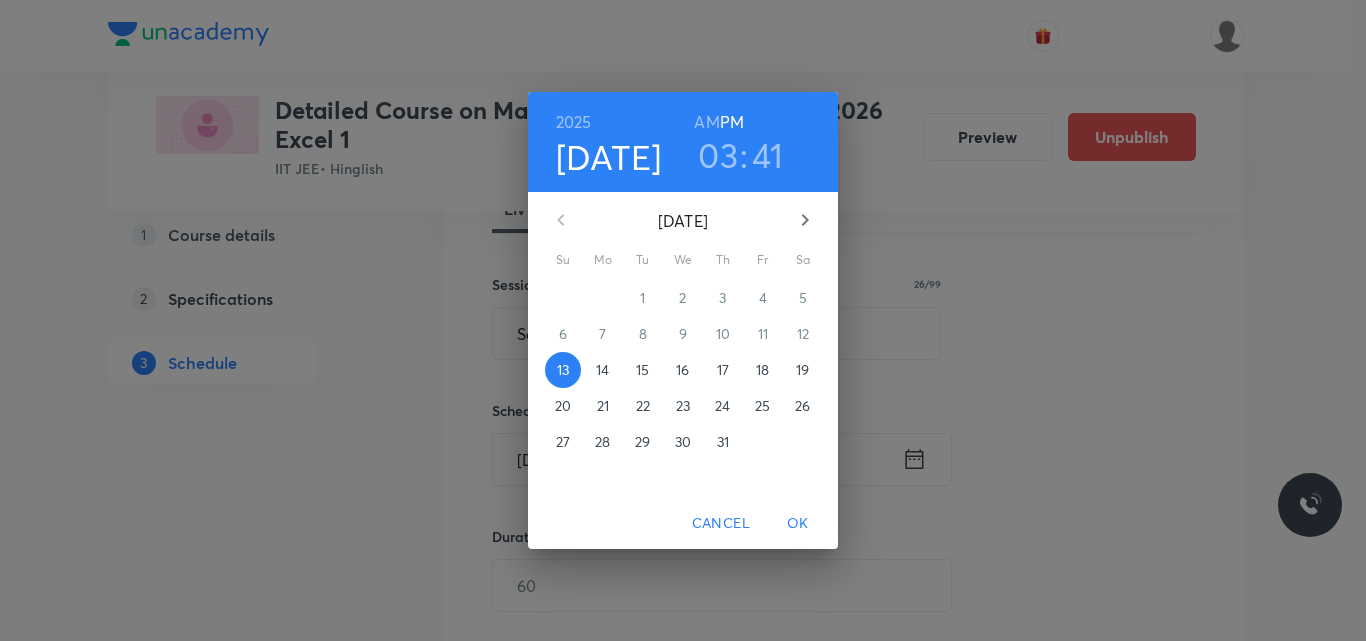 click on "17" at bounding box center (723, 370) 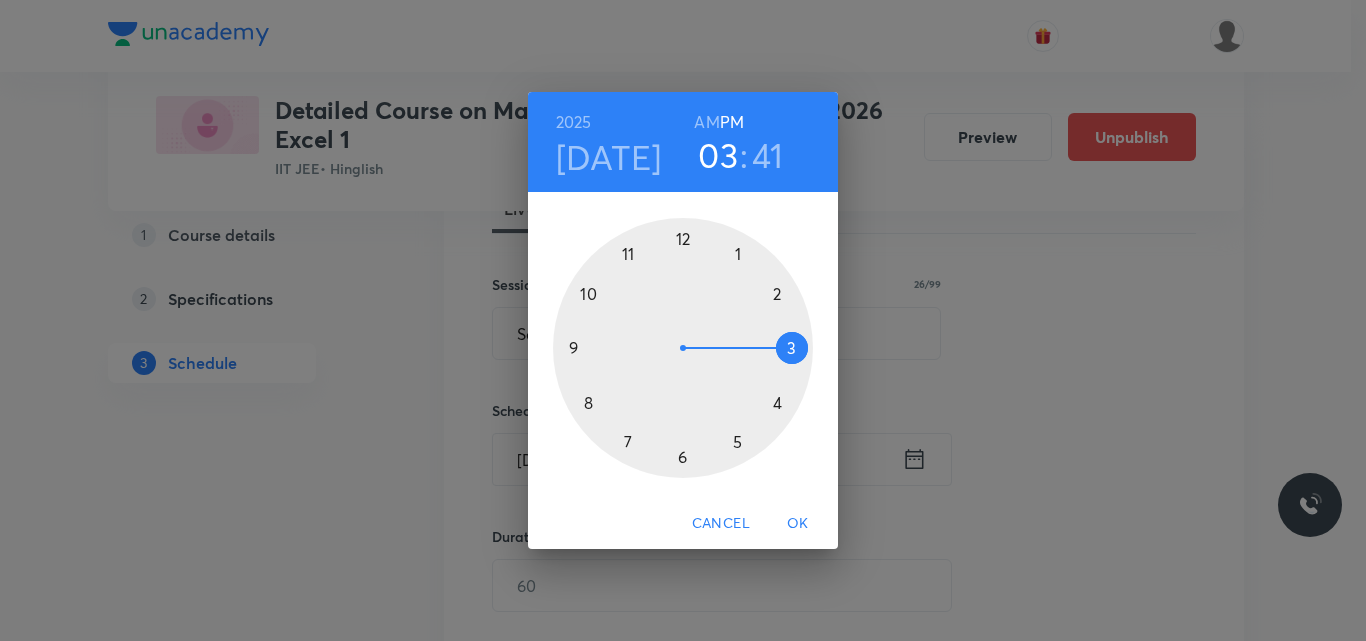 click at bounding box center (683, 348) 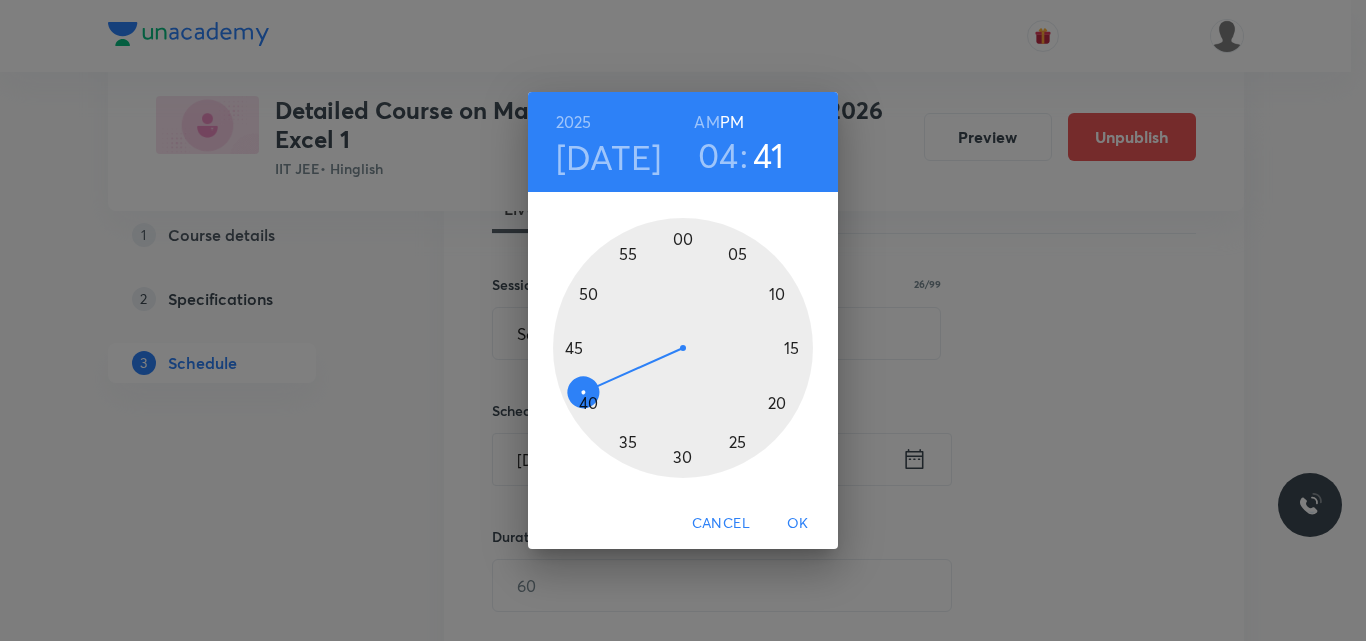 click at bounding box center (683, 348) 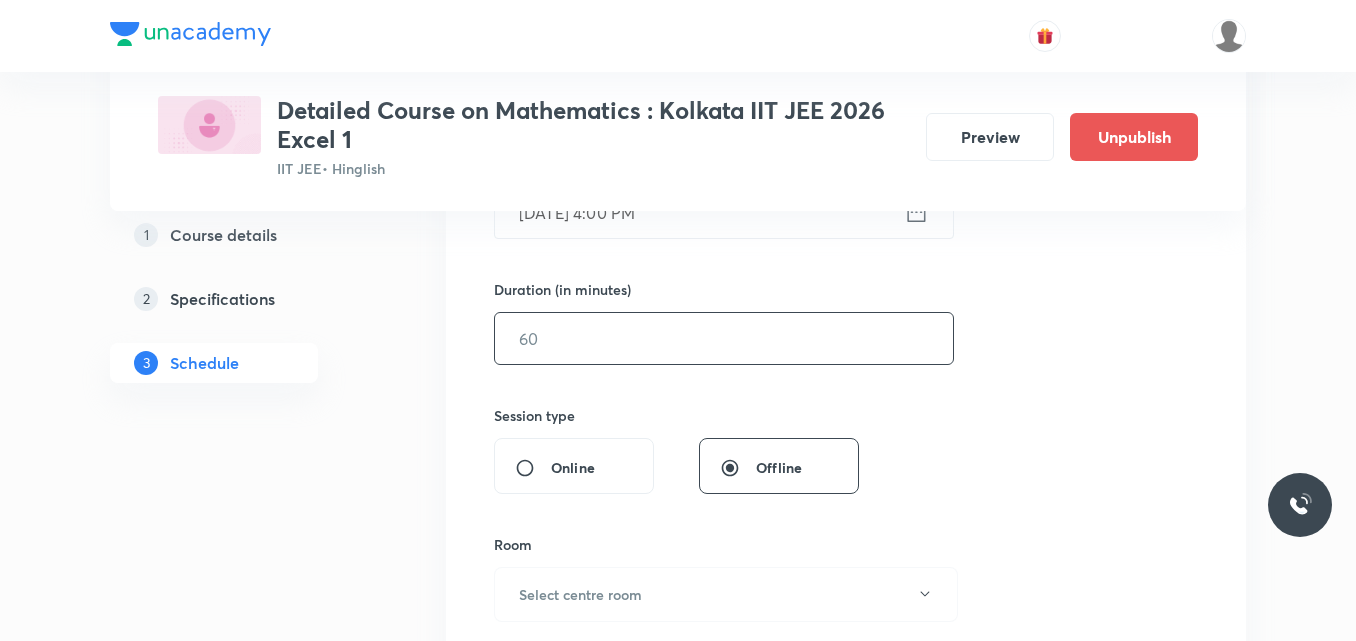scroll, scrollTop: 571, scrollLeft: 0, axis: vertical 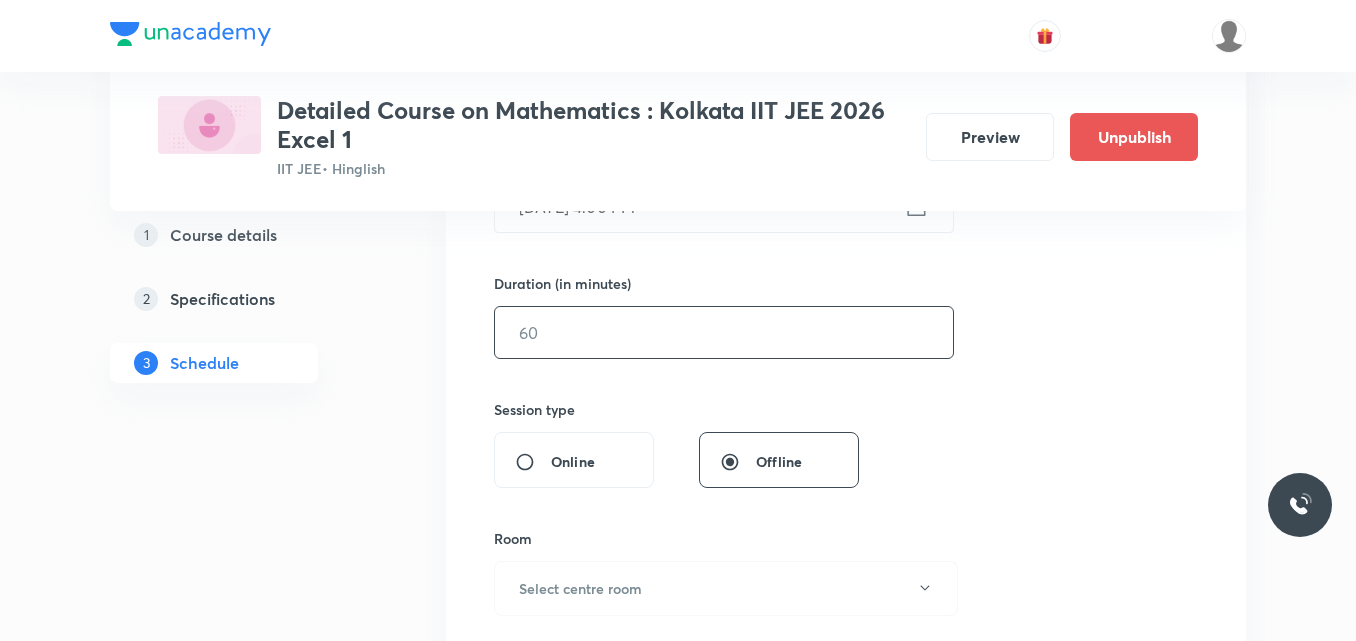 click at bounding box center (724, 332) 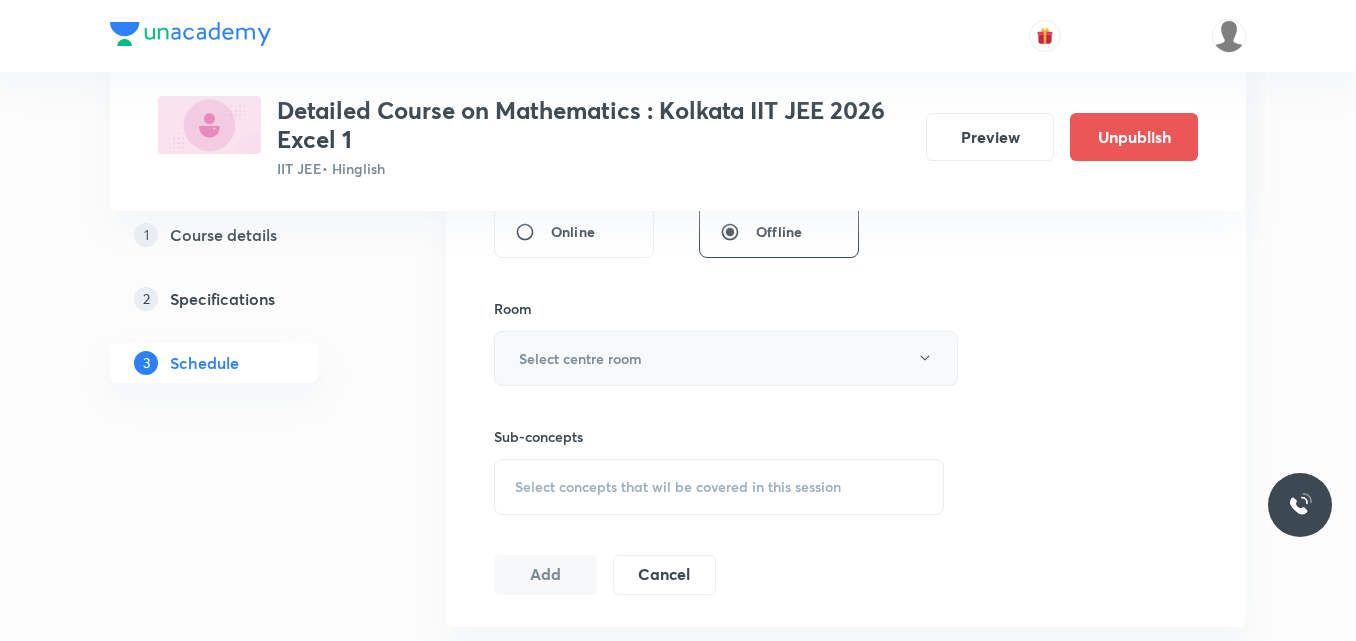 scroll, scrollTop: 802, scrollLeft: 0, axis: vertical 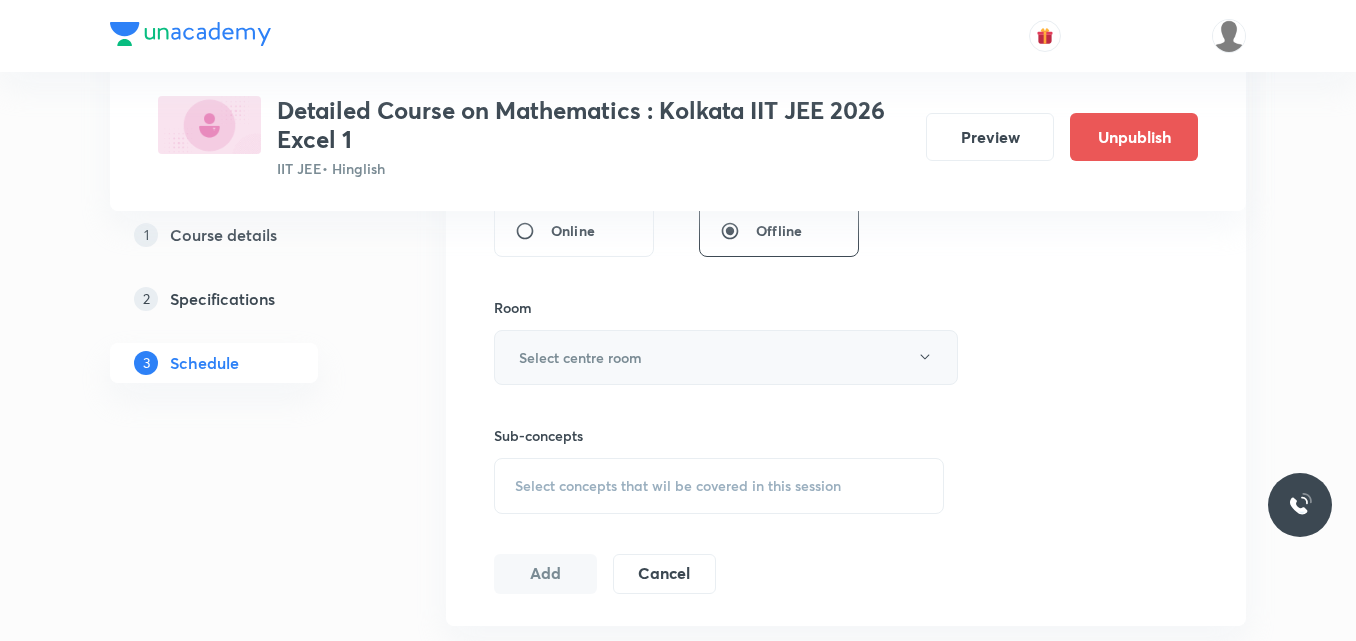 type on "75" 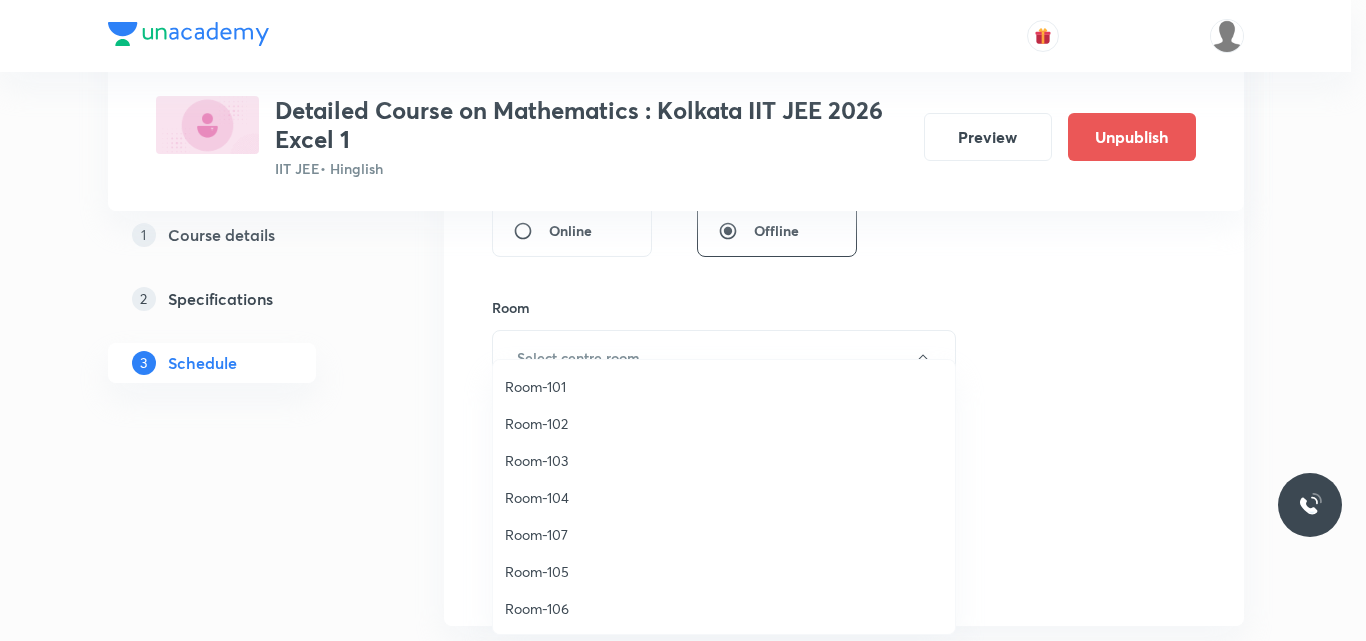 click on "Room-104" at bounding box center (724, 497) 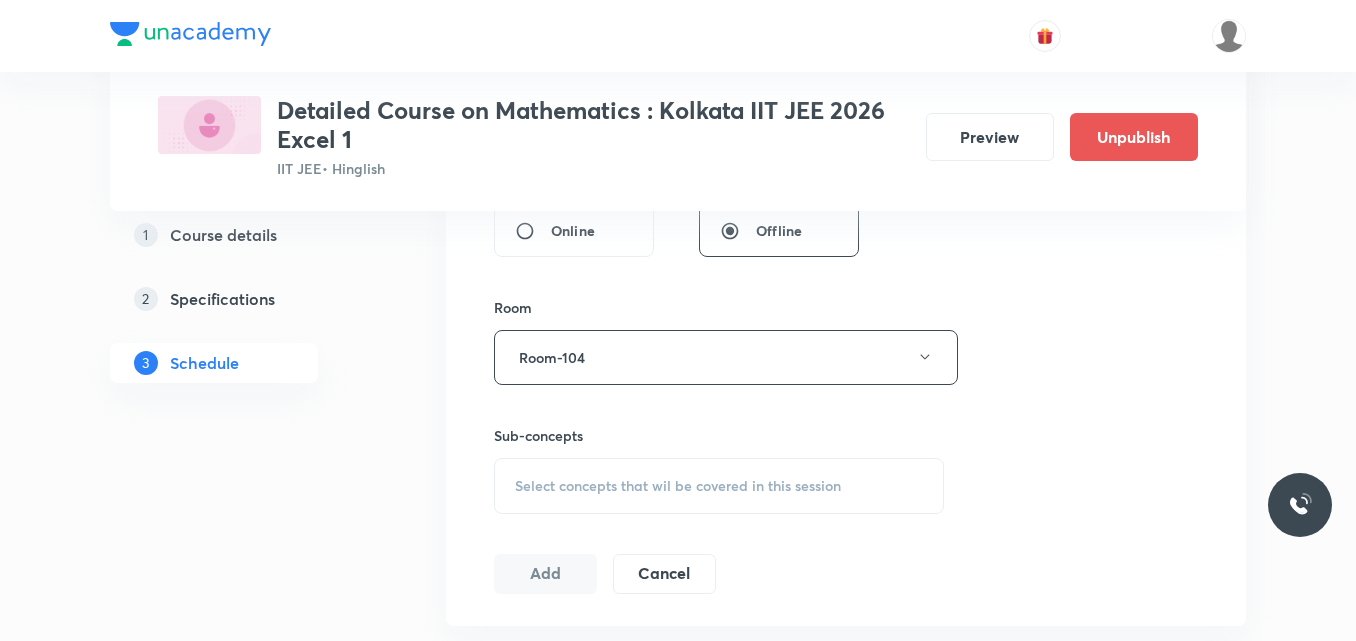scroll, scrollTop: 885, scrollLeft: 0, axis: vertical 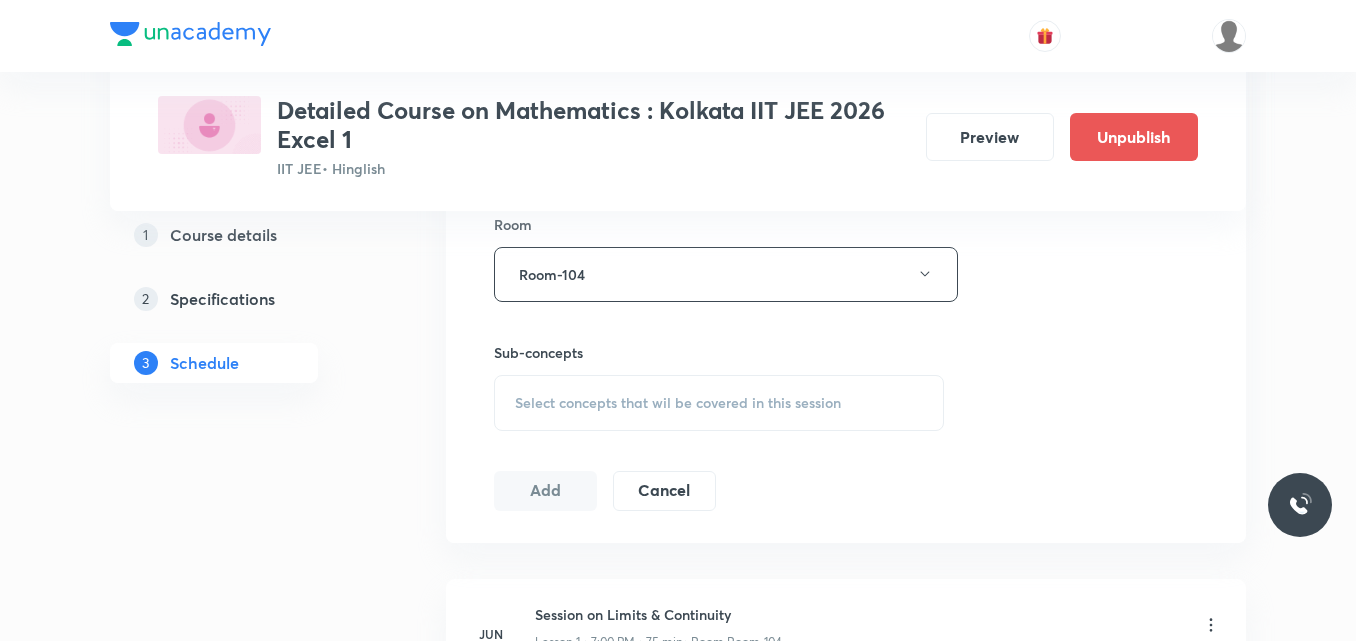 click on "Select concepts that wil be covered in this session" at bounding box center [719, 403] 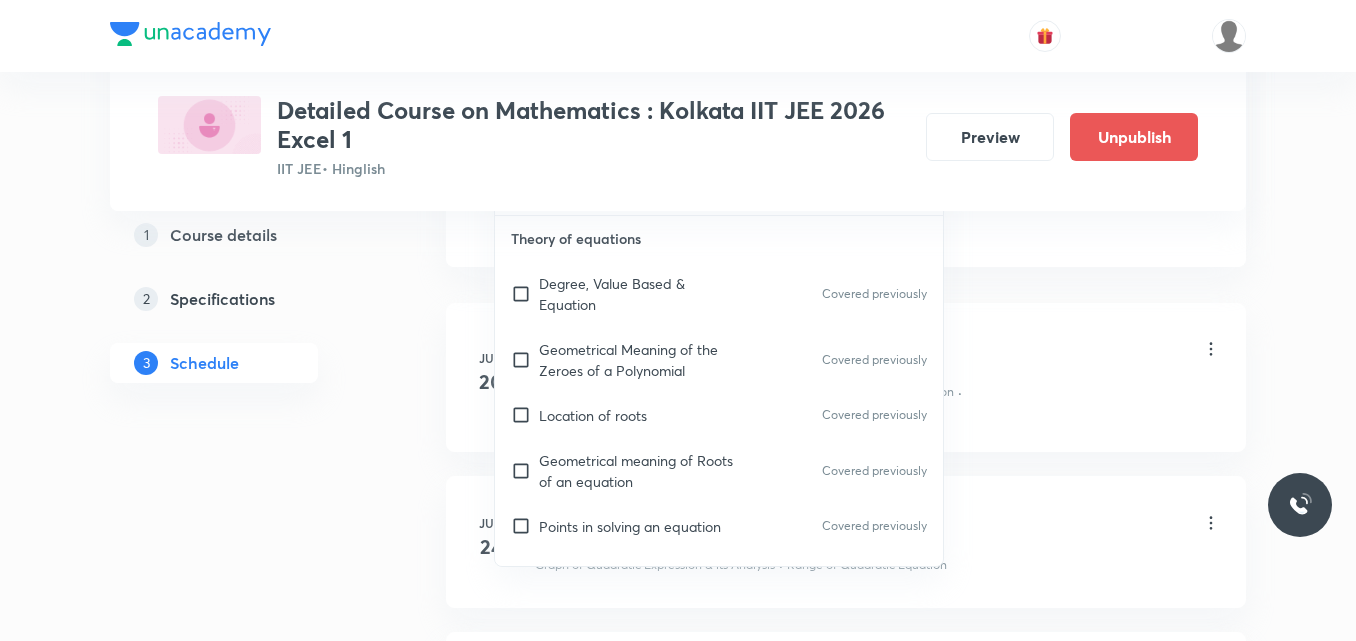 scroll, scrollTop: 1167, scrollLeft: 0, axis: vertical 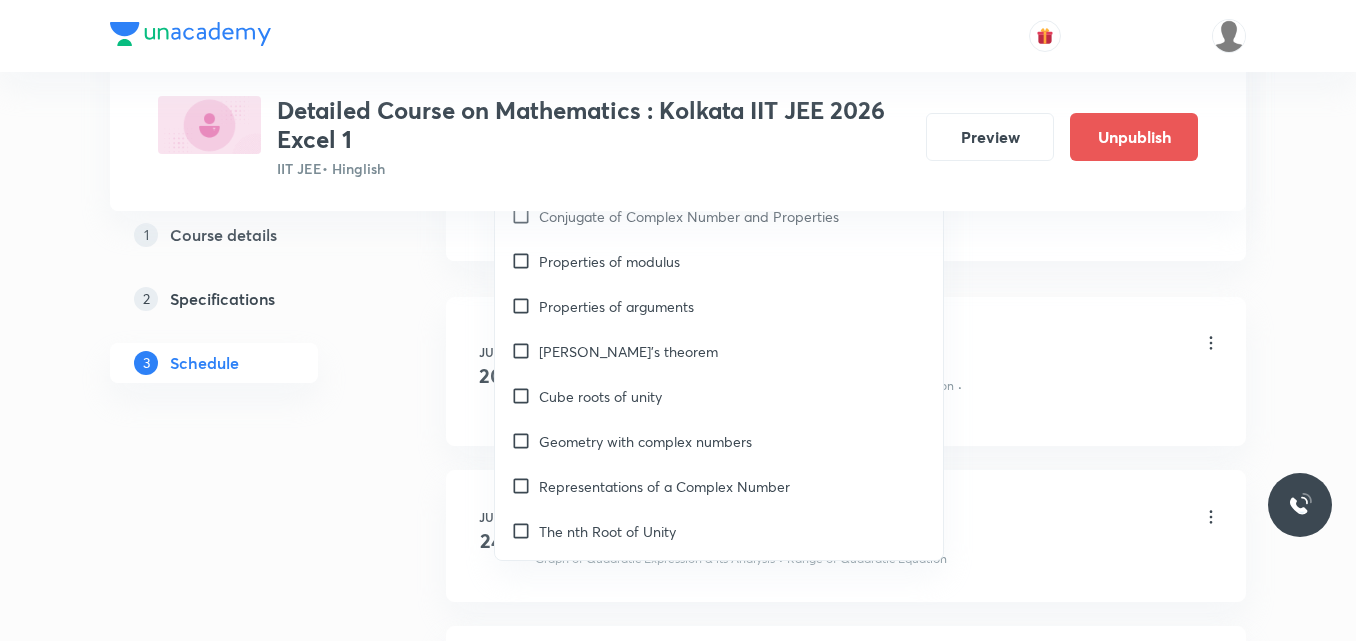 click on "Cube roots of unity" at bounding box center (719, 396) 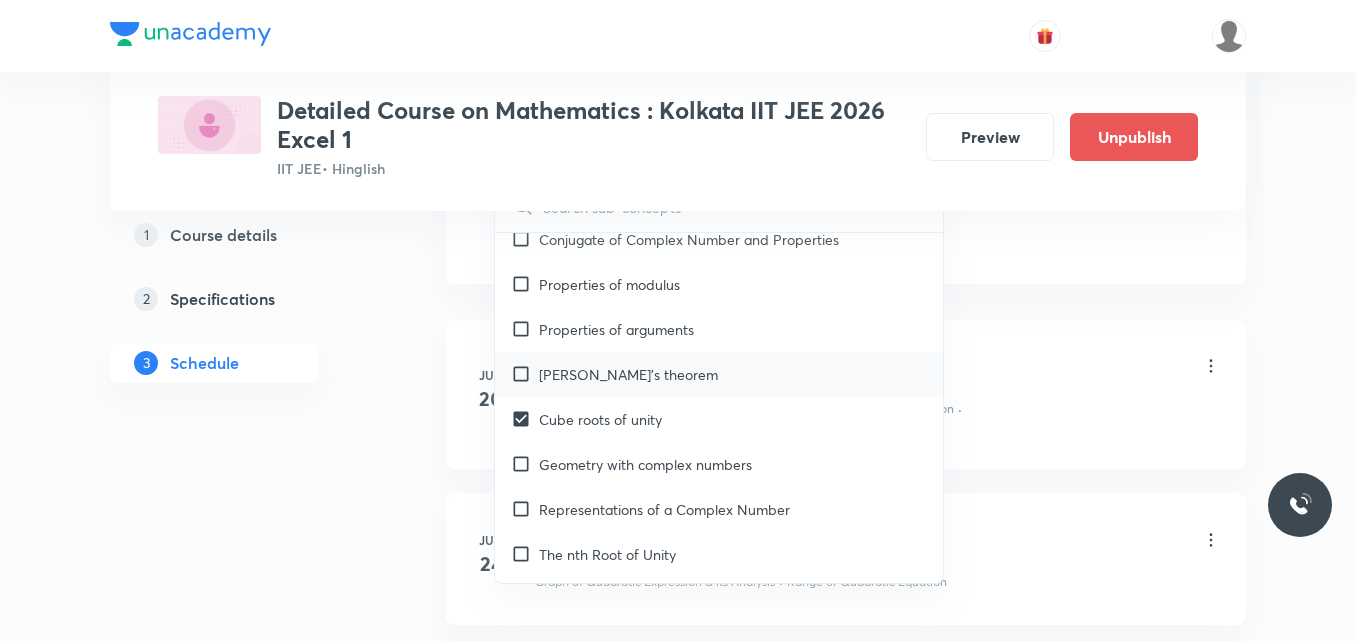 click on "[PERSON_NAME]'s theorem" at bounding box center (719, 374) 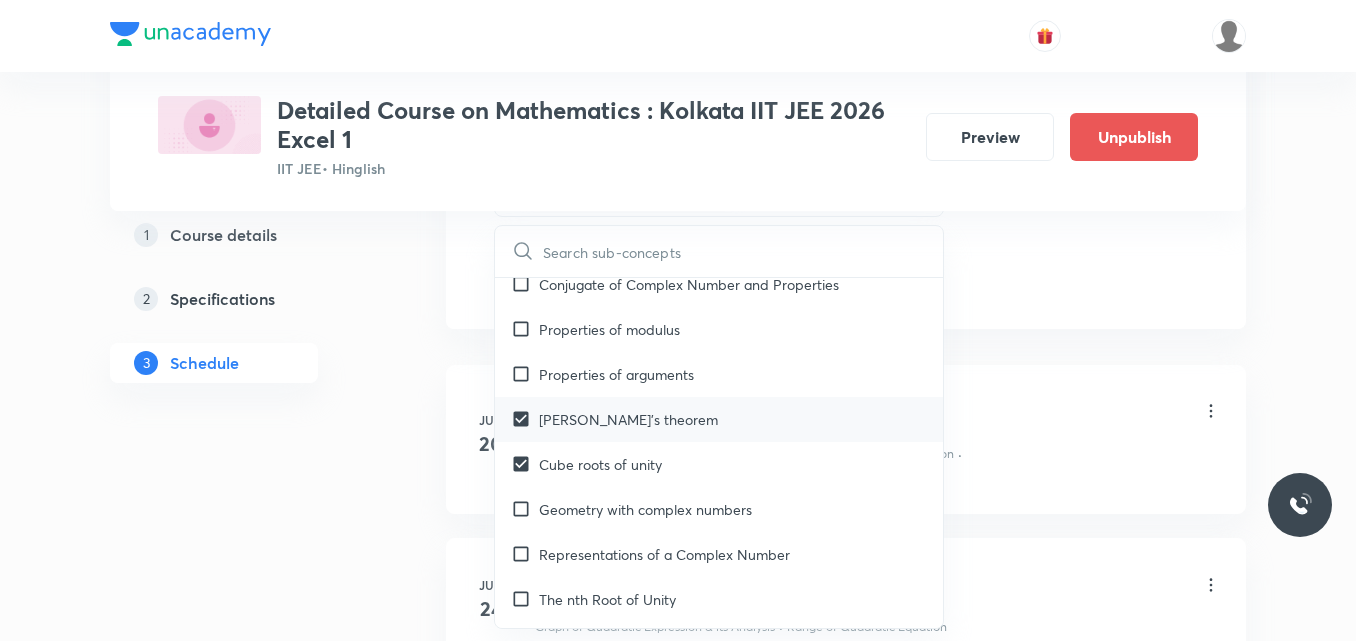 click on "Properties of arguments" at bounding box center [719, 374] 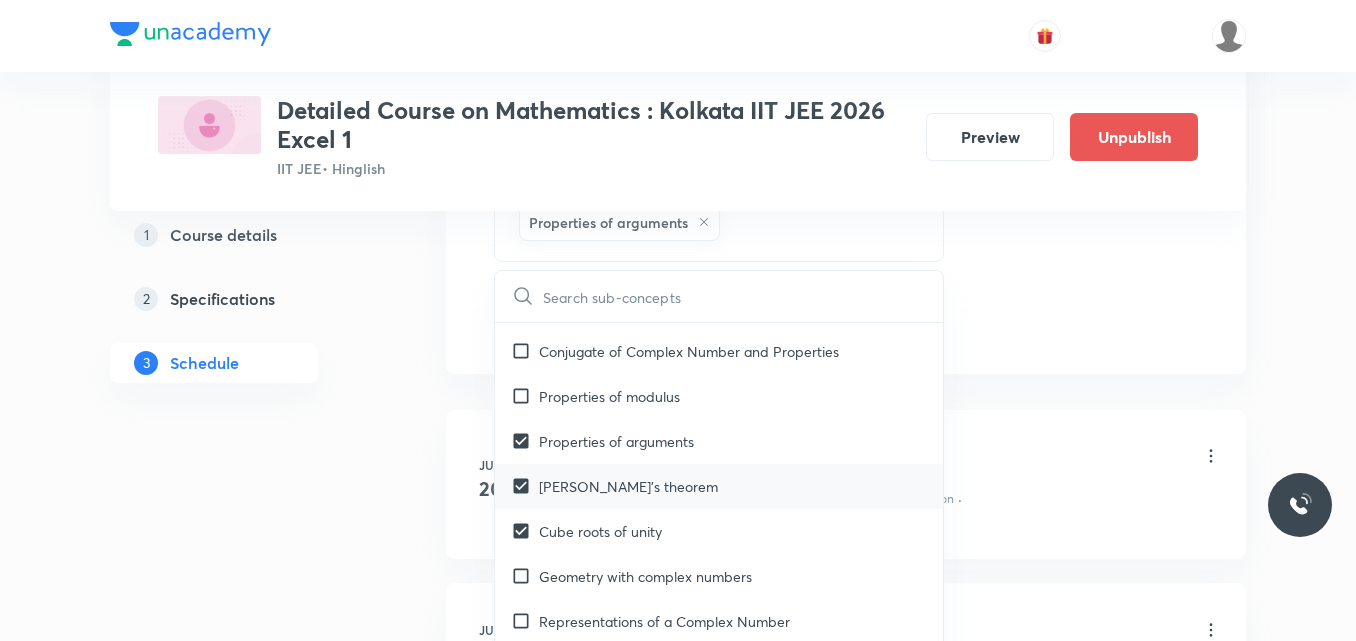 scroll, scrollTop: 1503, scrollLeft: 0, axis: vertical 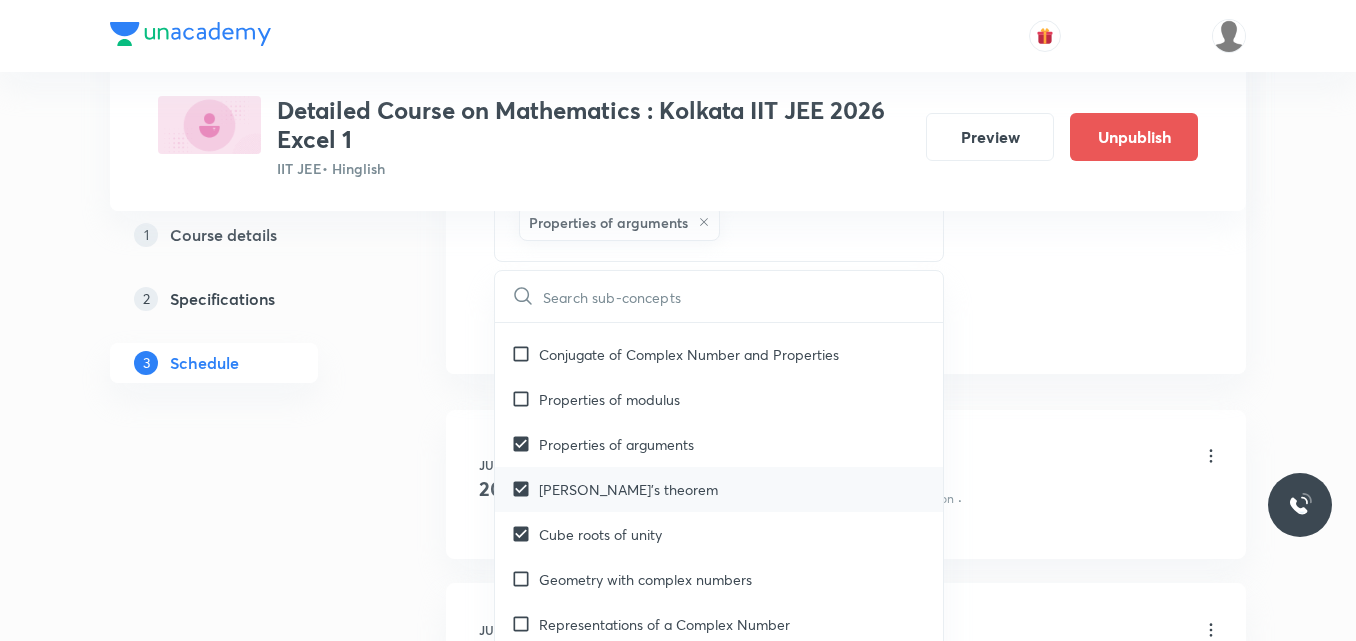 click on "Properties of modulus" at bounding box center (719, 399) 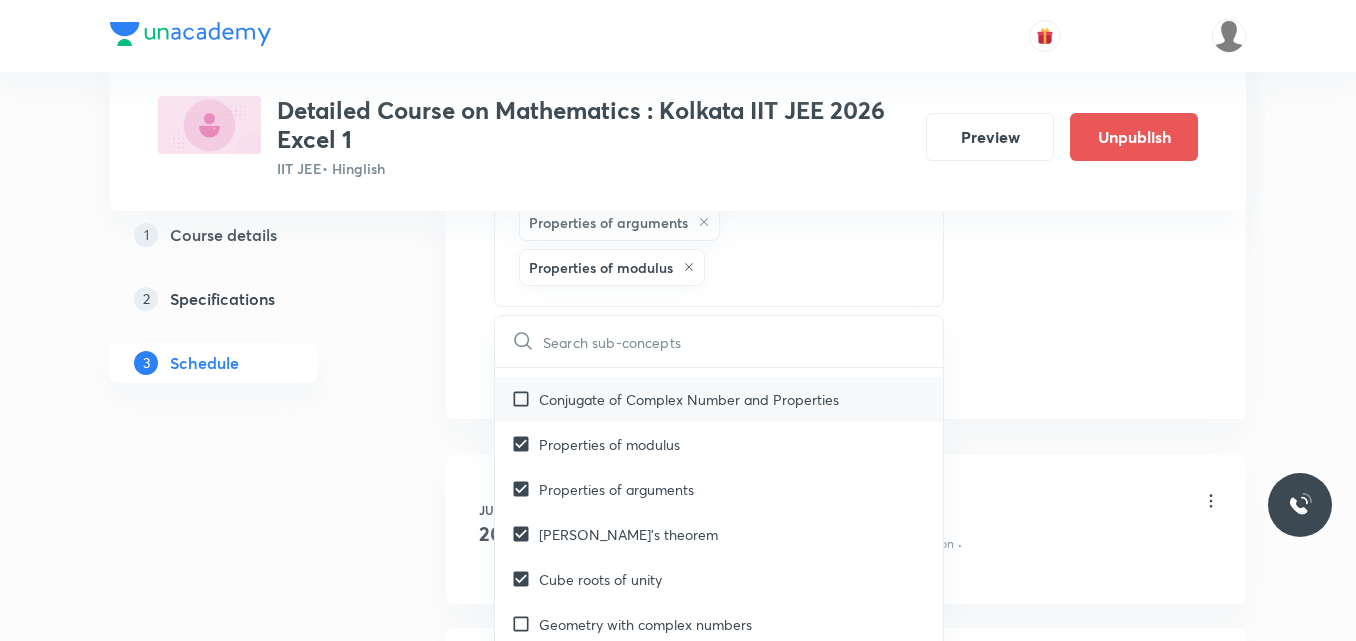 click on "Conjugate of Complex Number and Properties" at bounding box center (689, 399) 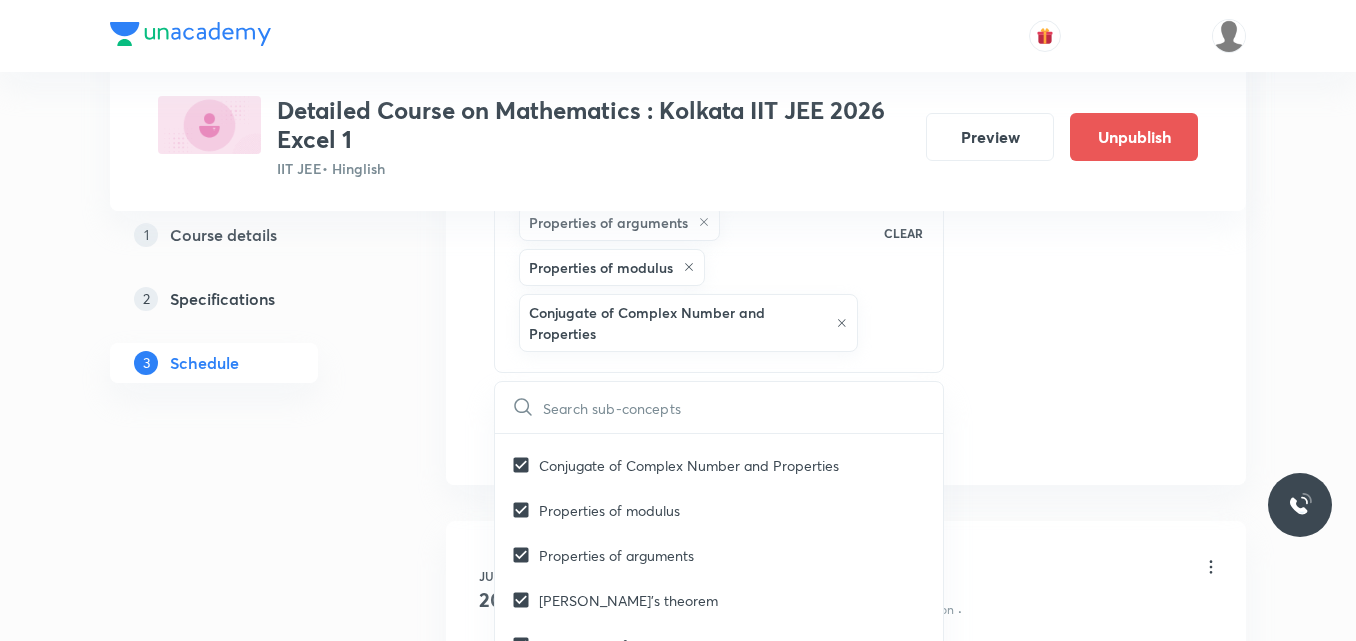 click on "Session  15 Live class Session title 26/99 Session on Differentiation ​ Schedule for Jul 17, 2025, 4:00 PM ​ Duration (in minutes) 75 ​   Session type Online Offline Room Room-104 Sub-concepts Cube roots of unity De Moivre's theorem Properties of arguments Properties of modulus Conjugate of Complex Number and Properties CLEAR ​ Theory of equations Degree, Value Based & Equation Covered previously Geometrical Meaning of the Zeroes of a Polynomial Covered previously Location of roots Covered previously Geometrical meaning of Roots of an equation Covered previously Points in solving an equation Covered previously Graph of Quadratic Expression & its Analysis Covered previously Range of Quadratic Equation Covered previously Remainder and factor theorems Covered previously Identity Quadratic equations Covered previously Common Roots Covered previously Location of Roots Covered previously General Equation of Second Degree in Variable x and y Covered previously Theory of Equations Covered previously Matrices" at bounding box center [846, -129] 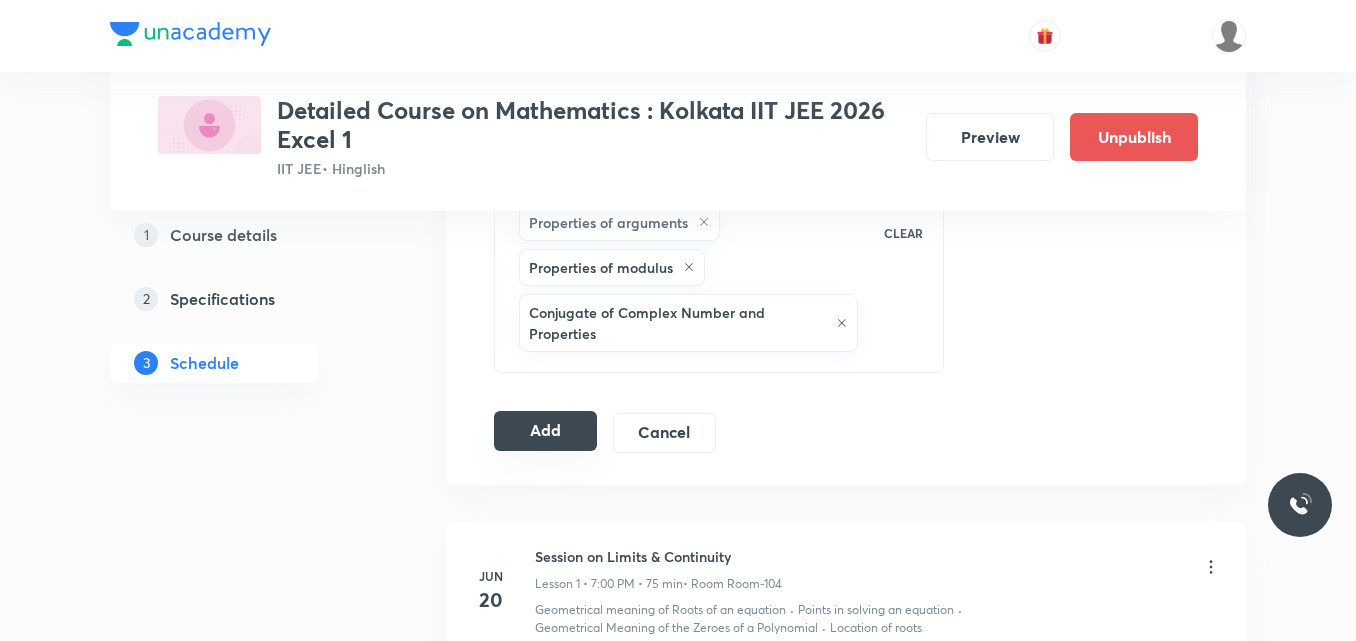 click on "Add" at bounding box center (545, 431) 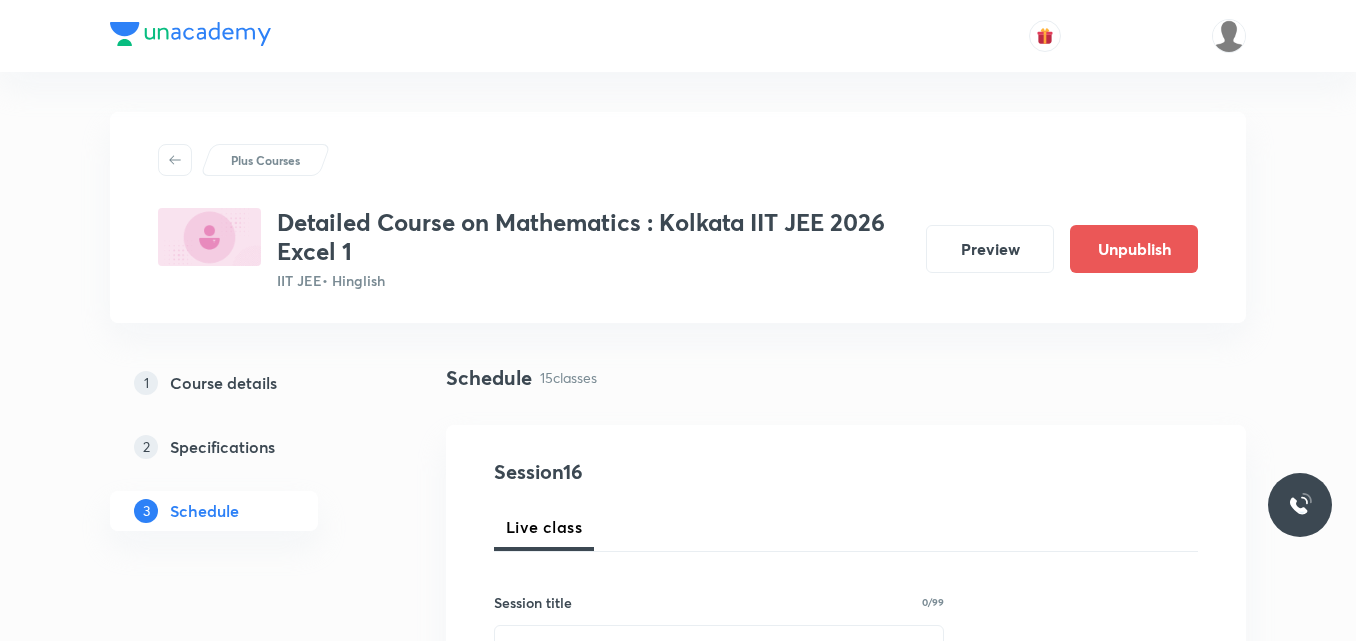 scroll, scrollTop: 1167, scrollLeft: 0, axis: vertical 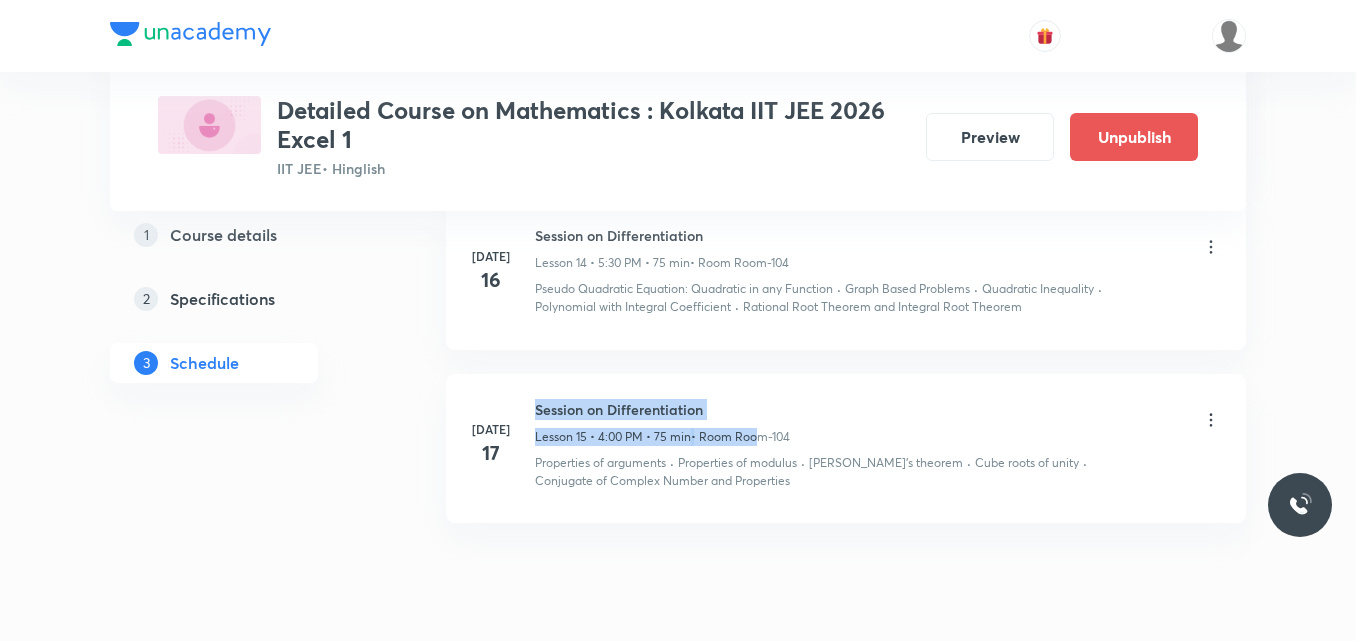 drag, startPoint x: 535, startPoint y: 409, endPoint x: 752, endPoint y: 421, distance: 217.33154 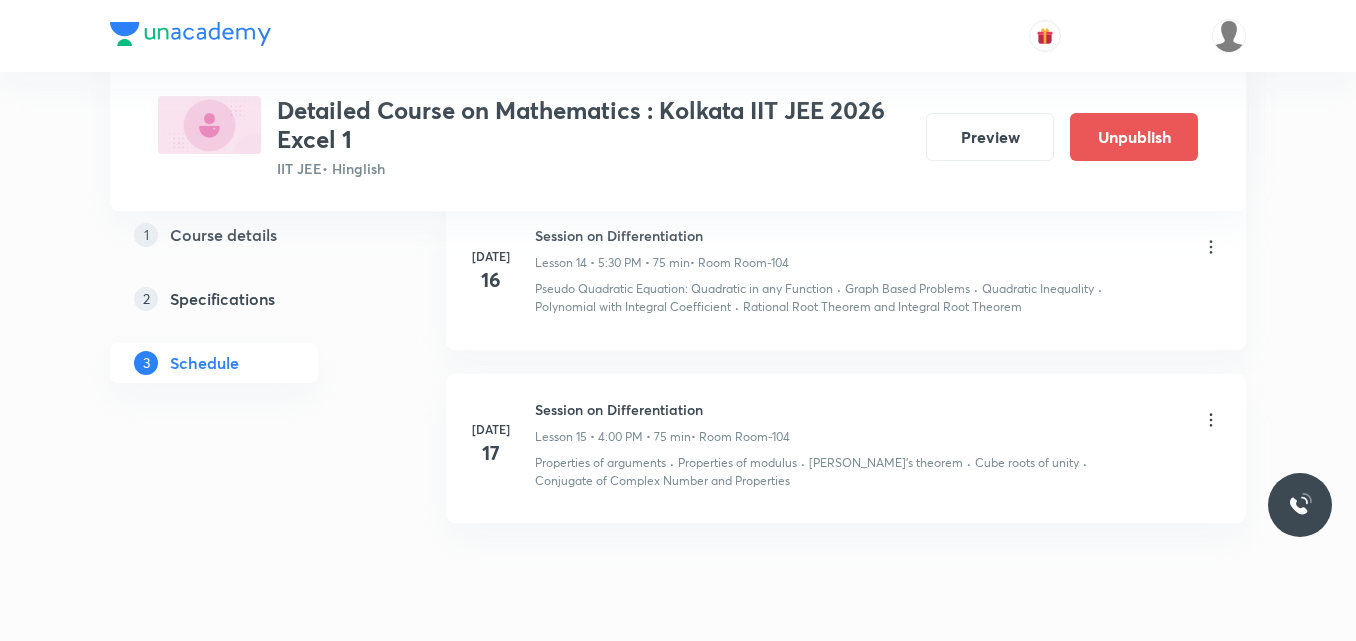 click on "1 Course details 2 Specifications 3 Schedule" at bounding box center (246, -1187) 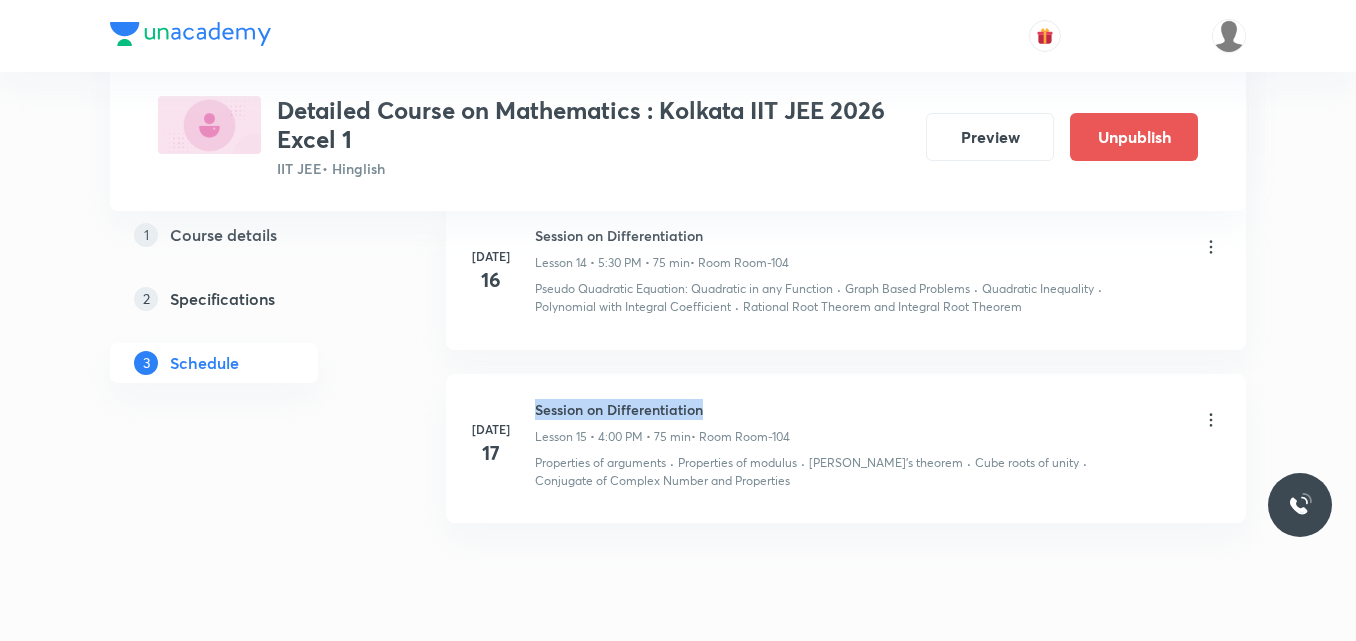 drag, startPoint x: 537, startPoint y: 408, endPoint x: 751, endPoint y: 383, distance: 215.45534 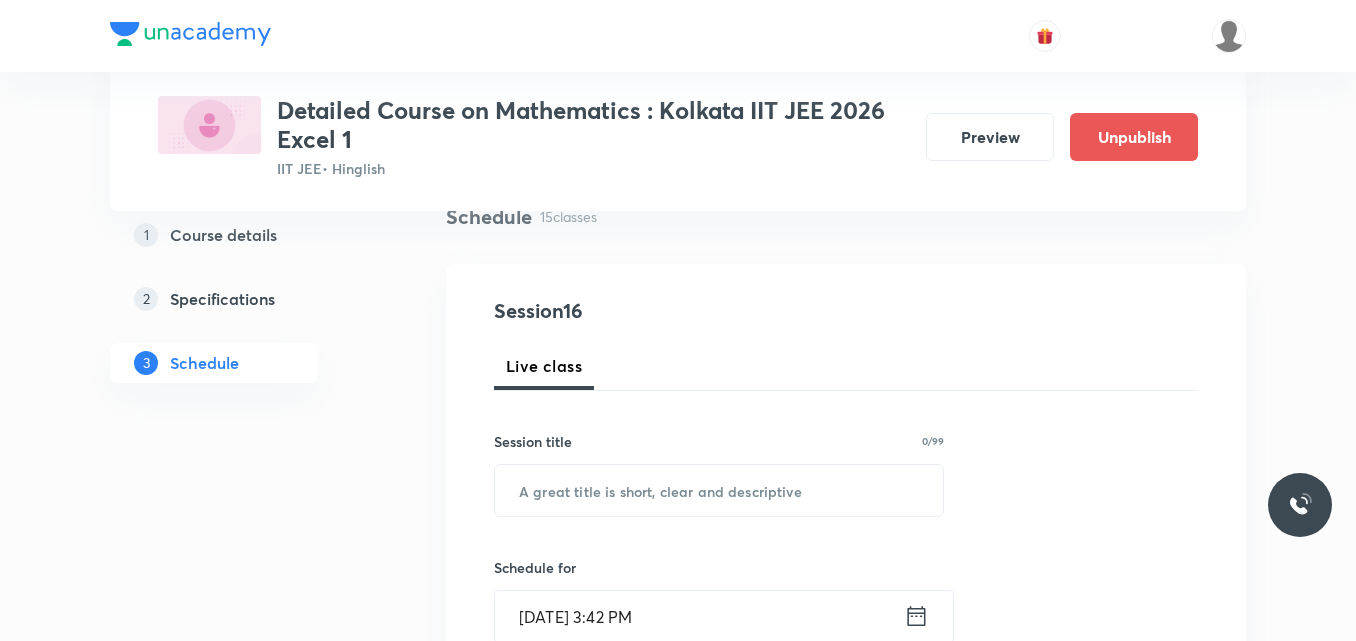 scroll, scrollTop: 164, scrollLeft: 0, axis: vertical 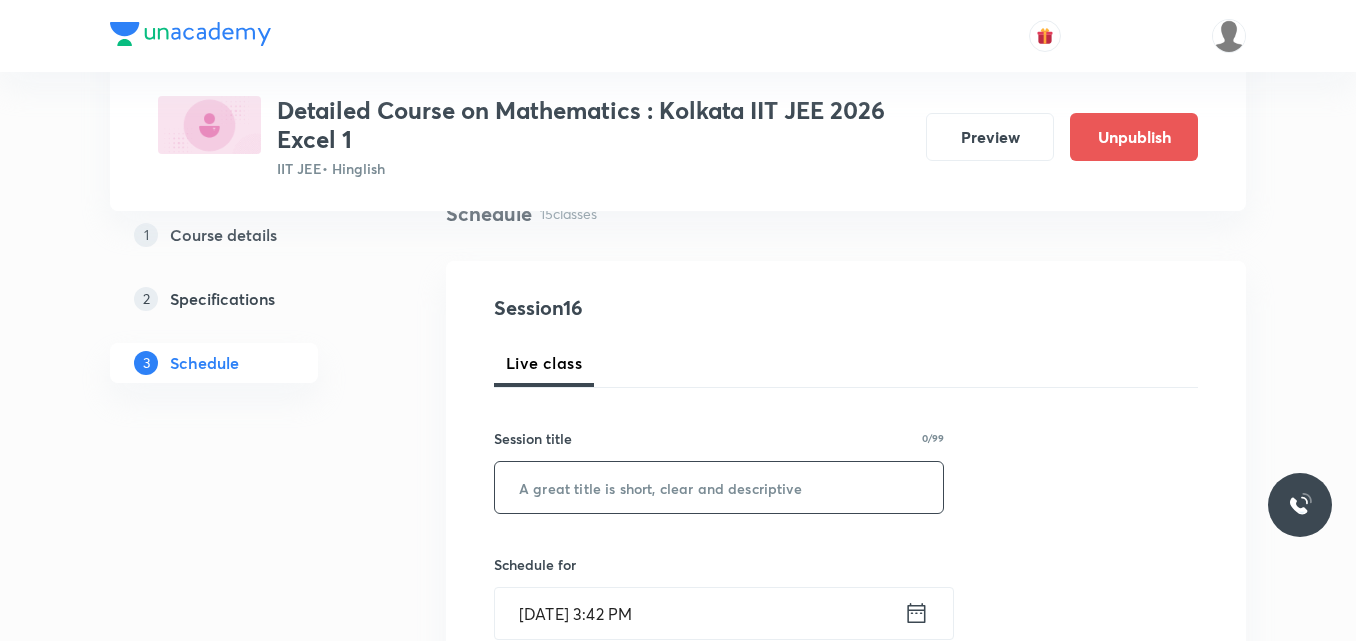 click at bounding box center (719, 487) 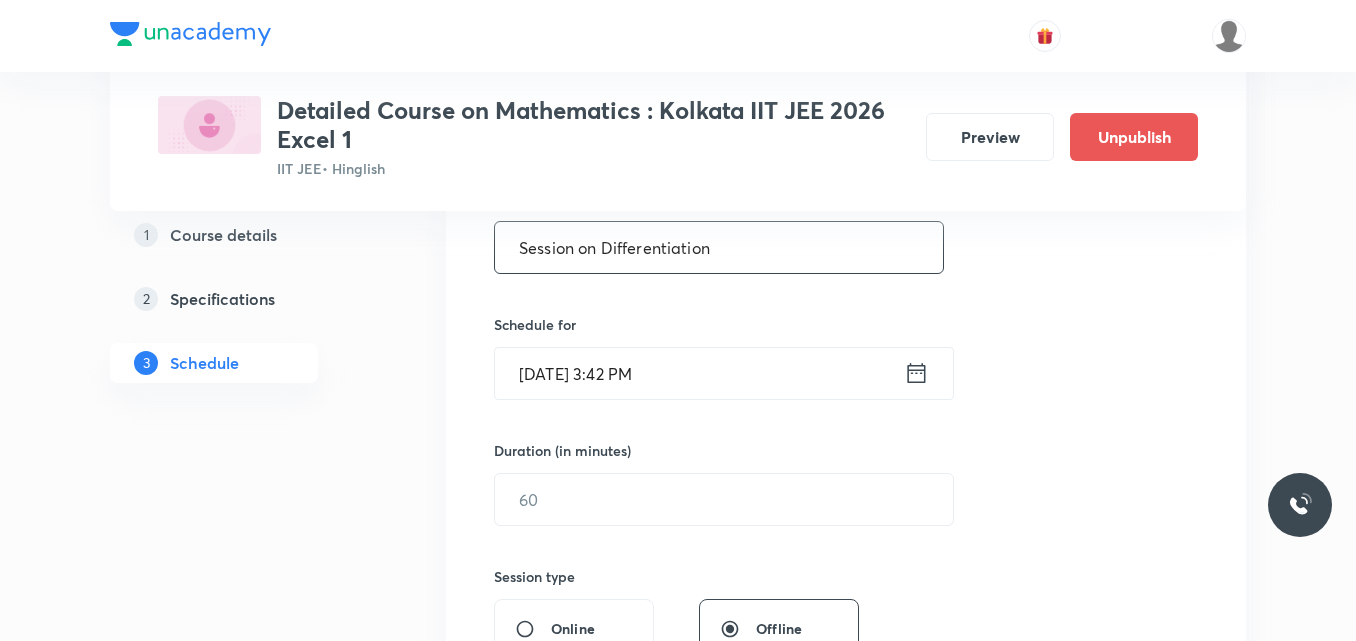 scroll, scrollTop: 405, scrollLeft: 0, axis: vertical 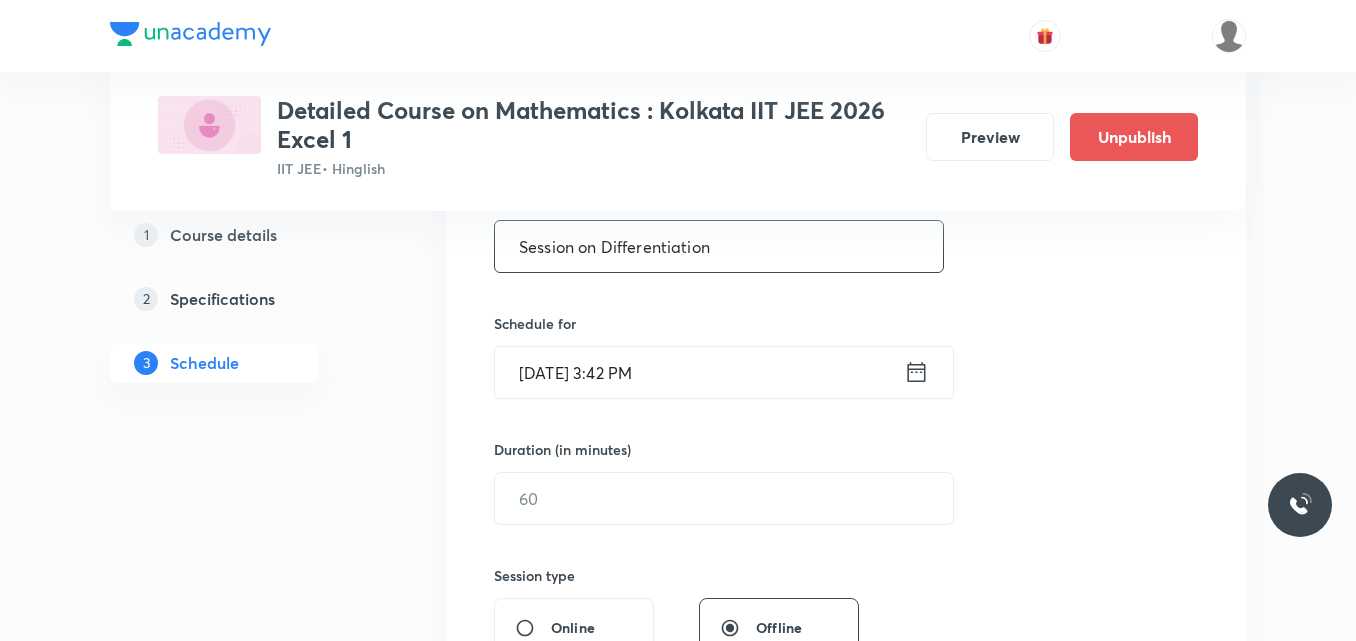 type on "Session on Differentiation" 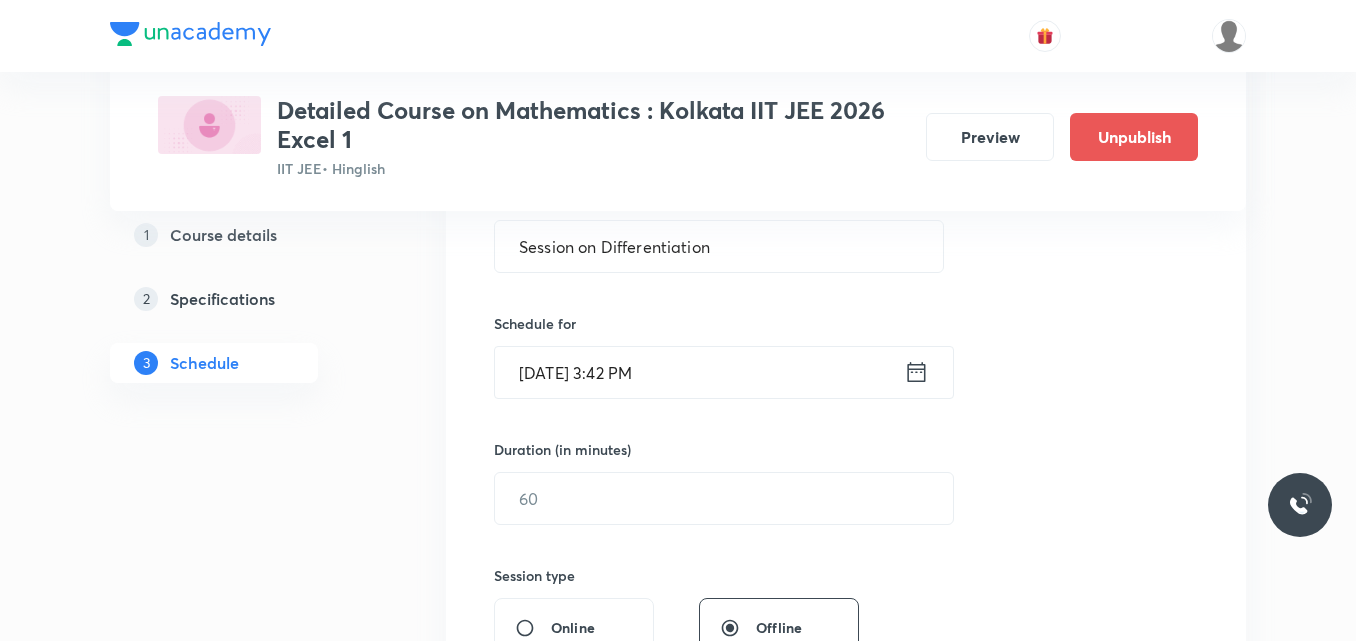 click 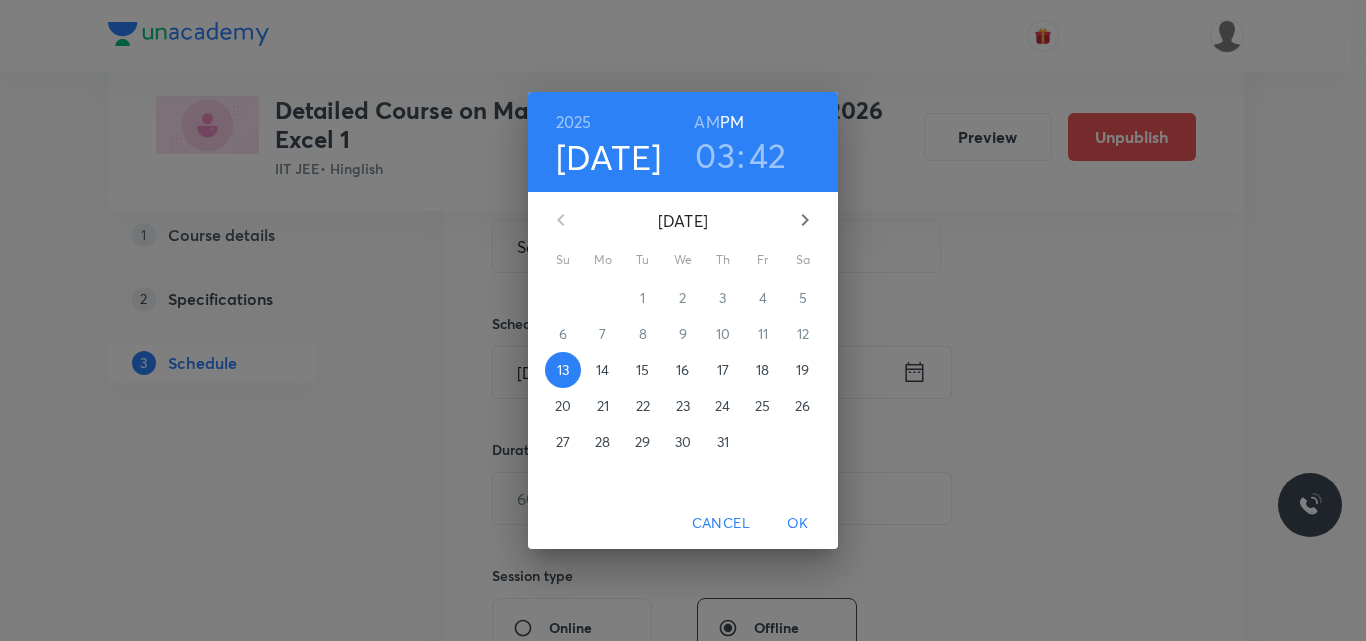click on "18" at bounding box center [762, 370] 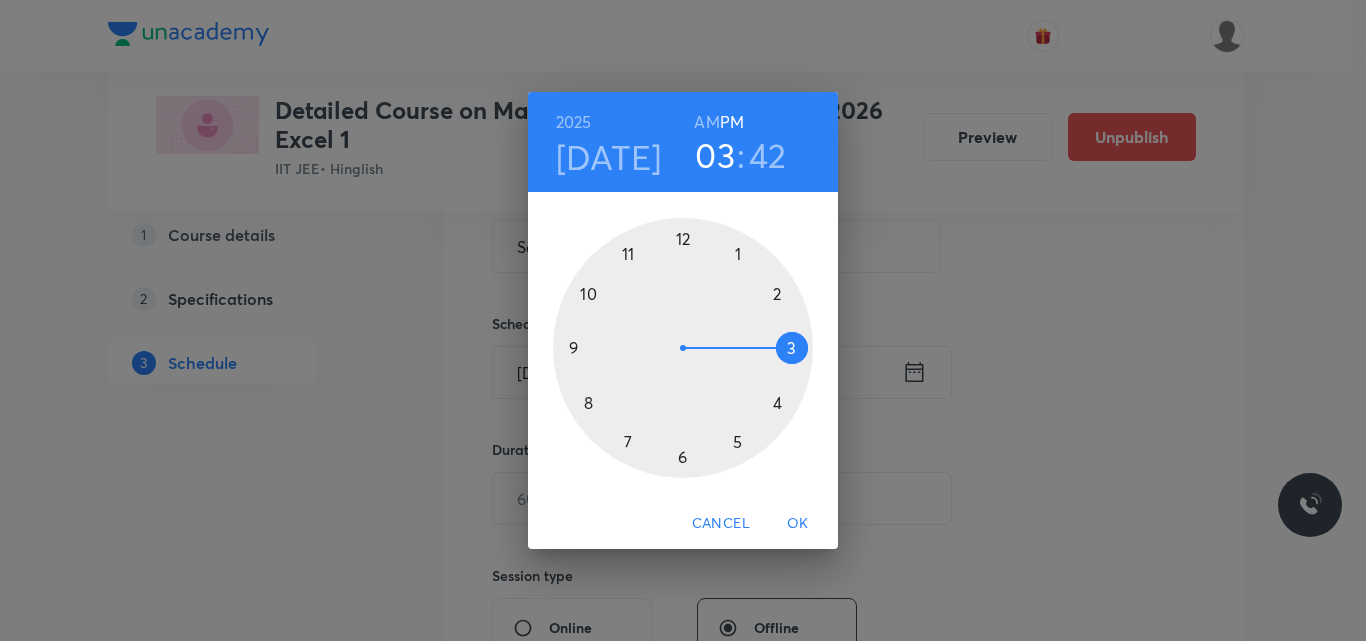 click at bounding box center [683, 348] 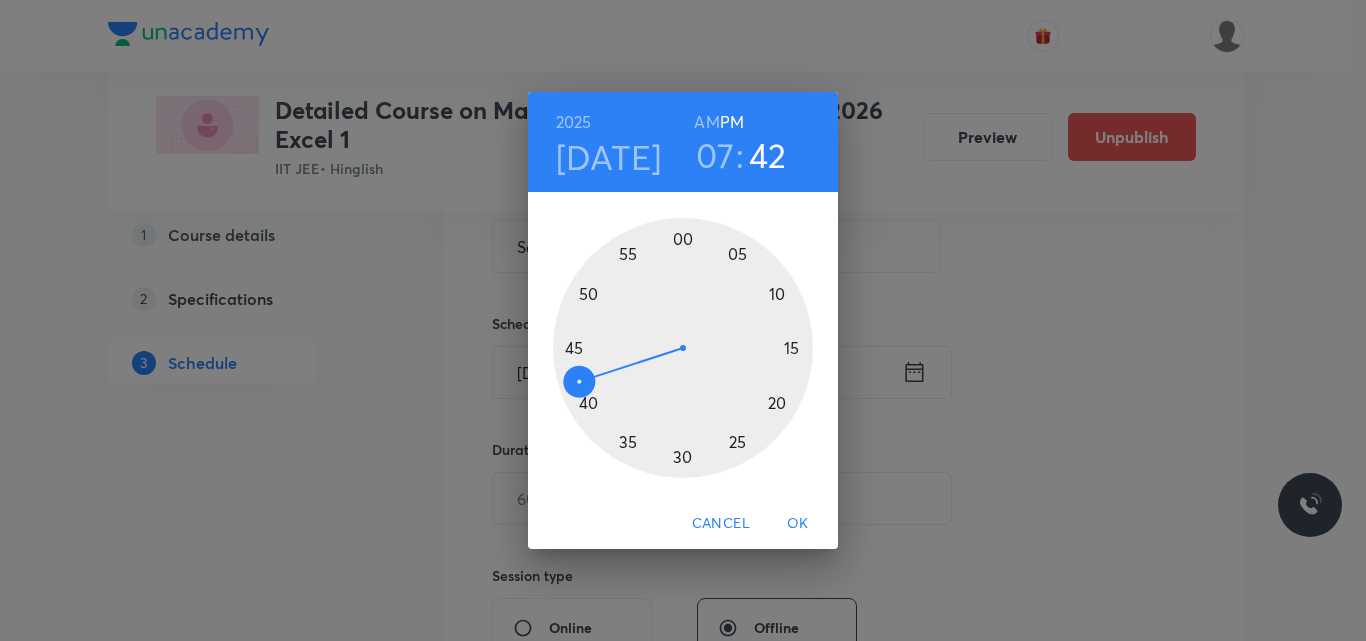 click at bounding box center [683, 348] 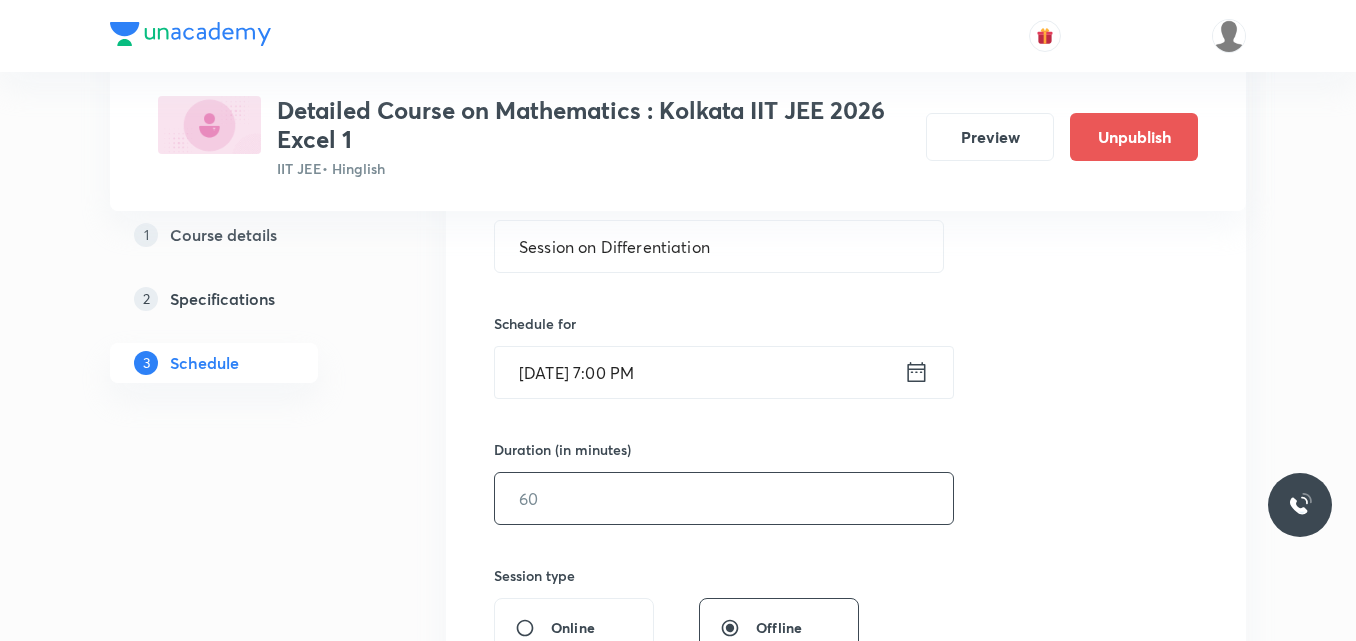 click at bounding box center (724, 498) 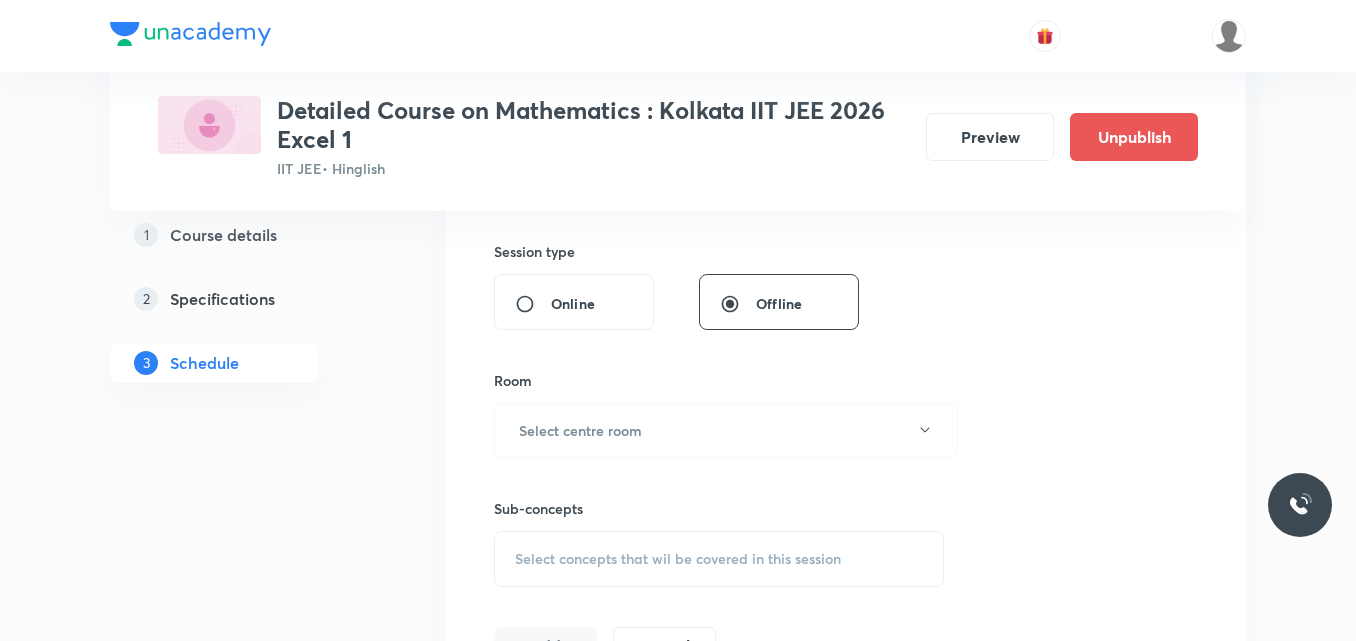 scroll, scrollTop: 730, scrollLeft: 0, axis: vertical 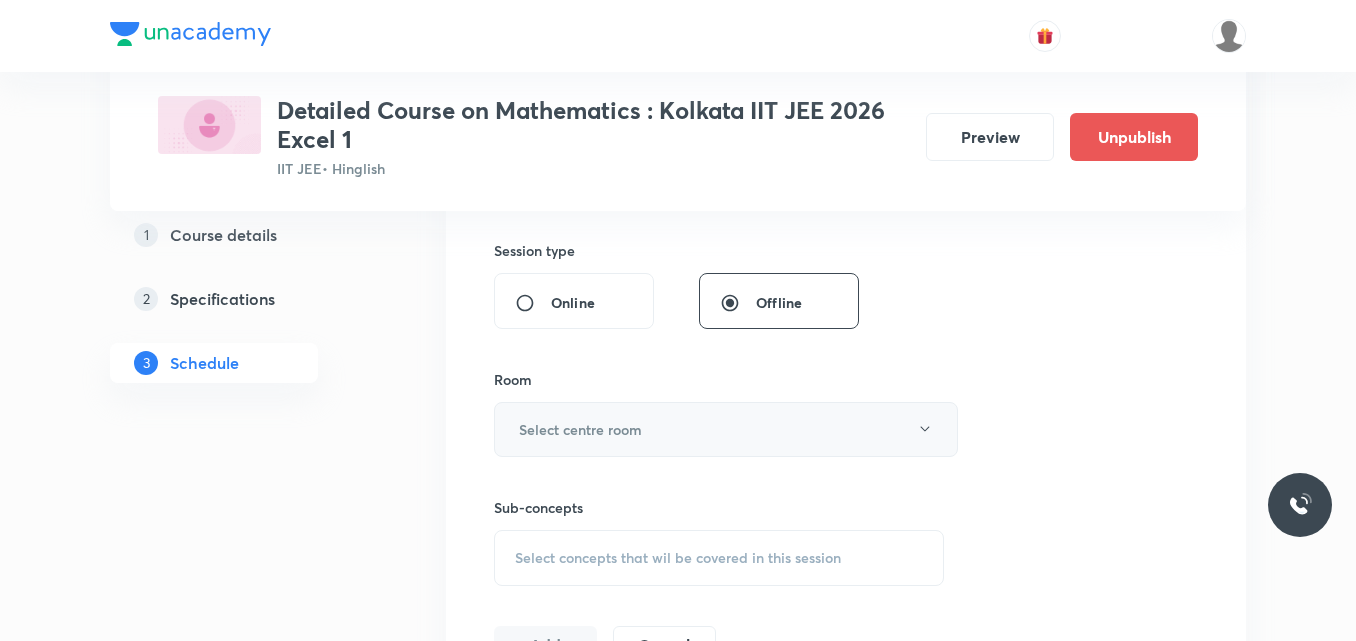 type on "75" 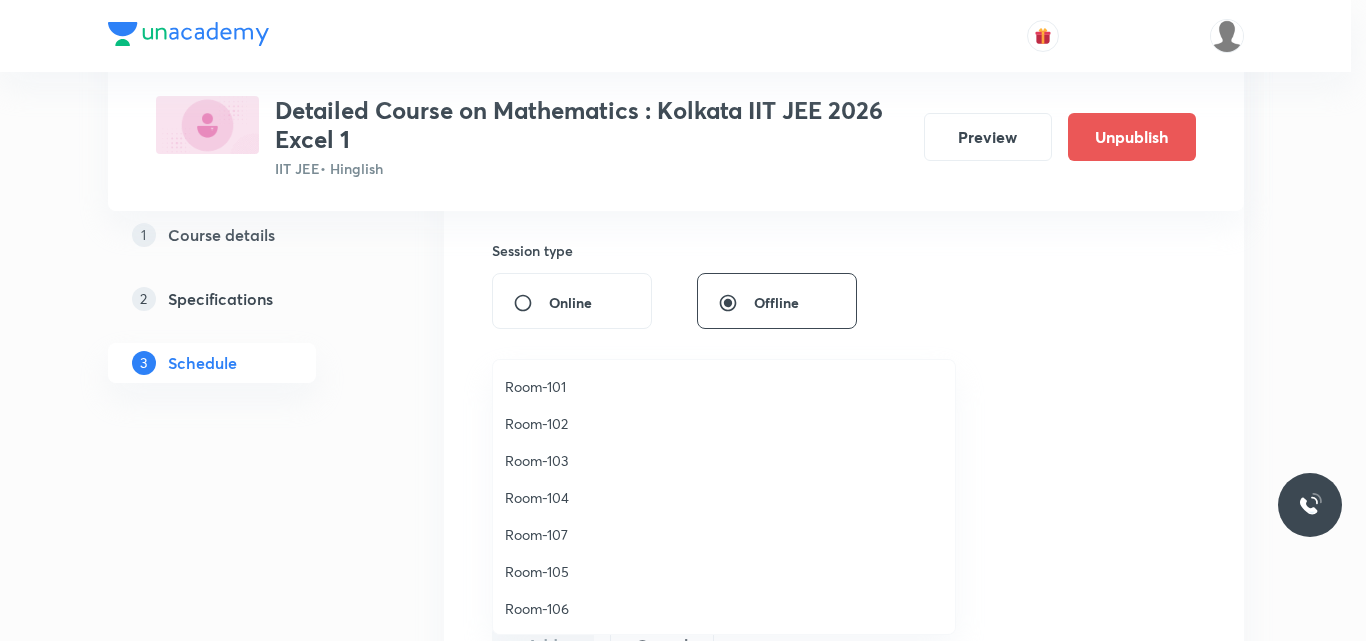 click on "Room-104" at bounding box center [724, 497] 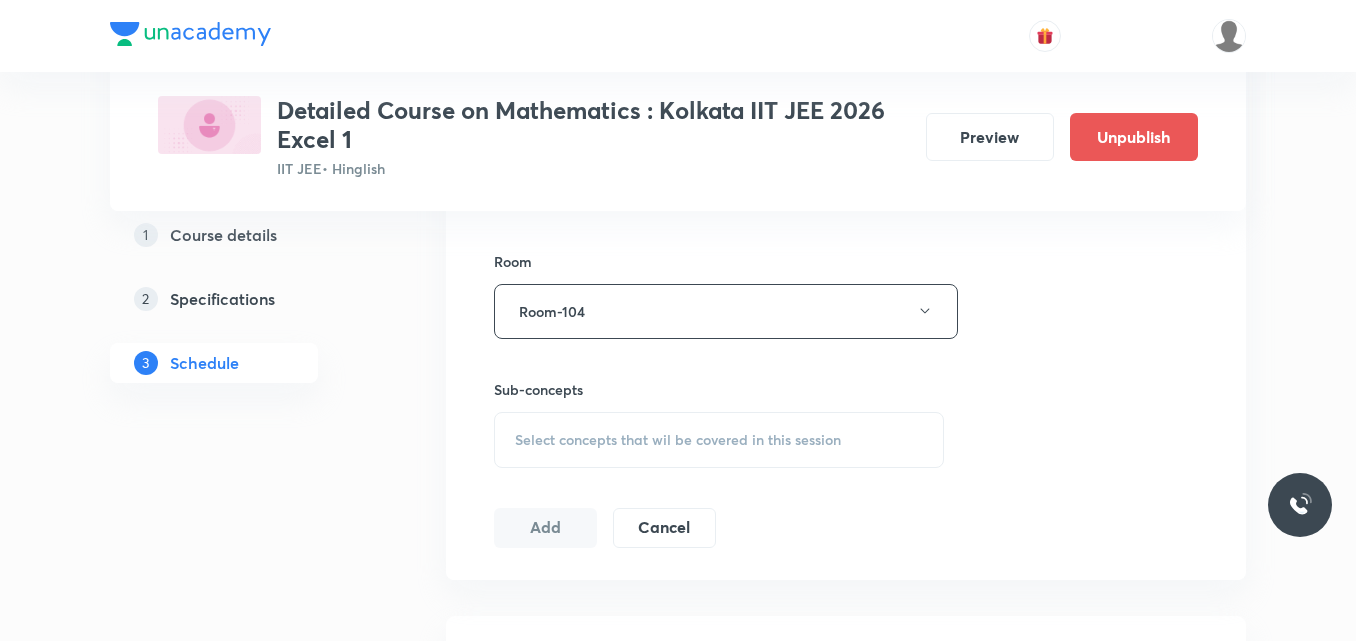 scroll, scrollTop: 852, scrollLeft: 0, axis: vertical 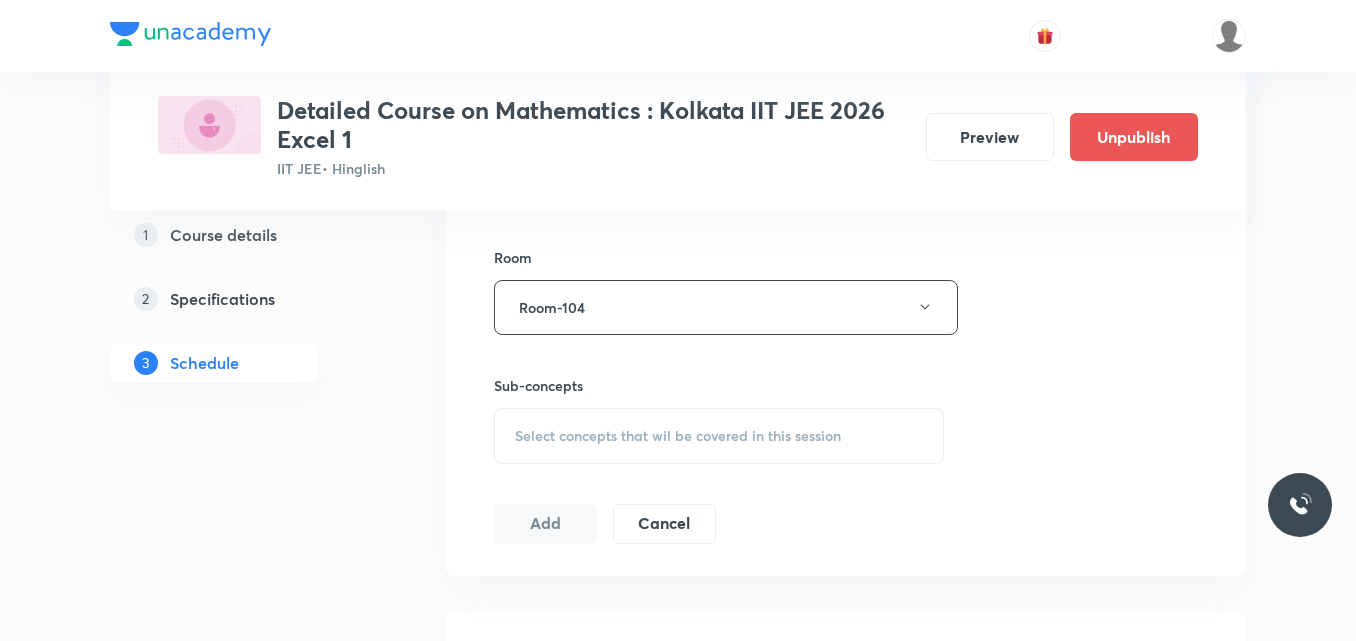 click on "Select concepts that wil be covered in this session" at bounding box center (678, 436) 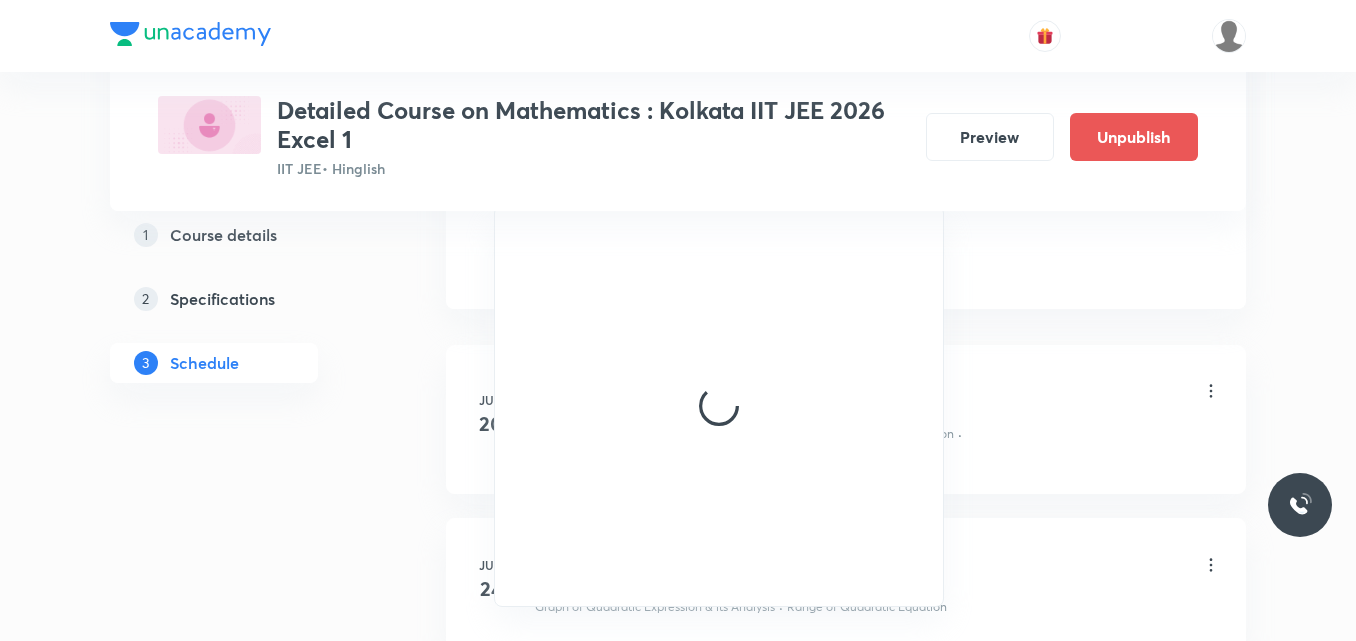 scroll, scrollTop: 1120, scrollLeft: 0, axis: vertical 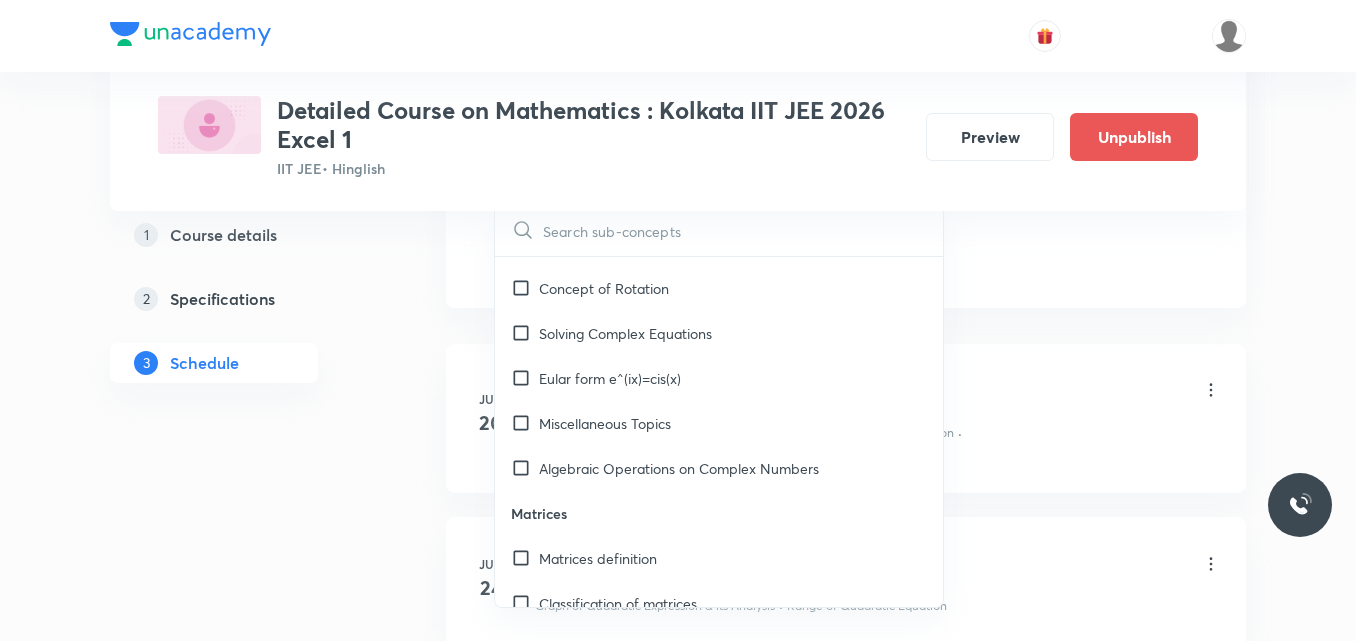 click on "Miscellaneous Topics" at bounding box center [719, 423] 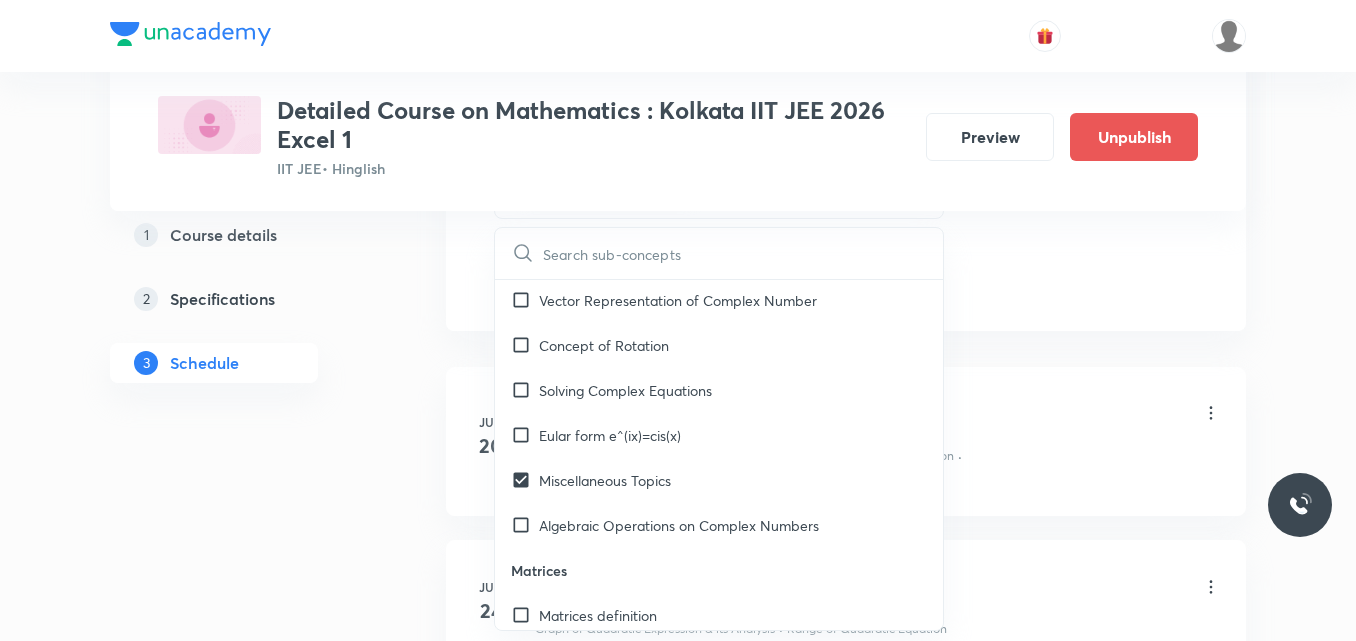 scroll, scrollTop: 1894, scrollLeft: 0, axis: vertical 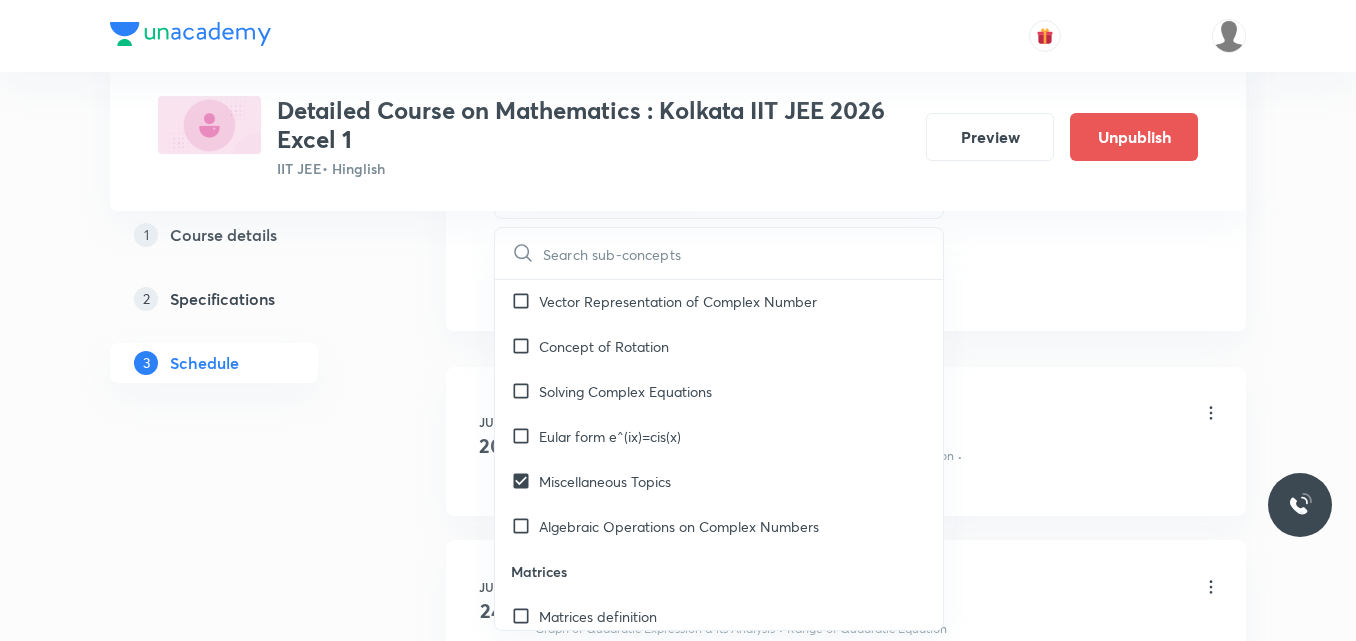 click on "Eular form e^(ix)=cis(x)" at bounding box center (610, 436) 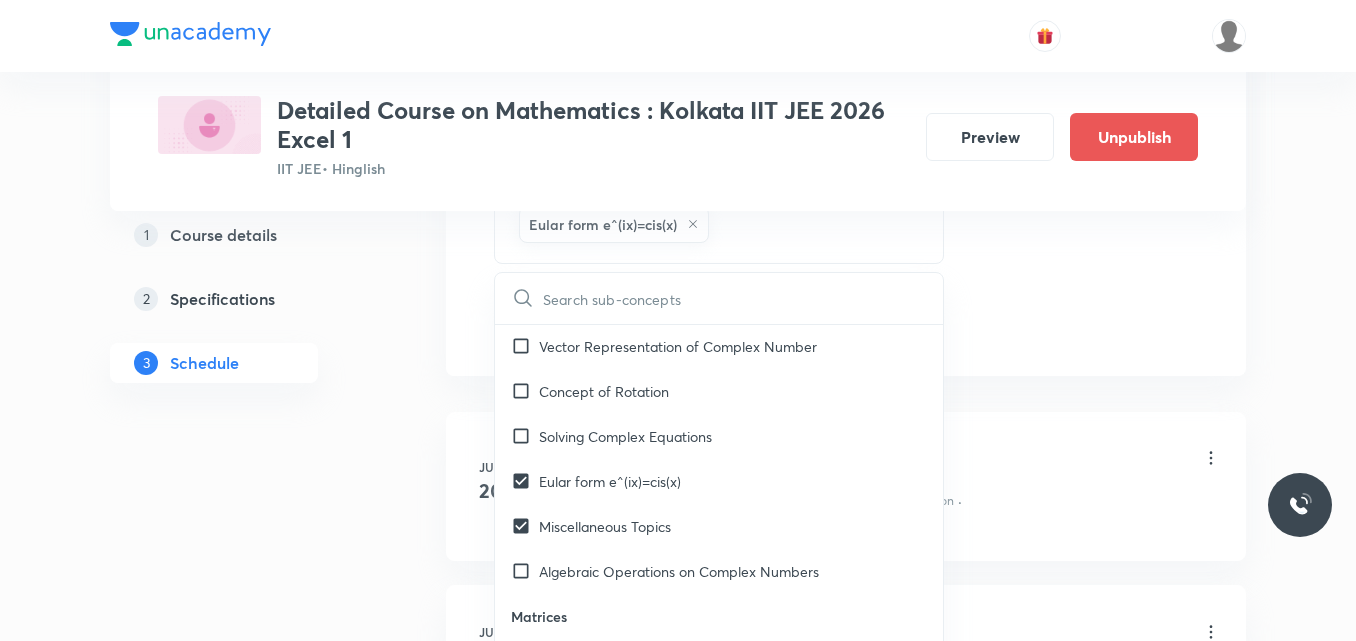 scroll, scrollTop: 1890, scrollLeft: 0, axis: vertical 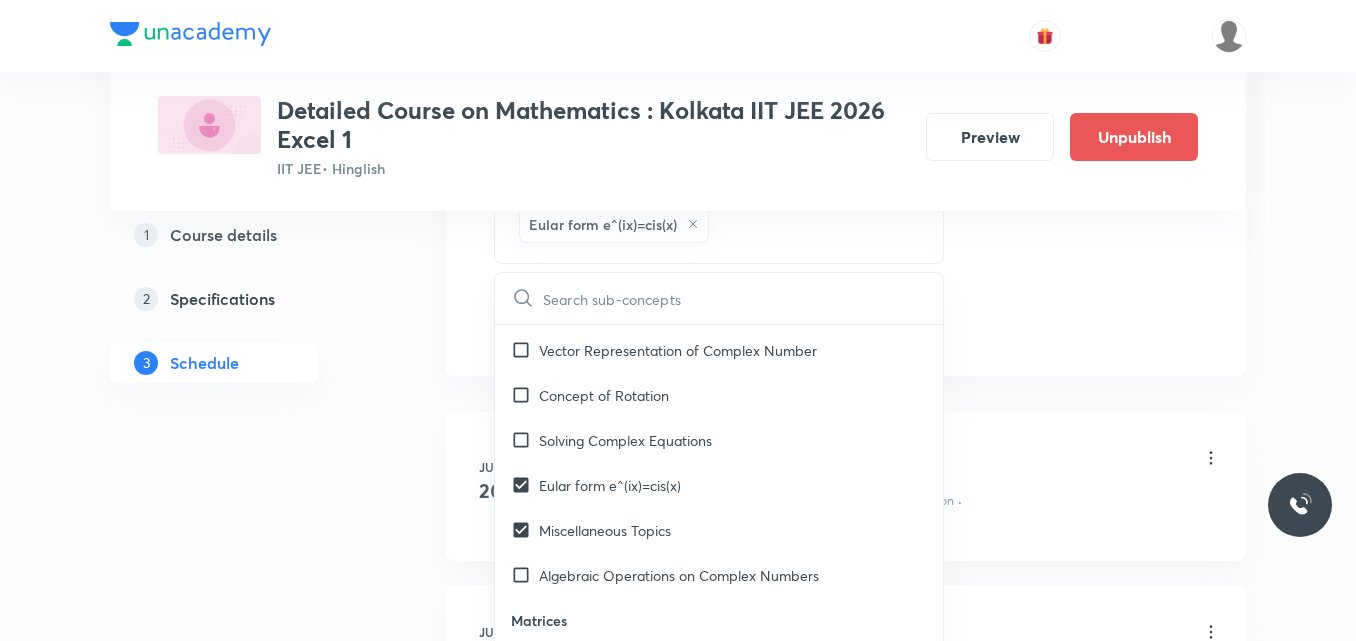 click on "Solving Complex Equations" at bounding box center [625, 440] 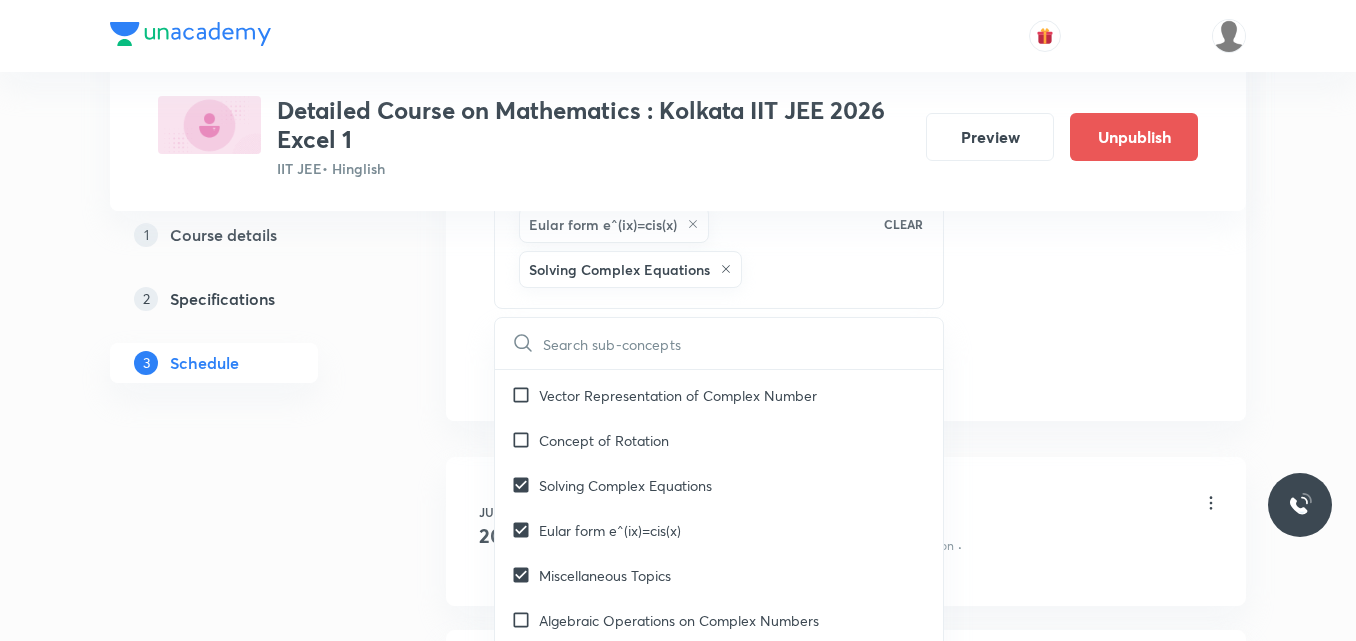 click on "Concept of Rotation" at bounding box center (604, 440) 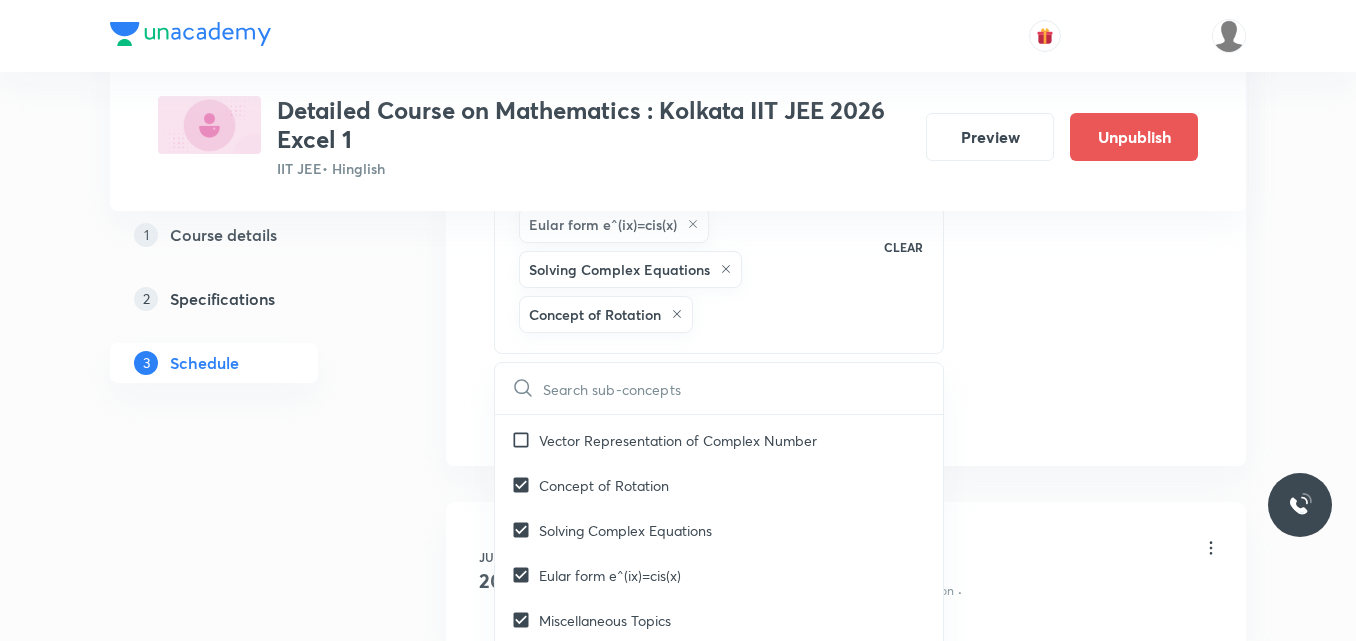 click on "Vector Representation of Complex Number" at bounding box center [678, 440] 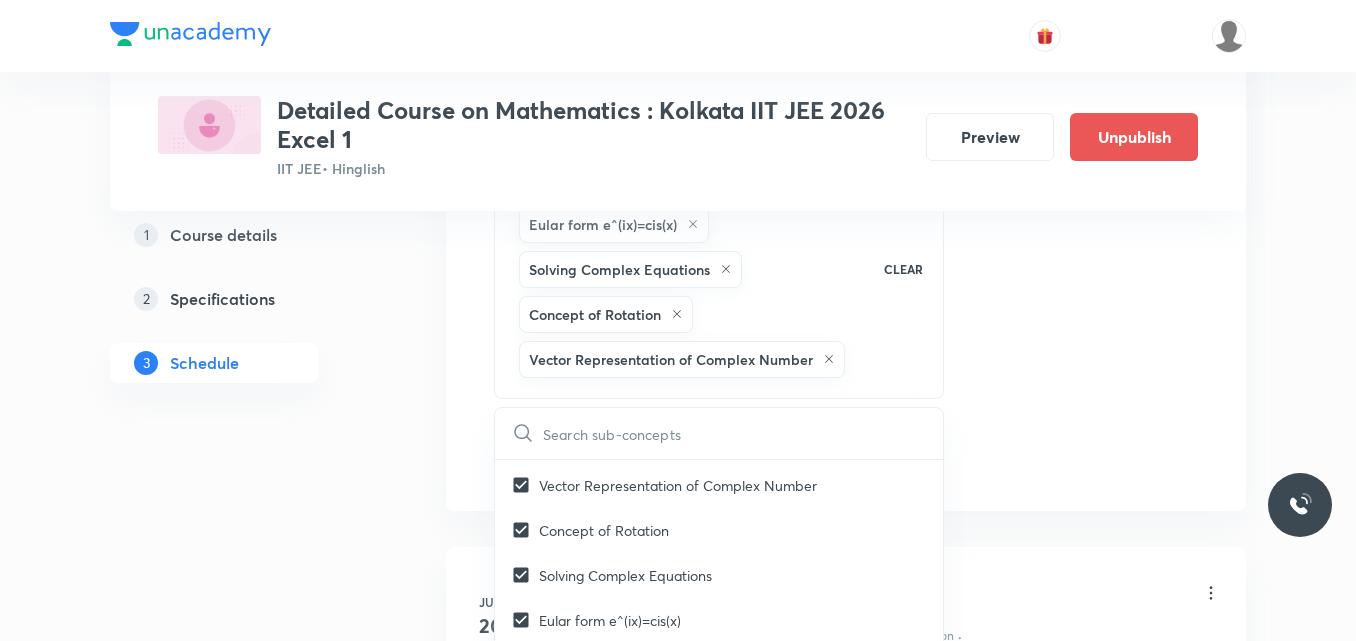 click on "Session  16 Live class Session title 26/99 Session on Differentiation ​ Schedule for [DATE] 7:00 PM ​ Duration (in minutes) 75 ​   Session type Online Offline Room Room-104 Sub-concepts Miscellaneous Topics Eular form e^(ix)=cis(x) Solving Complex Equations Concept of Rotation Vector Representation of Complex Number CLEAR ​ Theory of equations Degree, Value Based & Equation Covered previously Geometrical Meaning of the Zeroes of a Polynomial Covered previously Location of roots Covered previously Geometrical meaning of Roots of an equation Covered previously Points in solving an equation Covered previously Graph of Quadratic Expression & its Analysis Covered previously Range of Quadratic Equation Covered previously Remainder and factor theorems Covered previously Identity Quadratic equations Covered previously Common Roots Covered previously Location of Roots Covered previously General Equation of Second Degree in Variable x and y Covered previously Theory of Equations Covered previously Series" at bounding box center [846, -92] 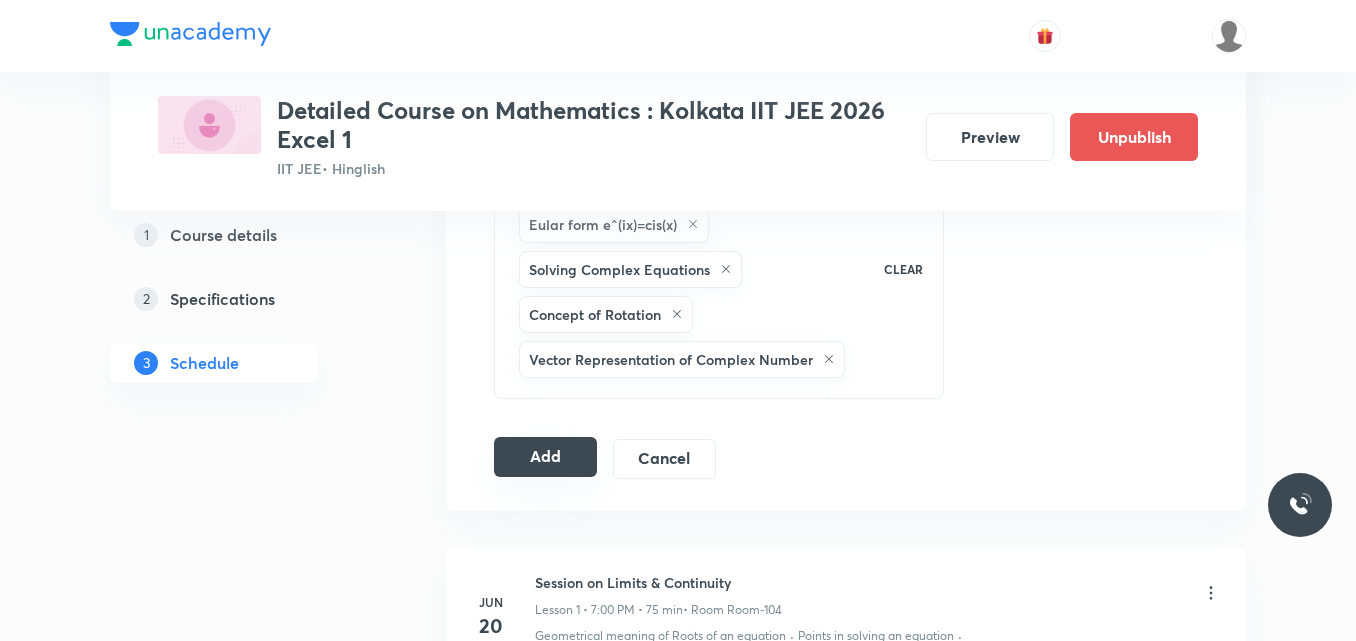 click on "Add" at bounding box center [545, 457] 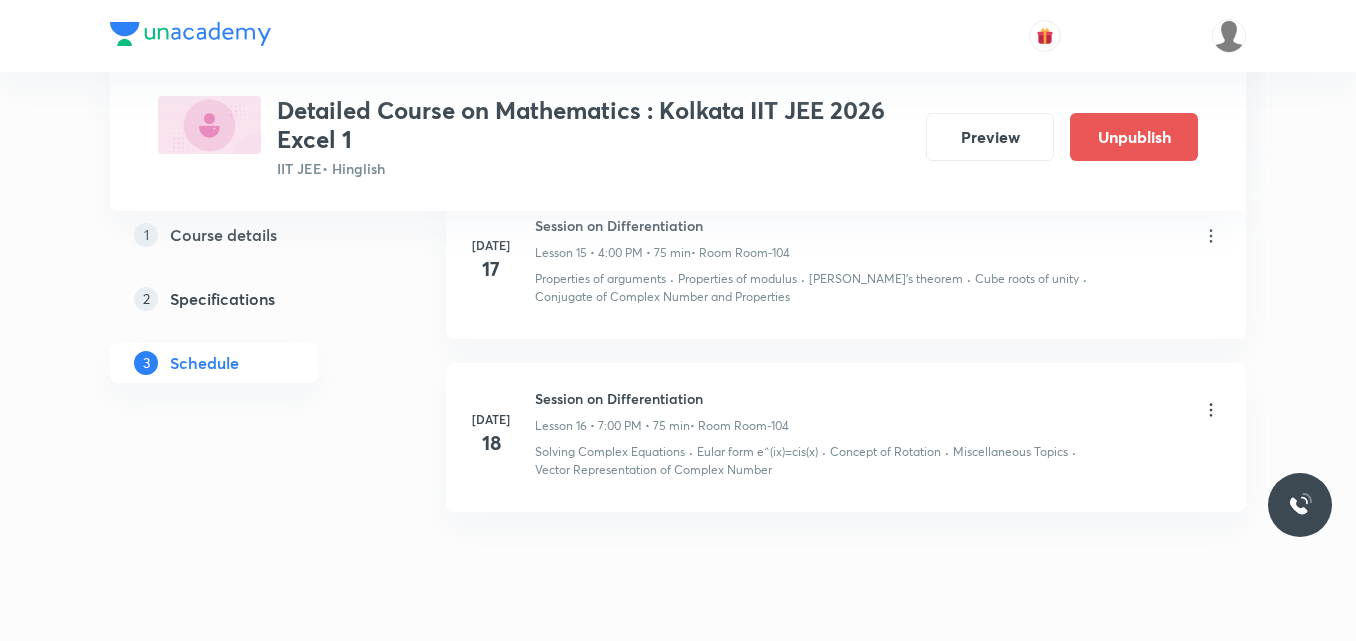 scroll, scrollTop: 2679, scrollLeft: 0, axis: vertical 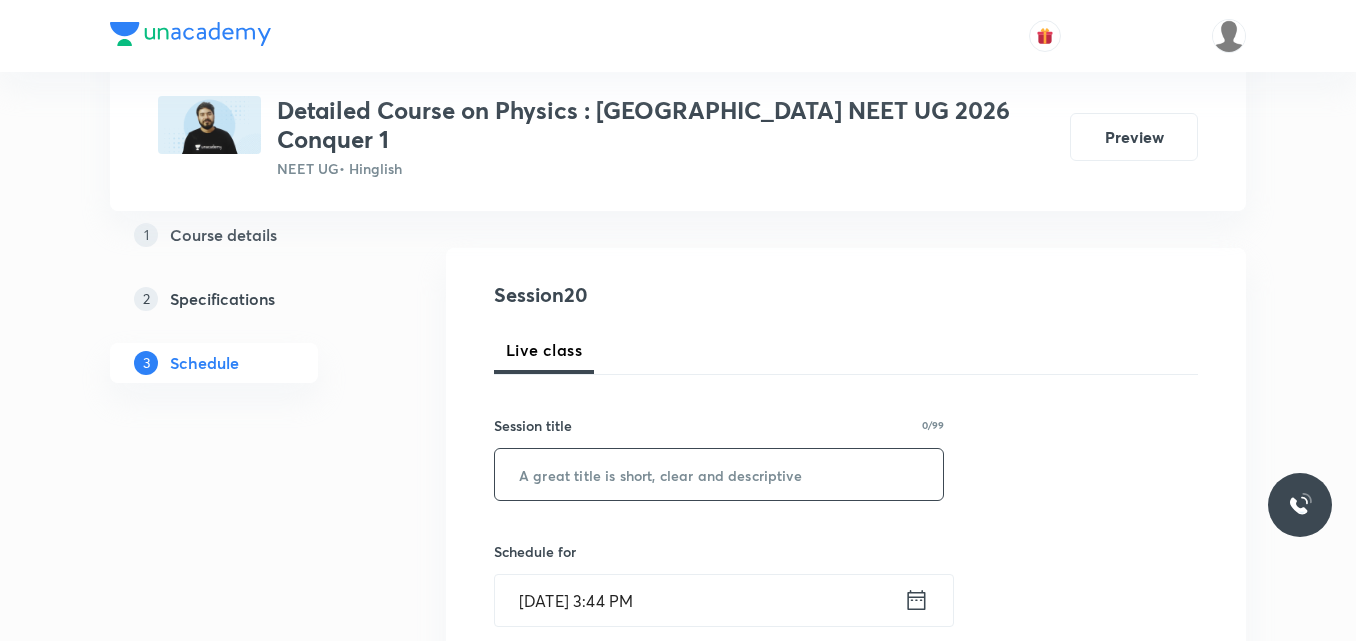 click at bounding box center (719, 474) 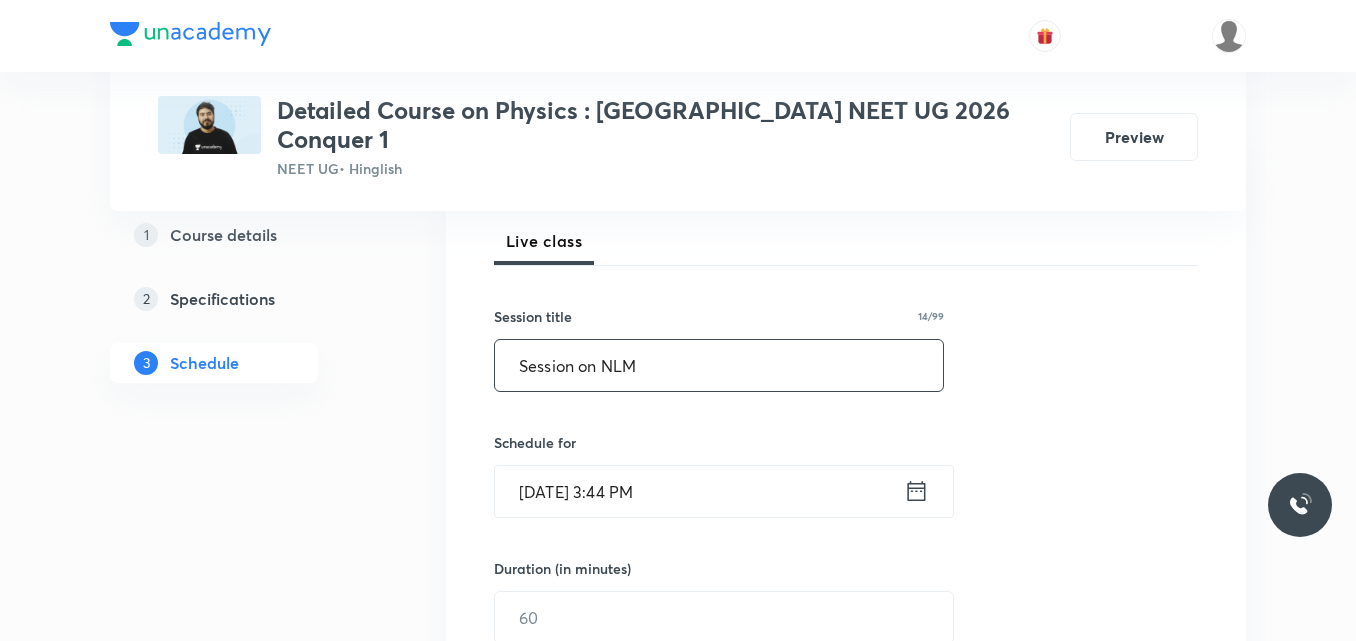 scroll, scrollTop: 325, scrollLeft: 0, axis: vertical 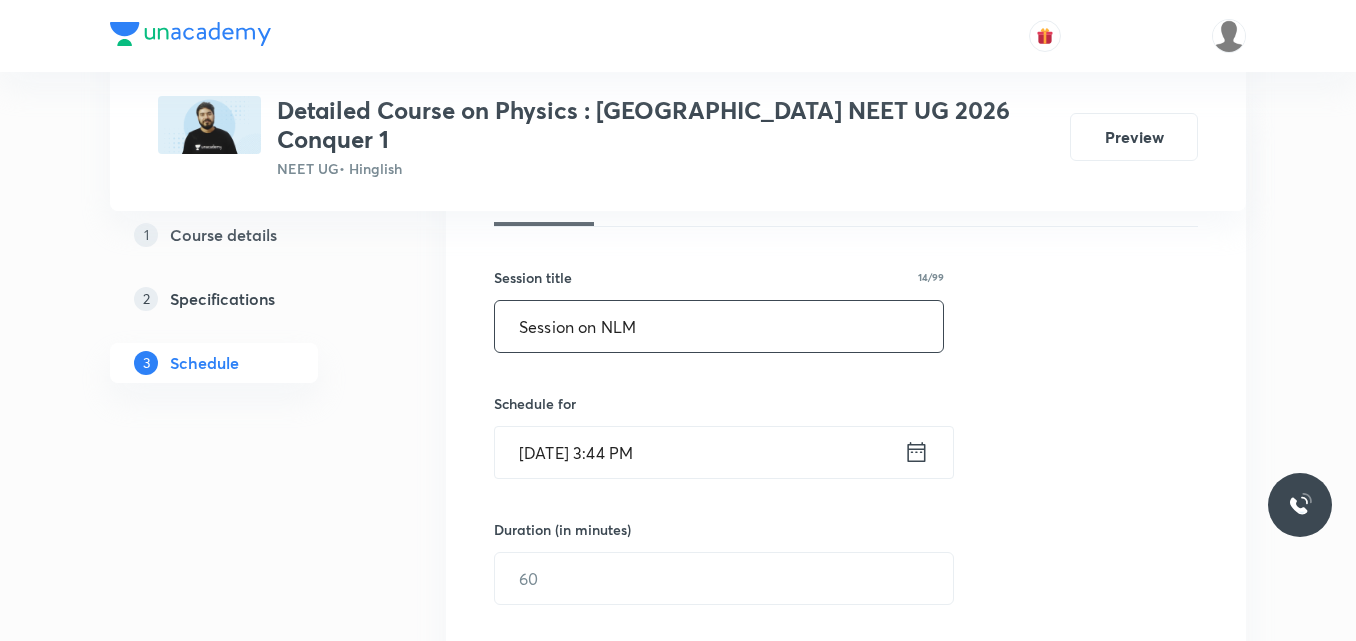 type on "Session on NLM" 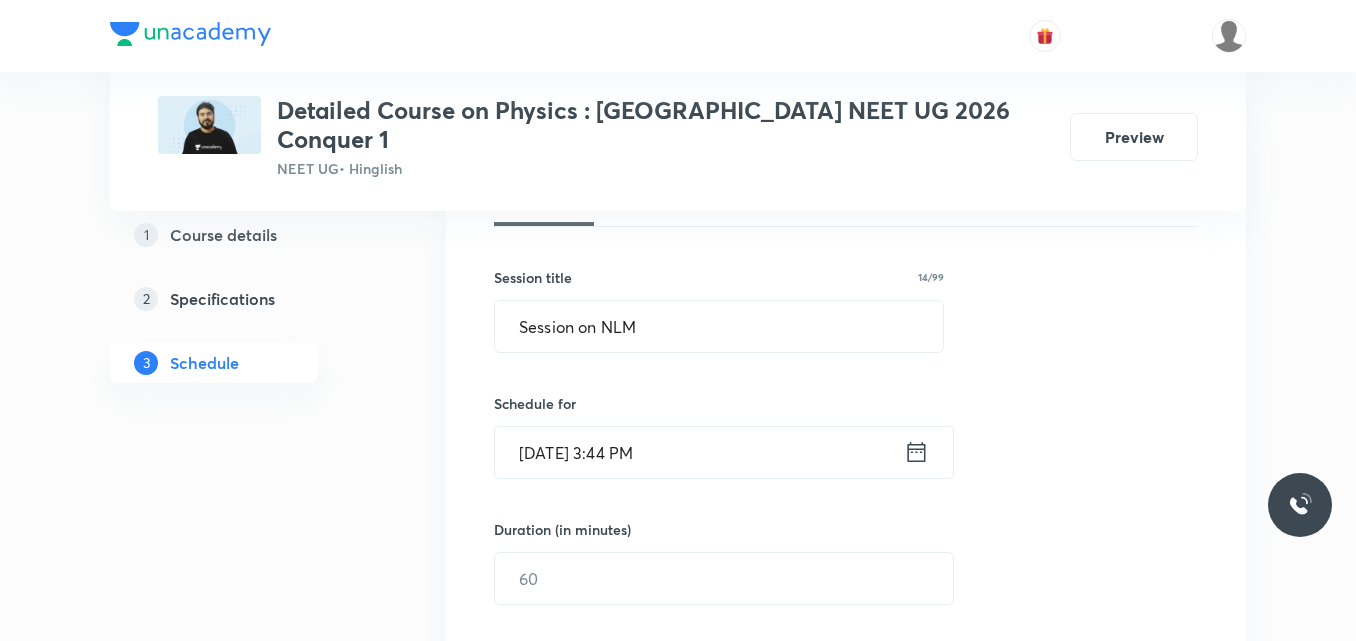 click 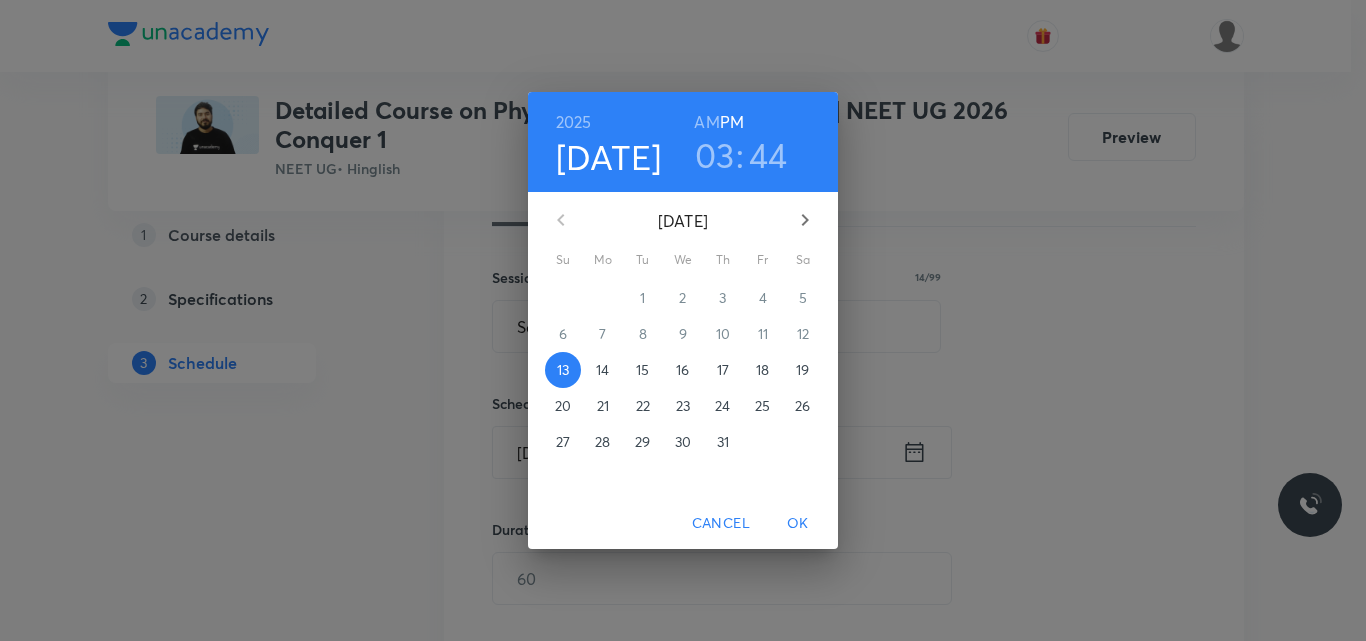 click on "15" at bounding box center [642, 370] 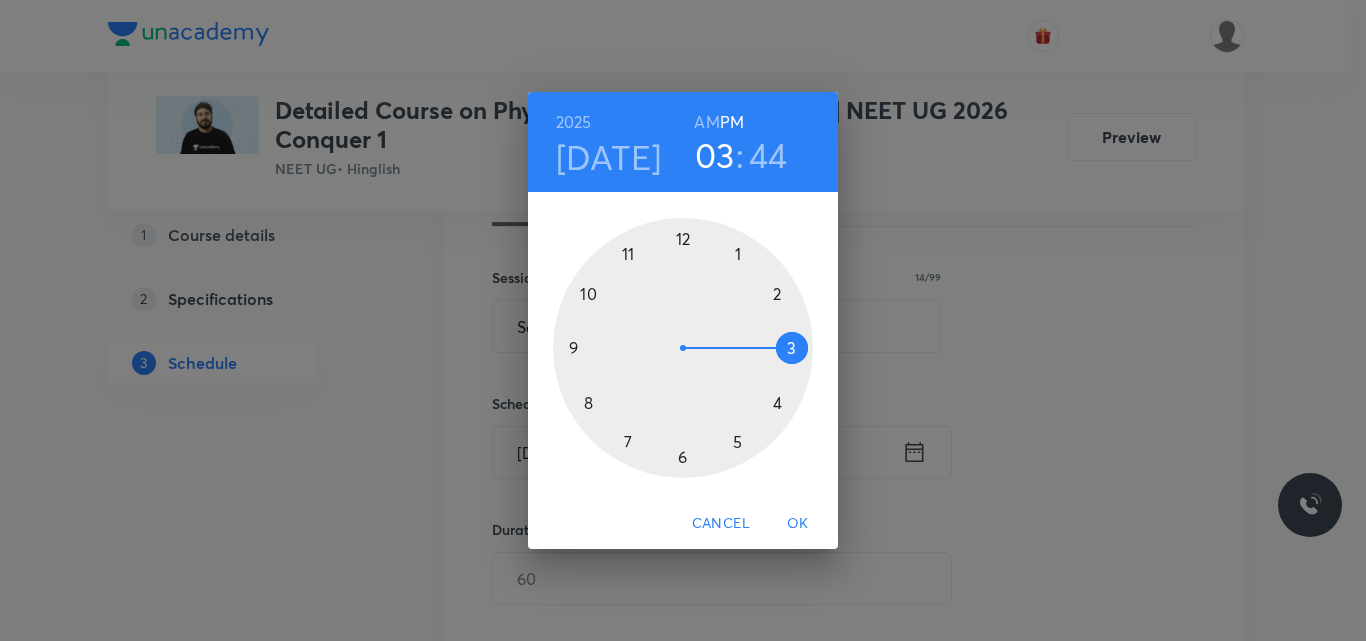 click on "AM" at bounding box center [706, 122] 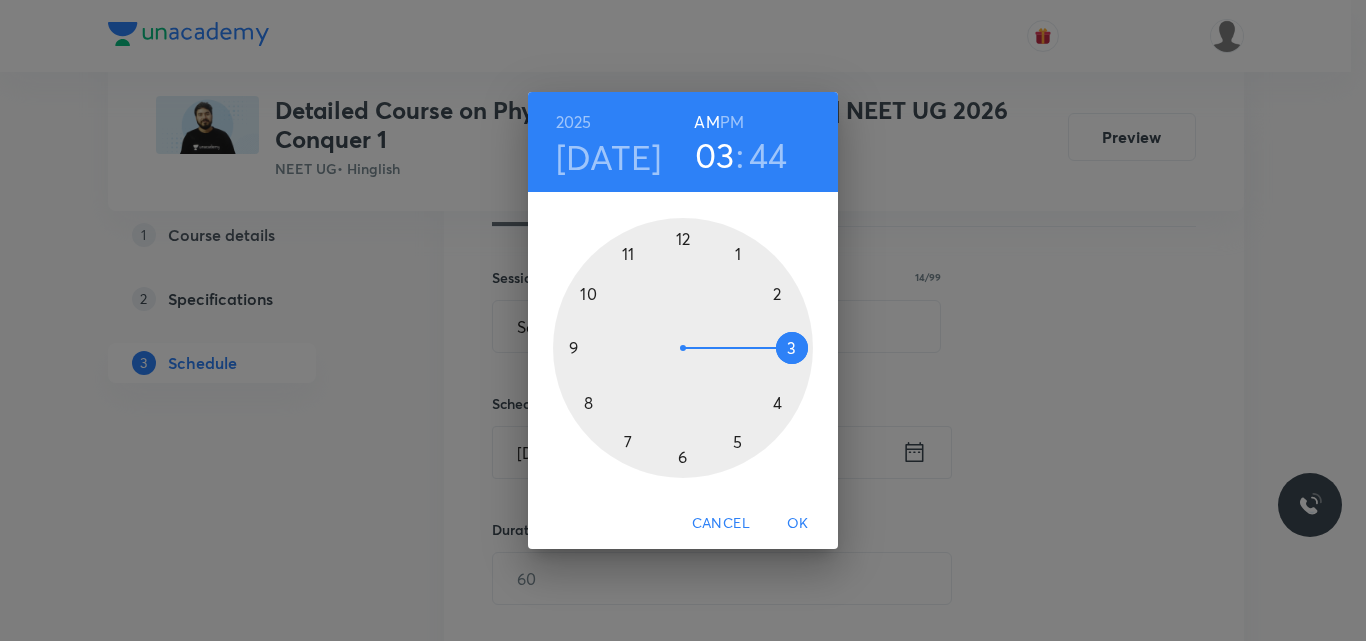 click at bounding box center (683, 348) 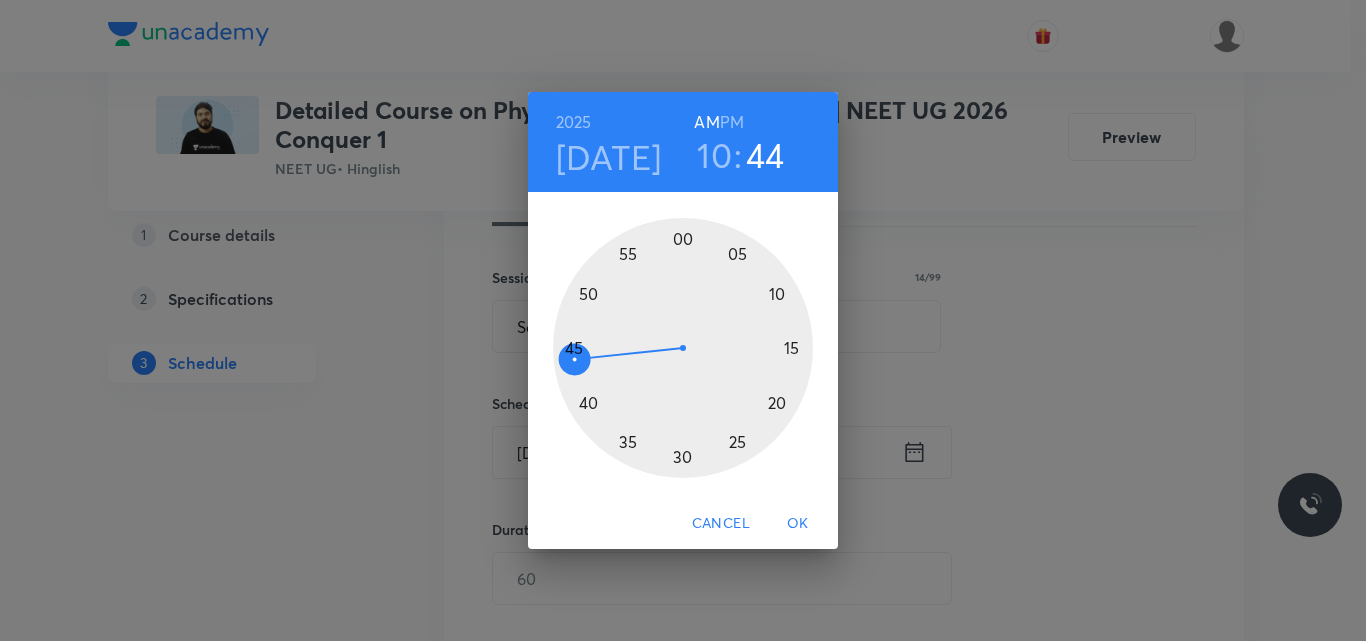 click at bounding box center [683, 348] 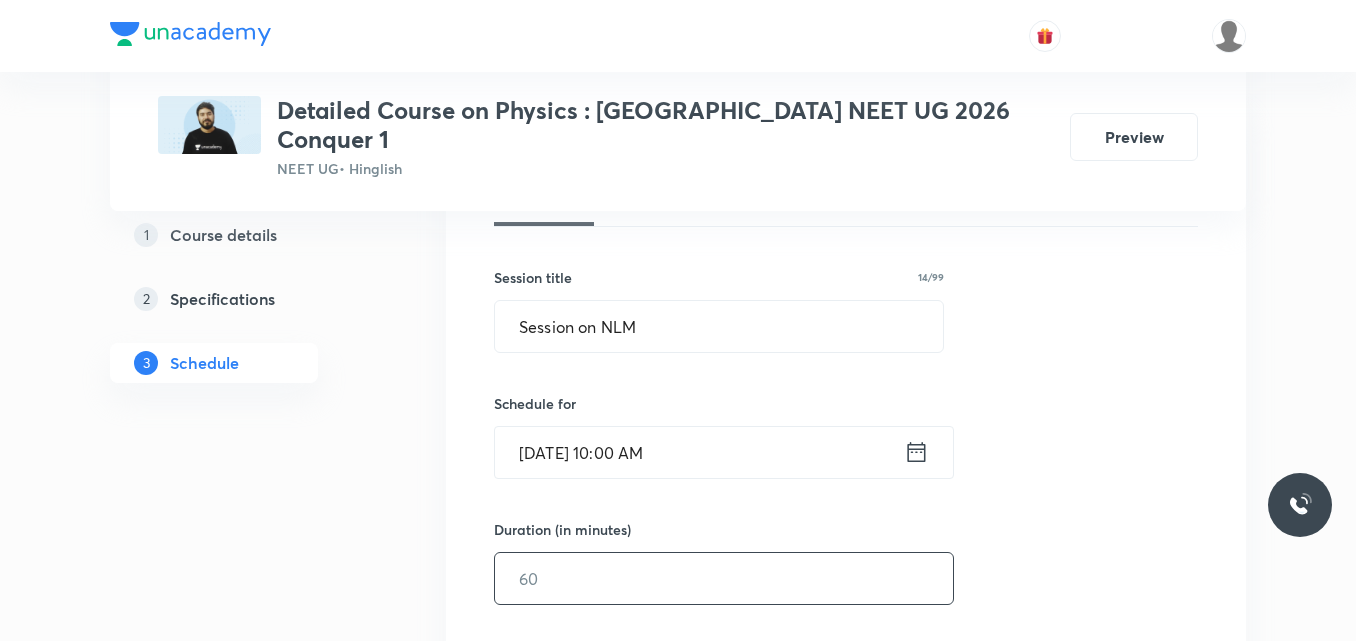 click at bounding box center [724, 578] 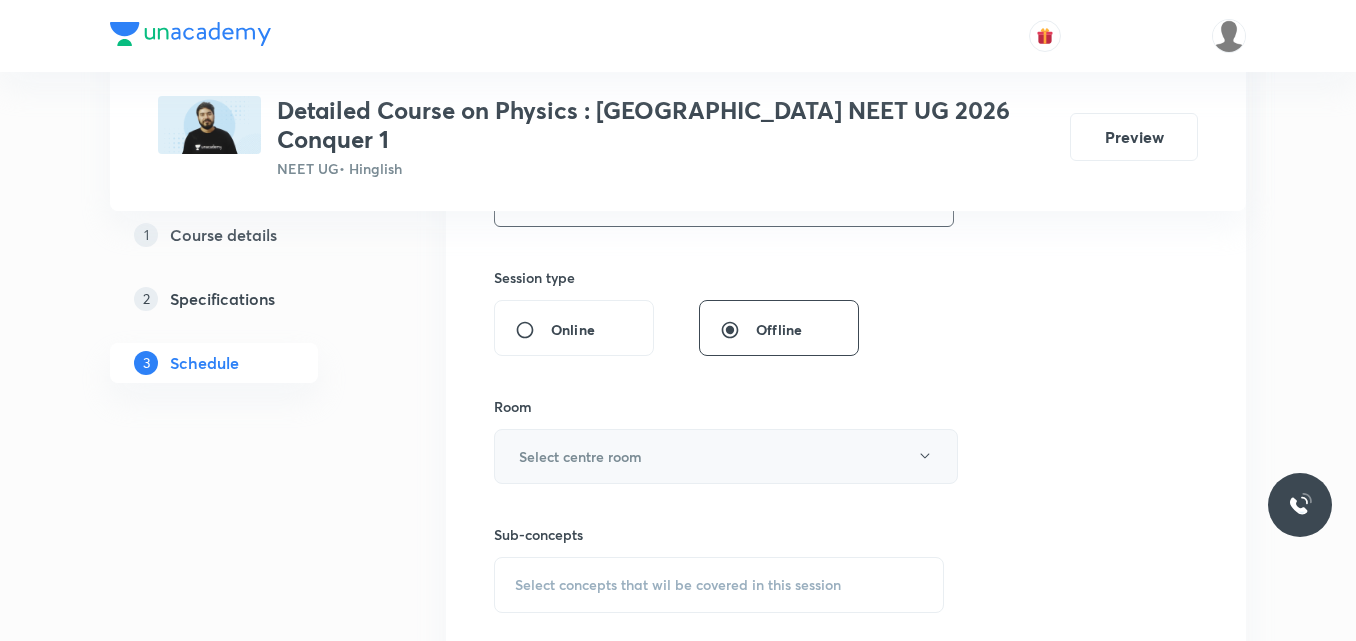scroll, scrollTop: 704, scrollLeft: 0, axis: vertical 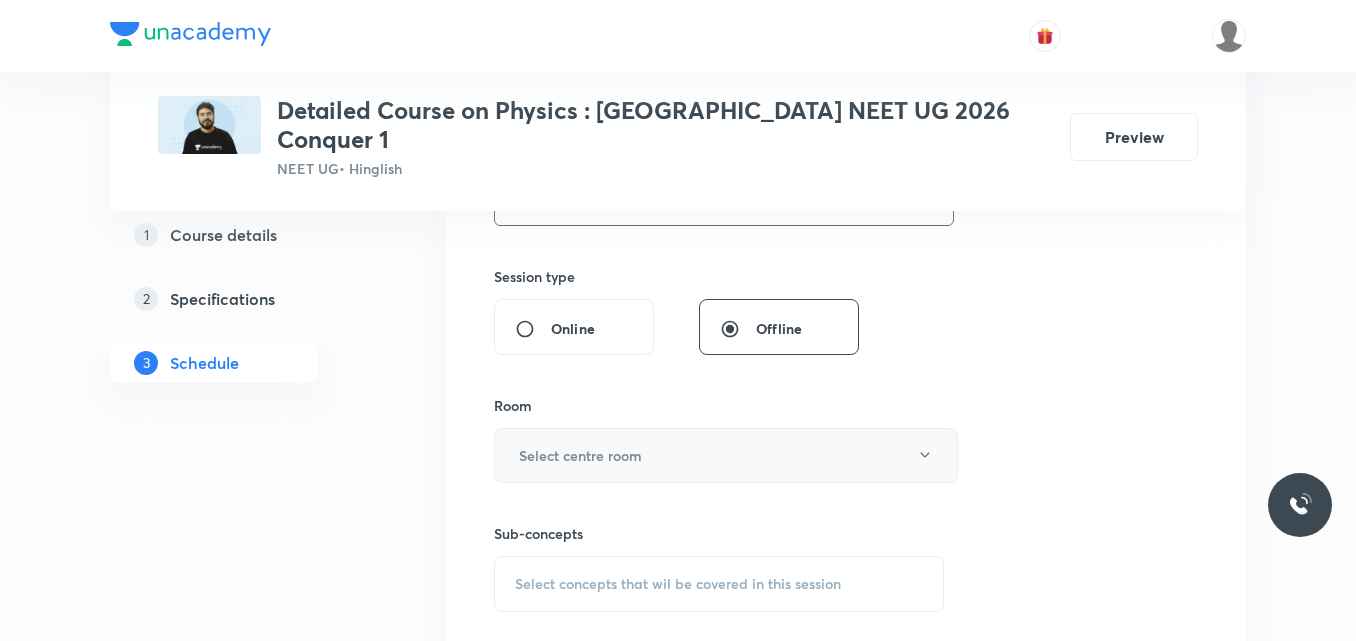 type on "90" 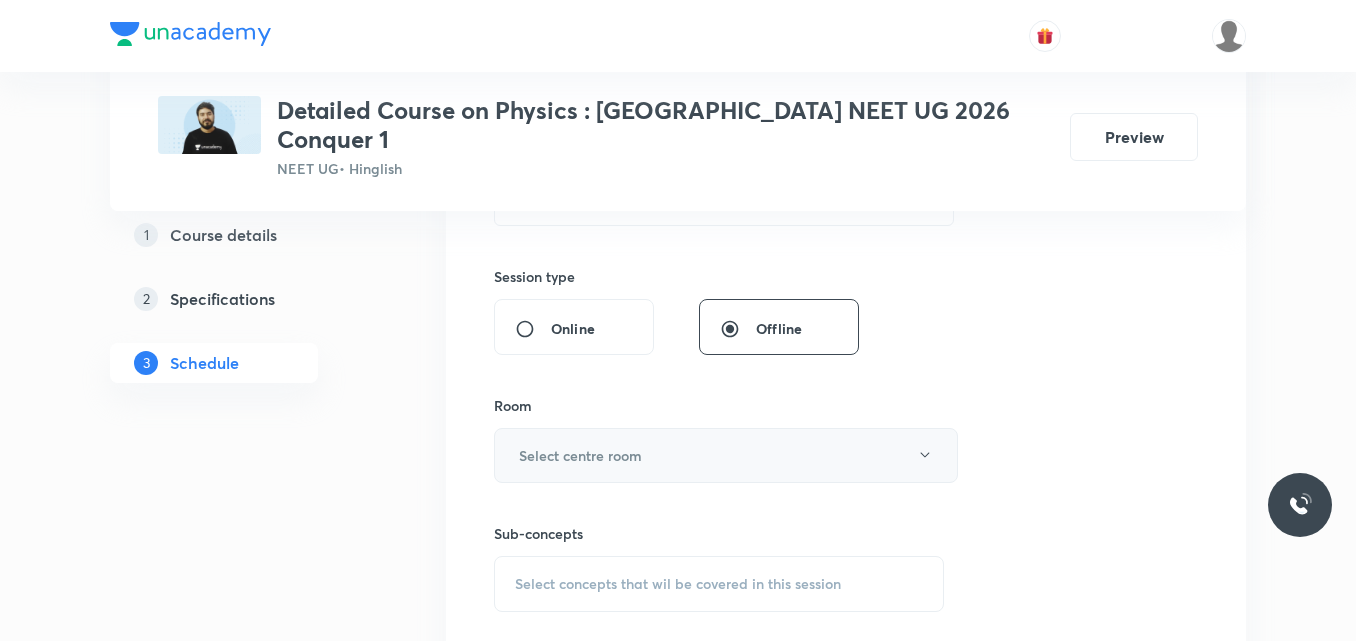 click on "Select centre room" at bounding box center (580, 455) 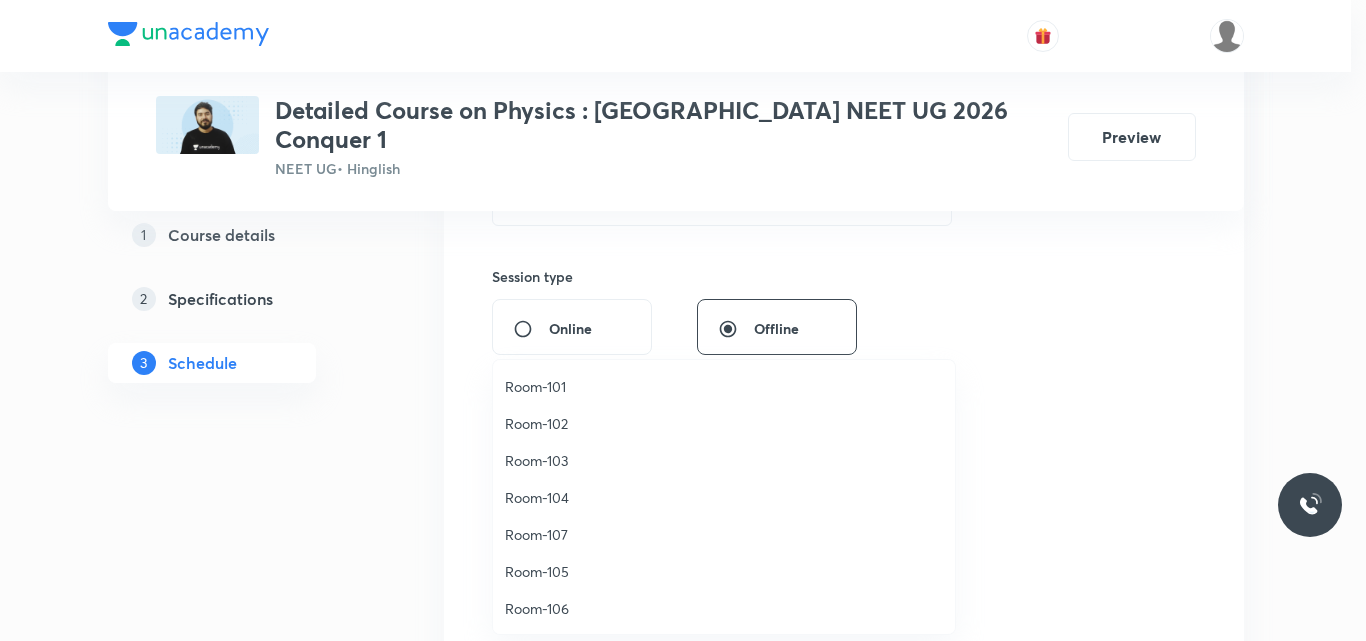 click on "Room-101" at bounding box center (724, 386) 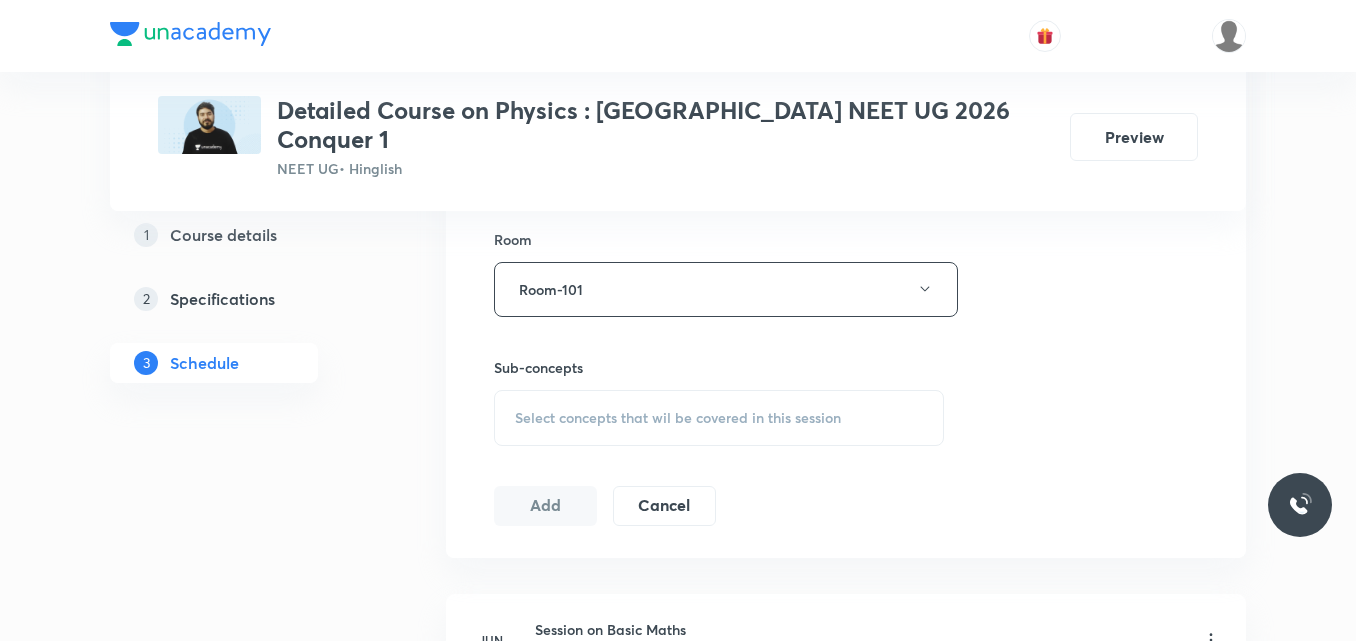 scroll, scrollTop: 871, scrollLeft: 0, axis: vertical 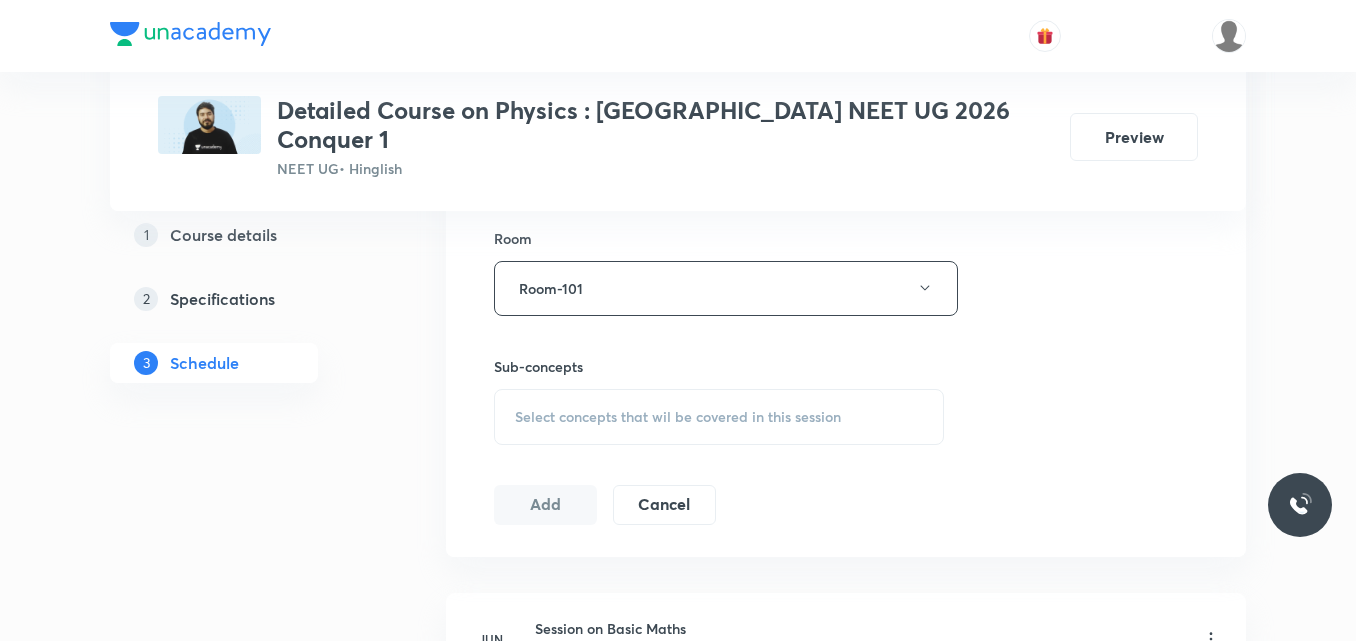 click on "Select concepts that wil be covered in this session" at bounding box center (678, 417) 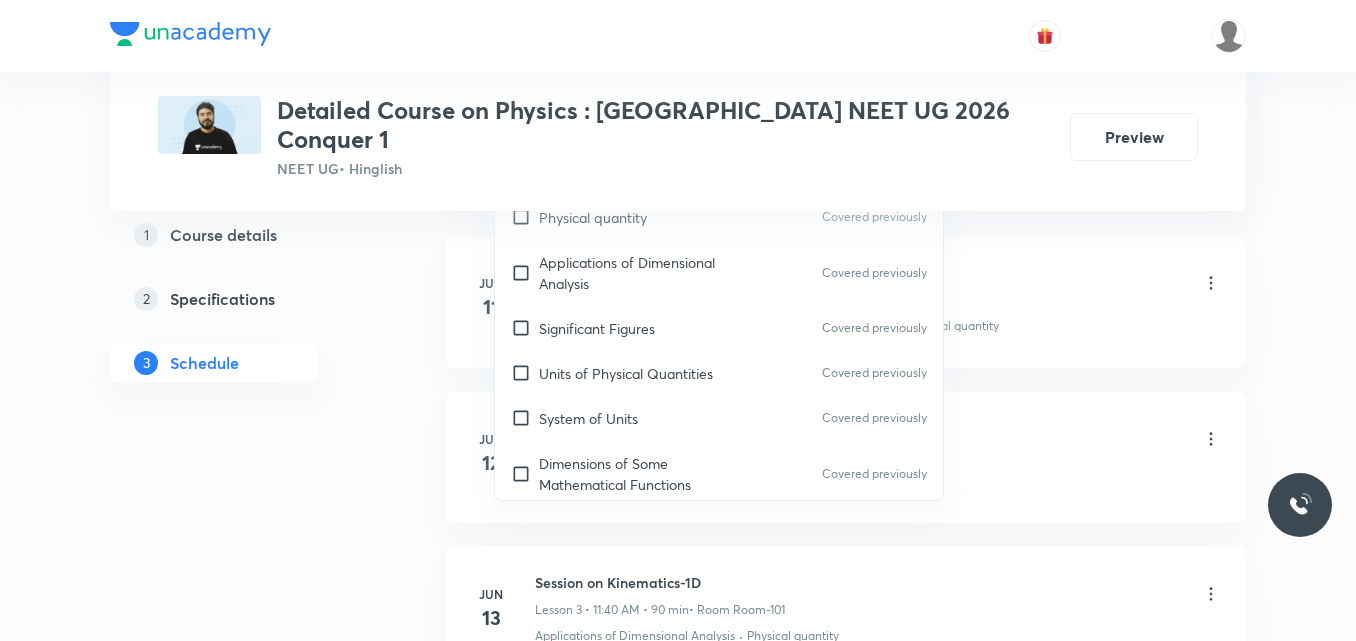 scroll, scrollTop: 1228, scrollLeft: 0, axis: vertical 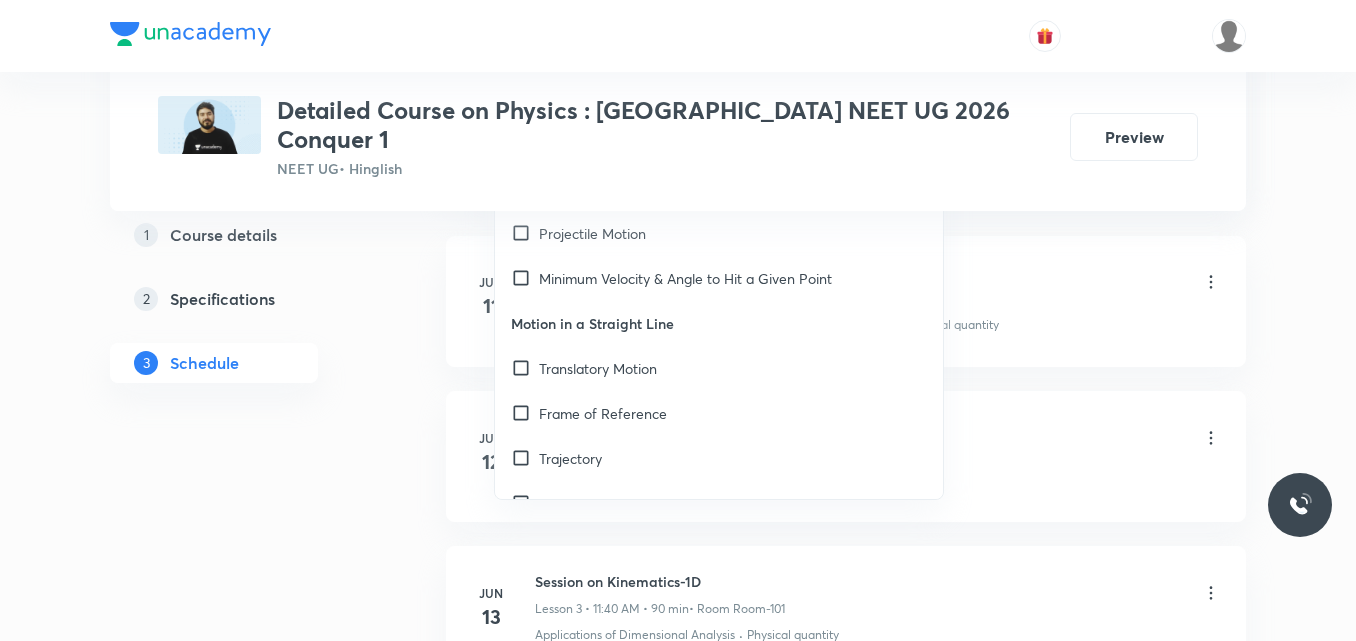 click on "Frame of Reference" at bounding box center [719, 413] 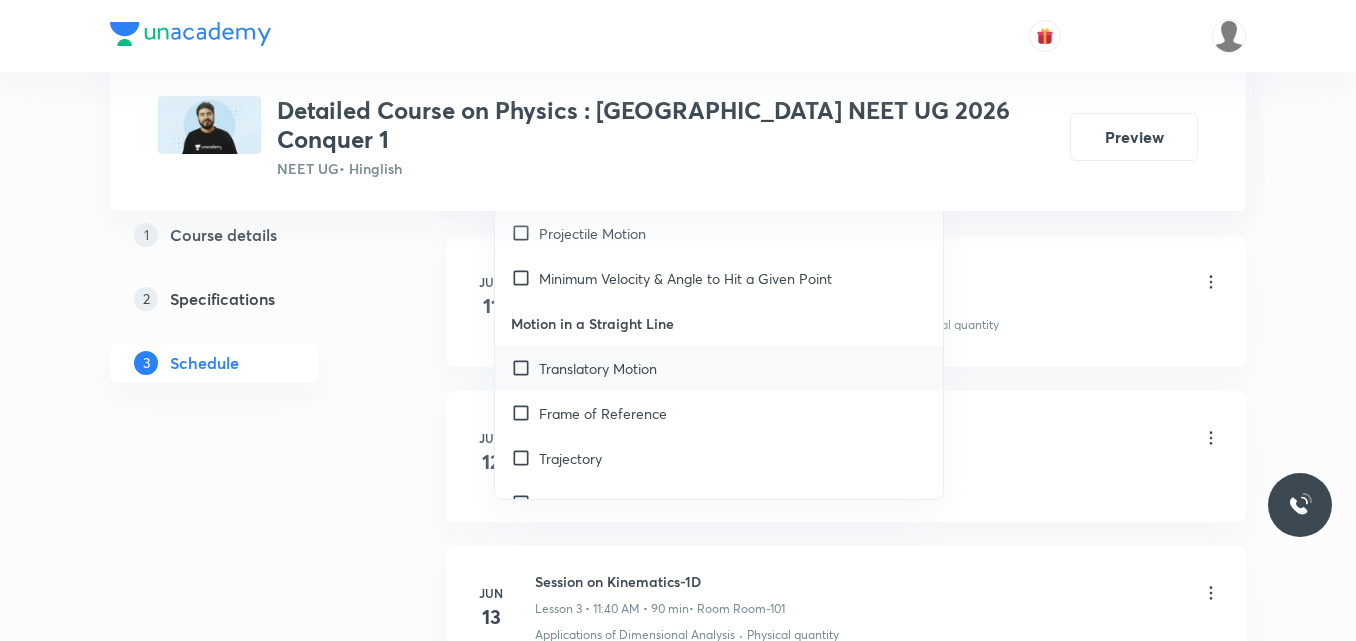 checkbox on "true" 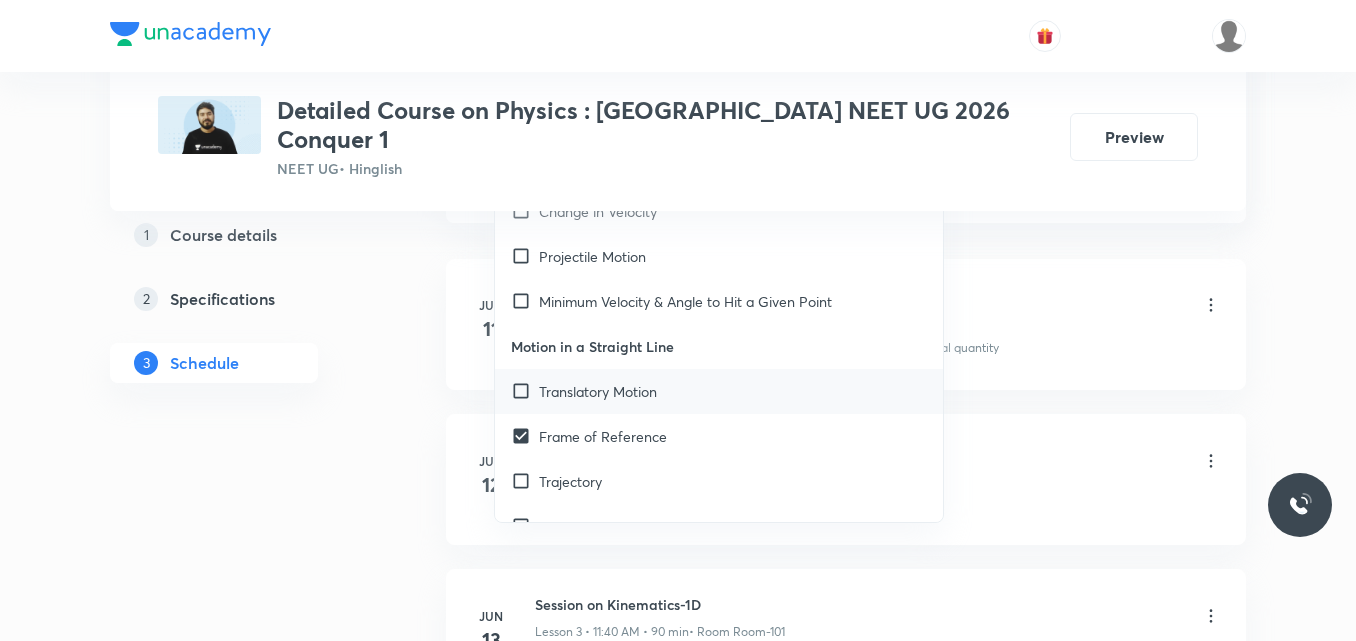 click on "Translatory Motion" at bounding box center [719, 391] 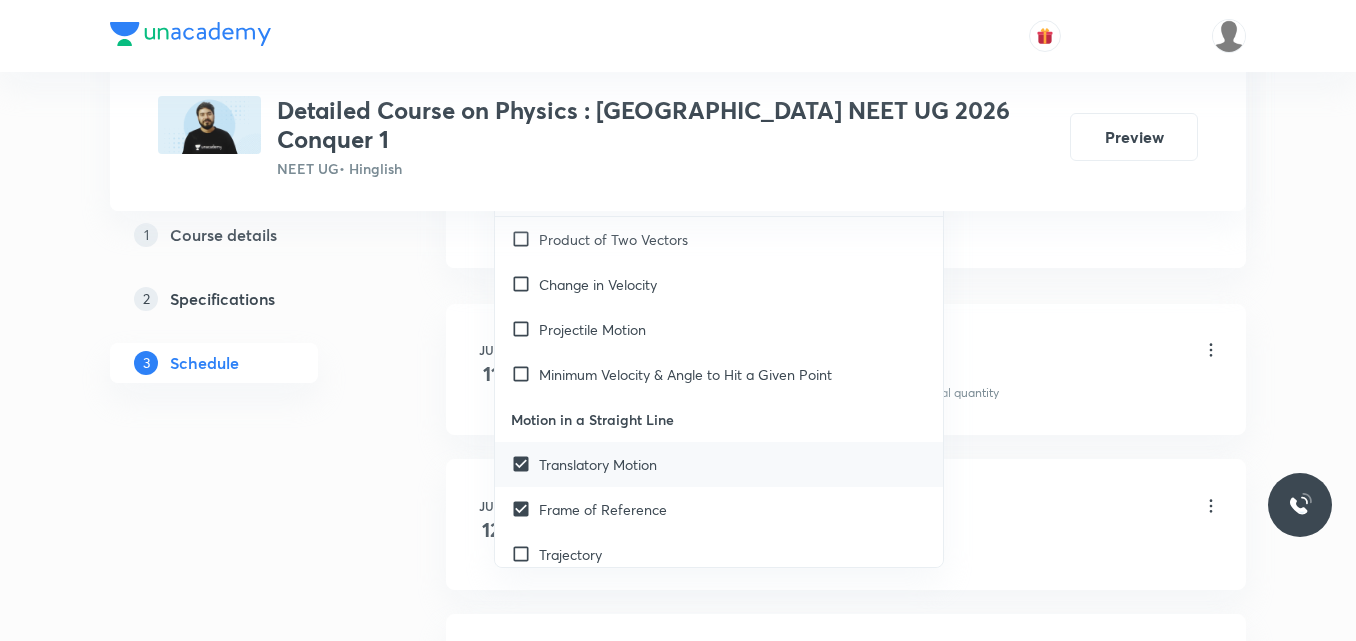 scroll, scrollTop: 2611, scrollLeft: 0, axis: vertical 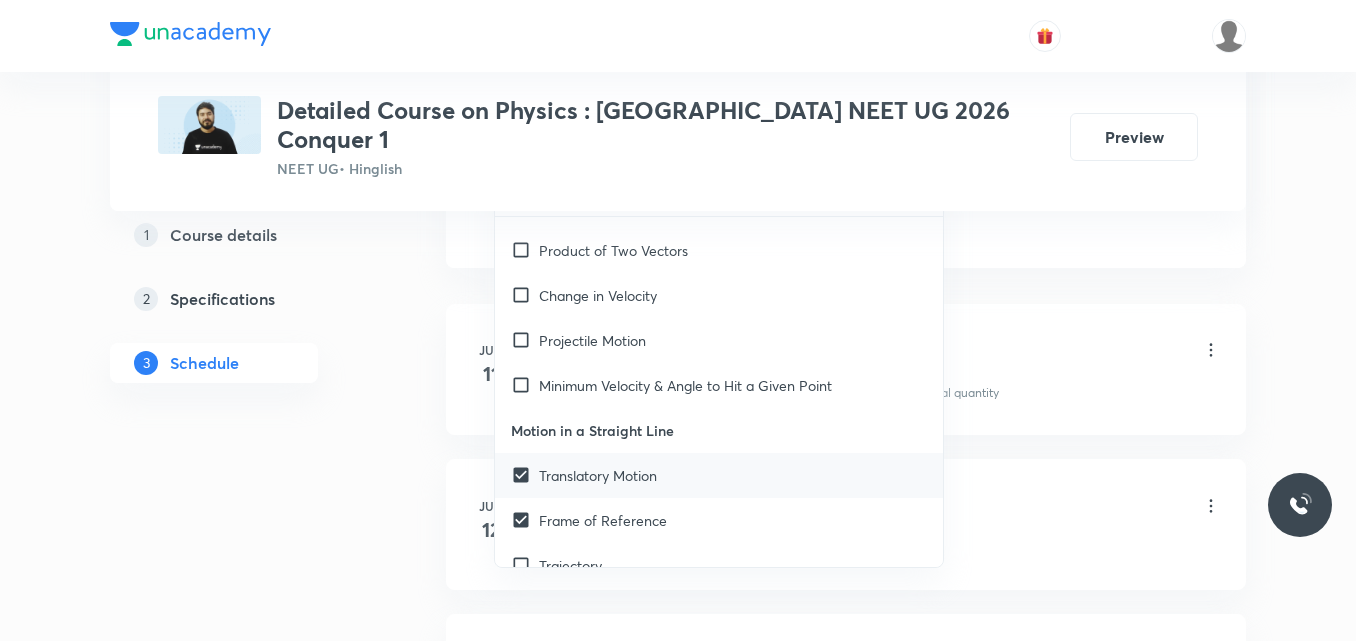 click on "Minimum Velocity & Angle to Hit a Given Point" at bounding box center [719, 385] 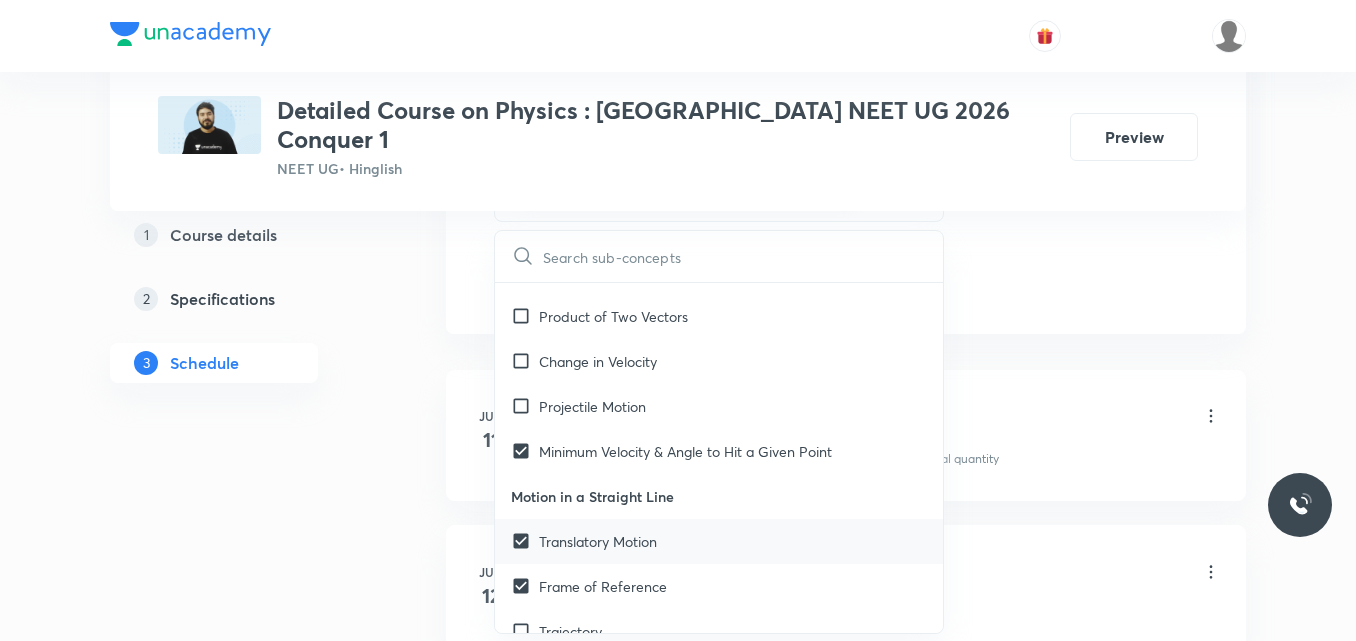 click on "Change in Velocity" at bounding box center (719, 361) 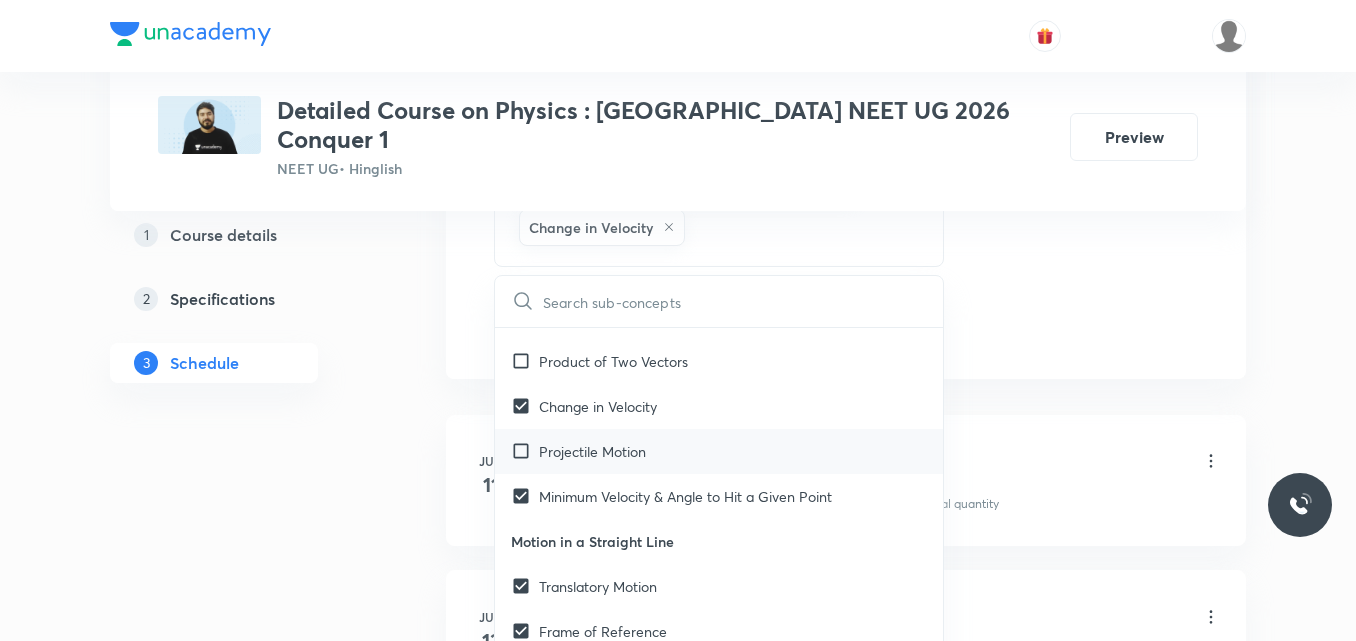 click on "Projectile Motion" at bounding box center [719, 451] 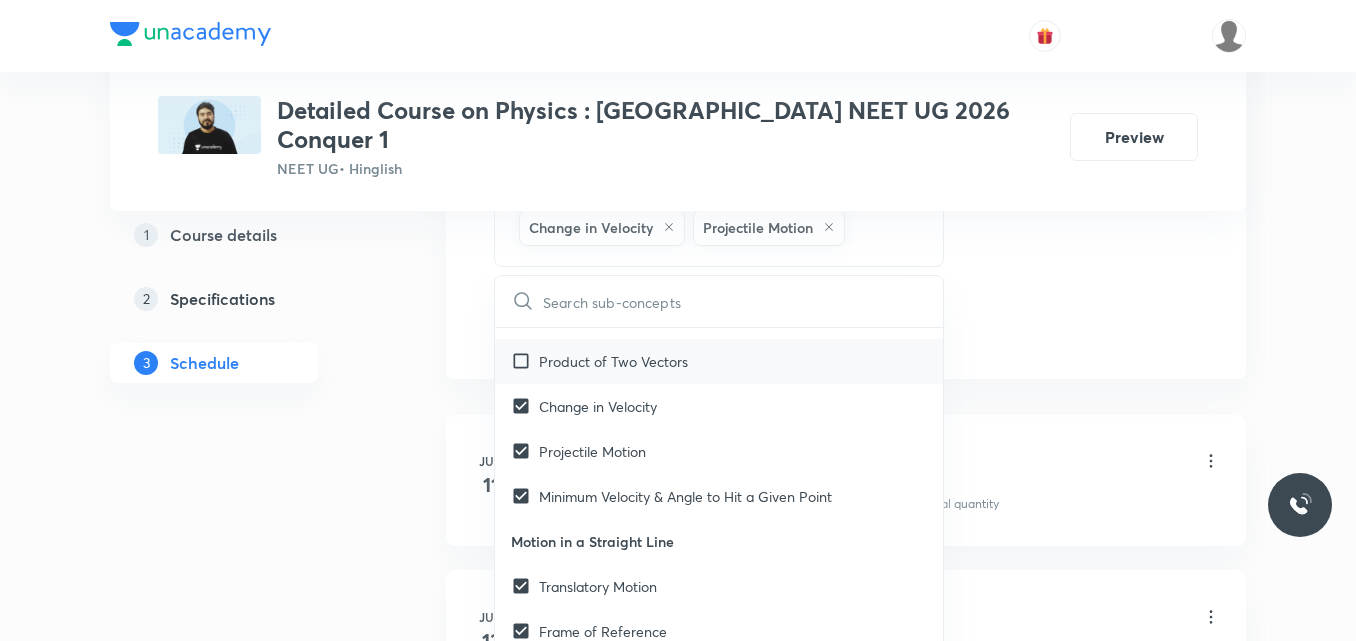 click on "Product of Two Vectors" at bounding box center (613, 361) 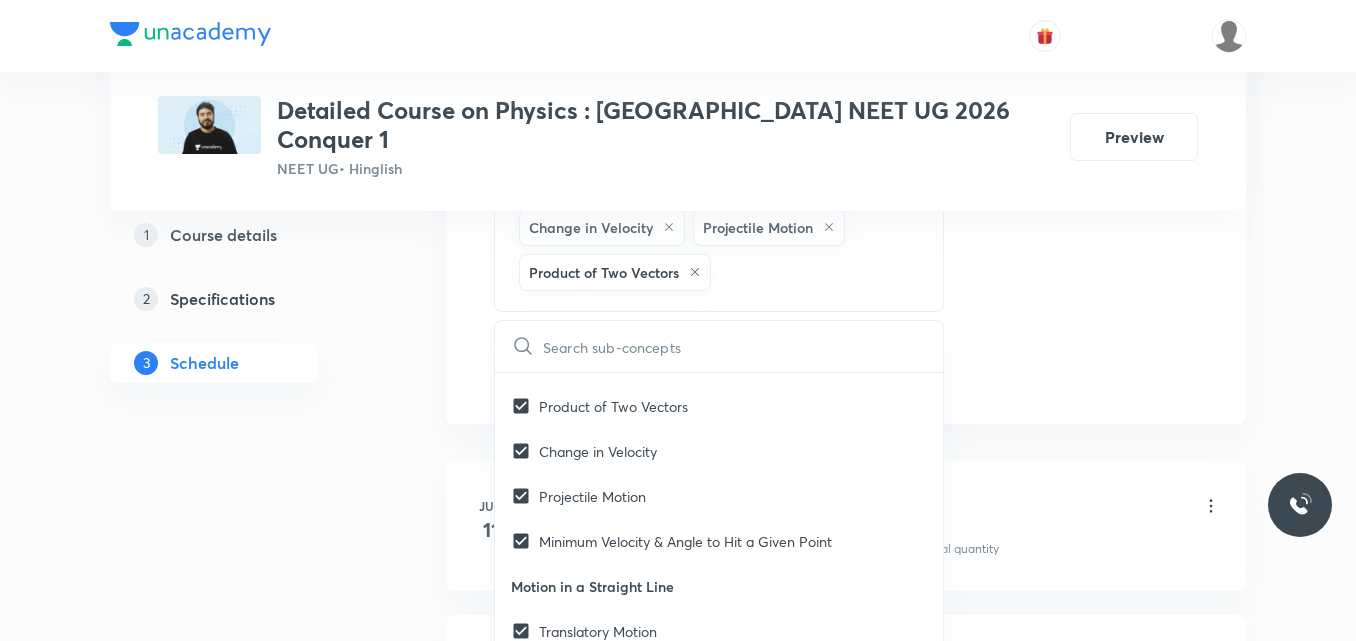 click on "Session  20 Live class Session title 14/99 Session on NLM ​ Schedule for Jul 15, 2025, 10:00 AM ​ Duration (in minutes) 90 ​   Session type Online Offline Room Room-101 Sub-concepts Frame of Reference  Translatory Motion  Minimum Velocity & Angle to Hit a Given Point Change in Velocity Projectile Motion Product of Two Vectors CLEAR ​ Units & Dimensions Physical quantity Covered previously Applications of Dimensional Analysis Covered previously Significant Figures Covered previously Units of Physical Quantities Covered previously System of Units Covered previously Dimensions of Some Mathematical Functions Covered previously Unit and Dimension Covered previously Product of Two Vectors Covered previously Subtraction of Vectors Covered previously Cross Product Covered previously Least Count Analysis Errors of Measurement Covered previously Vernier Callipers Covered previously Screw Gauge Covered previously Zero Error Covered previously Basic Mathematics Elementary Algebra Covered previously Functions Heat" at bounding box center [846, -190] 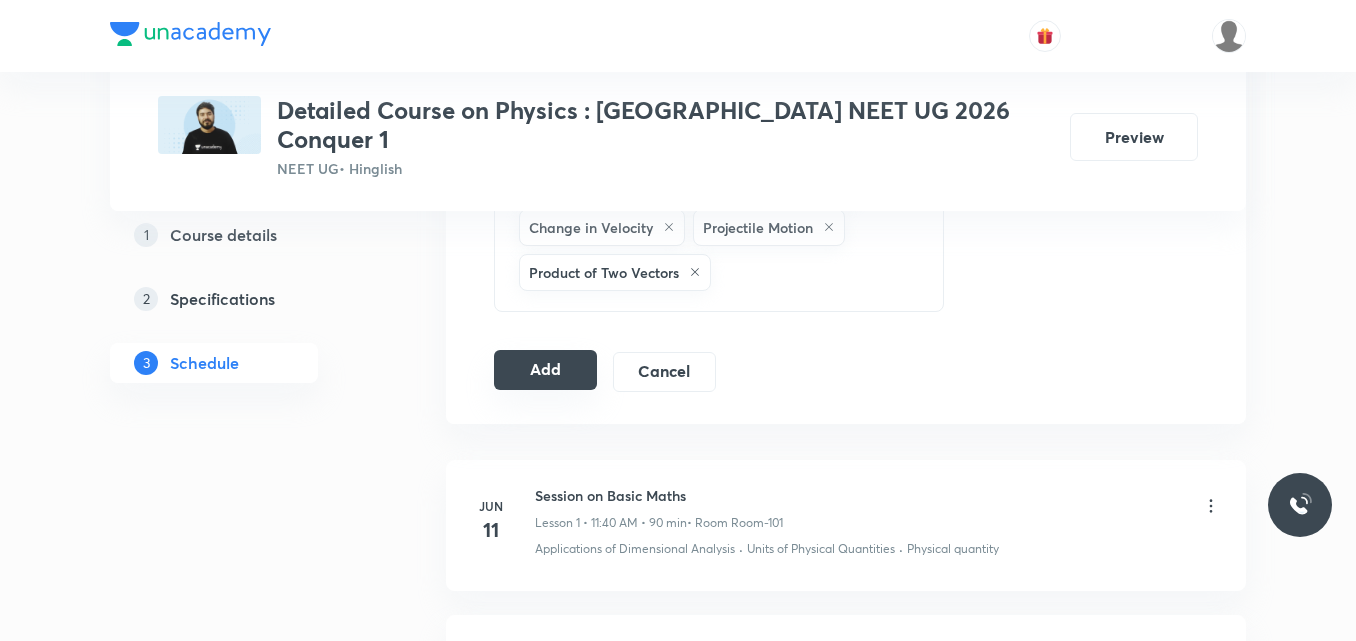 click on "Add" at bounding box center [545, 370] 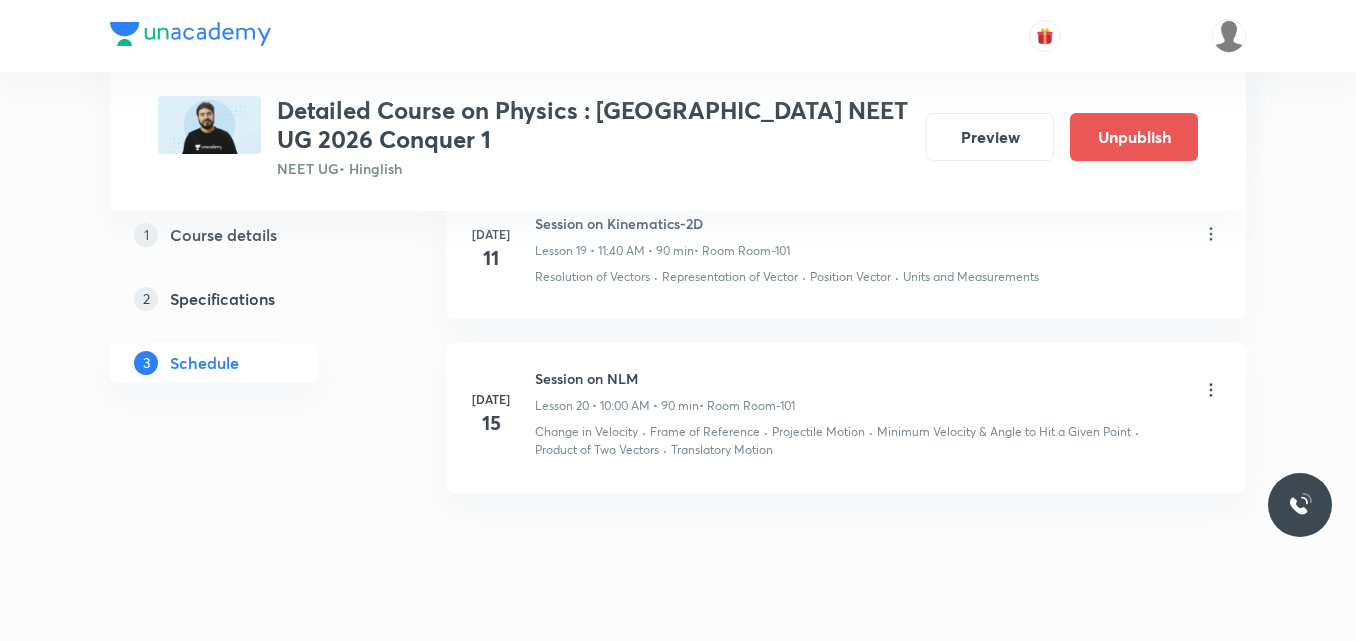 scroll, scrollTop: 3248, scrollLeft: 0, axis: vertical 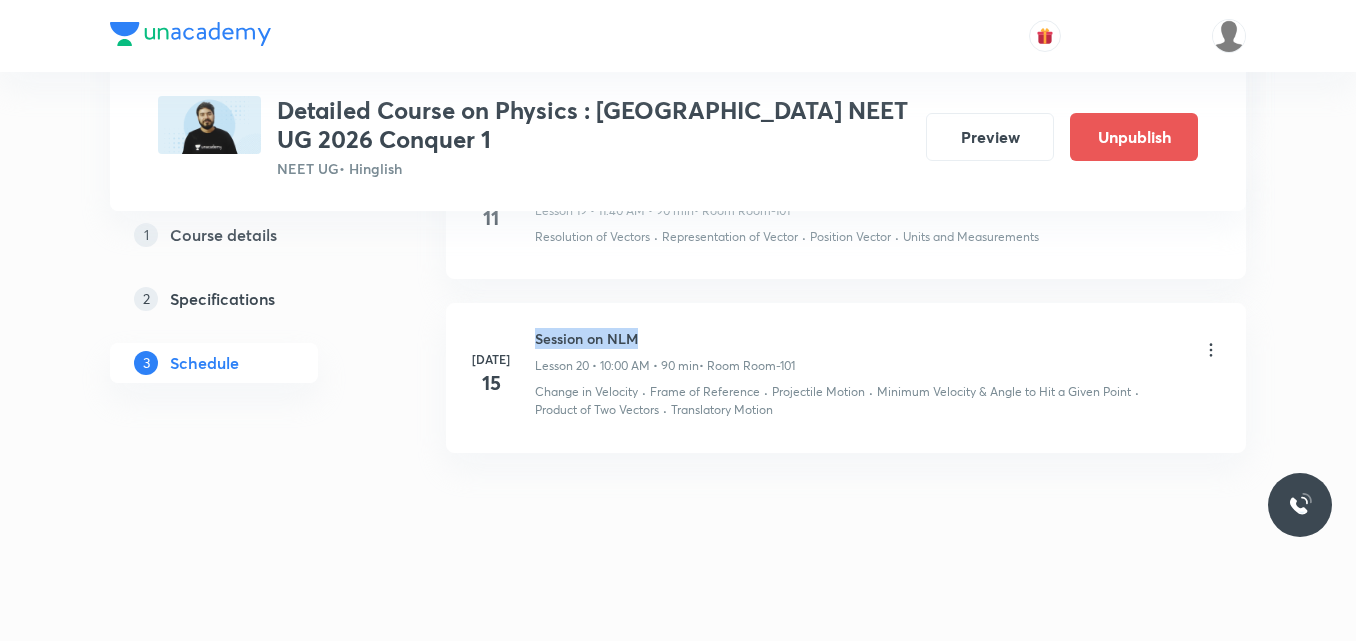 drag, startPoint x: 535, startPoint y: 337, endPoint x: 648, endPoint y: 325, distance: 113.63538 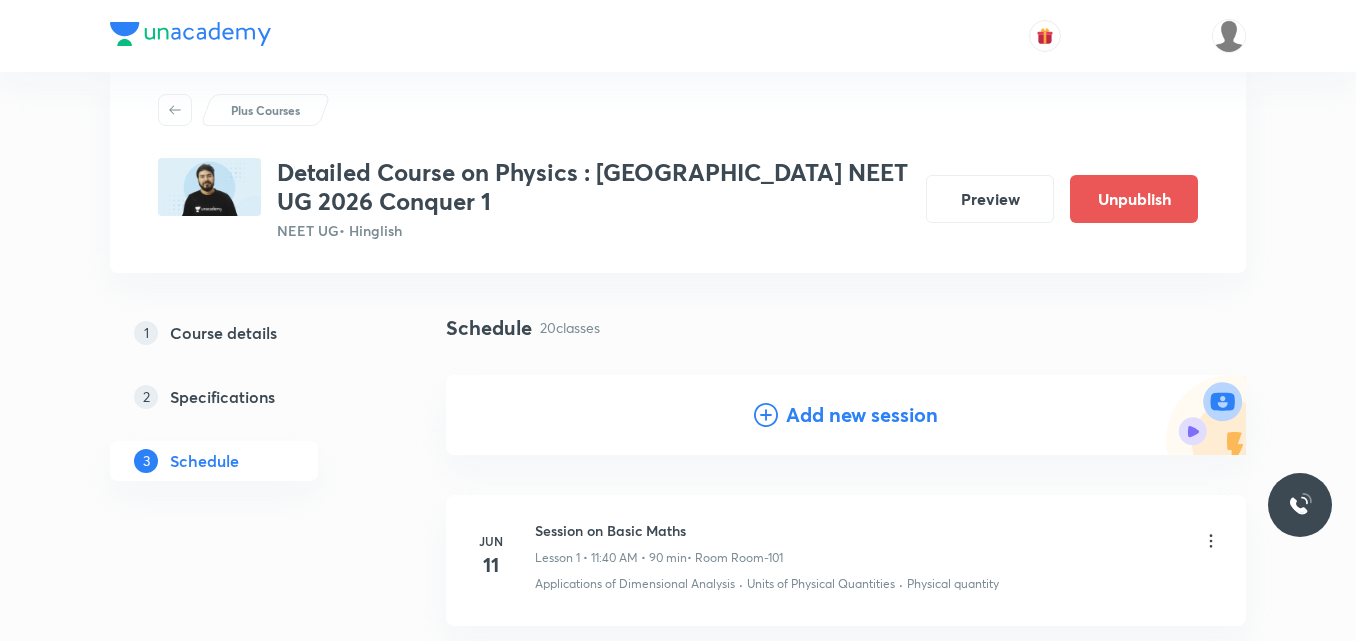 scroll, scrollTop: 0, scrollLeft: 0, axis: both 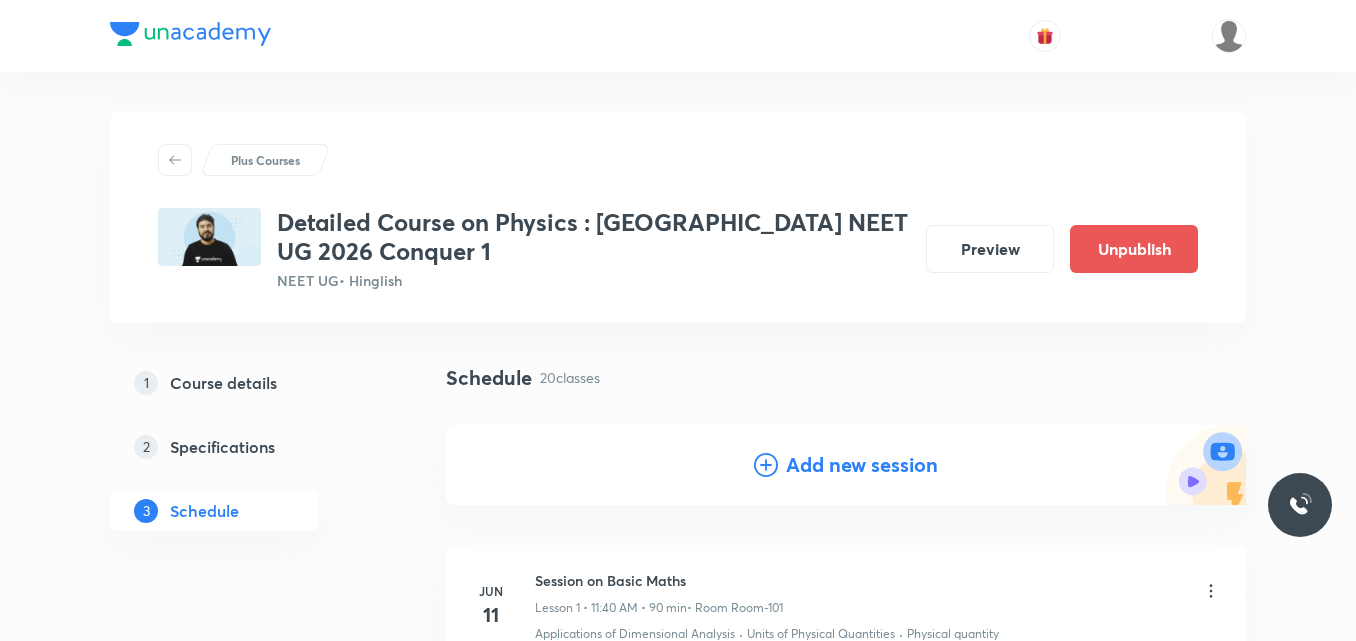click 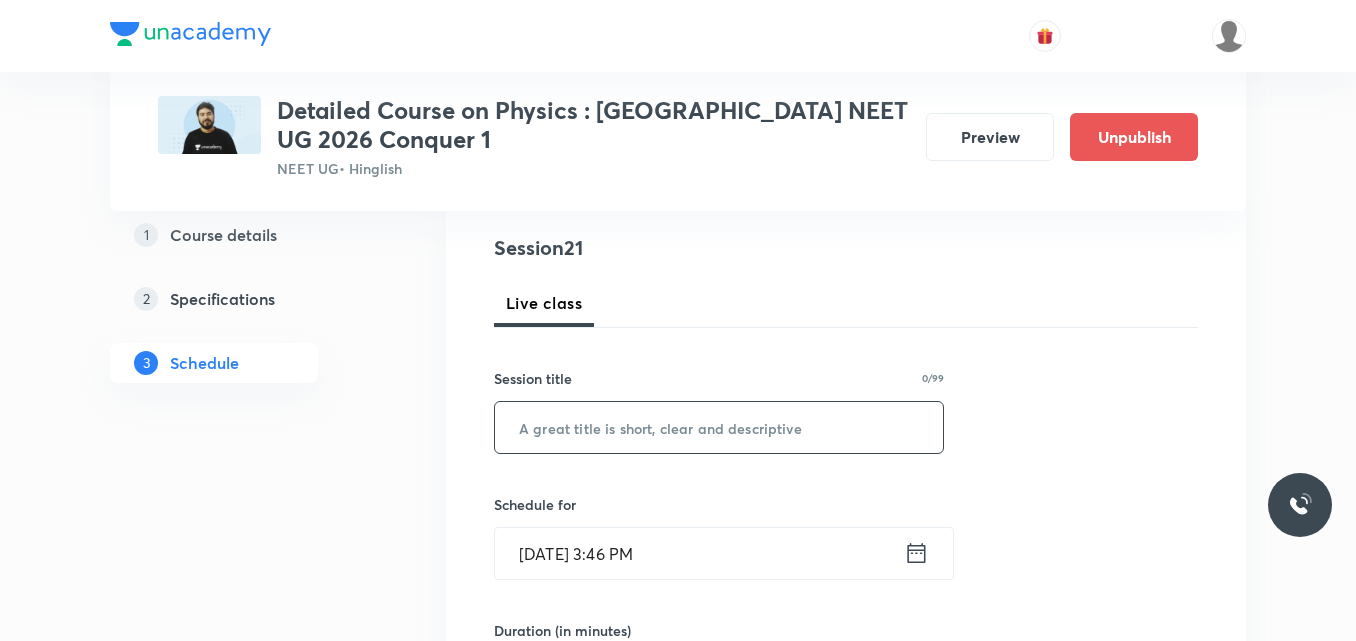 scroll, scrollTop: 225, scrollLeft: 0, axis: vertical 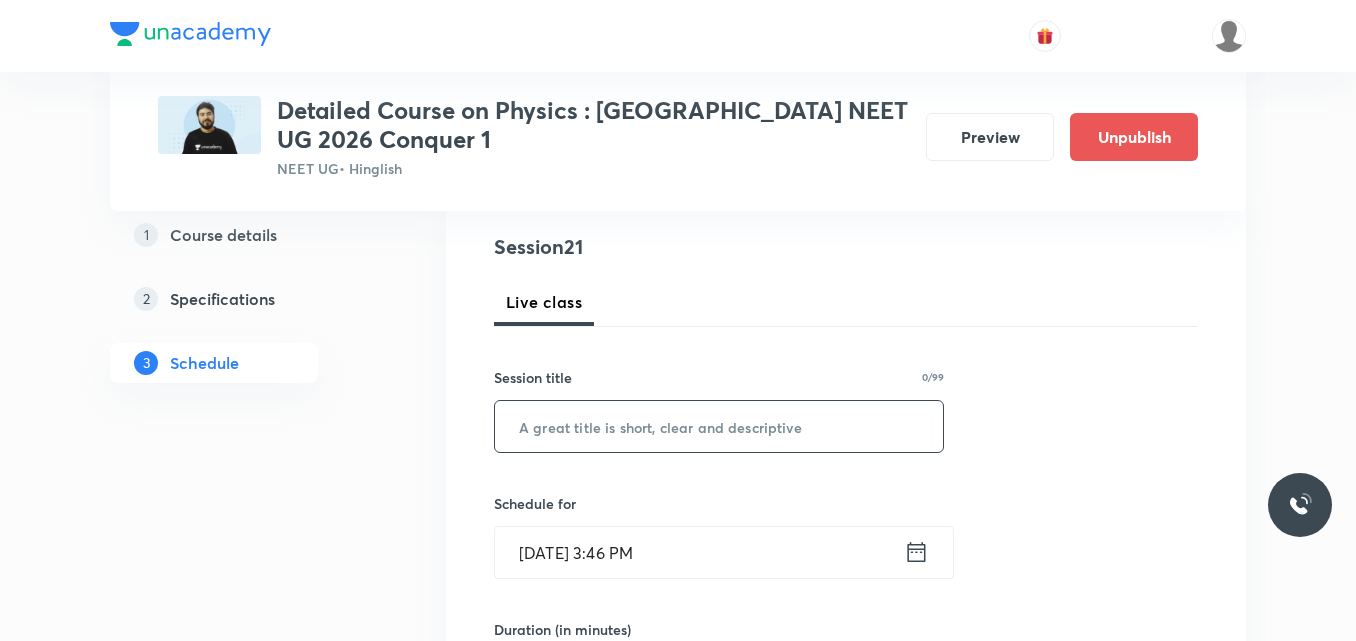 click at bounding box center [719, 426] 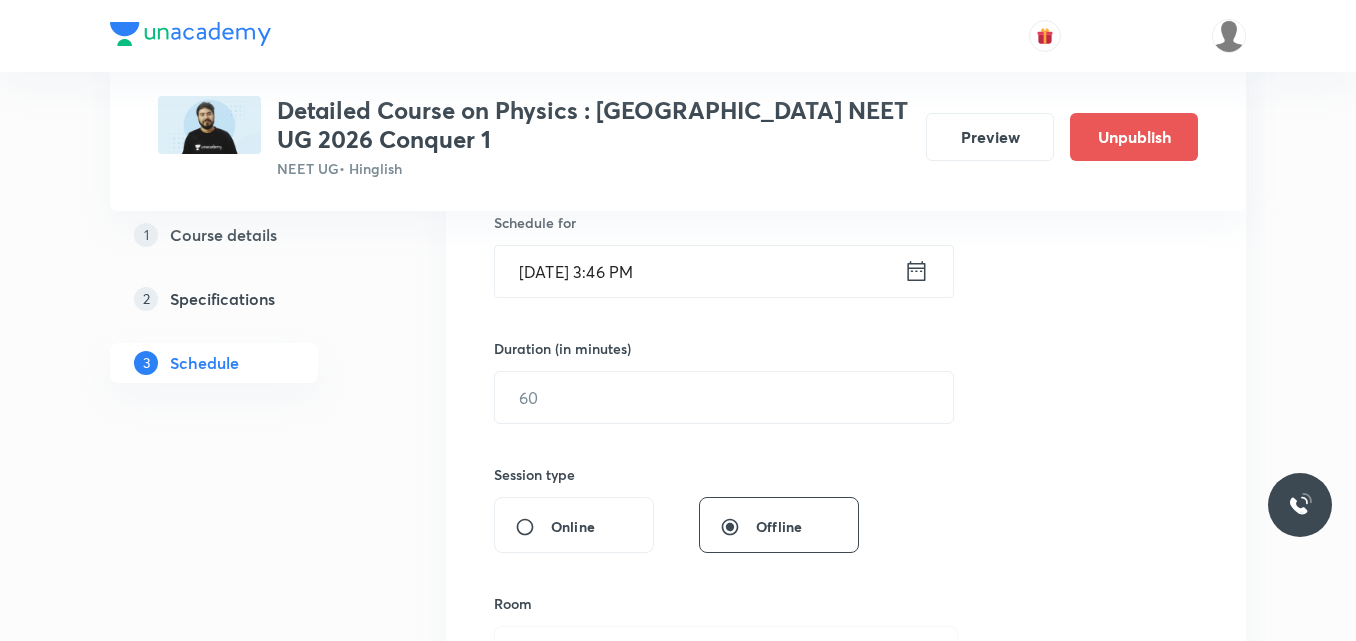 scroll, scrollTop: 517, scrollLeft: 0, axis: vertical 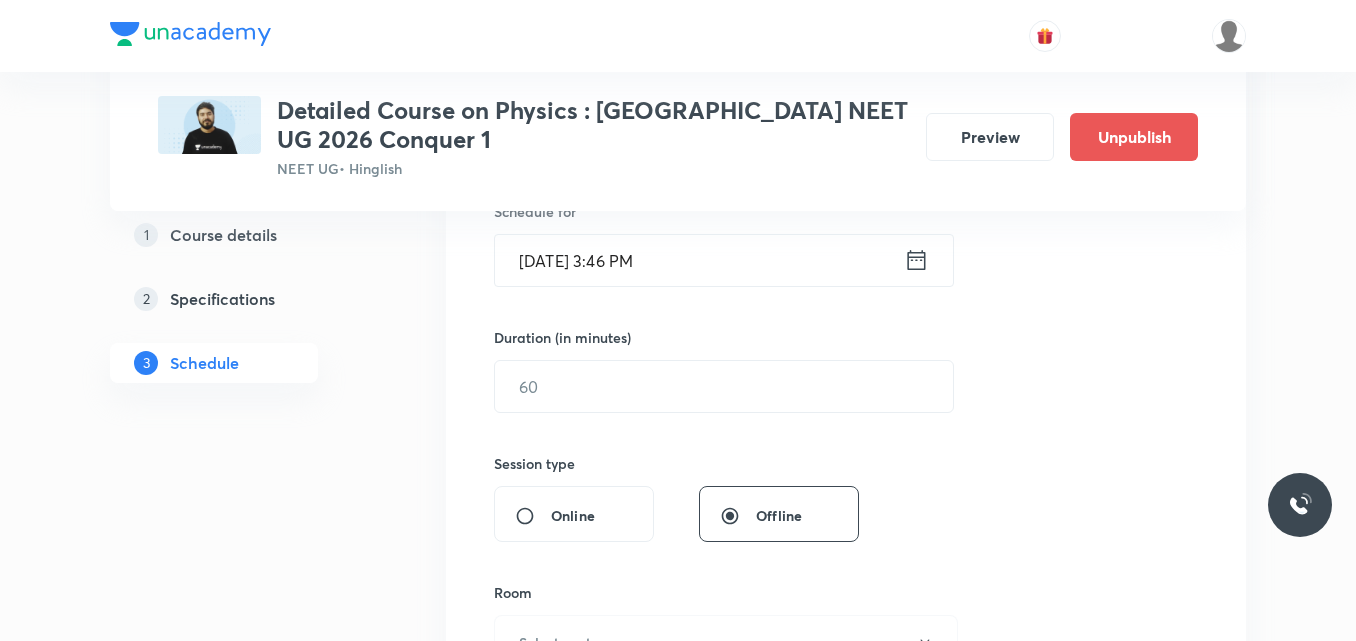 type on "Session on NLM" 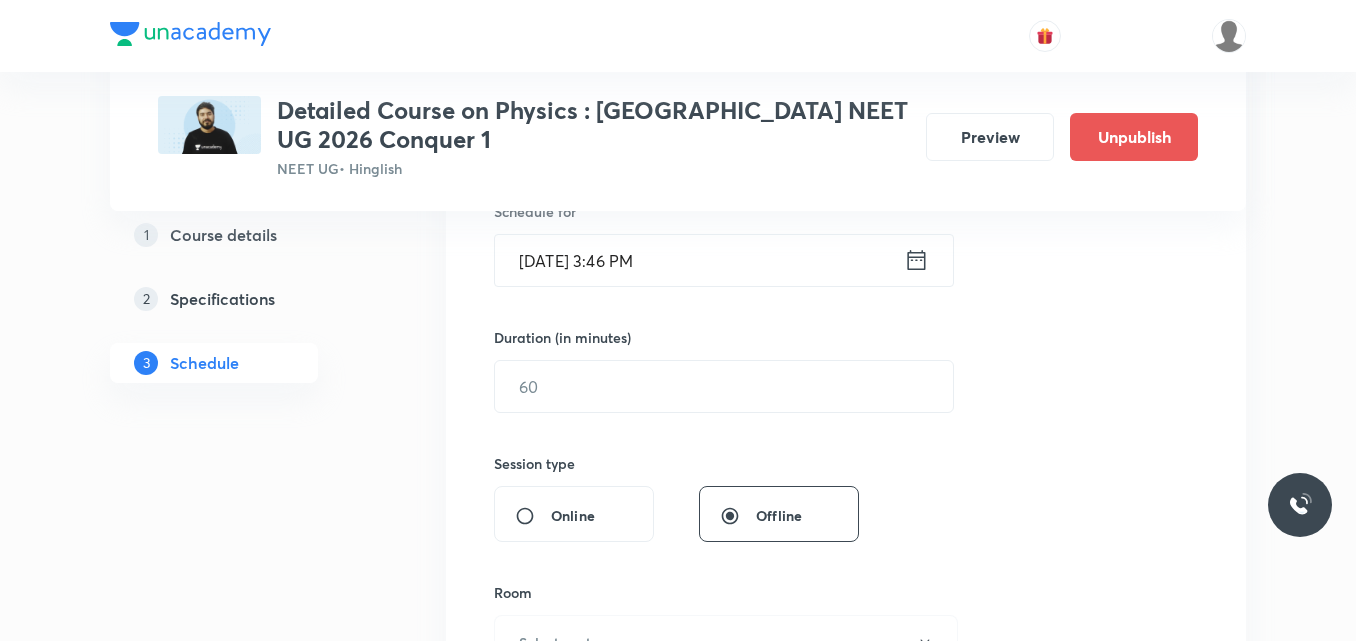 click 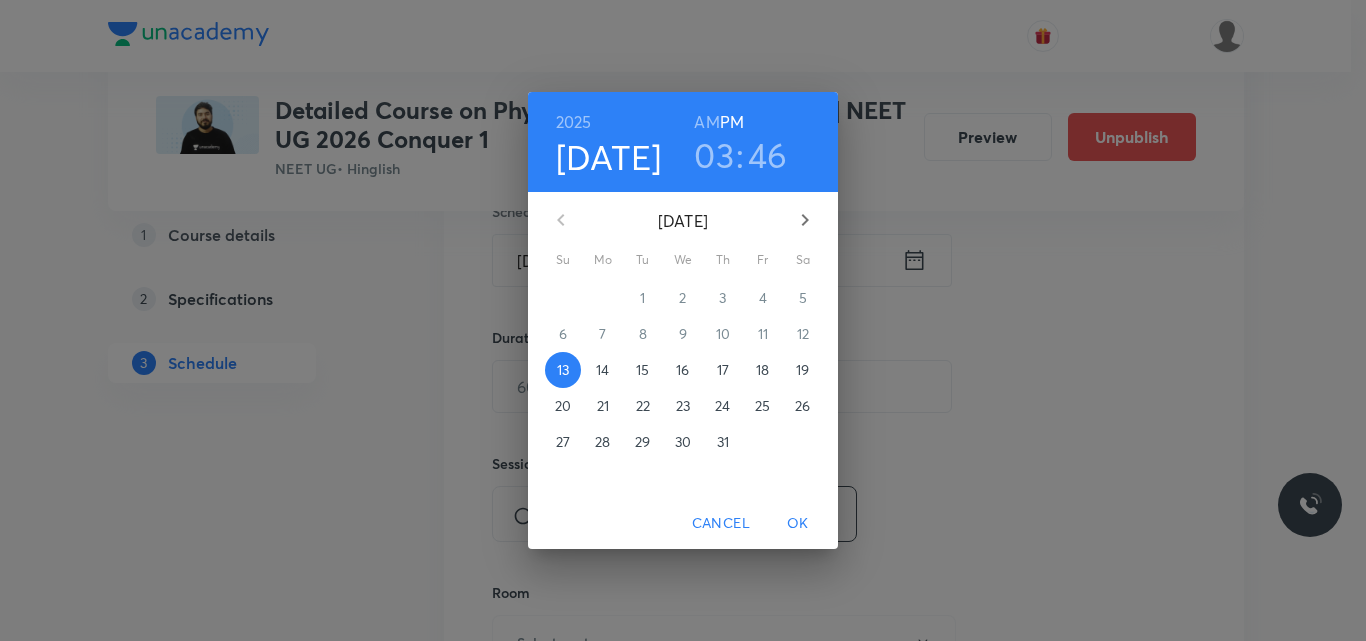 click on "16" at bounding box center [682, 370] 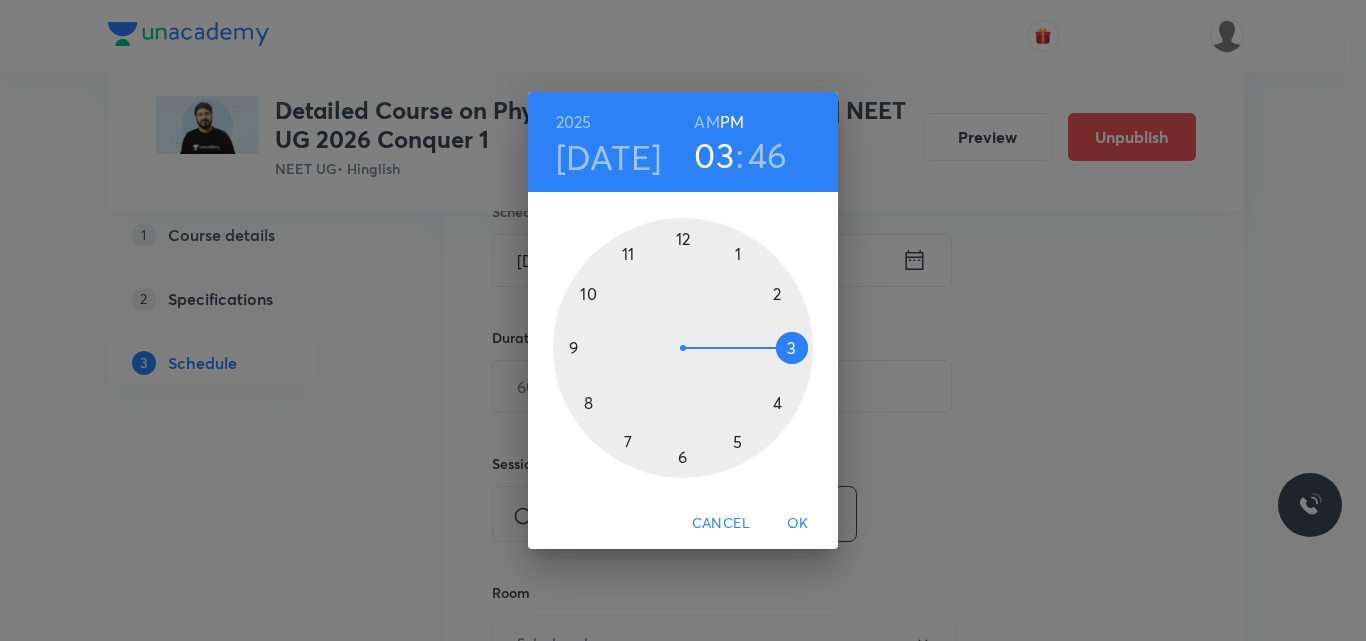 click at bounding box center (683, 348) 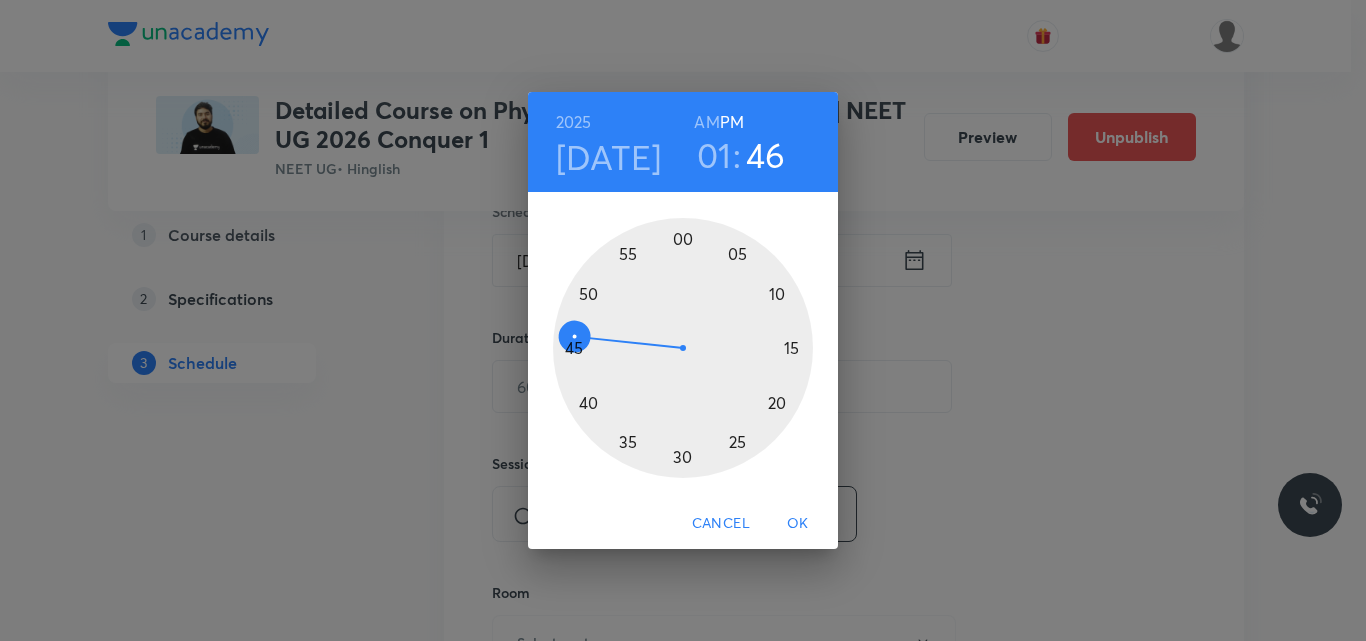 click at bounding box center (683, 348) 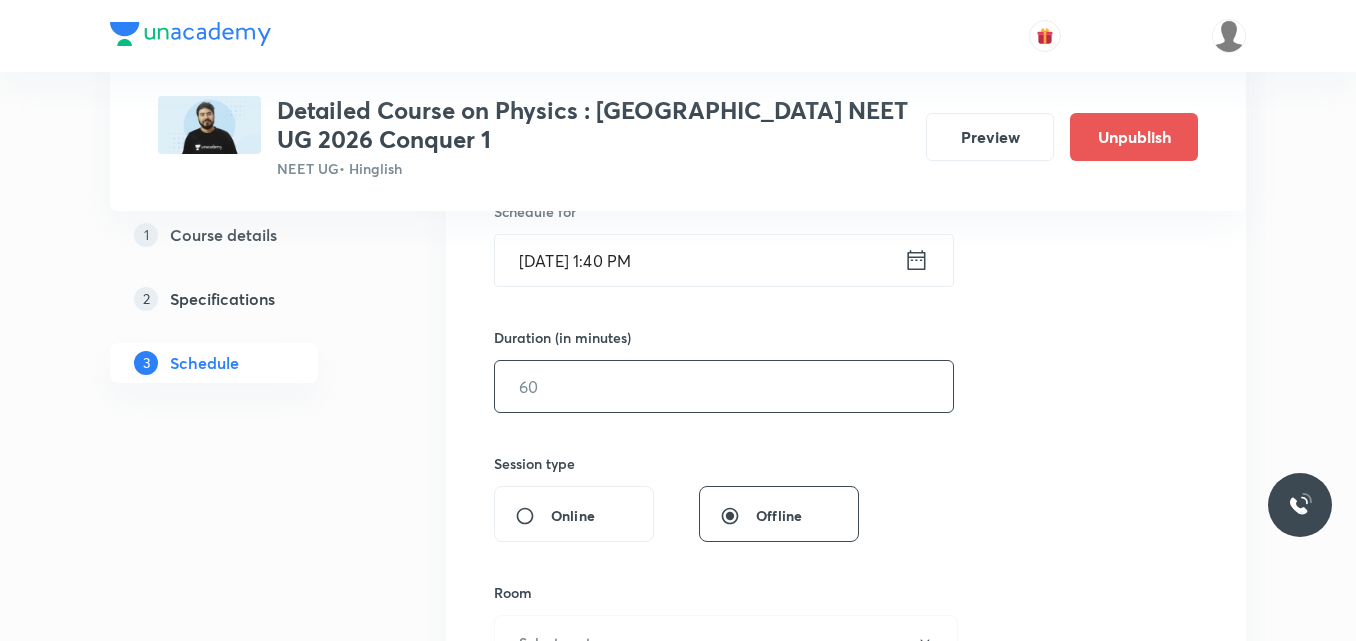 click at bounding box center (724, 386) 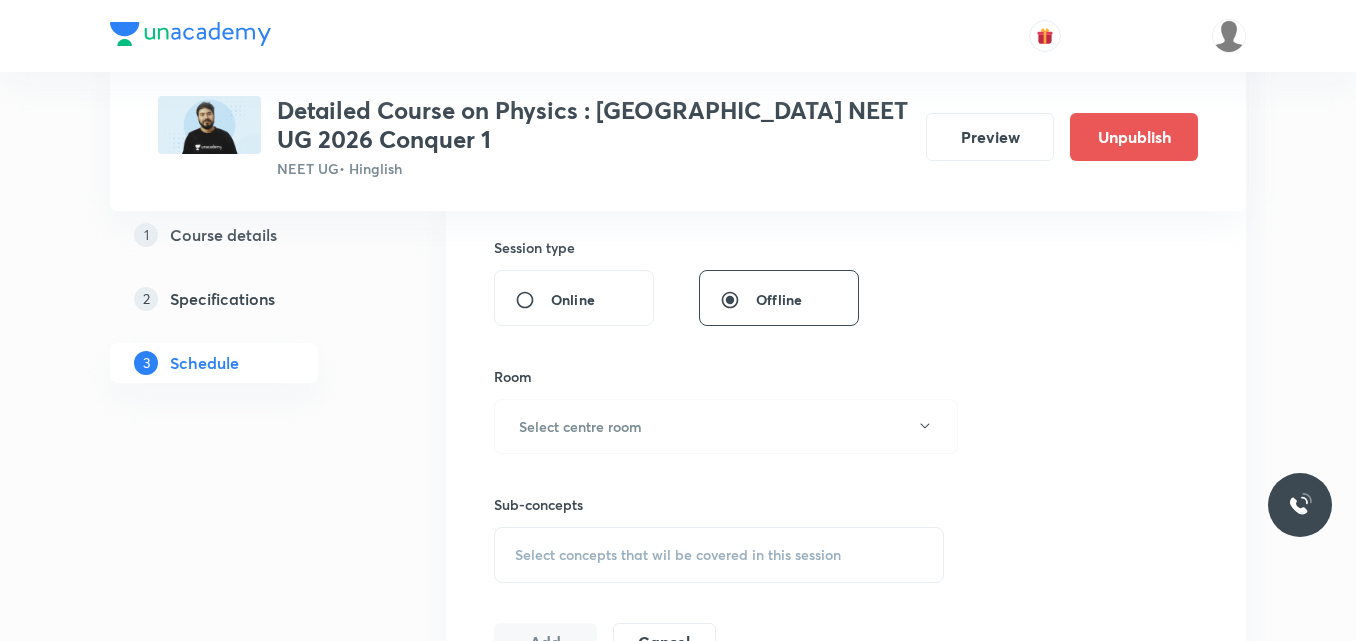 scroll, scrollTop: 734, scrollLeft: 0, axis: vertical 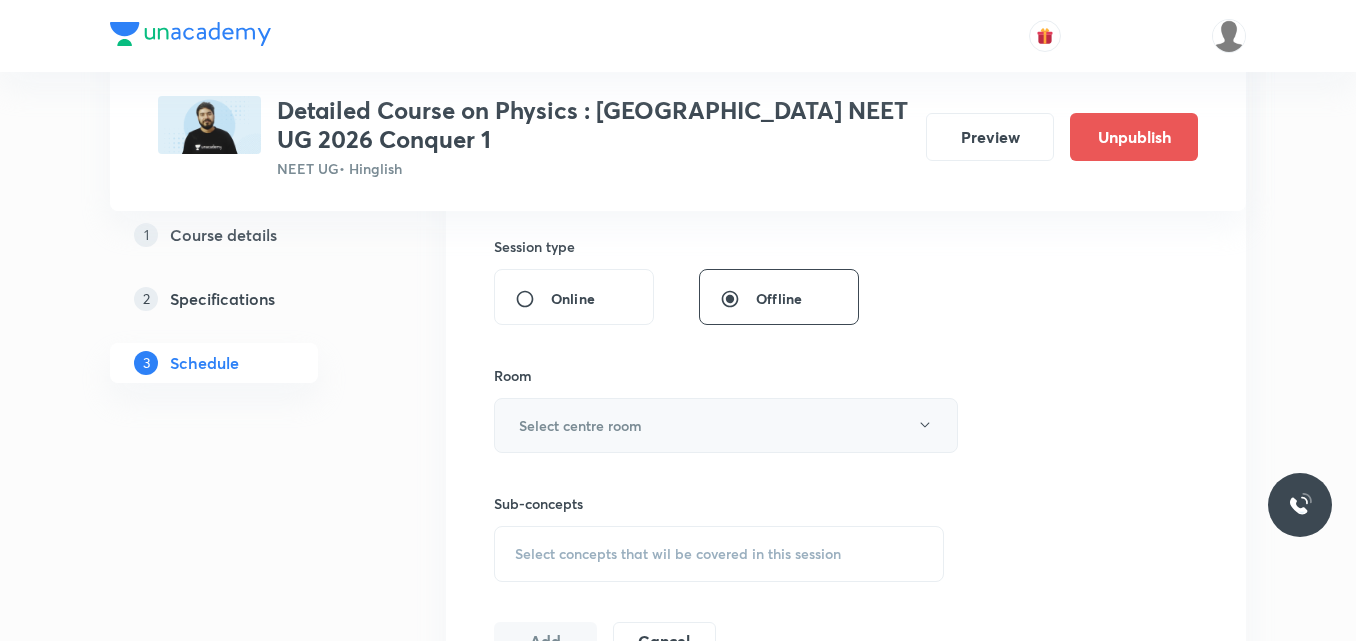 type on "90" 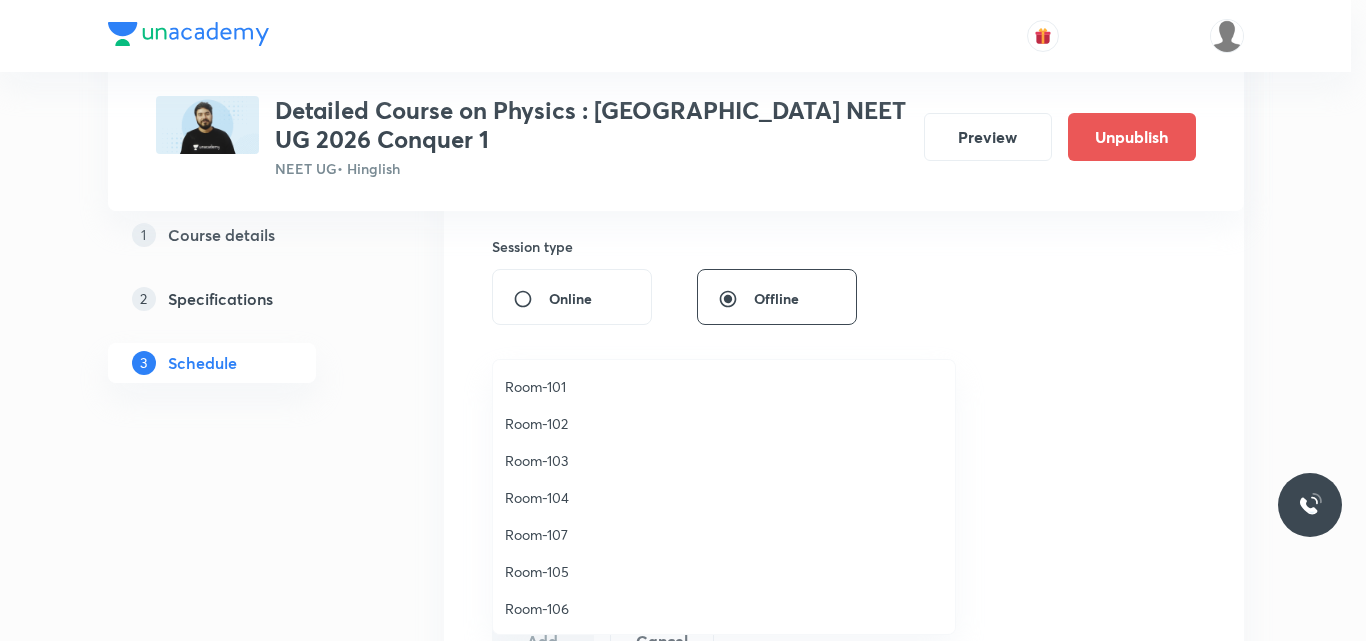click on "Room-101" at bounding box center (724, 386) 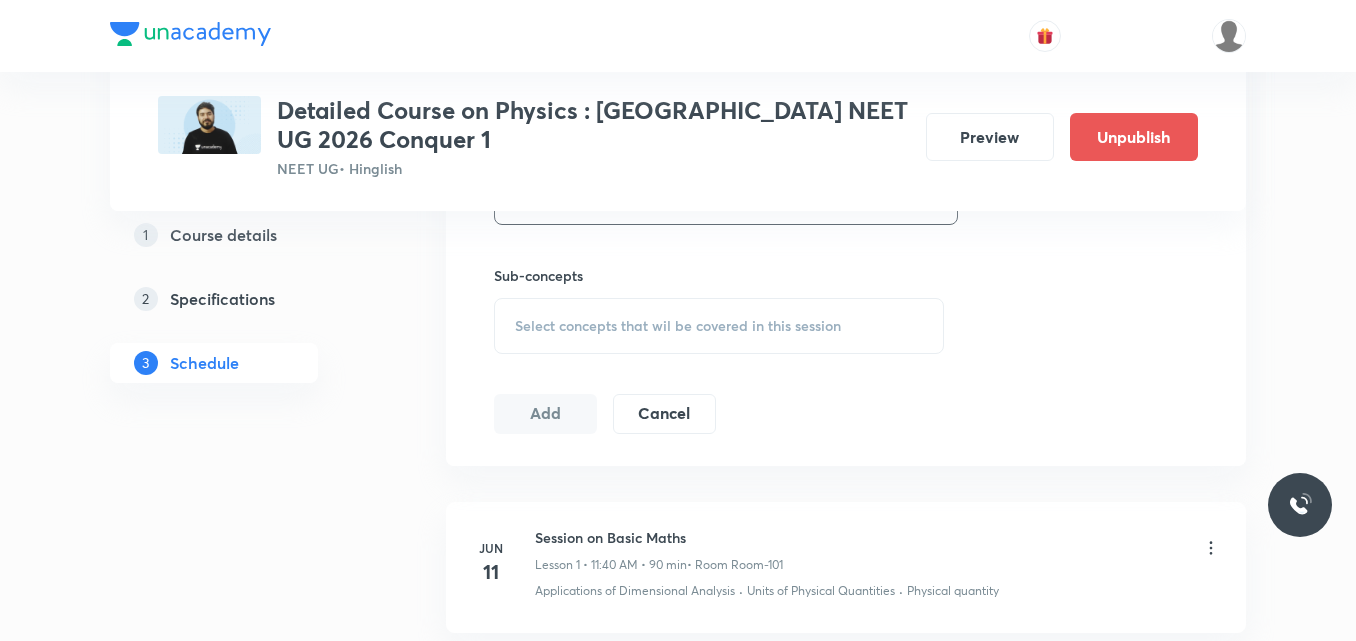 scroll, scrollTop: 965, scrollLeft: 0, axis: vertical 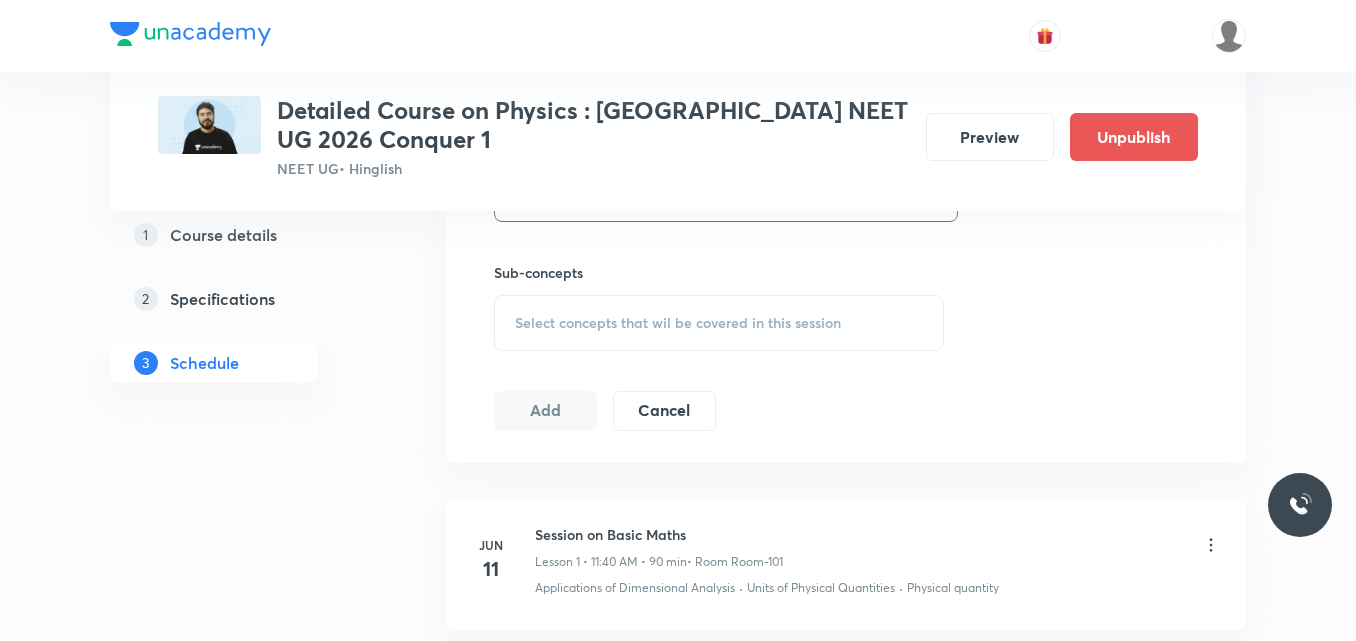 click on "Select concepts that wil be covered in this session" at bounding box center [678, 323] 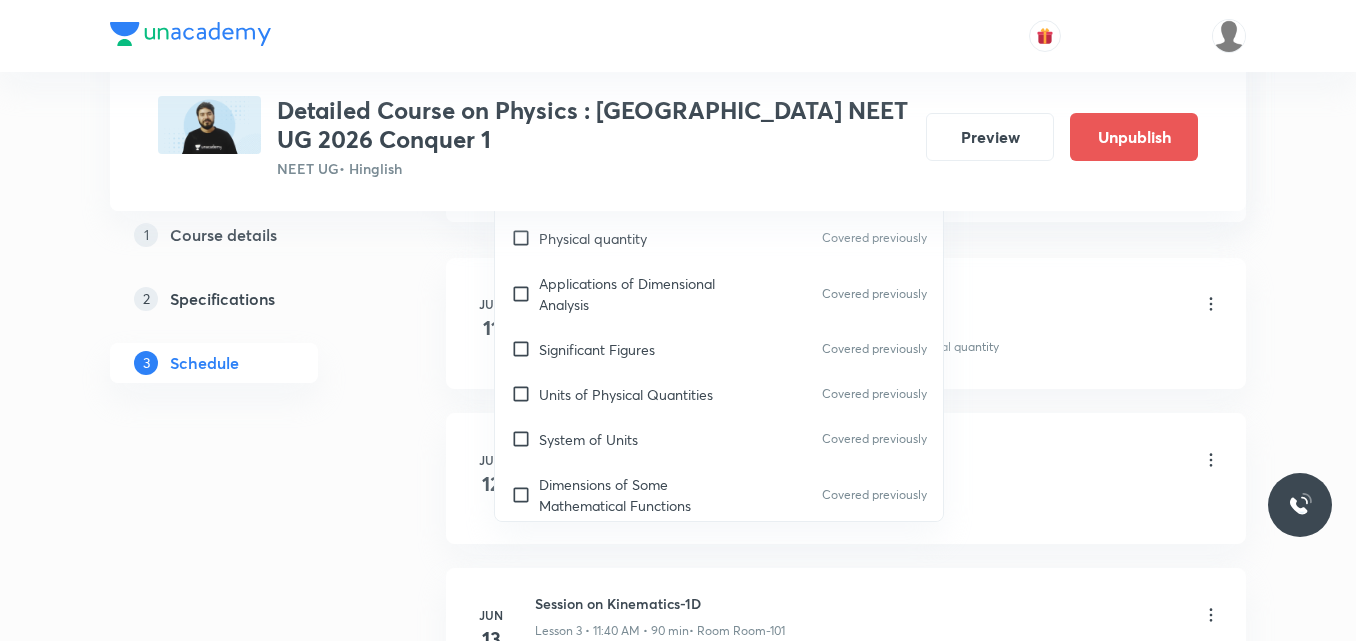 scroll, scrollTop: 1210, scrollLeft: 0, axis: vertical 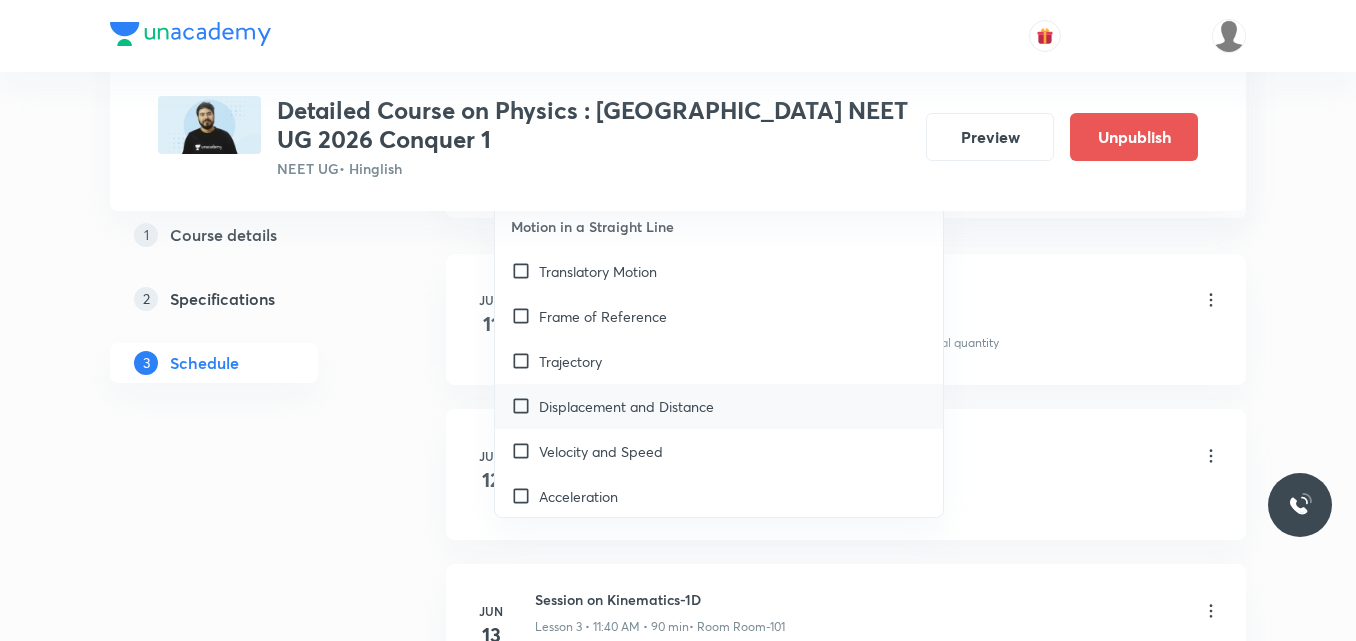click on "Displacement and Distance" at bounding box center (719, 406) 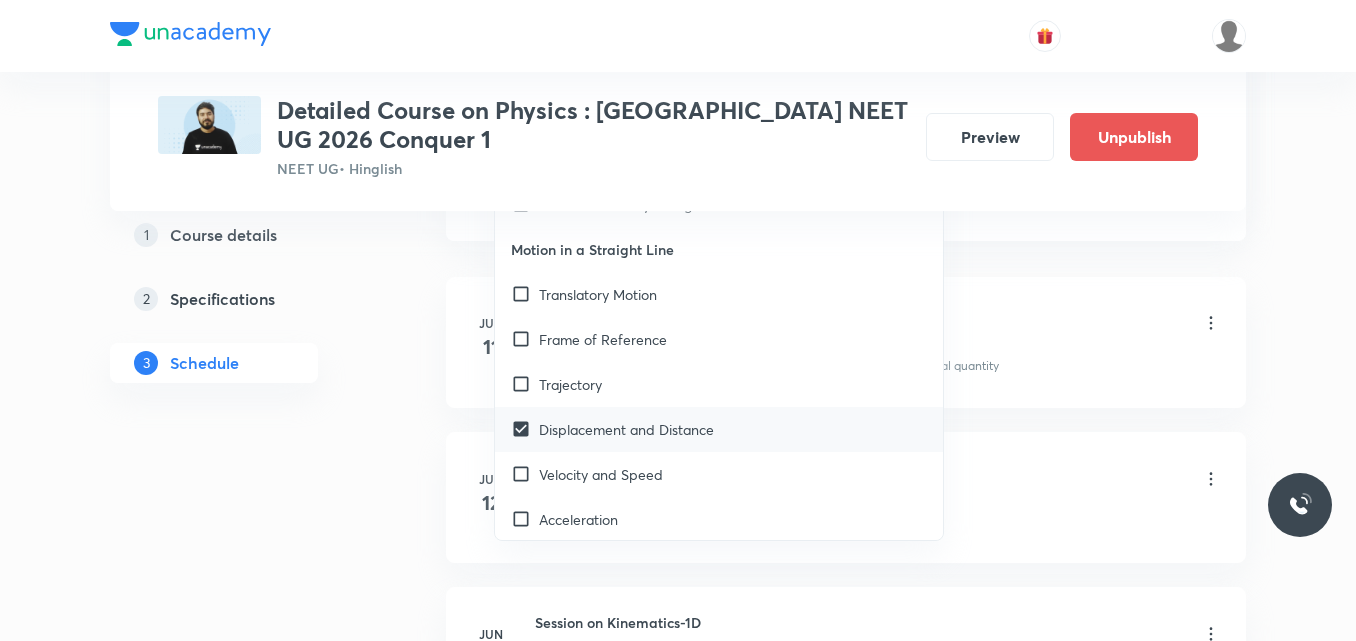 checkbox on "true" 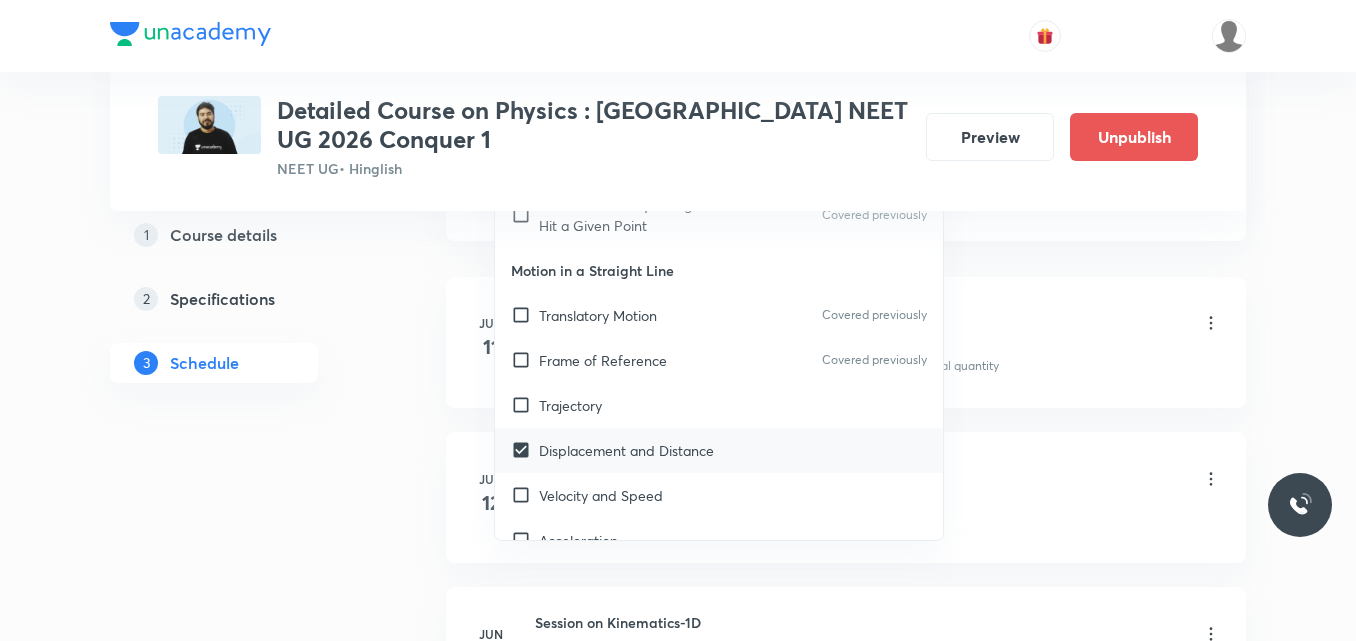 click on "Trajectory" at bounding box center [719, 405] 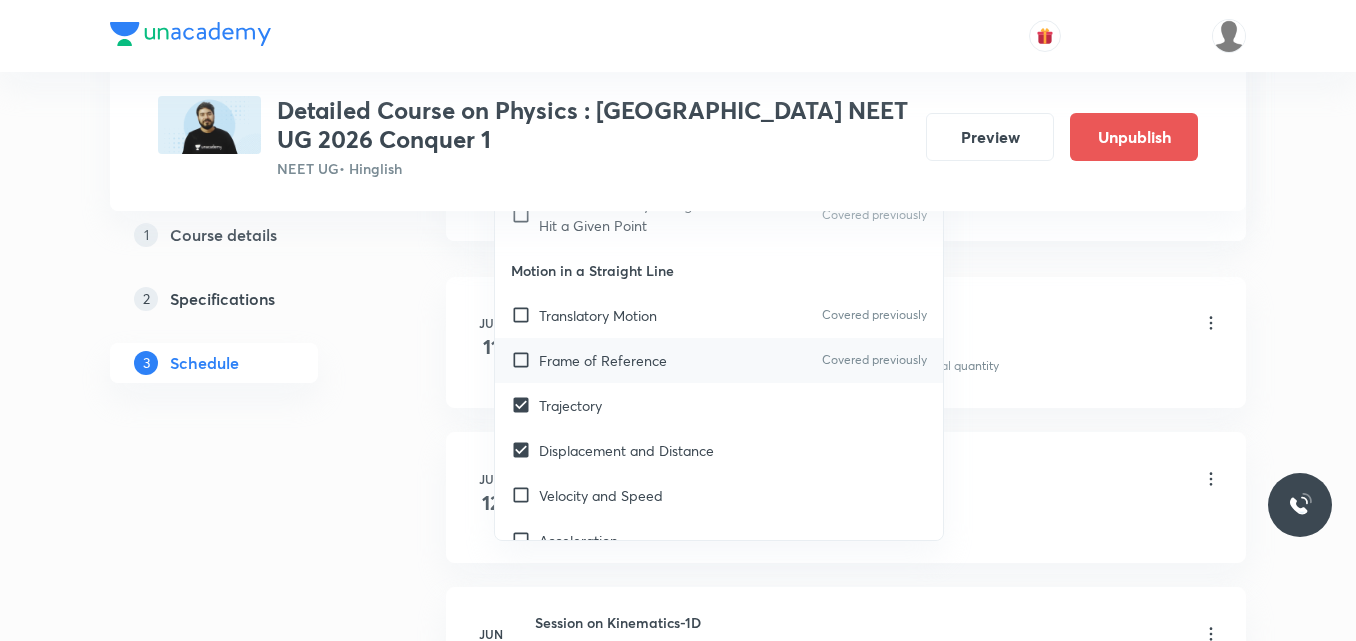 click on "Frame of Reference" at bounding box center (603, 360) 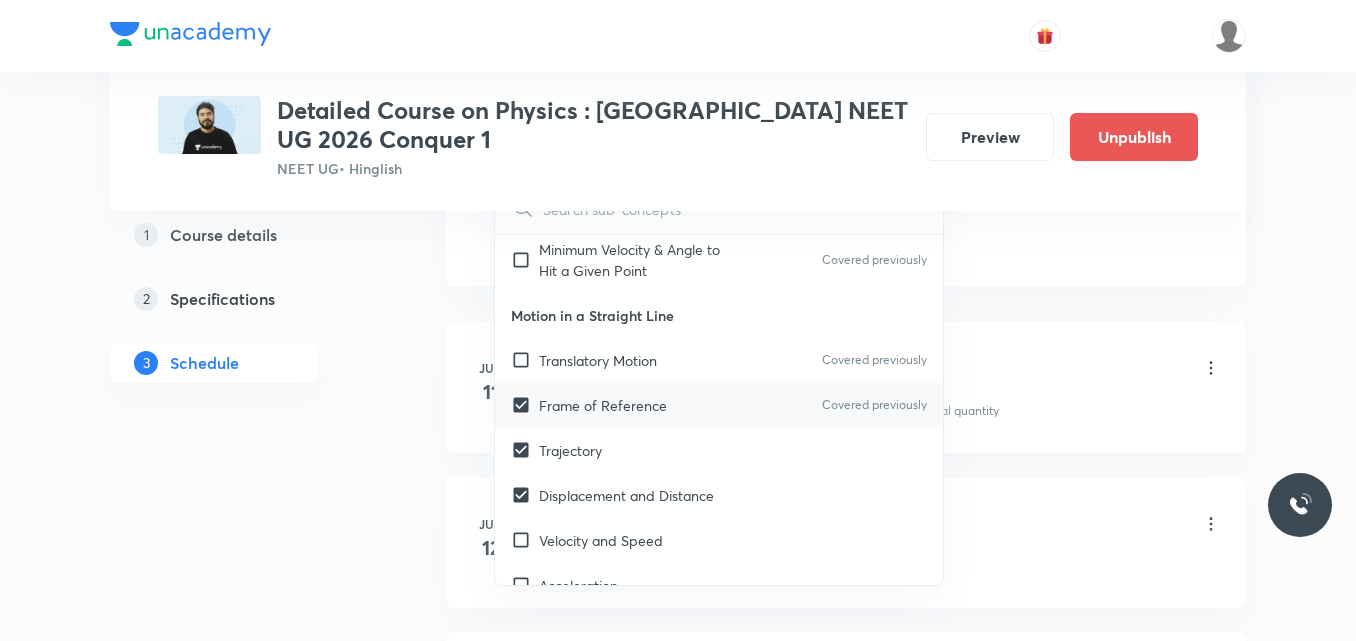 click on "Translatory Motion" at bounding box center (598, 360) 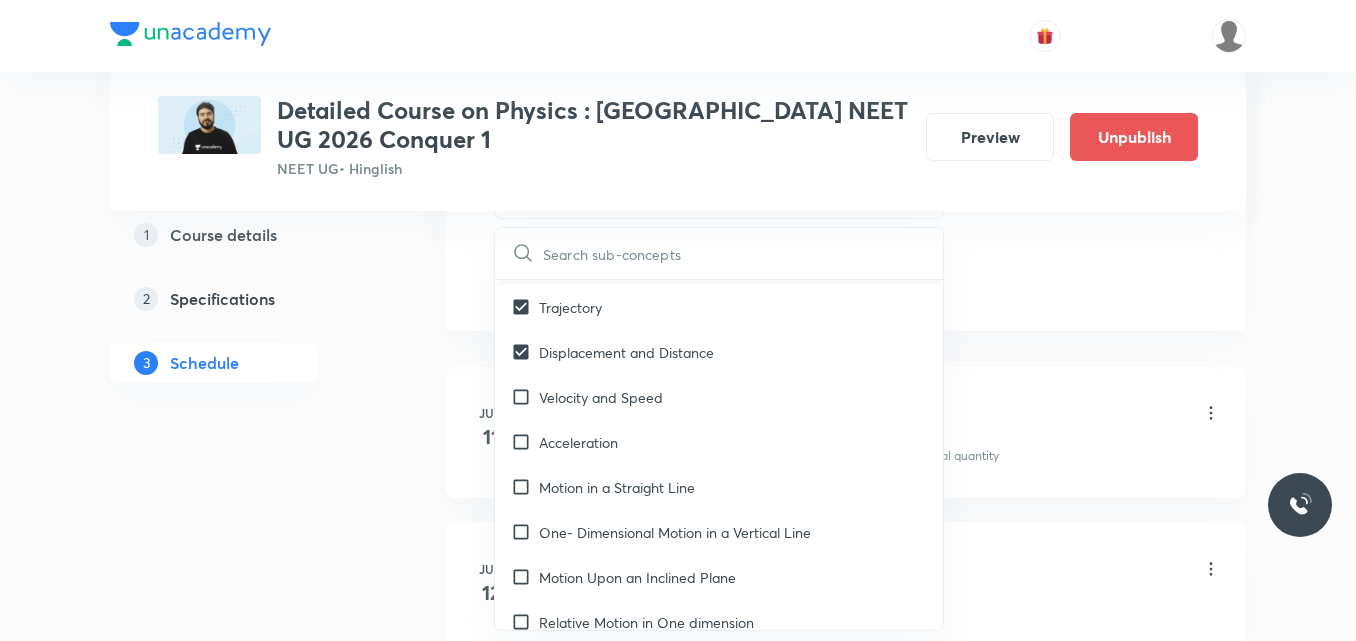 scroll, scrollTop: 2961, scrollLeft: 0, axis: vertical 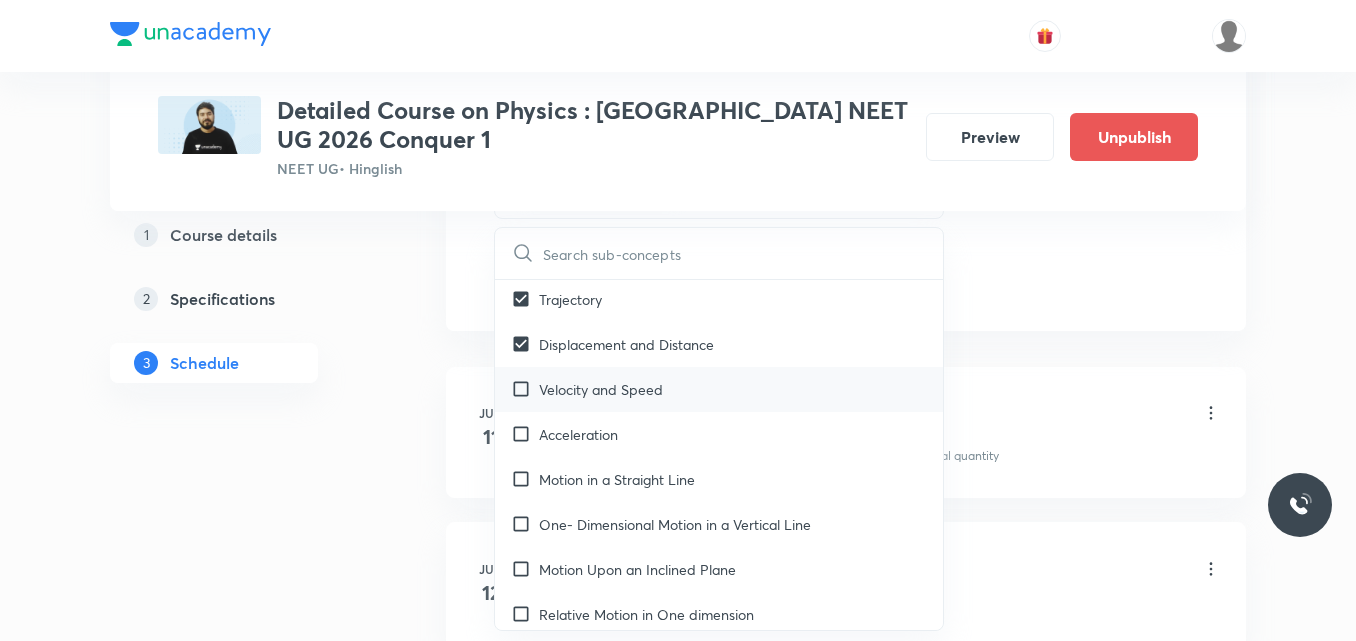 click on "Velocity and Speed" at bounding box center (601, 389) 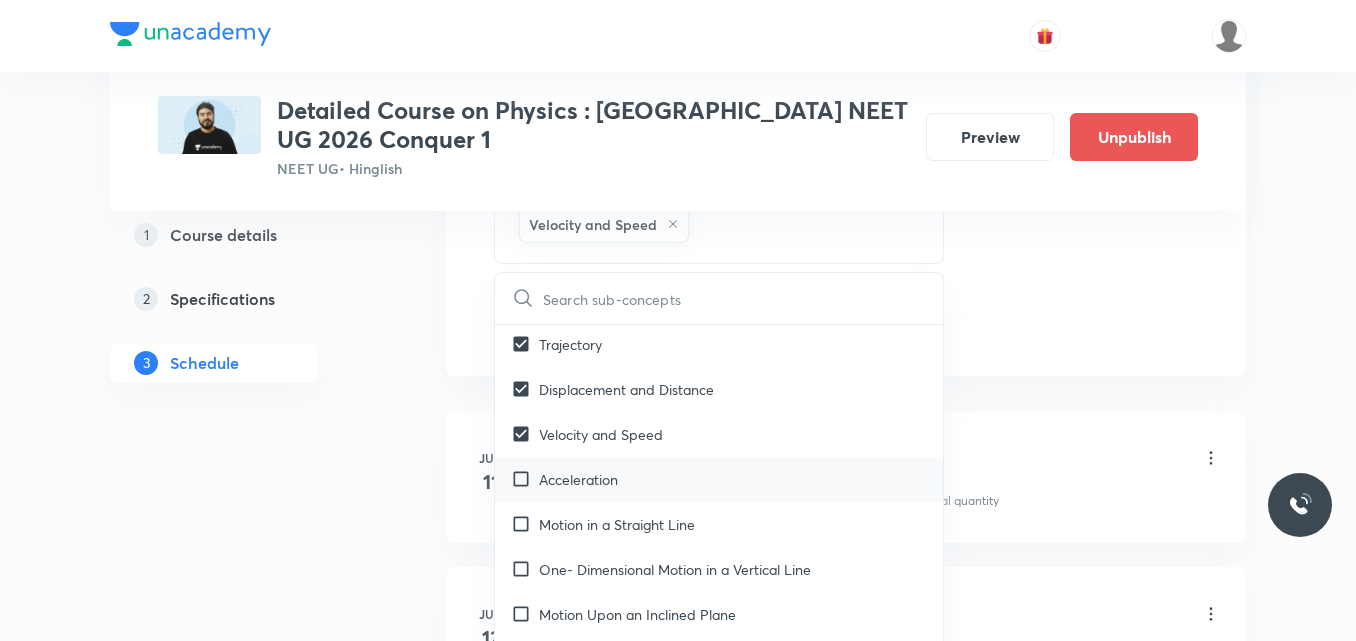 click on "Acceleration" at bounding box center [578, 479] 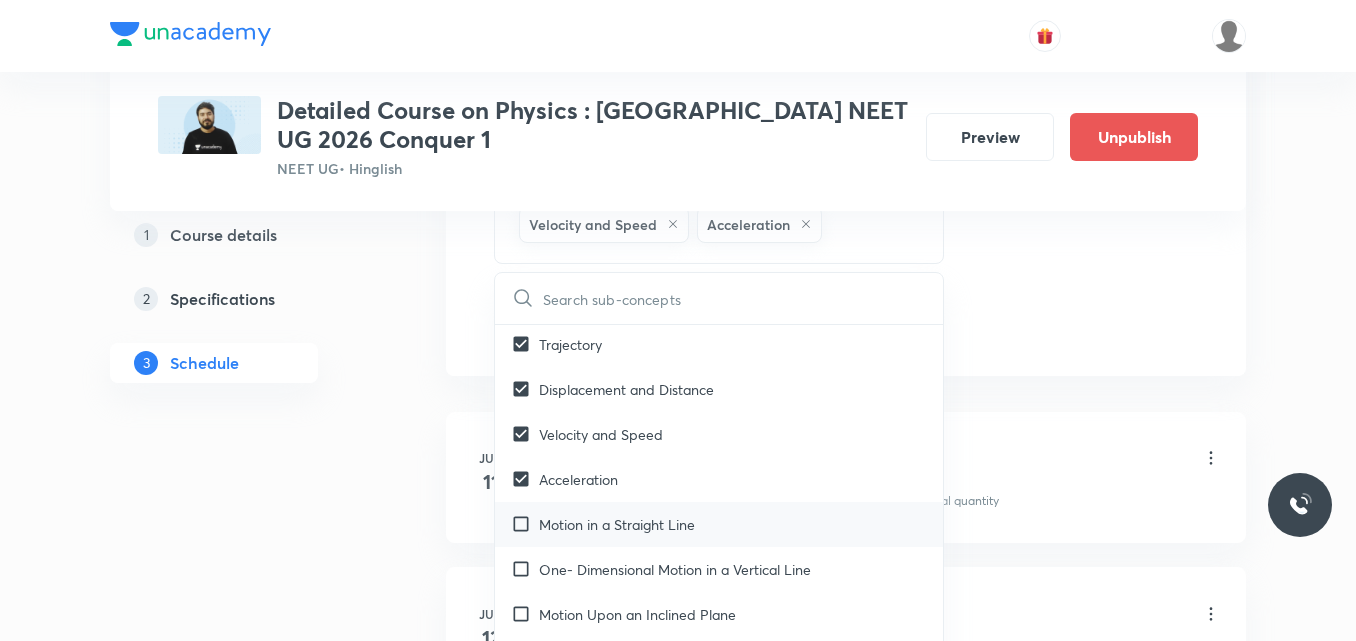 click on "Motion in a Straight Line" at bounding box center (617, 524) 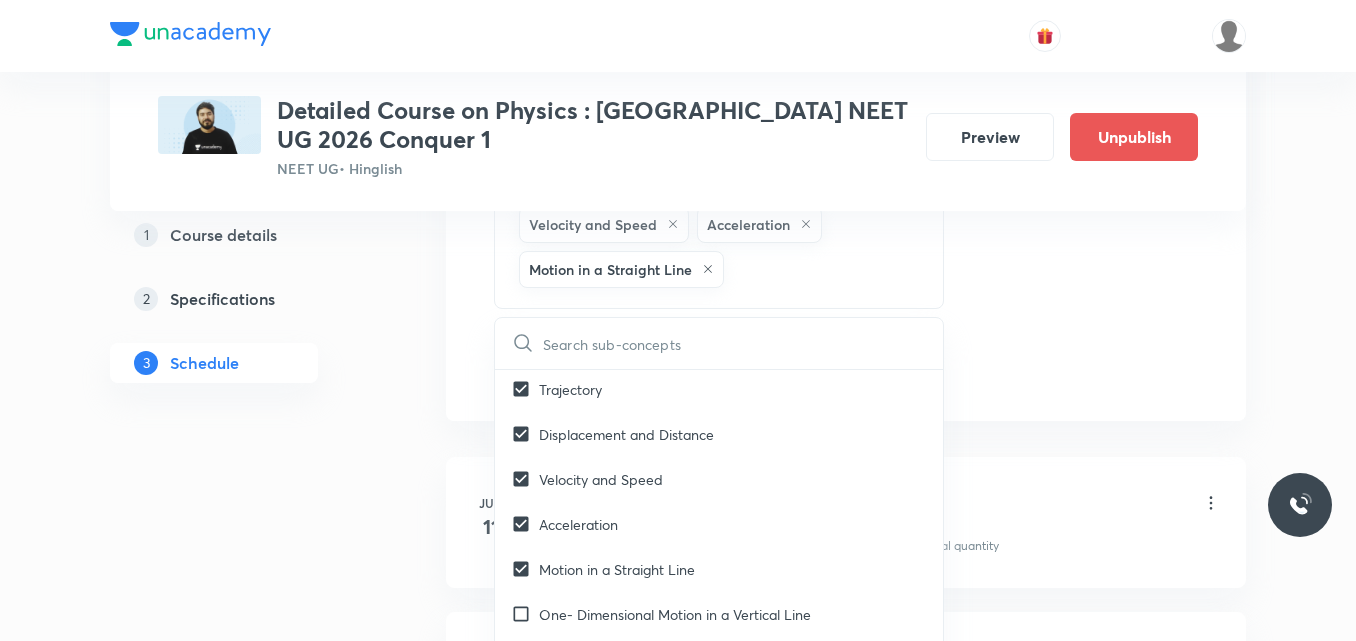 click on "Session  21 Live class Session title 14/99 Session on NLM ​ Schedule for Jul 16, 2025, 1:40 PM ​ Duration (in minutes) 90 ​   Session type Online Offline Room Room-101 Sub-concepts Displacement and Distance  Trajectory  Frame of Reference  Translatory Motion  Velocity and Speed  Acceleration  Motion in a Straight Line  CLEAR ​ Units & Dimensions Physical quantity Covered previously Applications of Dimensional Analysis Covered previously Significant Figures Covered previously Units of Physical Quantities Covered previously System of Units Covered previously Dimensions of Some Mathematical Functions Covered previously Unit and Dimension Covered previously Product of Two Vectors Covered previously Subtraction of Vectors Covered previously Cross Product Covered previously Least Count Analysis Errors of Measurement Covered previously Vernier Callipers Covered previously Screw Gauge Covered previously Zero Error Covered previously Basic Mathematics Elementary Algebra Covered previously Covered previously" at bounding box center [846, -182] 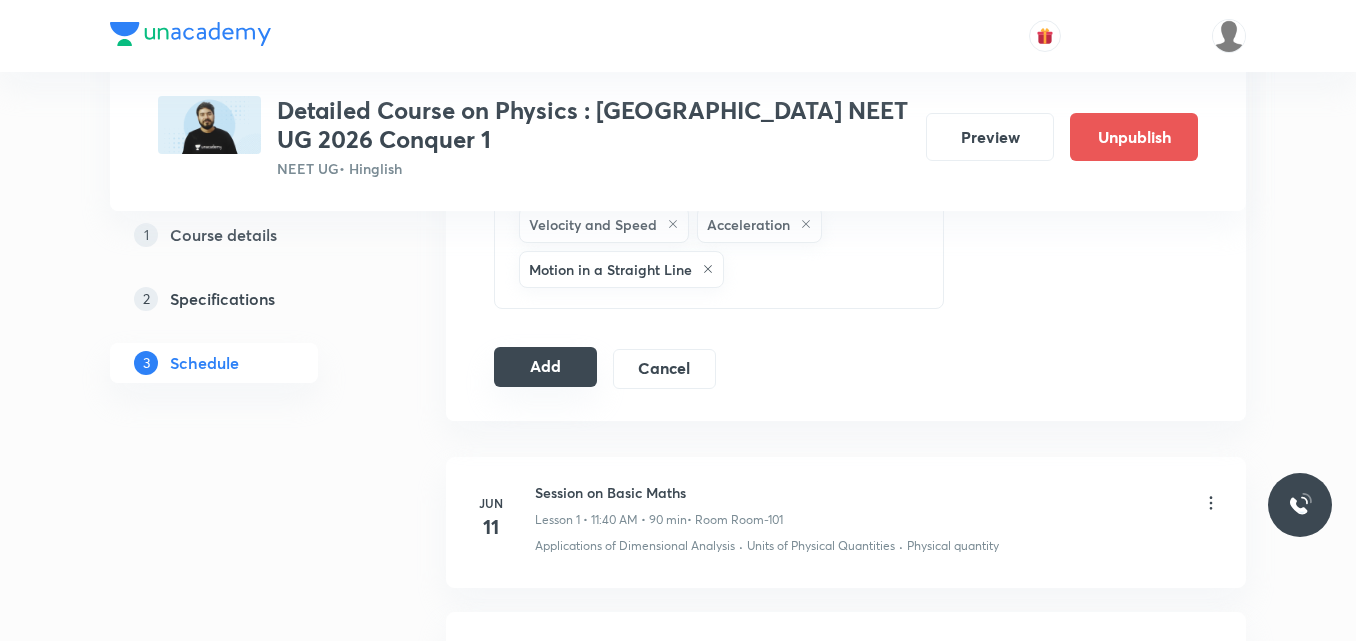 click on "Add" at bounding box center [545, 367] 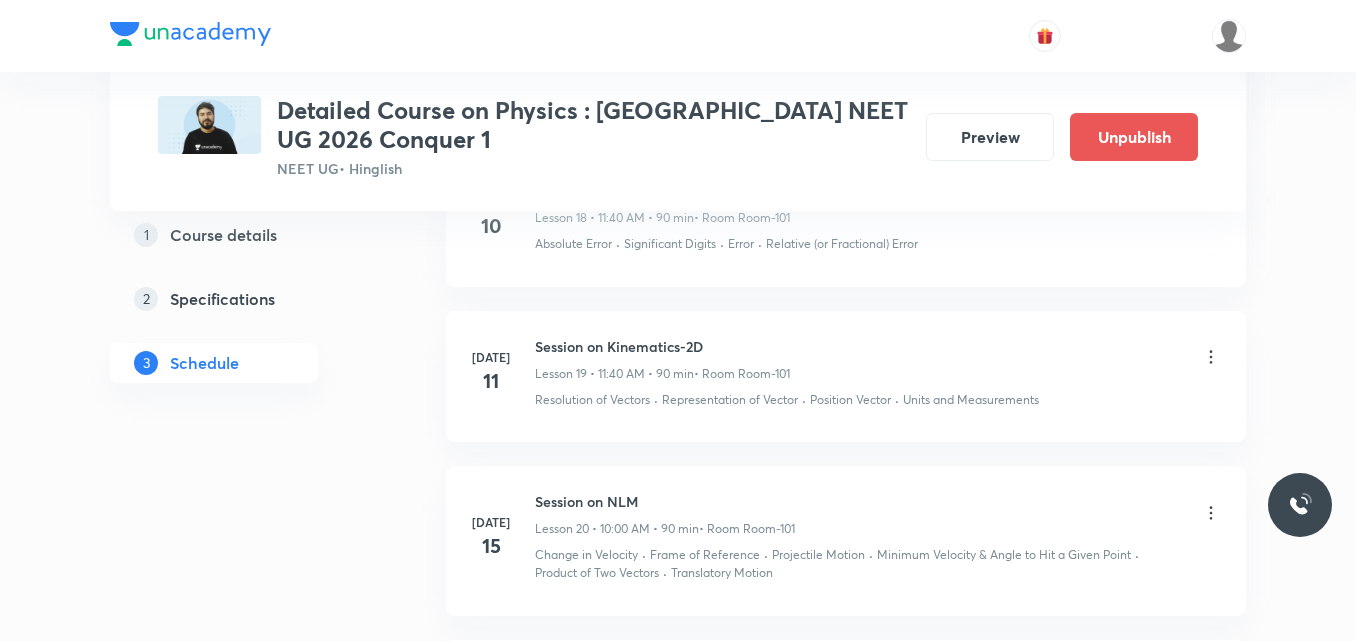 scroll, scrollTop: 3422, scrollLeft: 0, axis: vertical 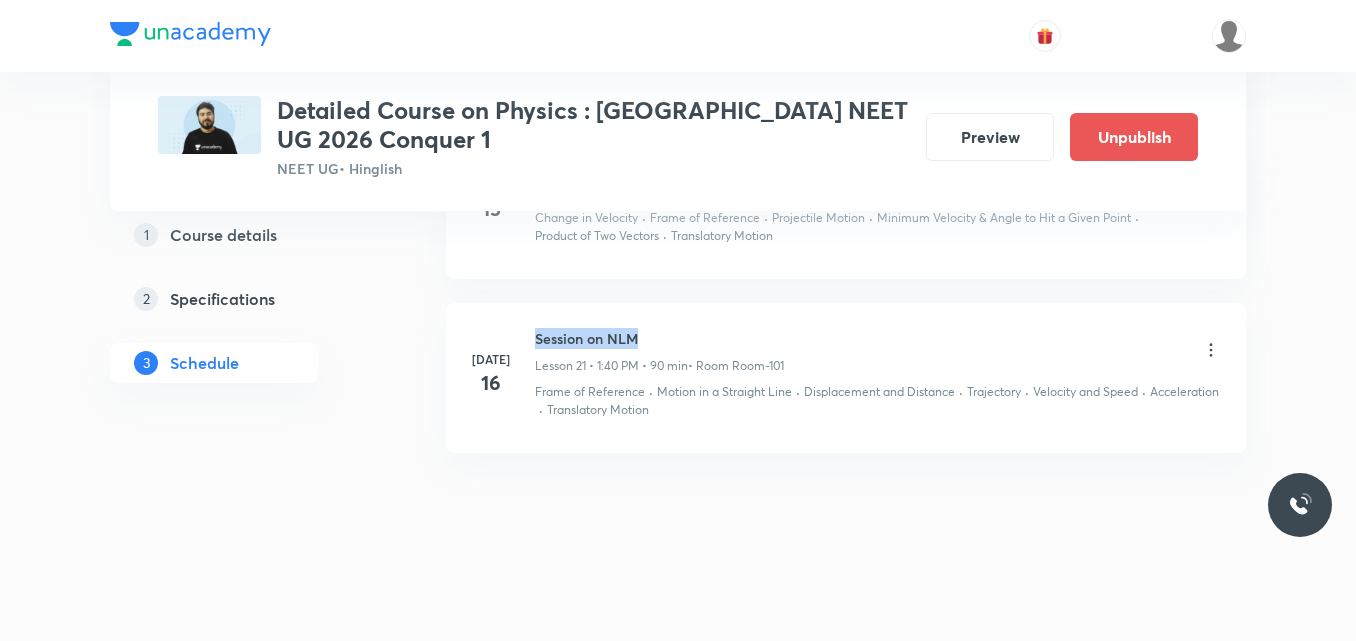 drag, startPoint x: 535, startPoint y: 336, endPoint x: 706, endPoint y: 326, distance: 171.29214 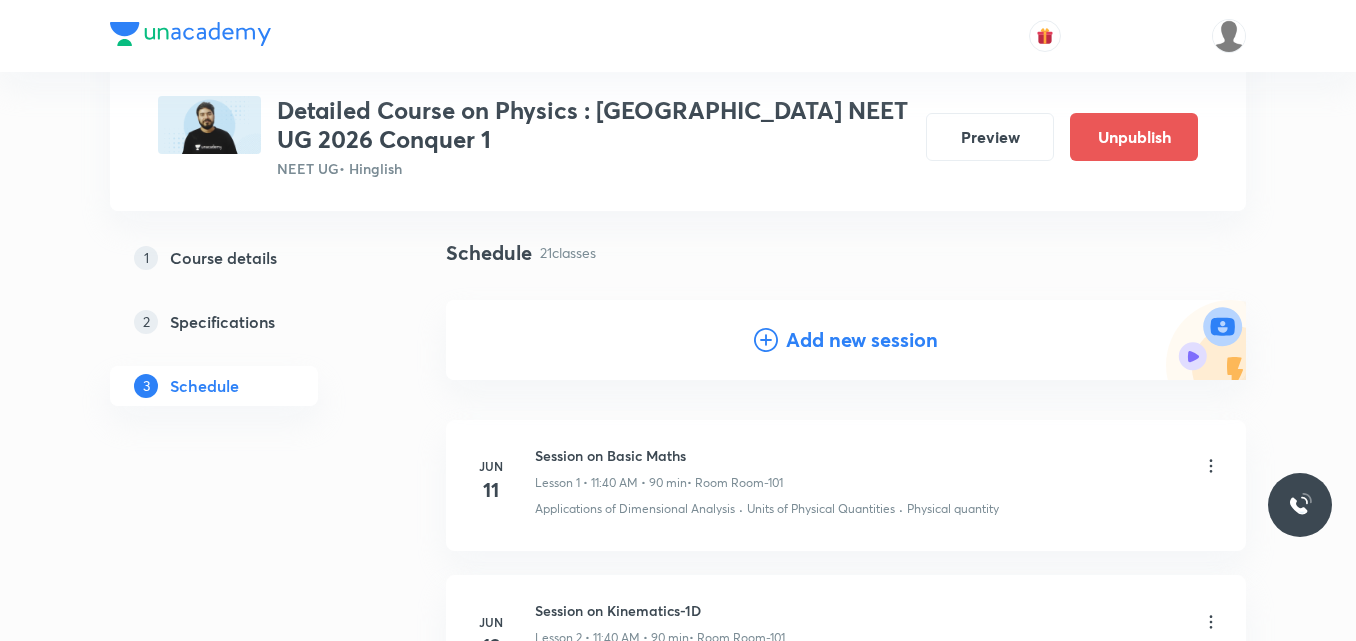 scroll, scrollTop: 0, scrollLeft: 0, axis: both 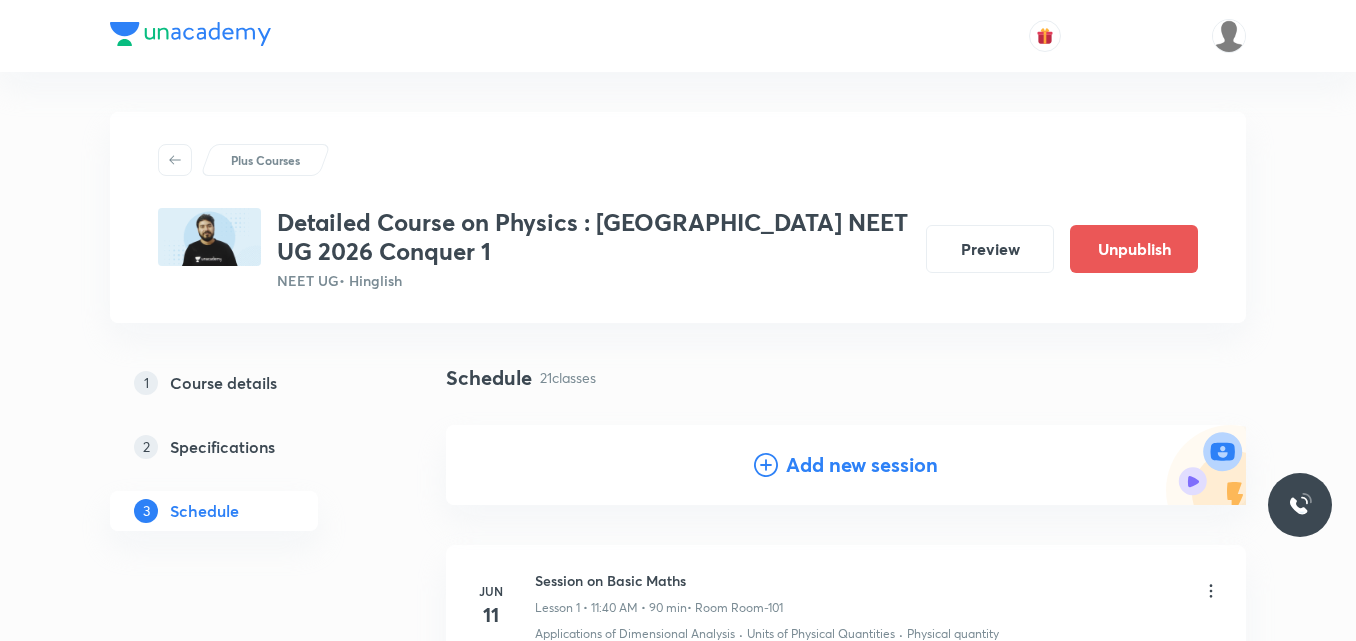 click 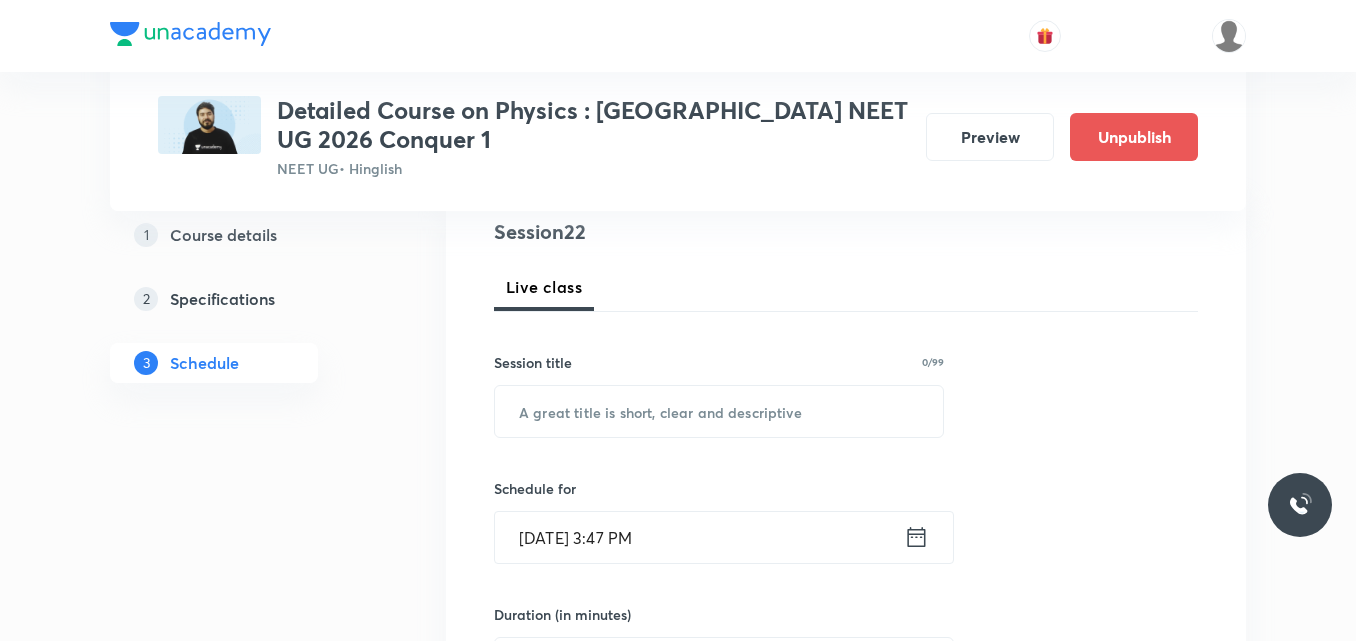 scroll, scrollTop: 242, scrollLeft: 0, axis: vertical 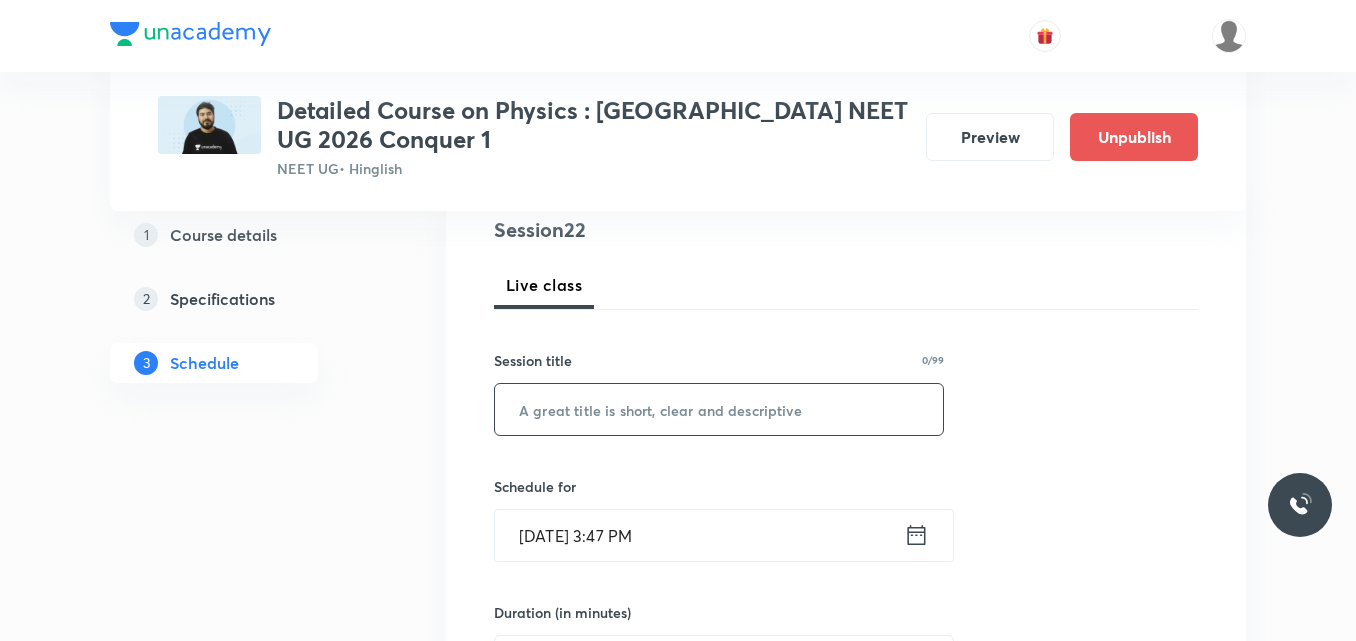 click at bounding box center [719, 409] 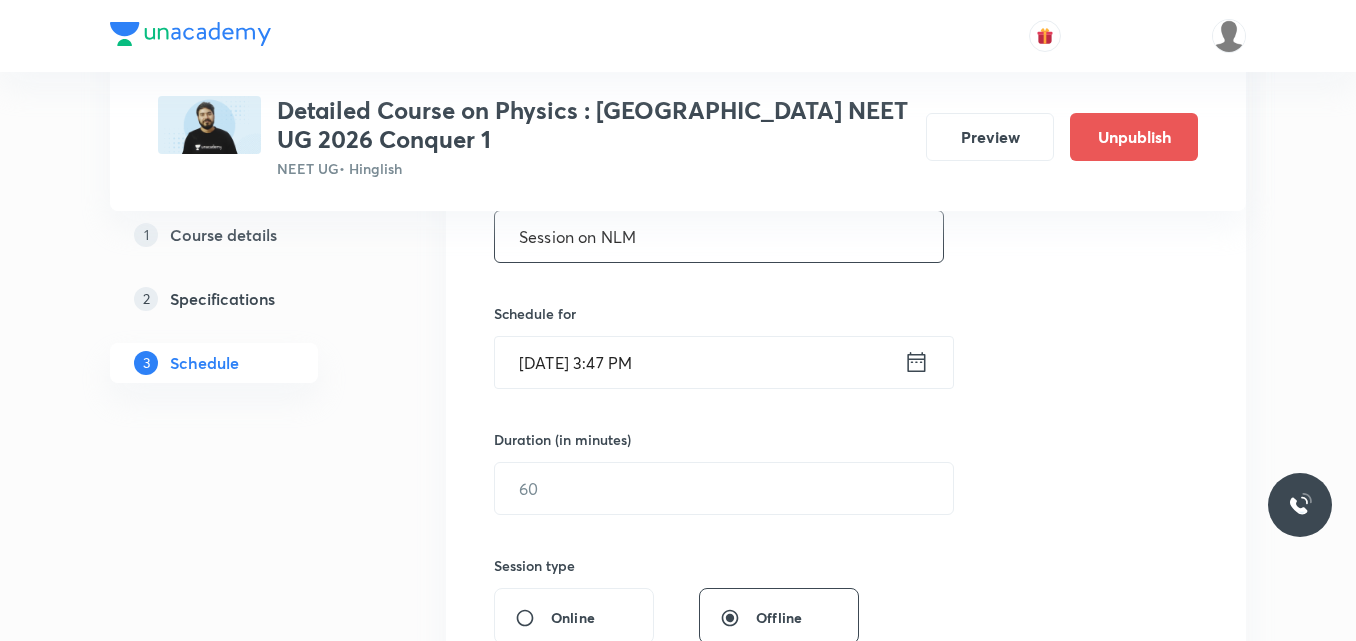 scroll, scrollTop: 416, scrollLeft: 0, axis: vertical 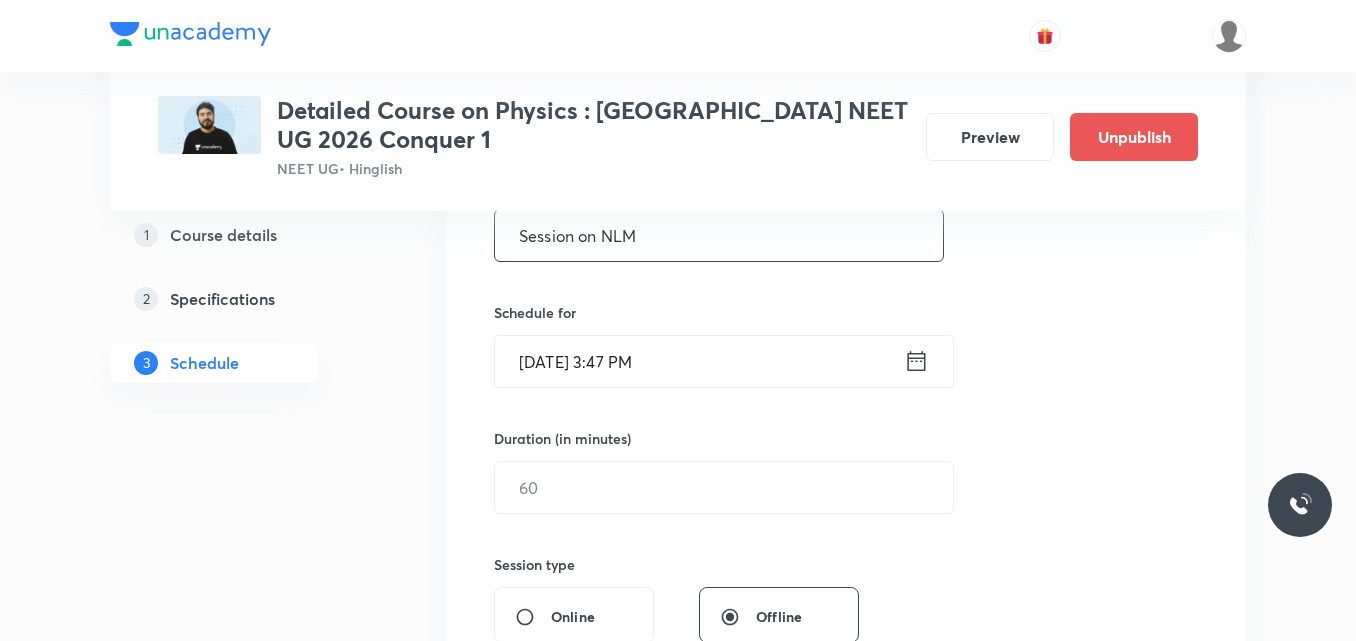 type on "Session on NLM" 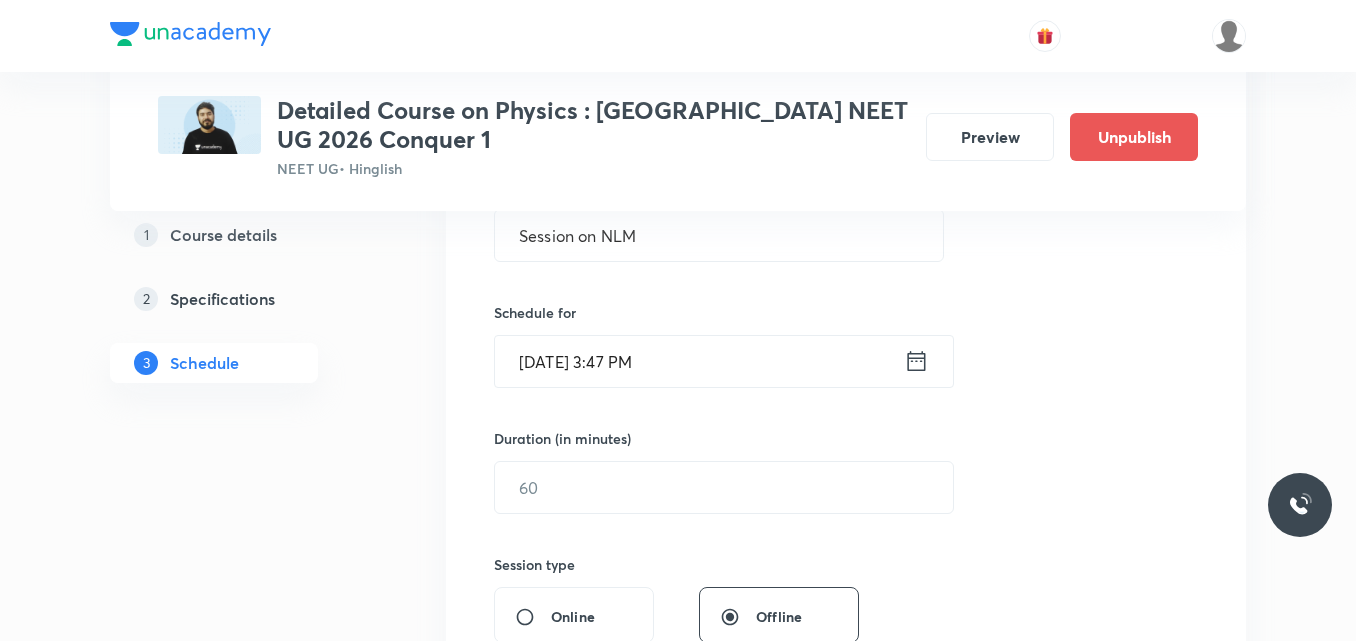 click 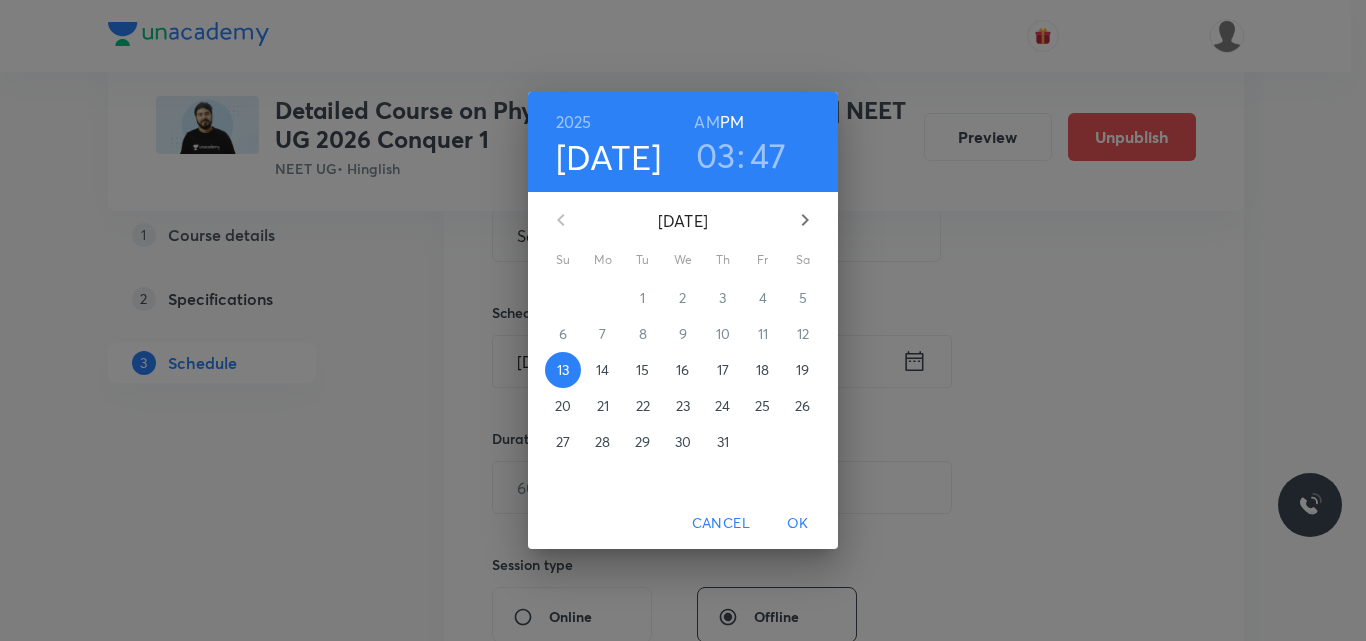 click on "17" at bounding box center (723, 370) 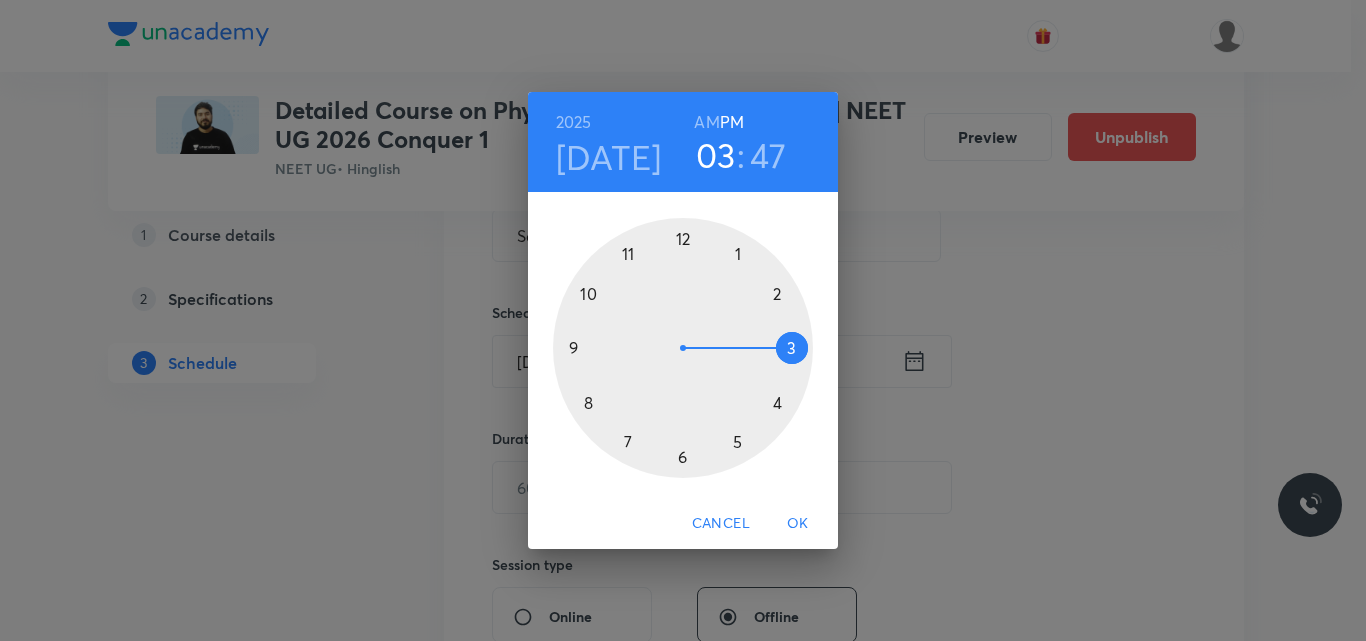 click on "AM" at bounding box center [706, 122] 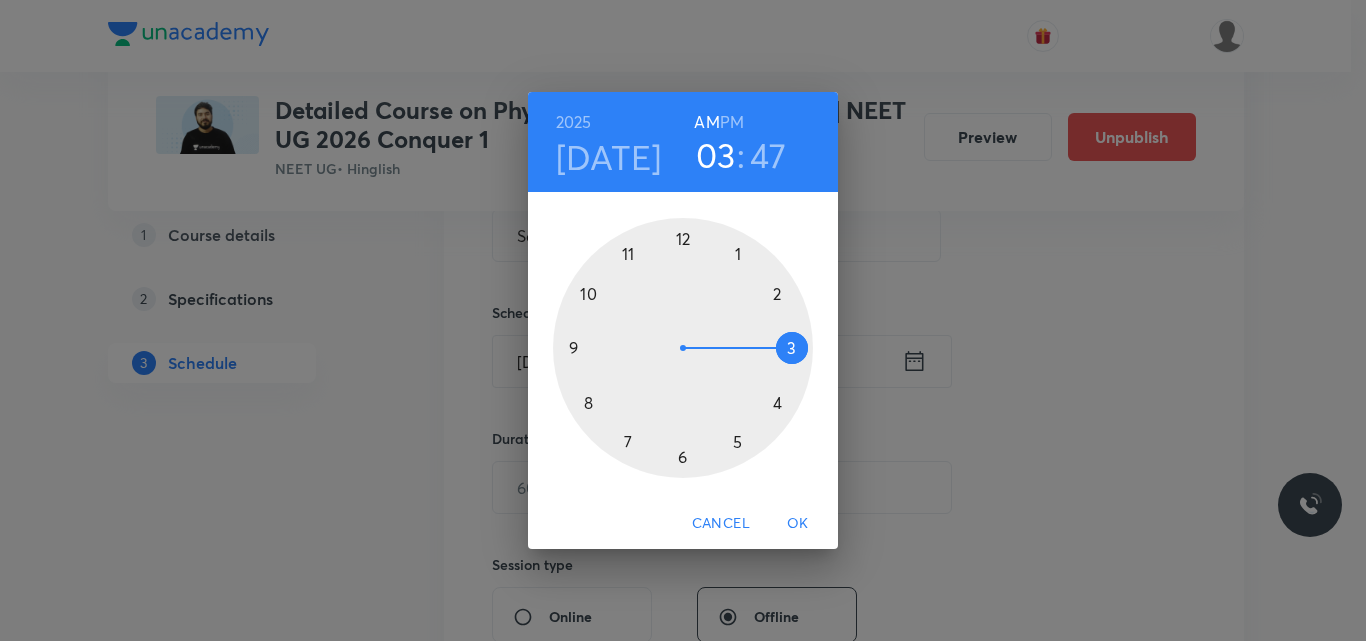 click at bounding box center (683, 348) 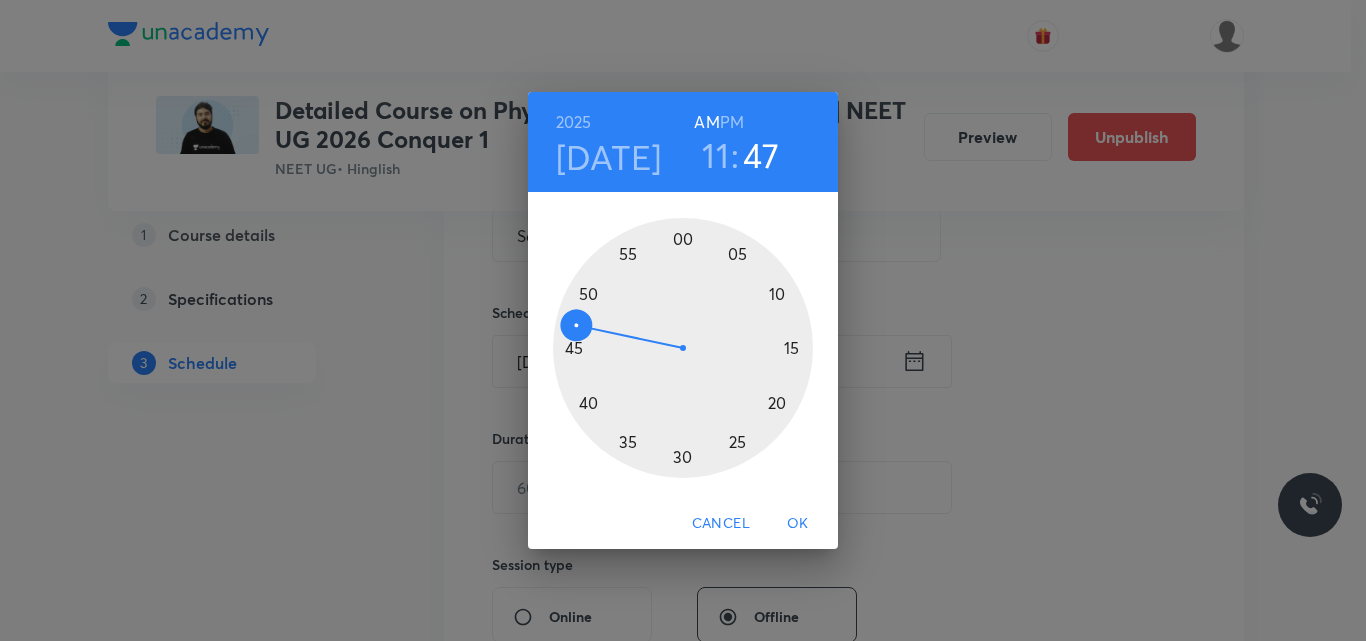 click at bounding box center (683, 348) 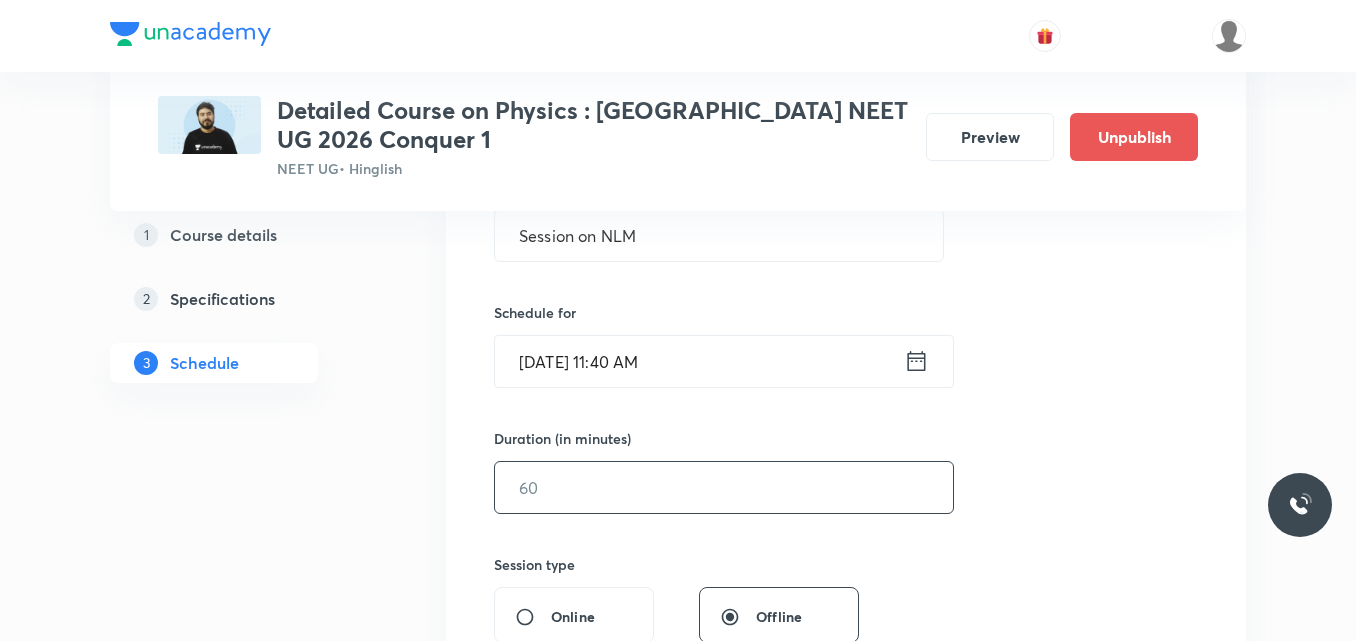click at bounding box center (724, 487) 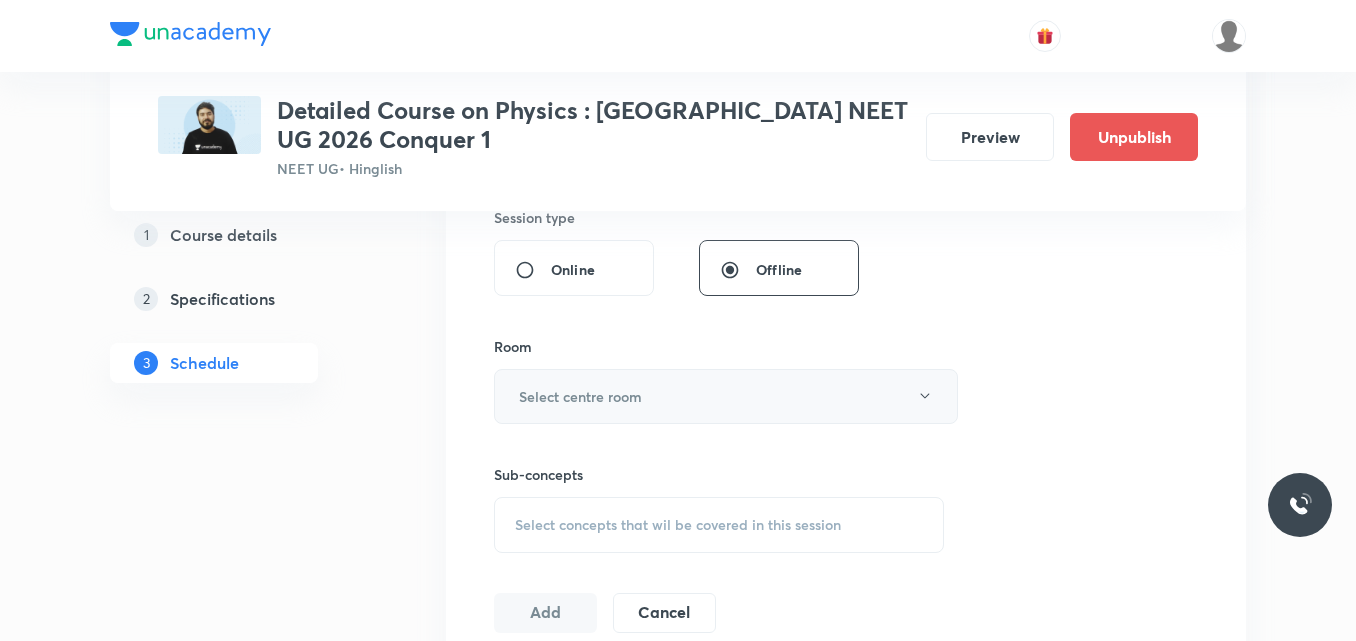 scroll, scrollTop: 764, scrollLeft: 0, axis: vertical 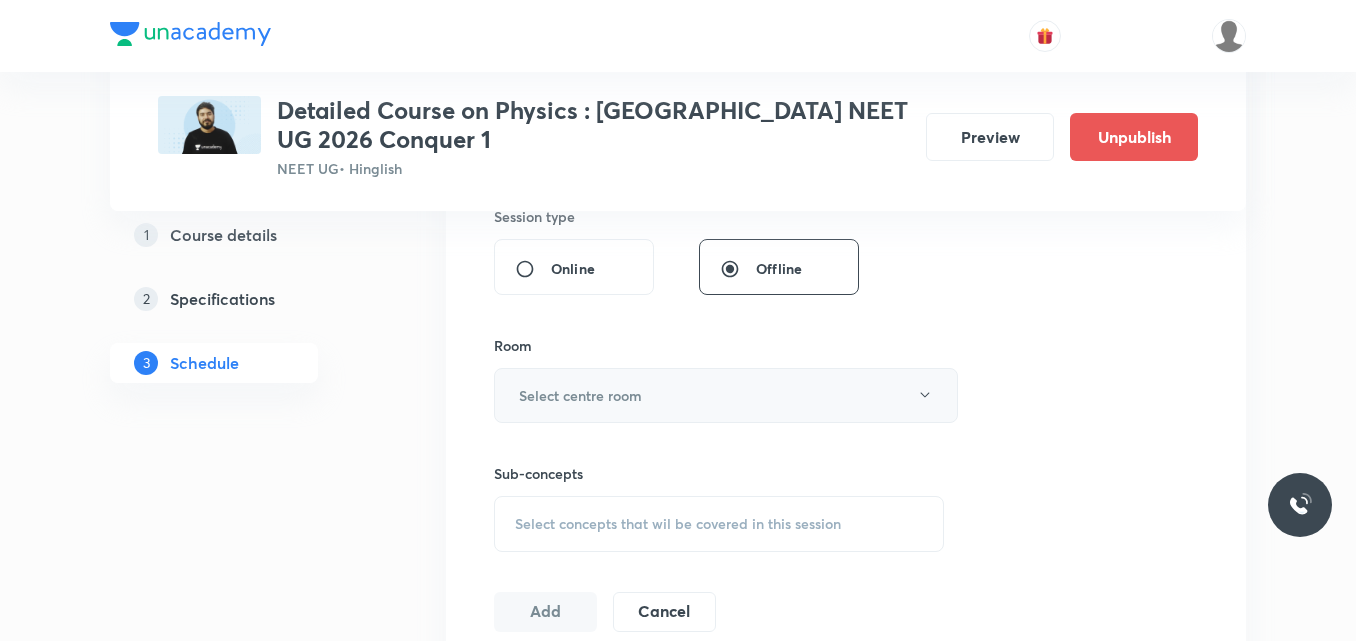 type on "90" 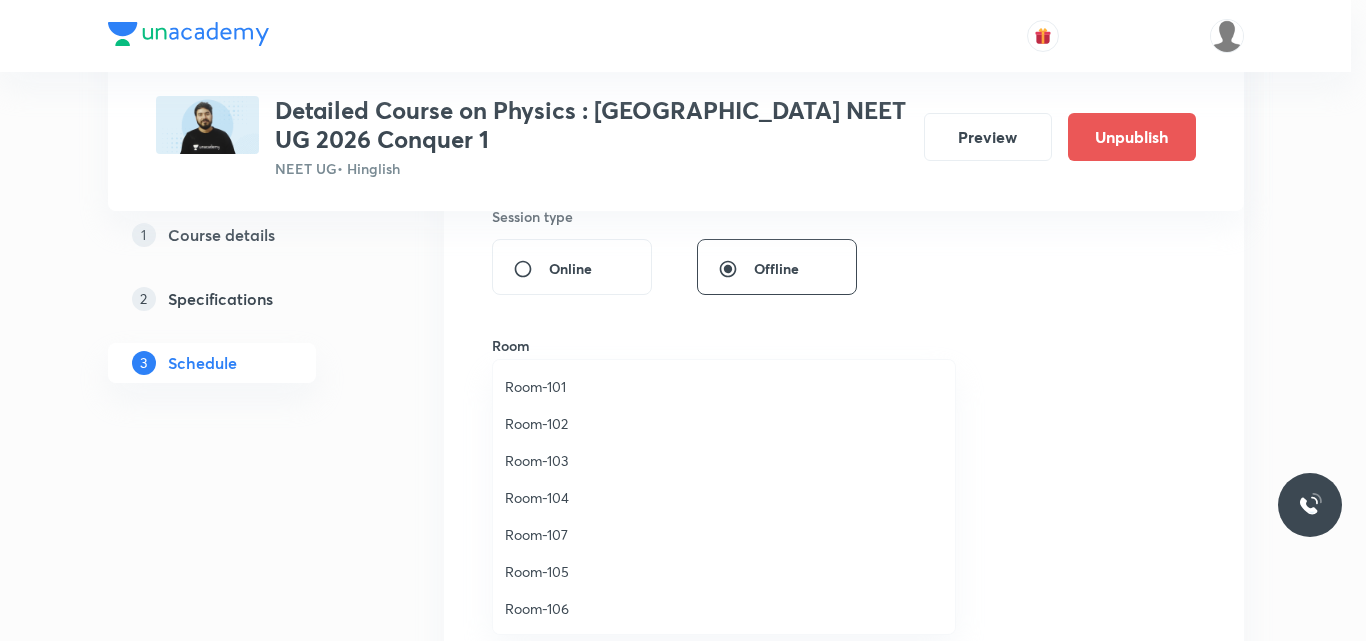 click on "Room-101" at bounding box center [724, 386] 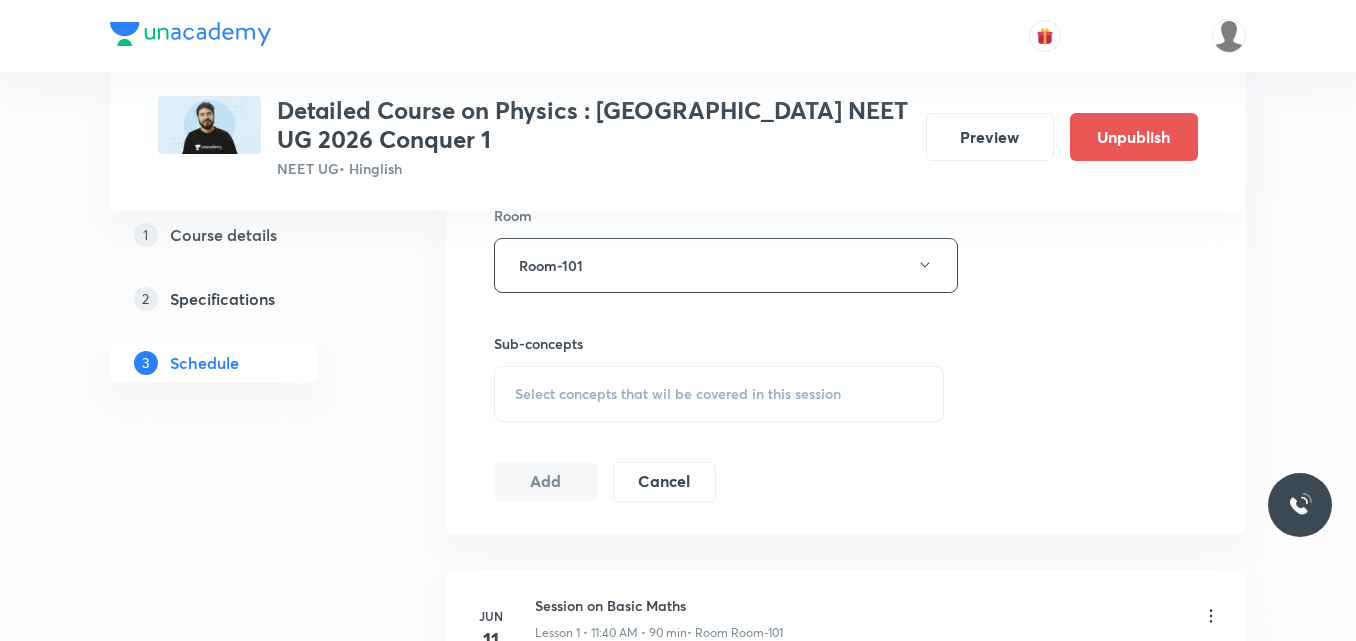 scroll, scrollTop: 896, scrollLeft: 0, axis: vertical 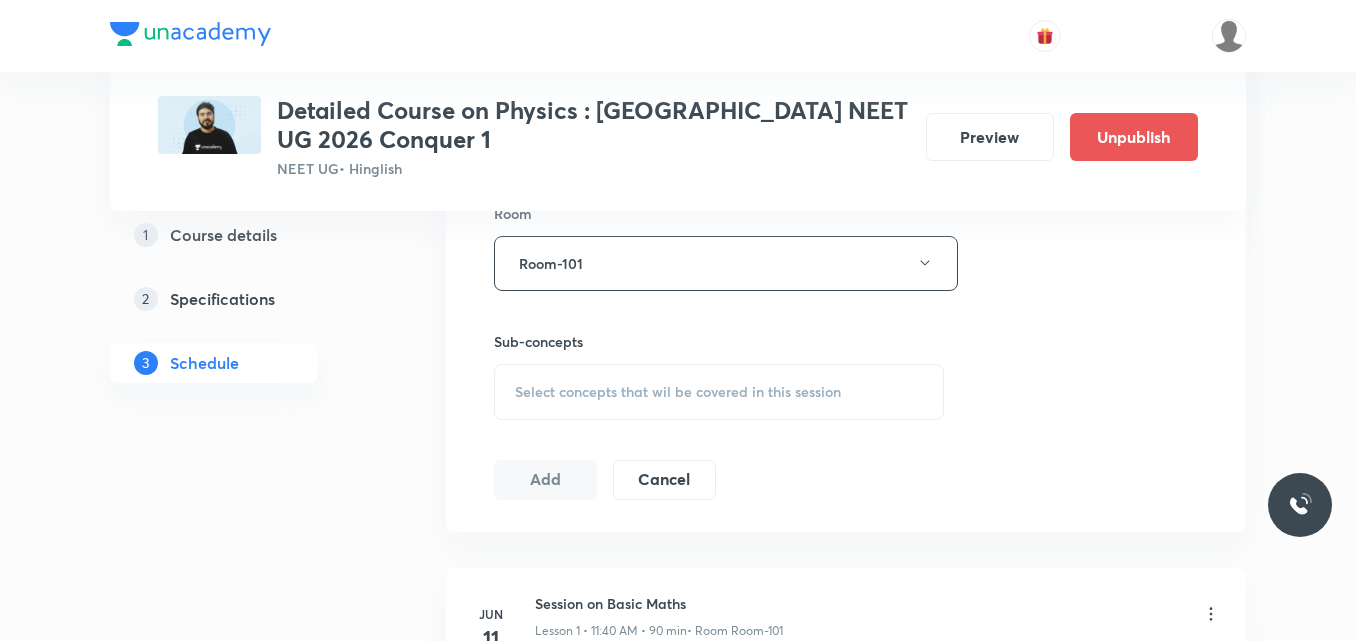 click on "Select concepts that wil be covered in this session" at bounding box center (678, 392) 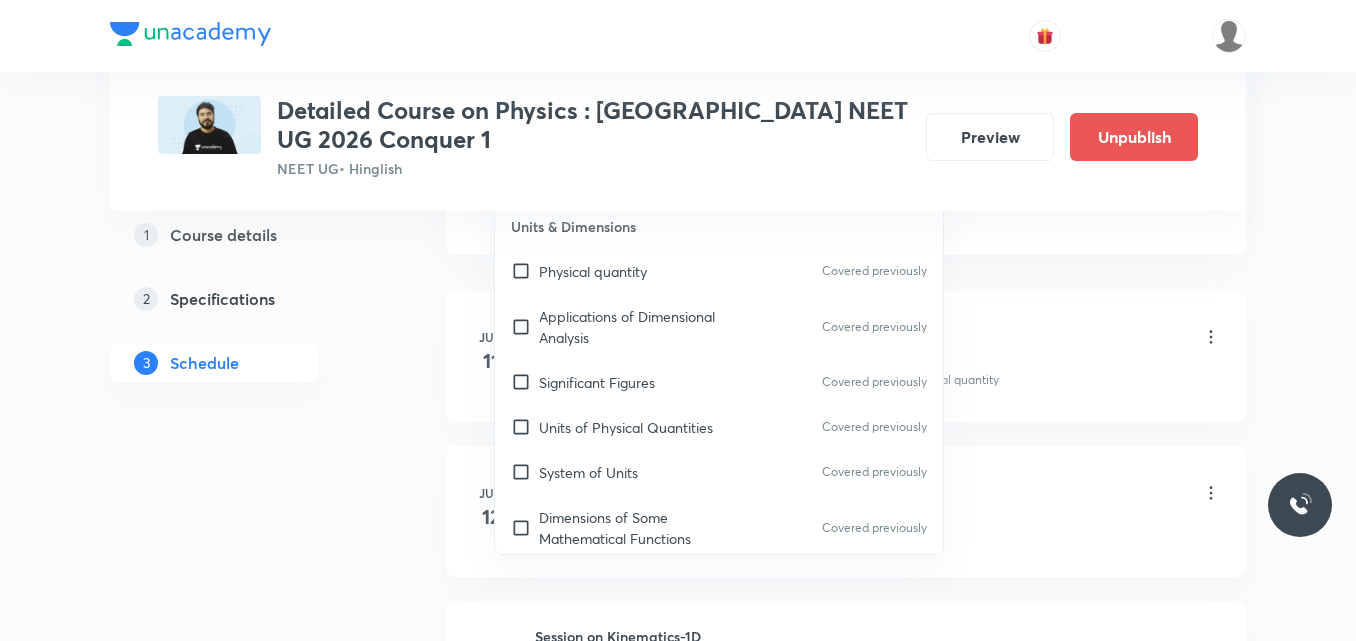 scroll, scrollTop: 1185, scrollLeft: 0, axis: vertical 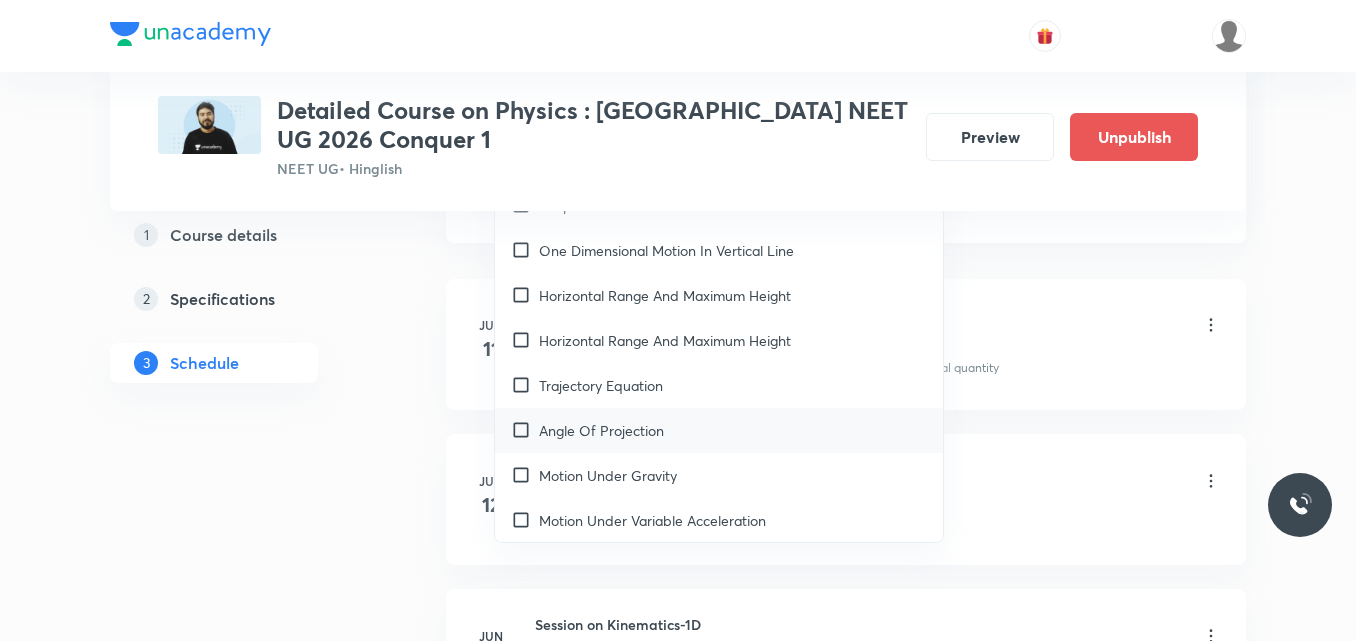 click on "Angle Of Projection" at bounding box center (601, 430) 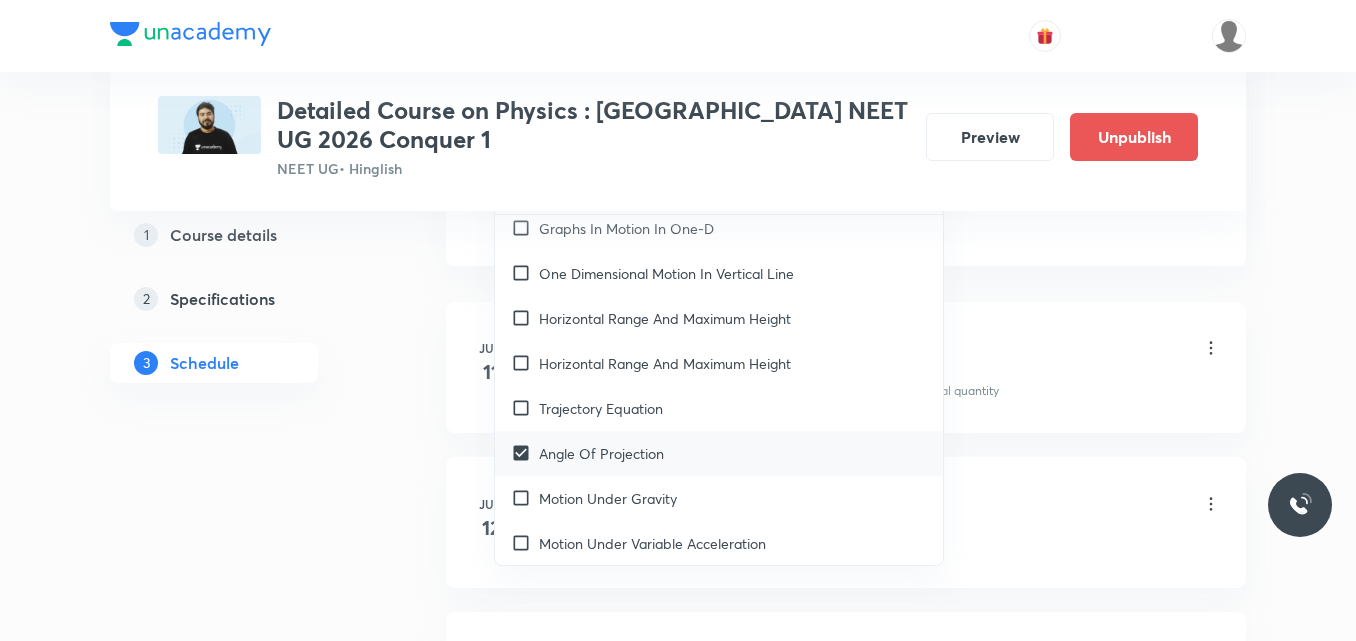 click on "Trajectory Equation" at bounding box center (719, 408) 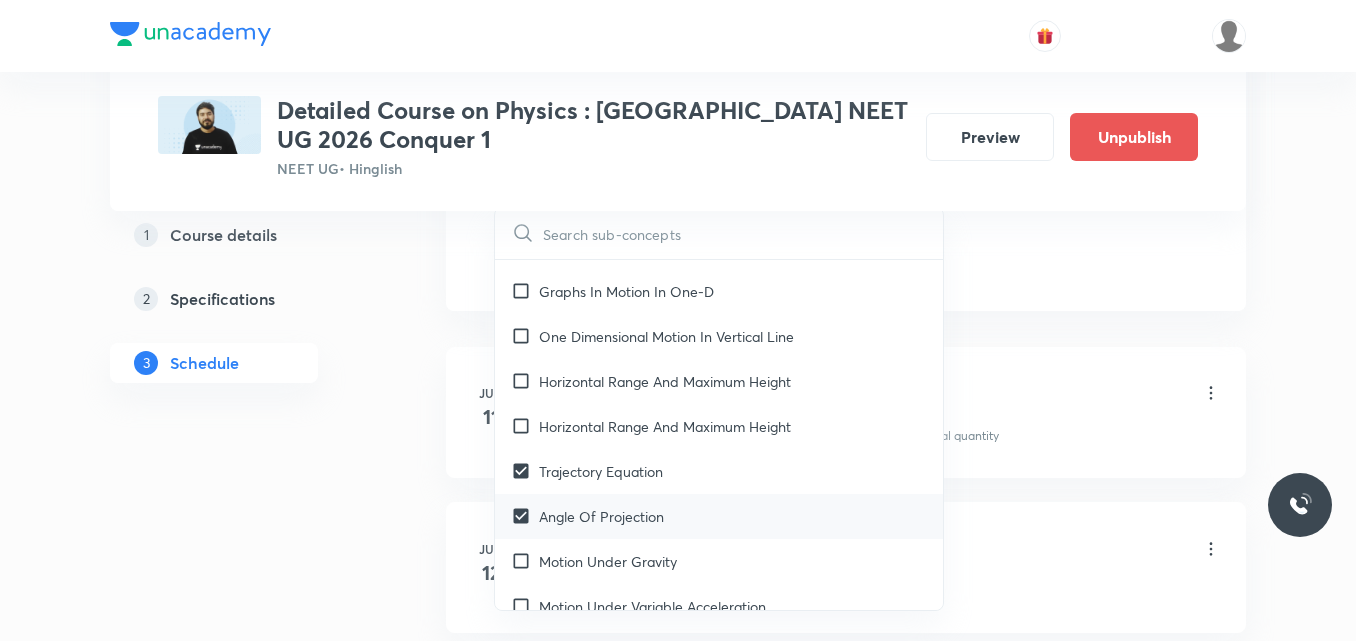 scroll, scrollTop: 3398, scrollLeft: 0, axis: vertical 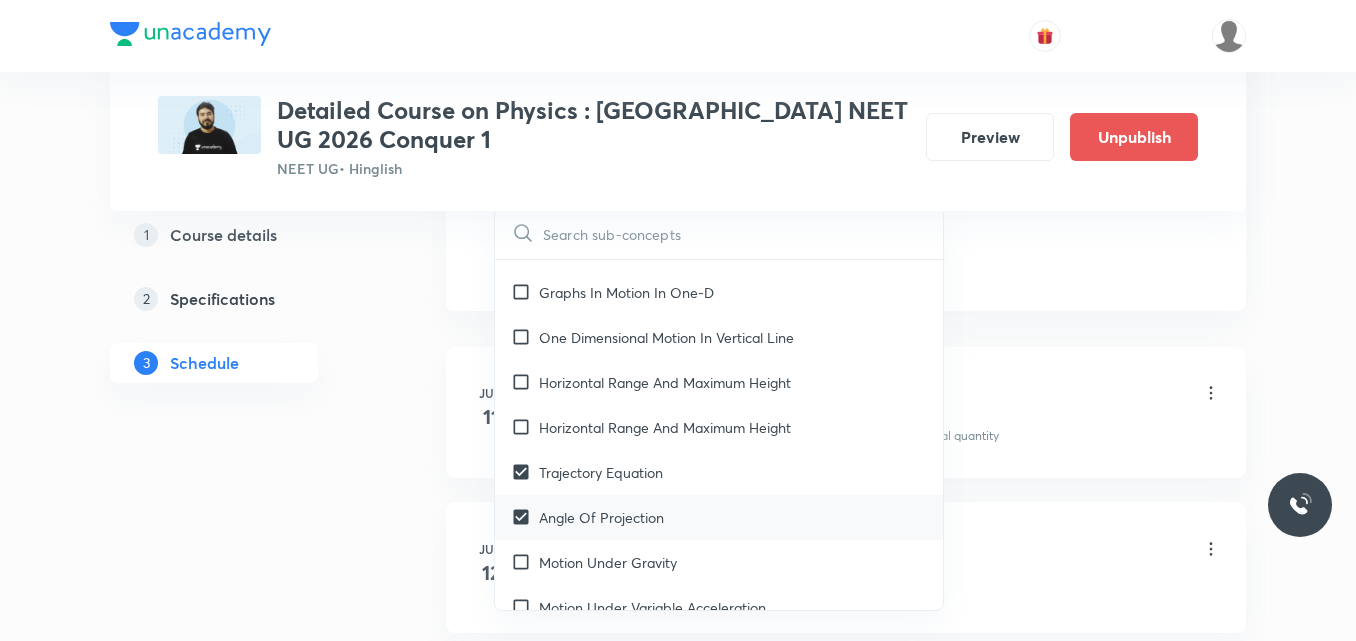 click on "Horizontal Range And Maximum Height" at bounding box center (665, 427) 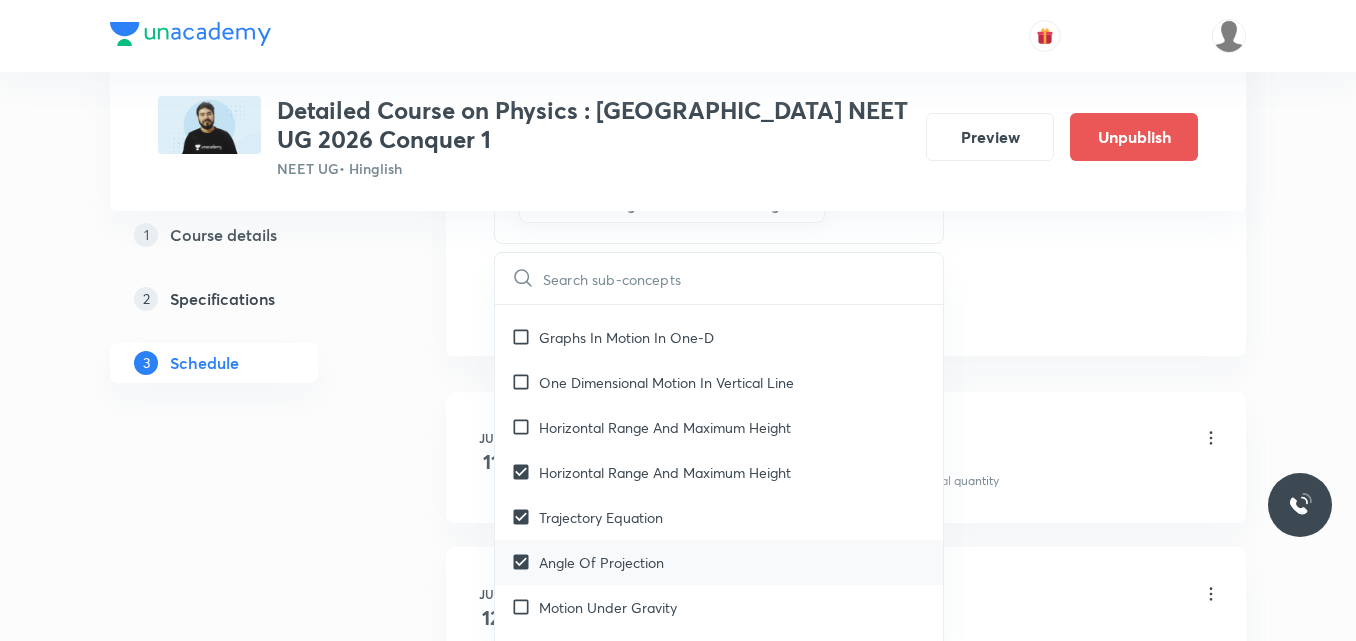 click on "Horizontal Range And Maximum Height" at bounding box center [665, 427] 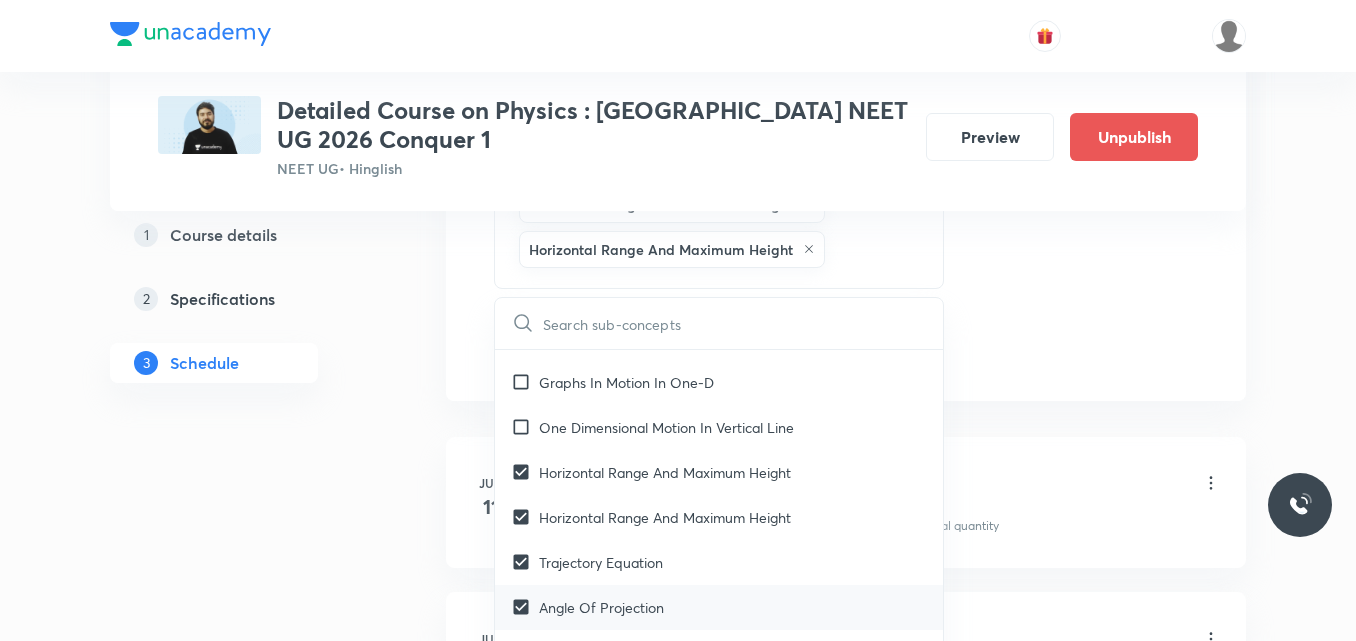 click on "One Dimensional Motion In Vertical Line" at bounding box center (666, 427) 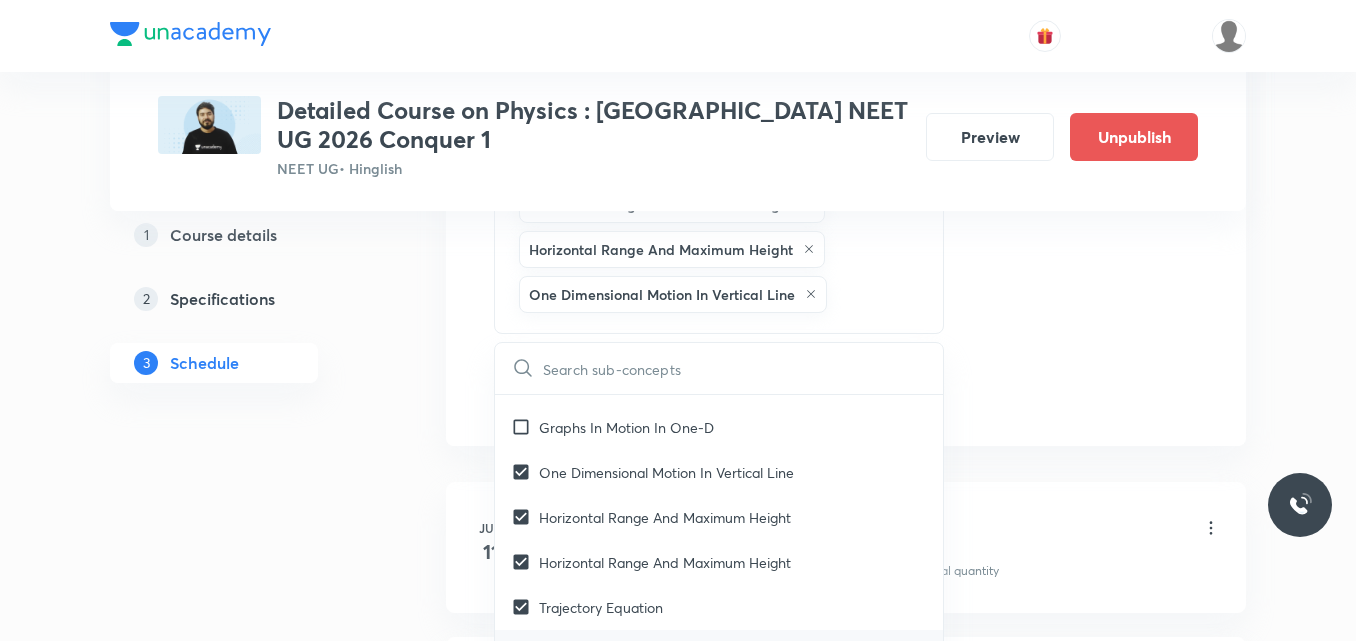 click on "Graphs In Motion In One-D" at bounding box center [626, 427] 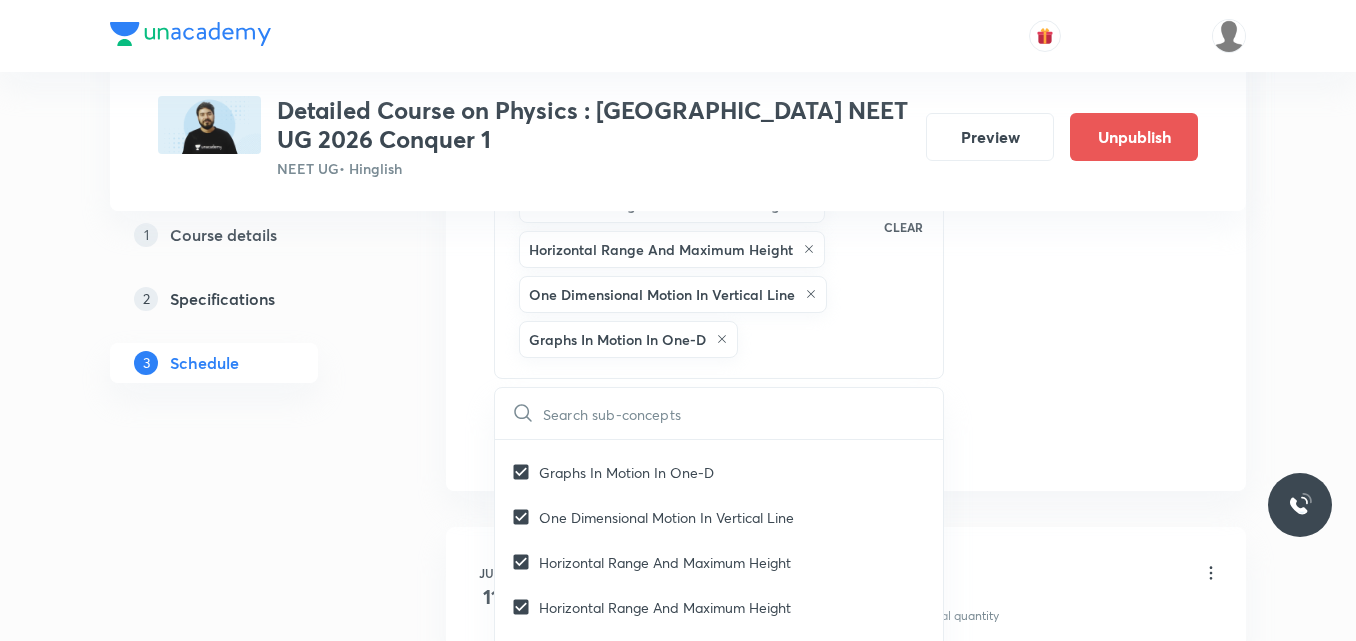 click on "Session  22 Live class Session title 14/99 Session on NLM ​ Schedule for Jul 17, 2025, 11:40 AM ​ Duration (in minutes) 90 ​   Session type Online Offline Room Room-101 Sub-concepts Angle Of Projection Trajectory Equation Horizontal Range And Maximum Height Horizontal Range And Maximum Height One Dimensional Motion In Vertical Line Graphs In Motion In One-D CLEAR ​ Units & Dimensions Physical quantity Covered previously Applications of Dimensional Analysis Covered previously Significant Figures Covered previously Units of Physical Quantities Covered previously System of Units Covered previously Dimensions of Some Mathematical Functions Covered previously Unit and Dimension Covered previously Product of Two Vectors Covered previously Subtraction of Vectors Covered previously Cross Product Covered previously Least Count Analysis Errors of Measurement Covered previously Vernier Callipers Covered previously Screw Gauge Covered previously Zero Error Covered previously Basic Mathematics Elementary Algebra" at bounding box center (846, -135) 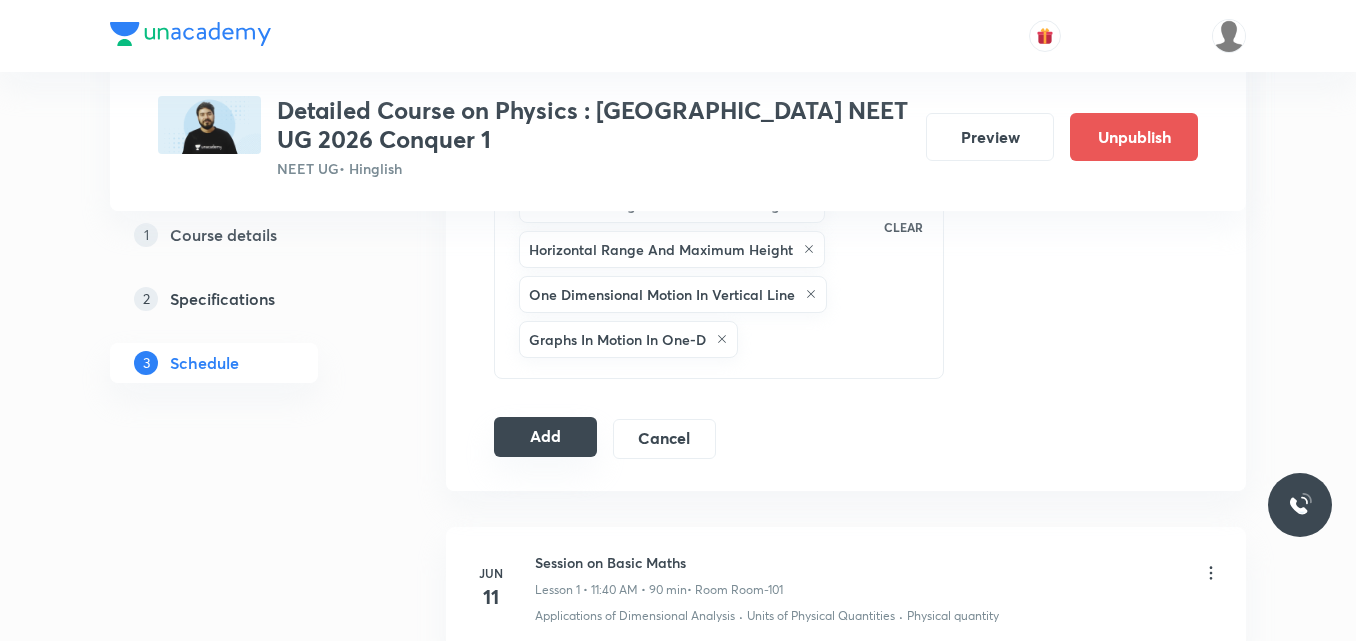 click on "Add" at bounding box center (545, 437) 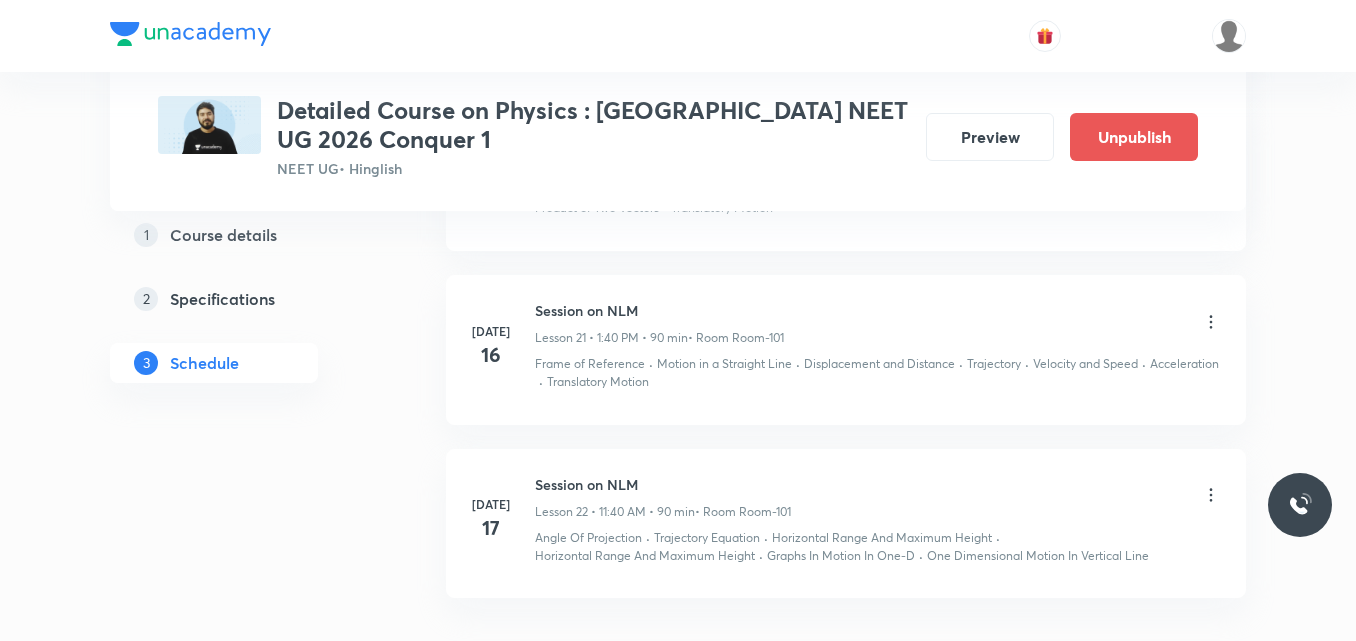 scroll, scrollTop: 3595, scrollLeft: 0, axis: vertical 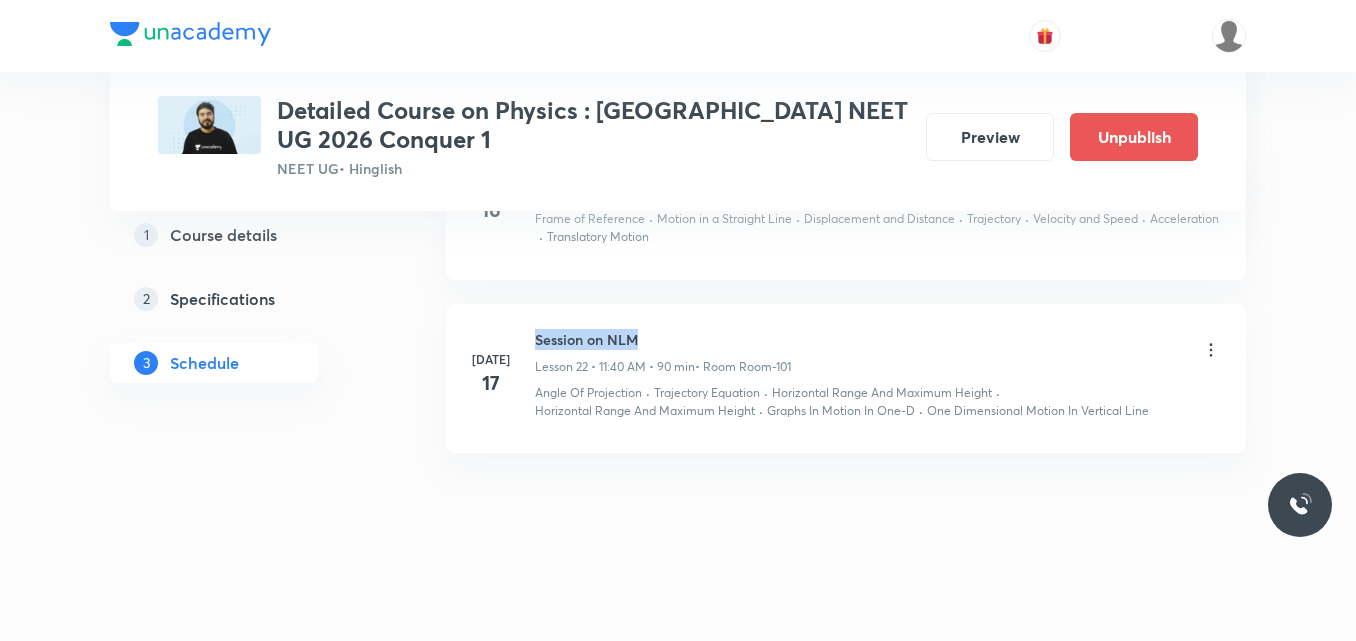 drag, startPoint x: 536, startPoint y: 338, endPoint x: 694, endPoint y: 332, distance: 158.11388 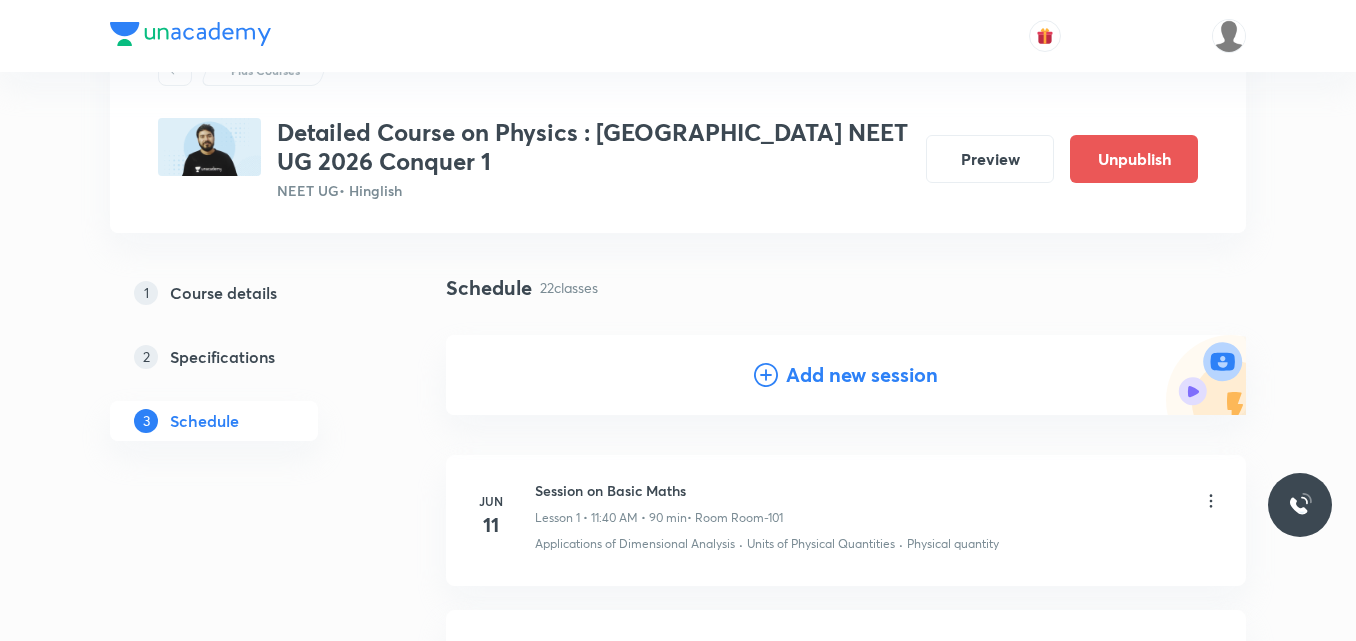 scroll, scrollTop: 0, scrollLeft: 0, axis: both 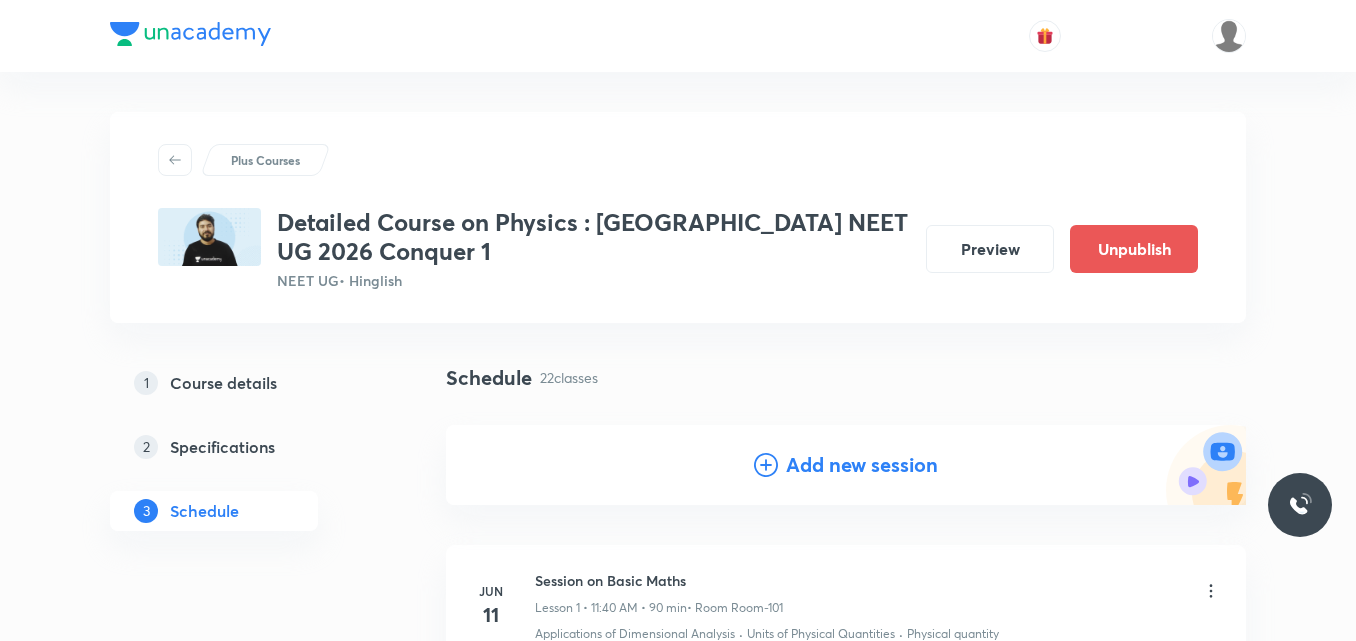 click 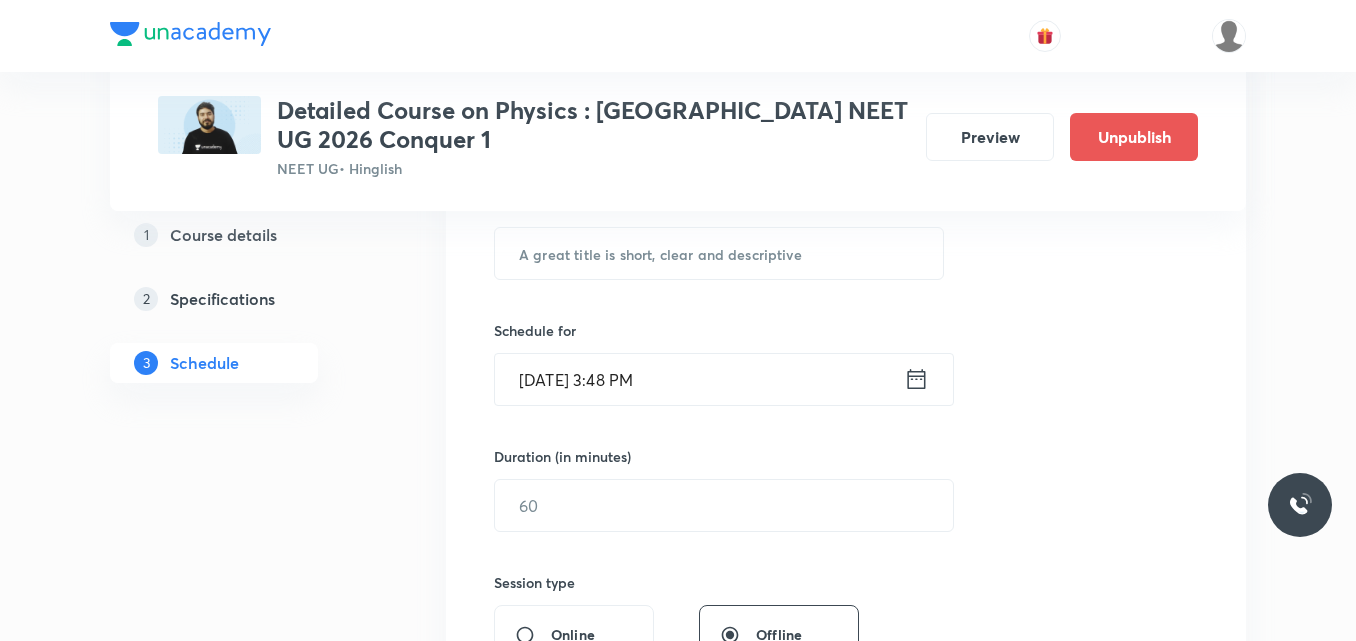 scroll, scrollTop: 320, scrollLeft: 0, axis: vertical 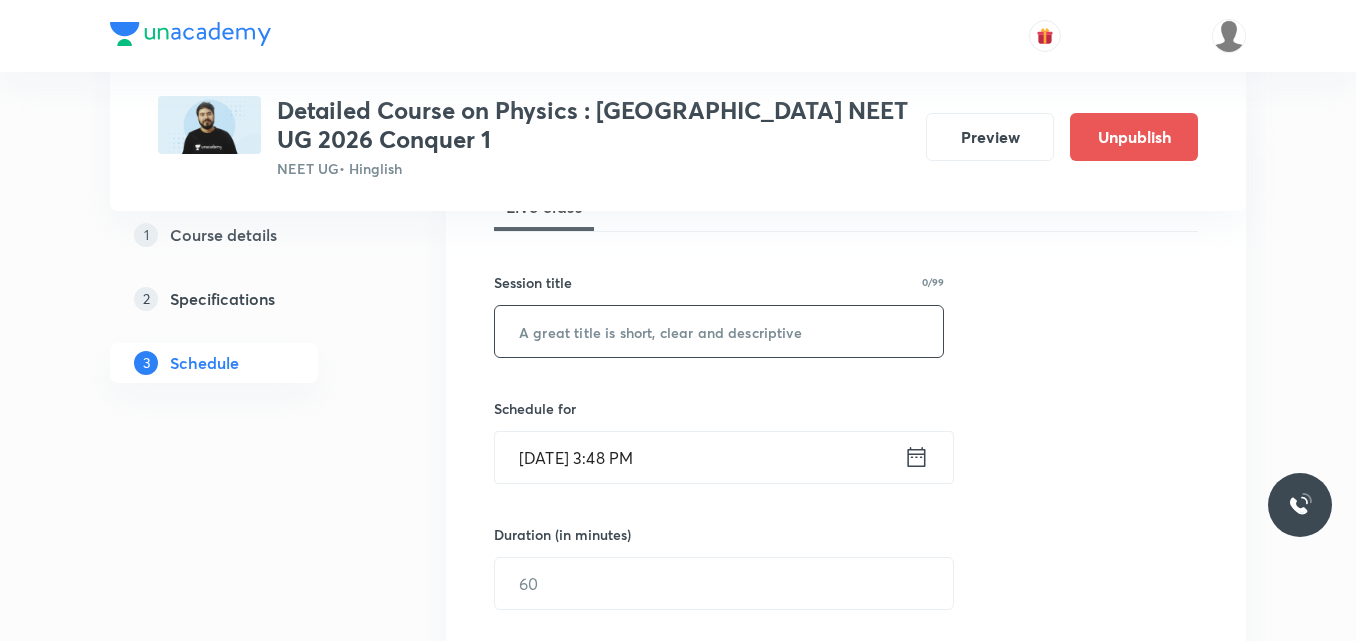 click at bounding box center [719, 331] 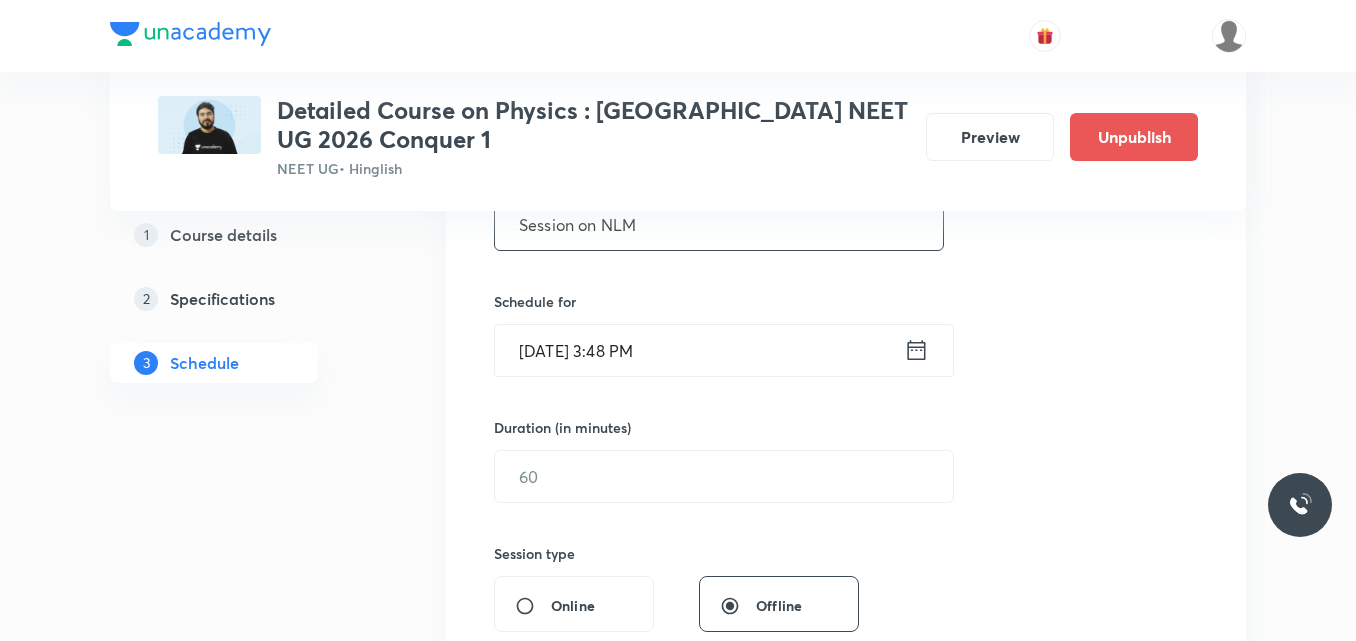 scroll, scrollTop: 446, scrollLeft: 0, axis: vertical 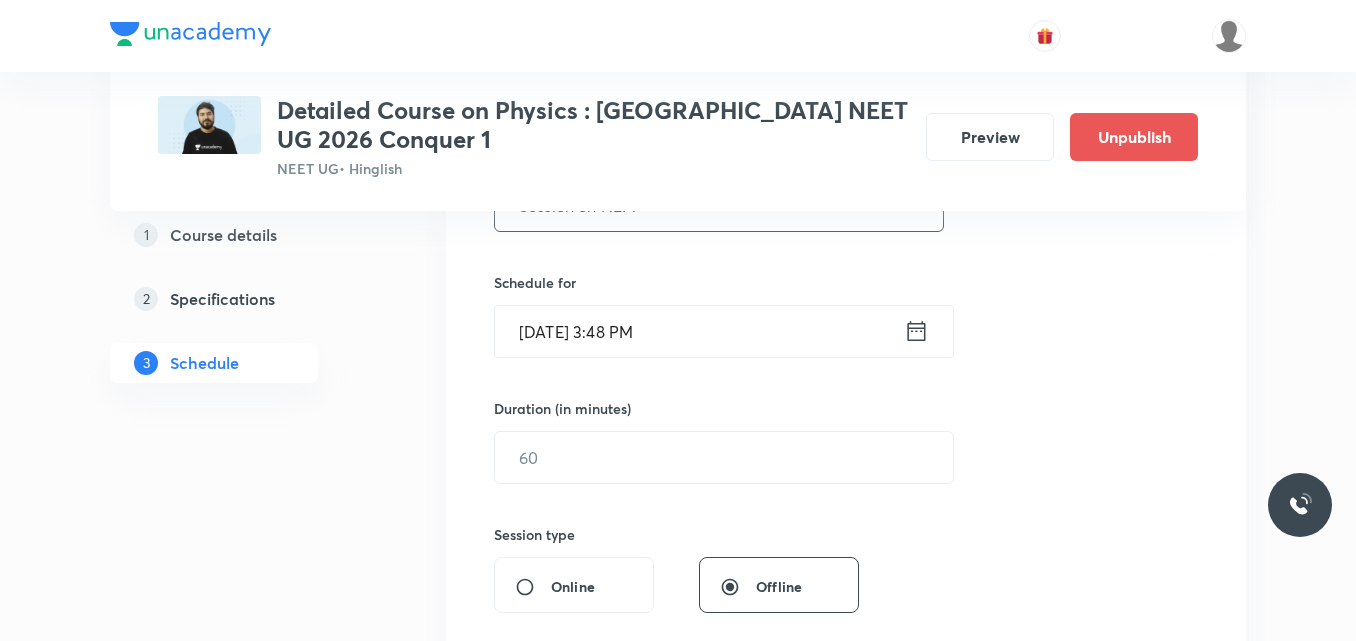 type on "Session on NLM" 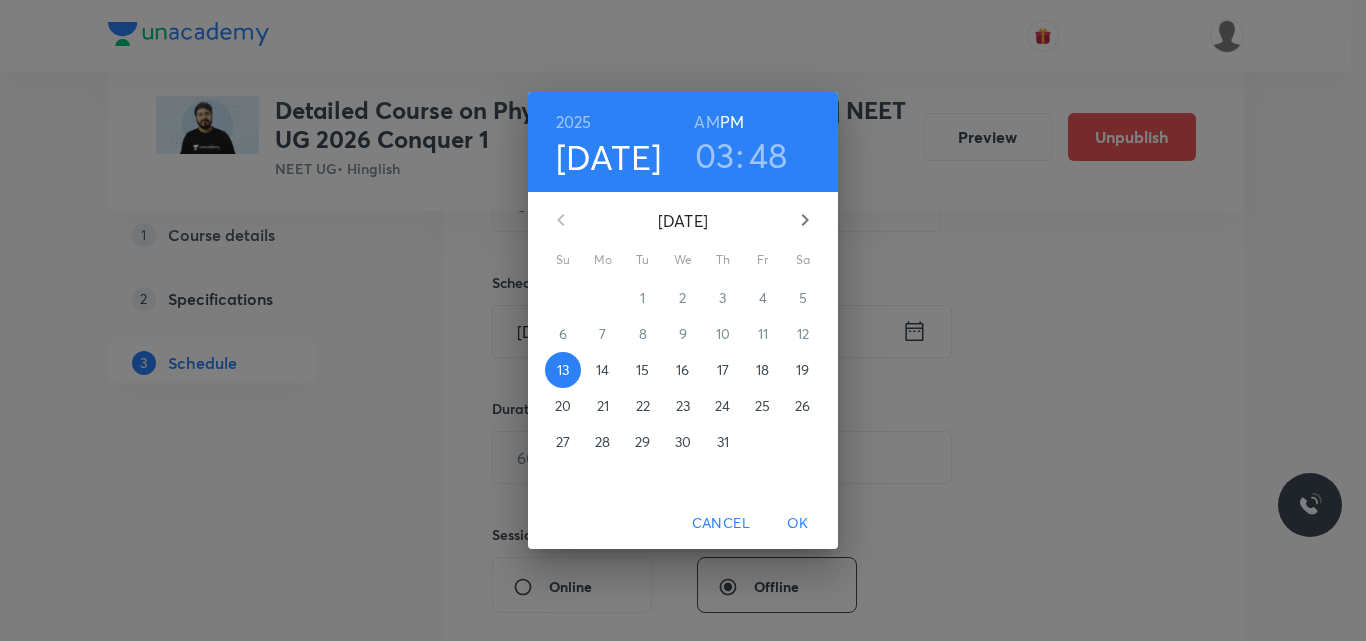 click on "18" at bounding box center [762, 370] 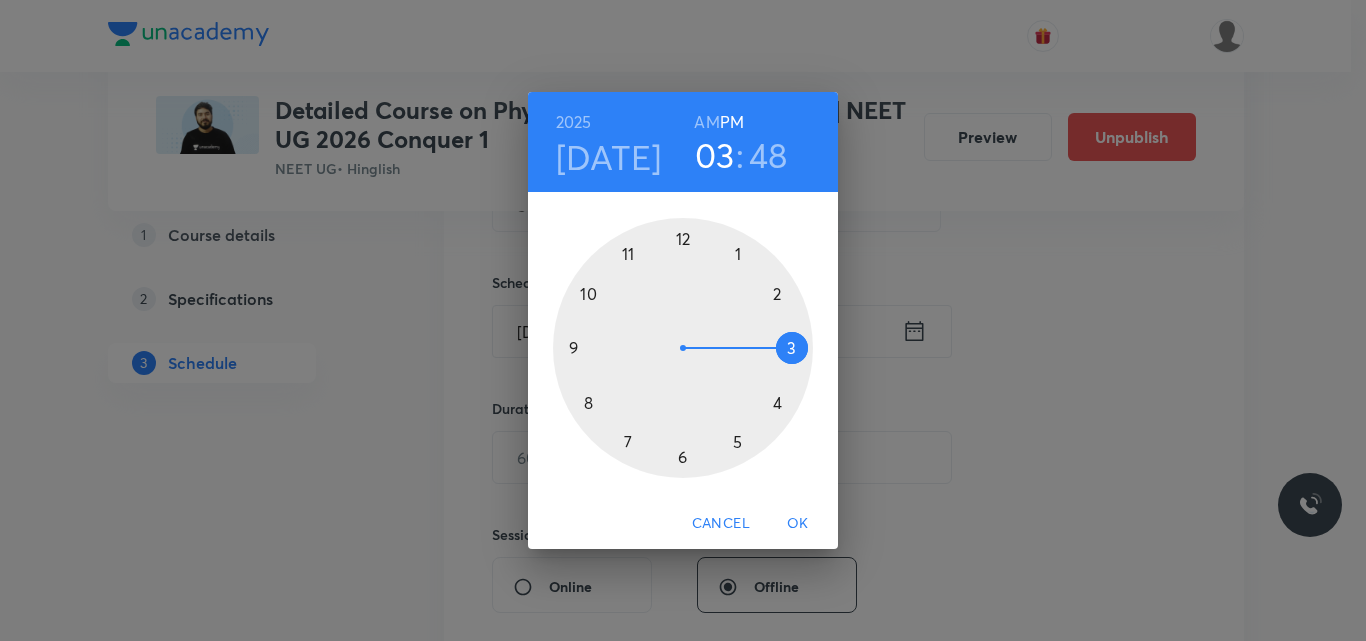 click on "AM" at bounding box center [706, 122] 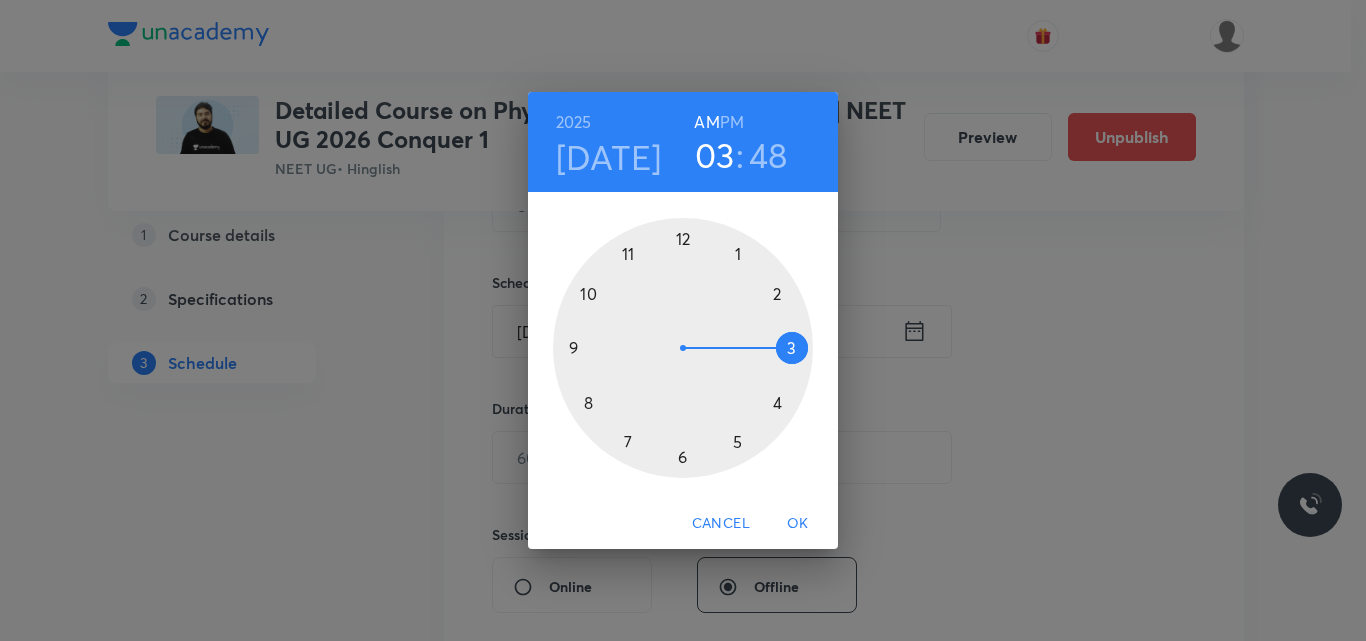 click at bounding box center [683, 348] 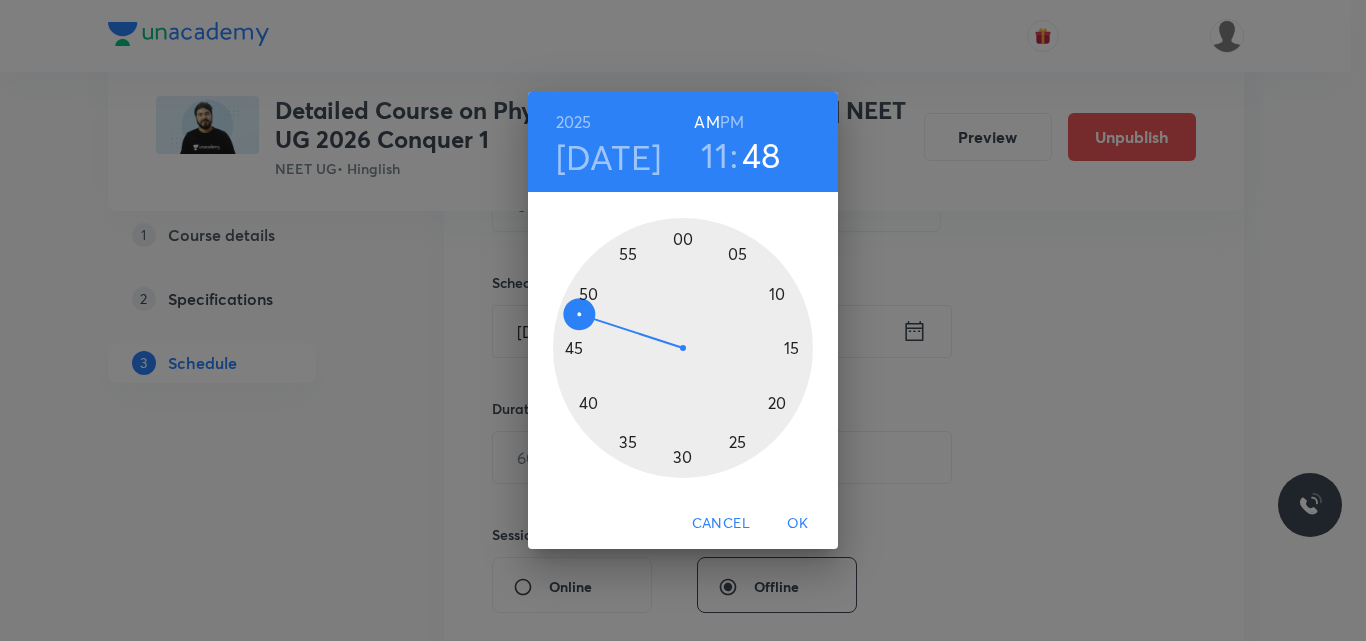 click at bounding box center [683, 348] 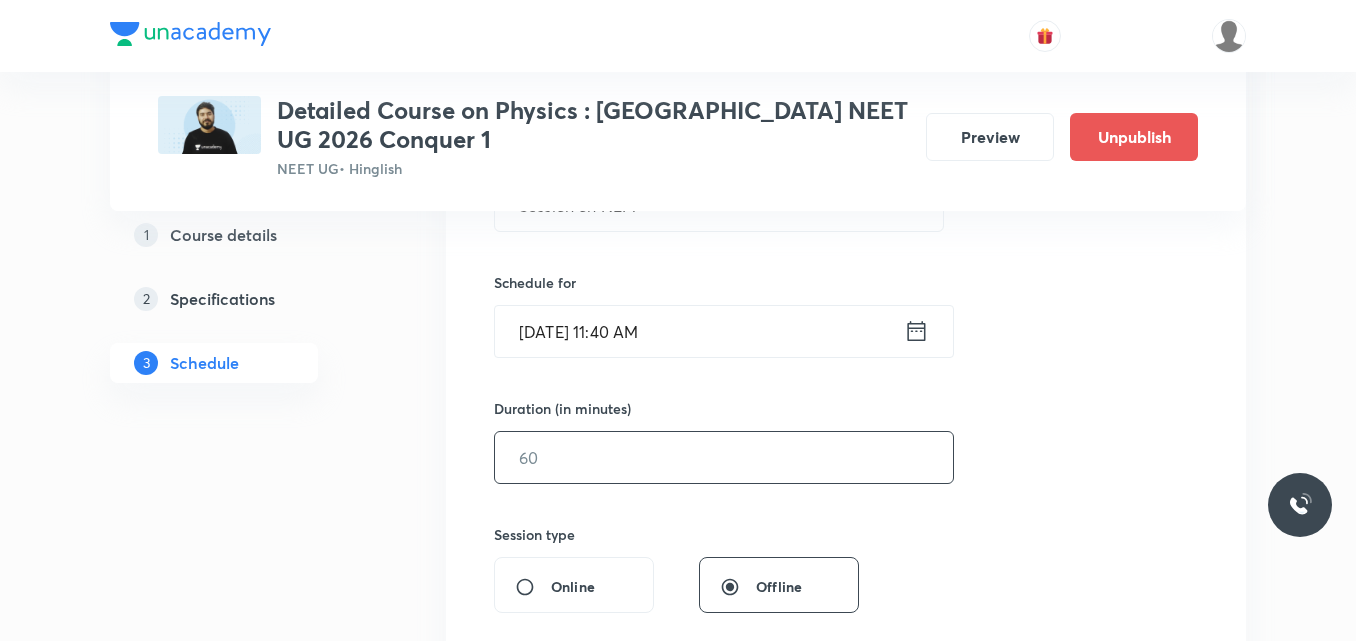 click at bounding box center [724, 457] 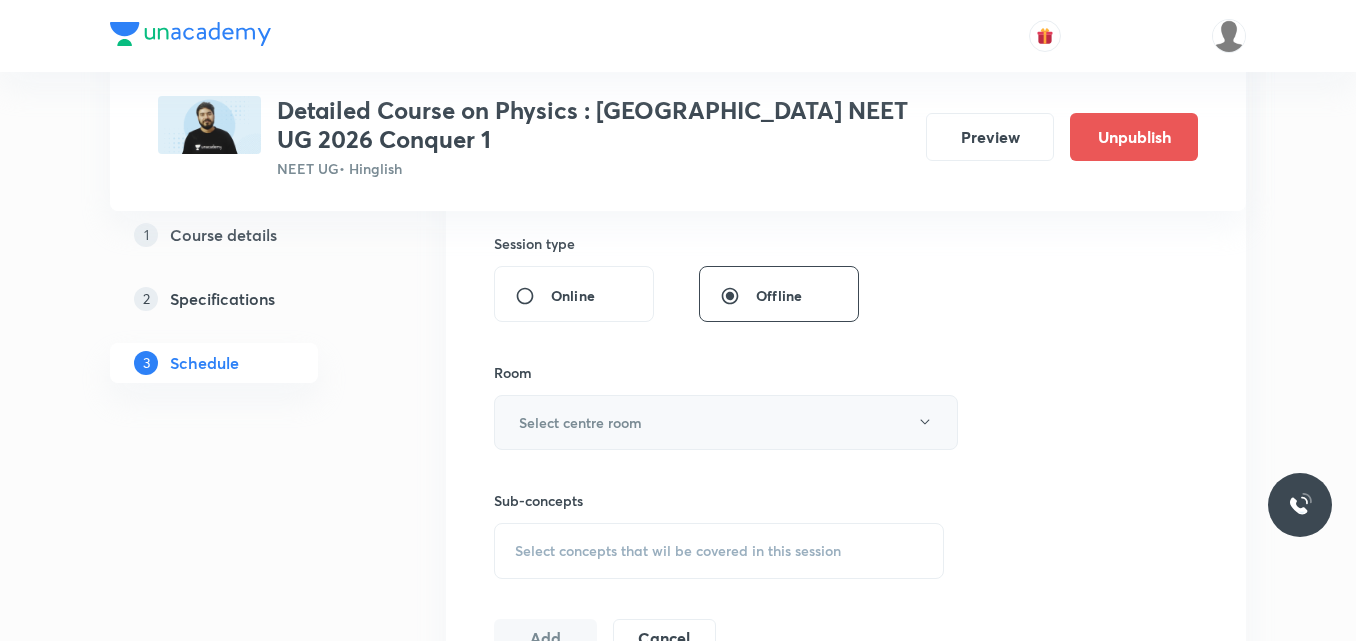scroll, scrollTop: 738, scrollLeft: 0, axis: vertical 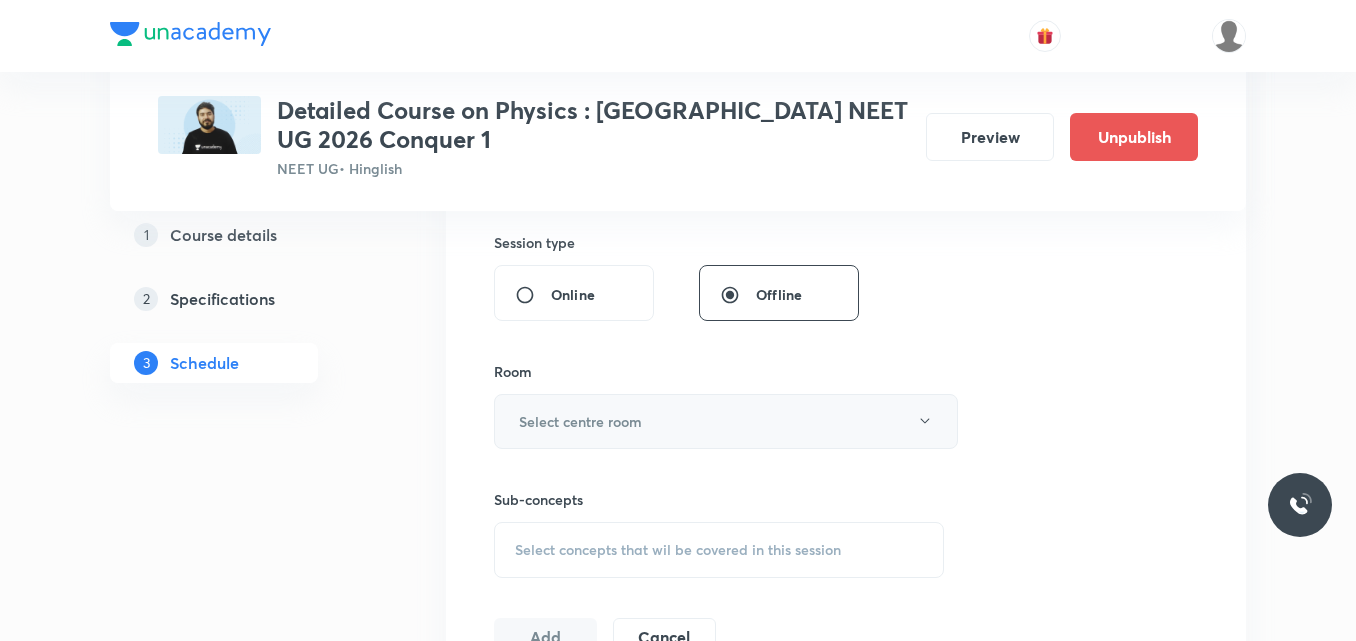 type on "90" 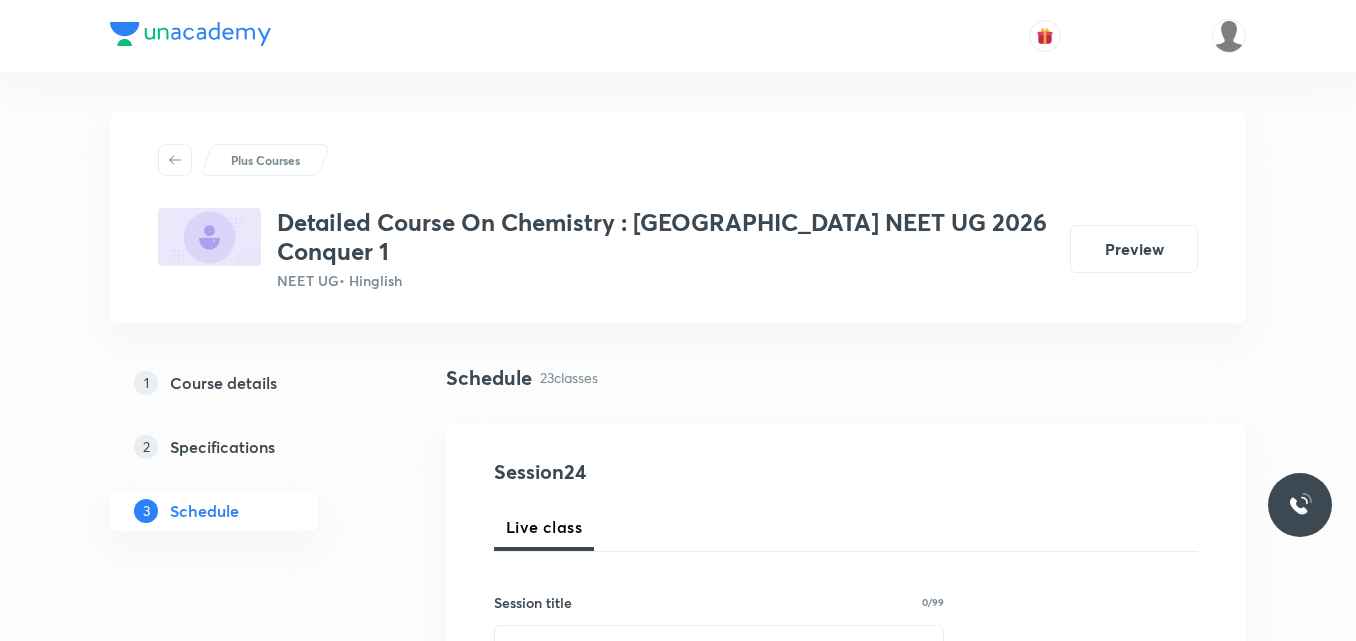 scroll, scrollTop: 4646, scrollLeft: 0, axis: vertical 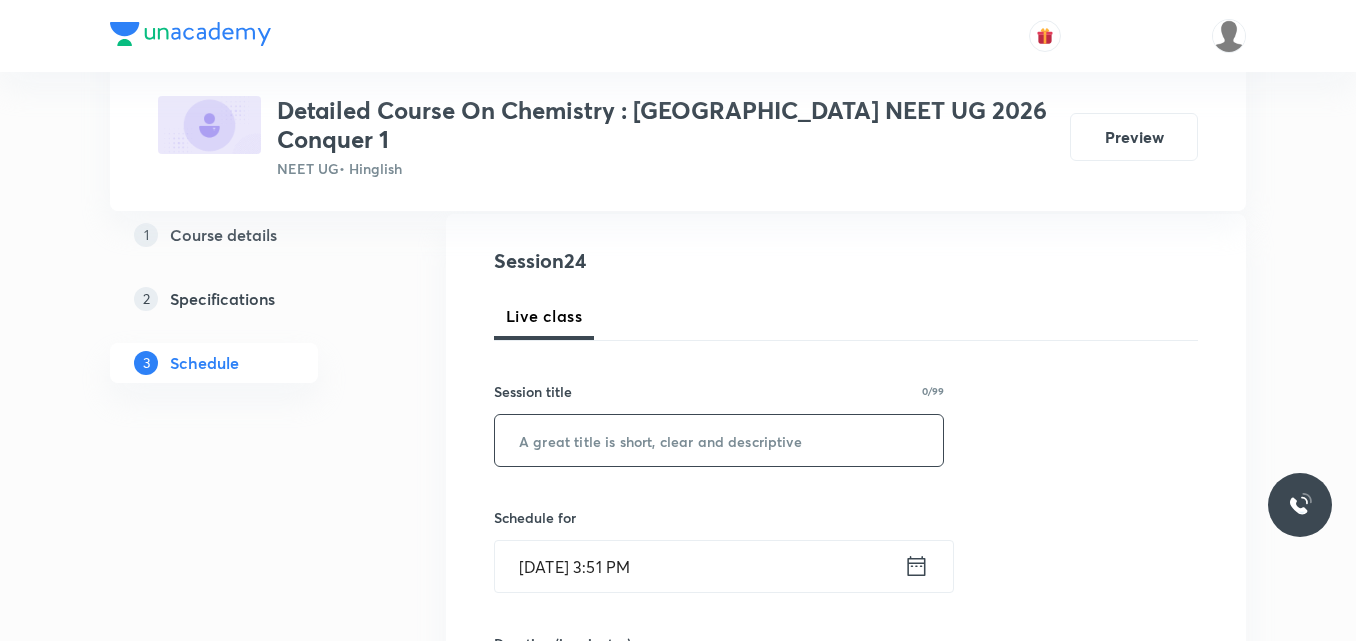 click at bounding box center [719, 440] 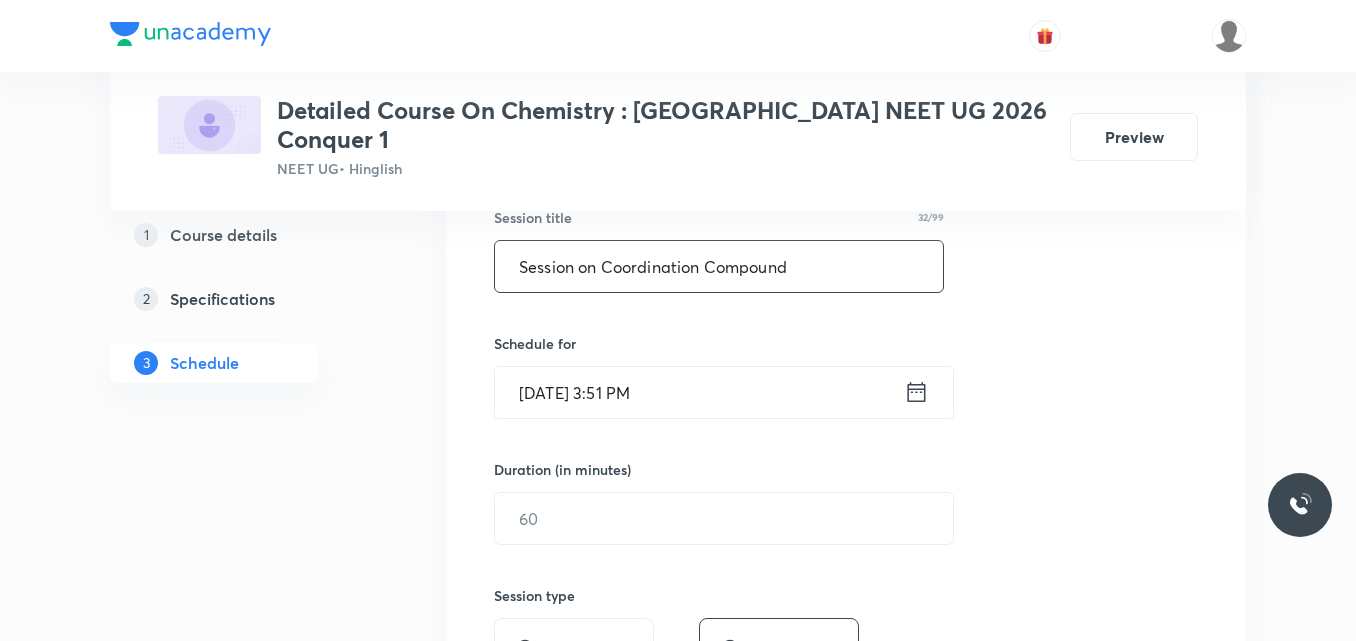 scroll, scrollTop: 386, scrollLeft: 0, axis: vertical 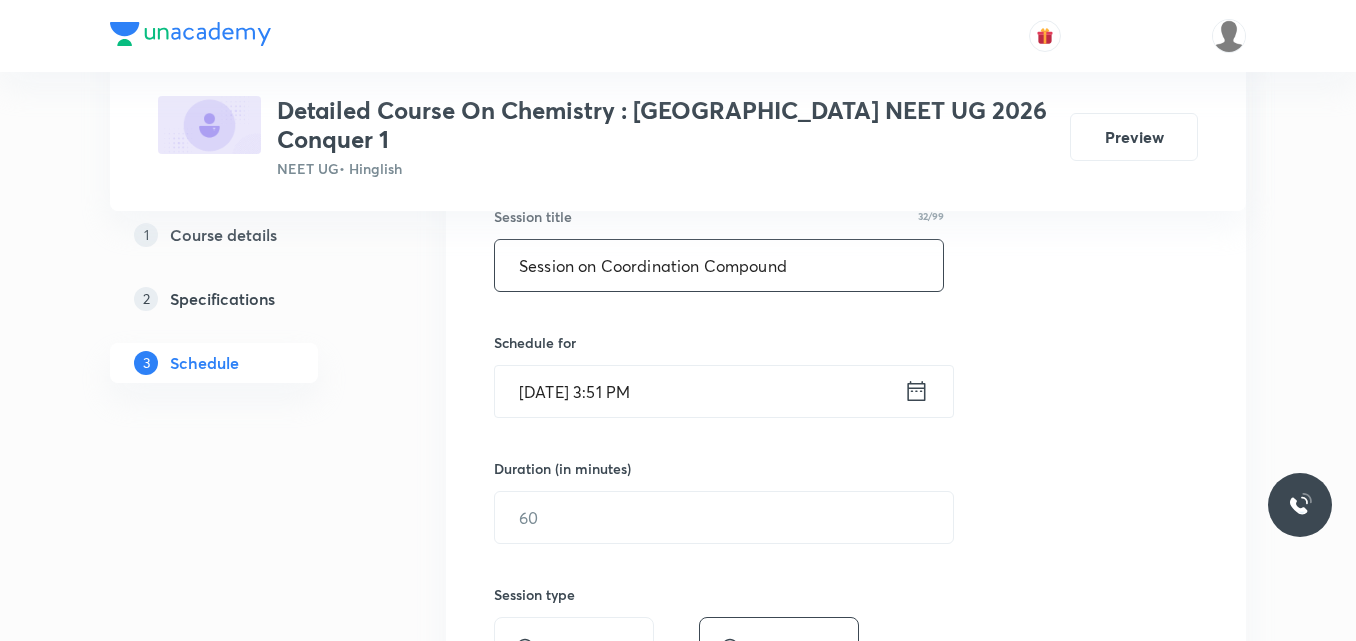type on "Session on Coordination Compound" 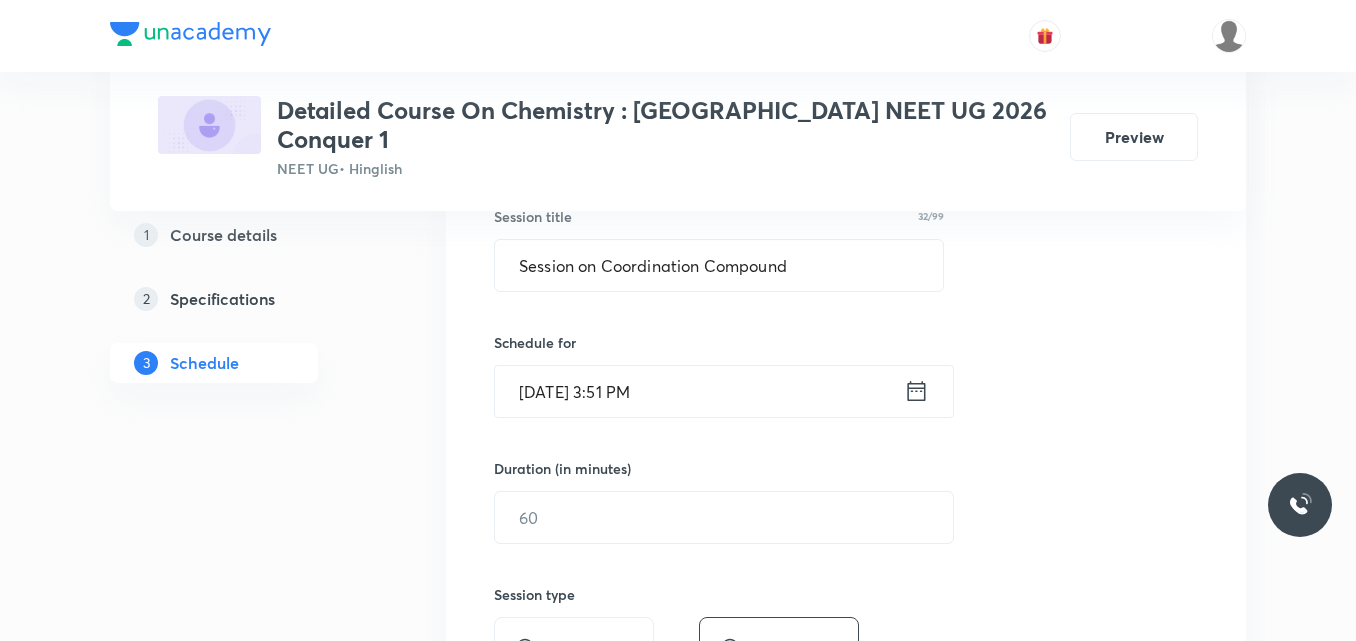 click 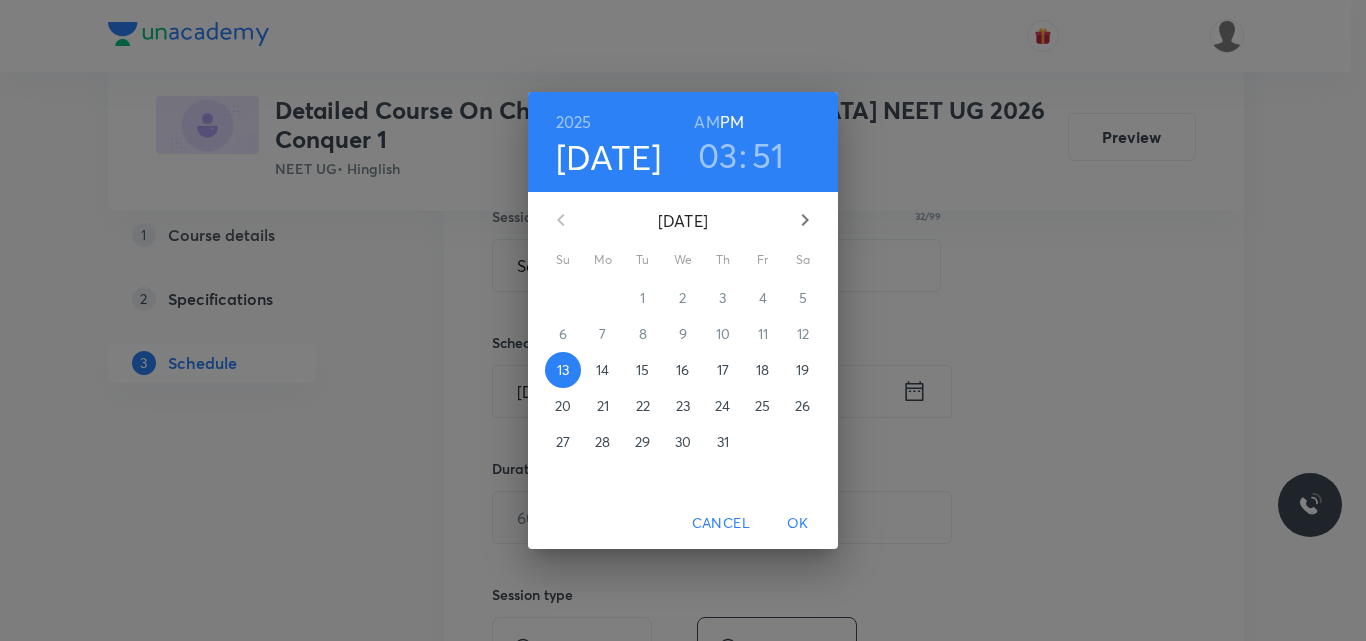 click on "15" at bounding box center (642, 370) 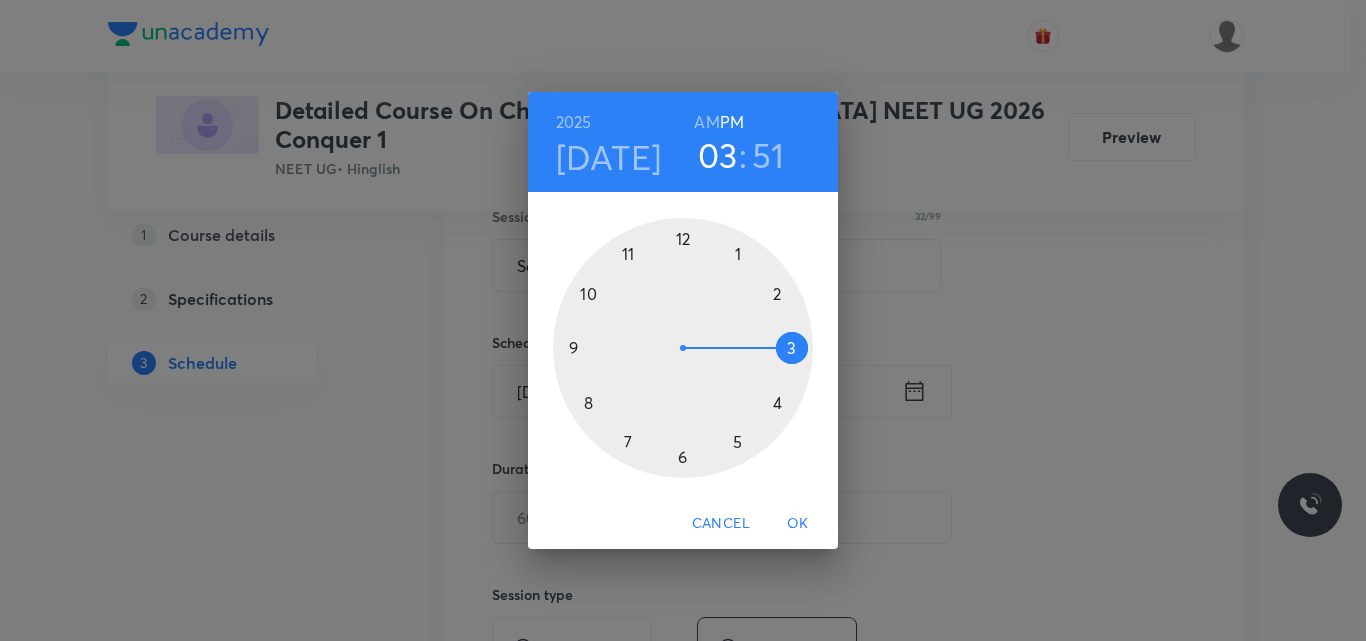 click on "AM" at bounding box center (706, 122) 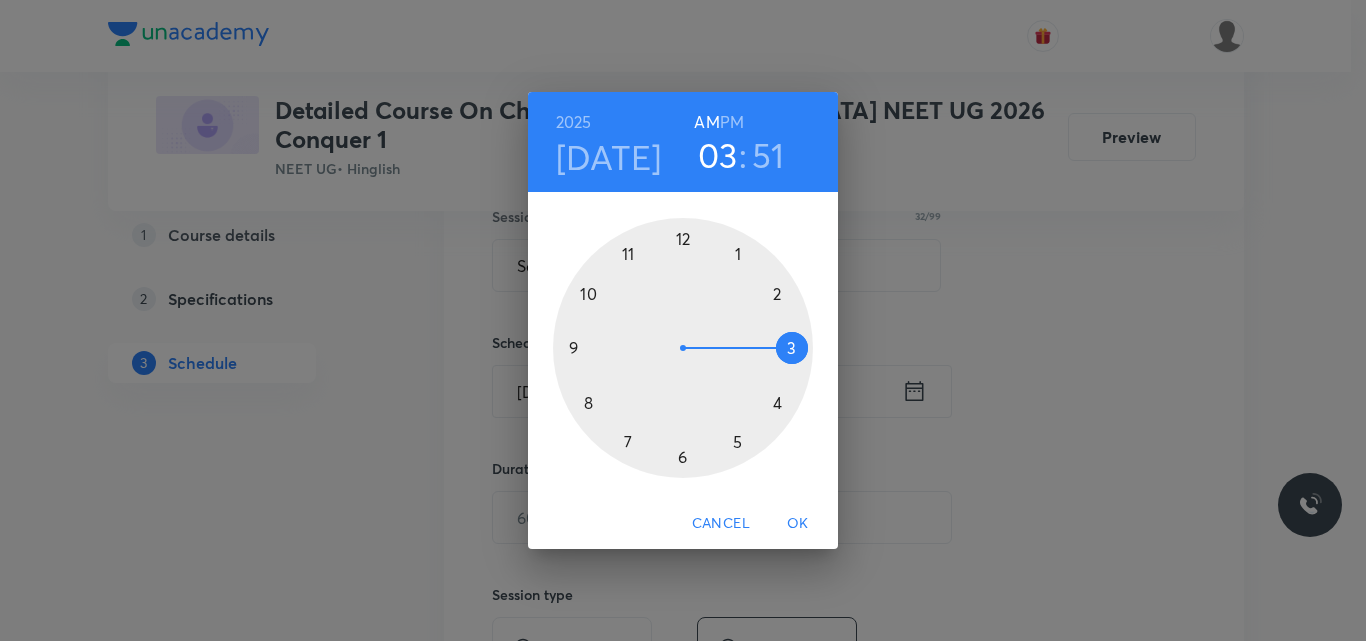 click at bounding box center [683, 348] 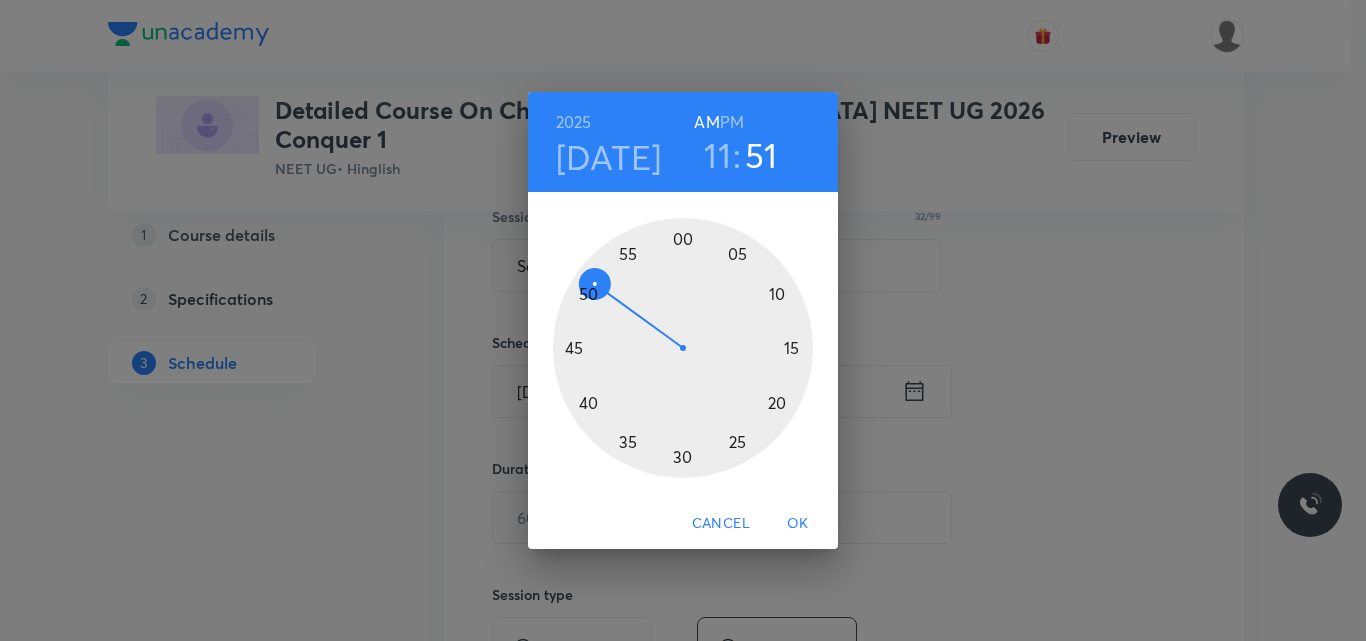 click at bounding box center (683, 348) 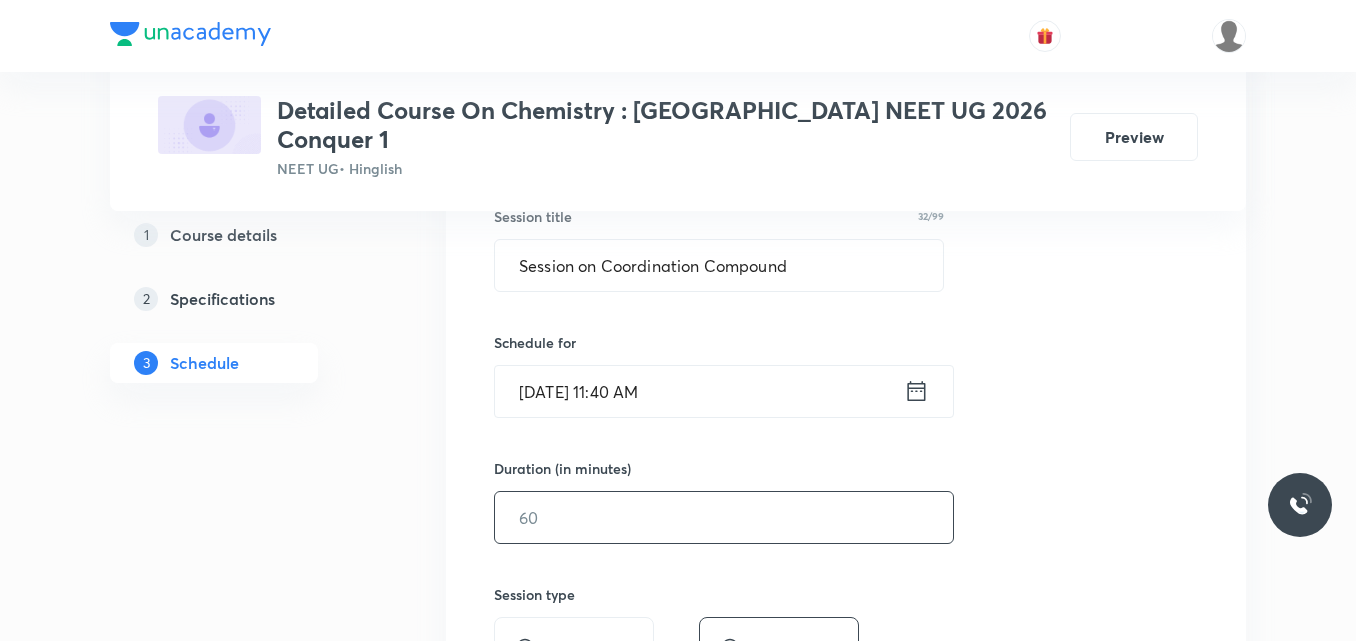 click at bounding box center [724, 517] 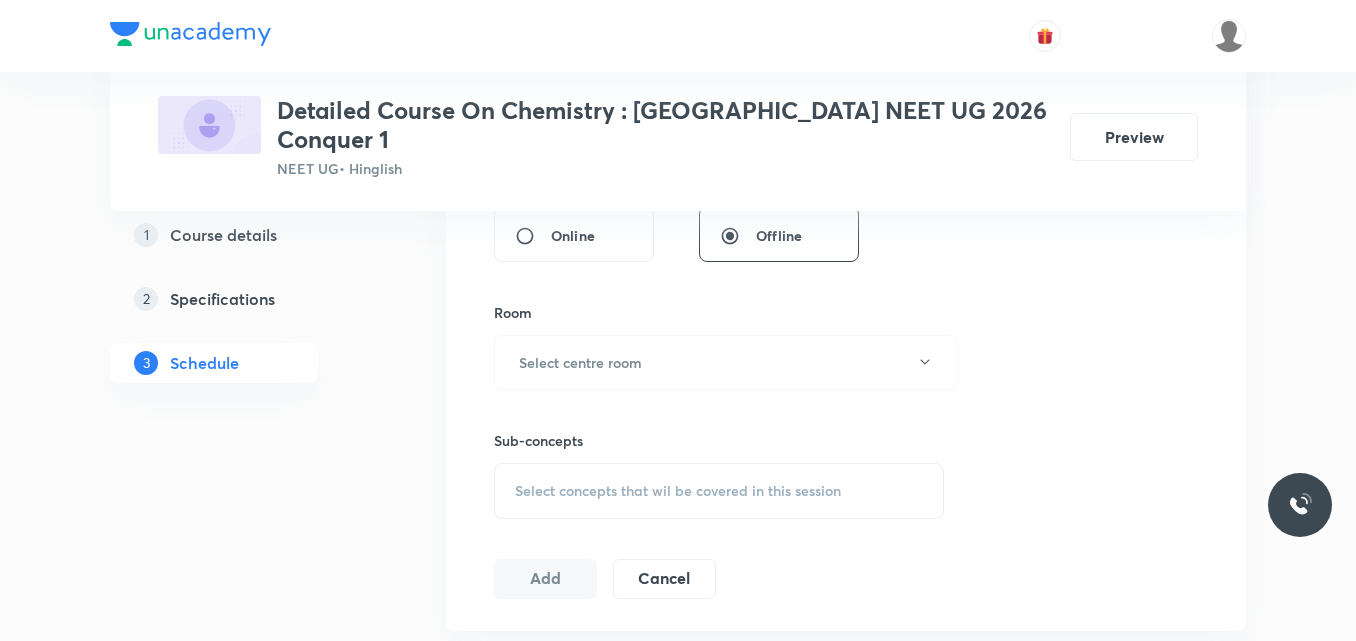 scroll, scrollTop: 798, scrollLeft: 0, axis: vertical 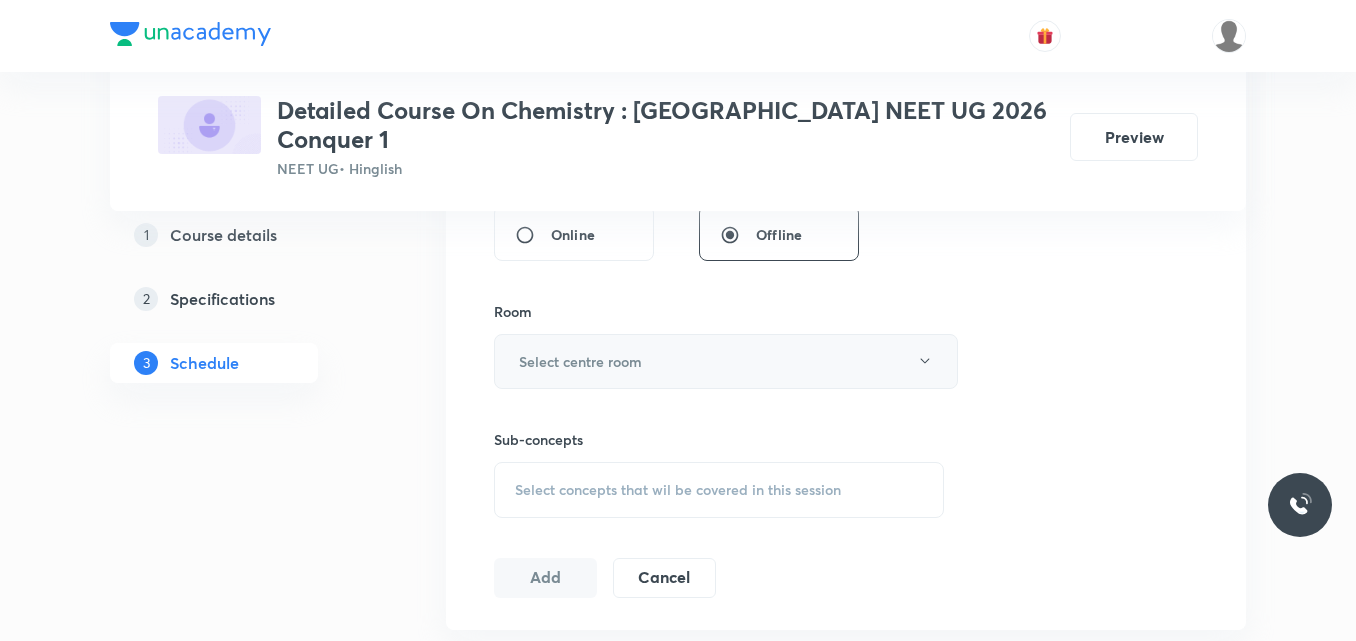 type on "90" 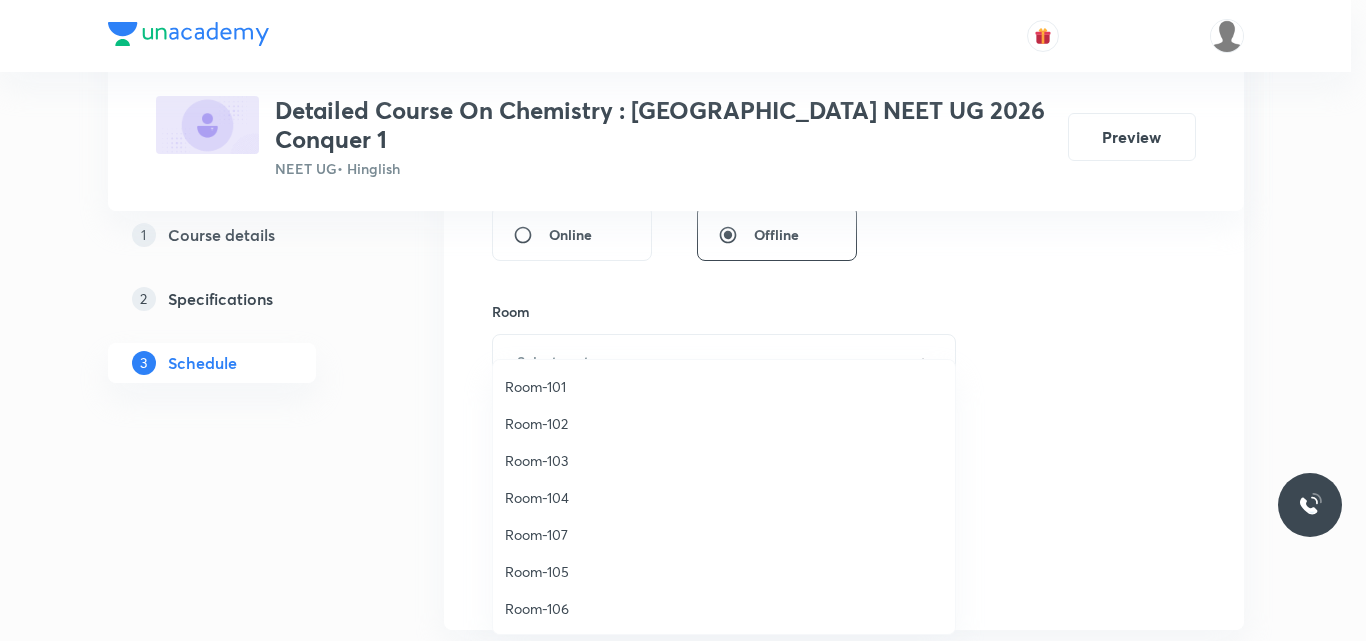 click on "Room-101" at bounding box center (724, 386) 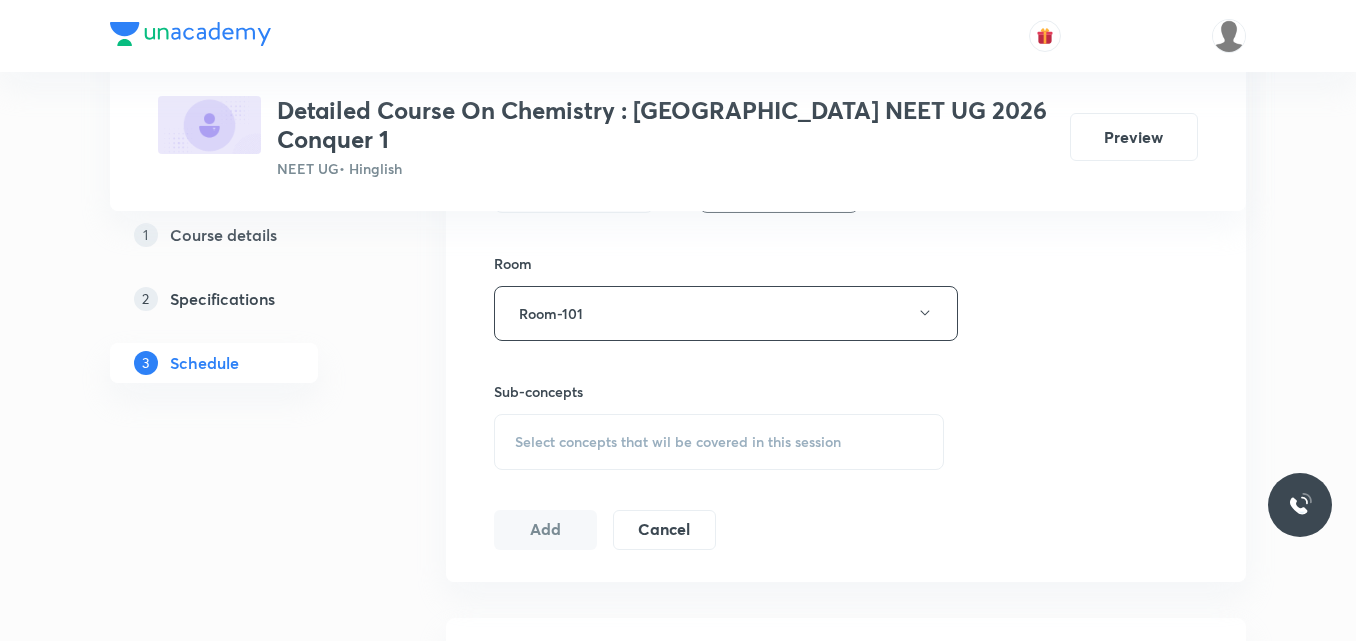 scroll, scrollTop: 857, scrollLeft: 0, axis: vertical 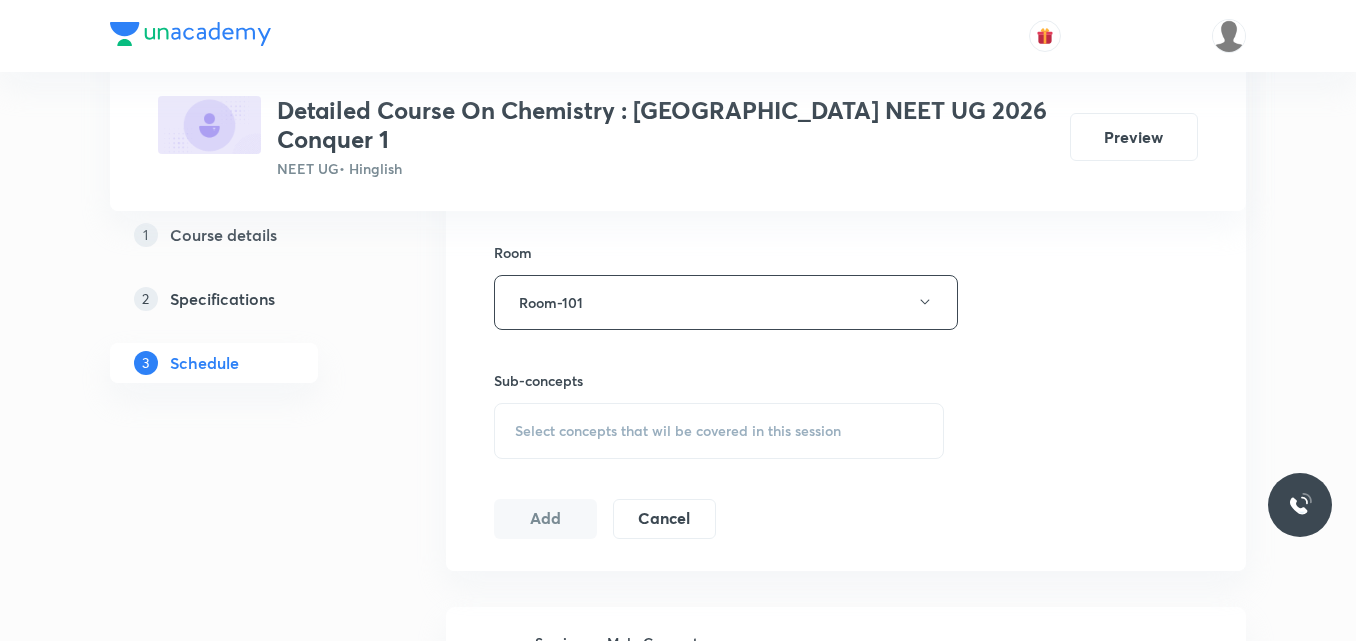 click on "Select concepts that wil be covered in this session" at bounding box center (719, 431) 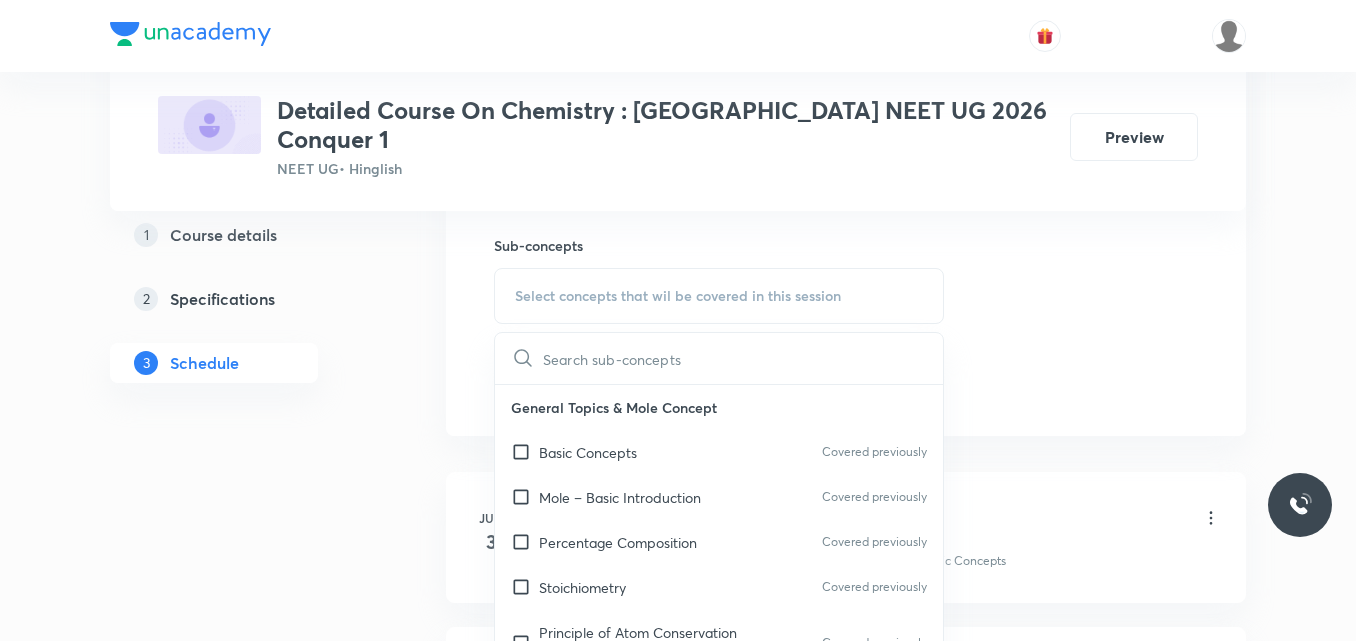 scroll, scrollTop: 1077, scrollLeft: 0, axis: vertical 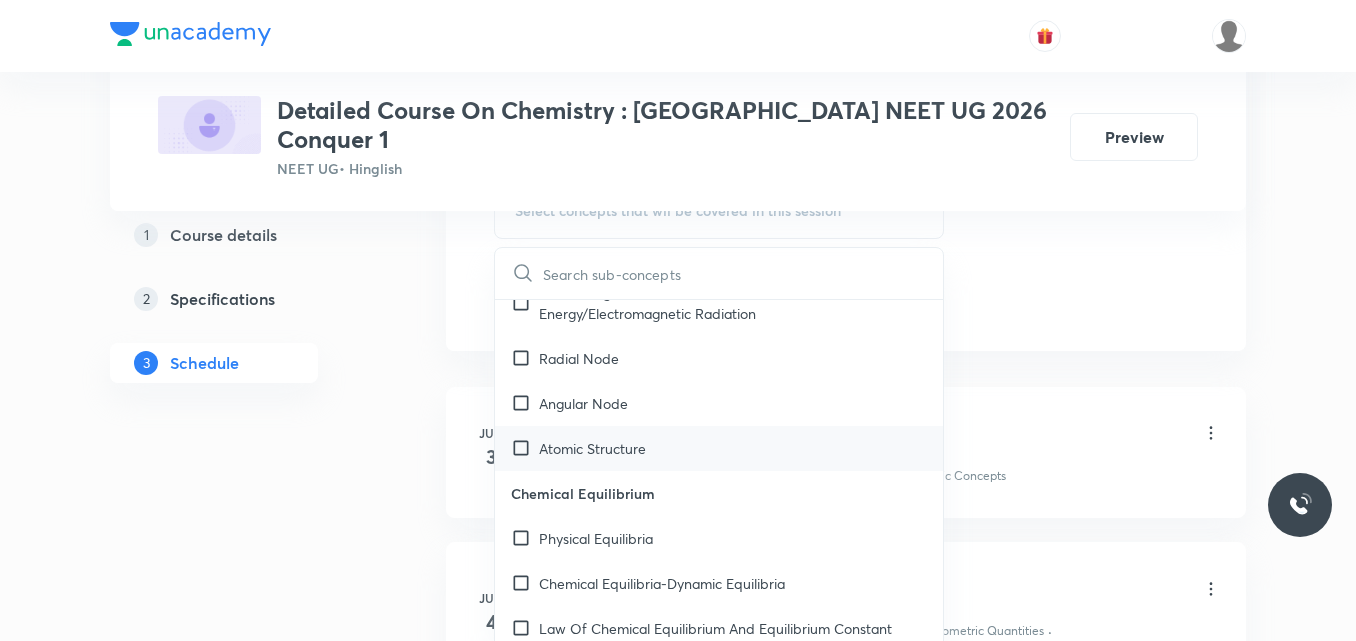 click on "Atomic Structure" at bounding box center (592, 448) 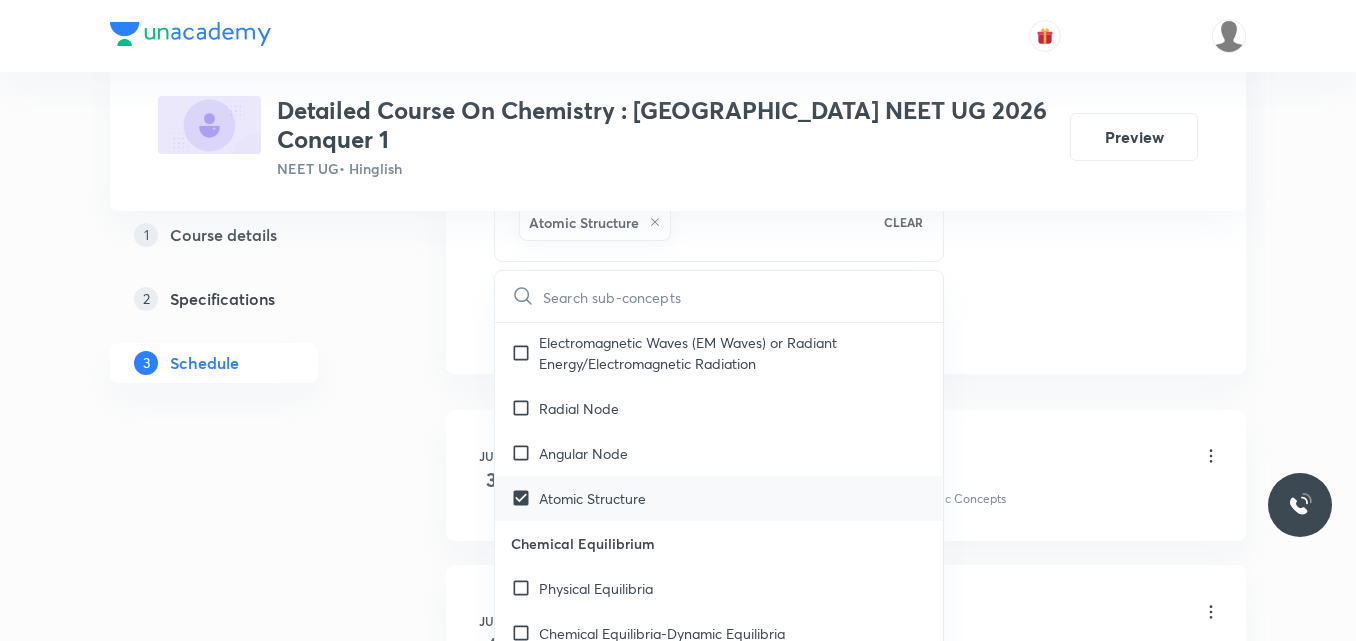 click on "Angular Node" at bounding box center (583, 453) 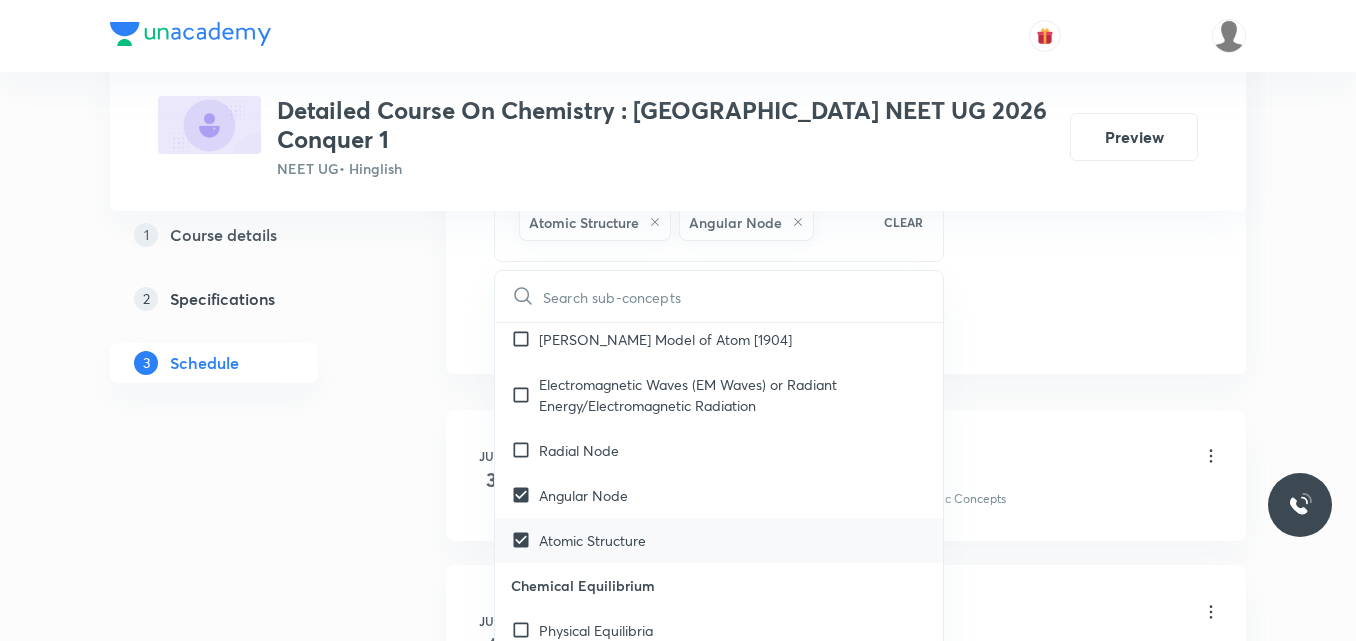 click on "Radial Node" at bounding box center [579, 450] 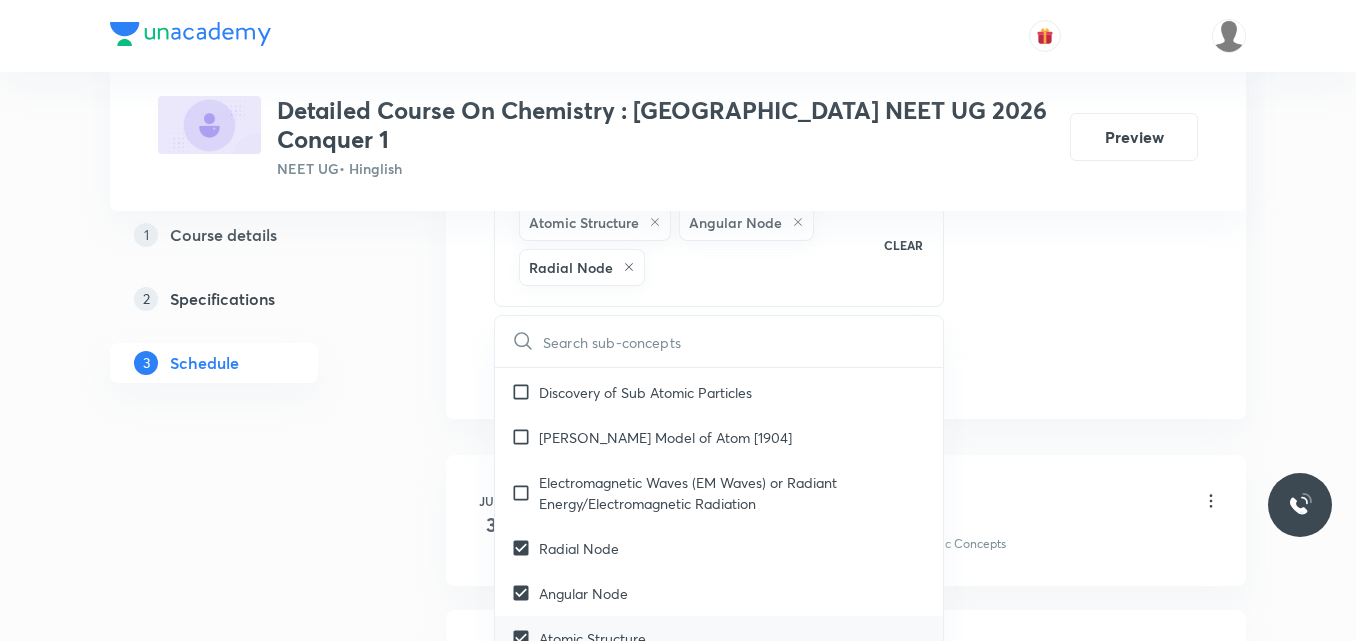 scroll, scrollTop: 3397, scrollLeft: 0, axis: vertical 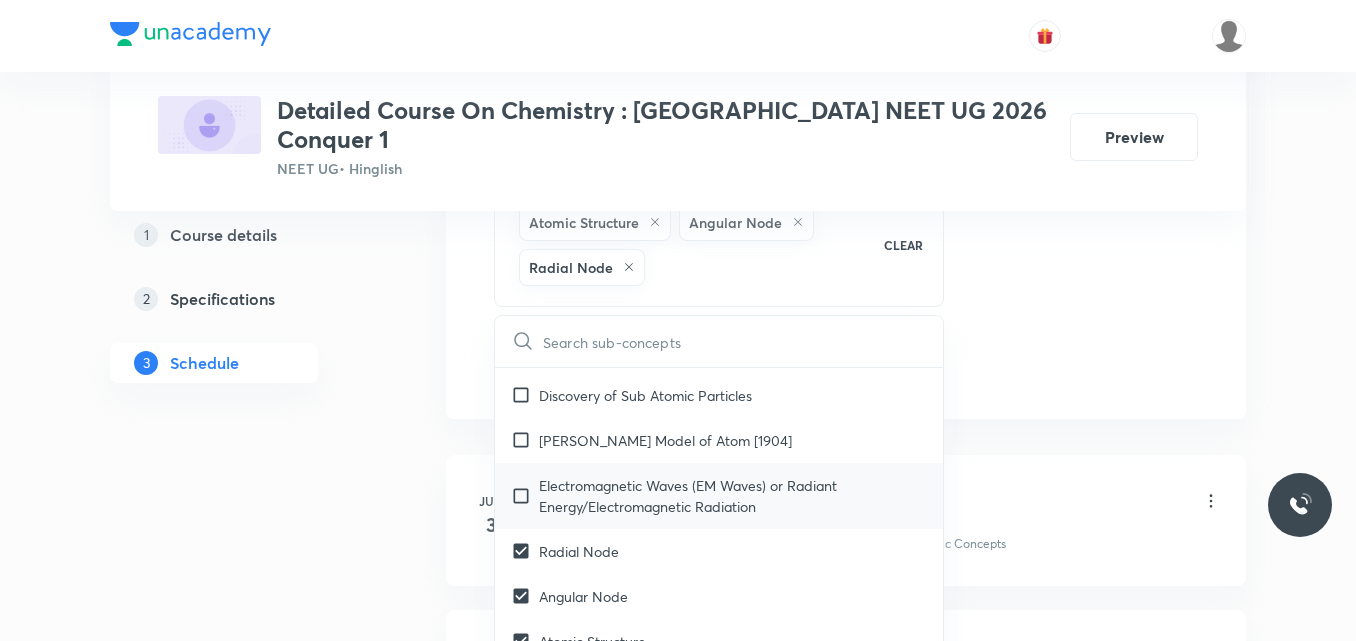 click on "Electromagnetic Waves (EM Waves) or Radiant Energy/Electromagnetic Radiation" at bounding box center [733, 496] 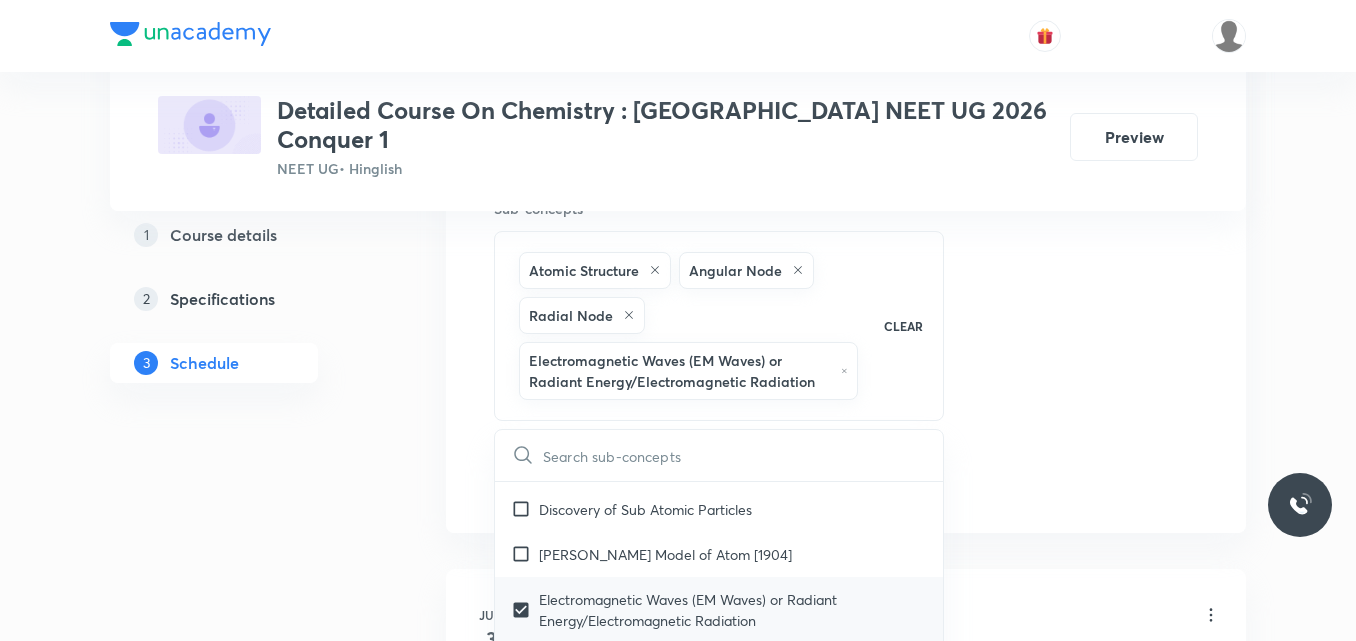 scroll, scrollTop: 1028, scrollLeft: 0, axis: vertical 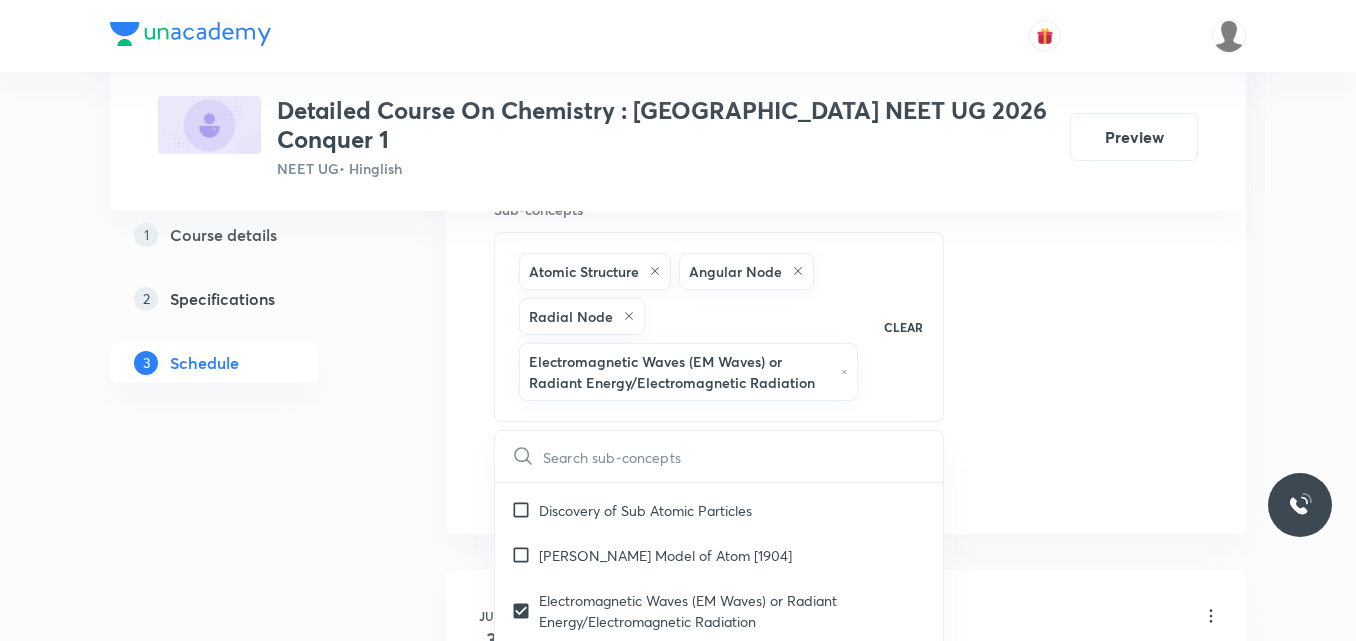 click on "Session  24 Live class Session title 32/99 Session on Coordination Compound ​ Schedule for [DATE] 11:40 AM ​ Duration (in minutes) 90 ​   Session type Online Offline Room Room-101 Sub-concepts Atomic Structure Angular Node Radial Node Electromagnetic Waves (EM Waves) or Radiant Energy/Electromagnetic Radiation CLEAR ​ General Topics & Mole Concept Basic Concepts Covered previously Mole – Basic Introduction Covered previously Percentage Composition Covered previously Stoichiometry Covered previously Principle of Atom Conservation (POAC) Covered previously Relation between Stoichiometric Quantities Covered previously Application of Mole Concept: Gravimetric Analysis Covered previously Electronic Configuration Of Atoms (Hund's rule) Covered previously  Quantum Numbers (Magnetic Quantum no.) Covered previously Quantum Numbers([PERSON_NAME] Exclusion law) Covered previously Mean [MEDICAL_DATA] Mass or Molecular Mass Covered previously Variation of Conductivity with Concentration Covered previously Atomic Models" at bounding box center (846, -35) 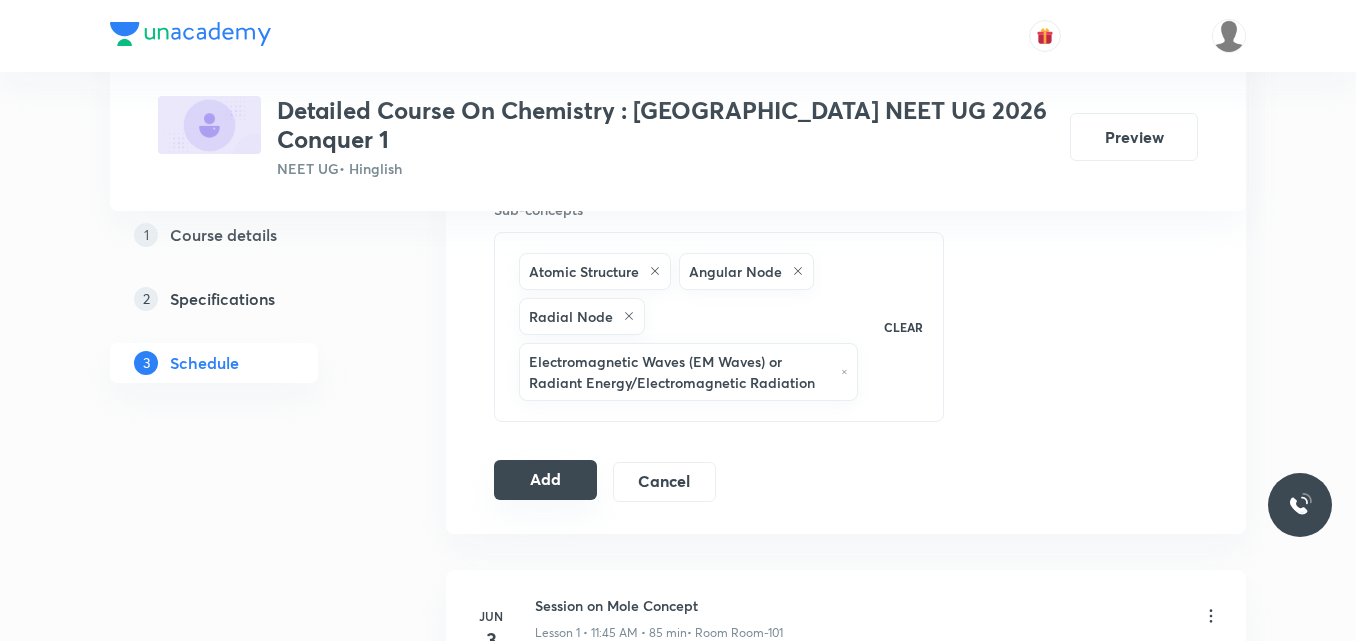 click on "Add" at bounding box center [545, 480] 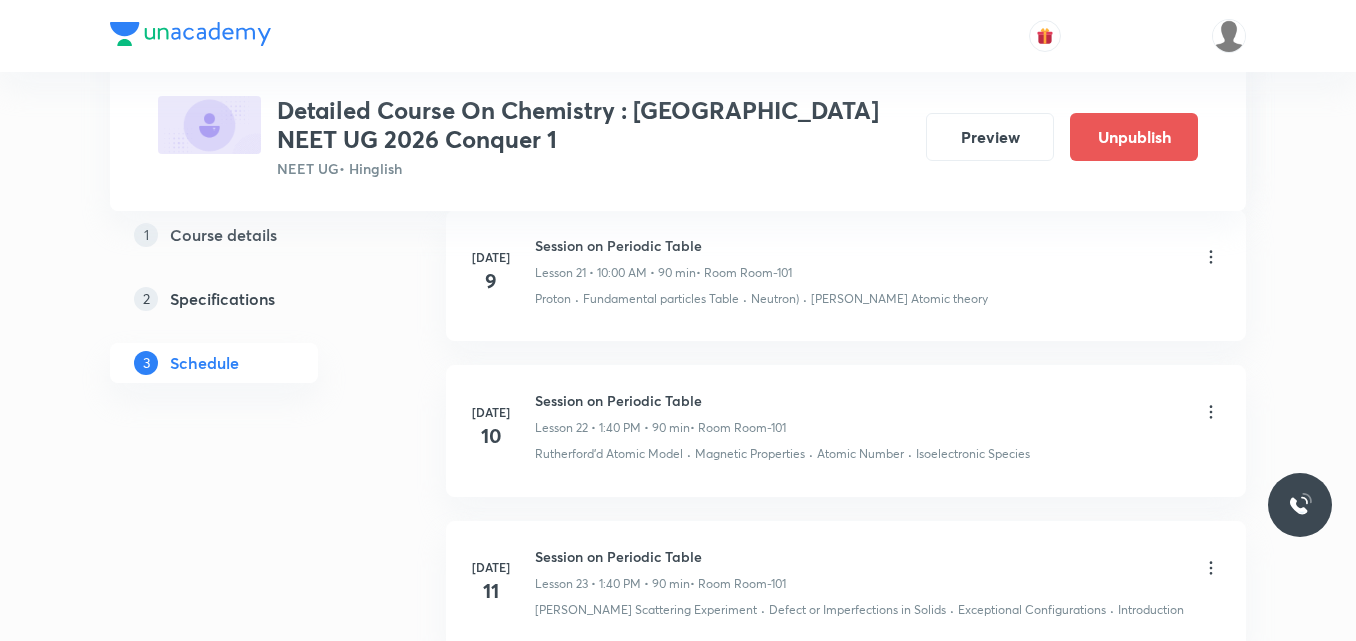 scroll, scrollTop: 3925, scrollLeft: 0, axis: vertical 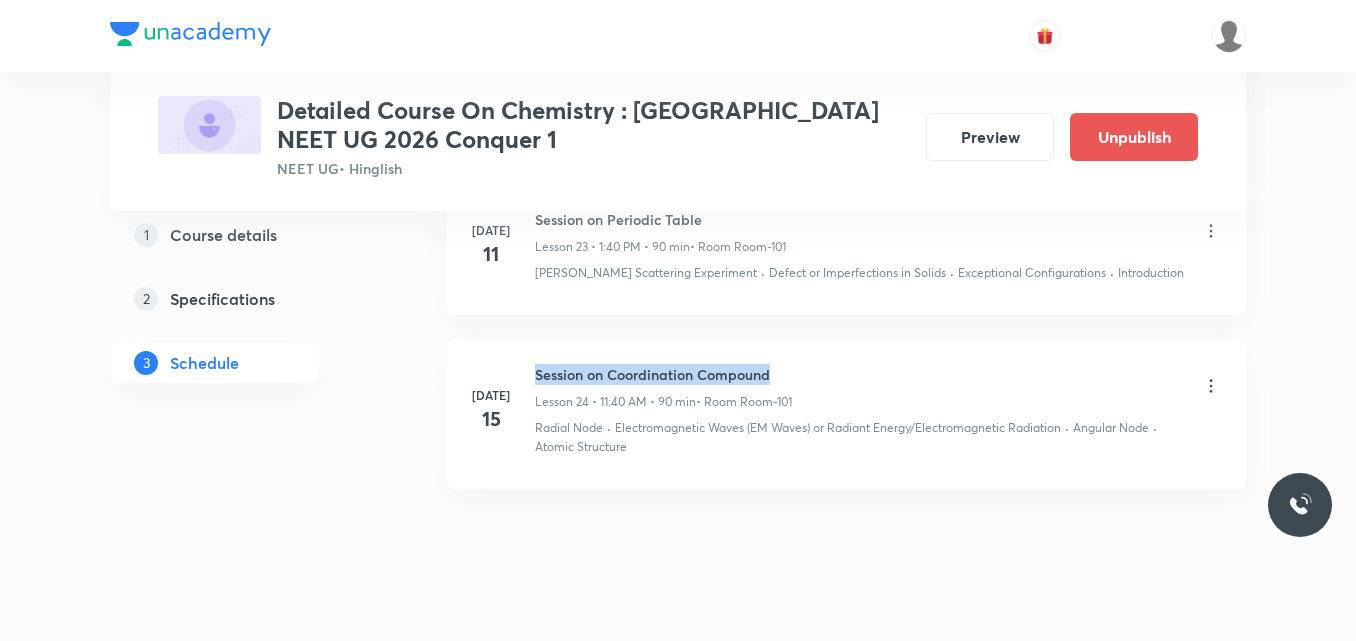 drag, startPoint x: 534, startPoint y: 338, endPoint x: 795, endPoint y: 333, distance: 261.04788 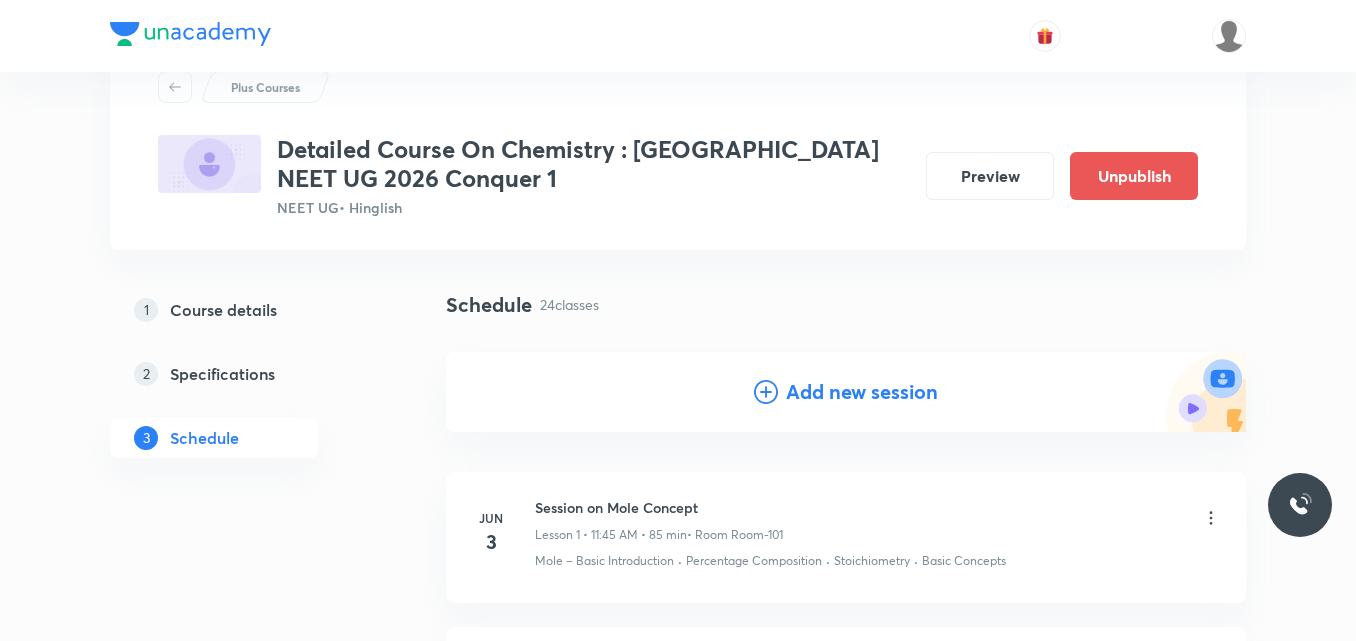 scroll, scrollTop: 0, scrollLeft: 0, axis: both 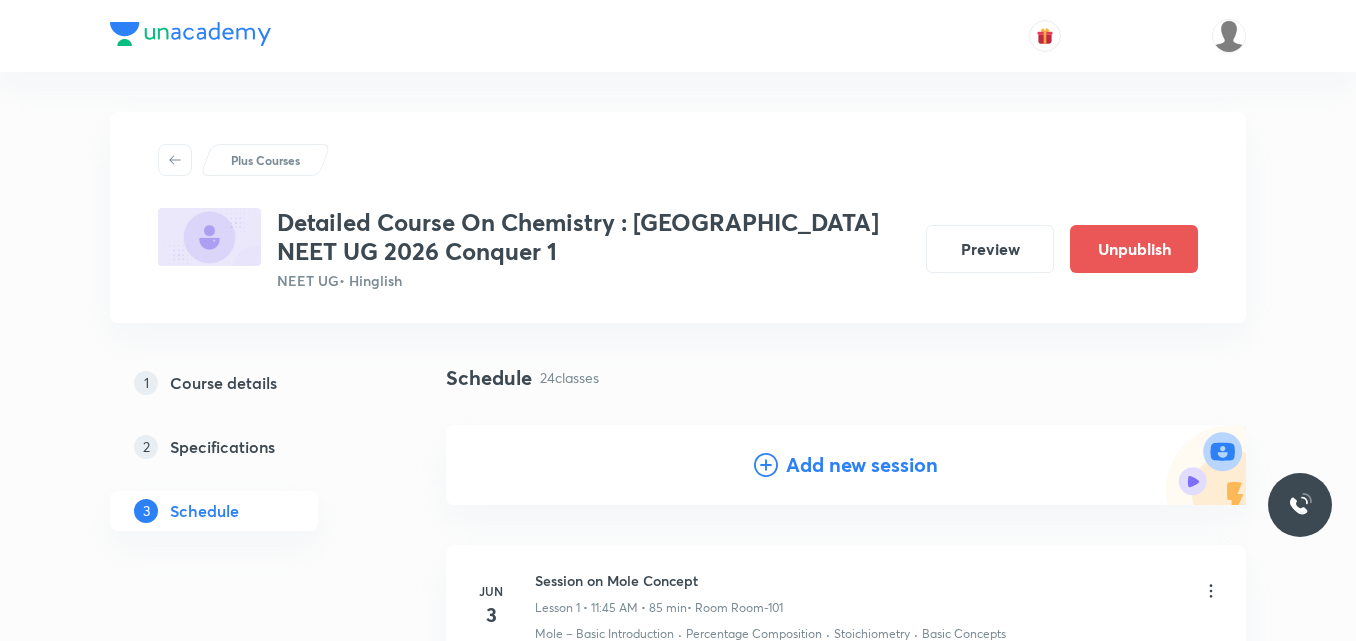 click 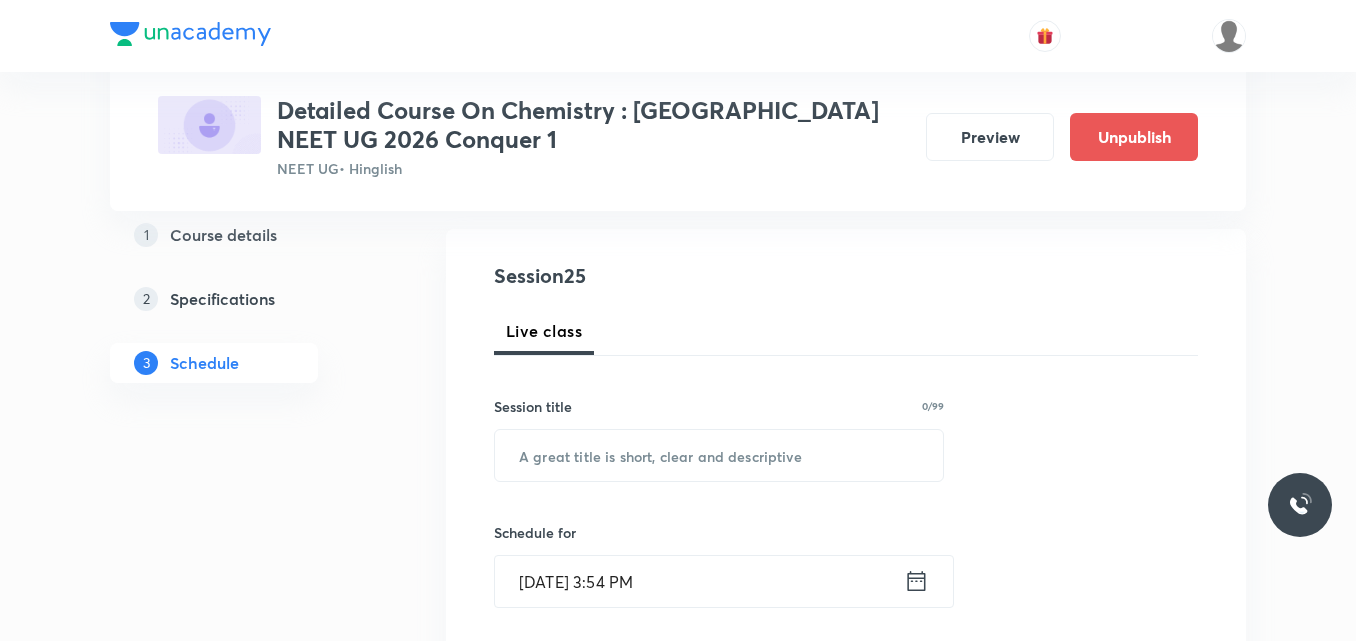 scroll, scrollTop: 198, scrollLeft: 0, axis: vertical 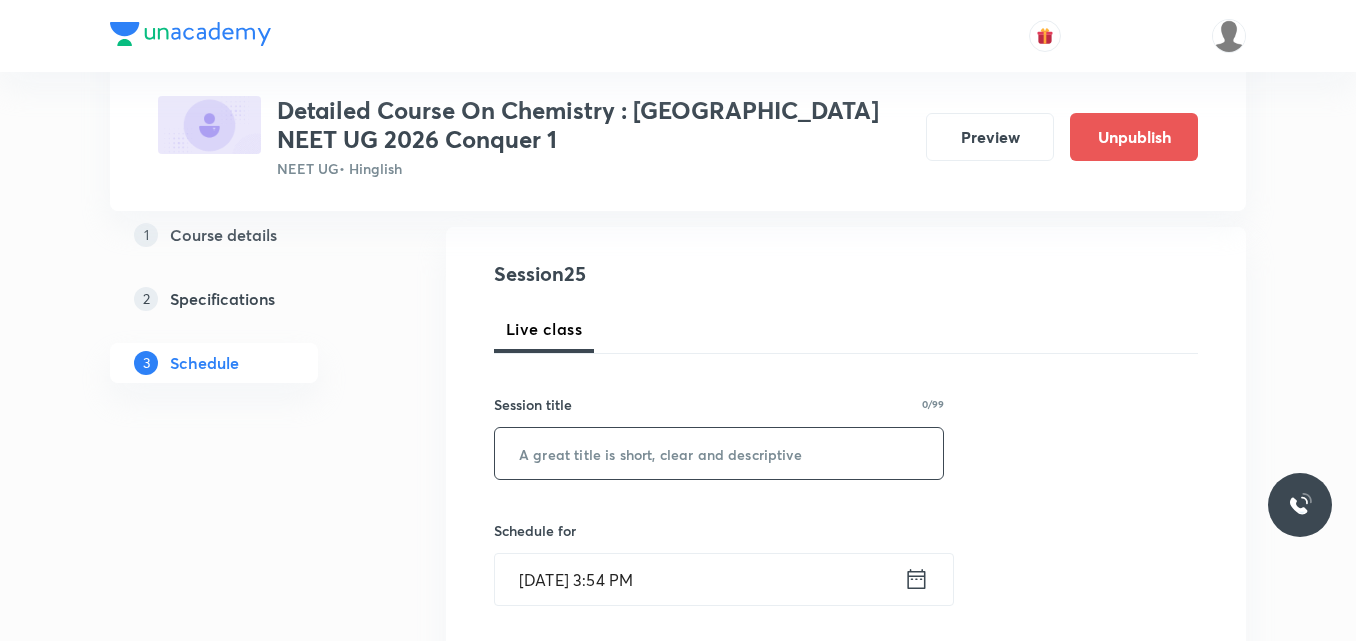 click at bounding box center (719, 453) 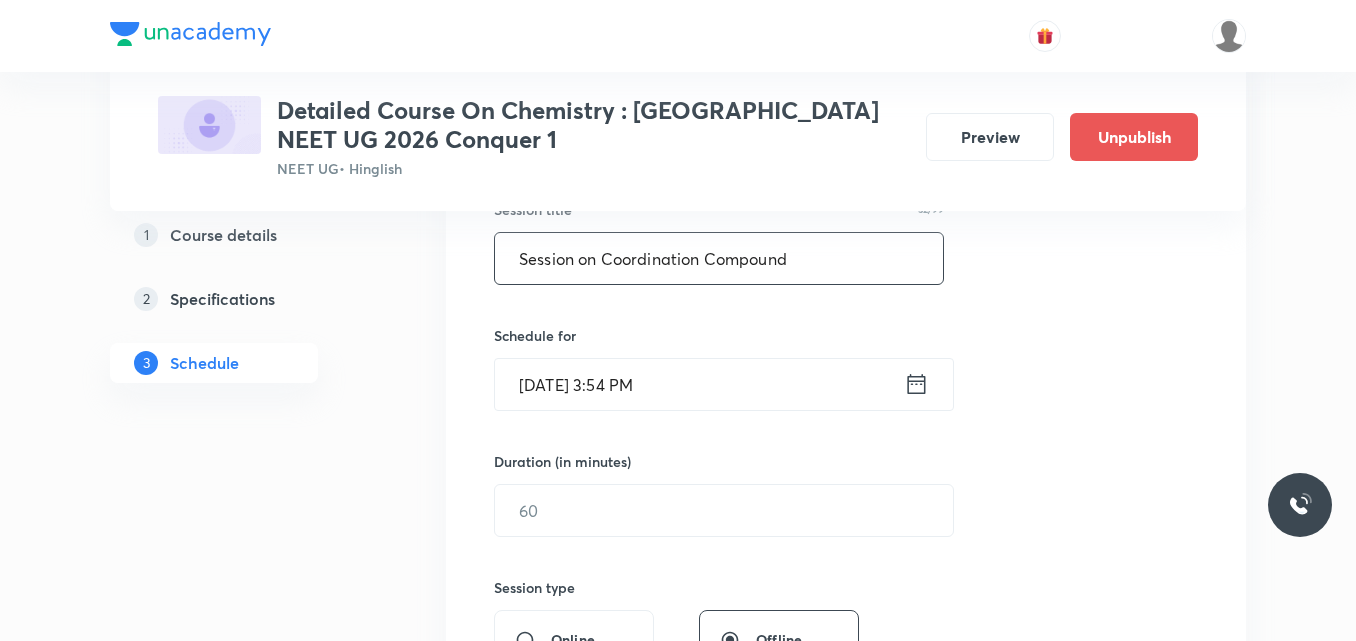 scroll, scrollTop: 408, scrollLeft: 0, axis: vertical 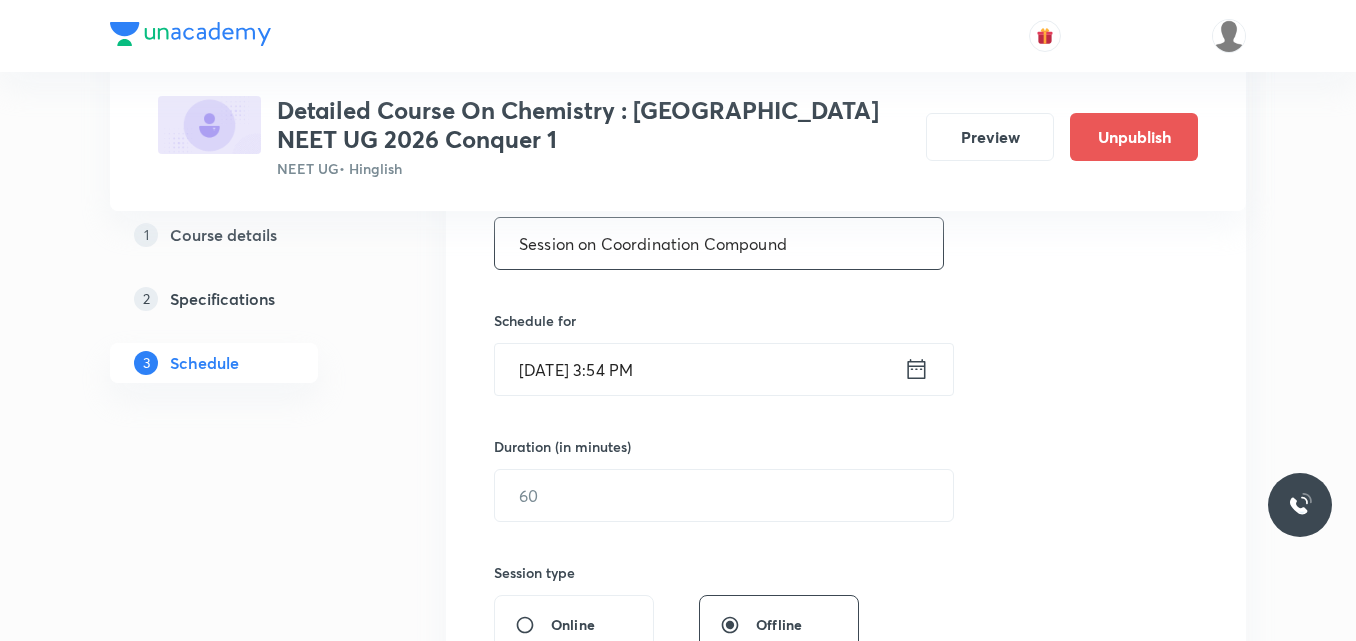 type on "Session on Coordination Compound" 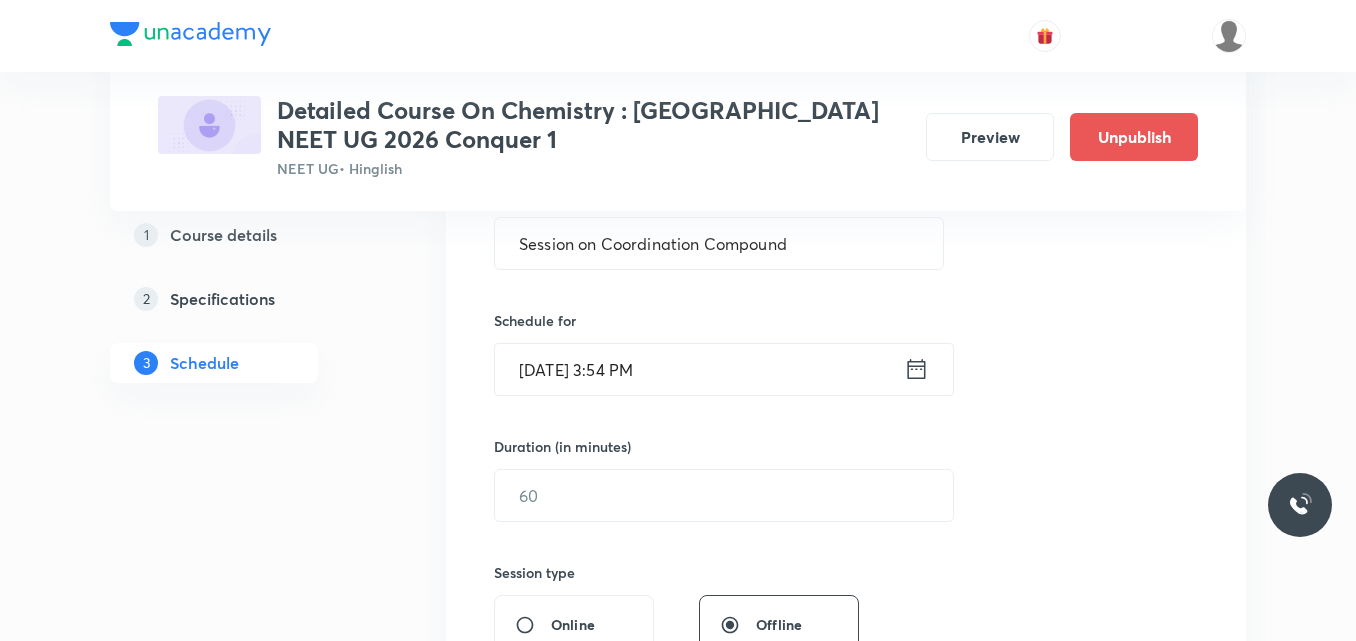 click 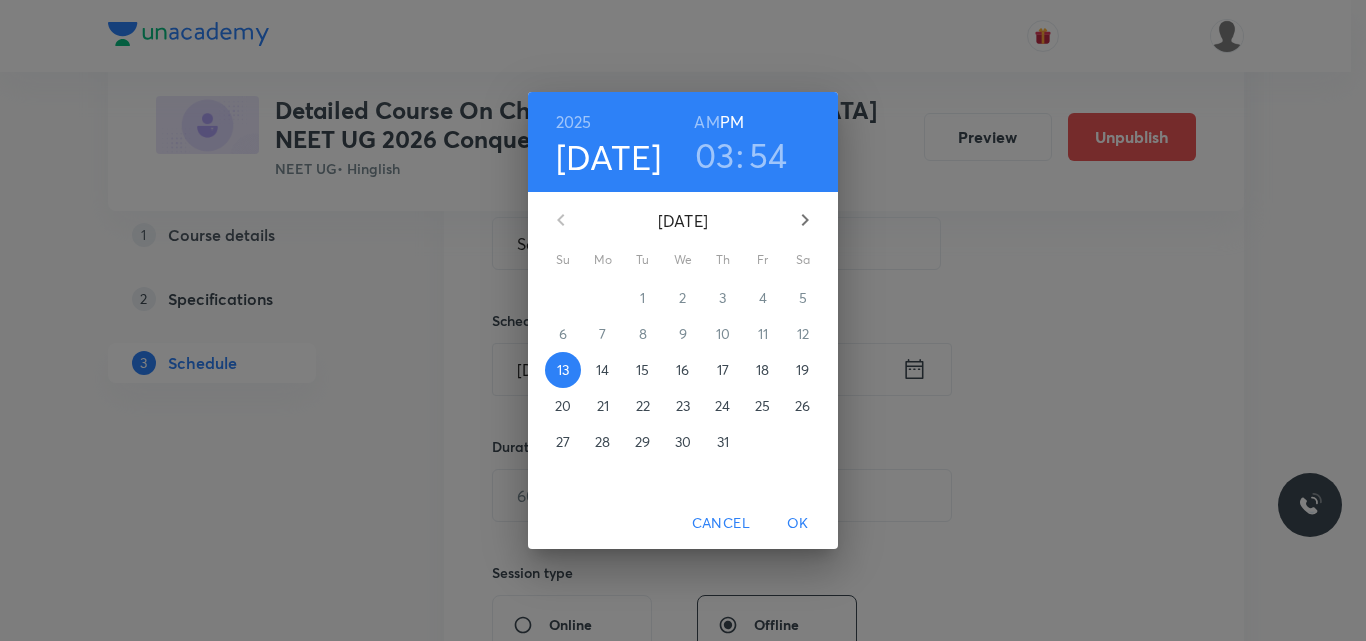 click on "16" at bounding box center [682, 370] 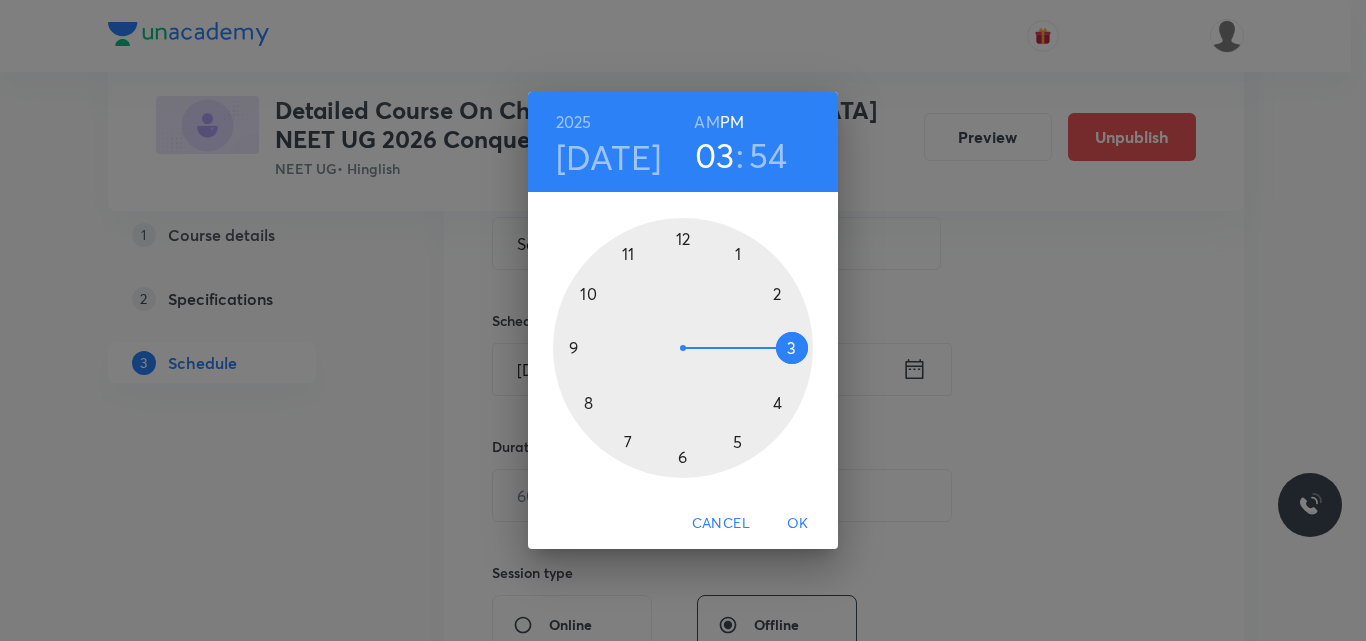 click on "AM" at bounding box center [706, 122] 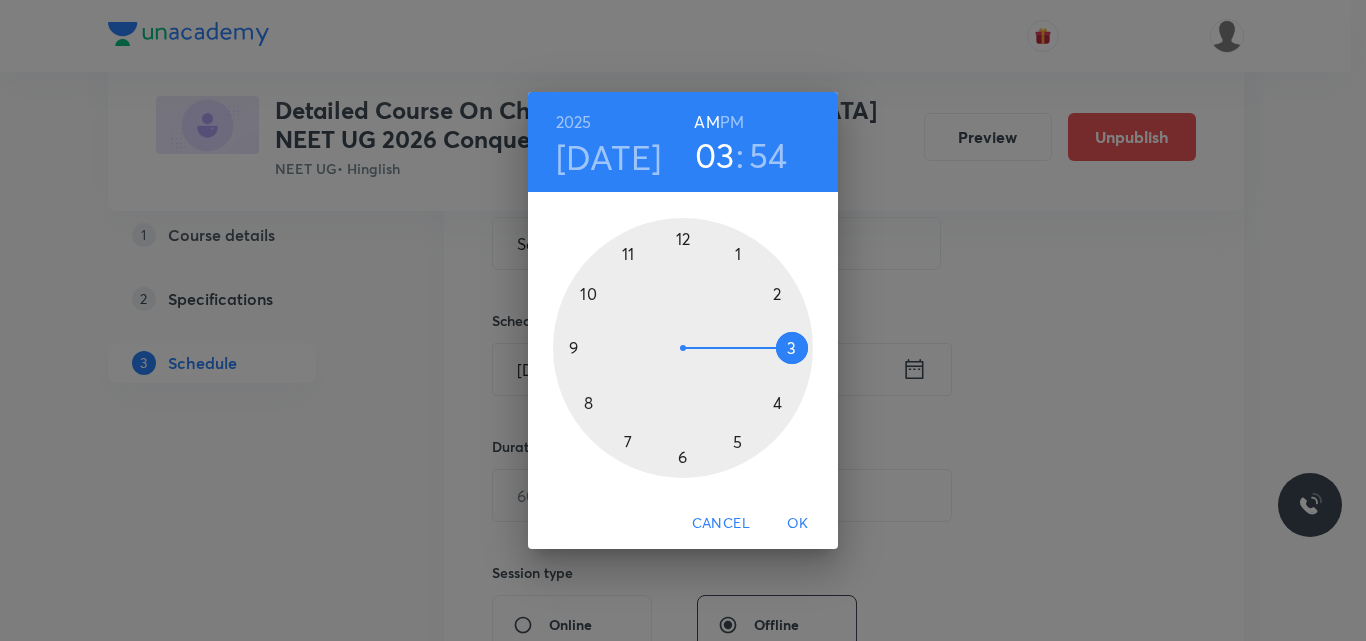 click at bounding box center [683, 348] 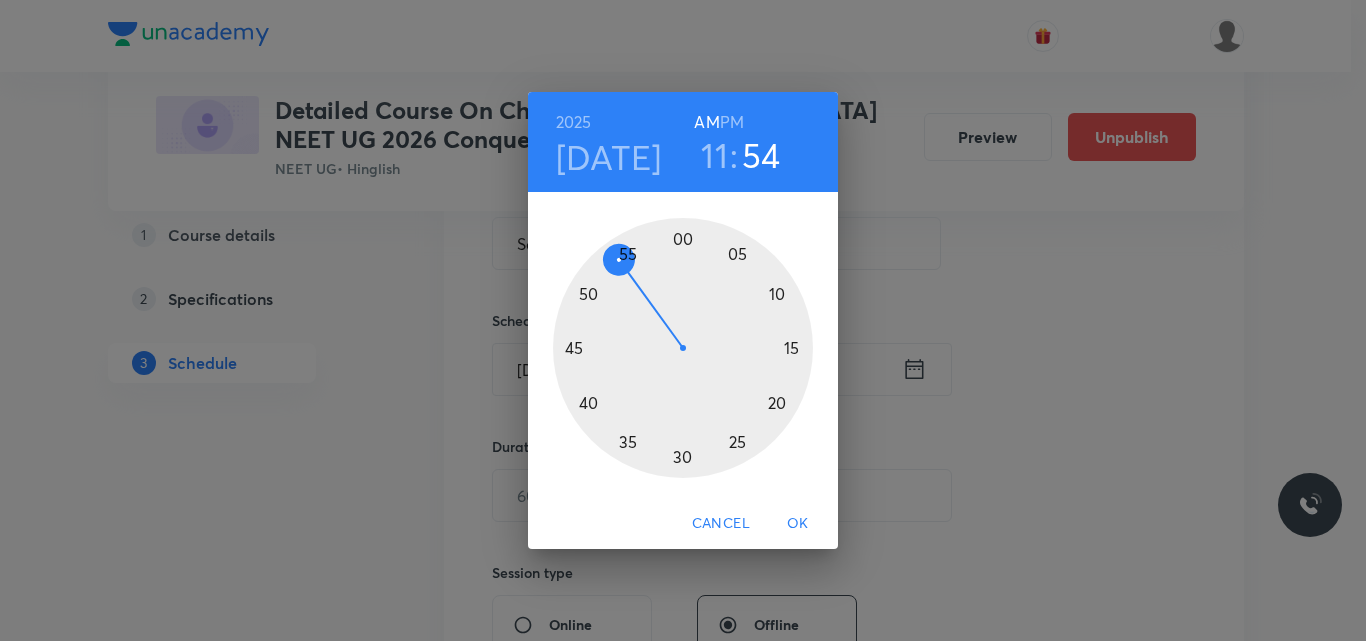 click at bounding box center (683, 348) 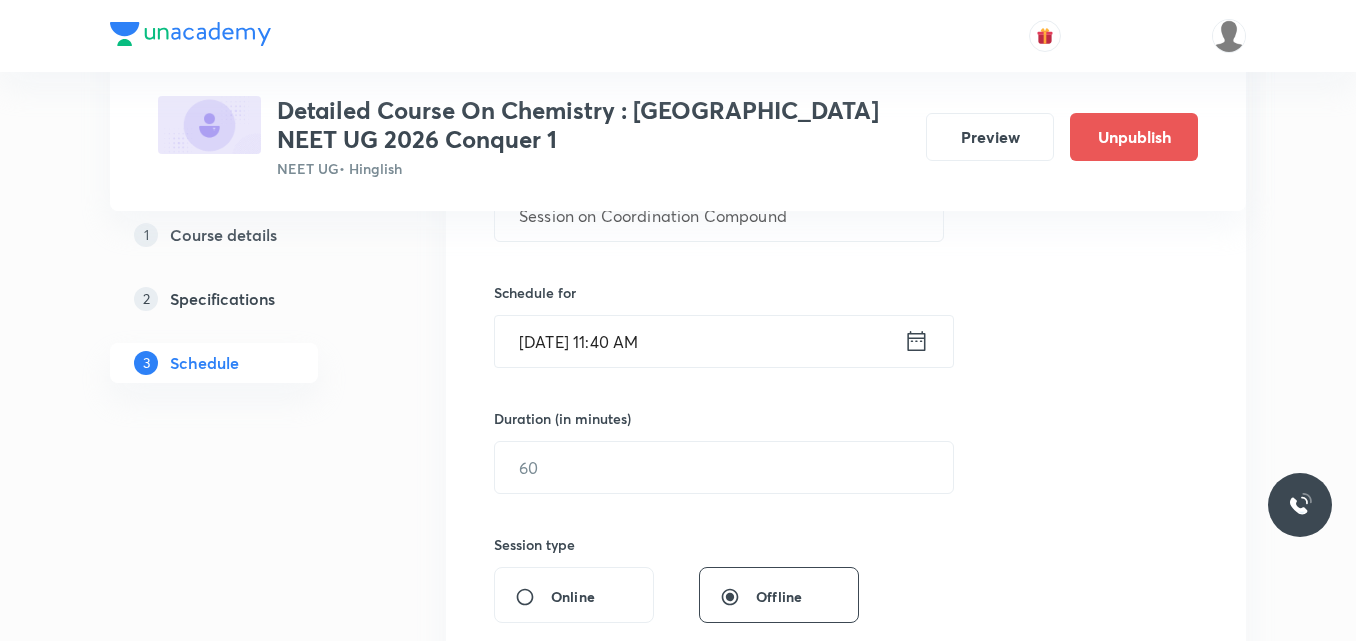 scroll, scrollTop: 437, scrollLeft: 0, axis: vertical 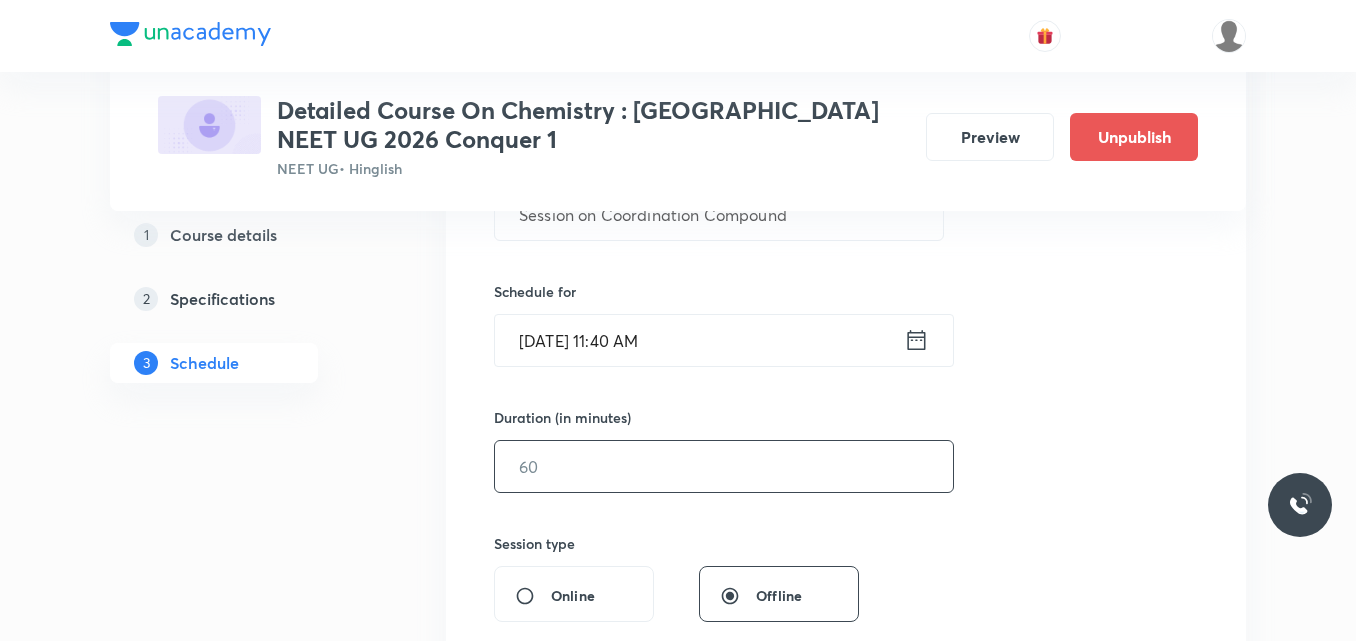 click at bounding box center (724, 466) 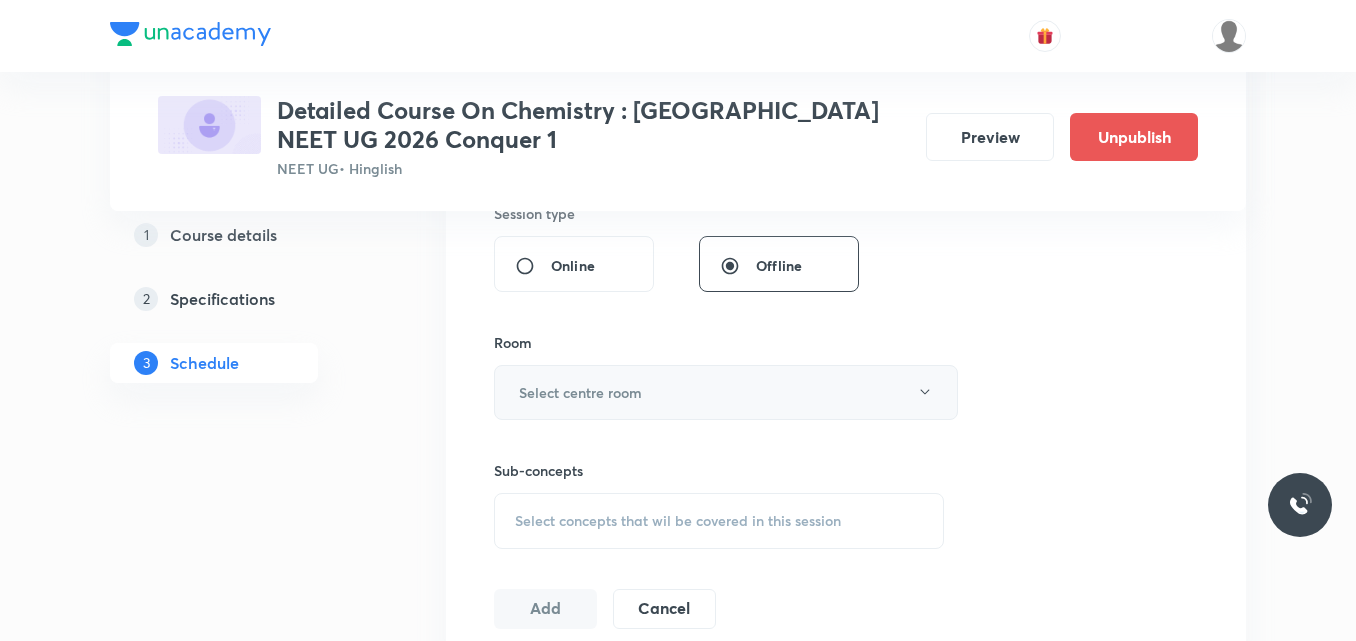 scroll, scrollTop: 768, scrollLeft: 0, axis: vertical 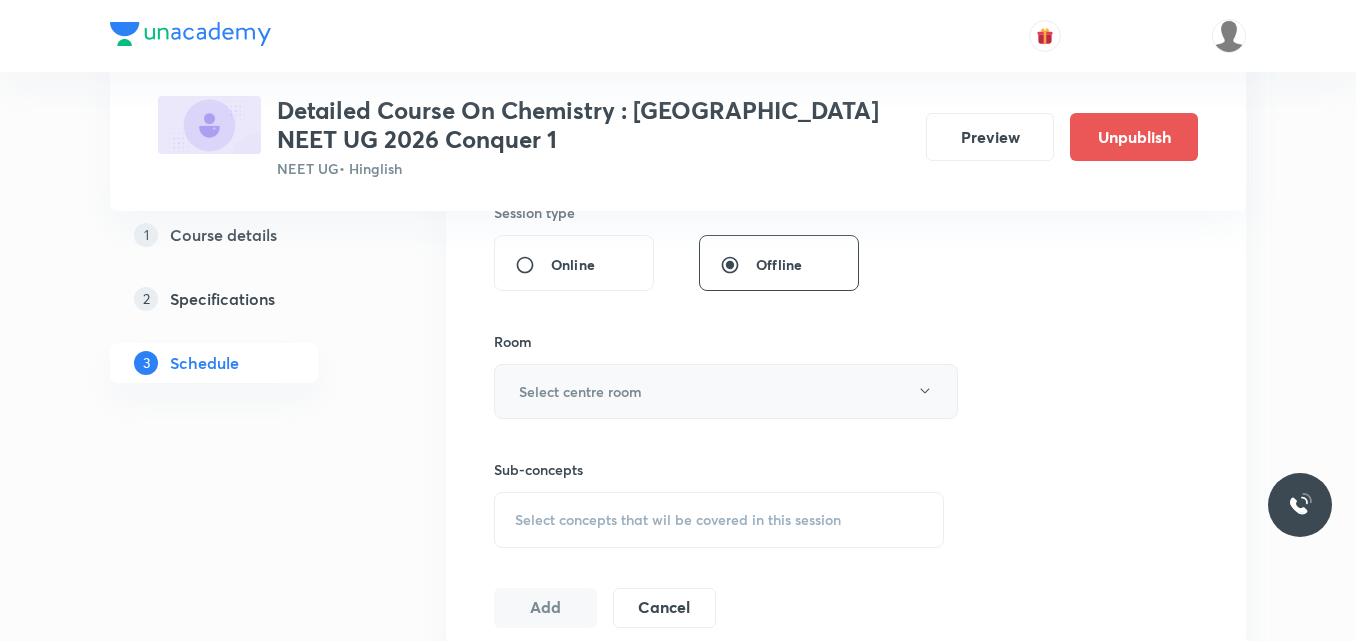type on "90" 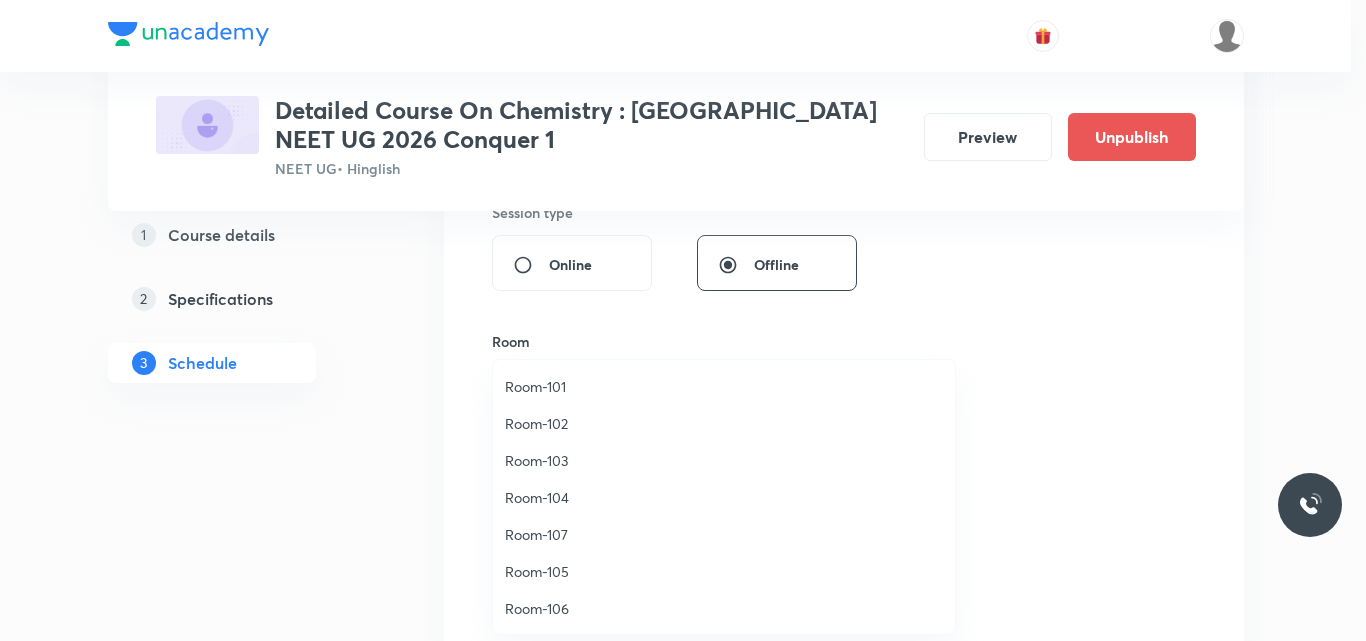click on "Room-101" at bounding box center (724, 386) 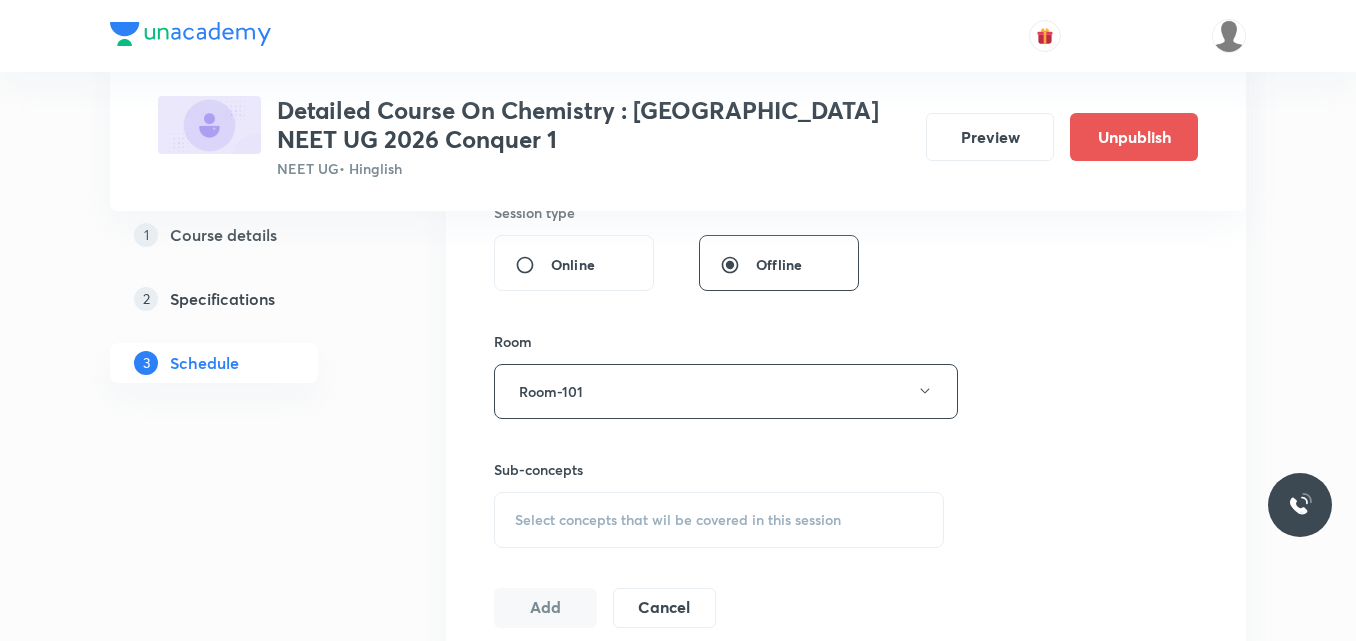 click on "Select concepts that wil be covered in this session" at bounding box center (678, 520) 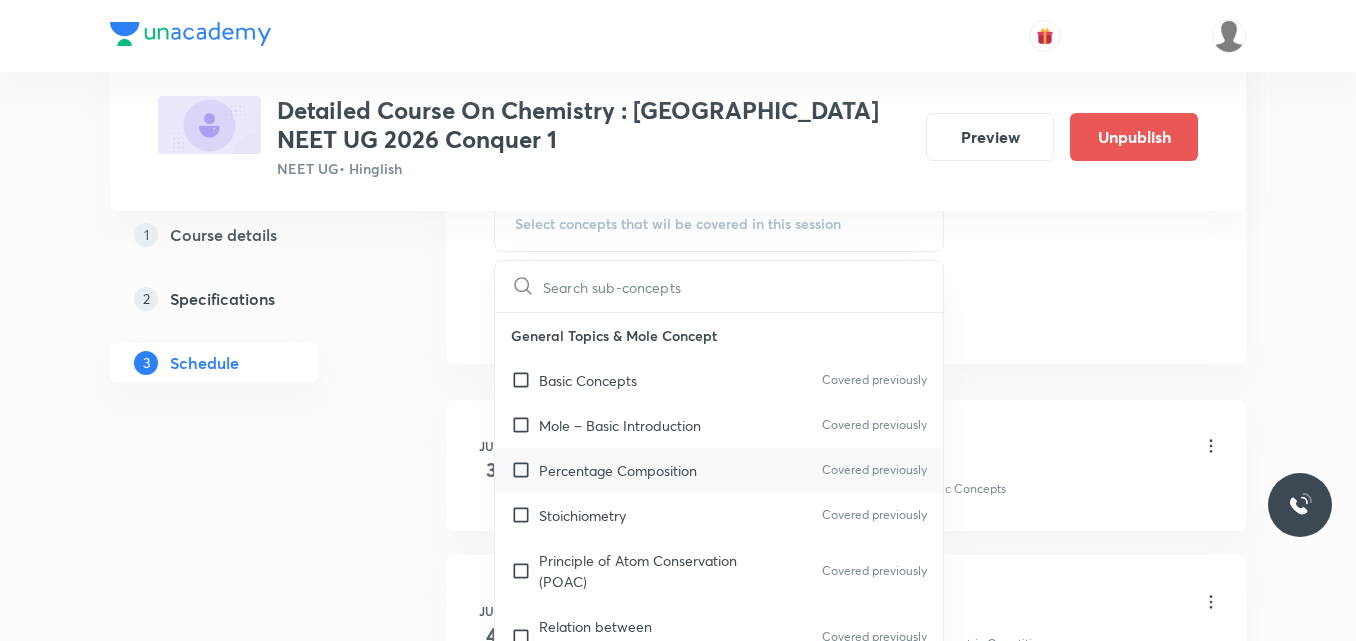 scroll, scrollTop: 1065, scrollLeft: 0, axis: vertical 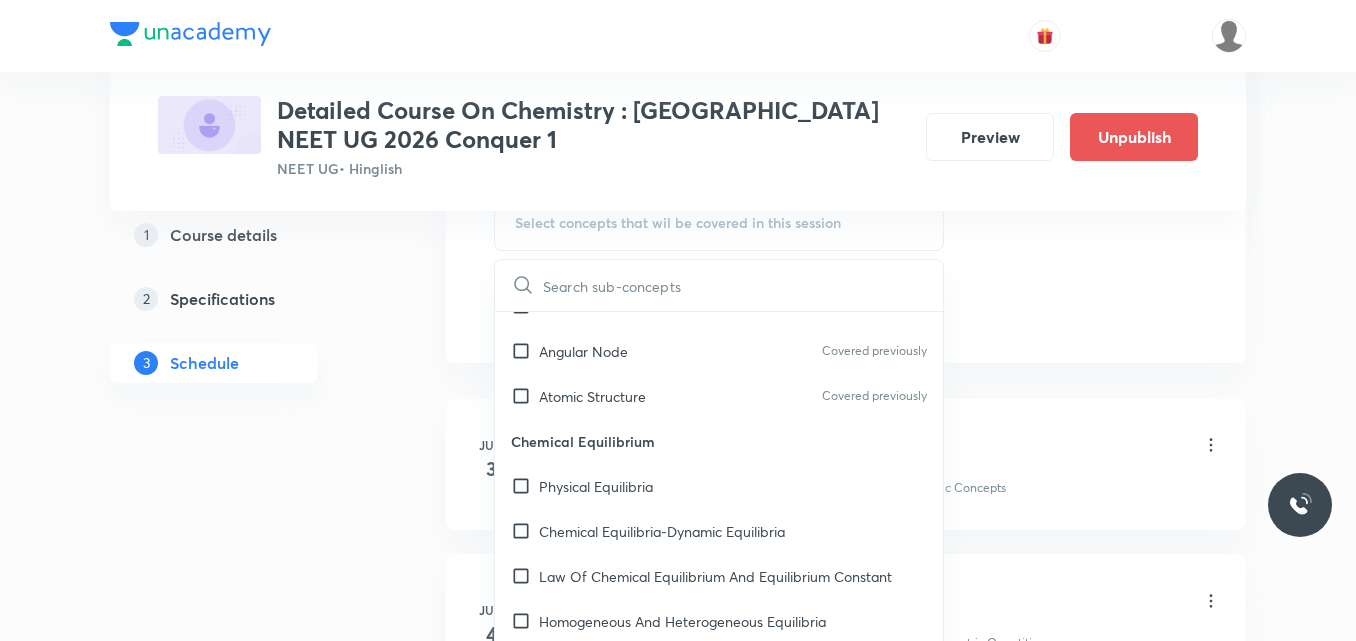 click on "Law Of Chemical Equilibrium And Equilibrium Constant" at bounding box center (715, 576) 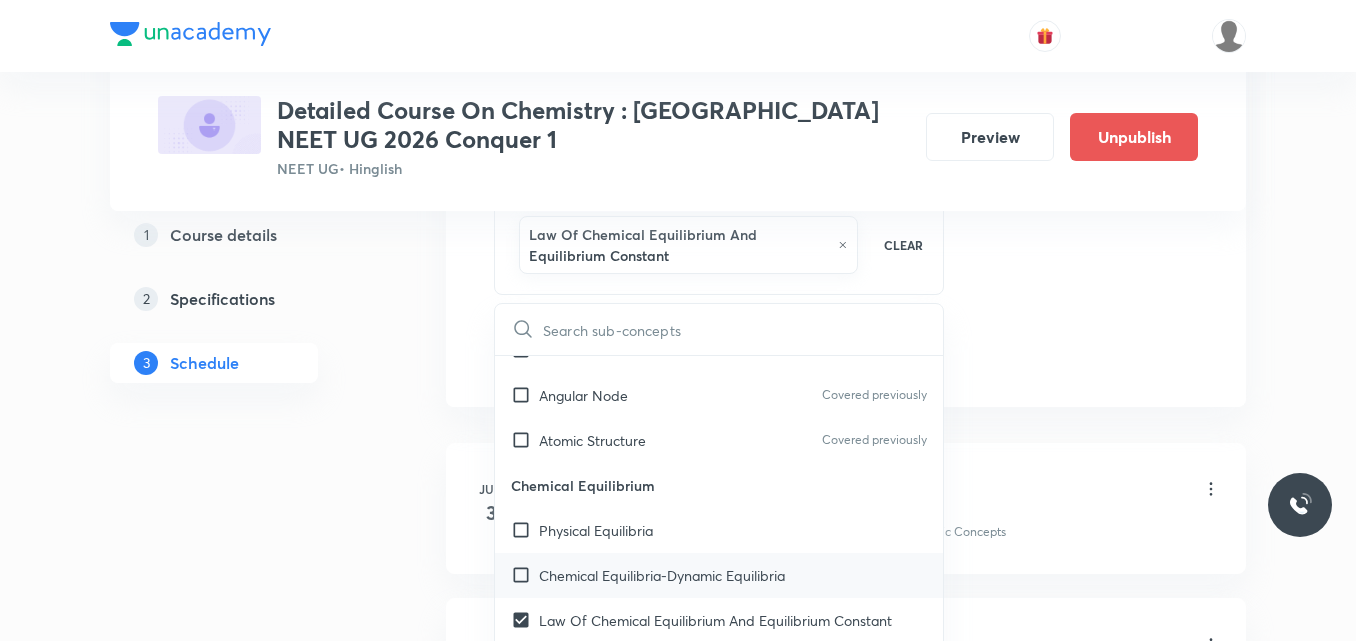 click on "Chemical Equilibria-Dynamic Equilibria" at bounding box center (719, 575) 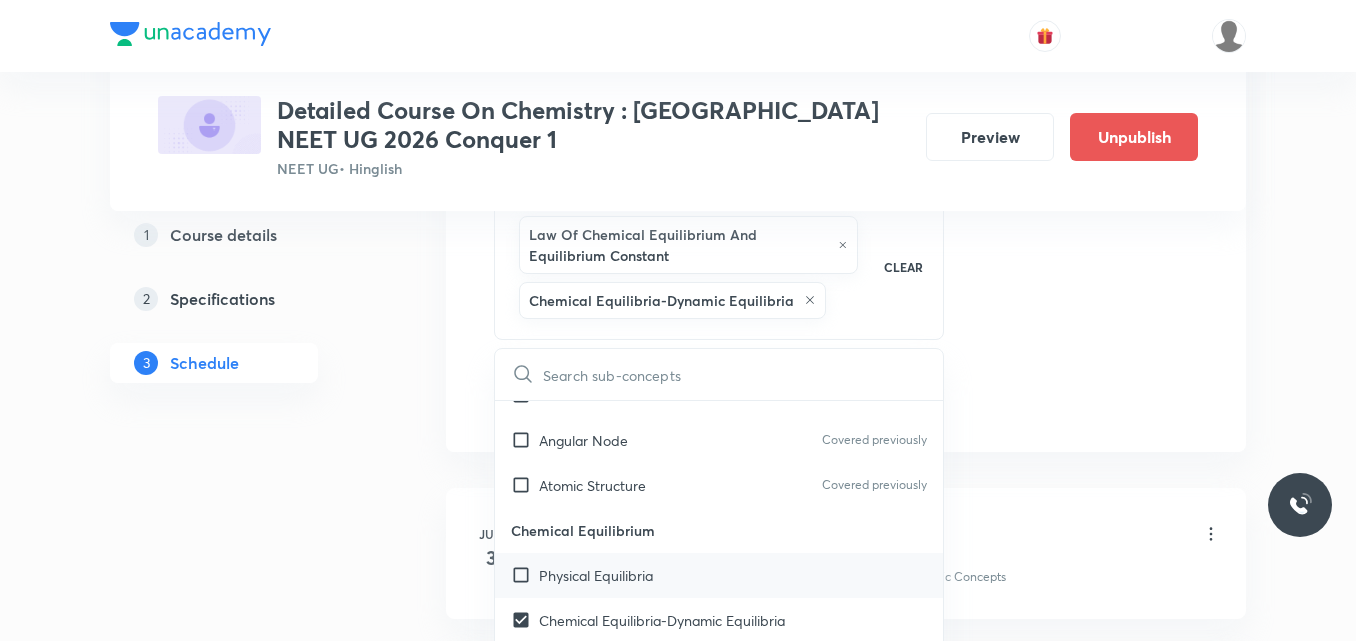 click on "Physical Equilibria" at bounding box center [596, 575] 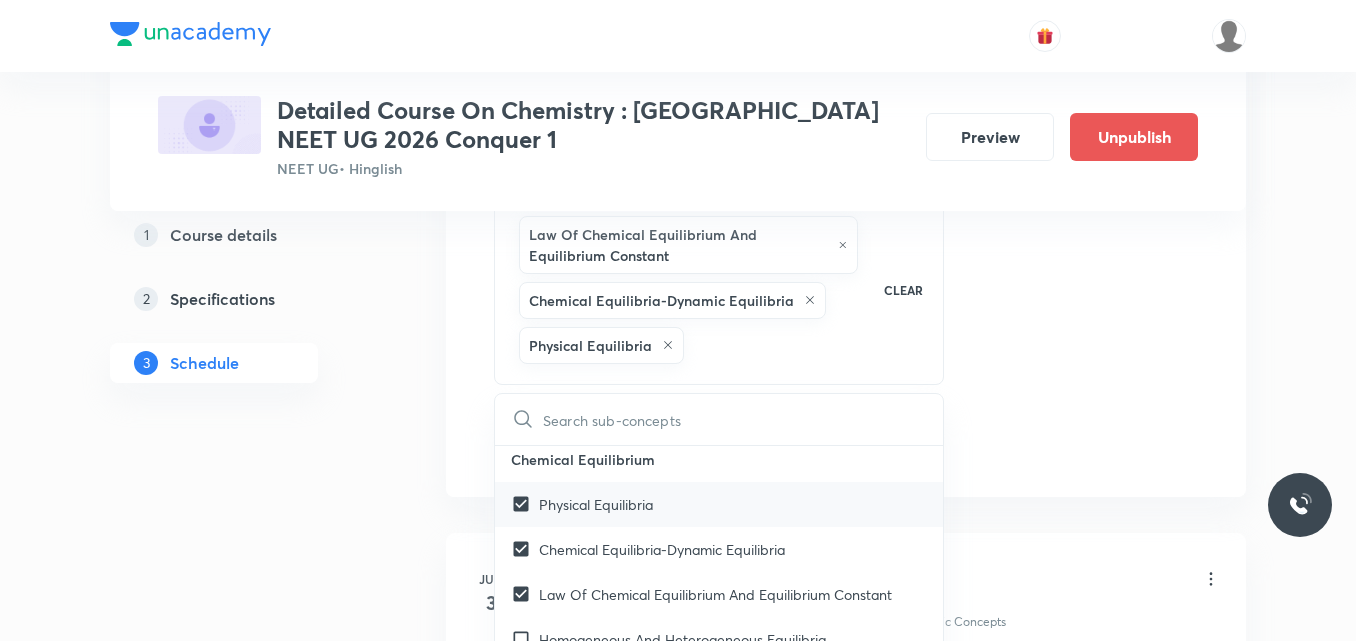 scroll, scrollTop: 3751, scrollLeft: 0, axis: vertical 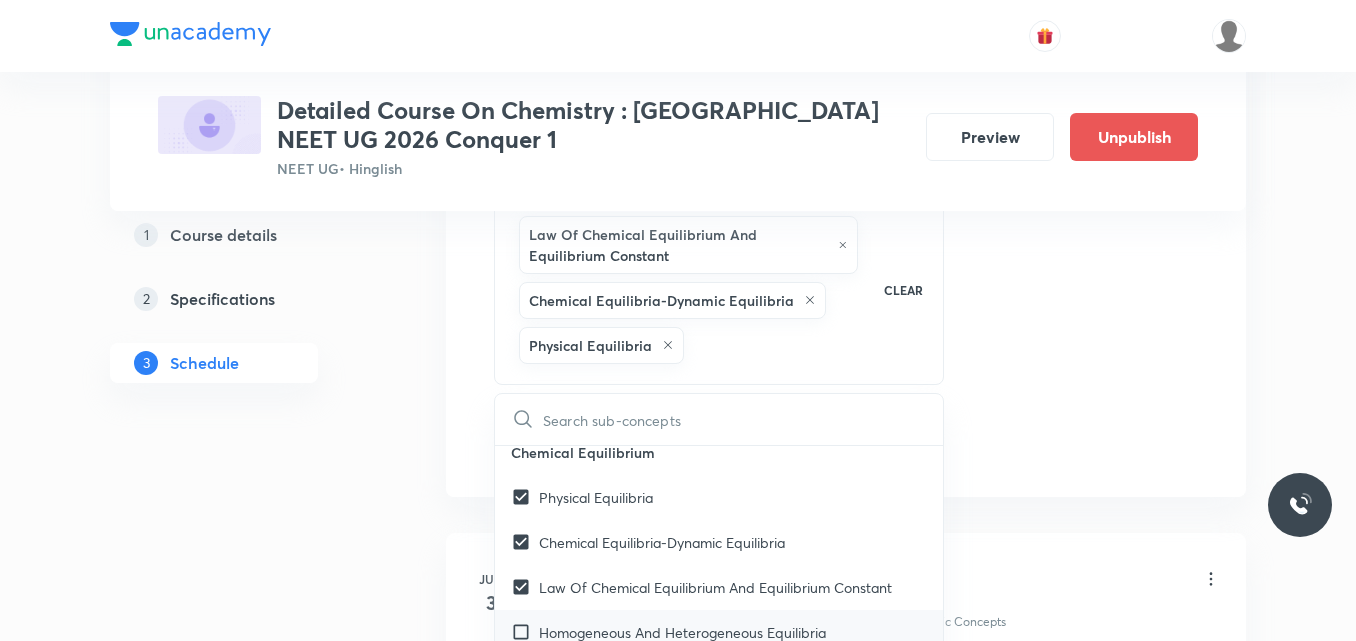 click on "Homogeneous And Heterogeneous Equilibria" at bounding box center [682, 632] 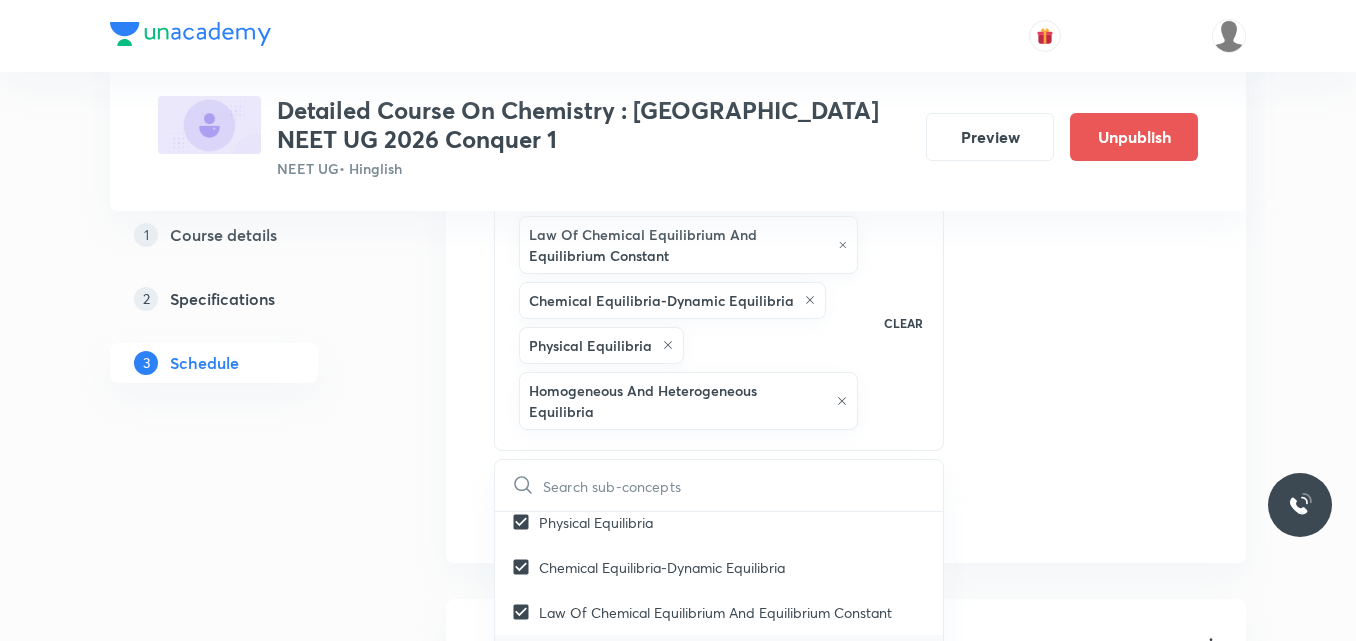 scroll, scrollTop: 3794, scrollLeft: 0, axis: vertical 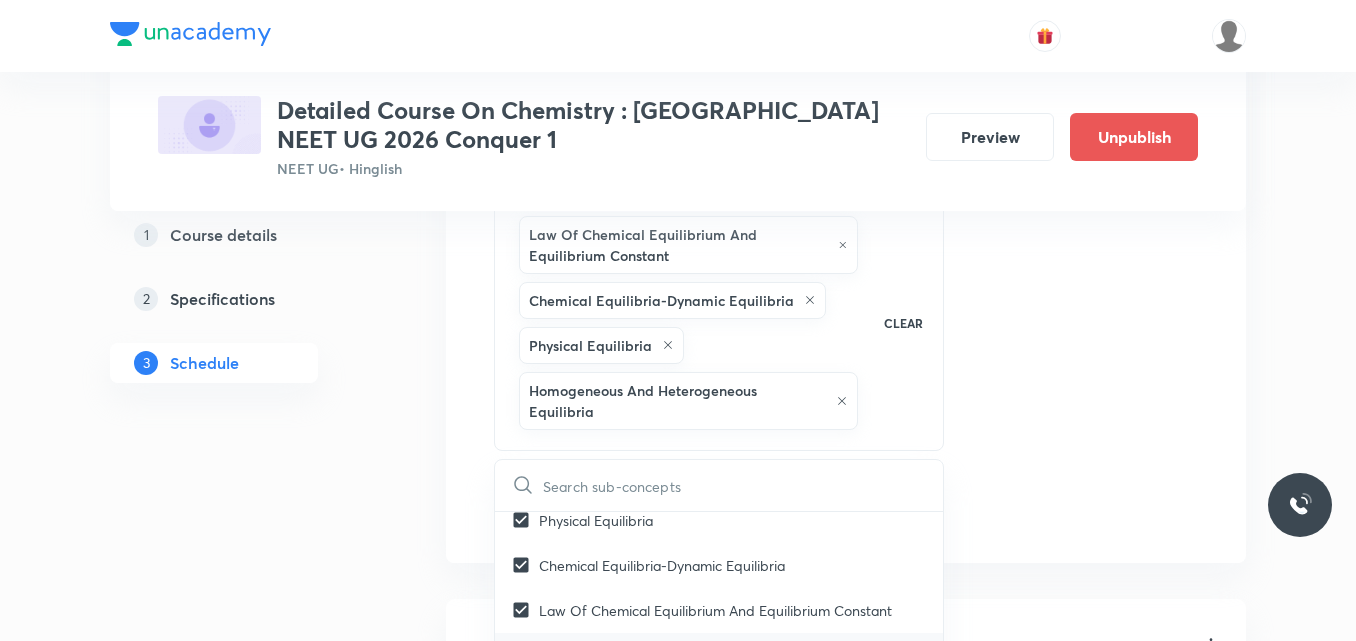 click on "Applications Of Equilibrium Constants" at bounding box center [660, 700] 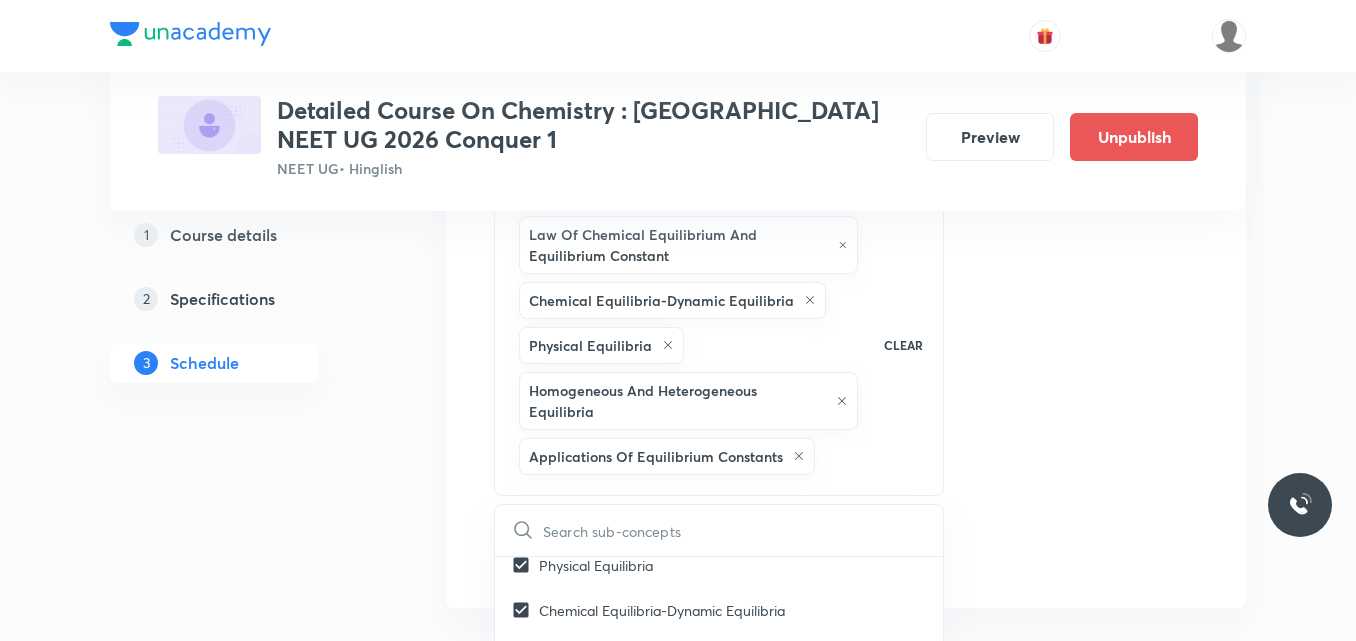 click on "Session  25 Live class Session title 32/99 Session on Coordination Compound ​ Schedule for Jul 16, 2025, 11:40 AM ​ Duration (in minutes) 90 ​   Session type Online Offline Room Room-101 Sub-concepts Law Of Chemical Equilibrium And Equilibrium Constant Chemical Equilibria-Dynamic Equilibria Physical Equilibria  Homogeneous And Heterogeneous Equilibria Applications Of Equilibrium Constants CLEAR ​ General Topics & Mole Concept Basic Concepts Covered previously Mole – Basic Introduction Covered previously Percentage Composition Covered previously Stoichiometry Covered previously Principle of Atom Conservation (POAC) Covered previously Relation between Stoichiometric Quantities Covered previously Application of Mole Concept: Gravimetric Analysis Covered previously Electronic Configuration Of Atoms (Hund's rule) Covered previously  Quantum Numbers (Magnetic Quantum no.) Covered previously Quantum Numbers(Pauli's Exclusion law) Covered previously Mean Molar Mass or Molecular Mass Covered previously Wave" at bounding box center [846, -16] 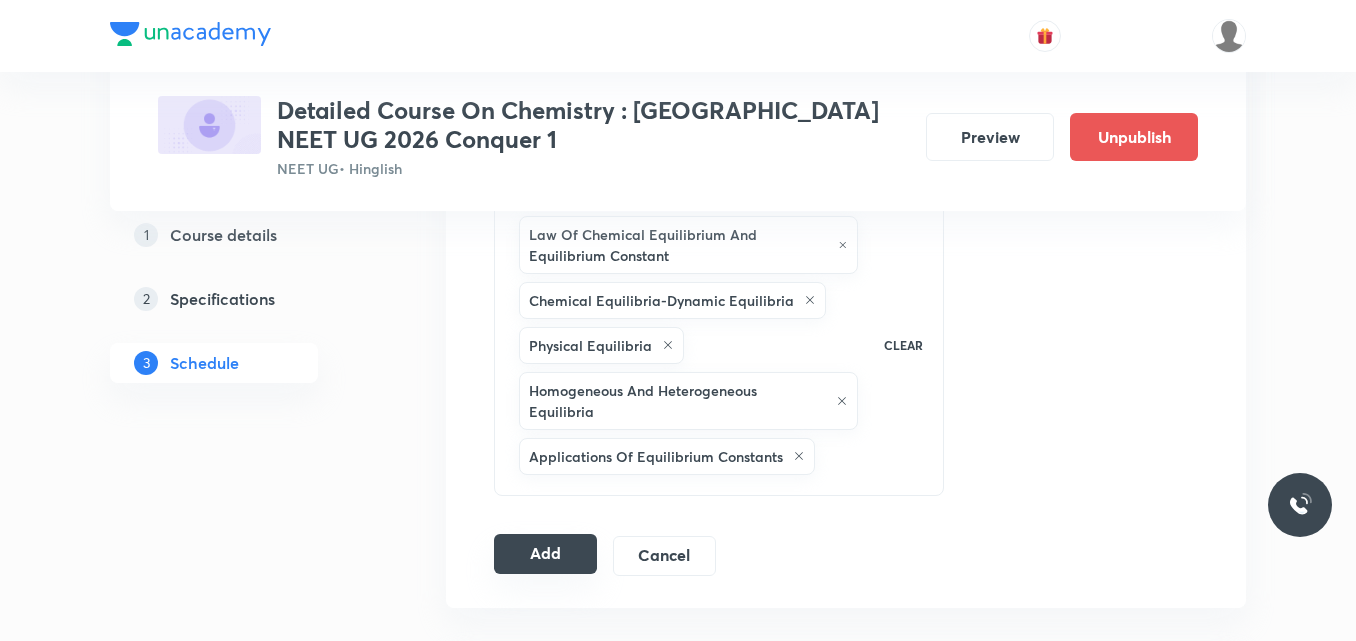 click on "Add" at bounding box center [545, 554] 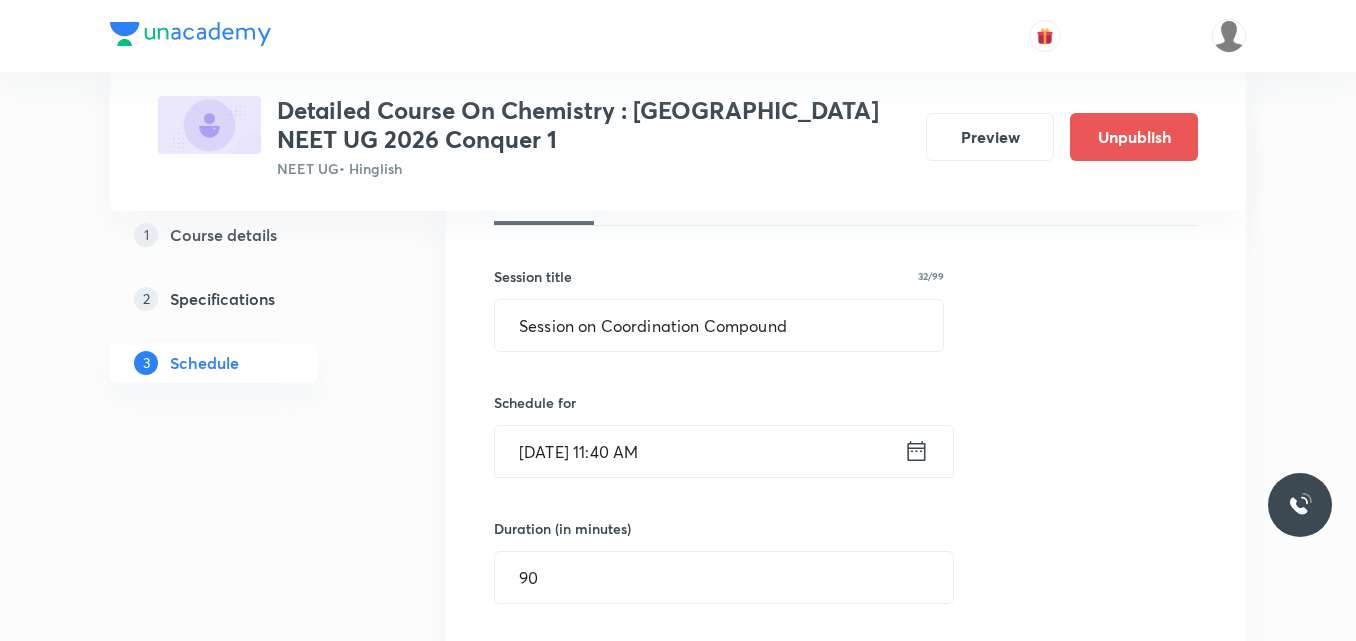 scroll, scrollTop: 311, scrollLeft: 0, axis: vertical 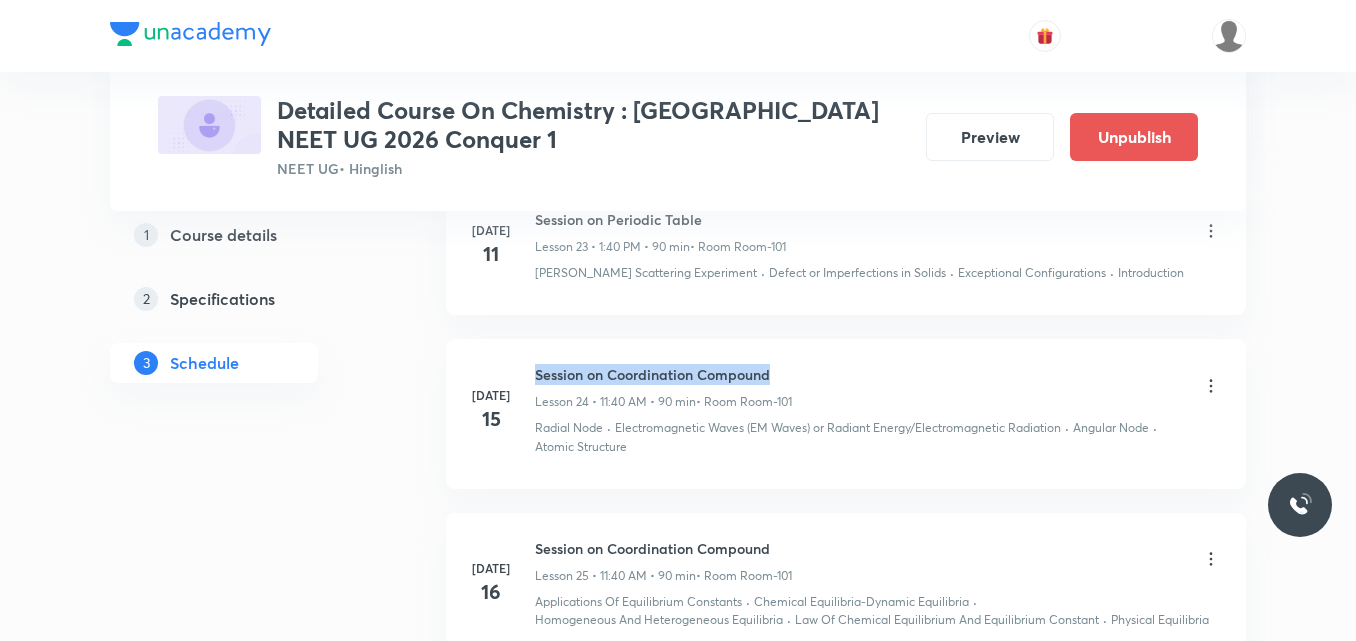 drag, startPoint x: 536, startPoint y: 337, endPoint x: 821, endPoint y: 343, distance: 285.06314 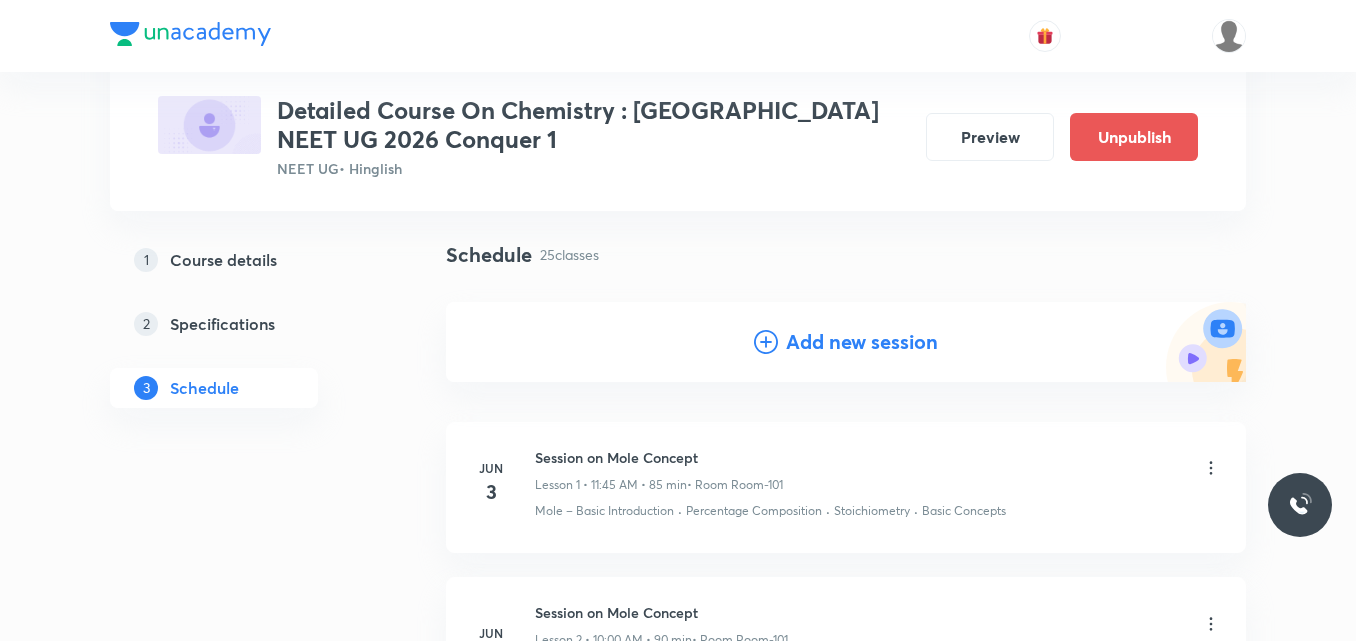 scroll, scrollTop: 125, scrollLeft: 0, axis: vertical 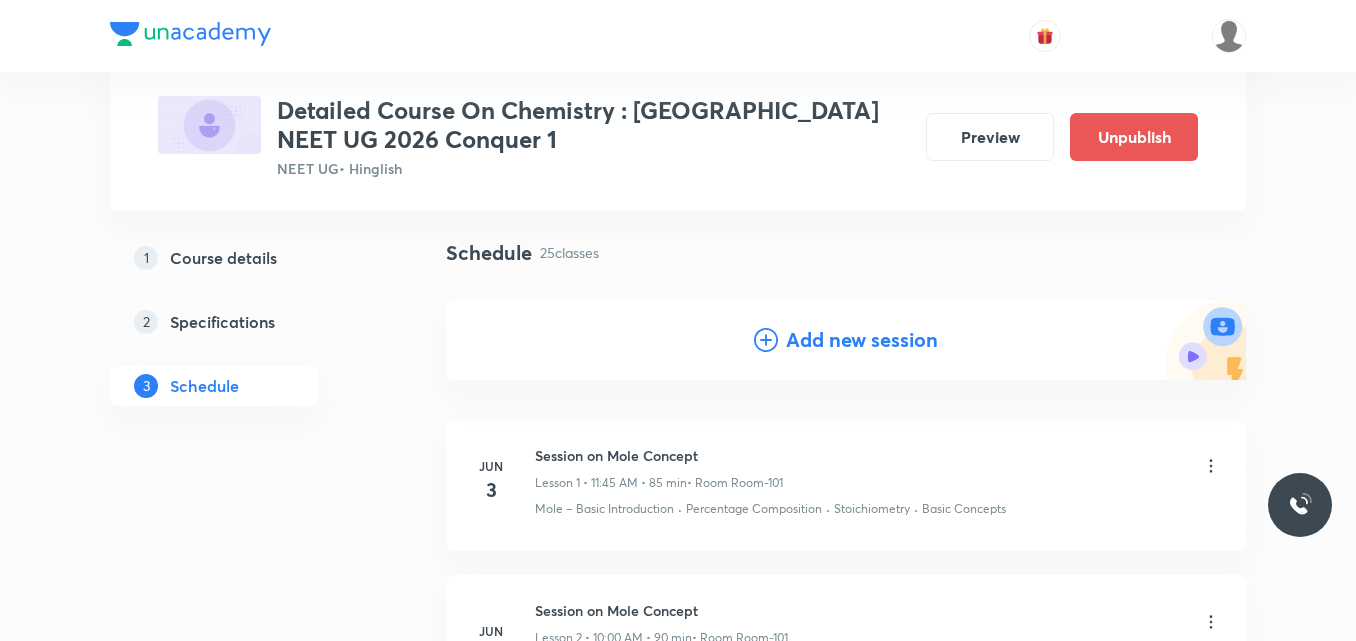 click 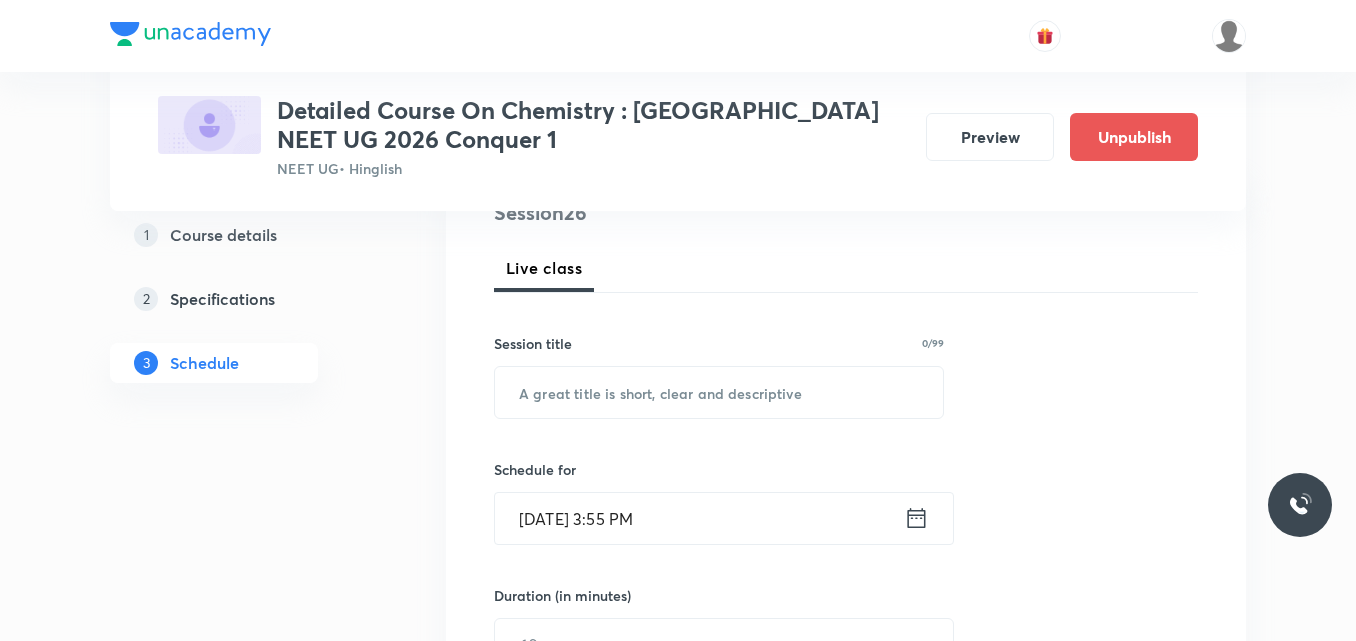 scroll, scrollTop: 260, scrollLeft: 0, axis: vertical 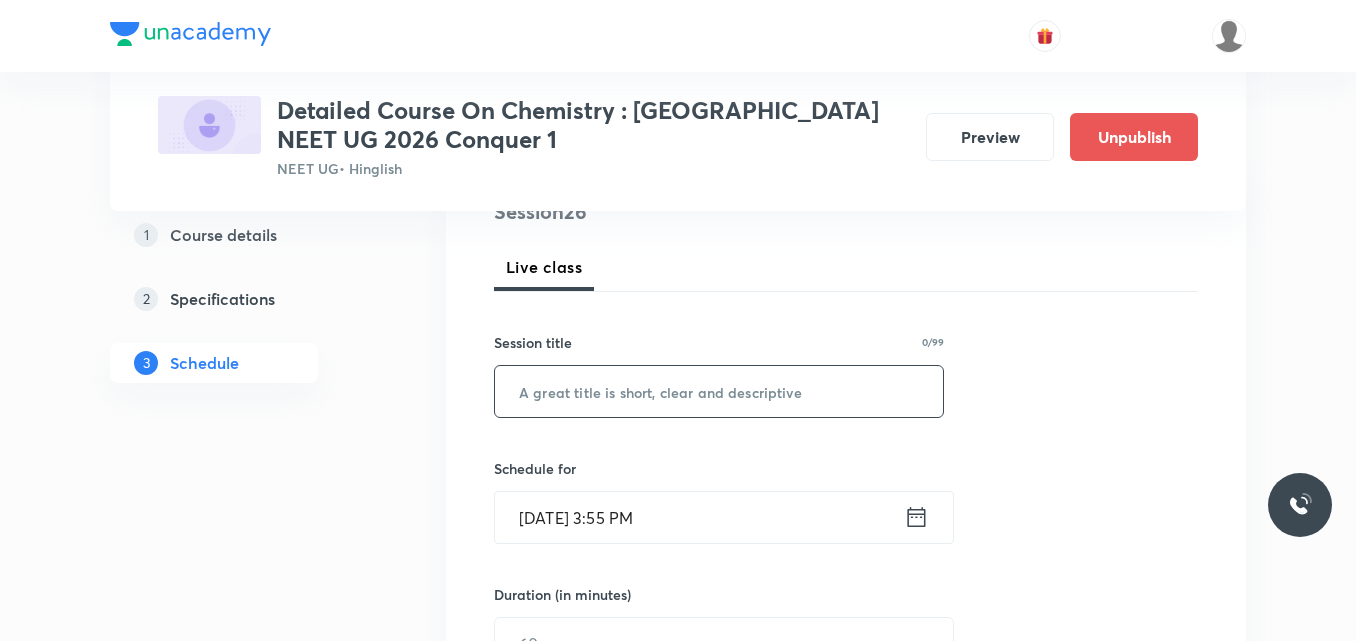 click at bounding box center (719, 391) 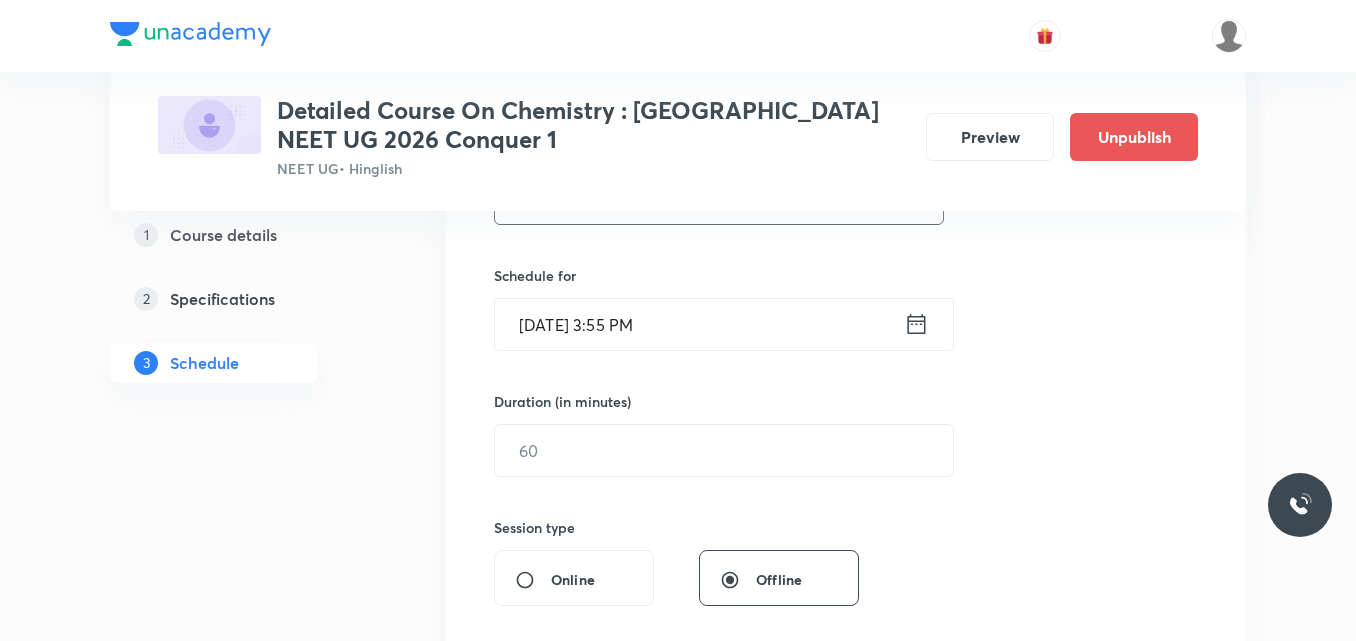 scroll, scrollTop: 456, scrollLeft: 0, axis: vertical 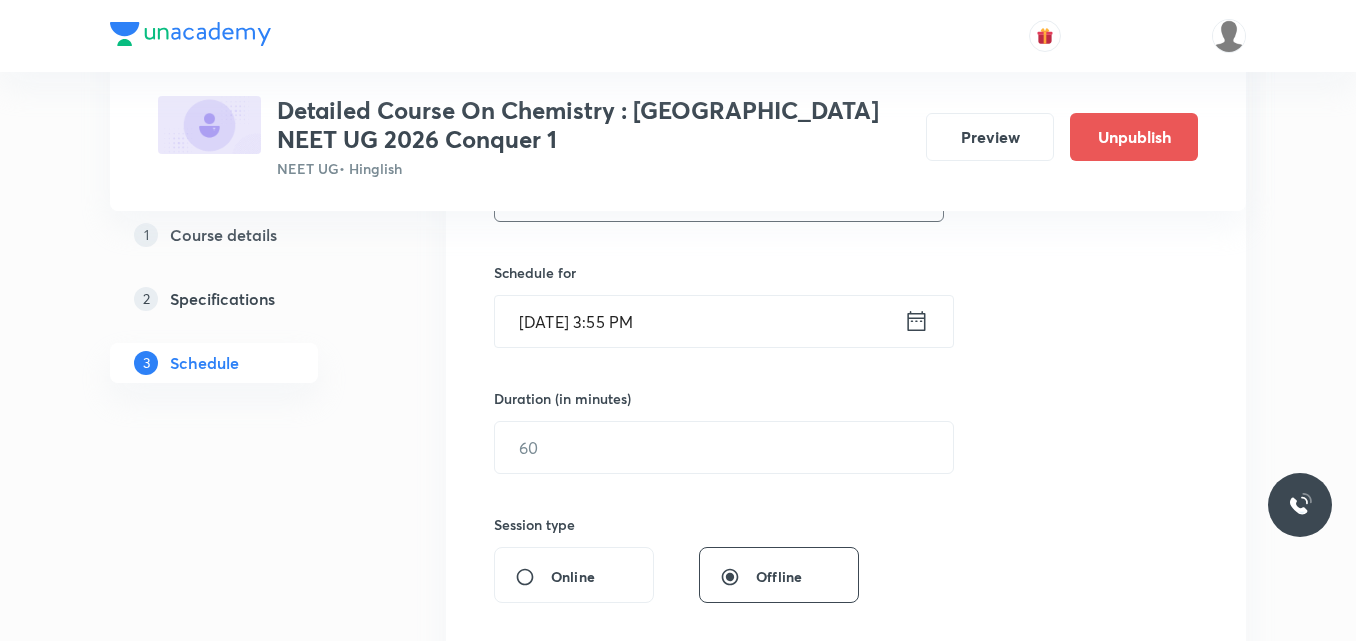 type on "Session on Coordination Compound" 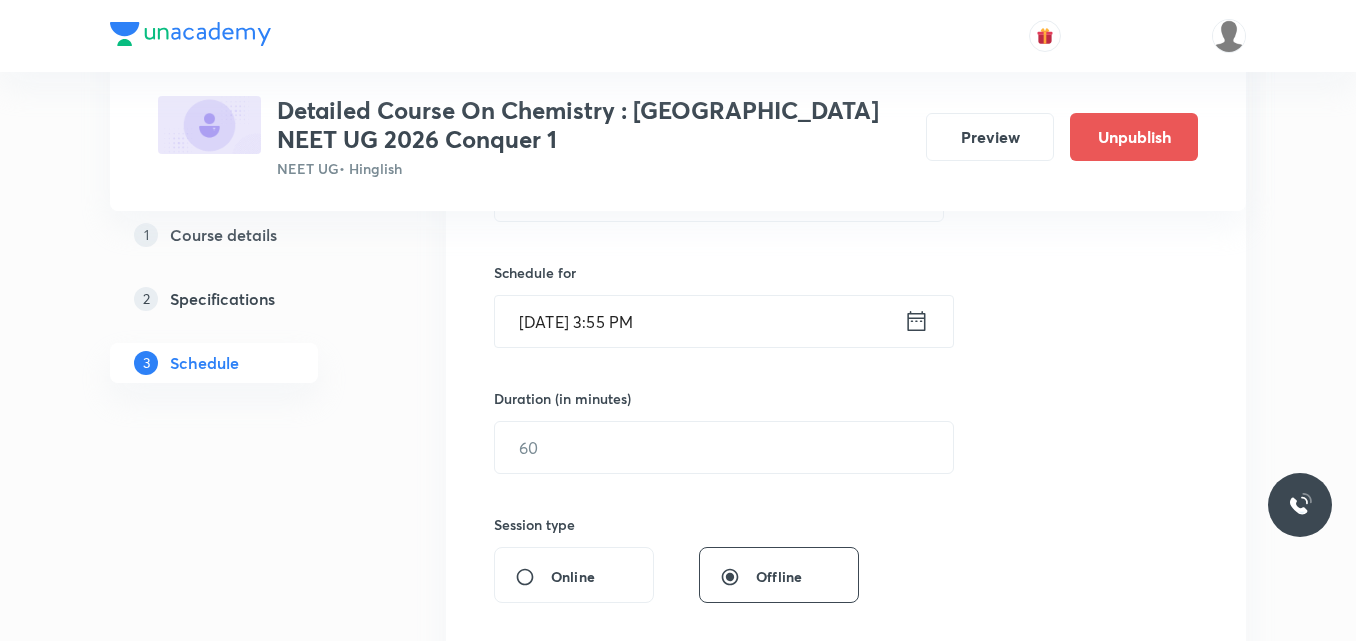 click 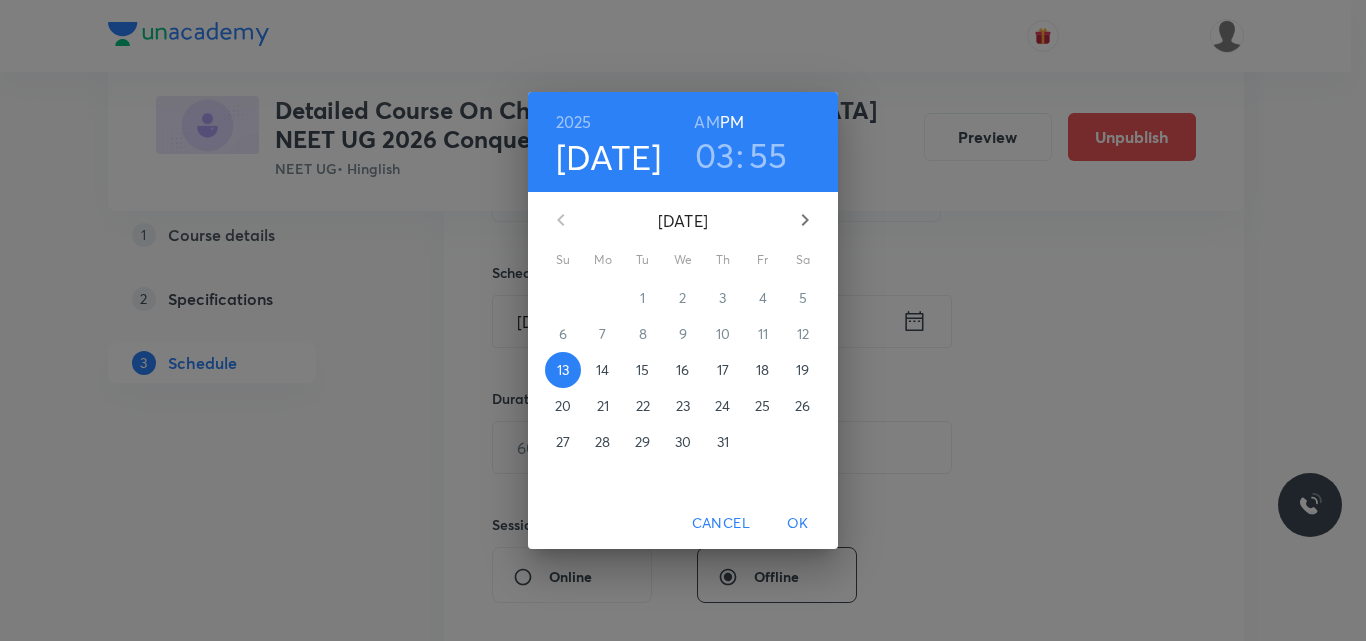 click on "17" at bounding box center (723, 370) 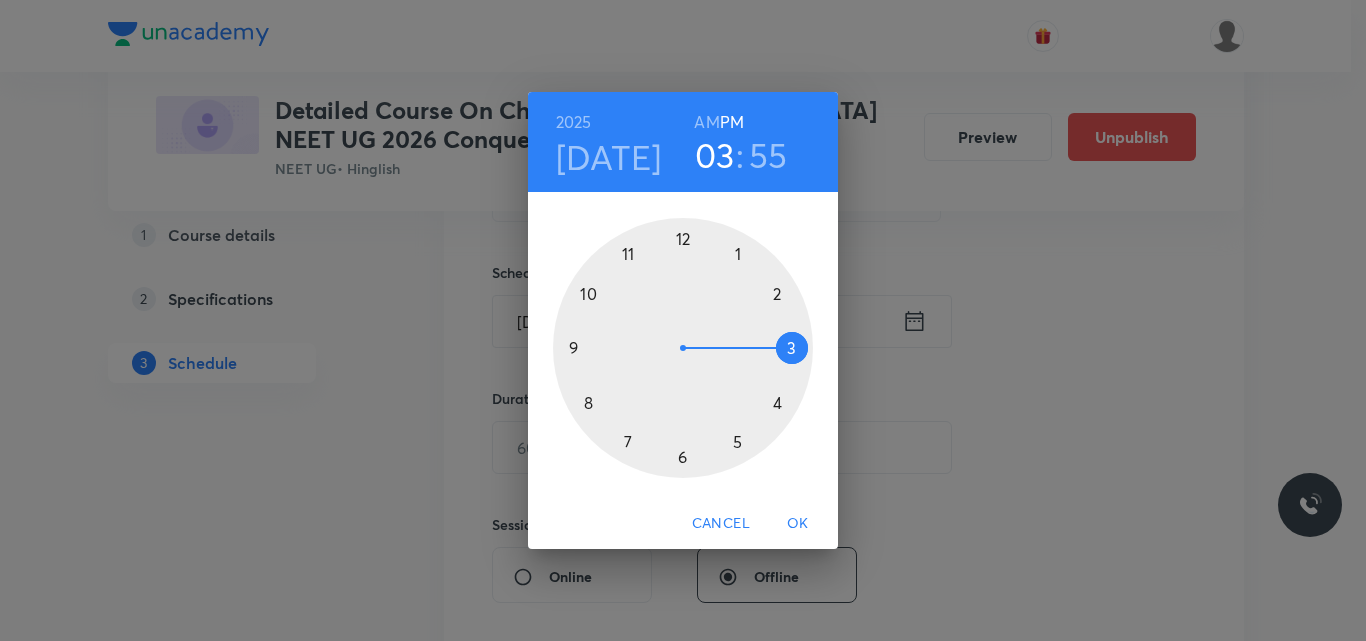 click at bounding box center (683, 348) 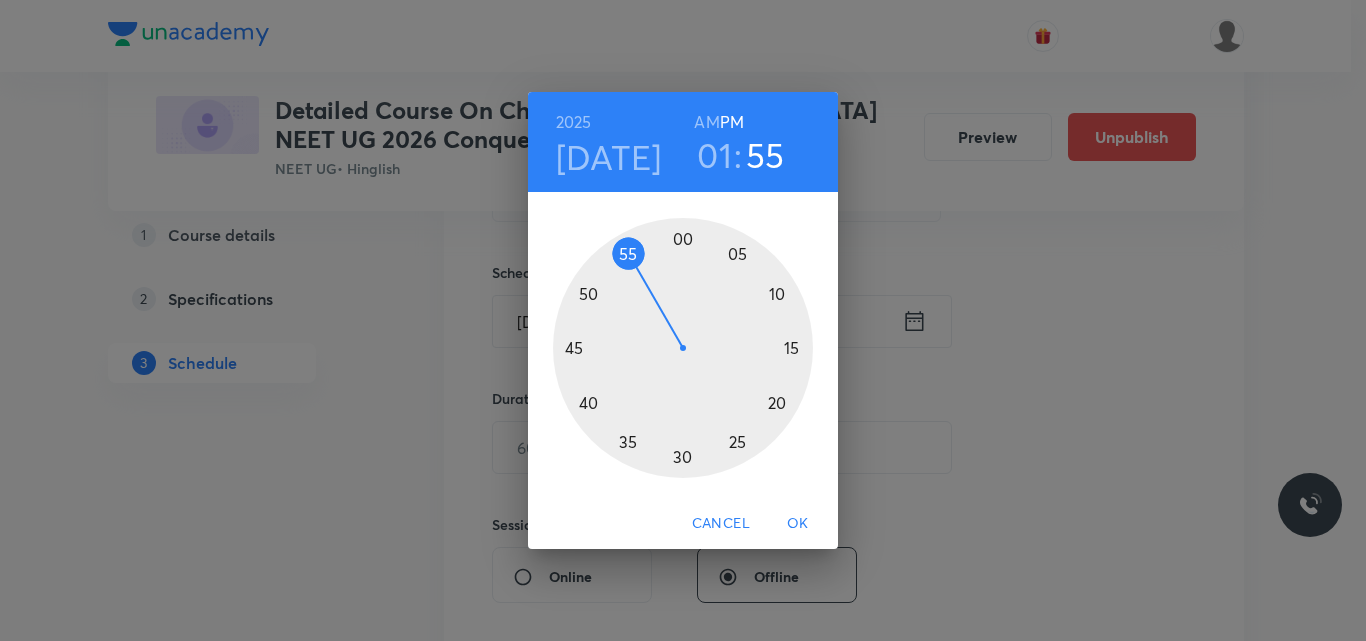 click at bounding box center [683, 348] 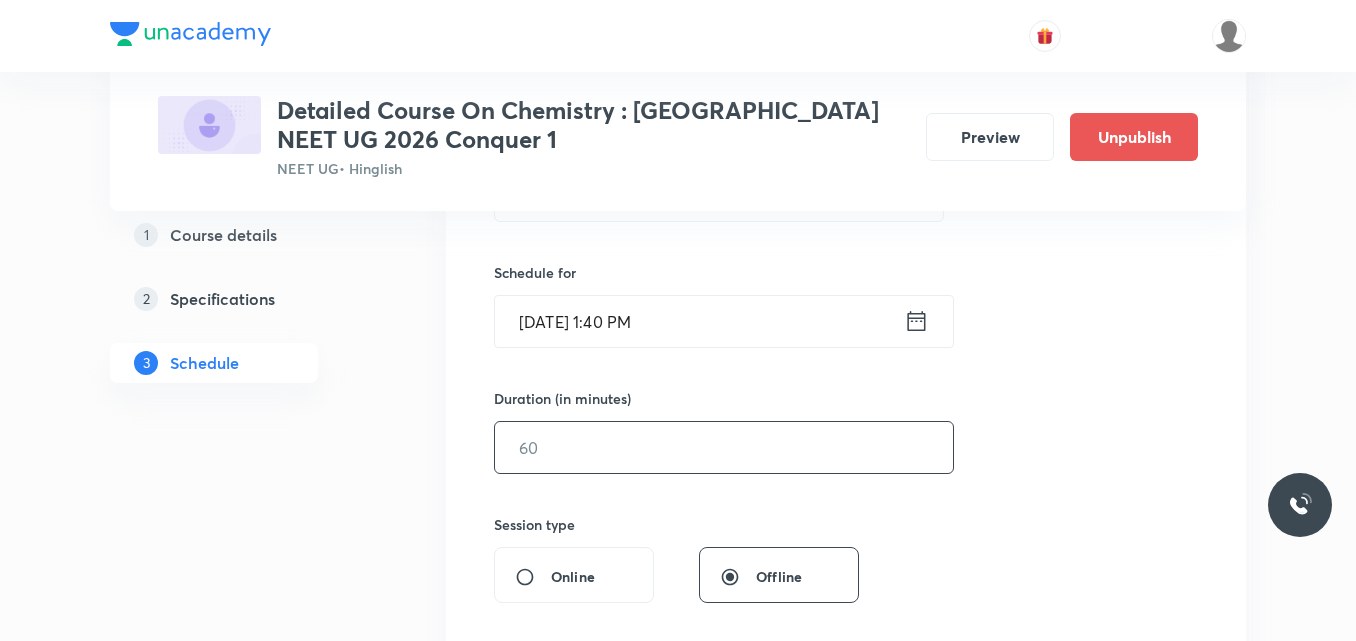 click at bounding box center [724, 447] 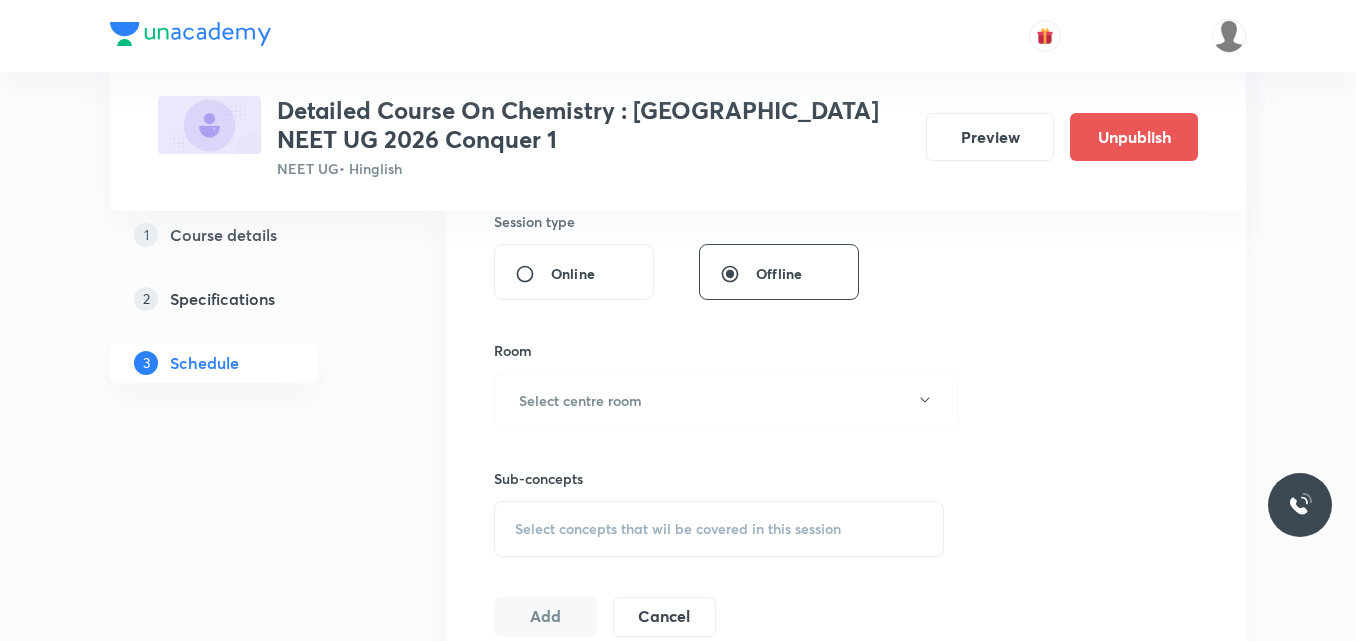 scroll, scrollTop: 762, scrollLeft: 0, axis: vertical 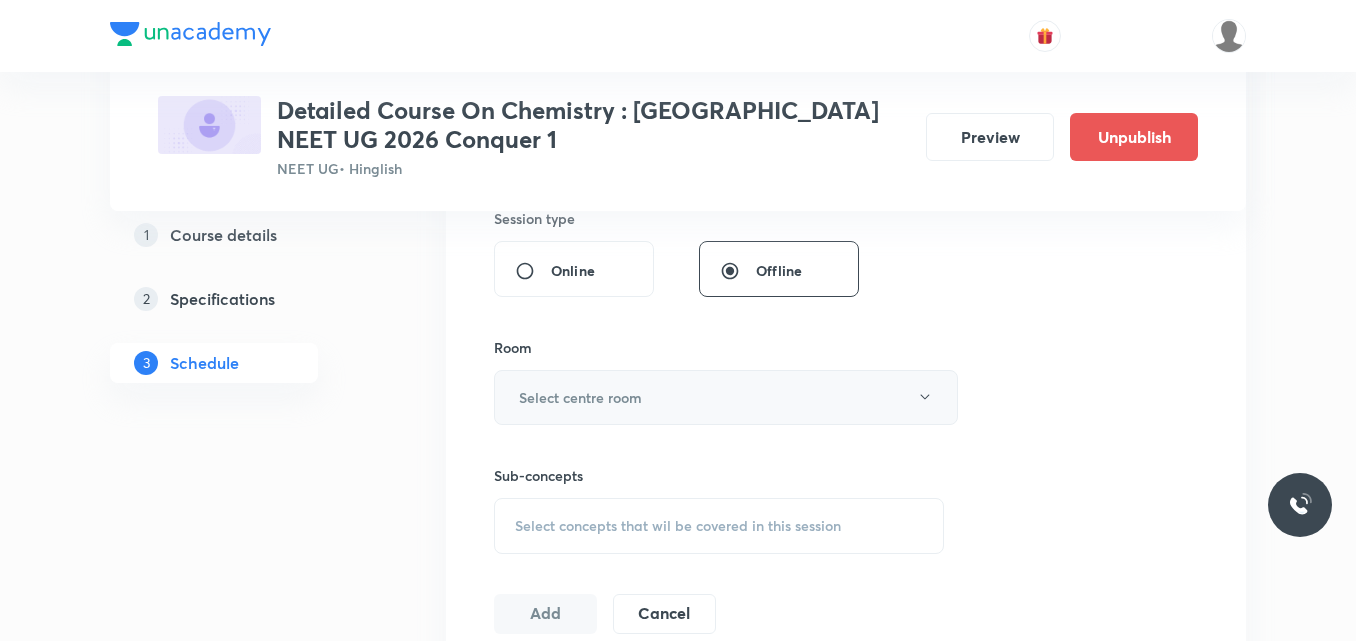 type on "90" 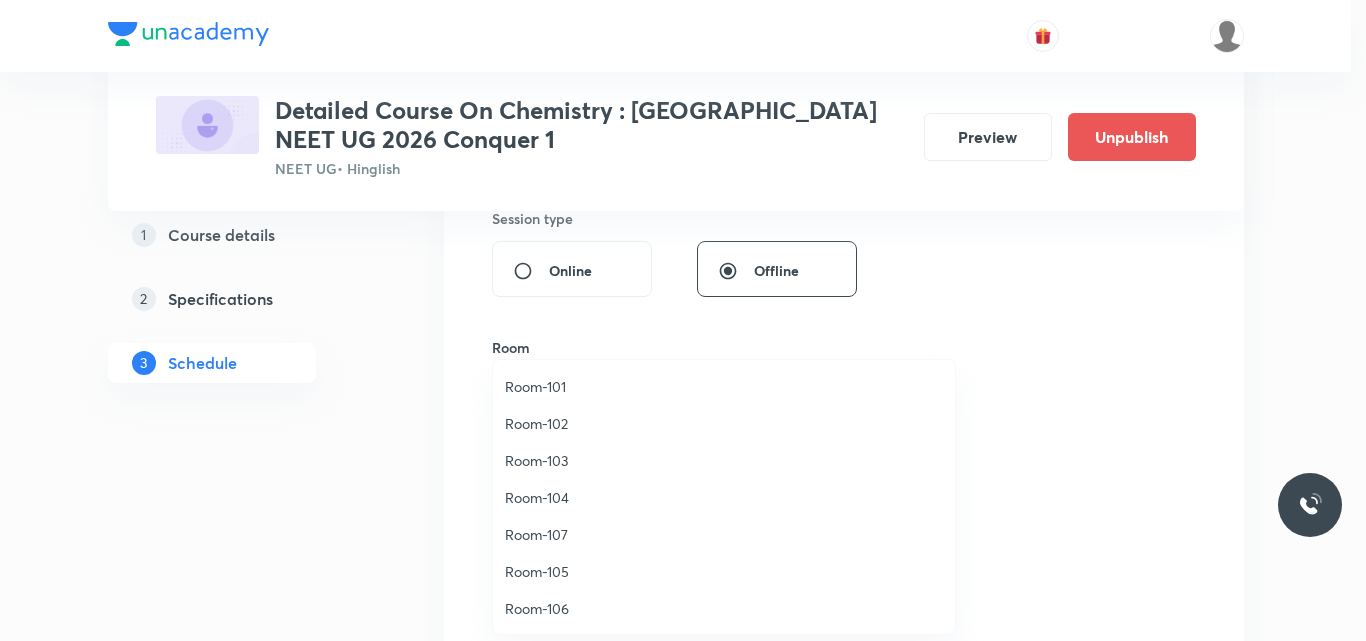 click on "Room-101" at bounding box center [724, 386] 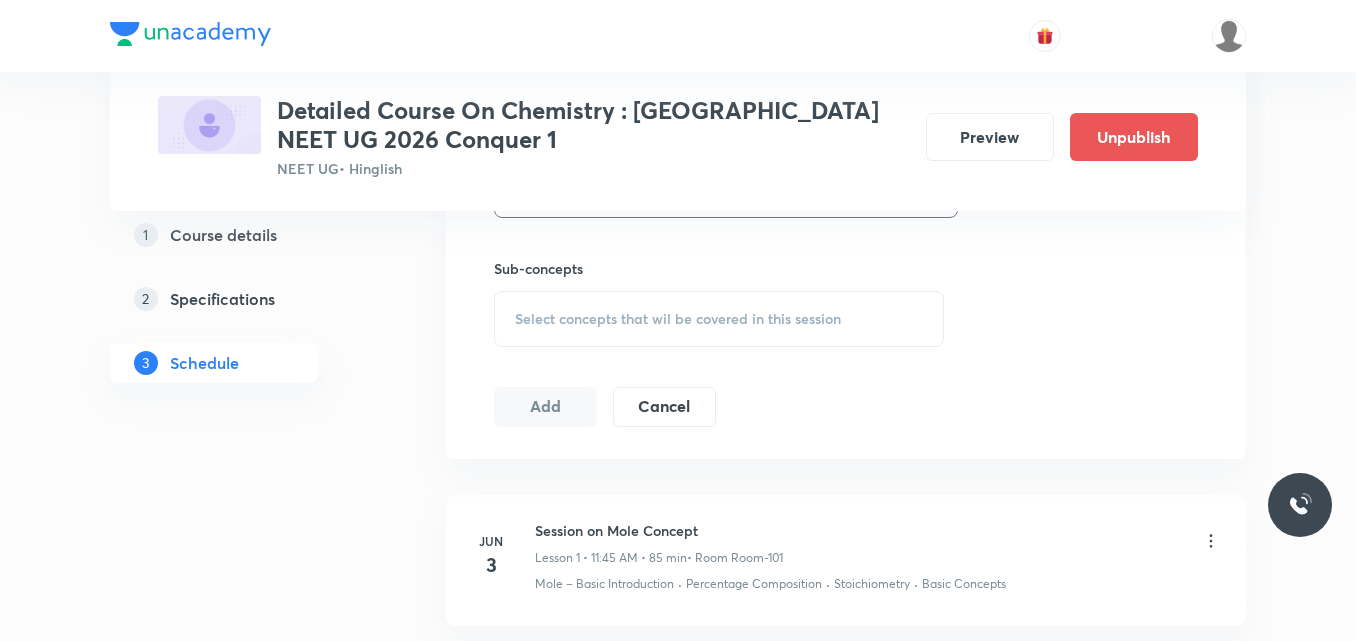 scroll, scrollTop: 970, scrollLeft: 0, axis: vertical 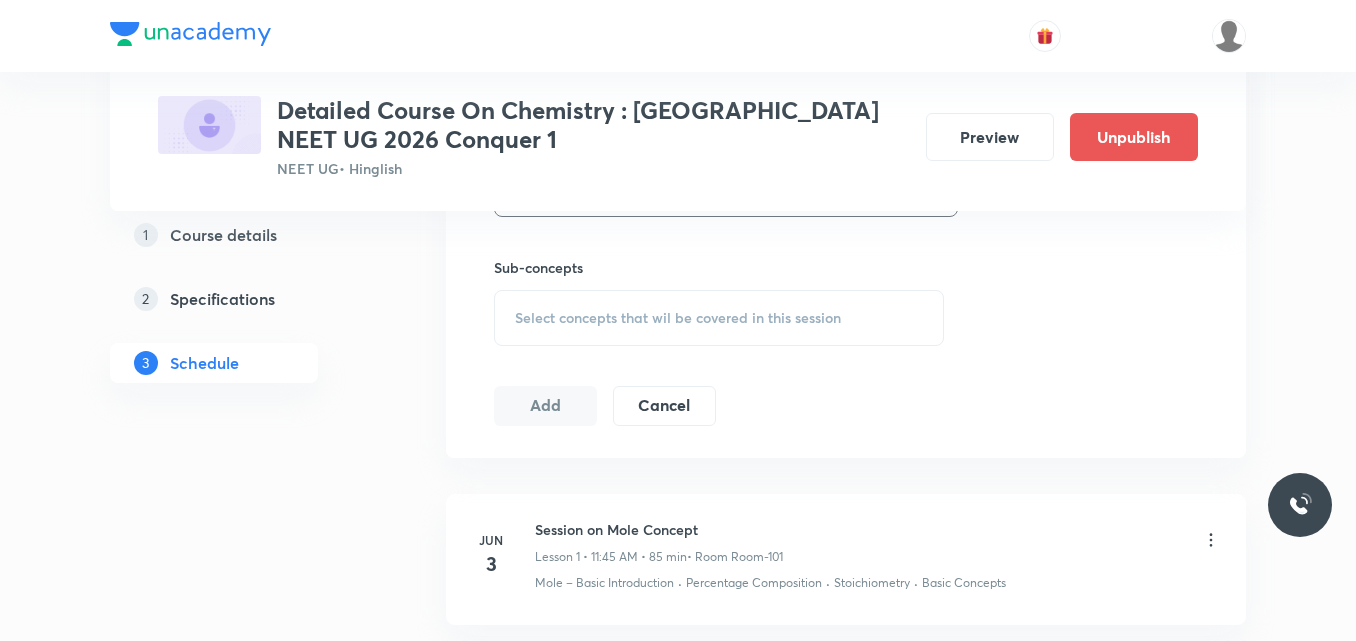 click on "Select concepts that wil be covered in this session" at bounding box center (678, 318) 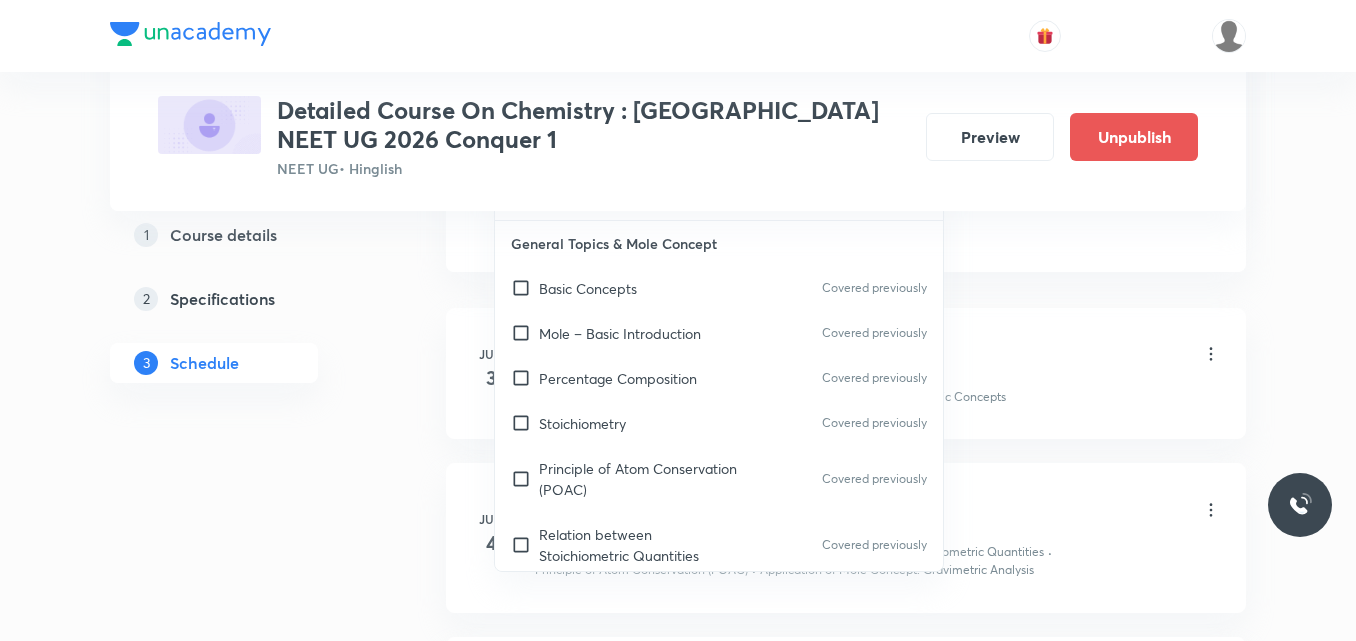 scroll, scrollTop: 1157, scrollLeft: 0, axis: vertical 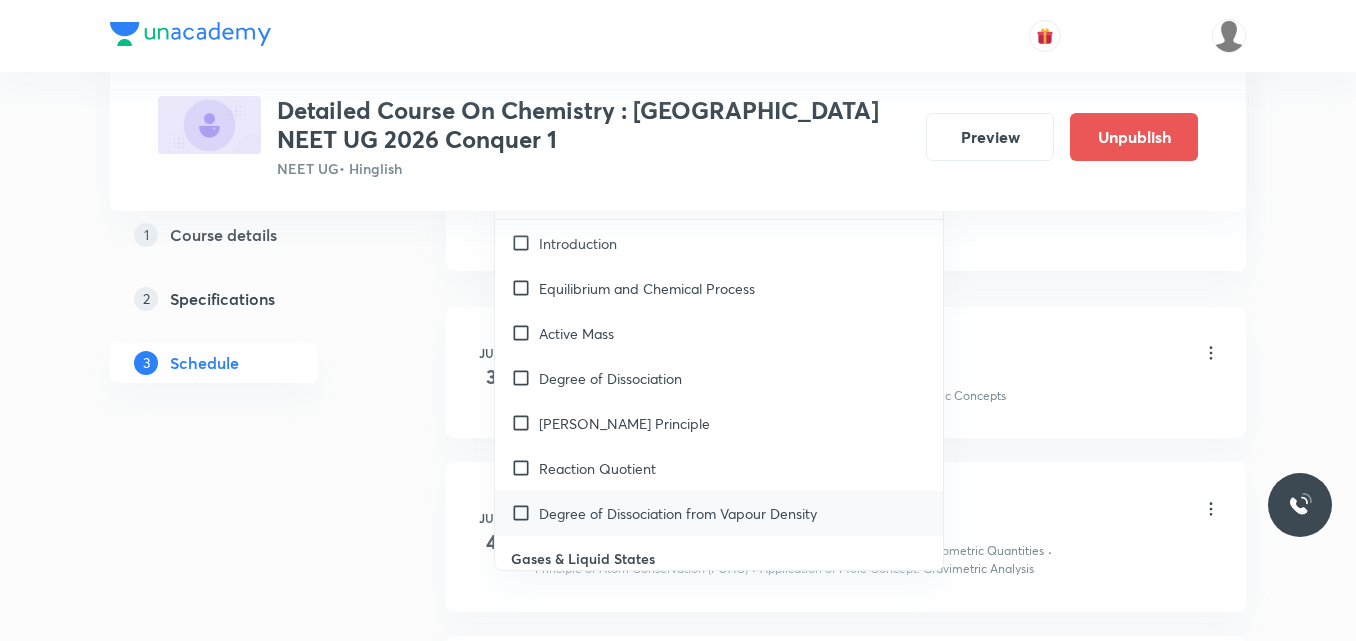 click on "Degree of Dissociation from Vapour Density" at bounding box center [678, 513] 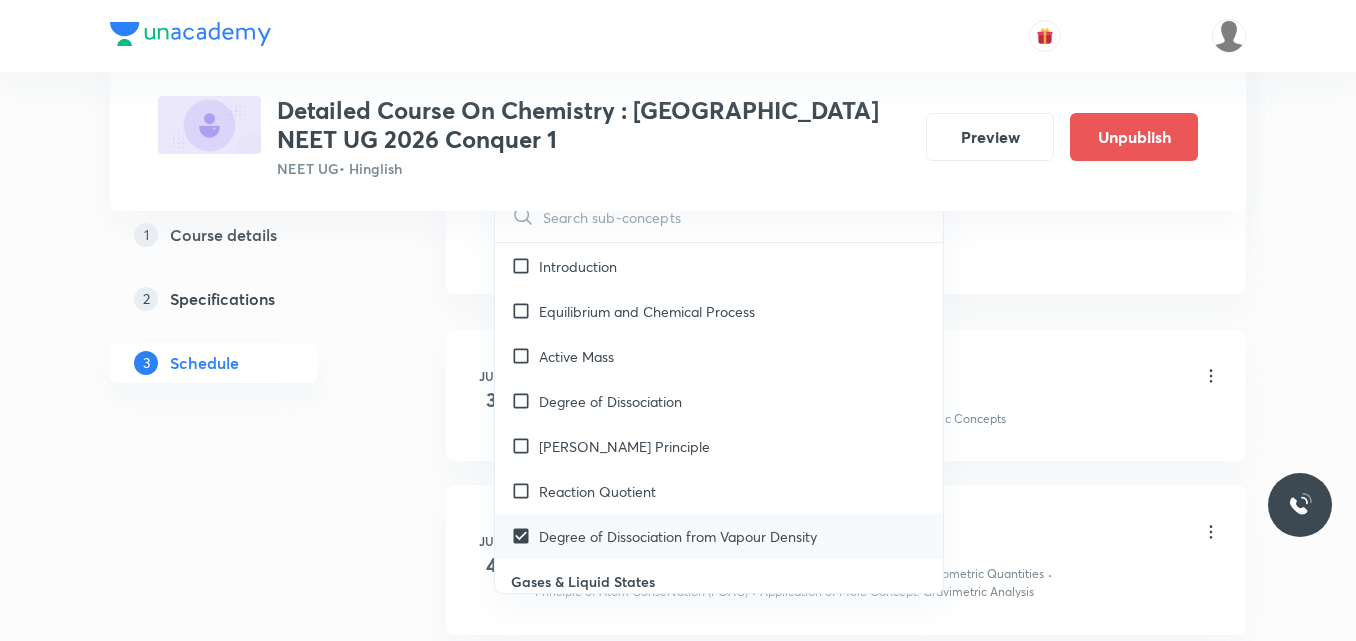 scroll, scrollTop: 4201, scrollLeft: 0, axis: vertical 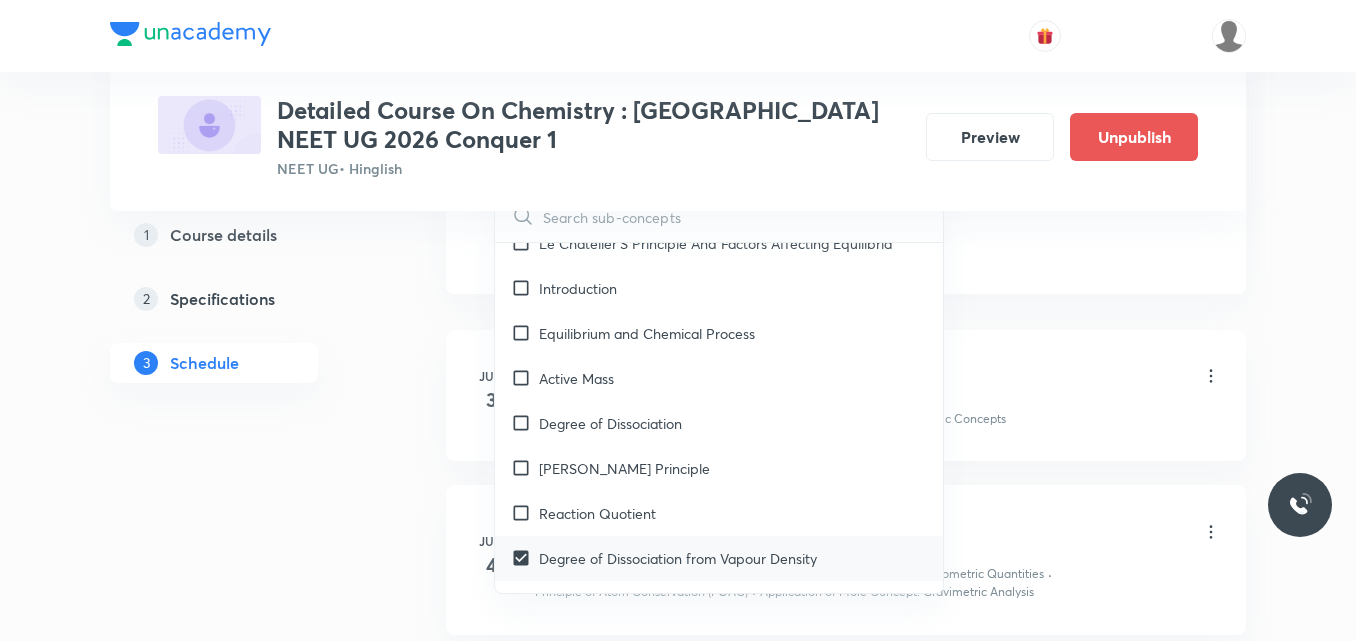click on "Reaction Quotient" at bounding box center (597, 513) 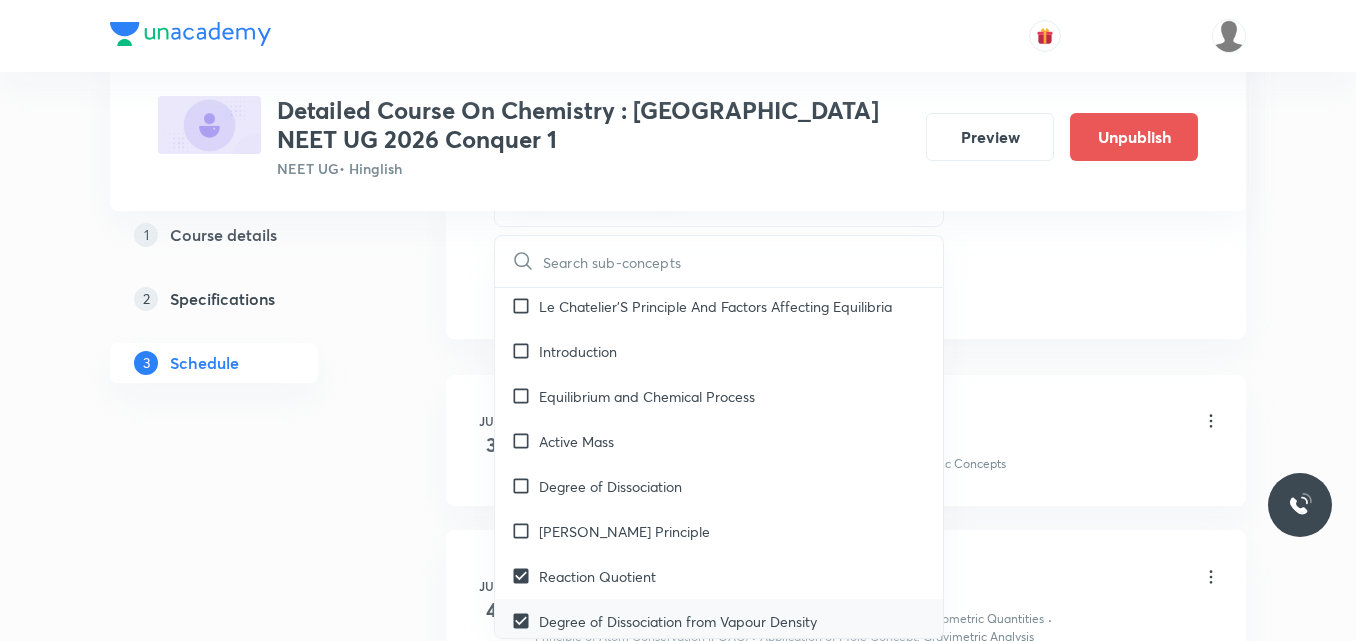 scroll, scrollTop: 4182, scrollLeft: 0, axis: vertical 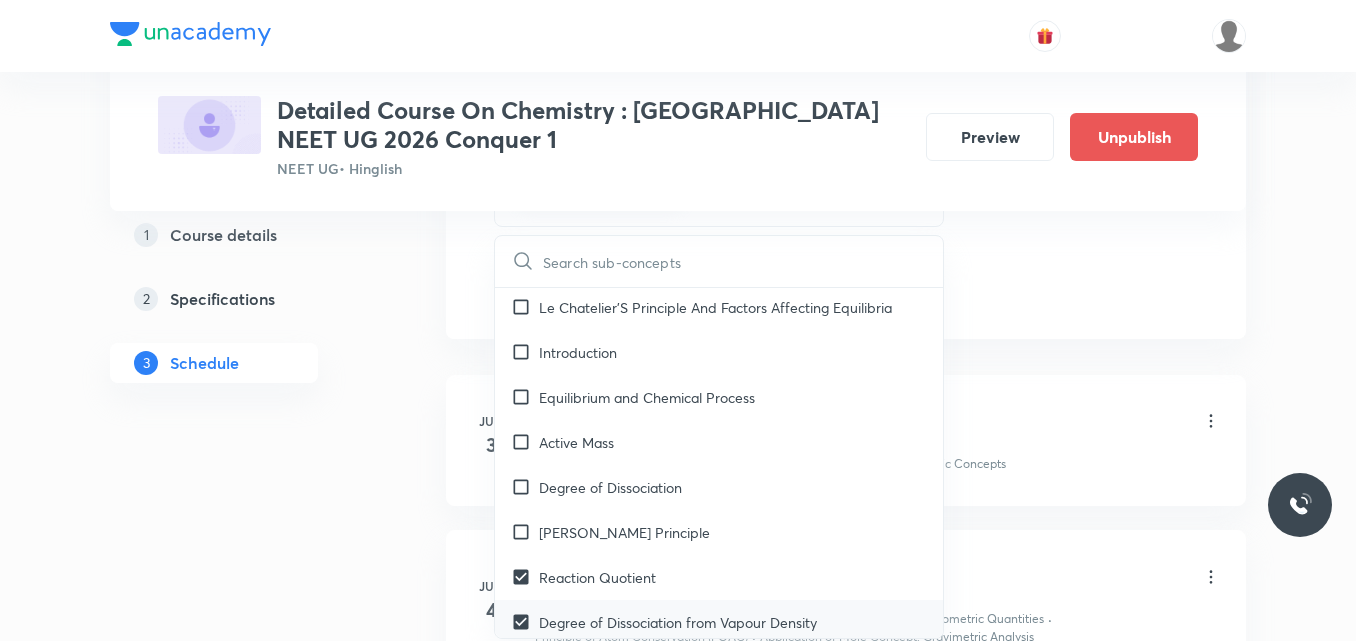 click on "Le-Chatelier's Principle" at bounding box center [719, 532] 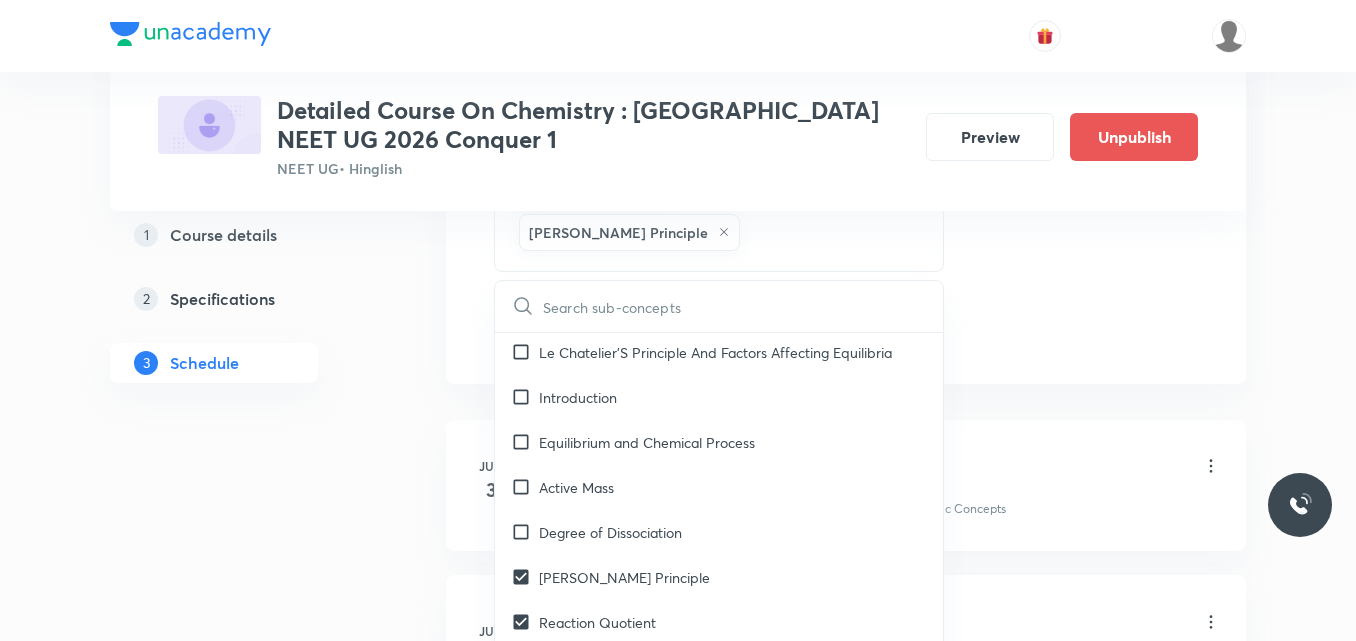 click on "Degree of Dissociation" at bounding box center [719, 532] 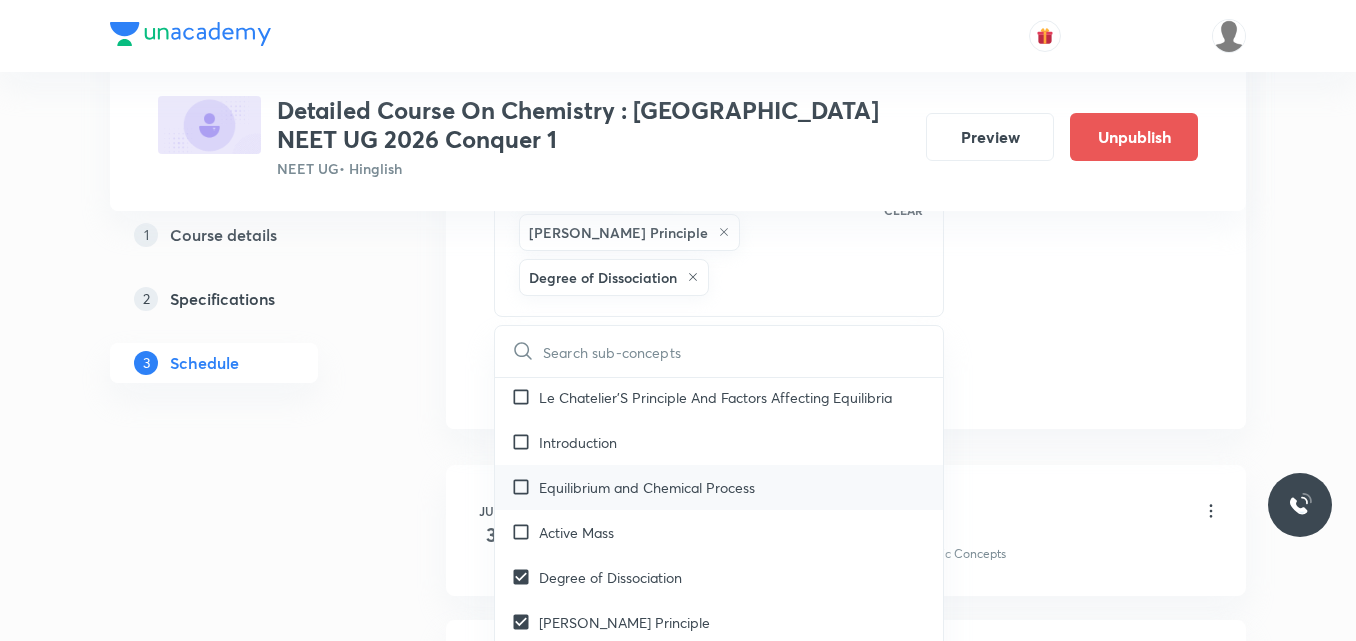 click on "Equilibrium and Chemical Process" at bounding box center (647, 487) 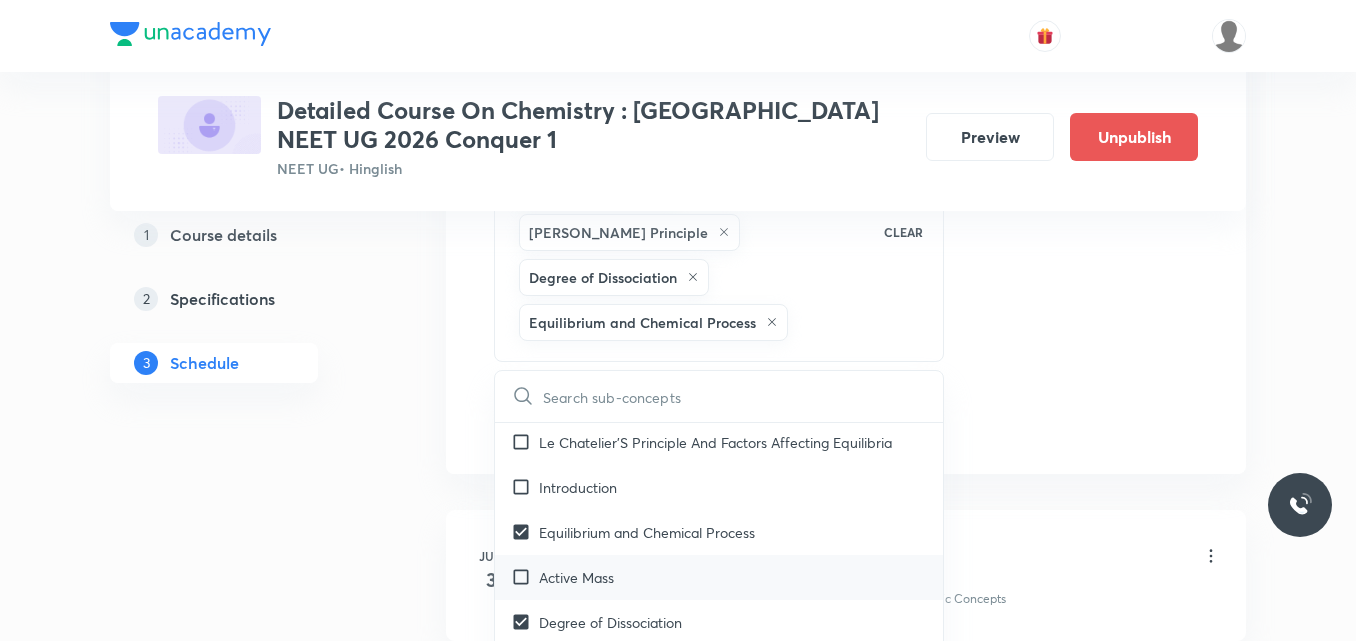 click on "Active Mass" at bounding box center (576, 577) 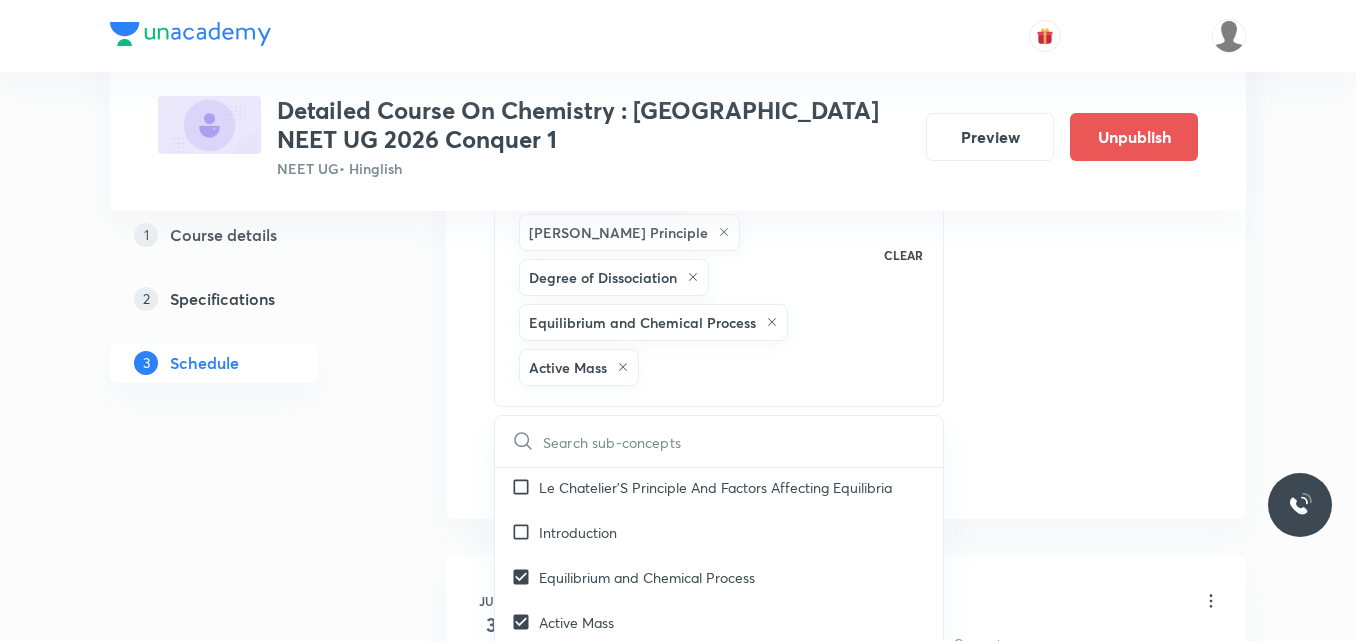 click on "Session  26 Live class Session title 32/99 Session on Coordination Compound ​ Schedule for Jul 17, 2025, 1:40 PM ​ Duration (in minutes) 90 ​   Session type Online Offline Room Room-101 Sub-concepts Degree of Dissociation from Vapour Density Reaction Quotient Le-Chatelier's Principle Degree of Dissociation Equilibrium and Chemical Process Active Mass CLEAR ​ General Topics & Mole Concept Basic Concepts Covered previously Mole – Basic Introduction Covered previously Percentage Composition Covered previously Stoichiometry Covered previously Principle of Atom Conservation (POAC) Covered previously Relation between Stoichiometric Quantities Covered previously Application of Mole Concept: Gravimetric Analysis Covered previously Electronic Configuration Of Atoms (Hund's rule) Covered previously  Quantum Numbers (Magnetic Quantum no.) Covered previously Quantum Numbers(Pauli's Exclusion law) Covered previously Mean Molar Mass or Molecular Mass Covered previously Variation of Conductivity with Concentration" at bounding box center [846, -107] 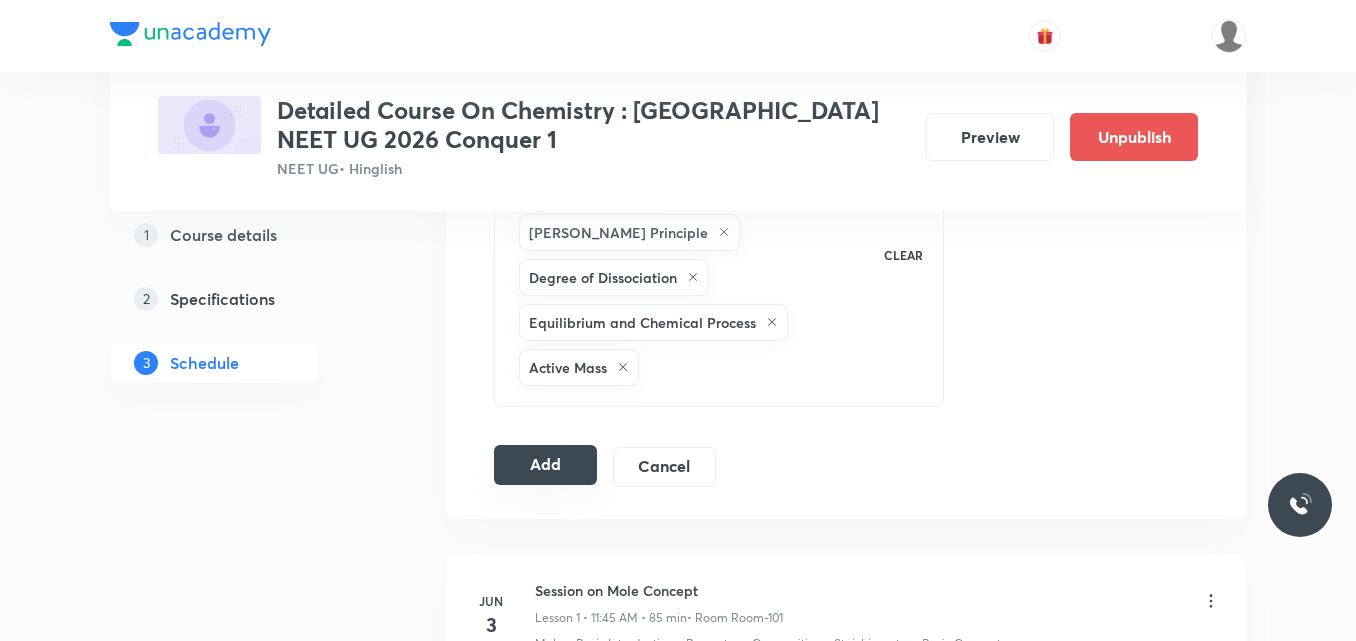 click on "Add" at bounding box center (545, 465) 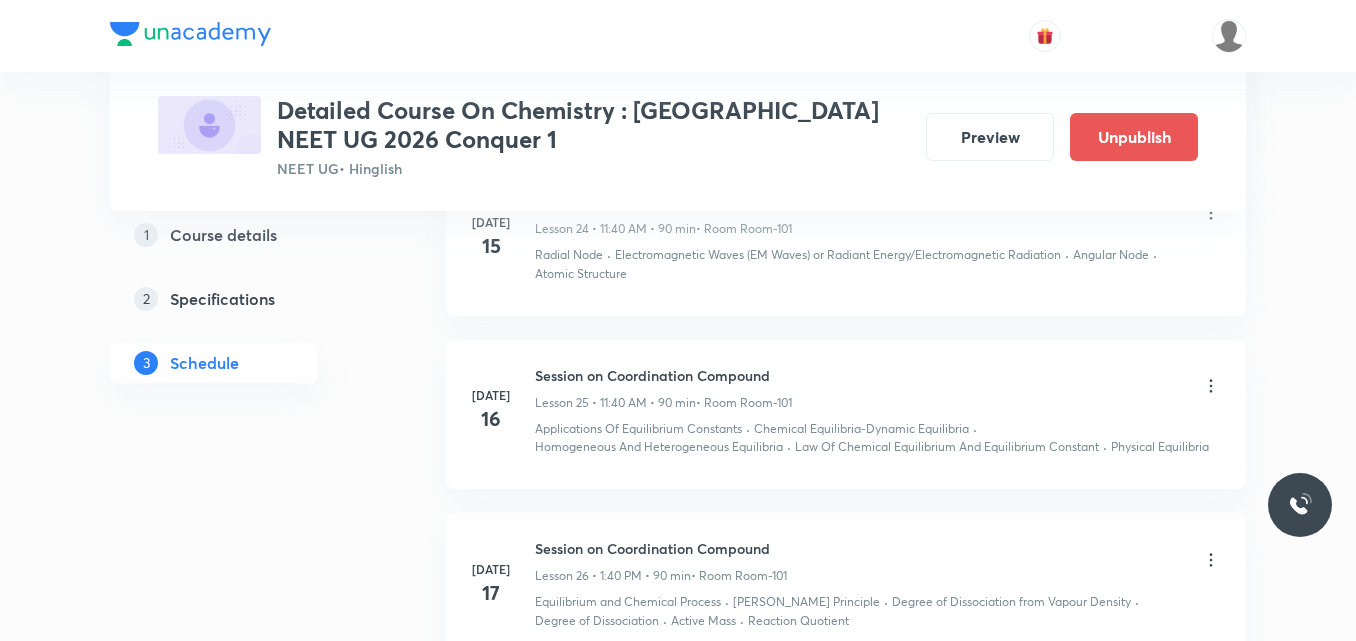 scroll, scrollTop: 4272, scrollLeft: 0, axis: vertical 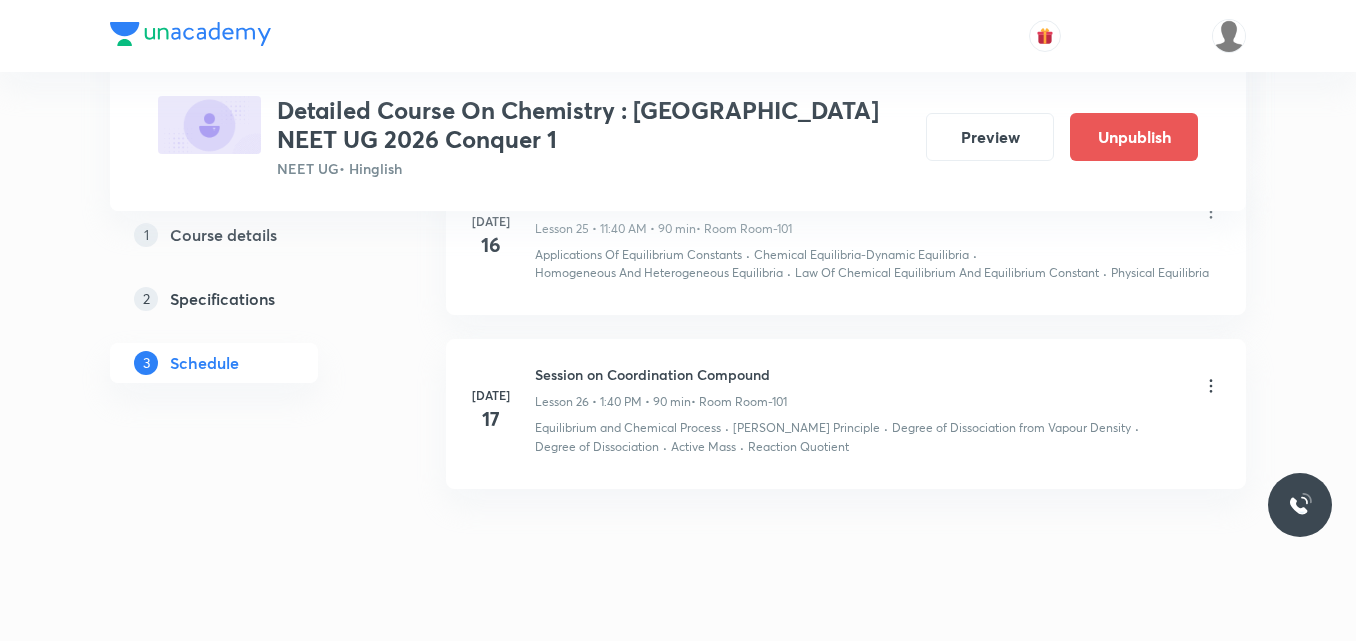 drag, startPoint x: 536, startPoint y: 335, endPoint x: 793, endPoint y: 350, distance: 257.43738 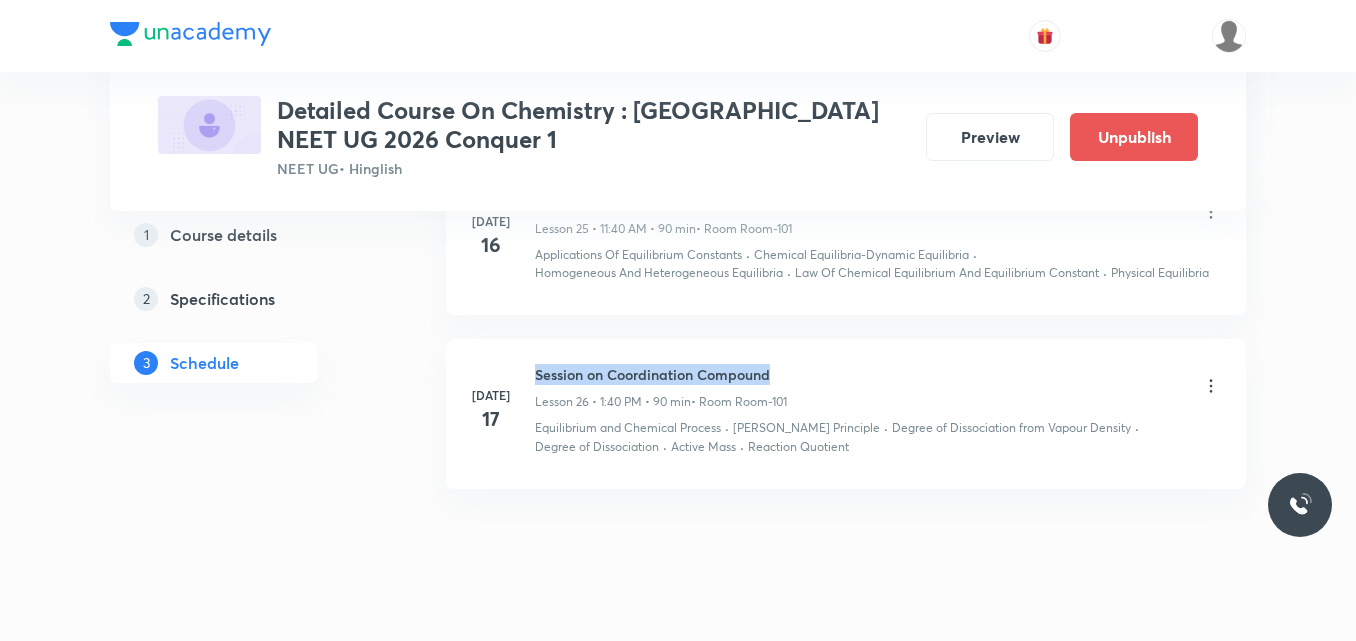drag, startPoint x: 537, startPoint y: 336, endPoint x: 778, endPoint y: 303, distance: 243.24884 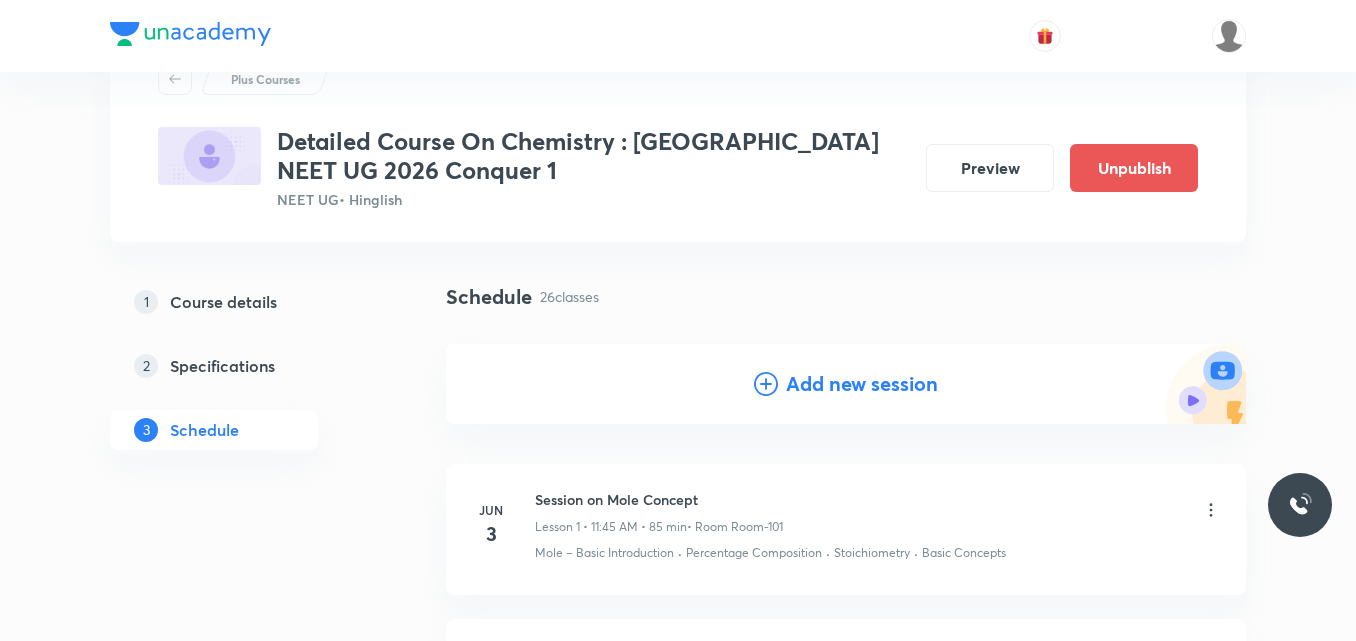 scroll, scrollTop: 80, scrollLeft: 0, axis: vertical 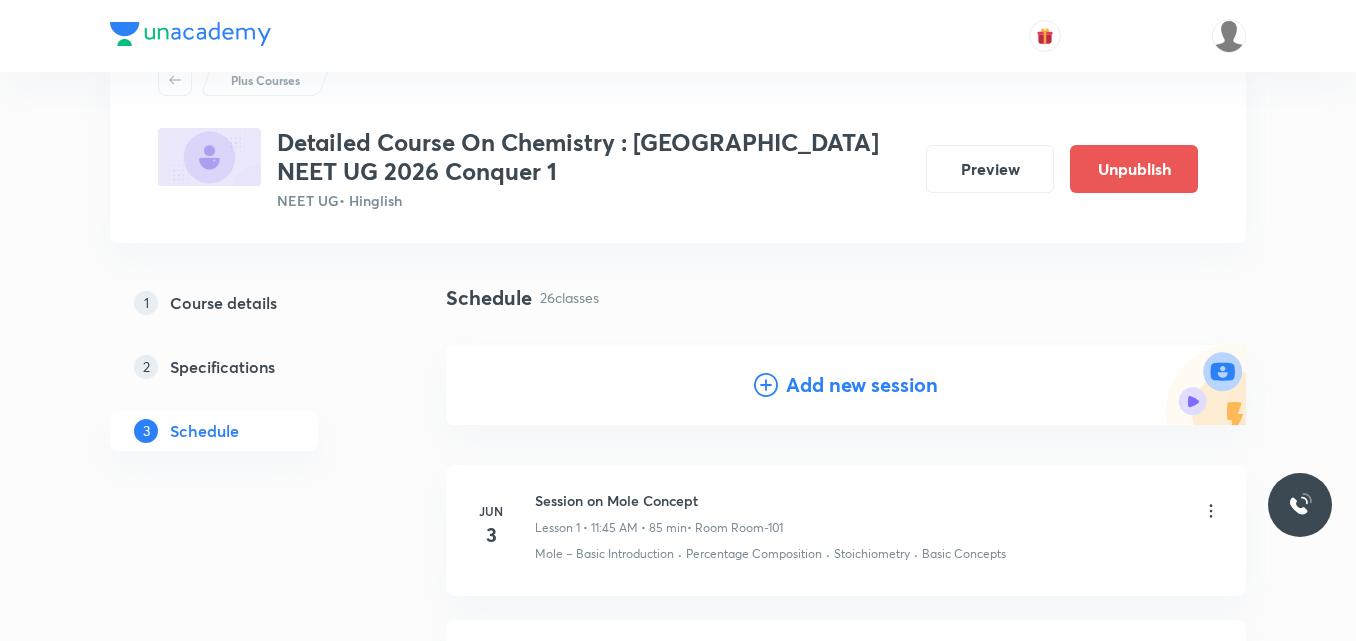 click 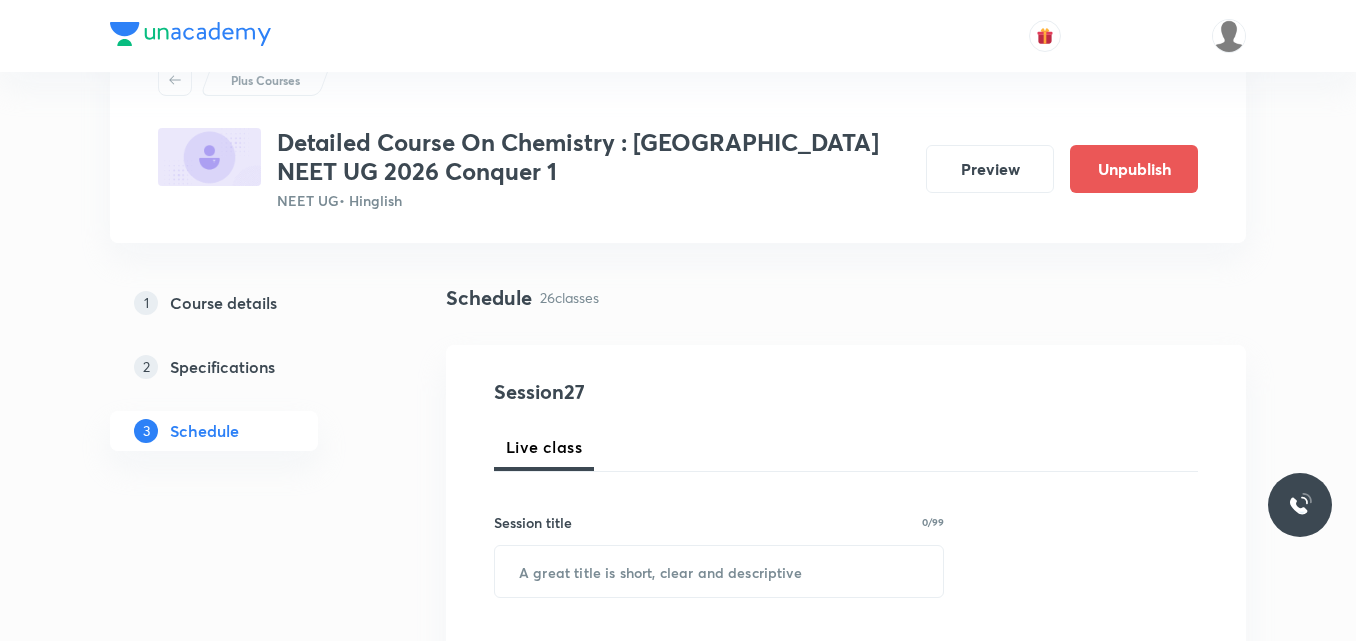 scroll, scrollTop: 174, scrollLeft: 0, axis: vertical 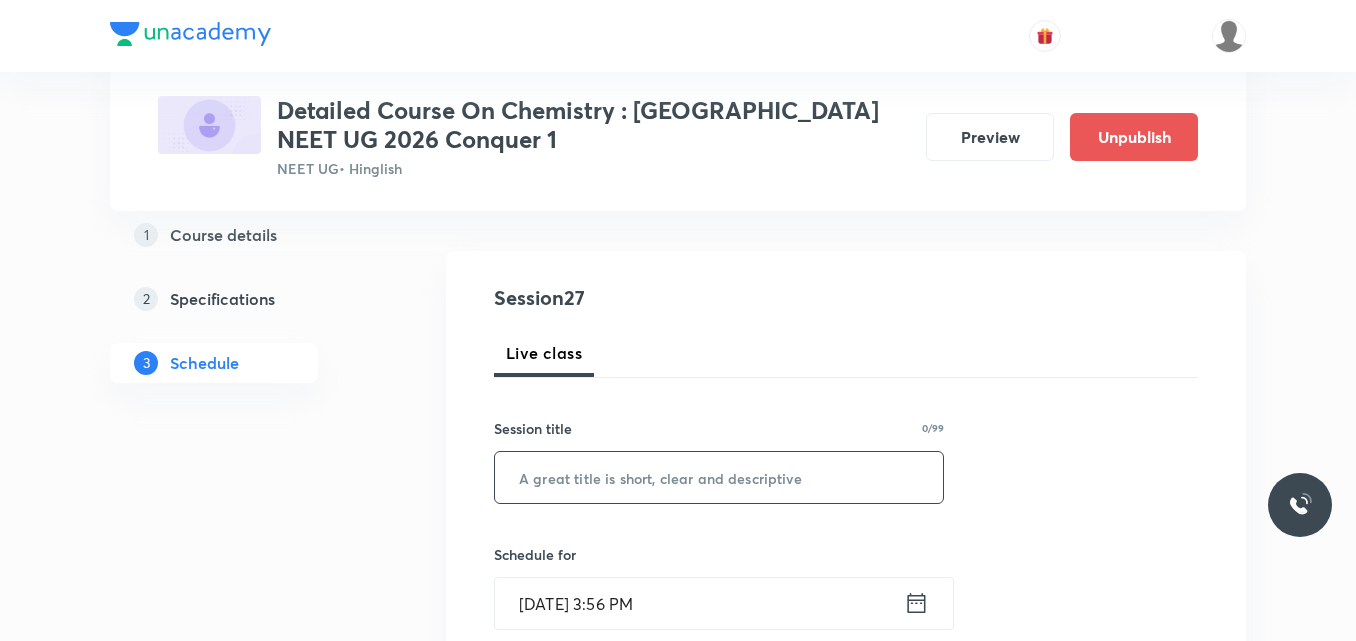 click at bounding box center [719, 477] 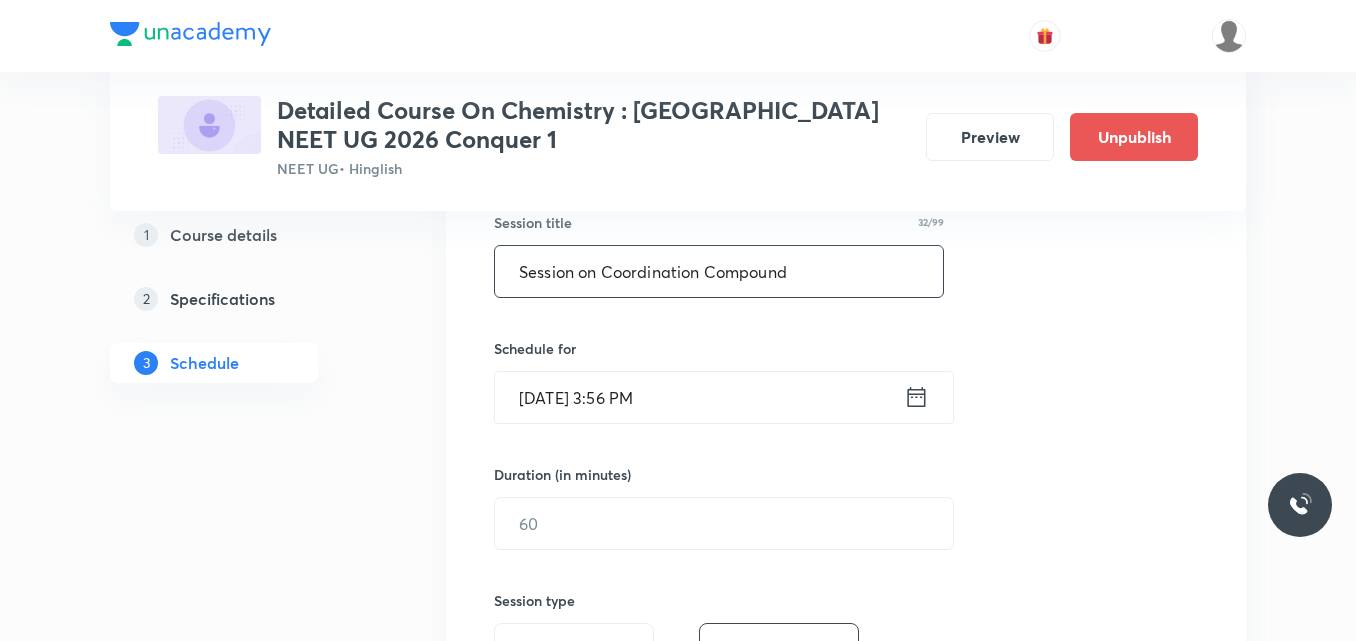 scroll, scrollTop: 381, scrollLeft: 0, axis: vertical 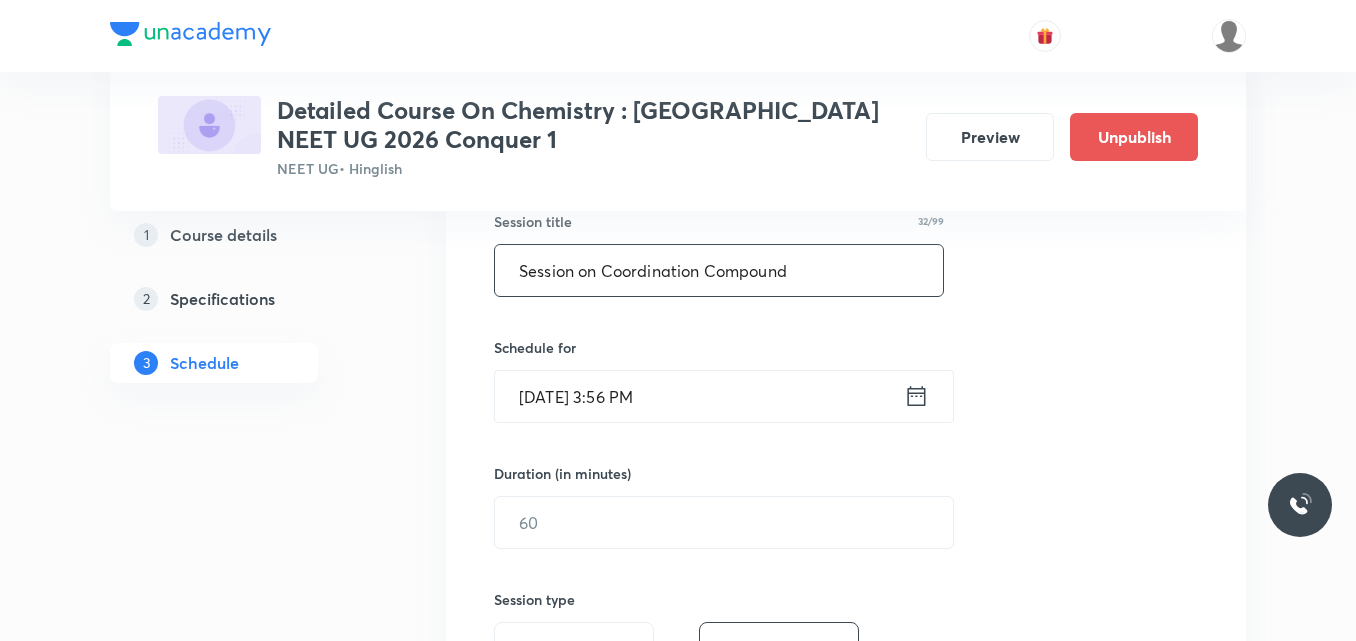 type on "Session on Coordination Compound" 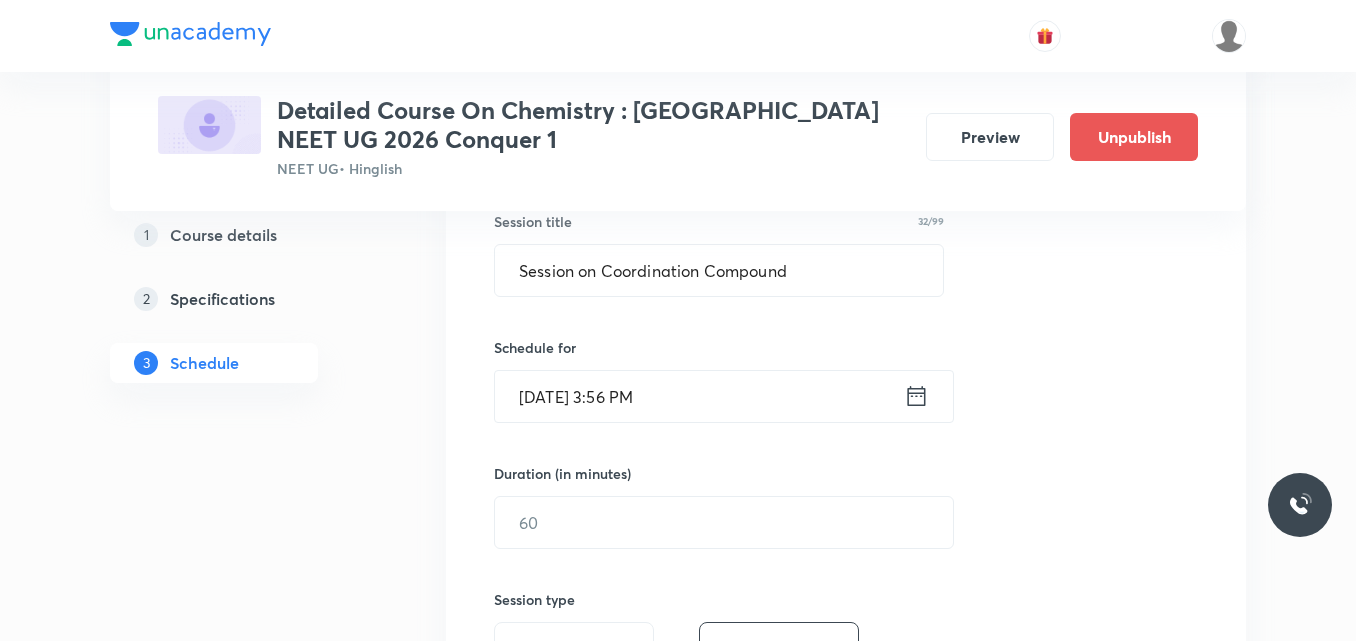 click 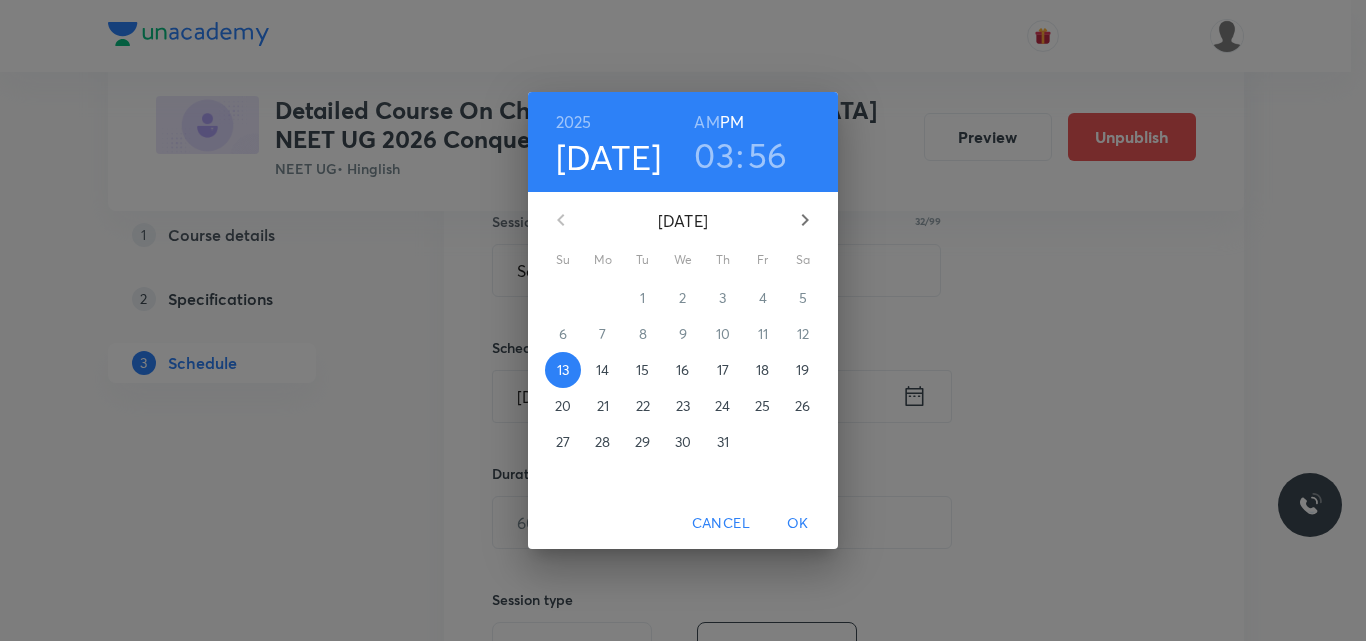 click on "18" at bounding box center [762, 370] 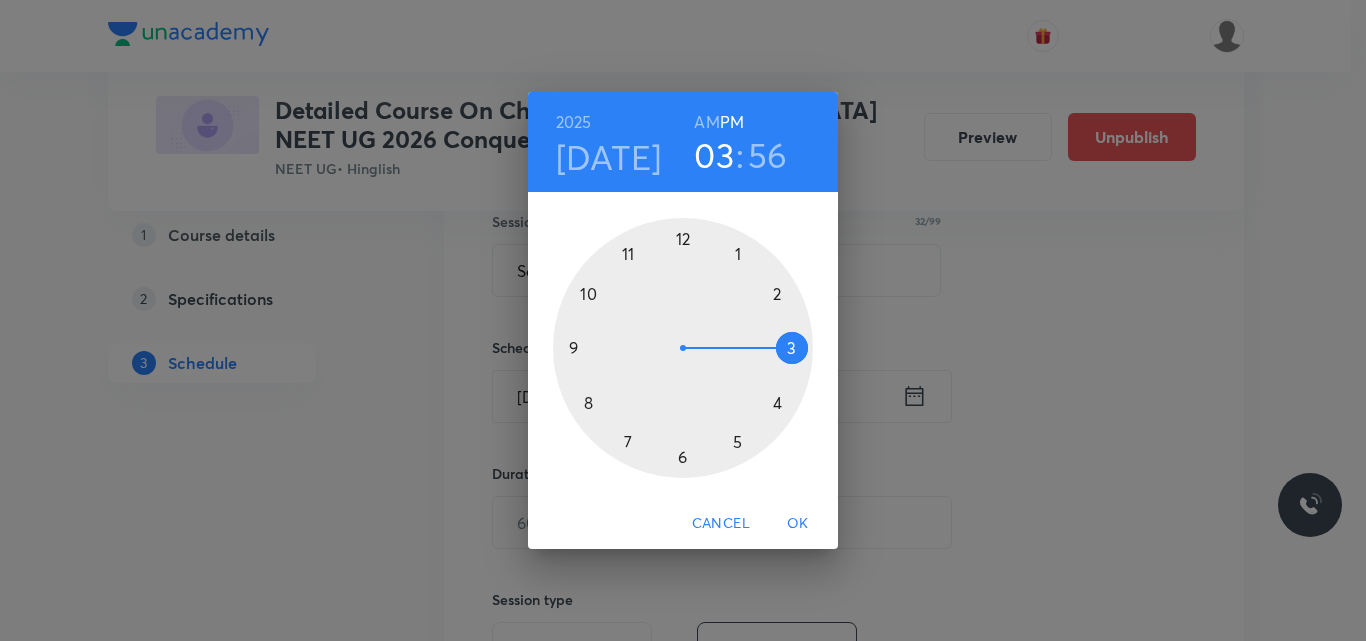 click at bounding box center [683, 348] 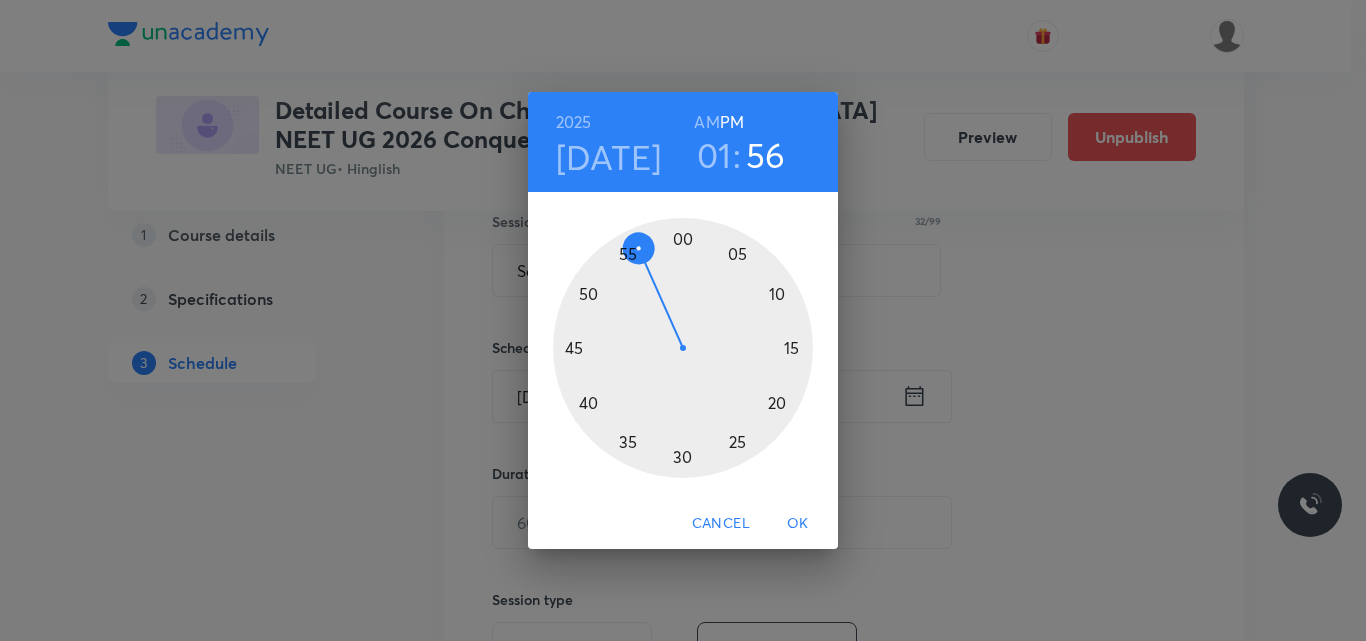 click at bounding box center [683, 348] 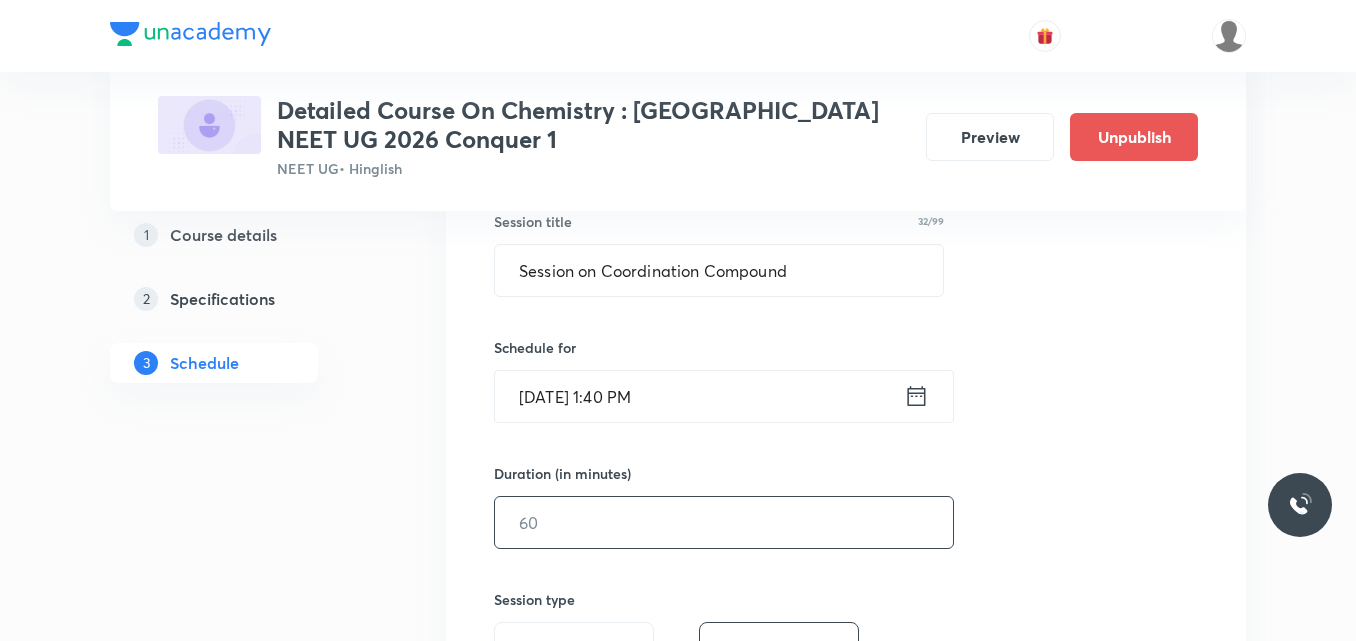 click at bounding box center [724, 522] 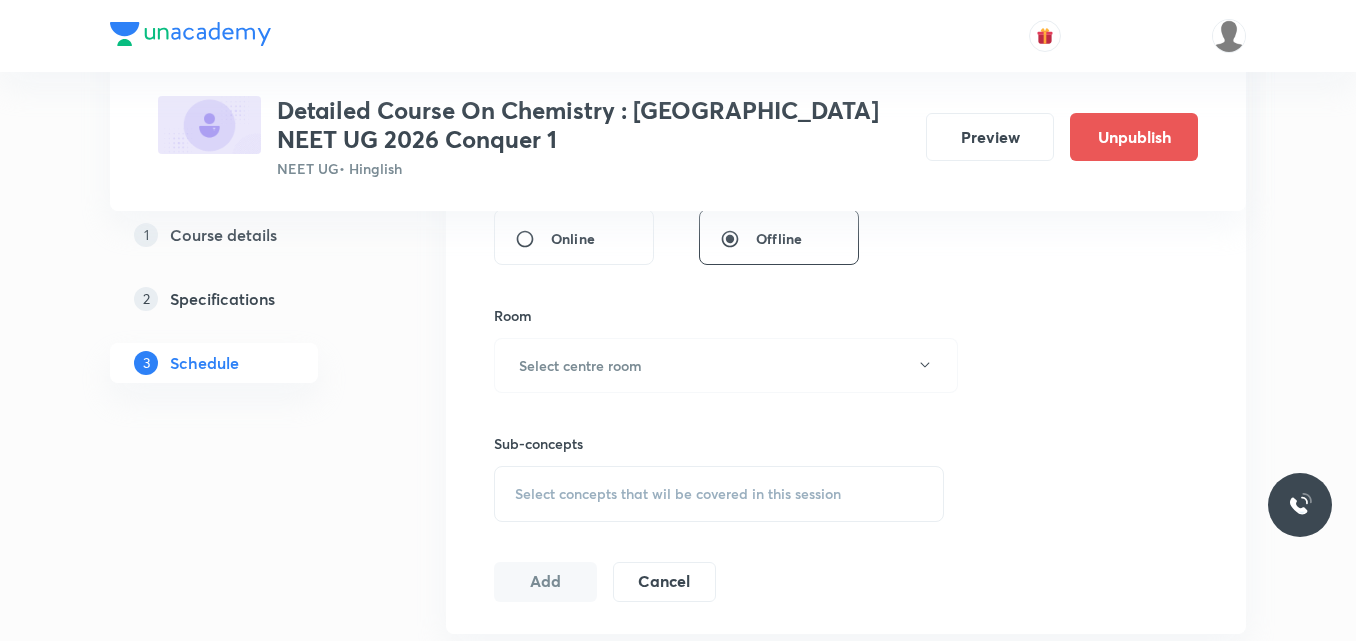 scroll, scrollTop: 799, scrollLeft: 0, axis: vertical 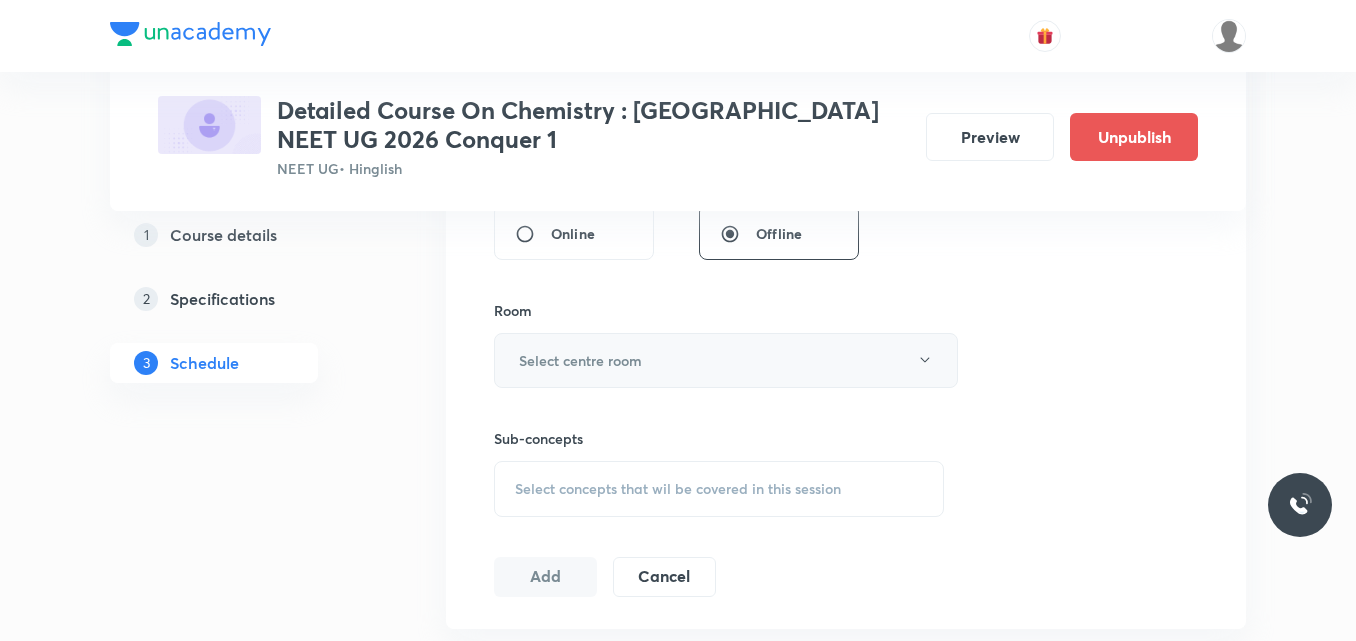 type on "90" 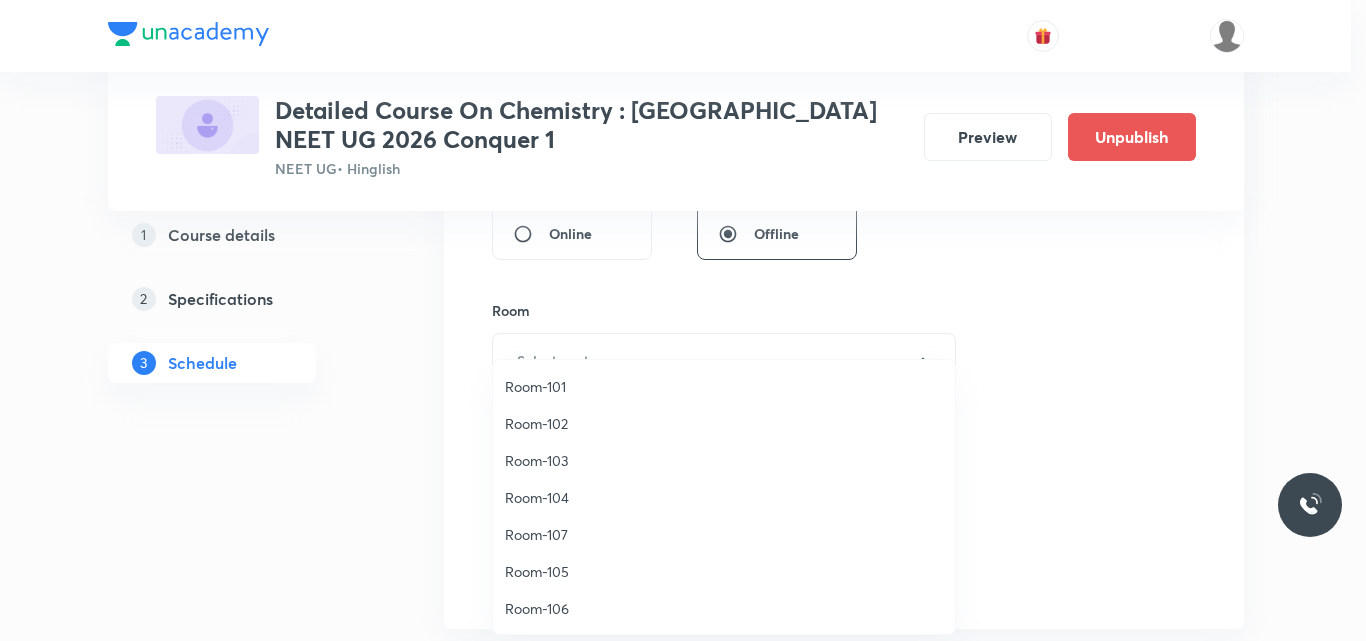 click on "Room-101" at bounding box center (724, 386) 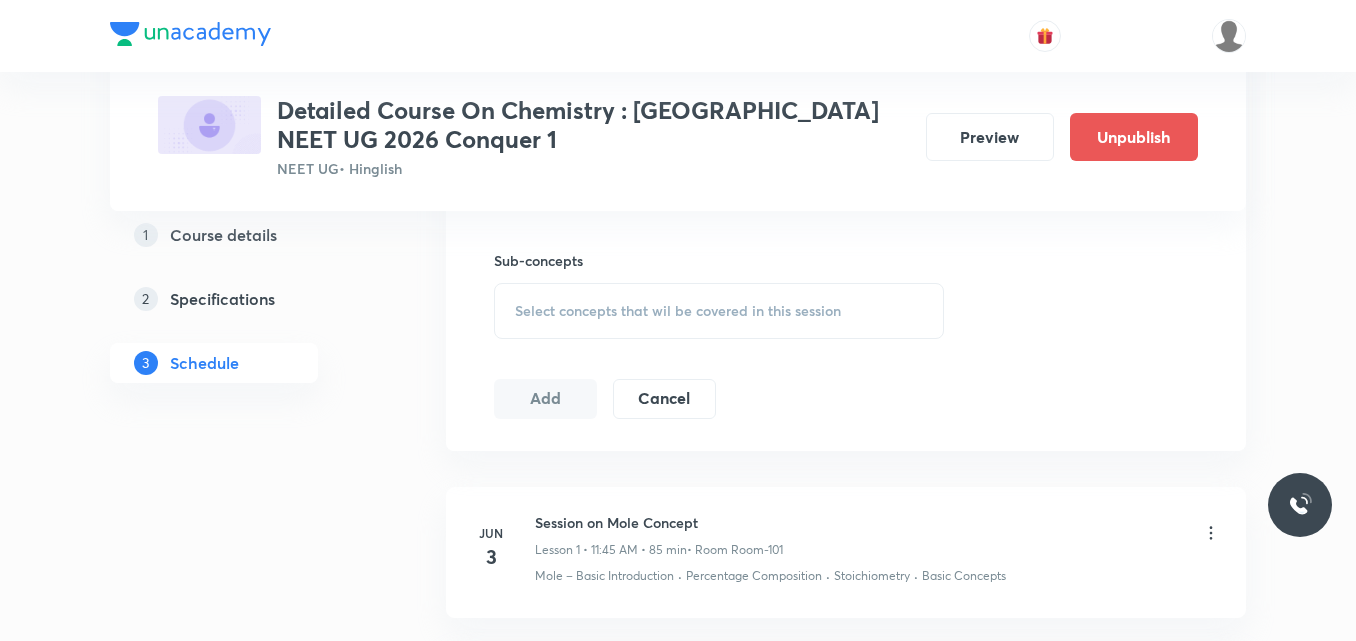 scroll, scrollTop: 980, scrollLeft: 0, axis: vertical 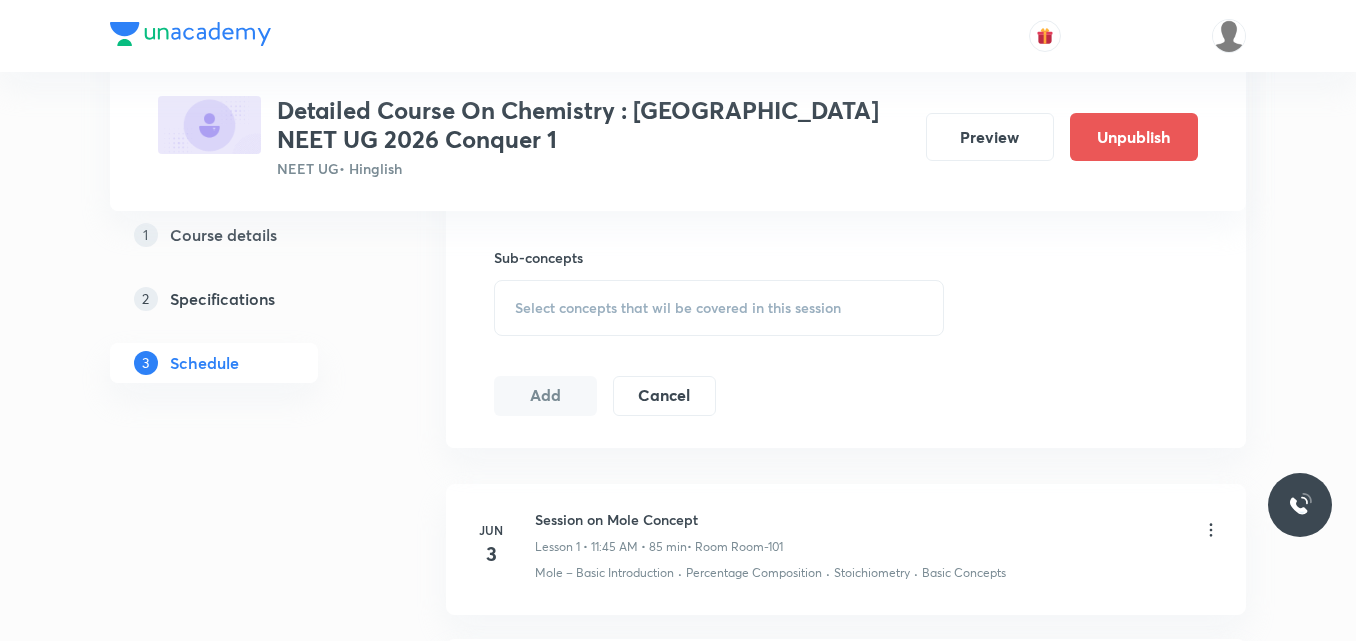 click on "Select concepts that wil be covered in this session" at bounding box center (678, 308) 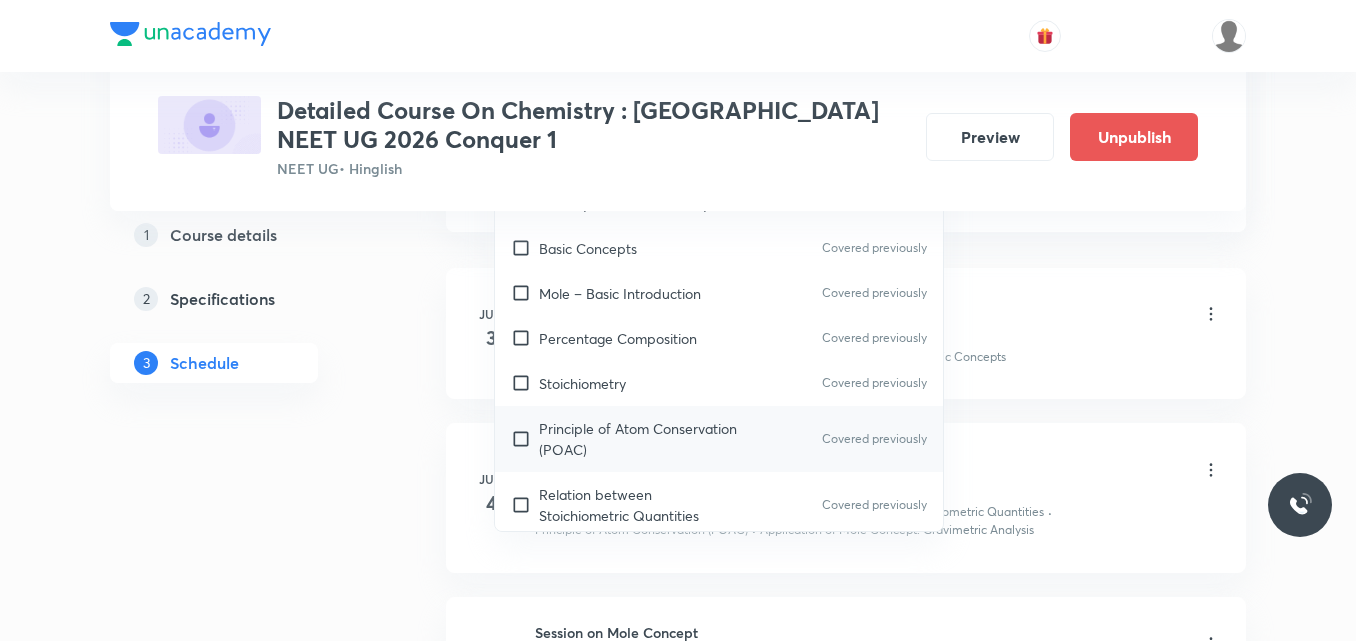scroll, scrollTop: 1197, scrollLeft: 0, axis: vertical 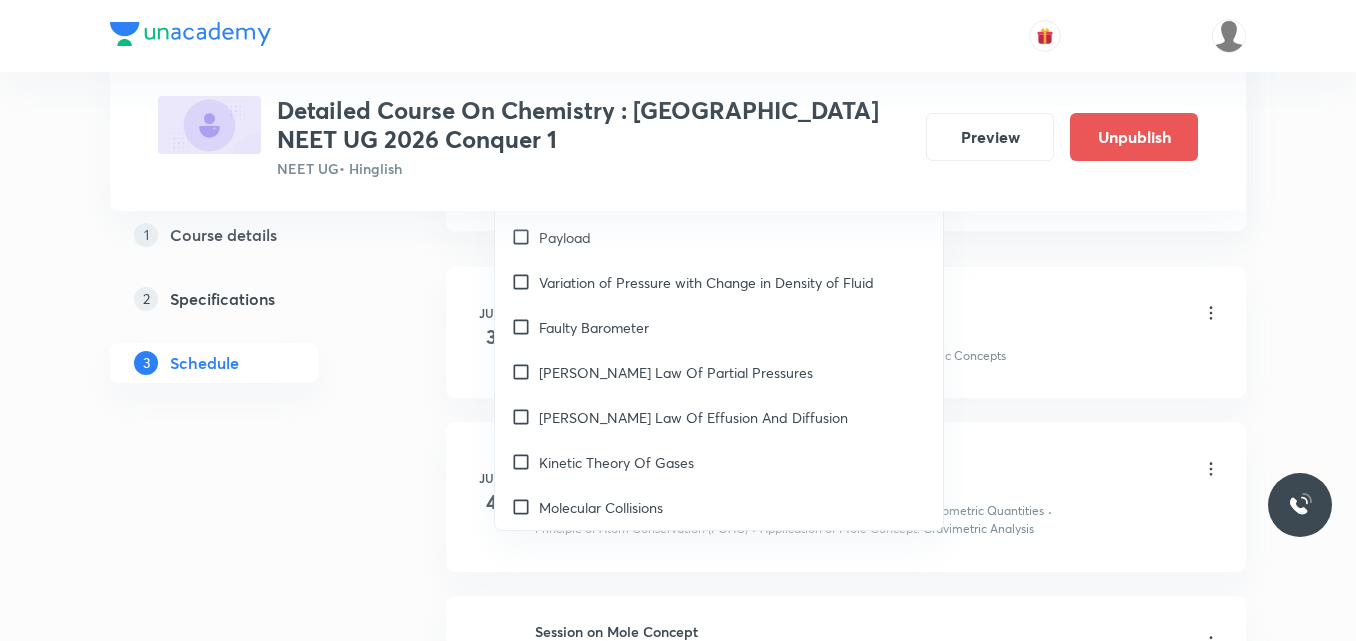 click on "Molecular Collisions" at bounding box center [601, 507] 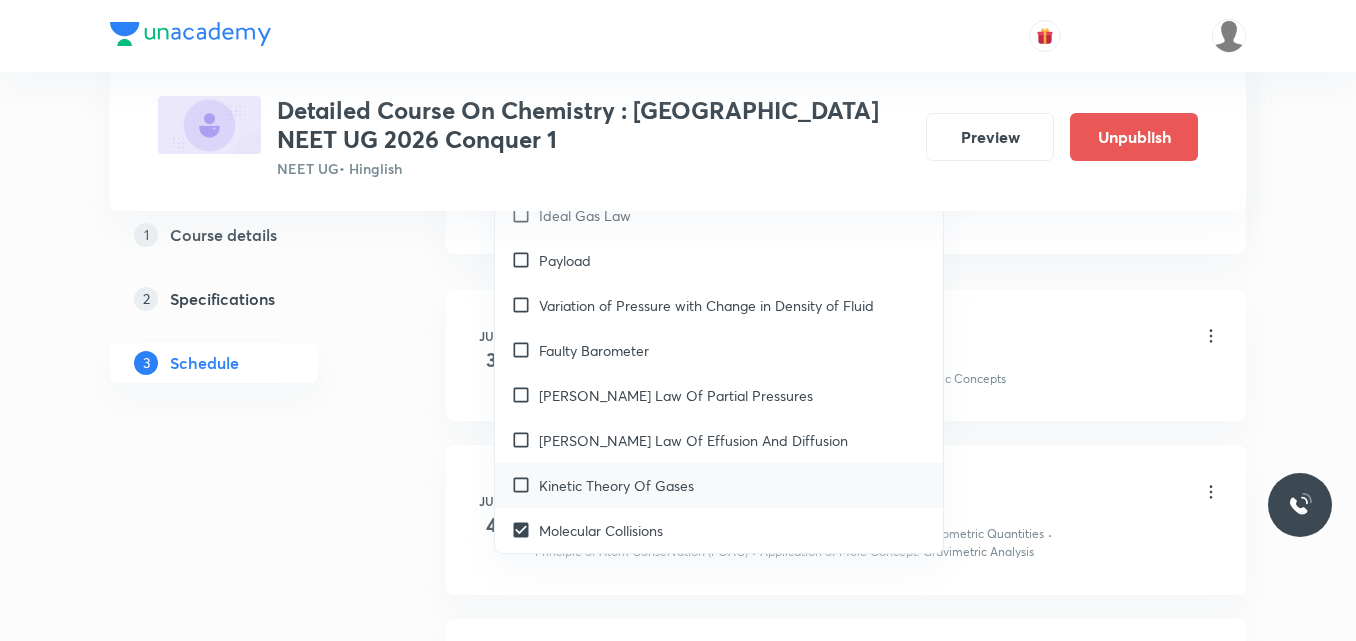 click on "Kinetic Theory Of Gases" at bounding box center [719, 485] 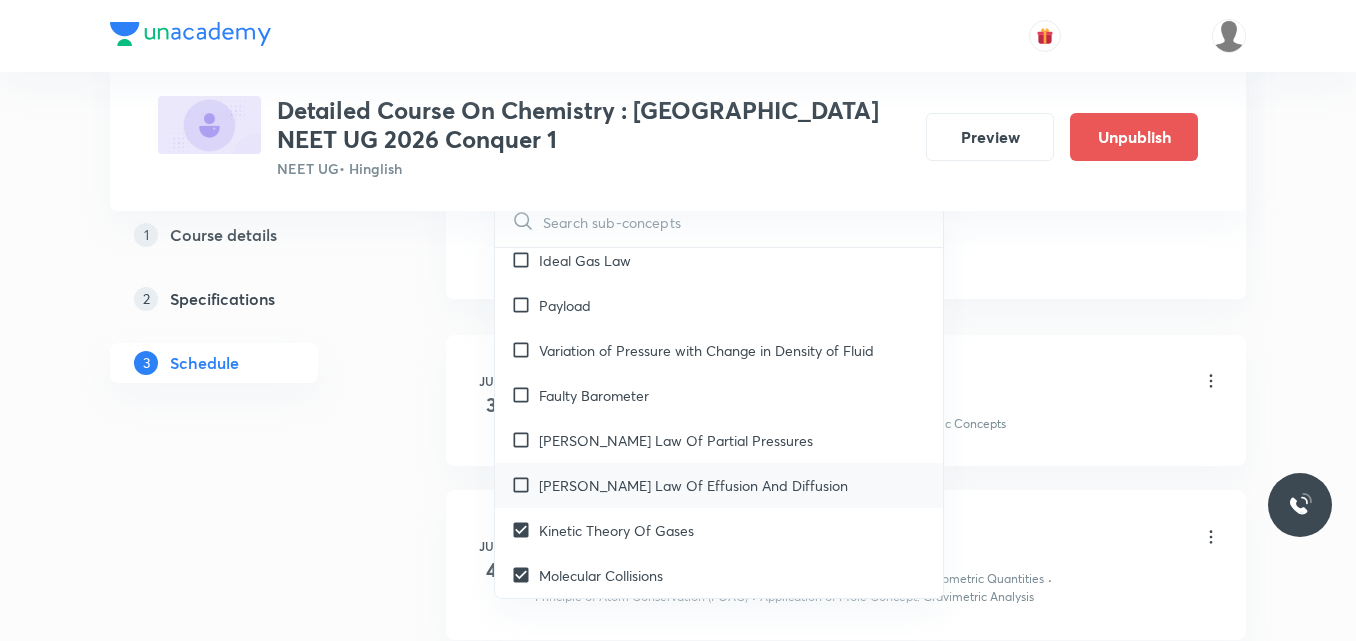 click on "Graham’S Law Of Effusion And Diffusion" at bounding box center (693, 485) 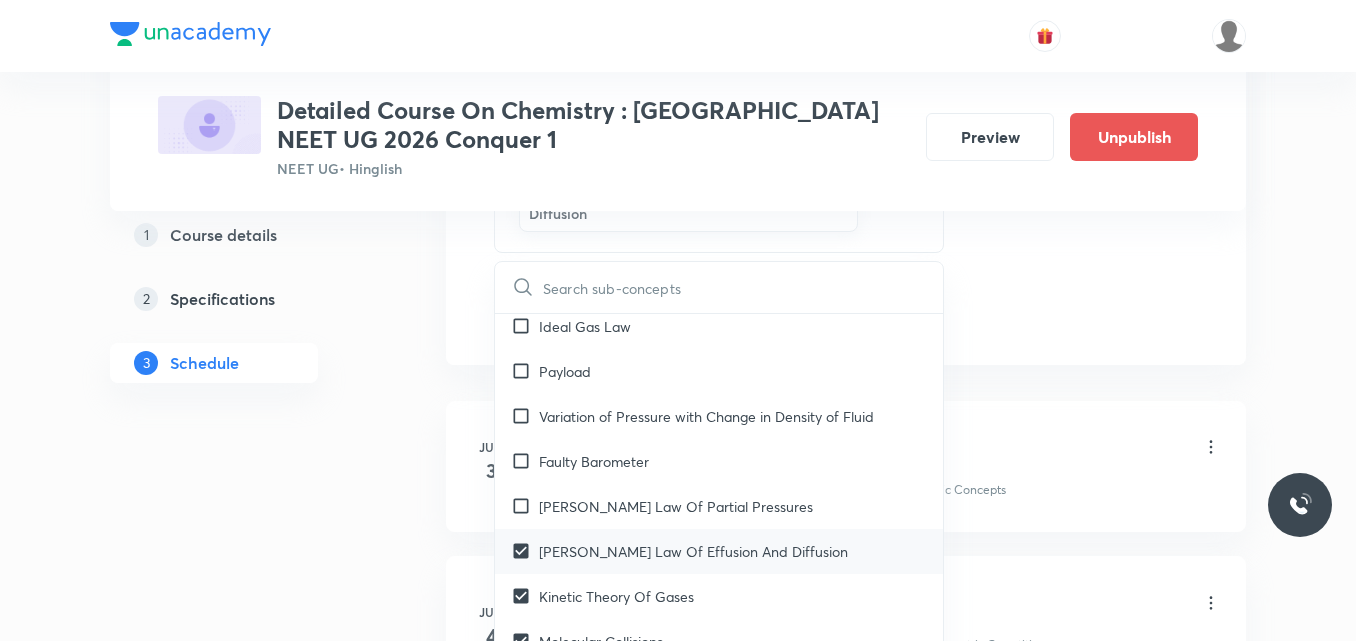 click on "Dalton’s Law Of Partial Pressures" at bounding box center (676, 506) 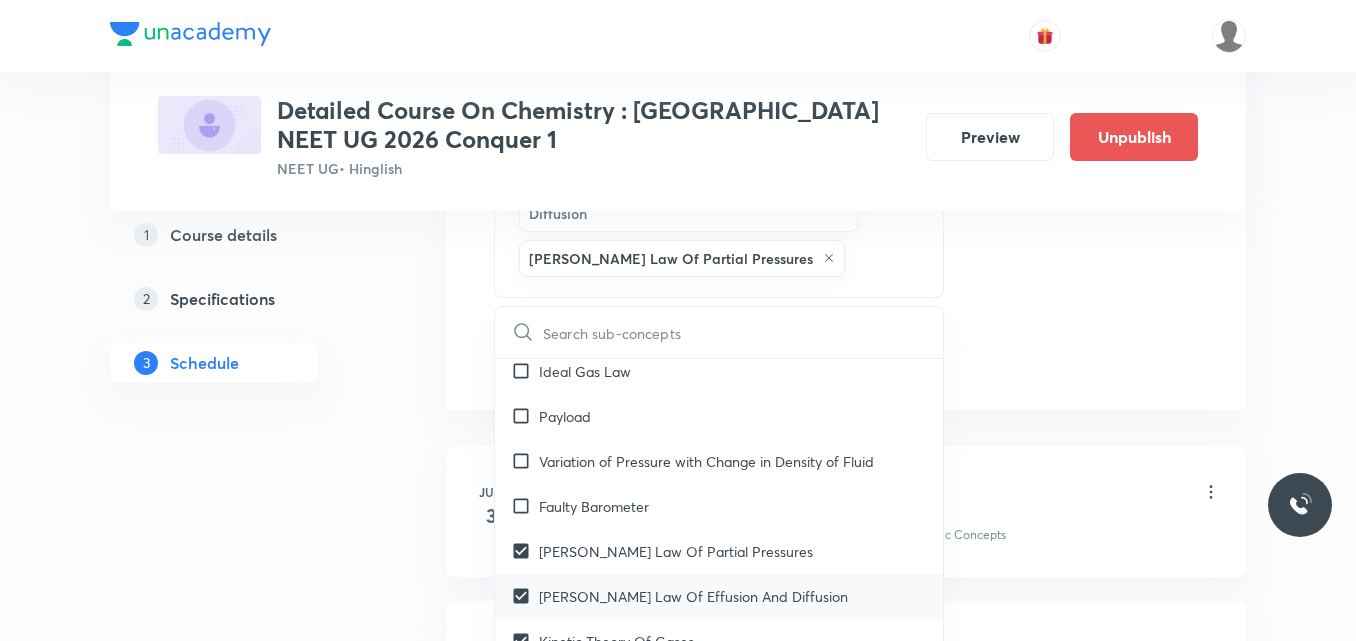 click on "Faulty Barometer" at bounding box center [594, 506] 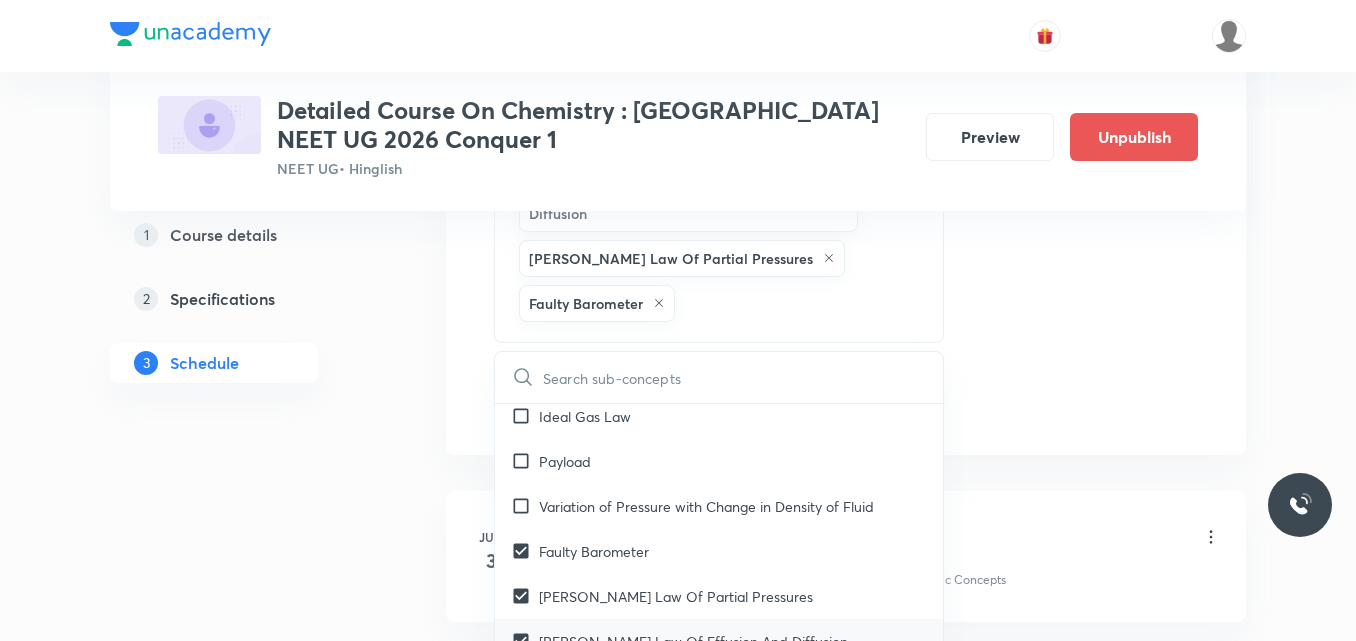 click on "Variation of Pressure with Change in Density of Fluid" at bounding box center [706, 506] 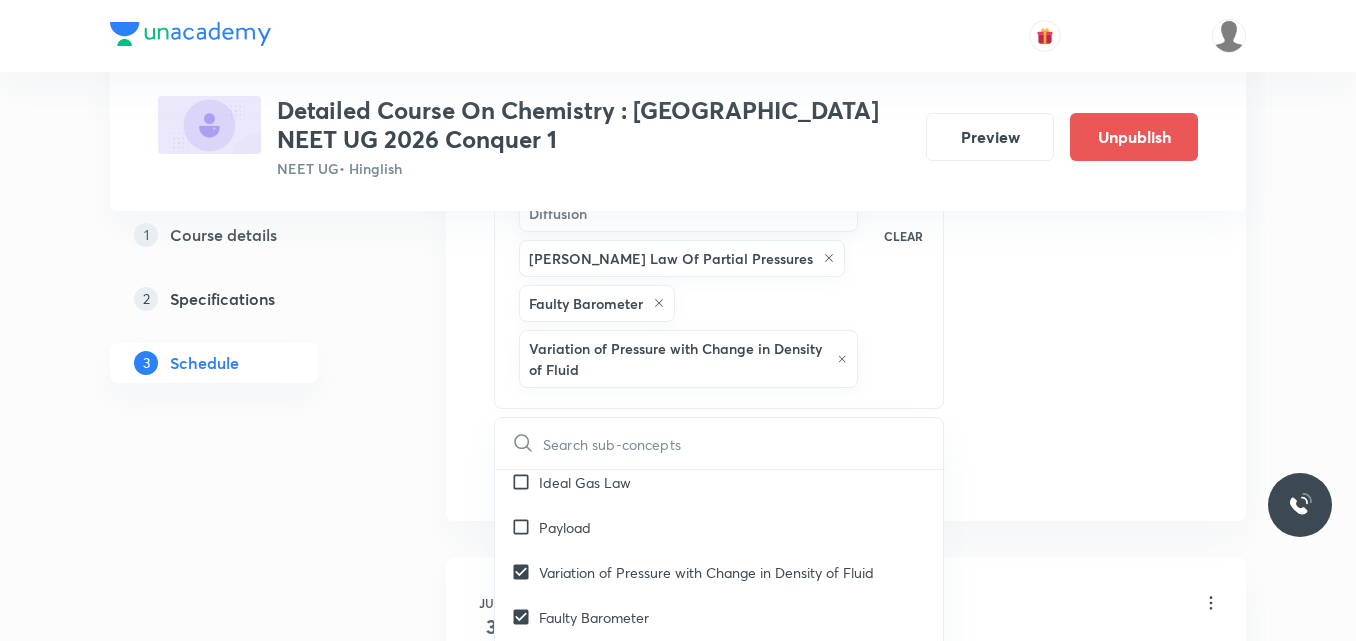 click on "Session  27 Live class Session title 32/99 Session on Coordination Compound ​ Schedule for Jul 18, 2025, 1:40 PM ​ Duration (in minutes) 90 ​   Session type Online Offline Room Room-101 Sub-concepts Molecular Collisions Kinetic Theory Of Gases Graham’S Law Of Effusion And Diffusion Dalton’s Law Of Partial Pressures Faulty Barometer Variation of Pressure with Change in Density of Fluid CLEAR ​ General Topics & Mole Concept Basic Concepts Covered previously Mole – Basic Introduction Covered previously Percentage Composition Covered previously Stoichiometry Covered previously Principle of Atom Conservation (POAC) Covered previously Relation between Stoichiometric Quantities Covered previously Application of Mole Concept: Gravimetric Analysis Covered previously Electronic Configuration Of Atoms (Hund's rule) Covered previously  Quantum Numbers (Magnetic Quantum no.) Covered previously Quantum Numbers(Pauli's Exclusion law) Covered previously Mean Molar Mass or Molecular Mass Covered previously Wave" at bounding box center (846, -126) 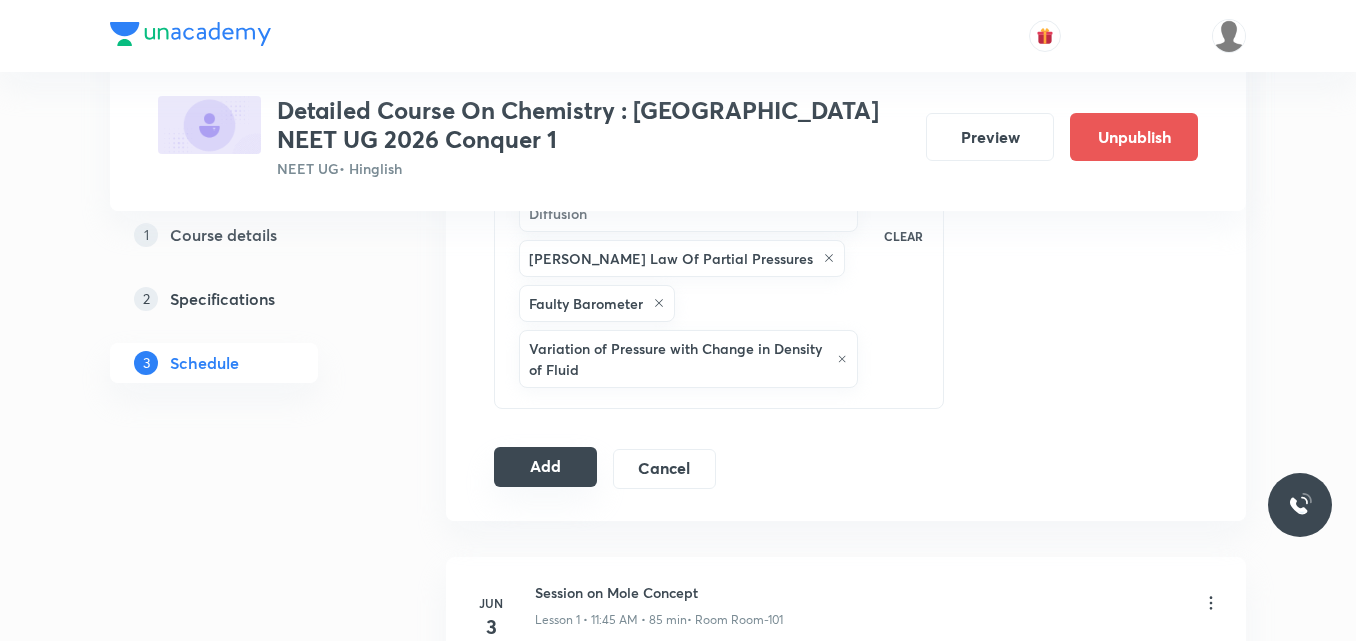 click on "Add" at bounding box center [545, 467] 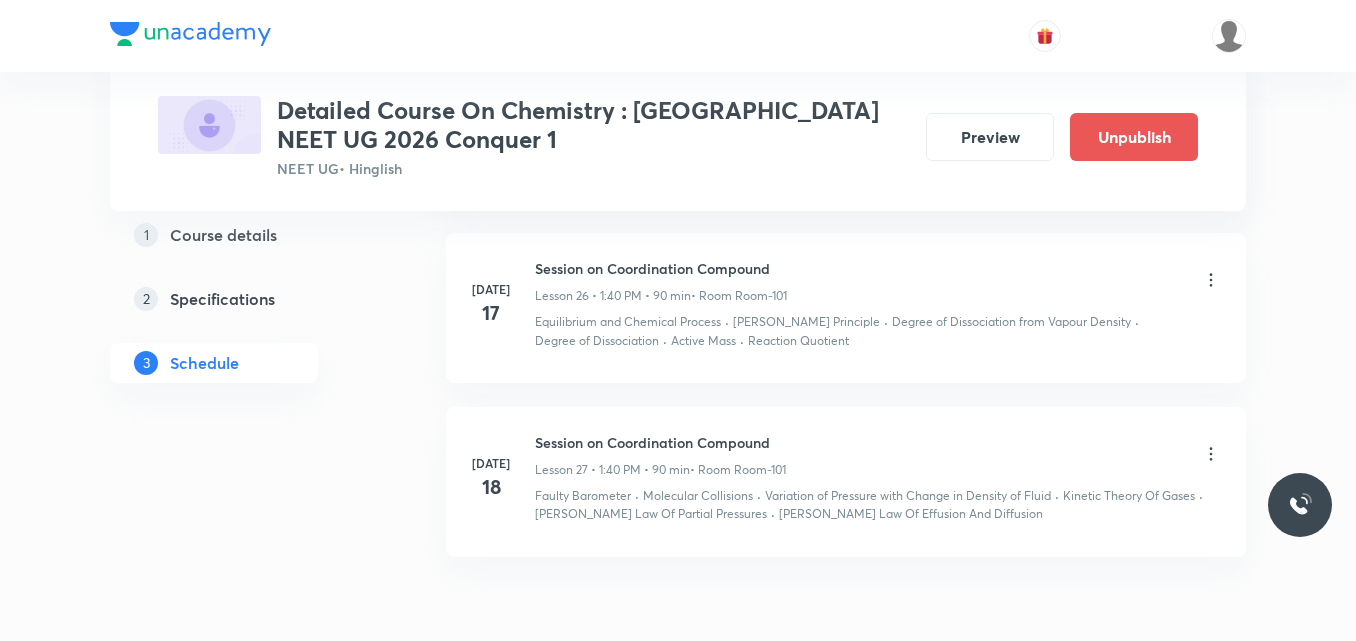 scroll, scrollTop: 4446, scrollLeft: 0, axis: vertical 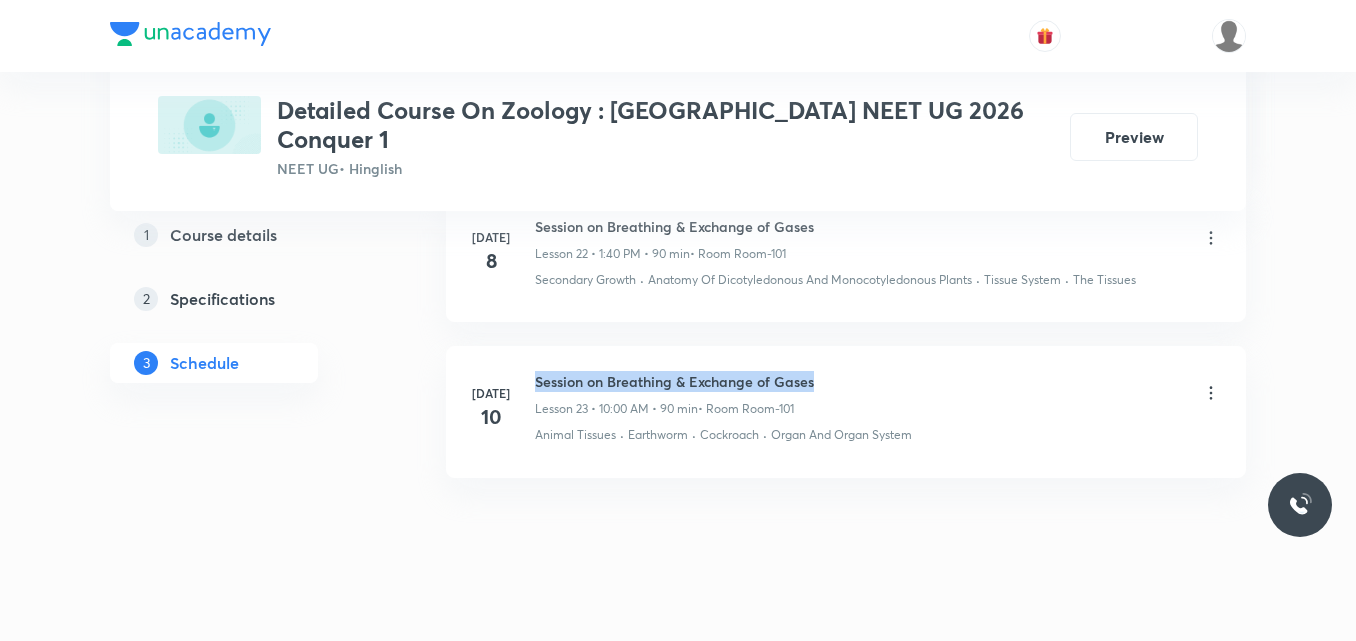 drag, startPoint x: 536, startPoint y: 356, endPoint x: 827, endPoint y: 351, distance: 291.04294 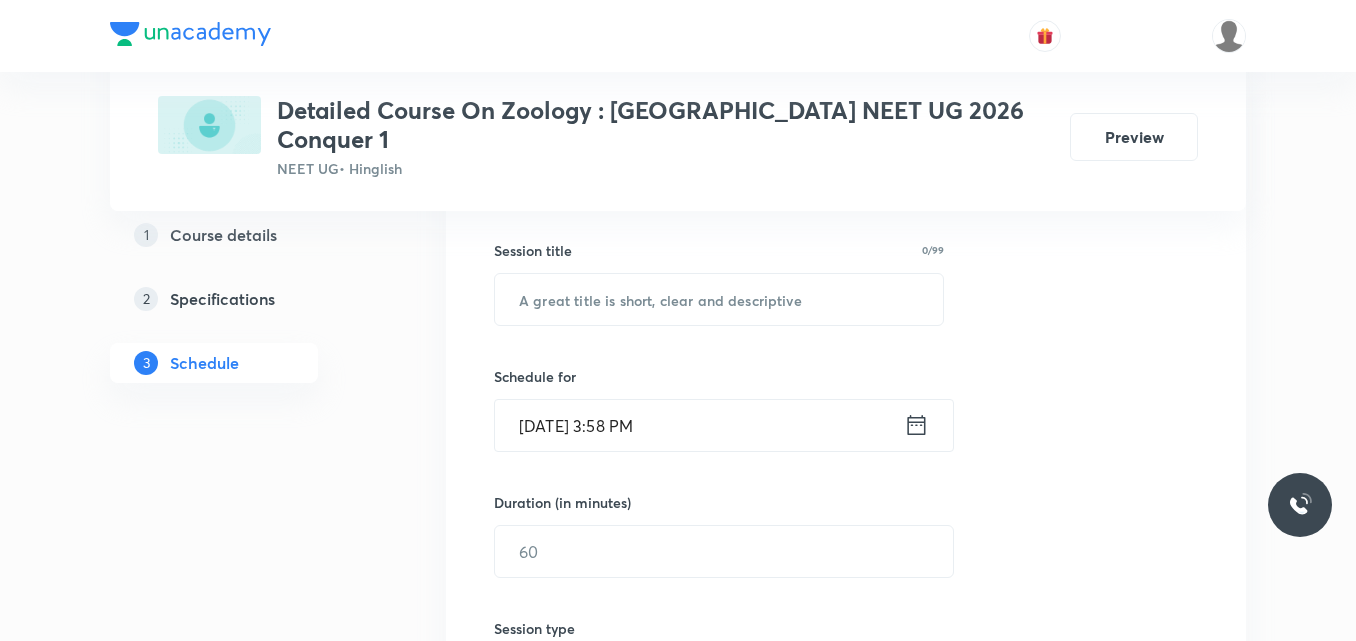 scroll, scrollTop: 357, scrollLeft: 0, axis: vertical 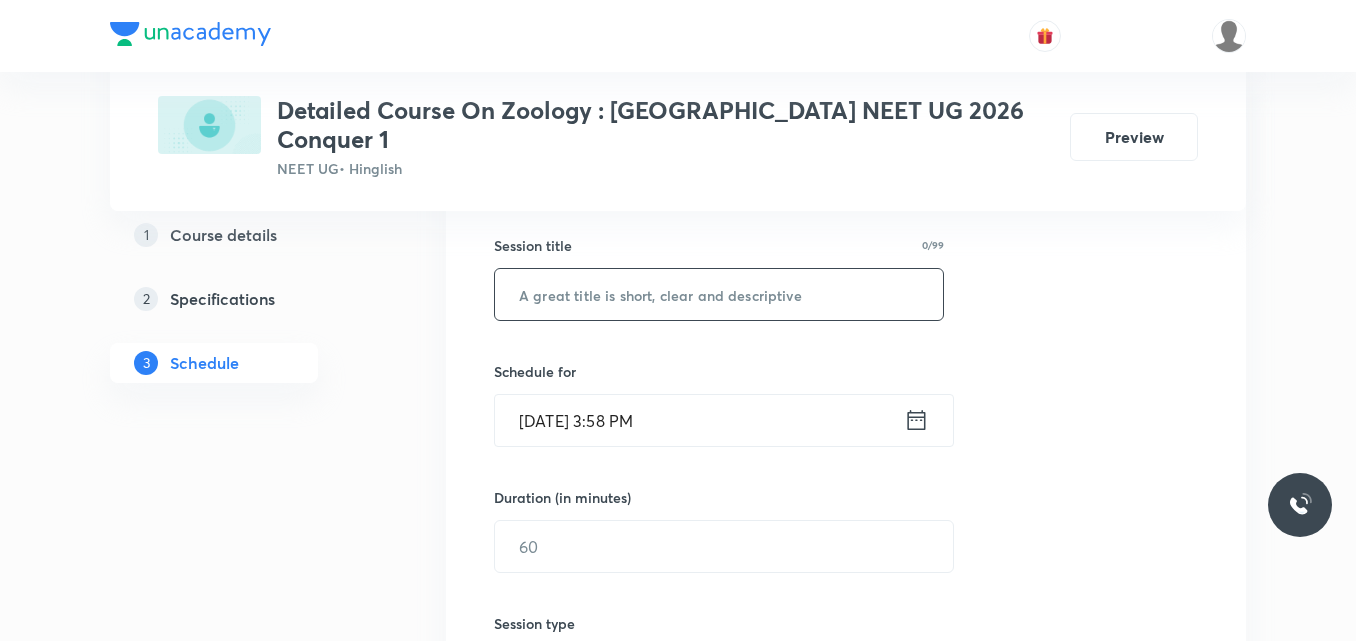 click at bounding box center (719, 294) 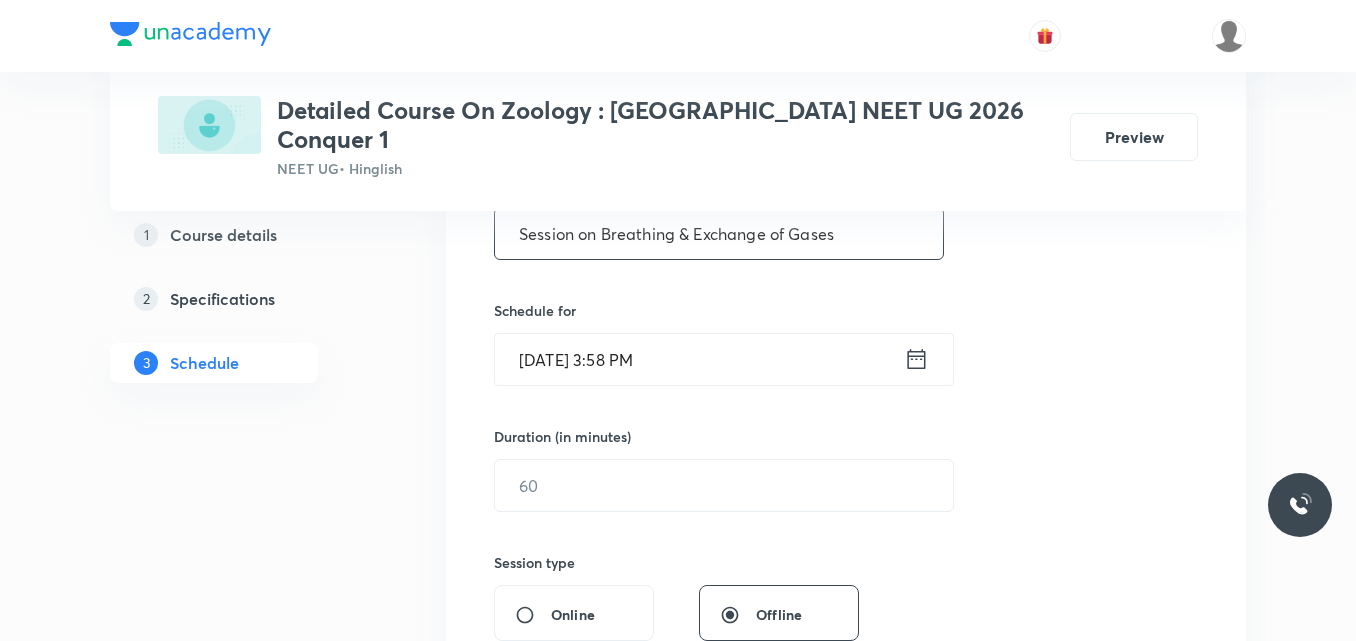 scroll, scrollTop: 419, scrollLeft: 0, axis: vertical 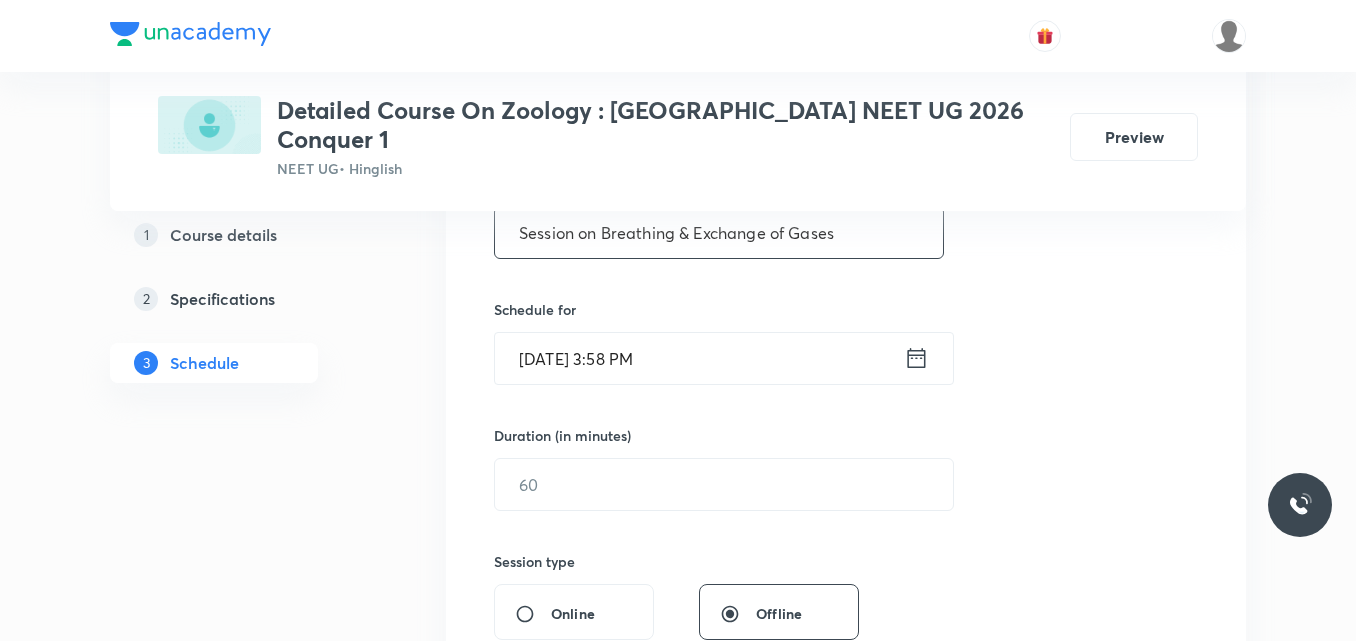 type on "Session on Breathing & Exchange of Gases" 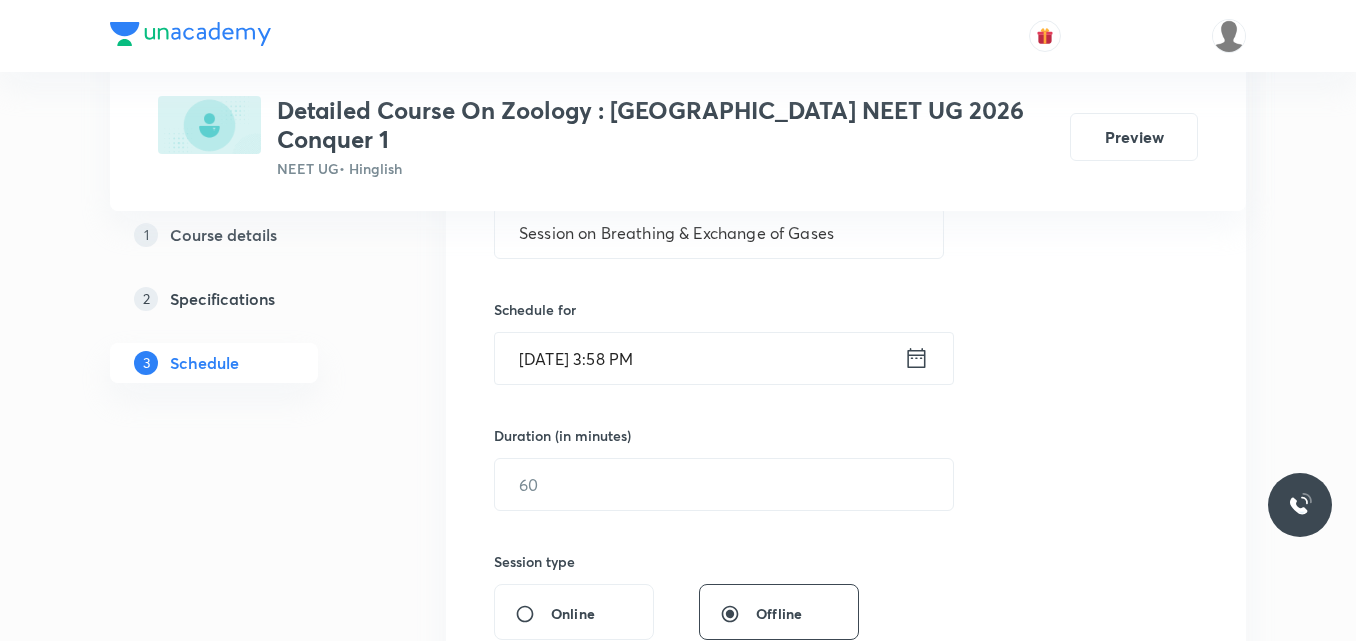 click 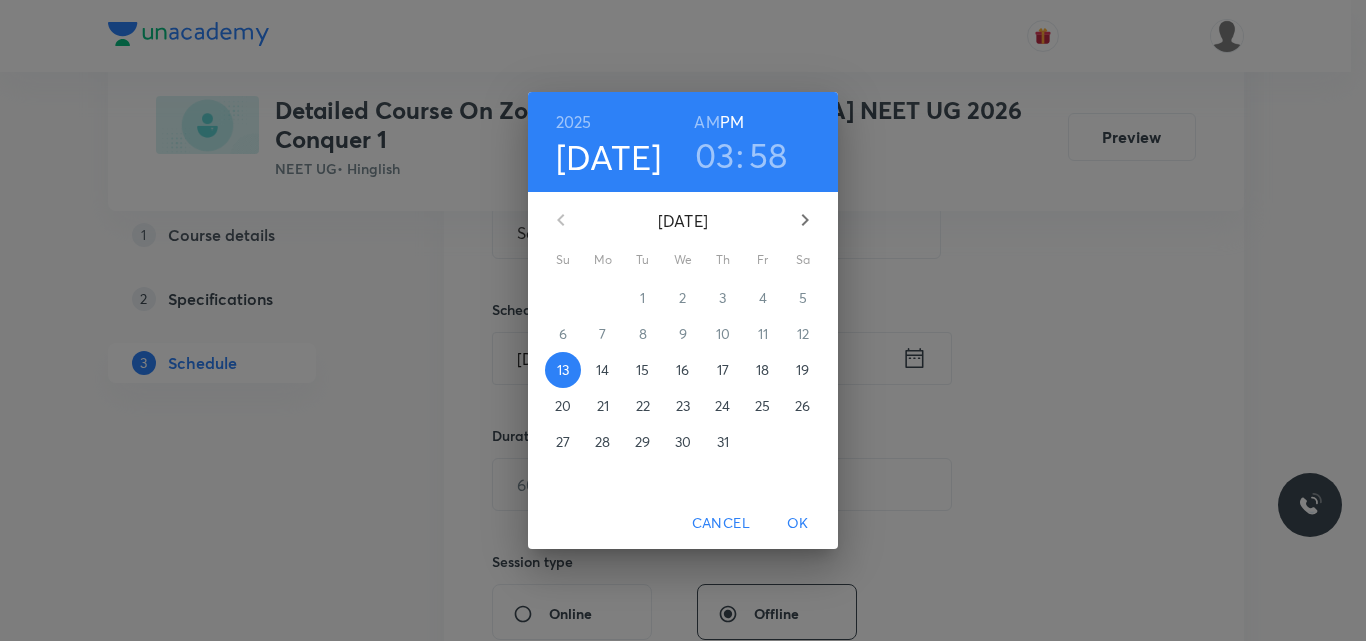 click on "15" at bounding box center [642, 370] 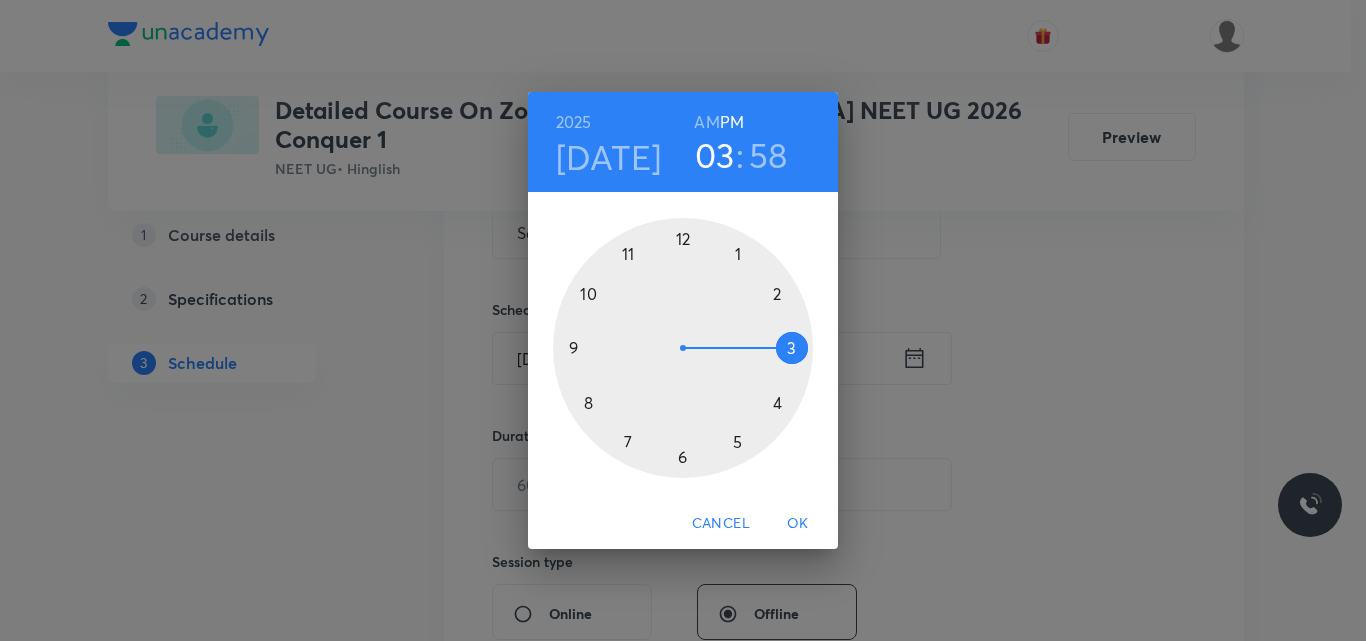 click at bounding box center (683, 348) 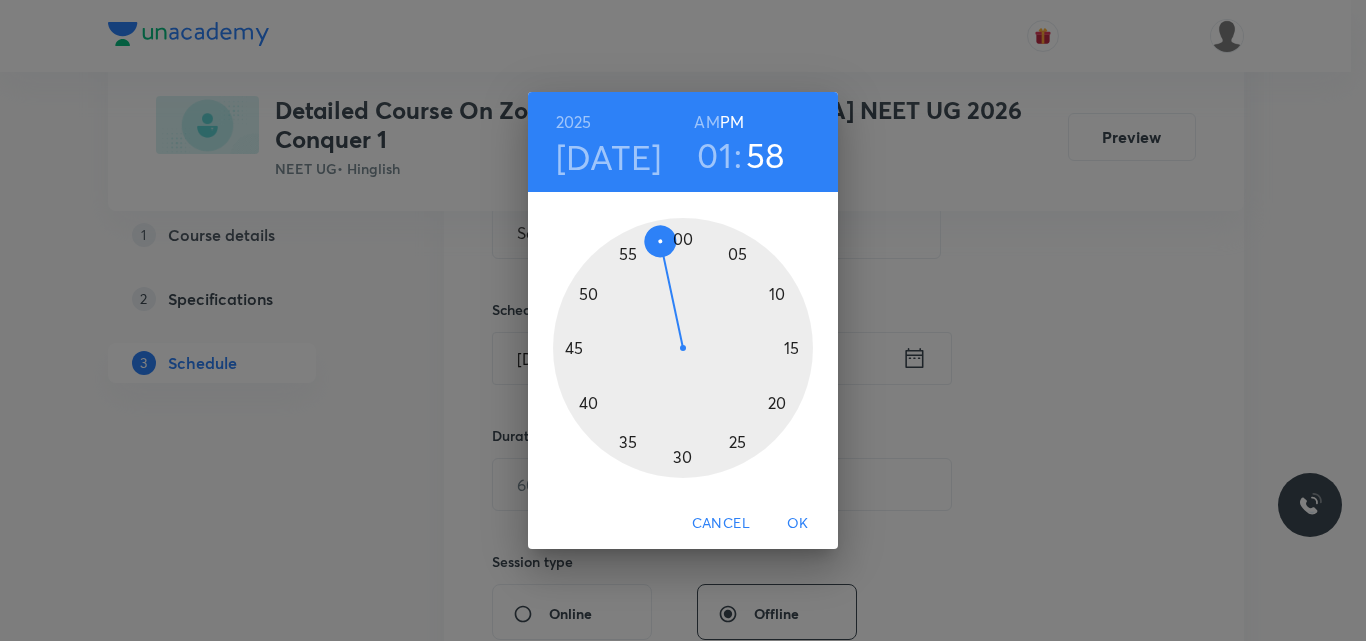 click at bounding box center [683, 348] 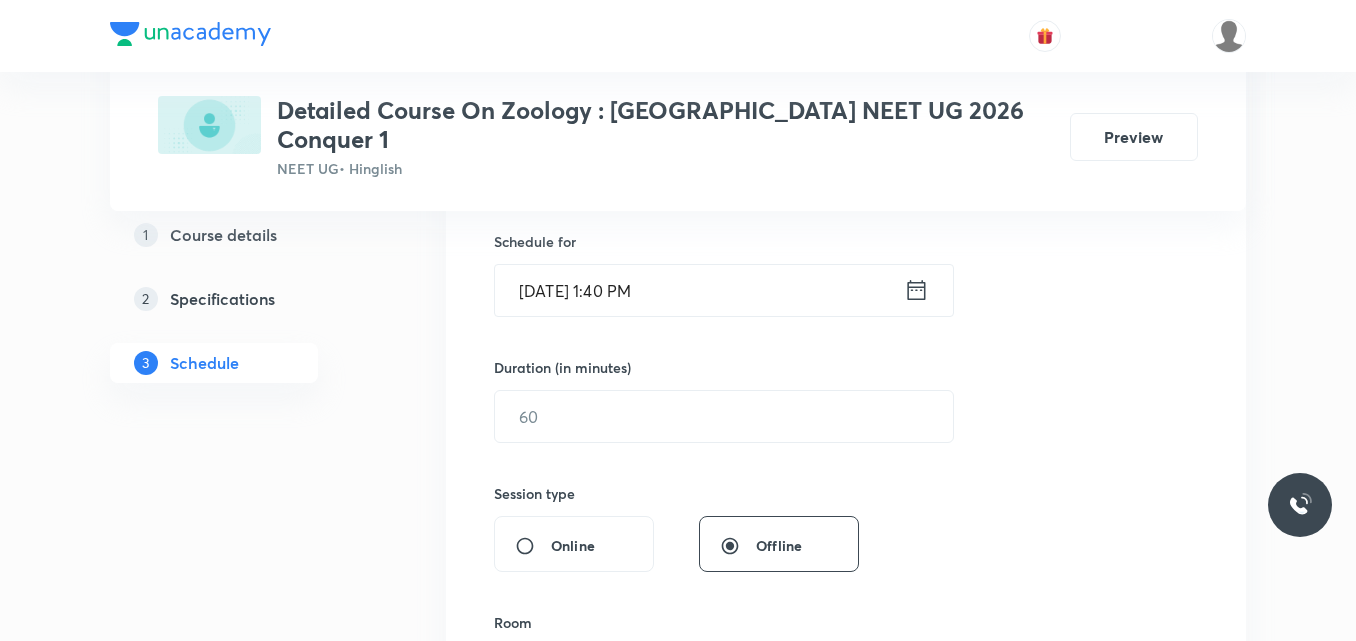 scroll, scrollTop: 489, scrollLeft: 0, axis: vertical 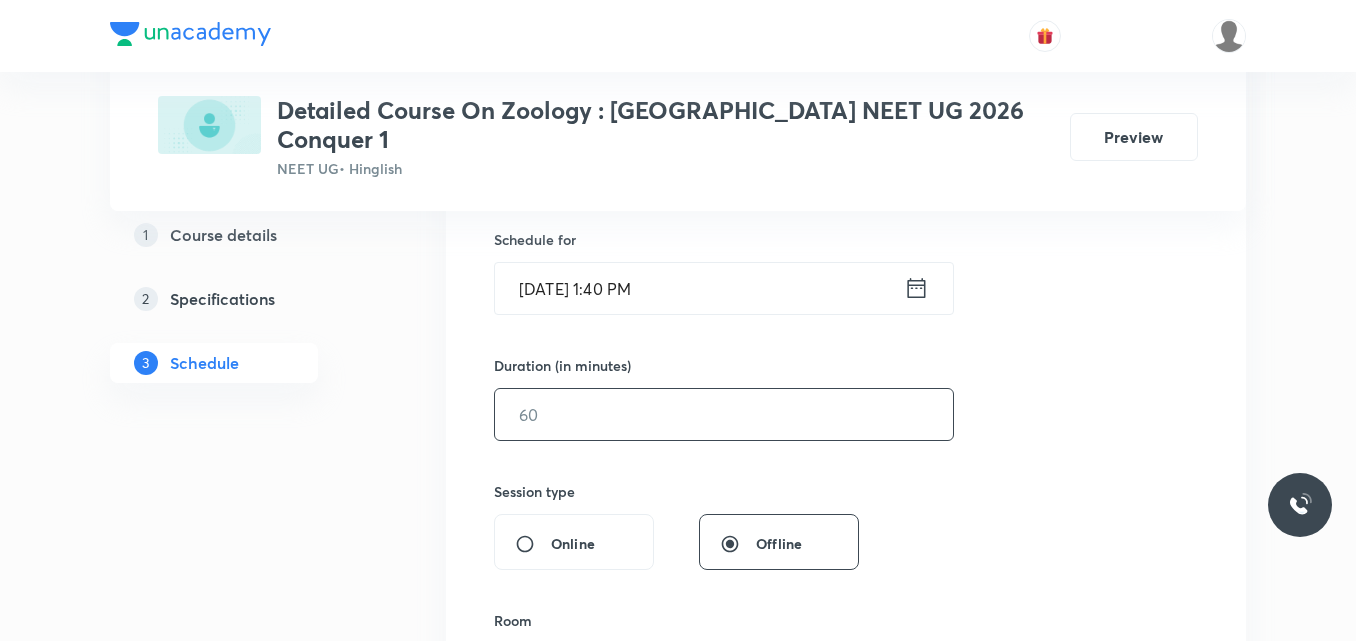 click at bounding box center (724, 414) 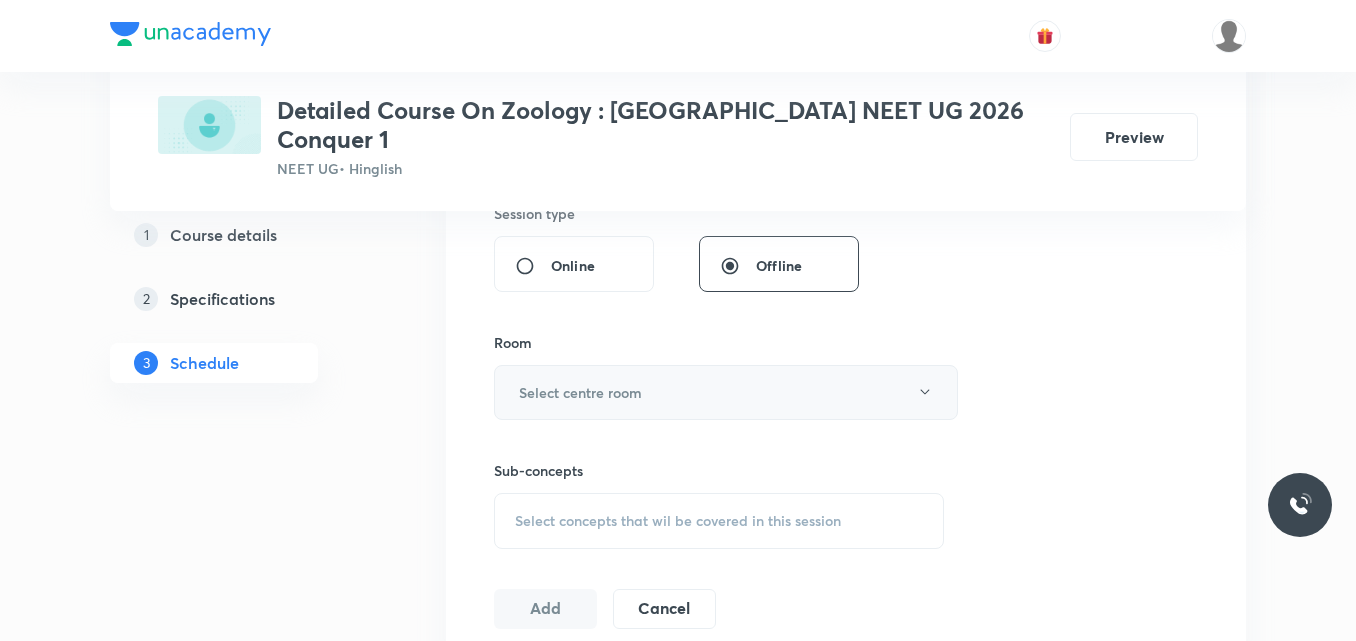 scroll, scrollTop: 768, scrollLeft: 0, axis: vertical 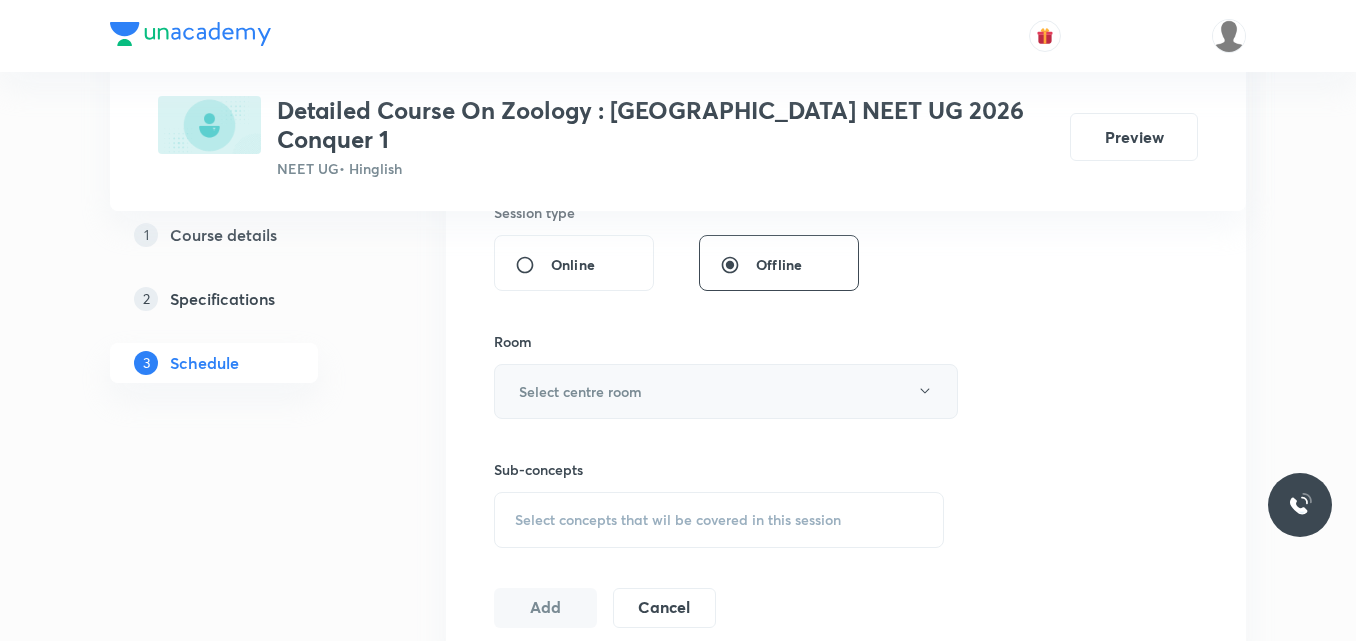 type on "90" 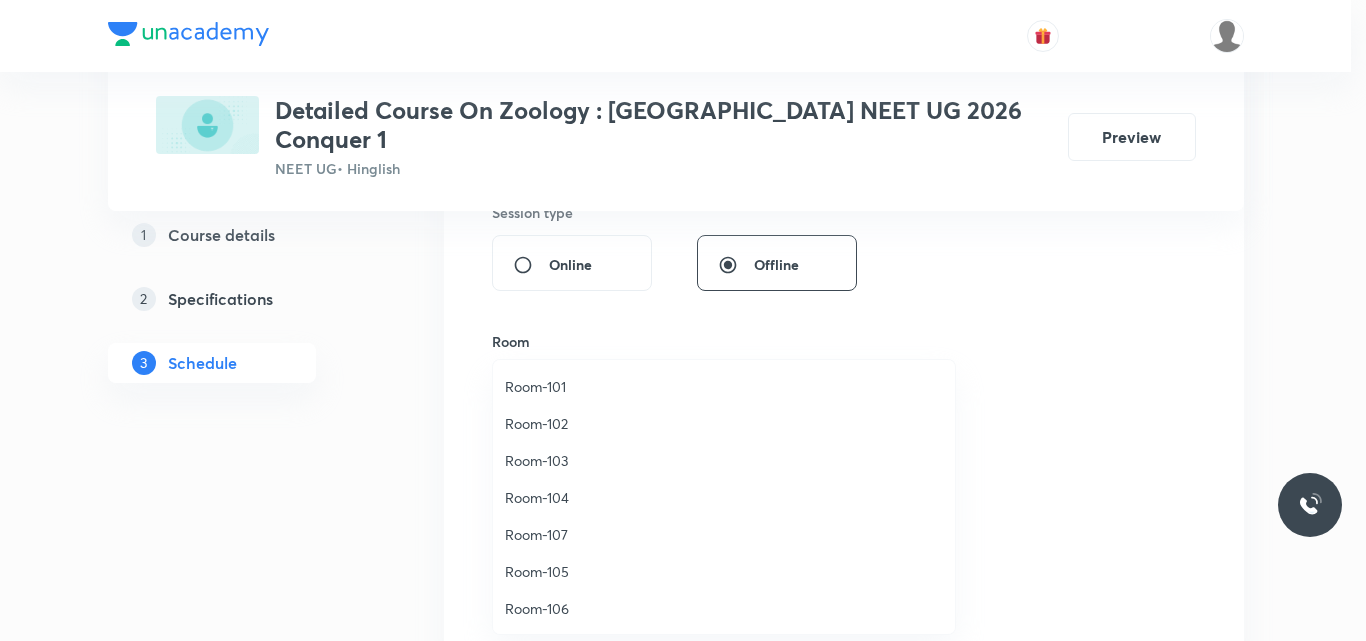 click on "Room-101" at bounding box center (724, 386) 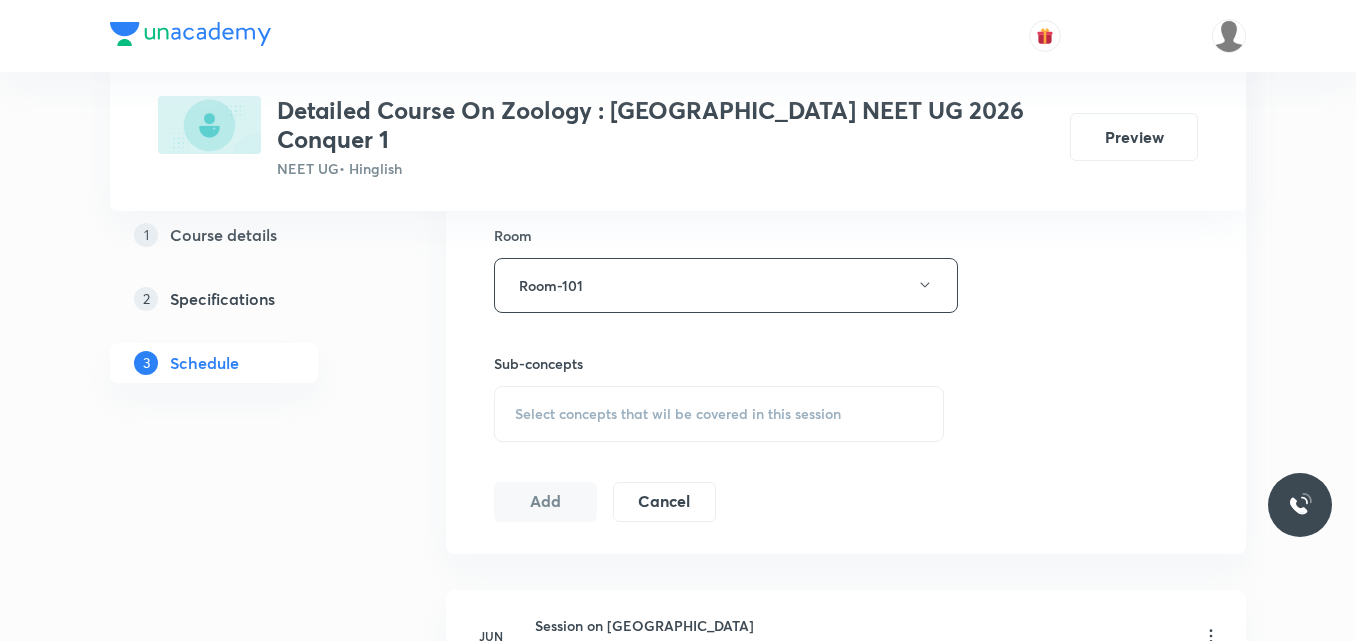 click on "Select concepts that wil be covered in this session" at bounding box center (678, 414) 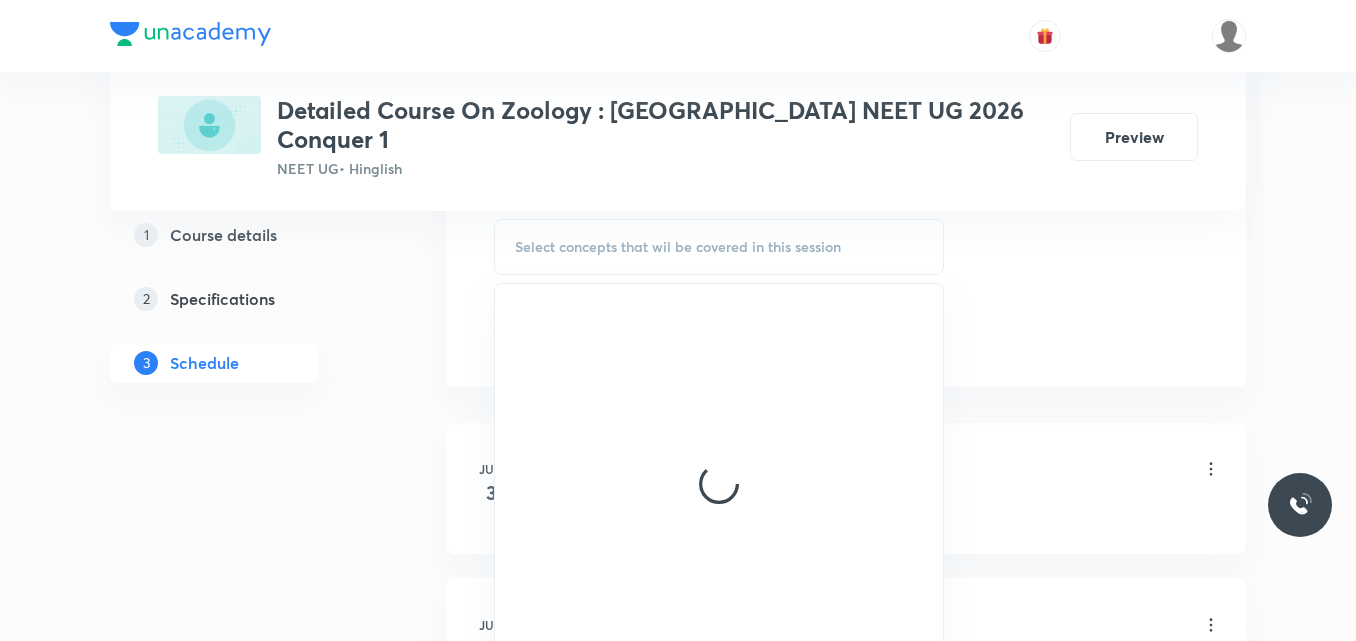 scroll, scrollTop: 1042, scrollLeft: 0, axis: vertical 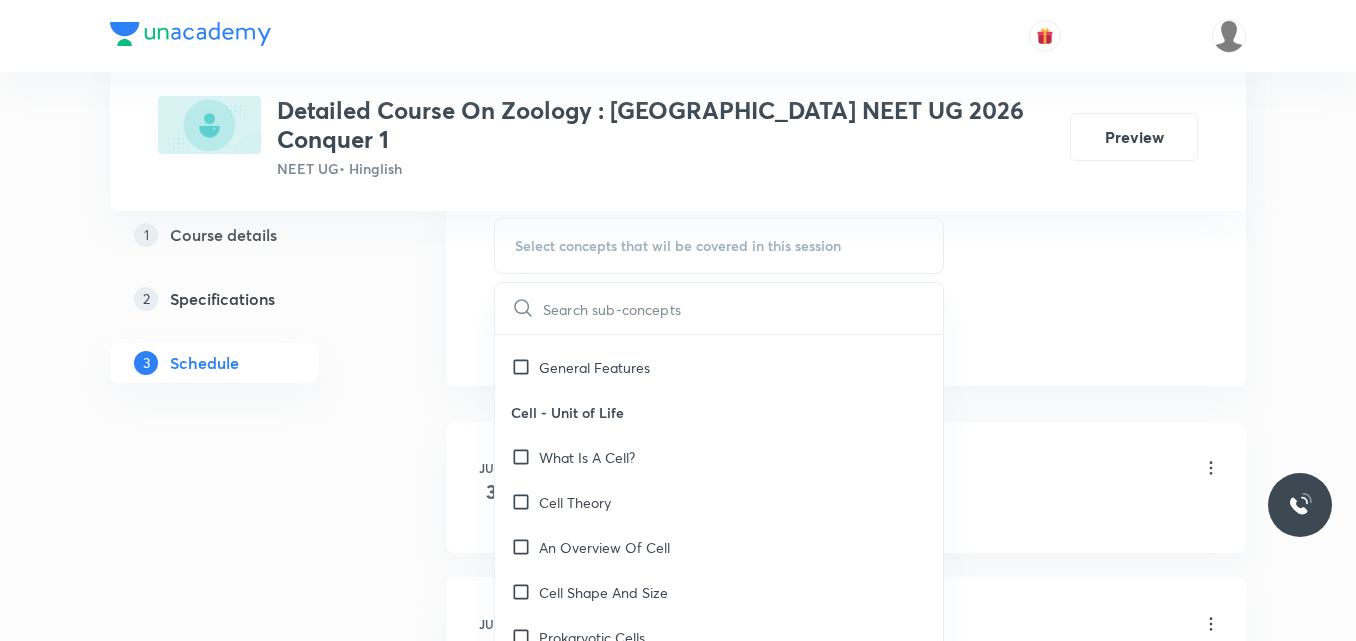 click on "An Overview Of Cell" at bounding box center (719, 547) 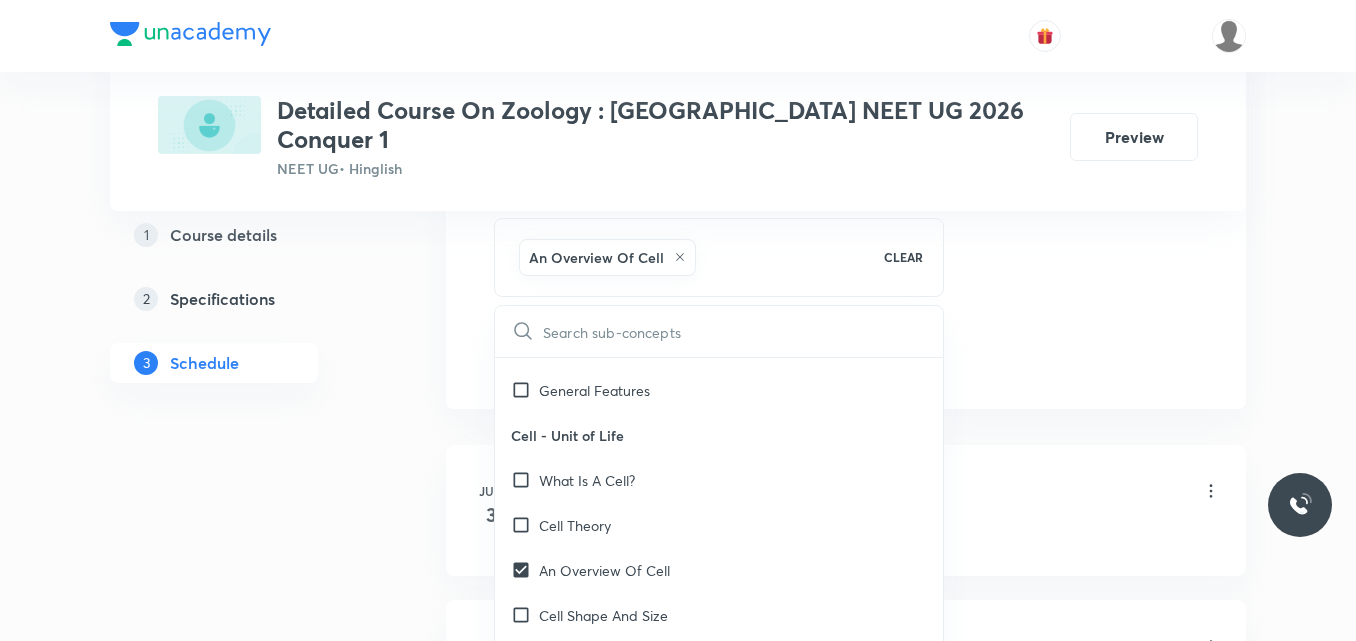 click on "Cell Theory" at bounding box center (575, 525) 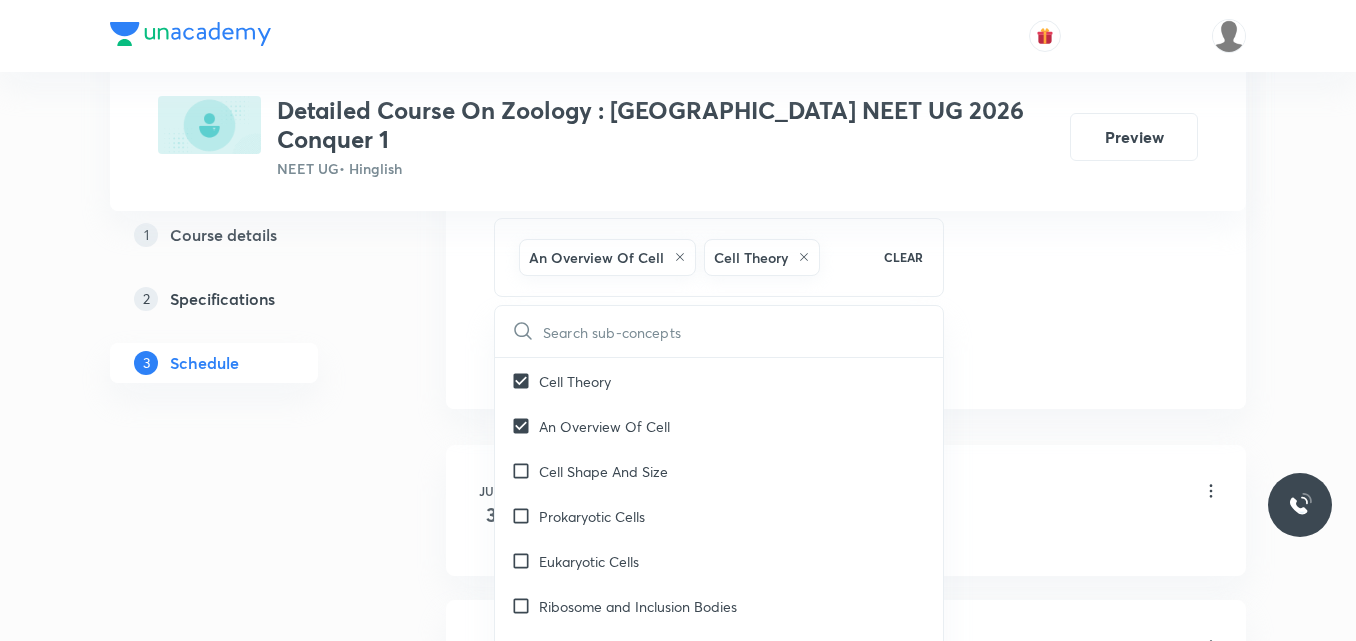 scroll, scrollTop: 3031, scrollLeft: 0, axis: vertical 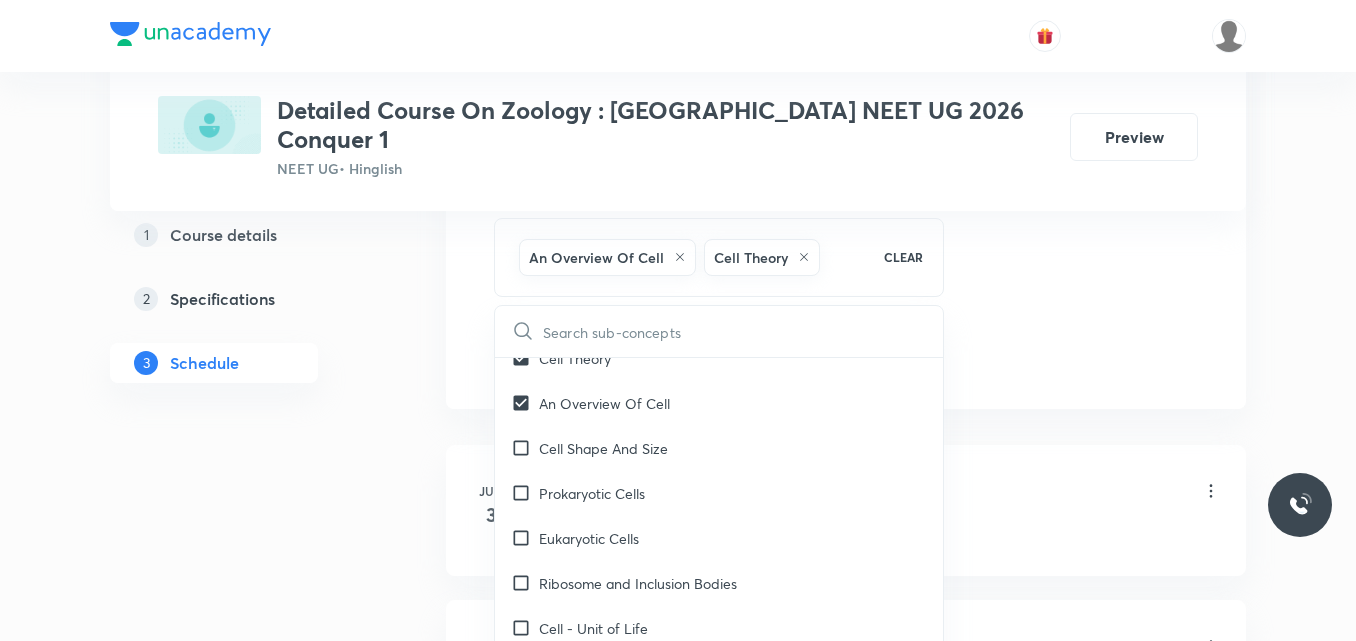 click on "Eukaryotic Cells" at bounding box center [589, 538] 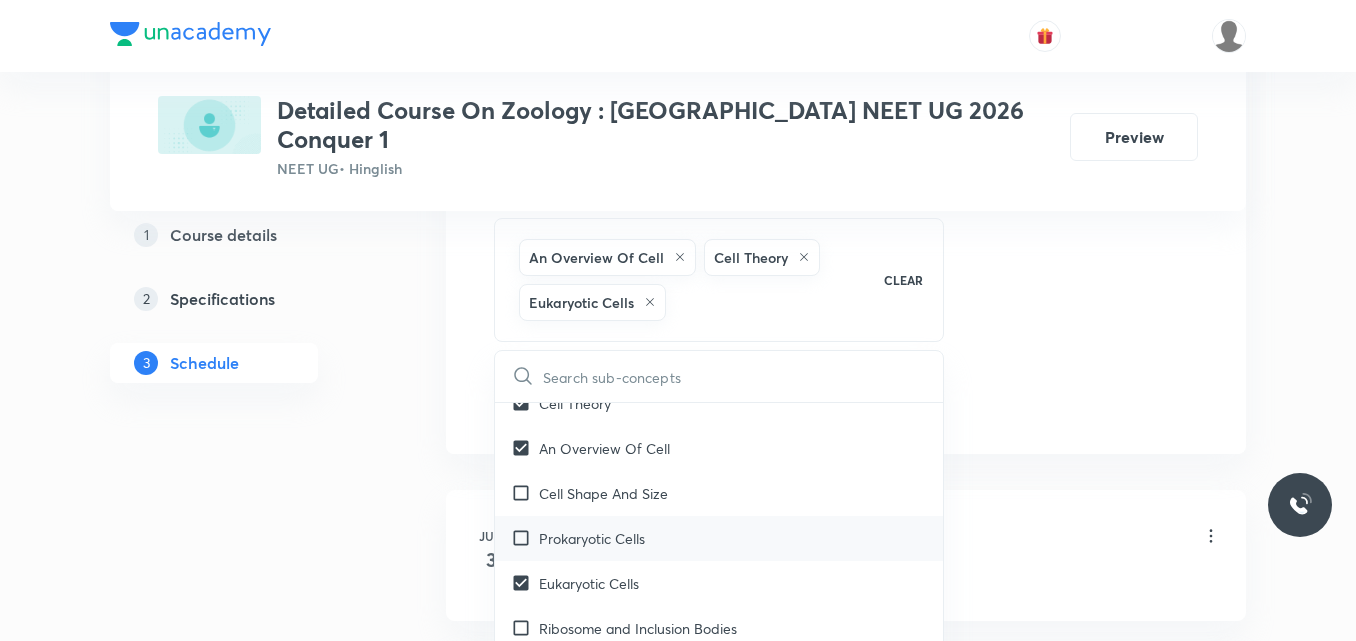 click on "Prokaryotic Cells" at bounding box center (592, 538) 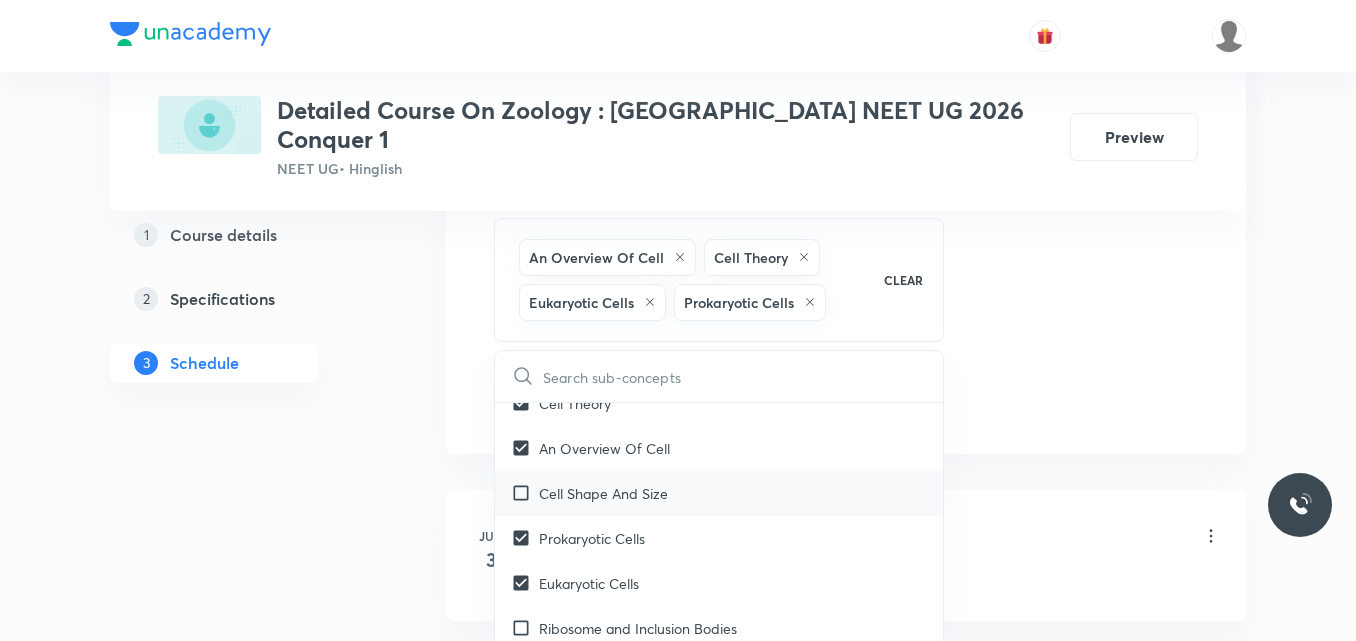 click on "Cell Shape And Size" at bounding box center [603, 493] 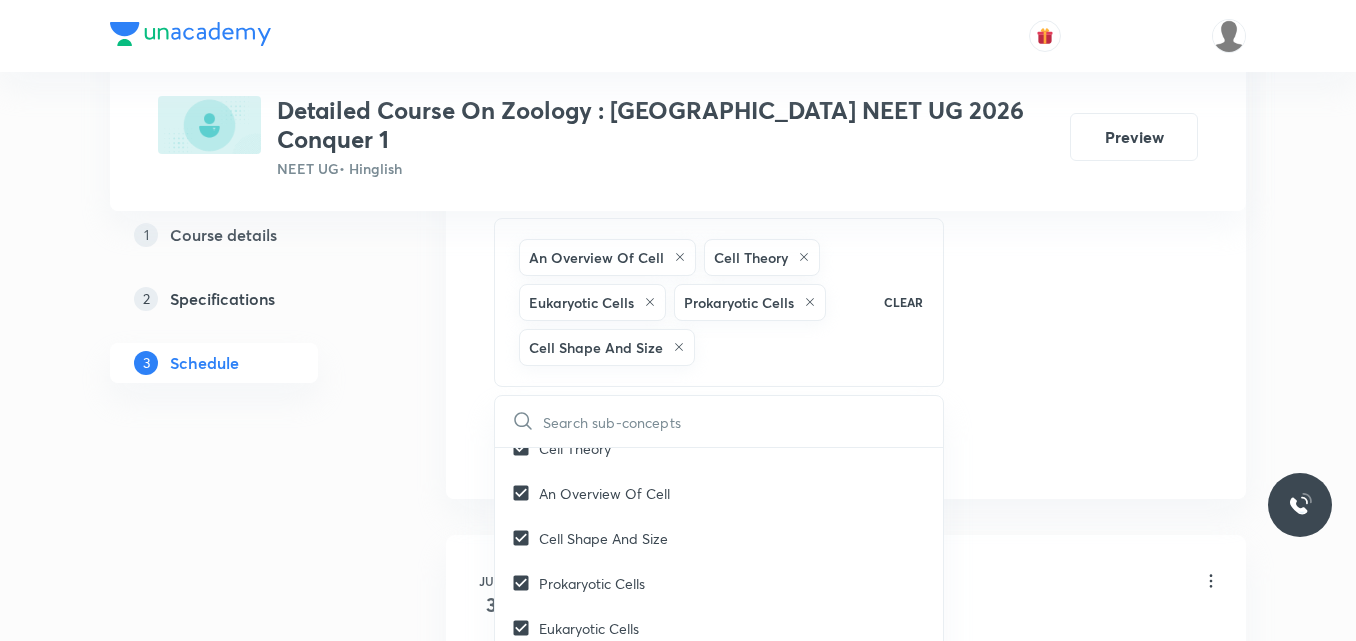 click on "Session  24 Live class Session title 40/99 Session on Breathing & Exchange of Gases ​ Schedule for [DATE] 1:40 PM ​ Duration (in minutes) 90 ​   Session type Online Offline Room Room-101 Sub-concepts An Overview Of Cell Cell Theory Eukaryotic Cells Prokaryotic Cells Cell Shape And Size CLEAR ​ Living World What Is Living? Covered previously Diversity In The Living World Covered previously Systematics Covered previously Types Of Taxonomy Covered previously Fundamental Components Of Taxonomy Covered previously Taxonomic Categories Covered previously Taxonomical Aids Covered previously The Three Domains Of Life Covered previously Biological Nomenclature  Covered previously Biological Classification System Of Classification Covered previously Kingdom Monera Covered previously Kingdom [MEDICAL_DATA] Covered previously Kingdom Fungi Covered previously Kingdom Plantae Covered previously Kingdom Animalia Covered previously Linchens Covered previously Mycorrhiza Covered previously Virus [MEDICAL_DATA] Viroids Algae" at bounding box center [846, -59] 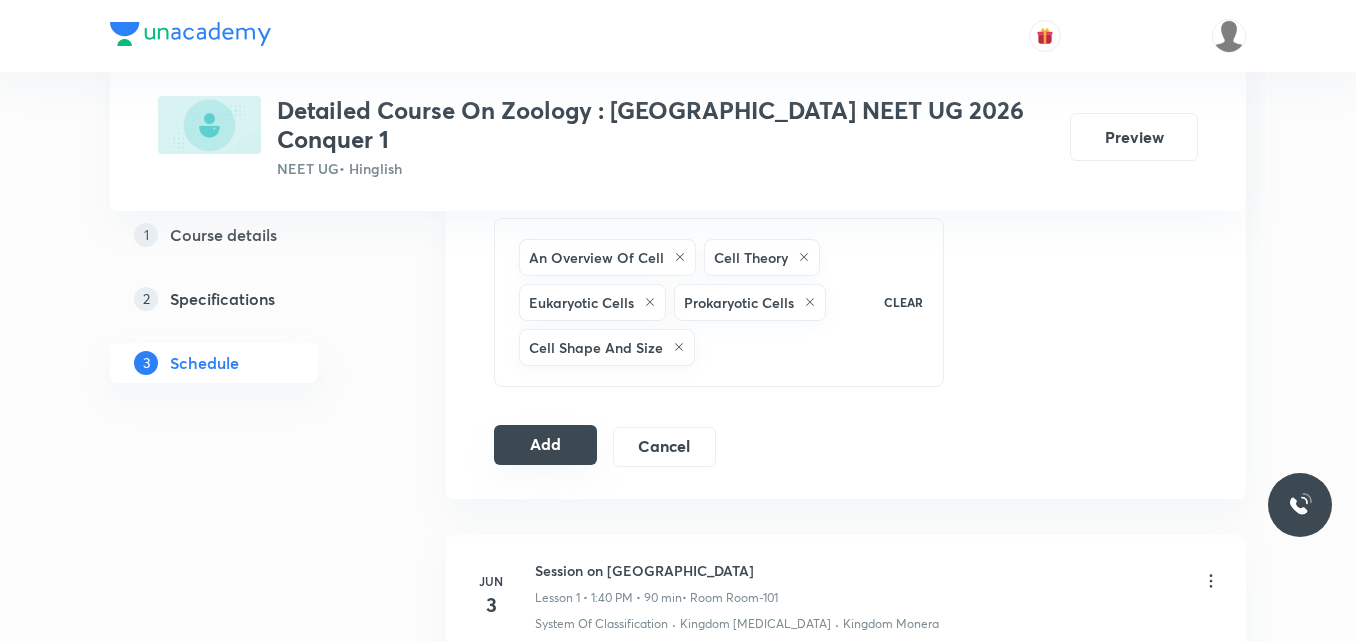 click on "Add" at bounding box center (545, 445) 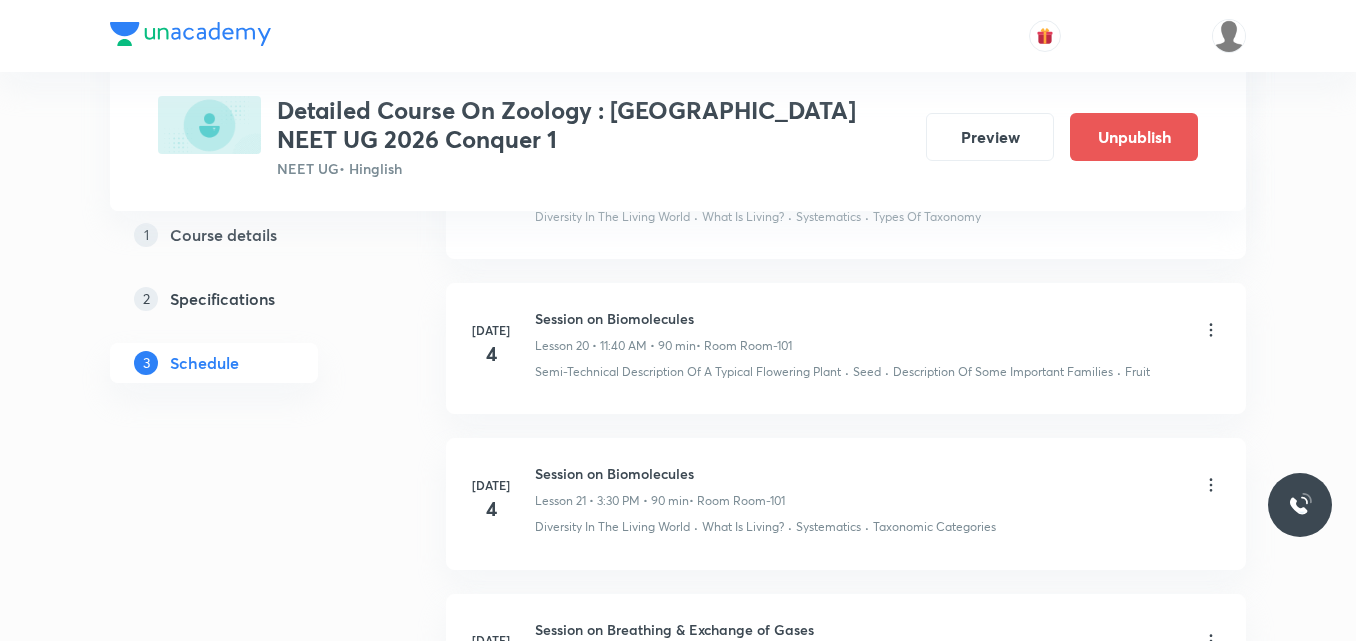 scroll, scrollTop: 3815, scrollLeft: 0, axis: vertical 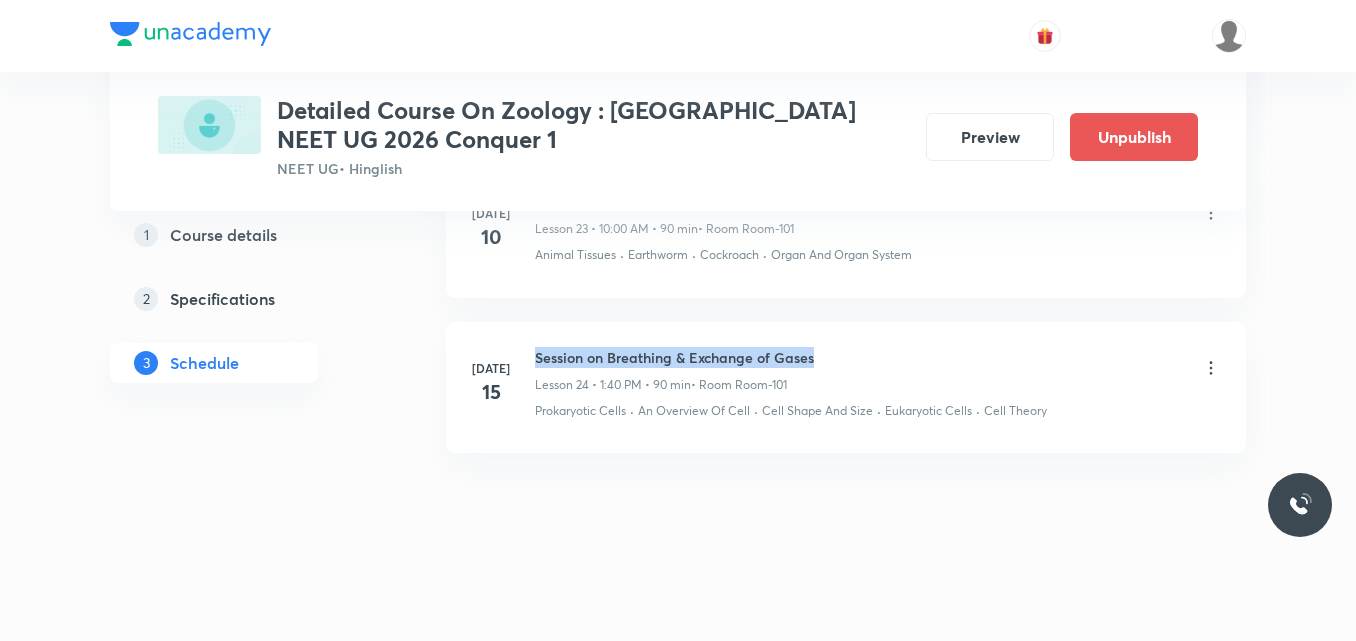 drag, startPoint x: 536, startPoint y: 355, endPoint x: 847, endPoint y: 329, distance: 312.08493 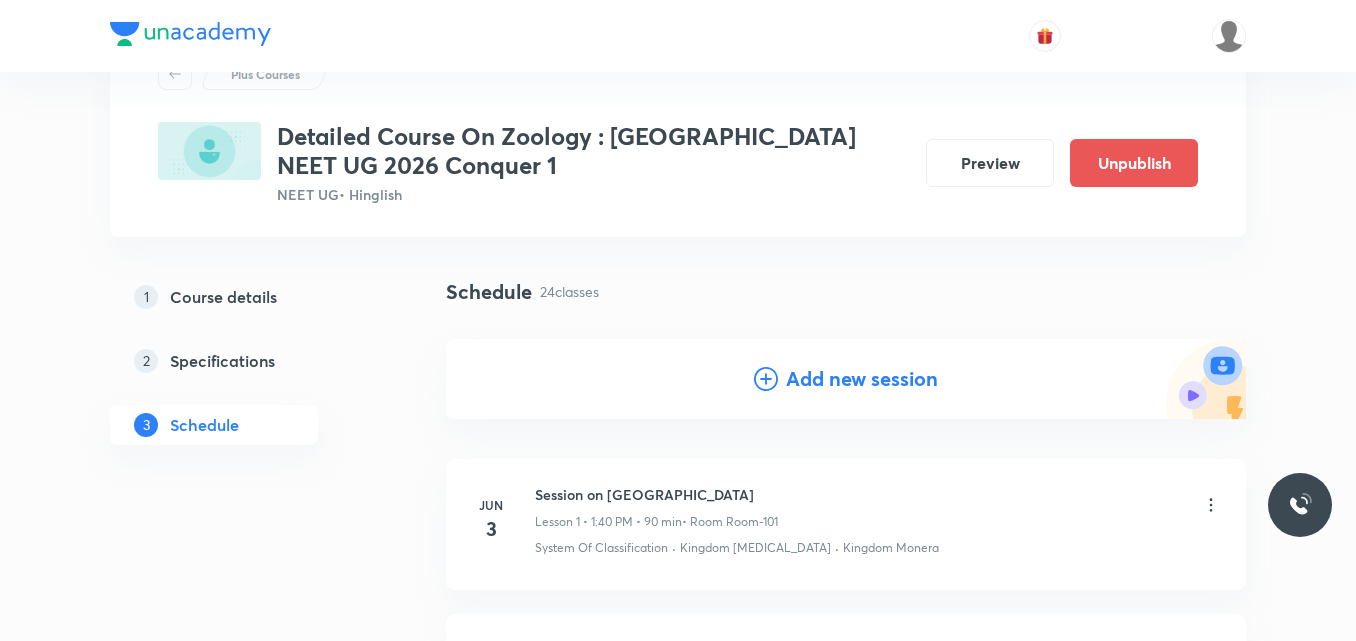 scroll, scrollTop: 92, scrollLeft: 0, axis: vertical 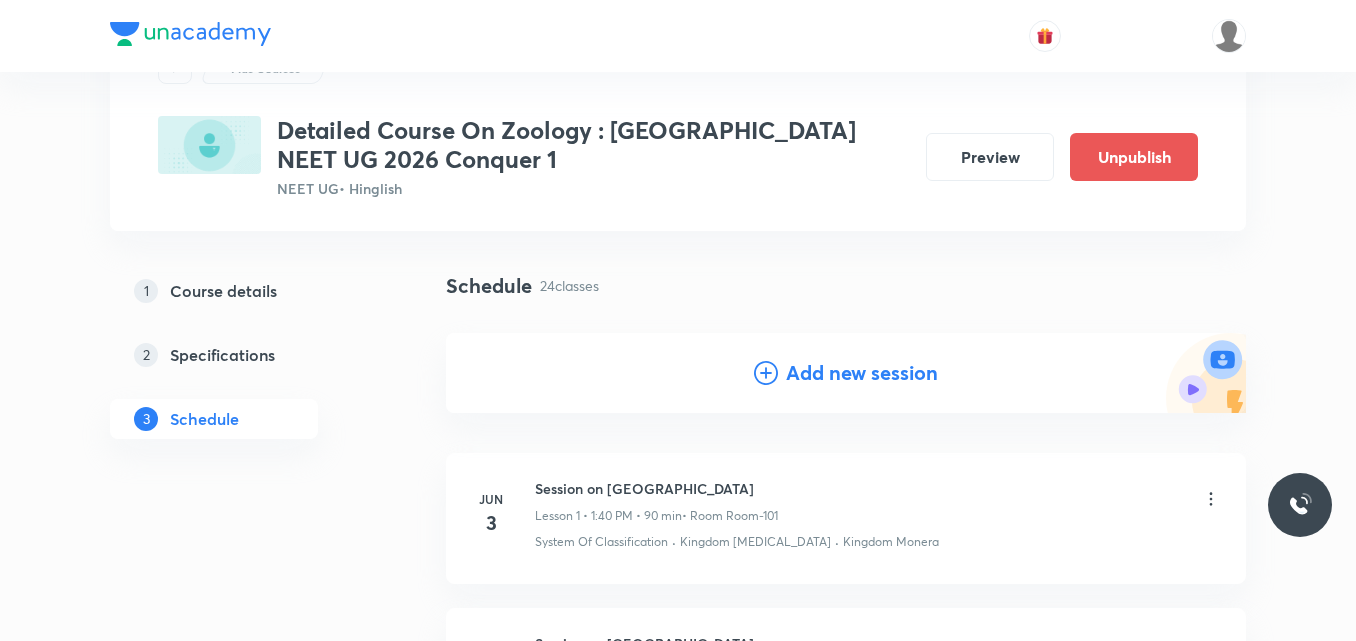 click 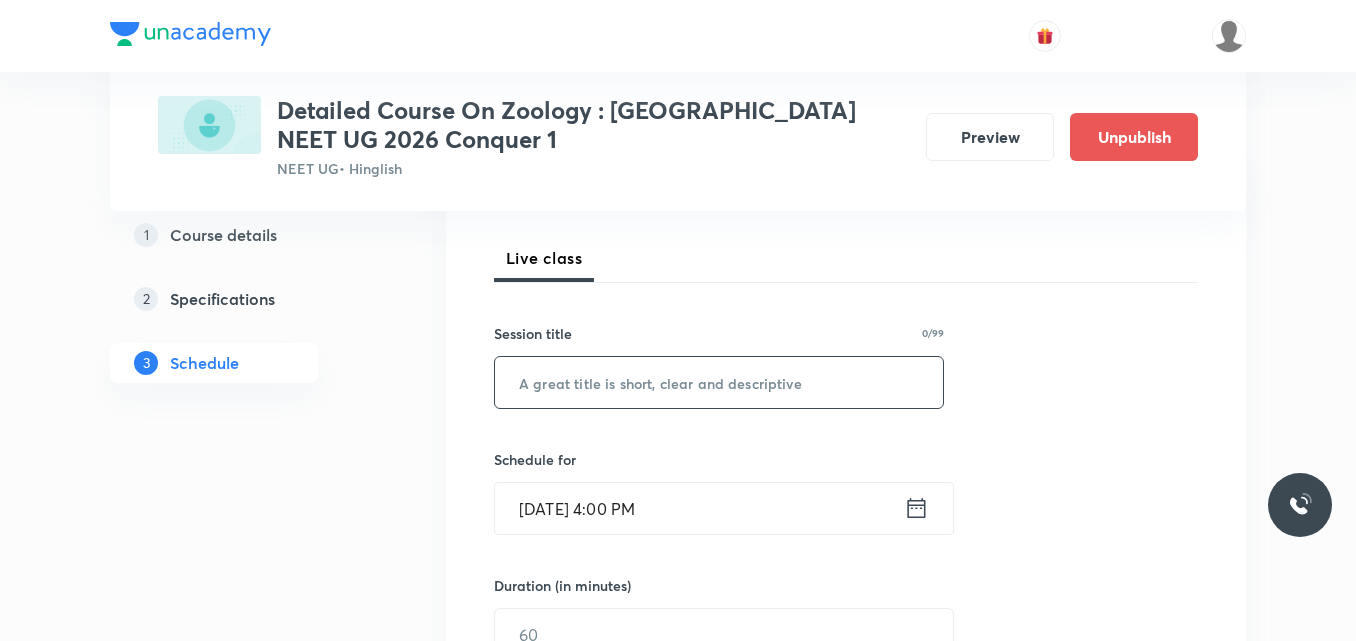 scroll, scrollTop: 270, scrollLeft: 0, axis: vertical 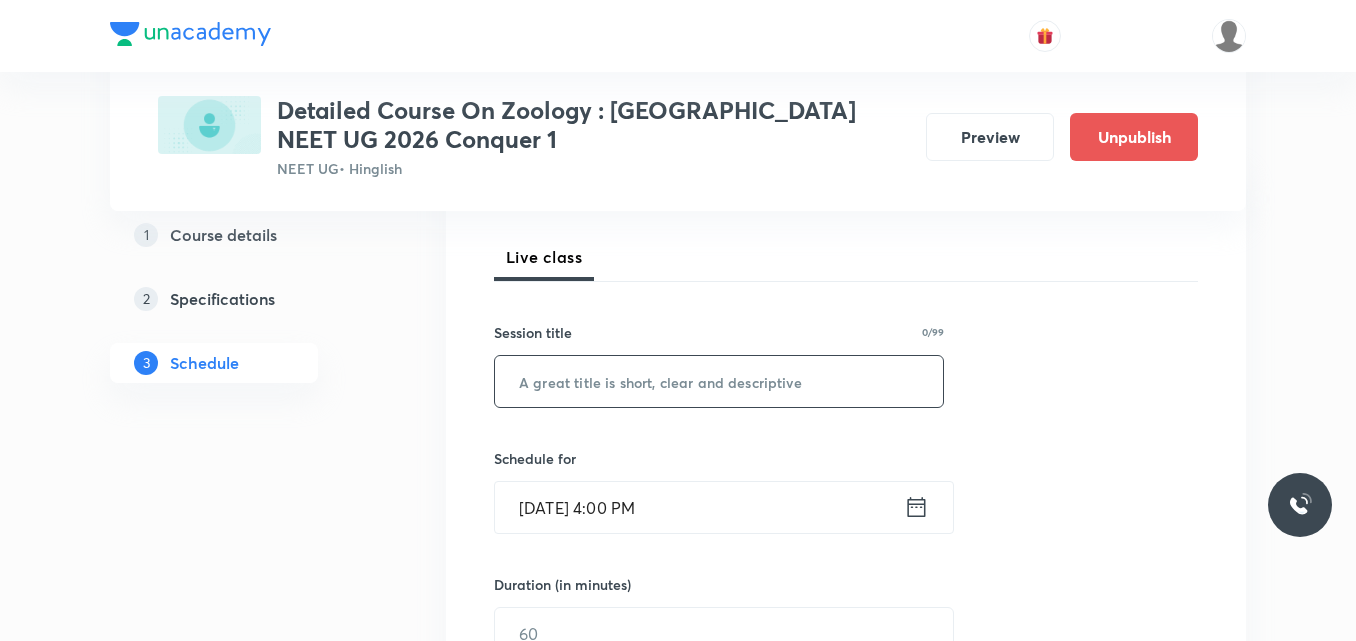 click on "​" at bounding box center (719, 381) 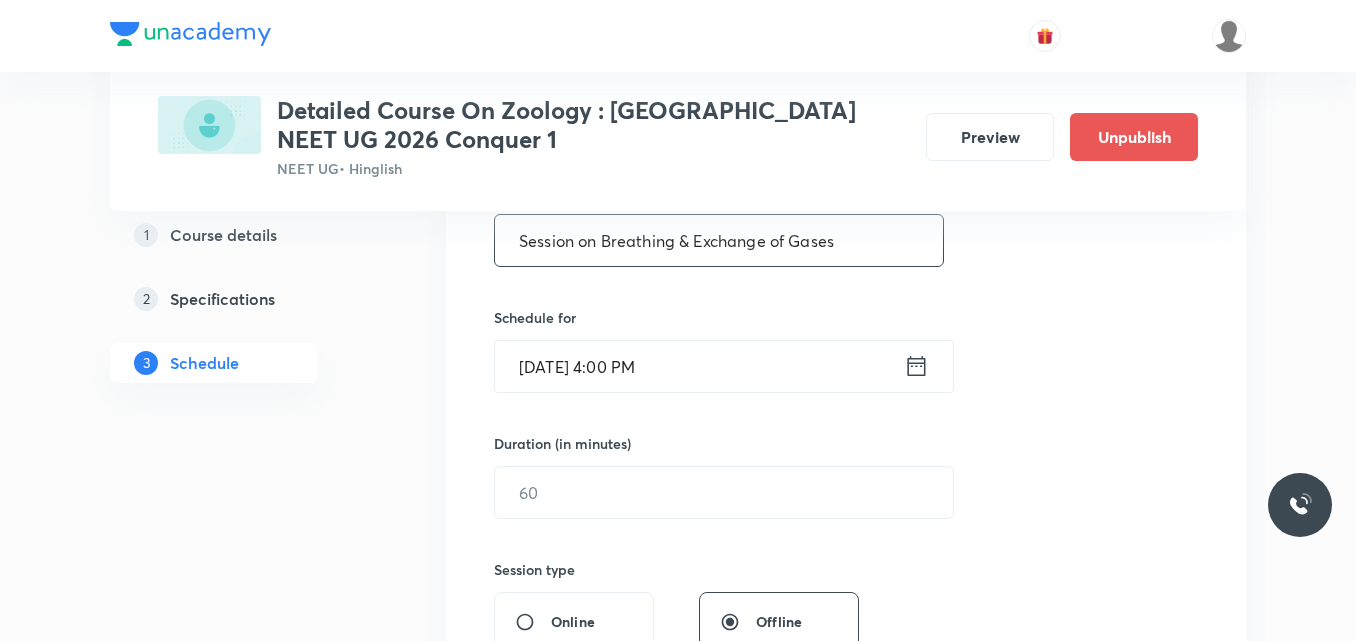 scroll, scrollTop: 412, scrollLeft: 0, axis: vertical 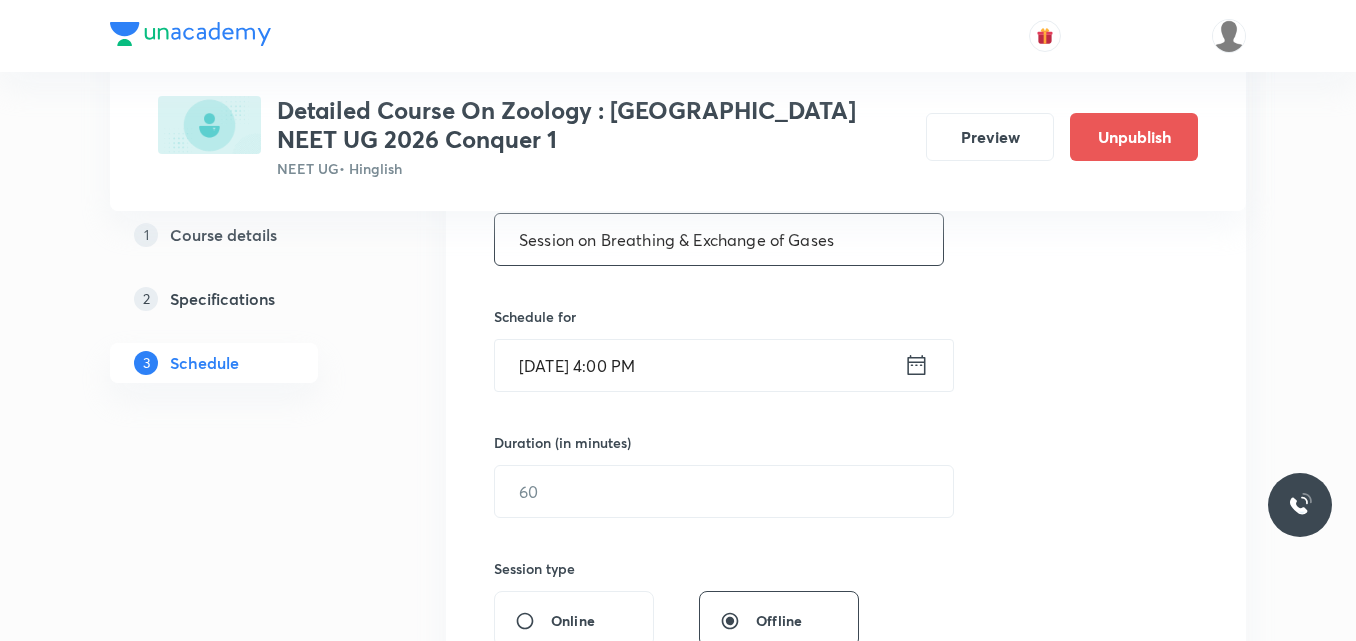 type on "Session on Breathing & Exchange of Gases" 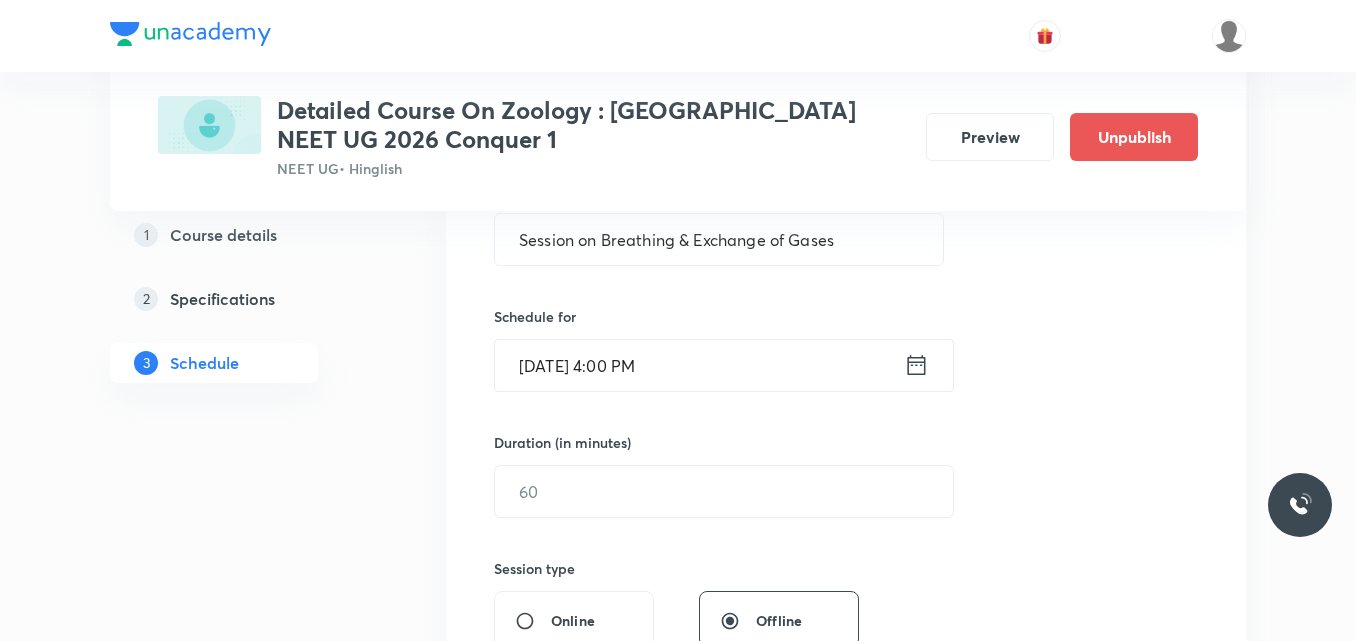 click 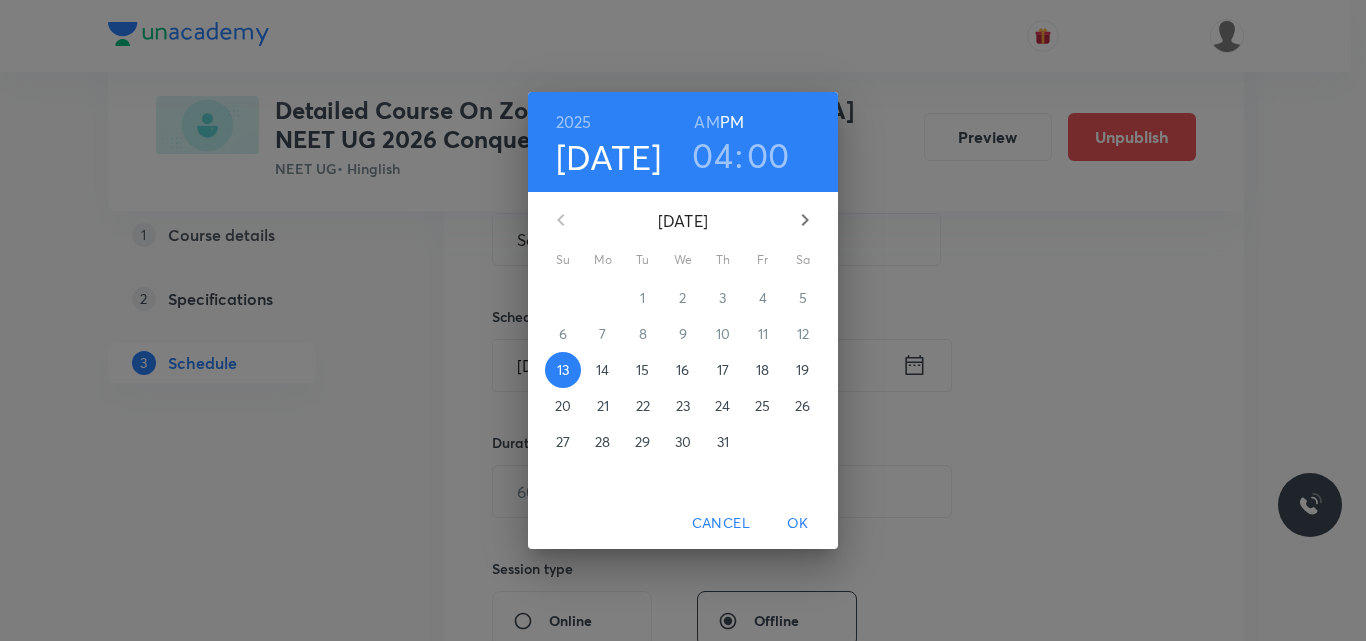 click on "17" at bounding box center (723, 370) 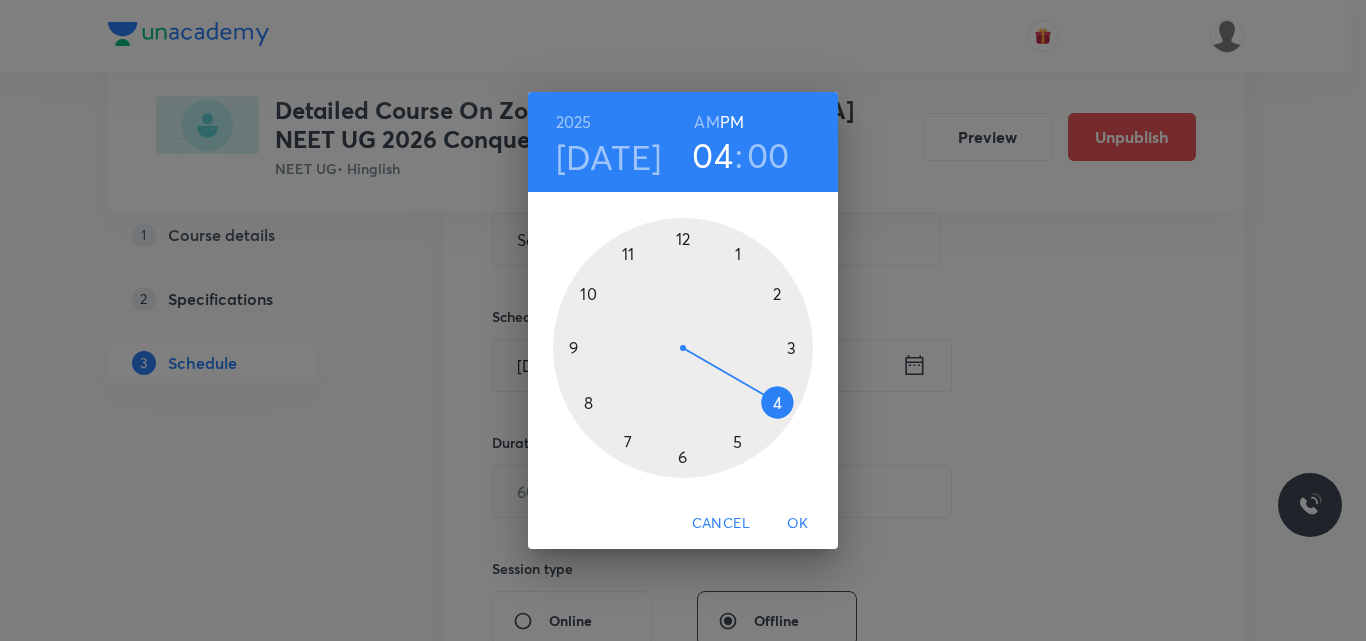 click on "AM" at bounding box center (706, 122) 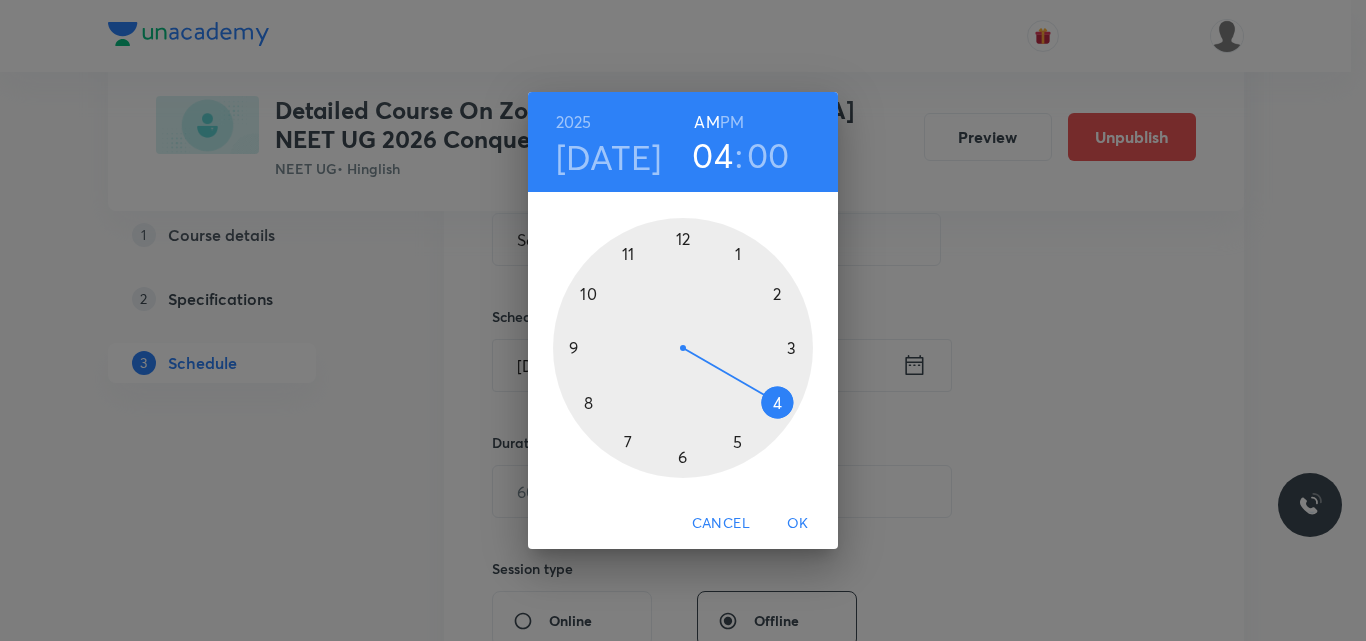 click at bounding box center [683, 348] 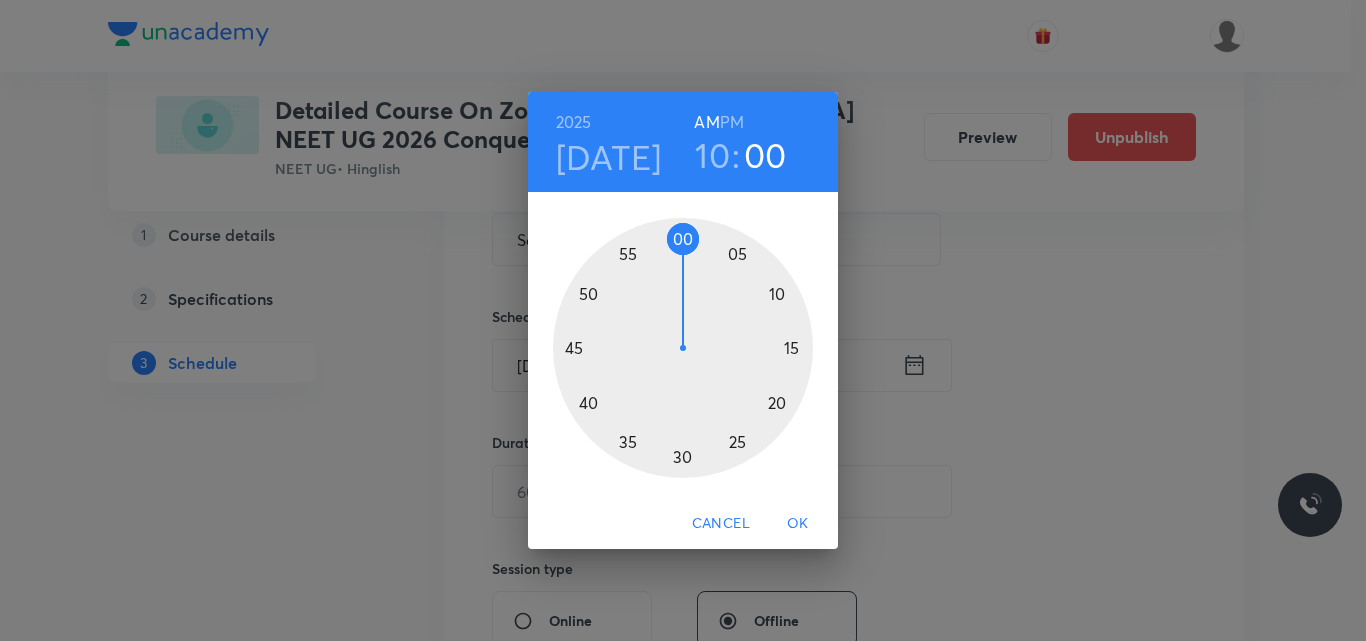 click at bounding box center [683, 348] 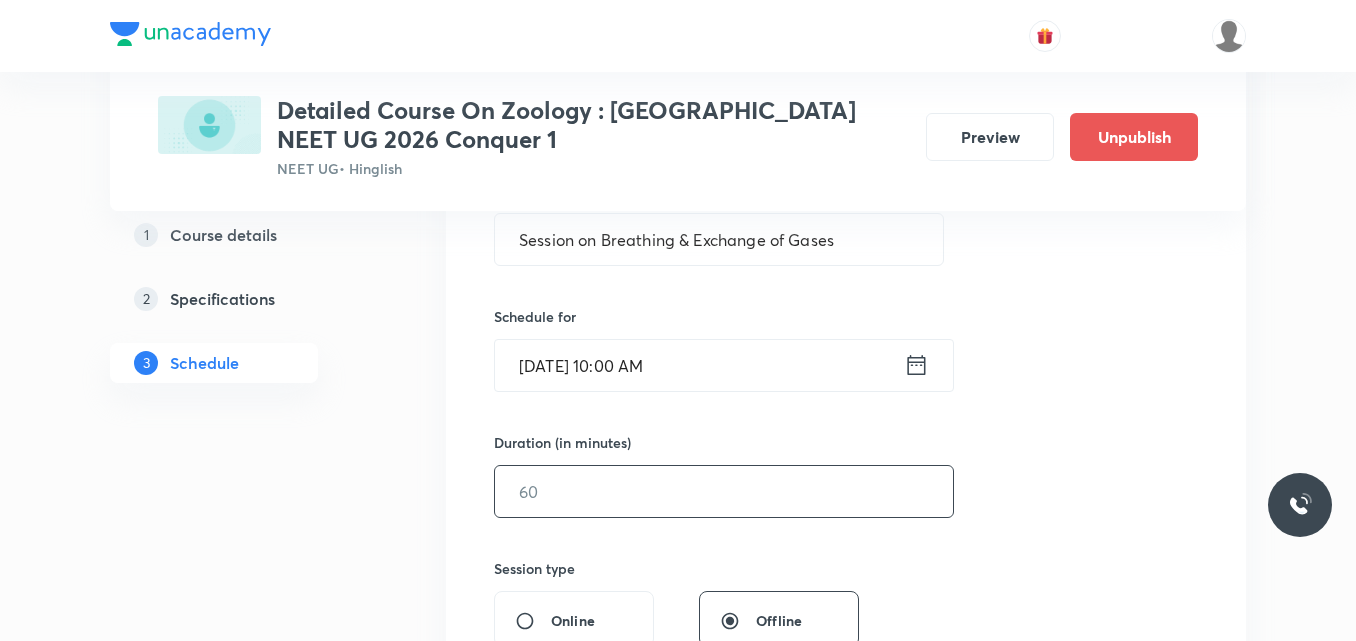 click at bounding box center (724, 491) 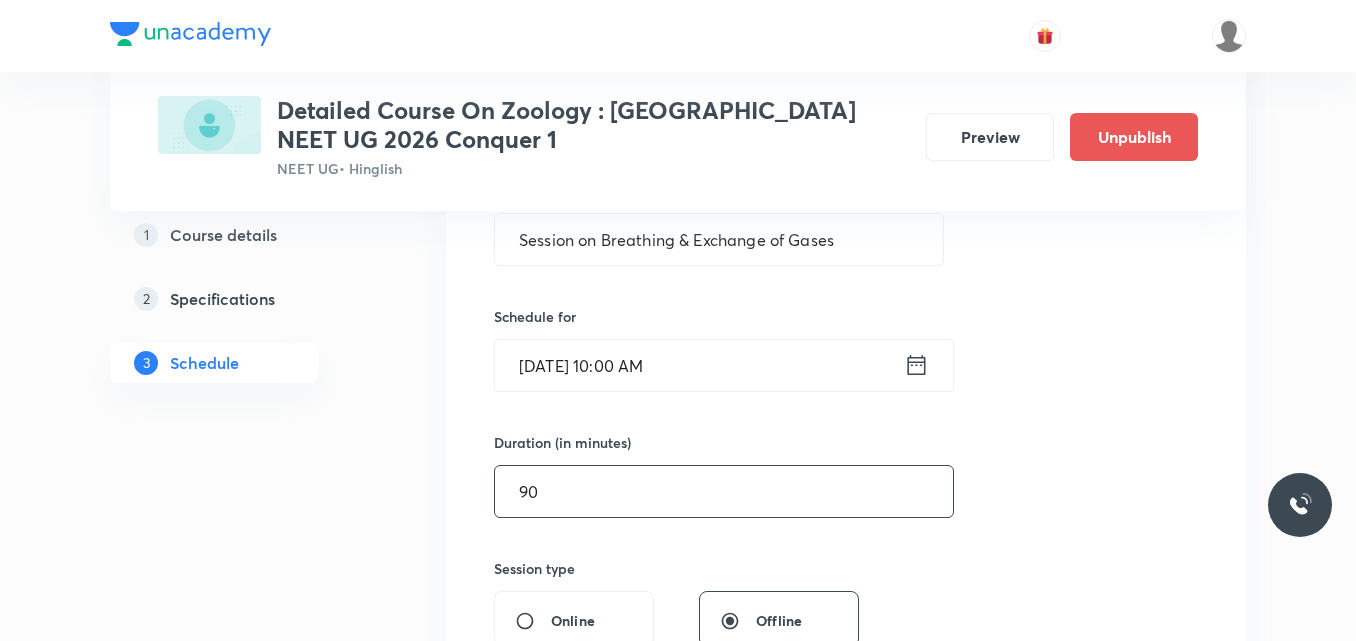click on "90" at bounding box center (724, 491) 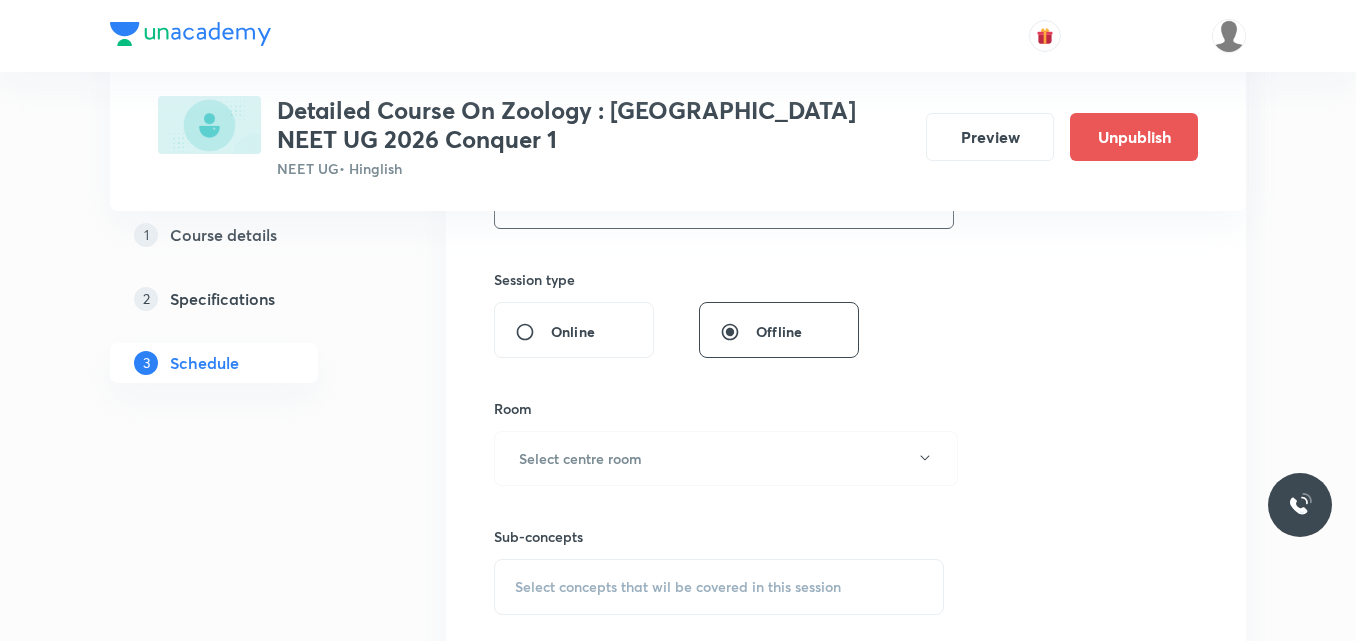 scroll, scrollTop: 715, scrollLeft: 0, axis: vertical 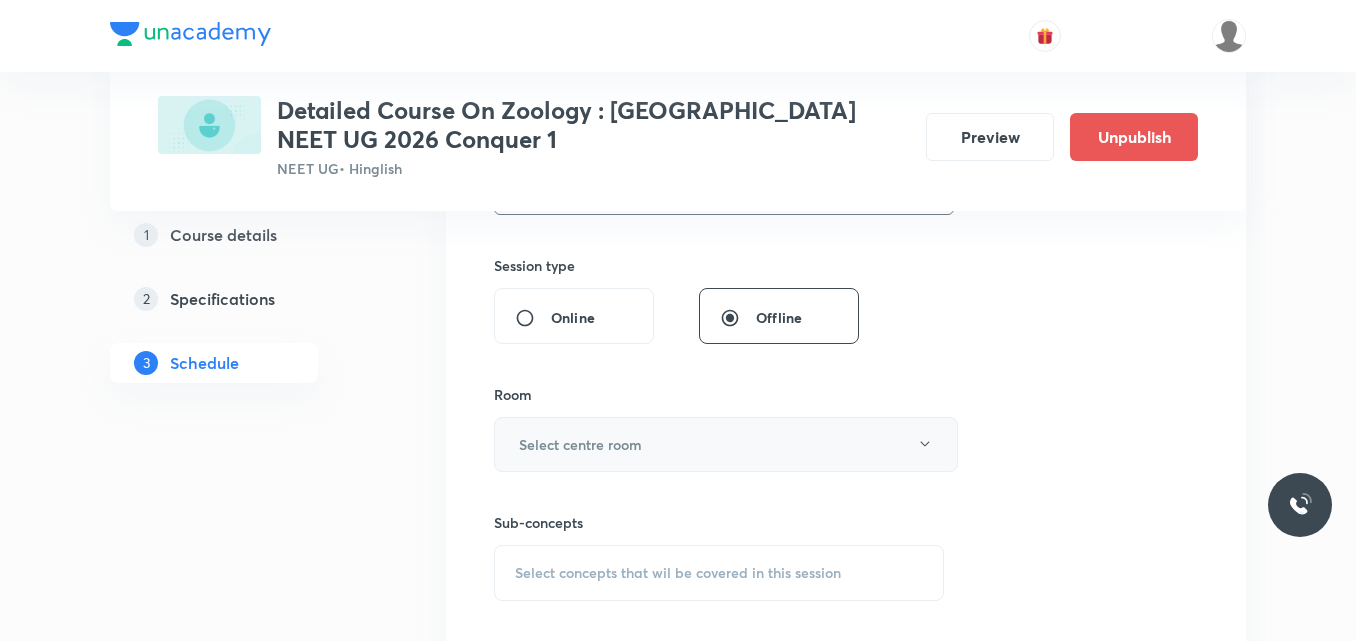 type on "90" 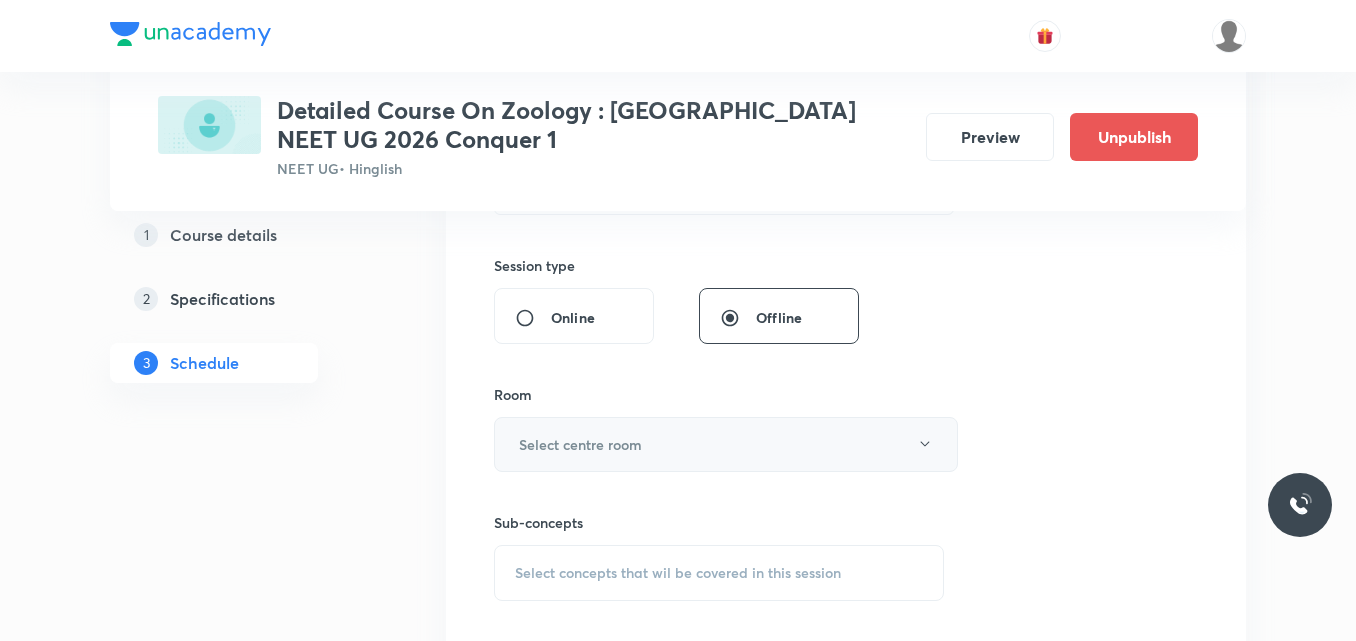 click on "Select centre room" at bounding box center (580, 444) 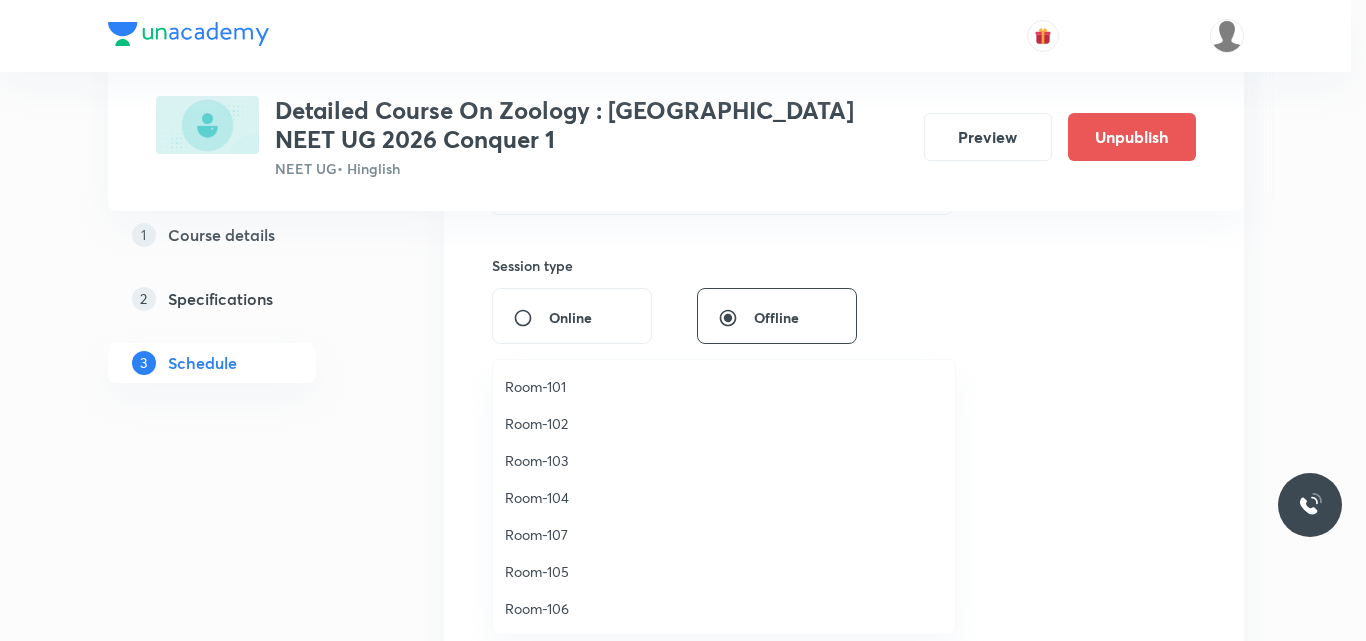 click on "Room-101" at bounding box center [724, 386] 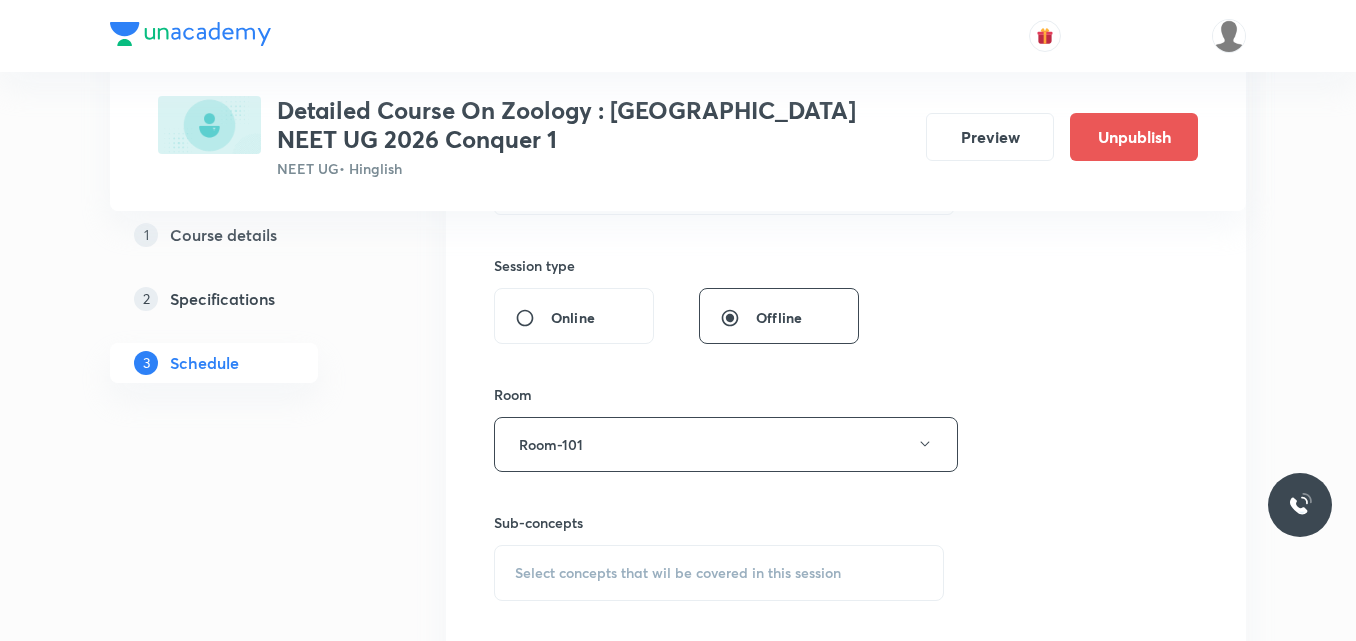 click on "Select concepts that wil be covered in this session" at bounding box center (678, 573) 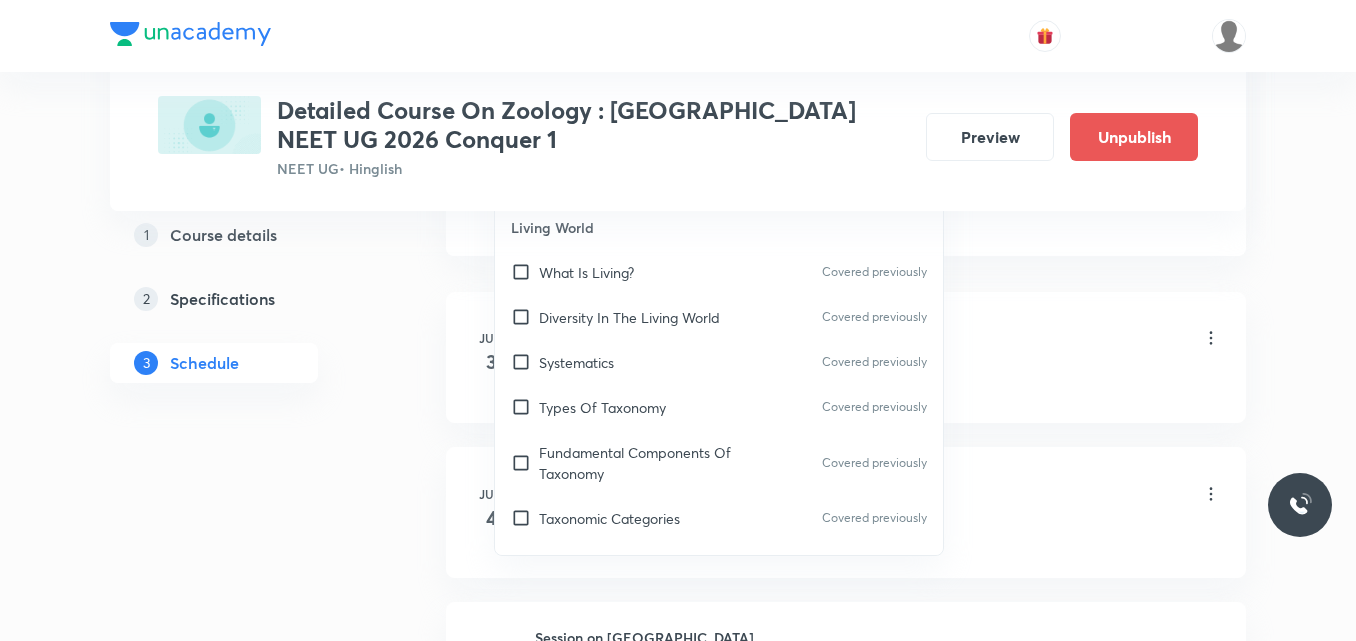 scroll, scrollTop: 1182, scrollLeft: 0, axis: vertical 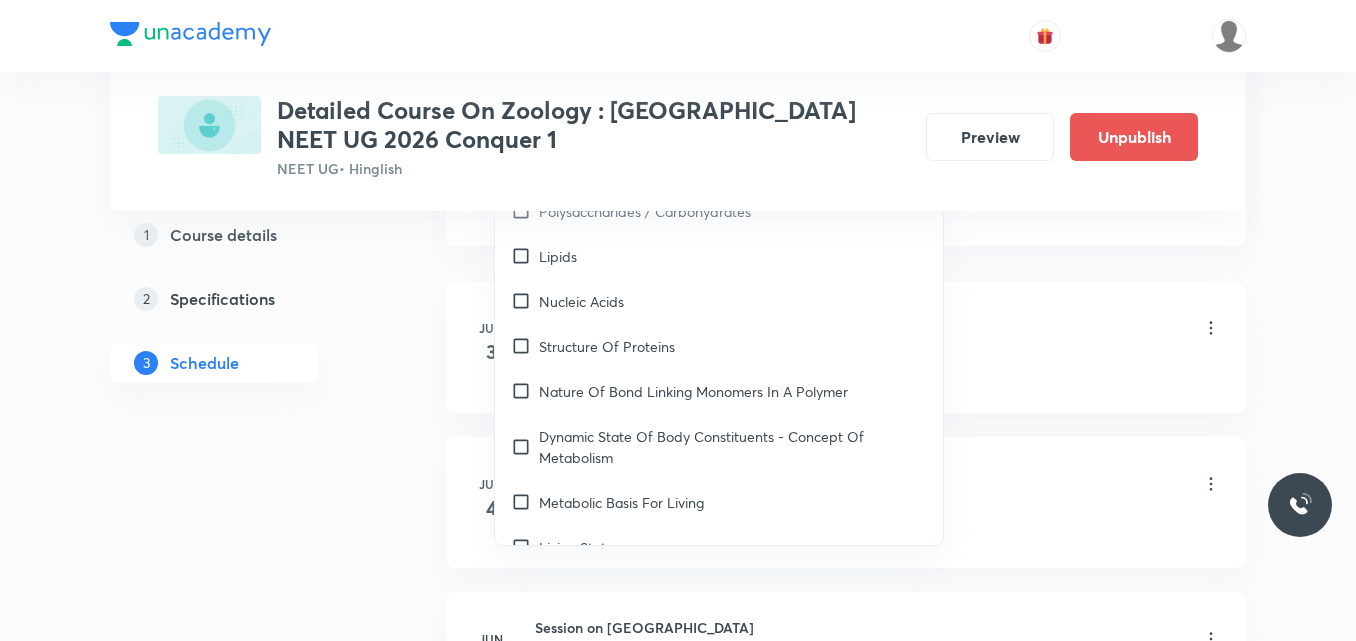 click on "Metabolic Basis For Living" at bounding box center (719, 502) 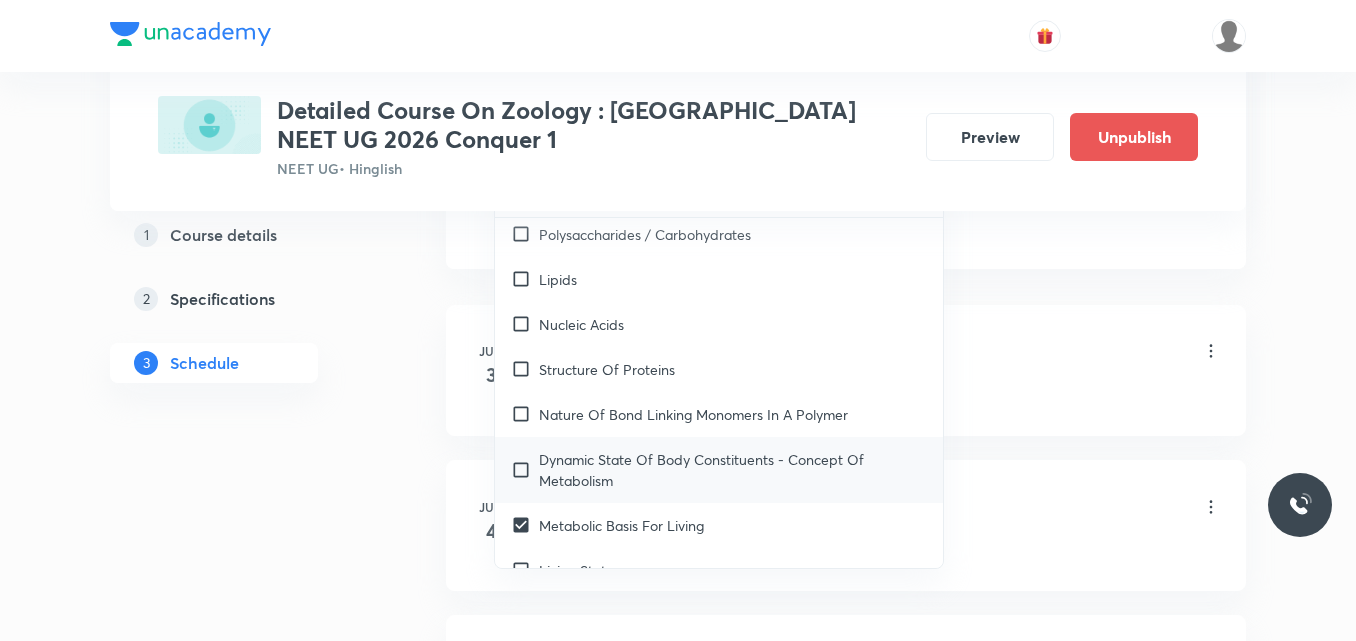 click on "Dynamic State Of Body Constituents - Concept Of Metabolism" at bounding box center (733, 470) 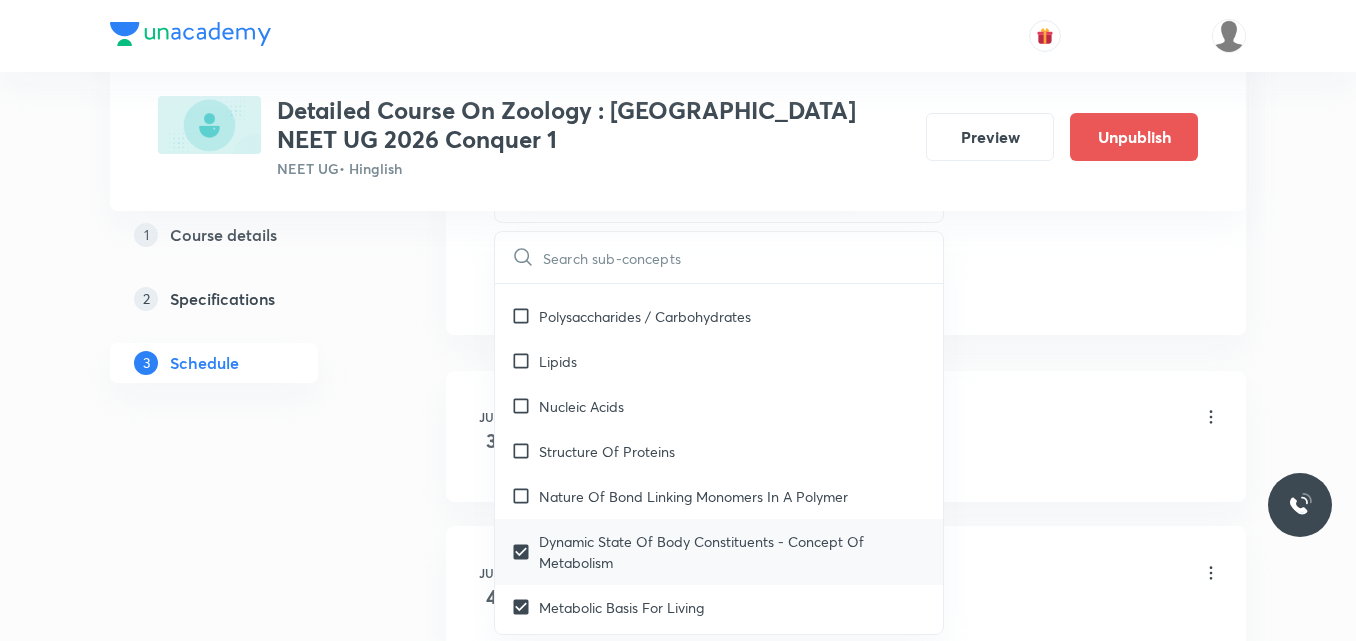 scroll, scrollTop: 3538, scrollLeft: 0, axis: vertical 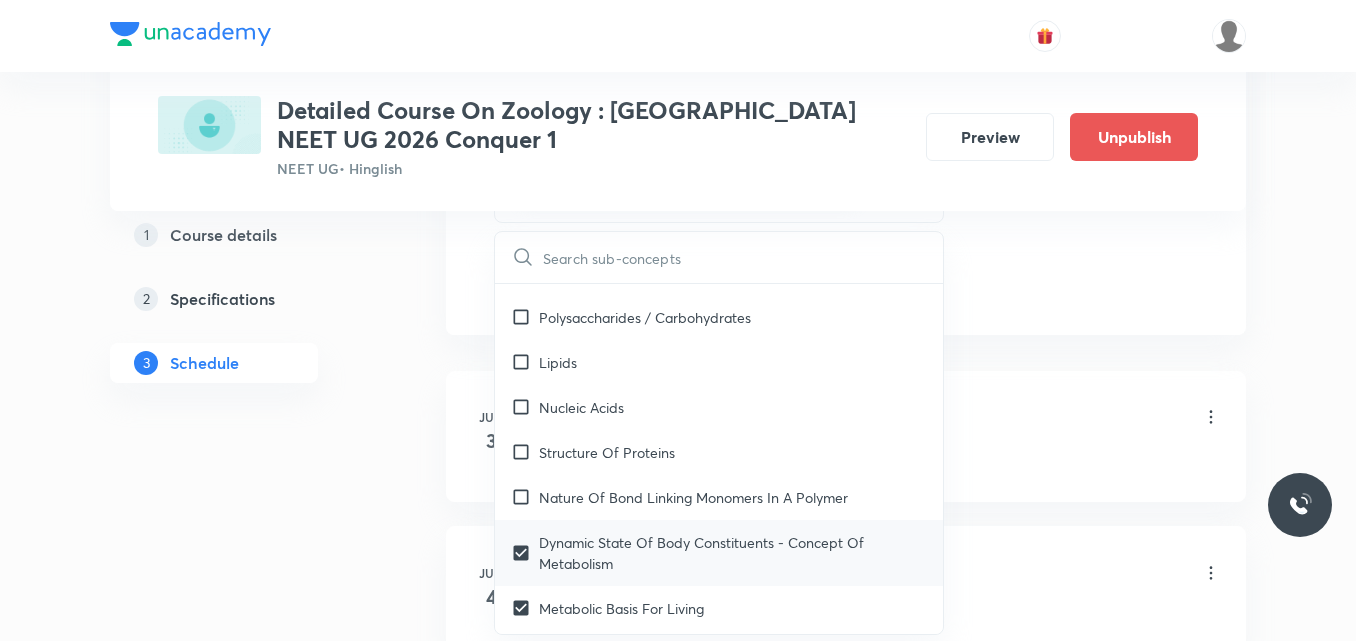 click on "Nature Of Bond Linking Monomers In A Polymer" at bounding box center [719, 497] 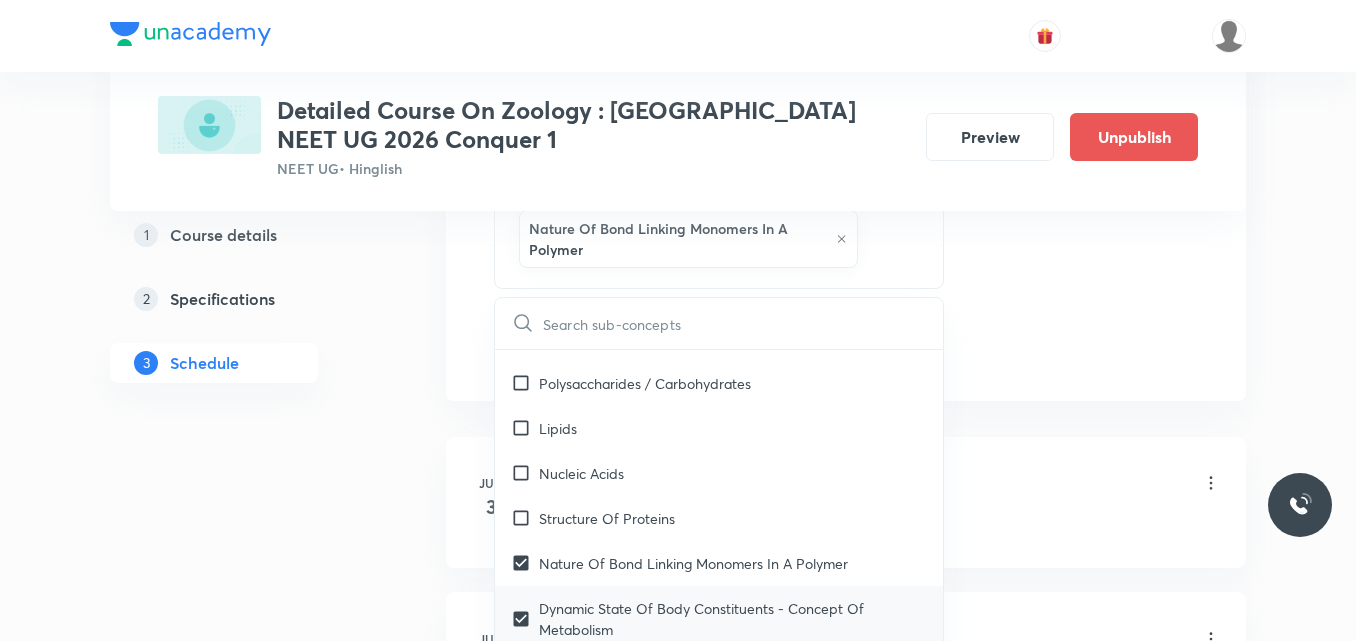 click on "Nucleic Acids" at bounding box center (581, 473) 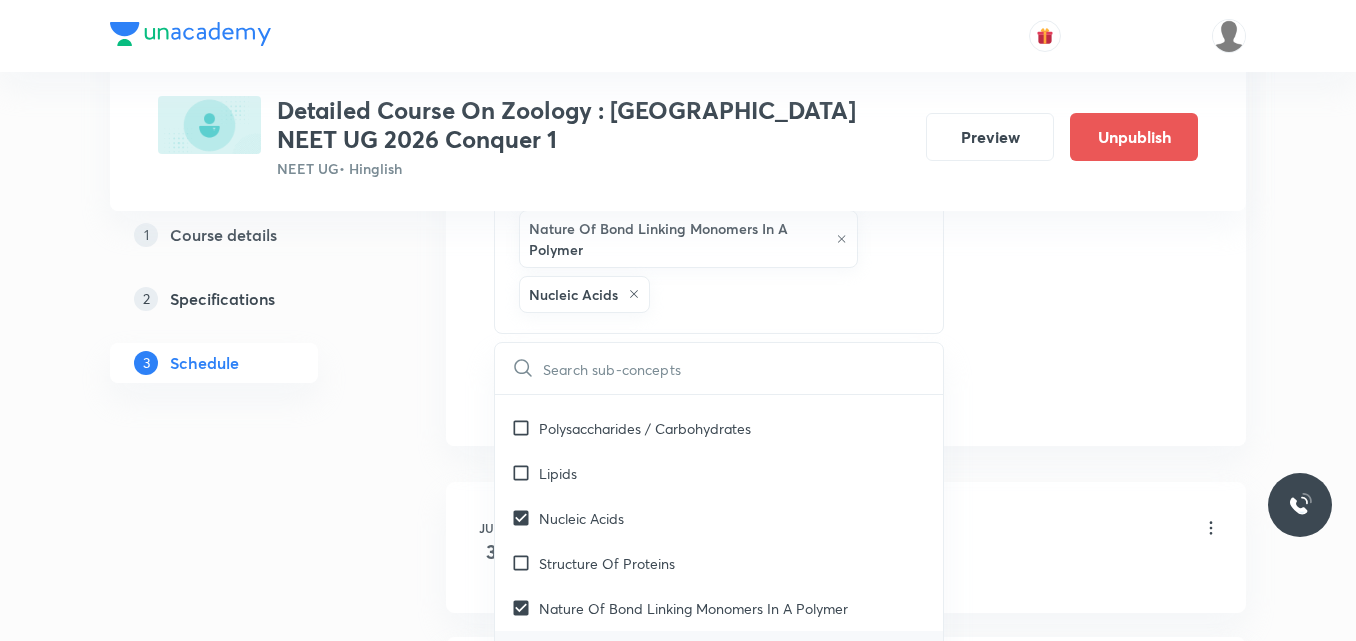 checkbox on "true" 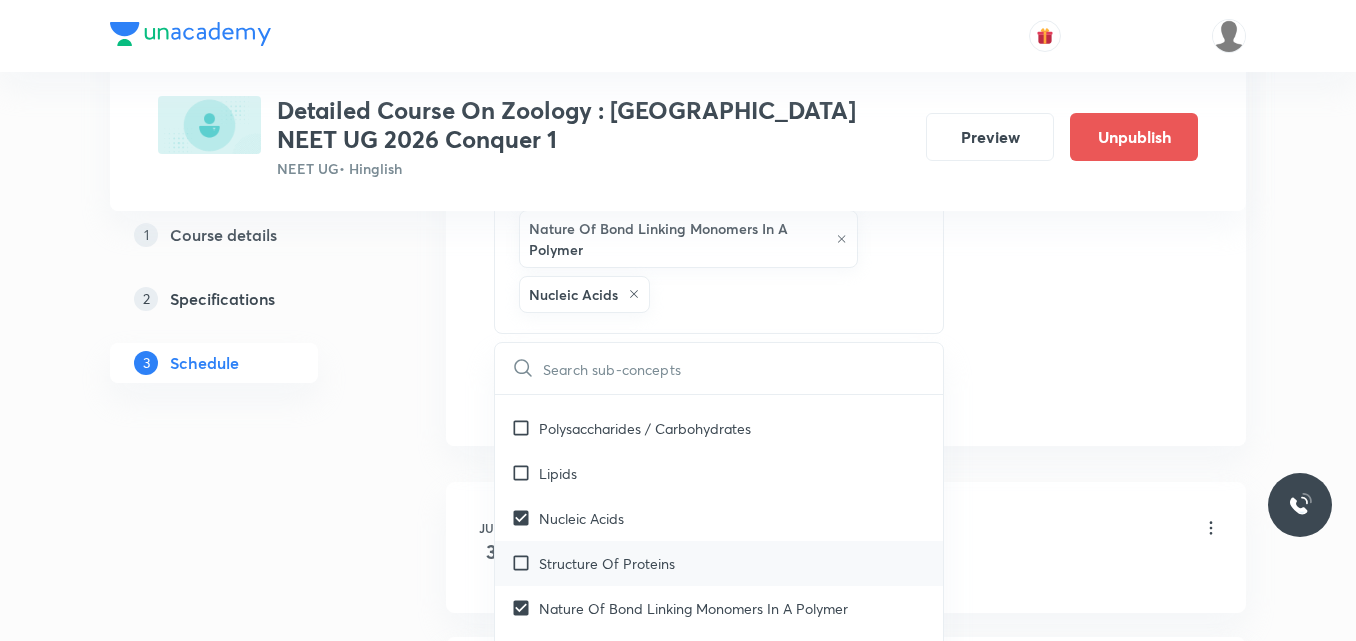 click on "Structure Of Proteins" at bounding box center [607, 563] 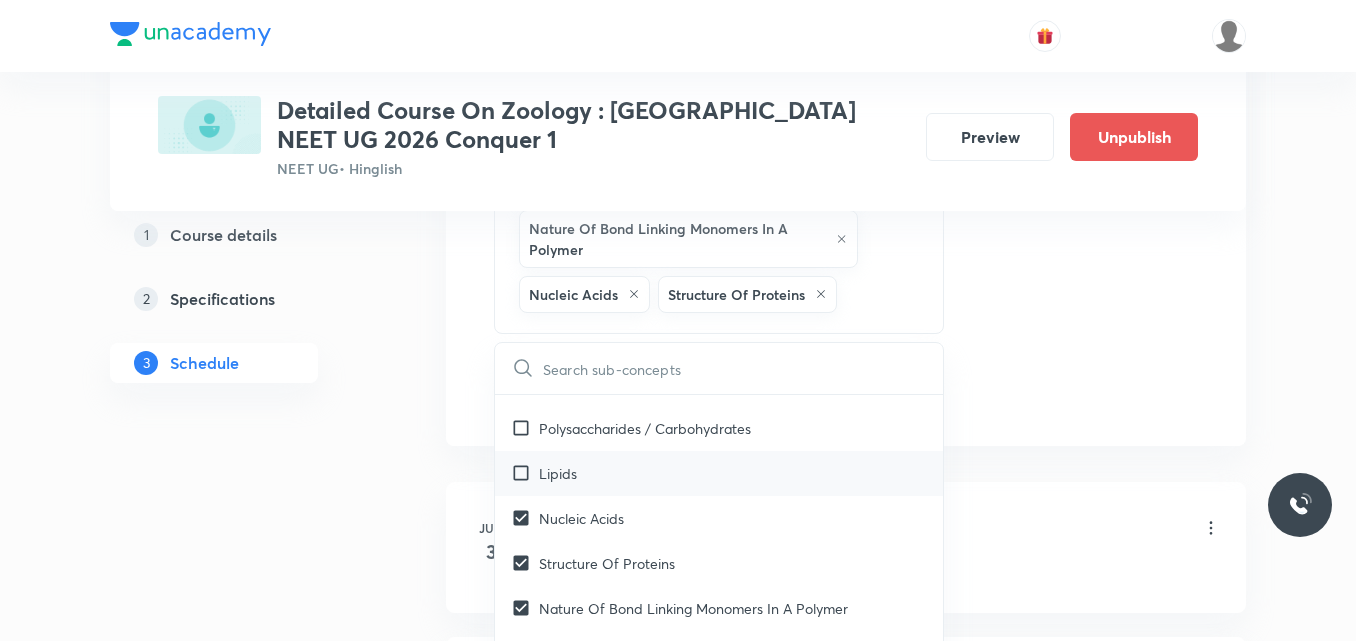 click on "Lipids" at bounding box center (719, 473) 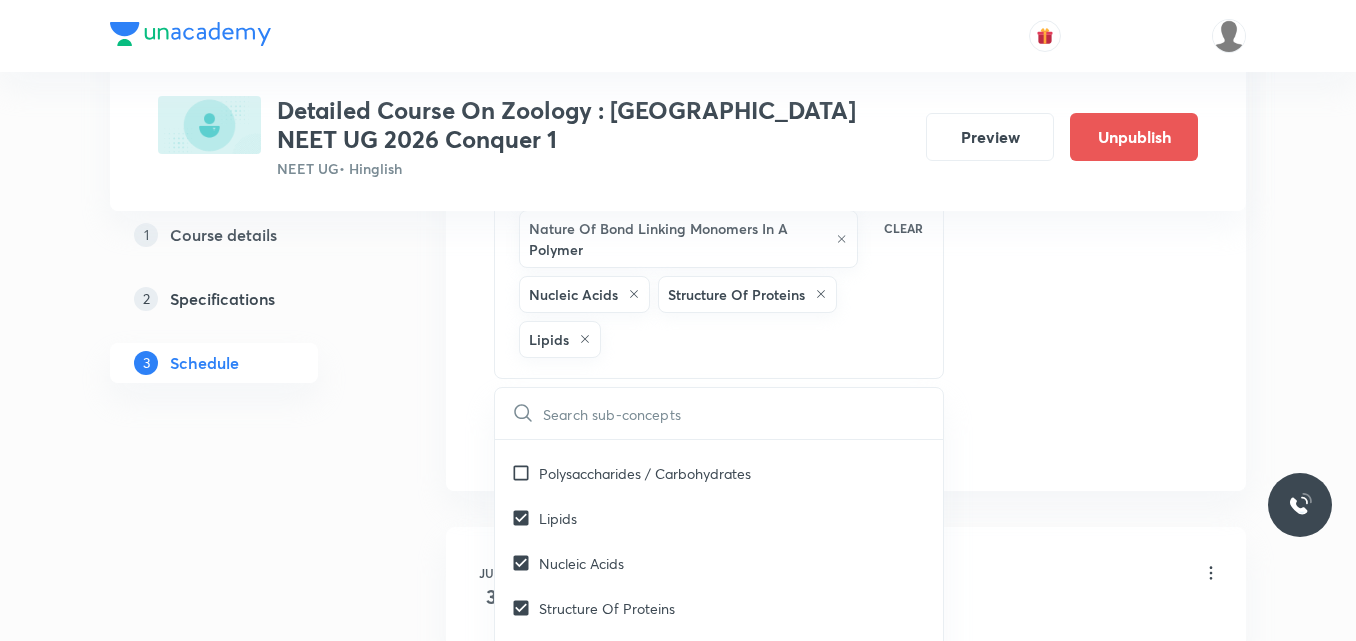click on "Session  25 Live class Session title 40/99 Session on Breathing & Exchange of Gases ​ Schedule for [DATE] 10:00 AM ​ Duration (in minutes) 90 ​   Session type Online Offline Room Room-101 Sub-concepts Metabolic Basis For Living Dynamic State Of Body Constituents - Concept Of Metabolism Nature Of Bond Linking Monomers In A Polymer Nucleic Acids Structure Of Proteins Lipids CLEAR ​ Living World What Is Living? Covered previously Diversity In The Living World Covered previously Systematics Covered previously Types Of Taxonomy Covered previously Fundamental Components Of Taxonomy Covered previously Taxonomic Categories Covered previously Taxonomical Aids Covered previously The Three Domains Of Life Covered previously Biological Nomenclature  Covered previously Biological Classification System Of Classification Covered previously Kingdom Monera Covered previously Kingdom [MEDICAL_DATA] Covered previously Kingdom Fungi Covered previously Kingdom Plantae Covered previously Kingdom Animalia Linchens Virus" at bounding box center [846, -133] 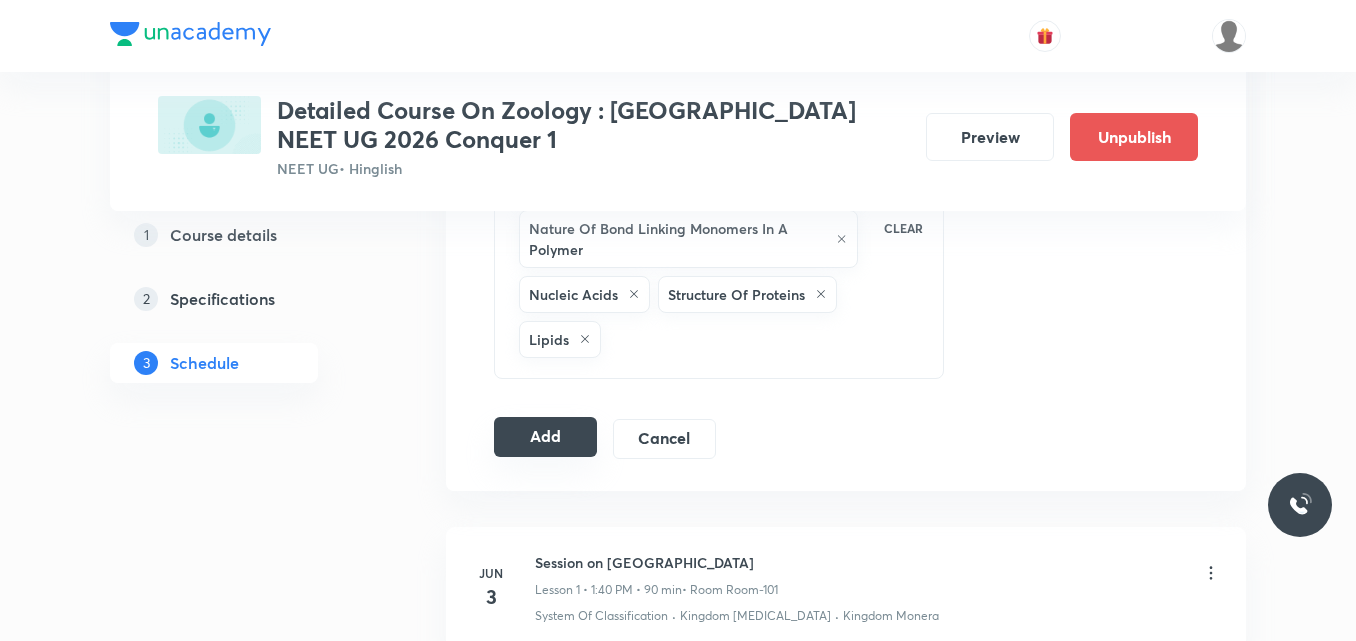 click on "Add" at bounding box center (545, 437) 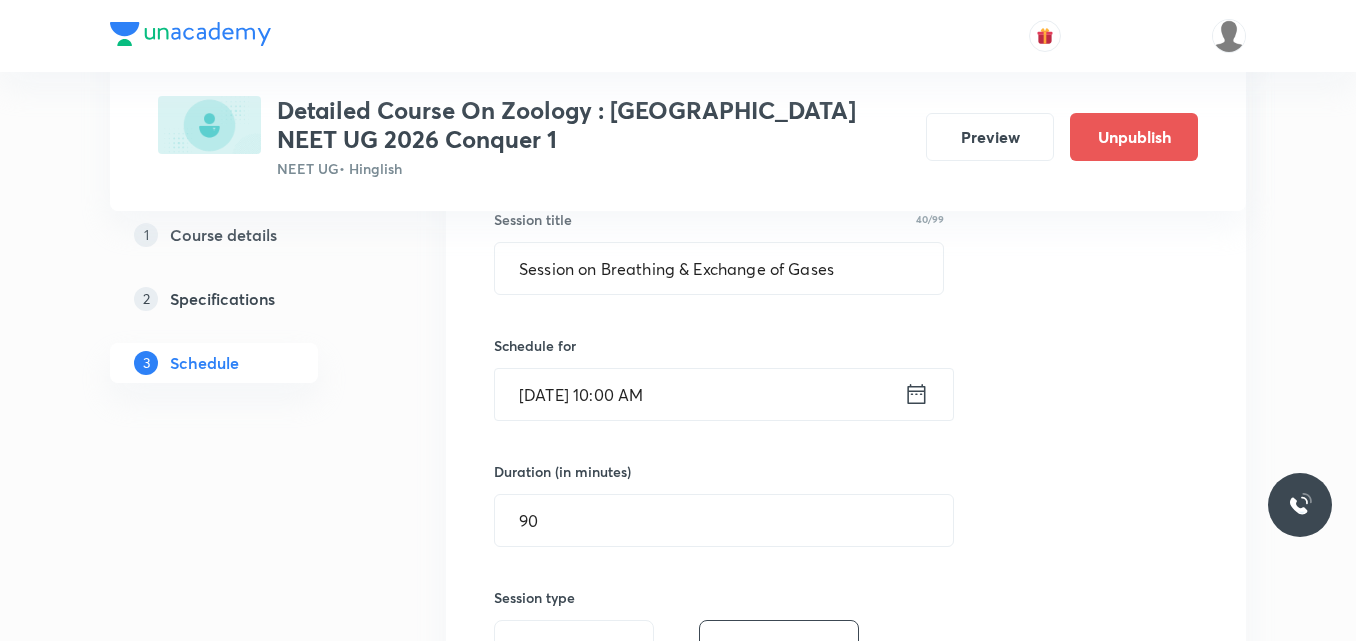 scroll, scrollTop: 382, scrollLeft: 0, axis: vertical 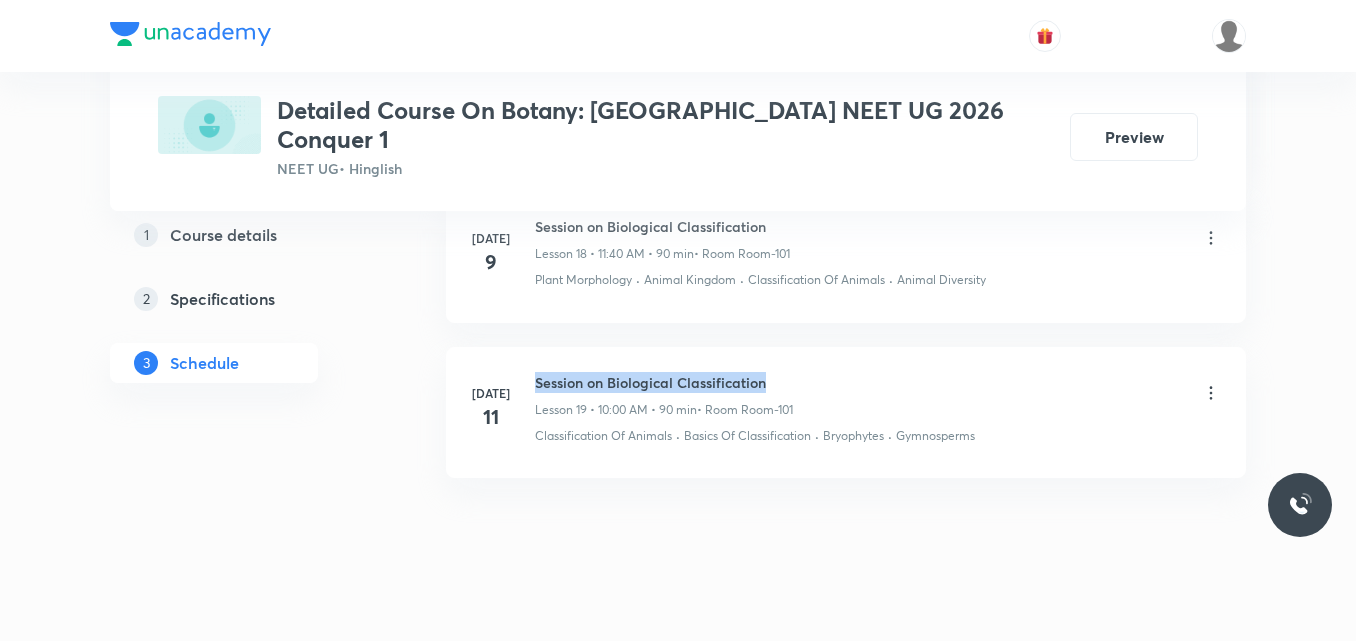 drag, startPoint x: 537, startPoint y: 357, endPoint x: 813, endPoint y: 349, distance: 276.1159 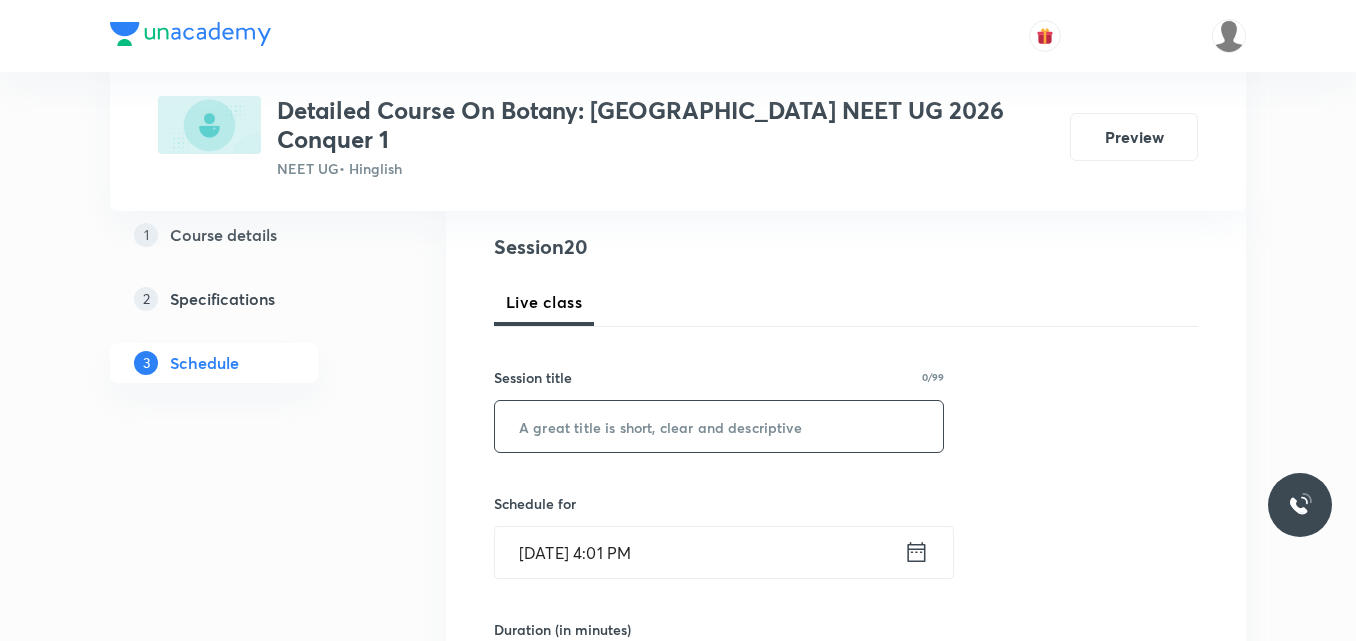scroll, scrollTop: 228, scrollLeft: 0, axis: vertical 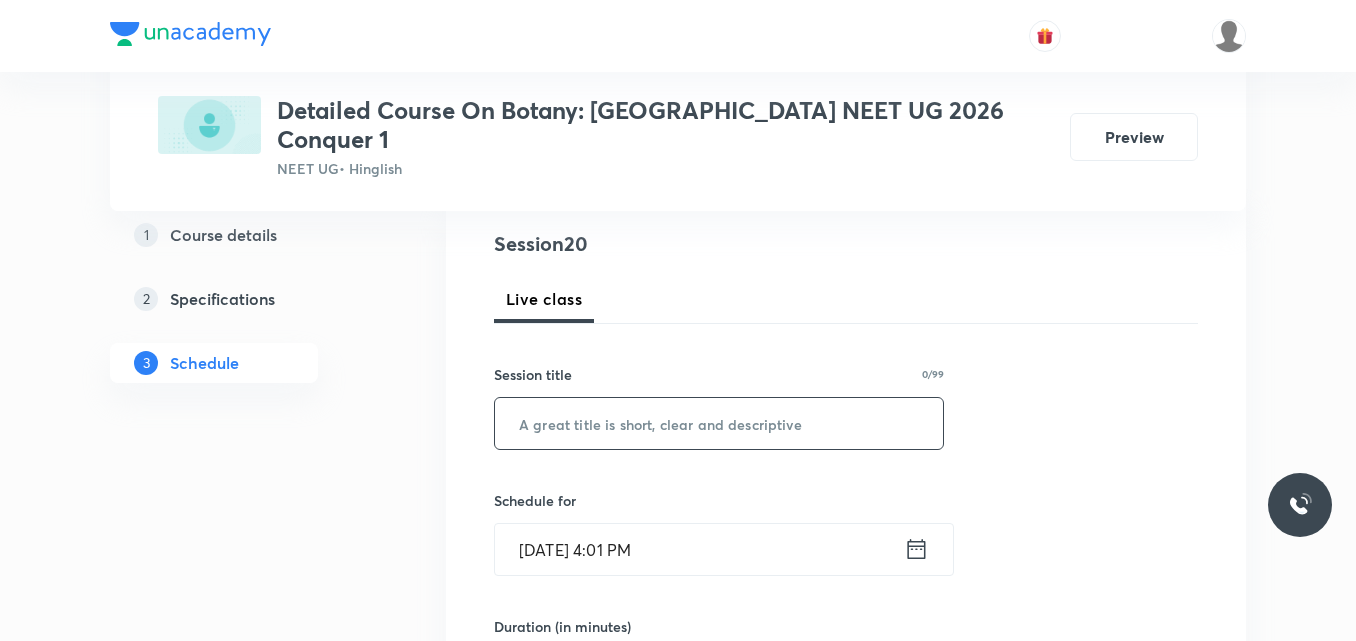 click at bounding box center (719, 423) 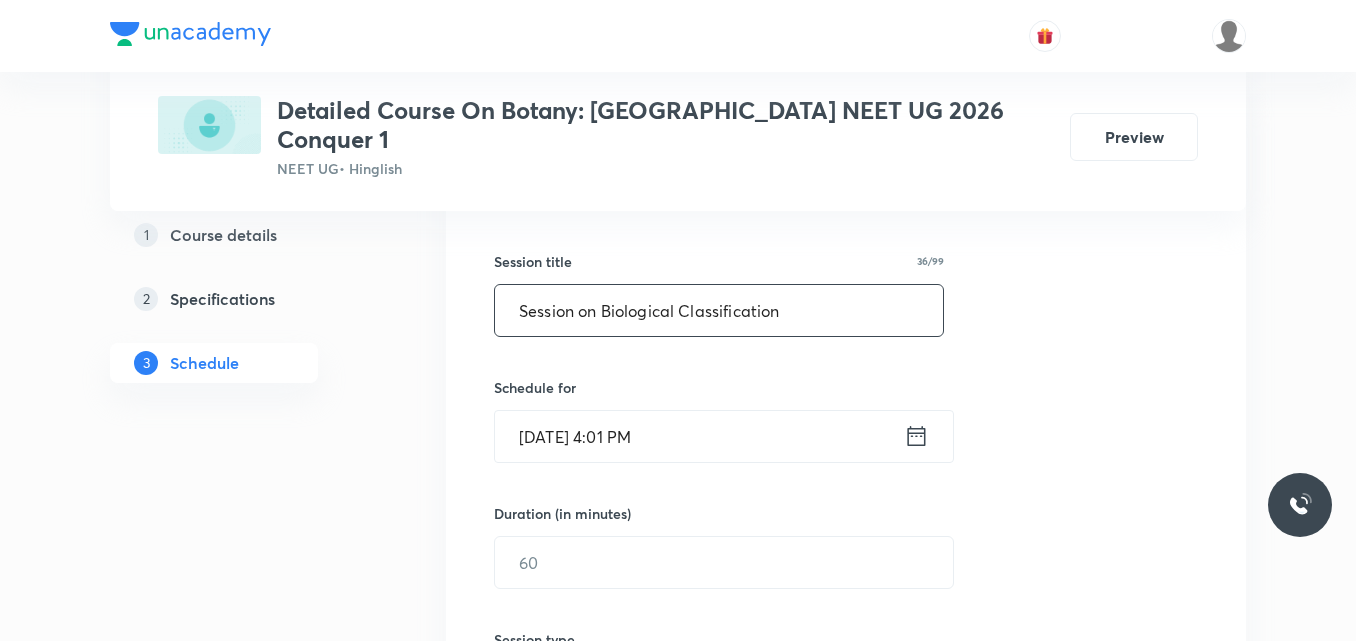 scroll, scrollTop: 343, scrollLeft: 0, axis: vertical 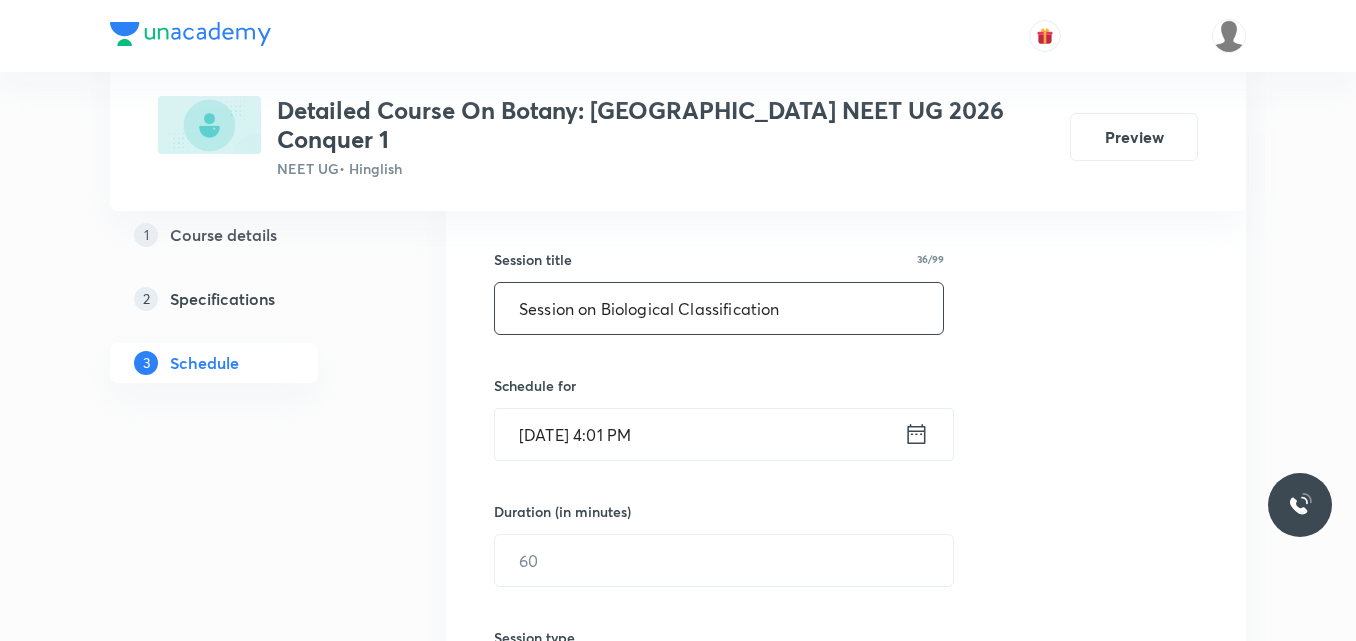 type on "Session on Biological Classification" 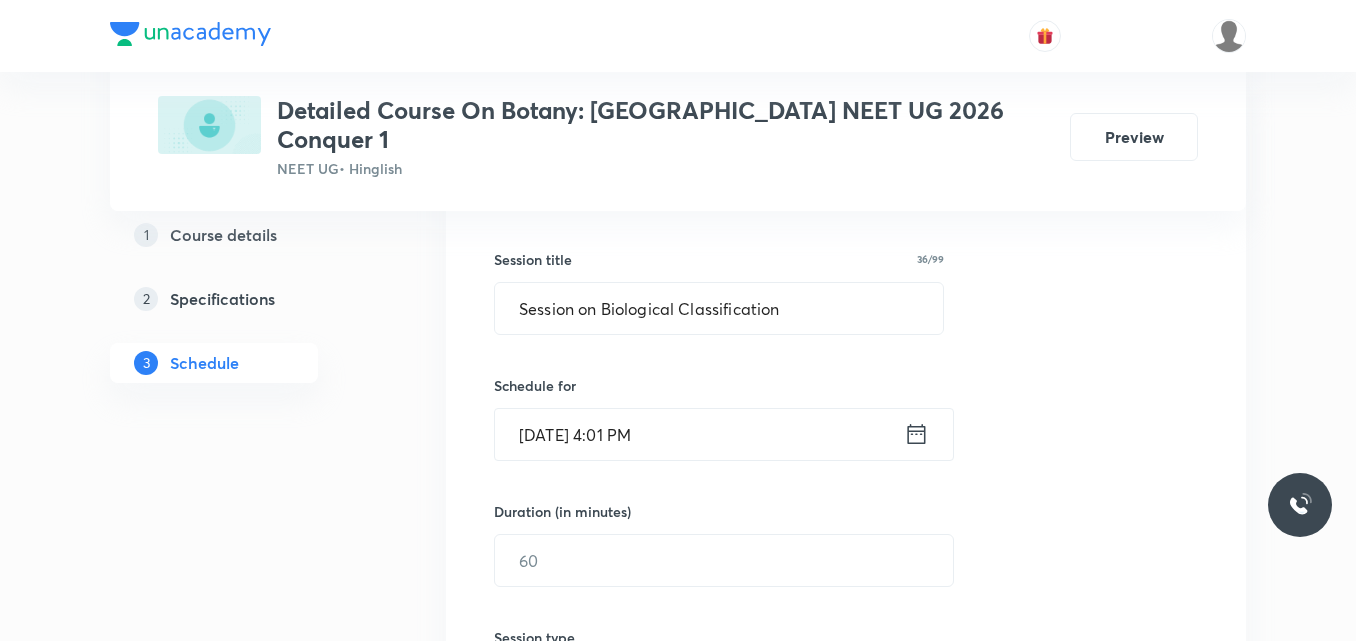 click 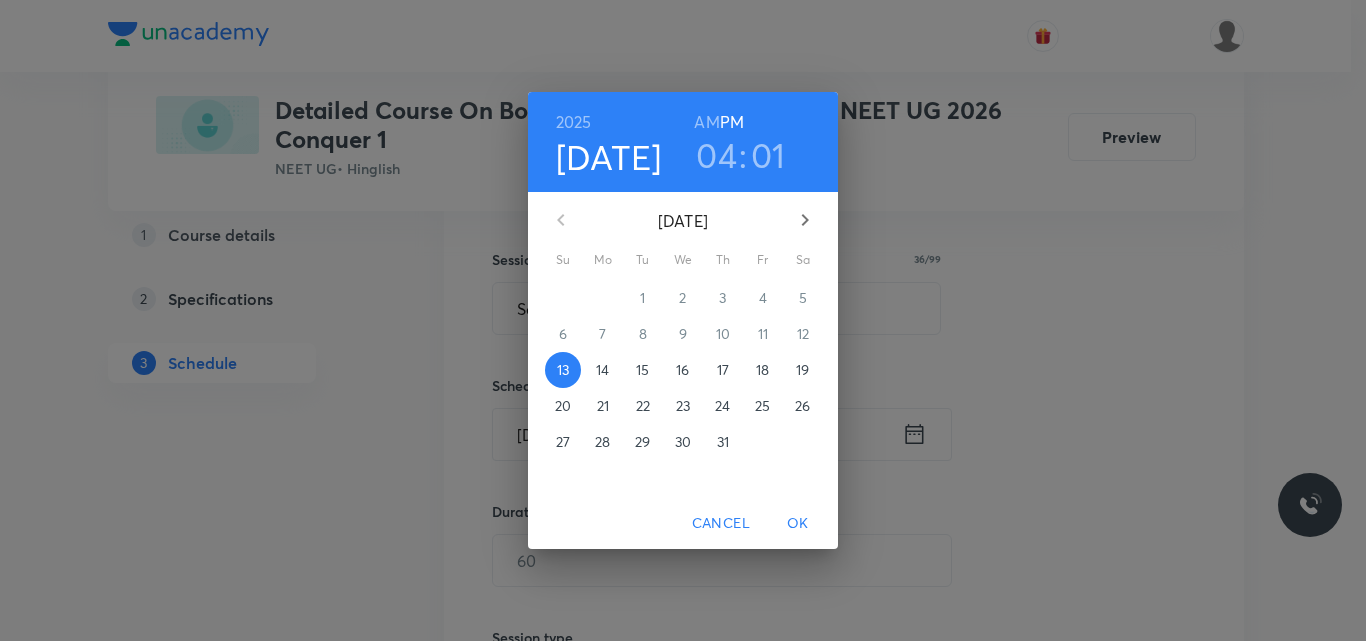 click on "16" at bounding box center (682, 370) 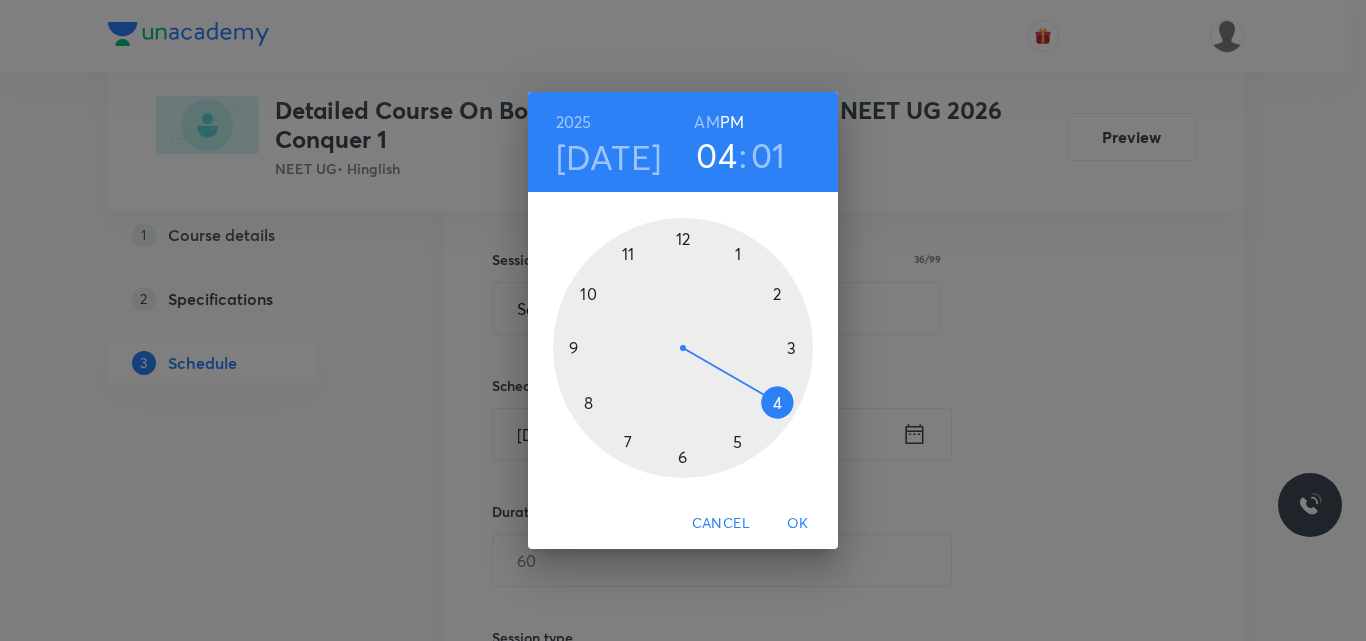 click on "AM" at bounding box center (706, 122) 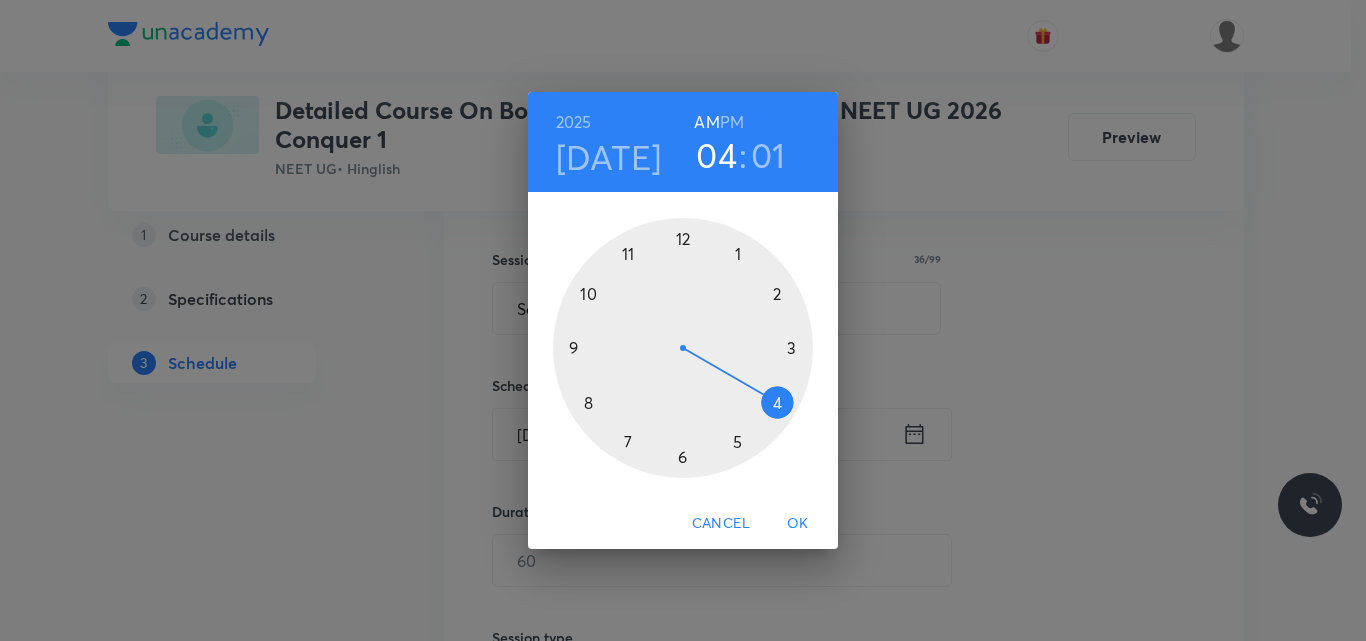 click at bounding box center (683, 348) 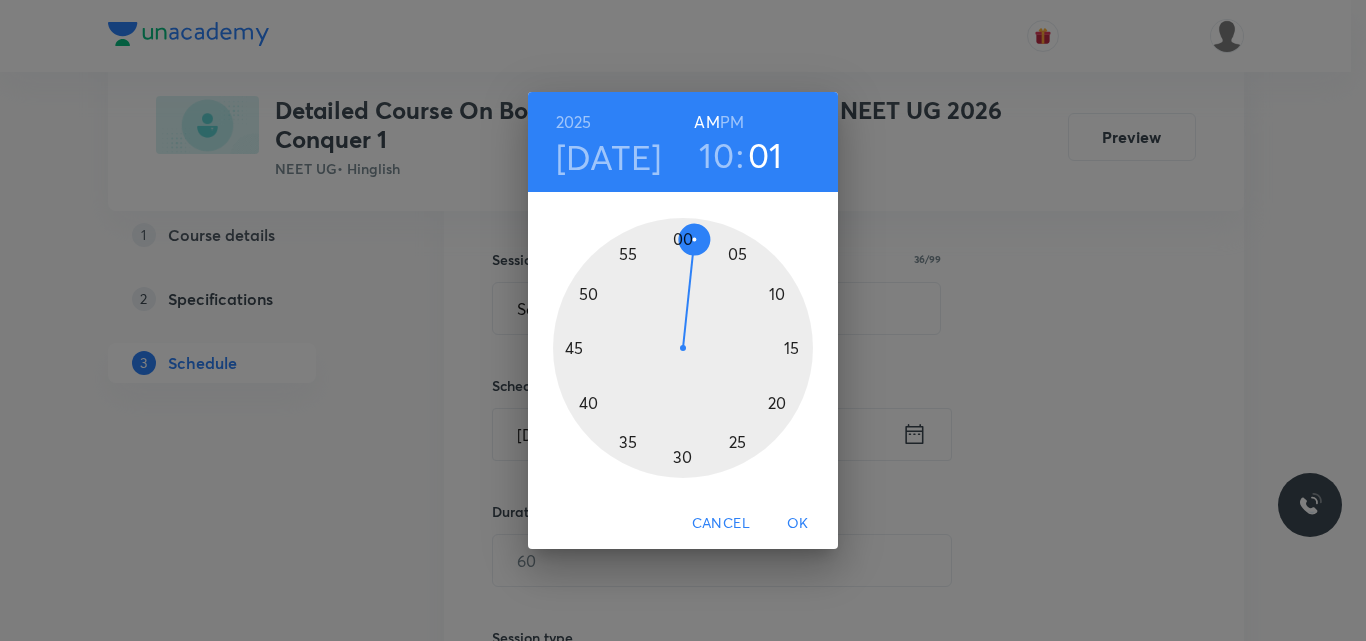 click at bounding box center [683, 348] 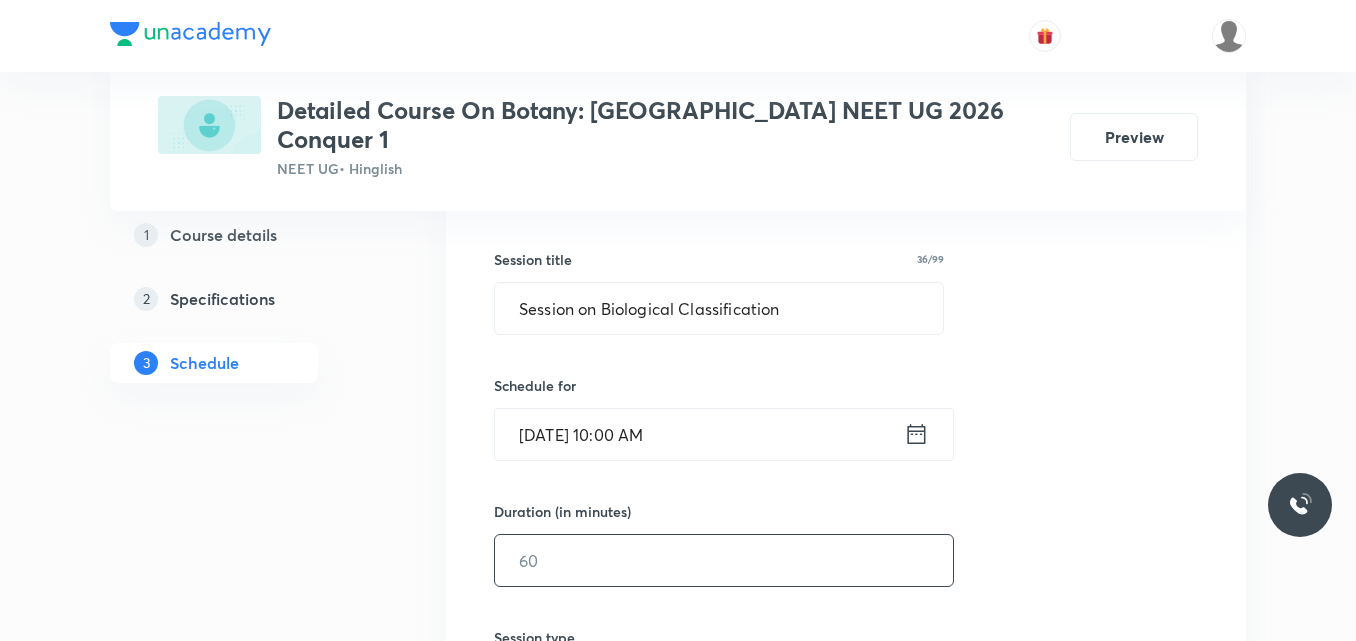 click at bounding box center [724, 560] 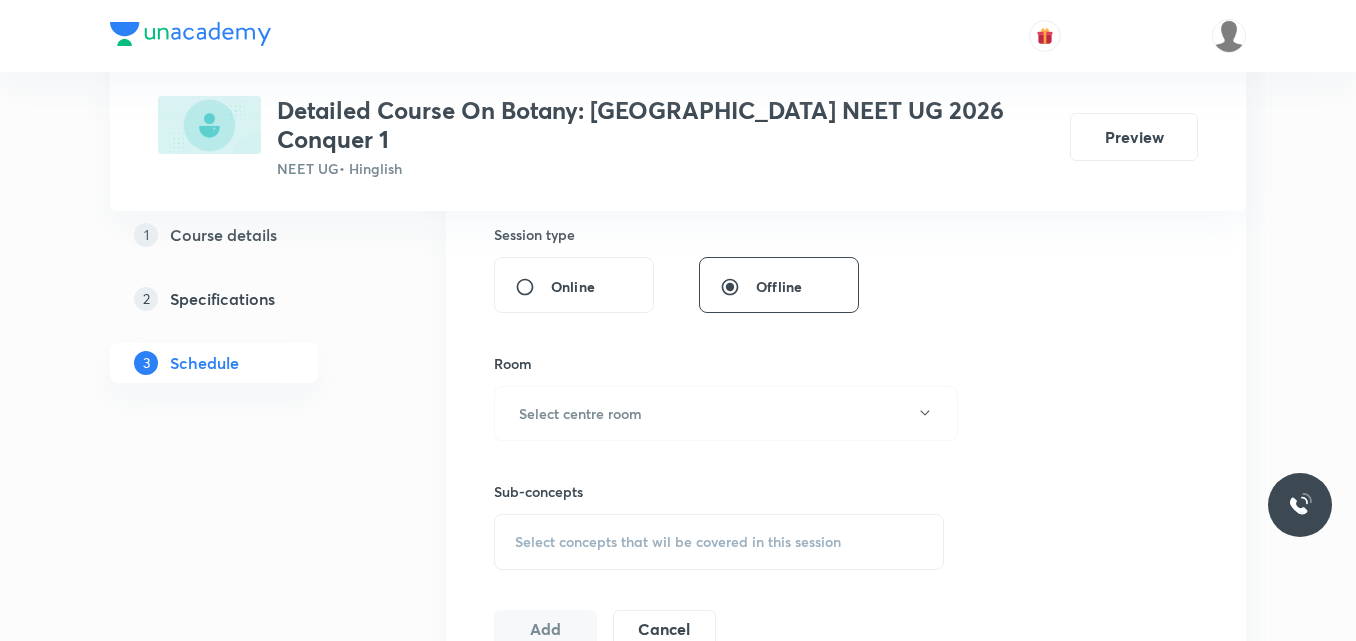 scroll, scrollTop: 747, scrollLeft: 0, axis: vertical 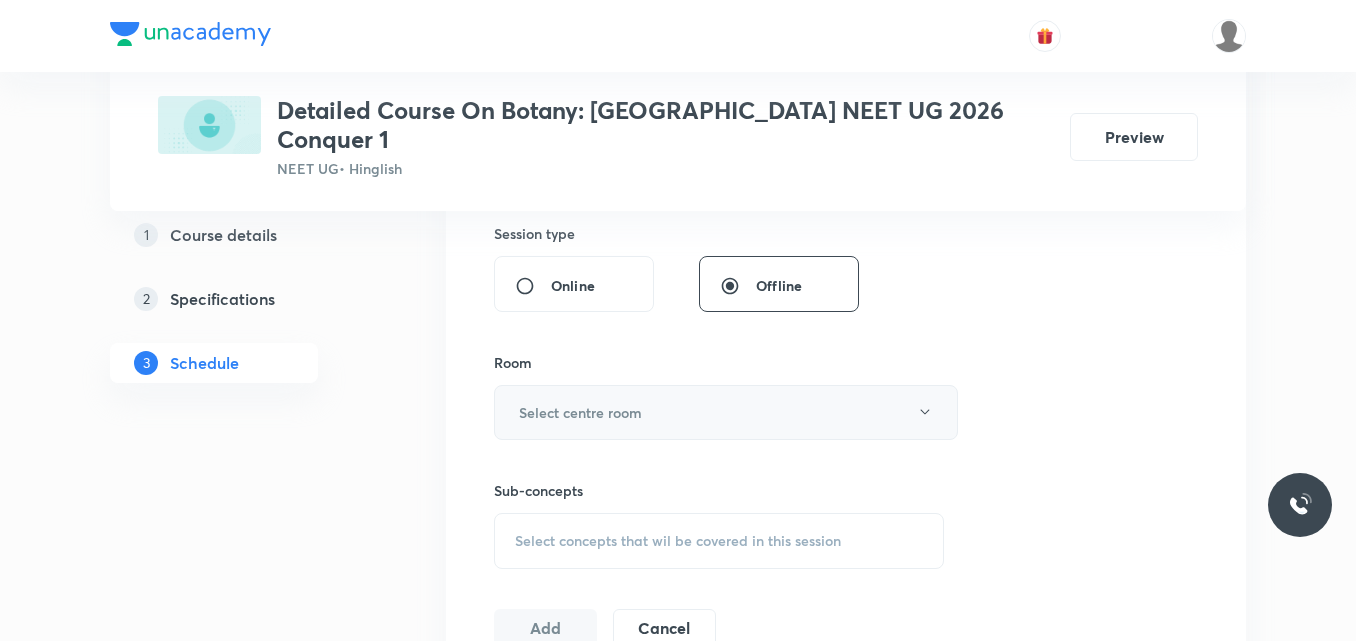 type on "90" 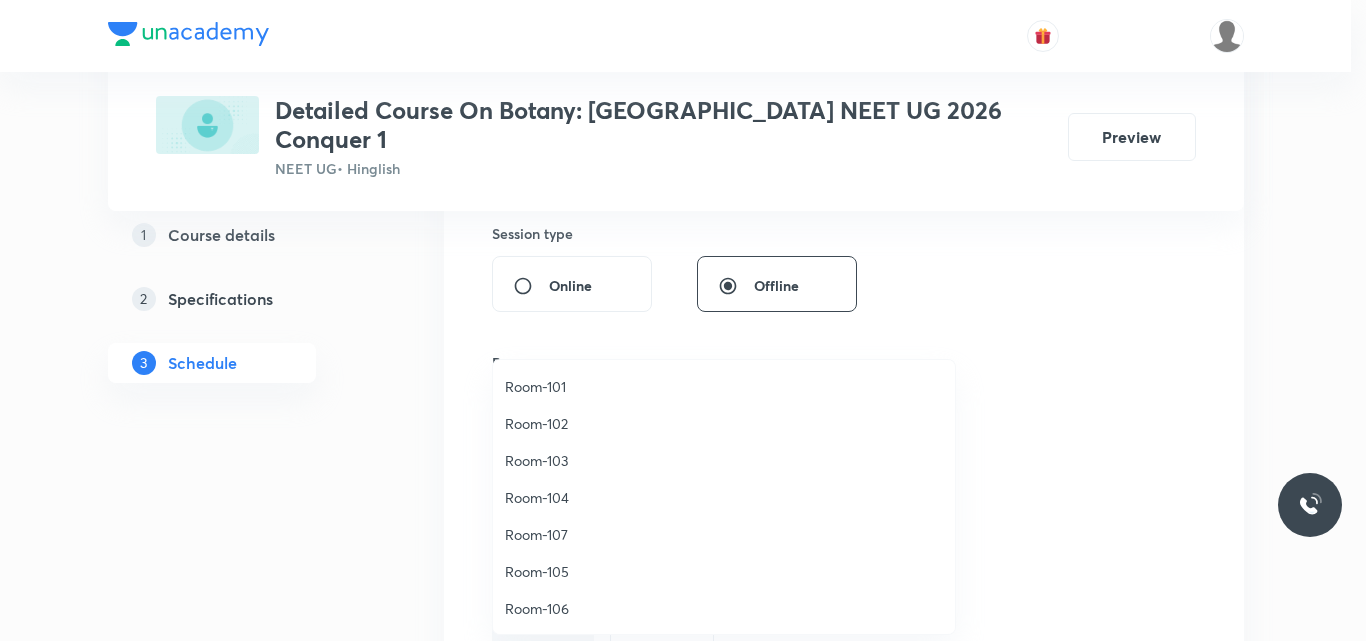 click on "Room-101" at bounding box center (724, 386) 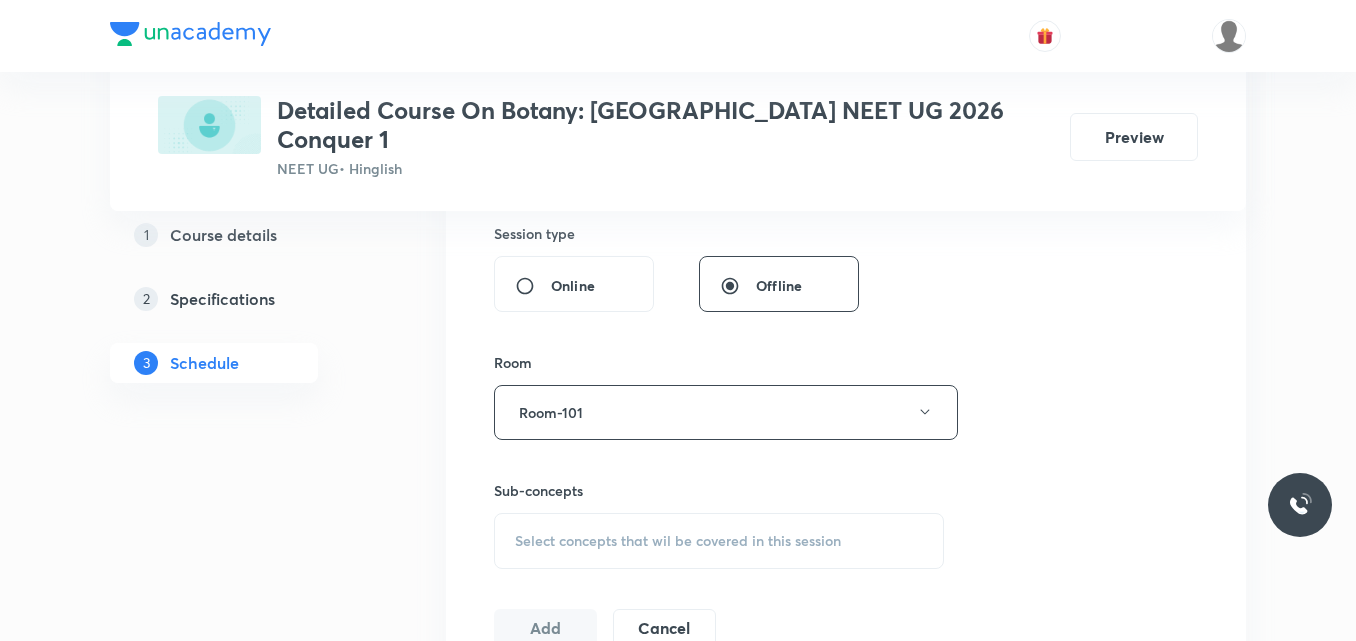 click on "Select concepts that wil be covered in this session" at bounding box center (678, 541) 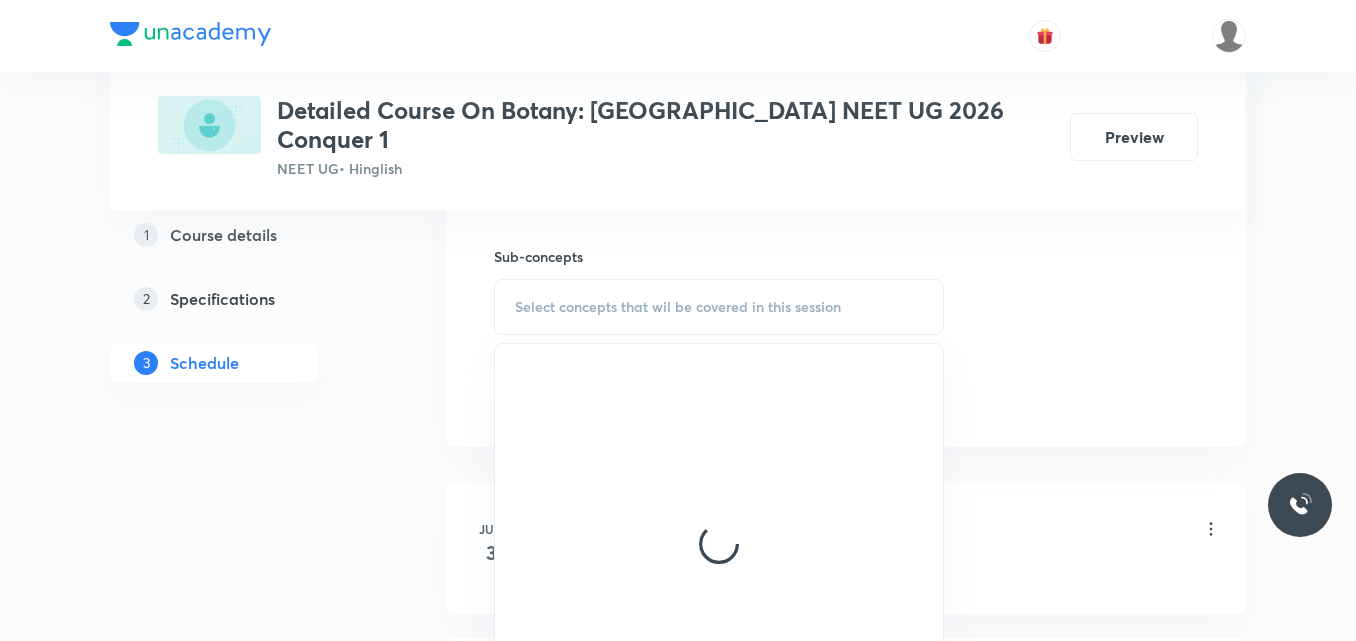 scroll, scrollTop: 1034, scrollLeft: 0, axis: vertical 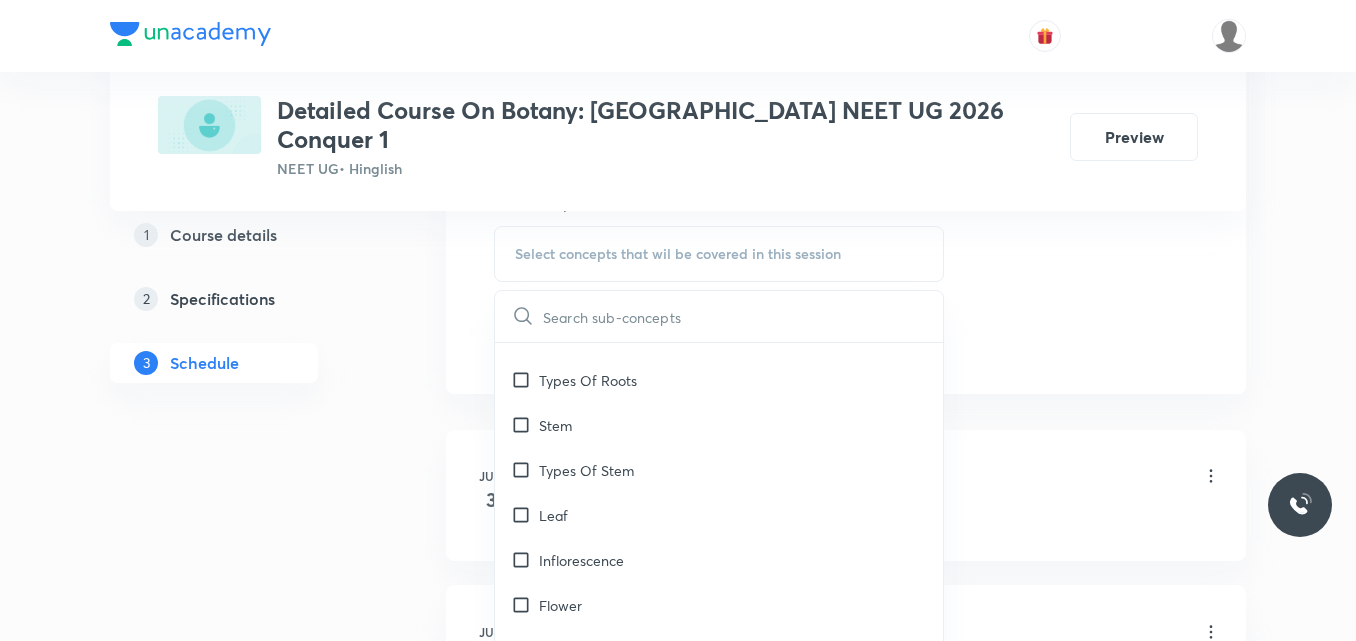click on "Inflorescence" at bounding box center (719, 560) 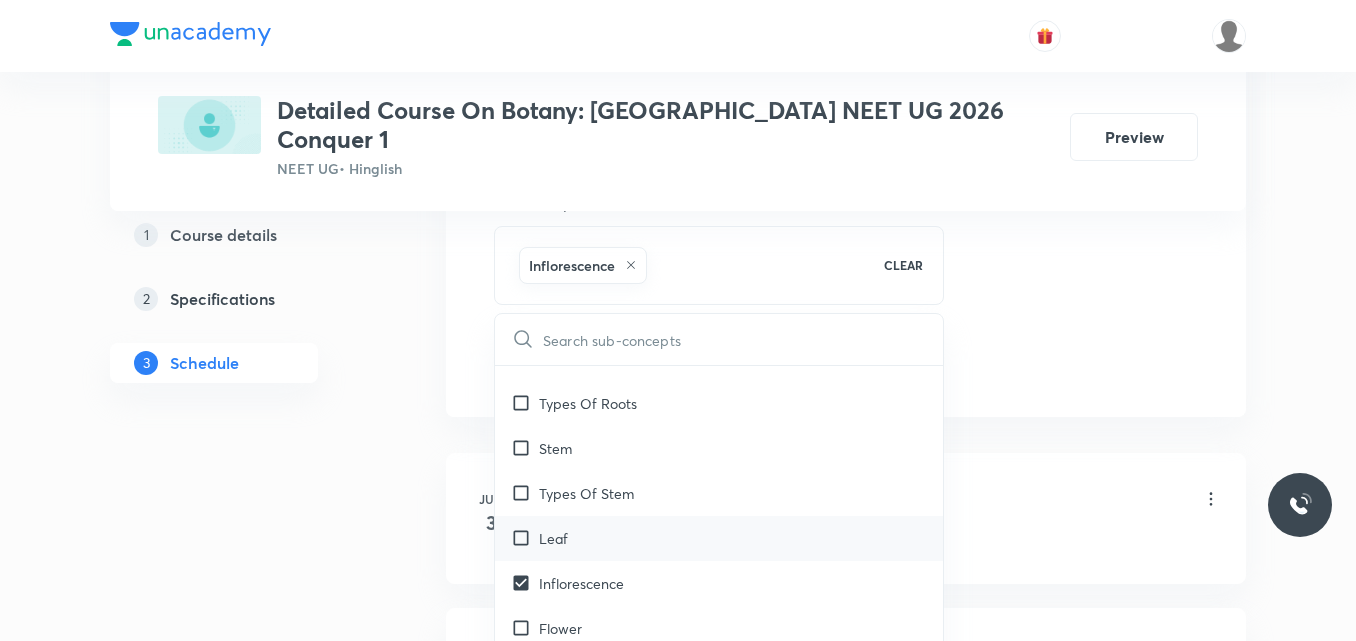 click on "Leaf" at bounding box center [553, 538] 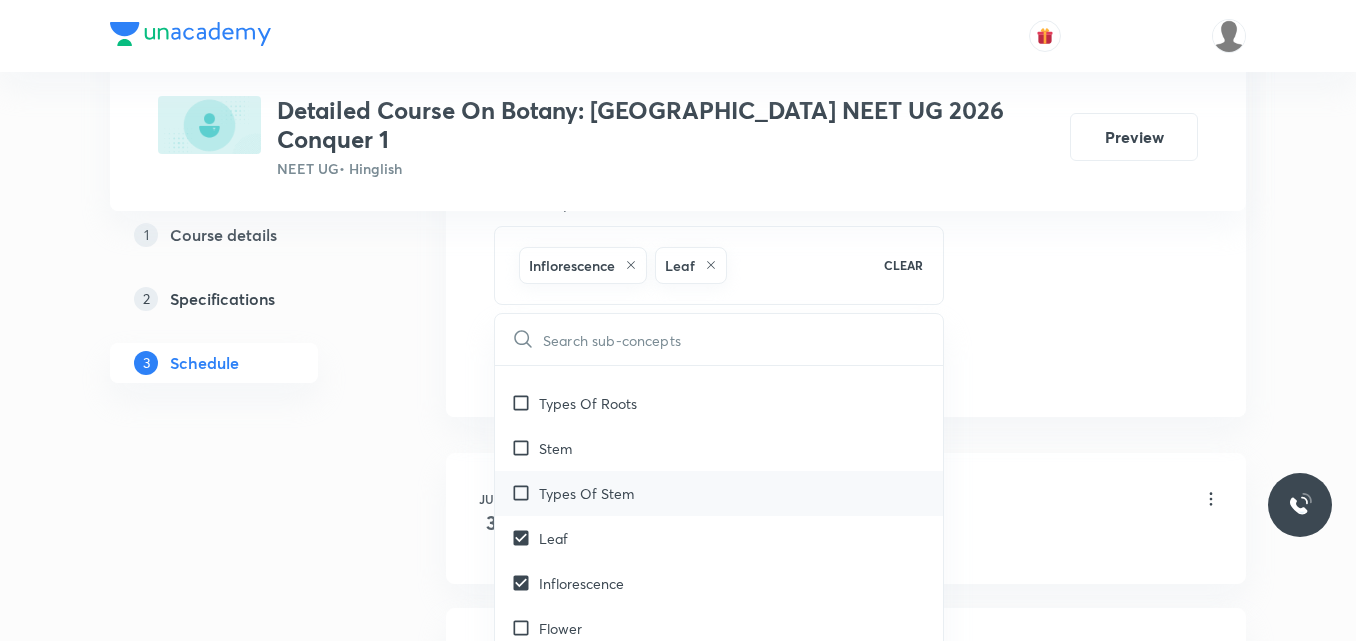 click on "Types Of Stem" at bounding box center [586, 493] 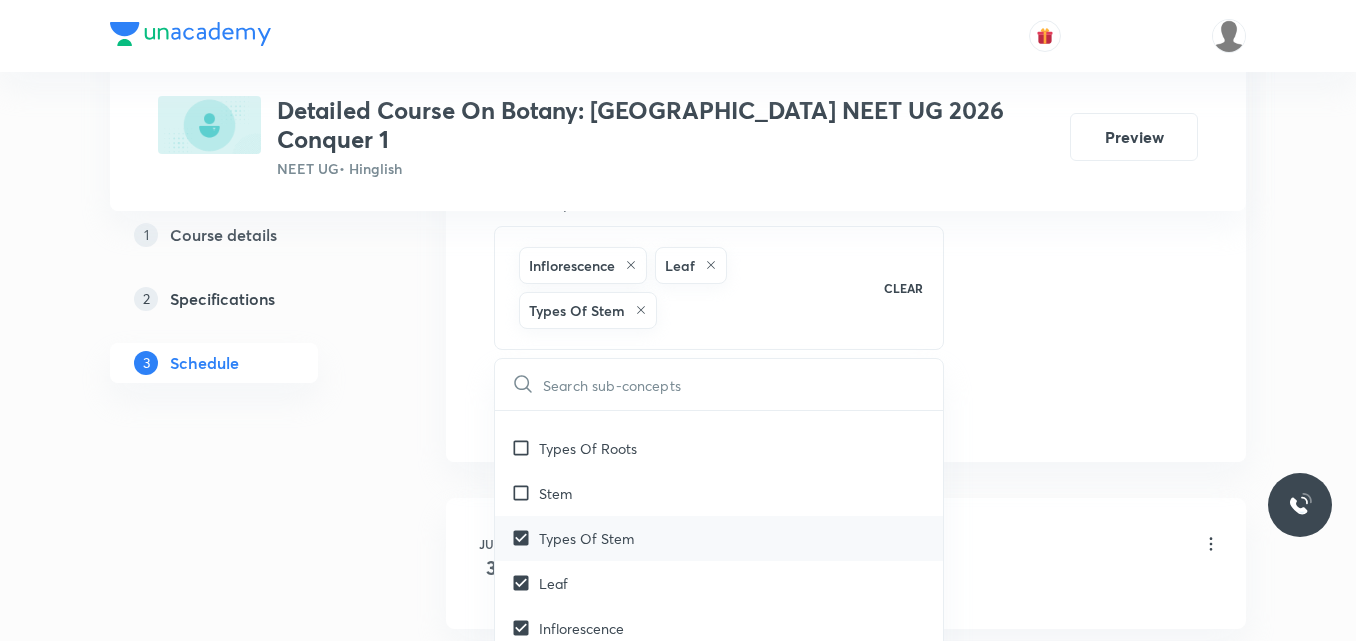 click on "Stem" at bounding box center [719, 493] 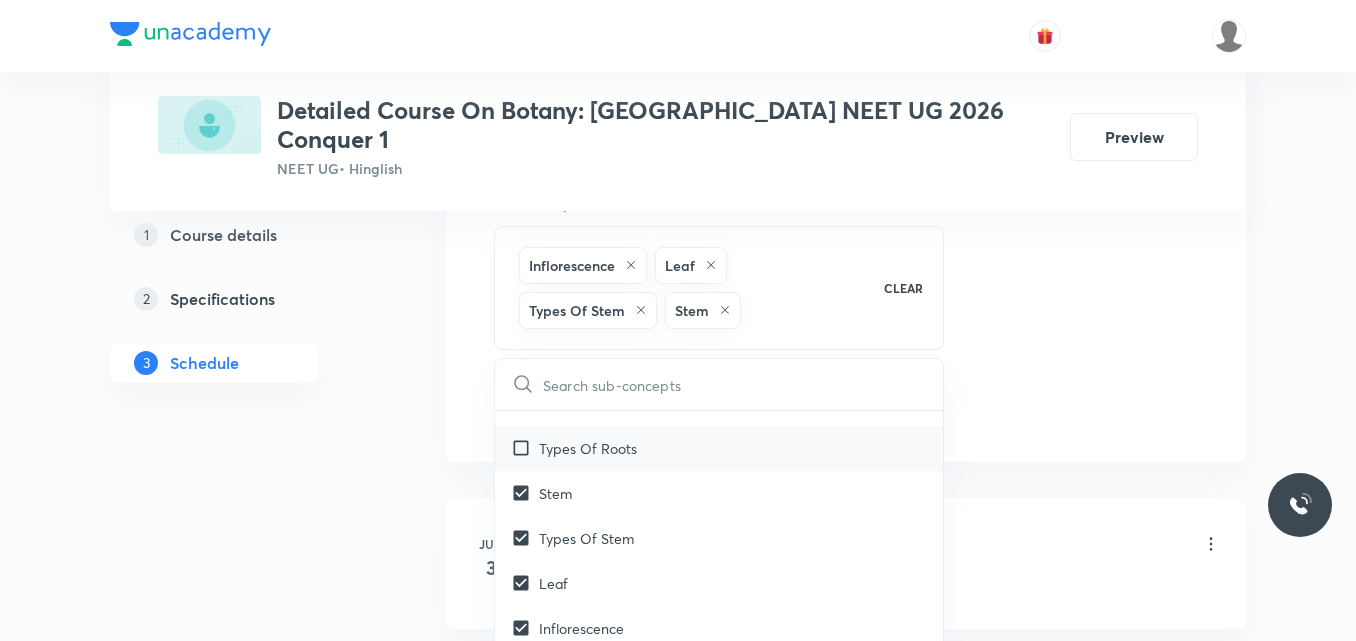 click on "Types Of Roots" at bounding box center [719, 448] 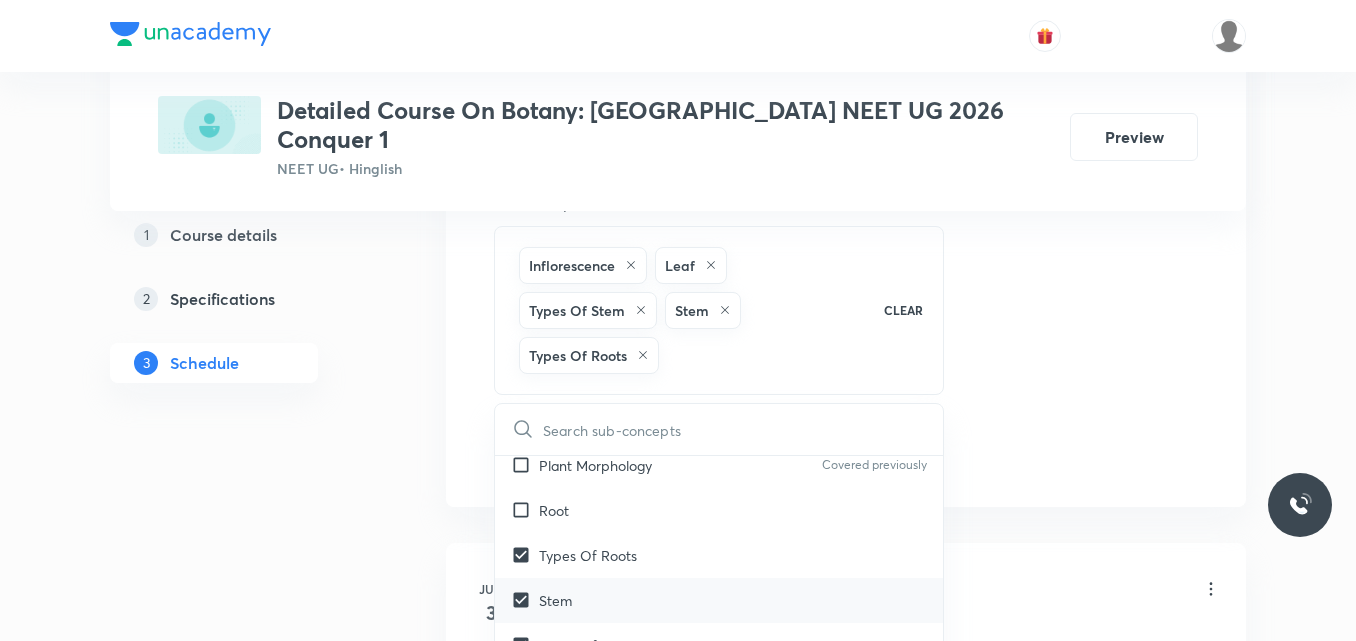 scroll, scrollTop: 1603, scrollLeft: 0, axis: vertical 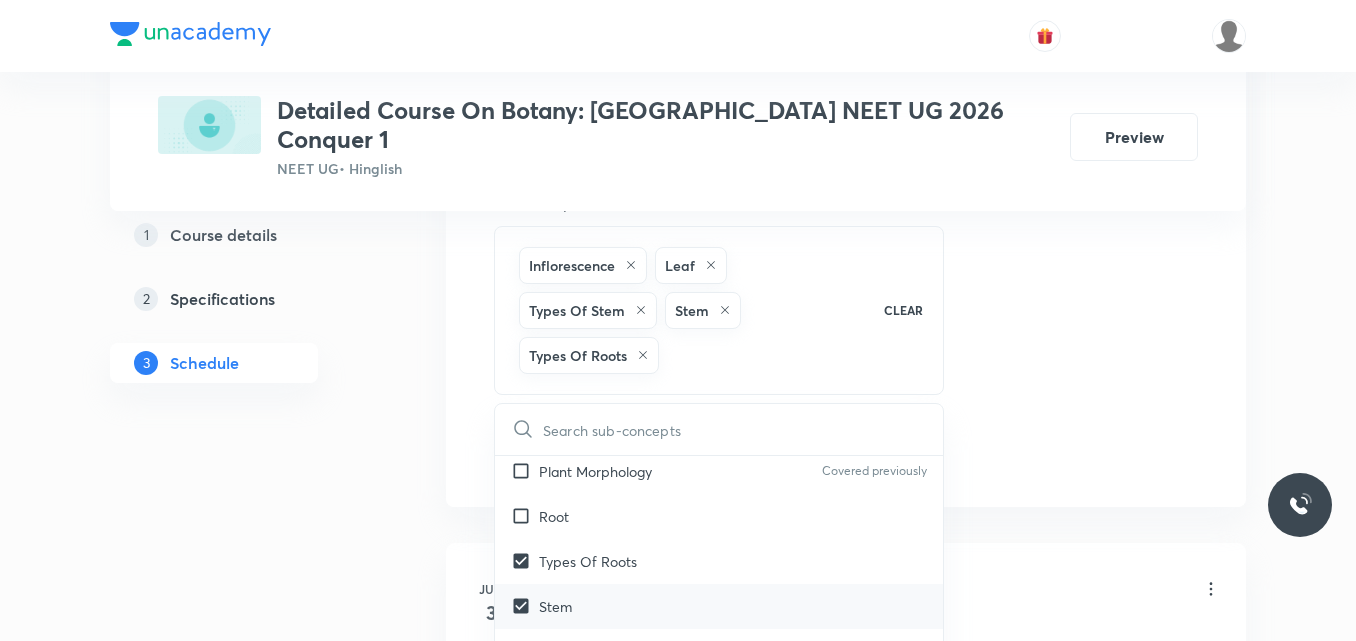 click on "Types Of Roots" at bounding box center [719, 561] 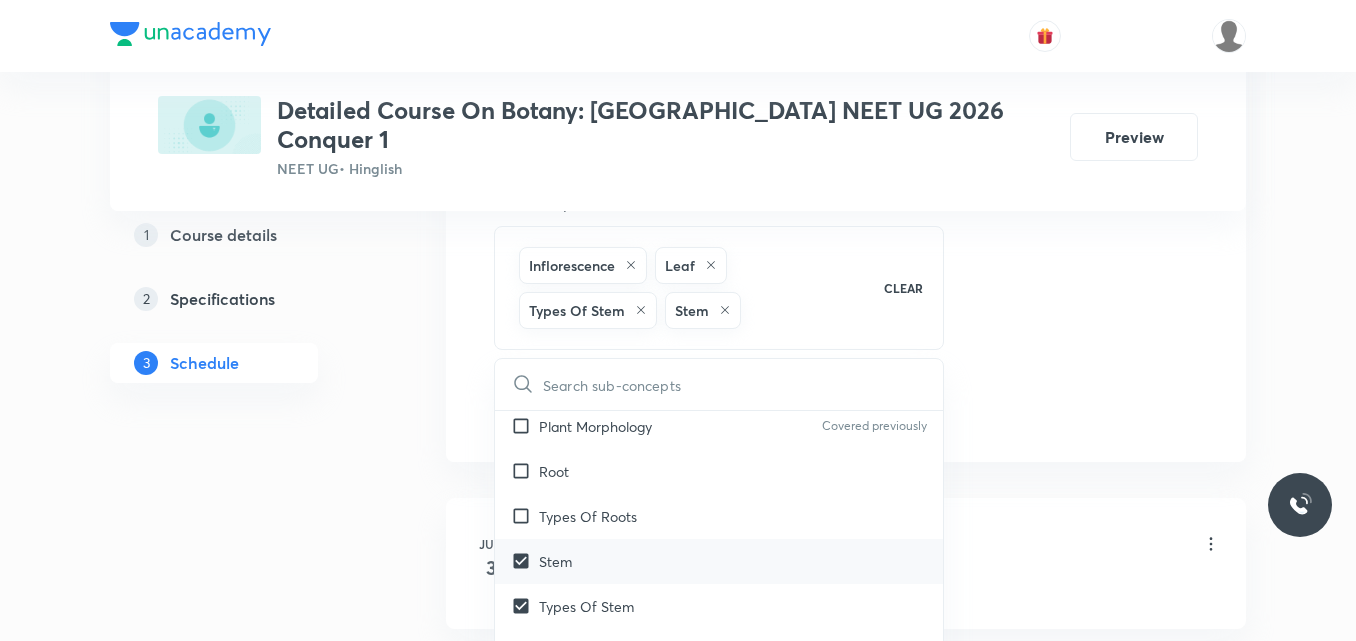 click on "Stem" at bounding box center (719, 561) 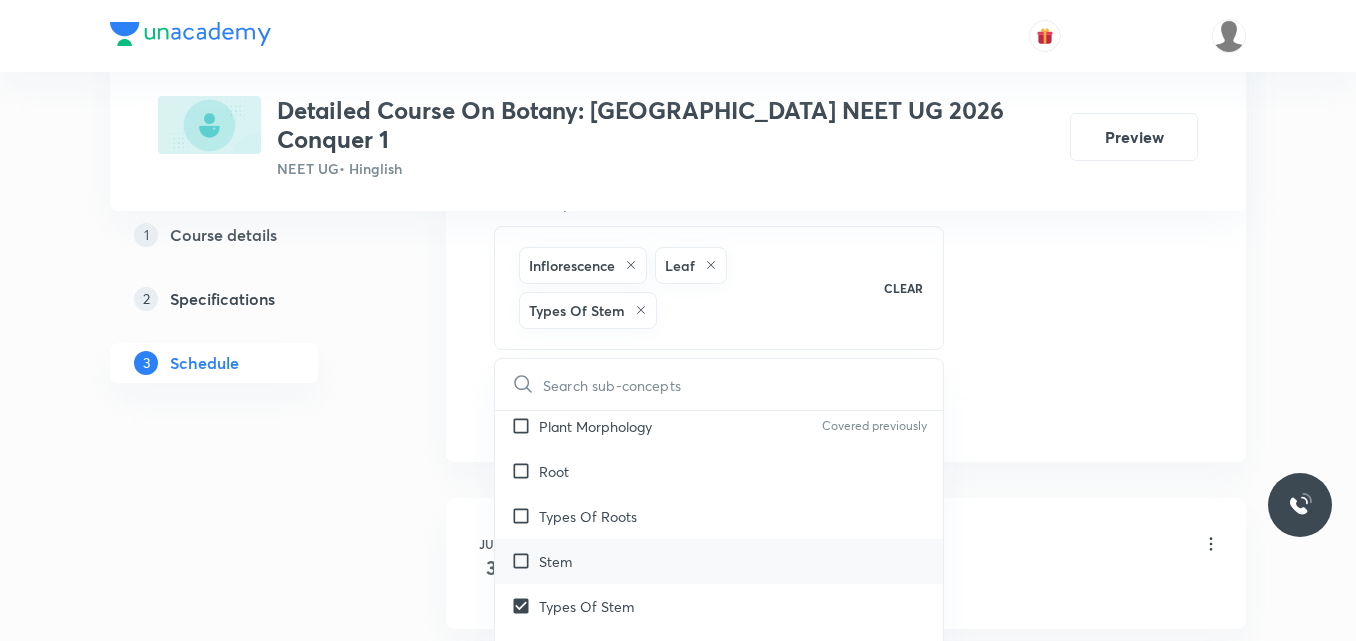 click on "Stem" at bounding box center [719, 561] 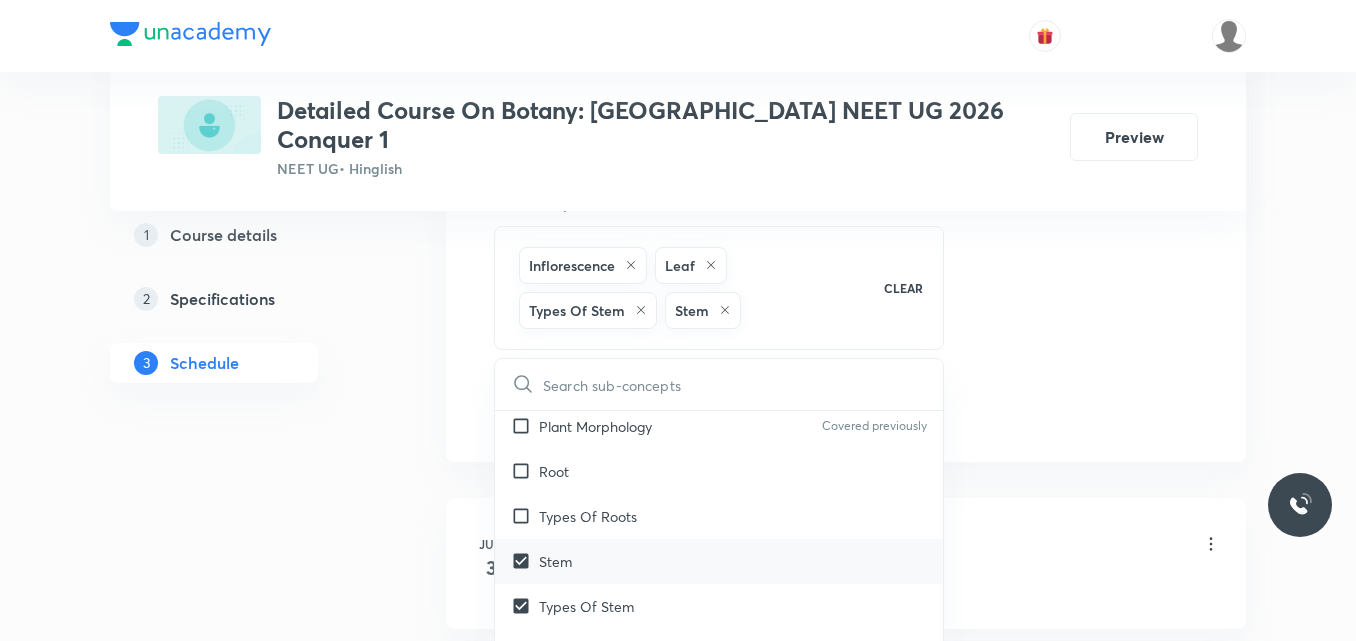 checkbox on "true" 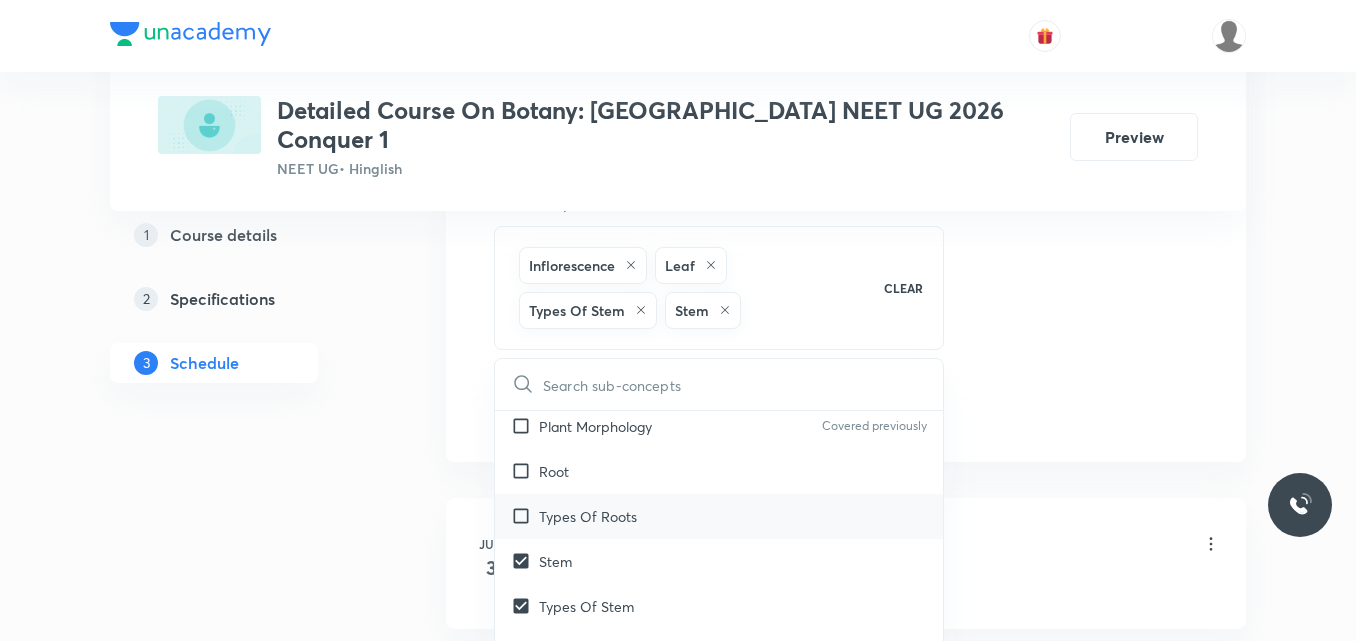 click on "Types Of Roots" at bounding box center [588, 516] 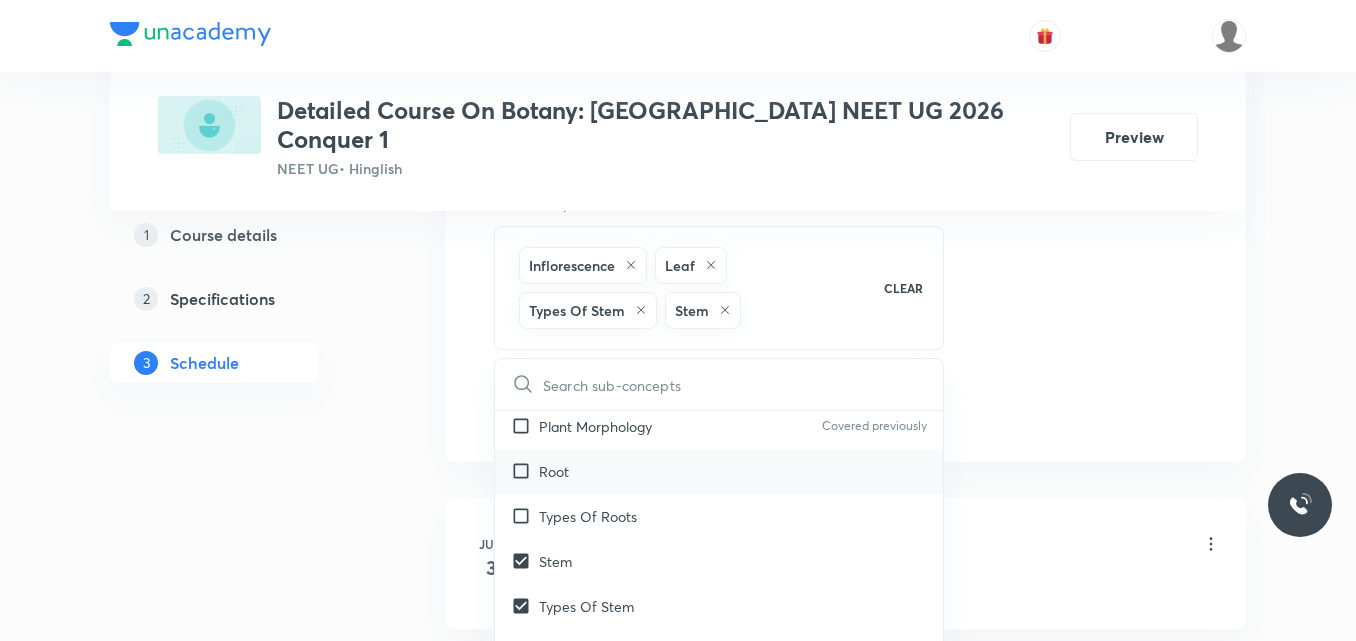 checkbox on "true" 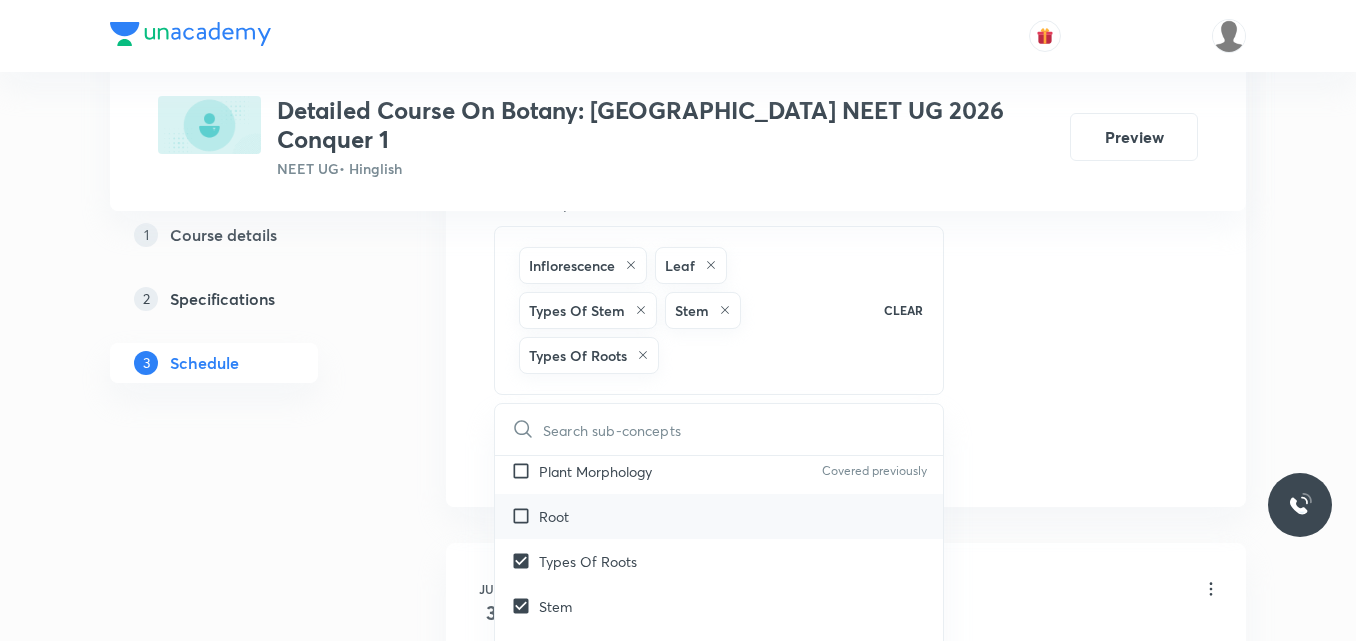 click on "Root" at bounding box center (554, 516) 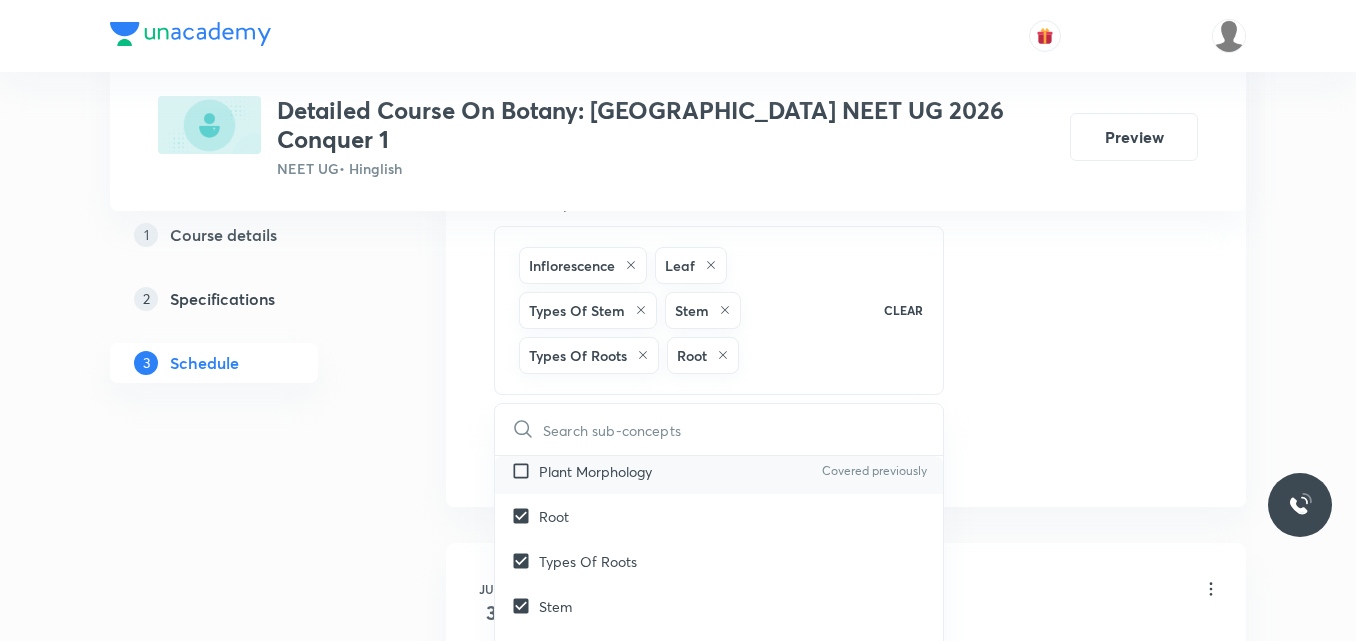 click on "Plant Morphology Covered previously" at bounding box center (719, 471) 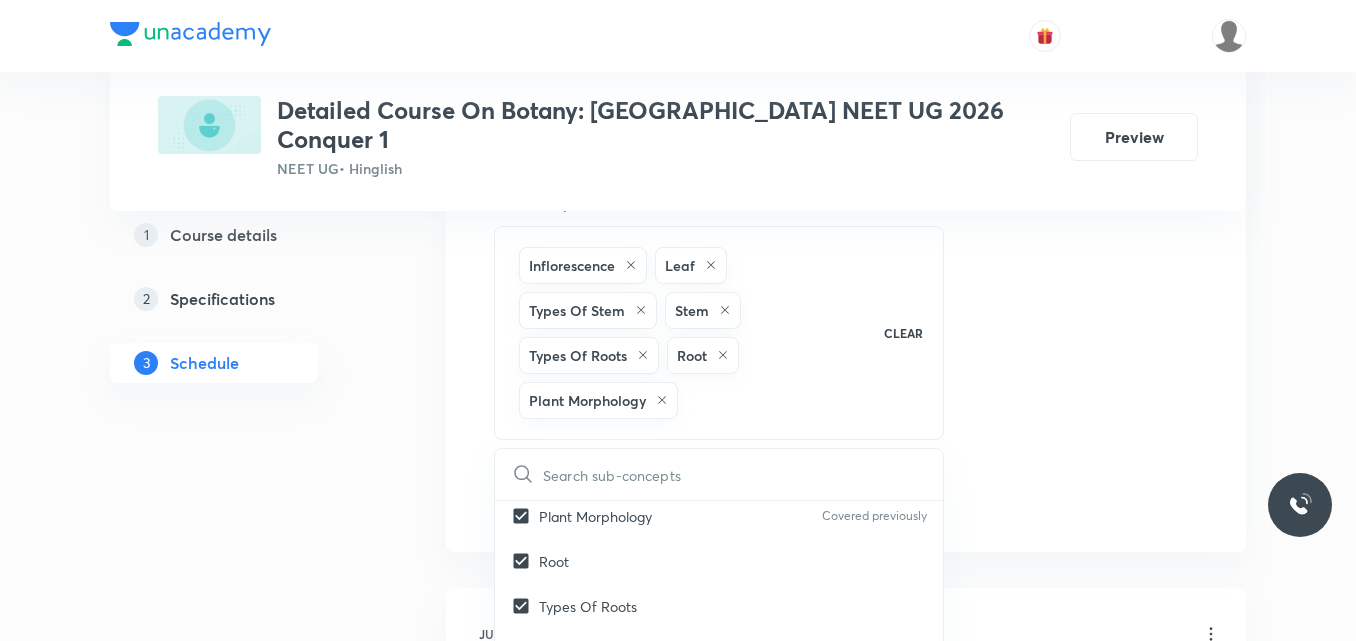 click on "Session  20 Live class Session title 36/99 Session on Biological Classification ​ Schedule for Jul 16, 2025, 10:00 AM ​ Duration (in minutes) 90 ​   Session type Online Offline Room Room-101 Sub-concepts Inflorescence Leaf Types Of Stem  Stem Types Of Roots Root Plant Morphology CLEAR ​ Living World What Is Living? Covered previously Diversity In The Living World Covered previously Systematics Covered previously Types Of Taxonomy Covered previously Fundamental Components Of Taxonomy Covered previously Taxonomic Categories Covered previously Taxonomical Aids Covered previously The Three Domains Of Life Covered previously Biological Nomenclature  Covered previously Biological Classification System Of Classification Covered previously Kingdom Monera Kingdom Protista Kingdom Fungi Covered previously Kingdom Plantae Covered previously Kingdom Animalia Covered previously Linchens Covered previously Mycorrhiza Virus Prions Covered previously Viroids Covered previously Plant Kingdom Algae Covered previously" at bounding box center (846, -29) 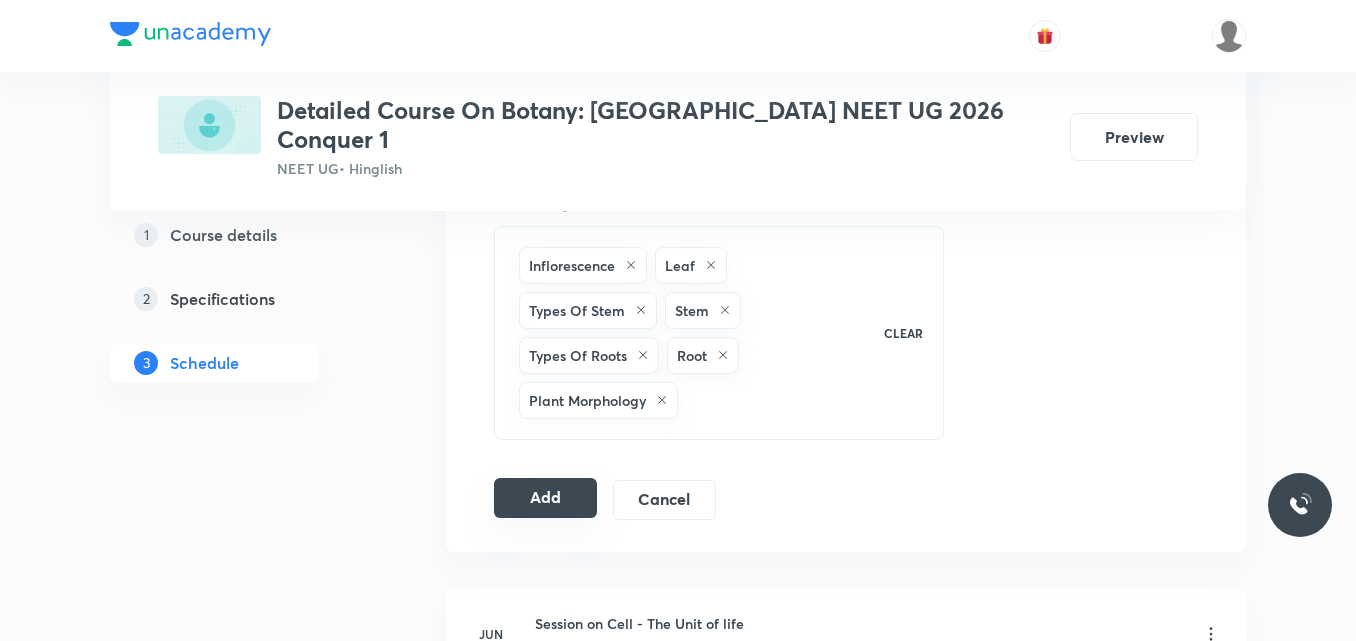 click on "Add" at bounding box center (545, 498) 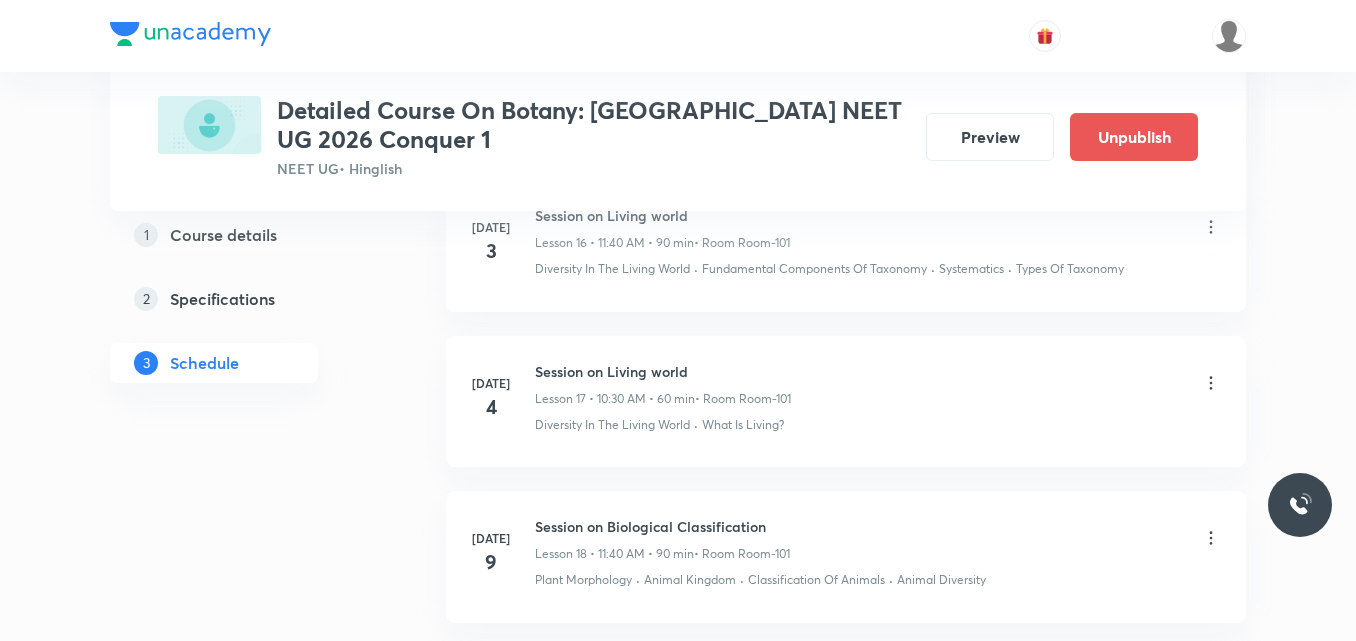 scroll, scrollTop: 3175, scrollLeft: 0, axis: vertical 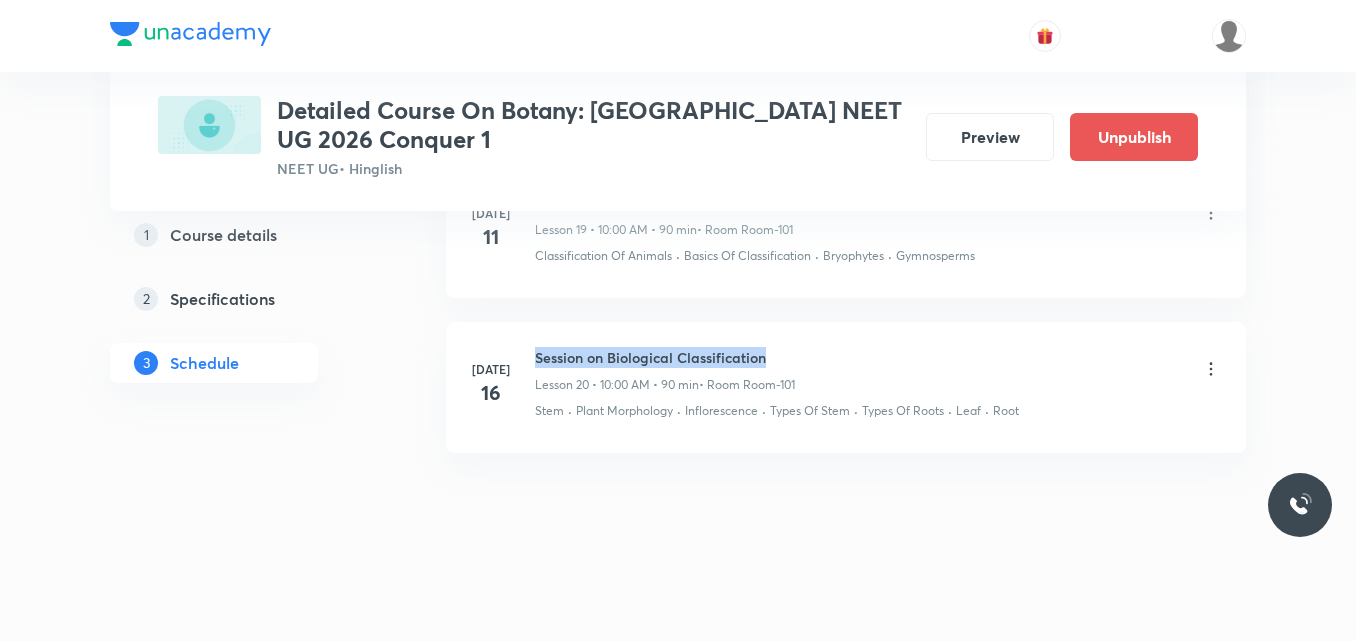drag, startPoint x: 537, startPoint y: 356, endPoint x: 776, endPoint y: 362, distance: 239.0753 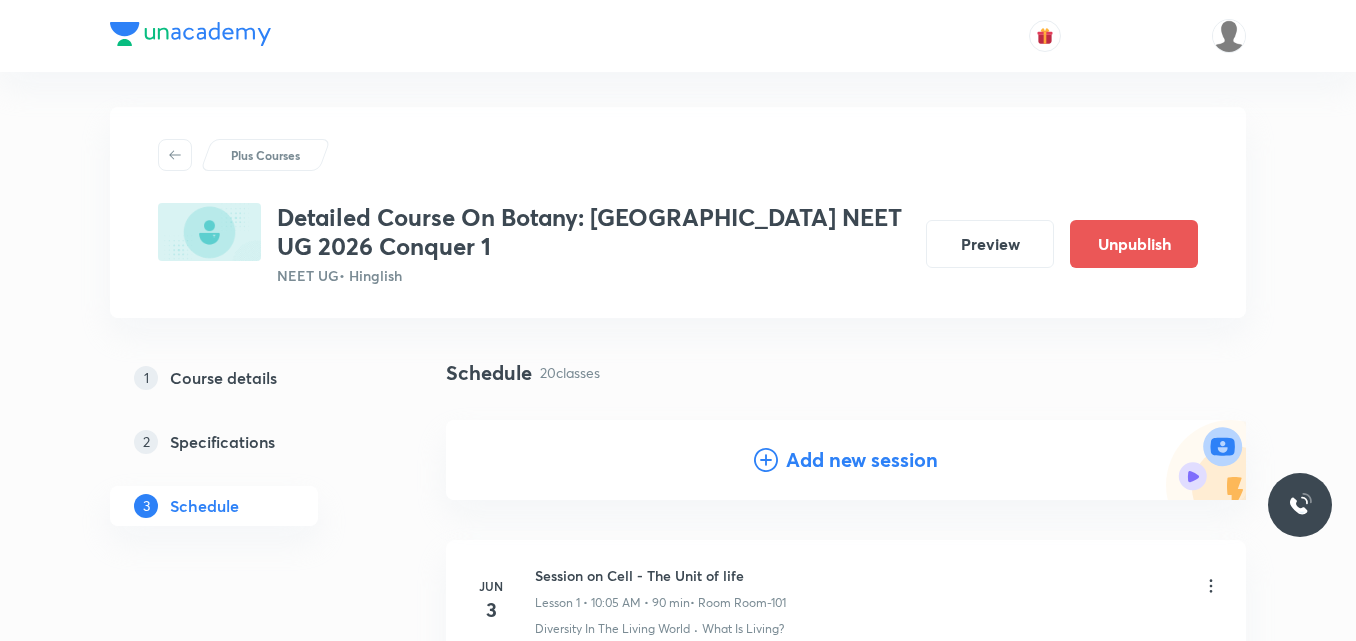 scroll, scrollTop: 0, scrollLeft: 0, axis: both 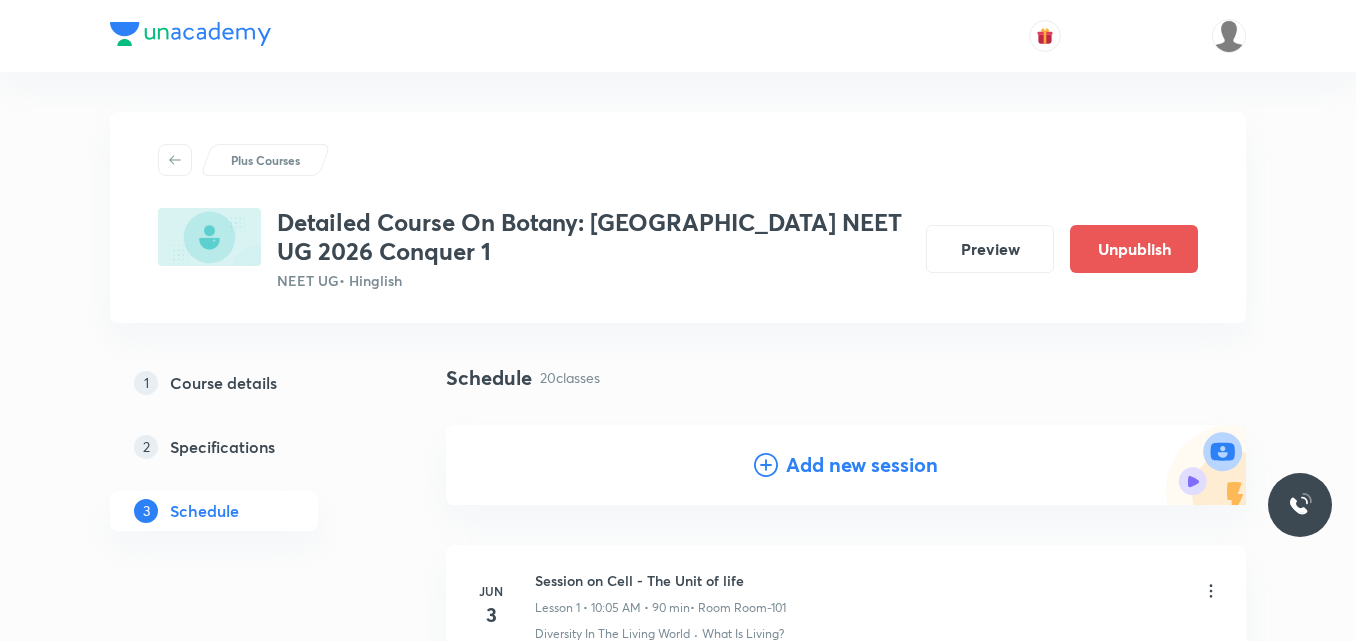click 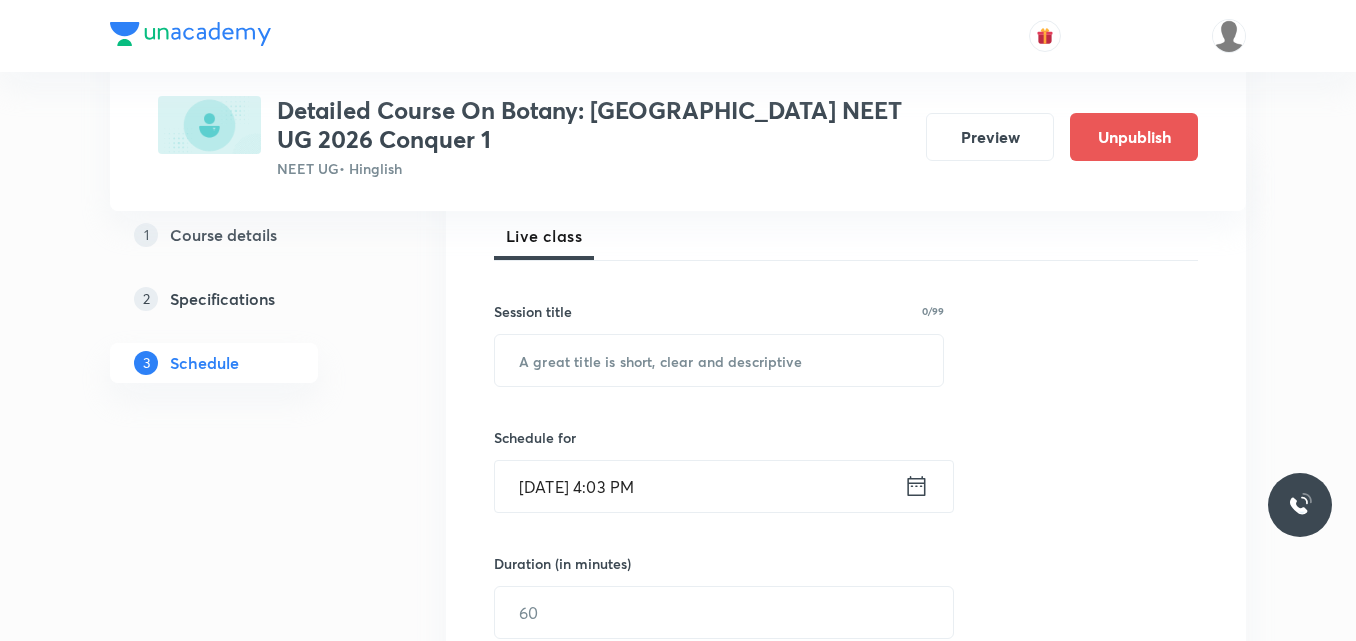 scroll, scrollTop: 299, scrollLeft: 0, axis: vertical 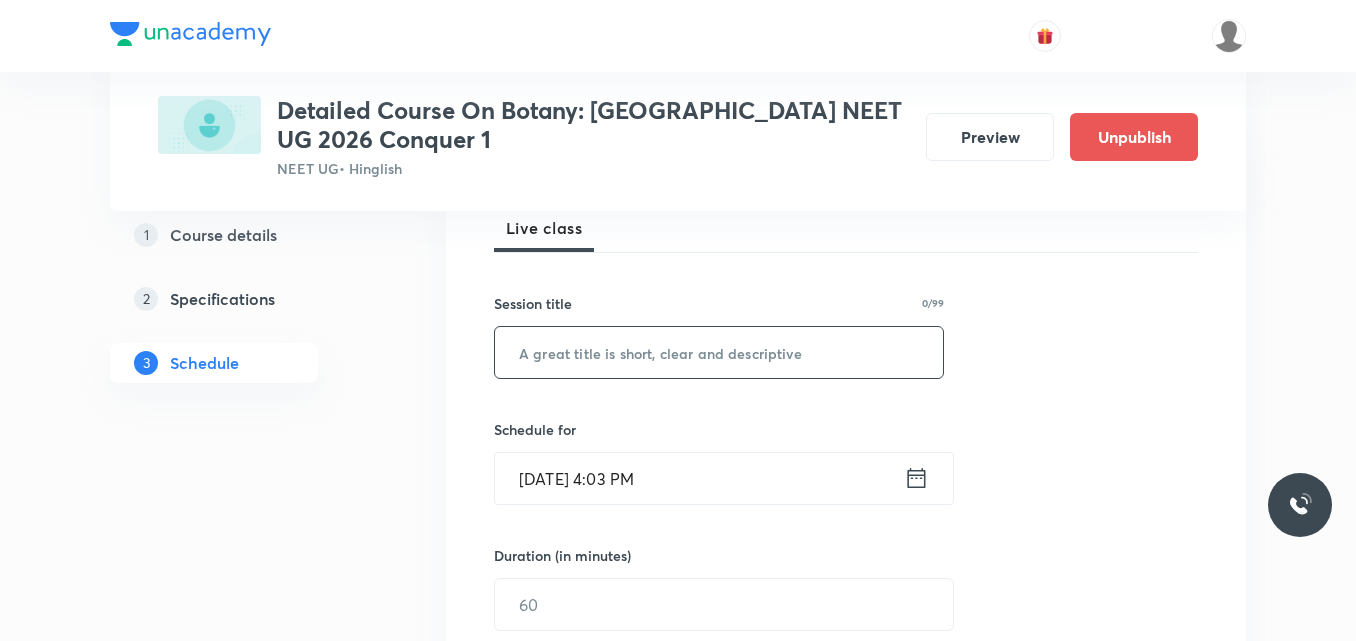 click at bounding box center (719, 352) 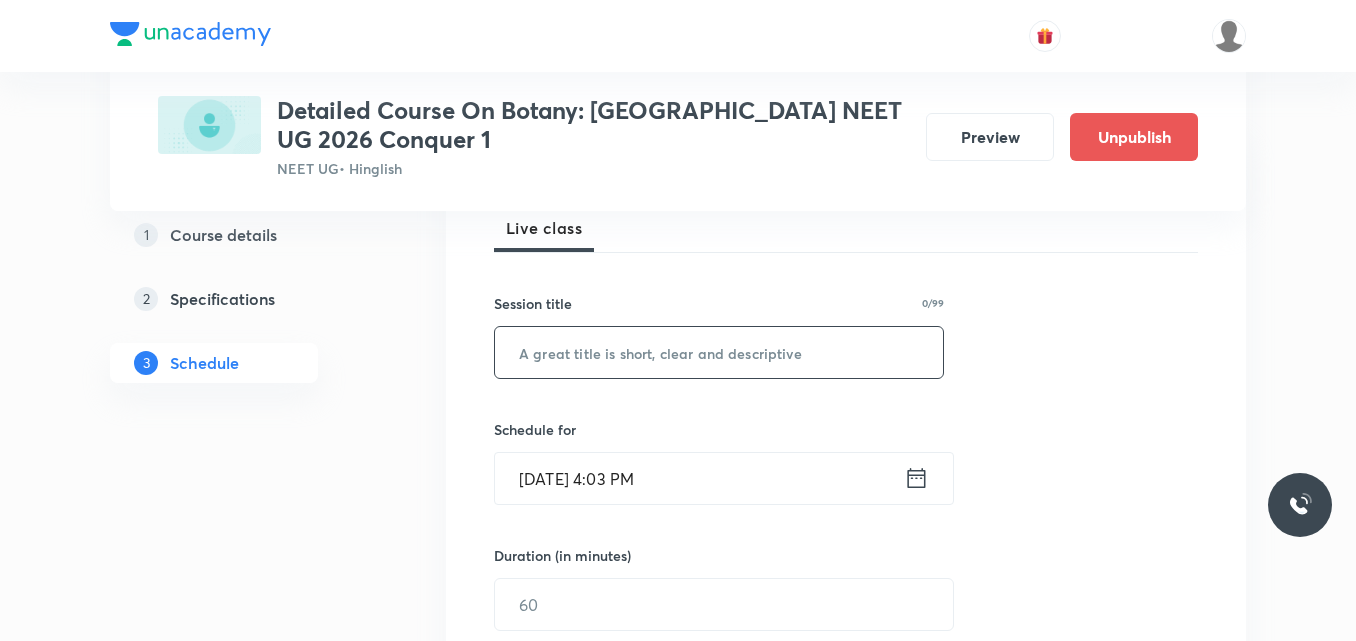 paste on "Session on Biological Classification" 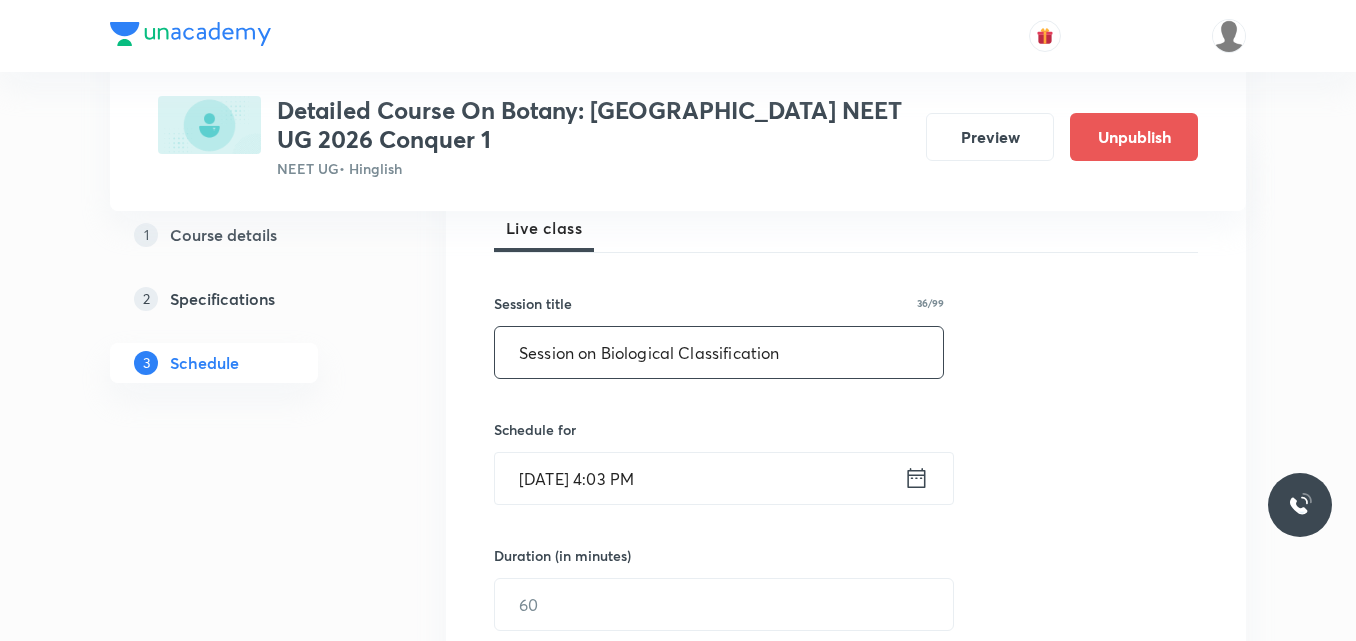 scroll, scrollTop: 415, scrollLeft: 0, axis: vertical 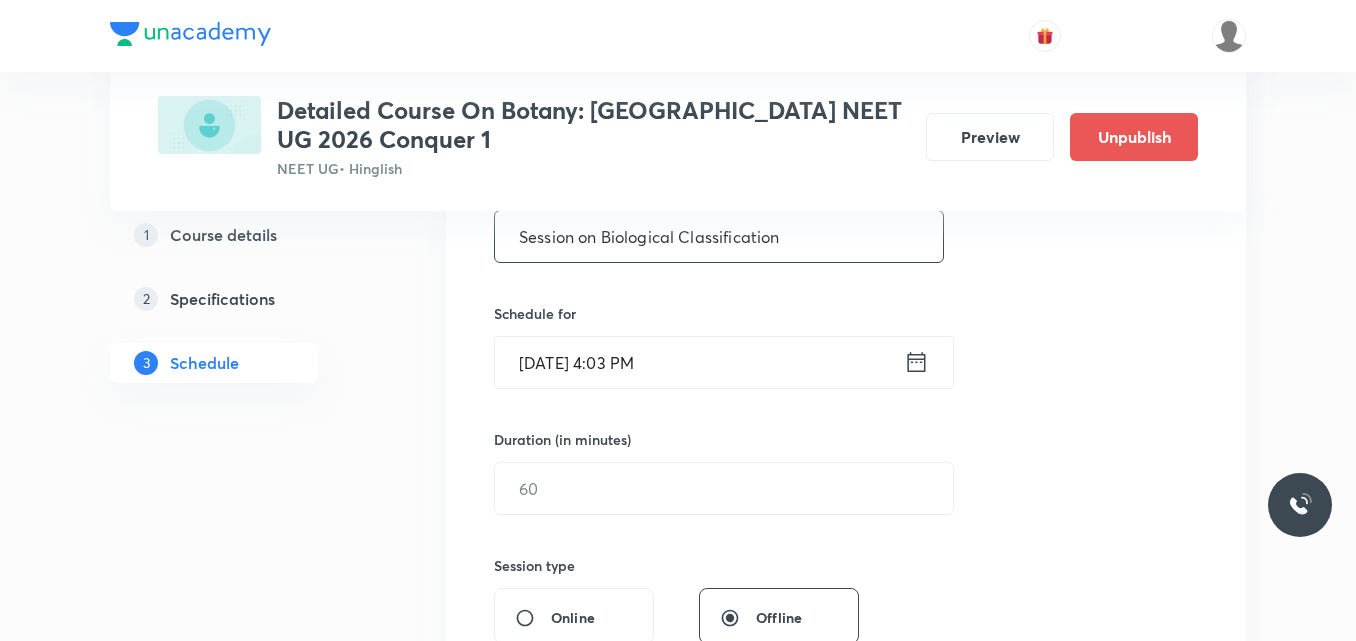 type on "Session on Biological Classification" 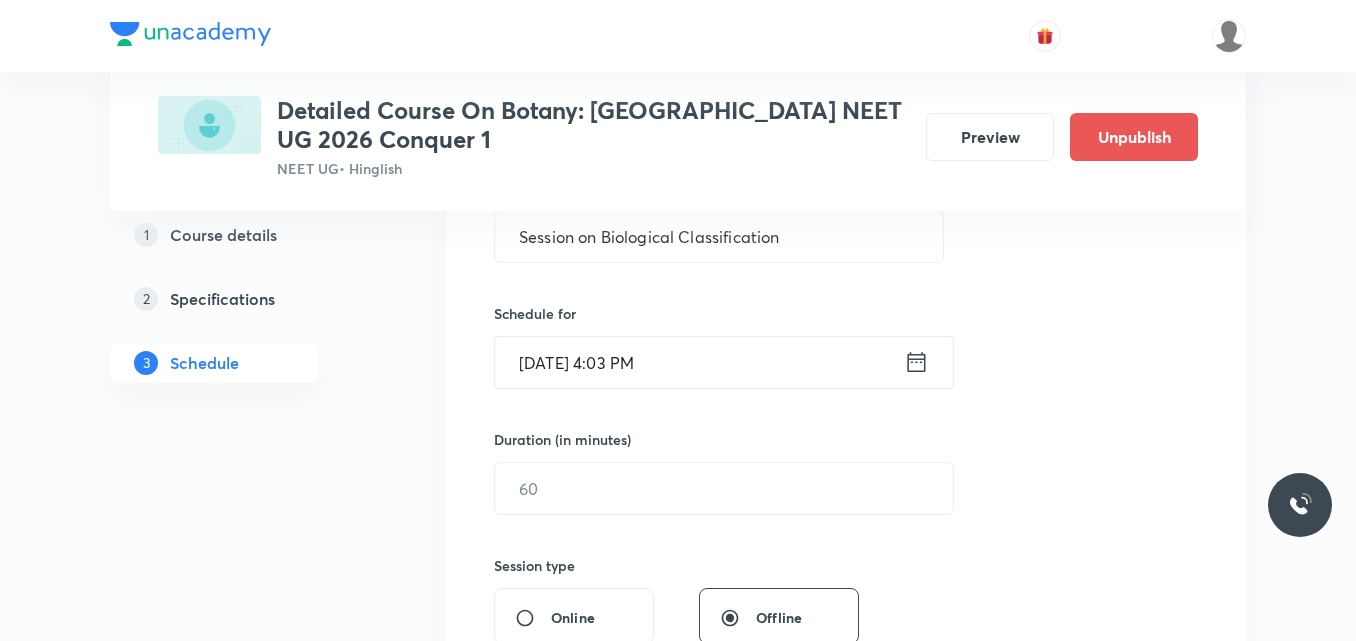 click 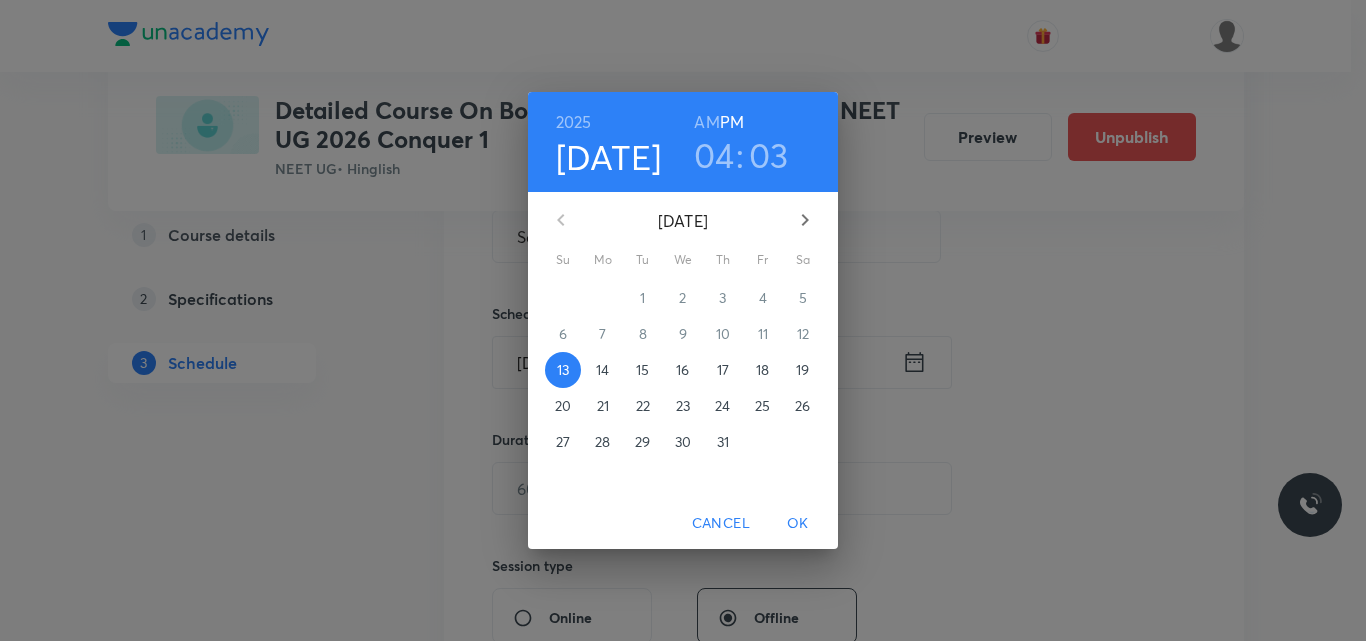 click on "18" at bounding box center [762, 370] 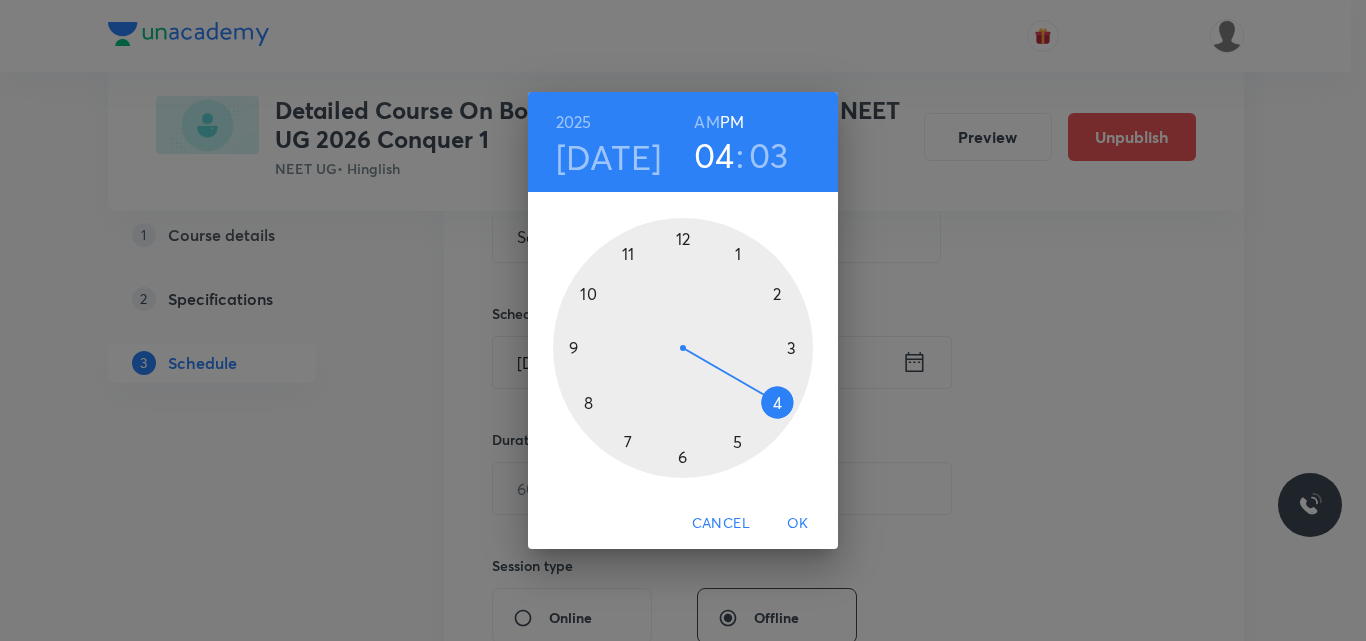 click on "PM" at bounding box center (732, 122) 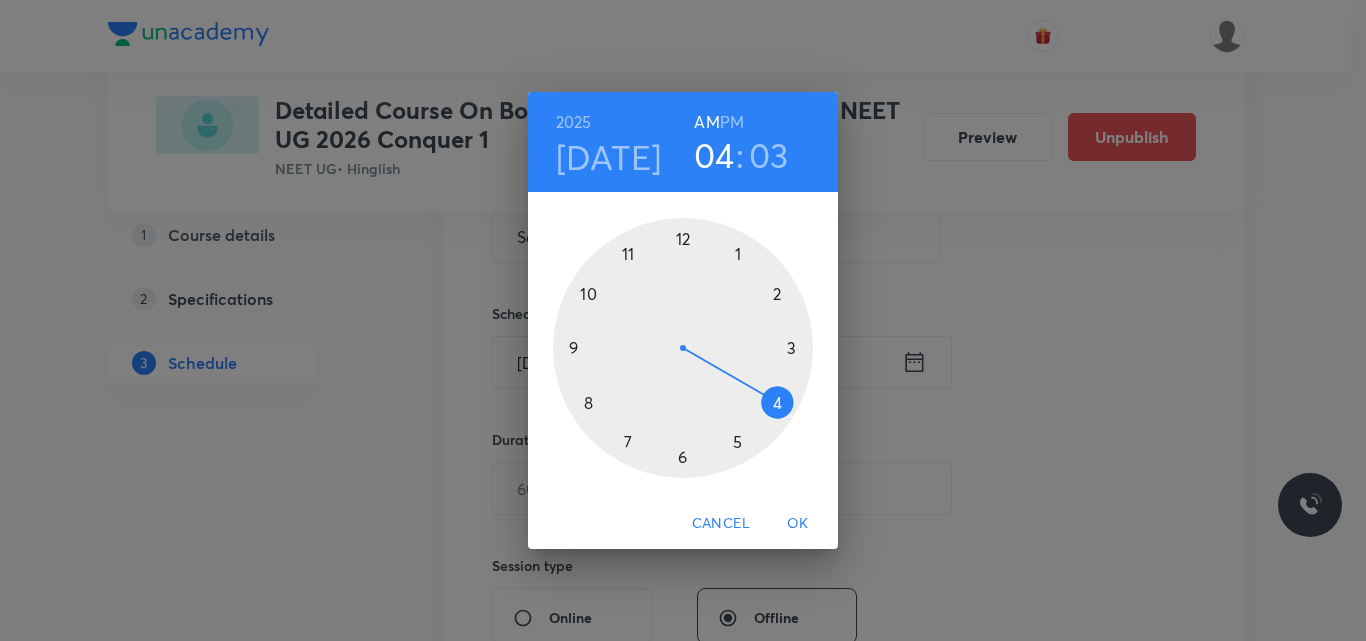 click at bounding box center [683, 348] 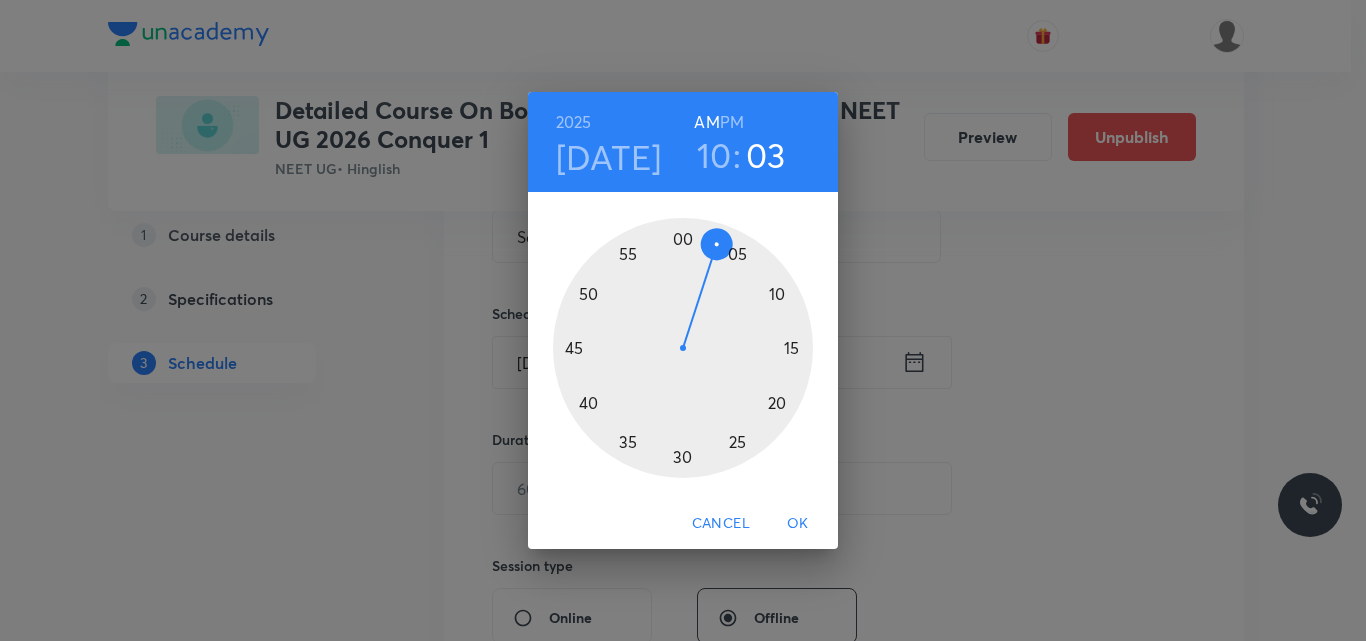 click at bounding box center [683, 348] 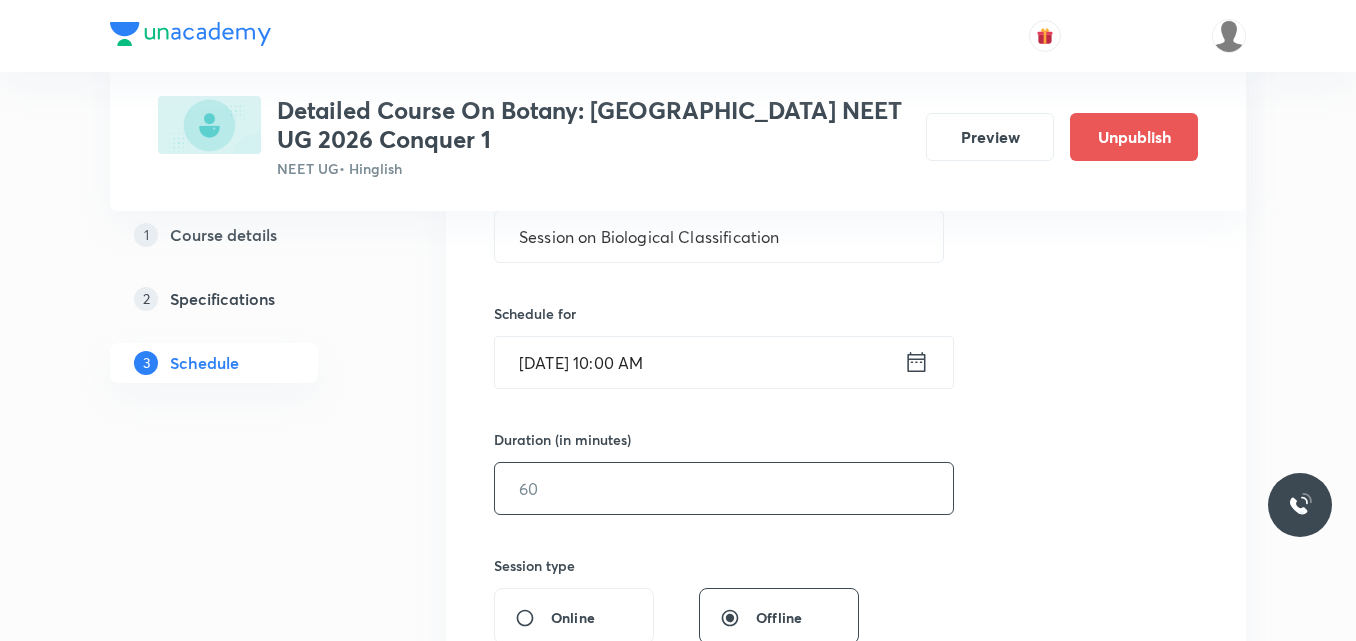 click at bounding box center (724, 488) 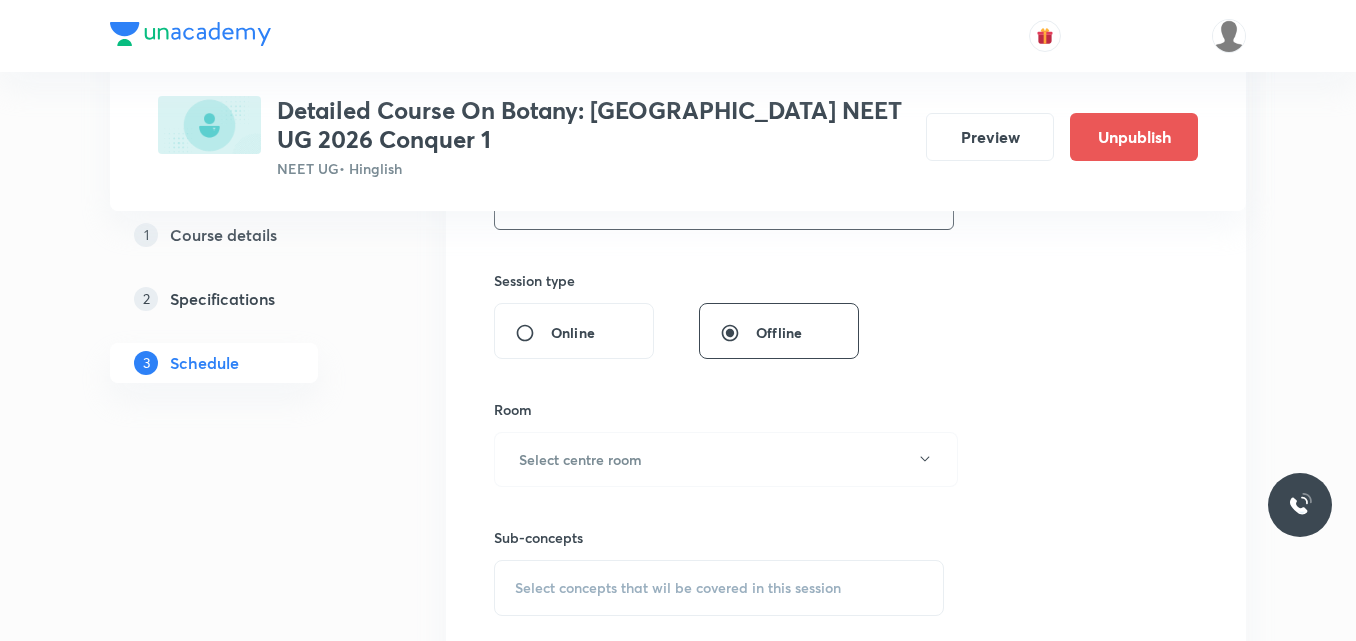 scroll, scrollTop: 701, scrollLeft: 0, axis: vertical 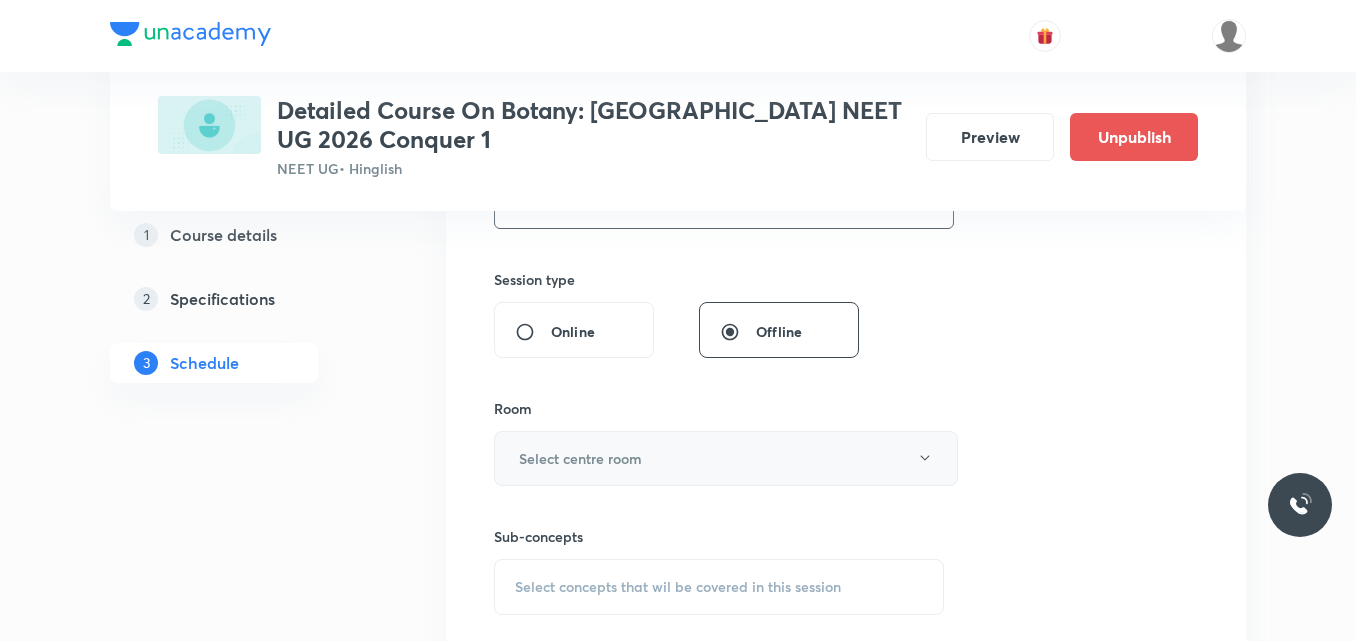 type on "90" 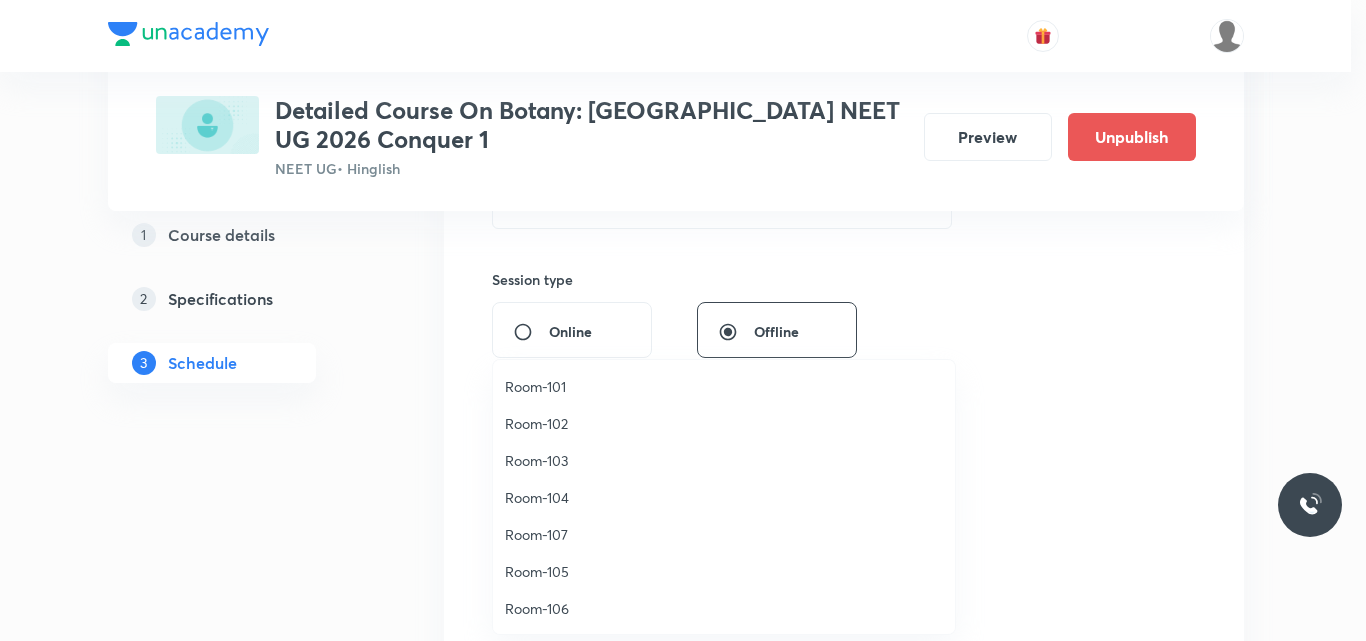 click on "Room-101" at bounding box center [724, 386] 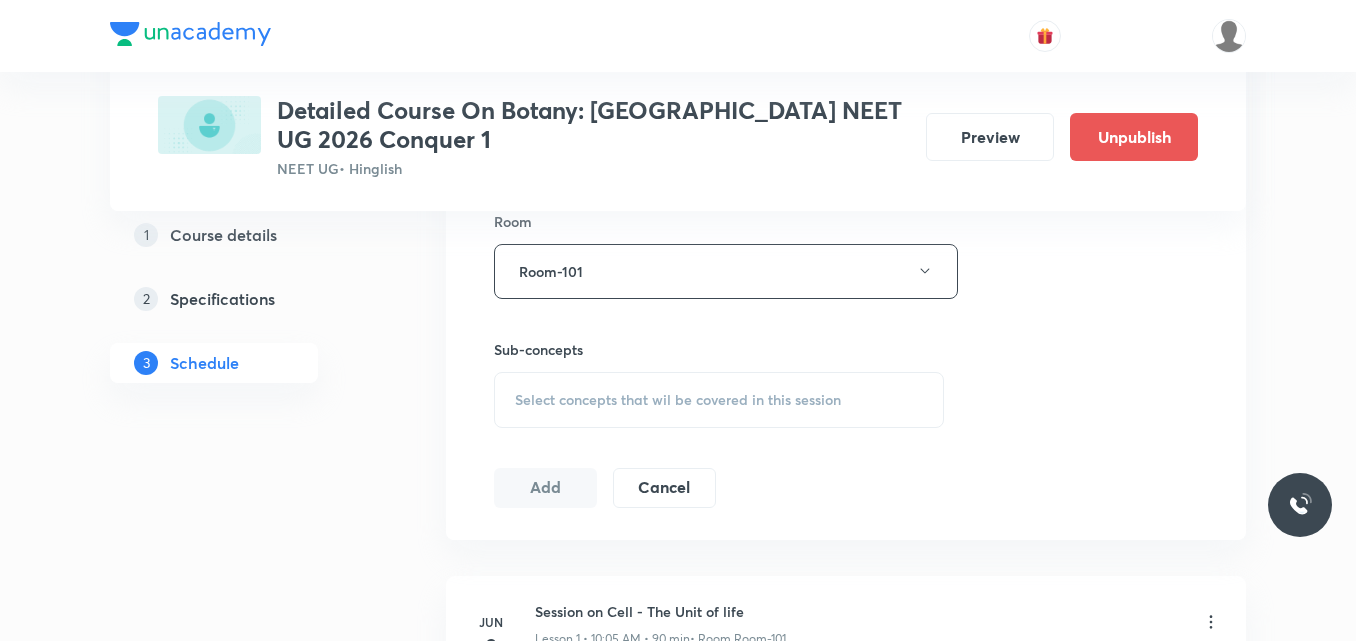 scroll, scrollTop: 889, scrollLeft: 0, axis: vertical 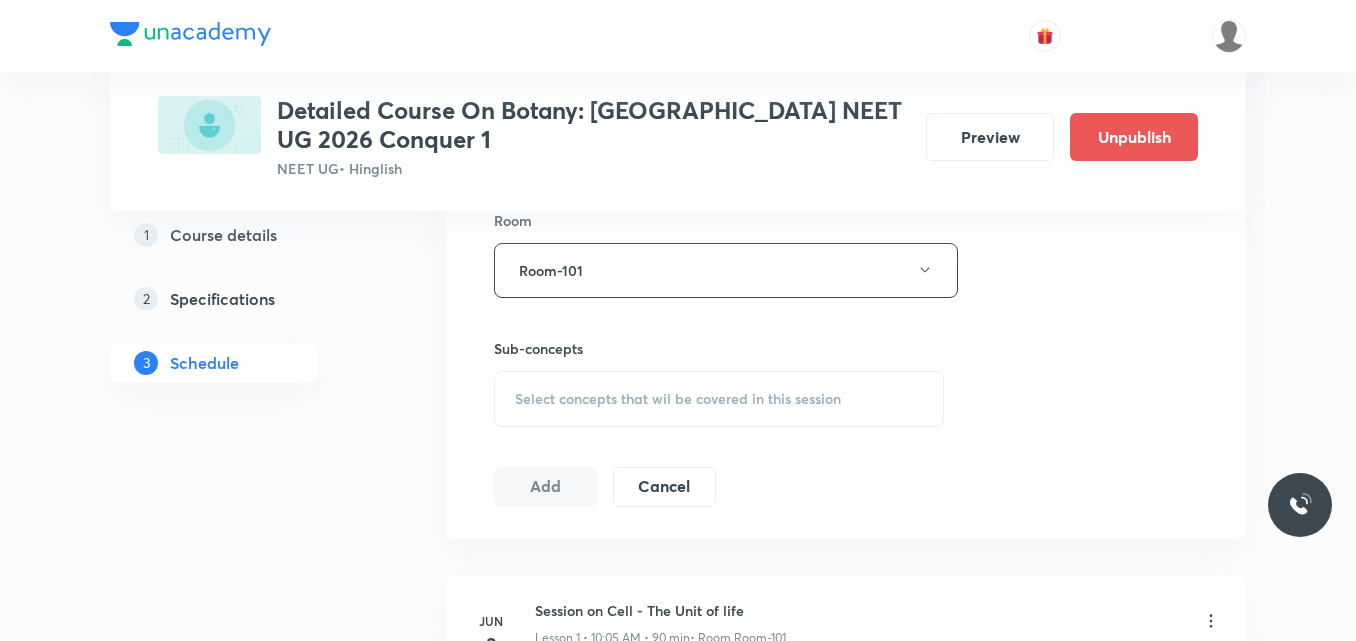 click on "Select concepts that wil be covered in this session" at bounding box center (678, 399) 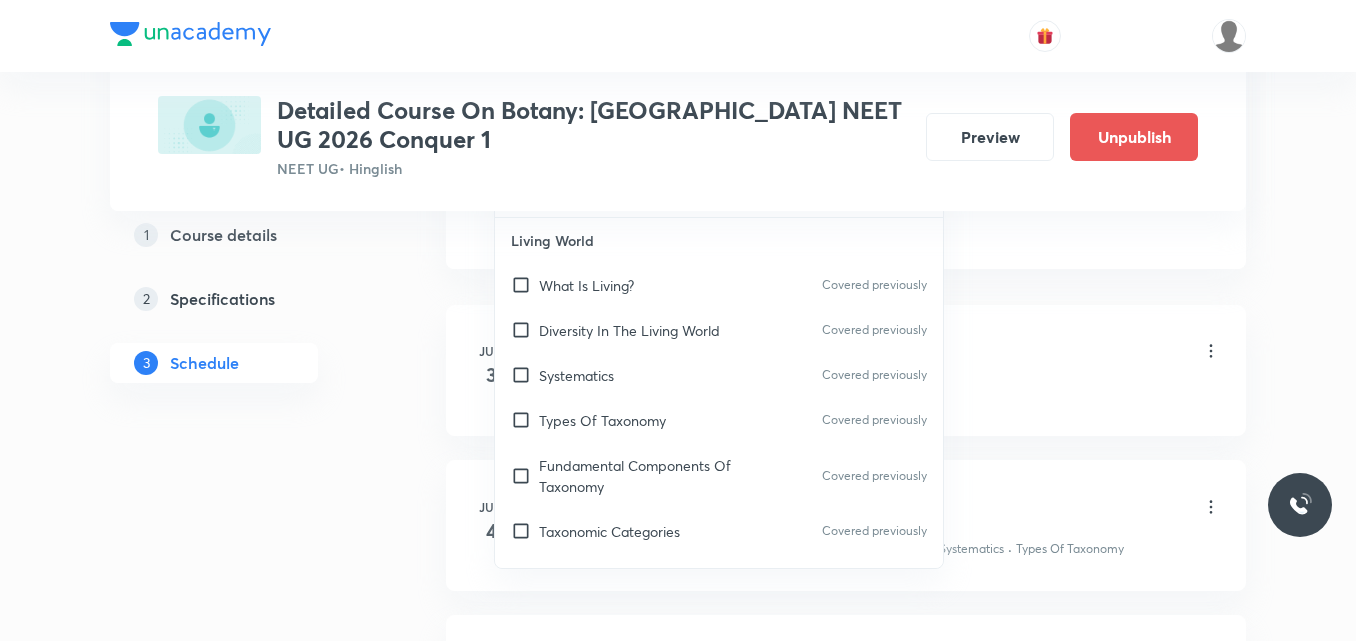 scroll, scrollTop: 1160, scrollLeft: 0, axis: vertical 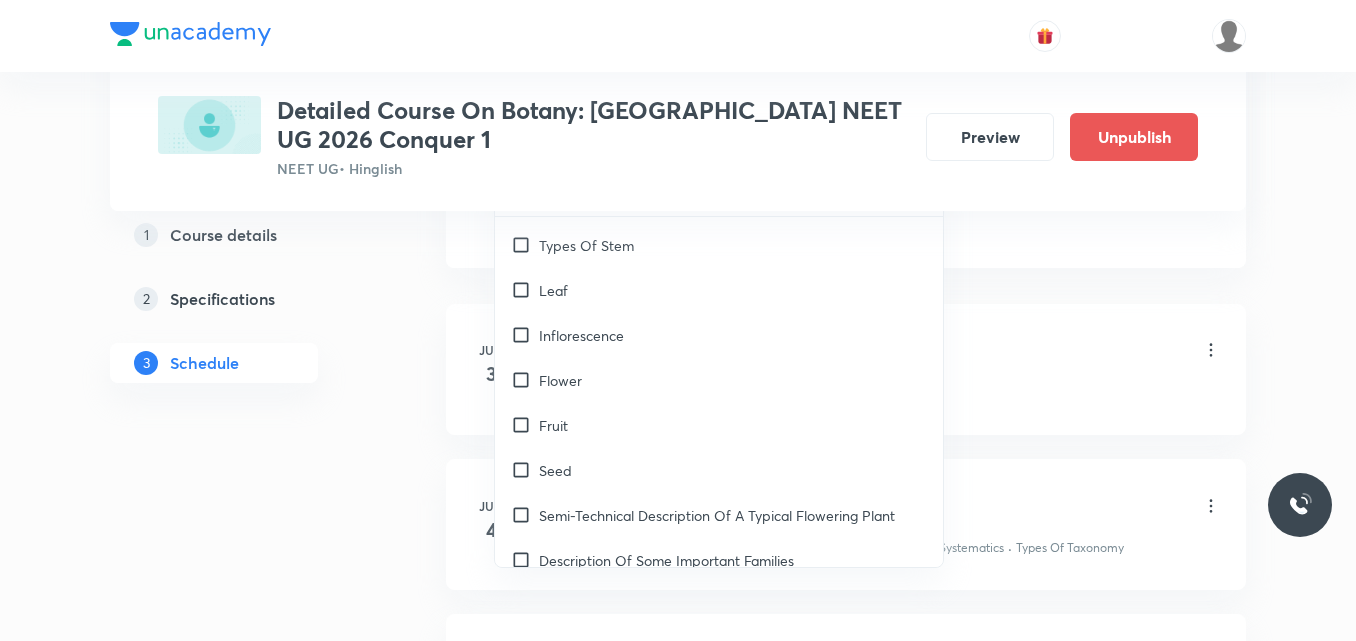 click on "Fruit" at bounding box center (719, 425) 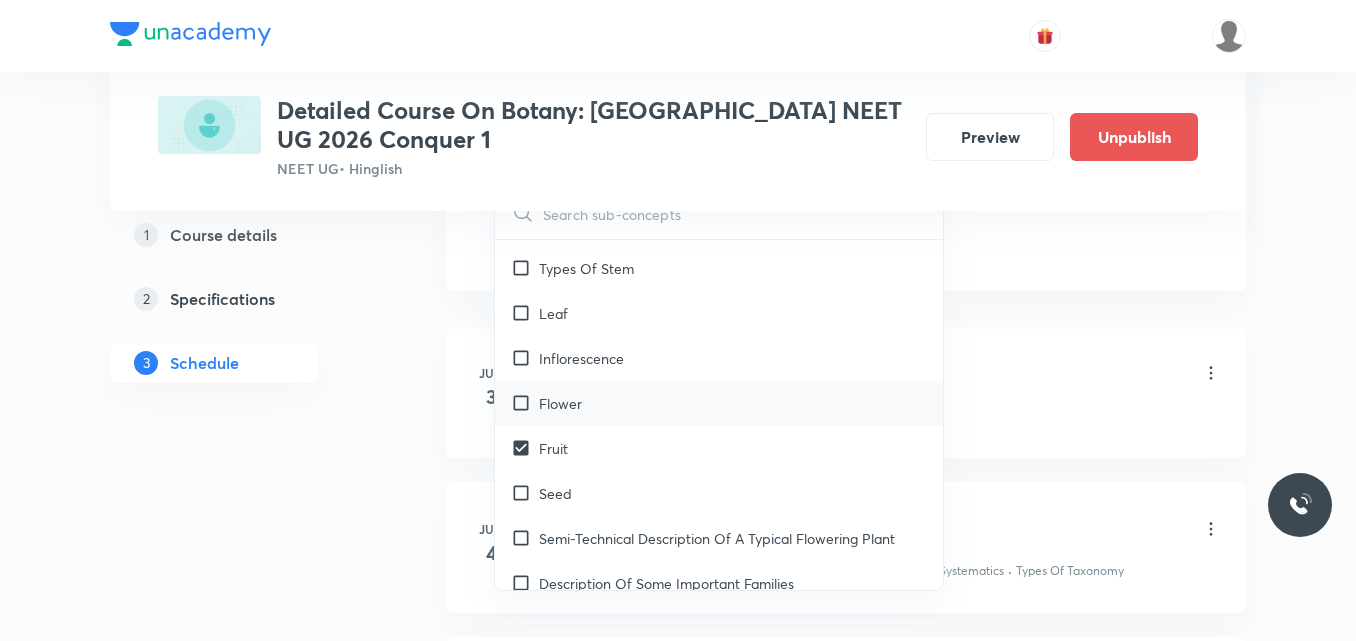 click on "Flower" at bounding box center (719, 403) 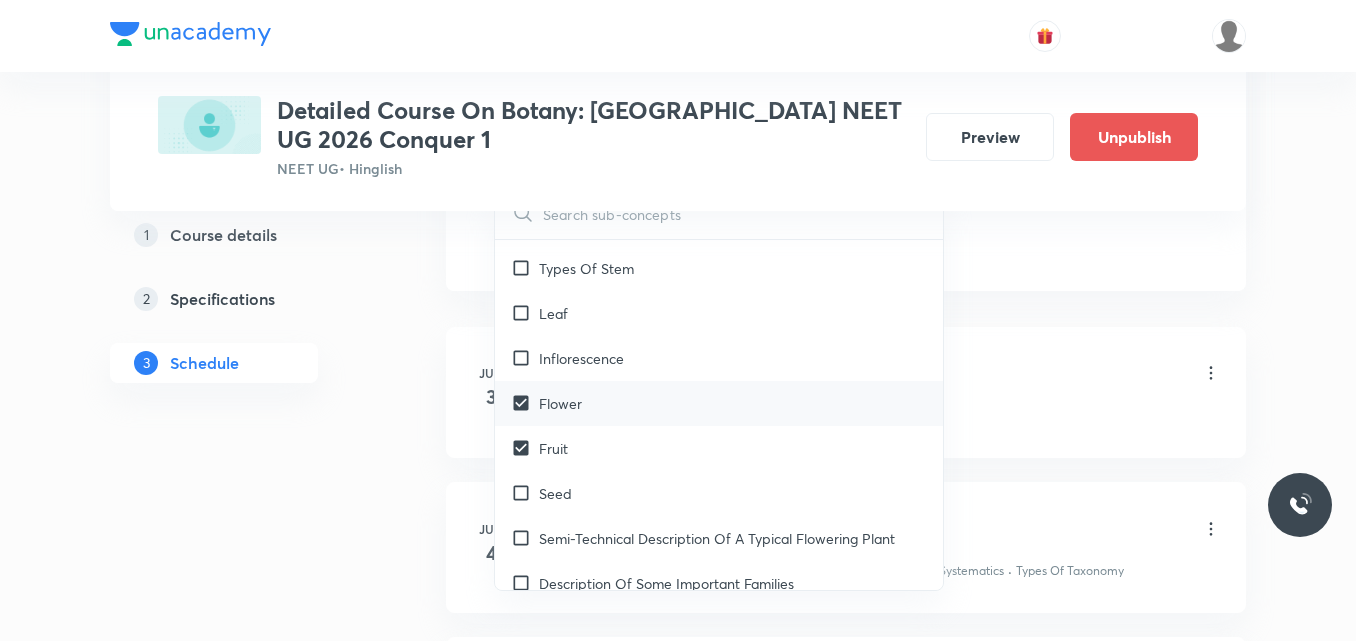 checkbox on "true" 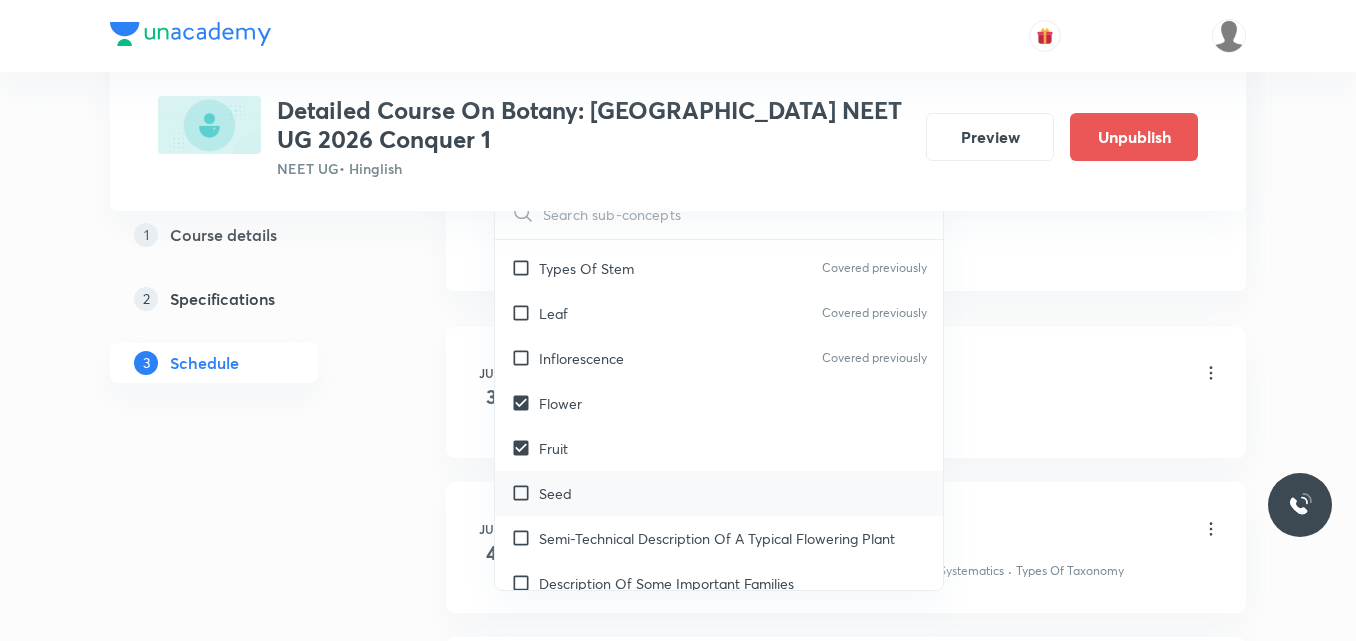 click on "Seed" at bounding box center (719, 493) 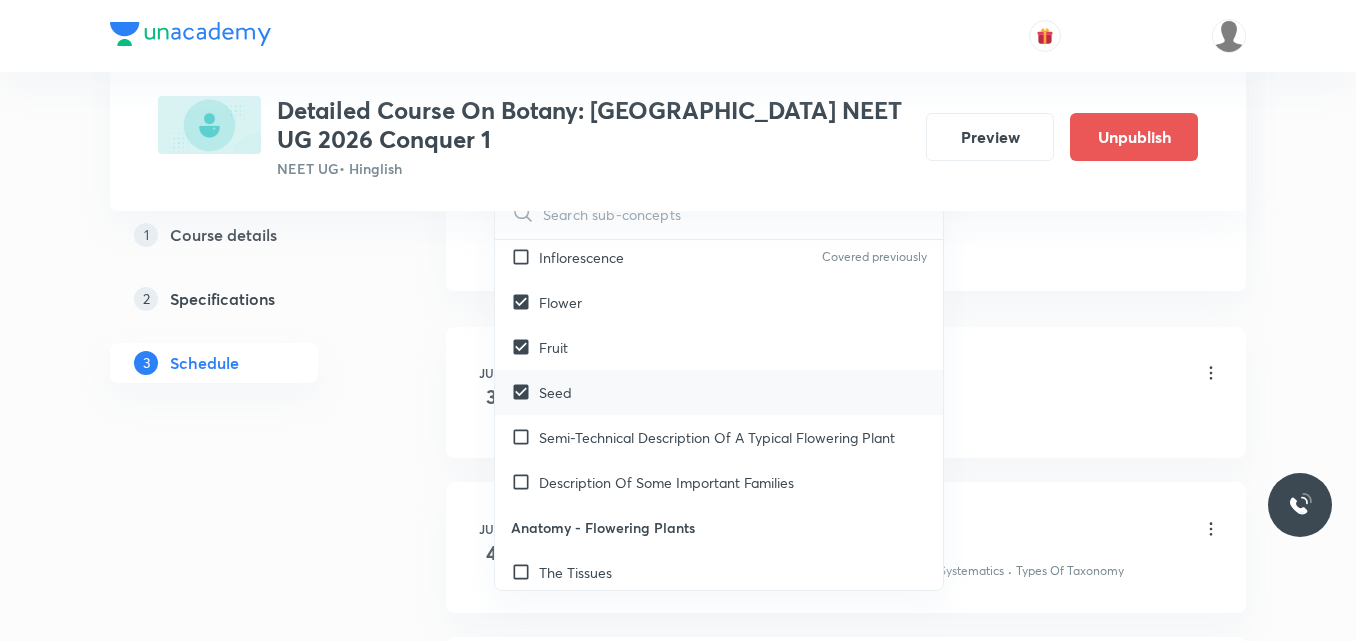 scroll, scrollTop: 1872, scrollLeft: 0, axis: vertical 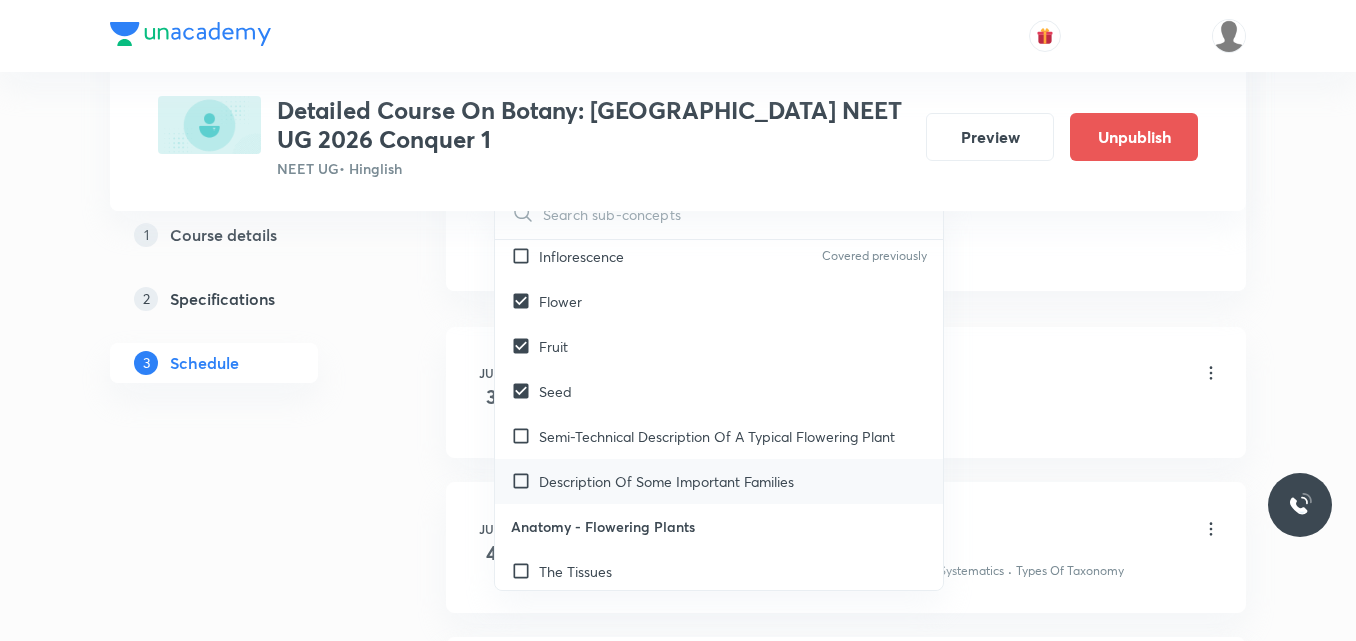 click on "Description Of Some Important Families" at bounding box center (666, 481) 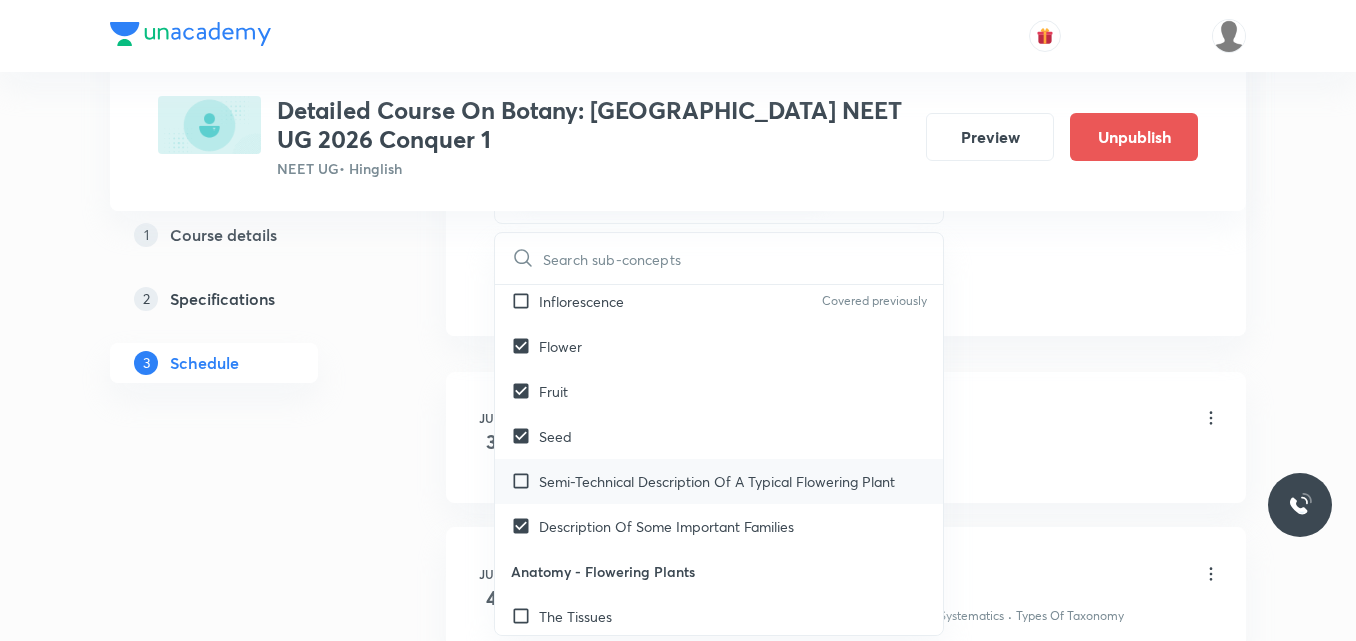 click on "Semi-Technical Description Of A Typical Flowering Plant" at bounding box center (719, 481) 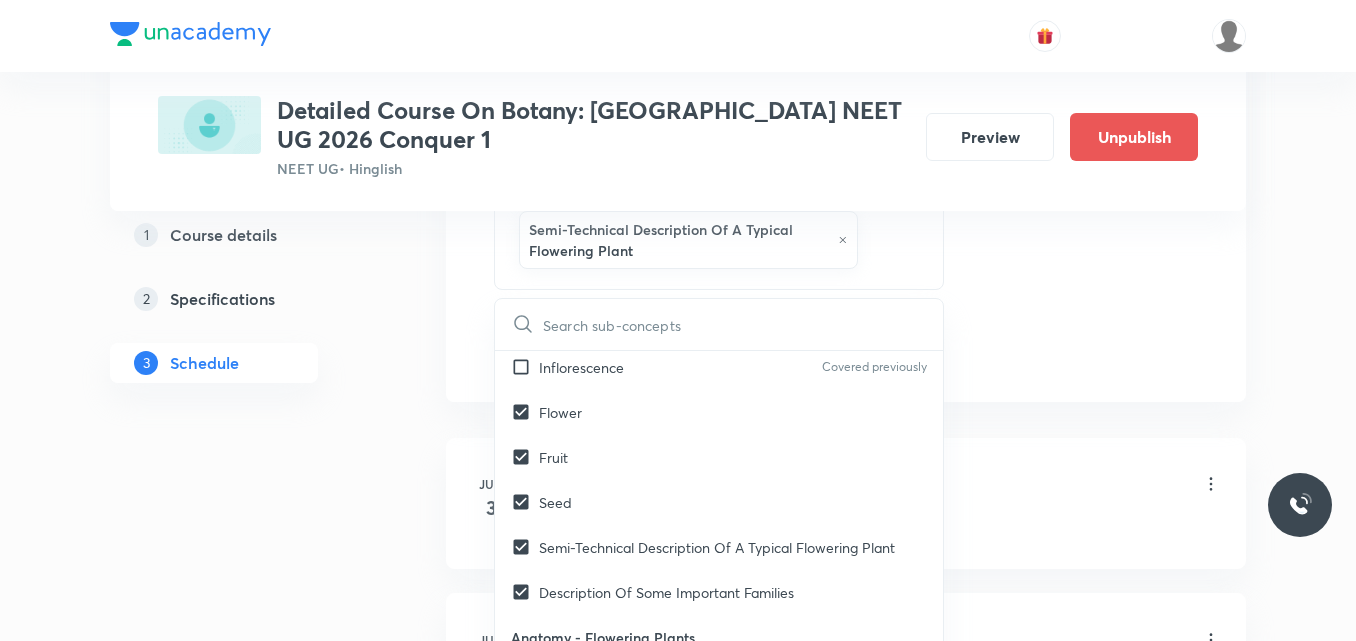 click on "Session  21 Live class Session title 36/99 Session on Biological Classification ​ Schedule for Jul 18, 2025, 10:00 AM ​ Duration (in minutes) 90 ​   Session type Online Offline Room Room-101 Sub-concepts Fruit Flower Seed Description Of Some Important Families Semi-Technical Description Of A Typical Flowering Plant CLEAR ​ Living World What Is Living? Covered previously Diversity In The Living World Covered previously Systematics Covered previously Types Of Taxonomy Covered previously Fundamental Components Of Taxonomy Covered previously Taxonomic Categories Covered previously Taxonomical Aids Covered previously The Three Domains Of Life Covered previously Biological Nomenclature  Covered previously Biological Classification System Of Classification Covered previously Kingdom Monera Kingdom Protista Kingdom Fungi Covered previously Kingdom Plantae Covered previously Kingdom Animalia Covered previously Linchens Covered previously Mycorrhiza Virus Prions Covered previously Viroids Covered previously ER" at bounding box center [846, -167] 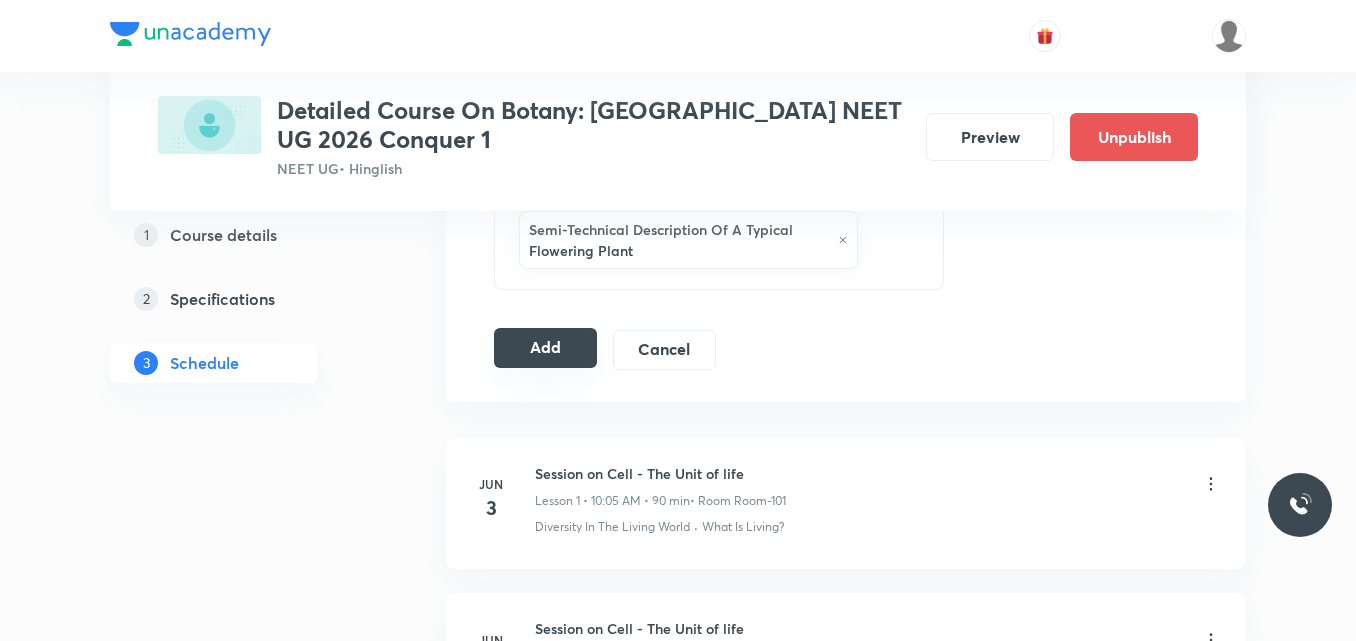 click on "Add" at bounding box center [545, 348] 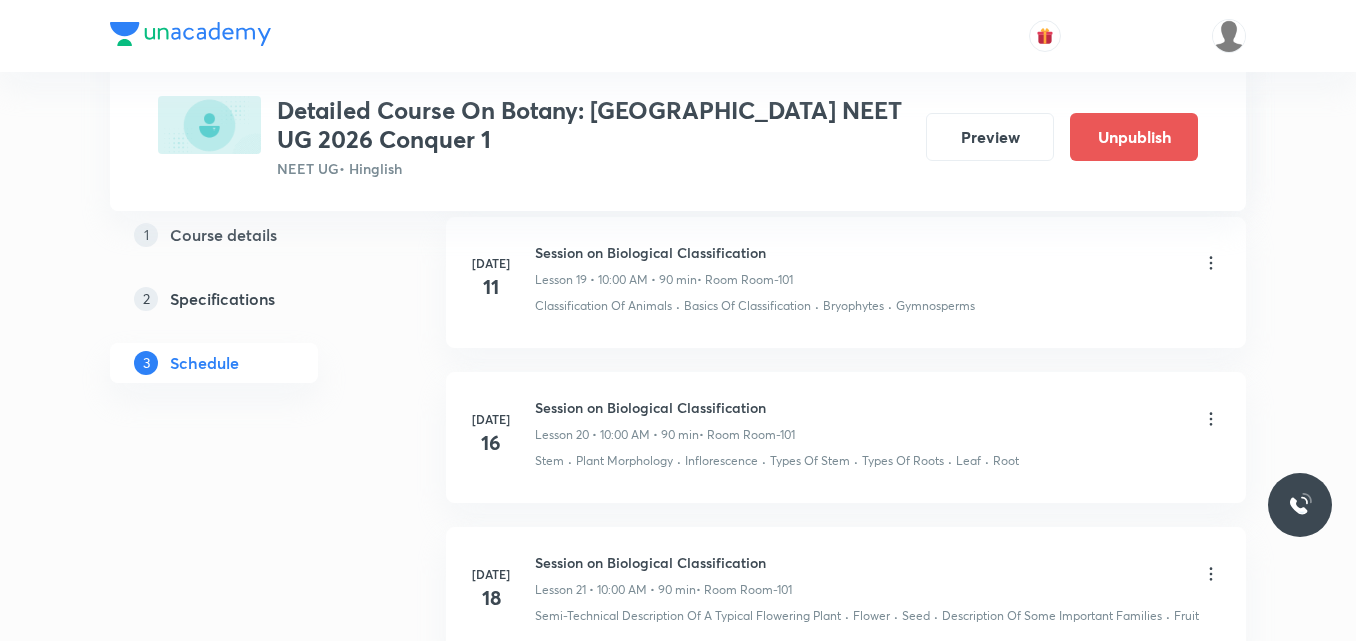 scroll, scrollTop: 3331, scrollLeft: 0, axis: vertical 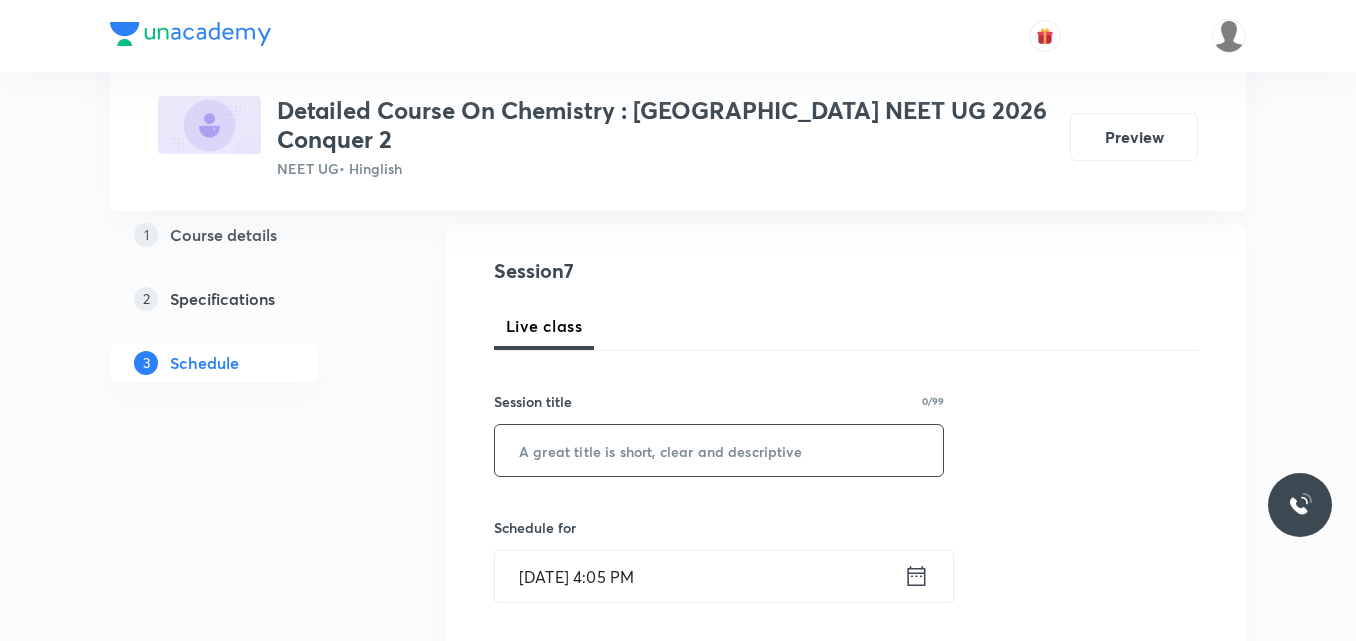 click at bounding box center (719, 450) 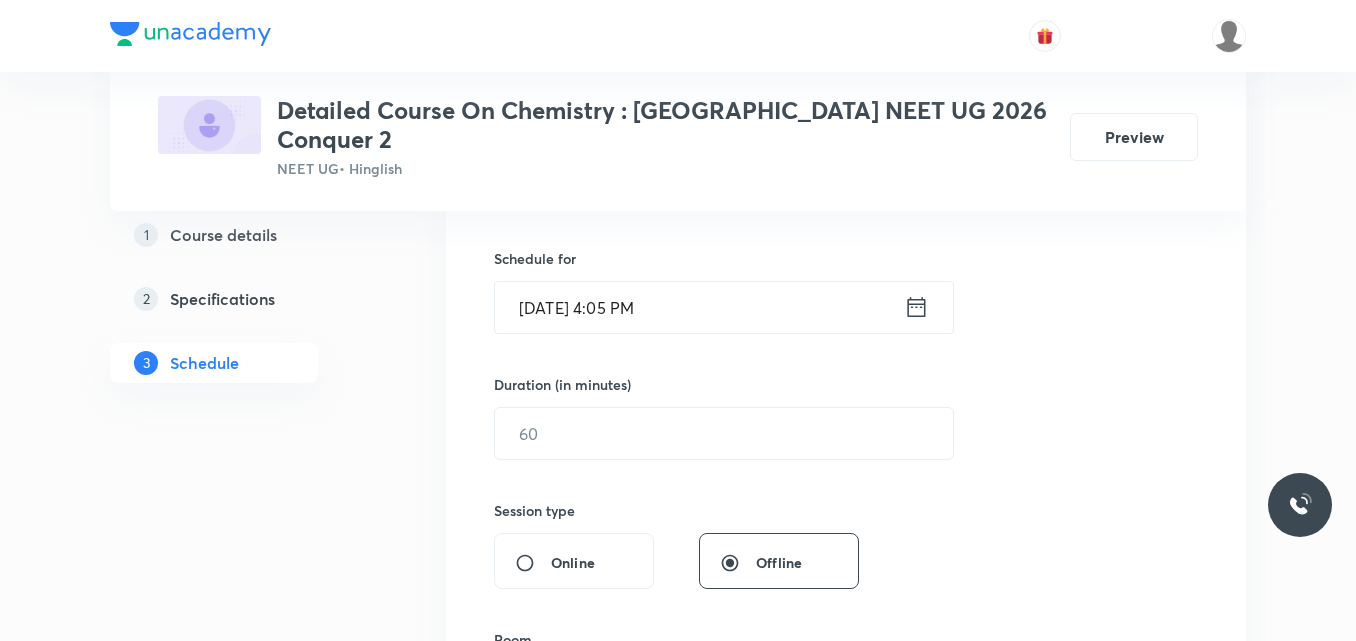scroll, scrollTop: 465, scrollLeft: 0, axis: vertical 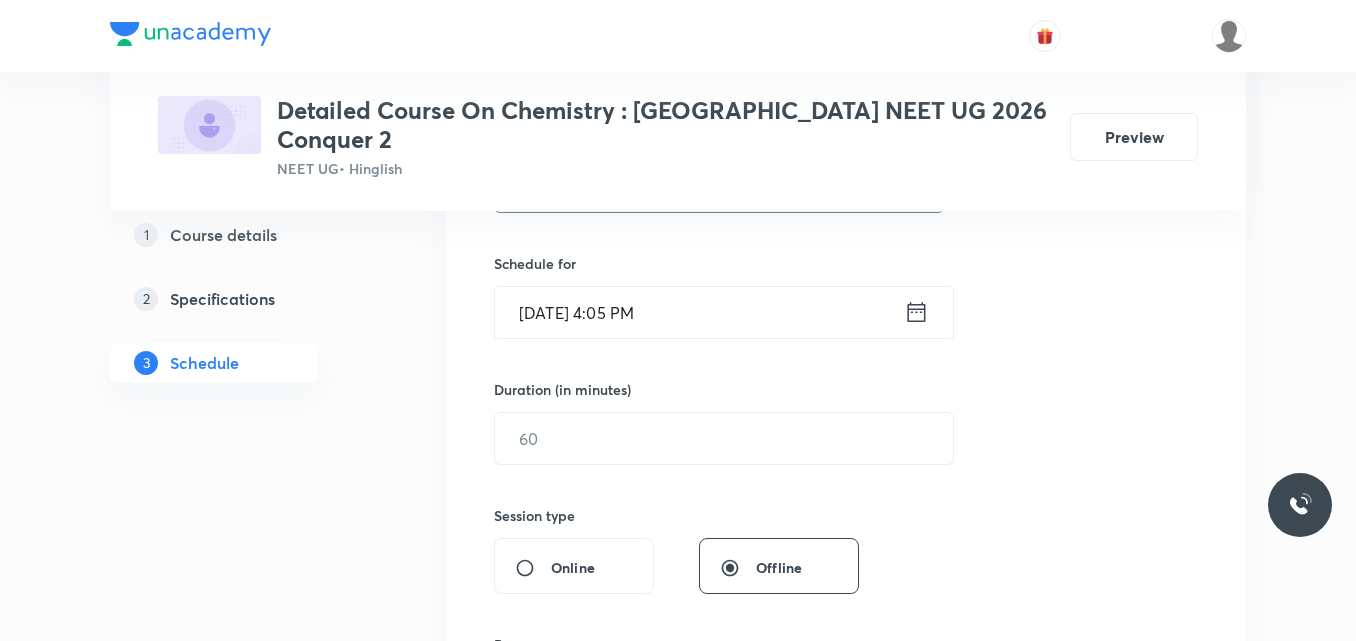 type on "Session on Atomic Structure" 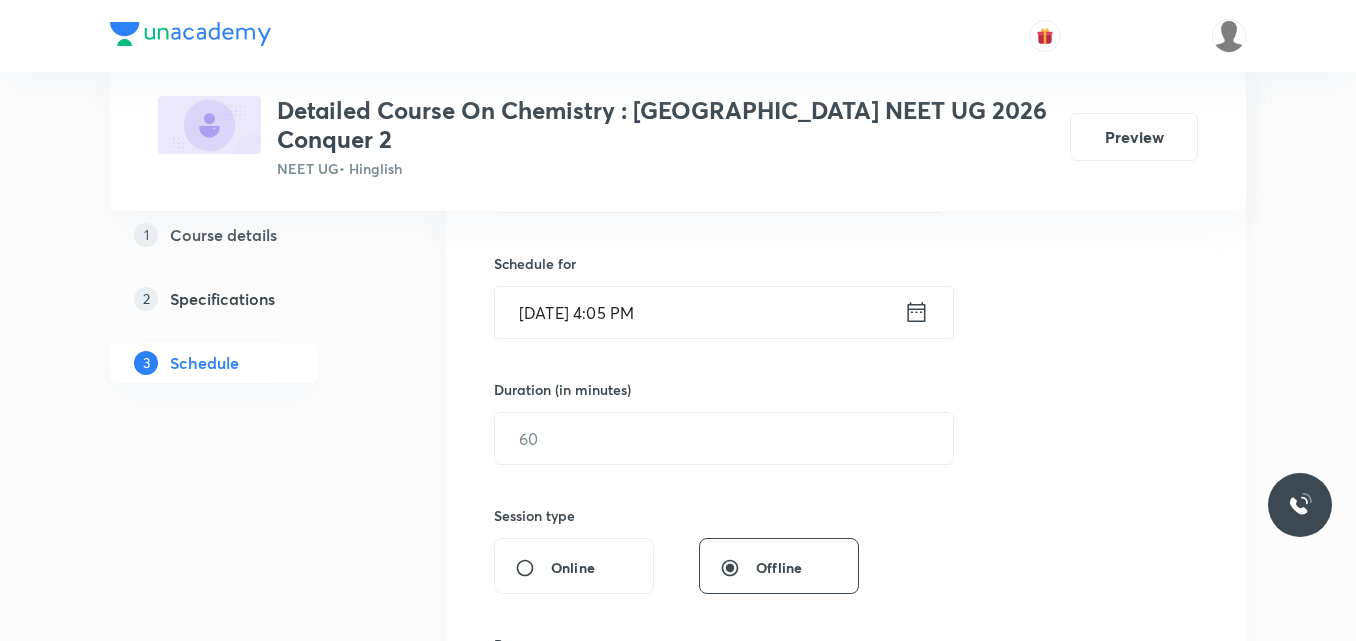 click 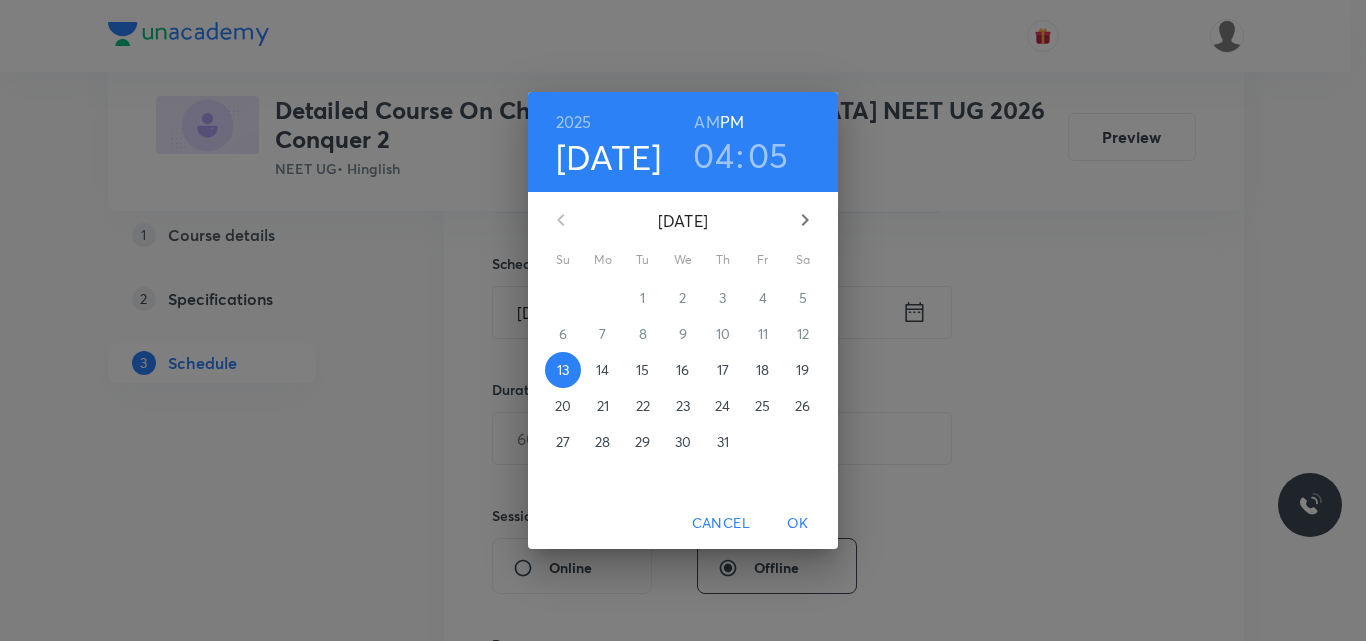 click on "15" at bounding box center [642, 370] 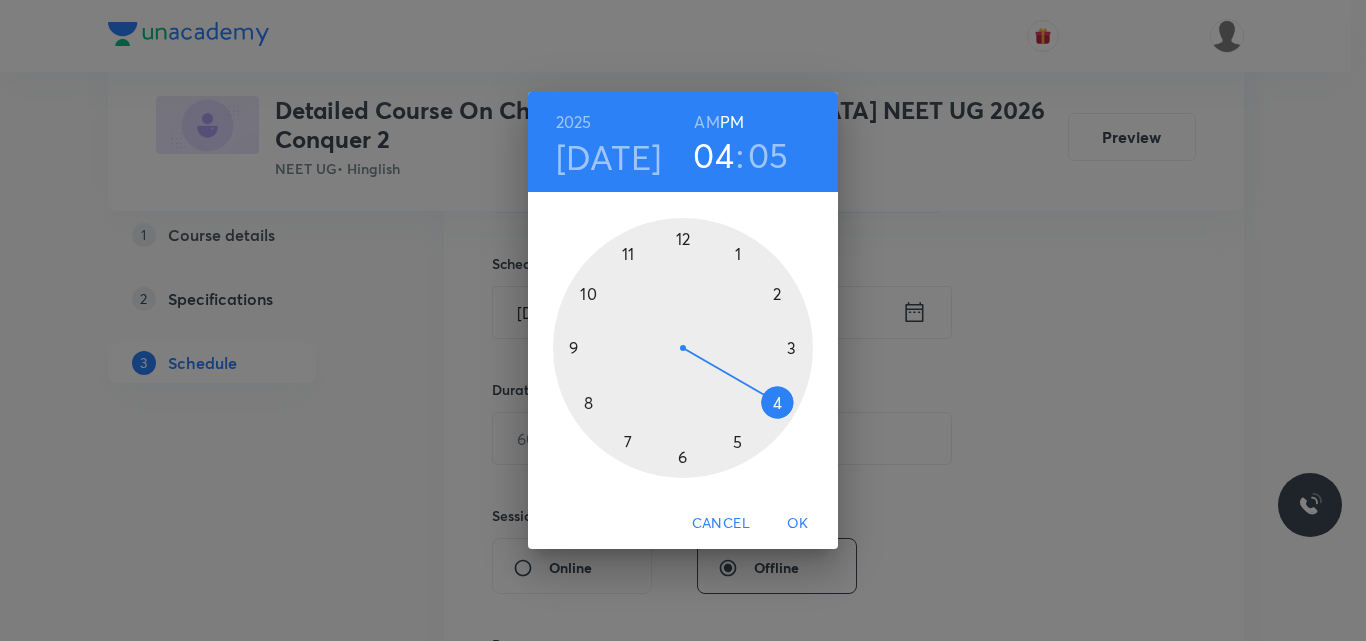 click on "AM" at bounding box center (706, 122) 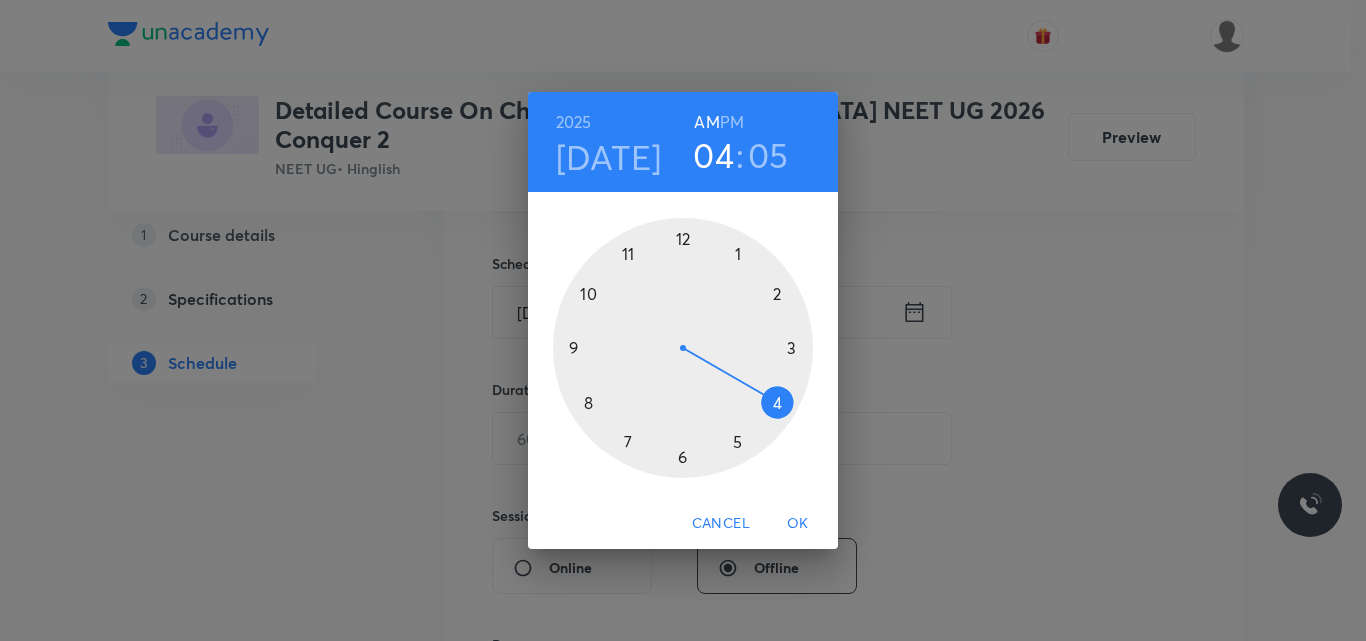 click at bounding box center [683, 348] 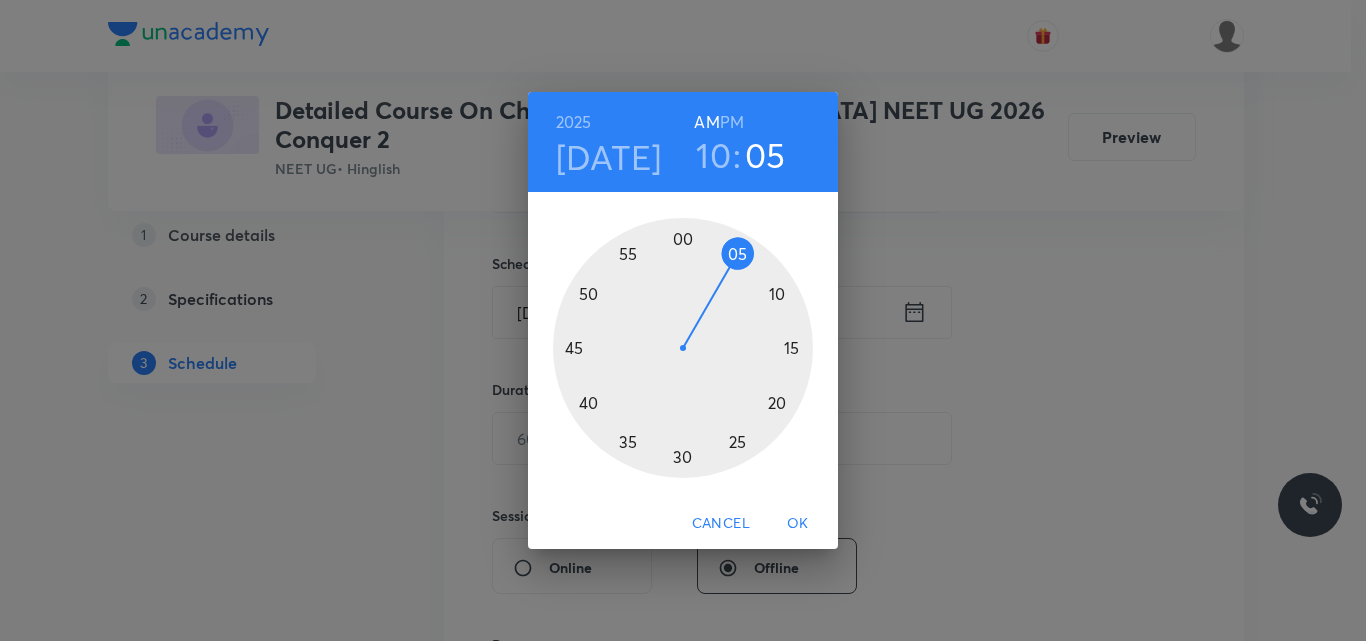 click at bounding box center [683, 348] 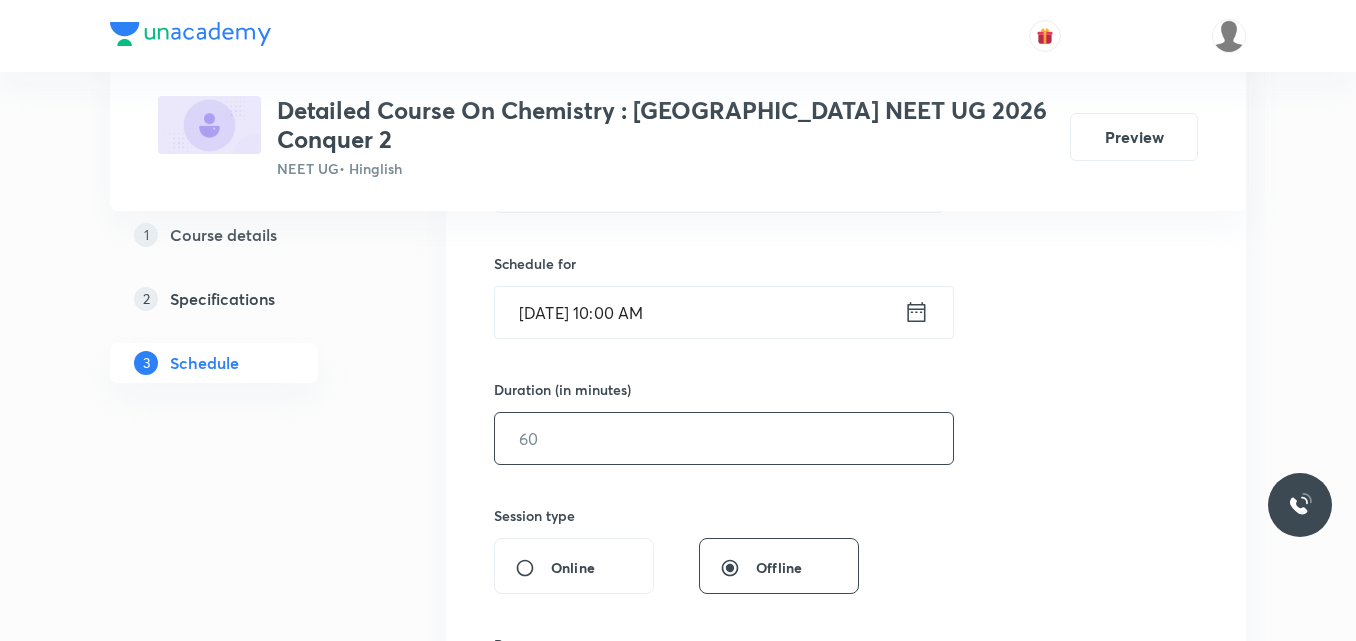 click at bounding box center [724, 438] 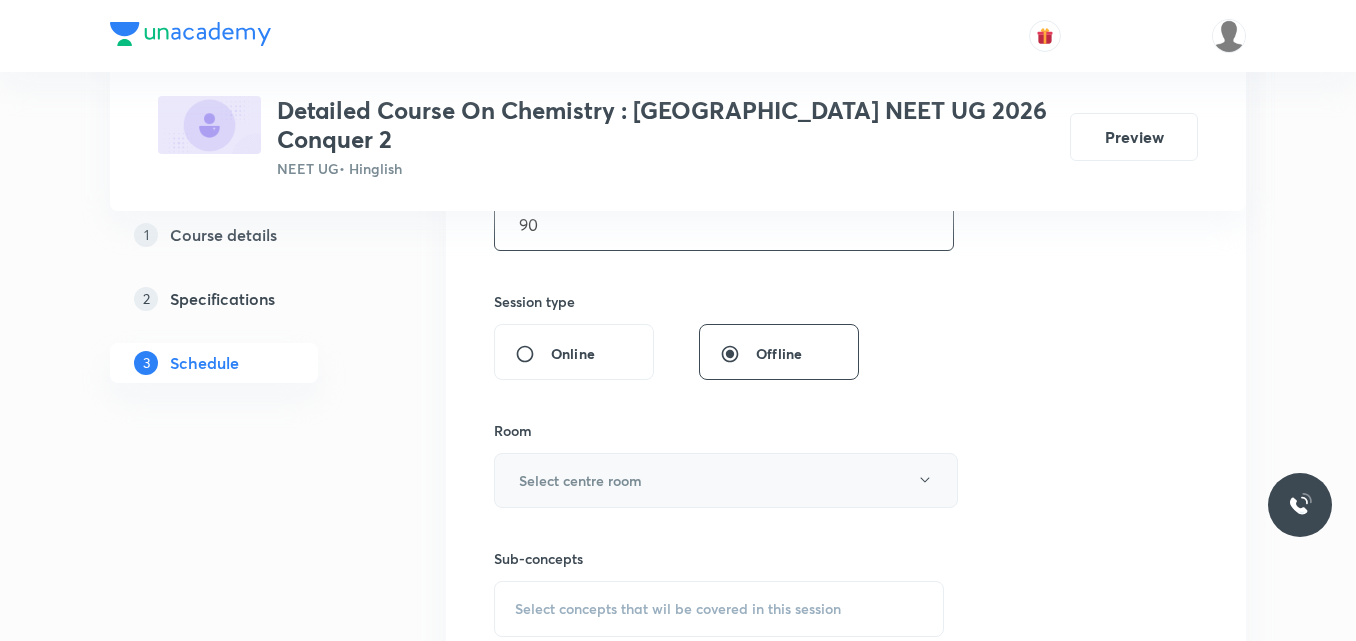 scroll, scrollTop: 680, scrollLeft: 0, axis: vertical 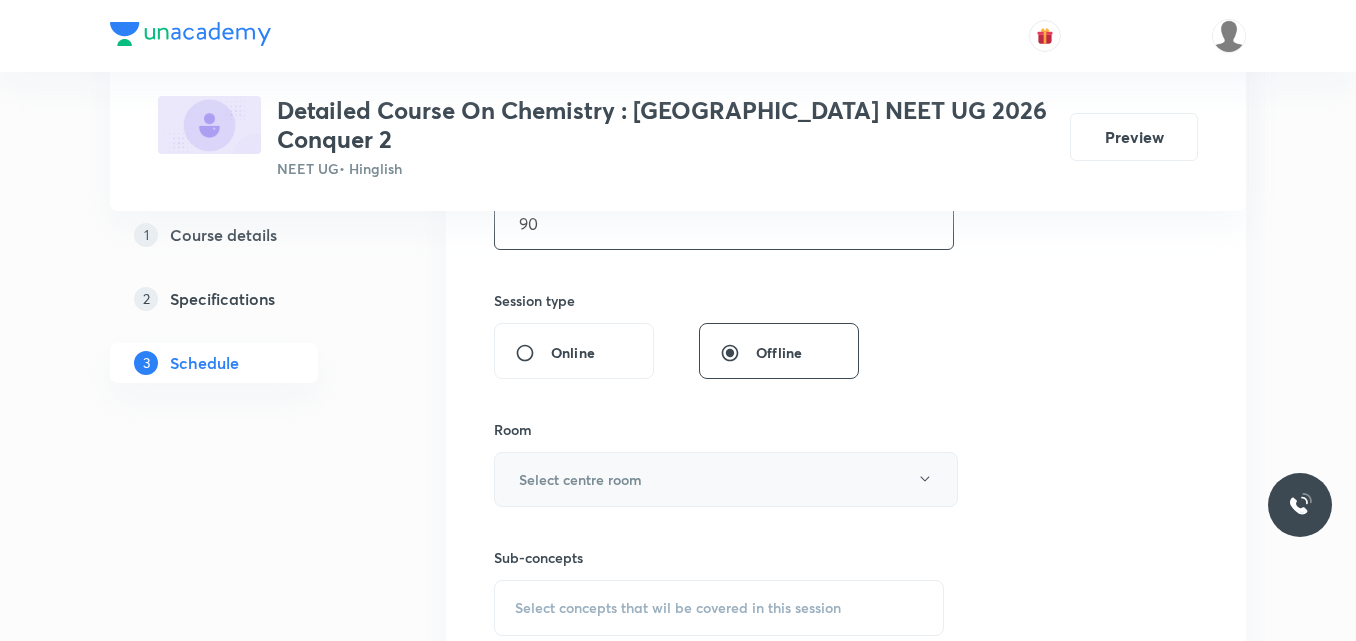 type on "90" 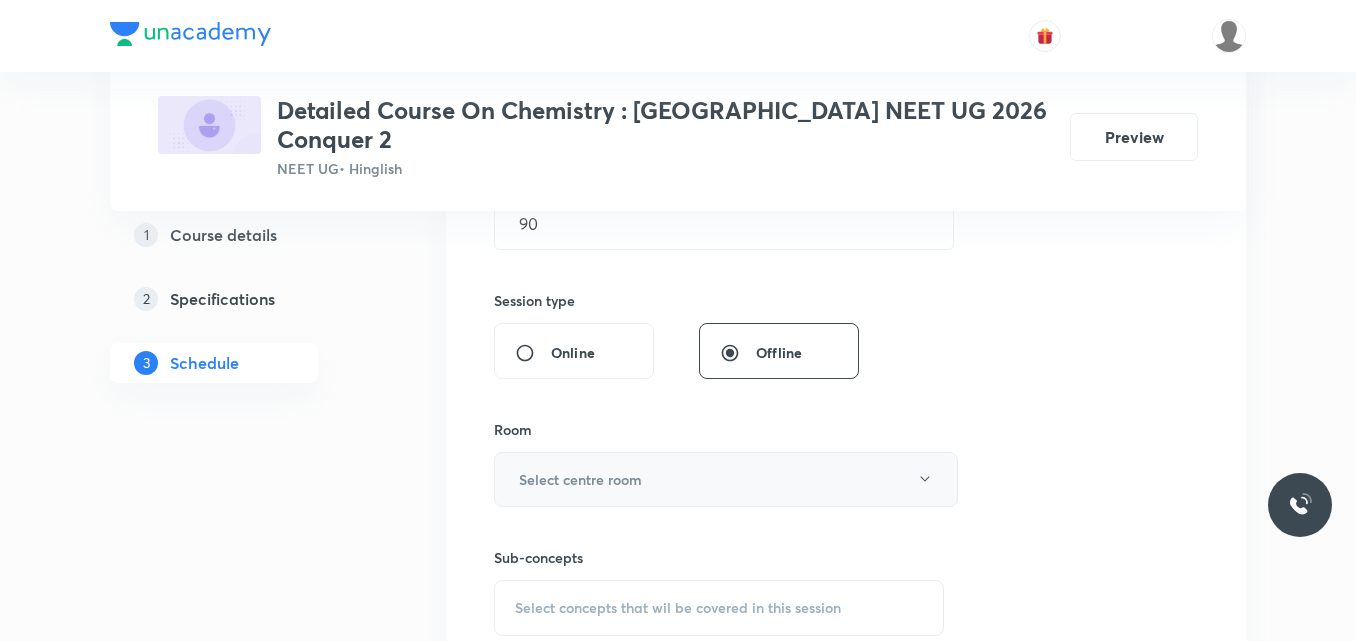 click on "Select centre room" at bounding box center (726, 479) 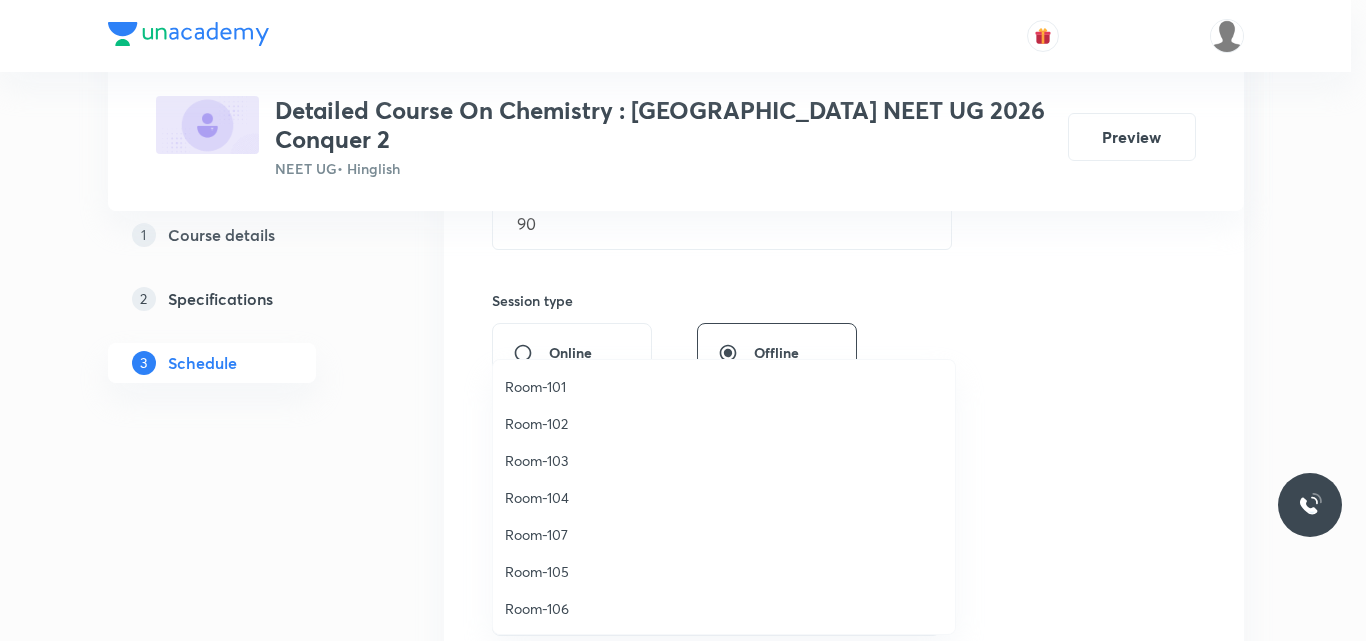 click on "Room-101" at bounding box center [724, 386] 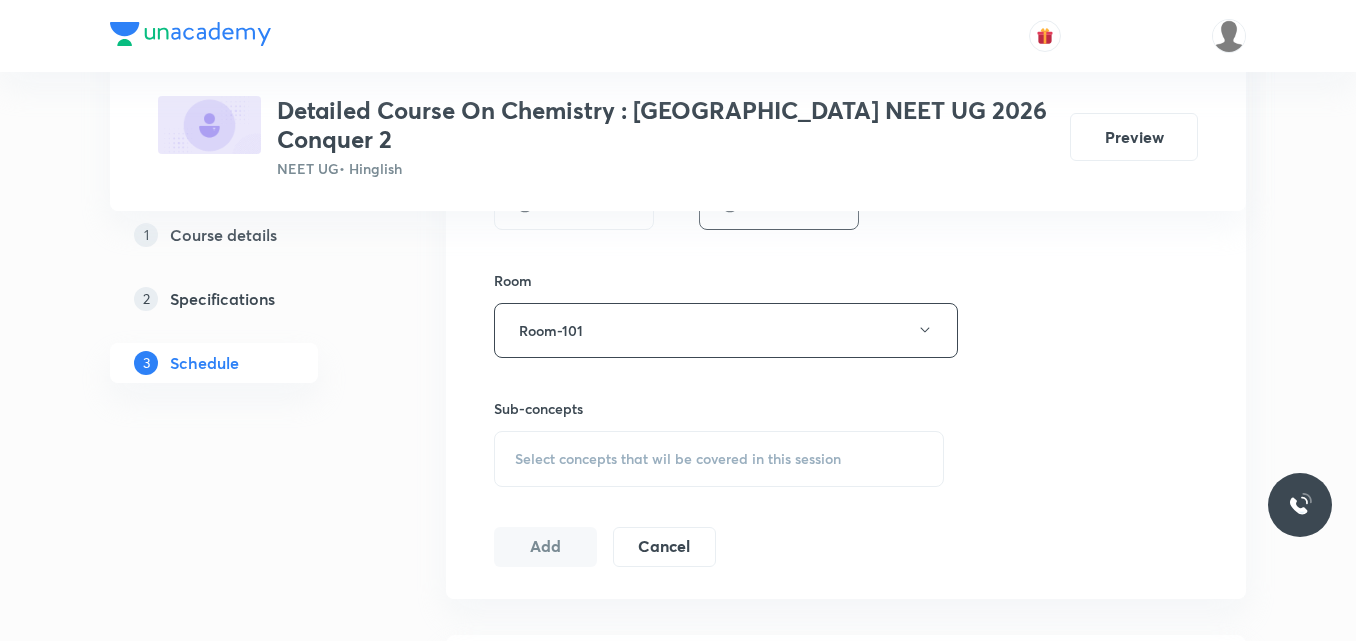 scroll, scrollTop: 830, scrollLeft: 0, axis: vertical 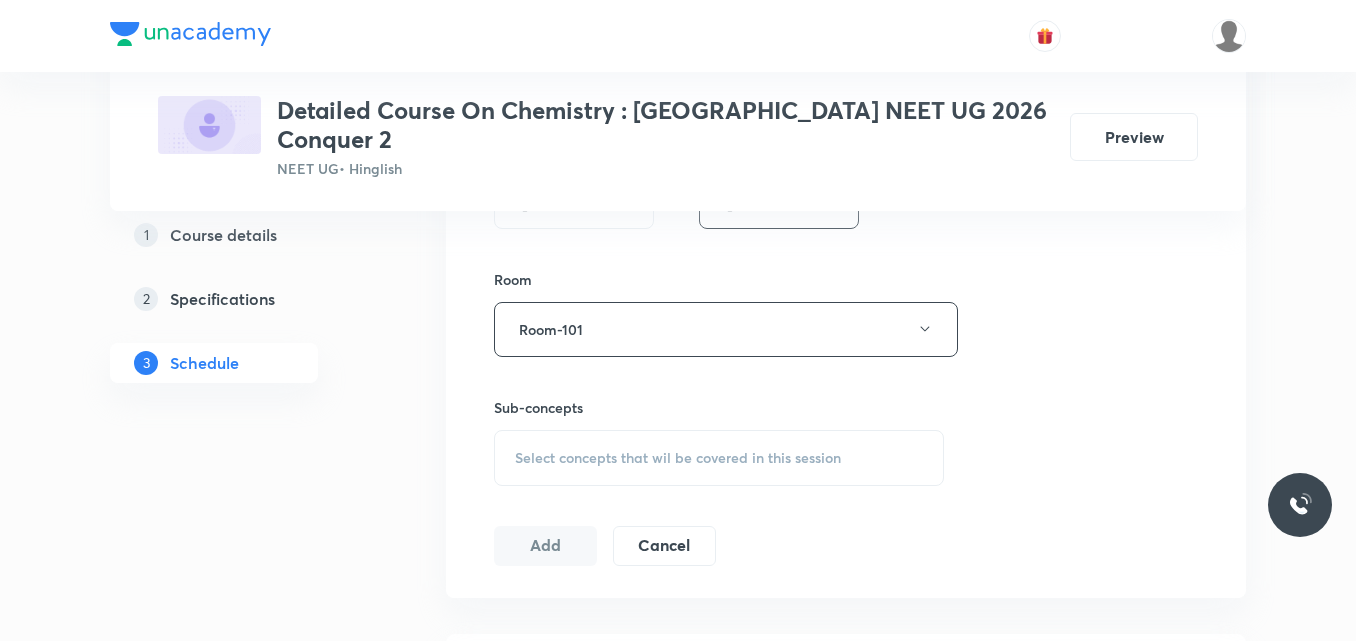 click on "Select concepts that wil be covered in this session" at bounding box center (678, 458) 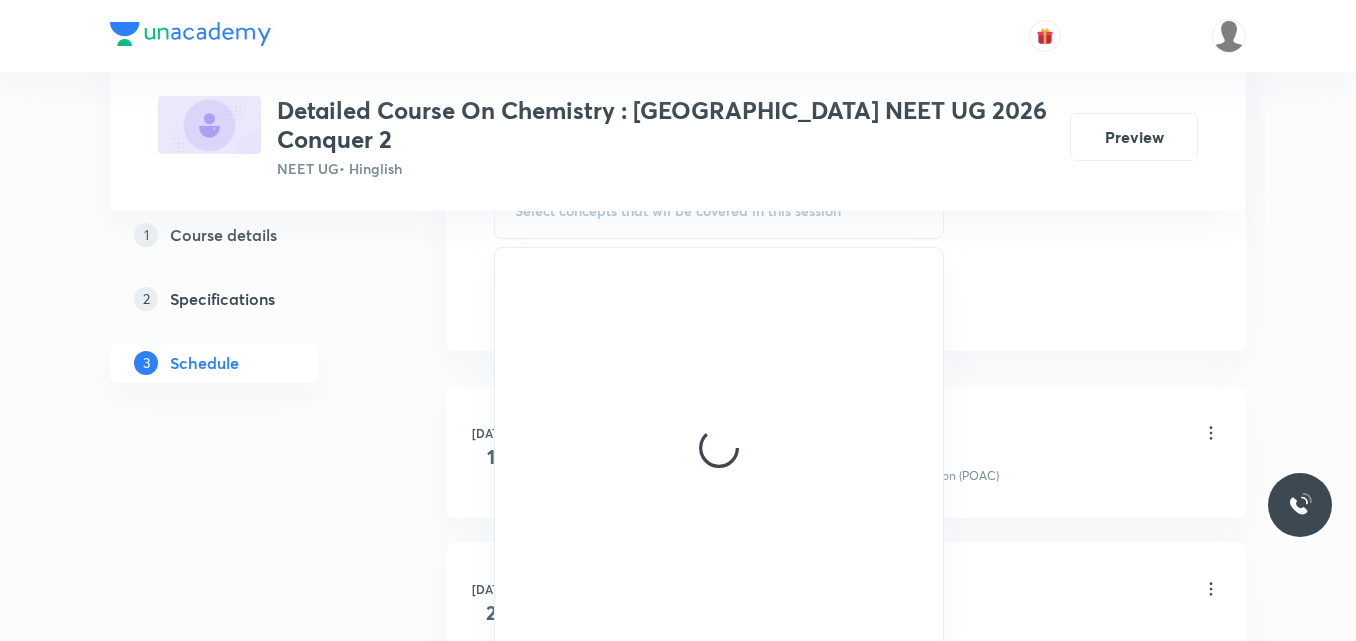 scroll, scrollTop: 1078, scrollLeft: 0, axis: vertical 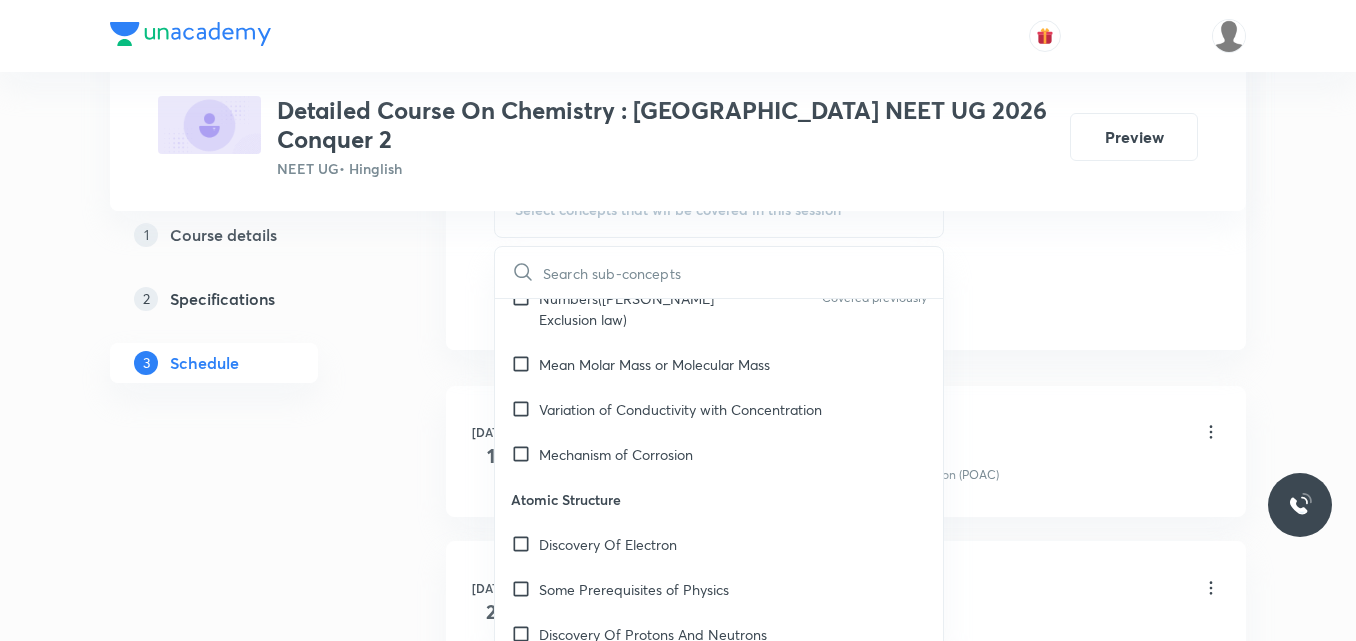 click on "Some Prerequisites of Physics" at bounding box center [634, 589] 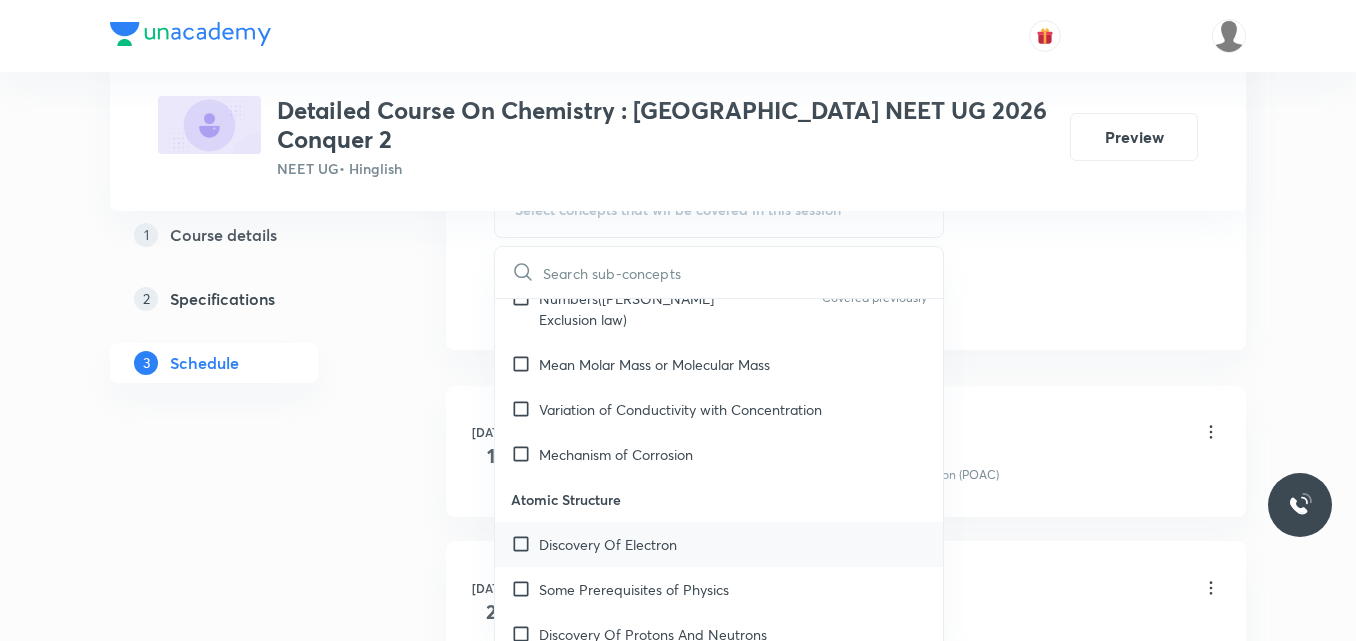checkbox on "true" 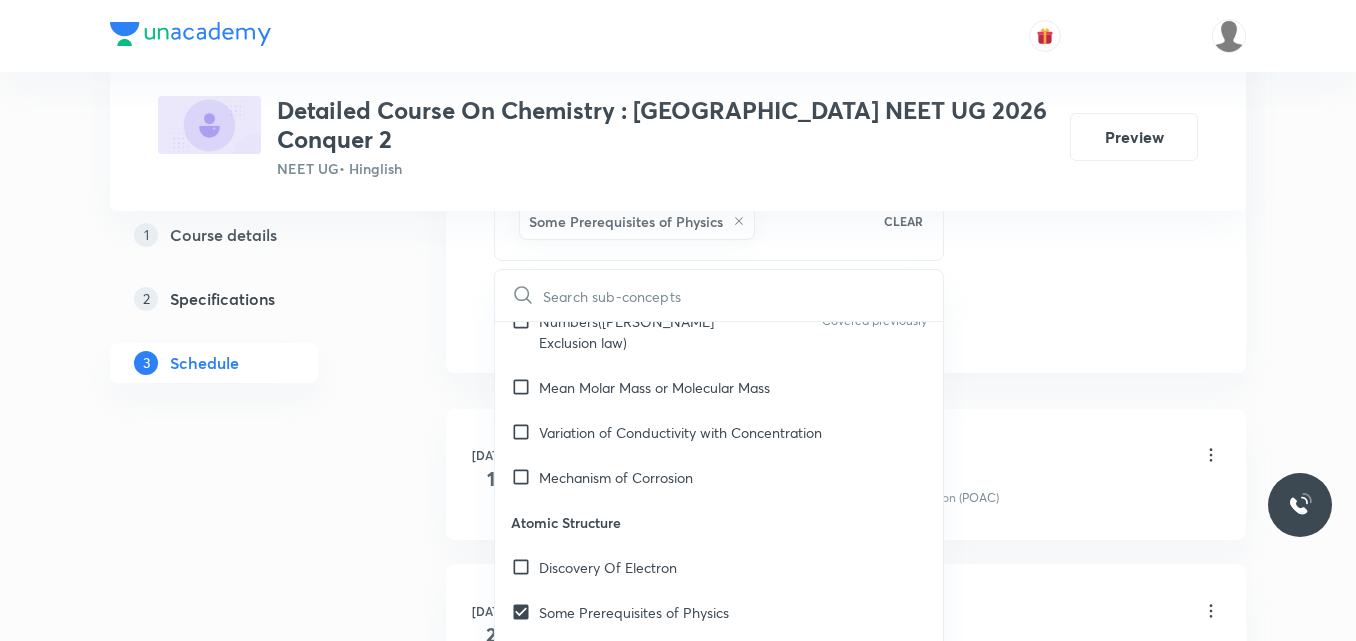 click on "Atomic Structure" at bounding box center [719, 522] 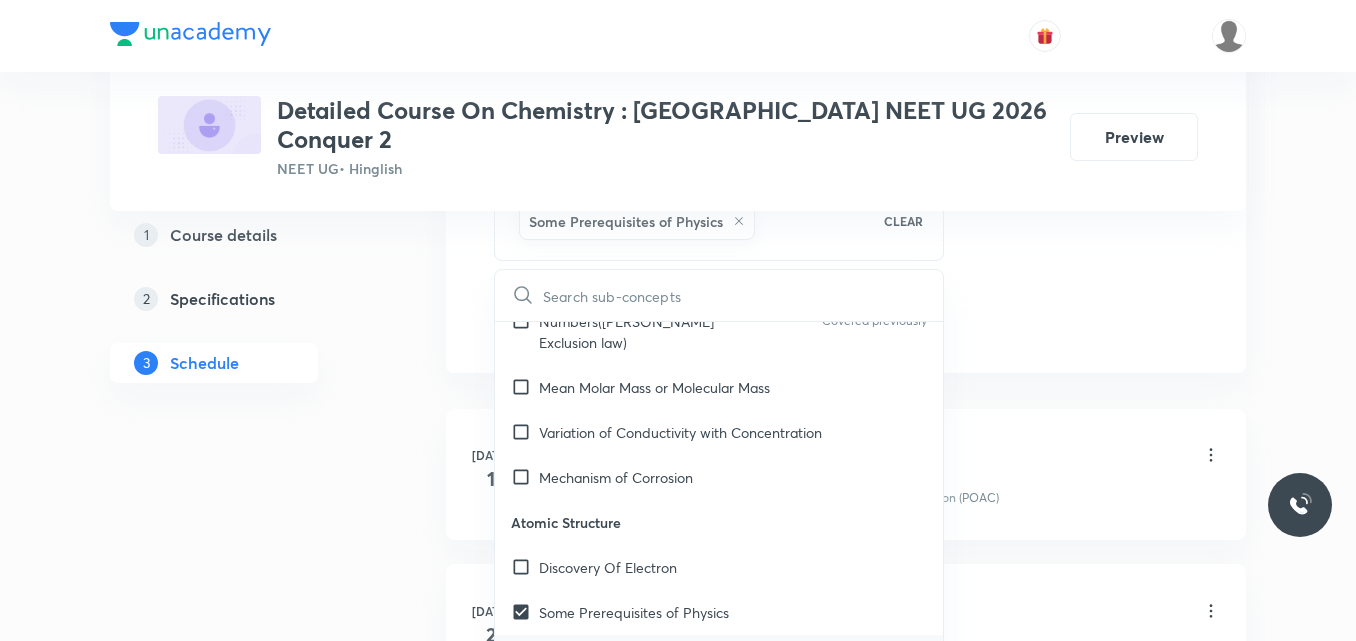 click at bounding box center [525, 657] 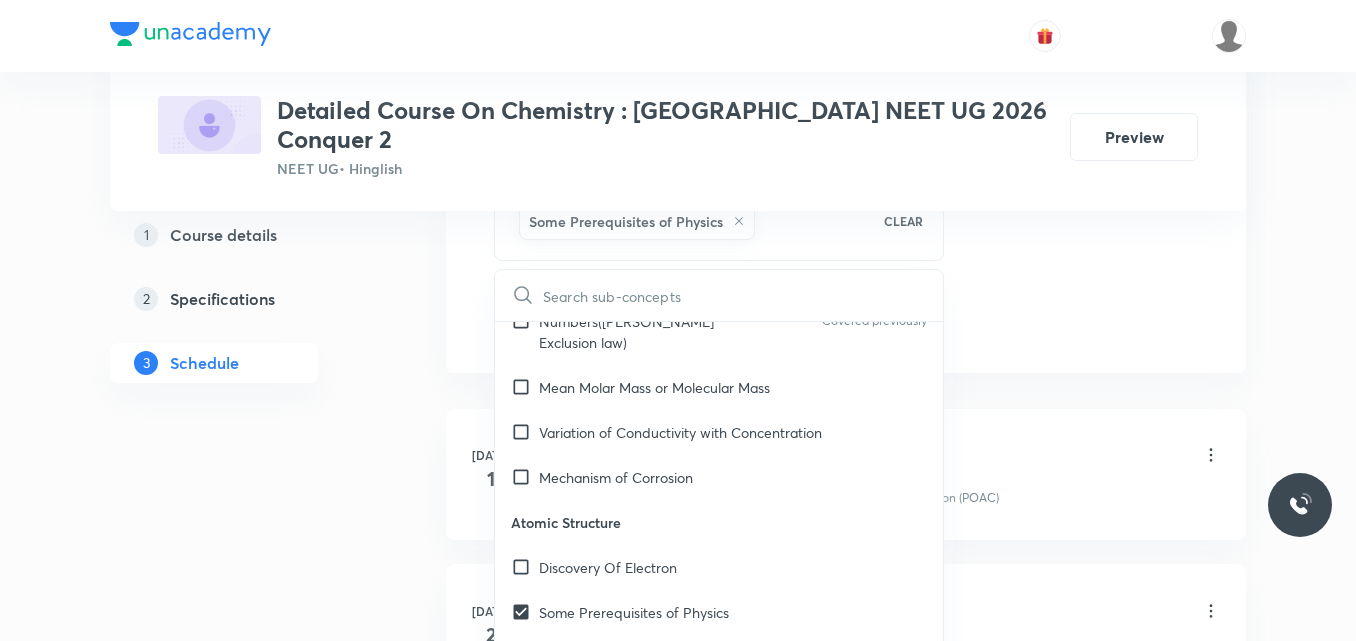 checkbox on "true" 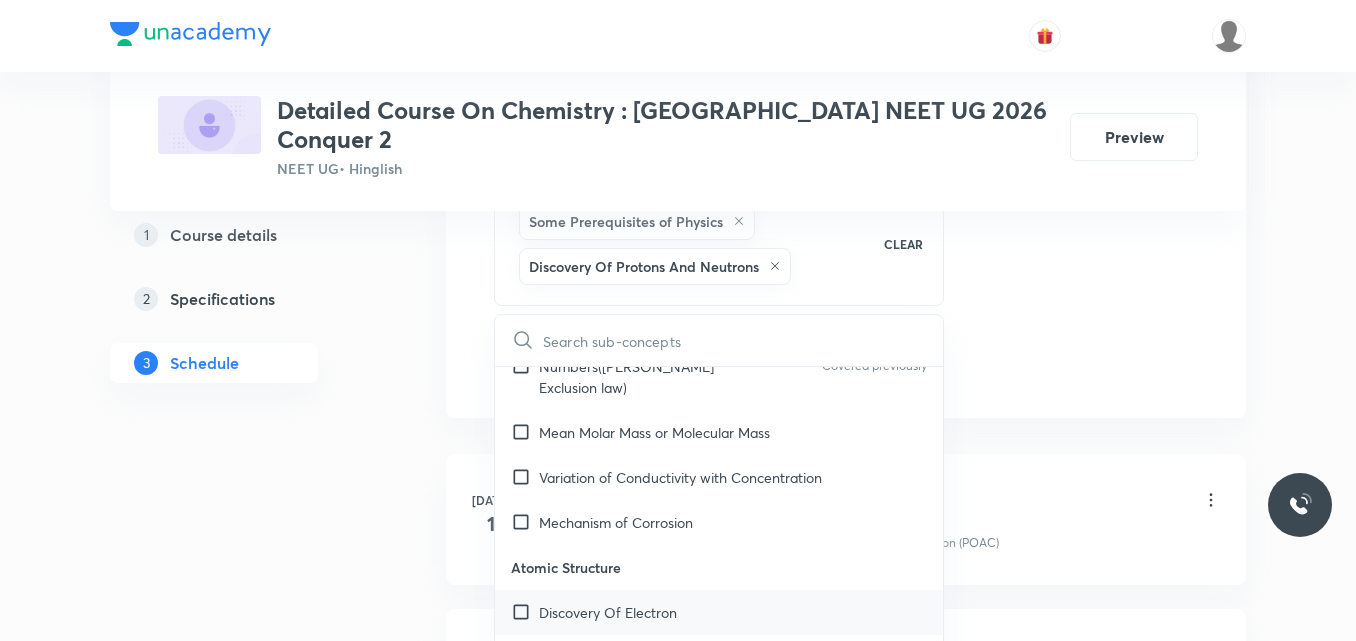 click at bounding box center [525, 612] 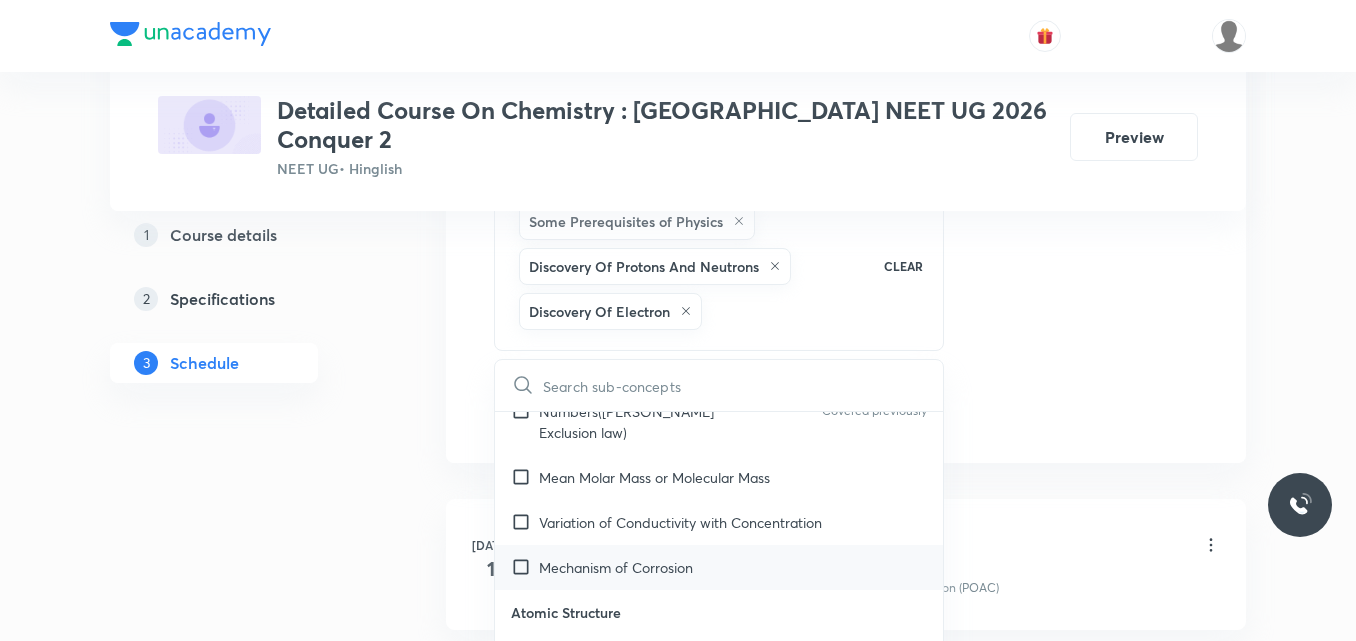 click on "Mechanism of Corrosion" at bounding box center [616, 567] 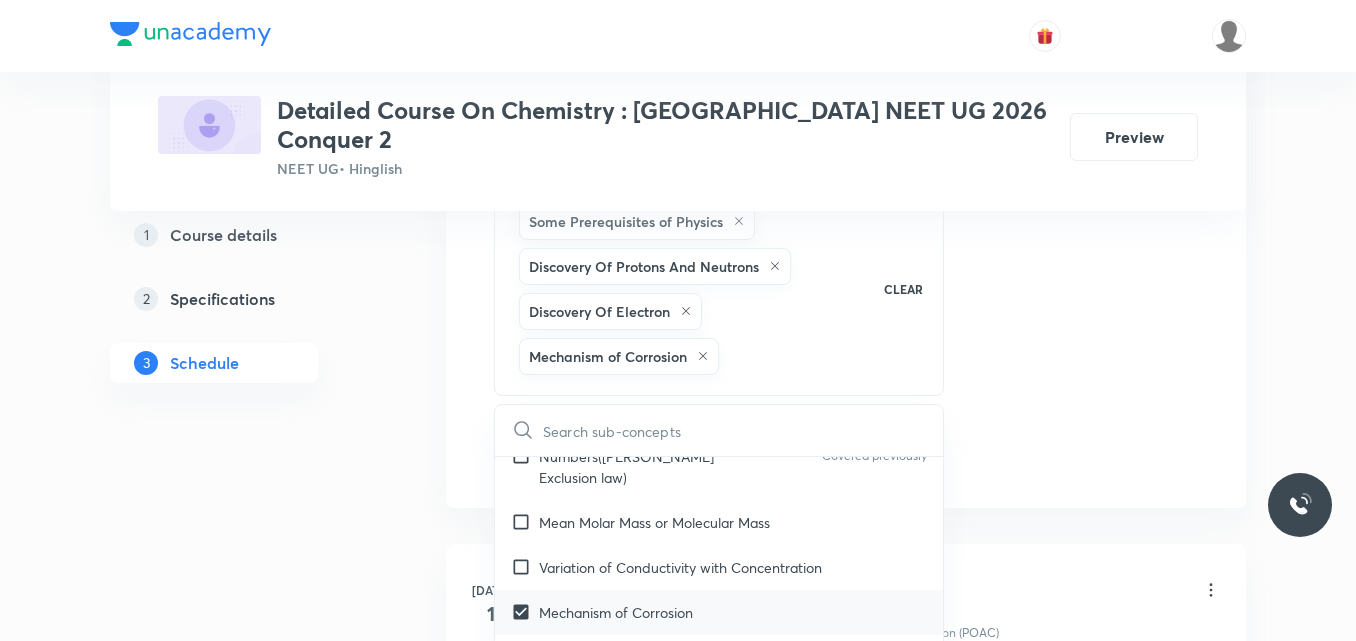 click on "Variation of Conductivity with Concentration" at bounding box center [680, 567] 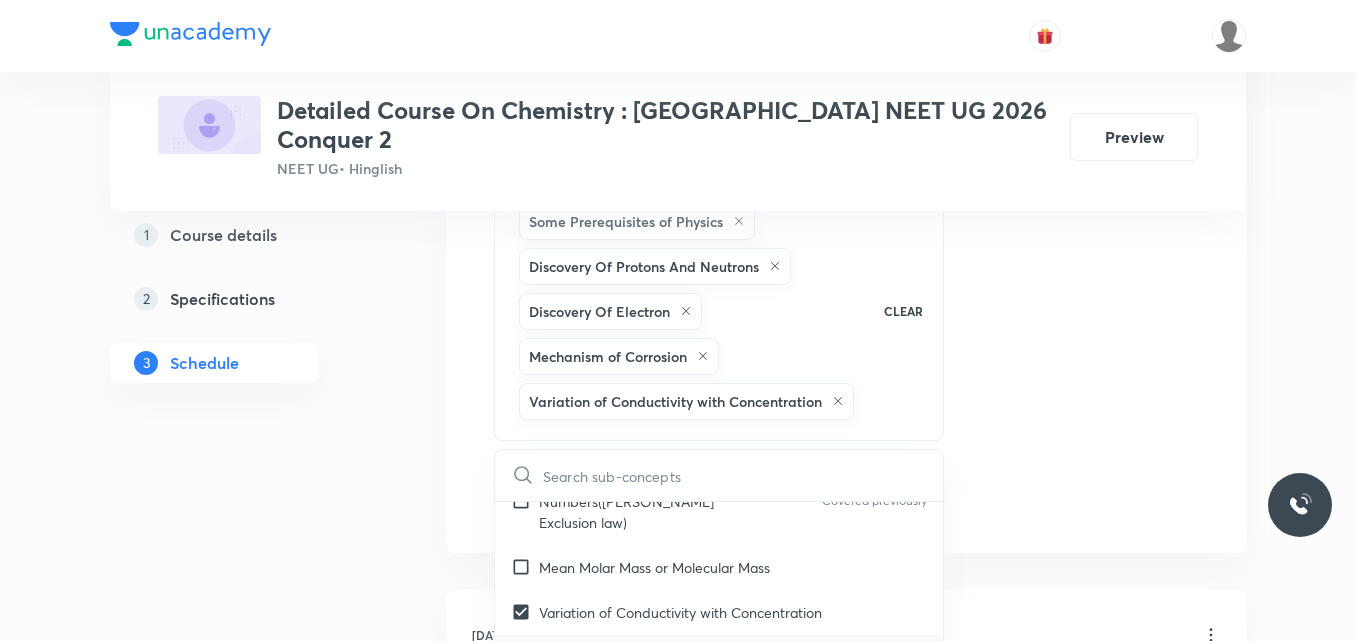 click on "Mean Molar Mass or Molecular Mass" at bounding box center (654, 567) 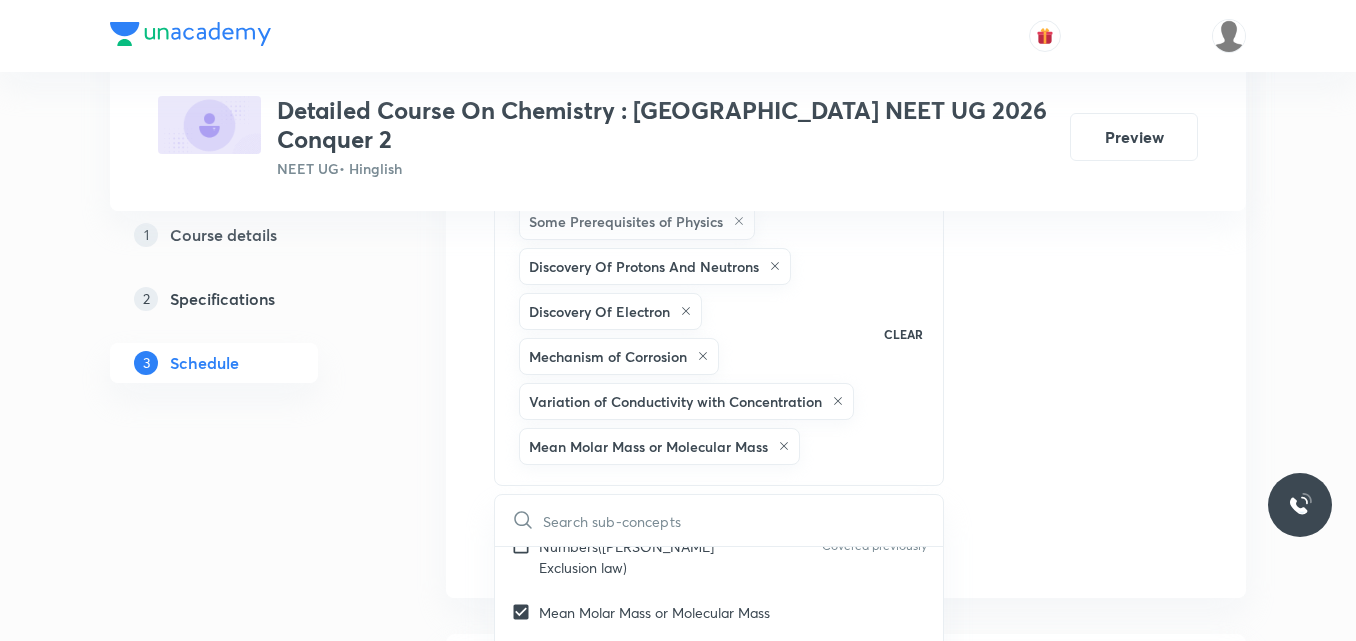click on "Session  7 Live class Session title 27/99 Session on Atomic Structure ​ Schedule for Jul 15, 2025, 10:00 AM ​ Duration (in minutes) 90 ​   Session type Online Offline Room Room-101 Sub-concepts Some Prerequisites of Physics Discovery Of Protons And Neutrons Discovery Of Electron Mechanism of Corrosion Variation of Conductivity with Concentration Mean Molar Mass or Molecular Mass CLEAR ​ General Topics & Mole Concept Basic Concepts Covered previously Mole – Basic Introduction Percentage Composition Covered previously Stoichiometry Covered previously Principle of Atom Conservation (POAC) Covered previously Relation between Stoichiometric Quantities Covered previously Application of Mole Concept: Gravimetric Analysis Covered previously Electronic Configuration Of Atoms (Hund's rule) Covered previously  Quantum Numbers (Magnetic Quantum no.) Covered previously Quantum Numbers(Pauli's Exclusion law) Covered previously Mean Molar Mass or Molecular Mass Variation of Conductivity with Concentration Spectrum" at bounding box center [846, -28] 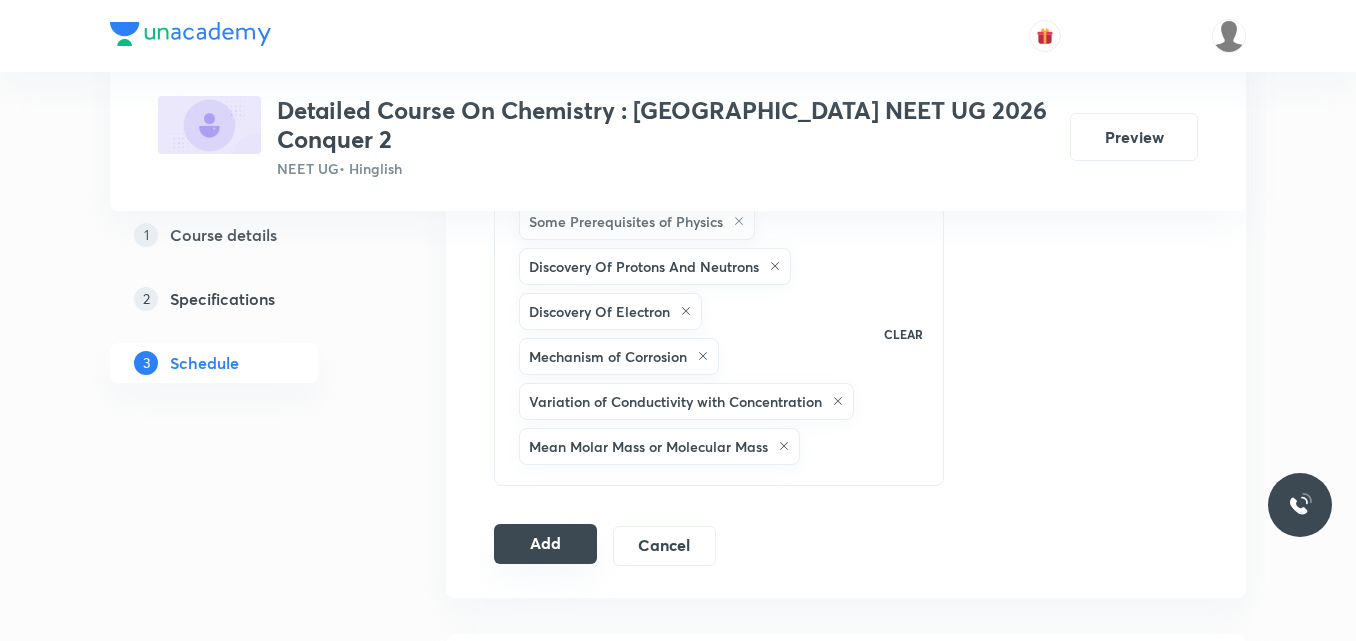 click on "Add" at bounding box center (545, 544) 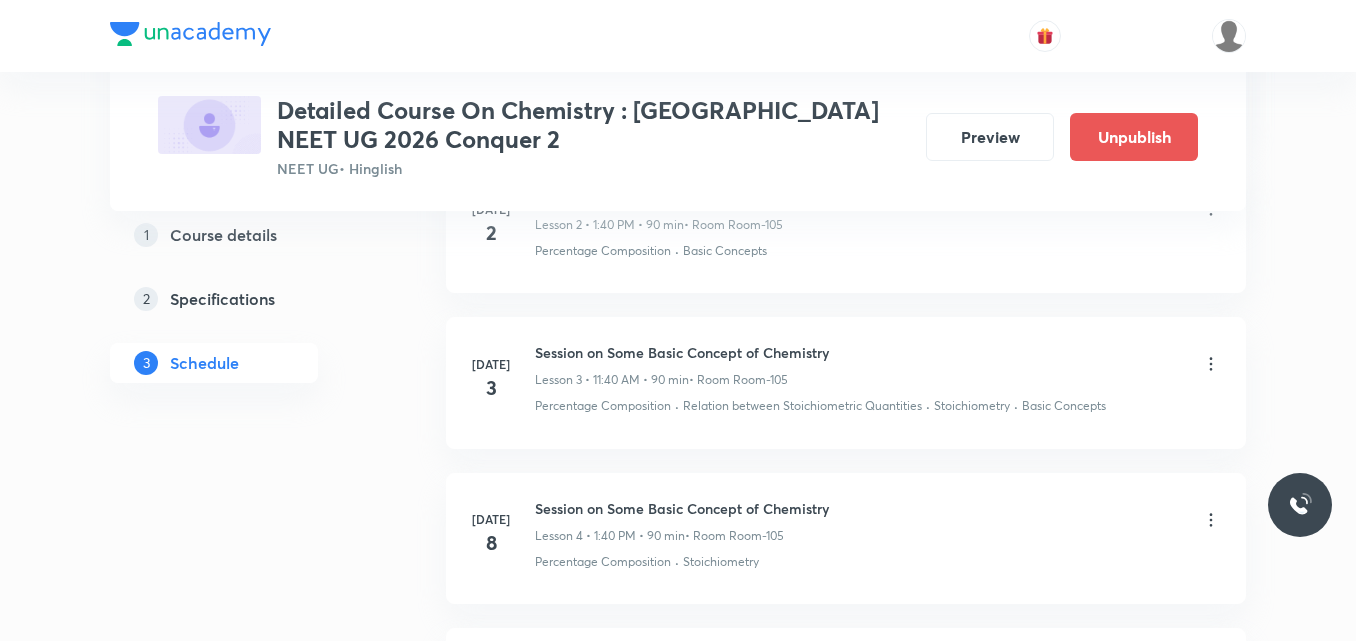 scroll, scrollTop: 1211, scrollLeft: 0, axis: vertical 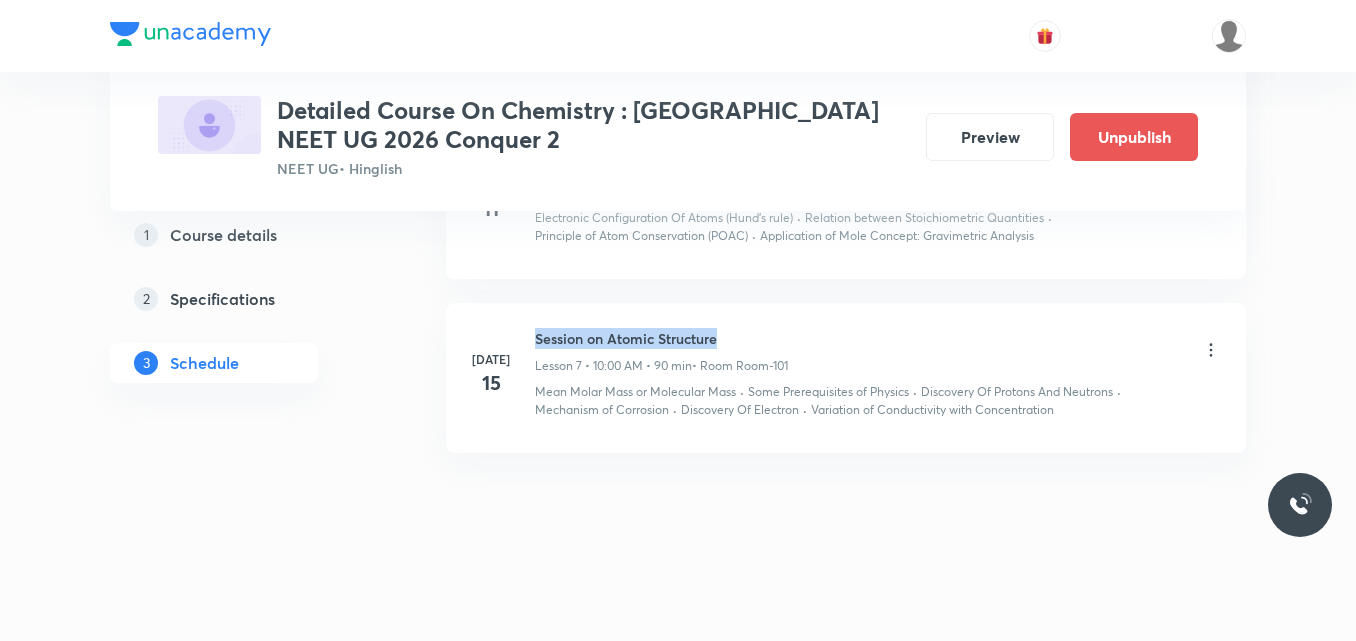 drag, startPoint x: 535, startPoint y: 335, endPoint x: 752, endPoint y: 318, distance: 217.66489 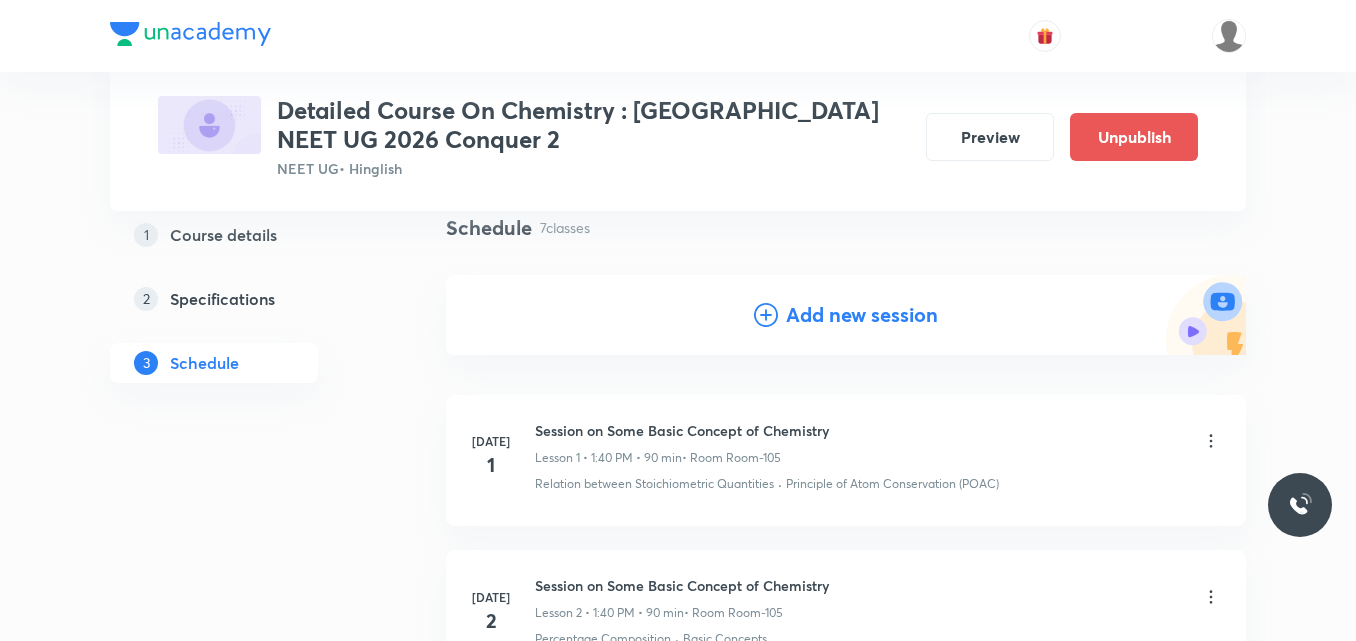 scroll, scrollTop: 0, scrollLeft: 0, axis: both 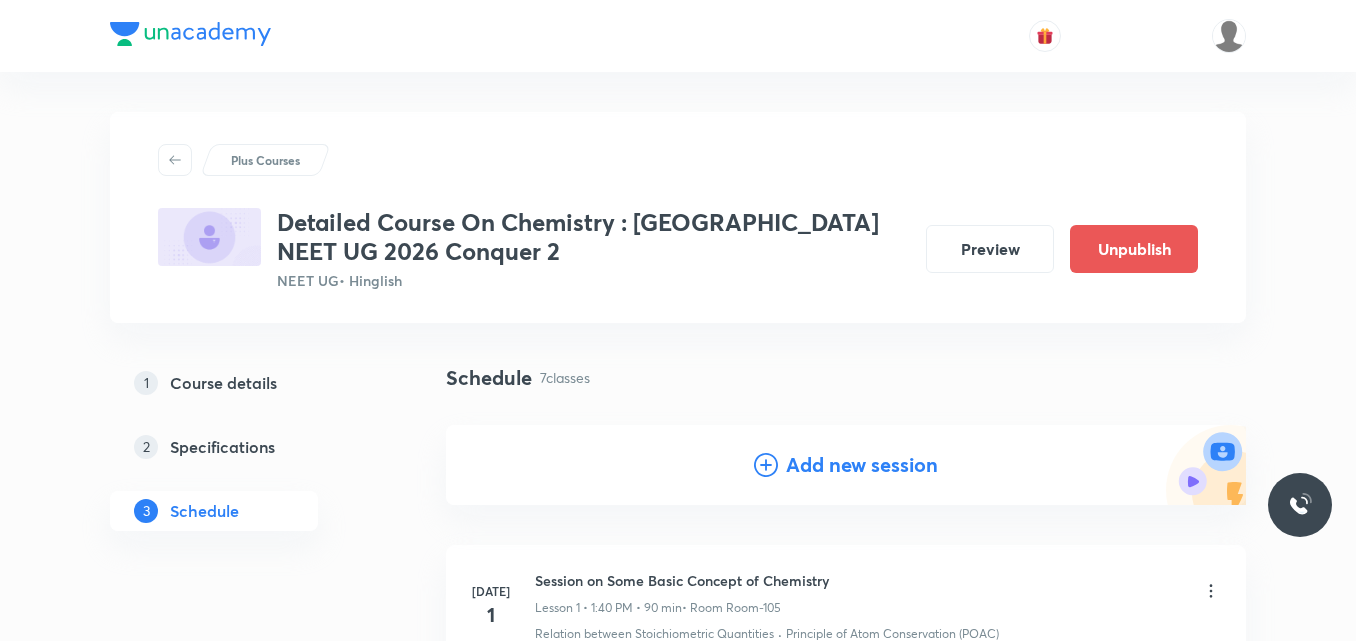 click 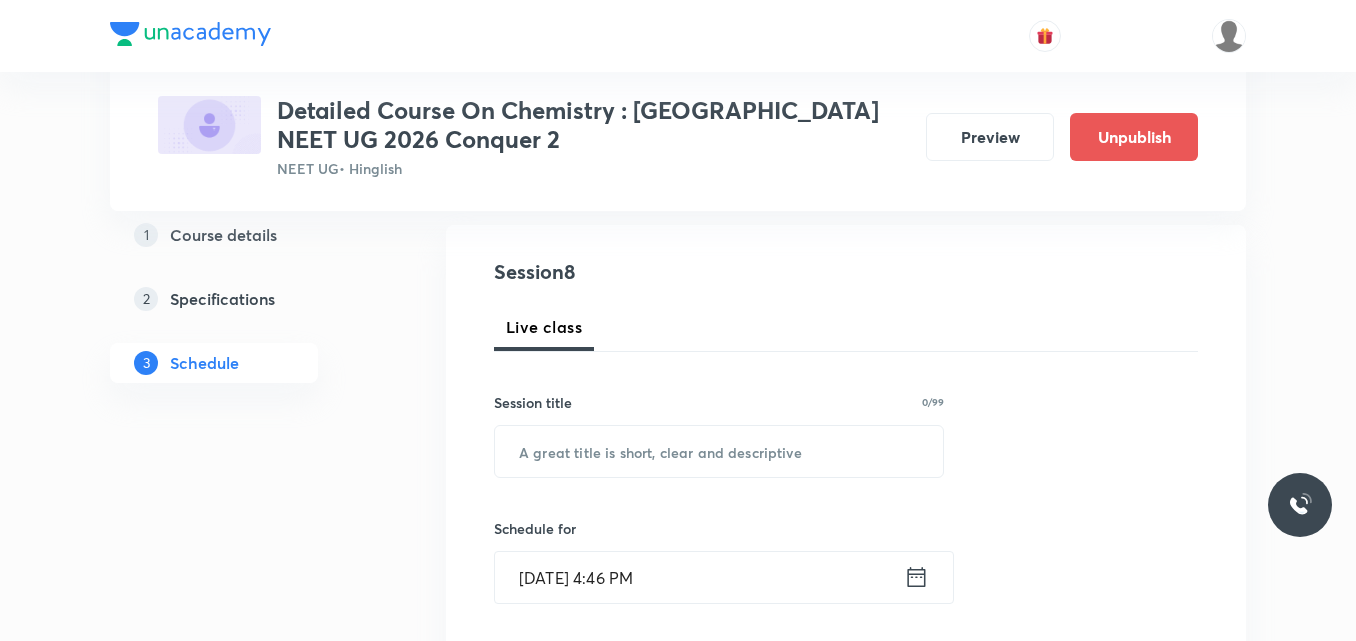 scroll, scrollTop: 202, scrollLeft: 0, axis: vertical 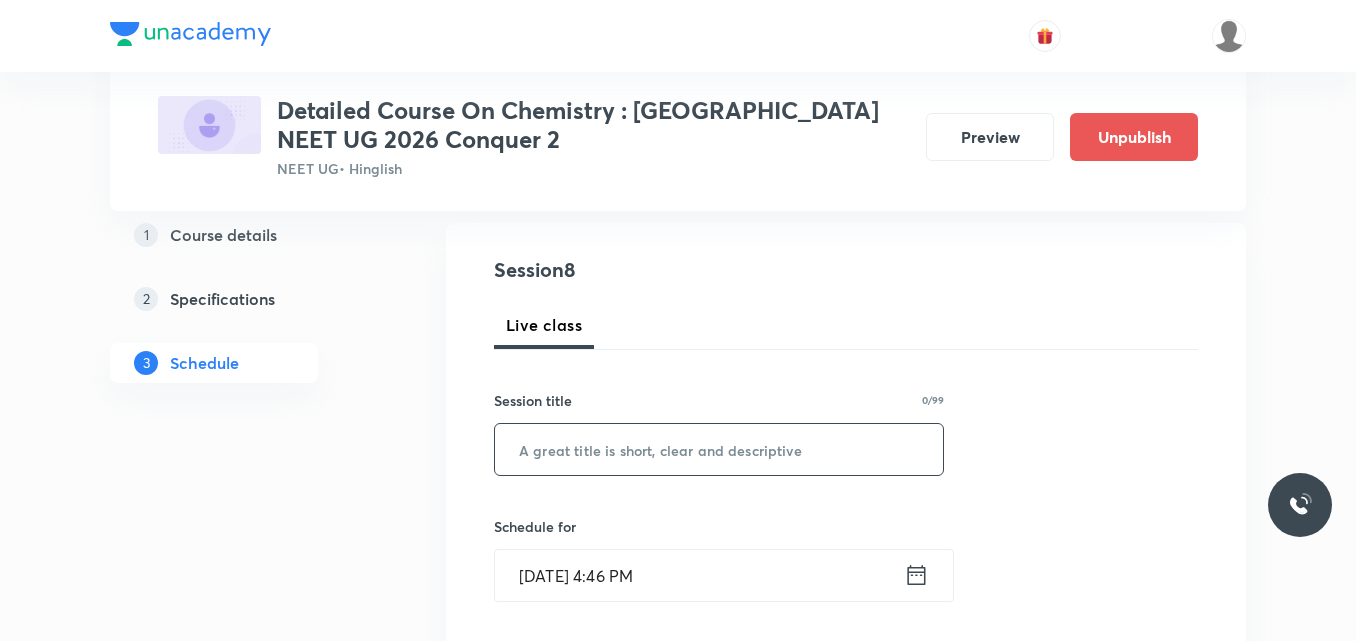 click at bounding box center (719, 449) 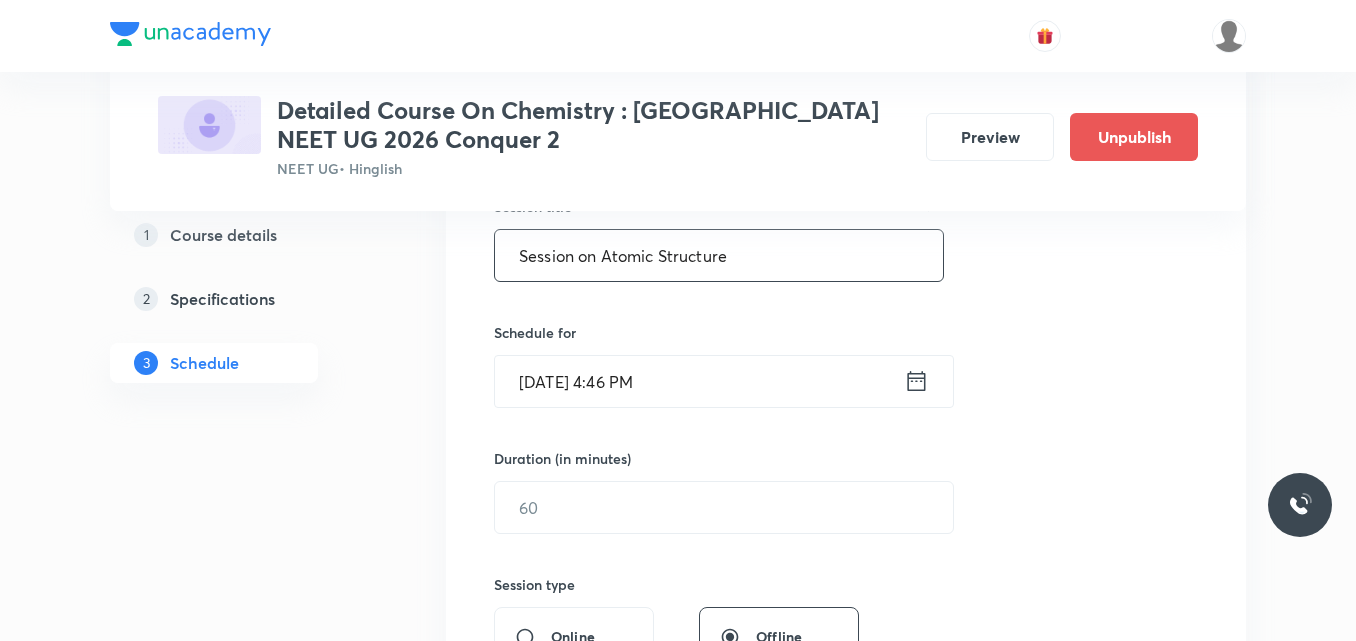 scroll, scrollTop: 397, scrollLeft: 0, axis: vertical 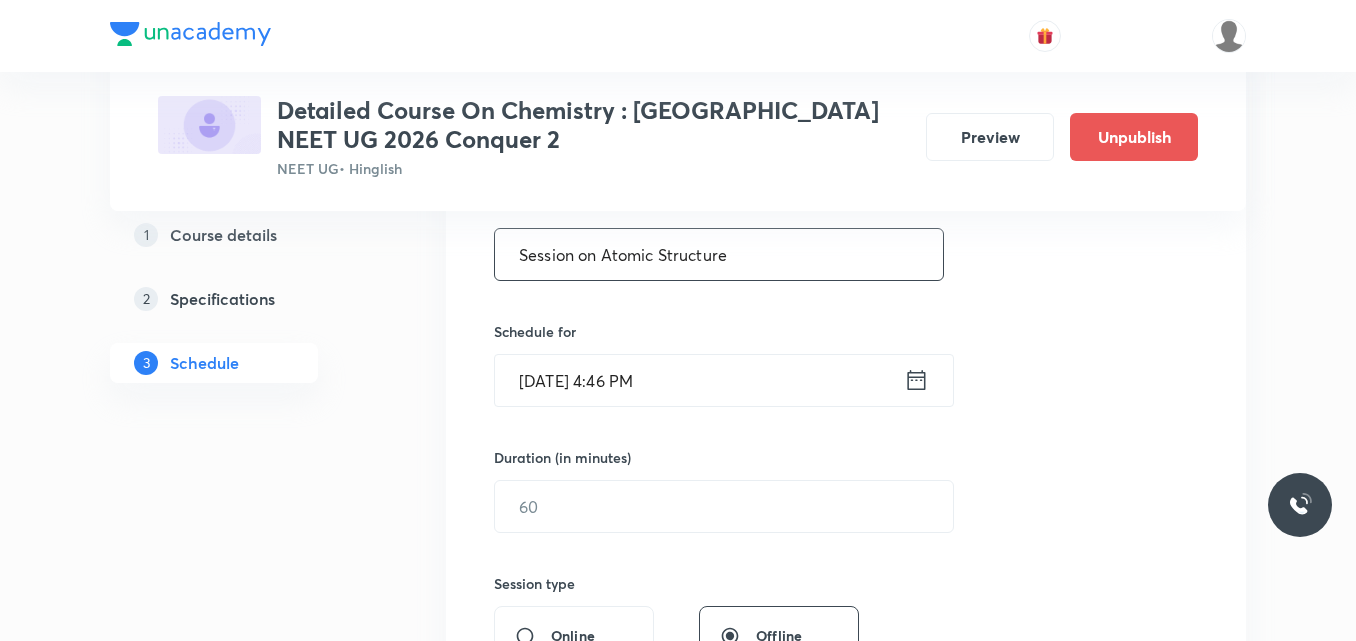 type on "Session on Atomic Structure" 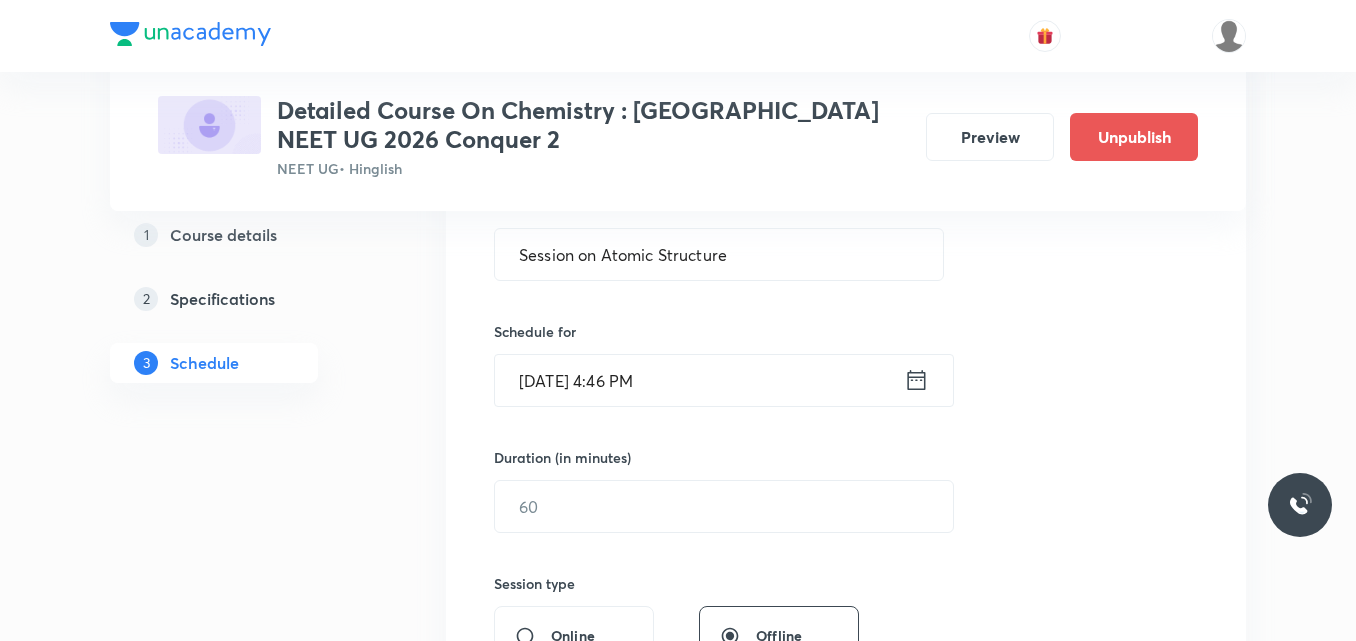 click 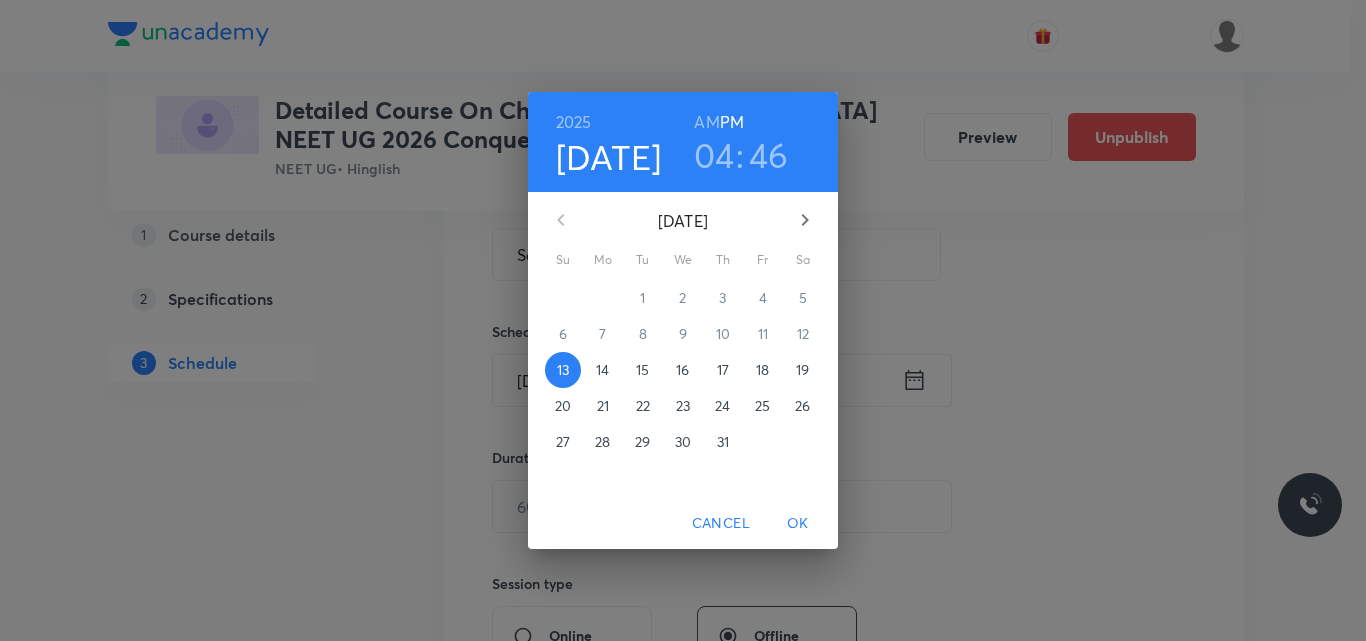 click on "16" at bounding box center (682, 370) 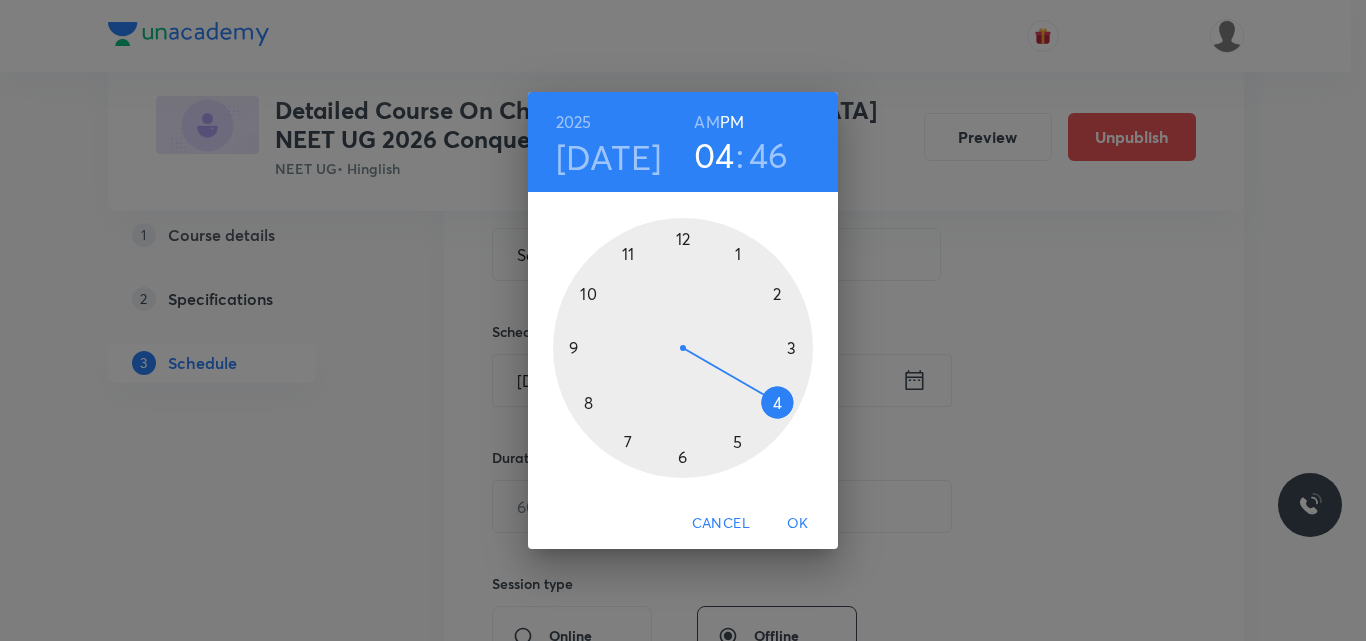 click at bounding box center (683, 348) 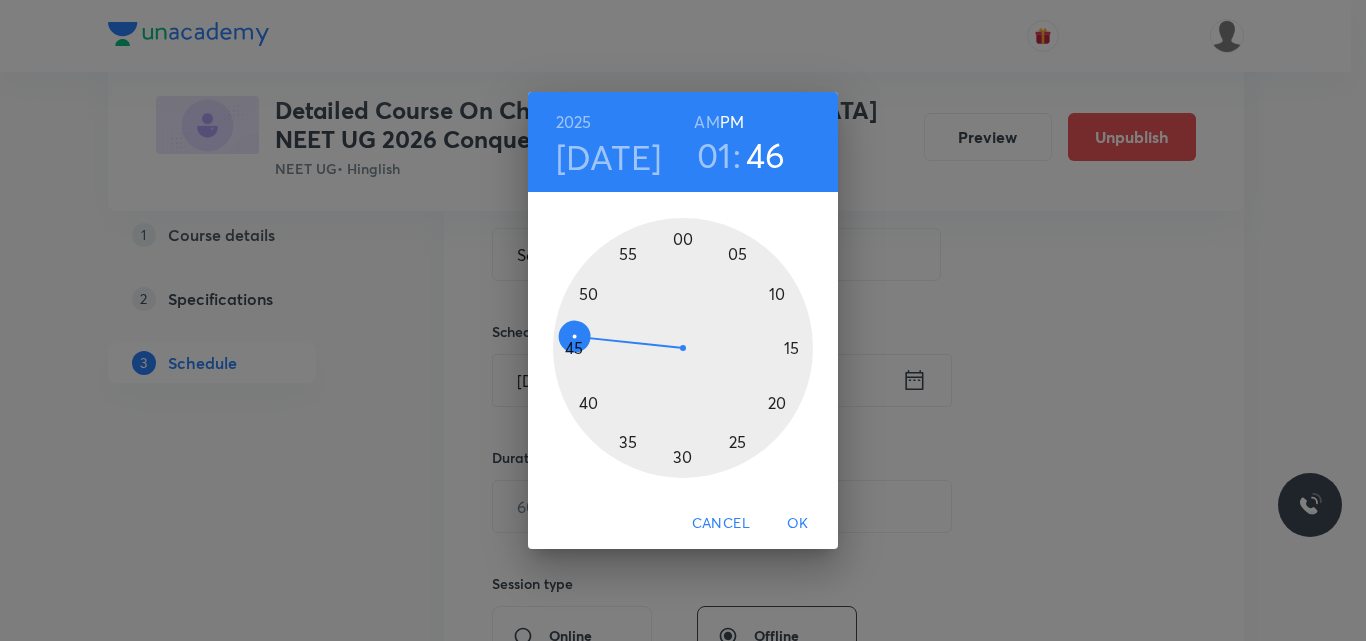 click at bounding box center [683, 348] 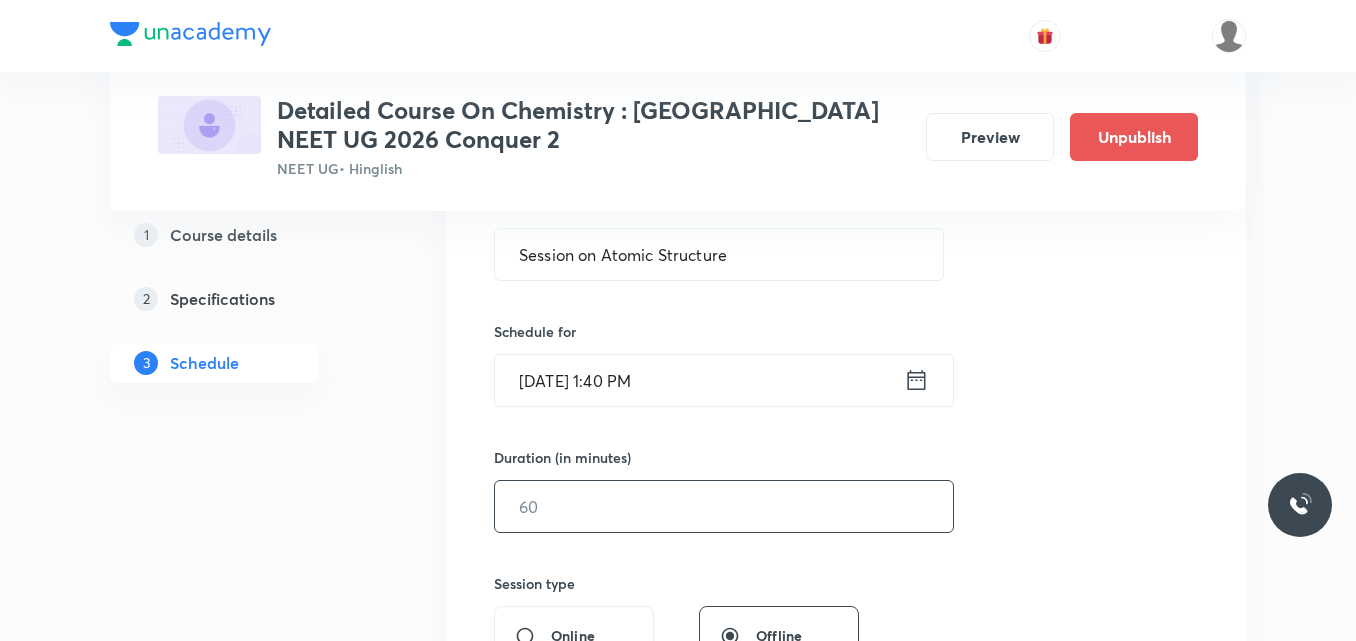 click at bounding box center (724, 506) 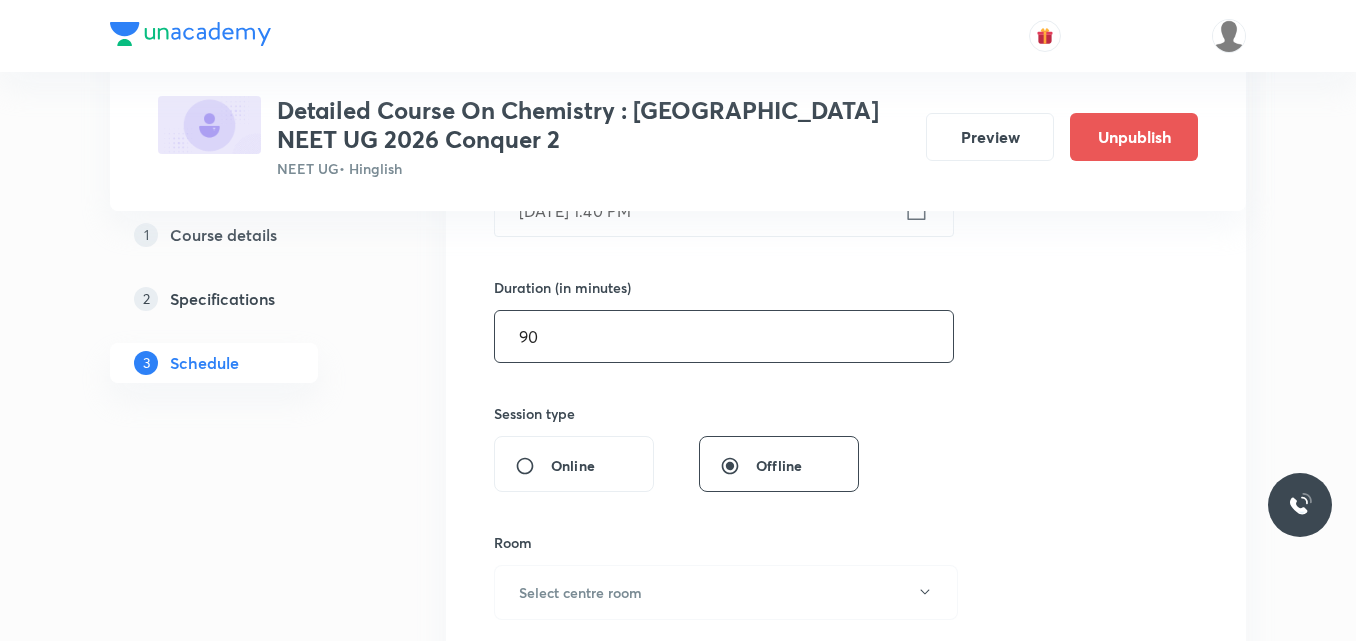 scroll, scrollTop: 568, scrollLeft: 0, axis: vertical 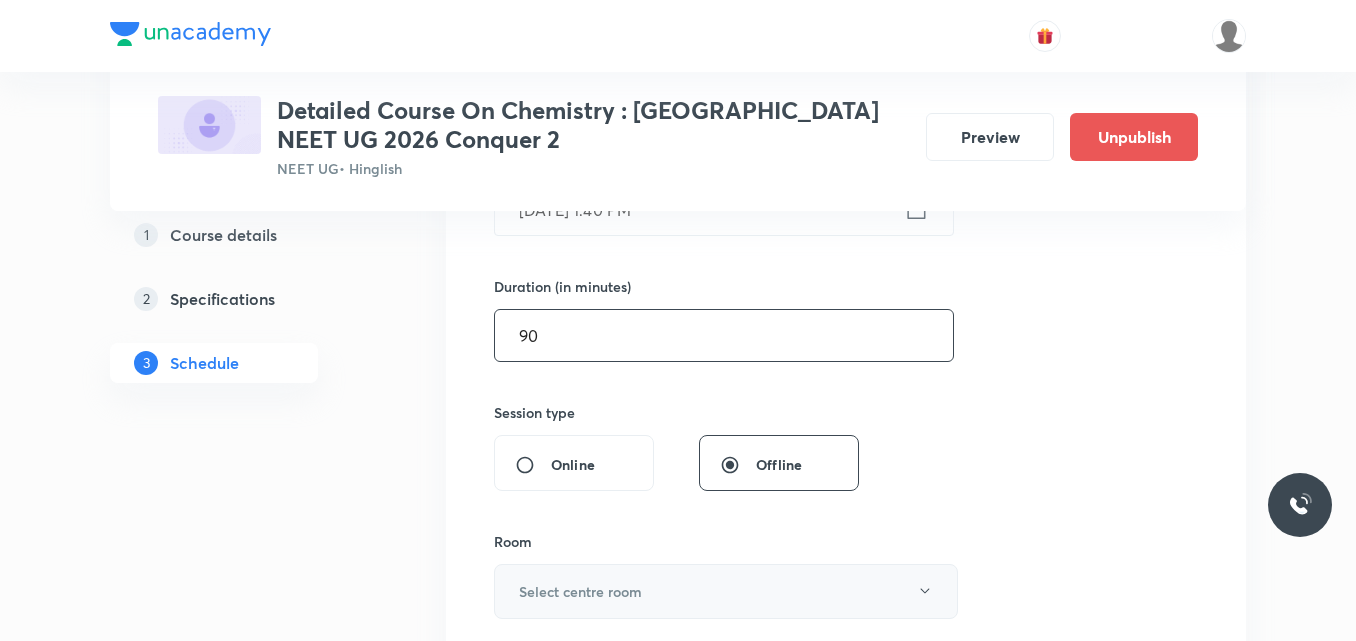 type on "90" 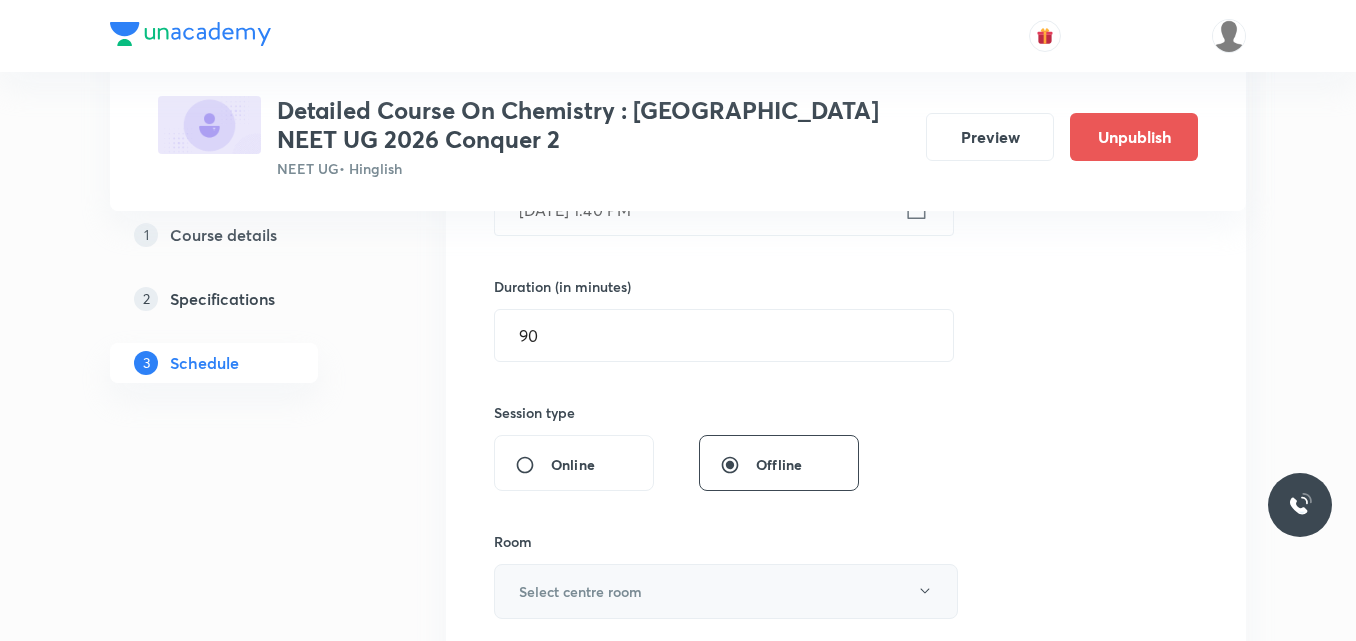 click on "Select centre room" at bounding box center [580, 591] 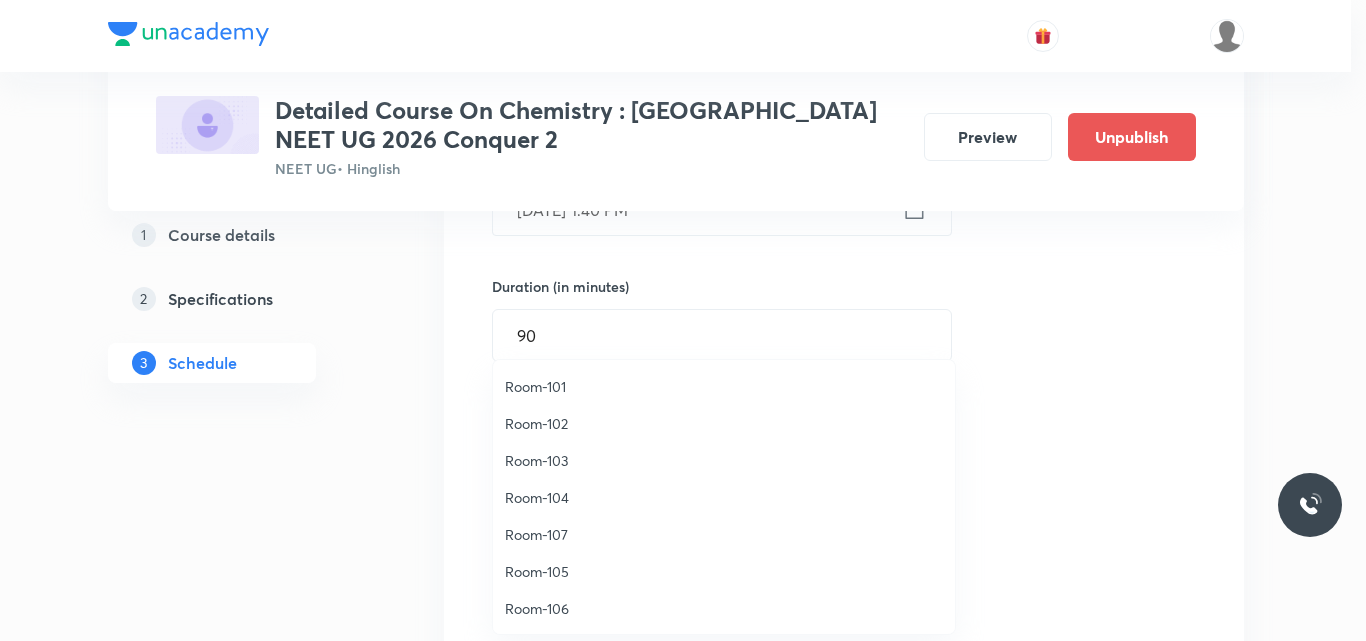 click on "Room-105" at bounding box center [724, 571] 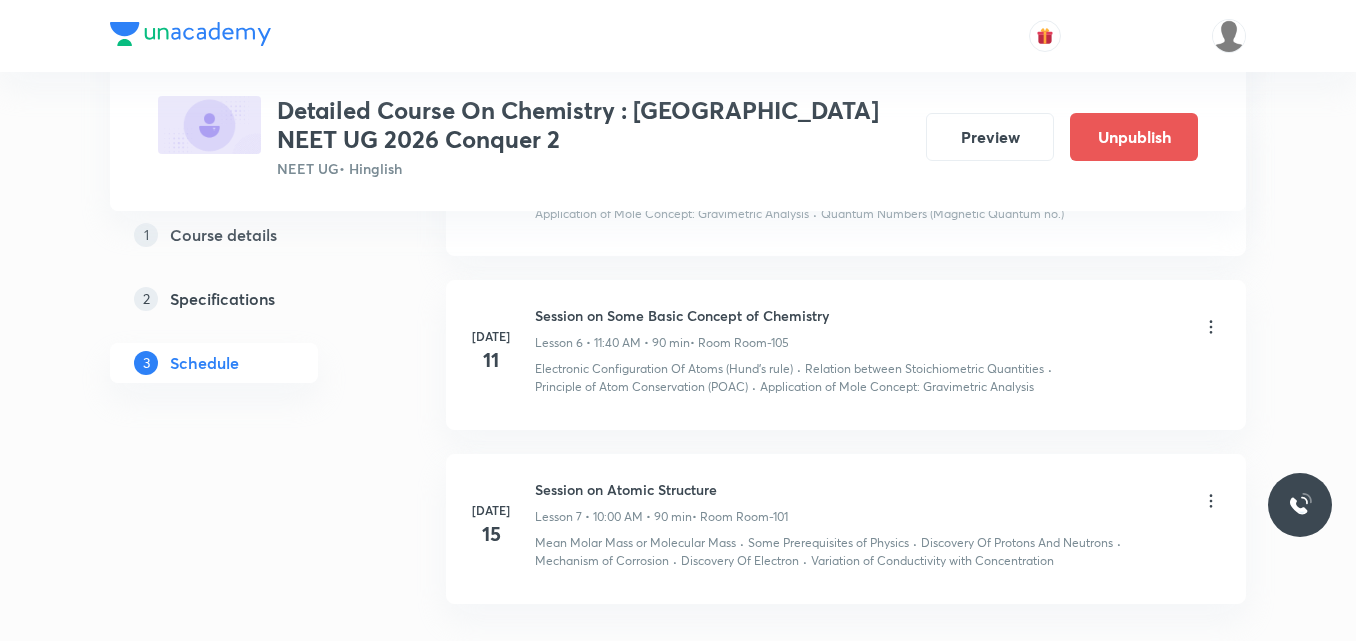 scroll, scrollTop: 1977, scrollLeft: 0, axis: vertical 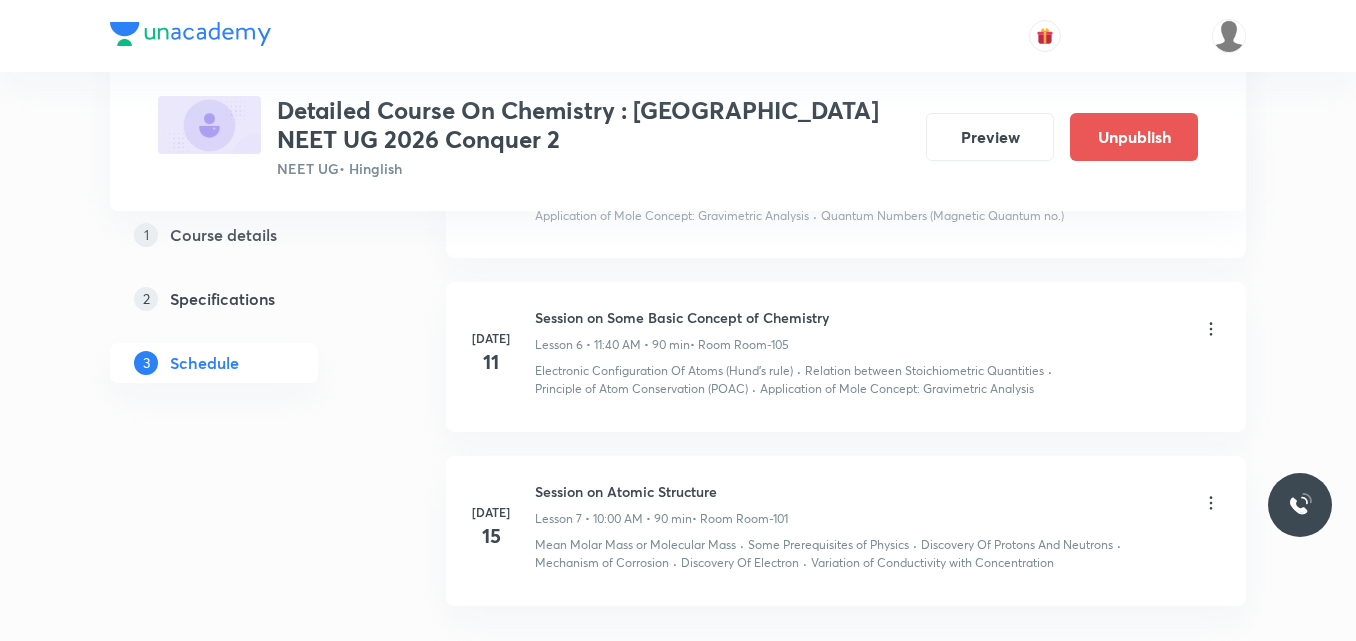 click 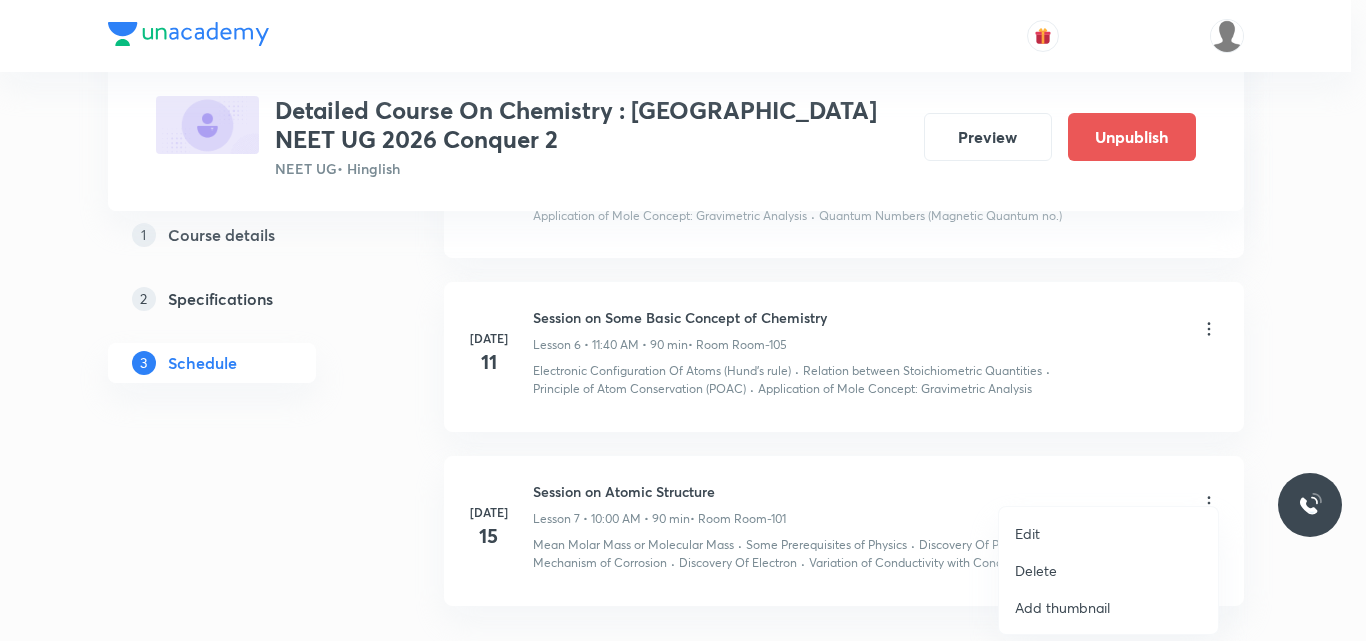click at bounding box center [683, 320] 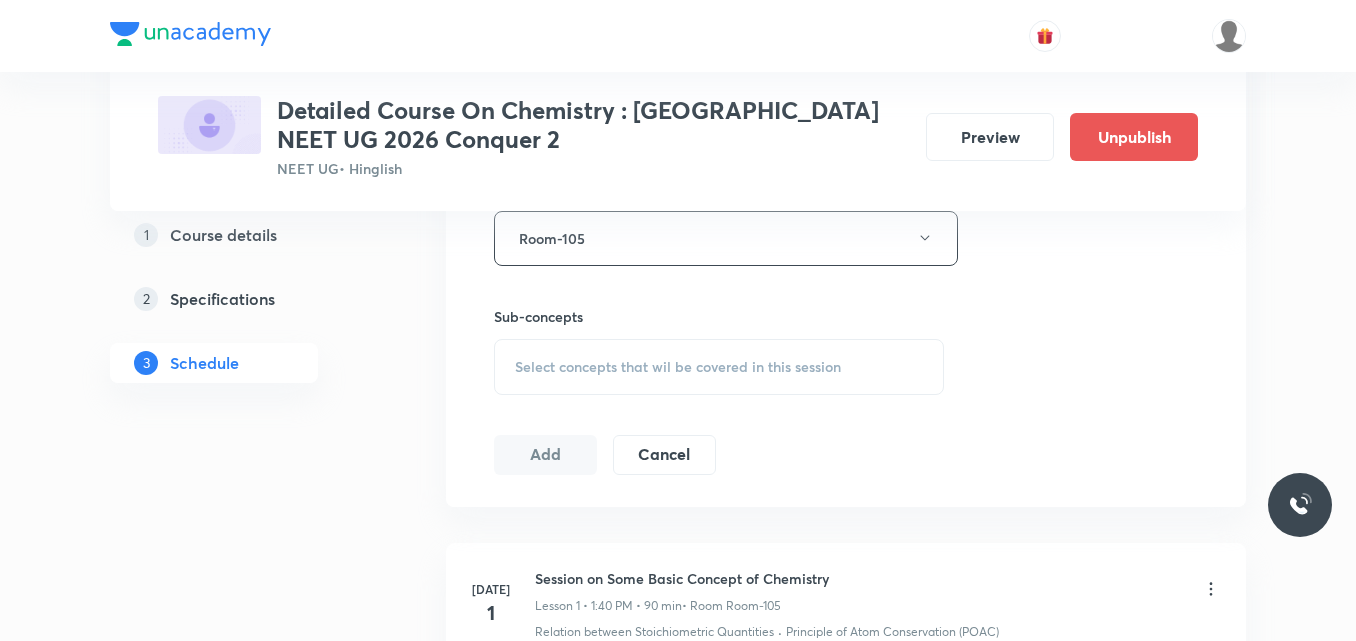 scroll, scrollTop: 920, scrollLeft: 0, axis: vertical 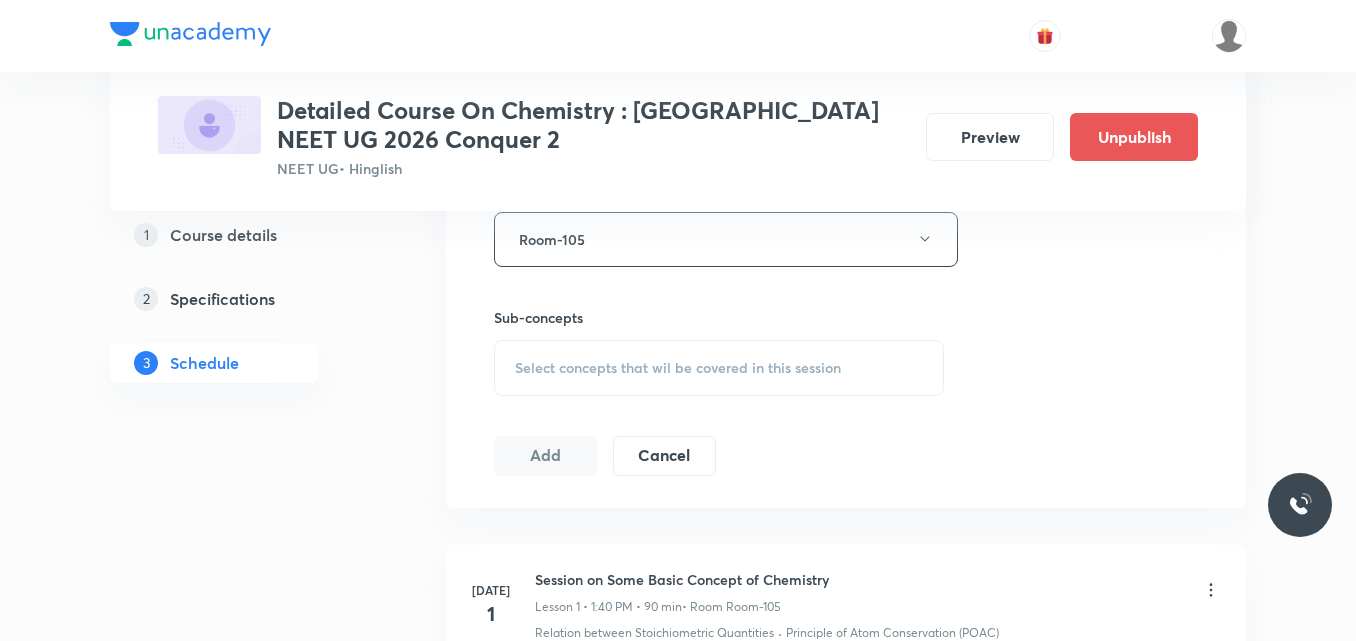 click on "Select concepts that wil be covered in this session" at bounding box center [678, 368] 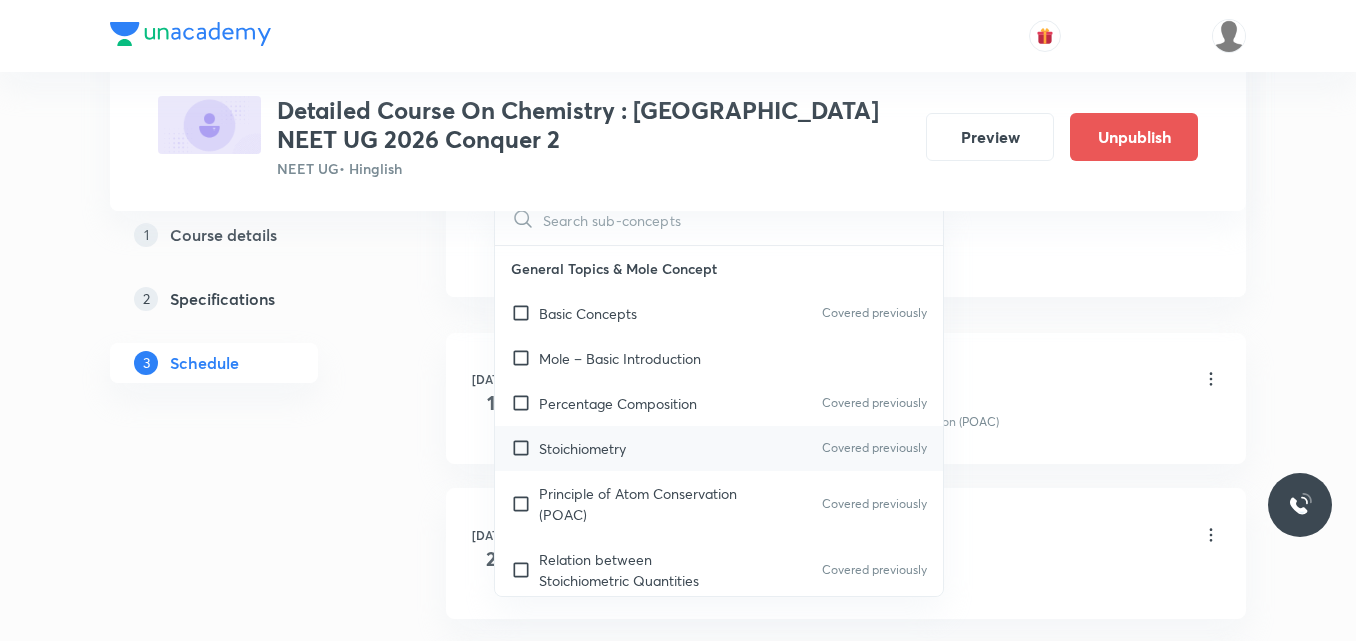 scroll, scrollTop: 1132, scrollLeft: 0, axis: vertical 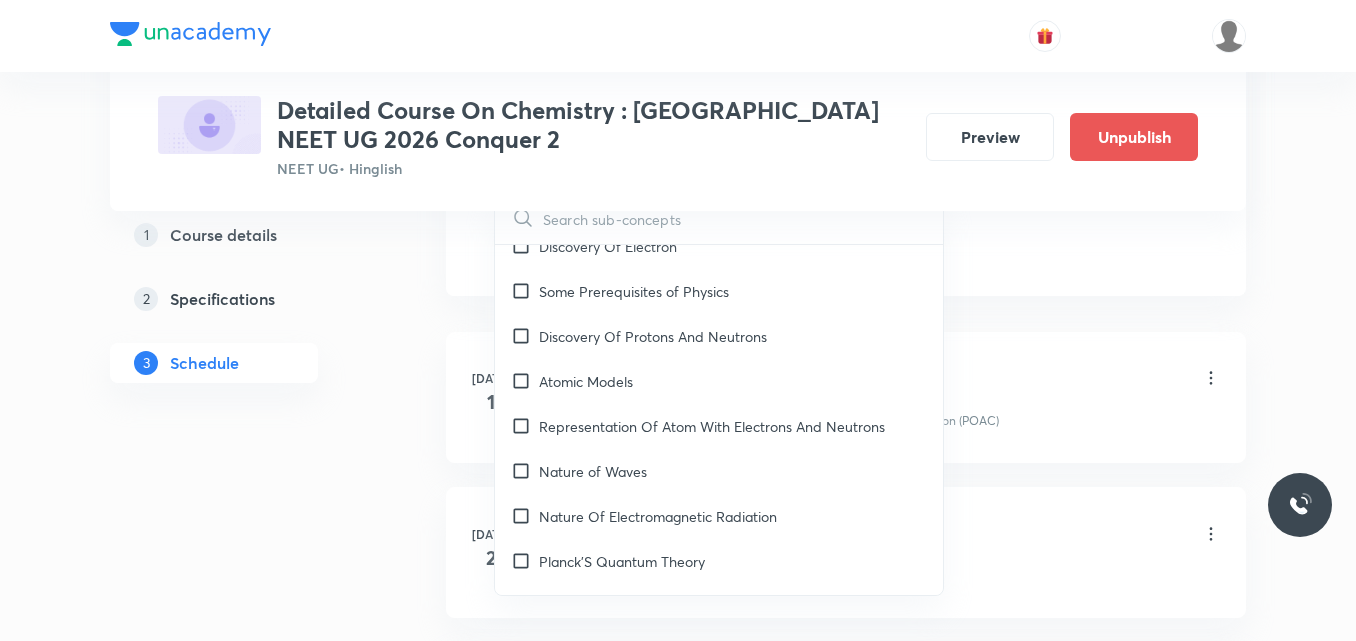 click on "Nature of Waves" at bounding box center [593, 471] 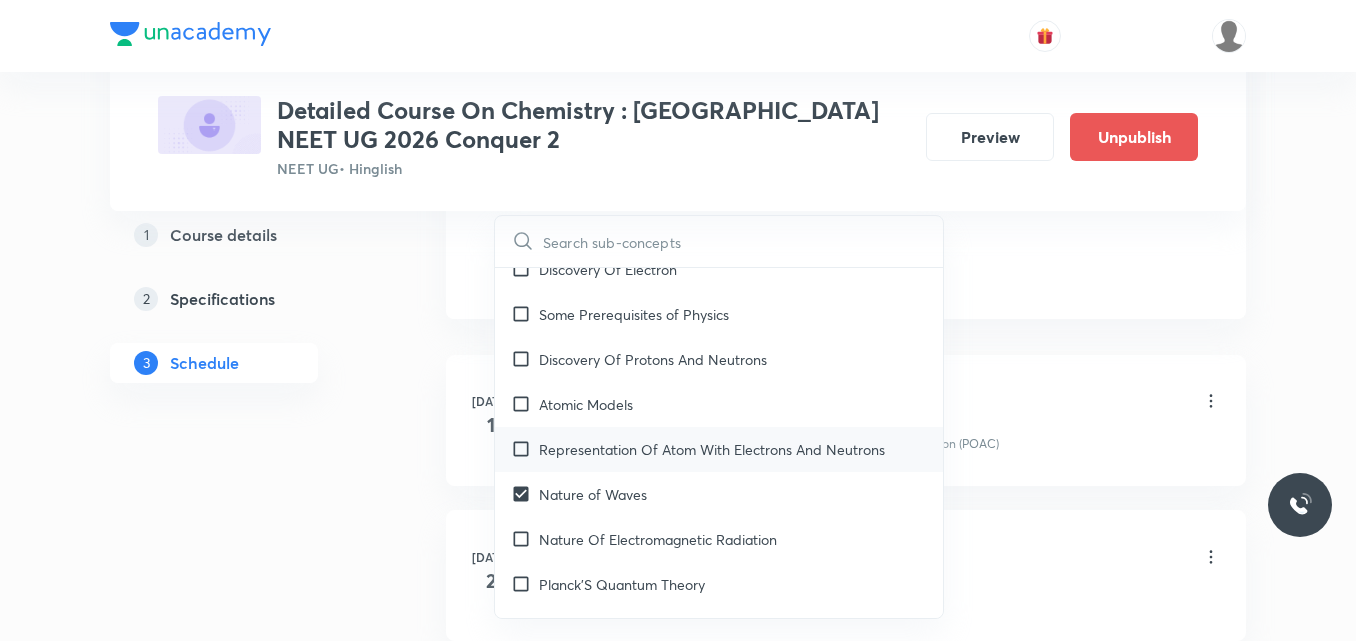 checkbox on "true" 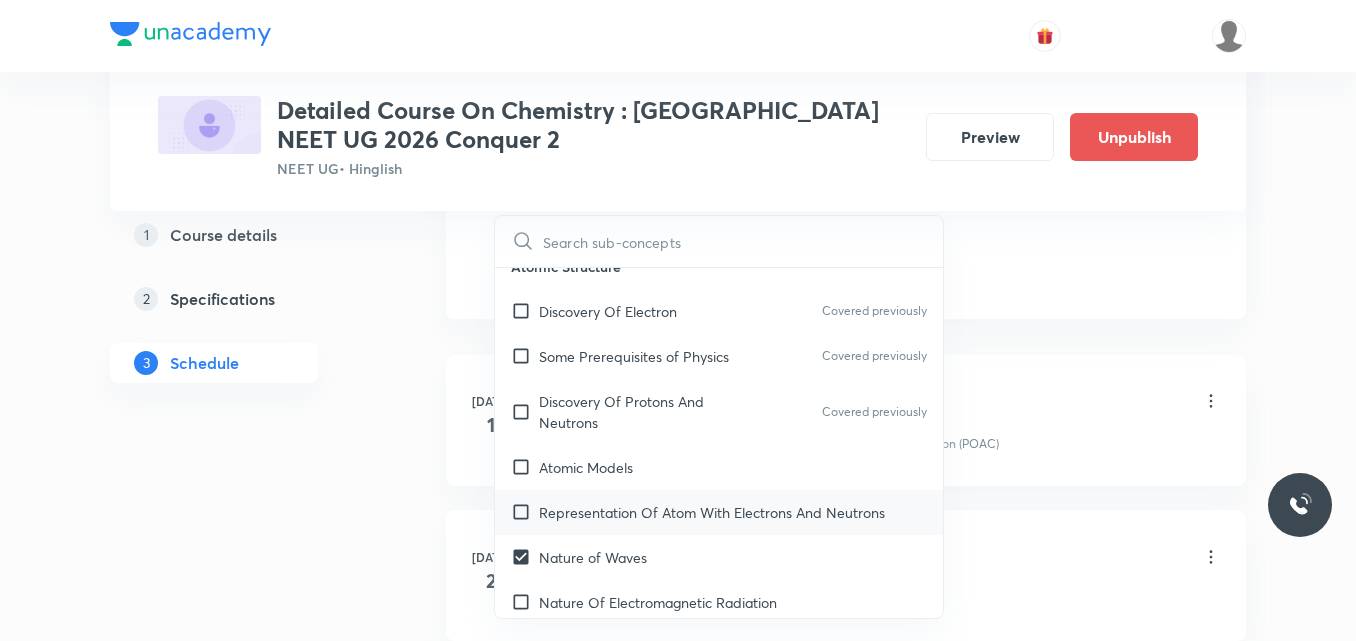 scroll, scrollTop: 885, scrollLeft: 0, axis: vertical 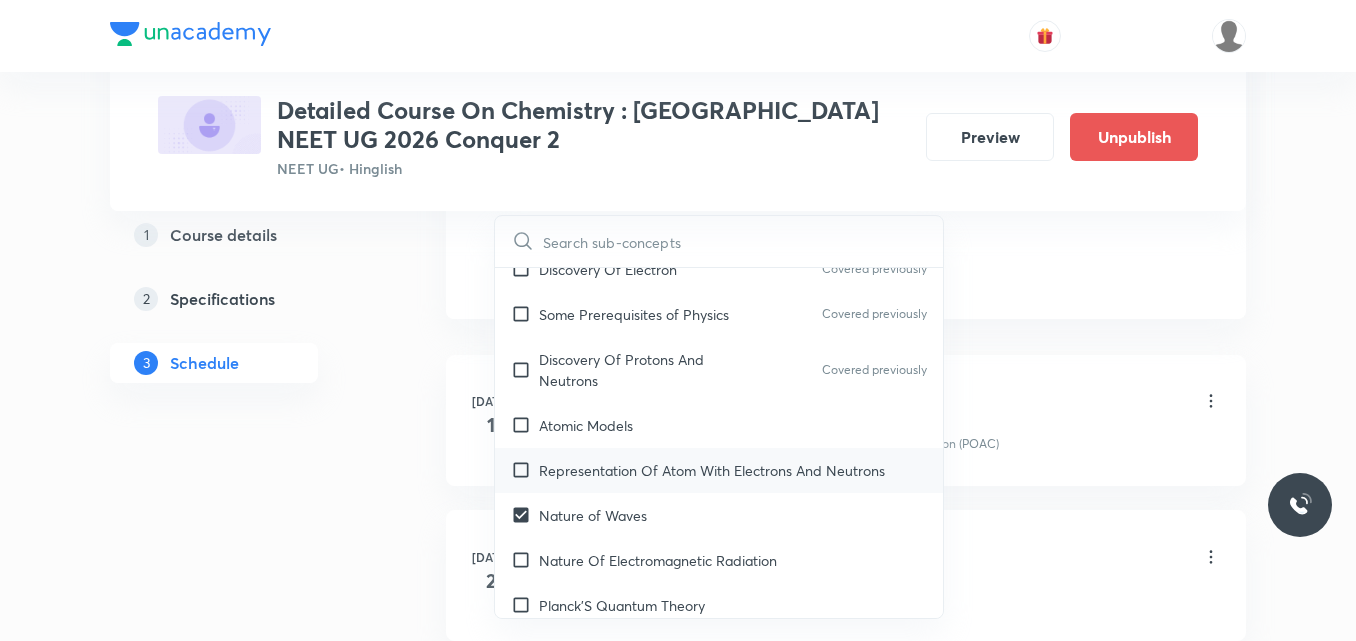 click on "Representation Of Atom With Electrons And Neutrons" at bounding box center [719, 470] 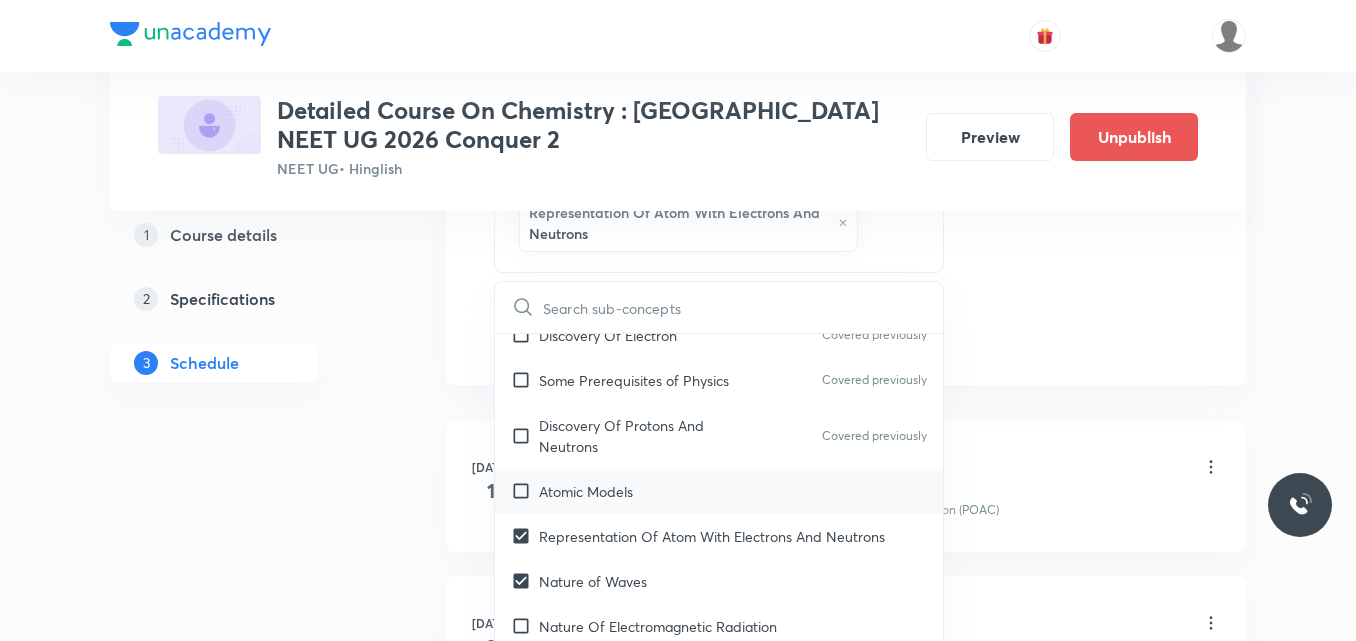 click on "Atomic Models" at bounding box center (586, 491) 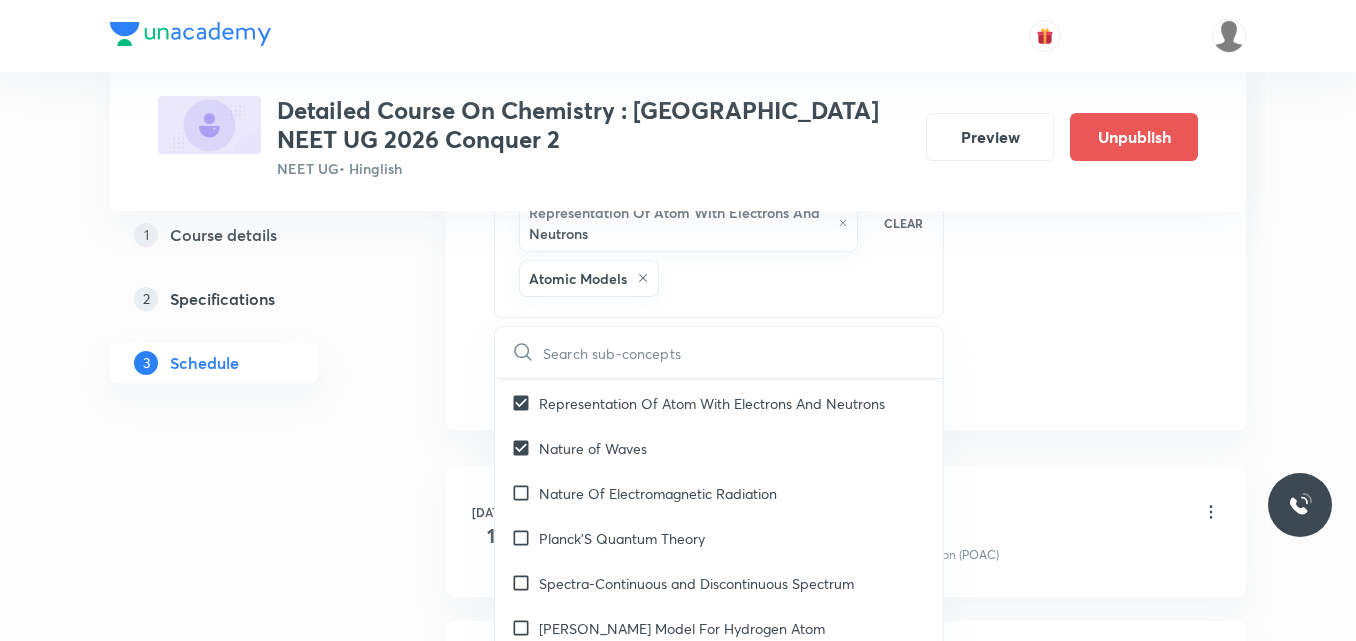 scroll, scrollTop: 1064, scrollLeft: 0, axis: vertical 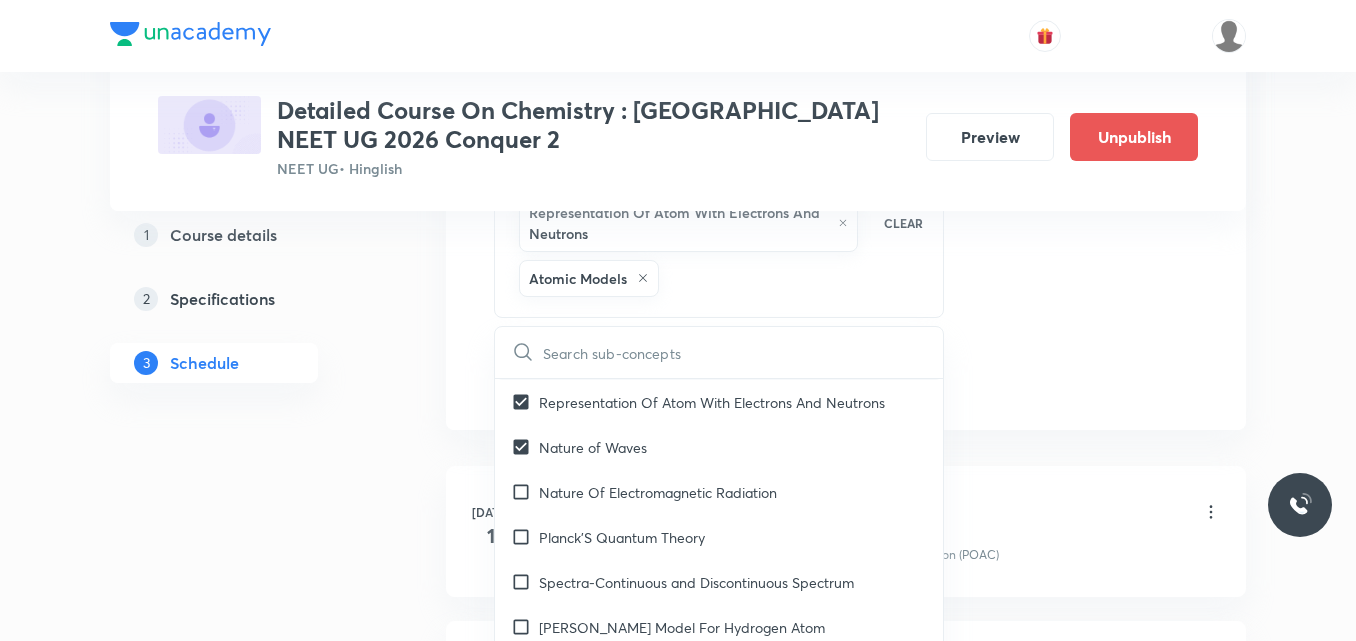click on "Nature Of Electromagnetic Radiation" at bounding box center [658, 492] 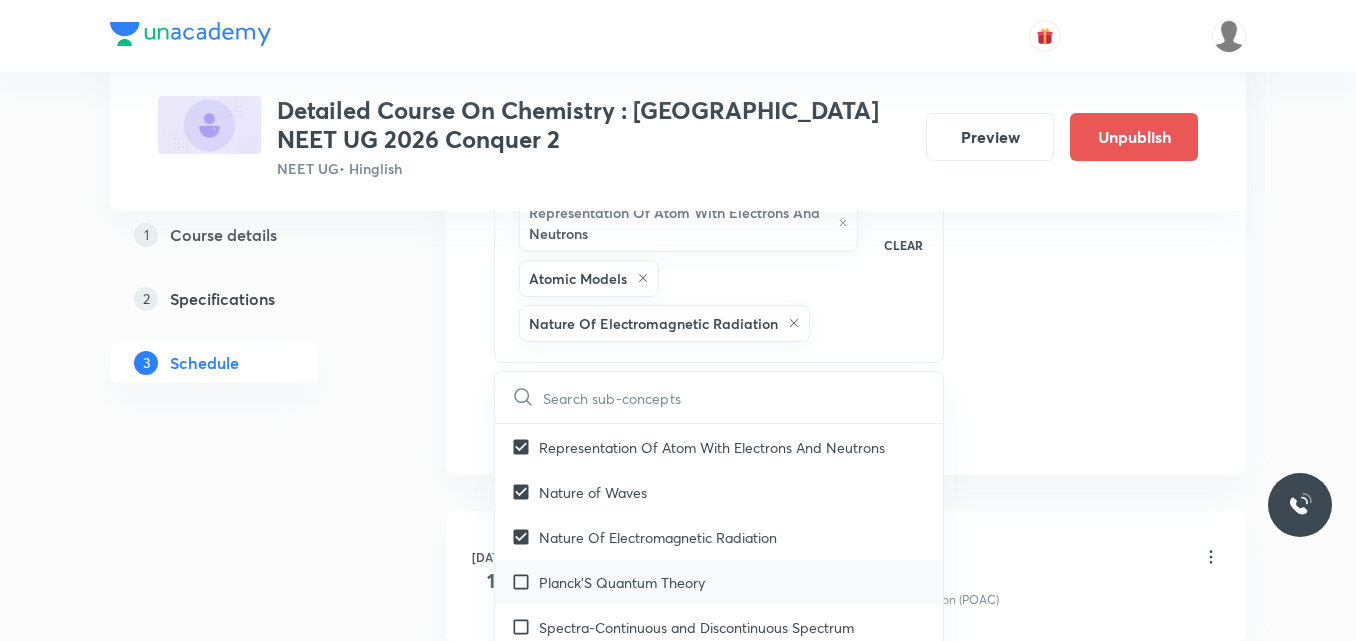 click on "Planck’S Quantum Theory" at bounding box center (622, 582) 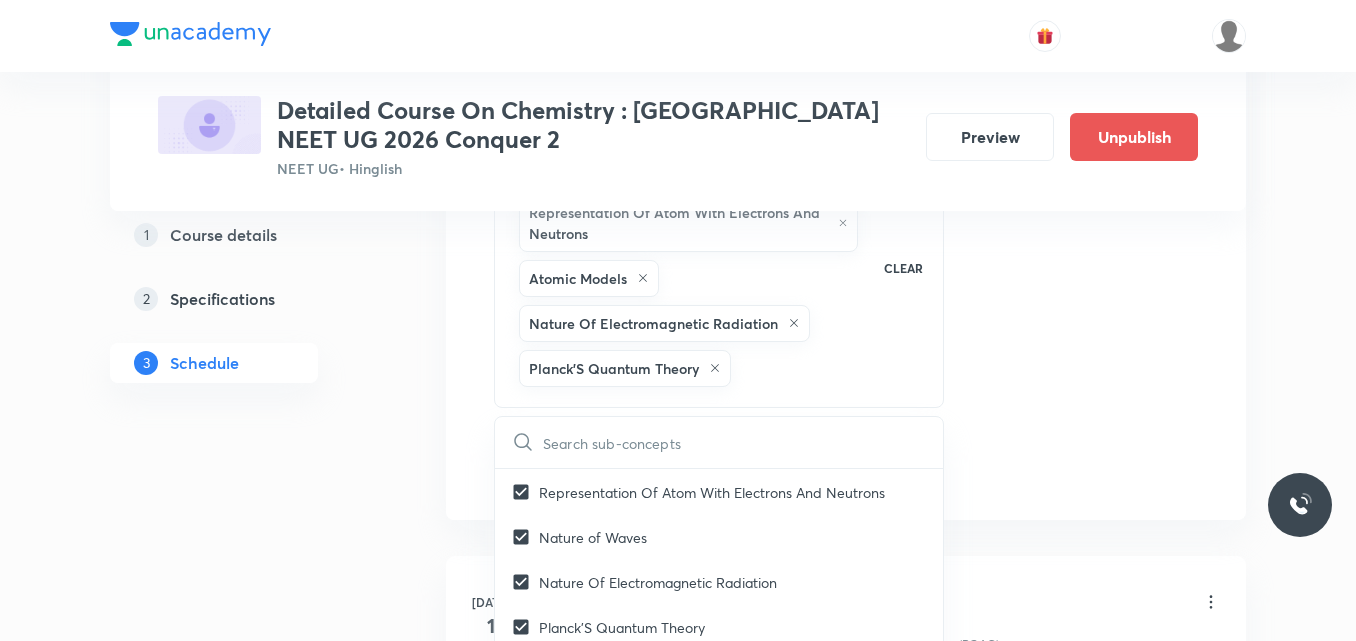 click on "Session  8 Live class Session title 27/99 Session on Atomic Structure ​ Schedule for Jul 16, 2025, 1:40 PM ​ Duration (in minutes) 90 ​   Session type Online Offline Room Room-105 Sub-concepts Nature of Waves Representation Of Atom With Electrons And Neutrons Atomic Models Nature Of Electromagnetic Radiation Planck’S Quantum Theory CLEAR ​ General Topics & Mole Concept Basic Concepts Covered previously Mole – Basic Introduction Percentage Composition Covered previously Stoichiometry Covered previously Principle of Atom Conservation (POAC) Covered previously Relation between Stoichiometric Quantities Covered previously Application of Mole Concept: Gravimetric Analysis Covered previously Electronic Configuration Of Atoms (Hund's rule) Covered previously  Quantum Numbers (Magnetic Quantum no.) Covered previously Quantum Numbers(Pauli's Exclusion law) Covered previously Mean Molar Mass or Molecular Mass Covered previously Variation of Conductivity with Concentration Covered previously Atomic Structure" at bounding box center [846, -94] 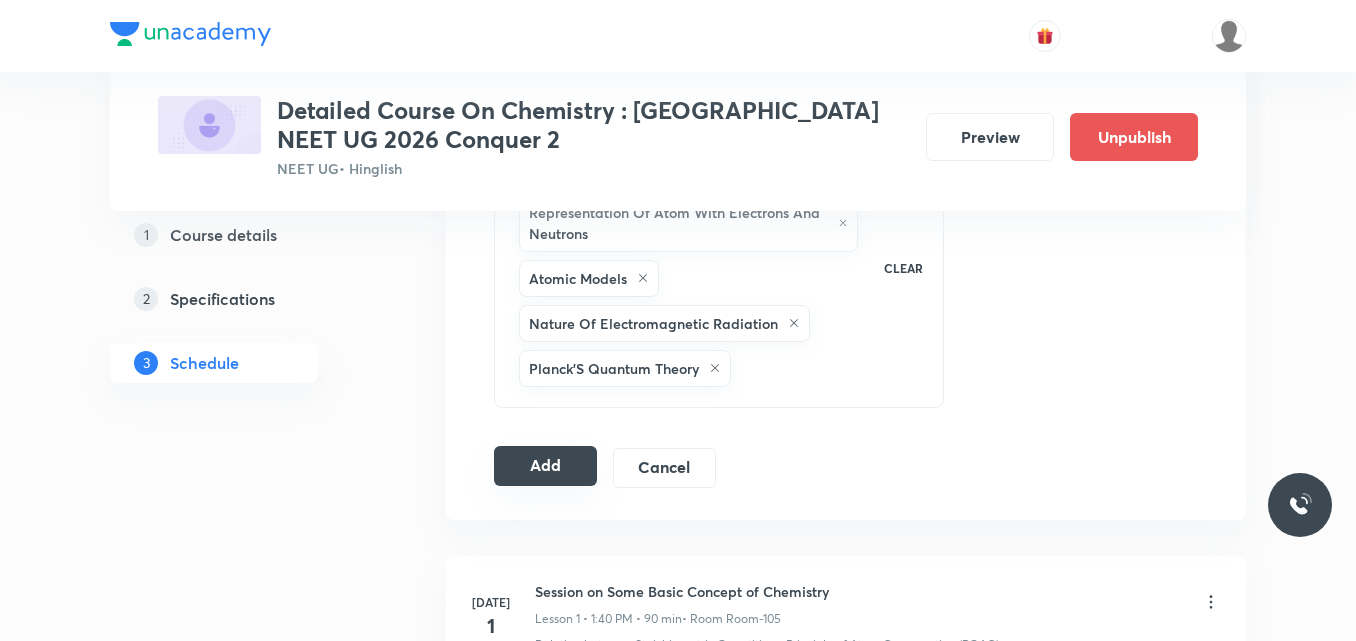 click on "Add" at bounding box center [545, 466] 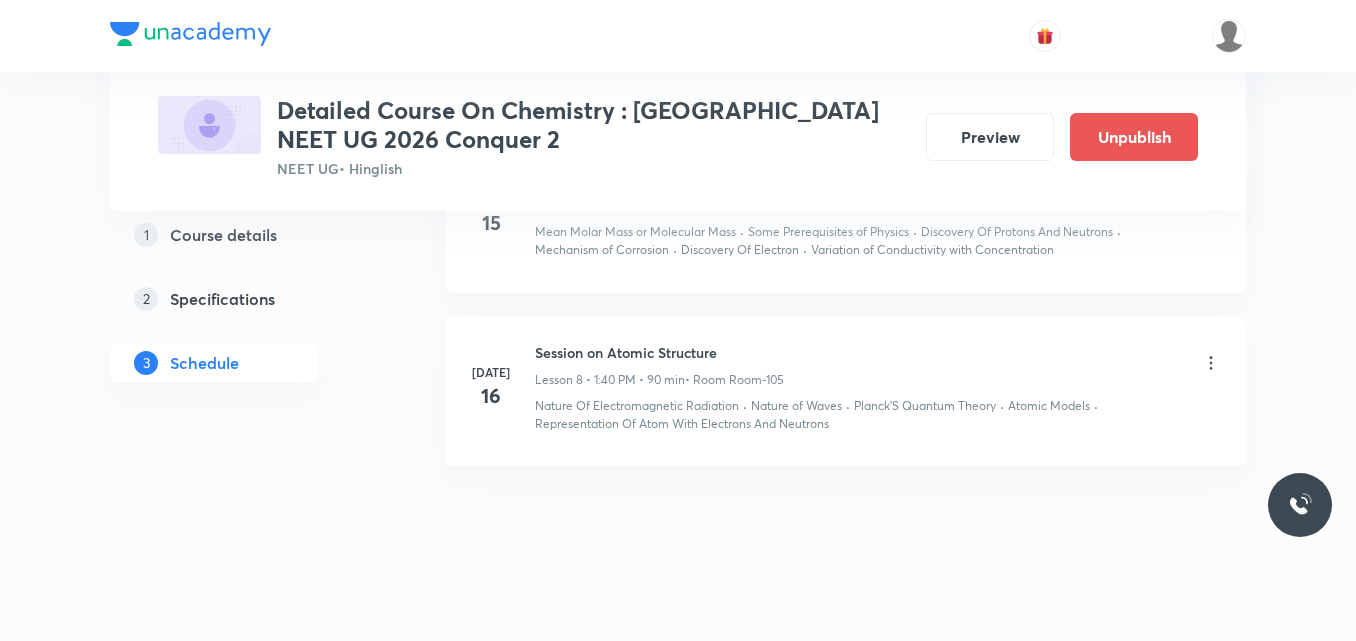 scroll, scrollTop: 1384, scrollLeft: 0, axis: vertical 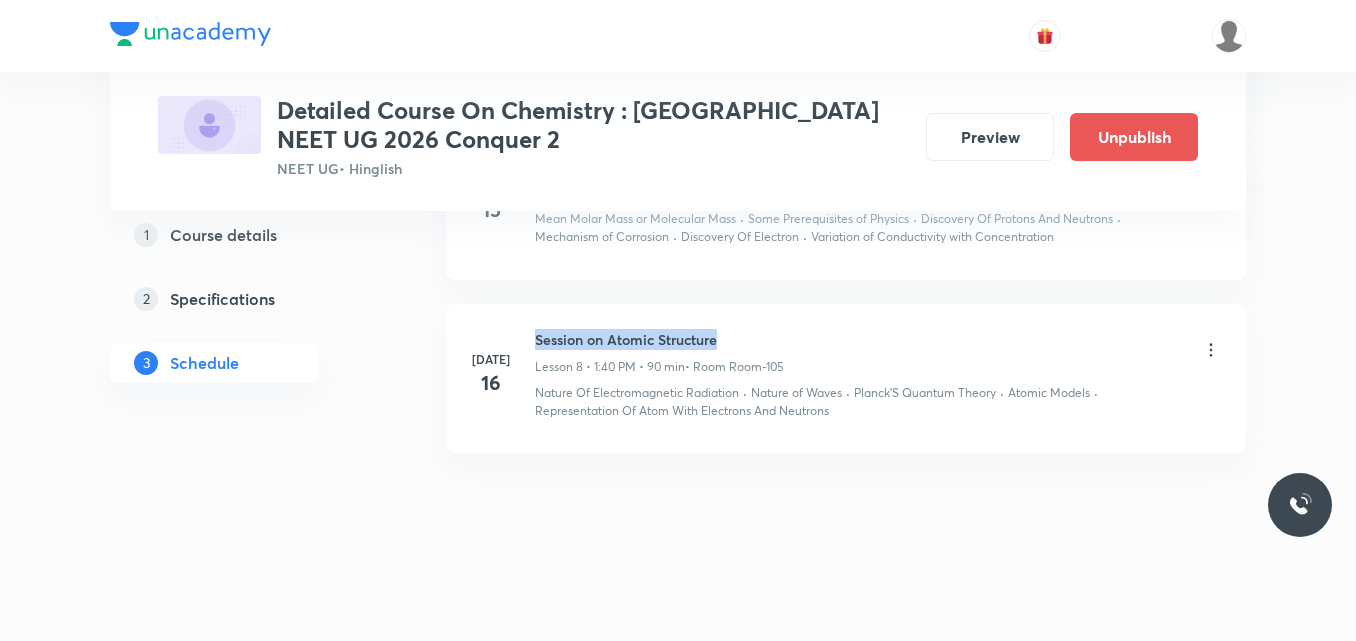 drag, startPoint x: 536, startPoint y: 338, endPoint x: 762, endPoint y: 310, distance: 227.7279 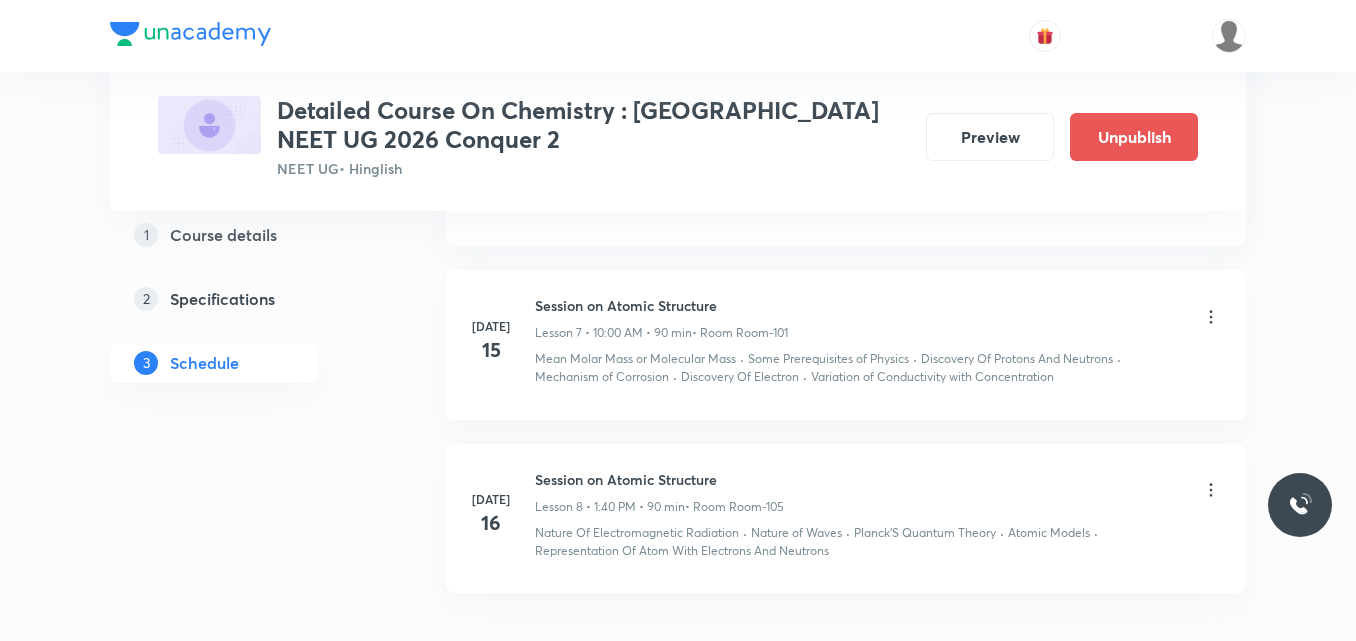 click on "Session on Atomic Structure Lesson 7 • 10:00 AM • 90 min  • Room Room-101" at bounding box center (878, 318) 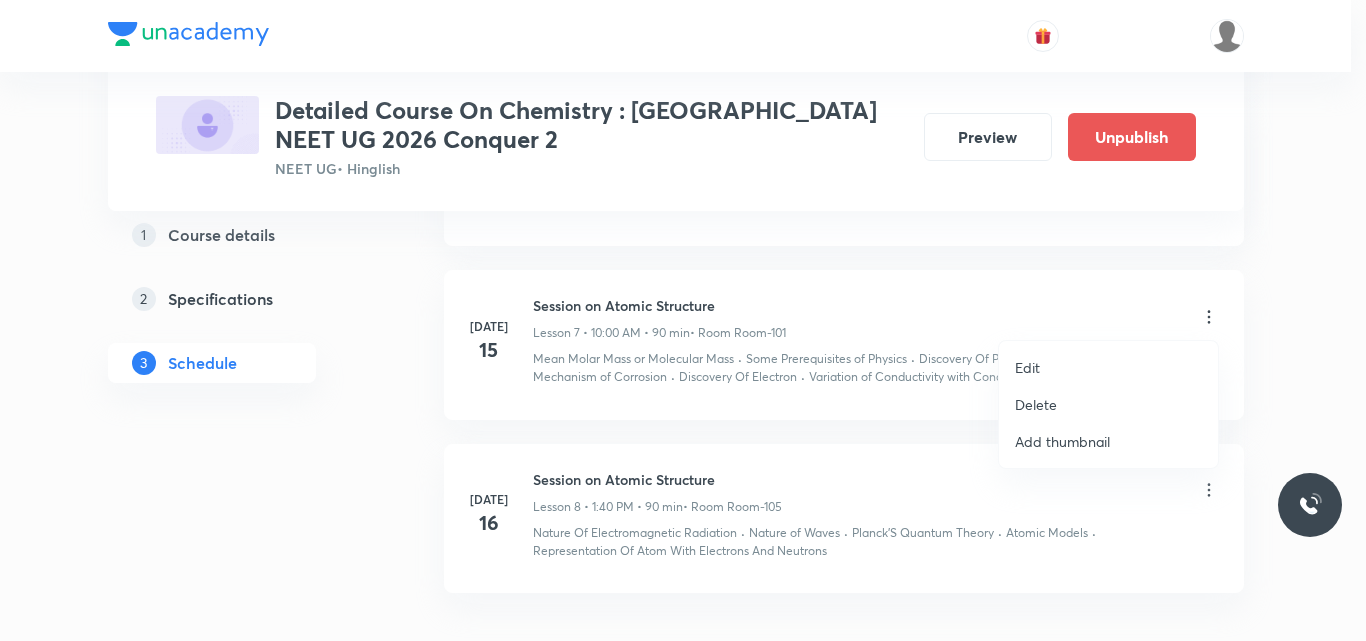 click on "Edit" at bounding box center (1027, 367) 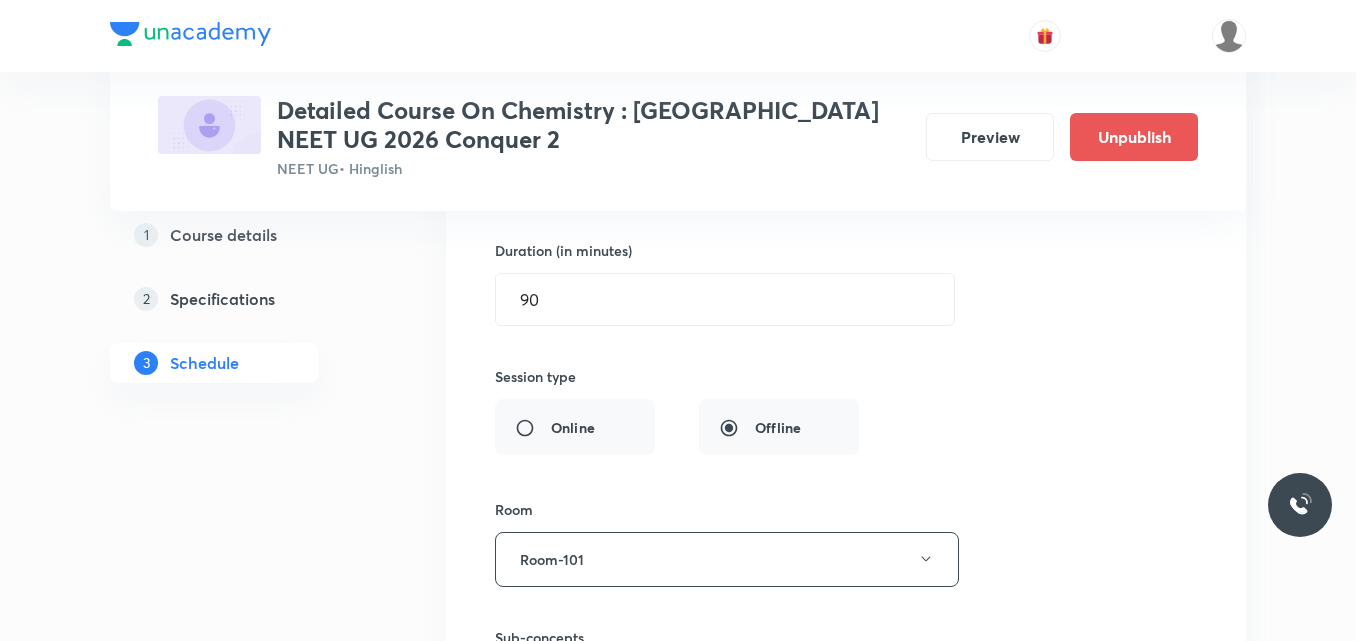scroll, scrollTop: 1571, scrollLeft: 0, axis: vertical 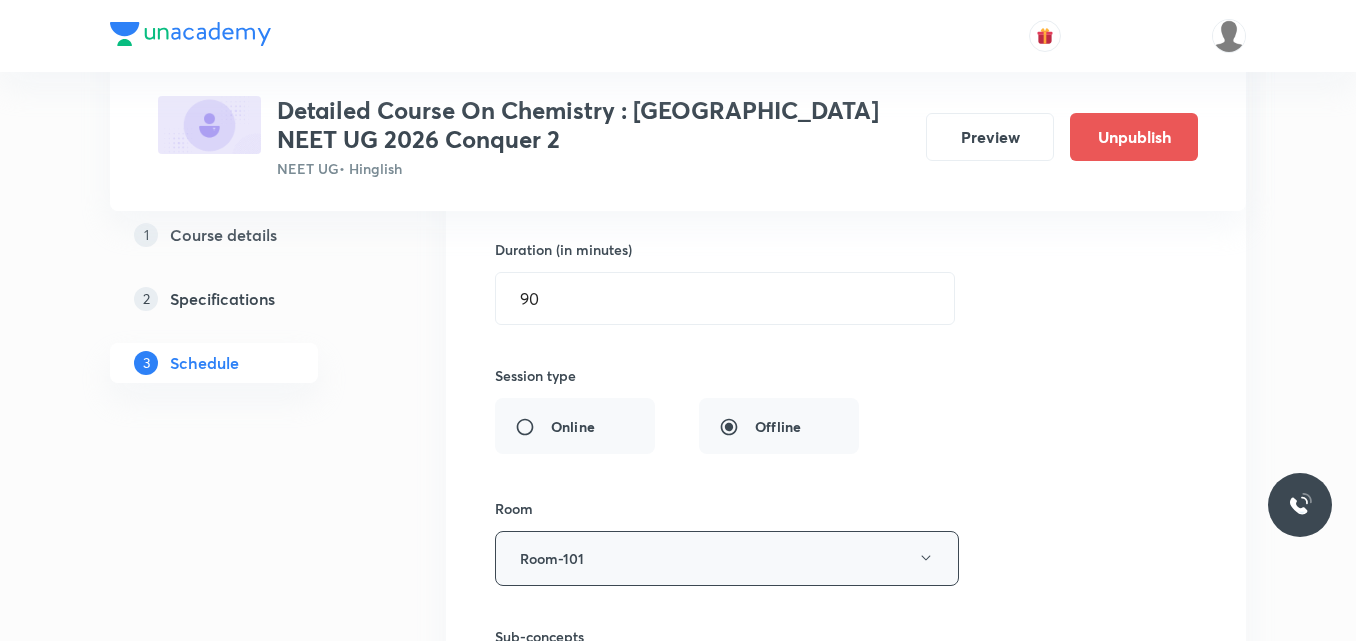 click on "Room-101" at bounding box center [727, 558] 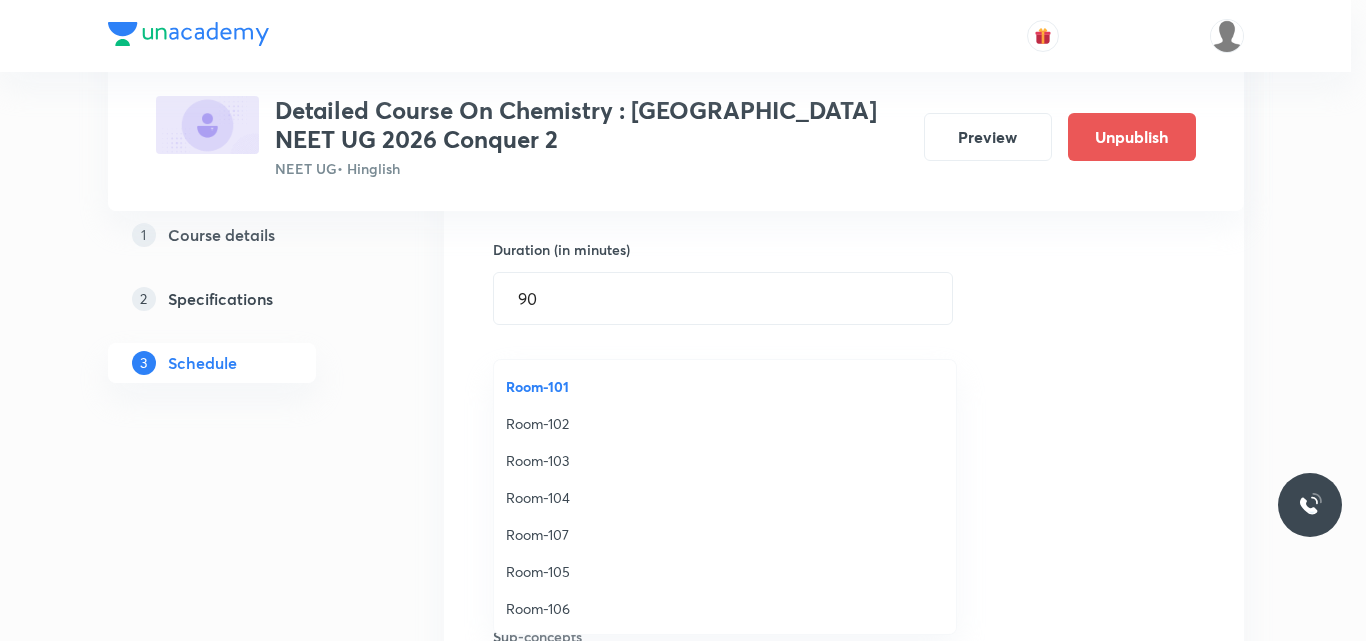 click on "Room-105" at bounding box center [725, 571] 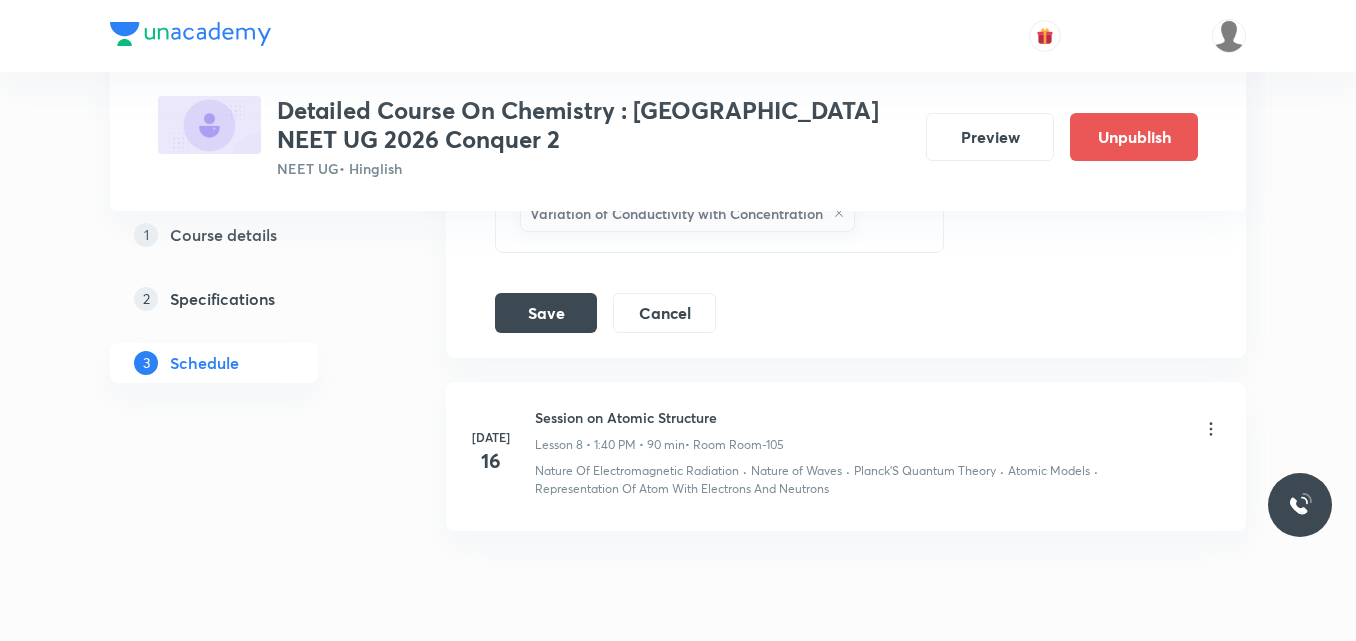 scroll, scrollTop: 2293, scrollLeft: 0, axis: vertical 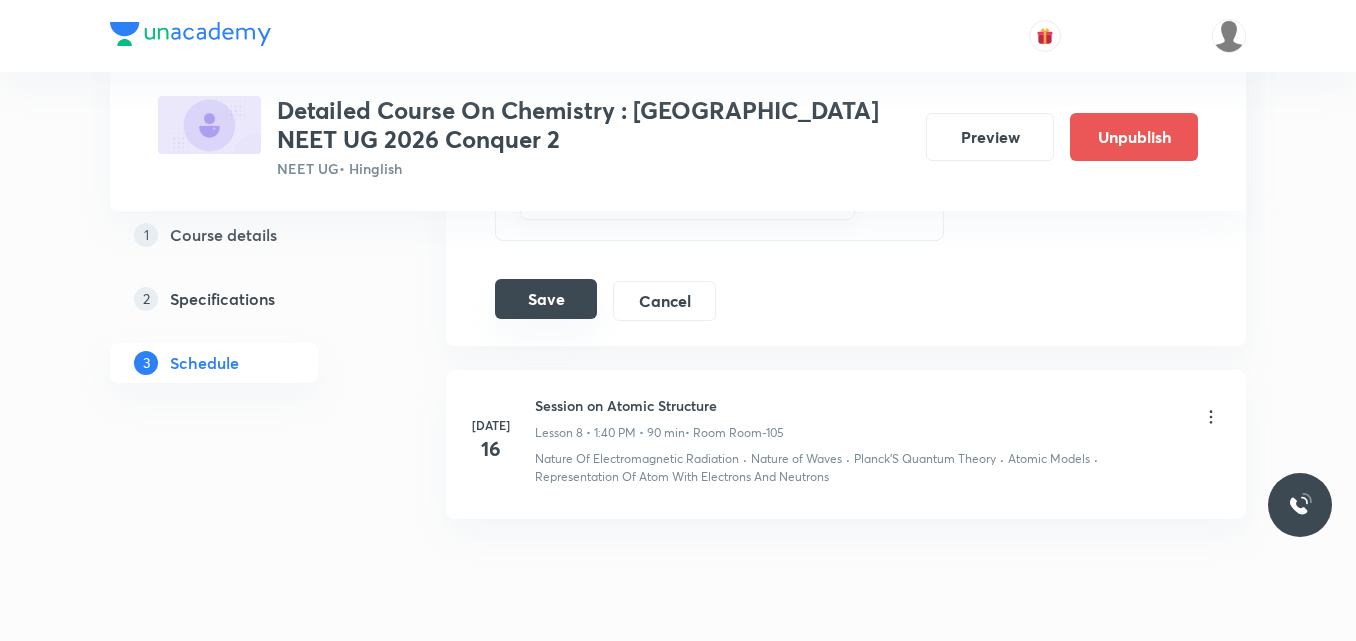 click on "Save" at bounding box center [546, 299] 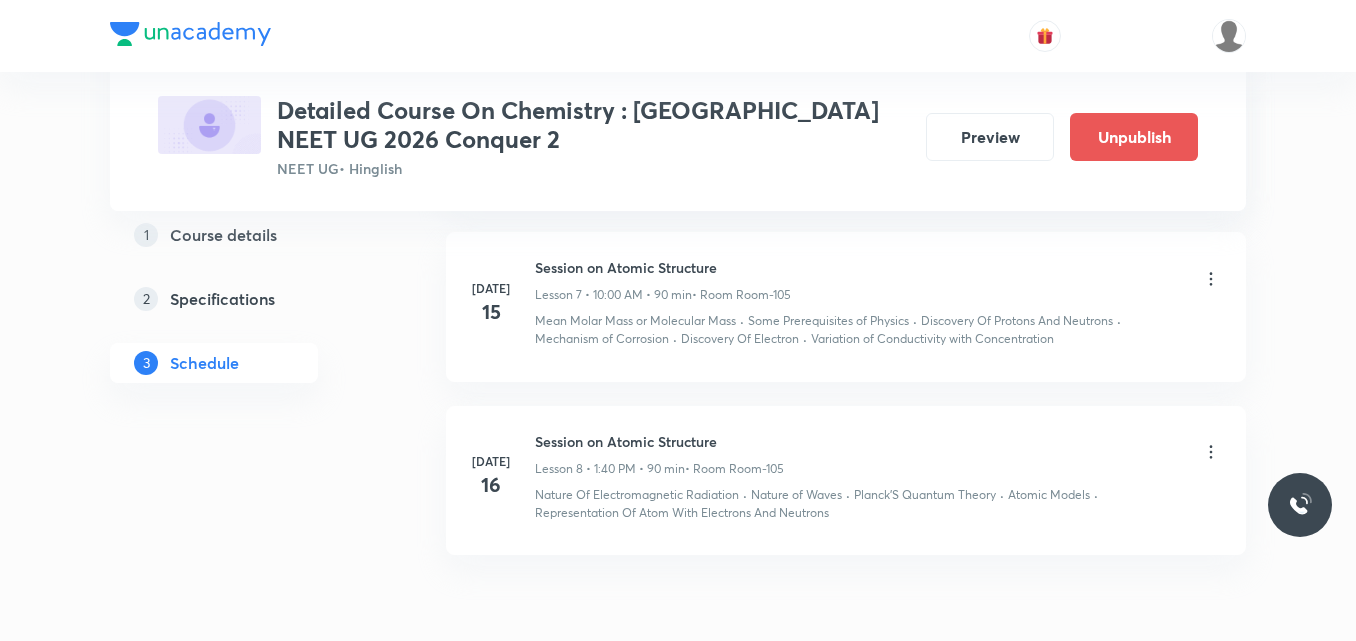 scroll, scrollTop: 1283, scrollLeft: 0, axis: vertical 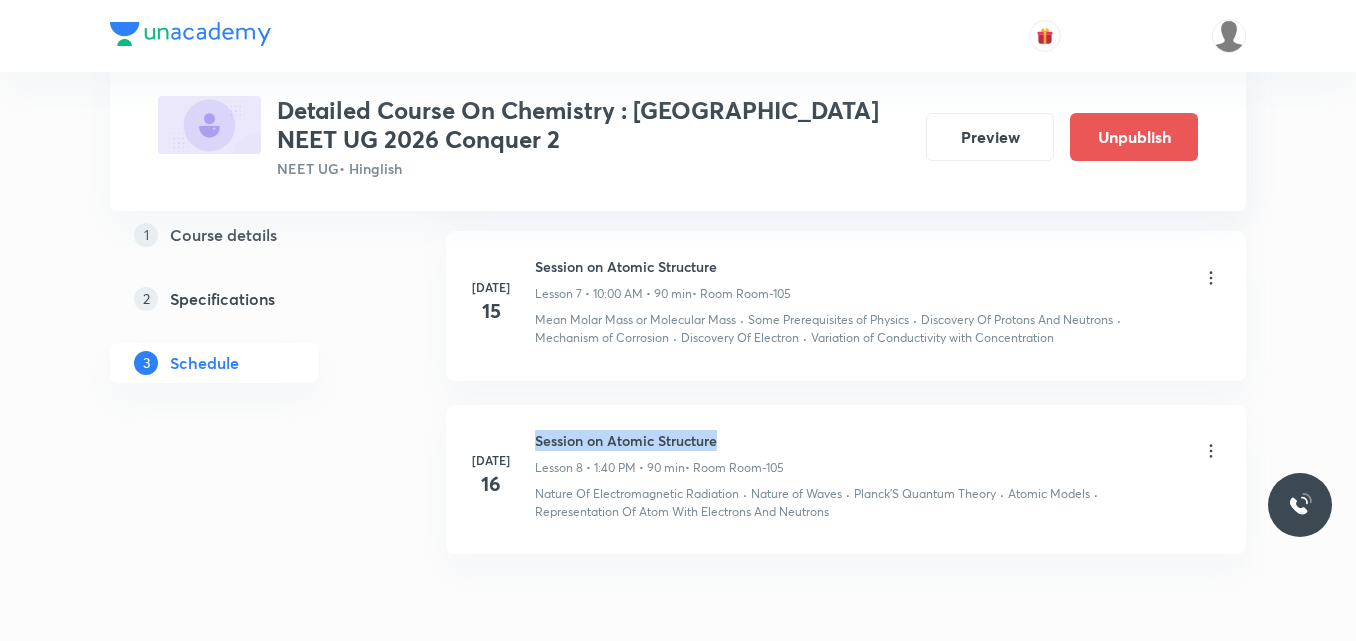 drag, startPoint x: 536, startPoint y: 439, endPoint x: 741, endPoint y: 416, distance: 206.28621 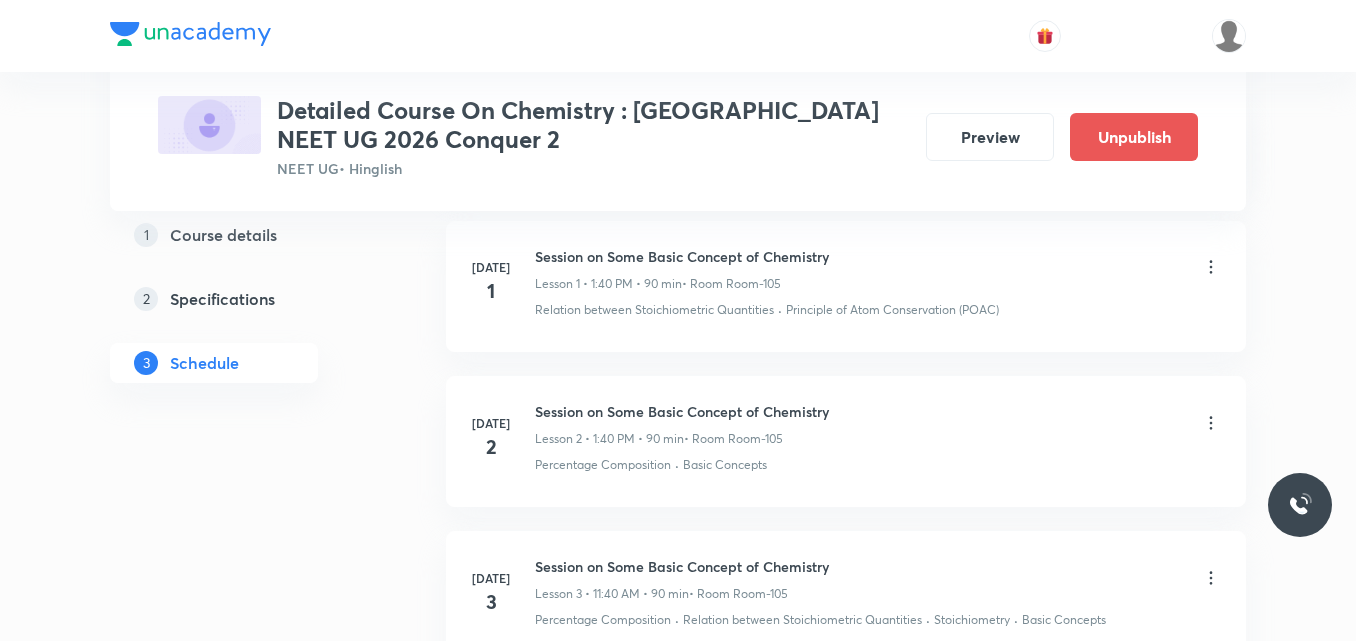 scroll, scrollTop: 0, scrollLeft: 0, axis: both 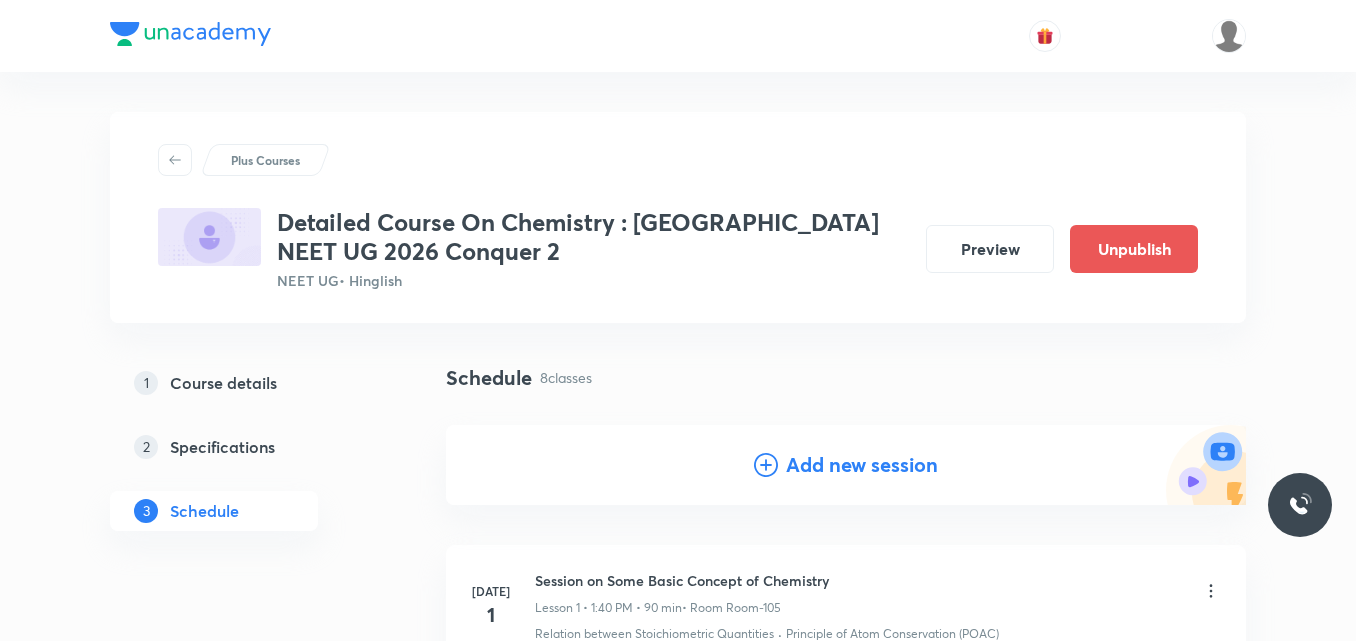 click 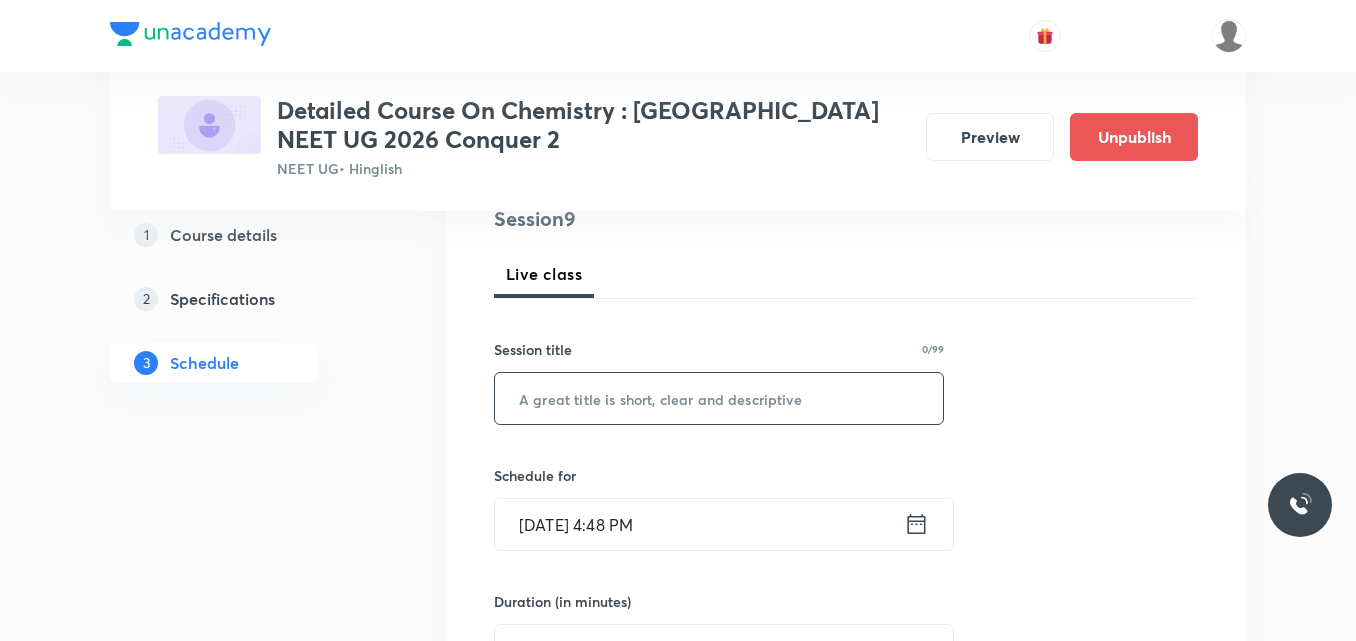 scroll, scrollTop: 254, scrollLeft: 0, axis: vertical 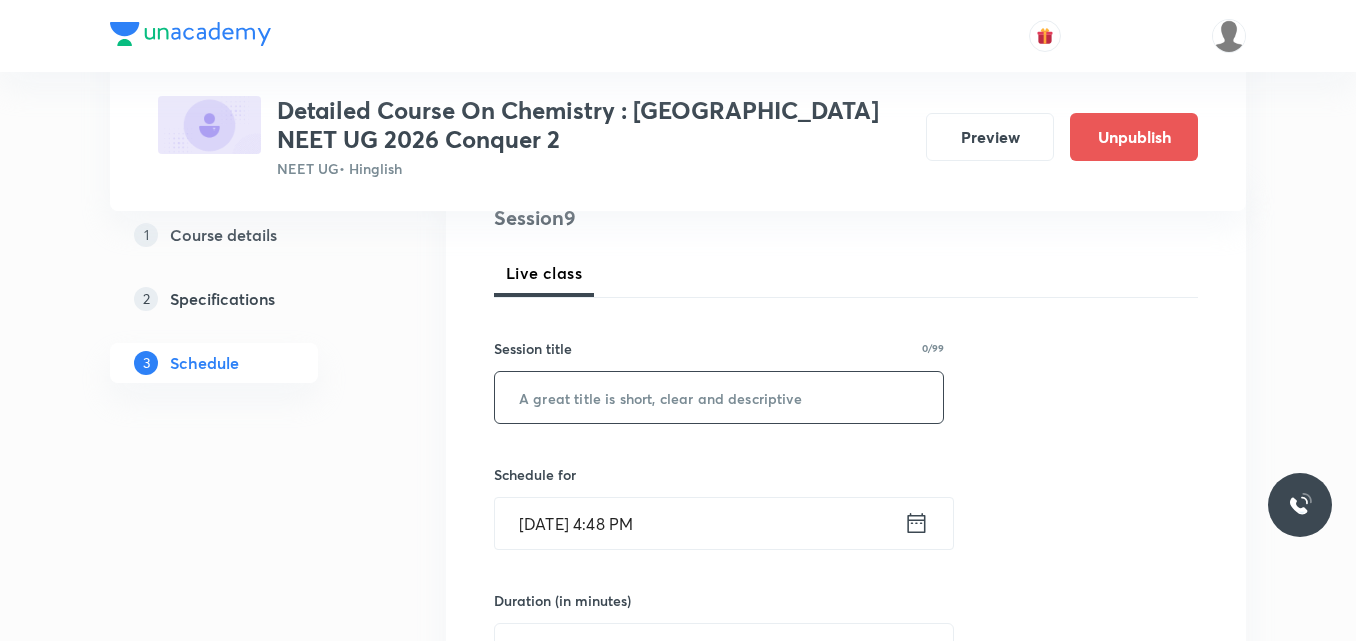 click at bounding box center [719, 397] 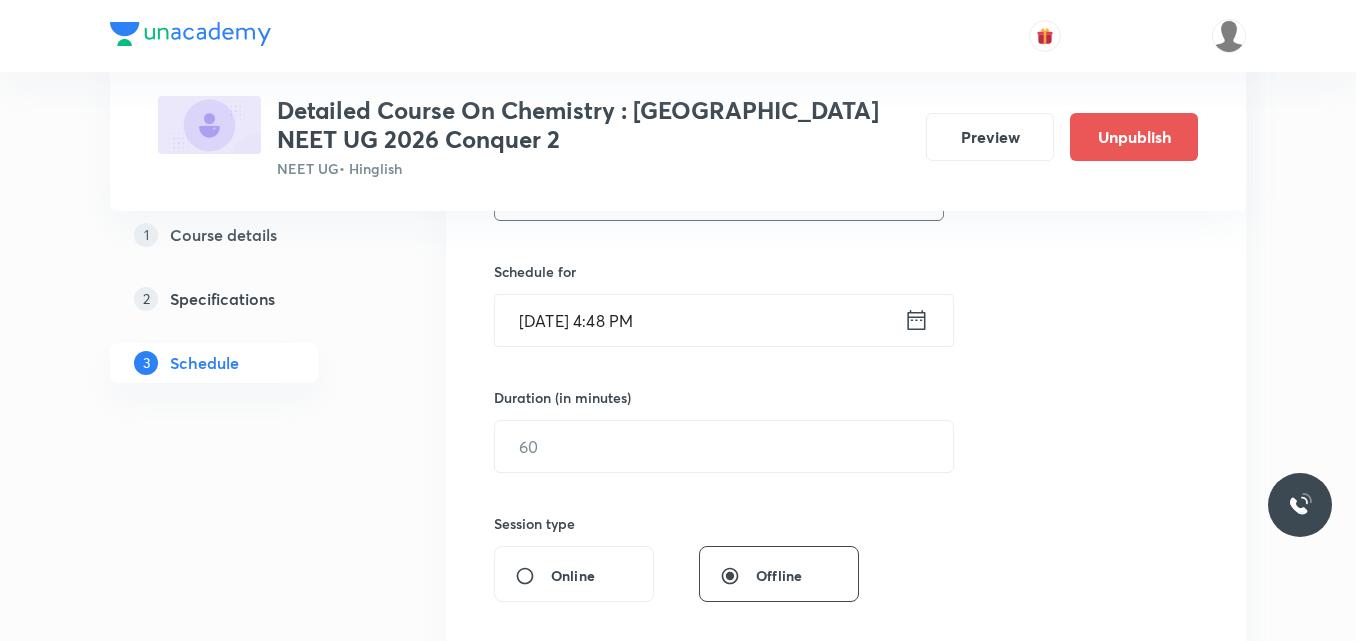 scroll, scrollTop: 458, scrollLeft: 0, axis: vertical 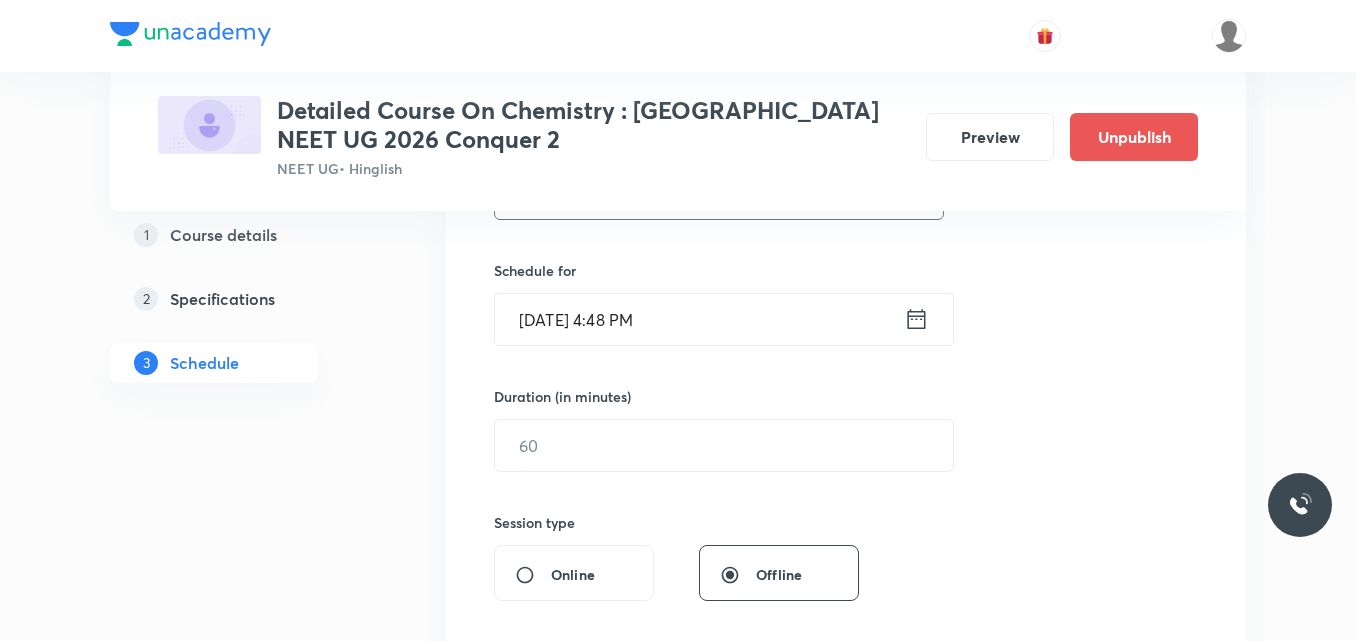 type on "Session on Atomic Structure" 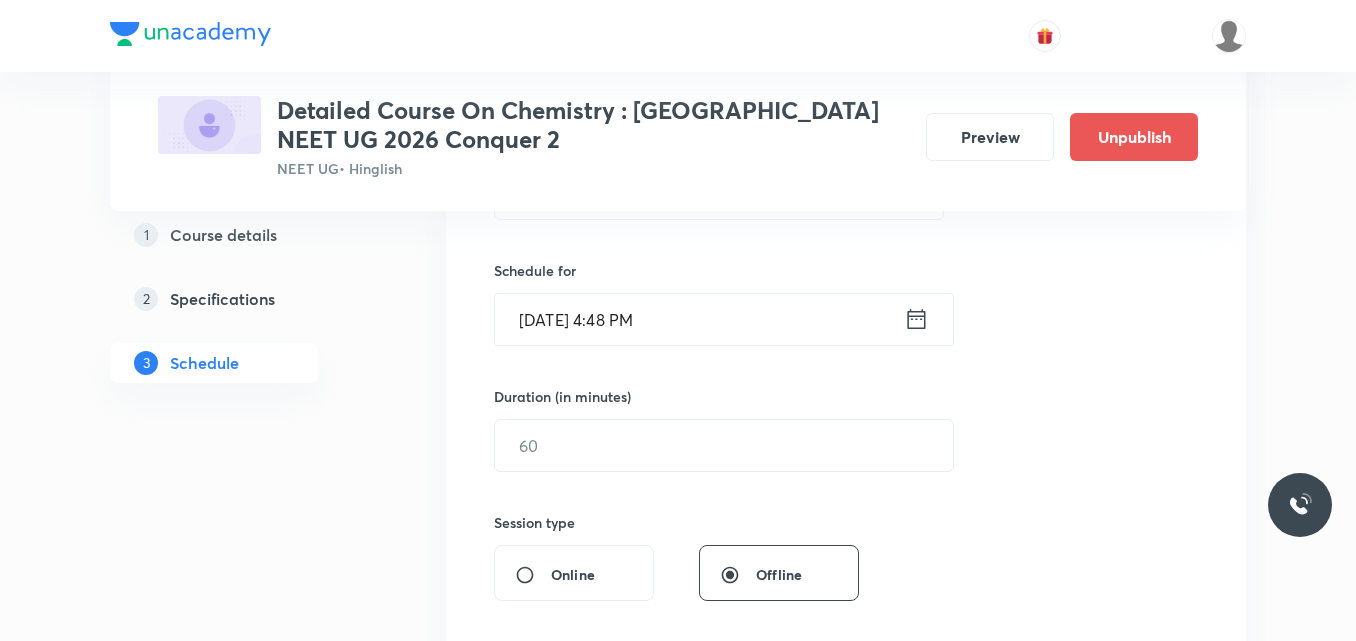 click 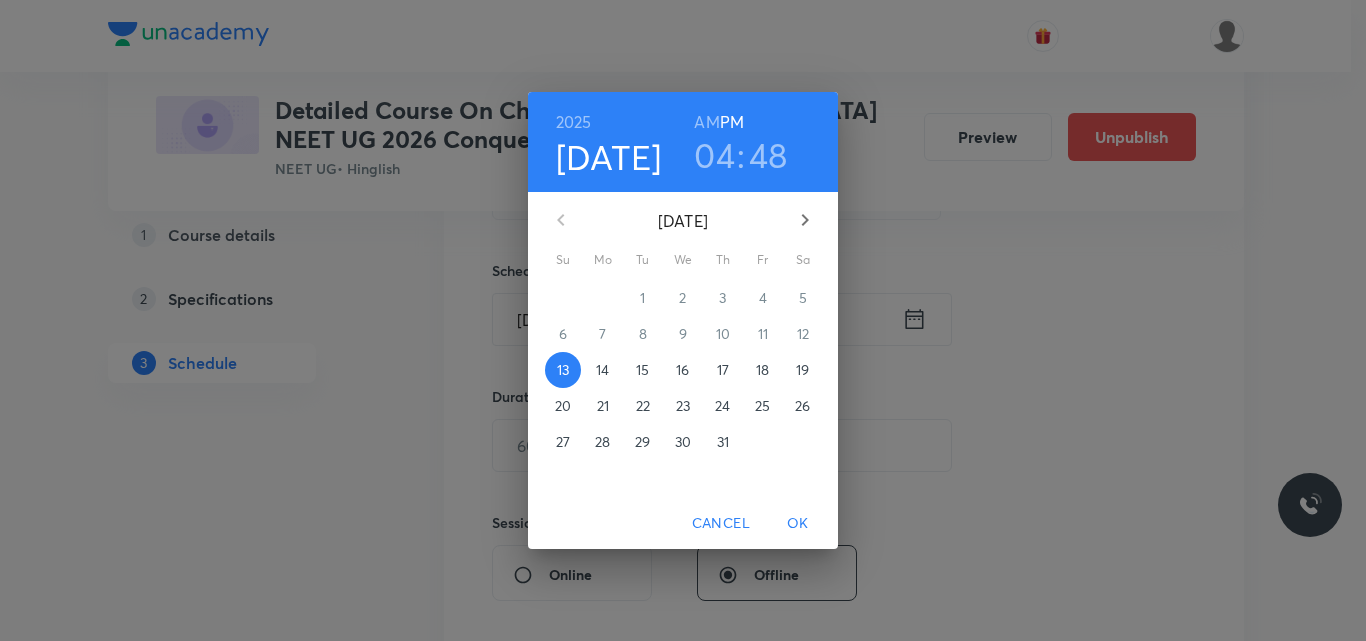 click on "17" at bounding box center [723, 370] 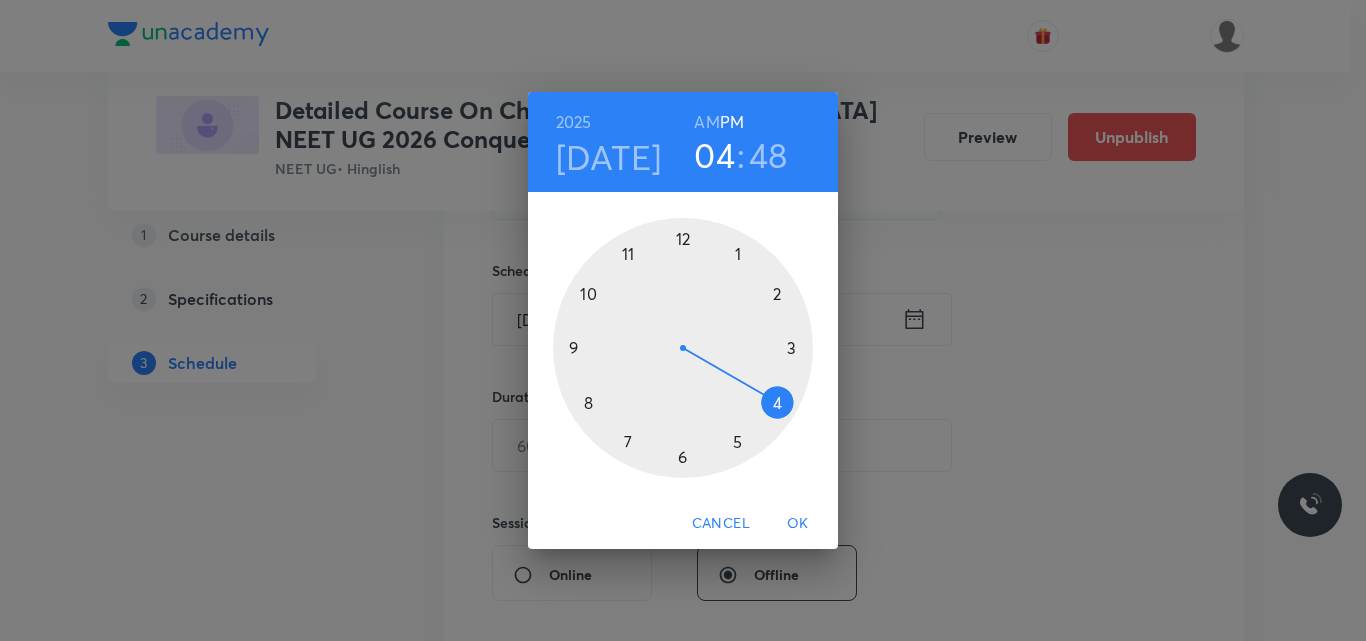 click on "AM" at bounding box center (706, 122) 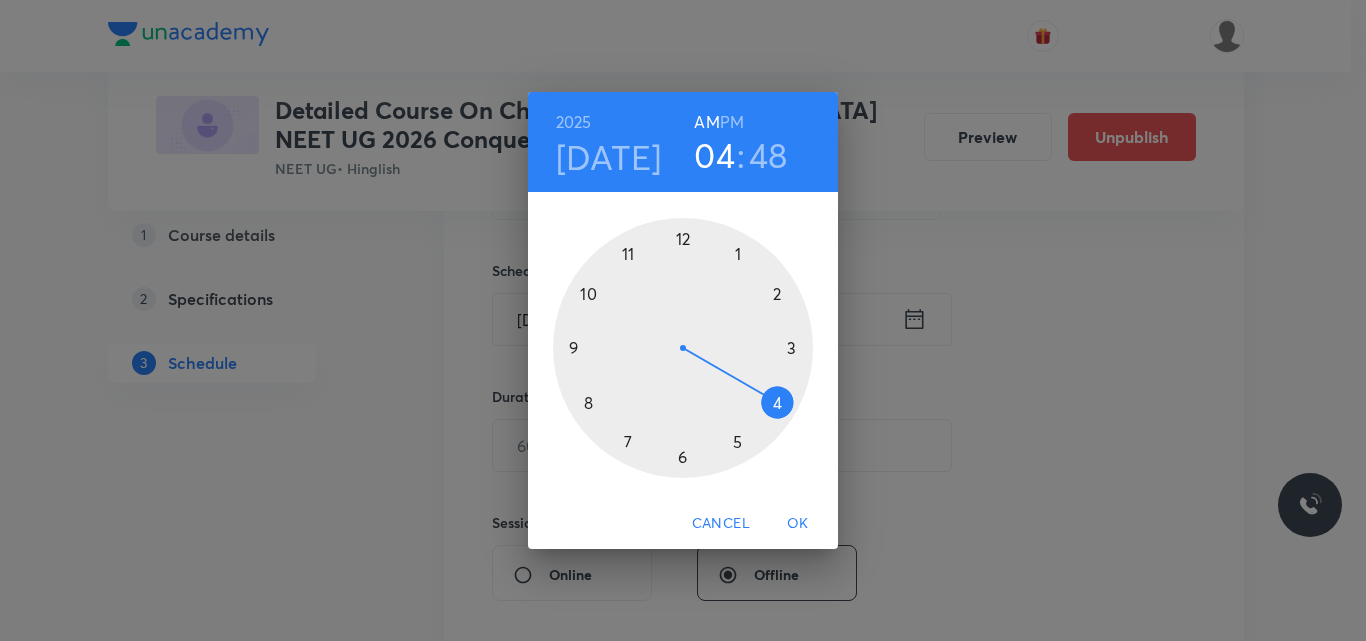 click at bounding box center [683, 348] 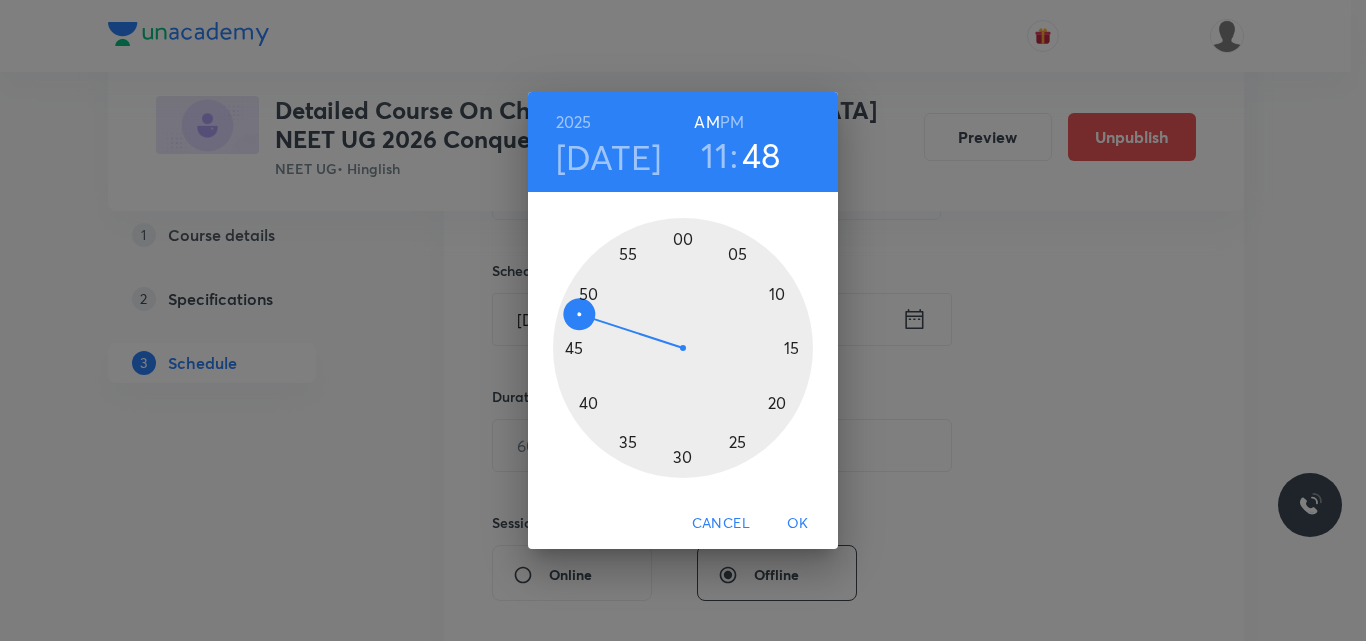 click at bounding box center [683, 348] 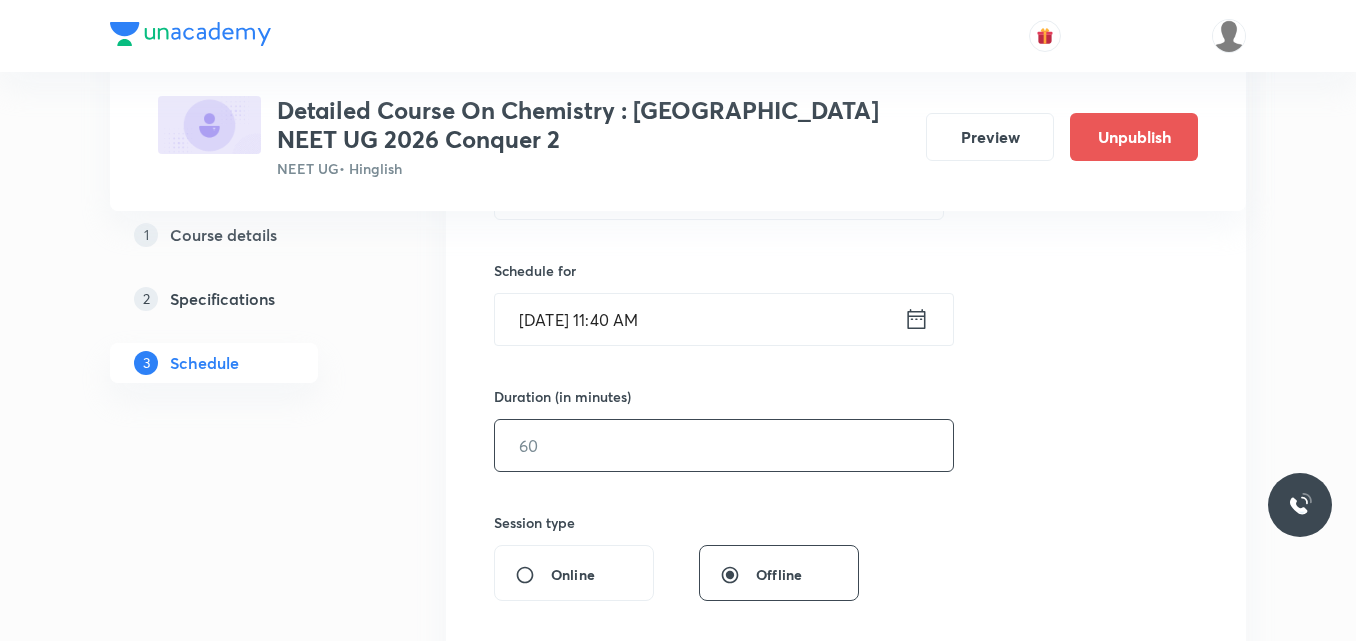 click at bounding box center (724, 445) 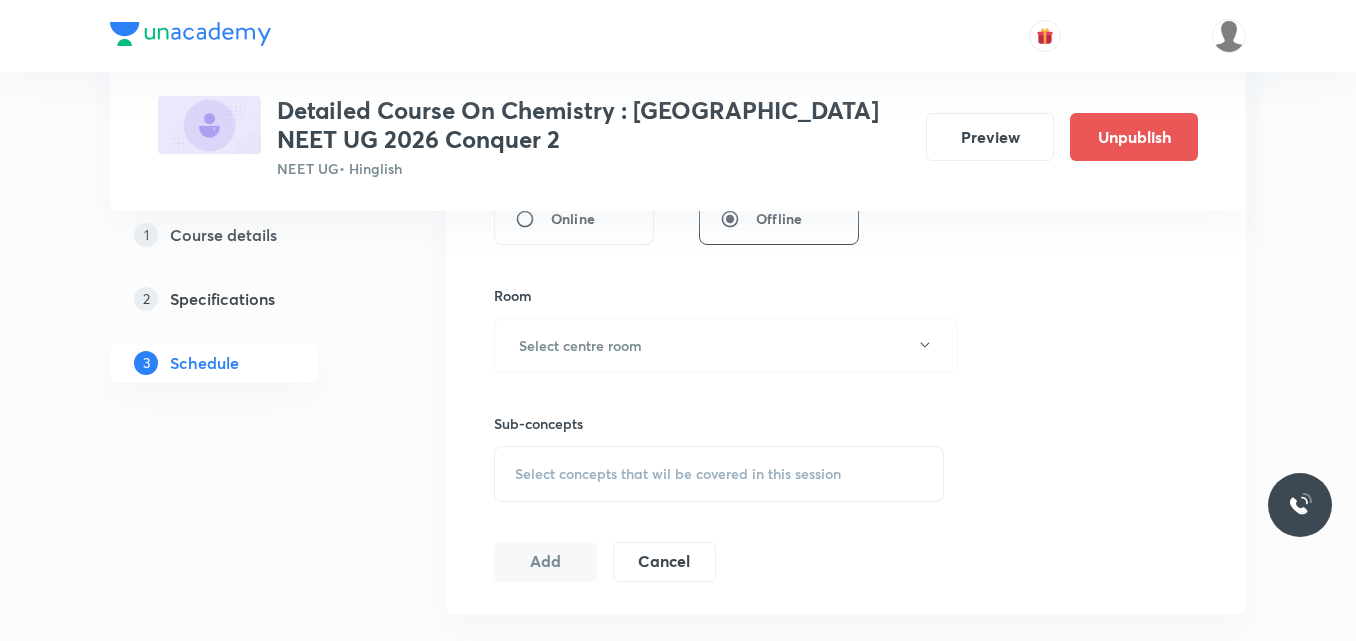 scroll, scrollTop: 815, scrollLeft: 0, axis: vertical 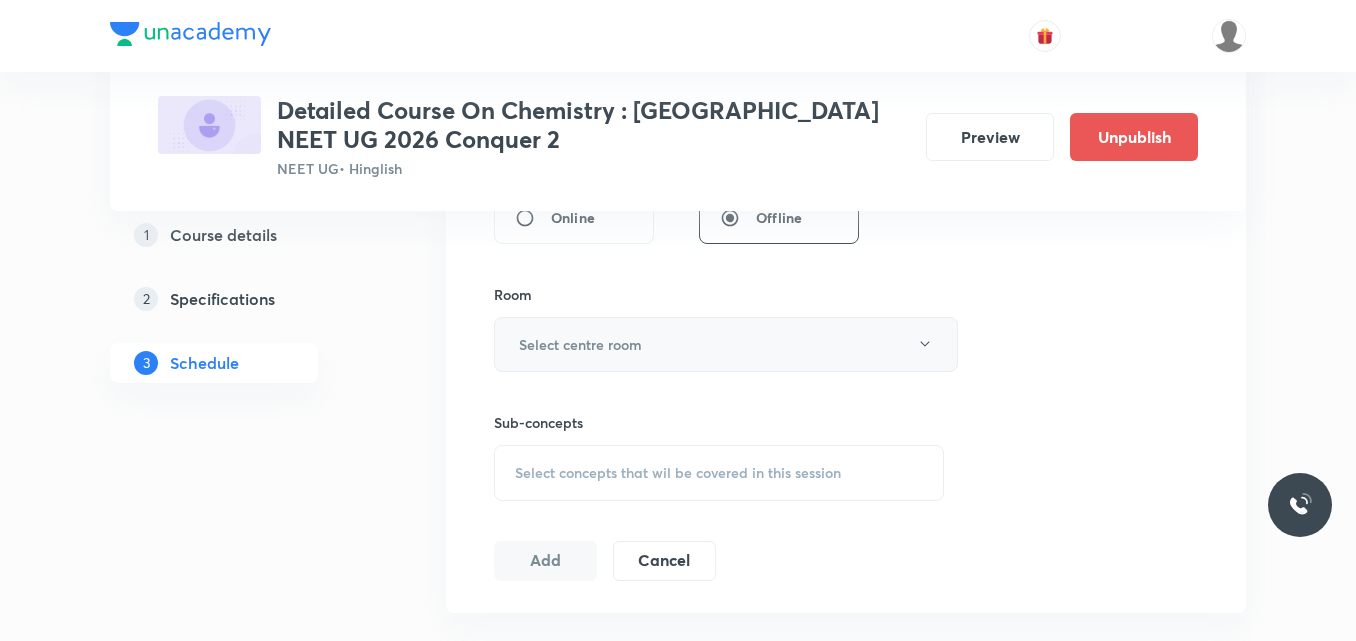 type on "90" 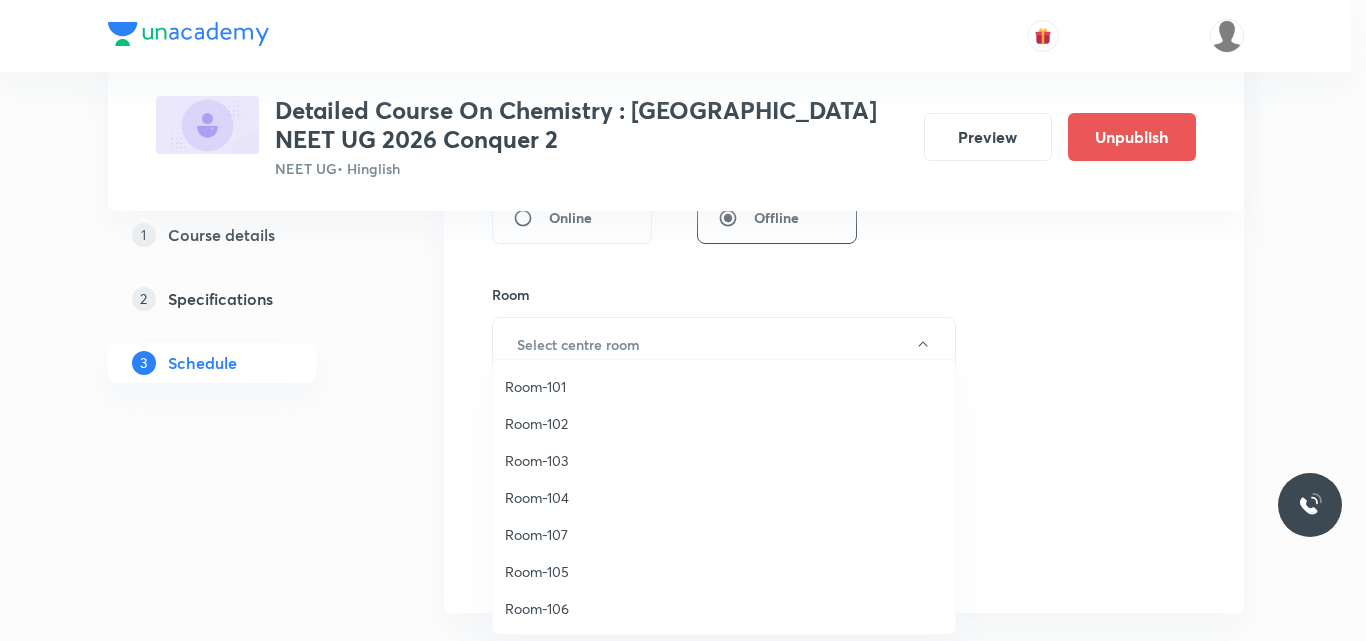 click on "Room-105" at bounding box center (724, 571) 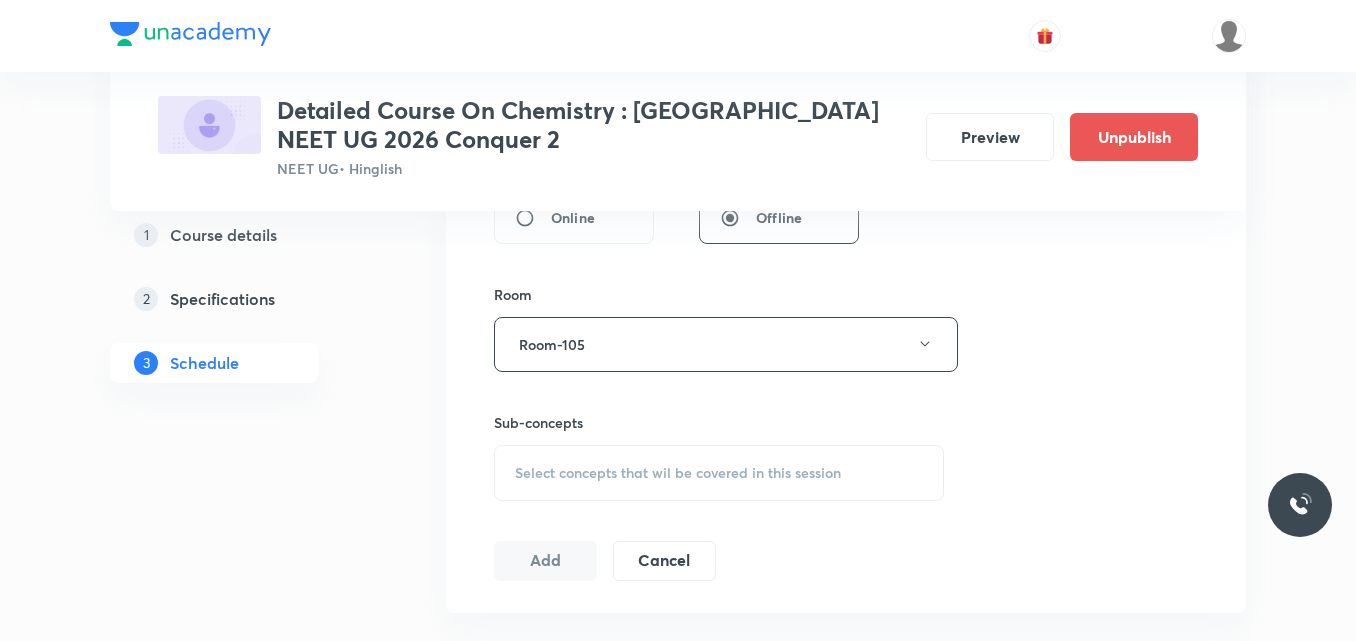 click on "Select concepts that wil be covered in this session" at bounding box center (678, 473) 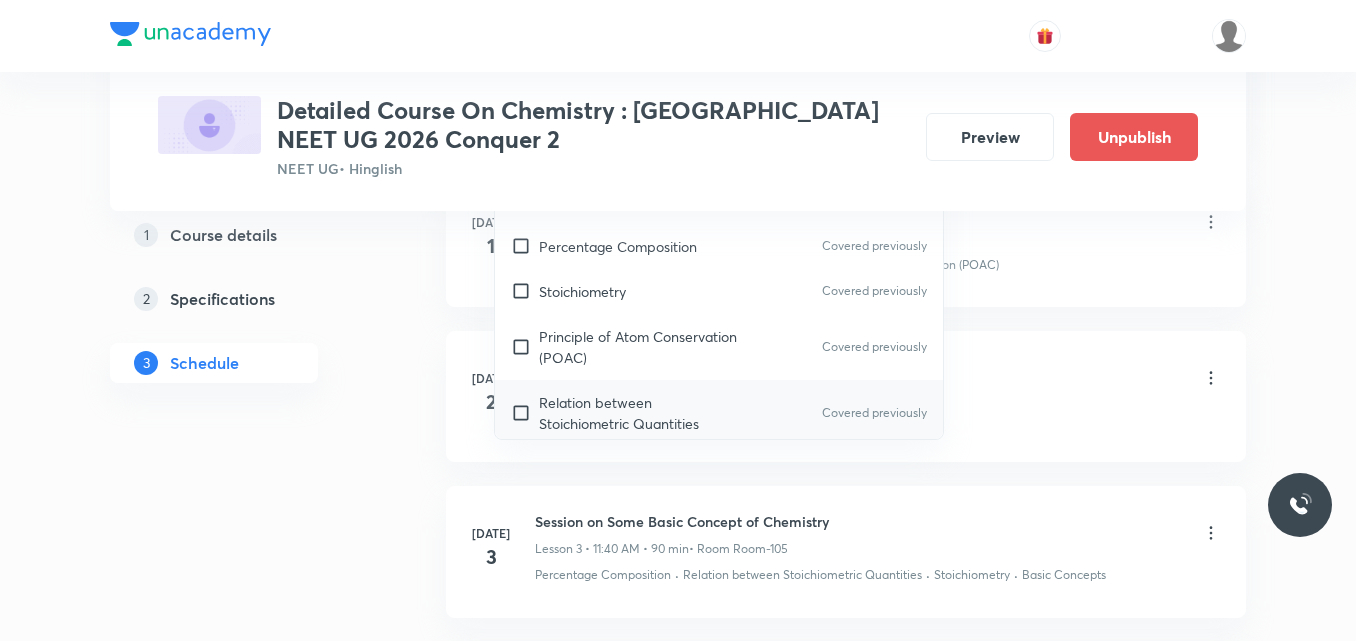 scroll, scrollTop: 1289, scrollLeft: 0, axis: vertical 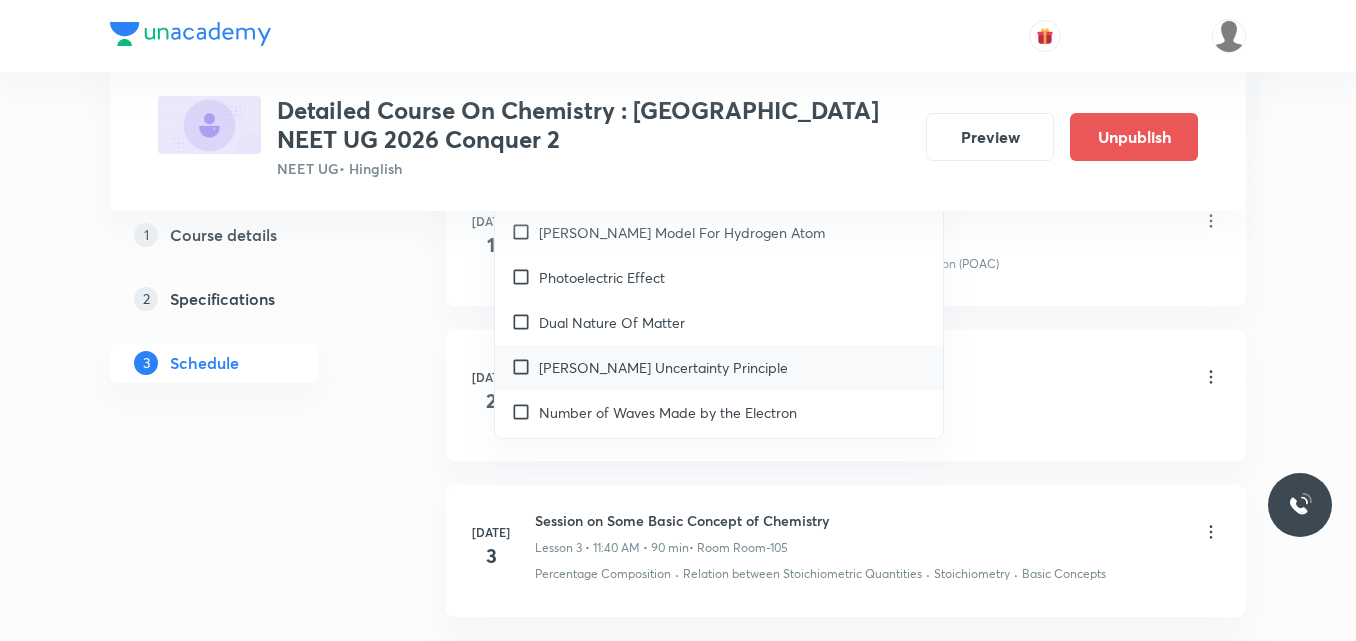 click on "Heisenberg’s Uncertainty Principle" at bounding box center [719, 367] 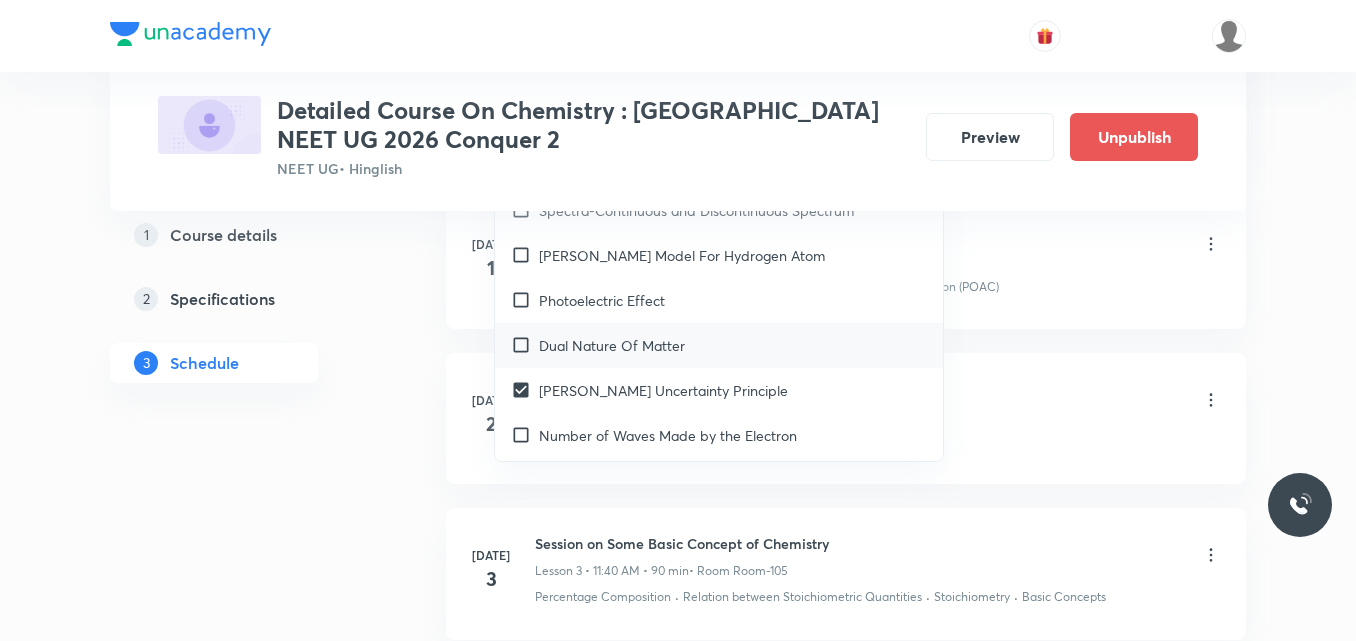 click on "Dual Nature Of Matter" at bounding box center (612, 345) 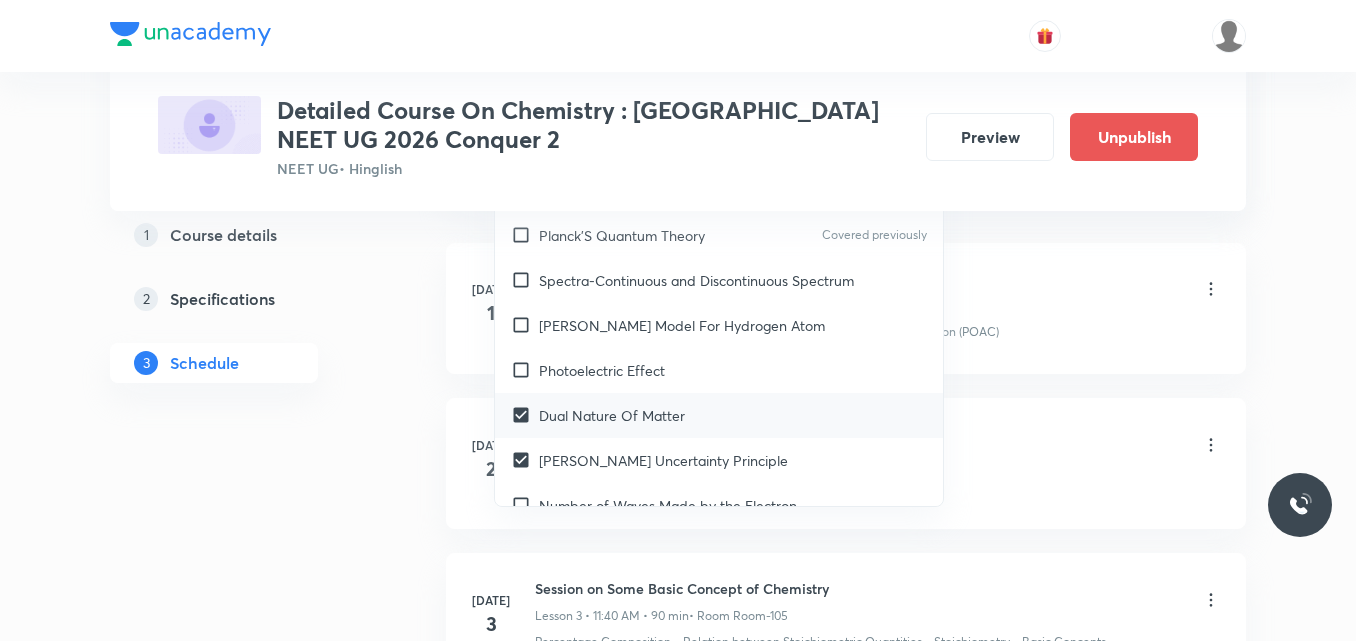 scroll, scrollTop: 1182, scrollLeft: 0, axis: vertical 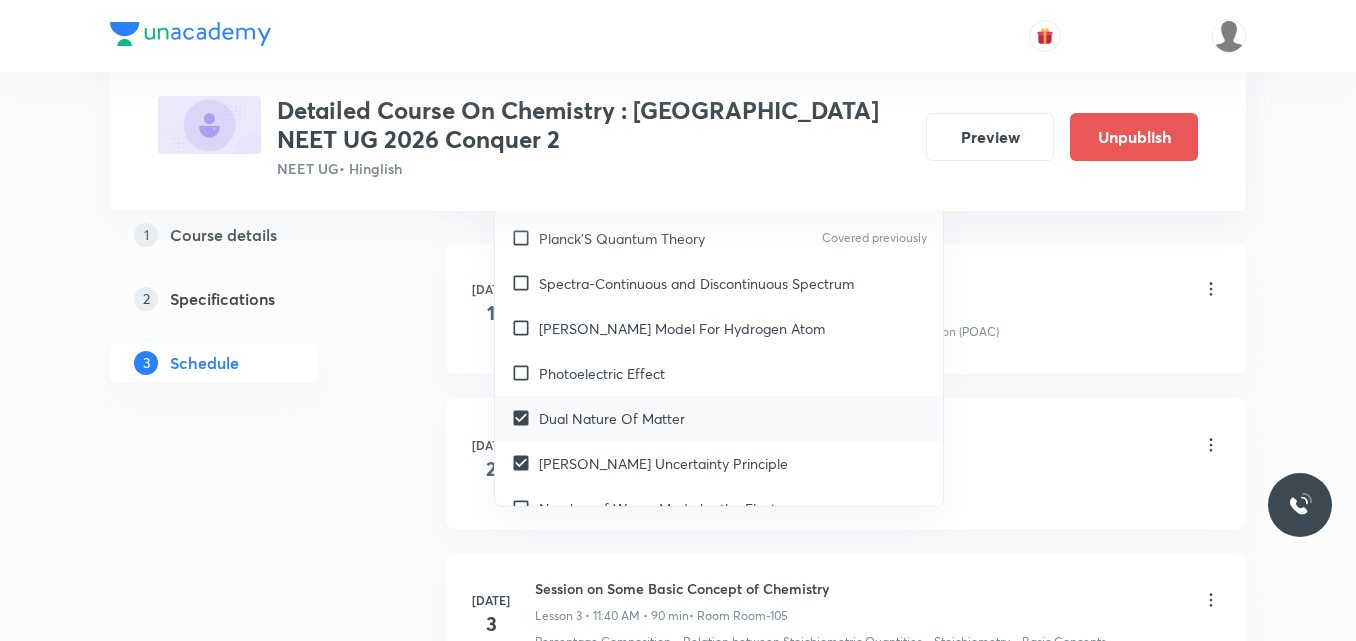 click on "Bohr’s Model For Hydrogen Atom" at bounding box center (719, 328) 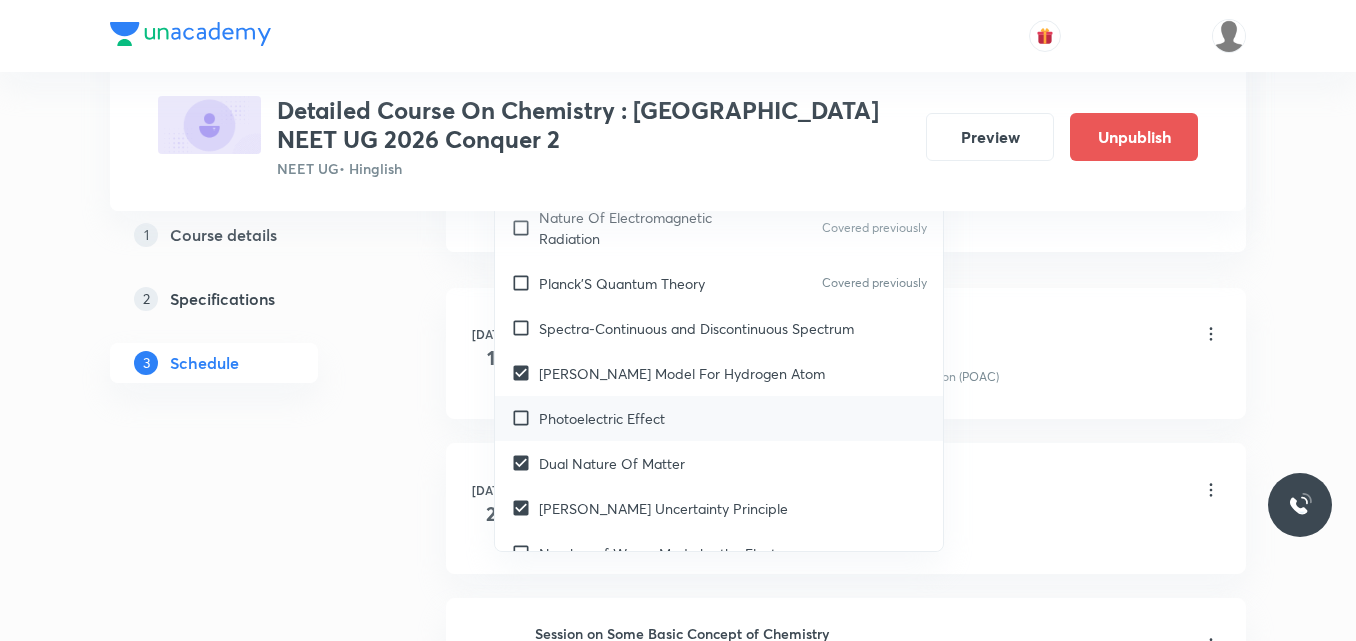 click on "Photoelectric Effect" at bounding box center (719, 418) 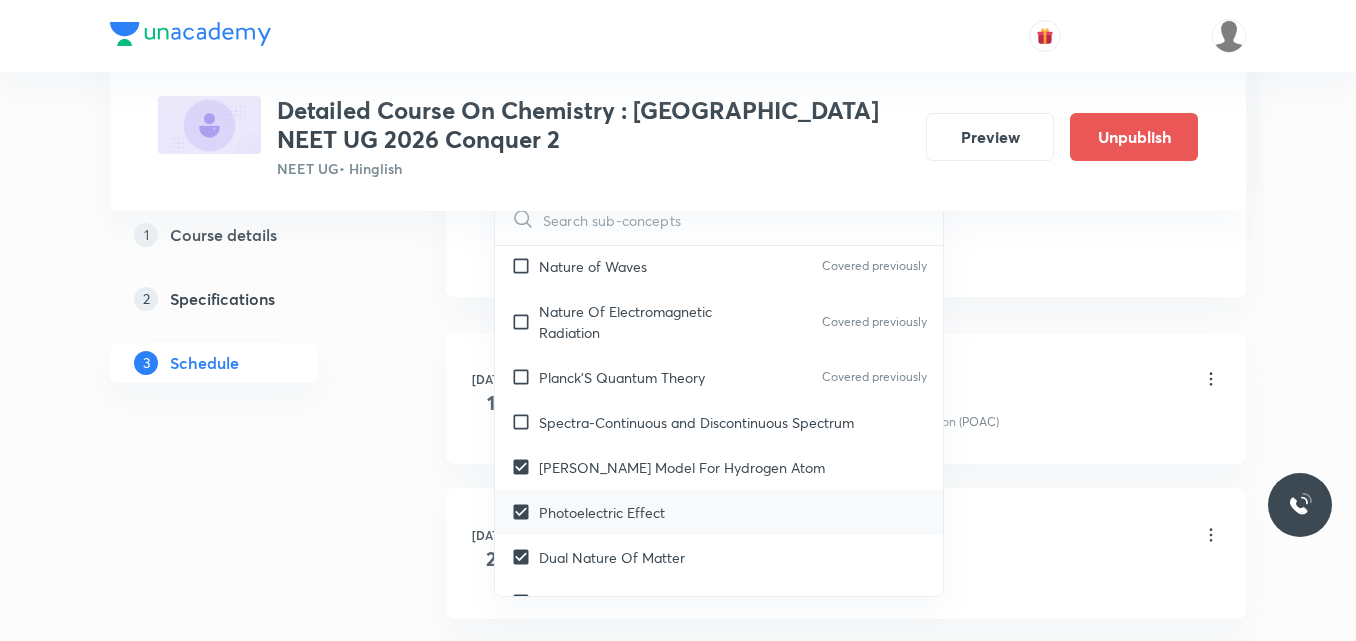 scroll, scrollTop: 1132, scrollLeft: 0, axis: vertical 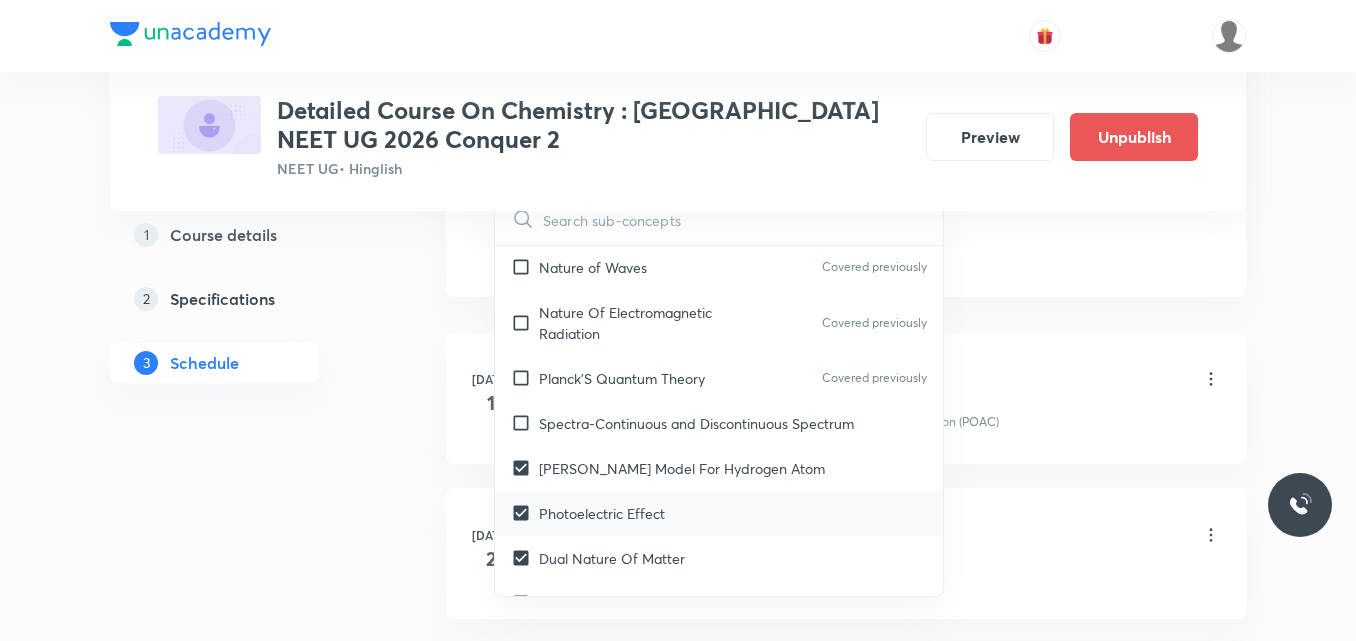 click on "Spectra-Continuous and Discontinuous Spectrum" at bounding box center (719, 423) 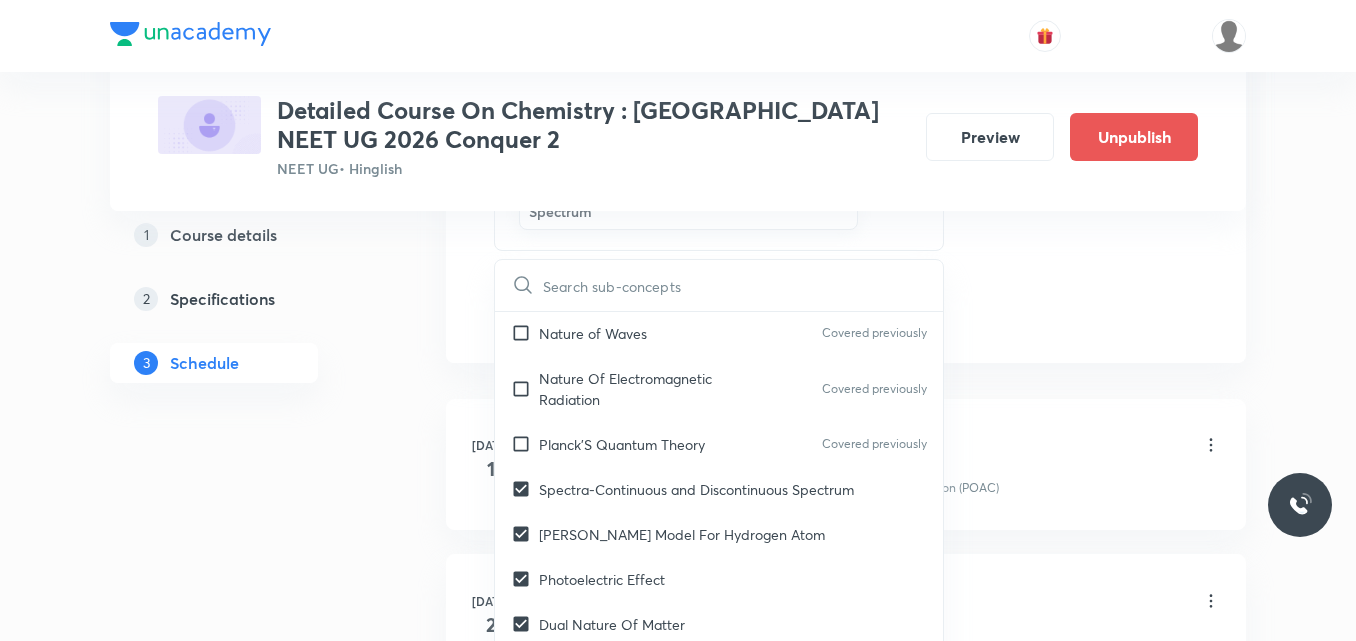 click on "Session  9 Live class Session title 27/99 Session on Atomic Structure ​ Schedule for Jul 17, 2025, 11:40 AM ​ Duration (in minutes) 90 ​   Session type Online Offline Room Room-105 Sub-concepts Heisenberg’s Uncertainty Principle Dual Nature Of Matter Bohr’s Model For Hydrogen Atom Photoelectric Effect Spectra-Continuous and Discontinuous Spectrum CLEAR ​ General Topics & Mole Concept Basic Concepts Covered previously Mole – Basic Introduction Percentage Composition Covered previously Stoichiometry Covered previously Principle of Atom Conservation (POAC) Covered previously Relation between Stoichiometric Quantities Covered previously Application of Mole Concept: Gravimetric Analysis Covered previously Electronic Configuration Of Atoms (Hund's rule) Covered previously  Quantum Numbers (Magnetic Quantum no.) Covered previously Quantum Numbers(Pauli's Exclusion law) Covered previously Mean Molar Mass or Molecular Mass Covered previously Variation of Conductivity with Concentration Covered previously" at bounding box center [846, -251] 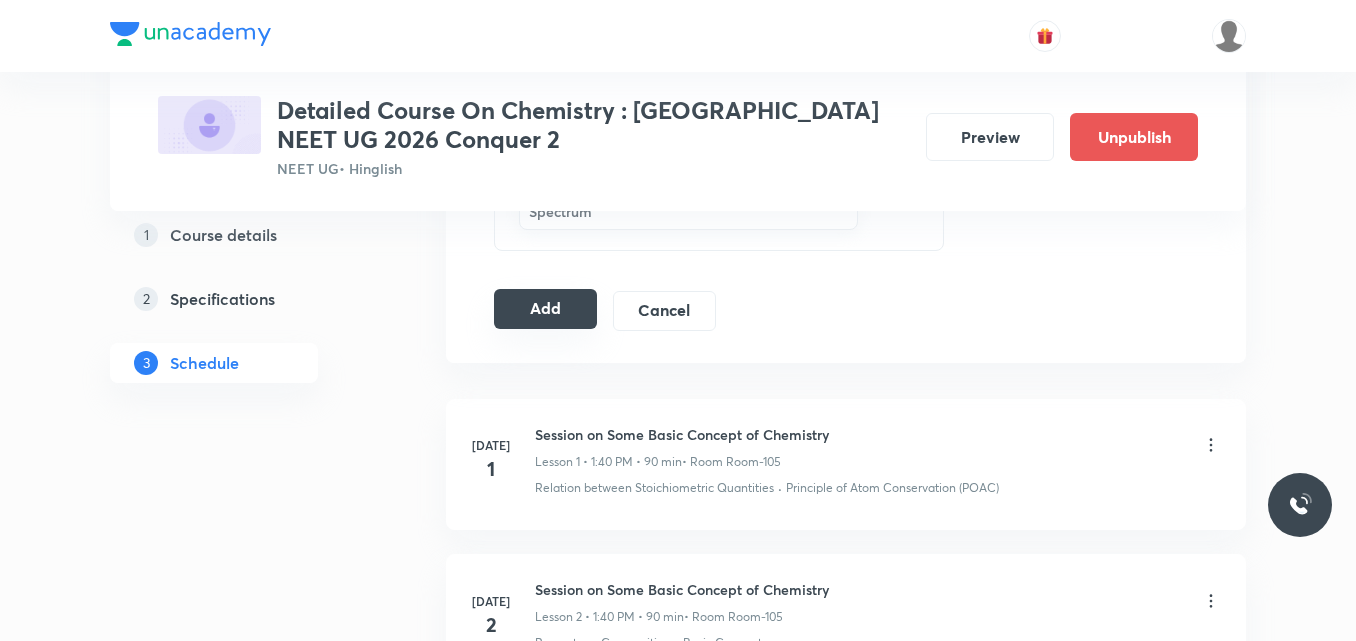 click on "Add" at bounding box center (545, 309) 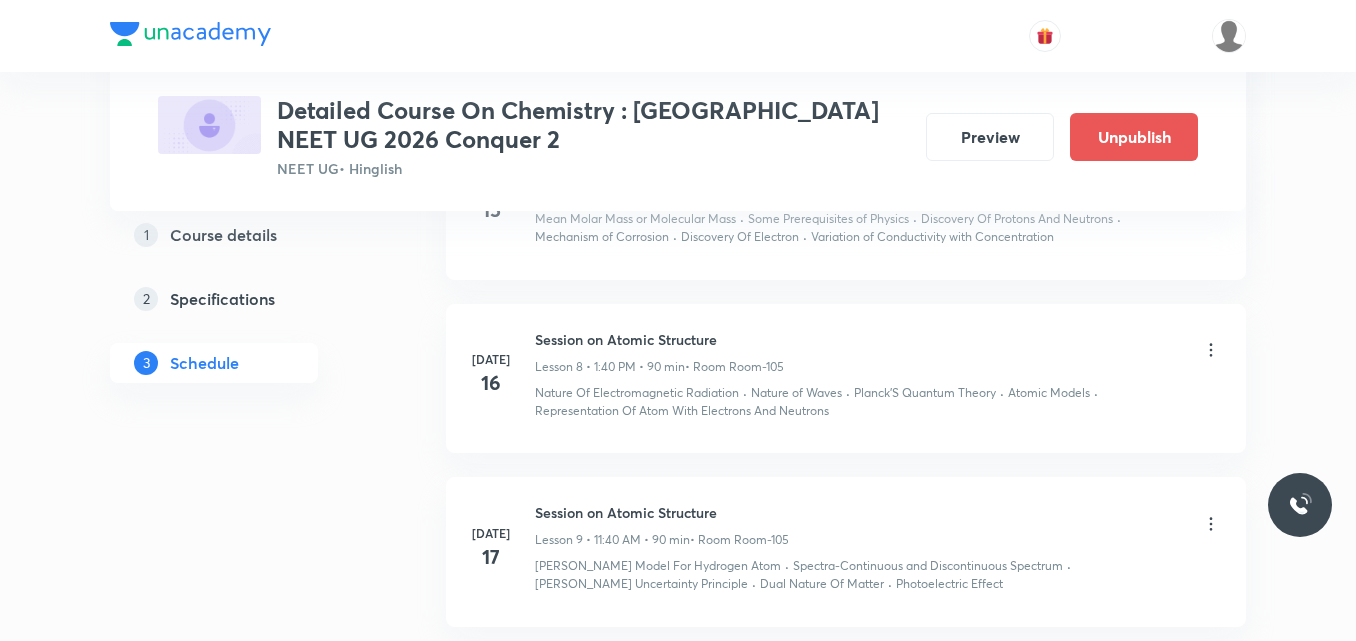 scroll, scrollTop: 1558, scrollLeft: 0, axis: vertical 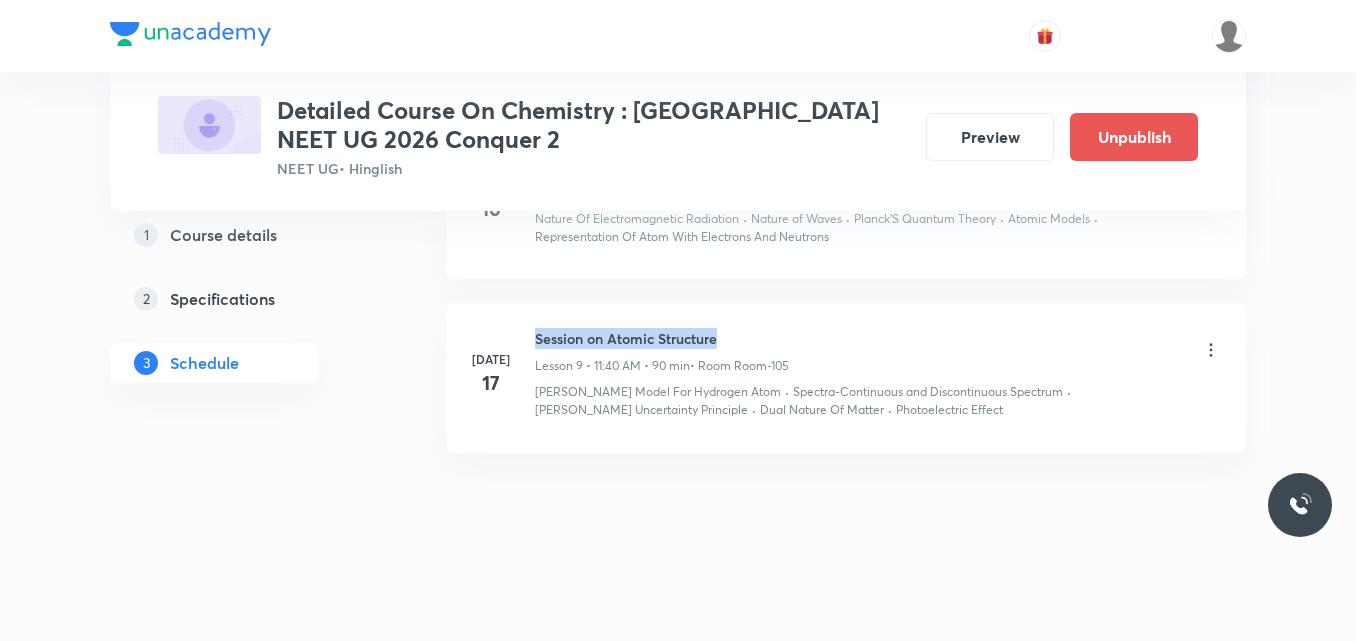 drag, startPoint x: 536, startPoint y: 337, endPoint x: 733, endPoint y: 333, distance: 197.0406 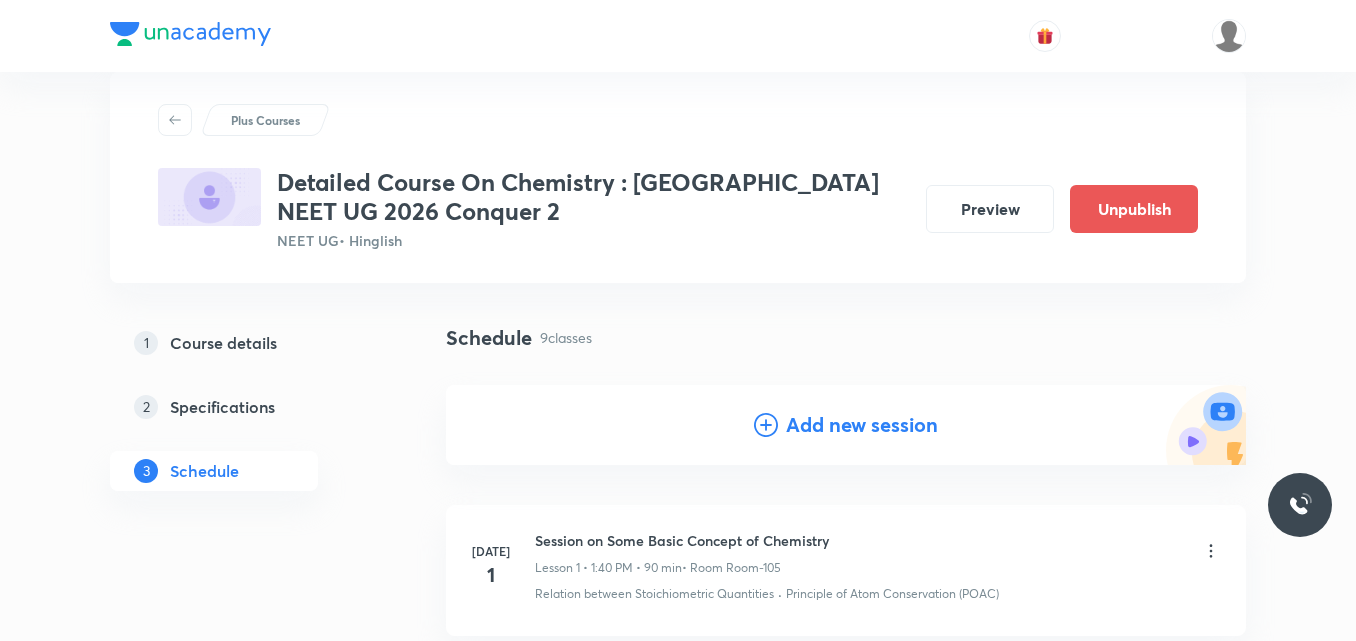 scroll, scrollTop: 0, scrollLeft: 0, axis: both 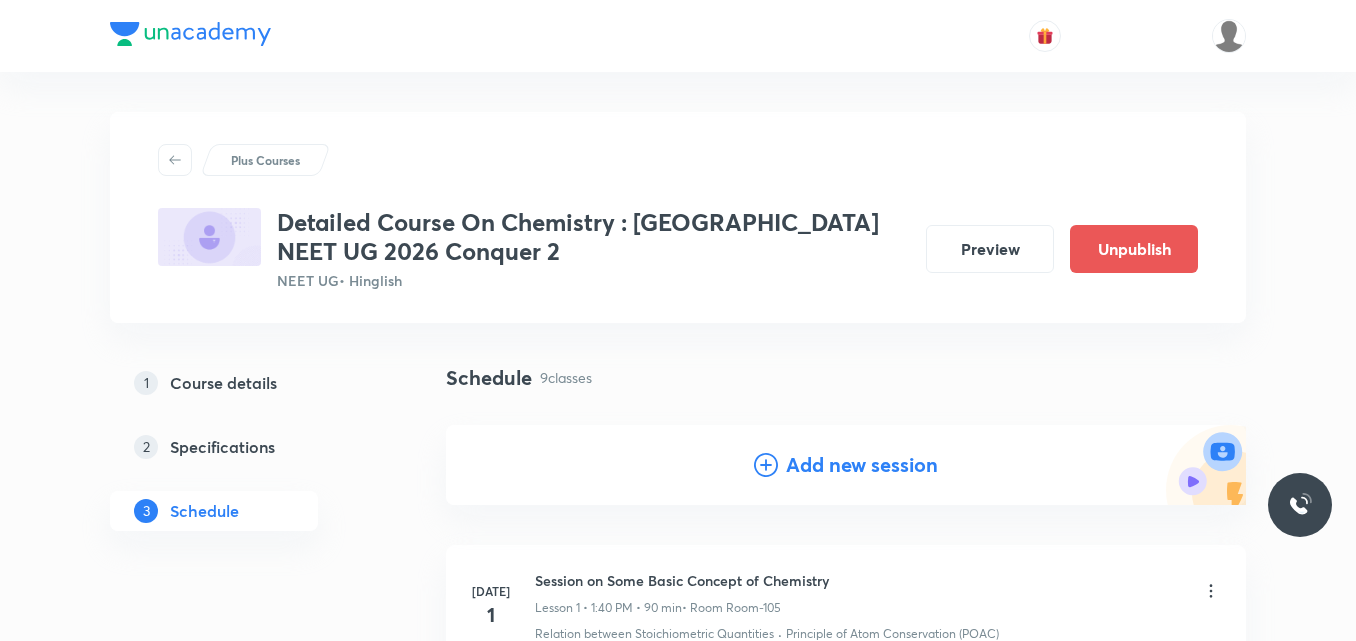 click 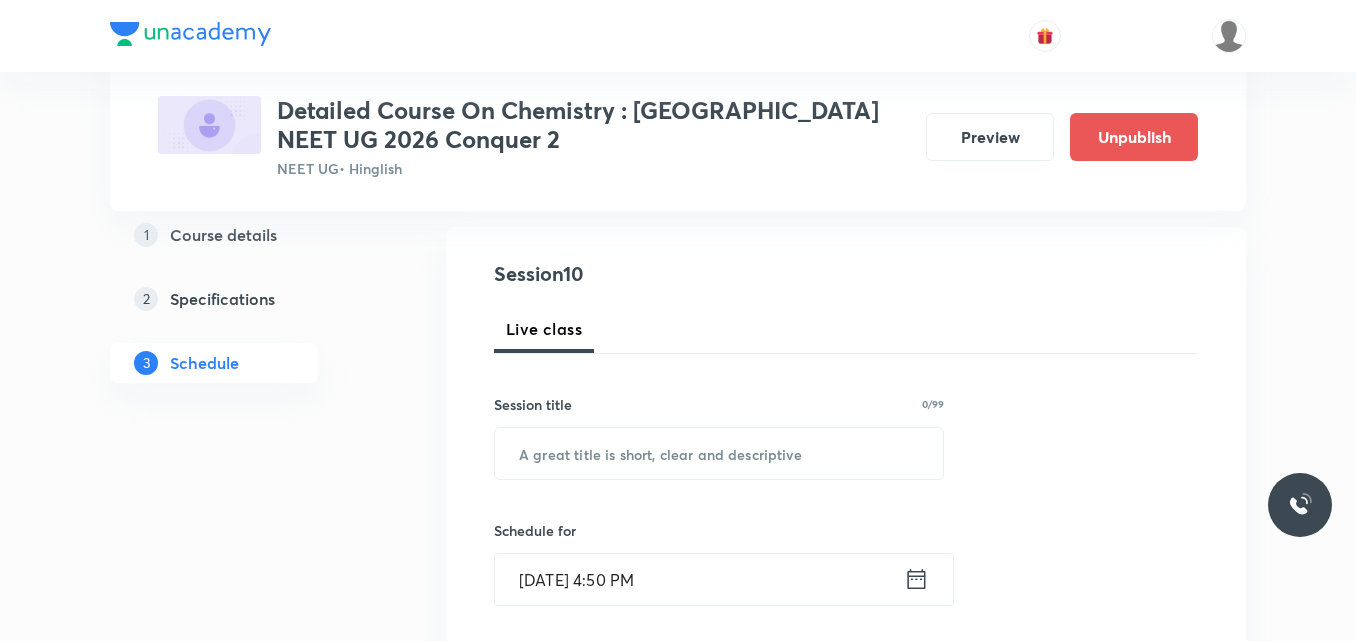 scroll, scrollTop: 200, scrollLeft: 0, axis: vertical 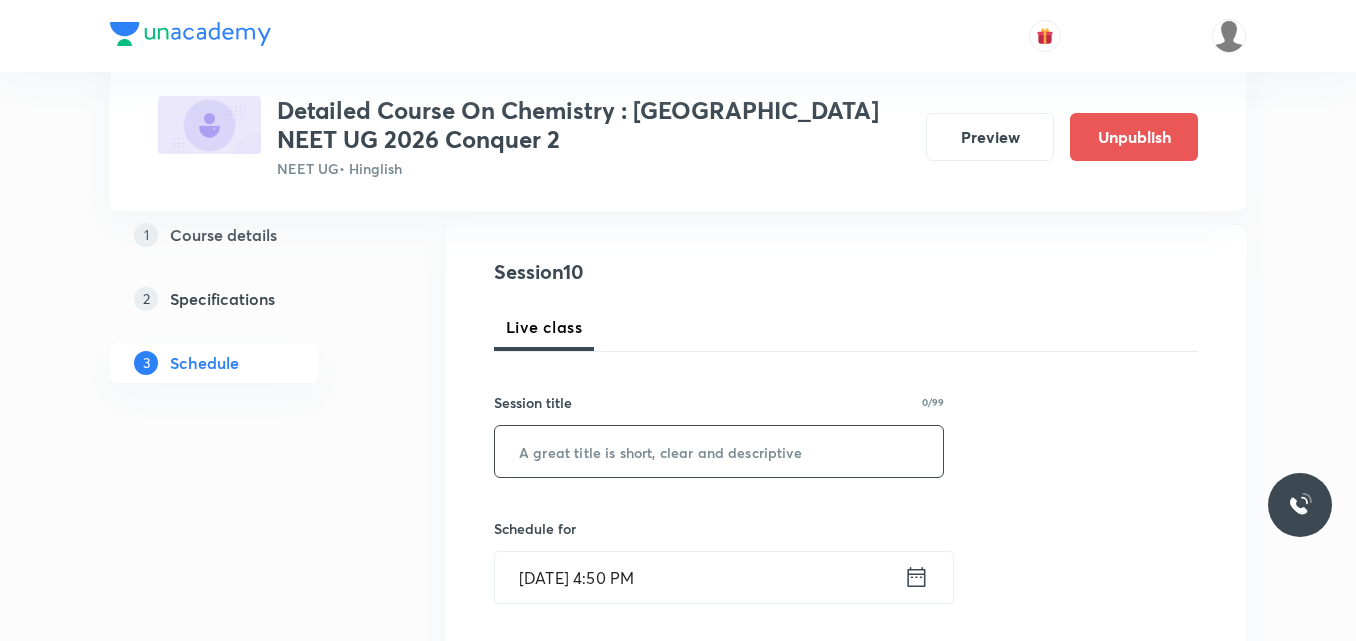 click at bounding box center (719, 451) 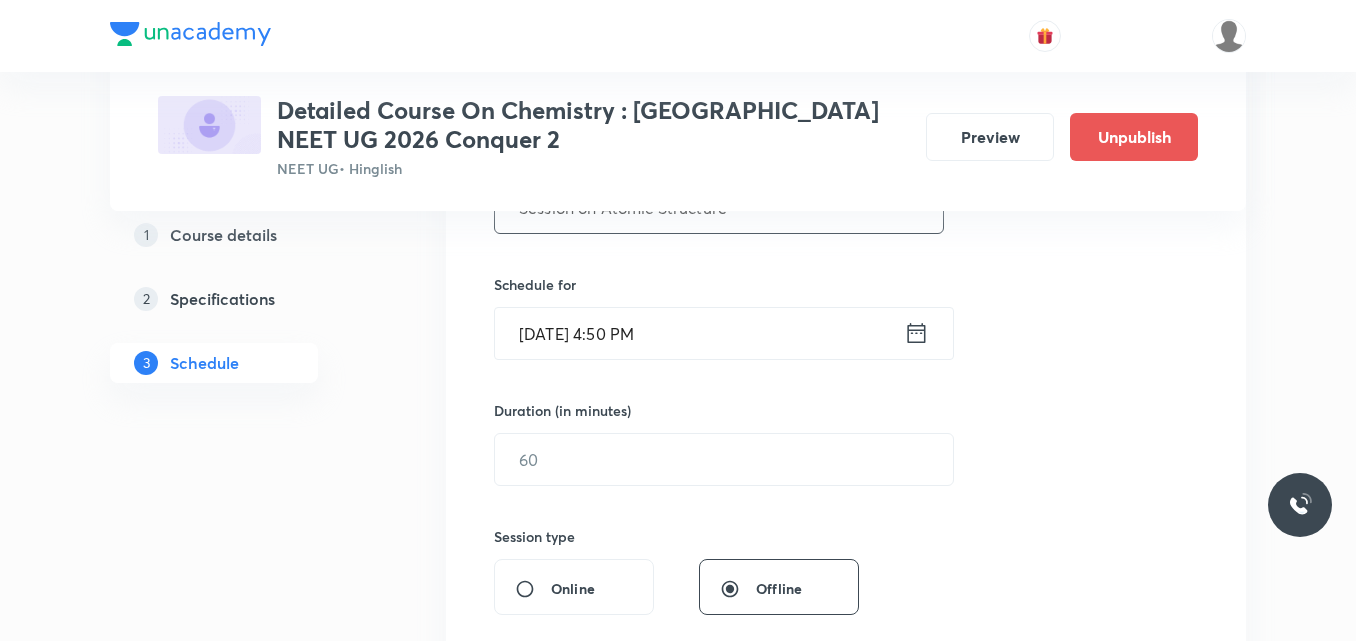 scroll, scrollTop: 445, scrollLeft: 0, axis: vertical 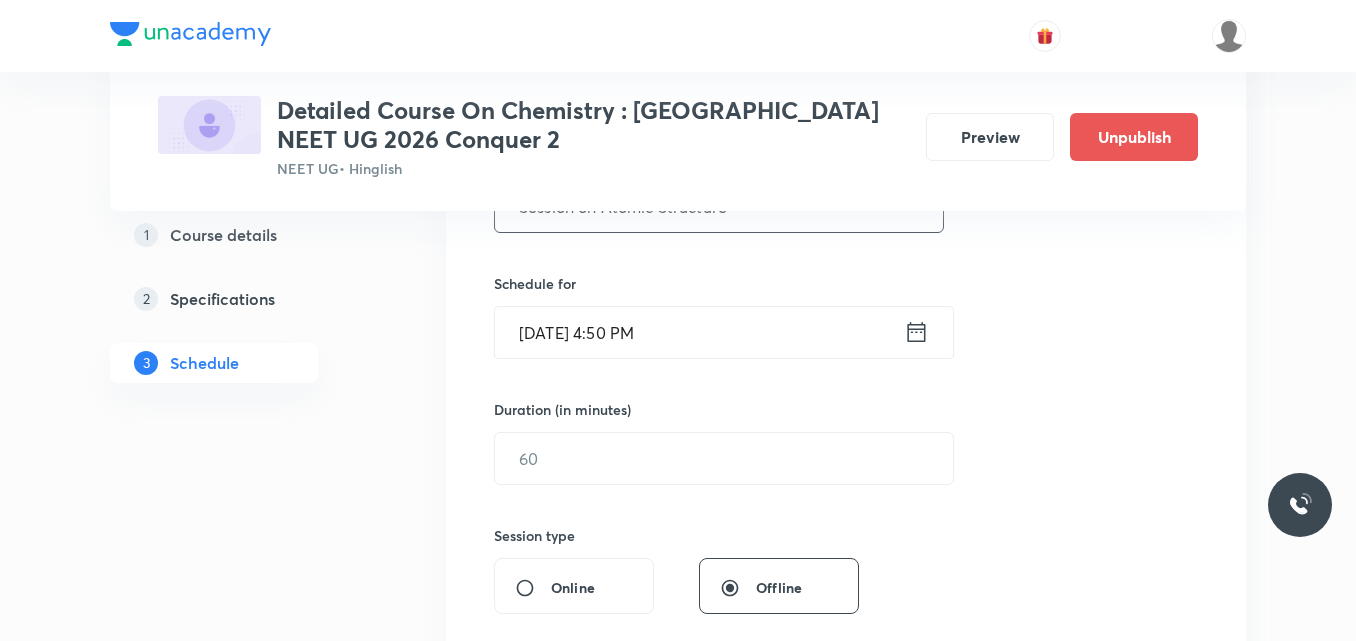 type on "Session on Atomic Structure" 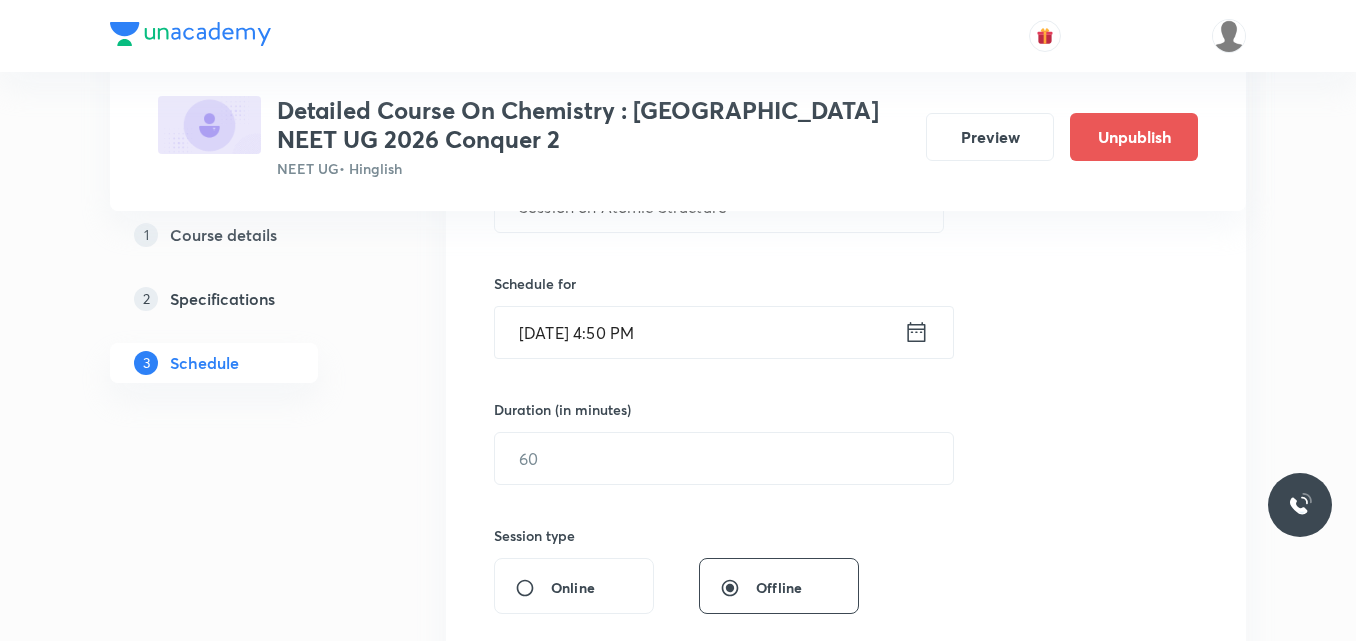 click 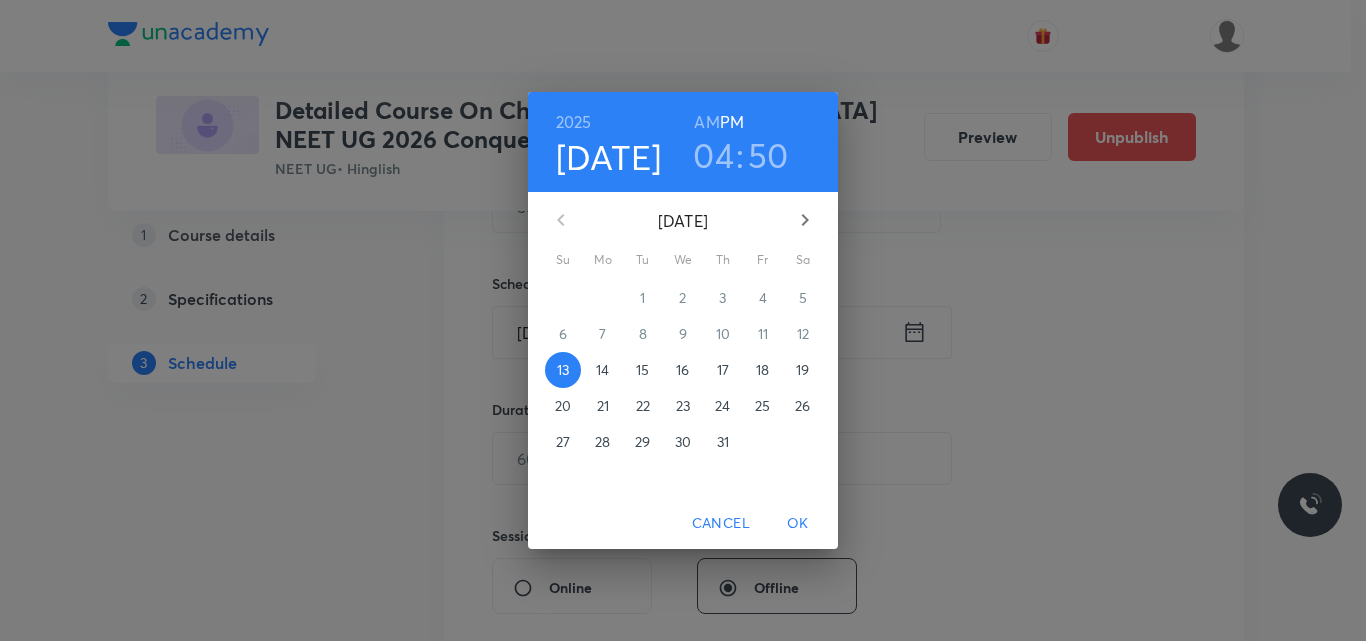 click on "18" at bounding box center [762, 370] 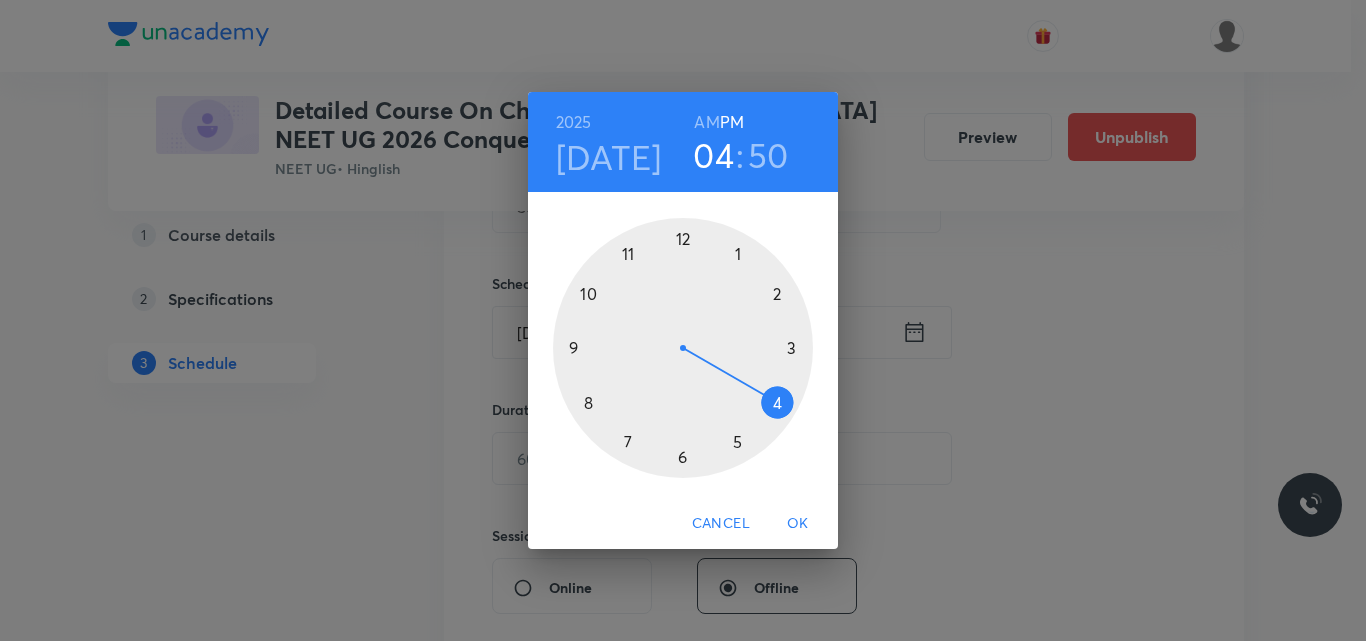 click on "AM" at bounding box center [706, 122] 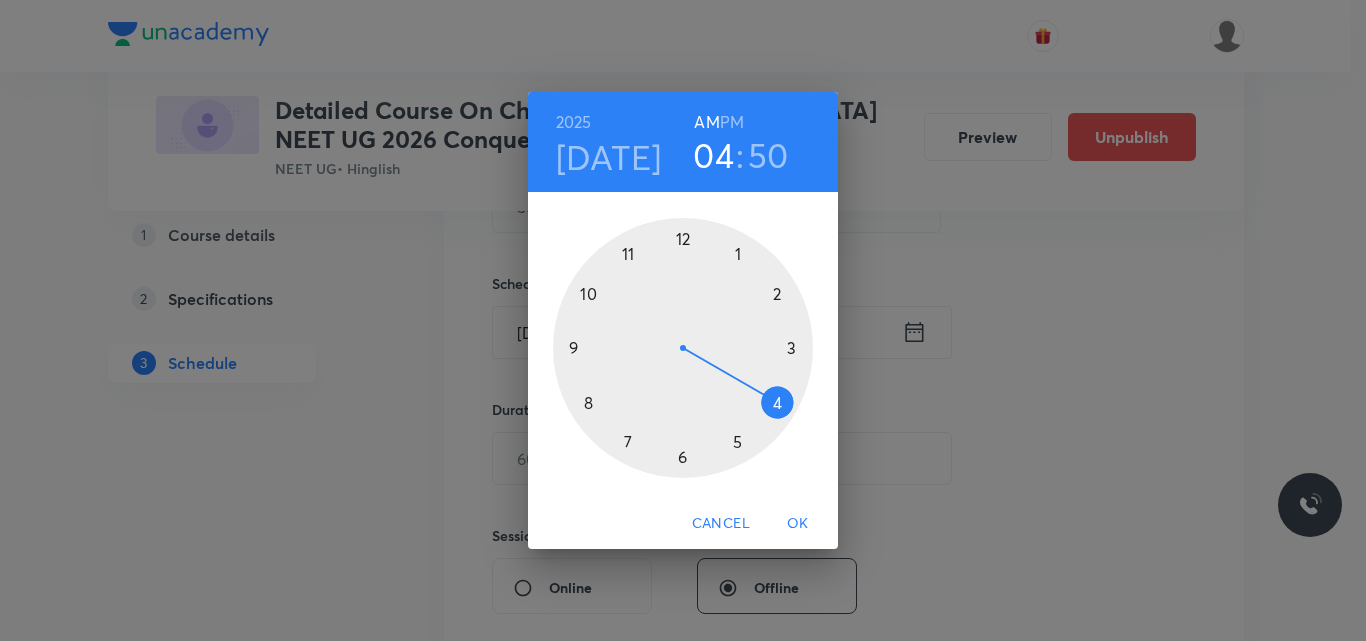 click at bounding box center (683, 348) 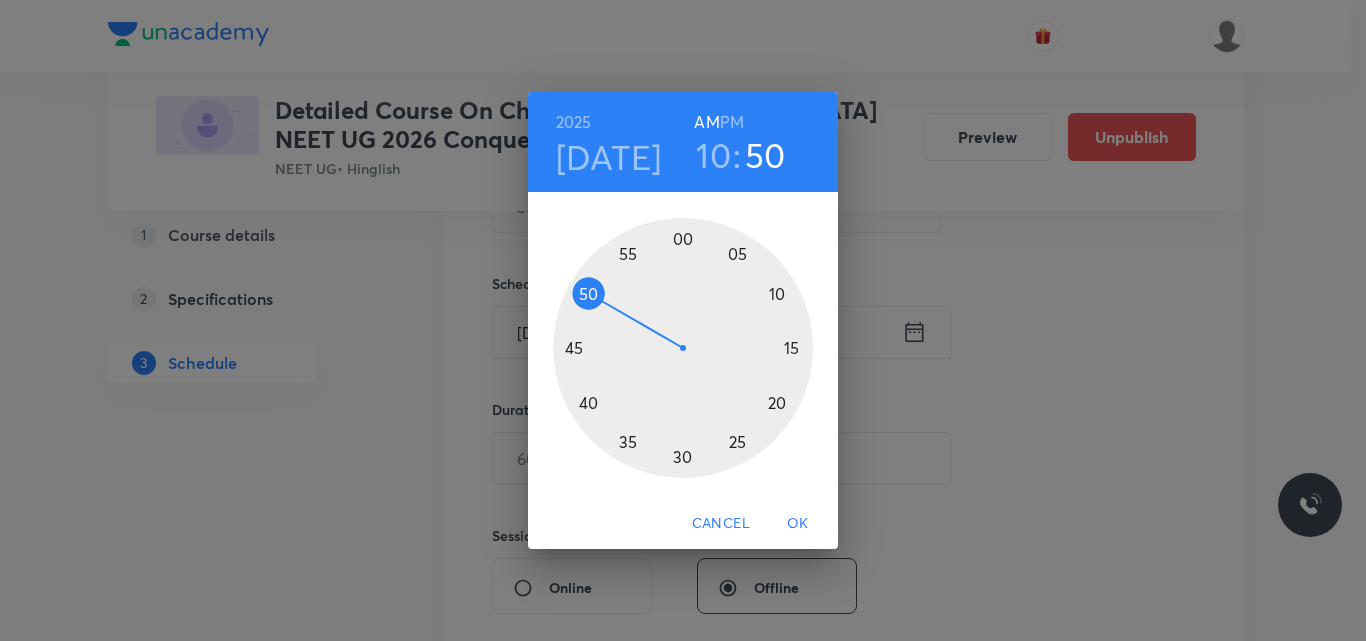 click at bounding box center (683, 348) 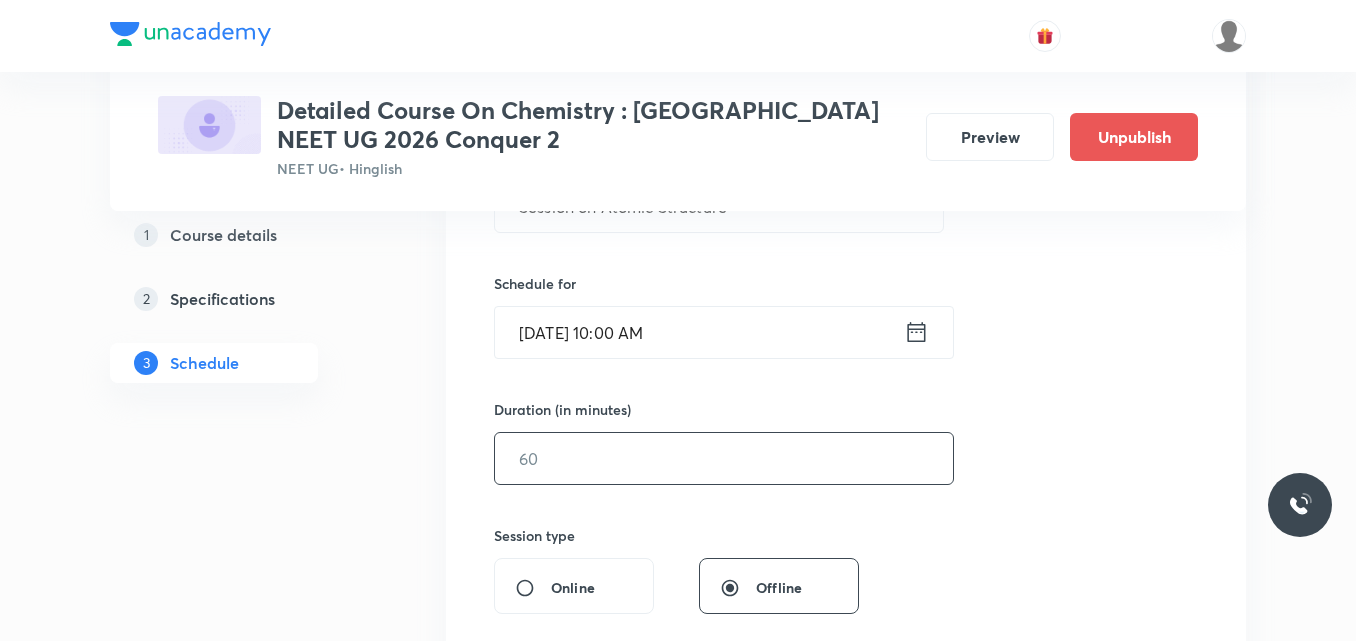 click at bounding box center (724, 458) 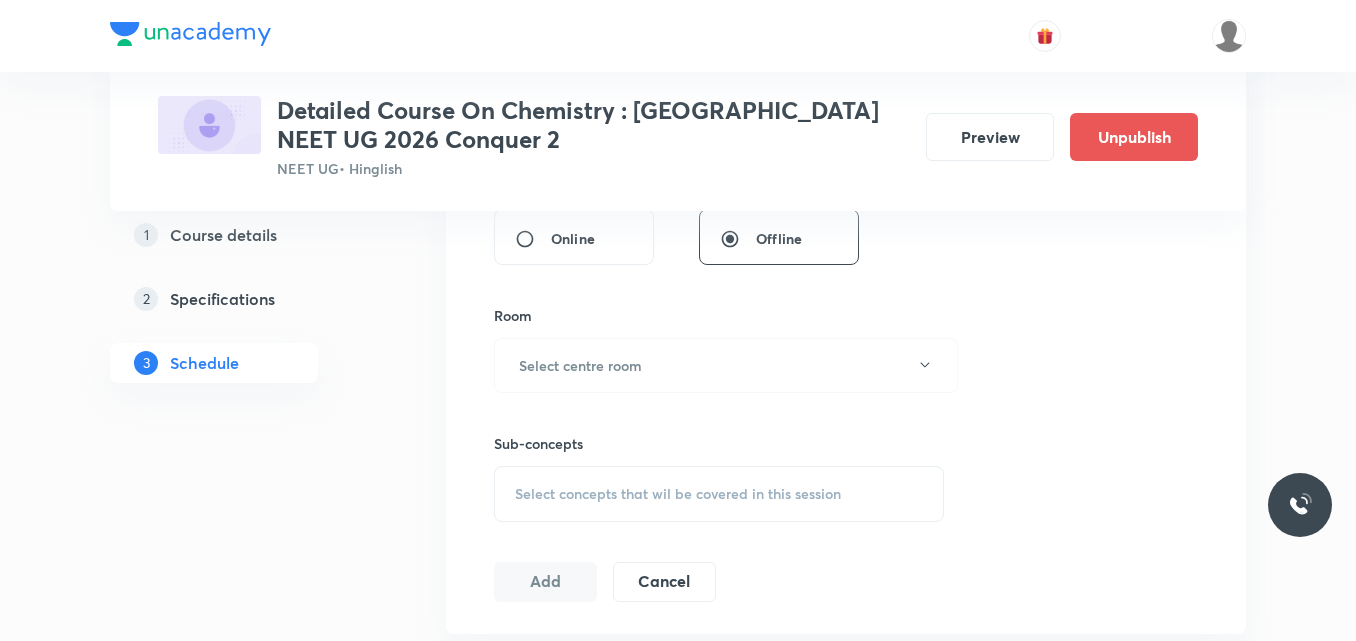 scroll, scrollTop: 795, scrollLeft: 0, axis: vertical 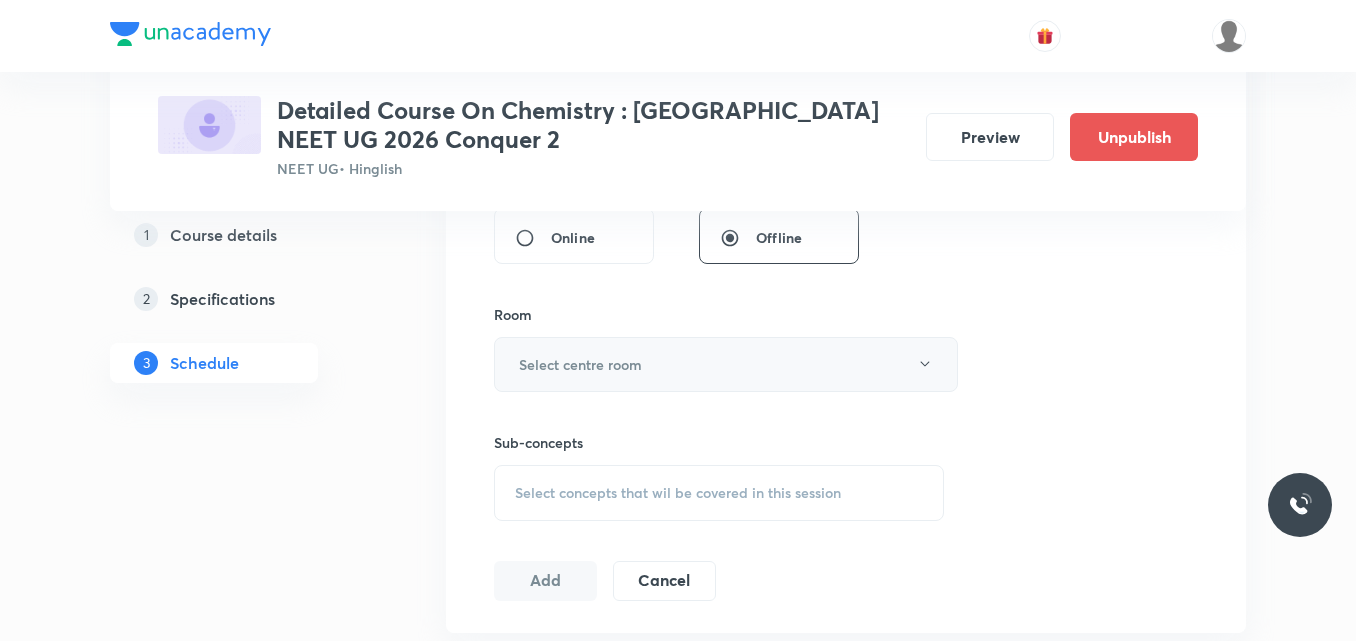 type on "90" 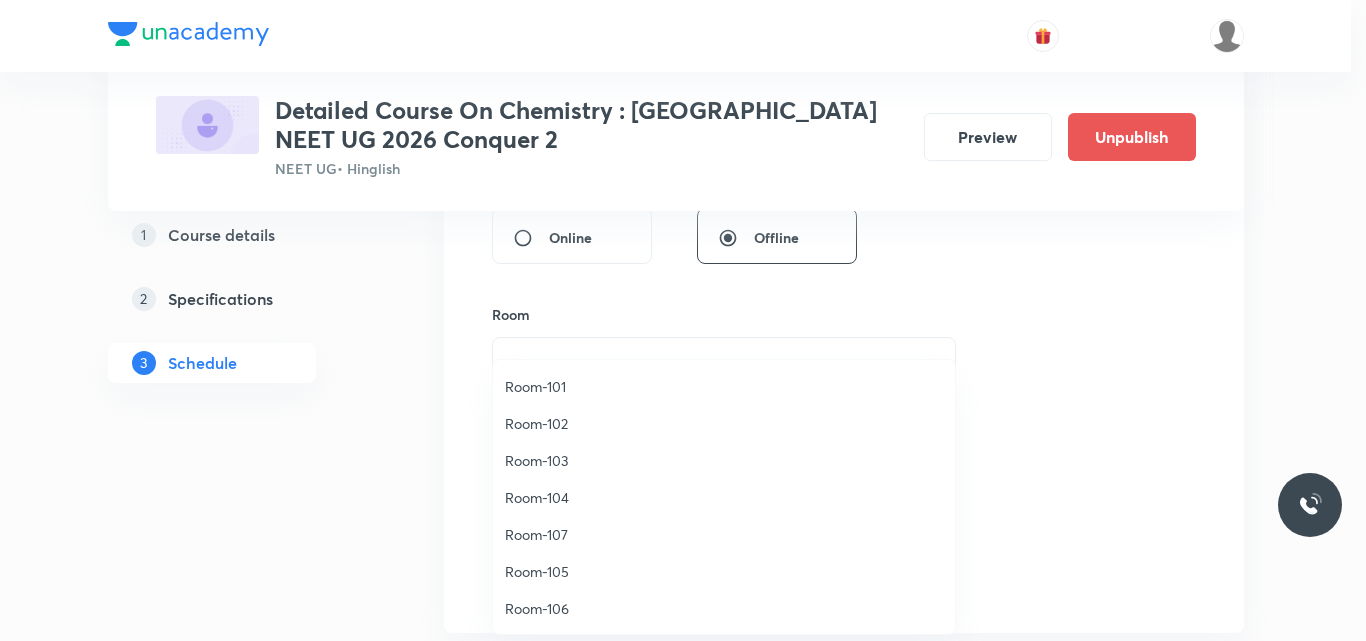 click on "Room-105" at bounding box center [724, 571] 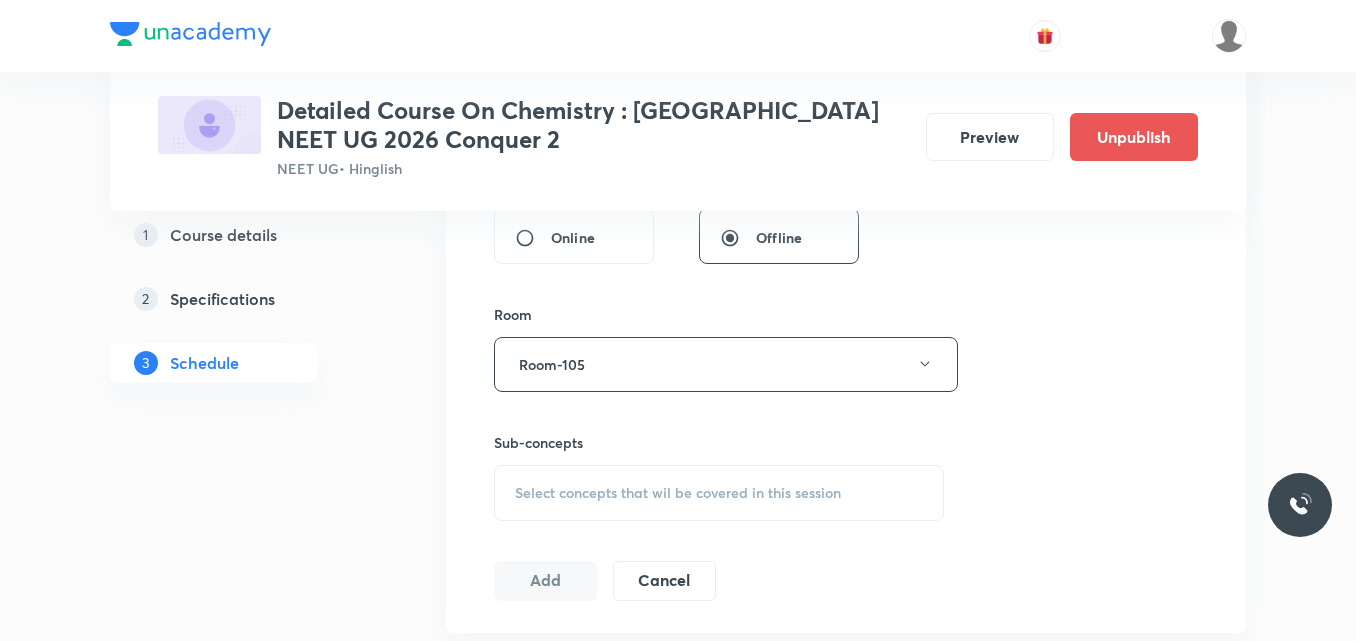 scroll, scrollTop: 846, scrollLeft: 0, axis: vertical 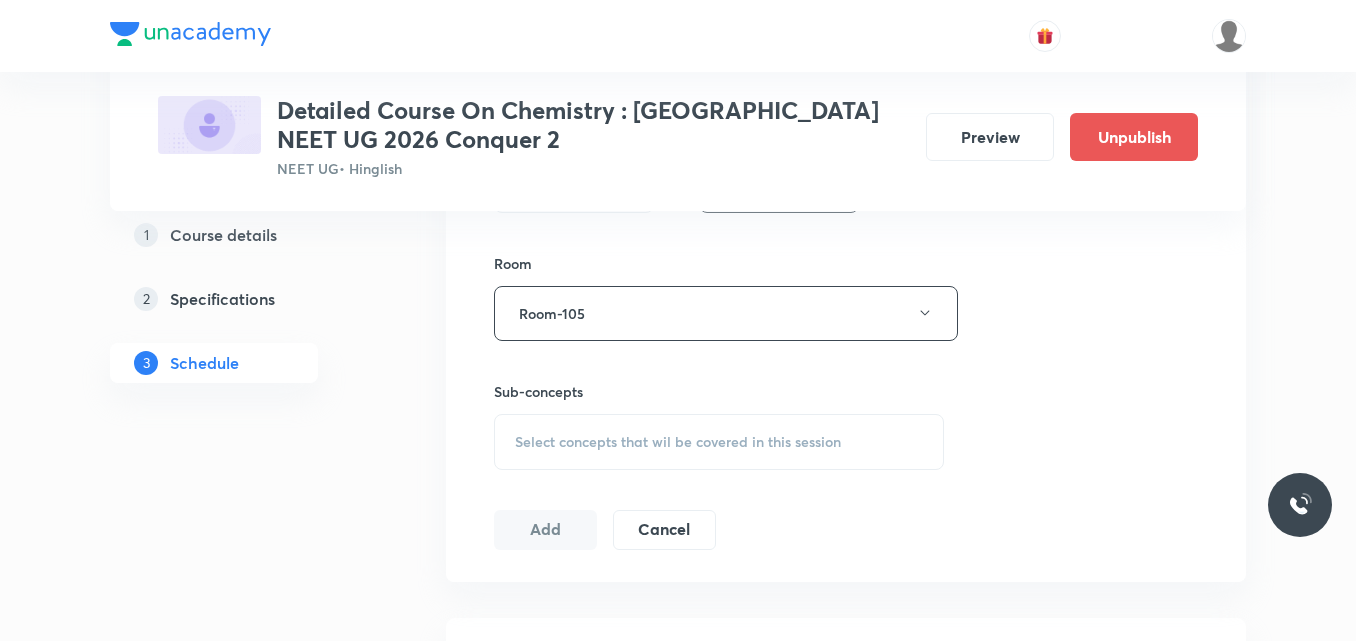 click on "Select concepts that wil be covered in this session" at bounding box center [678, 442] 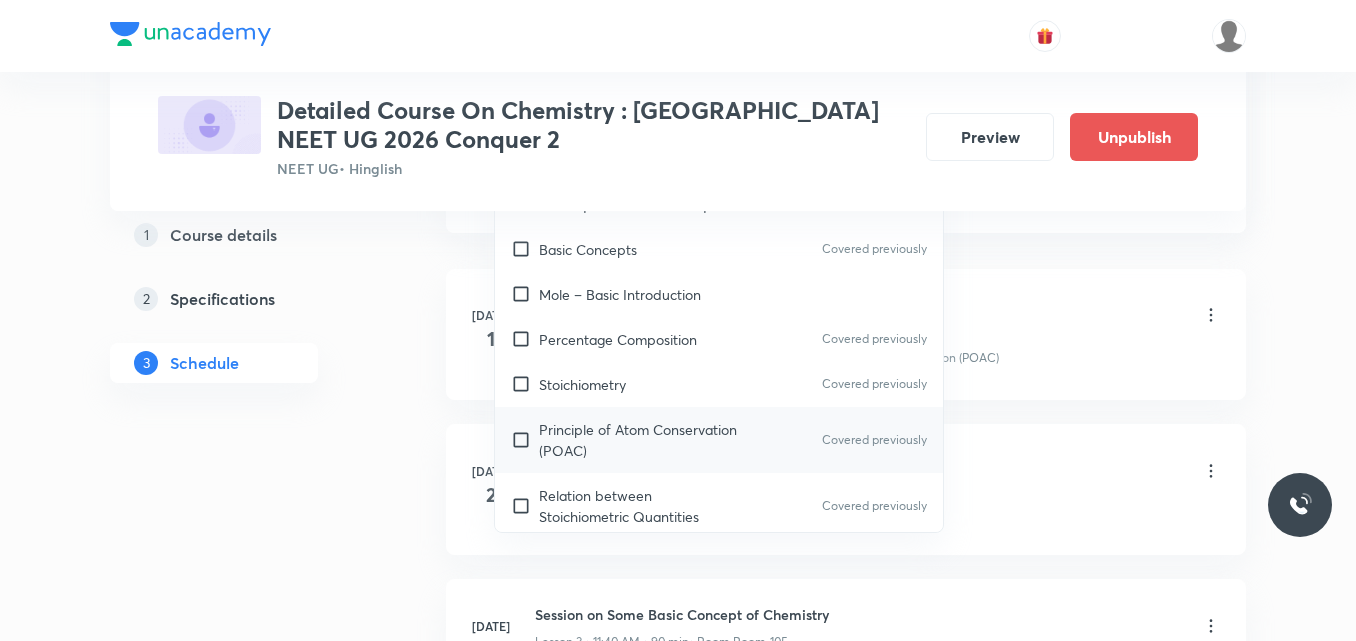 scroll, scrollTop: 1196, scrollLeft: 0, axis: vertical 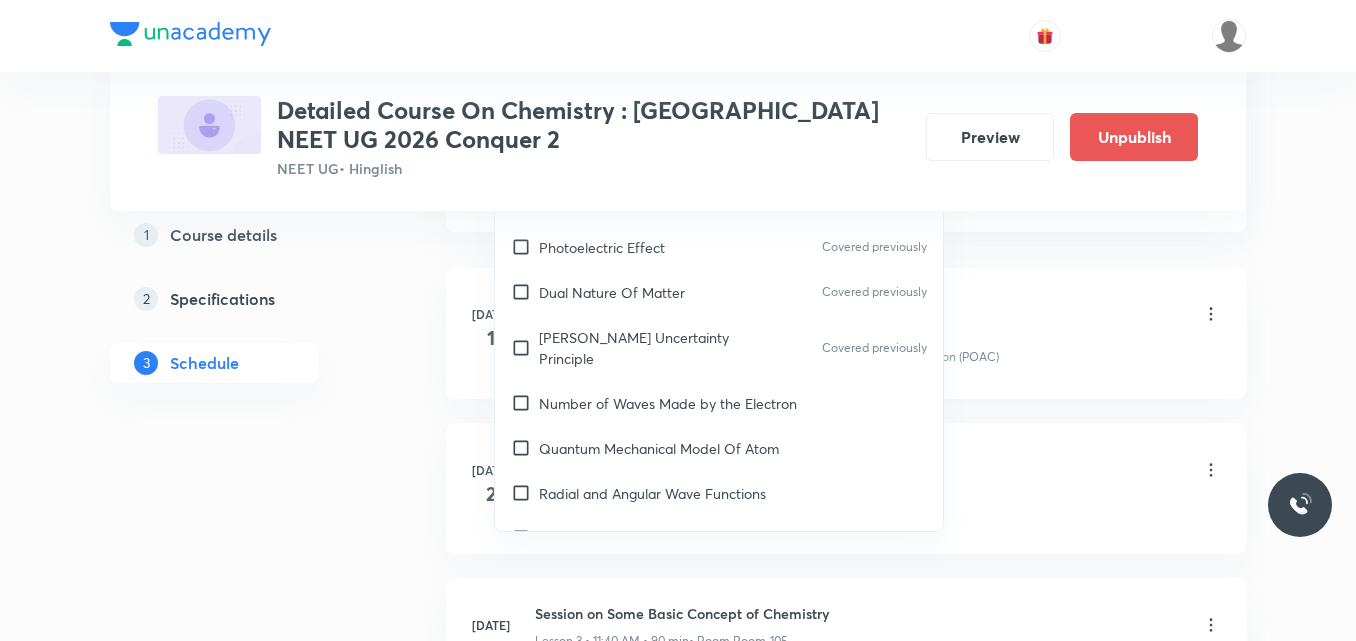 click on "Quantum Mechanical Model Of Atom" at bounding box center (719, 448) 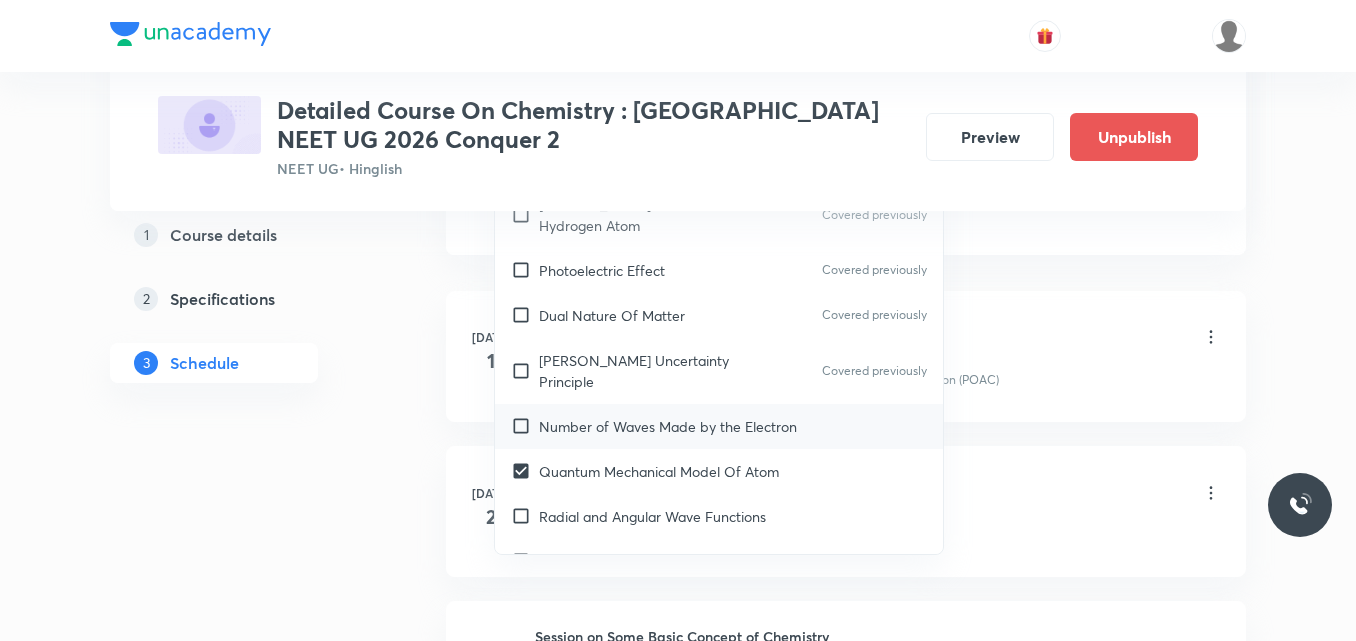 click on "Number of Waves Made by the Electron" at bounding box center [668, 426] 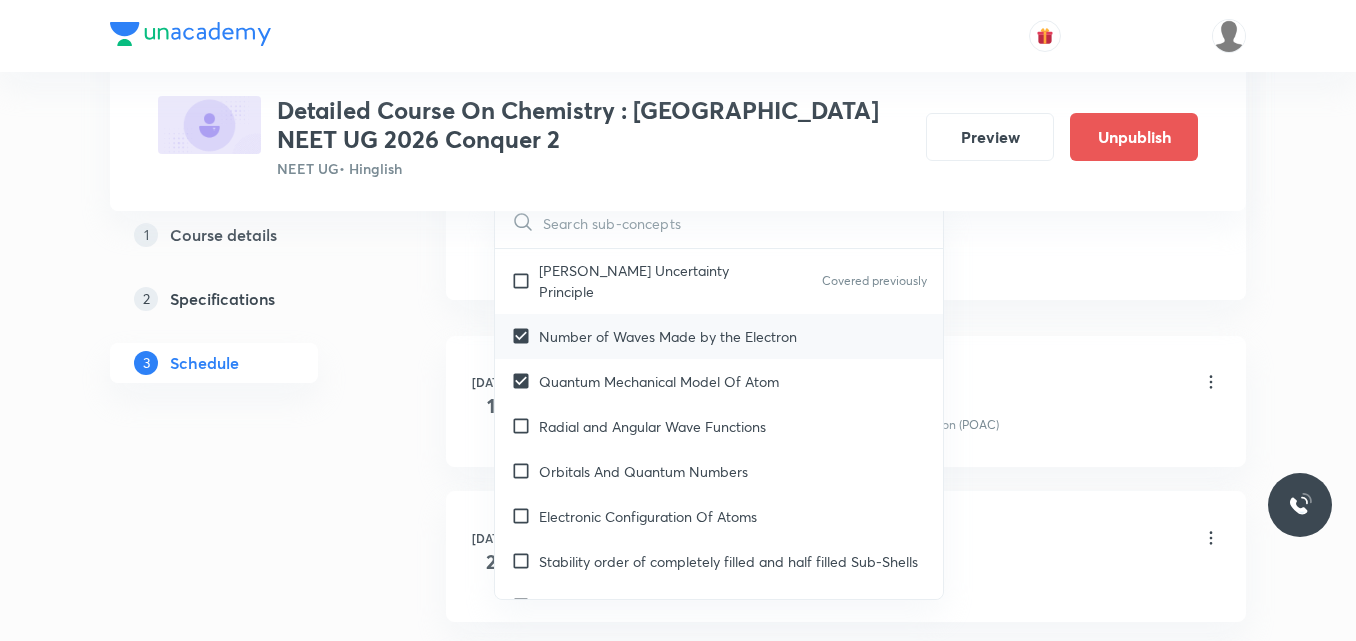 scroll, scrollTop: 1516, scrollLeft: 0, axis: vertical 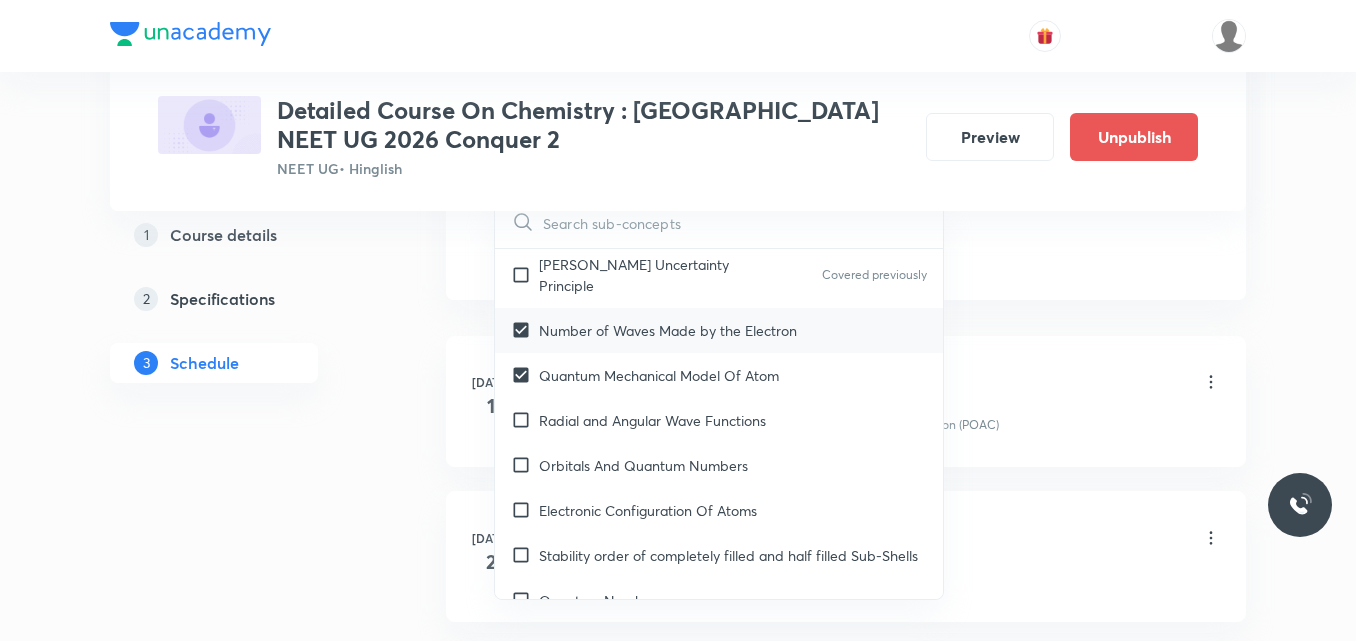 click on "Radial and Angular Wave Functions" at bounding box center [719, 420] 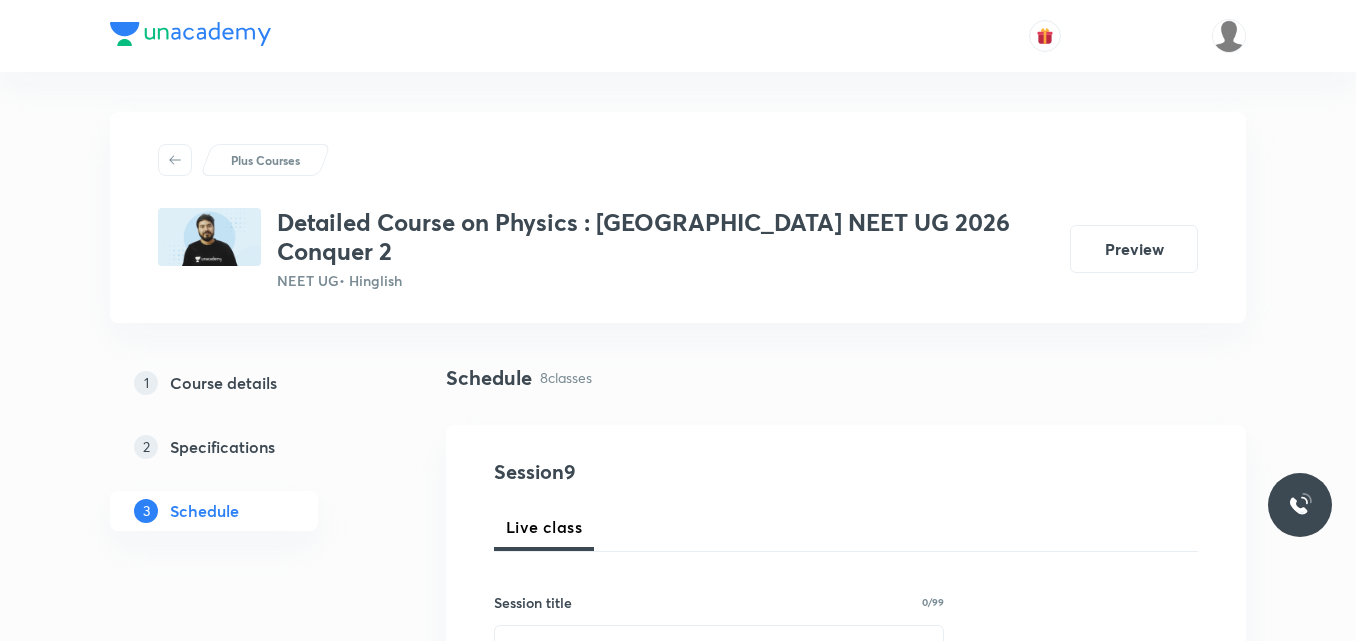 scroll, scrollTop: 2205, scrollLeft: 0, axis: vertical 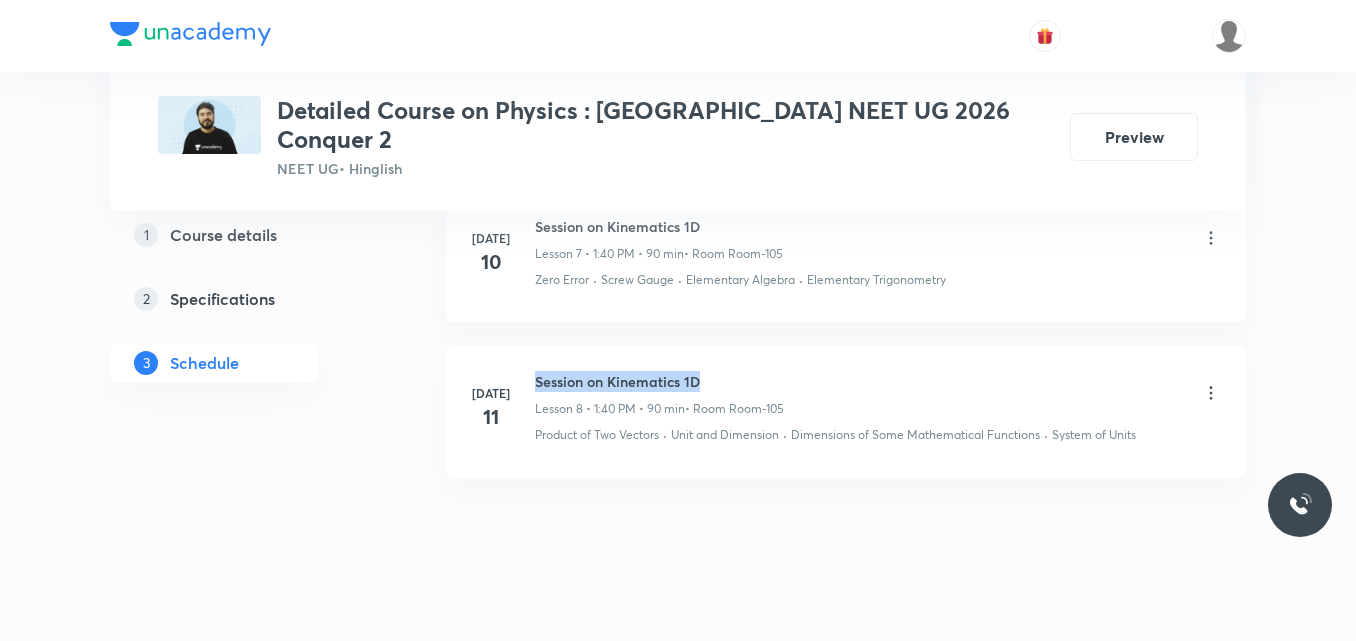 drag, startPoint x: 537, startPoint y: 355, endPoint x: 716, endPoint y: 361, distance: 179.10052 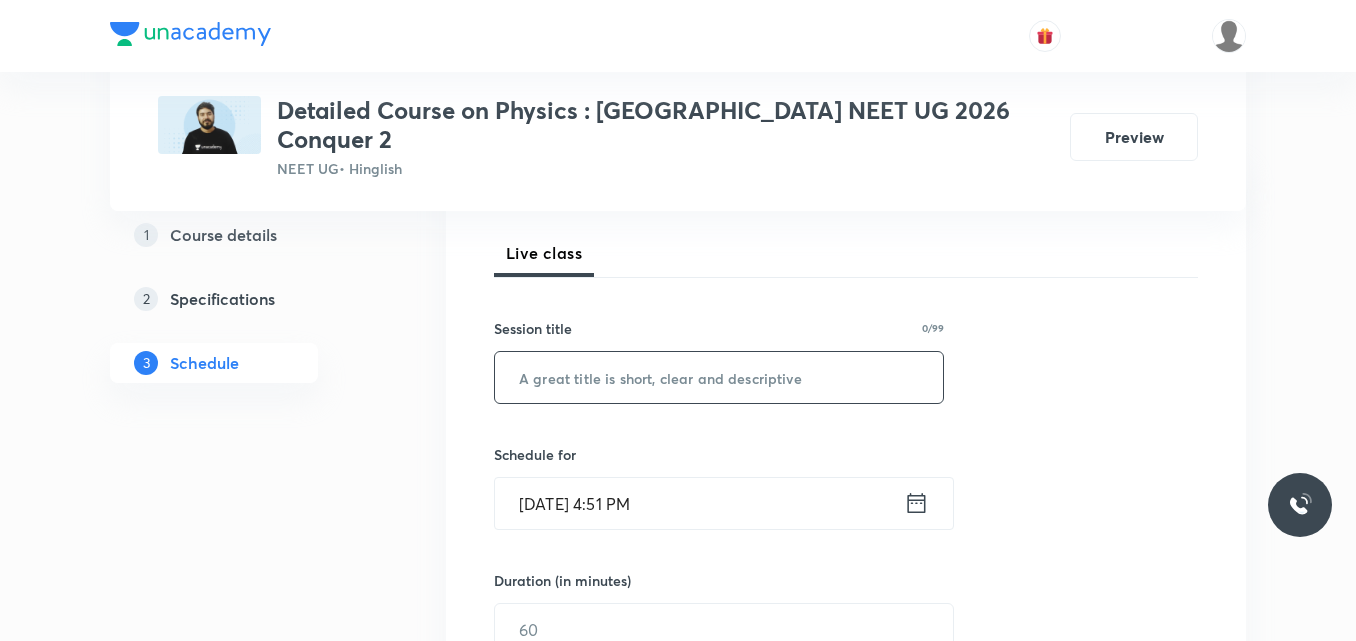 scroll, scrollTop: 273, scrollLeft: 0, axis: vertical 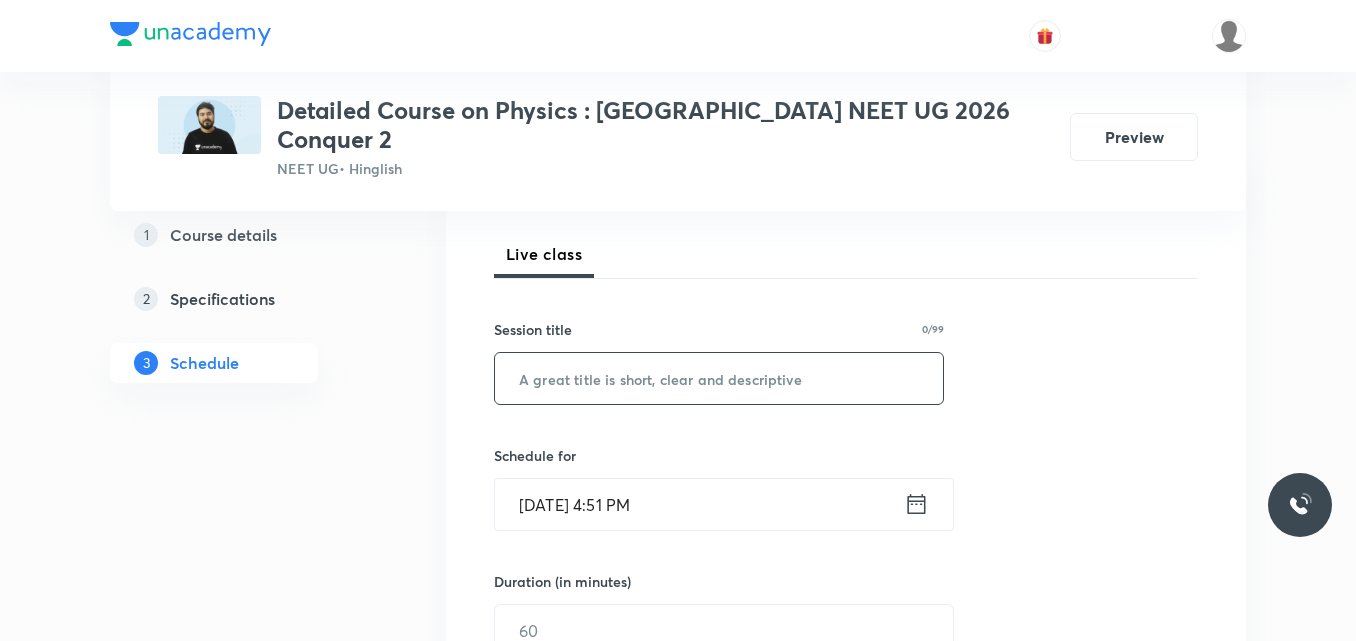 click at bounding box center [719, 378] 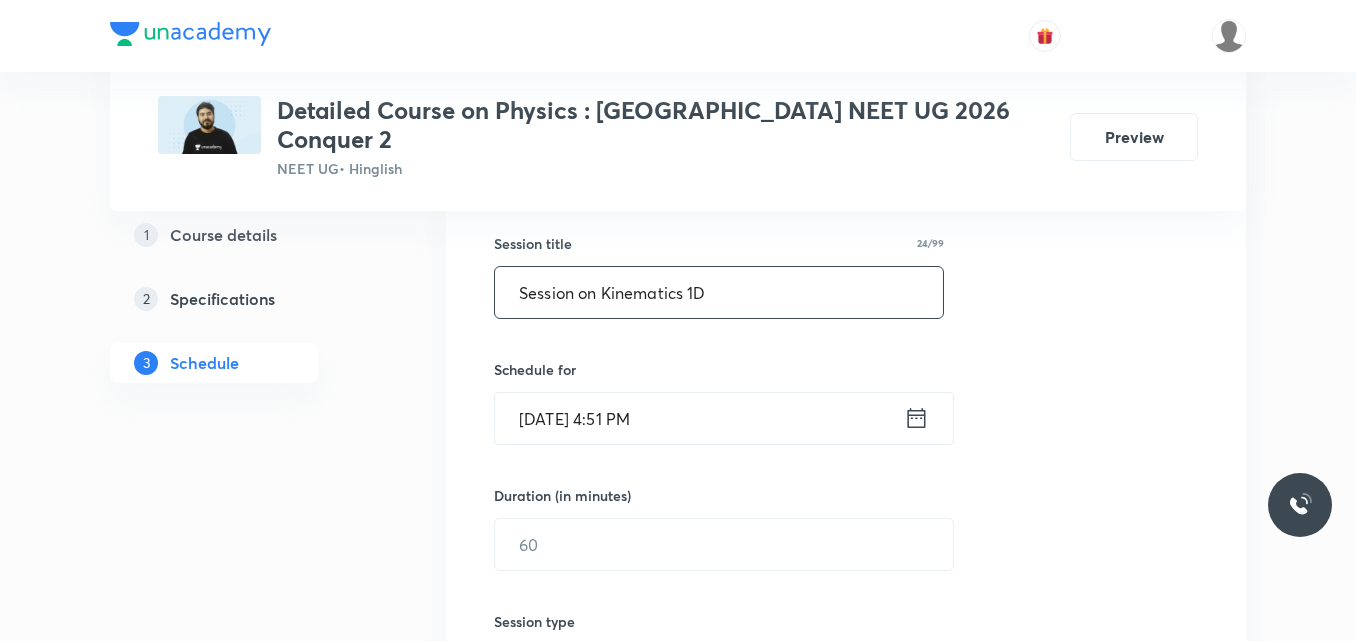 scroll, scrollTop: 361, scrollLeft: 0, axis: vertical 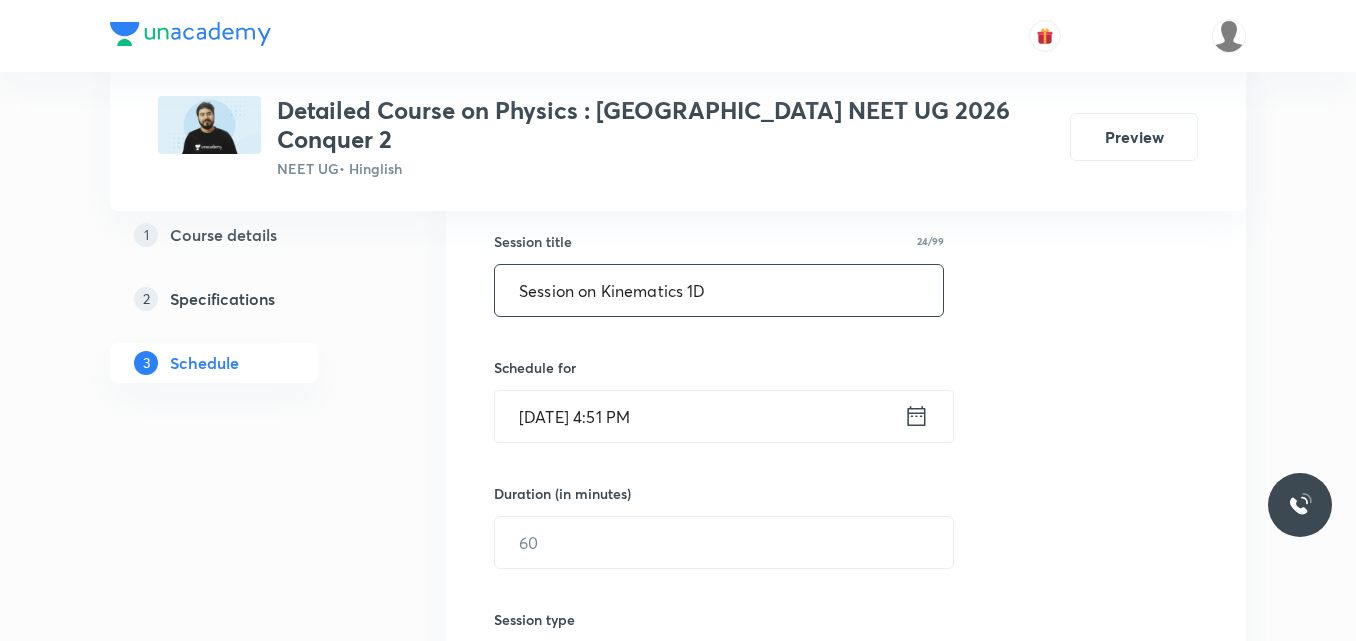 type on "Session on Kinematics 1D" 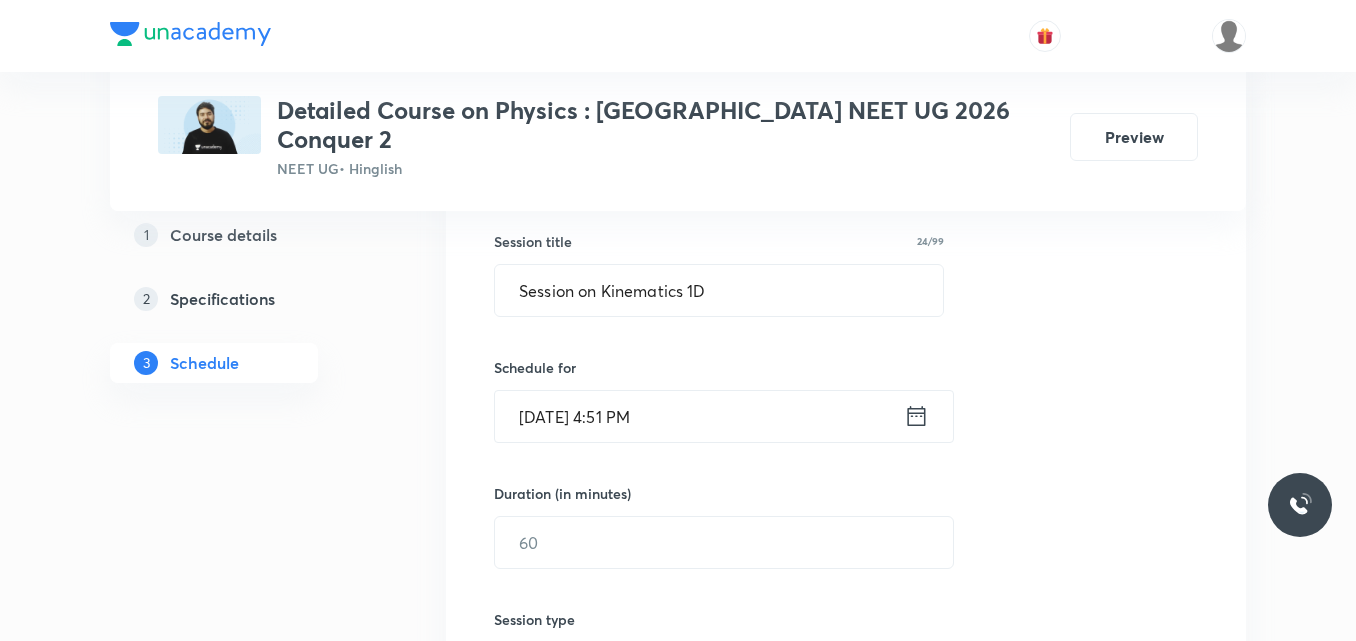 click 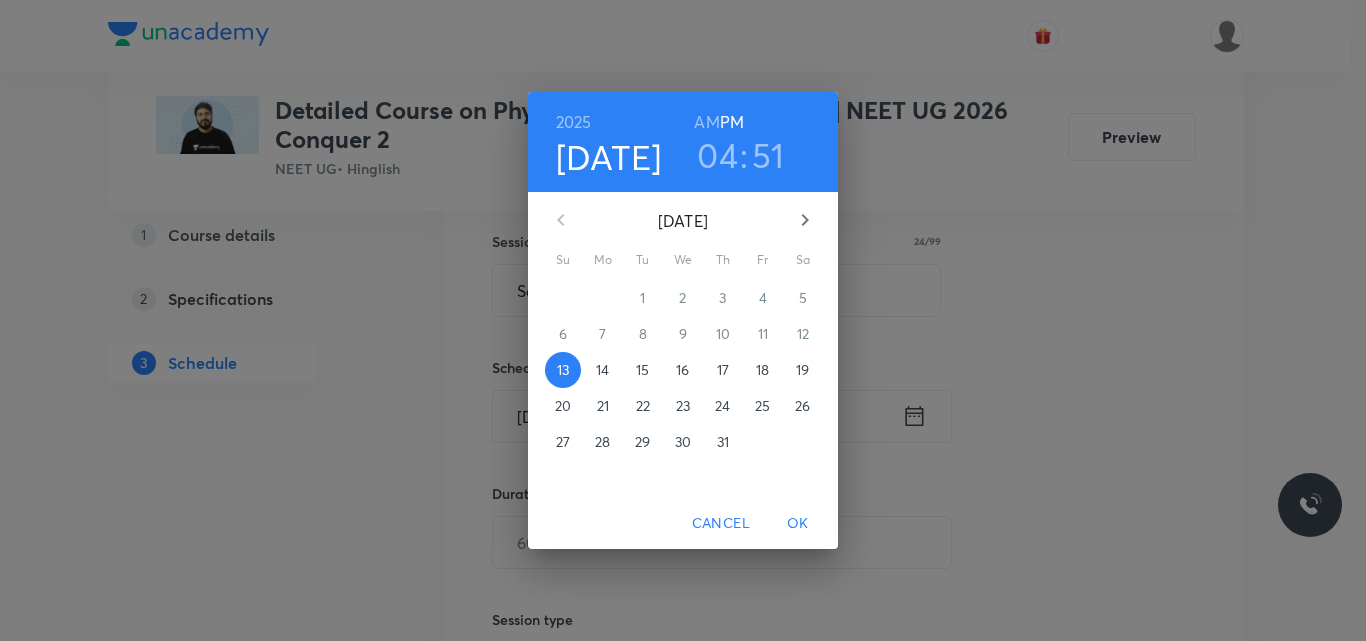 click on "15" at bounding box center (642, 370) 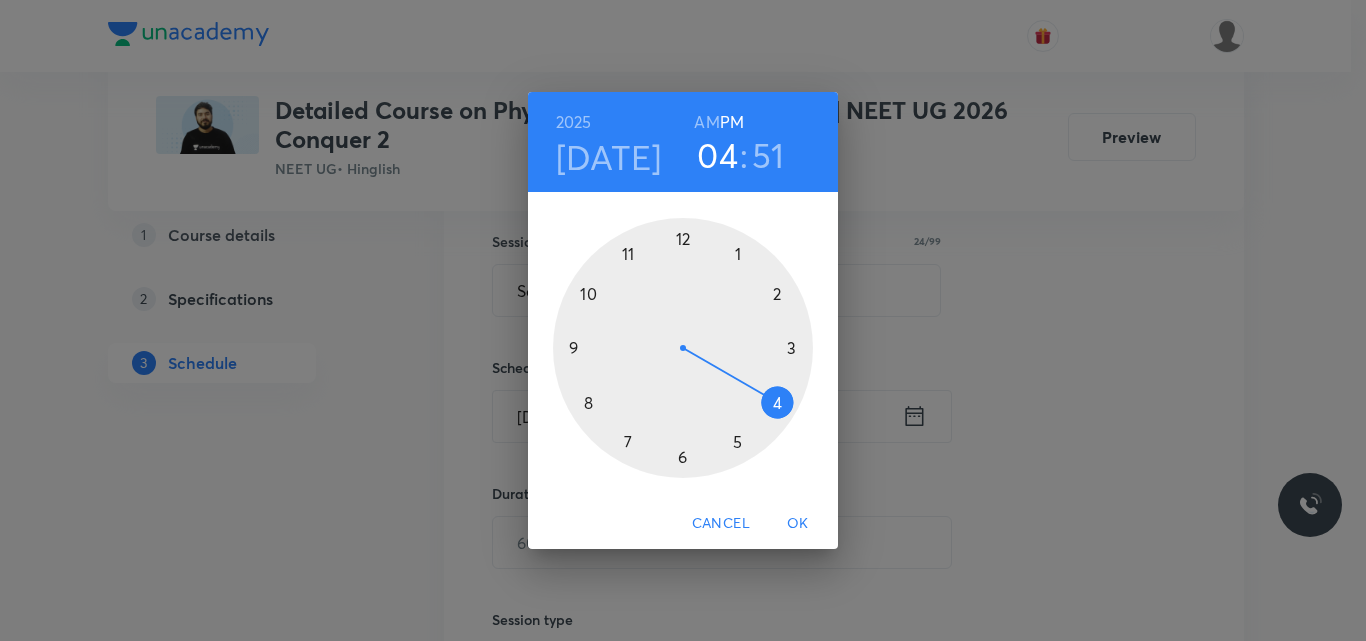 click on "AM" at bounding box center [706, 122] 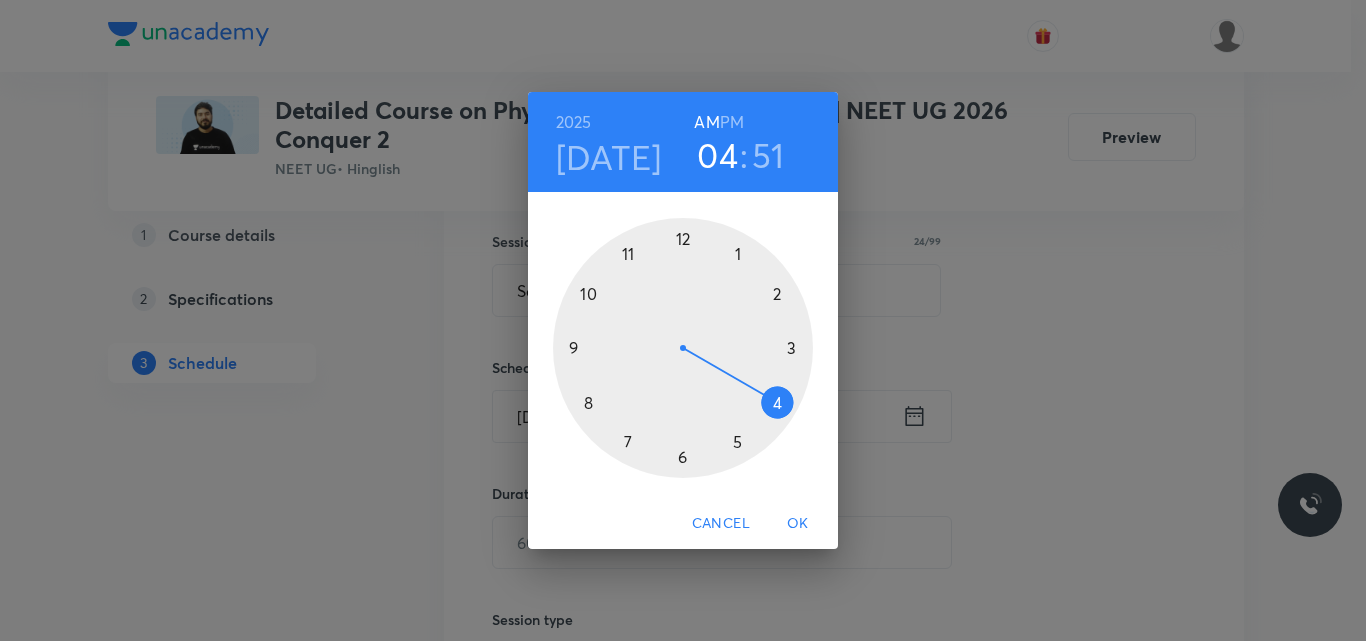 click at bounding box center (683, 348) 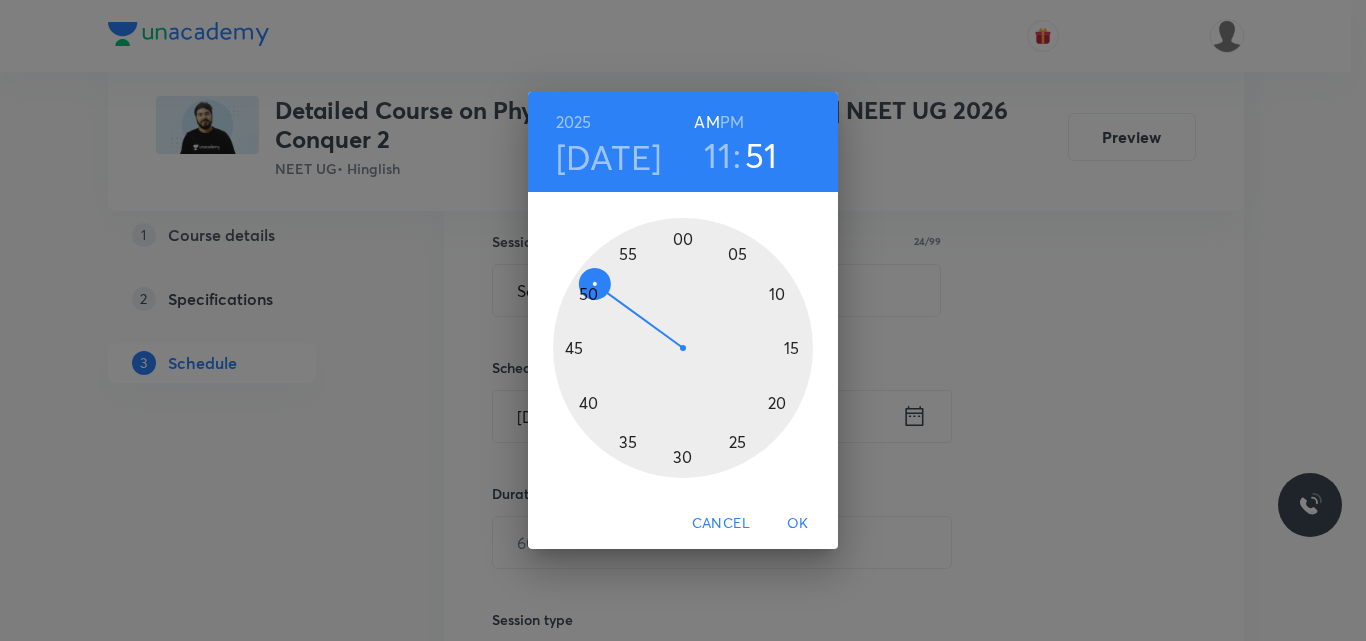 click at bounding box center [683, 348] 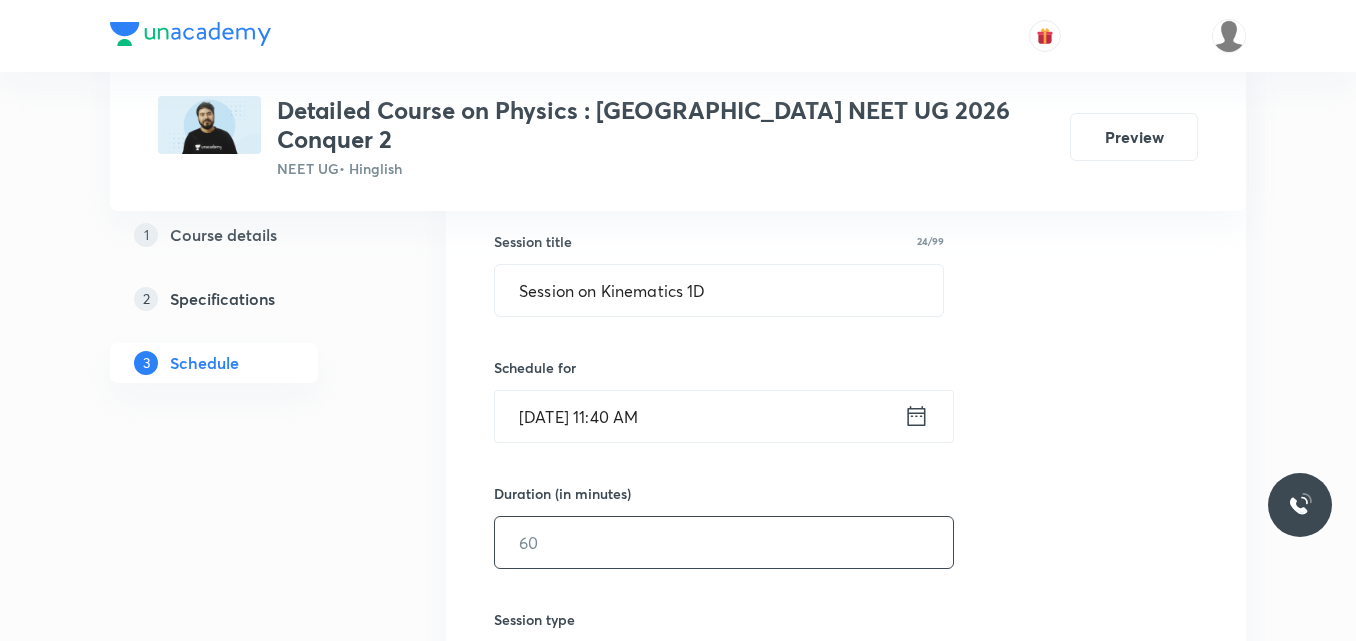 click at bounding box center (724, 542) 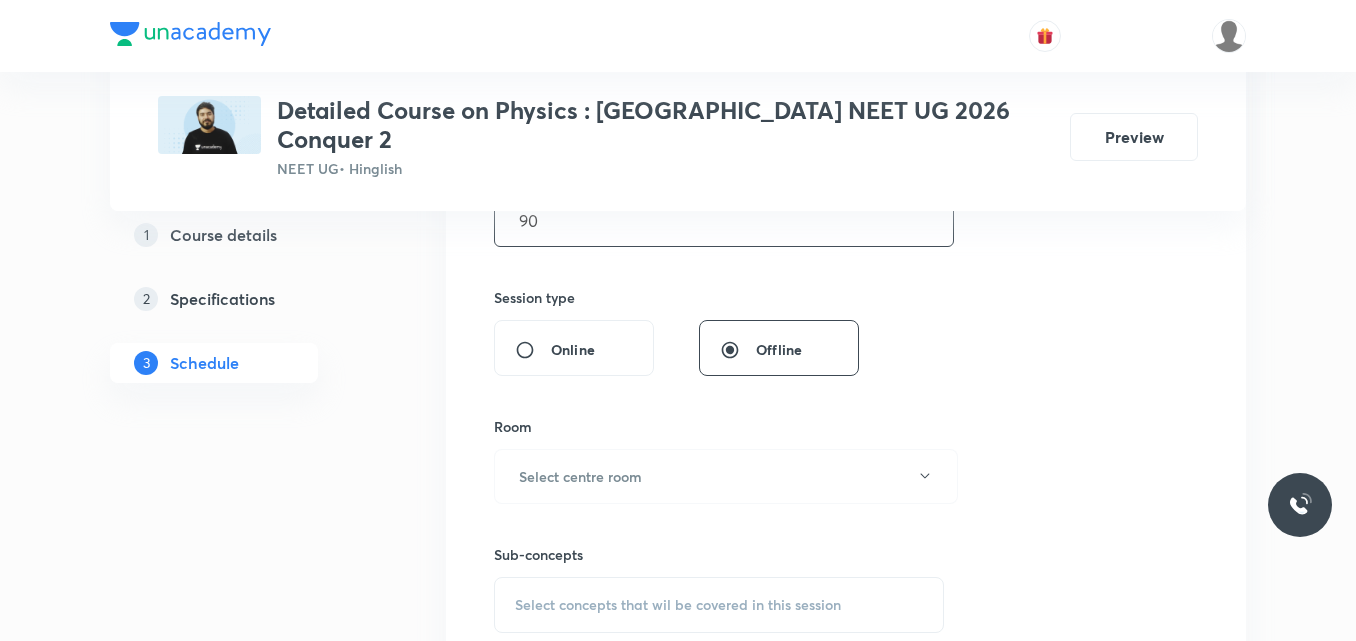 scroll, scrollTop: 714, scrollLeft: 0, axis: vertical 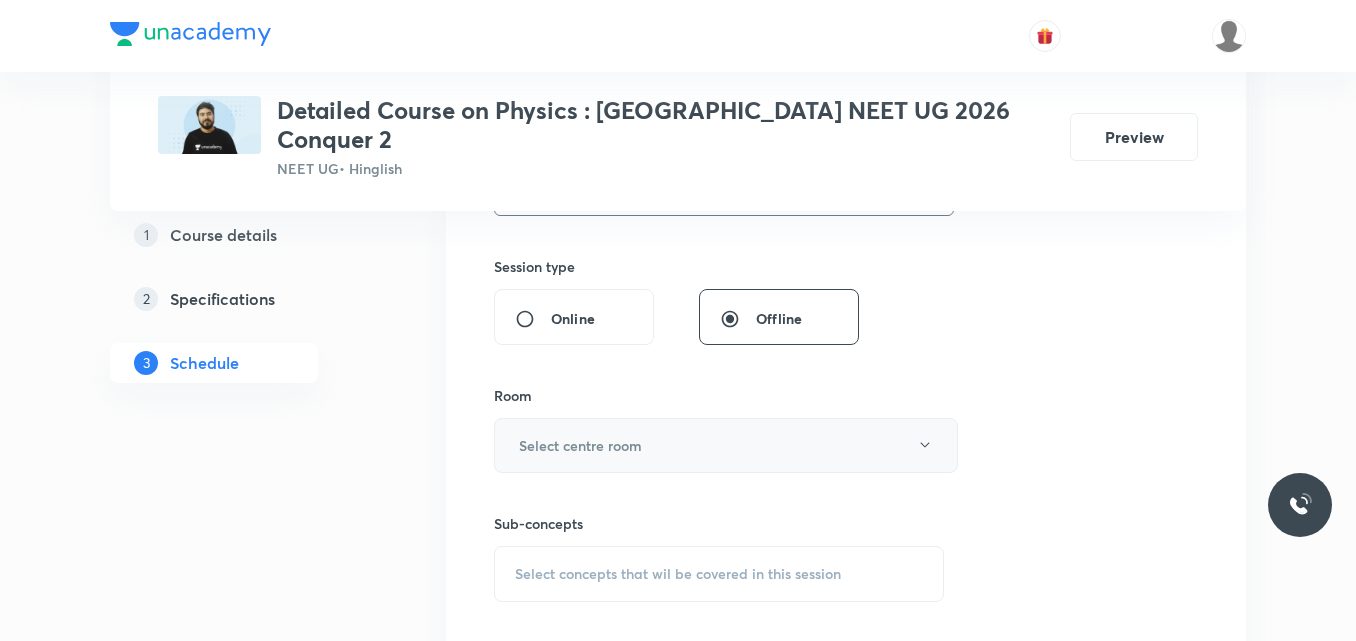 type on "90" 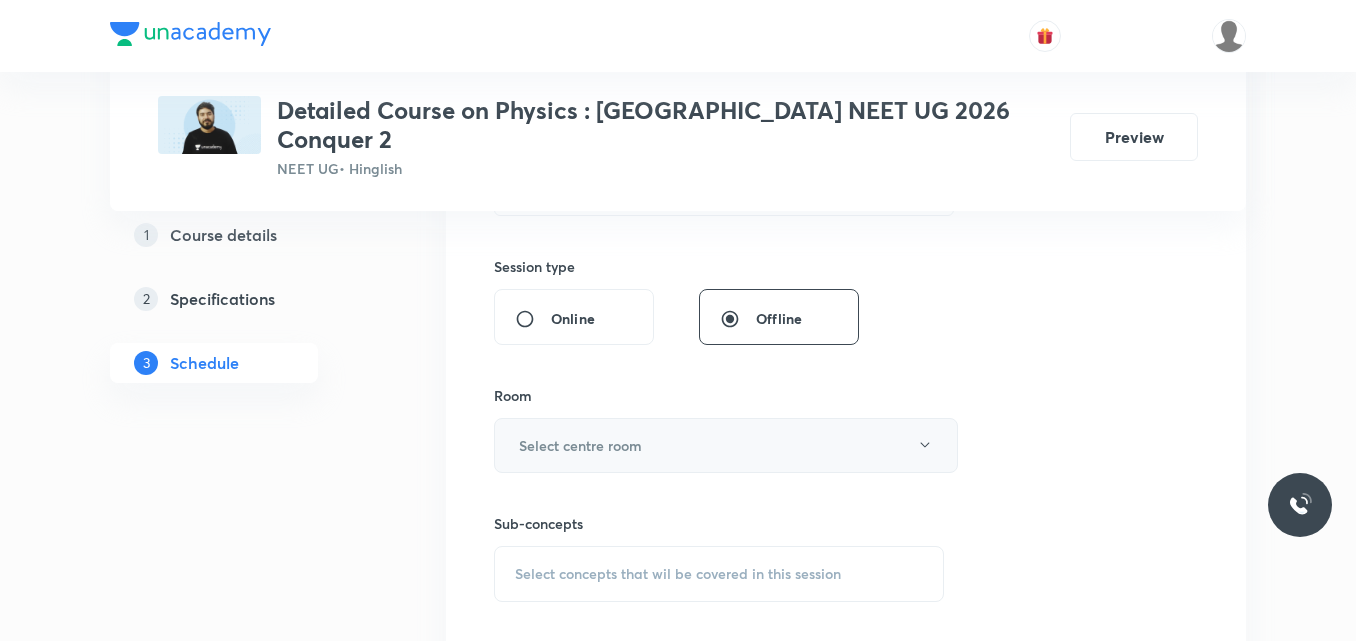 click on "Select centre room" at bounding box center [580, 445] 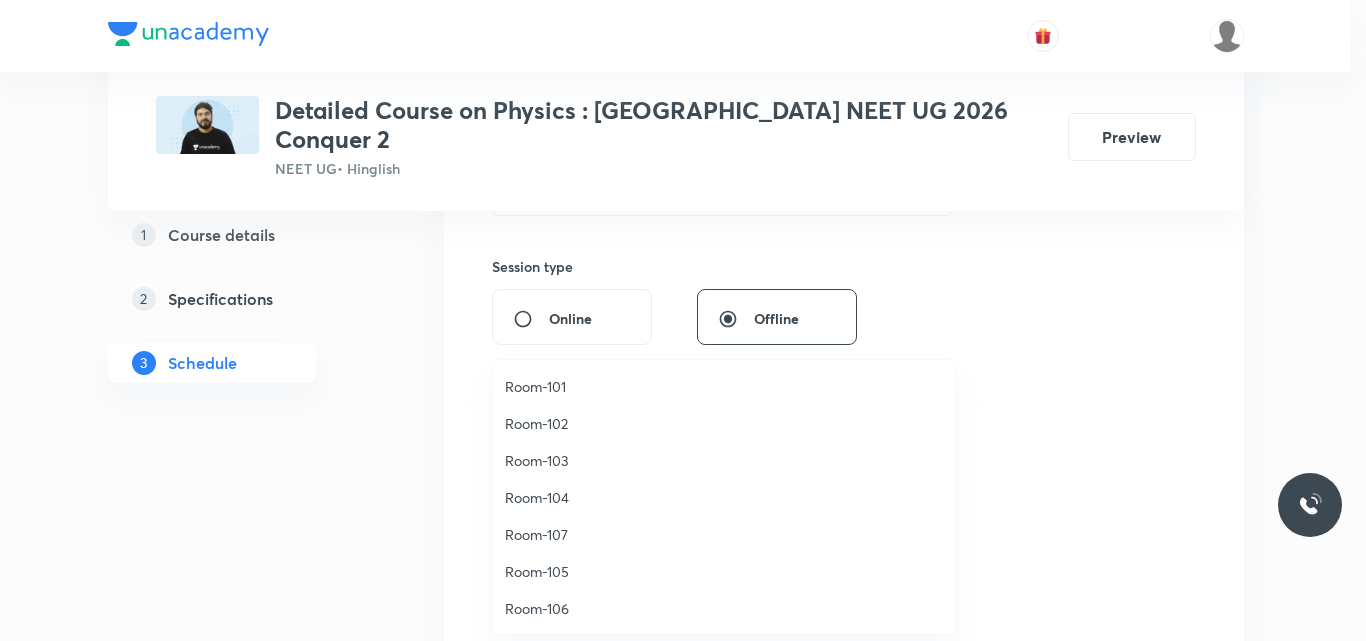 click on "Room-105" at bounding box center [724, 571] 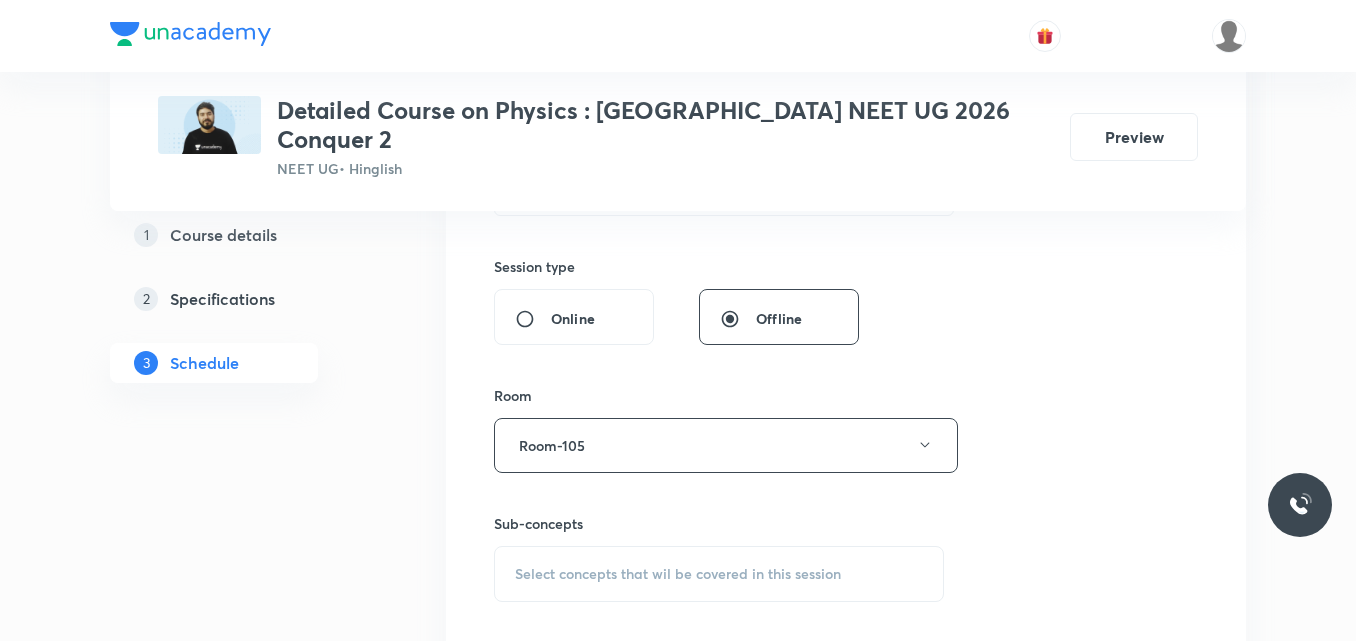 click on "Select concepts that wil be covered in this session" at bounding box center [678, 574] 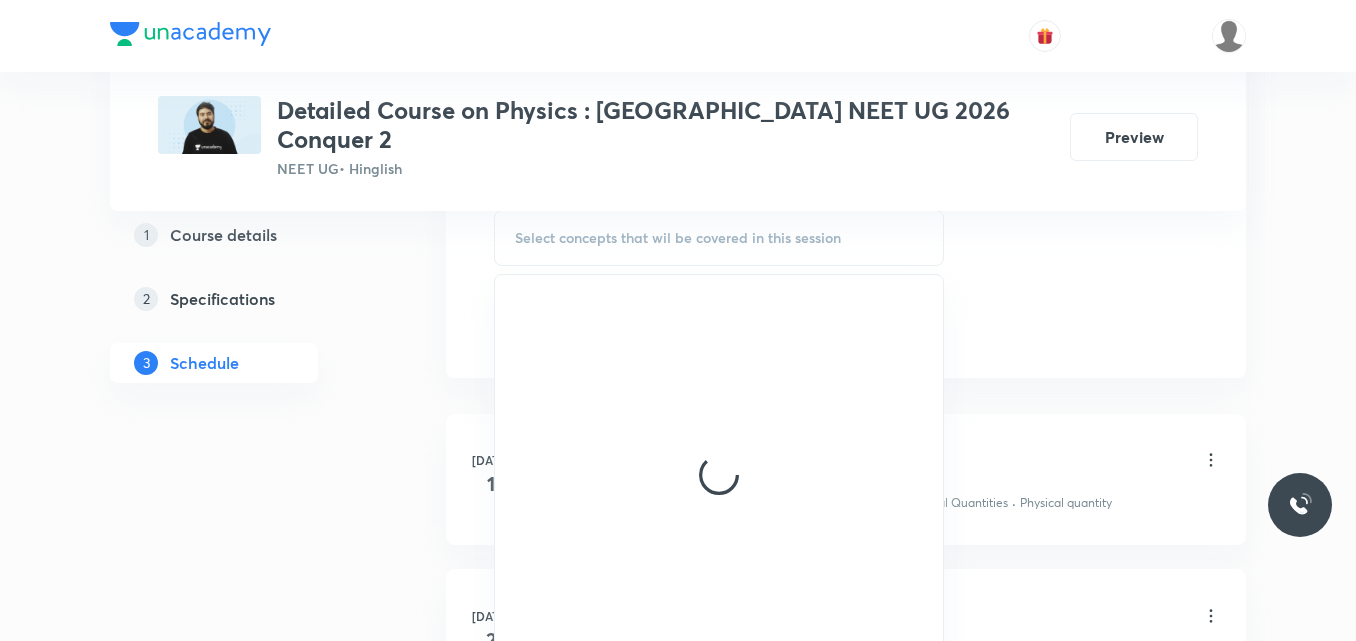 scroll, scrollTop: 1072, scrollLeft: 0, axis: vertical 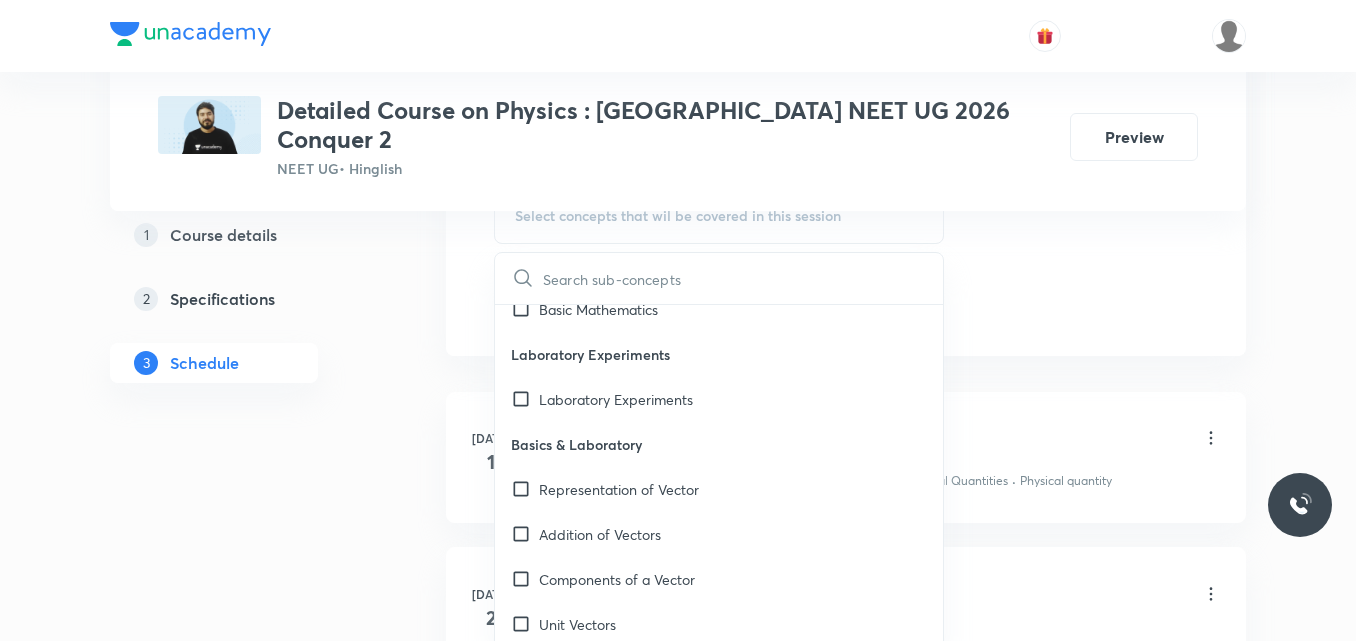 click on "Components of a Vector" at bounding box center [617, 579] 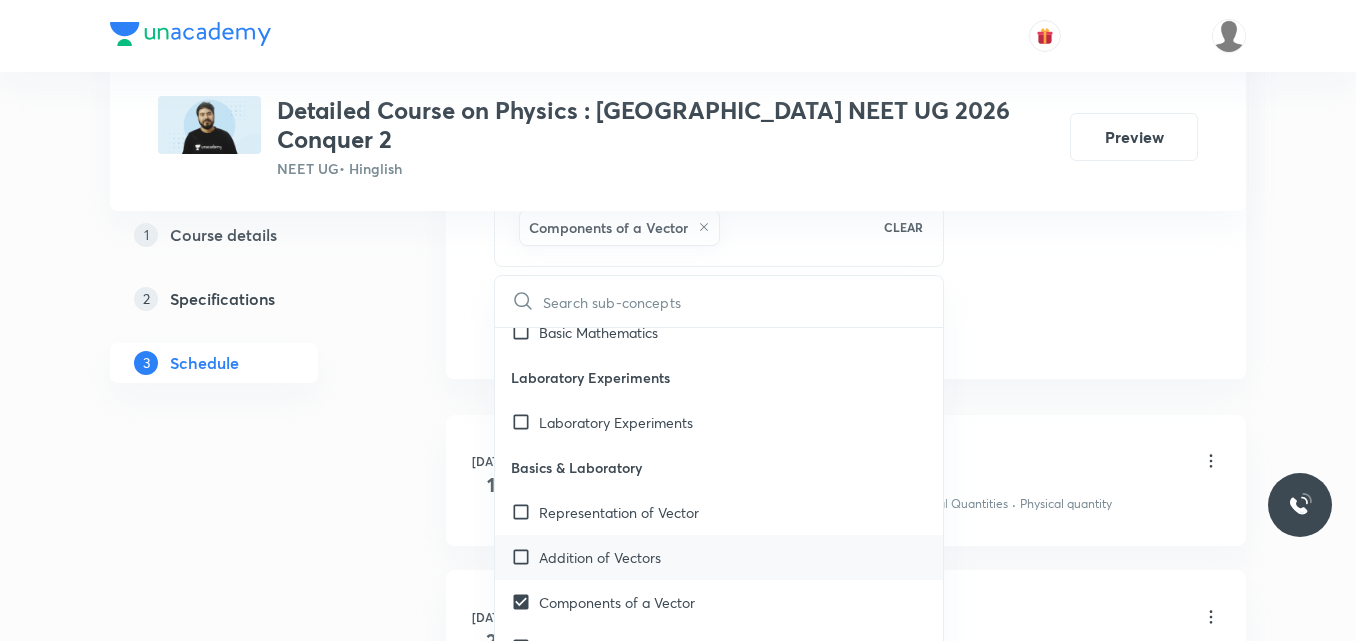 click on "Addition of Vectors" at bounding box center (600, 557) 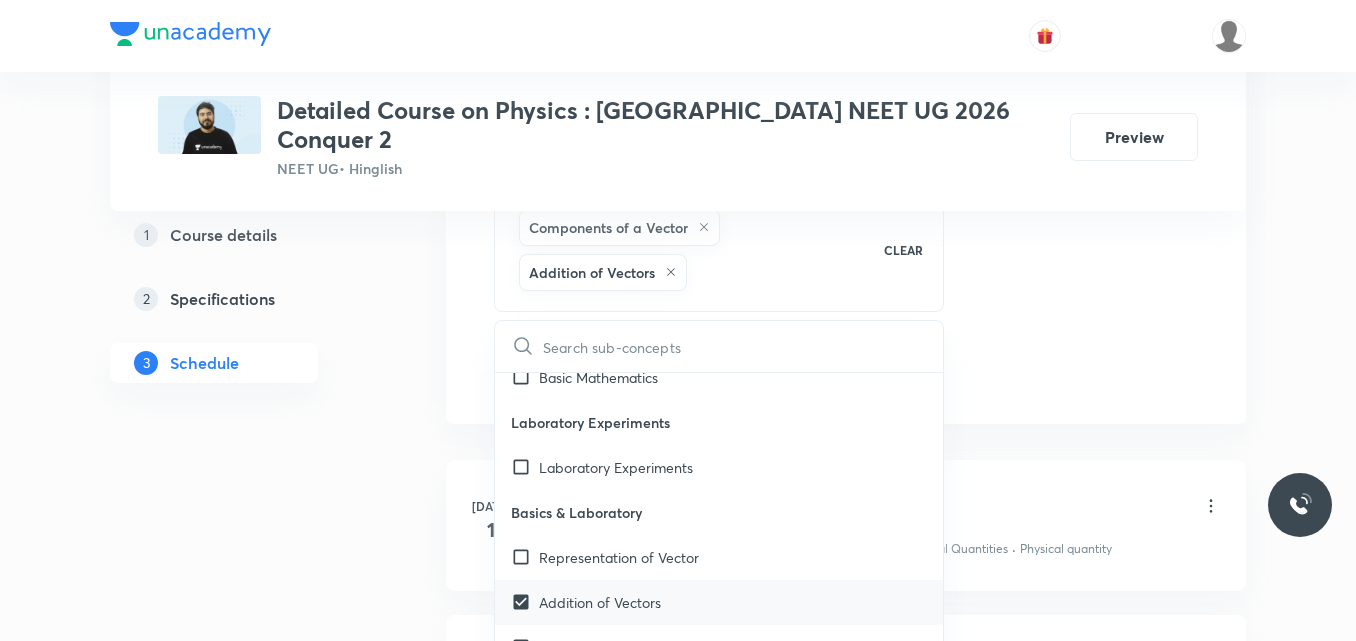 click on "Representation of Vector" at bounding box center (619, 557) 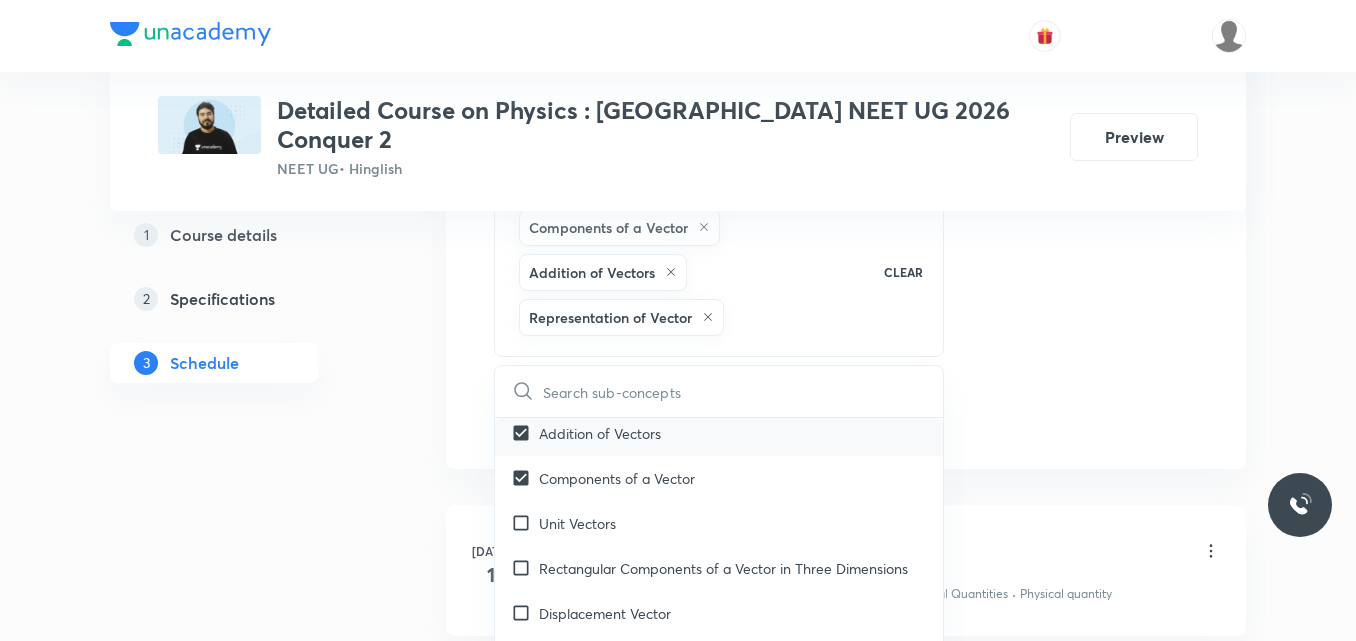 scroll, scrollTop: 1421, scrollLeft: 0, axis: vertical 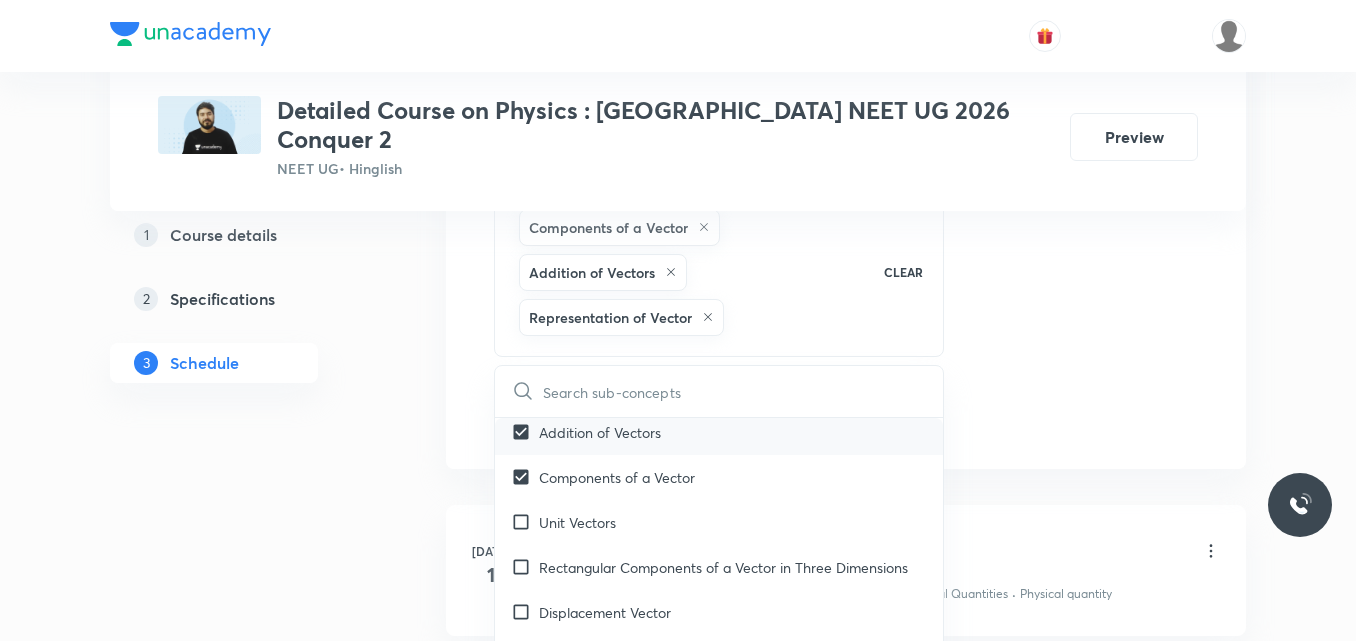 click on "Rectangular Components of a Vector in Three Dimensions" at bounding box center [719, 567] 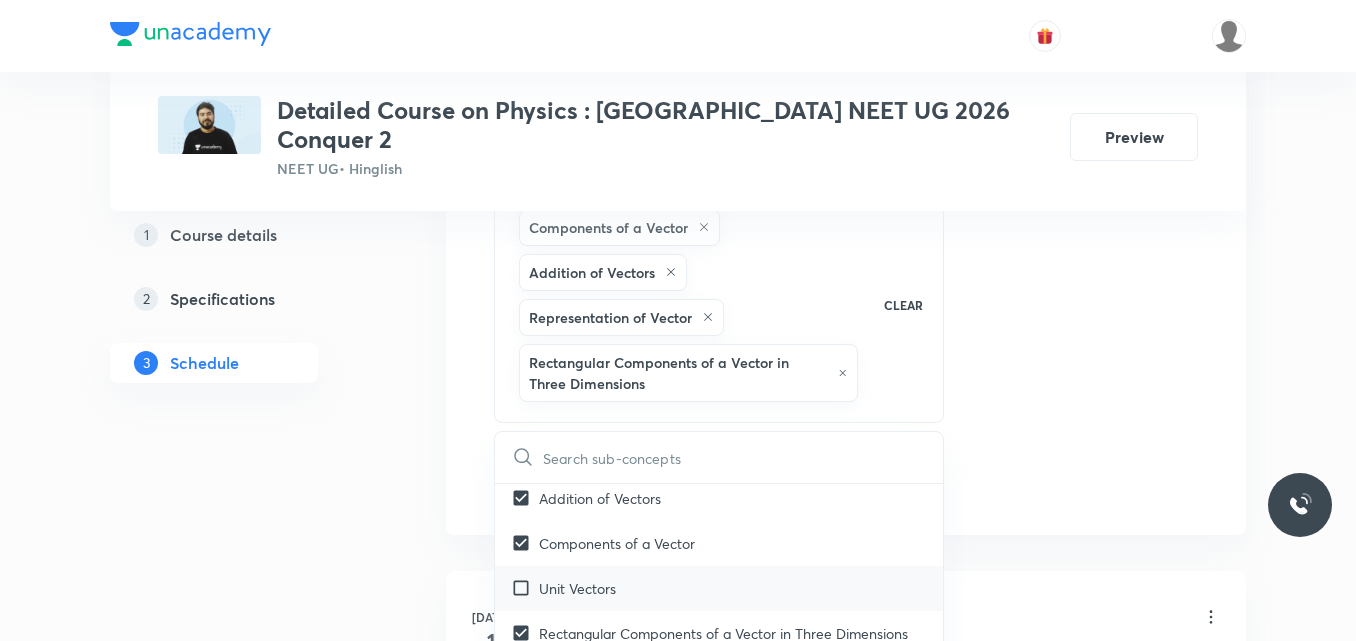 click on "Unit Vectors" at bounding box center [577, 588] 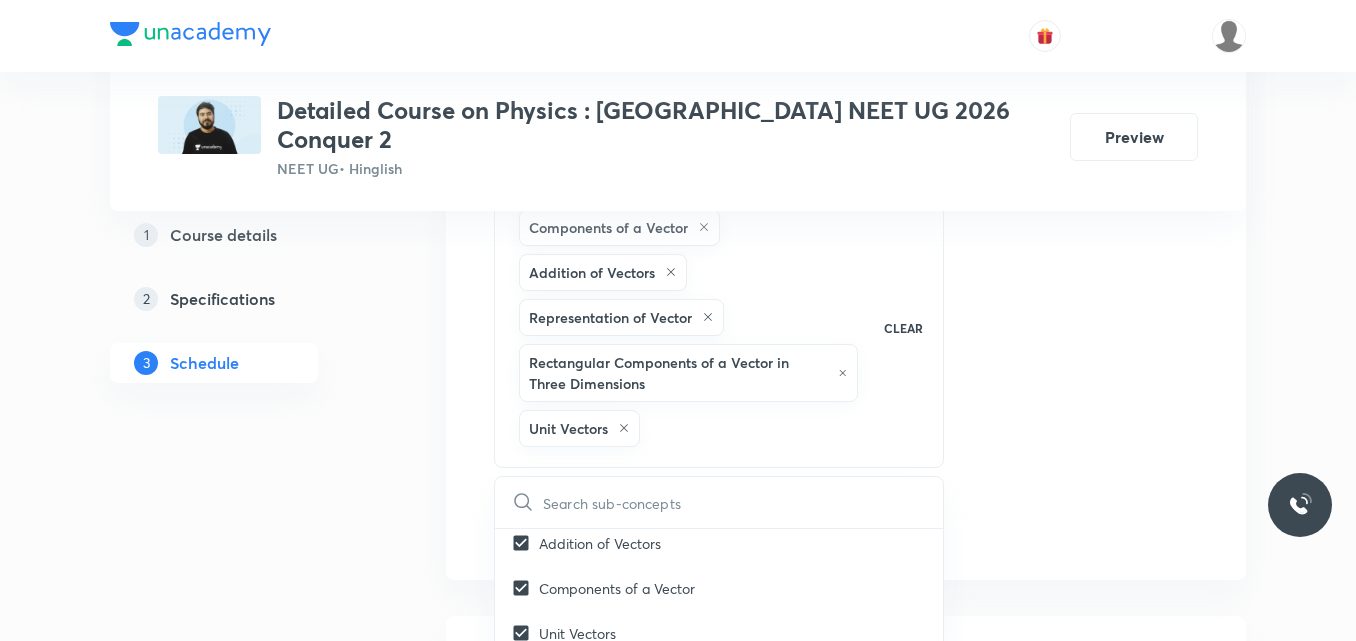 click on "Session  9 Live class Session title 24/99 Session on Kinematics 1D ​ Schedule for [DATE] 11:40 AM ​ Duration (in minutes) 90 ​   Session type Online Offline Room Room-105 Sub-concepts Components of a Vector Addition of Vectors Representation of Vector Rectangular Components of a Vector in Three Dimensions Unit Vectors CLEAR ​ Units & Dimensions Physical quantity Covered previously Applications of Dimensional Analysis Covered previously Significant Figures Covered previously Units of Physical Quantities Covered previously System of Units Covered previously Dimensions of Some Mathematical Functions Covered previously Unit and Dimension Covered previously Product of Two Vectors Covered previously Subtraction of Vectors Covered previously Cross Product Covered previously Least Count Analysis Errors of Measurement Covered previously Vernier Callipers Covered previously Screw Gauge Covered previously Zero Error Covered previously Basic Mathematics Elementary Algebra Covered previously Functions Error" at bounding box center (846, -34) 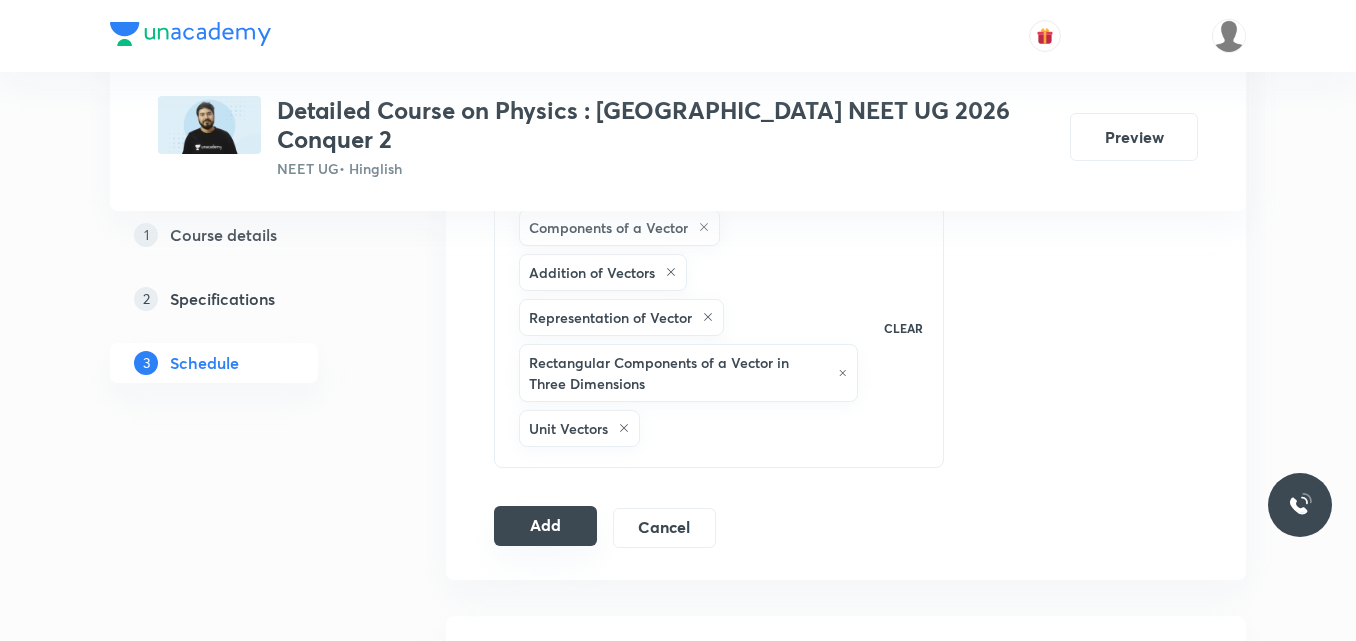 click on "Add" at bounding box center (545, 526) 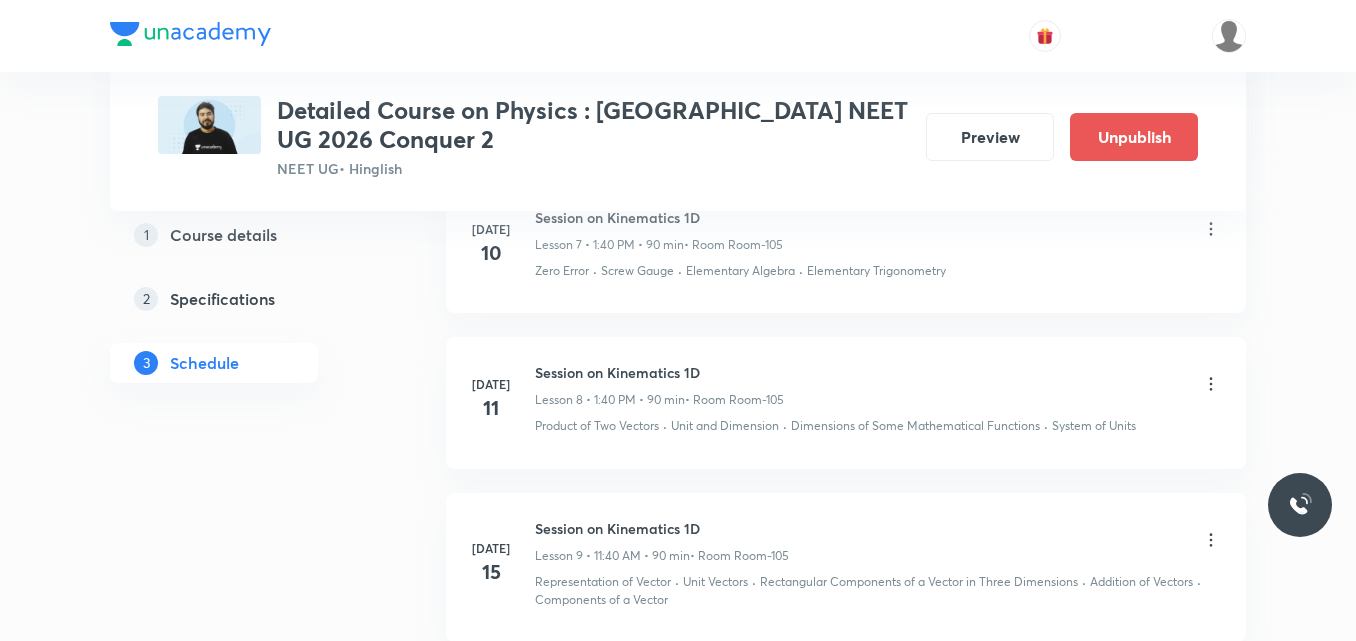 scroll, scrollTop: 1484, scrollLeft: 0, axis: vertical 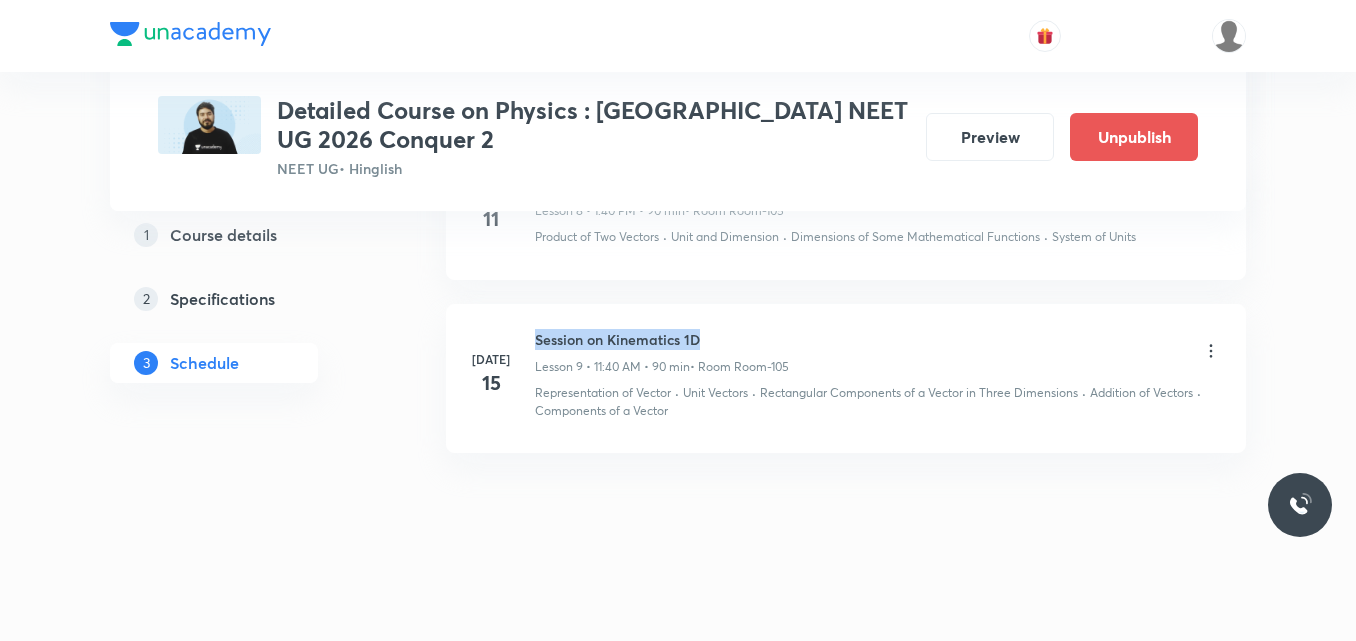 drag, startPoint x: 535, startPoint y: 338, endPoint x: 717, endPoint y: 340, distance: 182.01099 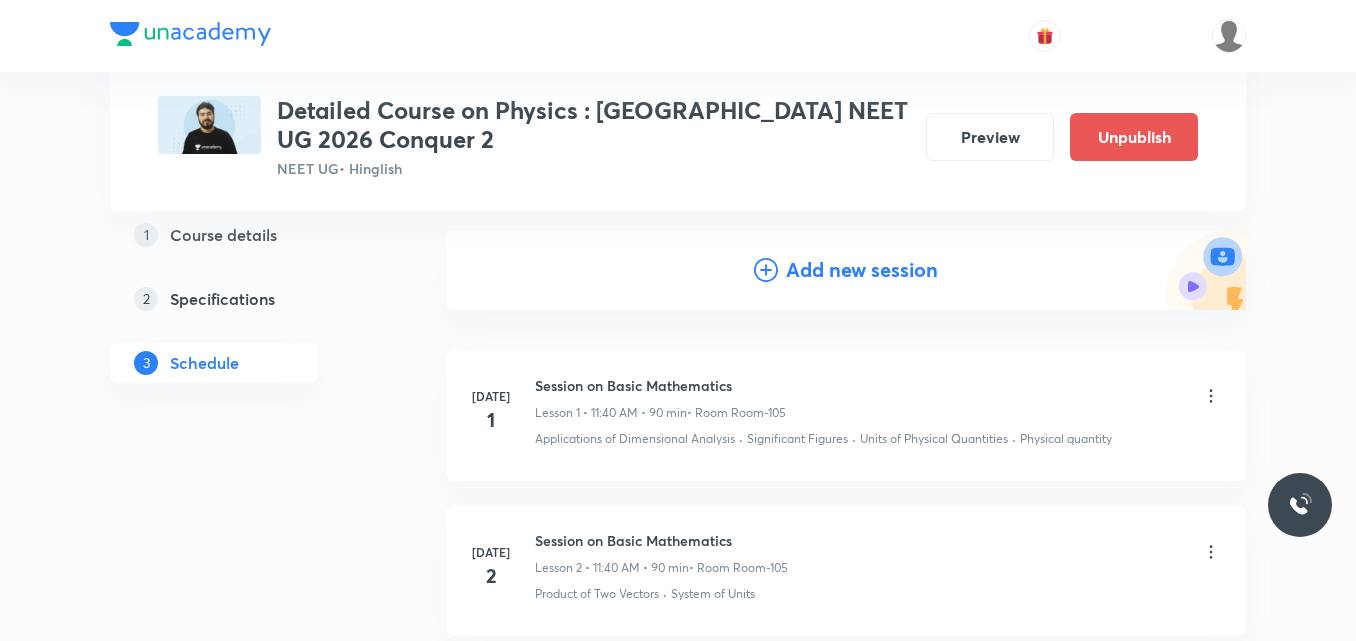 scroll, scrollTop: 0, scrollLeft: 0, axis: both 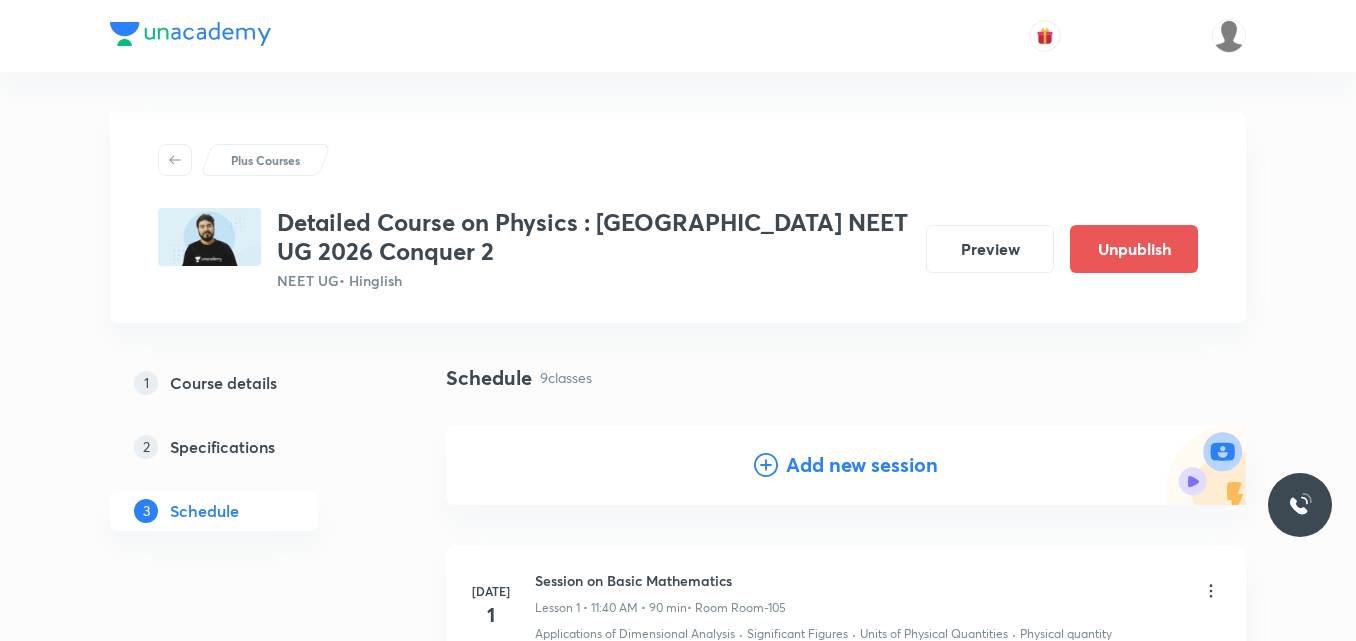 click 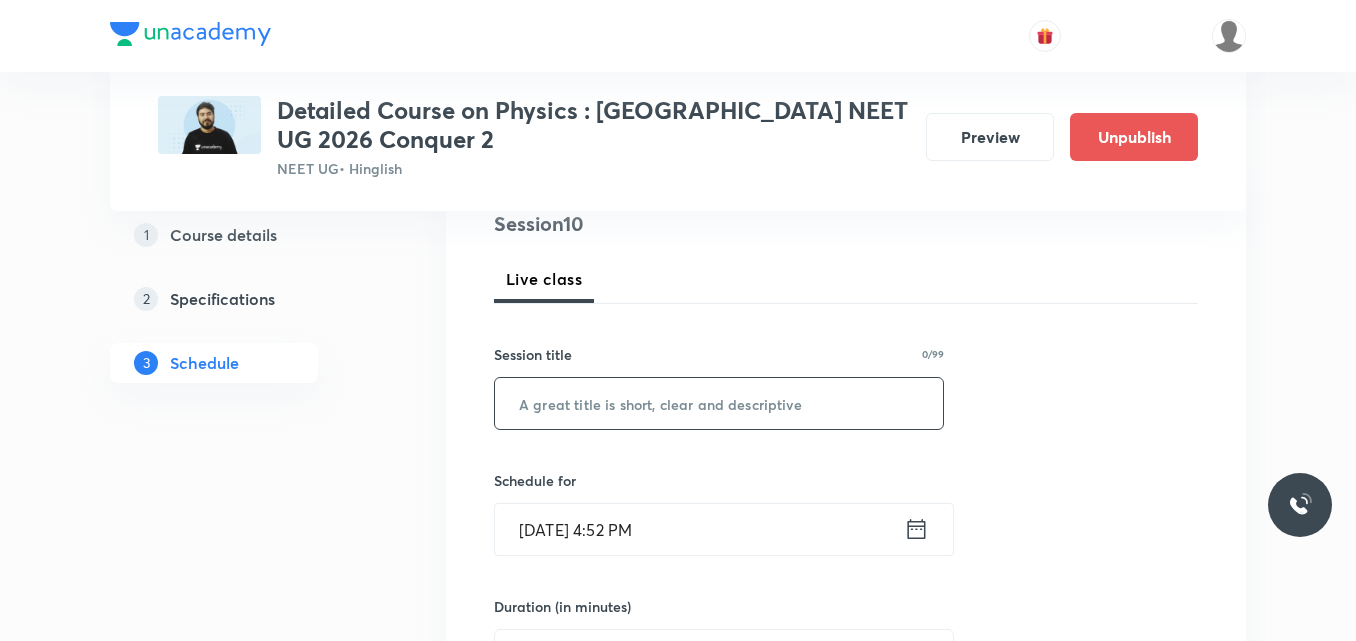 scroll, scrollTop: 249, scrollLeft: 0, axis: vertical 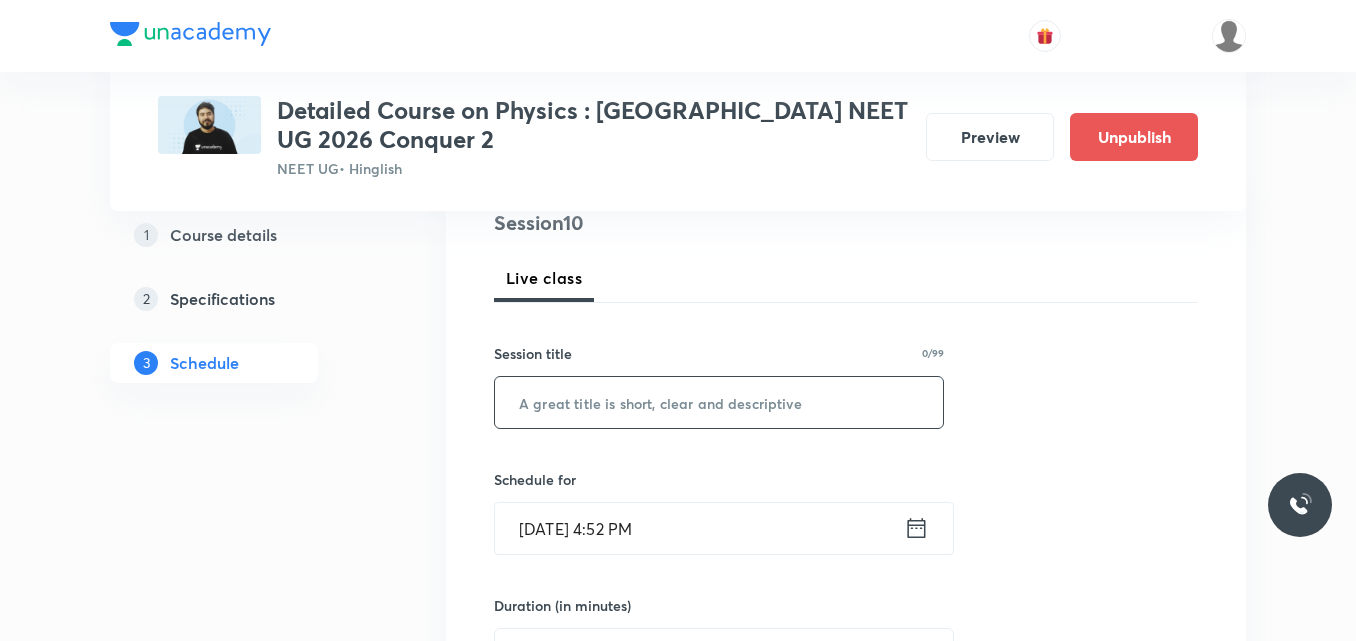 click at bounding box center (719, 402) 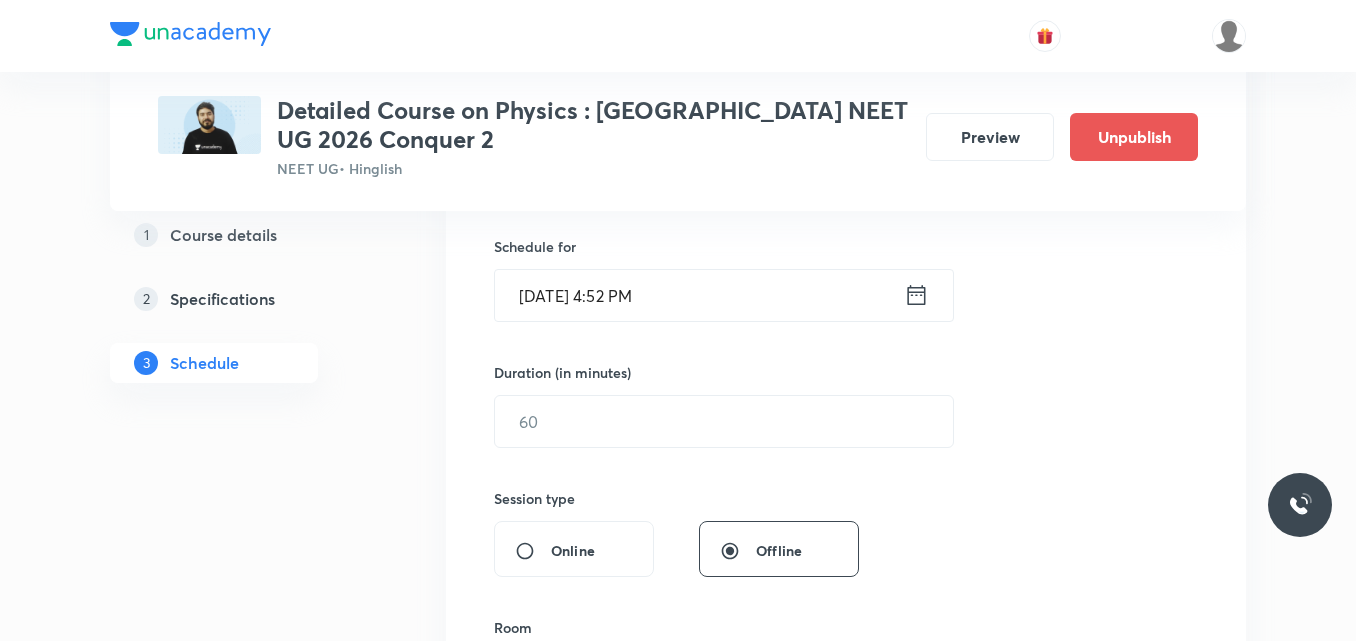 scroll, scrollTop: 488, scrollLeft: 0, axis: vertical 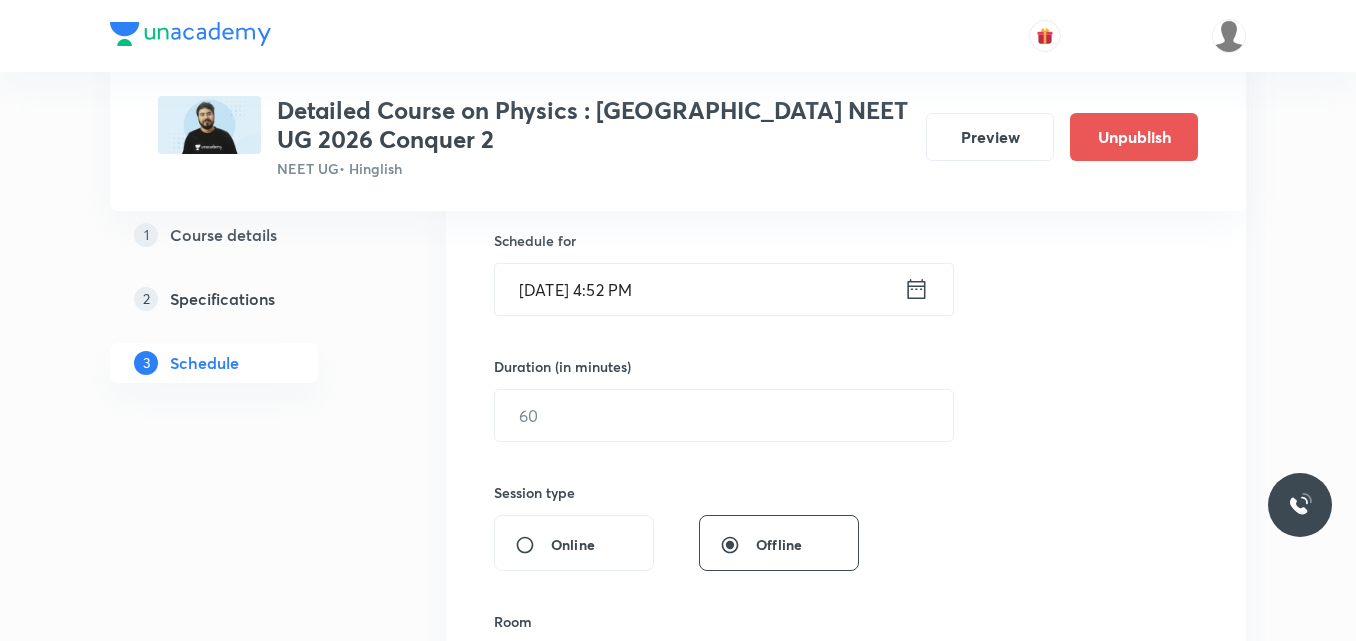 type on "Session on Kinematics 1D" 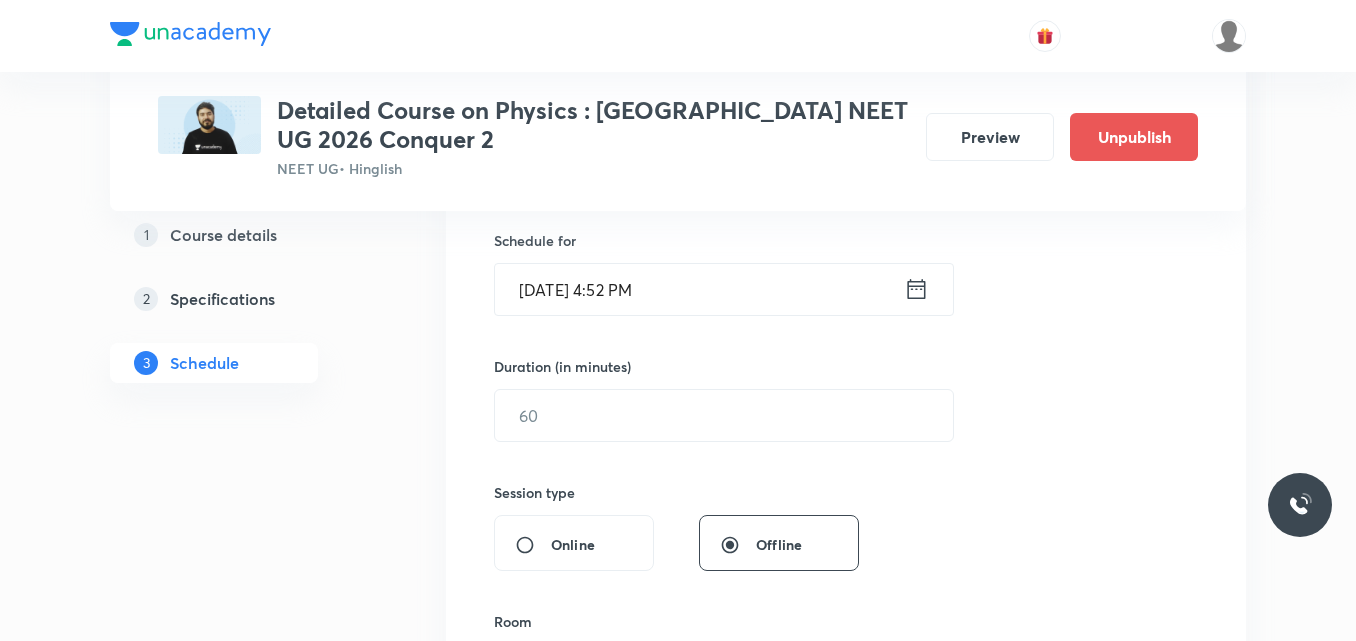 click 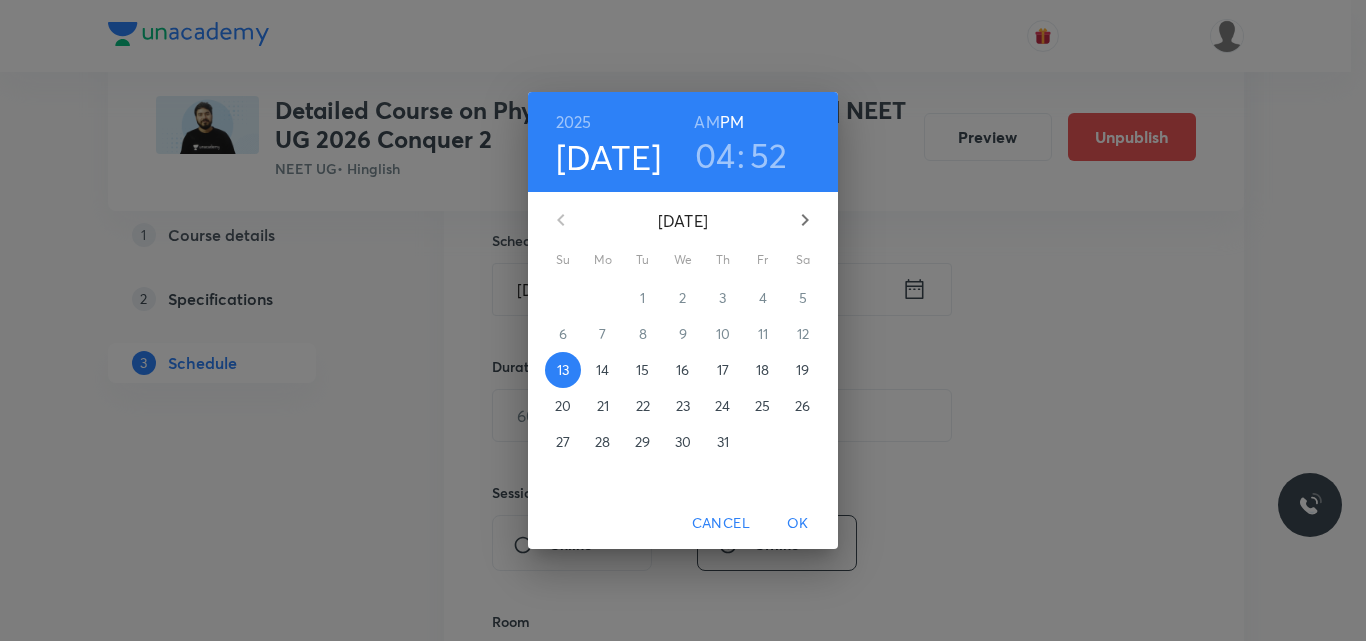click on "16" at bounding box center (682, 370) 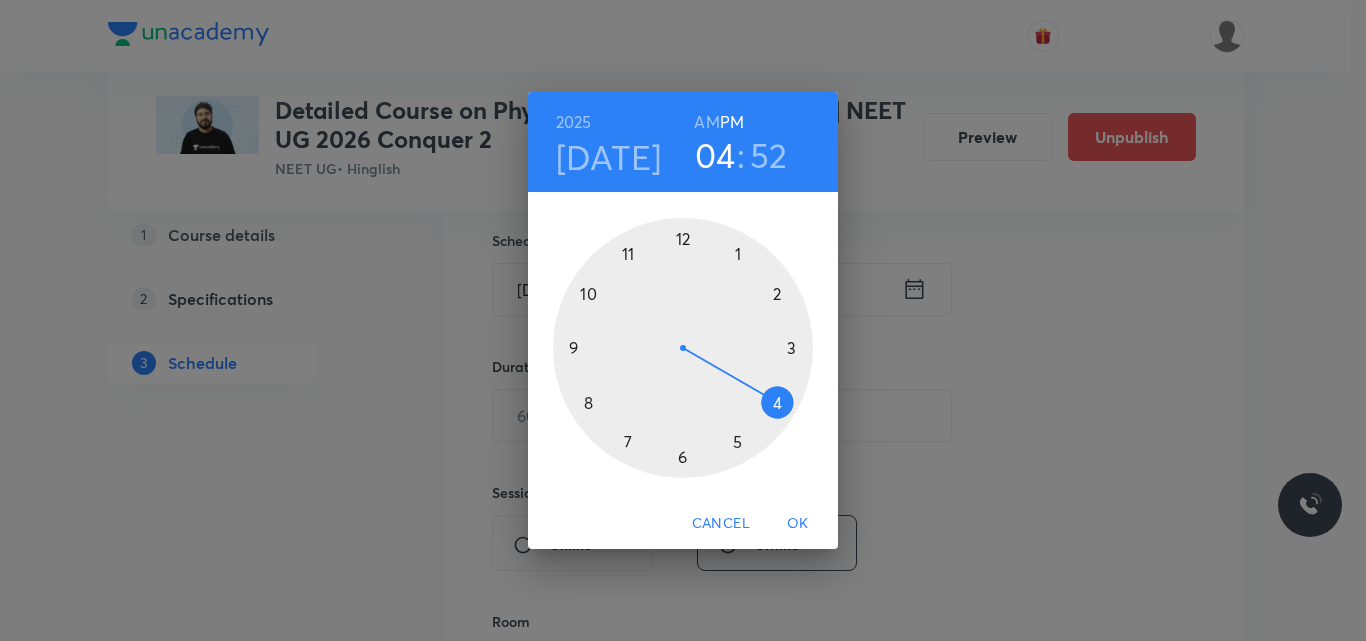 click on "AM" at bounding box center [706, 122] 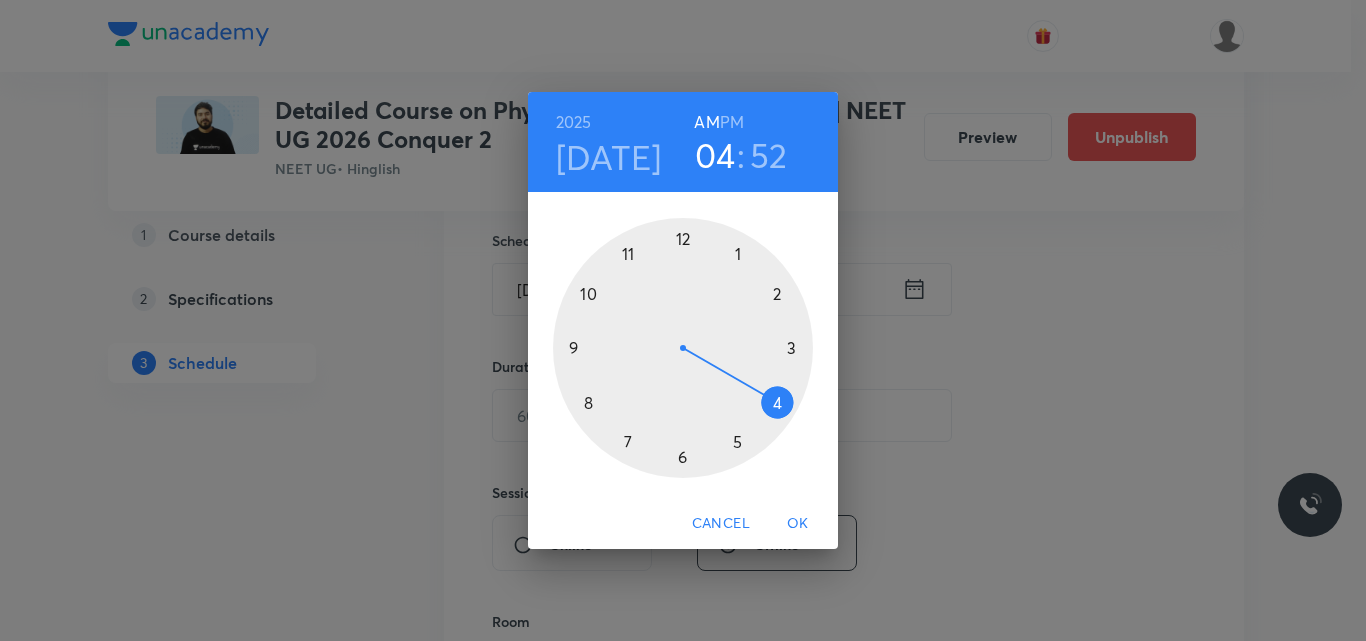 click at bounding box center (683, 348) 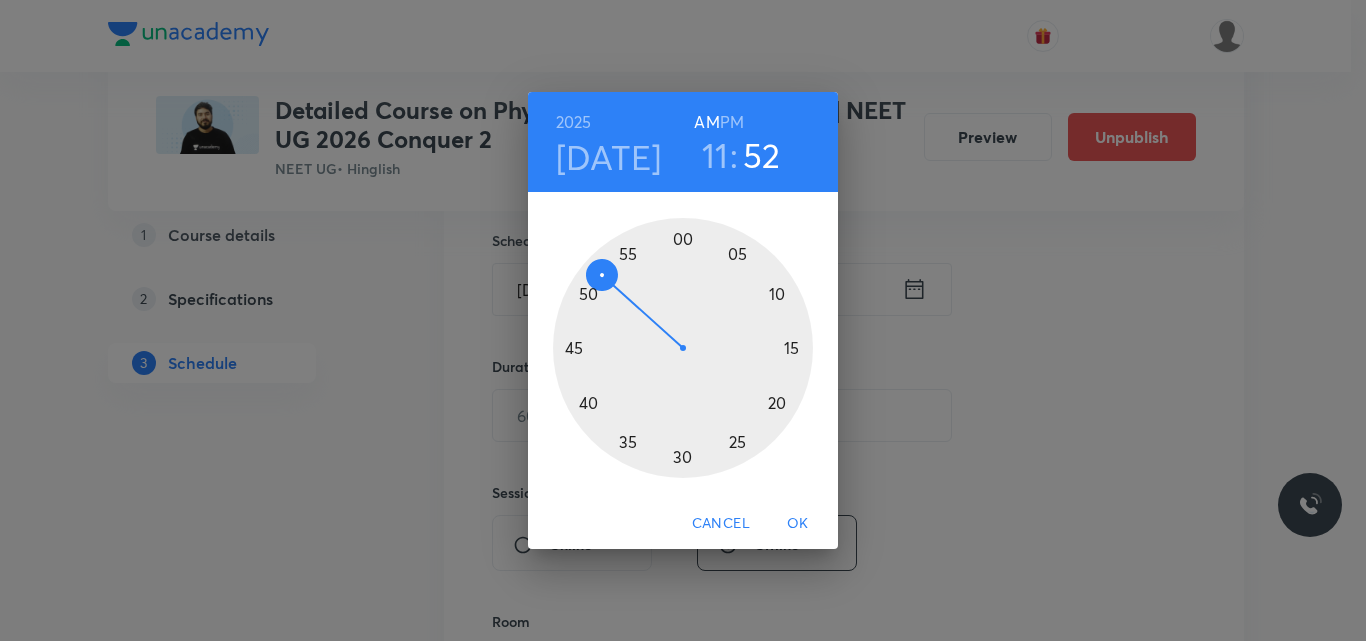 click at bounding box center [683, 348] 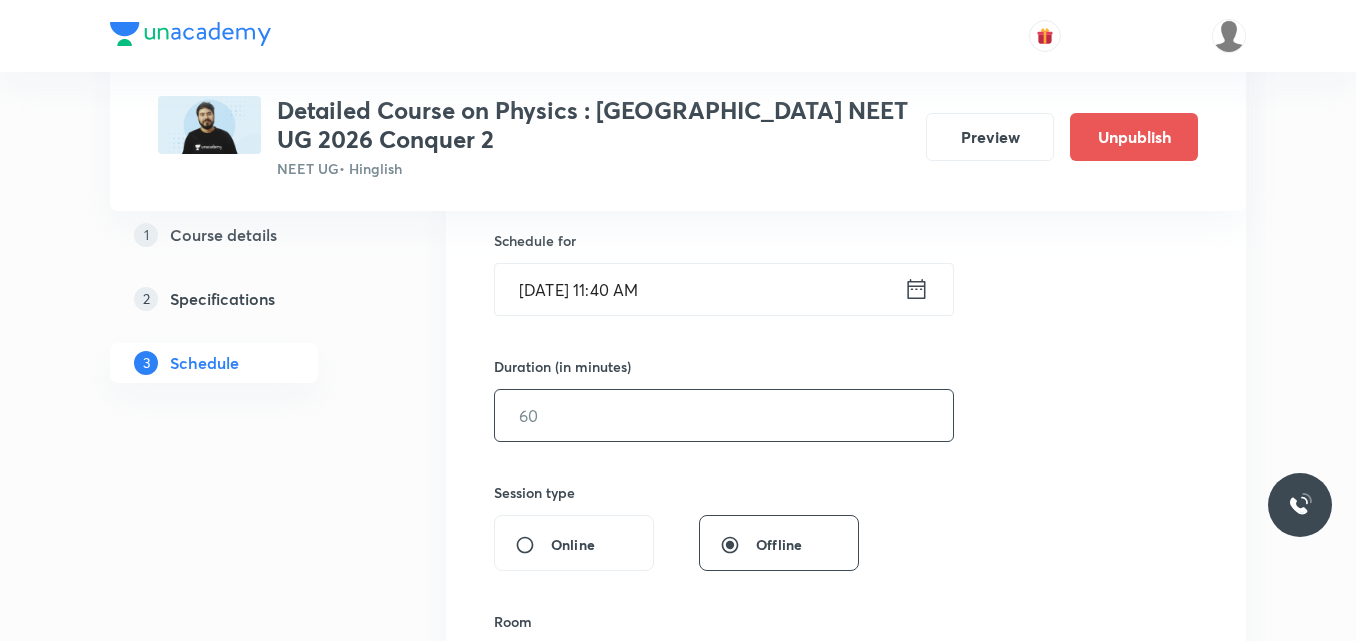 click at bounding box center (724, 415) 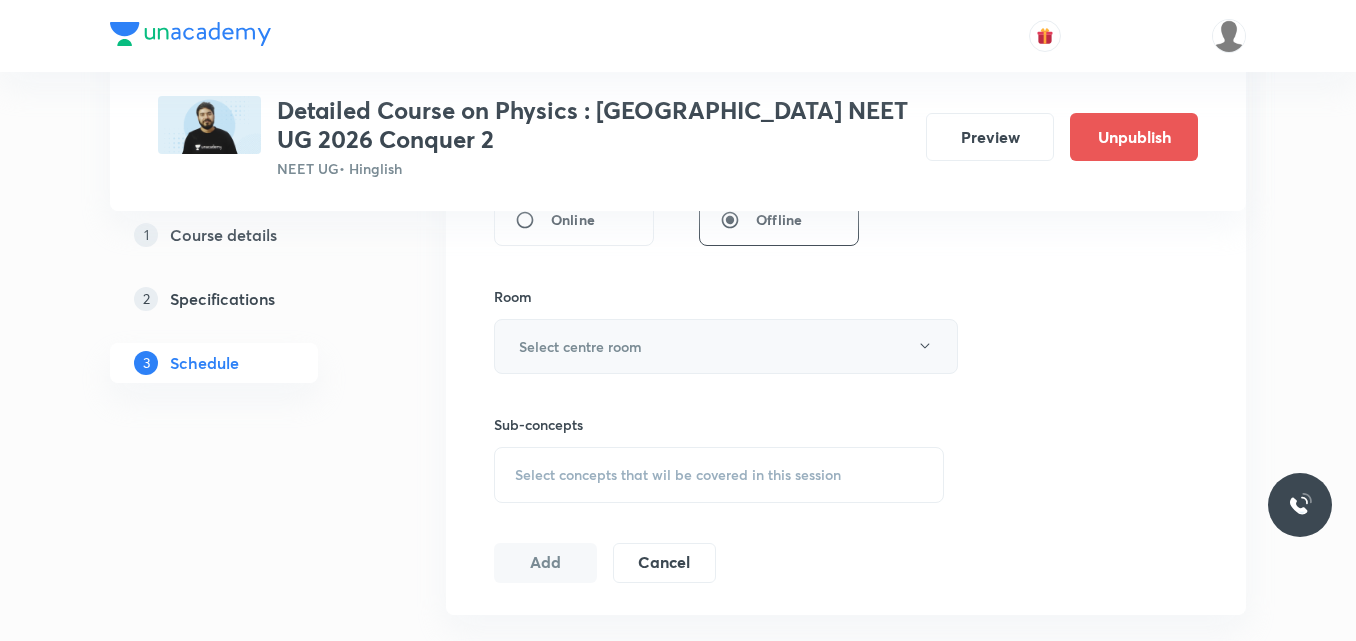 scroll, scrollTop: 814, scrollLeft: 0, axis: vertical 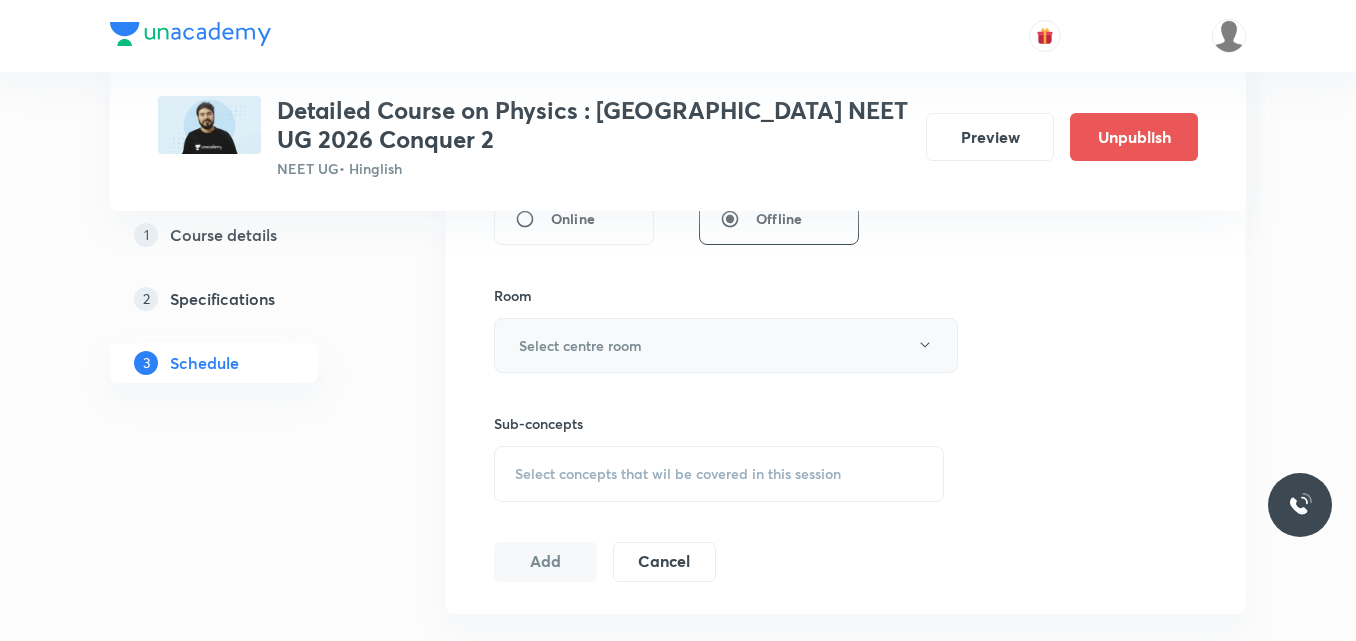 type on "90" 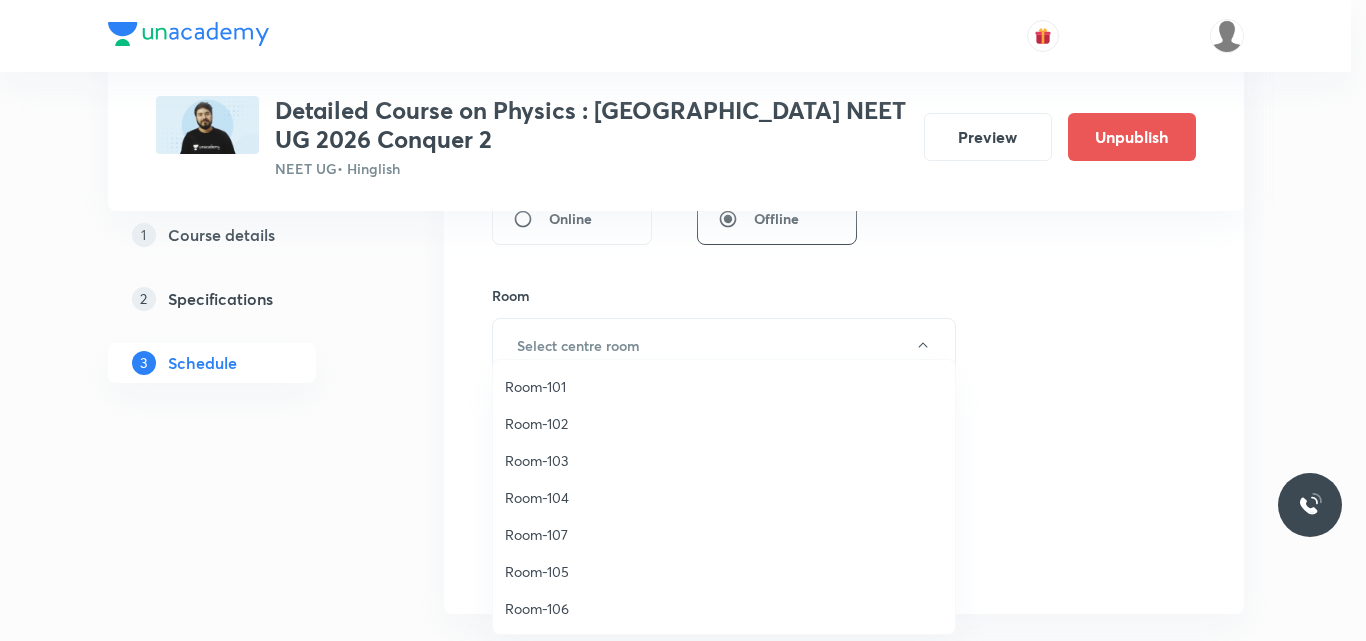 click on "Room-105" at bounding box center (724, 571) 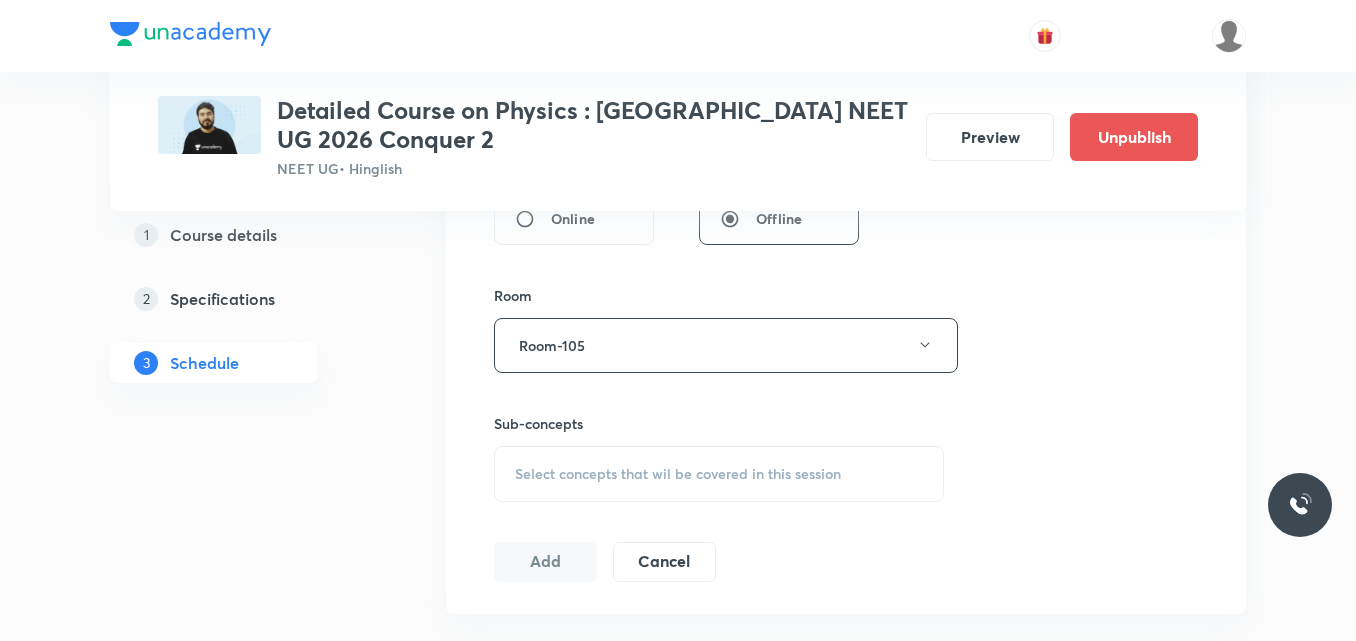 click on "Select concepts that wil be covered in this session" at bounding box center [678, 474] 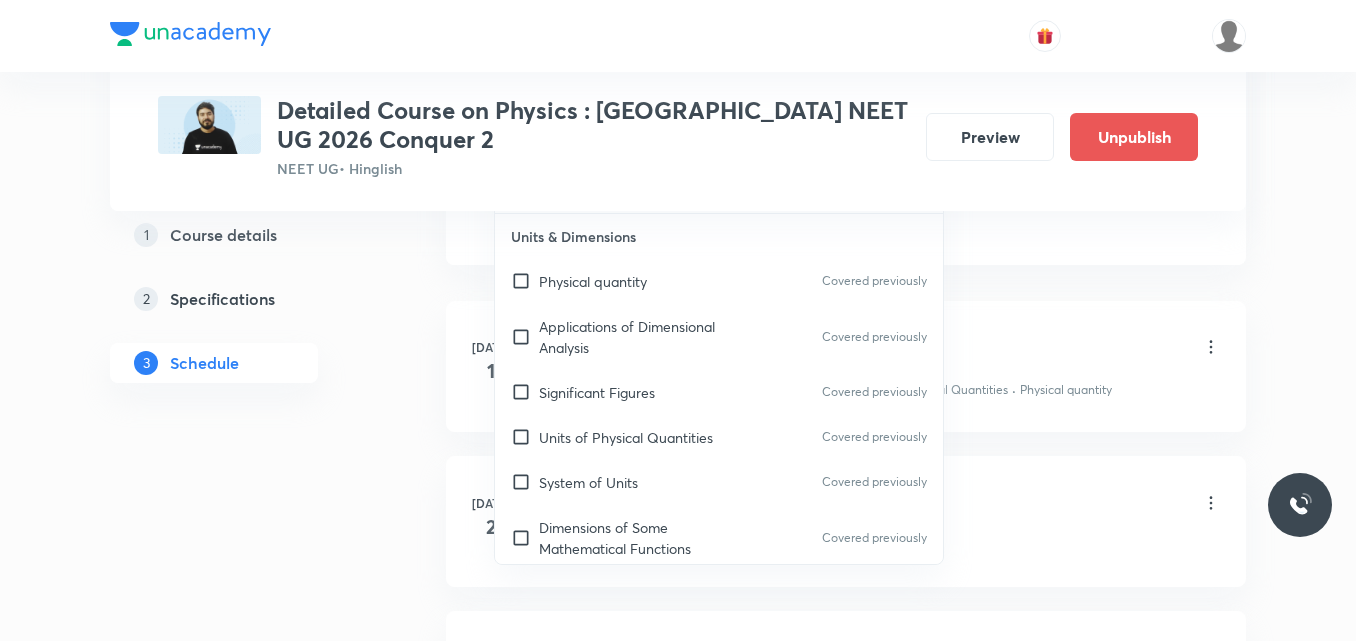scroll, scrollTop: 1166, scrollLeft: 0, axis: vertical 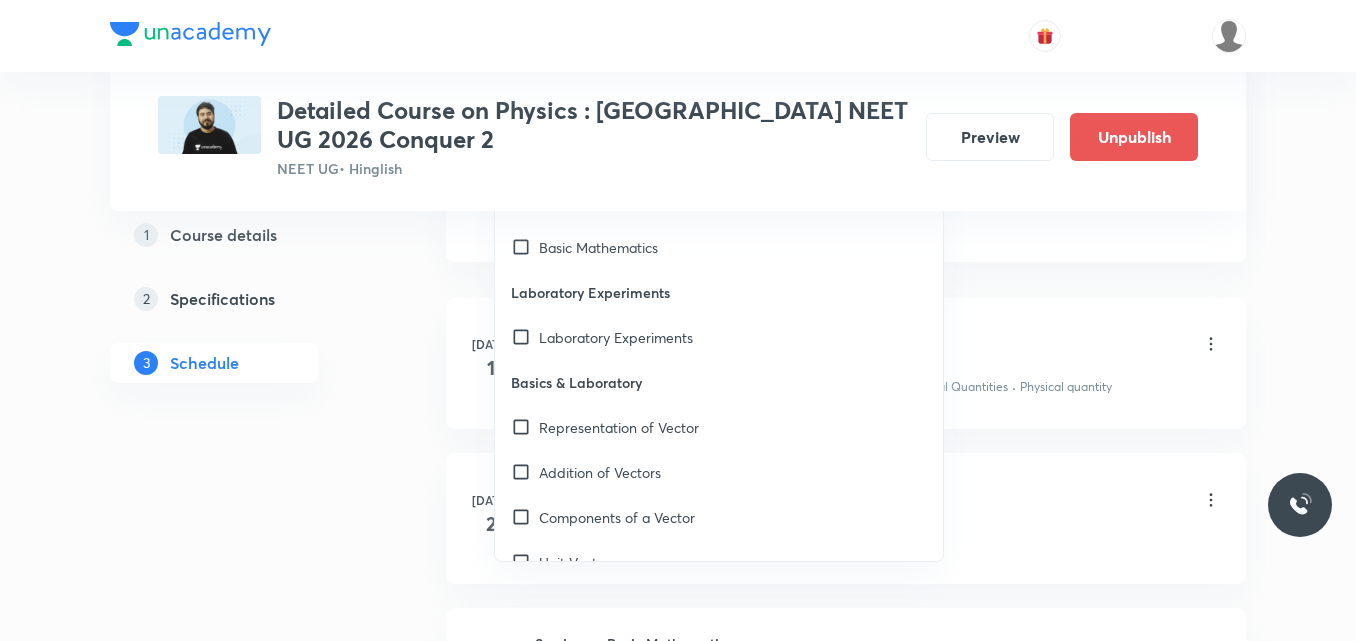 click on "Addition of Vectors" at bounding box center (719, 472) 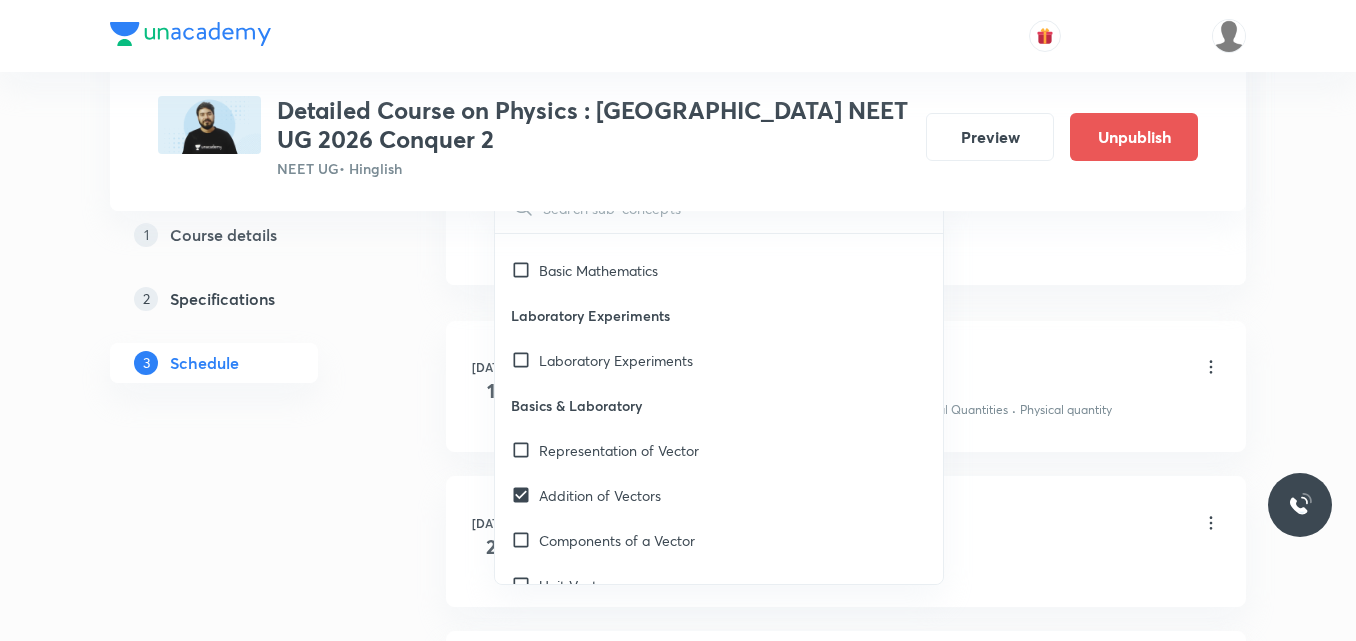 checkbox on "true" 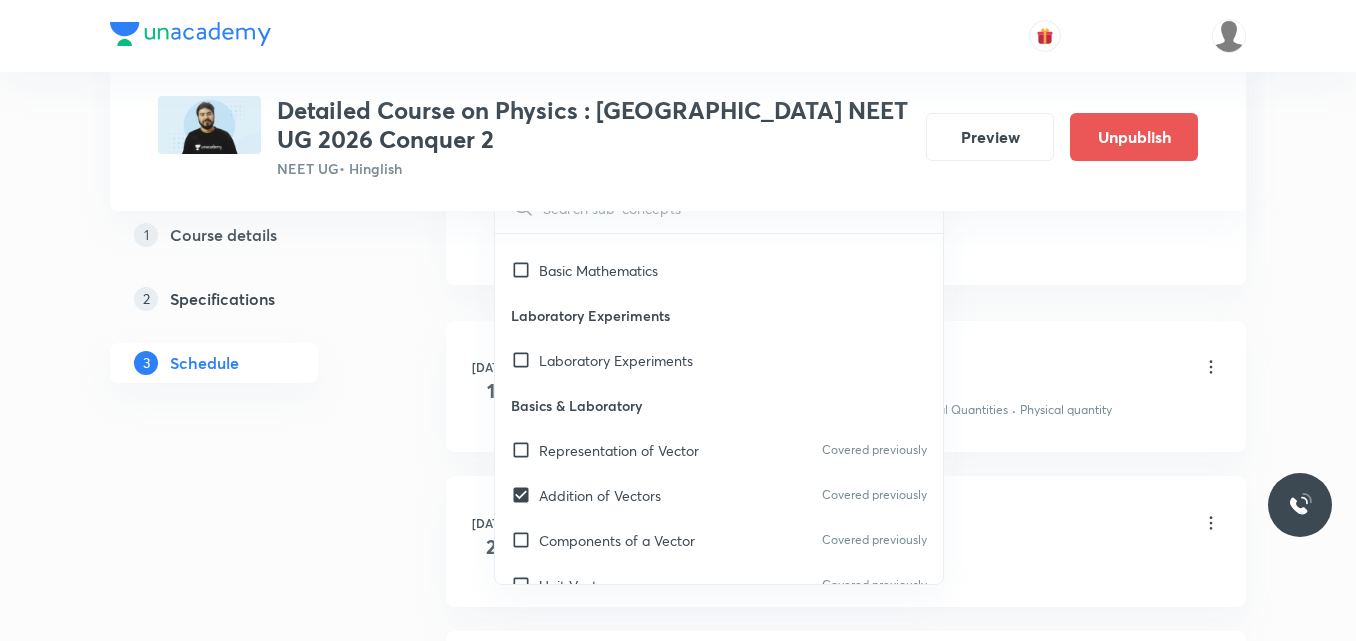 click on "Representation of Vector" at bounding box center [619, 450] 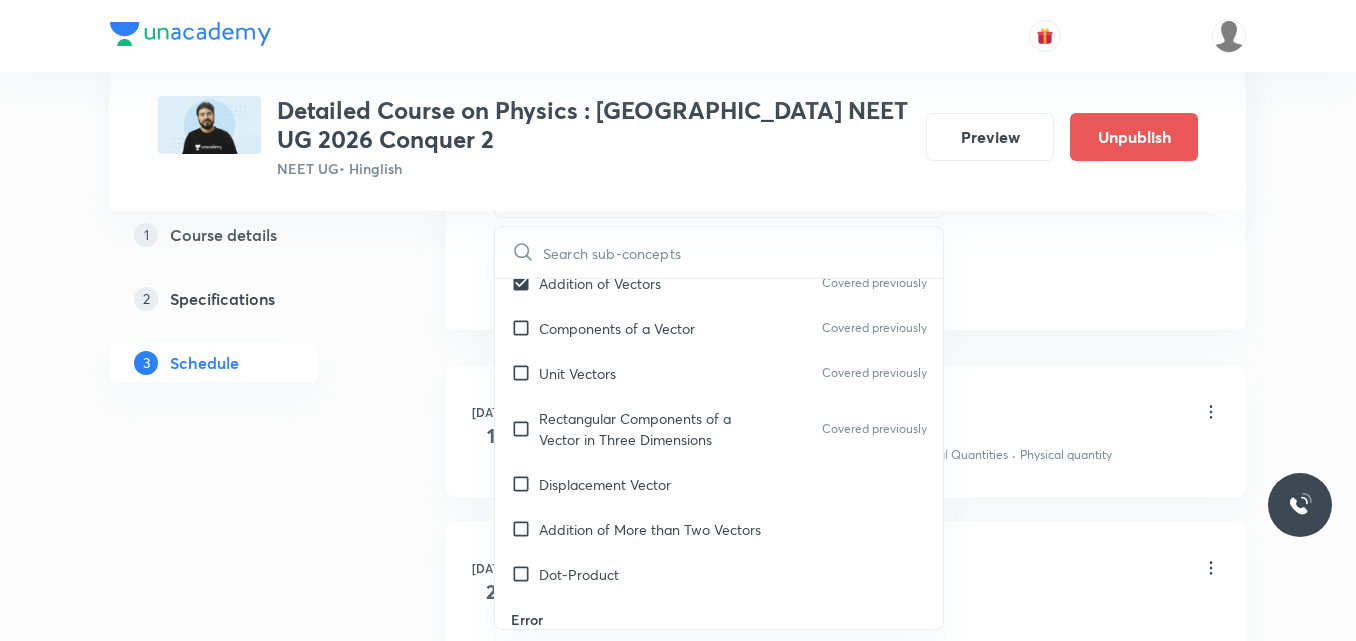 scroll, scrollTop: 1432, scrollLeft: 0, axis: vertical 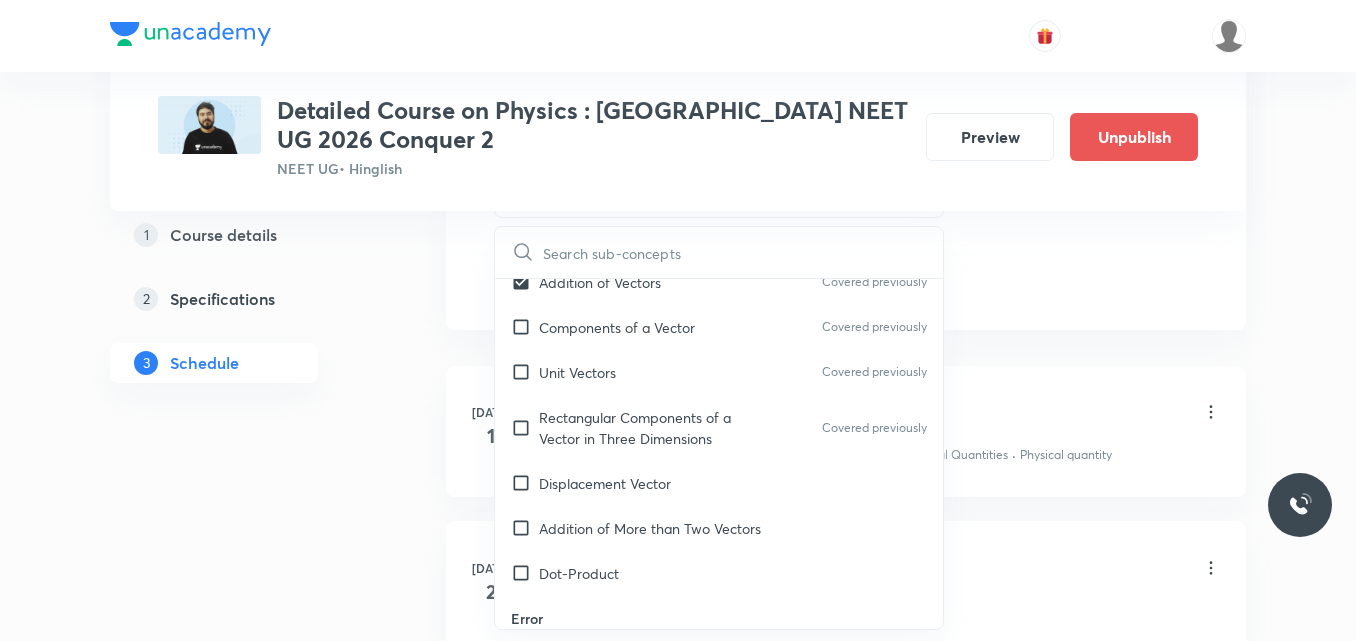 click on "Rectangular Components of a Vector in Three Dimensions Covered previously" at bounding box center (719, 428) 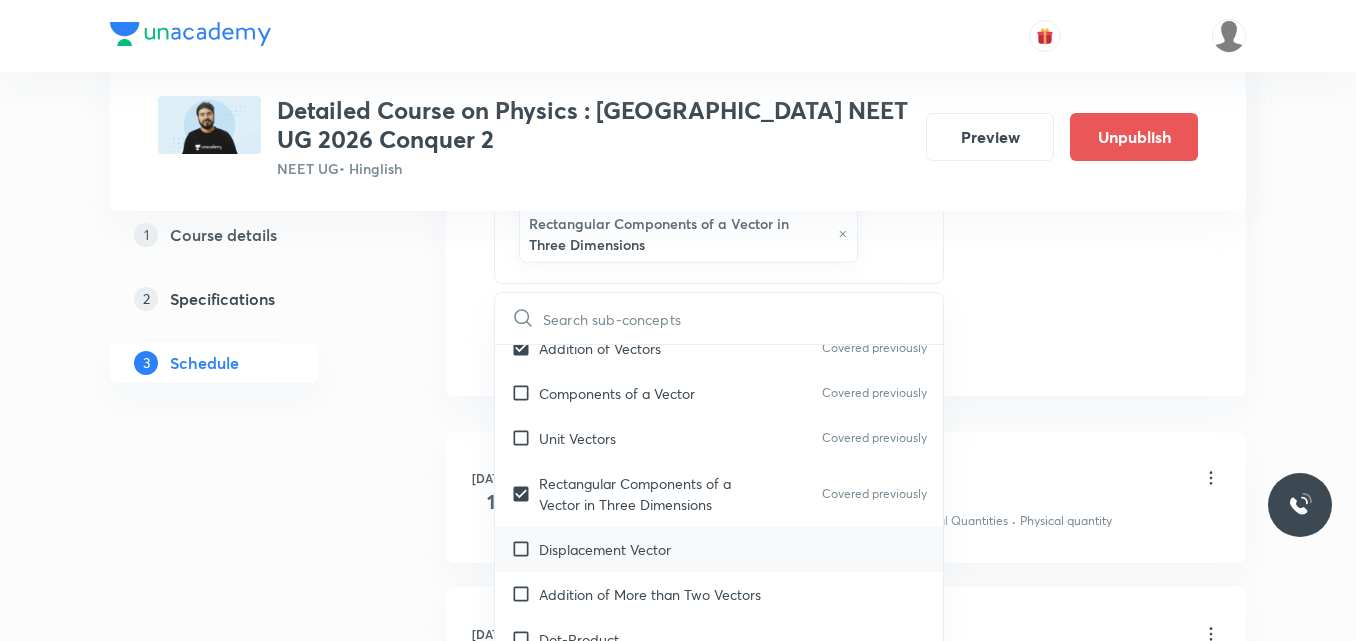 click on "Displacement Vector" at bounding box center (605, 549) 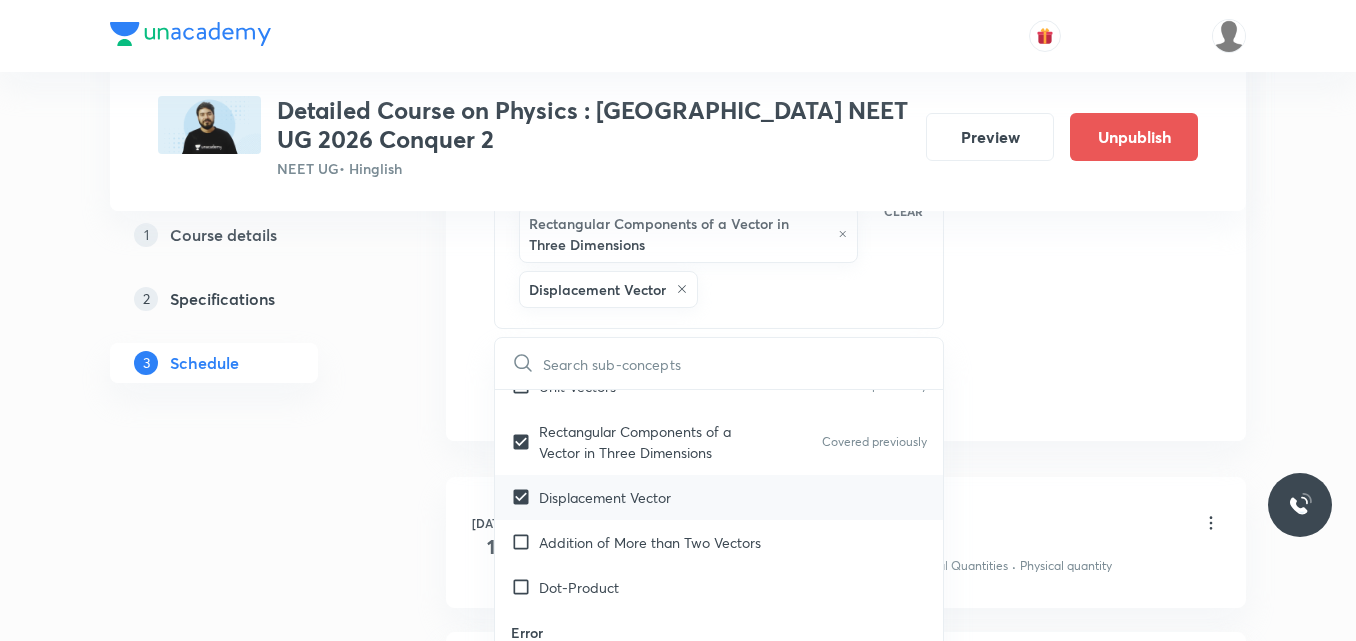 click on "Addition of More than Two Vectors" at bounding box center [719, 542] 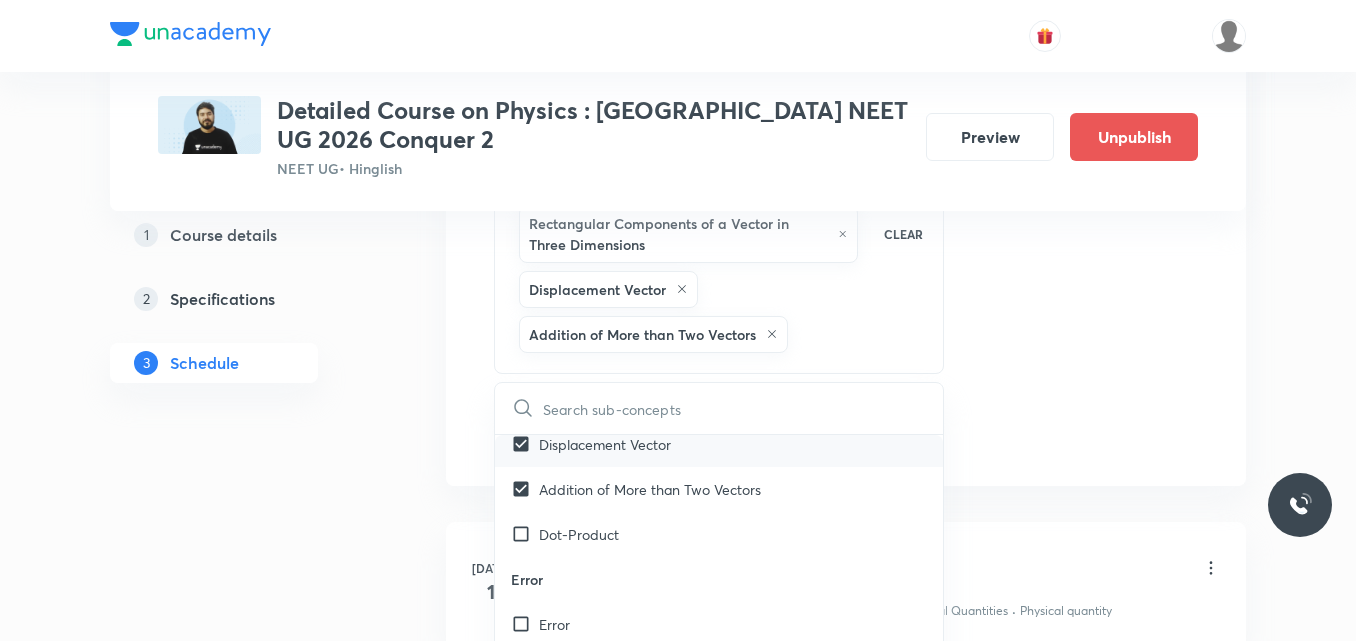 scroll, scrollTop: 1629, scrollLeft: 0, axis: vertical 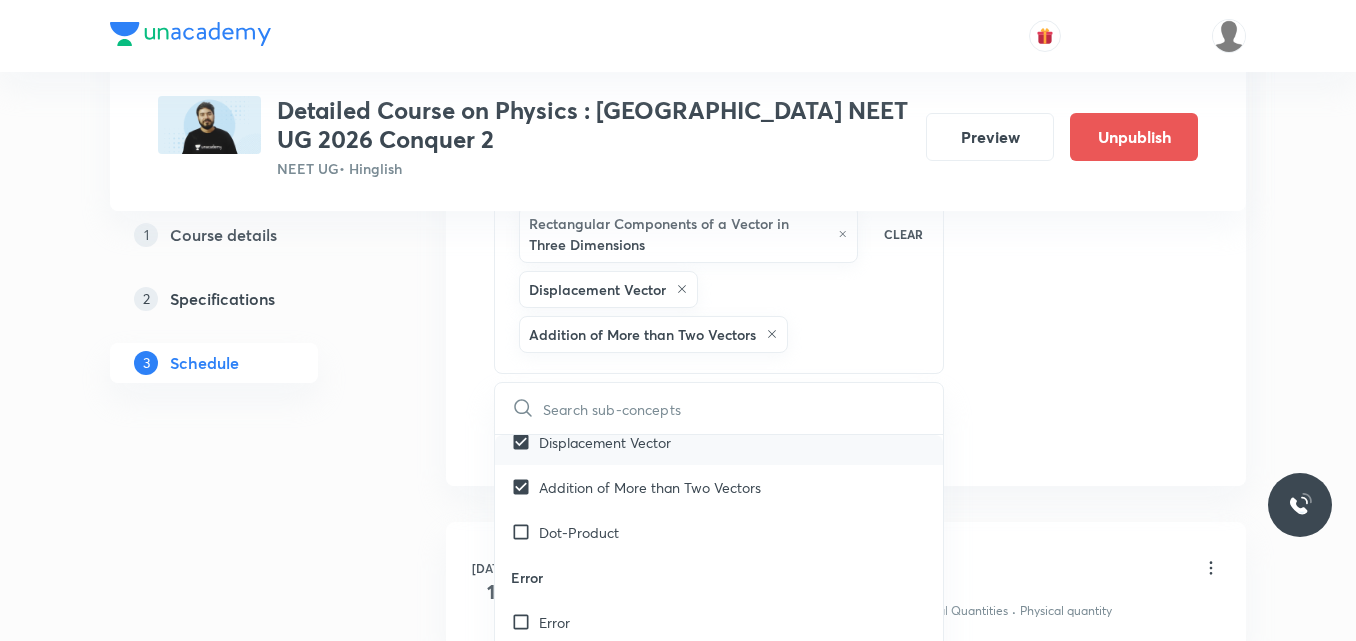 click on "Error" at bounding box center (719, 577) 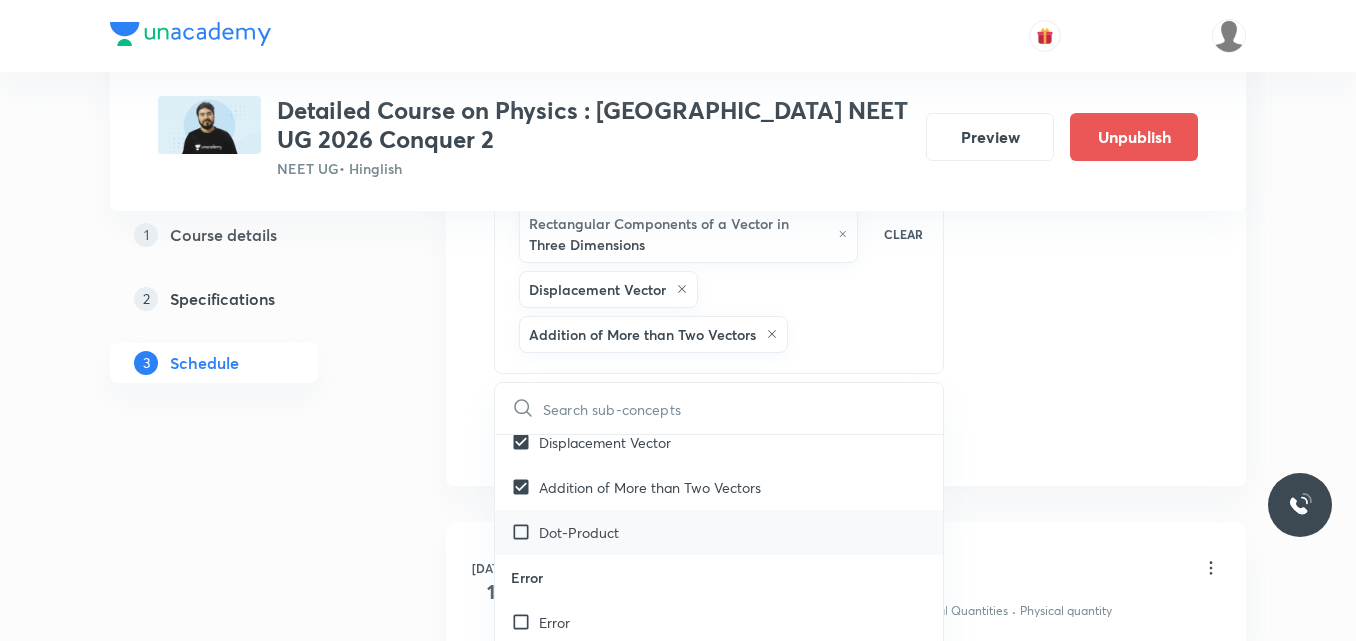 click at bounding box center (525, 532) 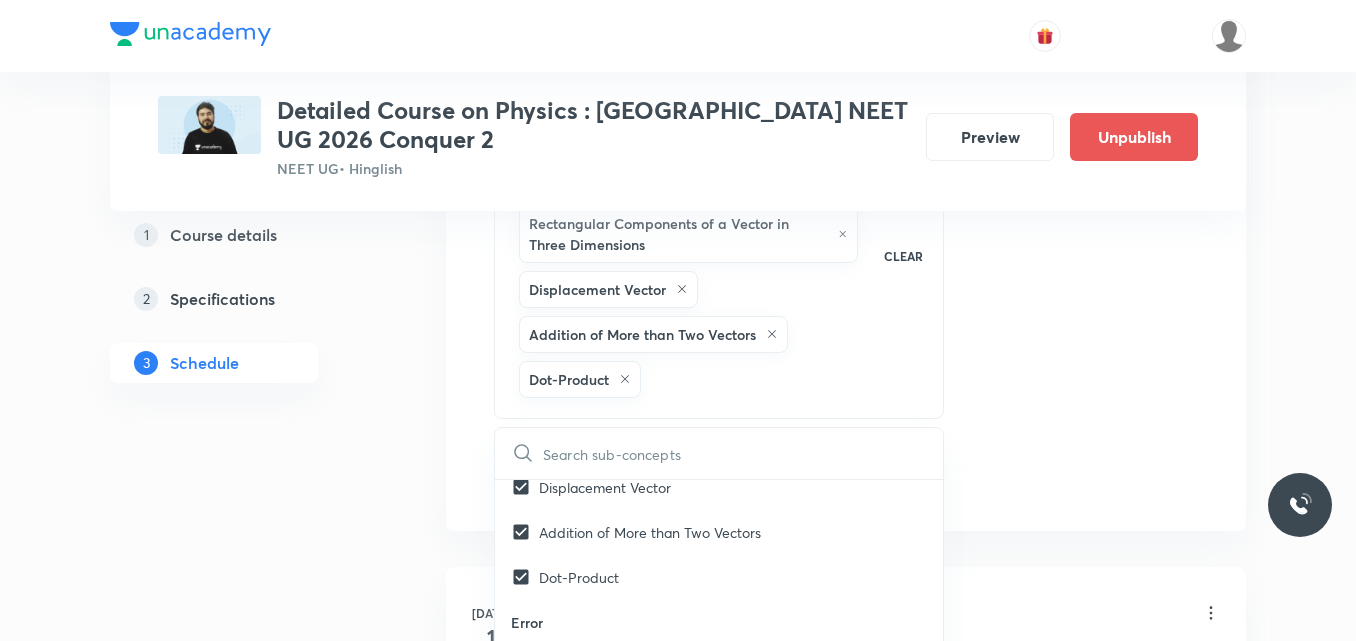 click on "Session  10 Live class Session title 24/99 Session on Kinematics 1D ​ Schedule for [DATE] 11:40 AM ​ Duration (in minutes) 90 ​   Session type Online Offline Room Room-105 Sub-concepts Addition of Vectors Representation of Vector Rectangular Components of a Vector in Three Dimensions Displacement Vector Addition of More than Two Vectors Dot-Product CLEAR ​ Units & Dimensions Physical quantity Covered previously Applications of Dimensional Analysis Covered previously Significant Figures Covered previously Units of Physical Quantities Covered previously System of Units Covered previously Dimensions of Some Mathematical Functions Covered previously Unit and Dimension Covered previously Product of Two Vectors Covered previously Subtraction of Vectors Covered previously Cross Product Covered previously Least Count Analysis Errors of Measurement Covered previously Vernier Callipers Covered previously Screw Gauge Covered previously Zero Error Covered previously Basic Mathematics Elementary Algebra Add" at bounding box center (846, -105) 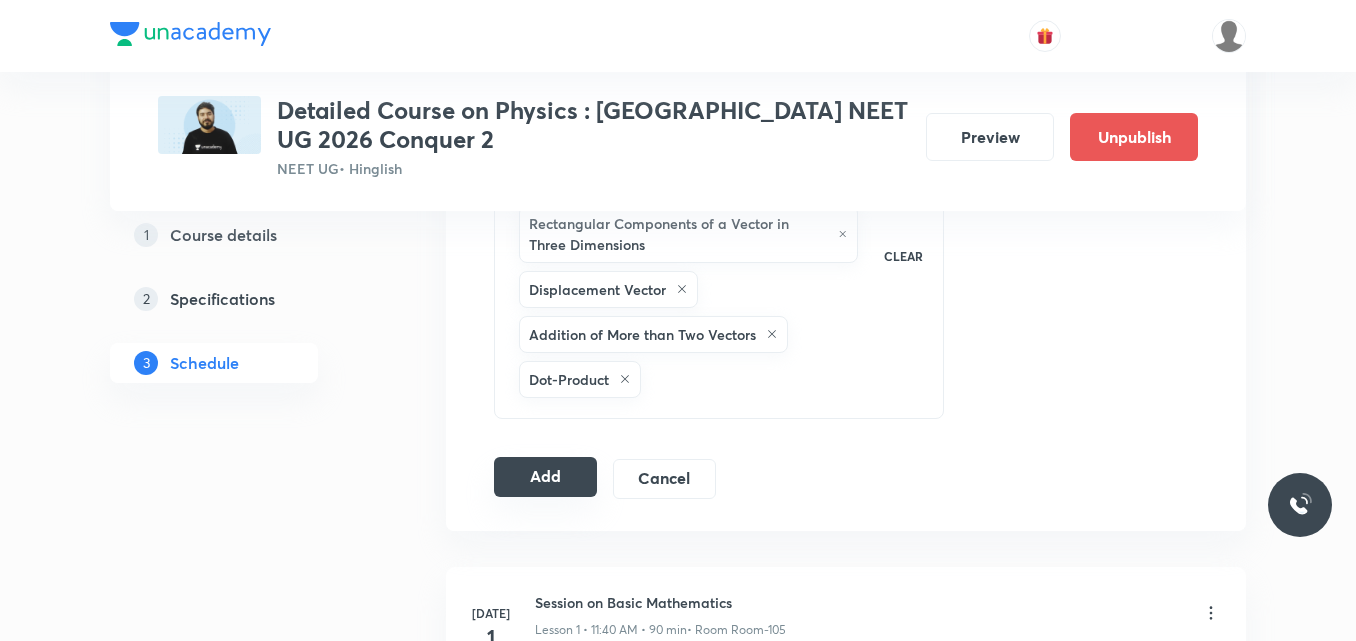 click on "Add" at bounding box center (545, 477) 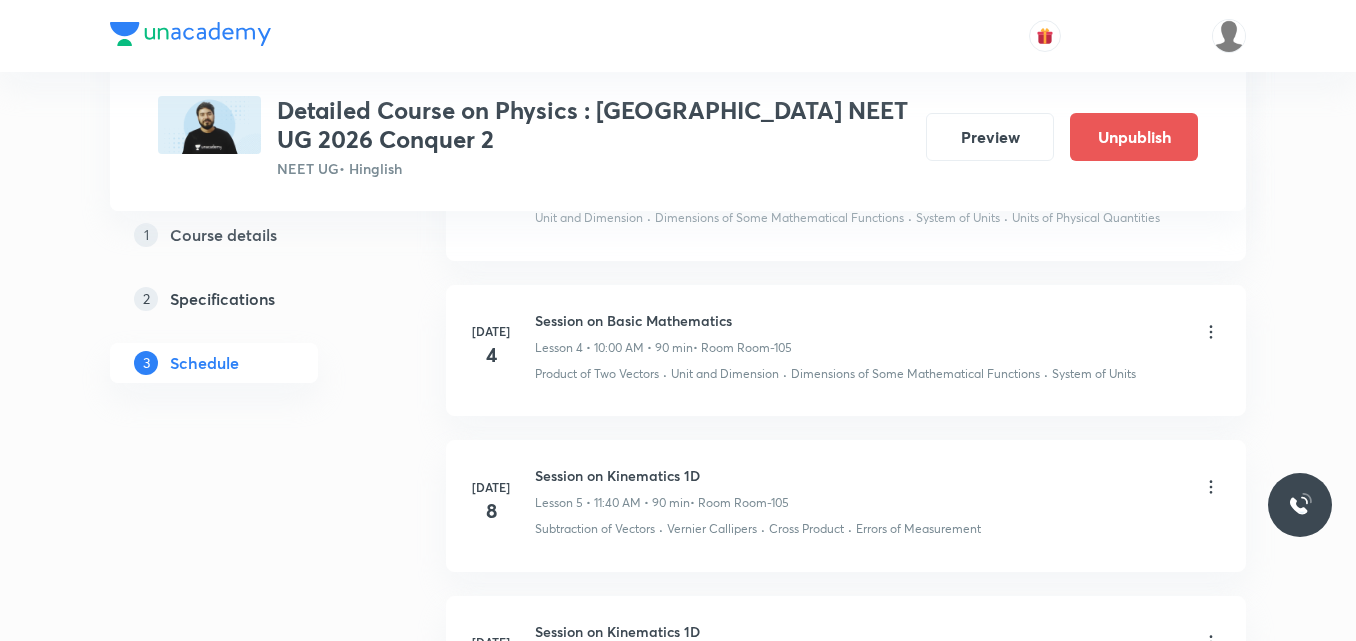 scroll, scrollTop: 1658, scrollLeft: 0, axis: vertical 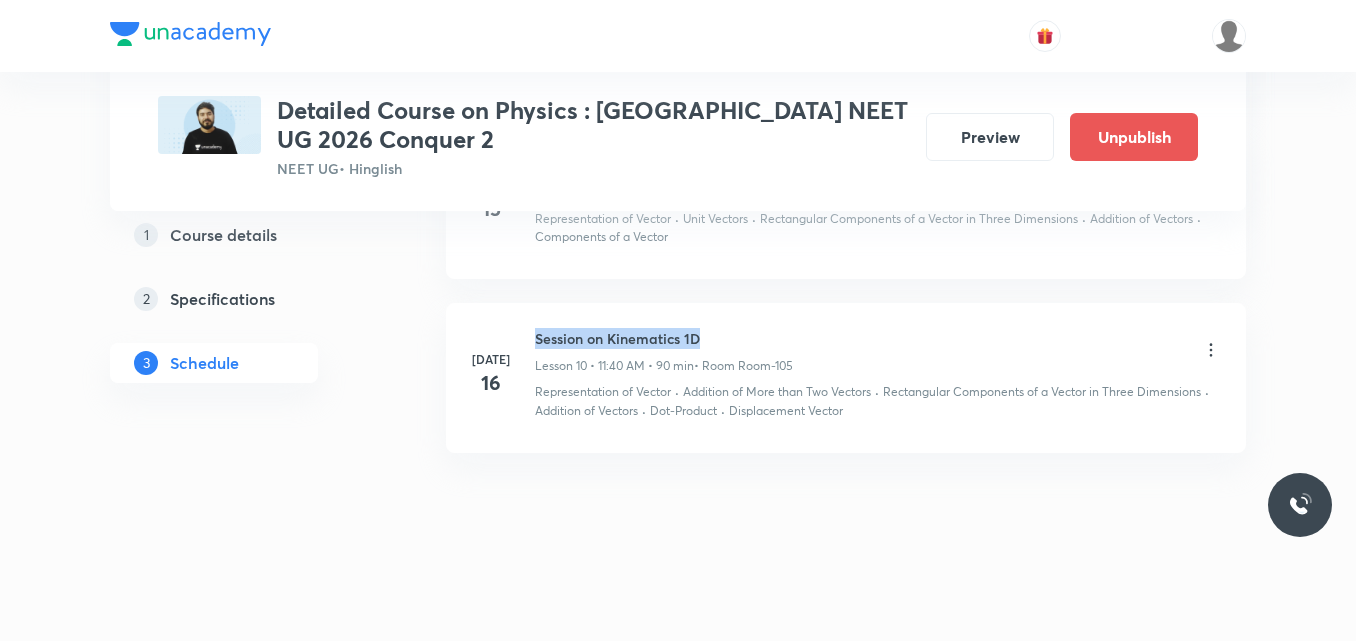 drag, startPoint x: 535, startPoint y: 337, endPoint x: 741, endPoint y: 342, distance: 206.06067 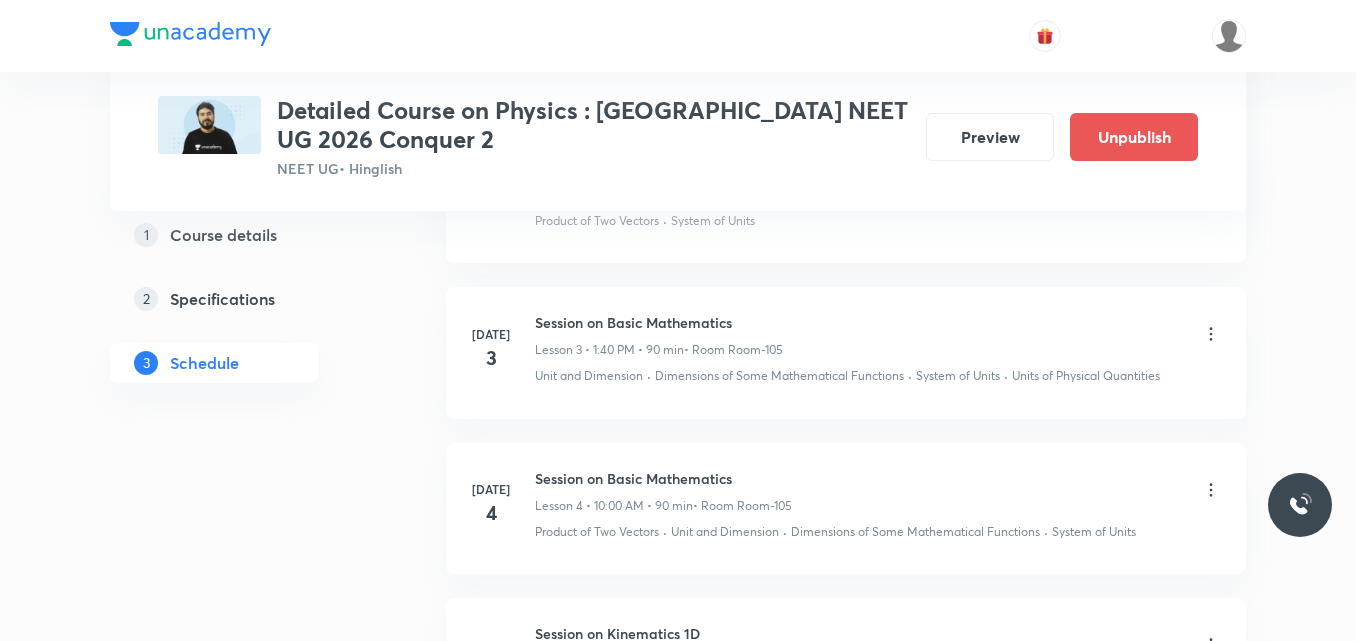 scroll, scrollTop: 0, scrollLeft: 0, axis: both 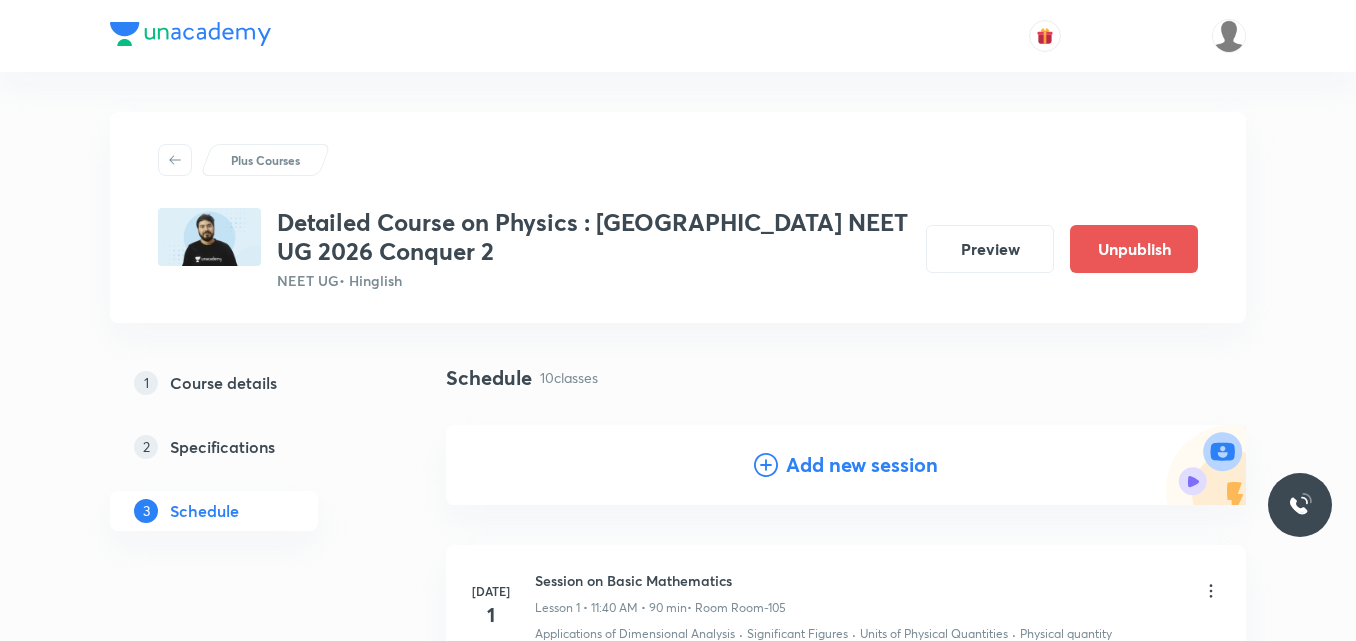 click 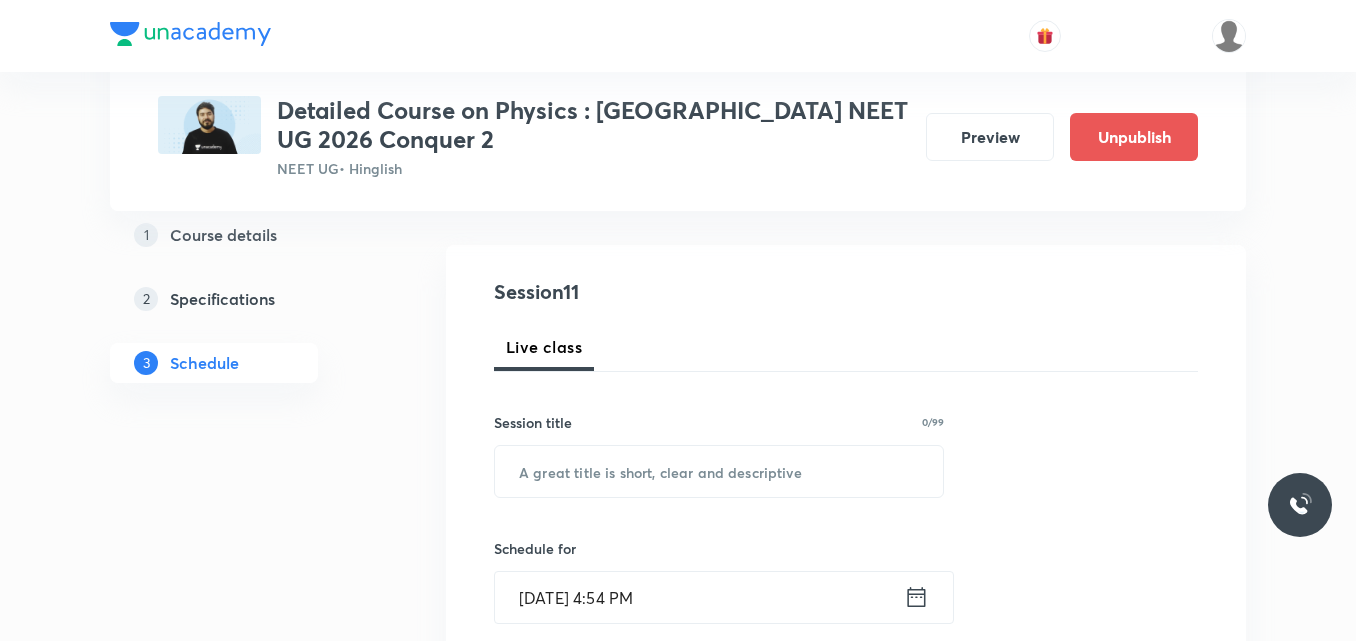 scroll, scrollTop: 183, scrollLeft: 0, axis: vertical 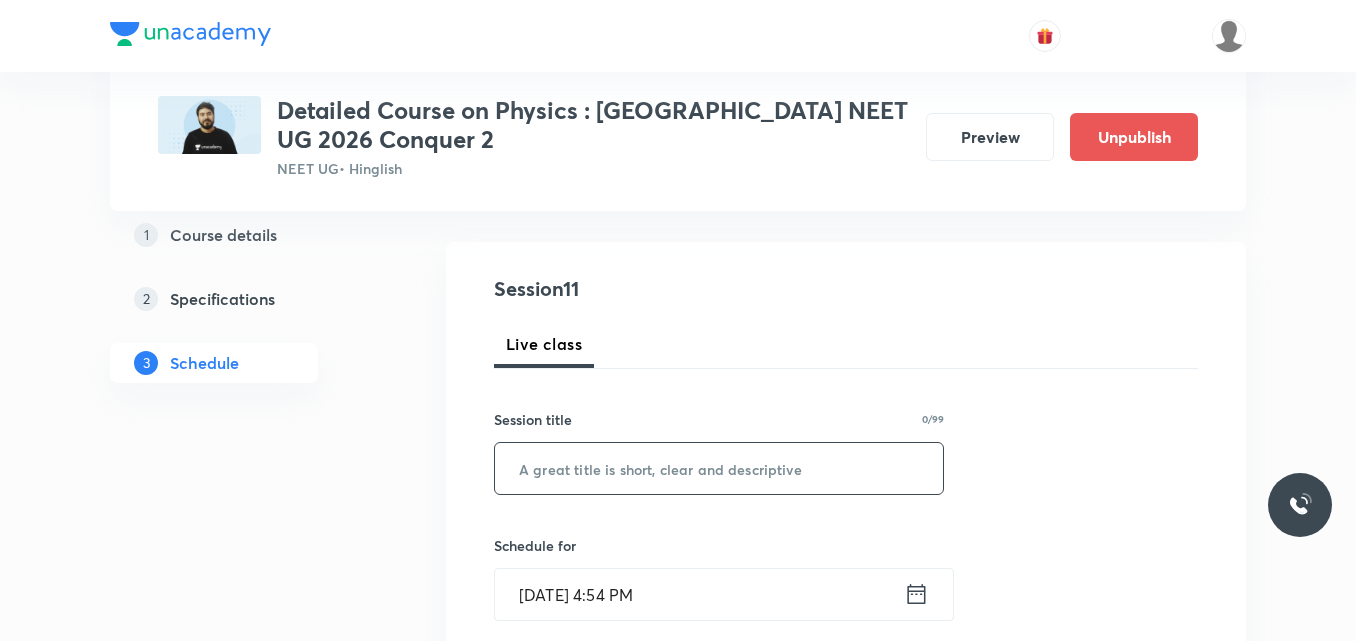 click at bounding box center (719, 468) 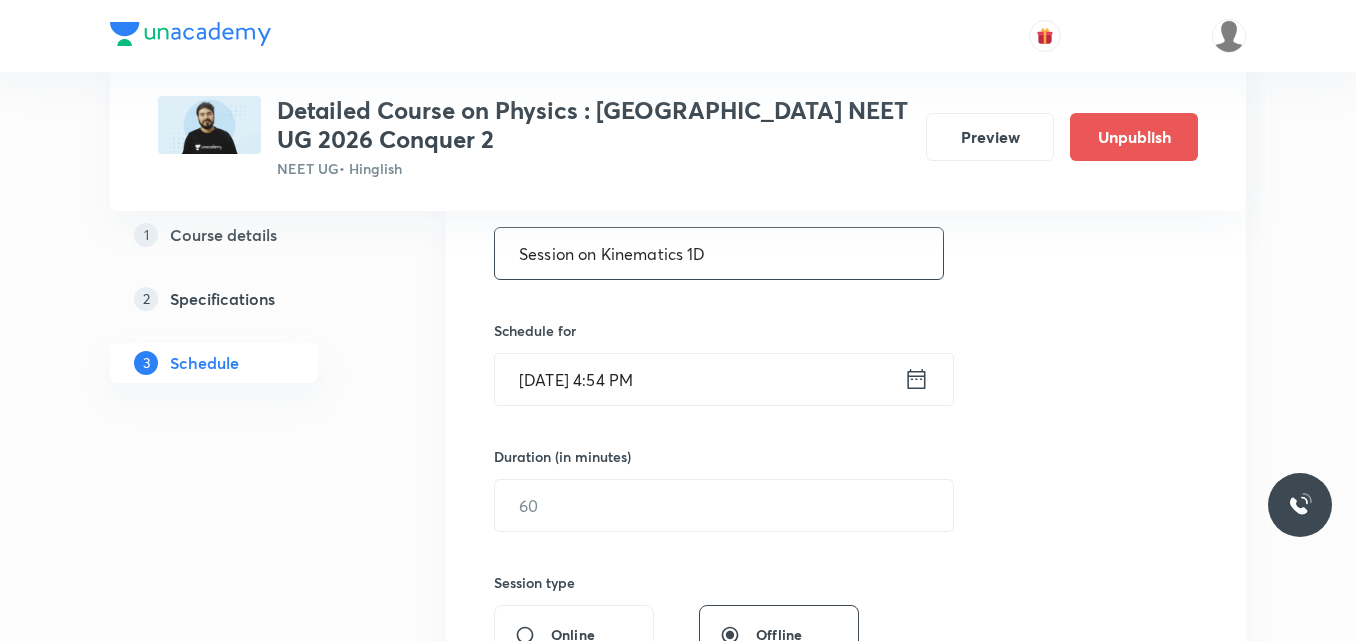 scroll, scrollTop: 399, scrollLeft: 0, axis: vertical 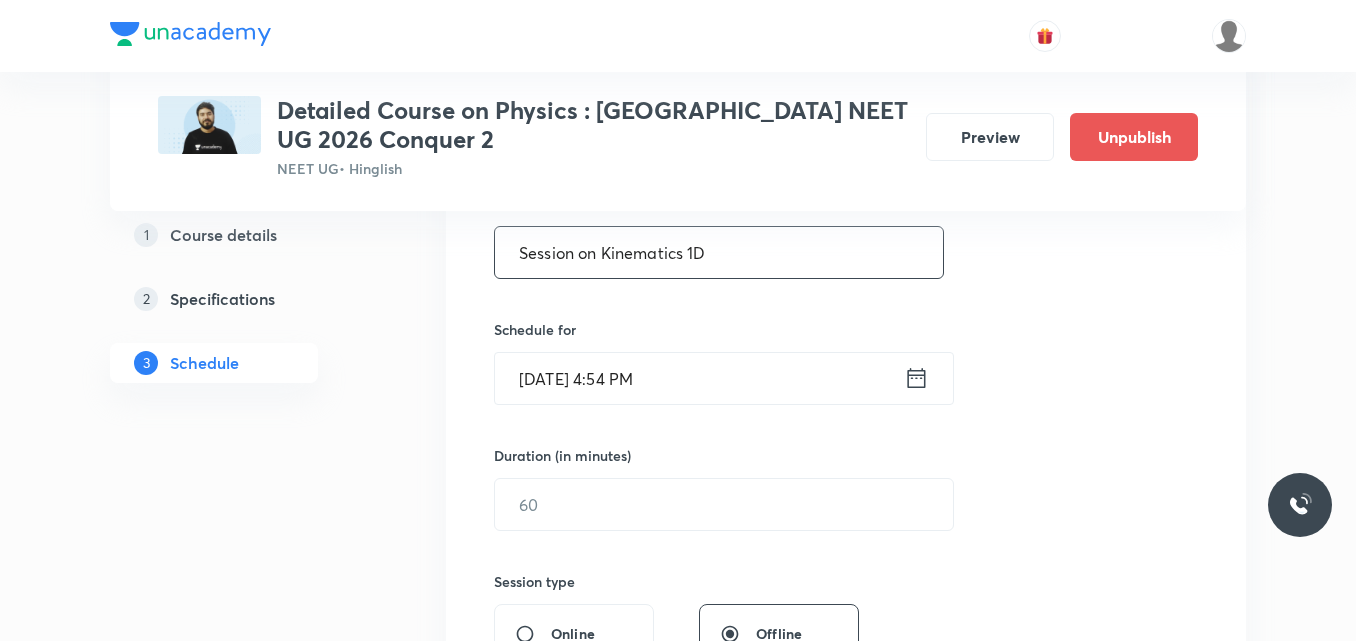 type on "Session on Kinematics 1D" 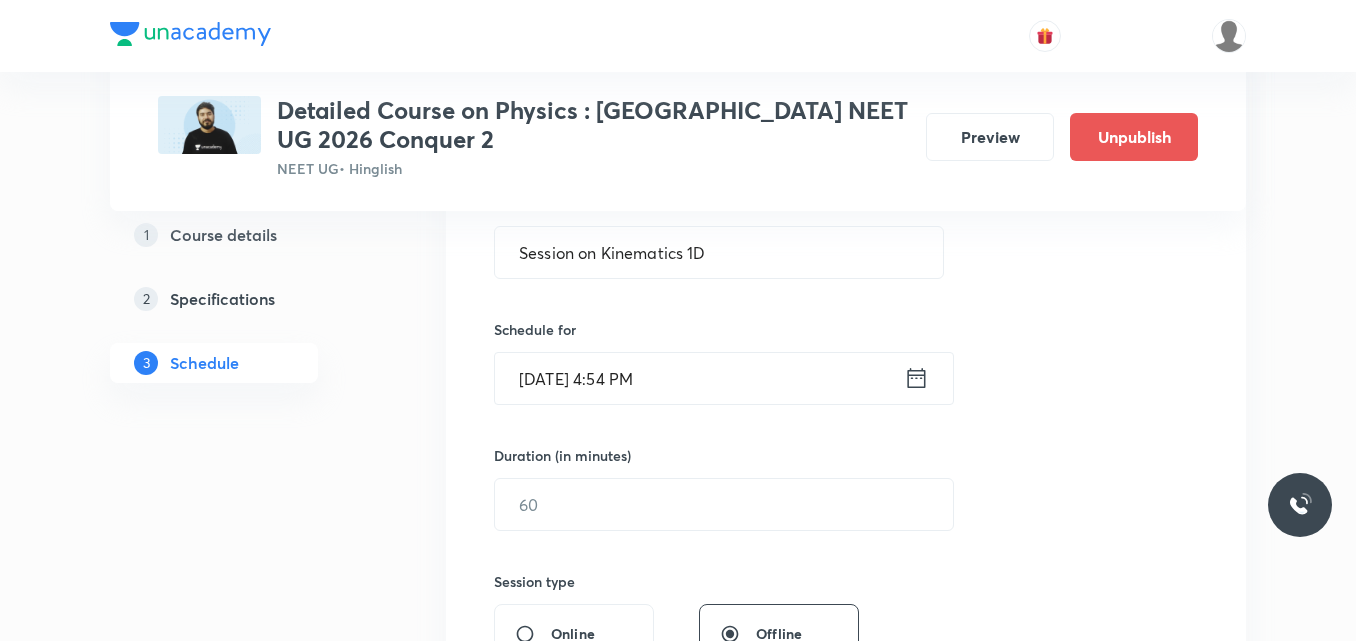 click 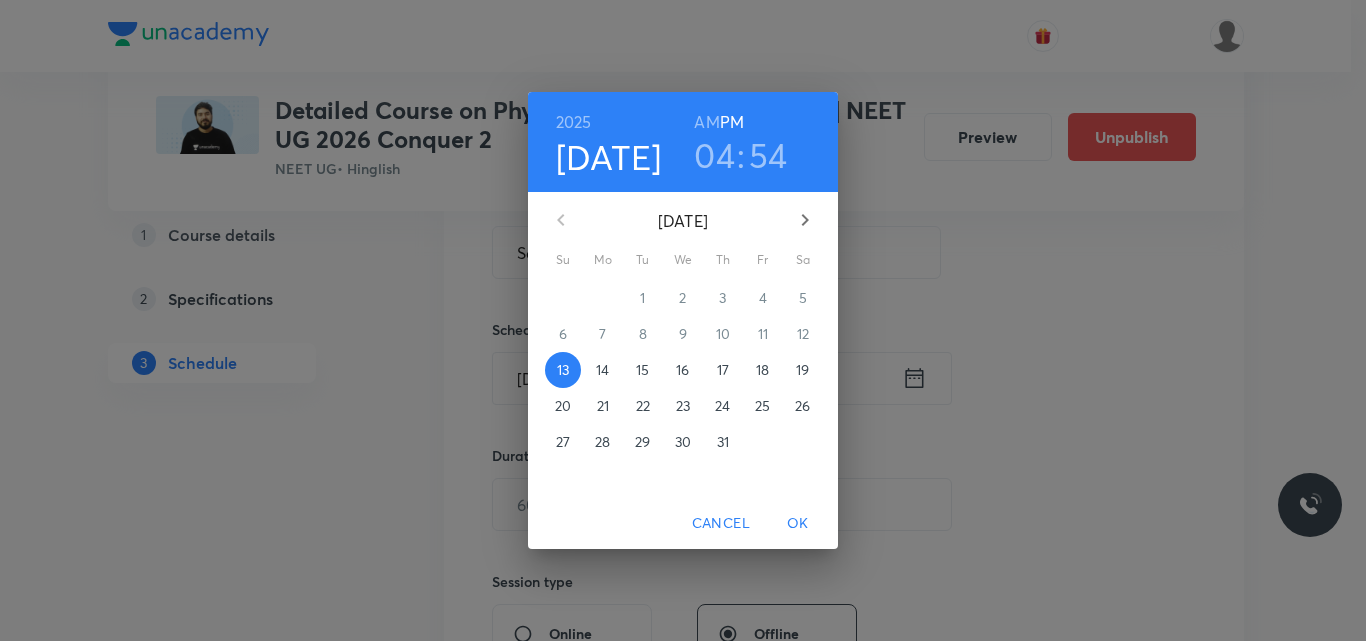 click on "17" at bounding box center (723, 370) 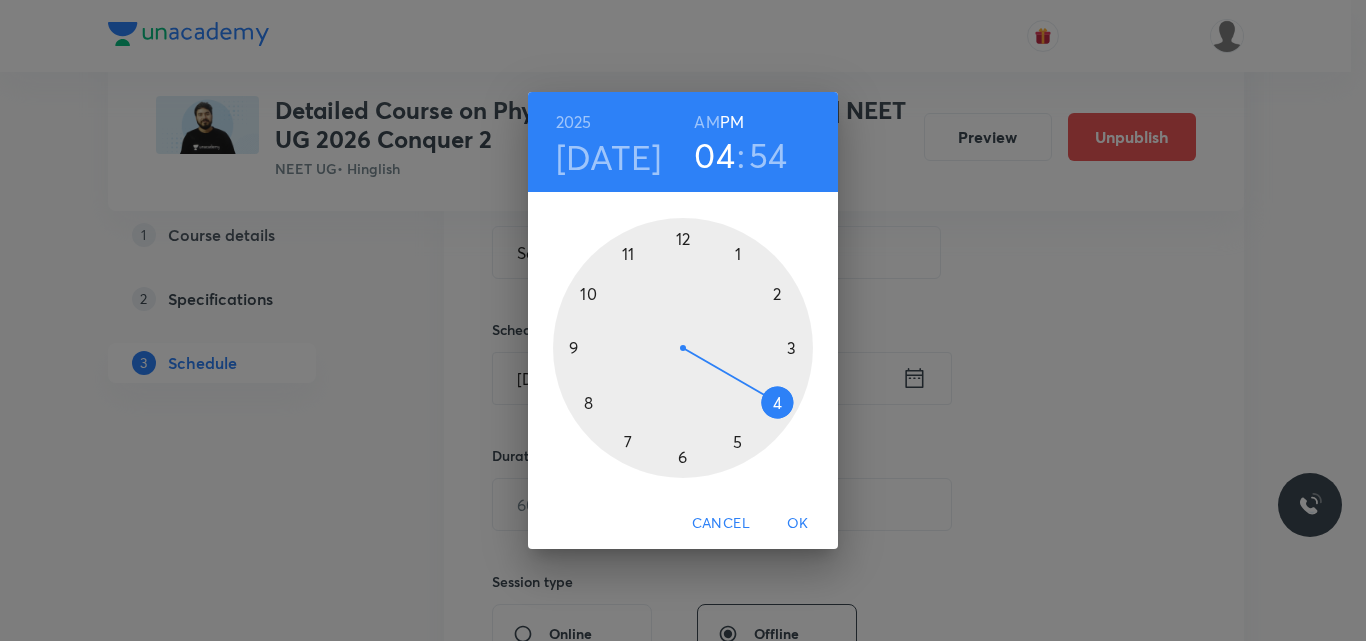 click at bounding box center (683, 348) 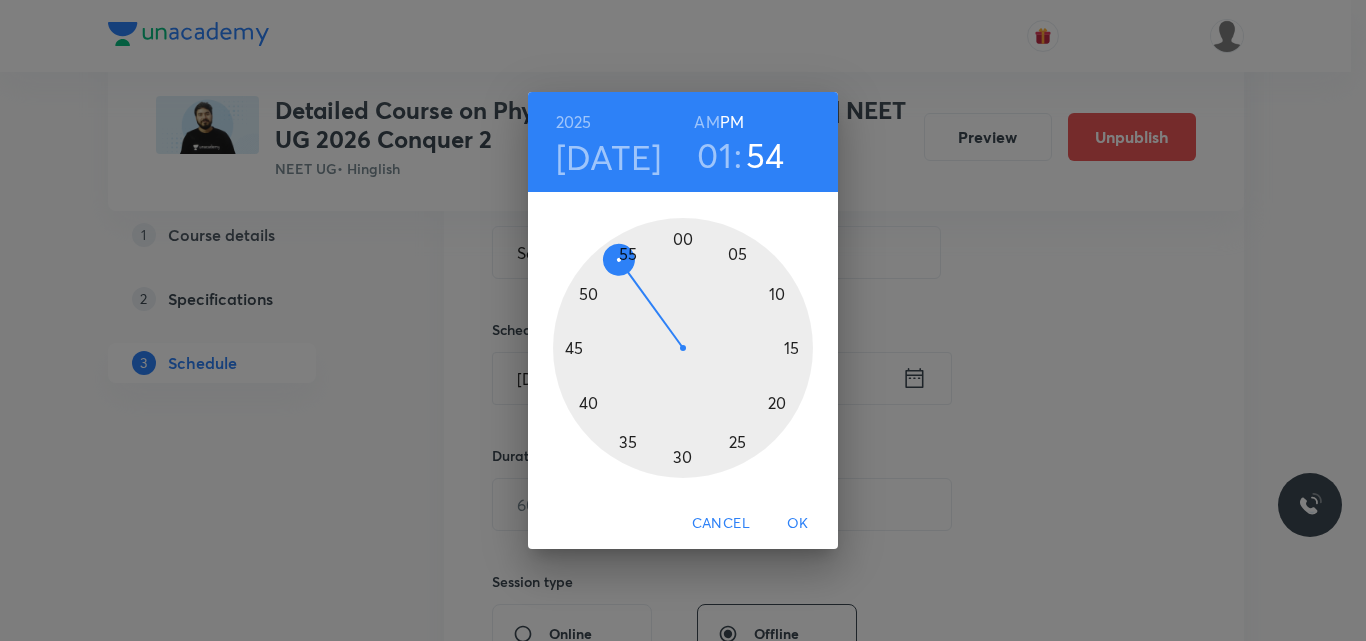 click at bounding box center [683, 348] 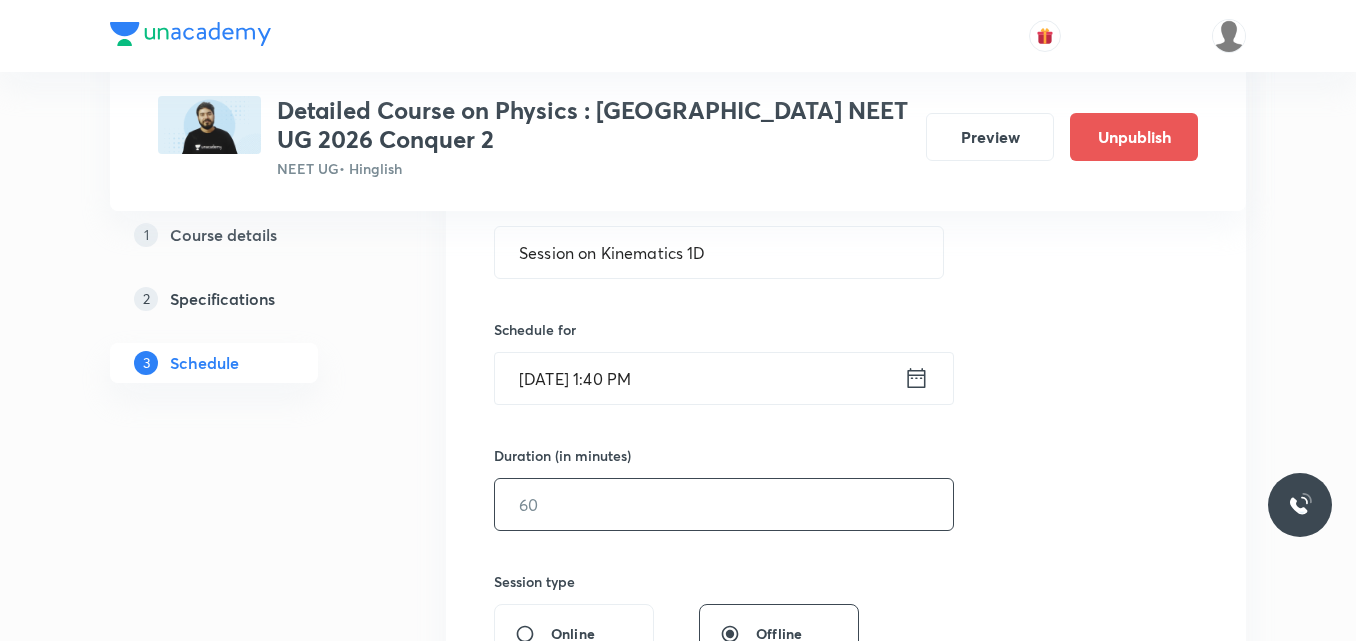 click at bounding box center [724, 504] 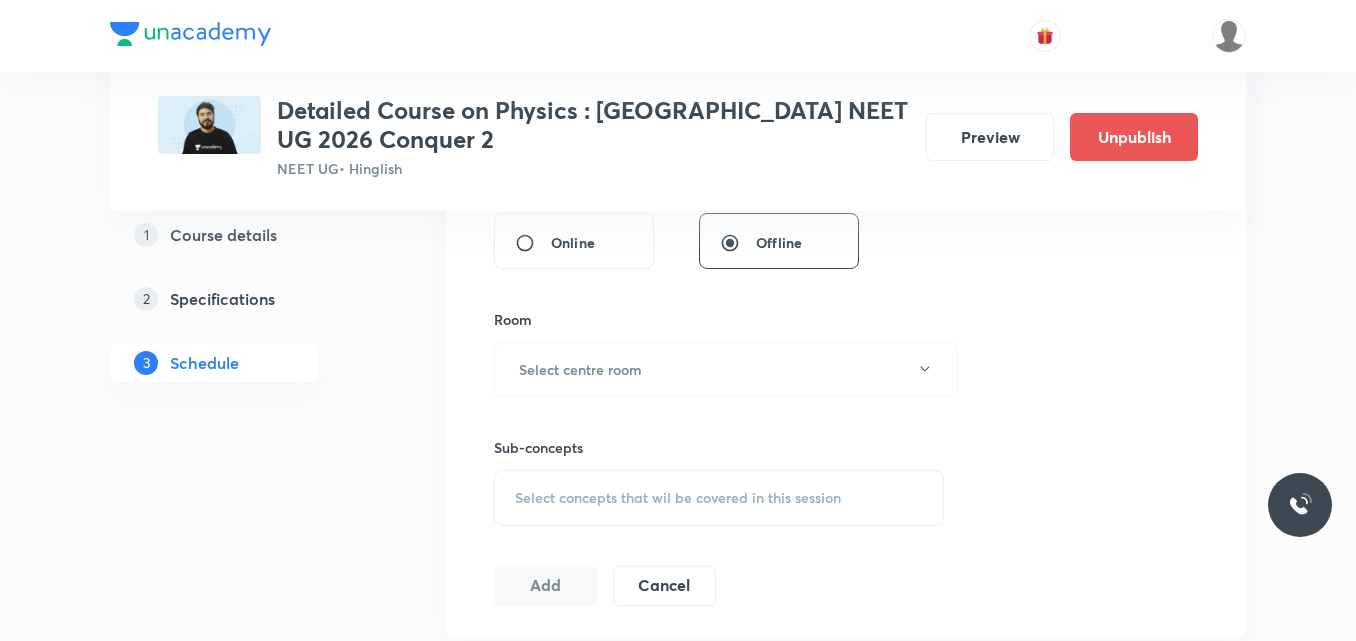 scroll, scrollTop: 791, scrollLeft: 0, axis: vertical 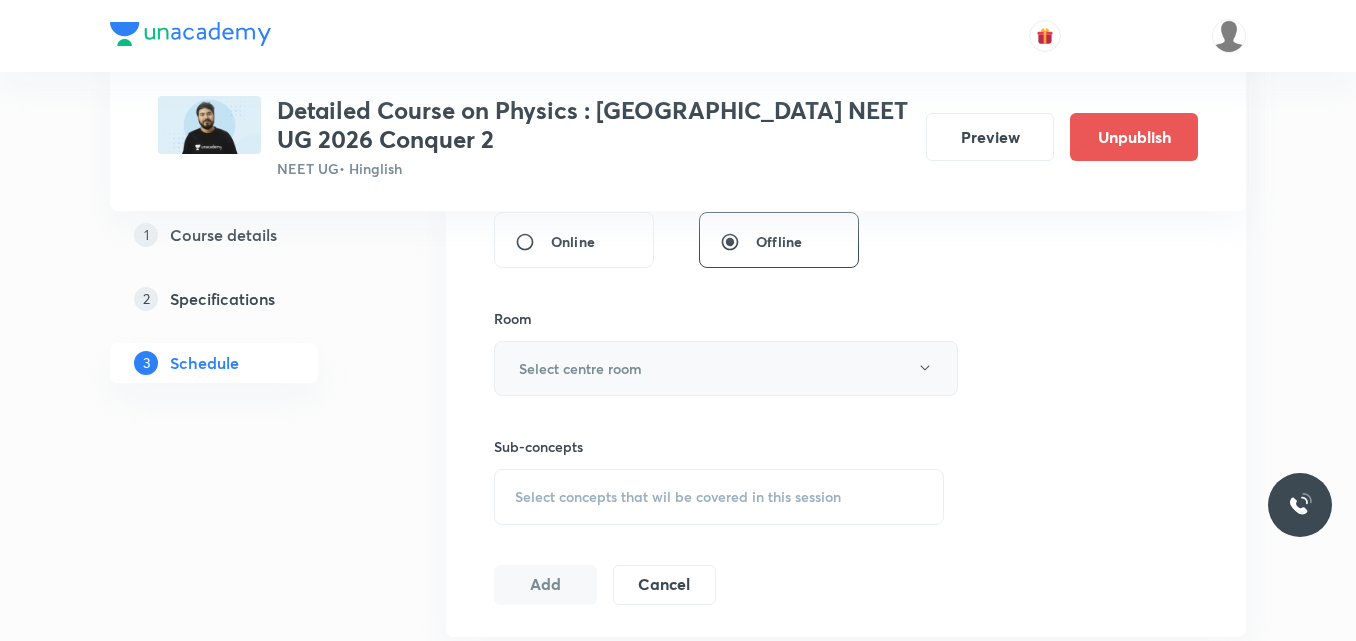 type on "90" 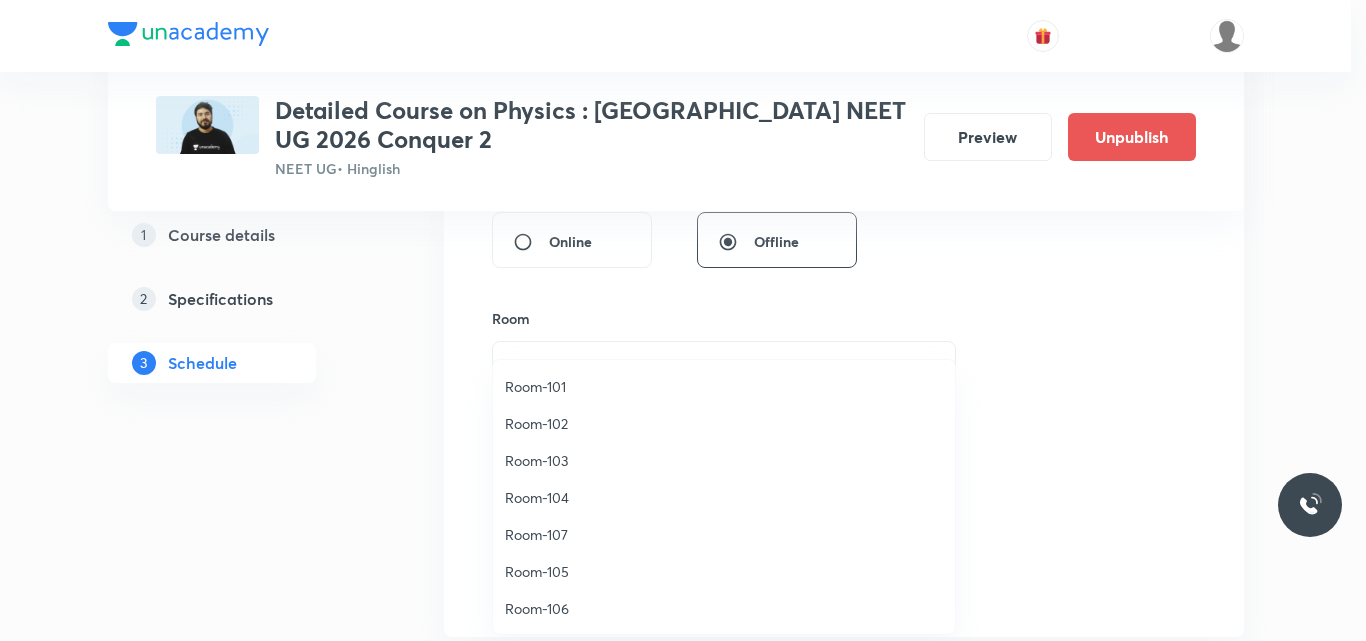 click on "Room-105" at bounding box center (724, 571) 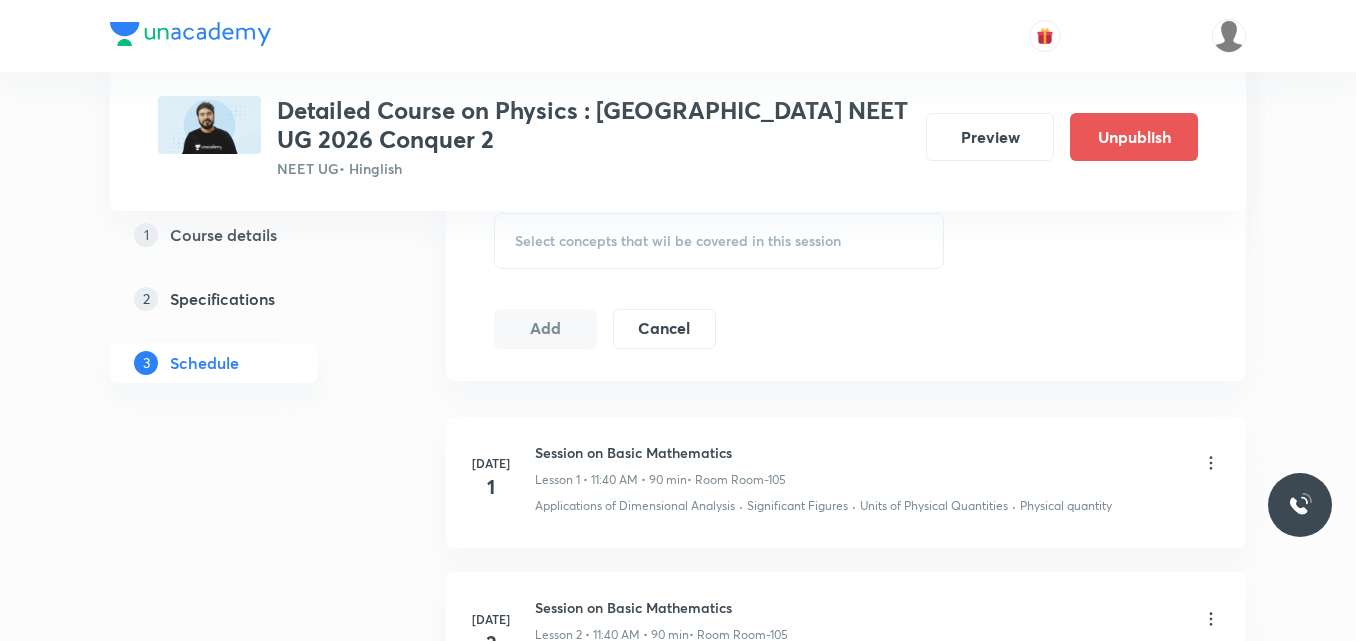 scroll, scrollTop: 1048, scrollLeft: 0, axis: vertical 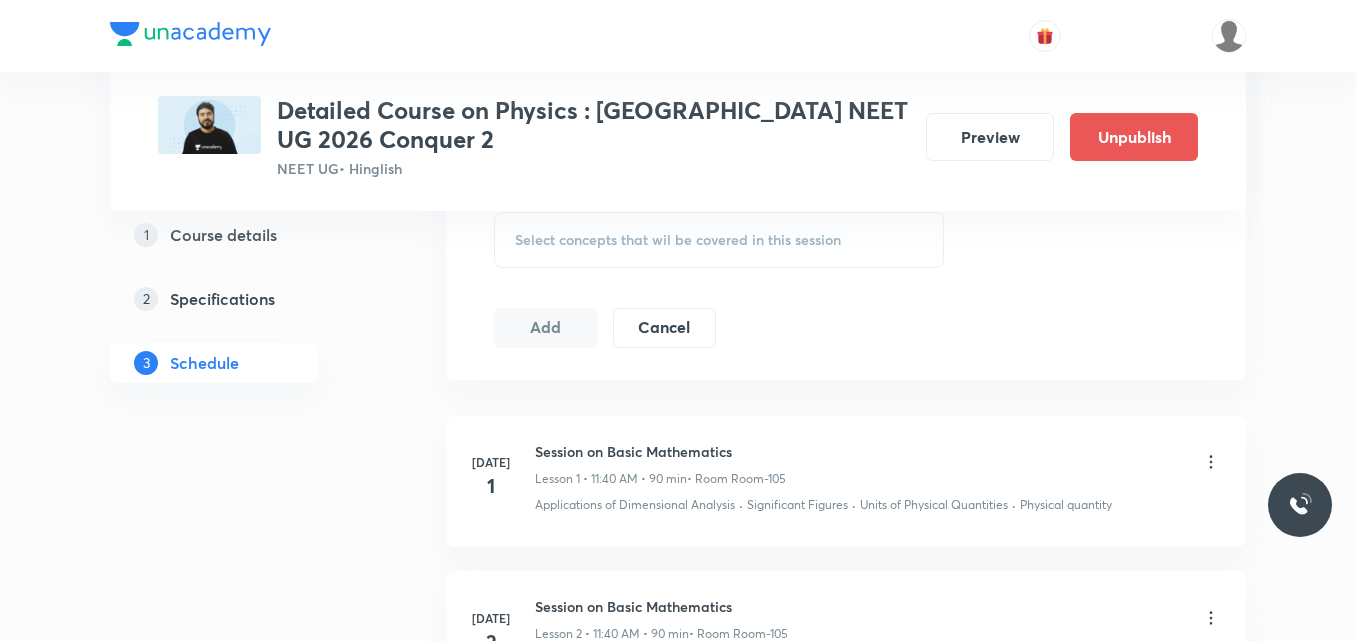 click on "Select concepts that wil be covered in this session" at bounding box center [678, 240] 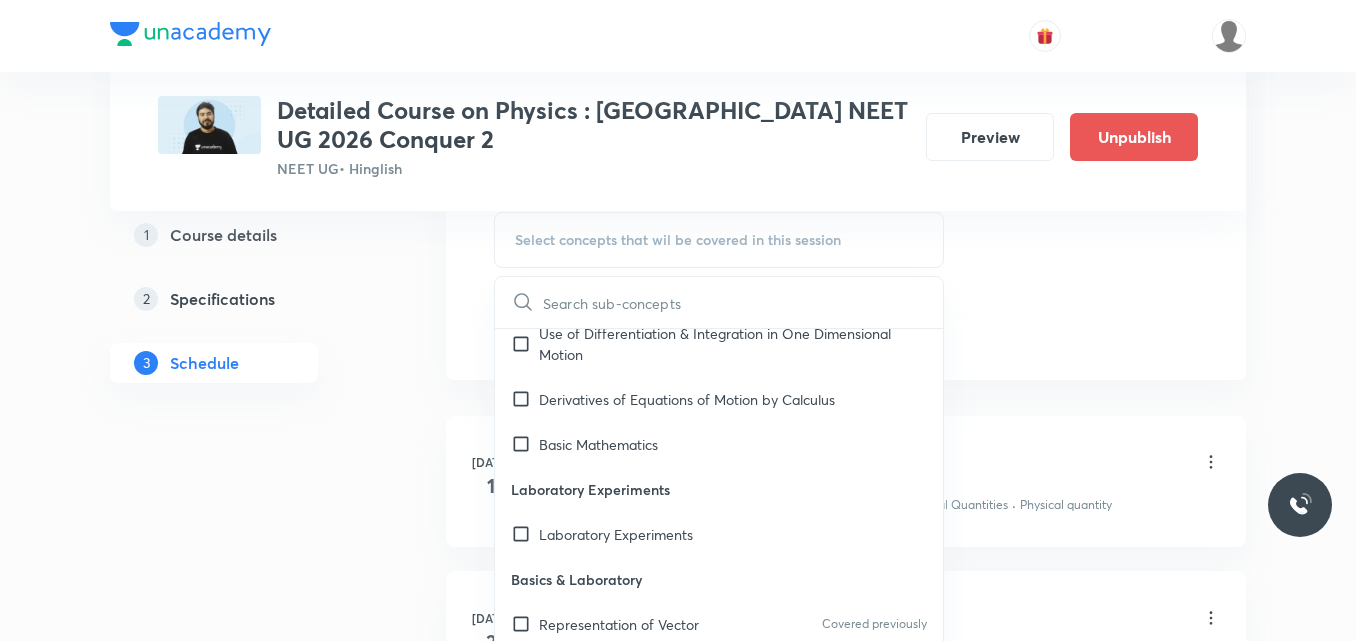 scroll, scrollTop: 1090, scrollLeft: 0, axis: vertical 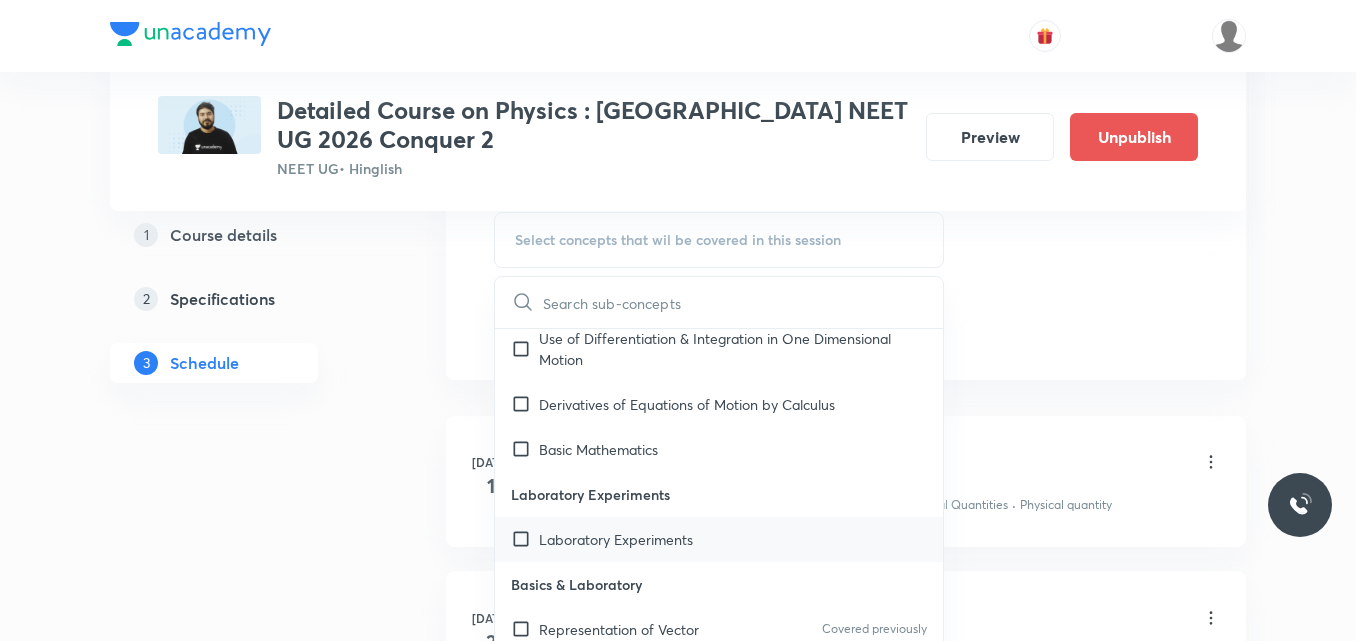 click on "Laboratory Experiments" at bounding box center (616, 539) 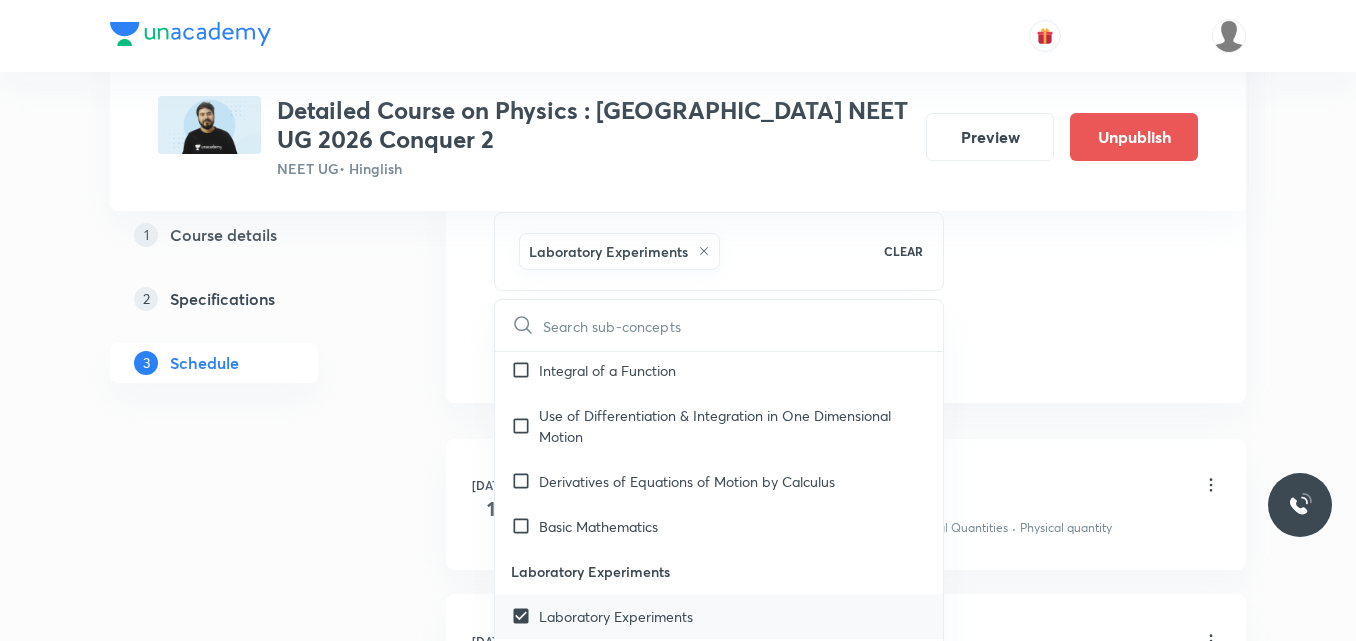 scroll, scrollTop: 1034, scrollLeft: 0, axis: vertical 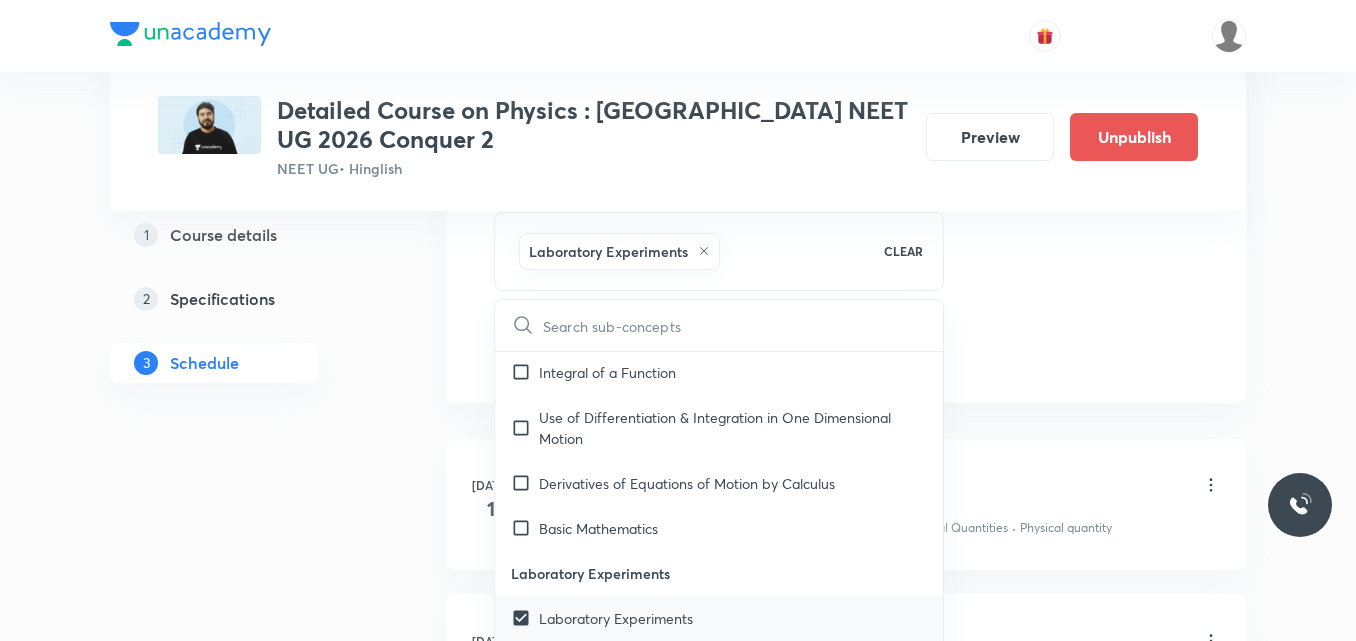 click on "Basic Mathematics" at bounding box center (598, 528) 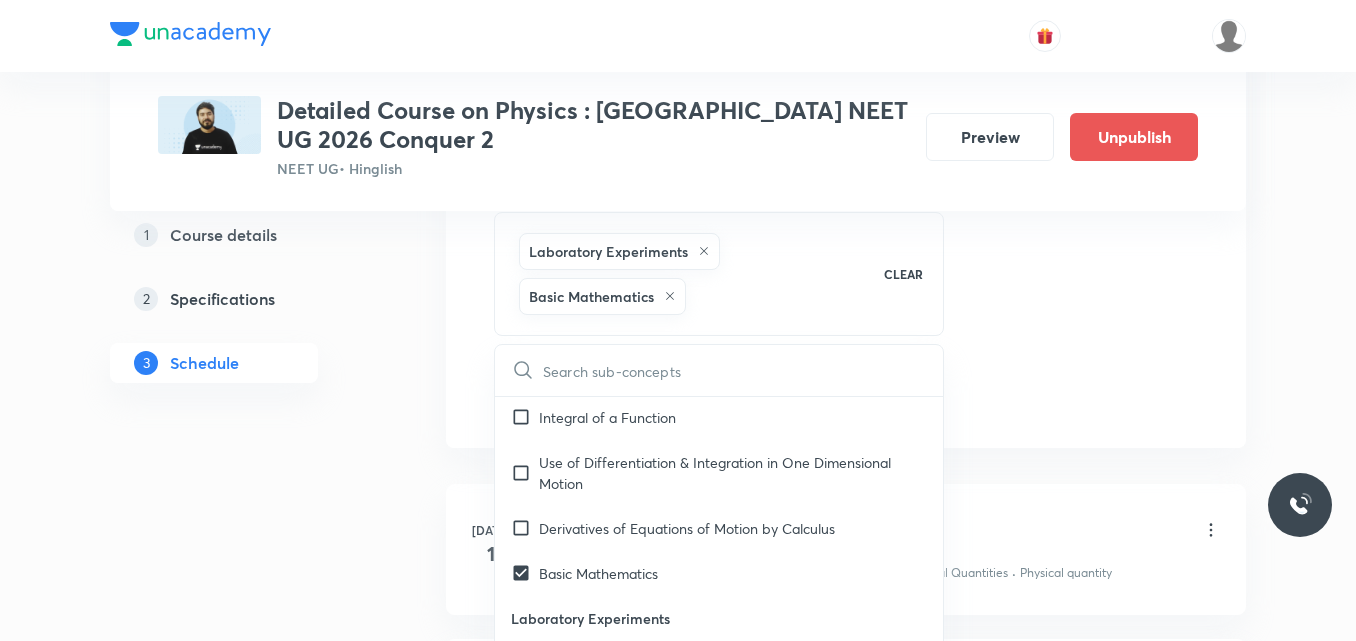 click on "Derivatives of Equations of Motion by Calculus" at bounding box center (687, 528) 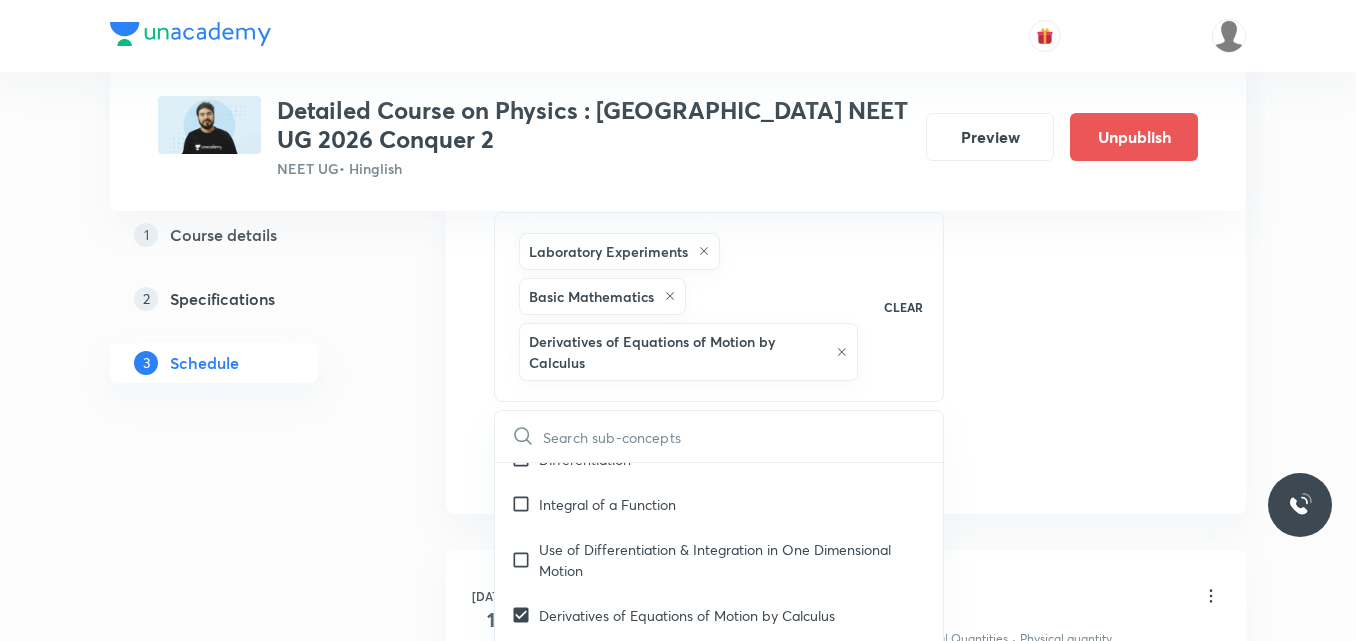 scroll, scrollTop: 1011, scrollLeft: 0, axis: vertical 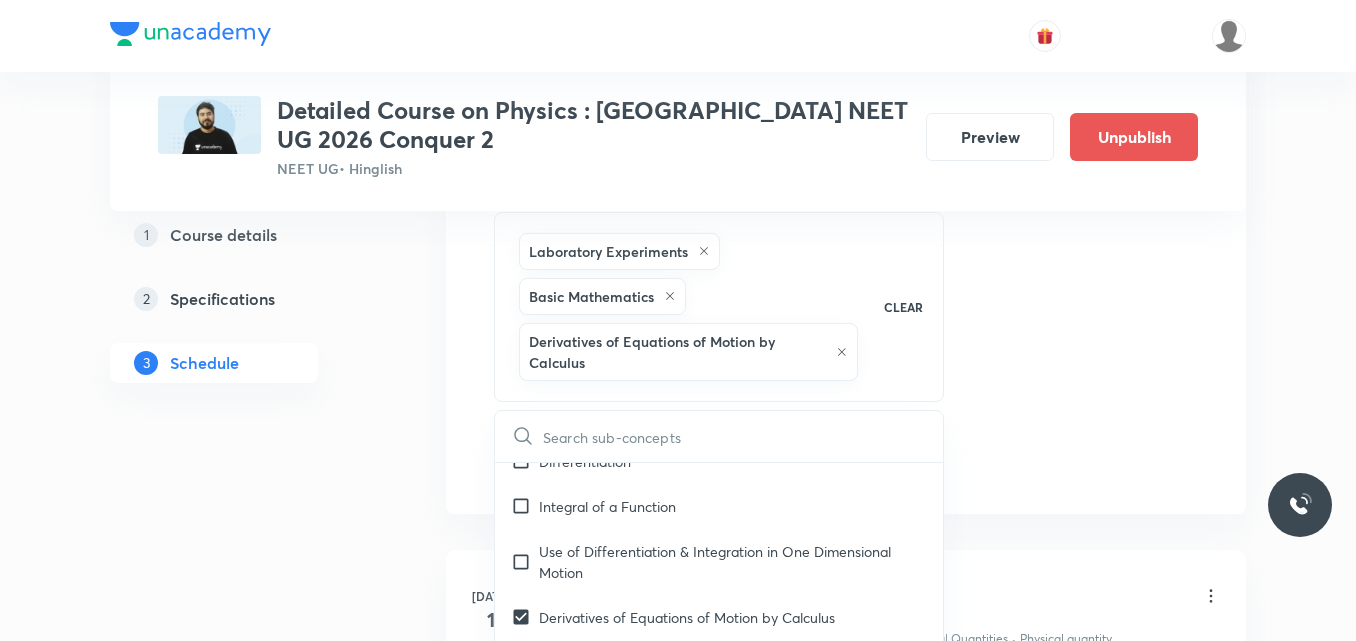 click on "Use of Differentiation & Integration in One Dimensional Motion" at bounding box center [719, 562] 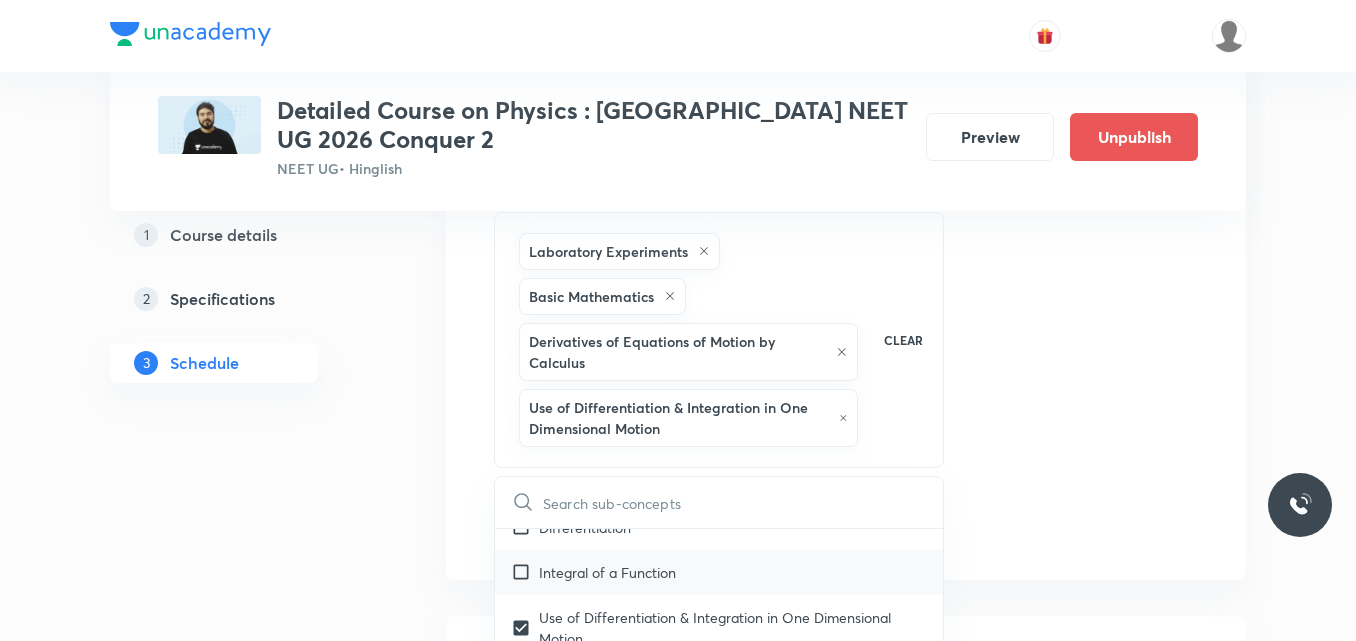 click on "Integral of a Function" at bounding box center [719, 572] 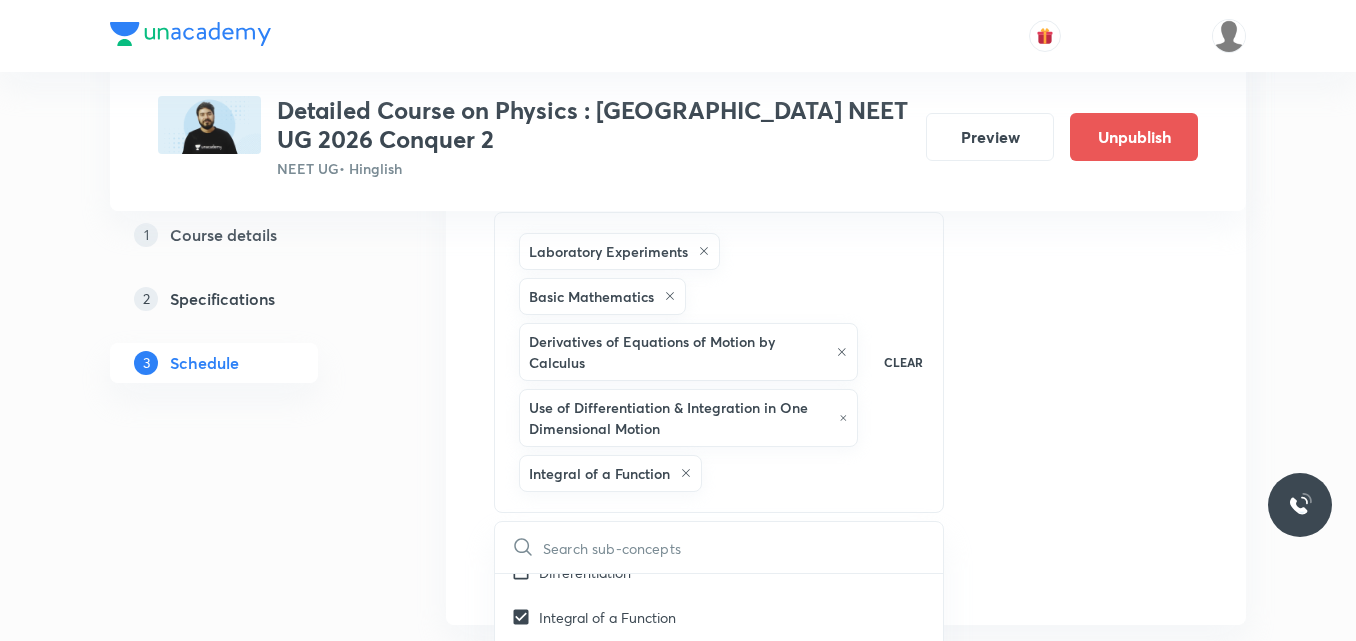 click on "Session  11 Live class Session title 24/99 Session on Kinematics 1D ​ Schedule for Jul 17, 2025, 1:40 PM ​ Duration (in minutes) 90 ​   Session type Online Offline Room Room-105 Sub-concepts Laboratory Experiments Basic Mathematics Derivatives of Equations of Motion by Calculus Use of Differentiation & Integration in One Dimensional Motion Integral of a Function CLEAR ​ Units & Dimensions Physical quantity Covered previously Applications of Dimensional Analysis Covered previously Significant Figures Covered previously Units of Physical Quantities Covered previously System of Units Covered previously Dimensions of Some Mathematical Functions Covered previously Unit and Dimension Covered previously Product of Two Vectors Covered previously Subtraction of Vectors Covered previously Cross Product Covered previously Least Count Analysis Errors of Measurement Covered previously Vernier Callipers Covered previously Screw Gauge Covered previously Zero Error Covered previously Basic Mathematics Functions Error" at bounding box center (846, 1) 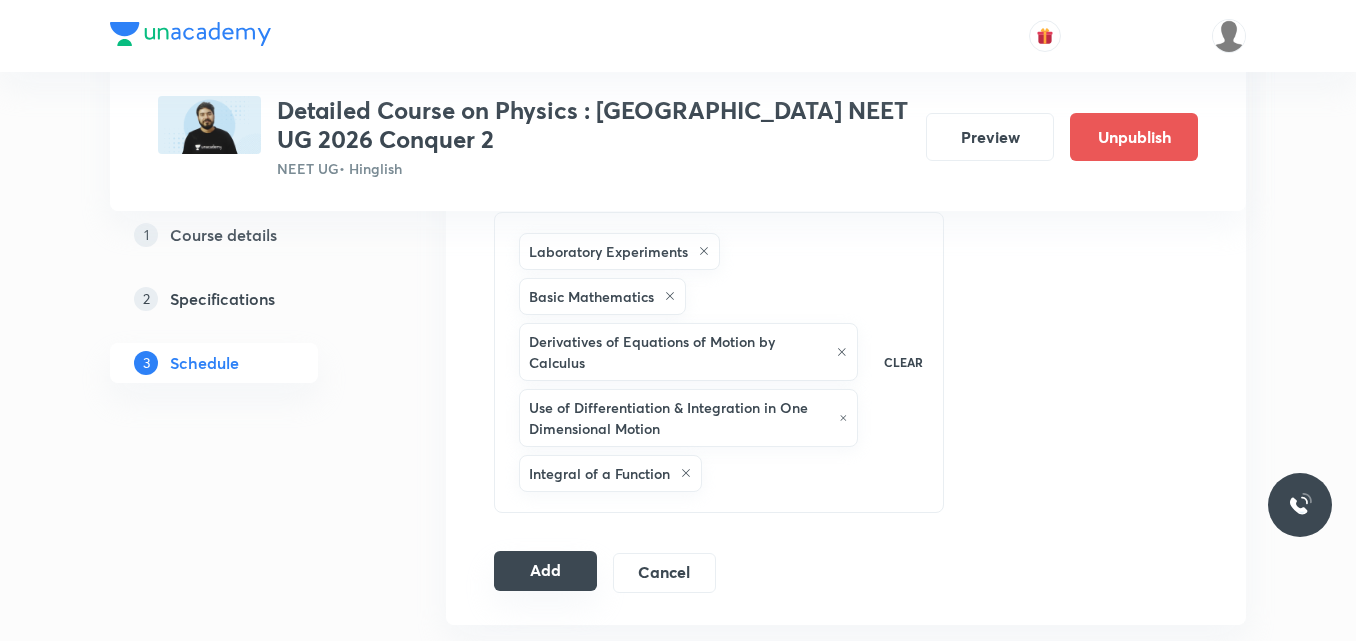 click on "Add" at bounding box center (545, 571) 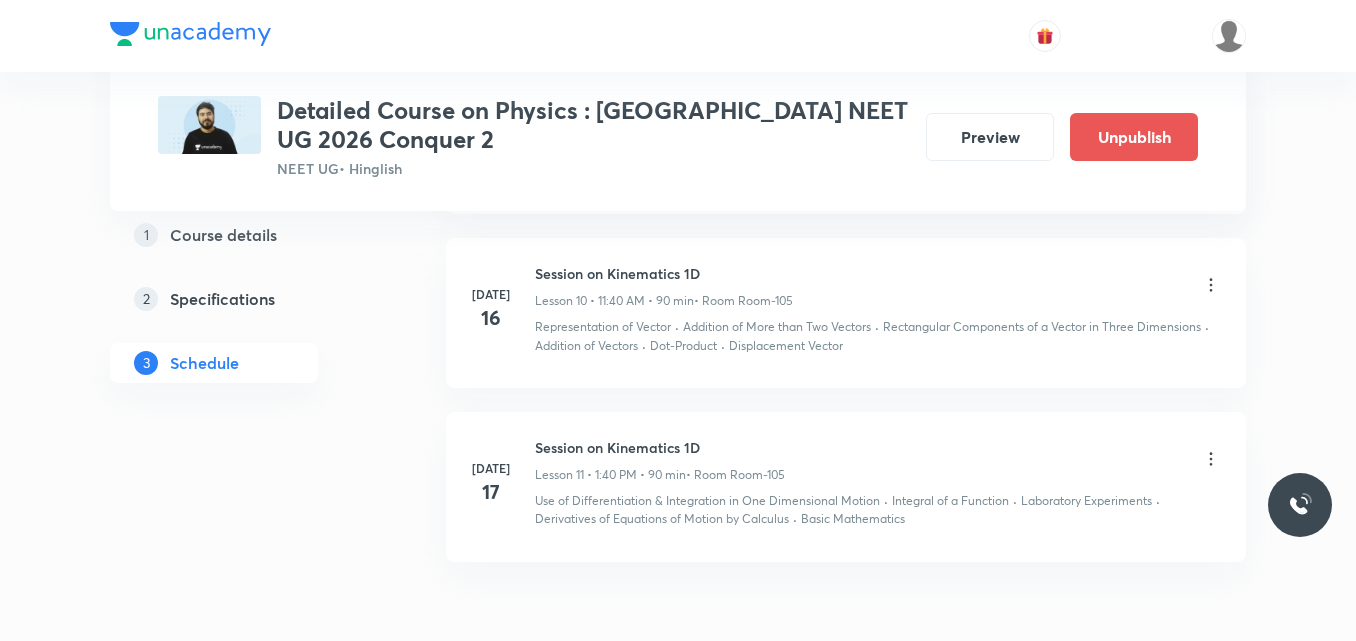 scroll, scrollTop: 1832, scrollLeft: 0, axis: vertical 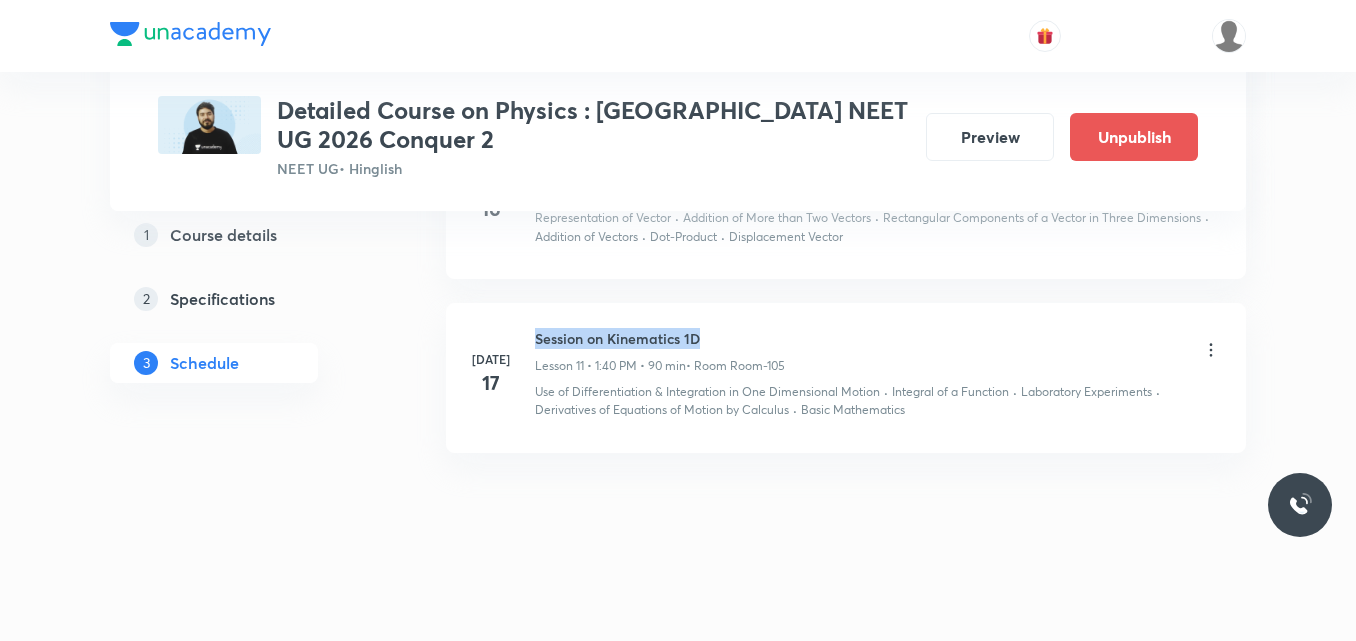 drag, startPoint x: 535, startPoint y: 337, endPoint x: 727, endPoint y: 330, distance: 192.12756 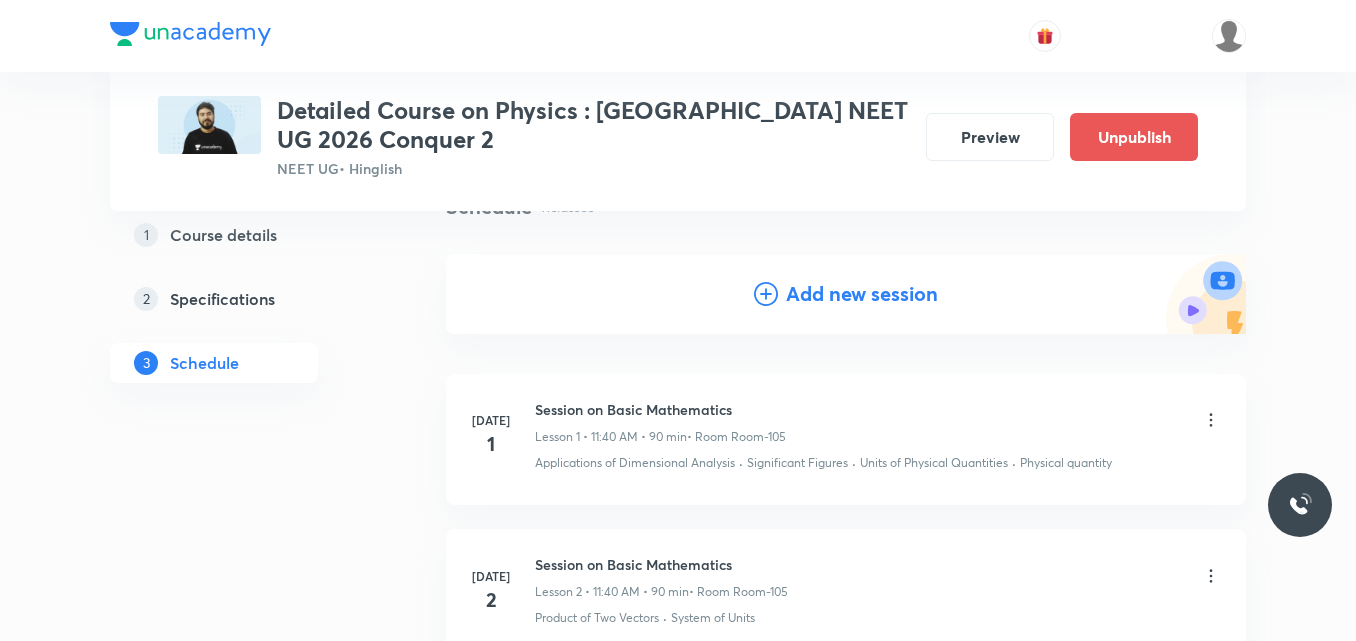 scroll, scrollTop: 0, scrollLeft: 0, axis: both 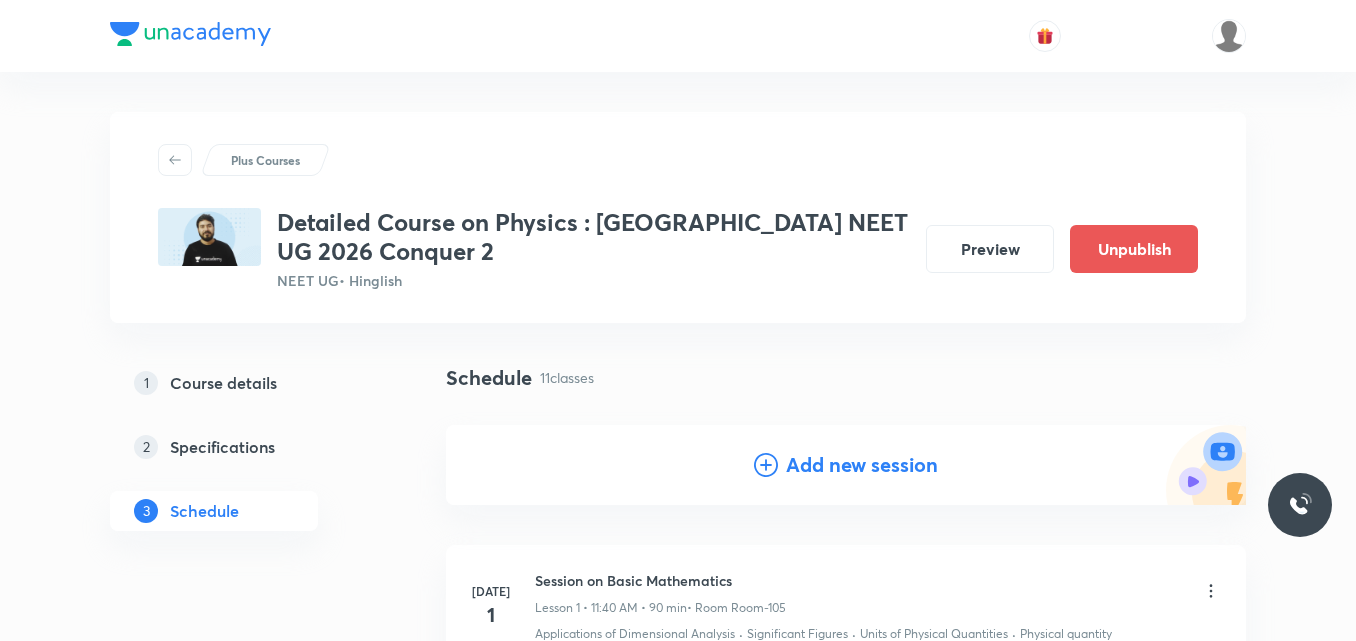 click 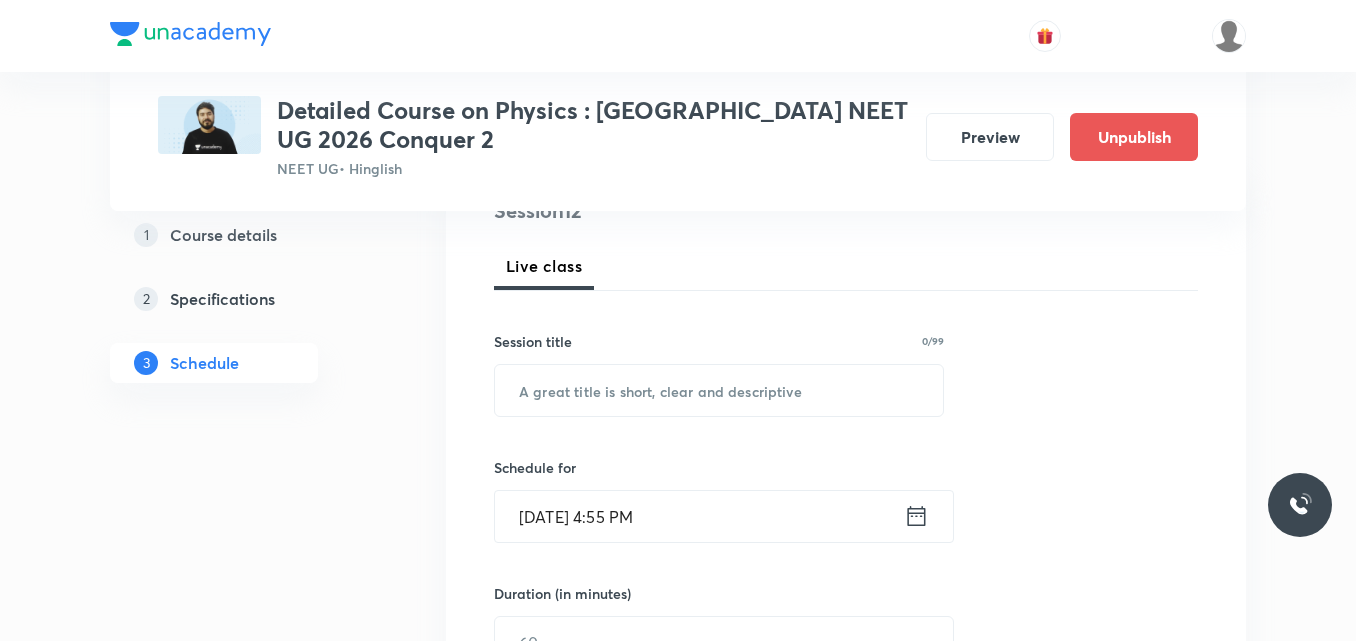 scroll, scrollTop: 262, scrollLeft: 0, axis: vertical 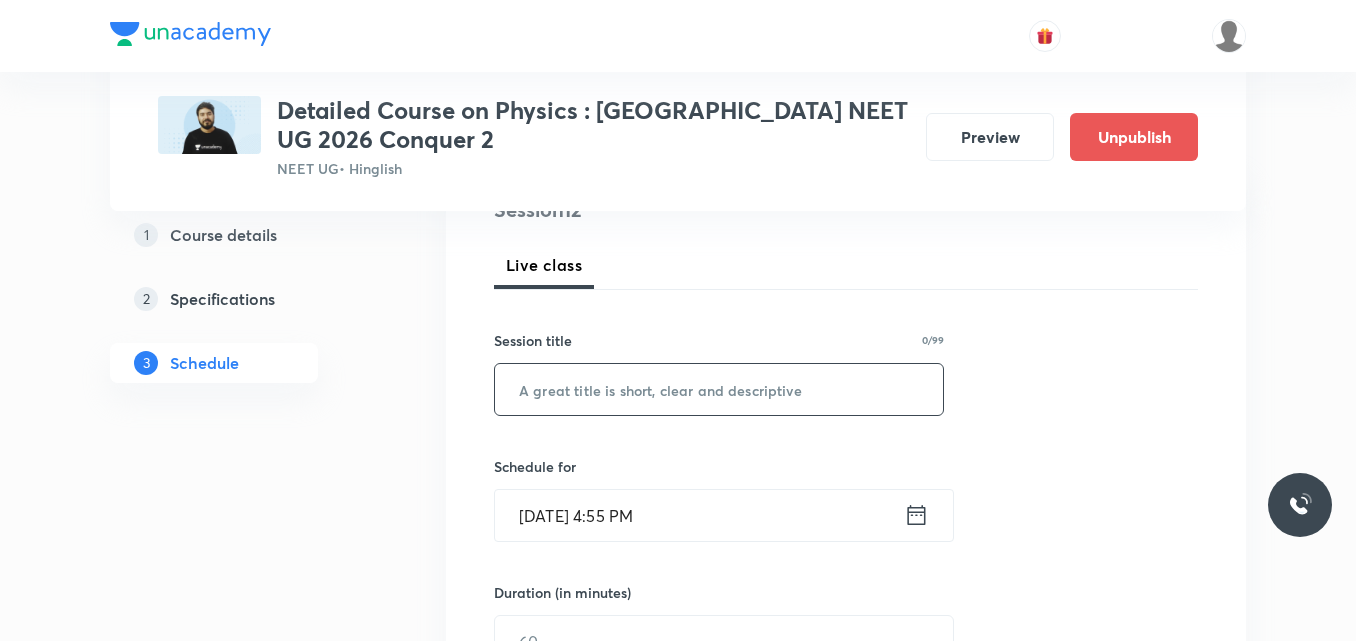 click at bounding box center (719, 389) 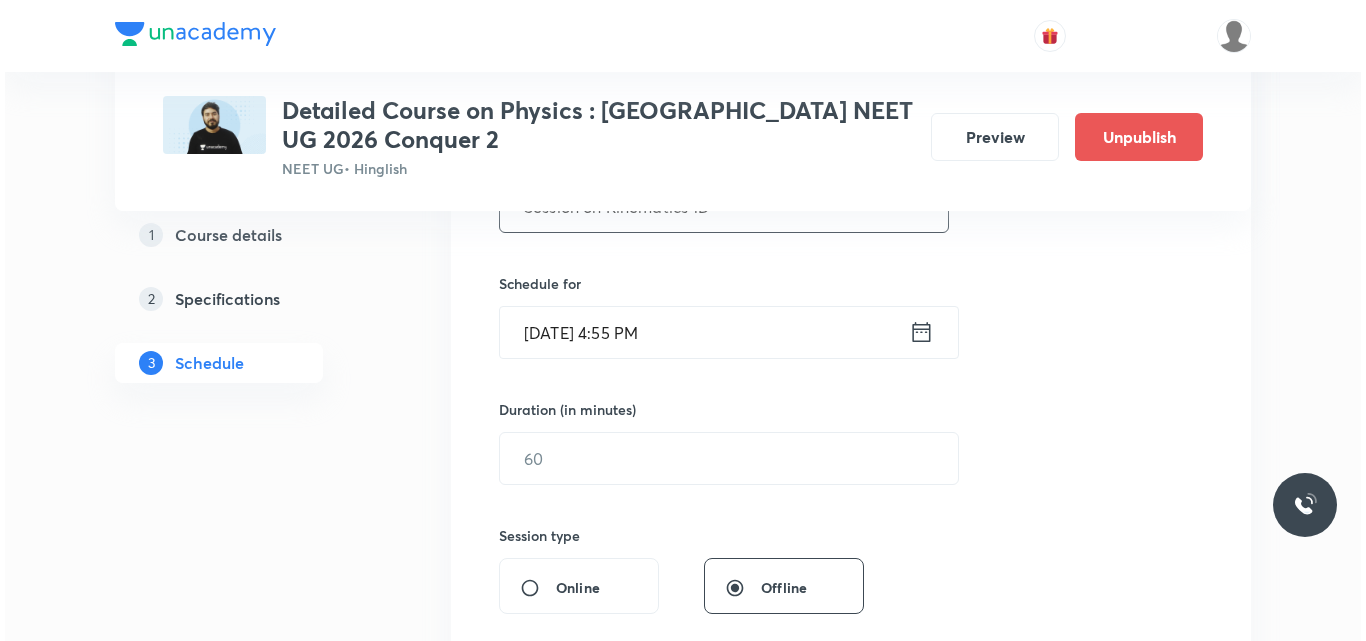 scroll, scrollTop: 446, scrollLeft: 0, axis: vertical 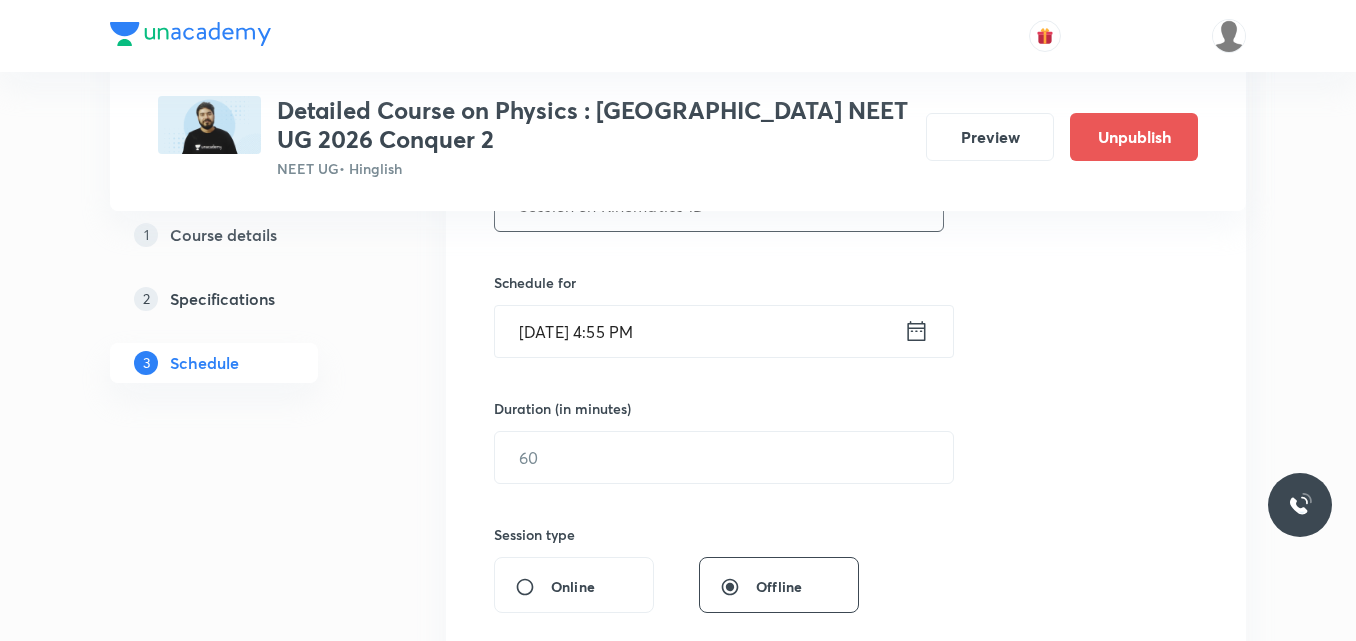 type on "Session on Kinematics 1D" 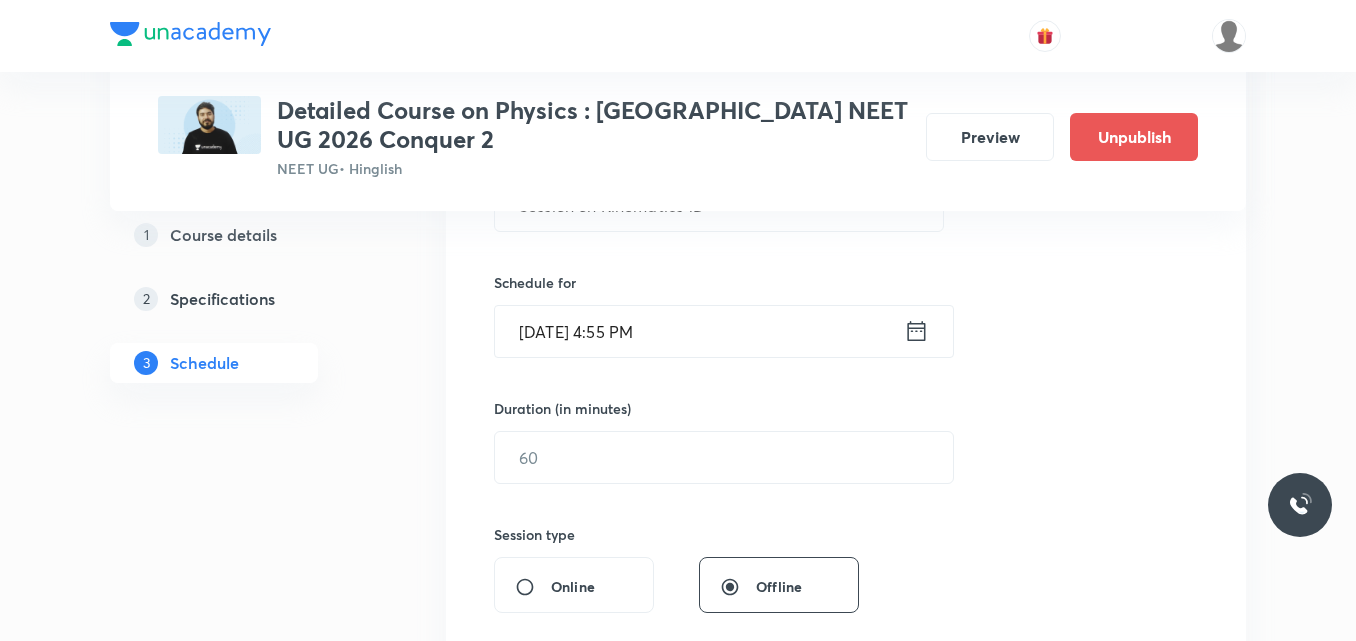 click 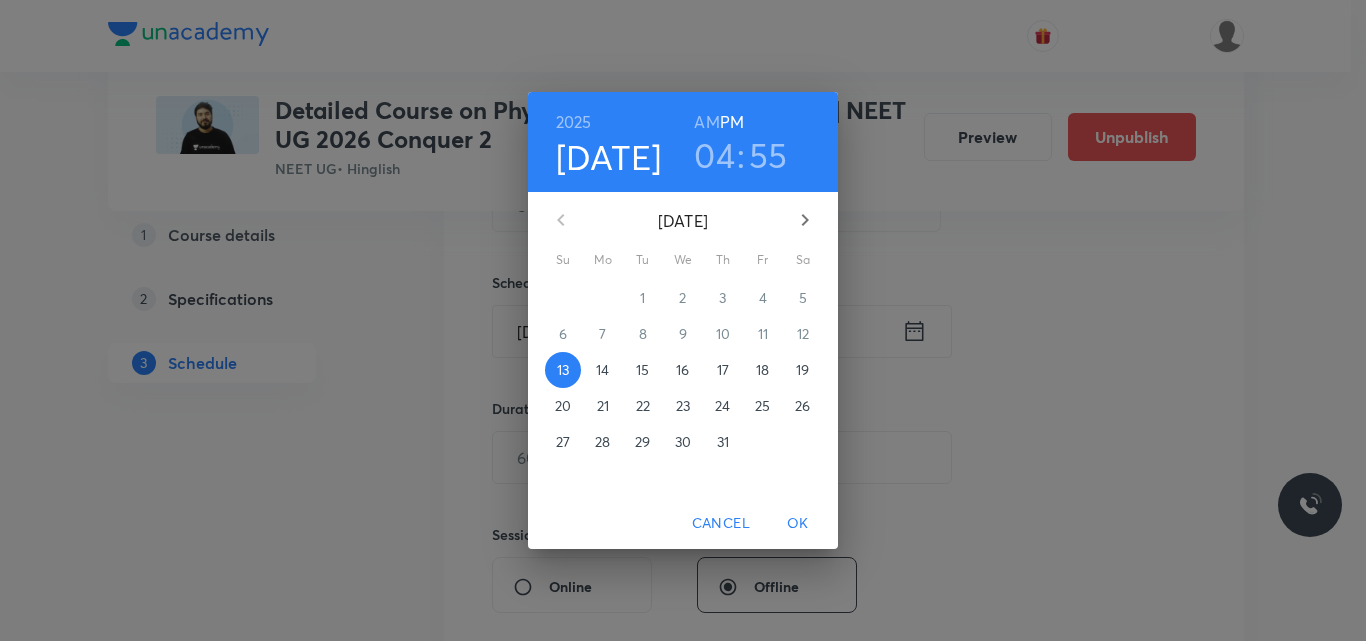 click on "18" at bounding box center (762, 370) 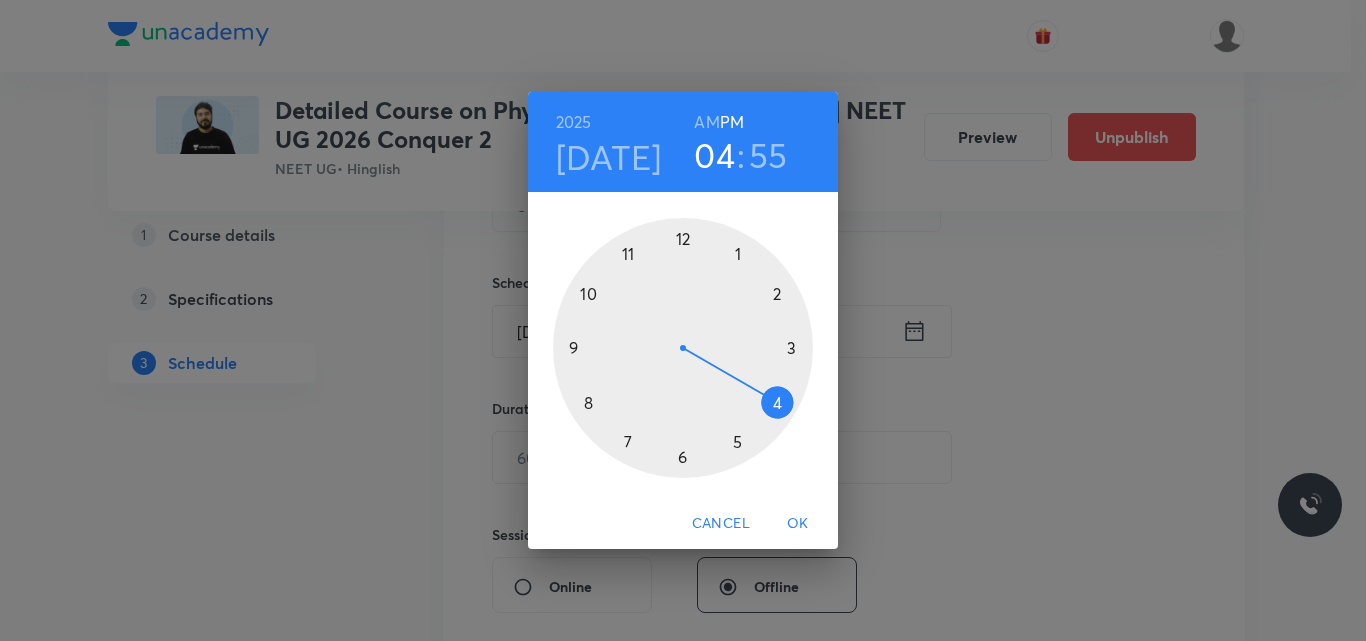 click at bounding box center [683, 348] 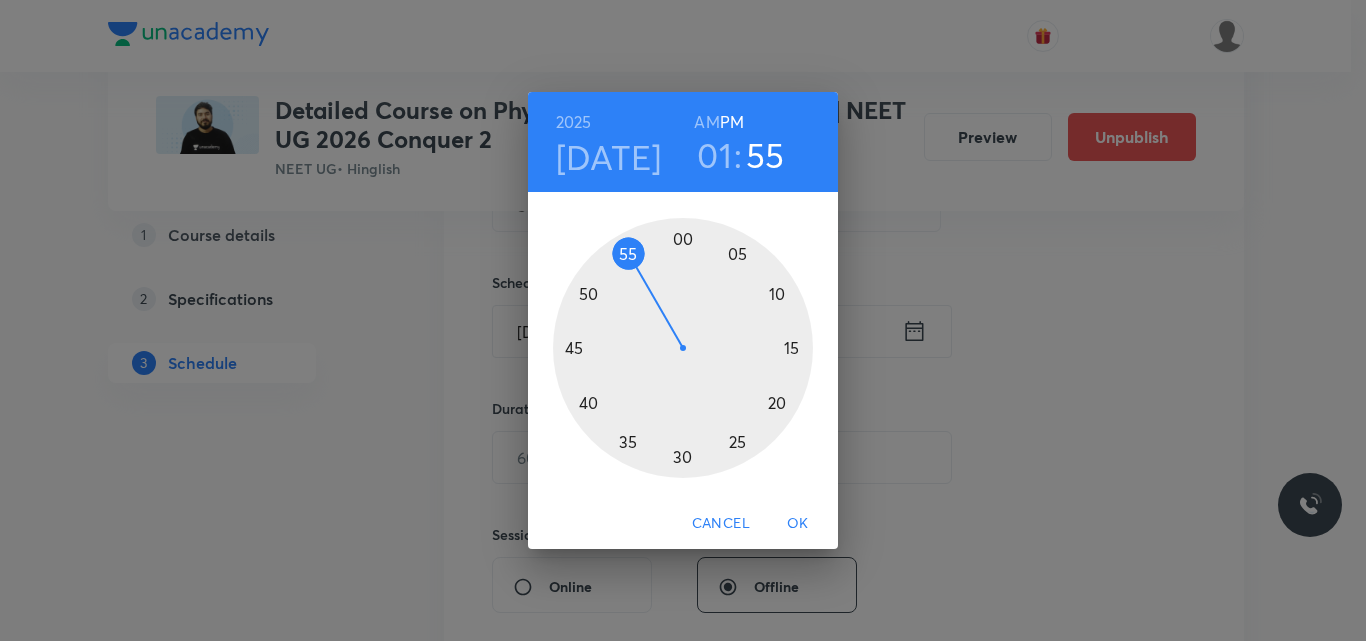 click at bounding box center (683, 348) 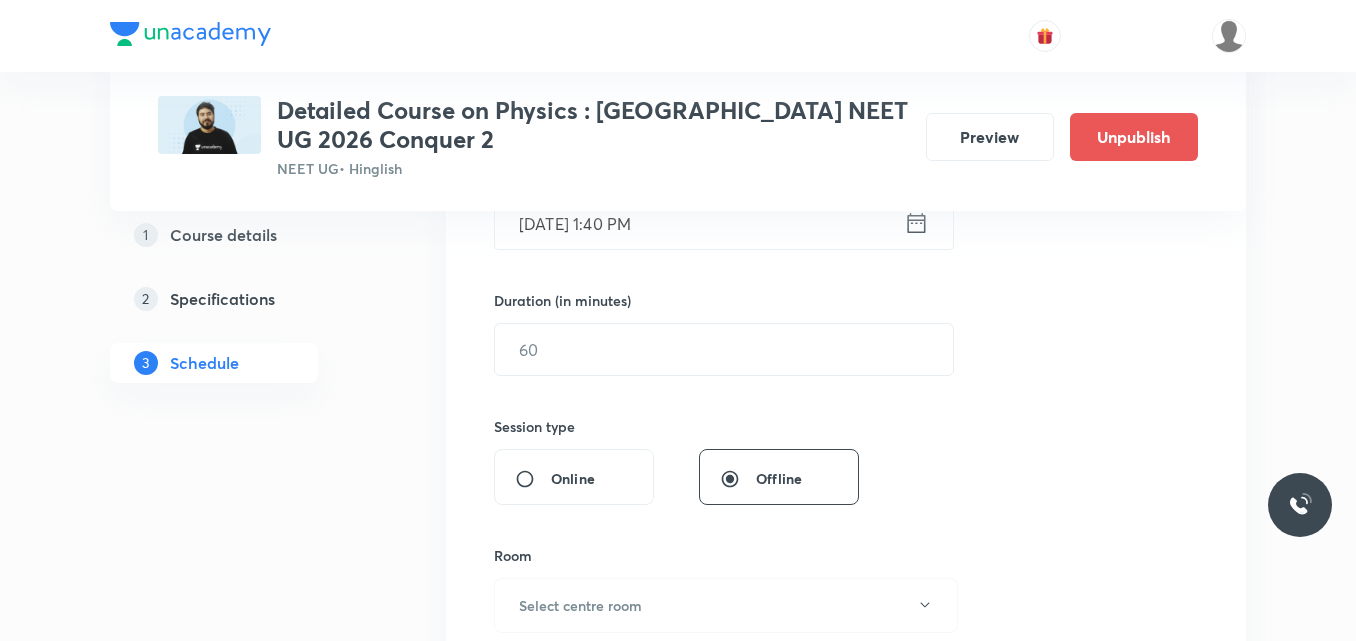 scroll, scrollTop: 562, scrollLeft: 0, axis: vertical 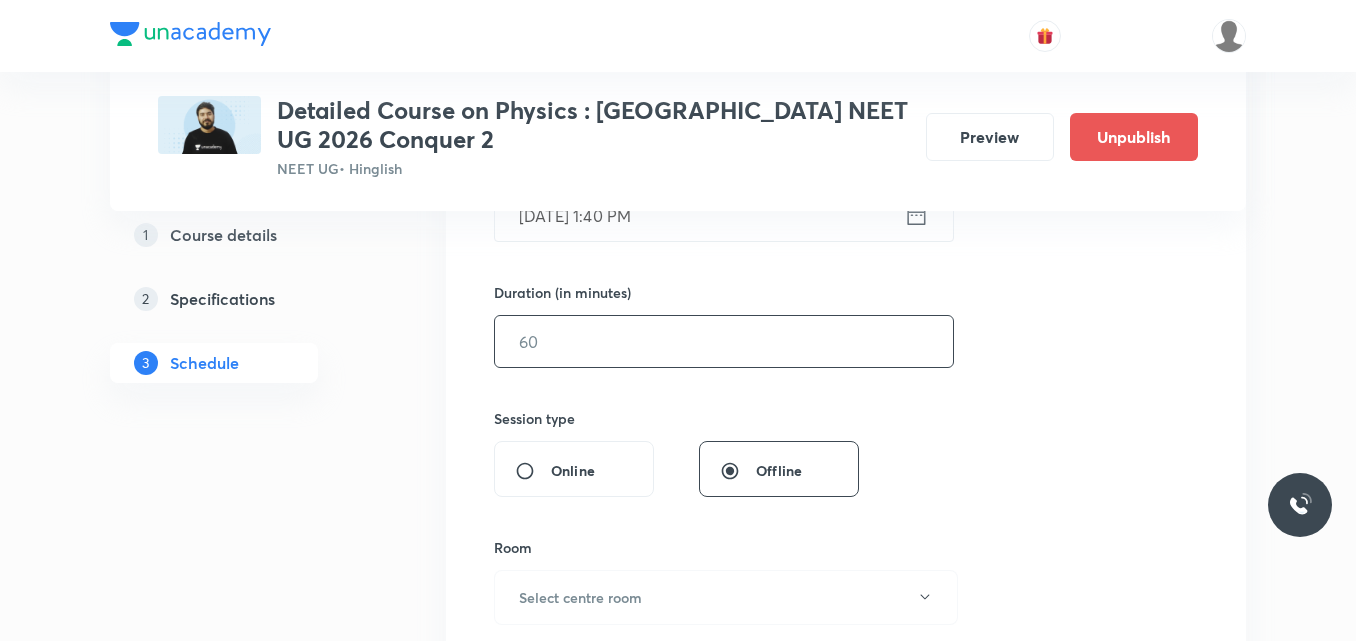 click at bounding box center (724, 341) 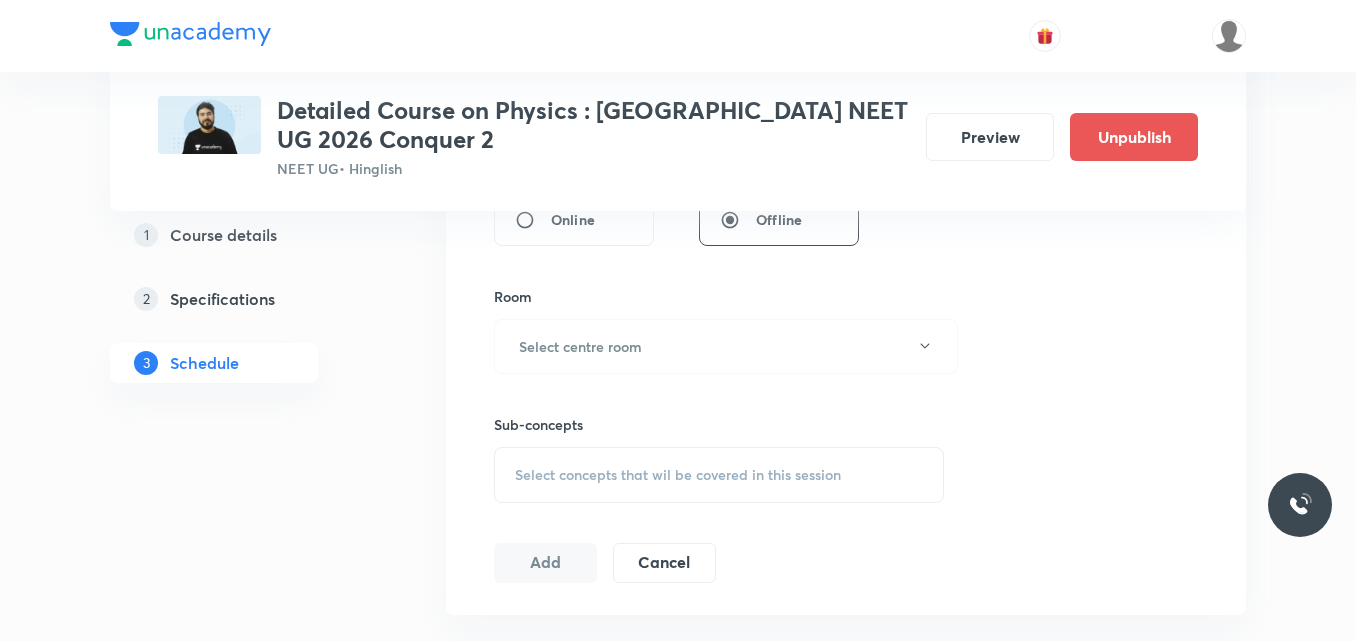 scroll, scrollTop: 820, scrollLeft: 0, axis: vertical 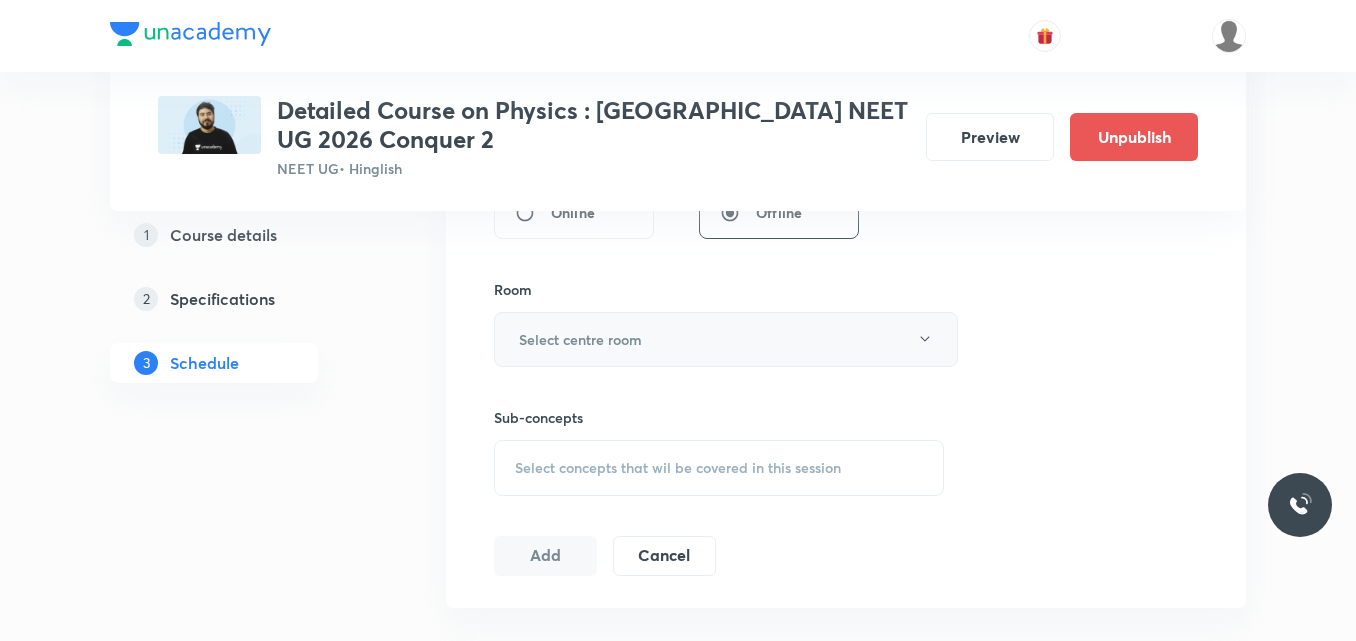 type on "90" 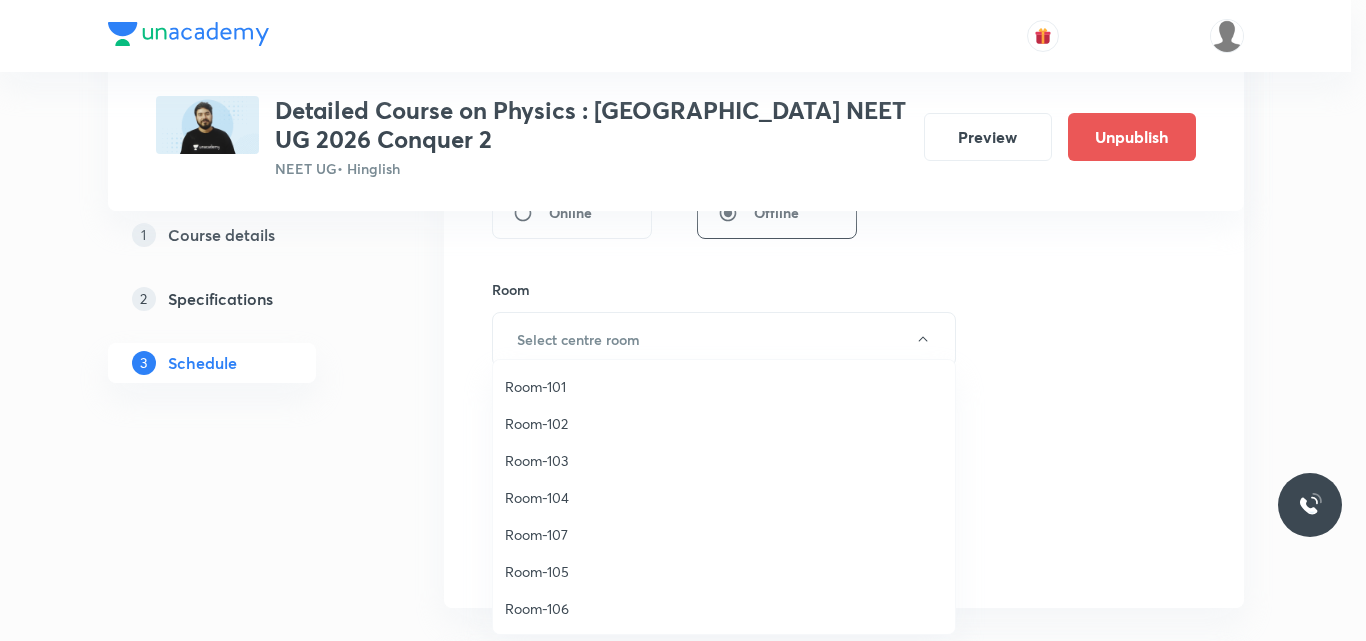 click on "Room-105" at bounding box center (724, 571) 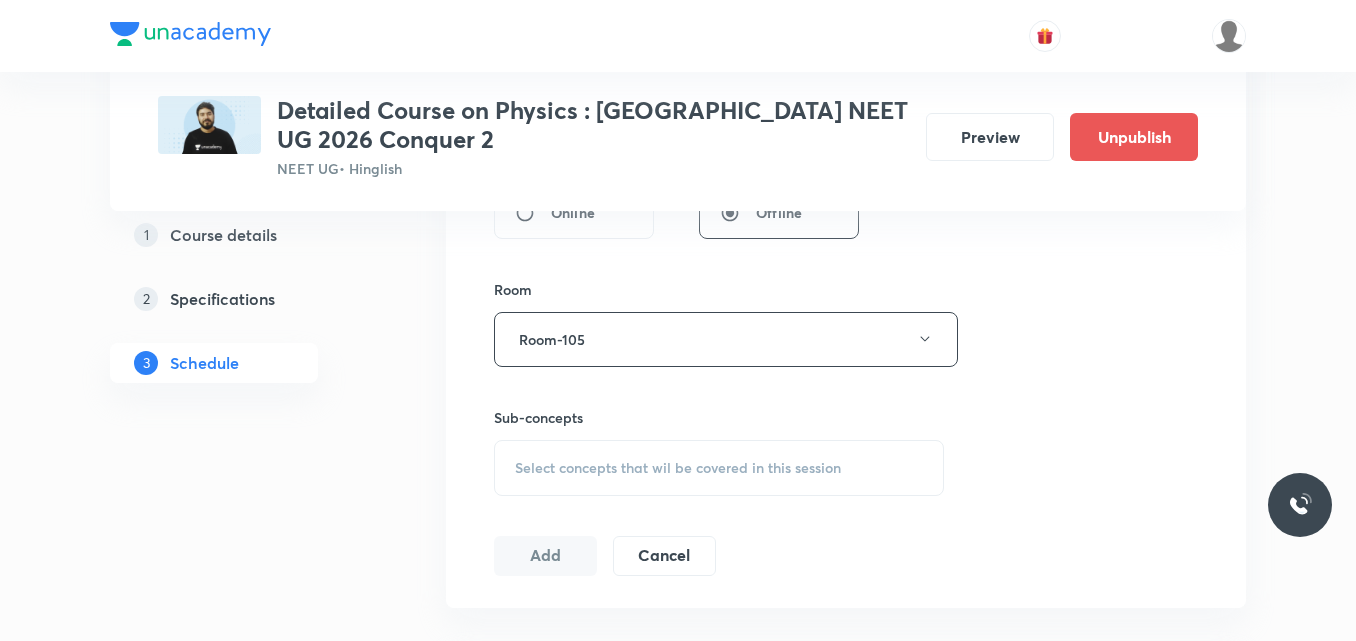 click on "Select concepts that wil be covered in this session" at bounding box center (678, 468) 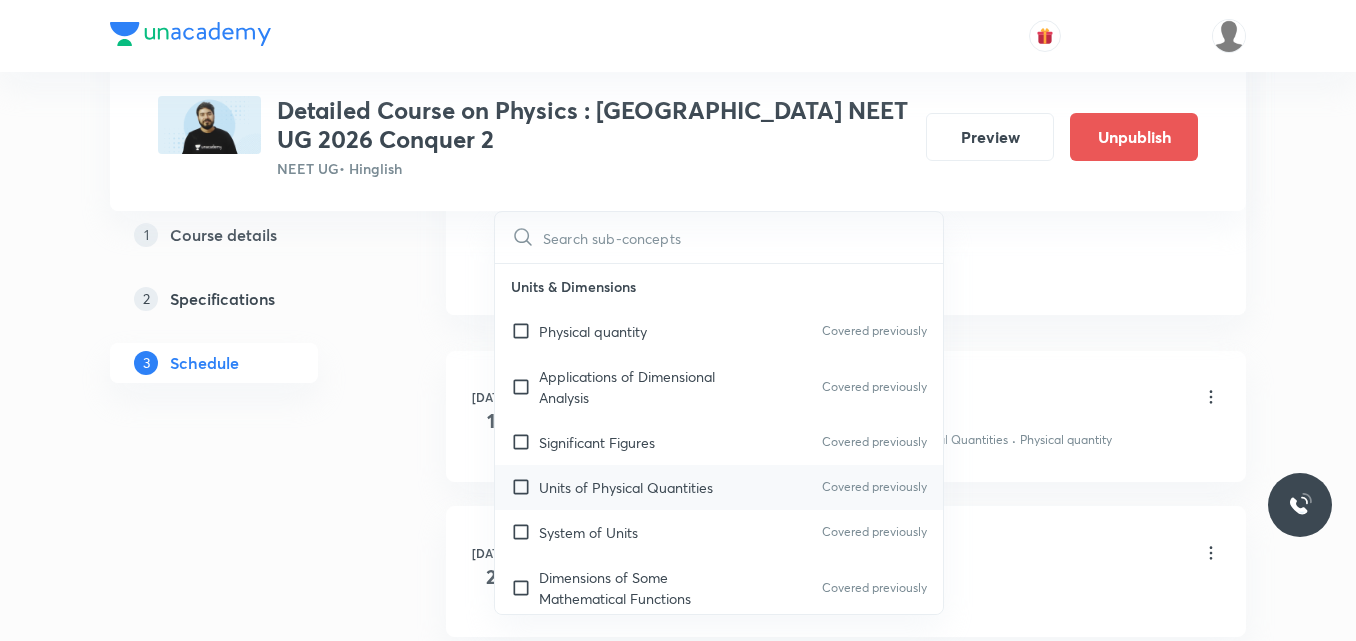 scroll, scrollTop: 1114, scrollLeft: 0, axis: vertical 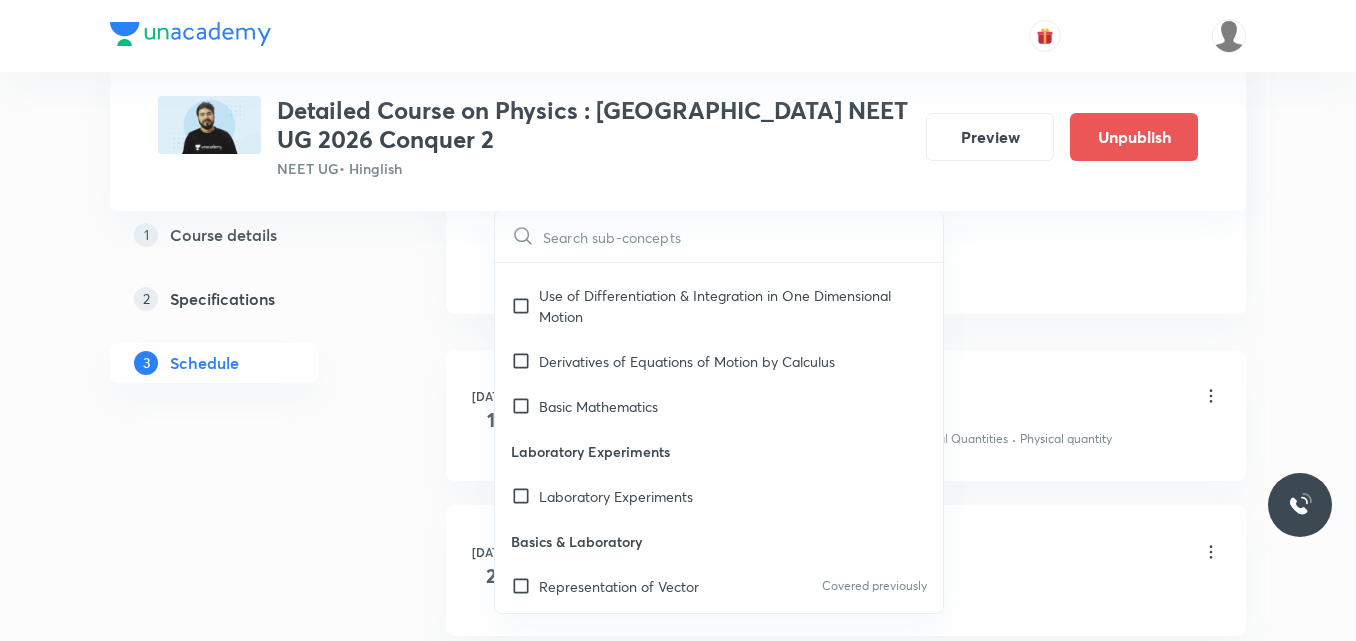 click on "Laboratory Experiments" at bounding box center (616, 496) 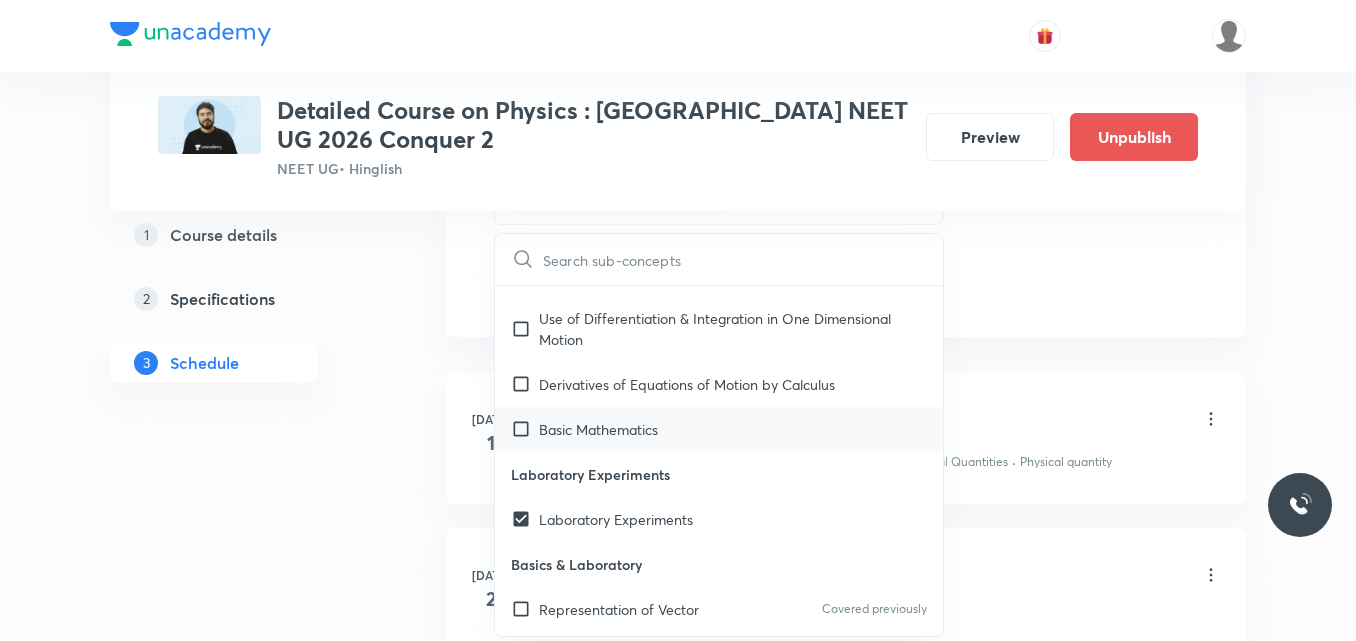 checkbox on "true" 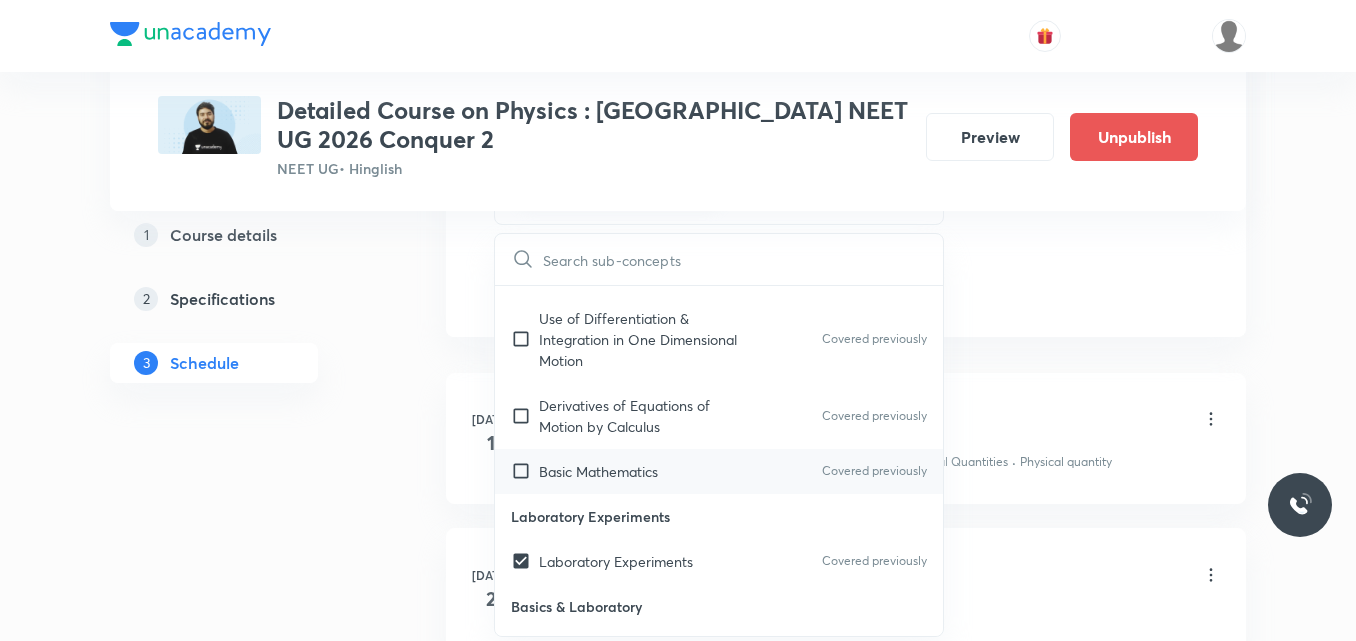 click on "Derivatives of Equations of Motion by Calculus Covered previously" at bounding box center (719, 416) 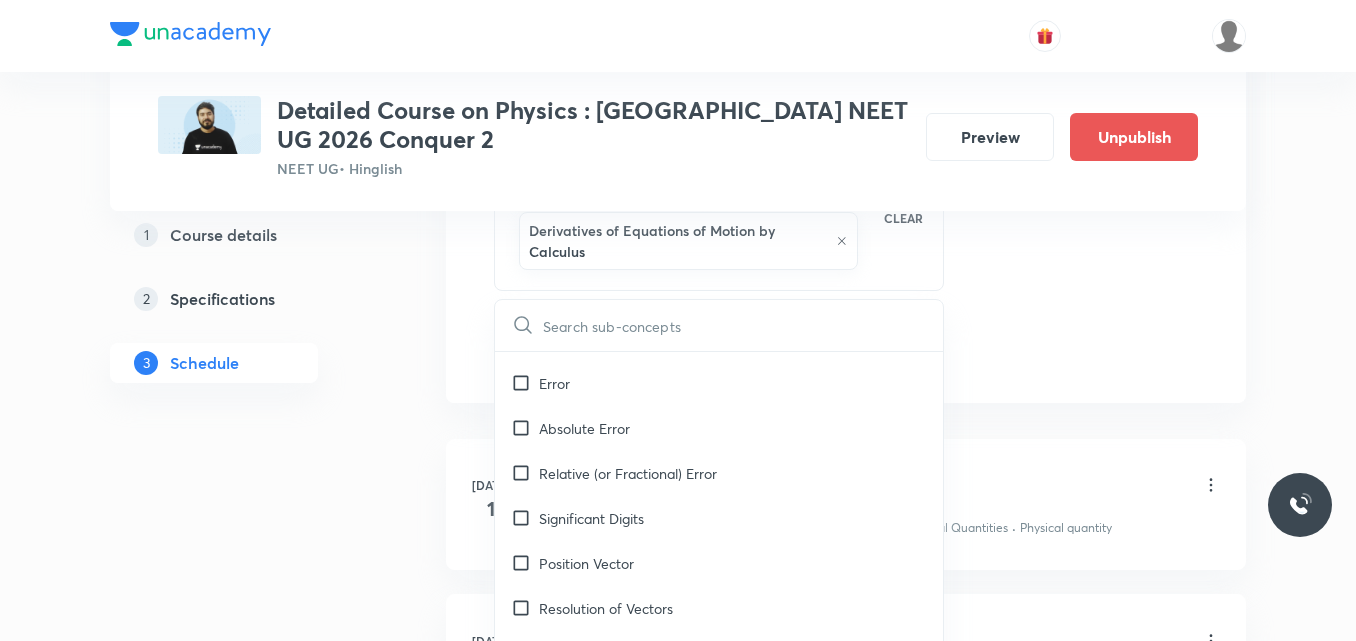 scroll, scrollTop: 1832, scrollLeft: 0, axis: vertical 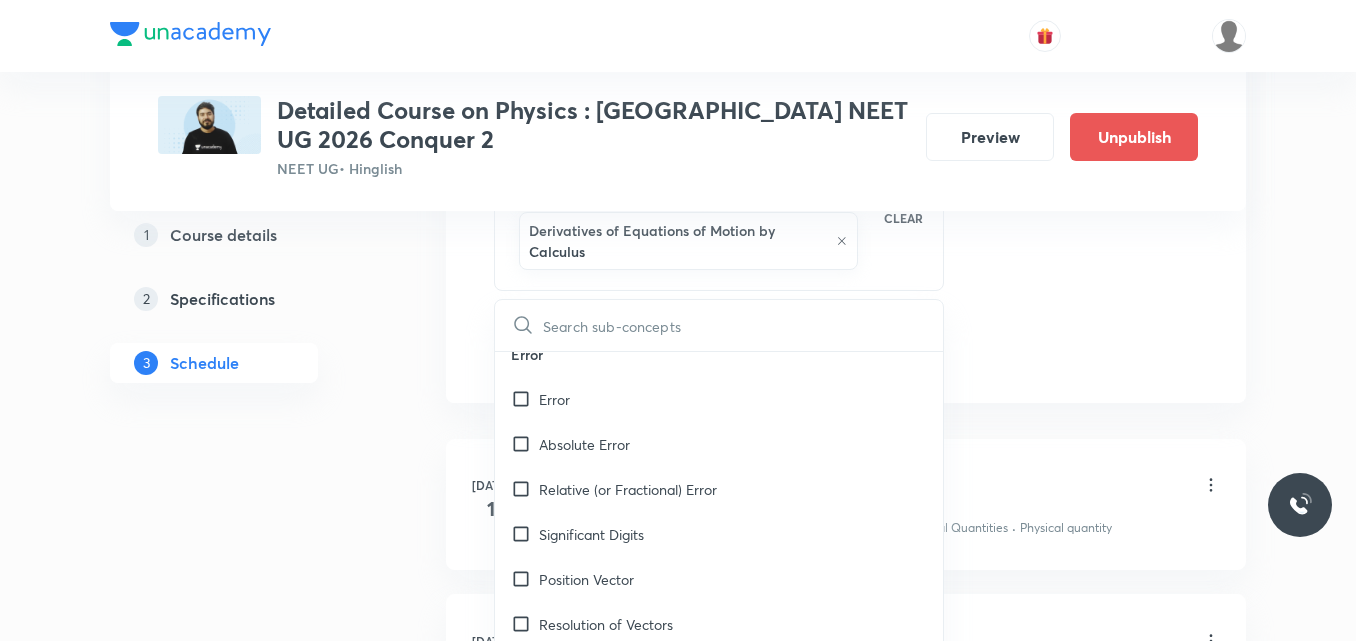 click on "Position Vector" at bounding box center [719, 579] 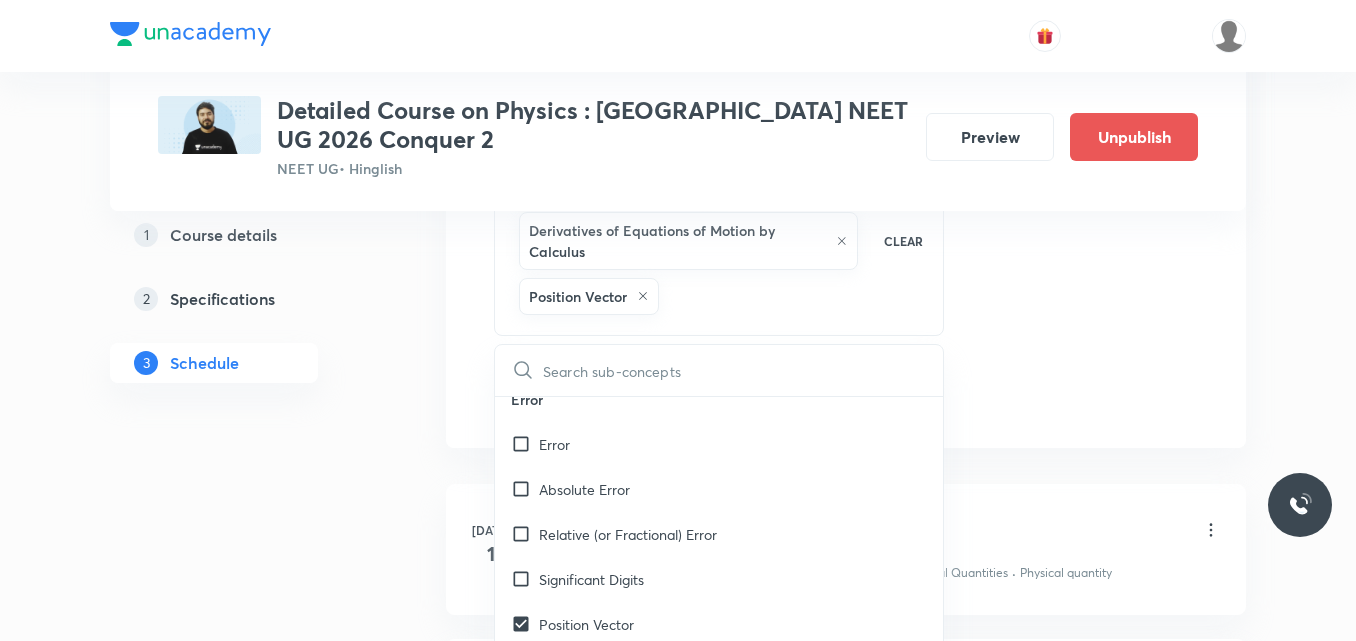 click on "Significant Digits" at bounding box center (719, 579) 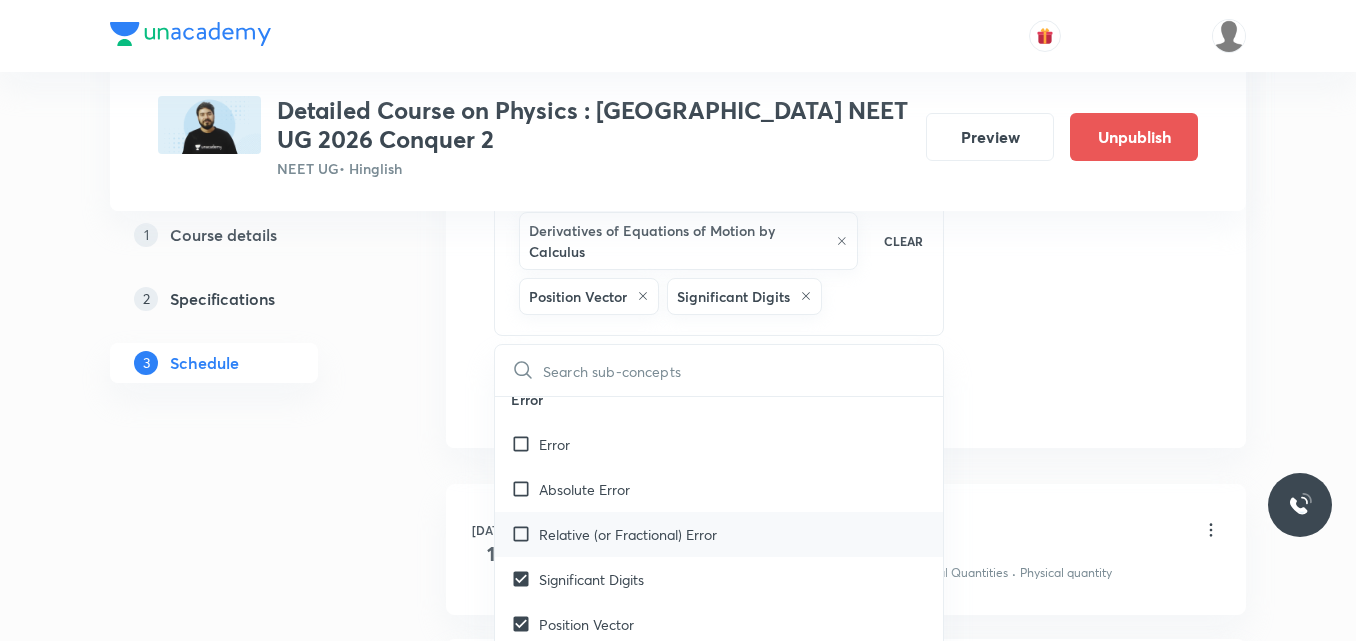 click on "Relative (or Fractional) Error" at bounding box center (628, 534) 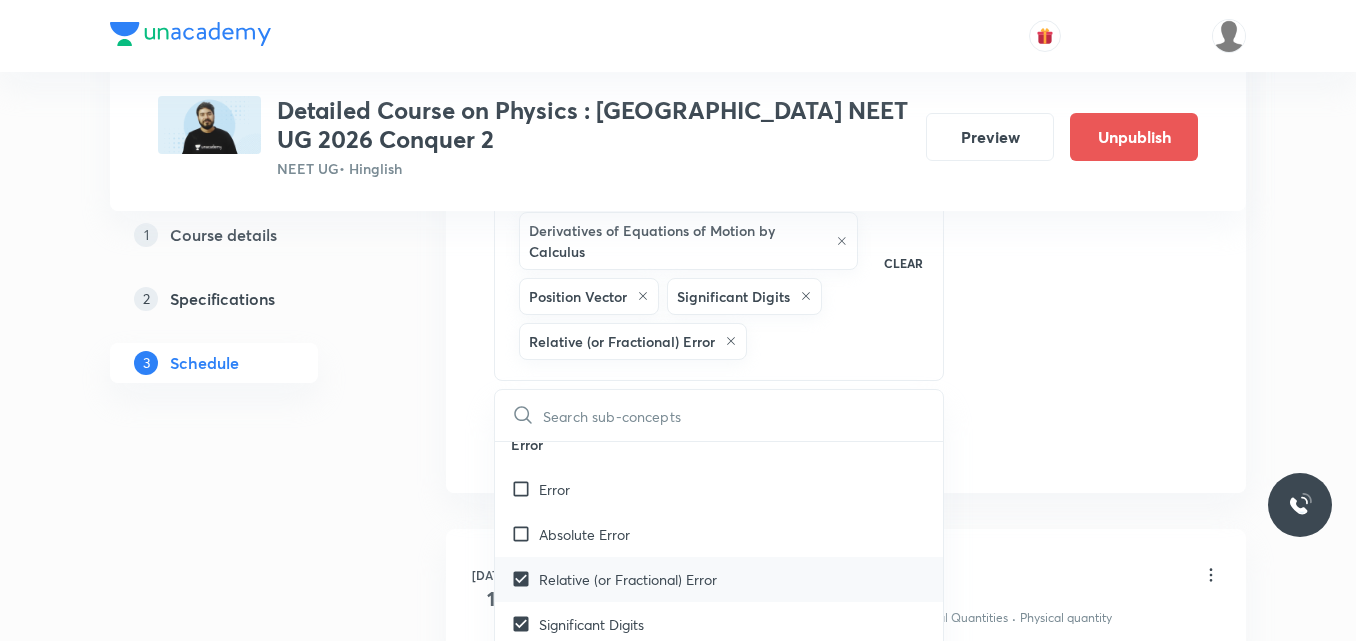 click on "Absolute Error" at bounding box center [719, 534] 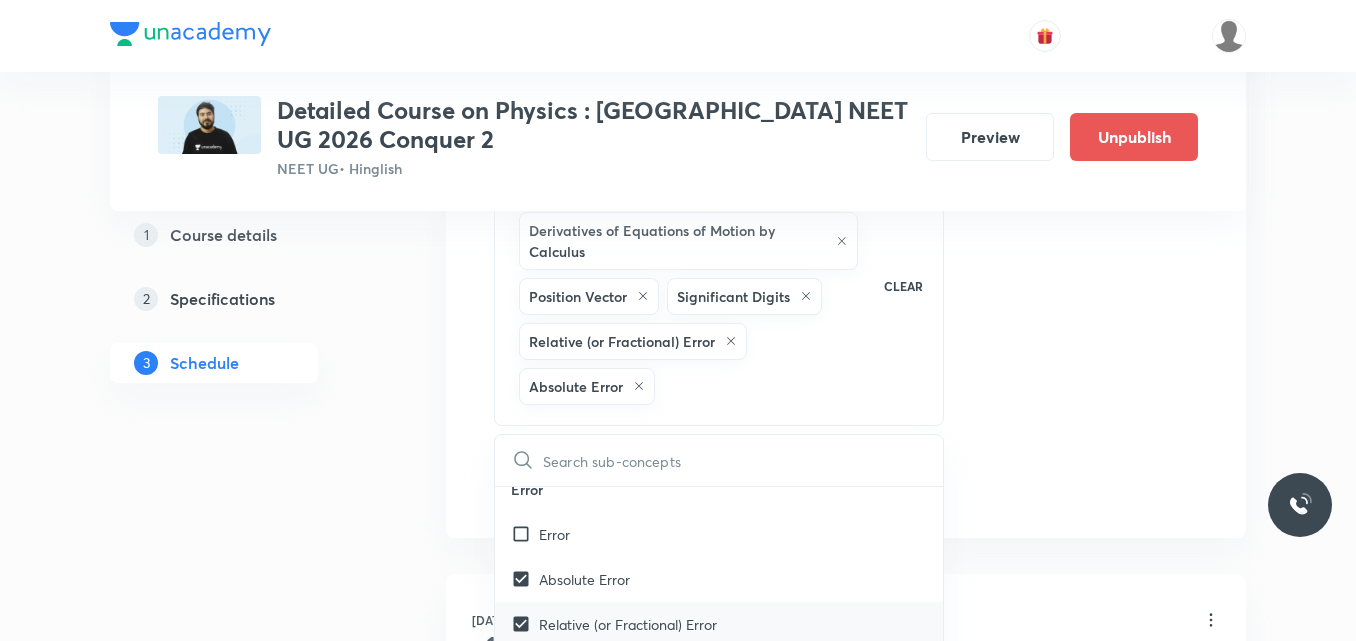click on "Error" at bounding box center [719, 534] 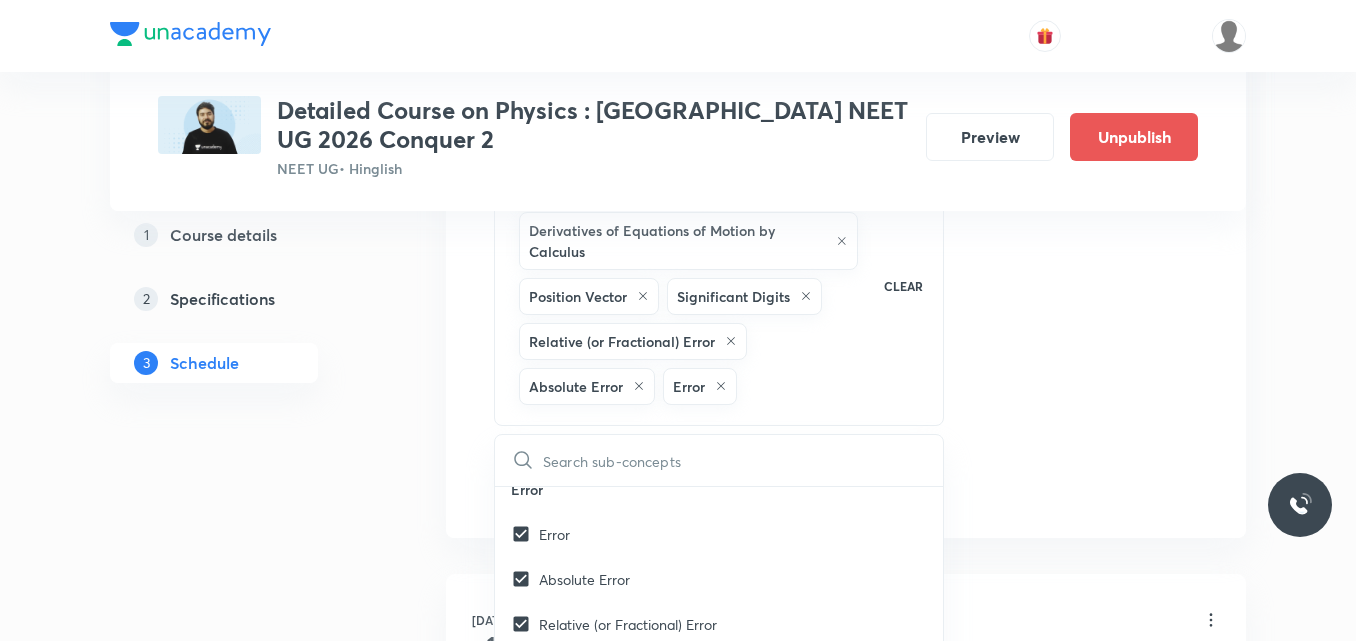 click on "Session  12 Live class Session title 24/99 Session on Kinematics 1D ​ Schedule for Jul 18, 2025, 1:40 PM ​ Duration (in minutes) 90 ​   Session type Online Offline Room Room-105 Sub-concepts Laboratory Experiments Derivatives of Equations of Motion by Calculus Position Vector Significant Digits Relative (or Fractional) Error Absolute Error Error CLEAR ​ Units & Dimensions Physical quantity Covered previously Applications of Dimensional Analysis Covered previously Significant Figures Covered previously Units of Physical Quantities Covered previously System of Units Covered previously Dimensions of Some Mathematical Functions Covered previously Unit and Dimension Covered previously Product of Two Vectors Covered previously Subtraction of Vectors Covered previously Cross Product Covered previously Least Count Analysis Errors of Measurement Covered previously Vernier Callipers Covered previously Screw Gauge Covered previously Zero Error Covered previously Basic Mathematics Elementary Algebra Functions Add" at bounding box center (846, -76) 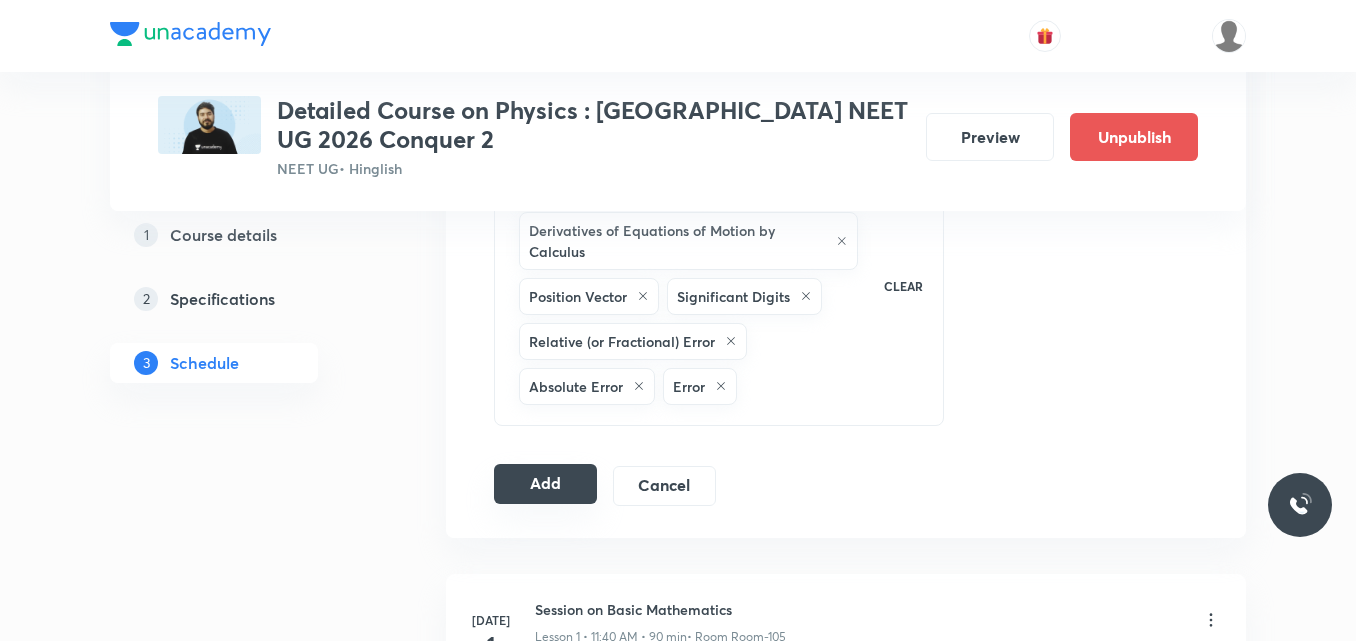 click on "Add" at bounding box center [545, 484] 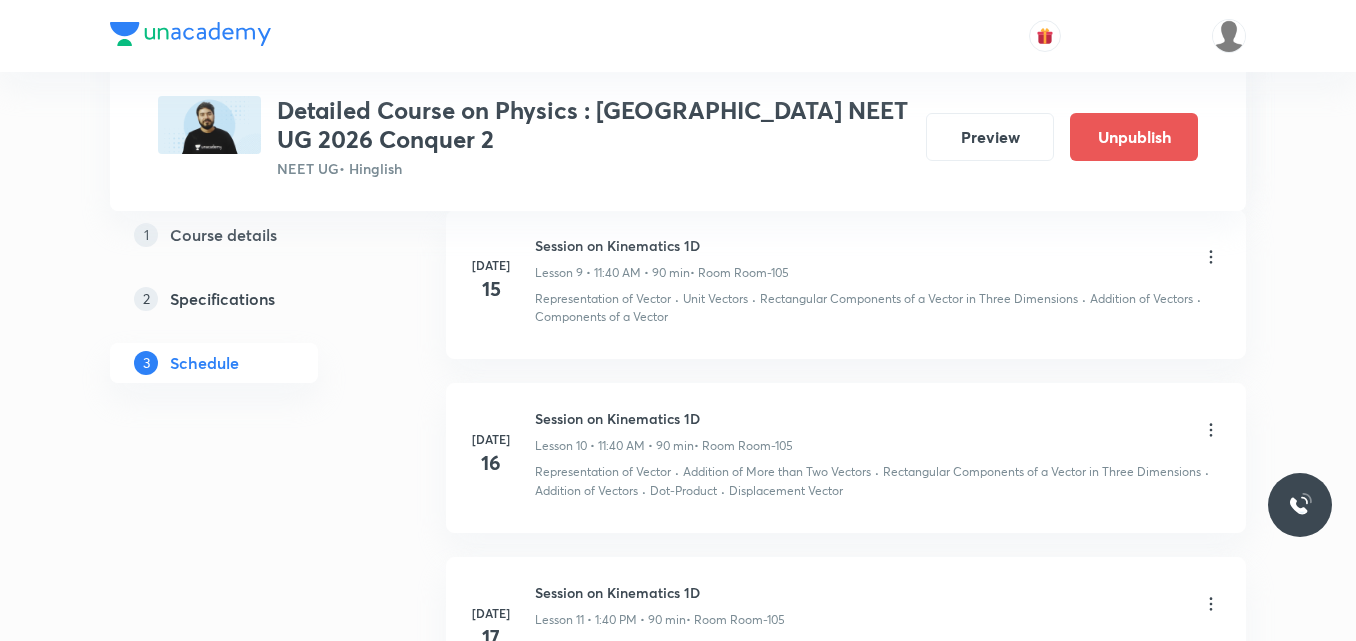 scroll, scrollTop: 1577, scrollLeft: 0, axis: vertical 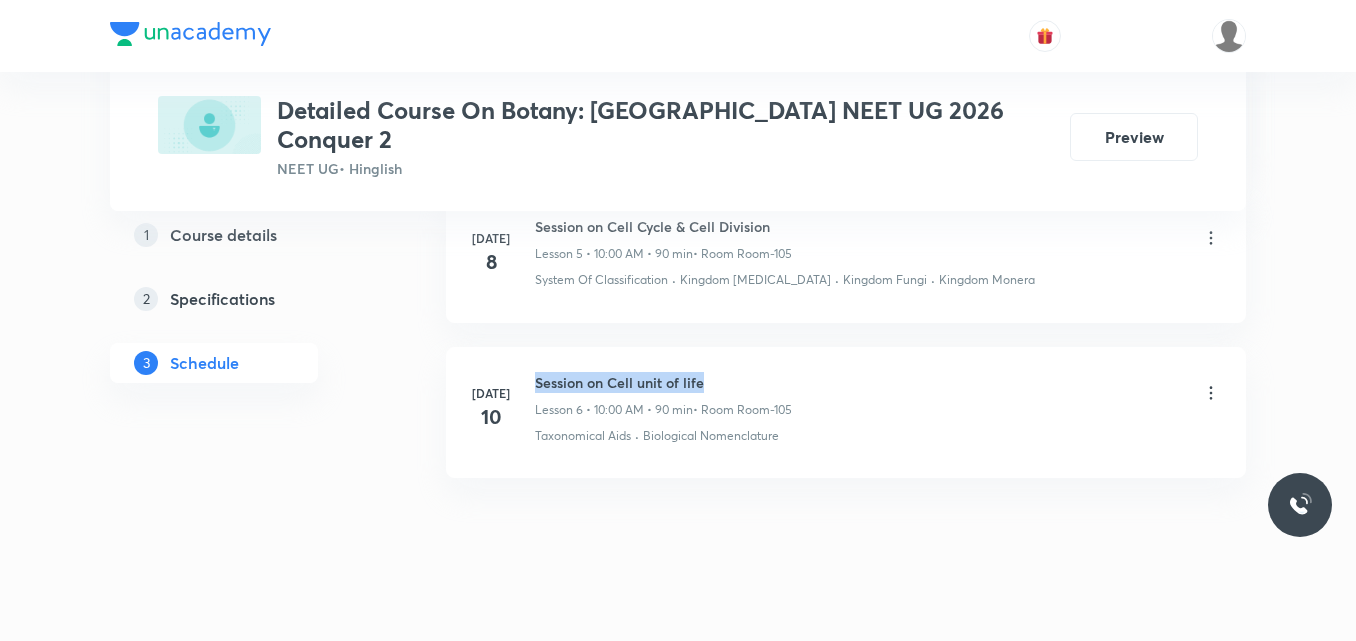 drag, startPoint x: 536, startPoint y: 361, endPoint x: 705, endPoint y: 344, distance: 169.85287 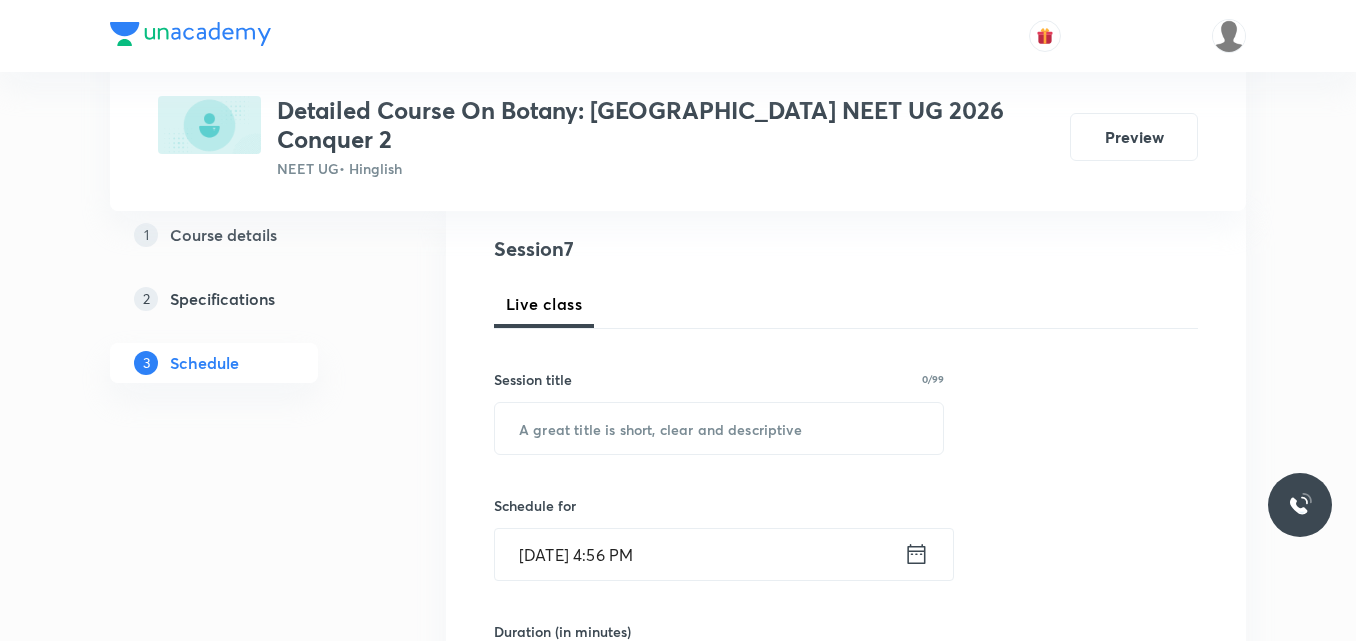 scroll, scrollTop: 224, scrollLeft: 0, axis: vertical 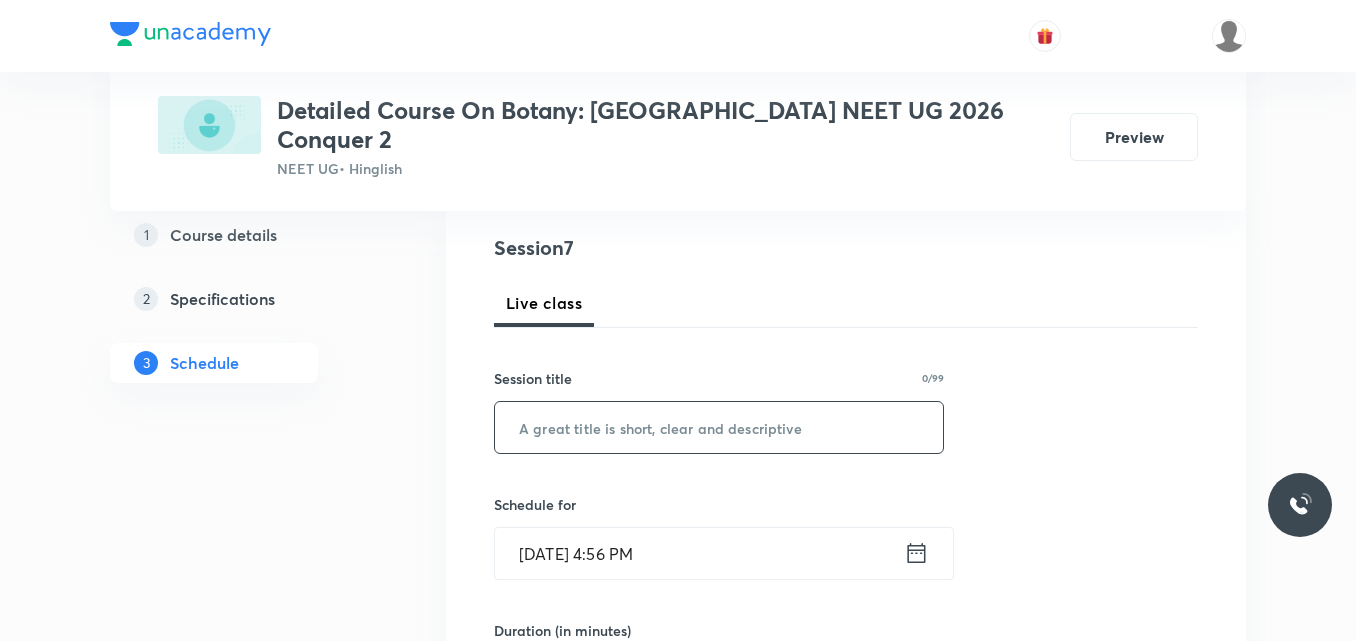 click at bounding box center [719, 427] 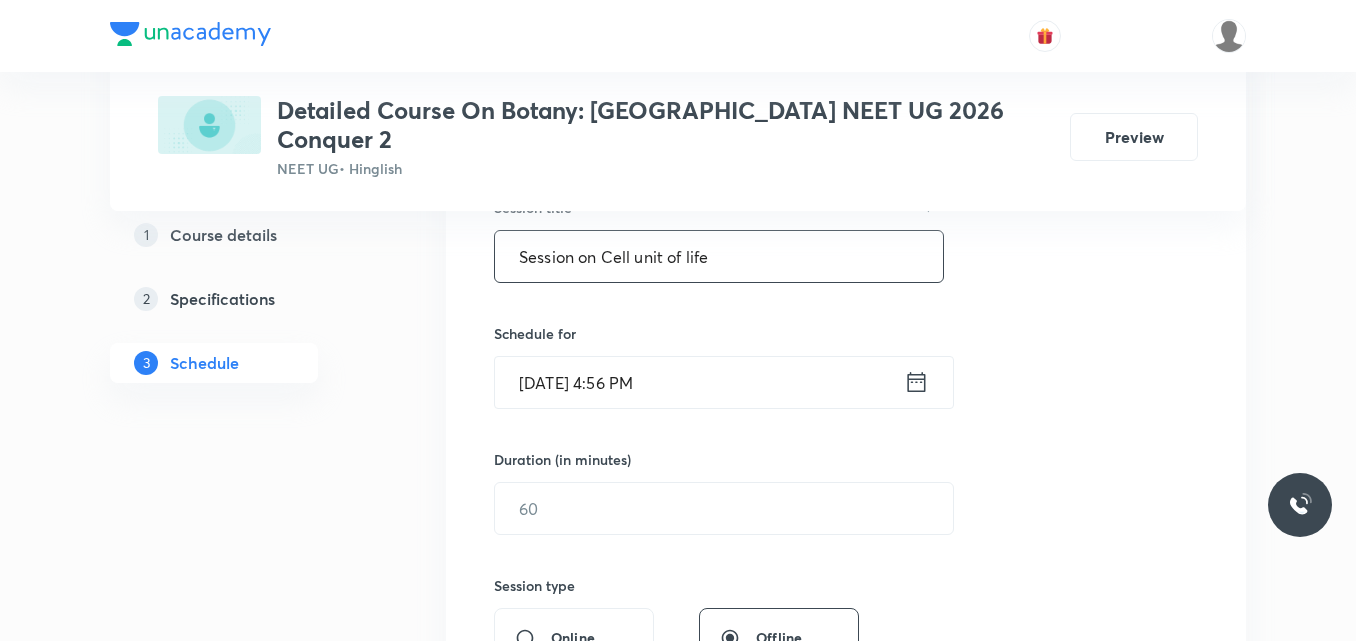 scroll, scrollTop: 396, scrollLeft: 0, axis: vertical 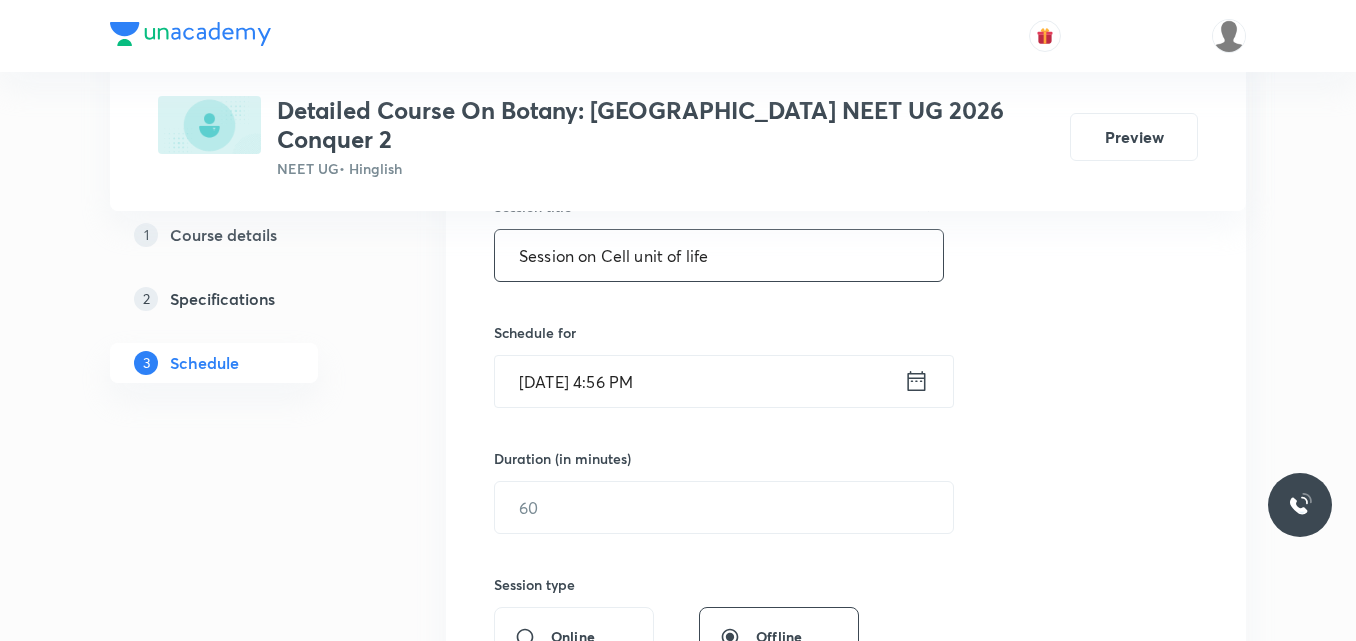 type on "Session on Cell unit of life" 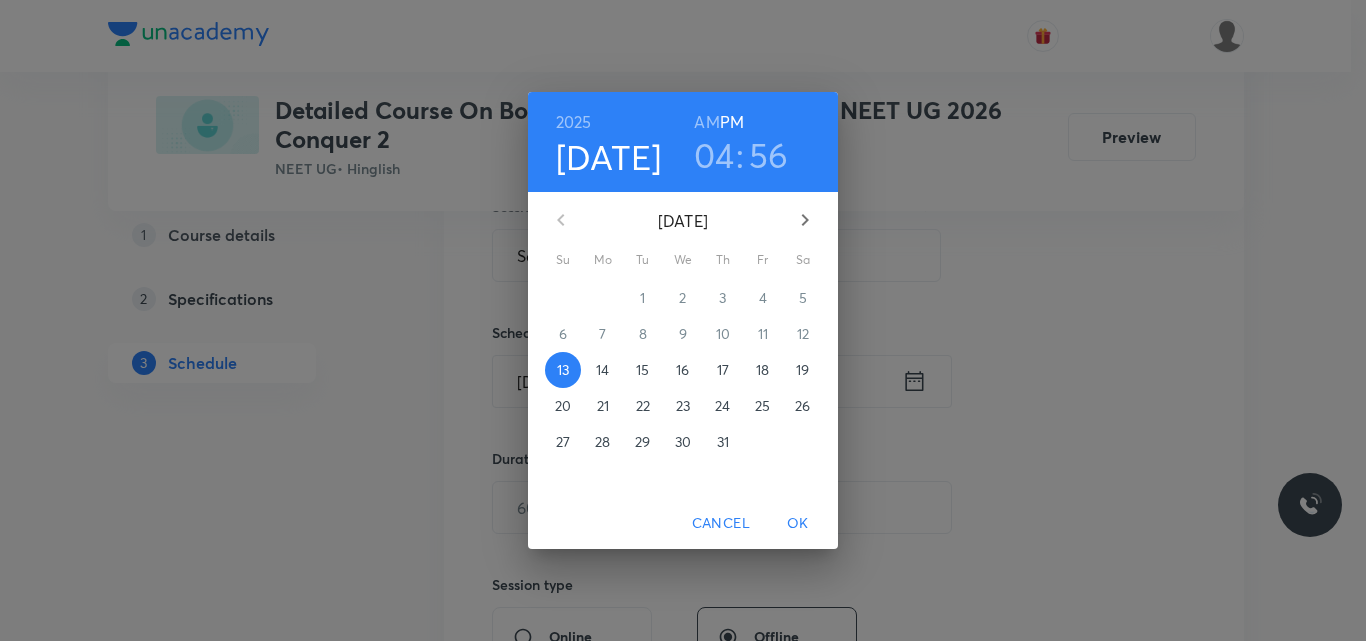 click on "15" at bounding box center [642, 370] 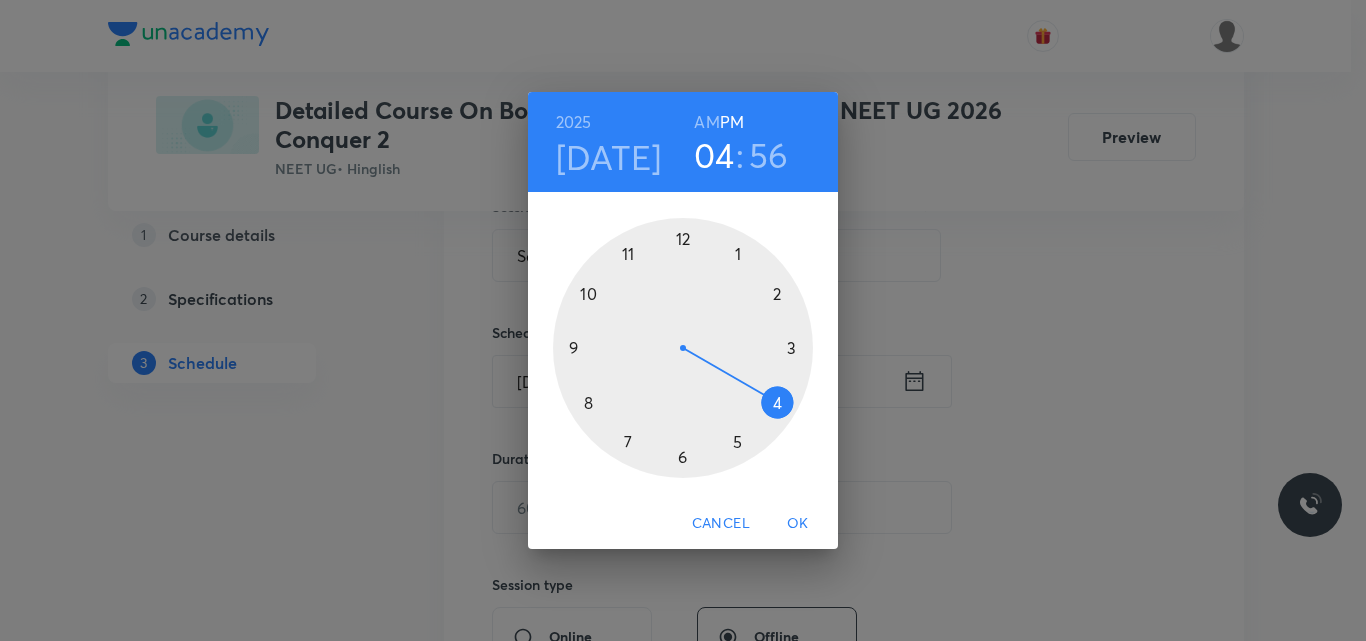 click at bounding box center (683, 348) 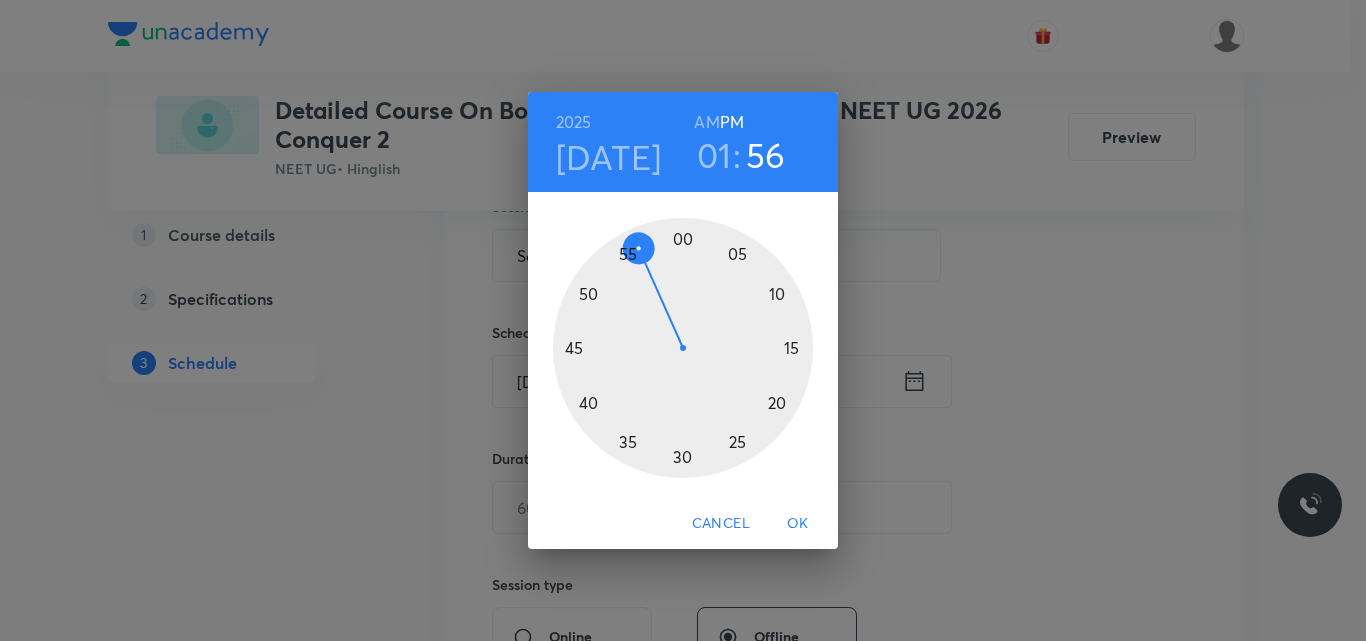 click at bounding box center [683, 348] 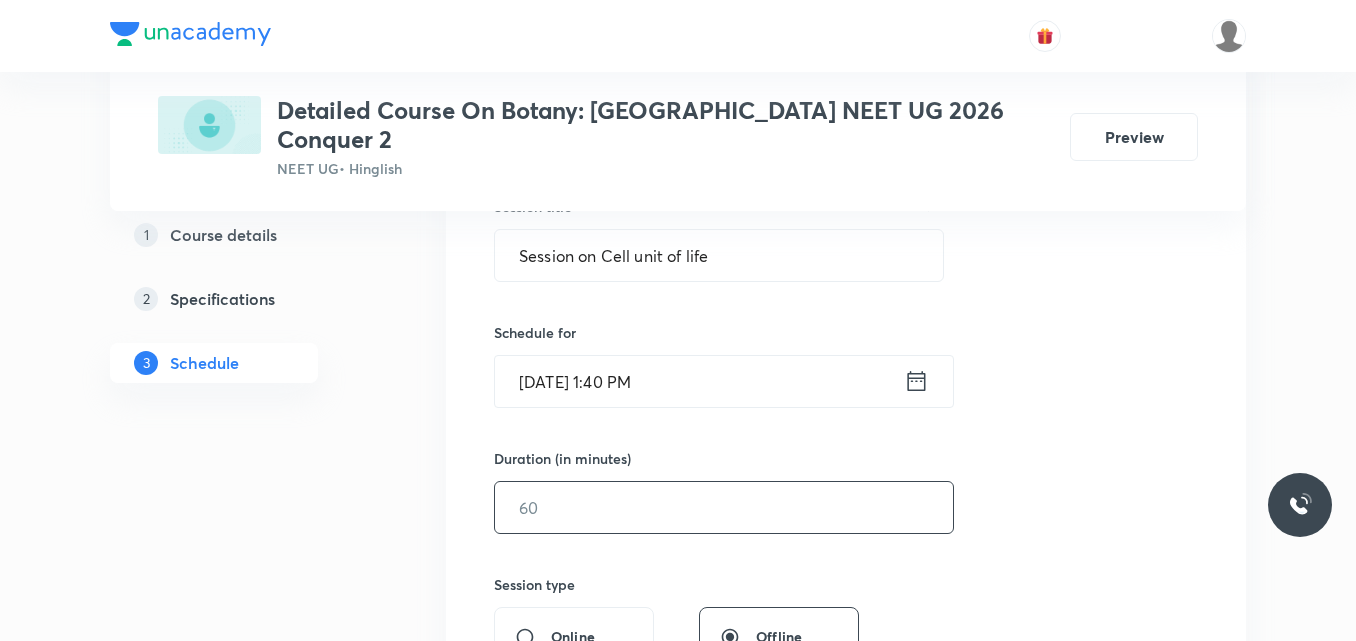 click at bounding box center (724, 507) 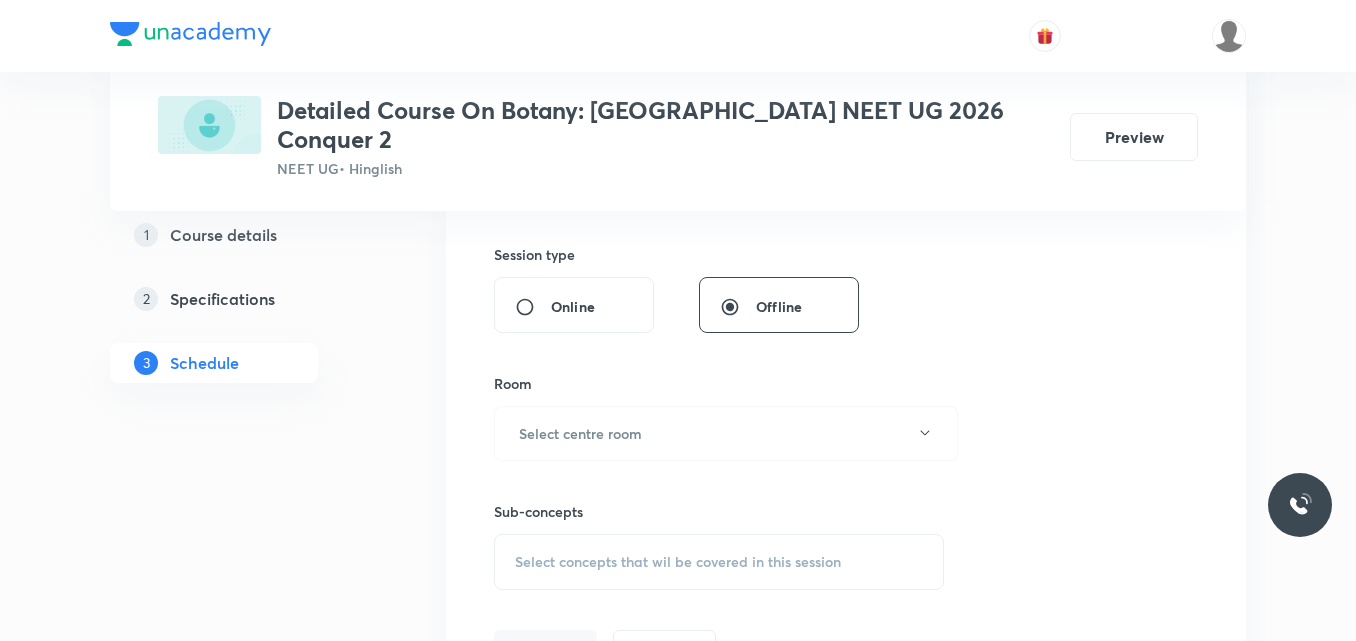 scroll, scrollTop: 727, scrollLeft: 0, axis: vertical 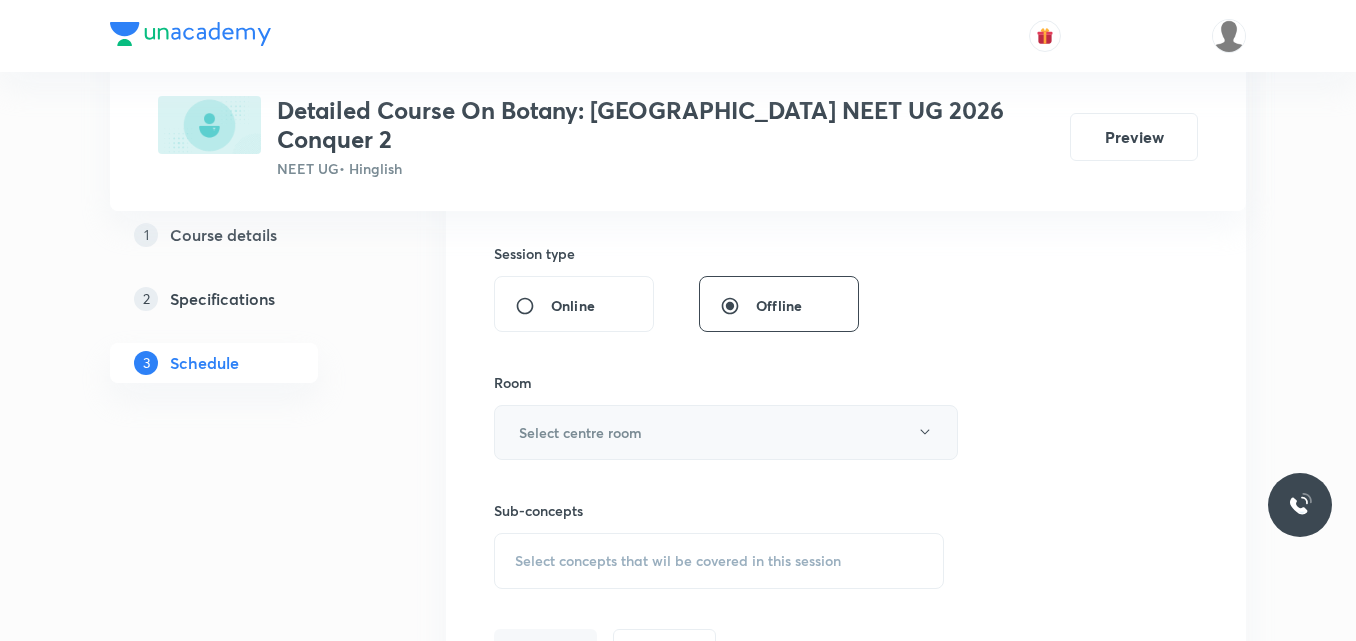 type on "90" 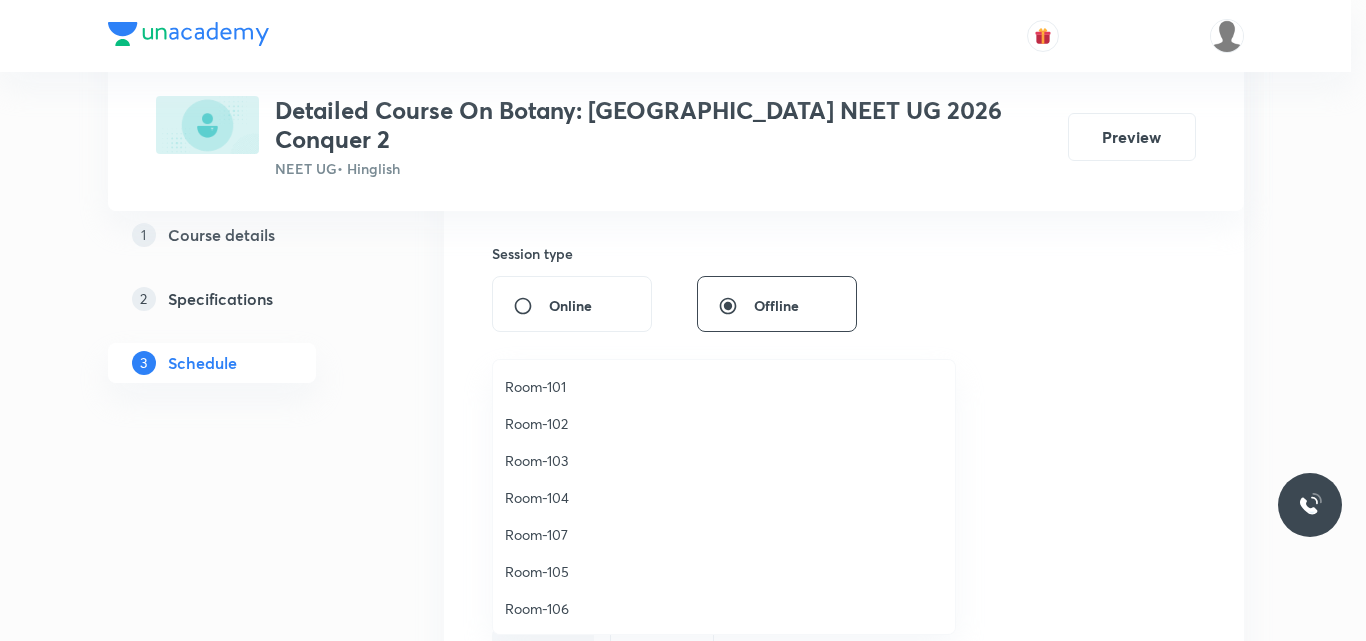 click on "Room-105" at bounding box center [724, 571] 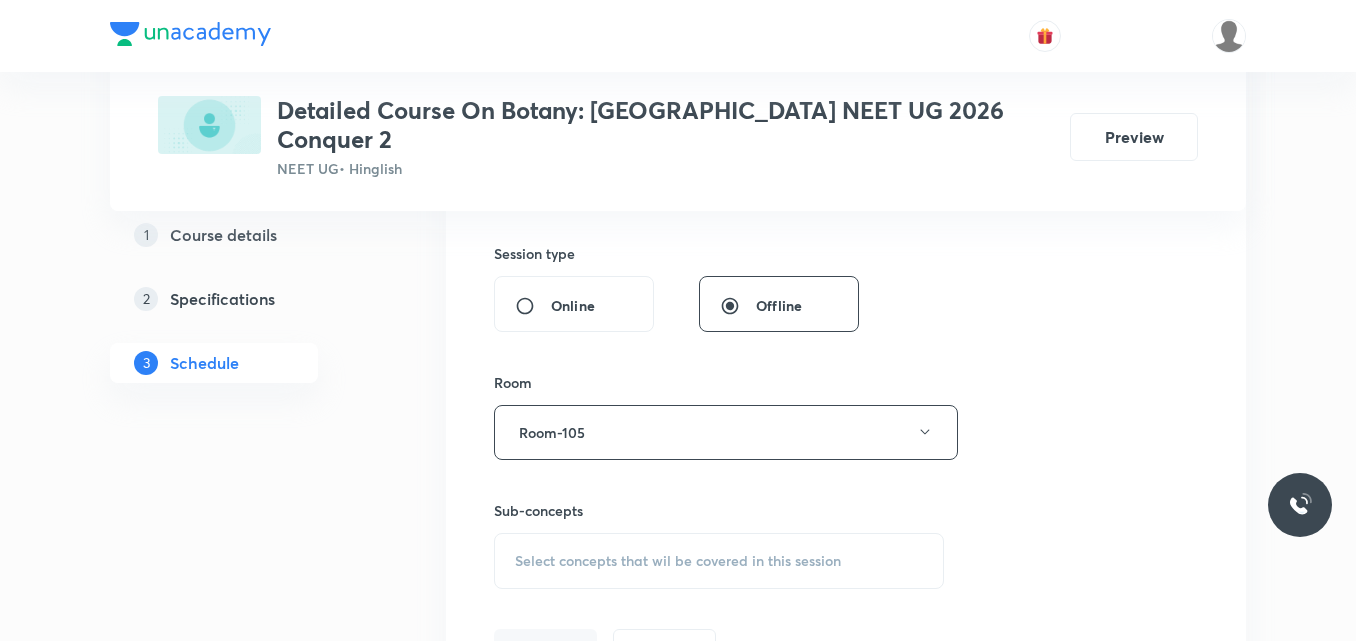 click on "Select concepts that wil be covered in this session" at bounding box center (678, 561) 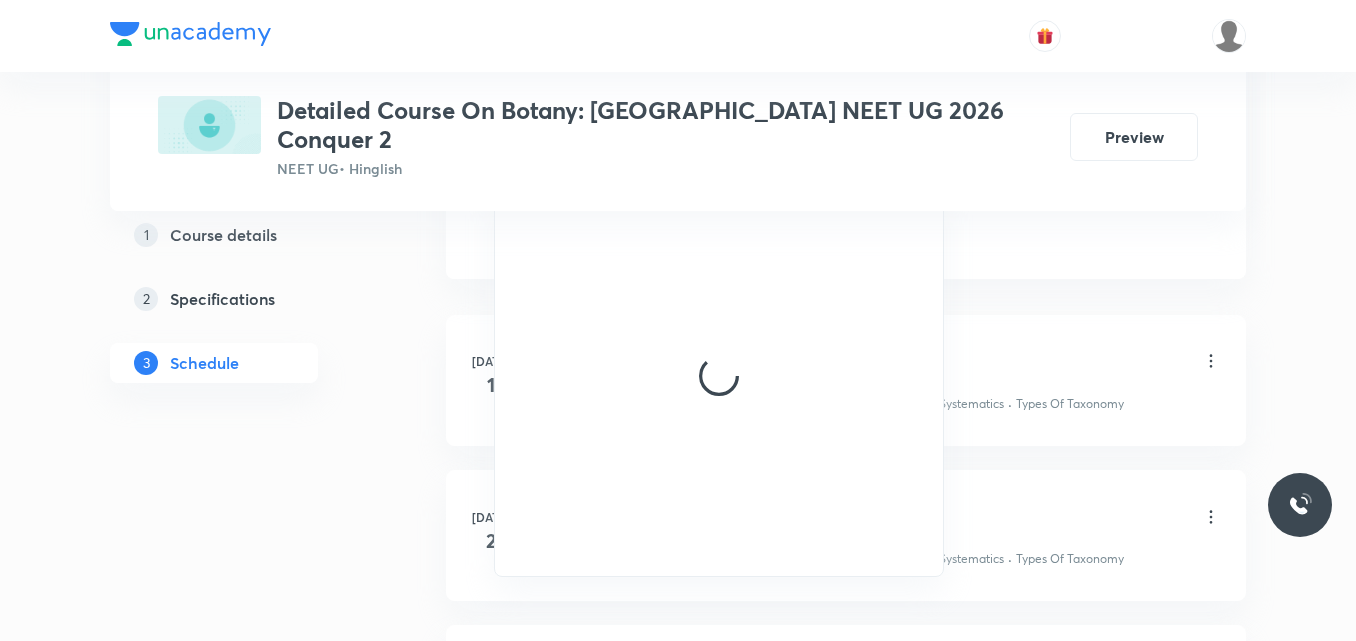 scroll, scrollTop: 1150, scrollLeft: 0, axis: vertical 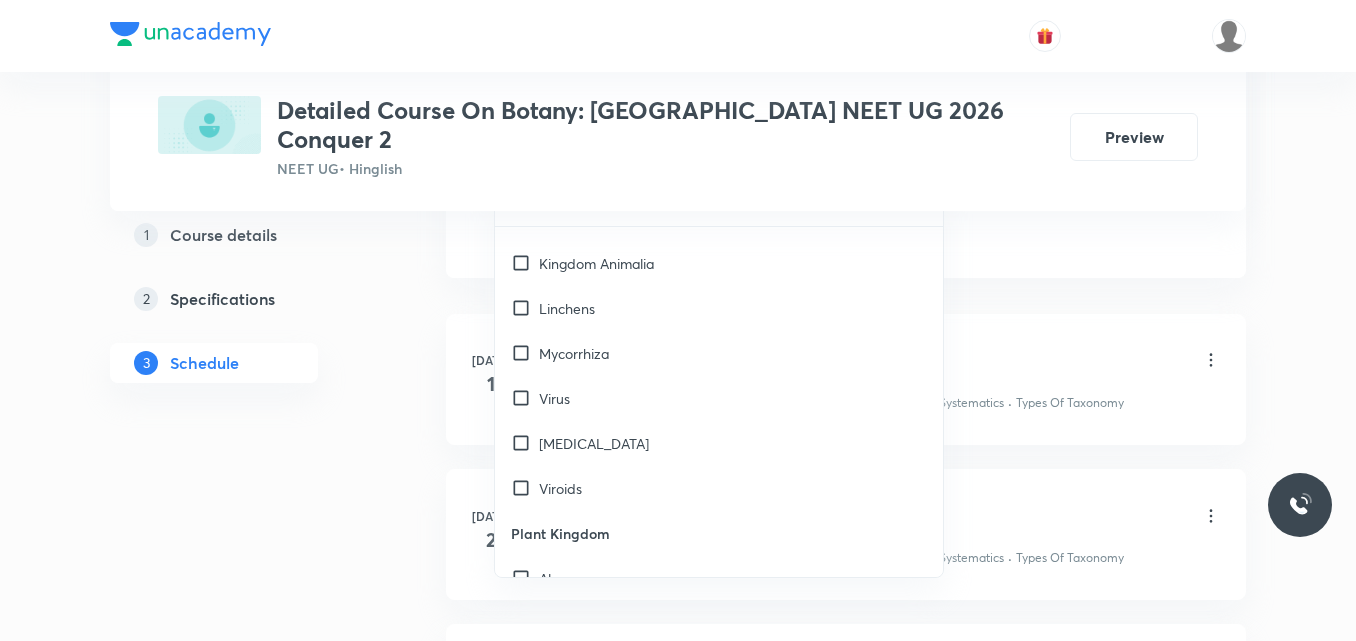 click on "[MEDICAL_DATA]" at bounding box center [719, 443] 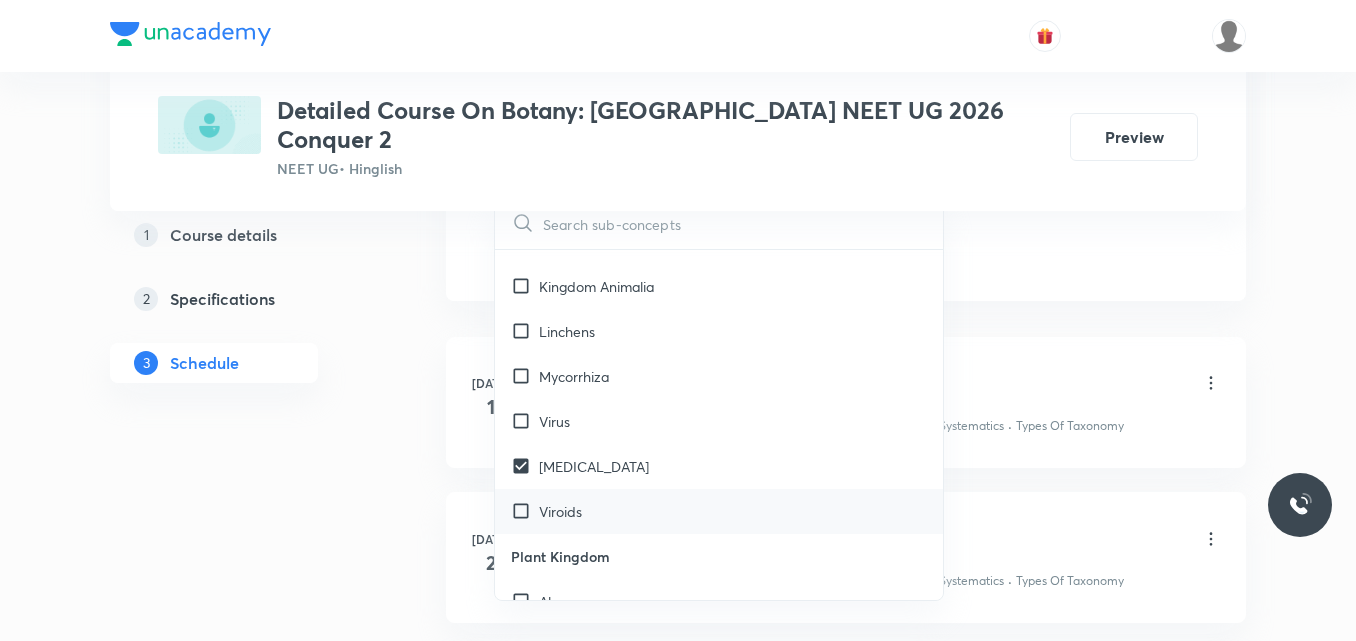 click at bounding box center (525, 511) 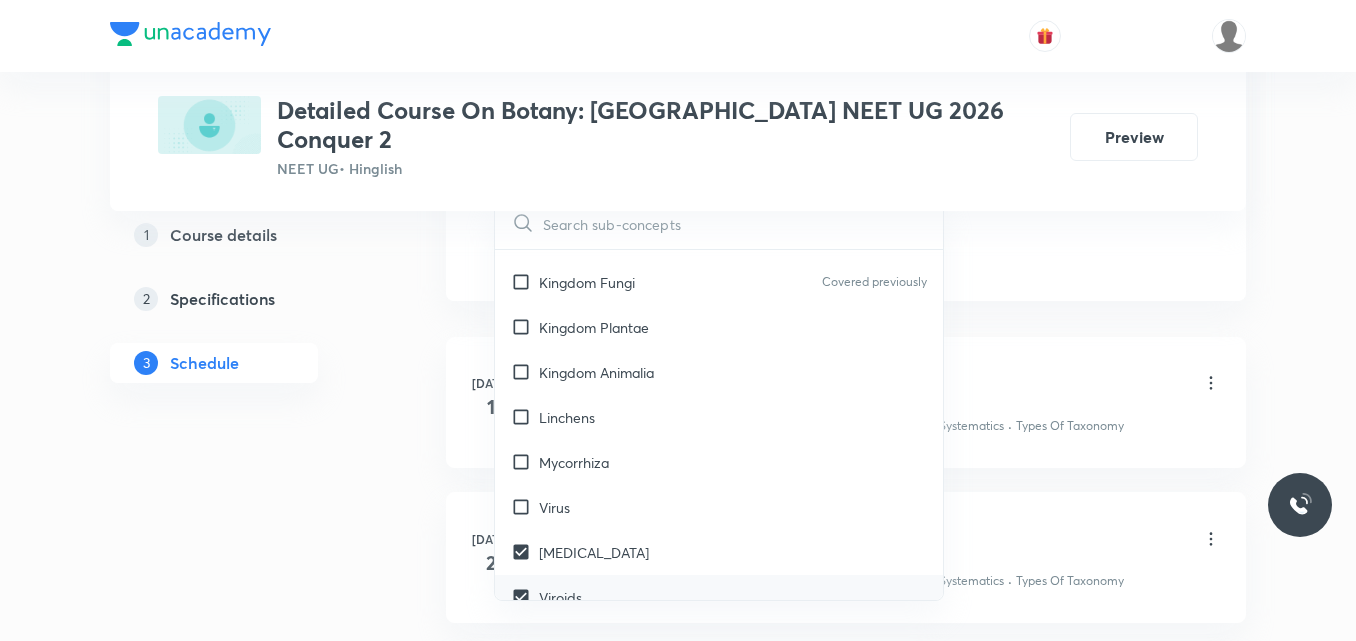 scroll, scrollTop: 640, scrollLeft: 0, axis: vertical 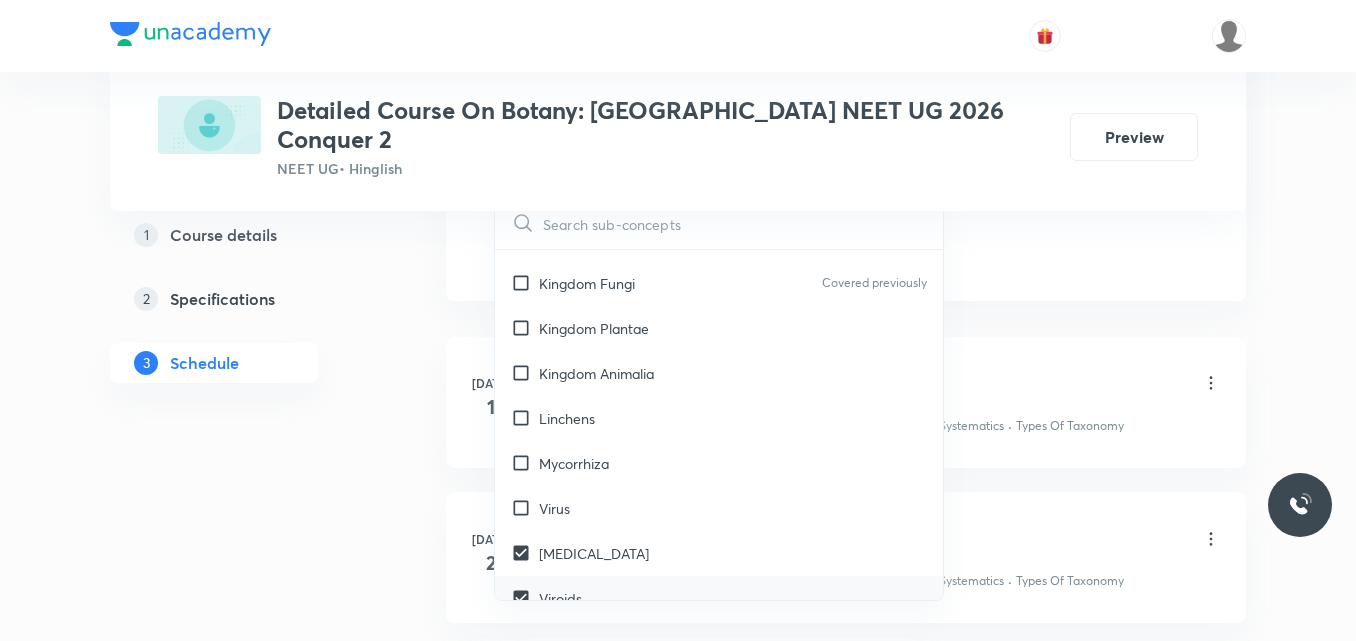 click at bounding box center [525, 508] 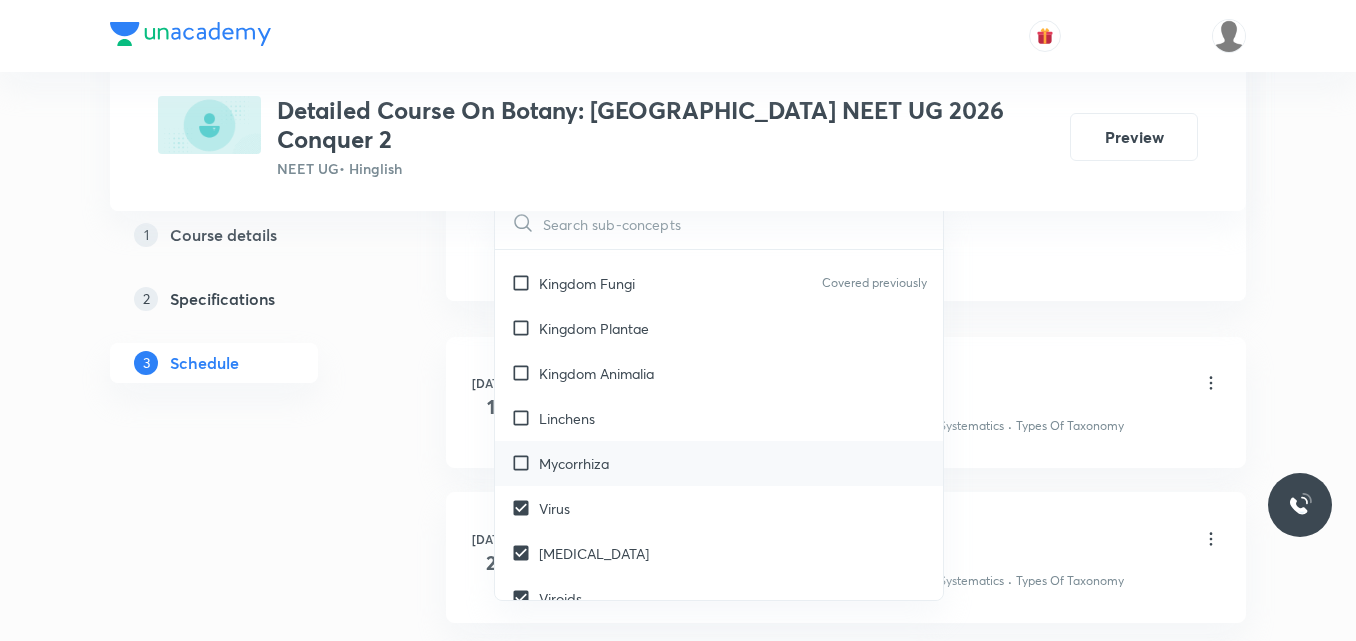 click on "Mycorrhiza" at bounding box center [574, 463] 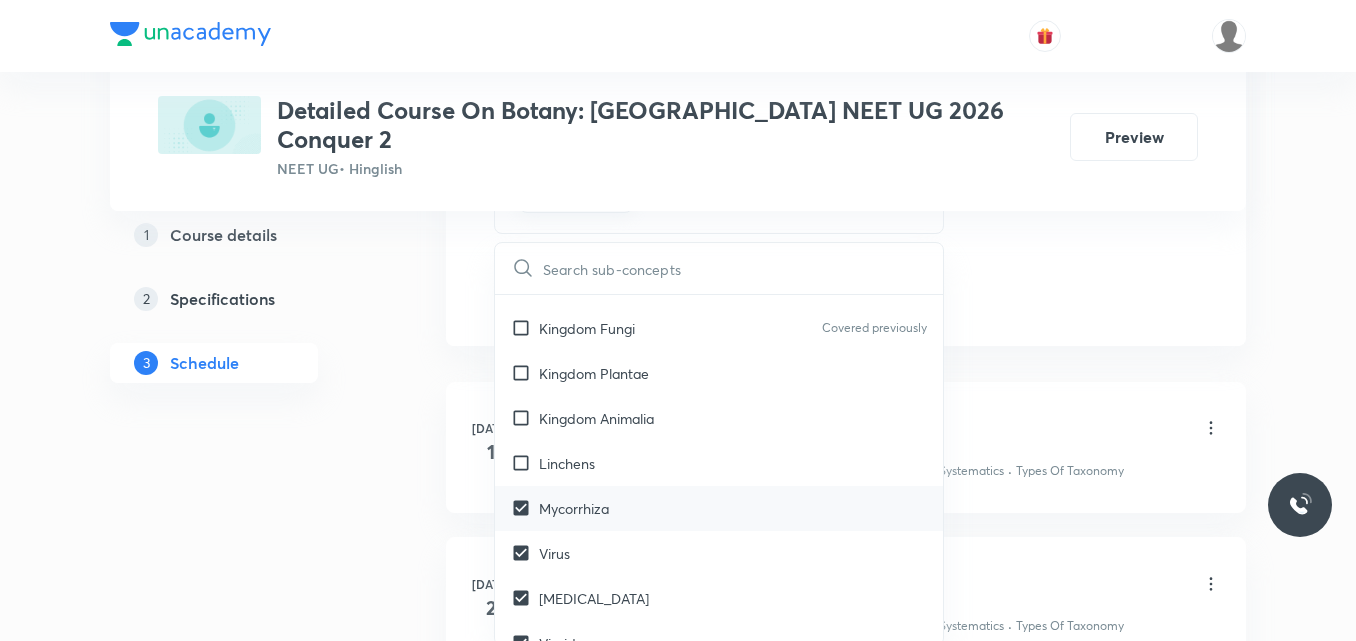 click on "Linchens" at bounding box center (567, 463) 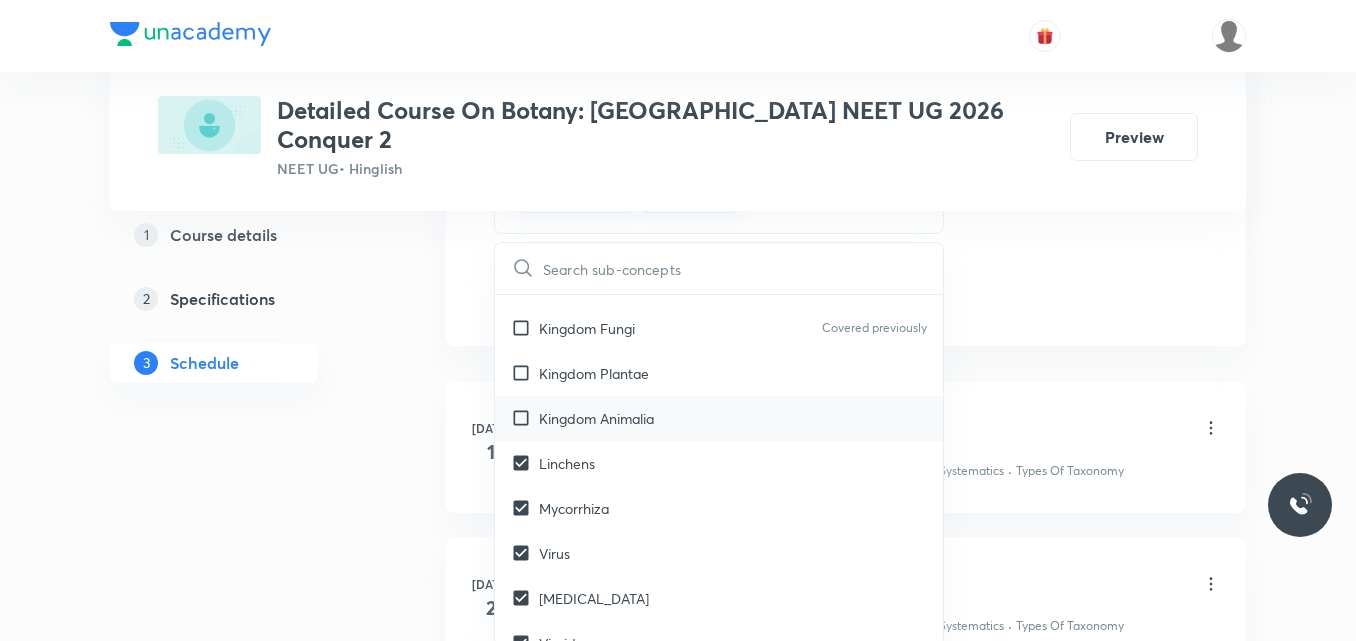 click on "Kingdom Animalia" at bounding box center [719, 418] 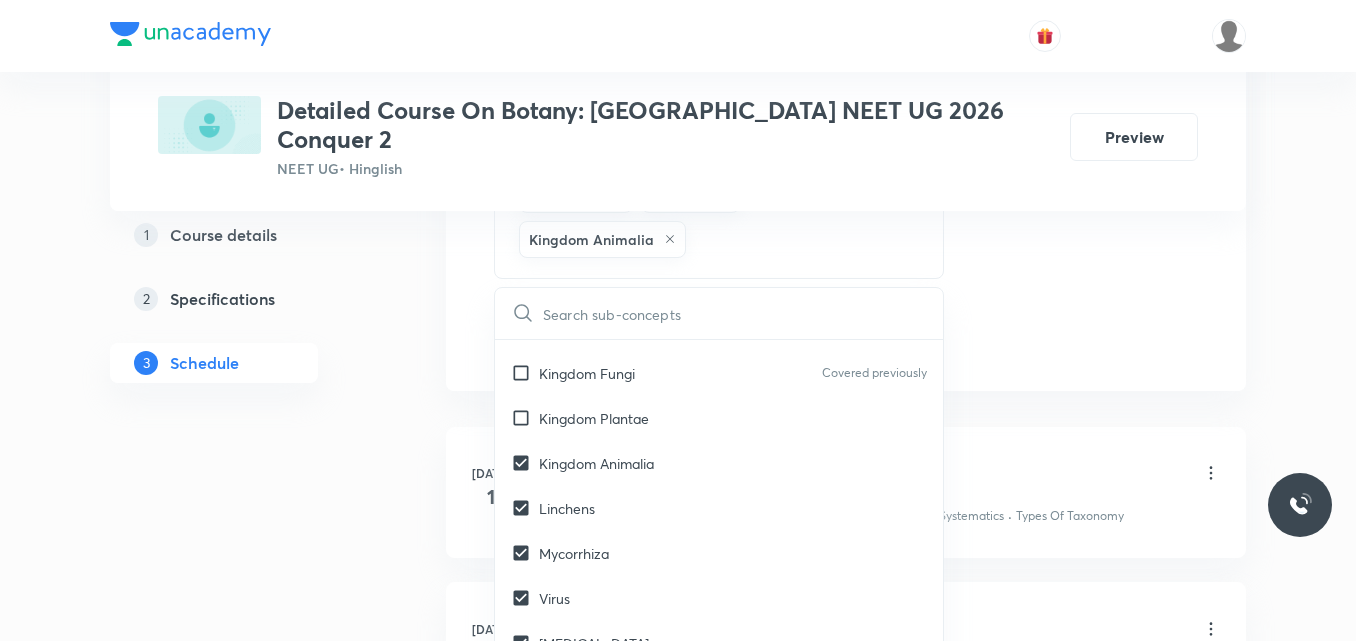 click on "Session  7 Live class Session title 28/99 Session on Cell unit of life ​ Schedule for Jul 15, 2025, 1:40 PM ​ Duration (in minutes) 90 ​   Session type Online Offline Room Room-105 Sub-concepts Prions Viroids Virus Mycorrhiza Linchens Kingdom Animalia CLEAR ​ Living World What Is Living? Diversity In The Living World Covered previously Systematics Covered previously Types Of Taxonomy Covered previously Fundamental Components Of Taxonomy Covered previously Taxonomic Categories Covered previously Taxonomical Aids Covered previously The Three Domains Of Life Covered previously Biological Nomenclature  Covered previously Biological Classification System Of Classification Covered previously Kingdom Monera Covered previously Kingdom Protista Covered previously Kingdom Fungi Covered previously Kingdom Plantae Kingdom Animalia Linchens Mycorrhiza Virus Prions Viroids Plant Kingdom Algae Bryophytes Pteridophytes Gymnosperms Angiosperms Animal Kingdom Basics Of Classification Classification Of Animals Root Stem" at bounding box center [846, -167] 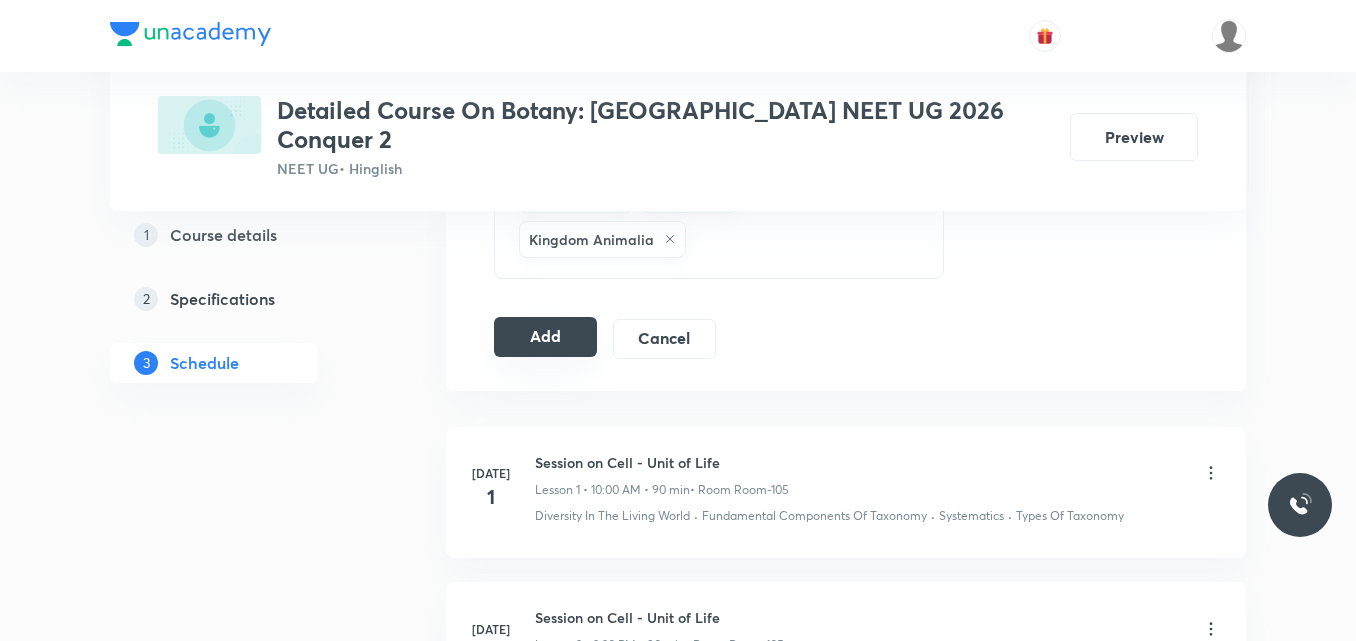 click on "Add" at bounding box center (545, 337) 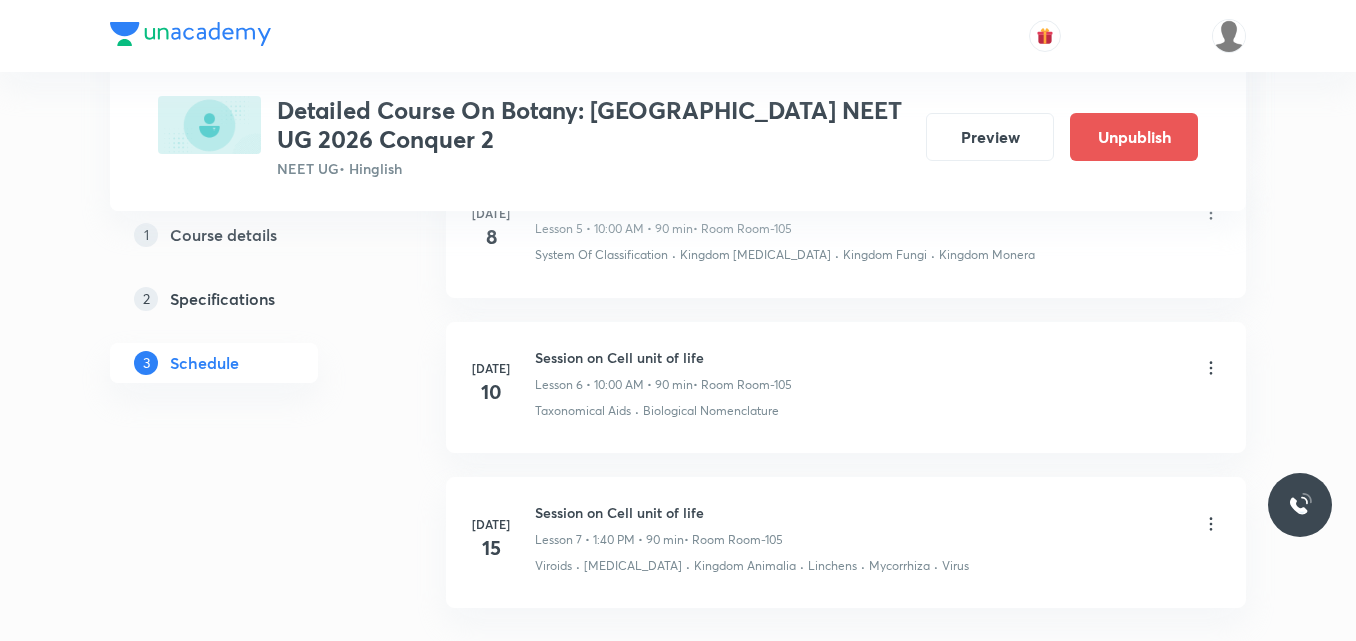 scroll, scrollTop: 1155, scrollLeft: 0, axis: vertical 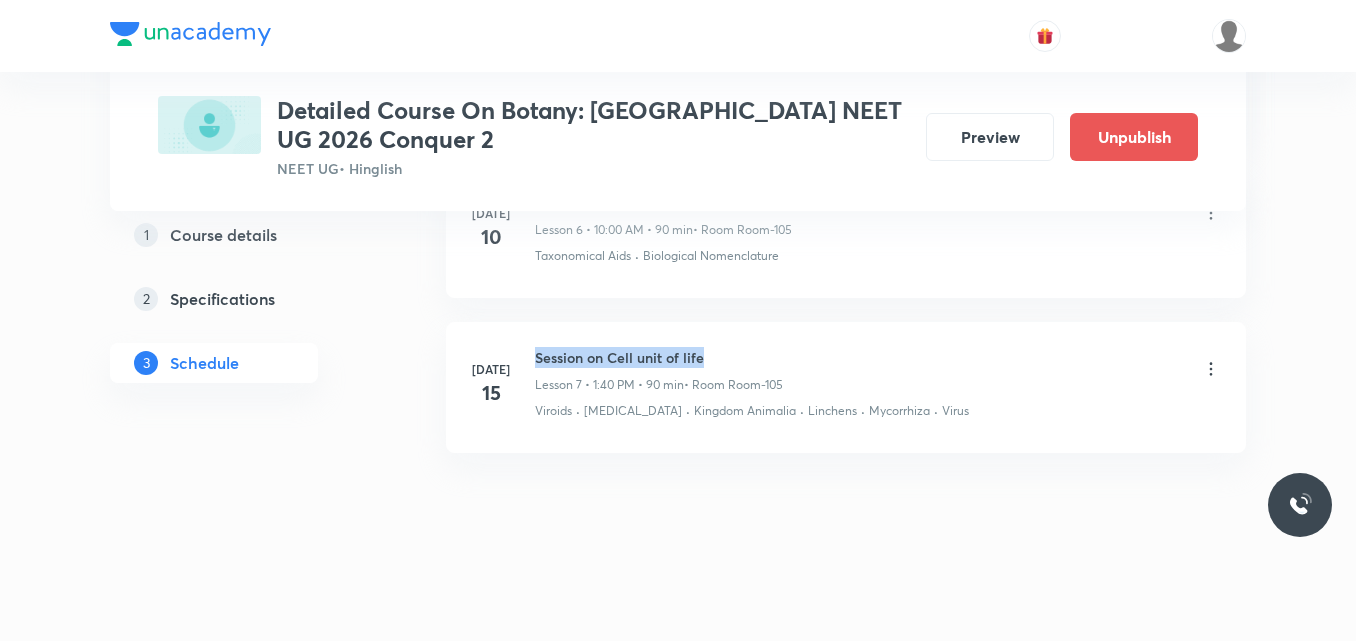 drag, startPoint x: 535, startPoint y: 357, endPoint x: 704, endPoint y: 357, distance: 169 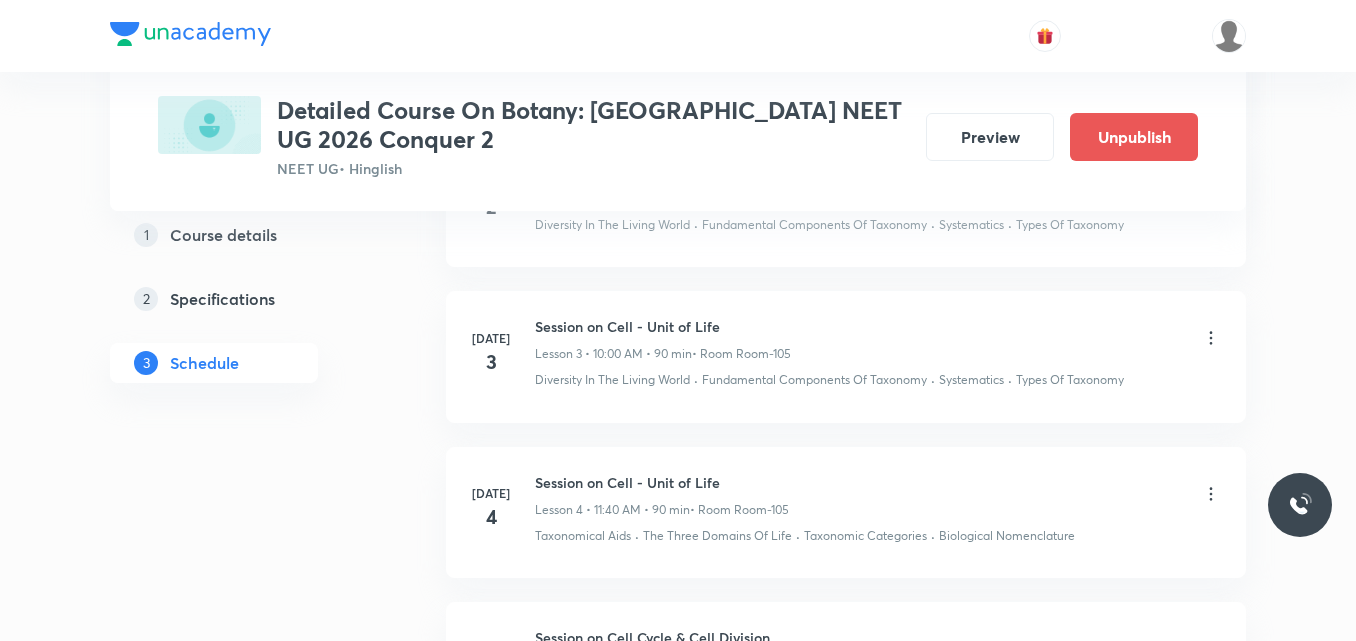 scroll, scrollTop: 0, scrollLeft: 0, axis: both 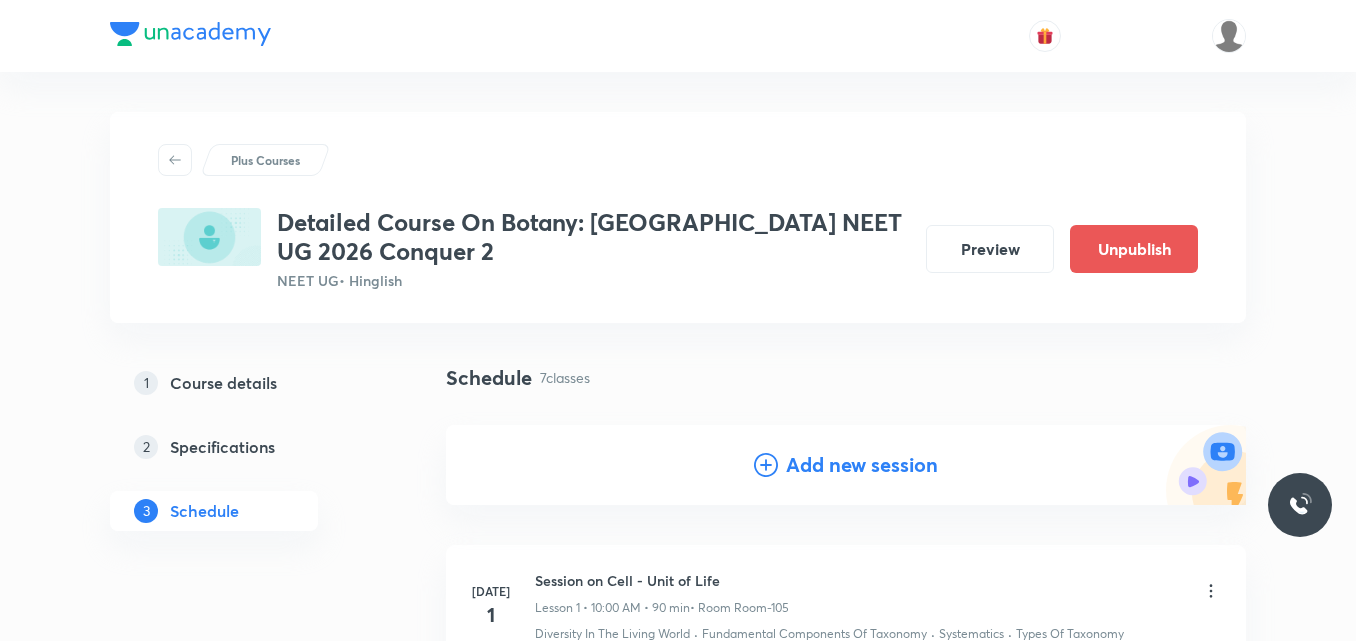 click 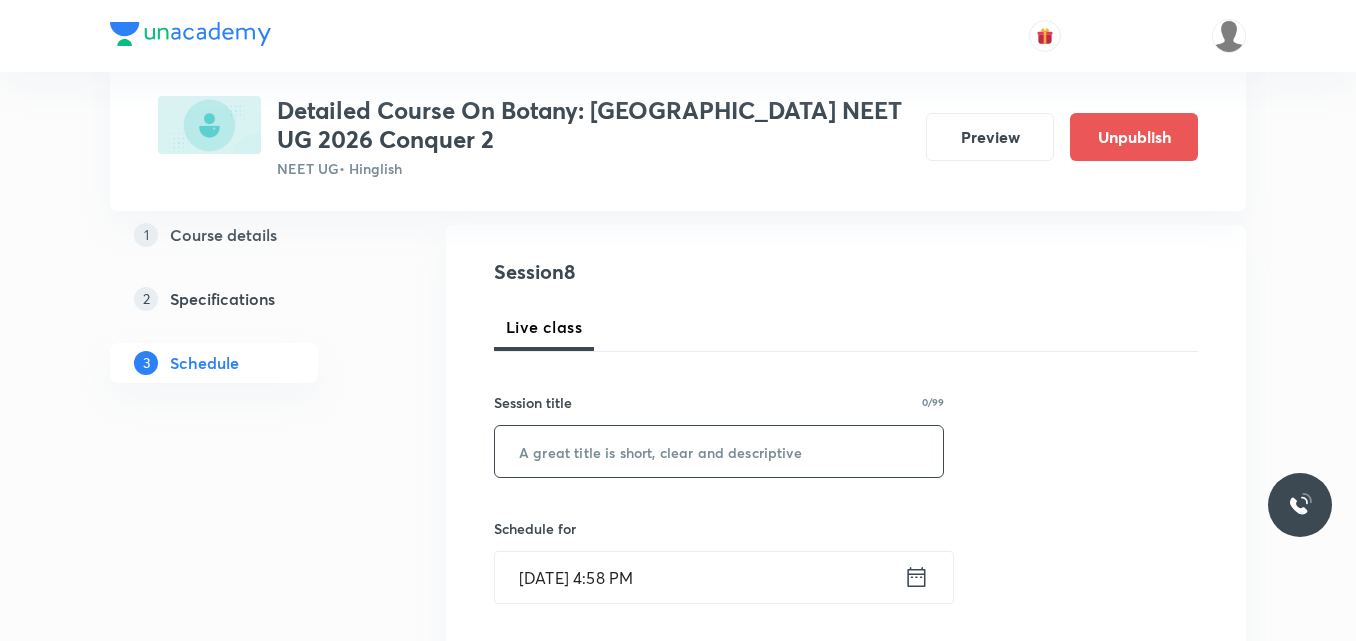 scroll, scrollTop: 201, scrollLeft: 0, axis: vertical 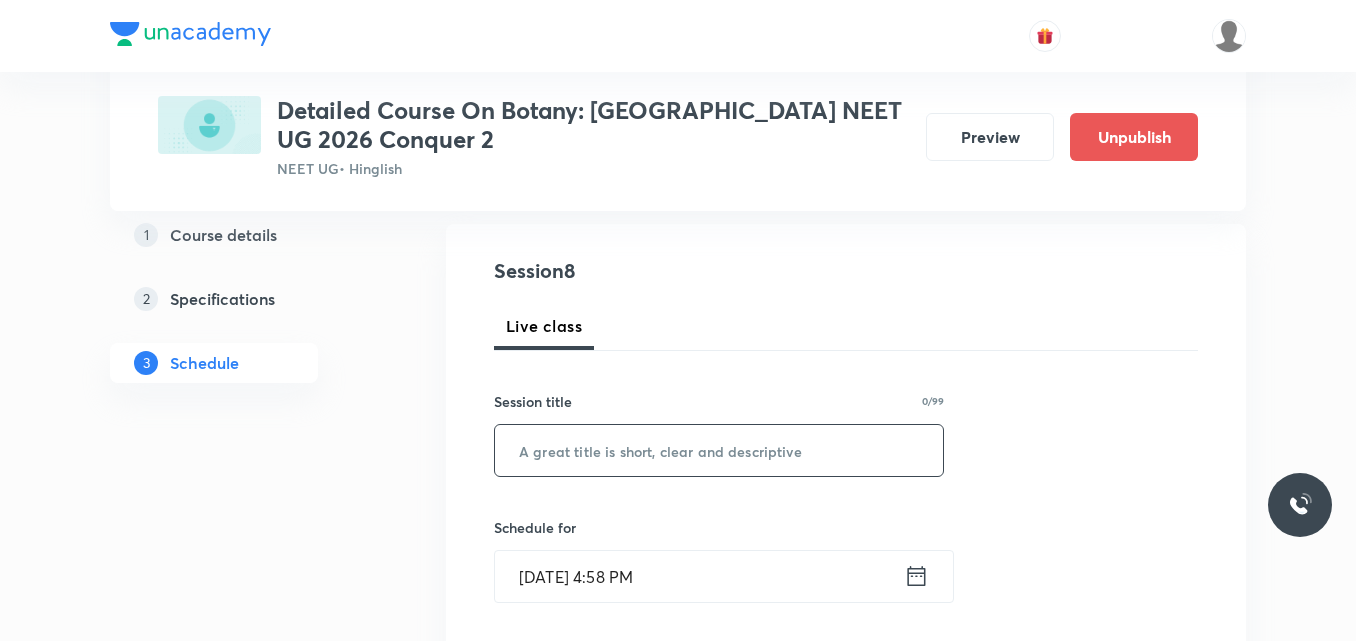 click at bounding box center (719, 450) 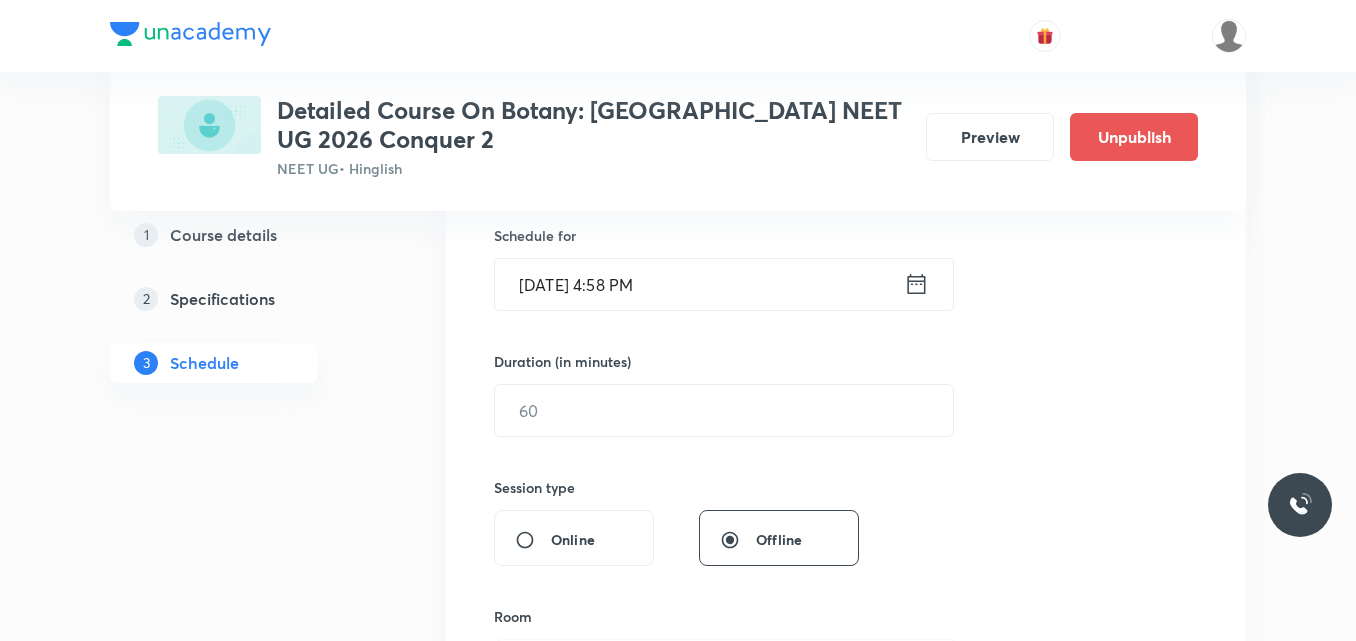 scroll, scrollTop: 496, scrollLeft: 0, axis: vertical 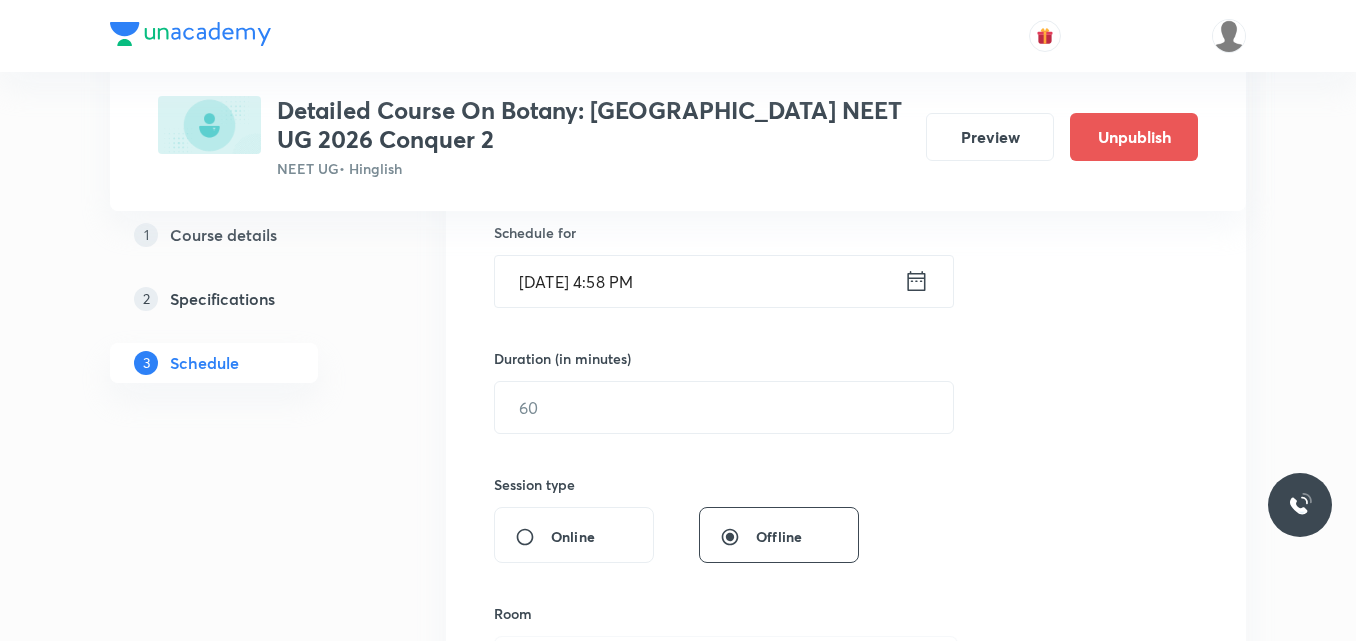 type on "Session on Cell unit of life" 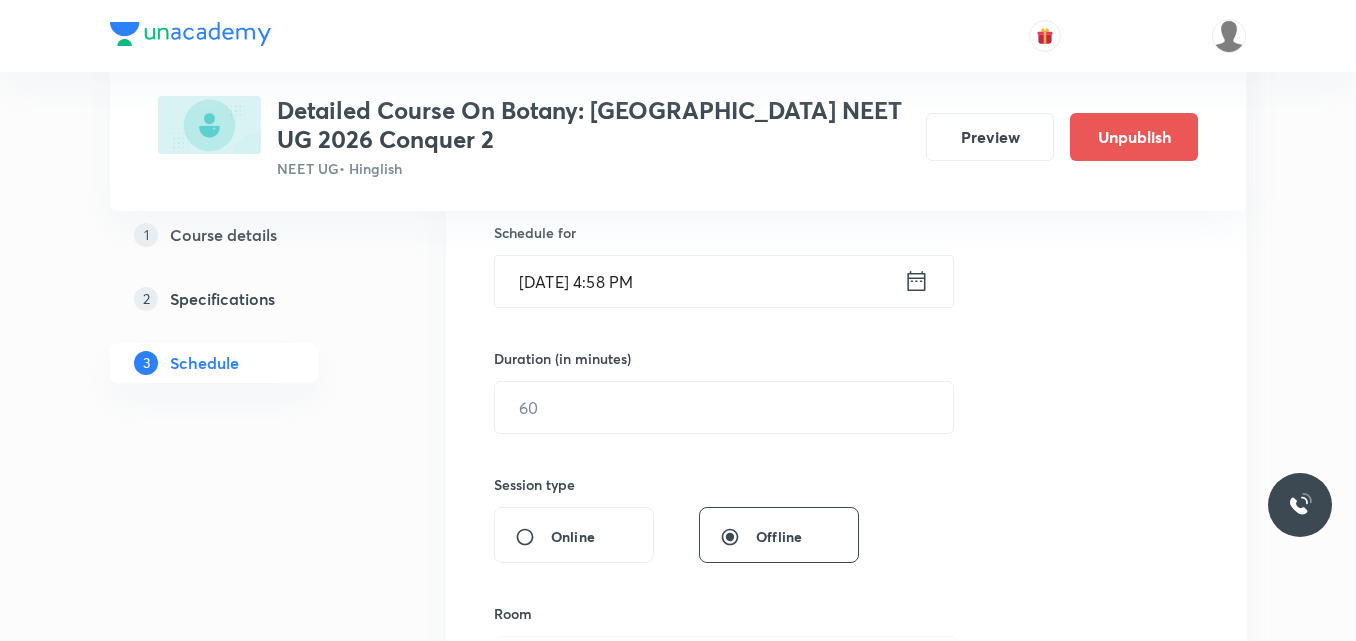 click 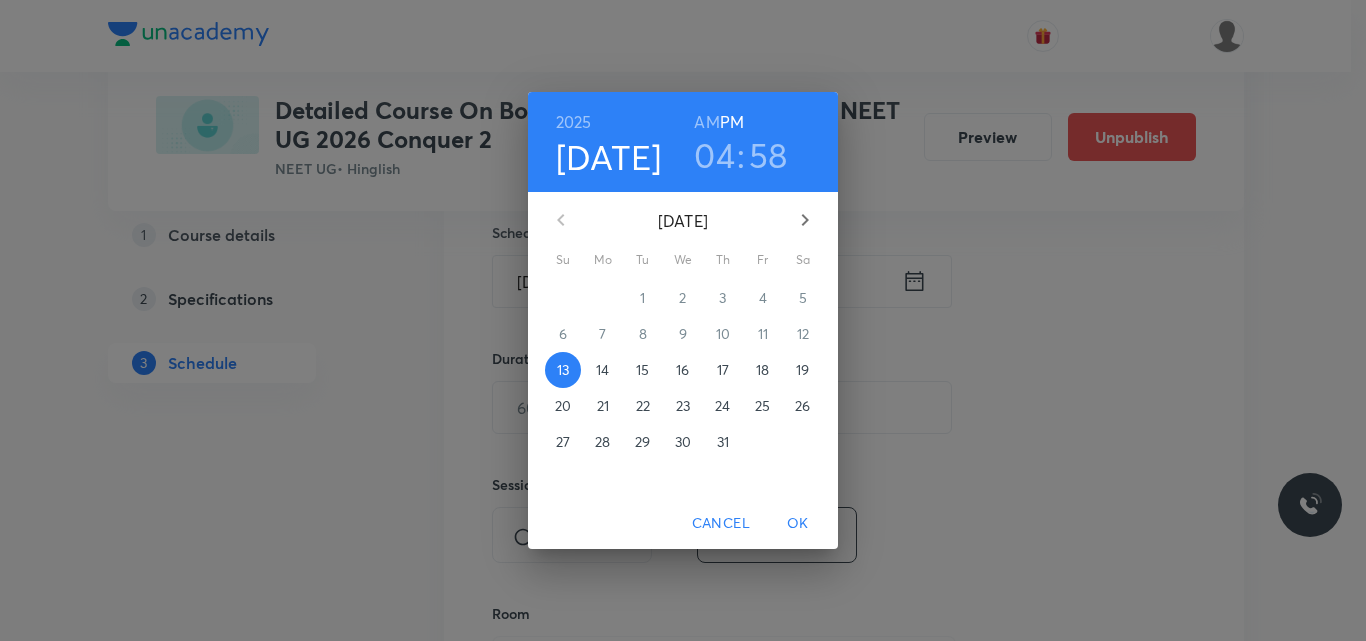 click on "17" at bounding box center [723, 370] 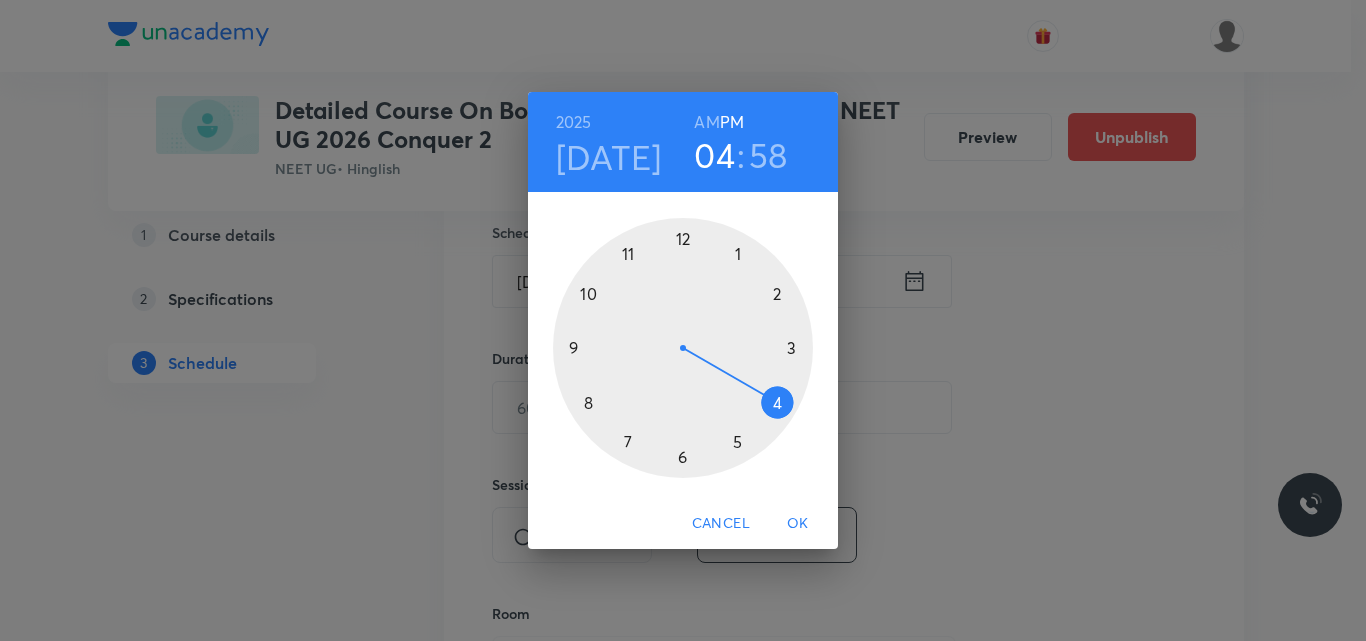 click on "AM" at bounding box center (706, 122) 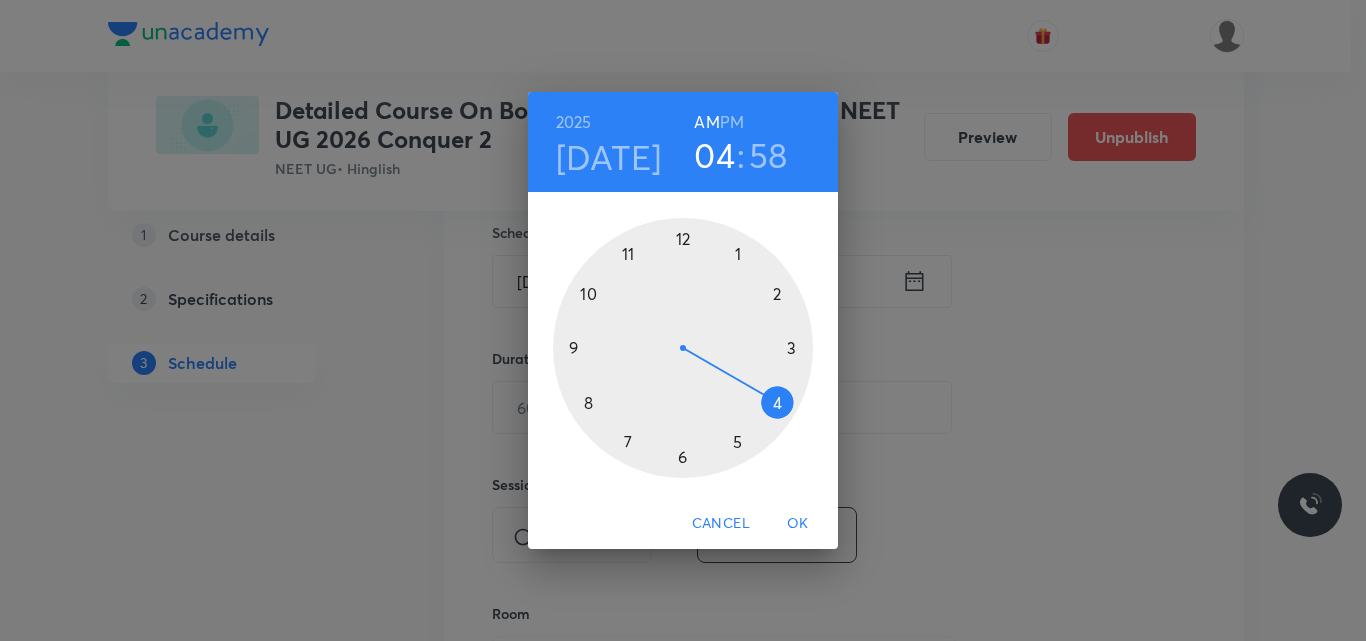 click at bounding box center [683, 348] 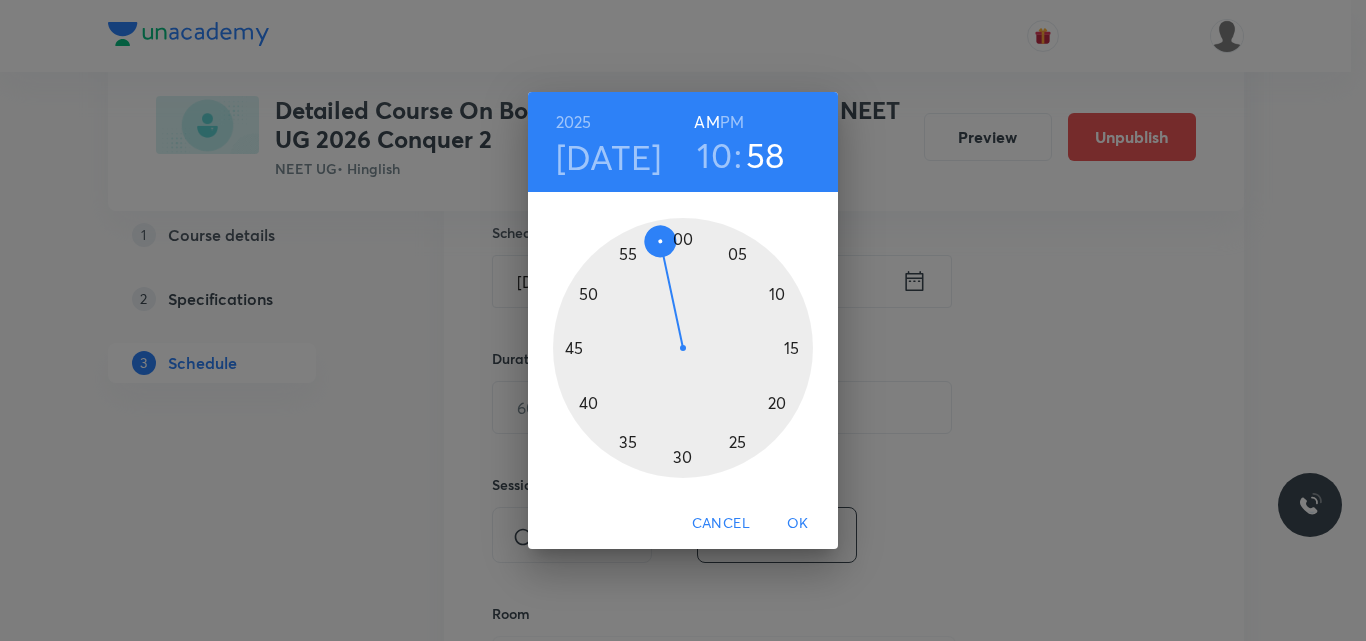 click at bounding box center (683, 348) 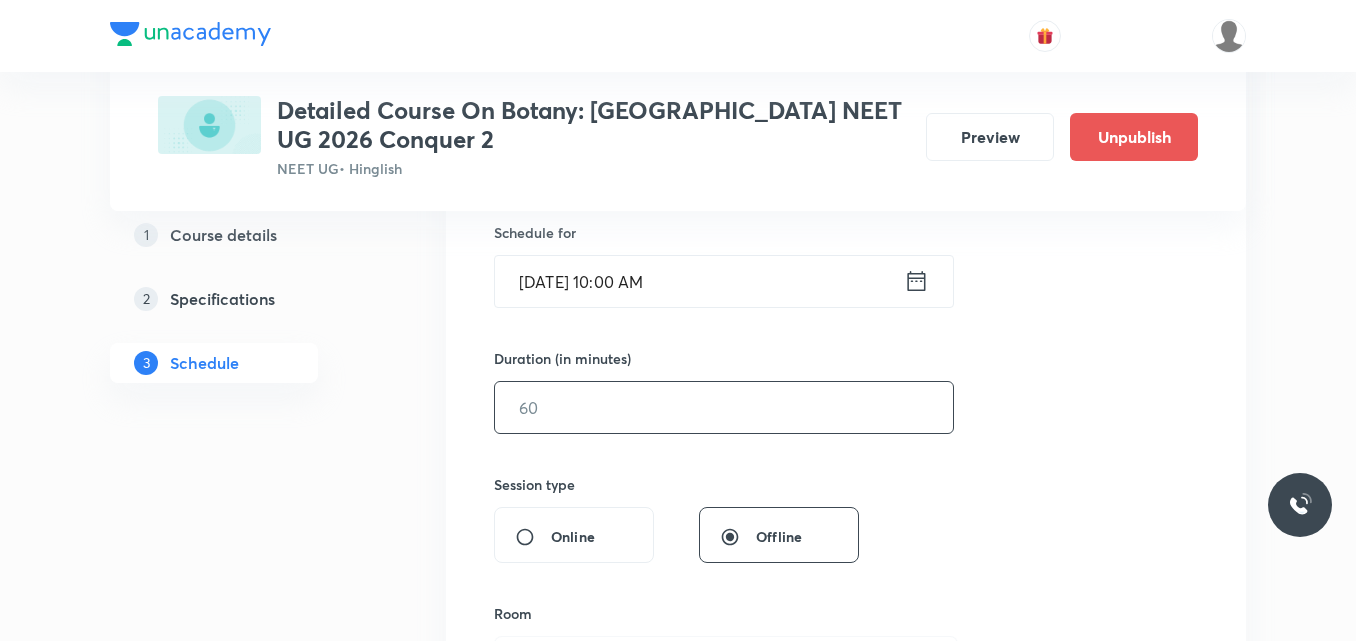 click at bounding box center (724, 407) 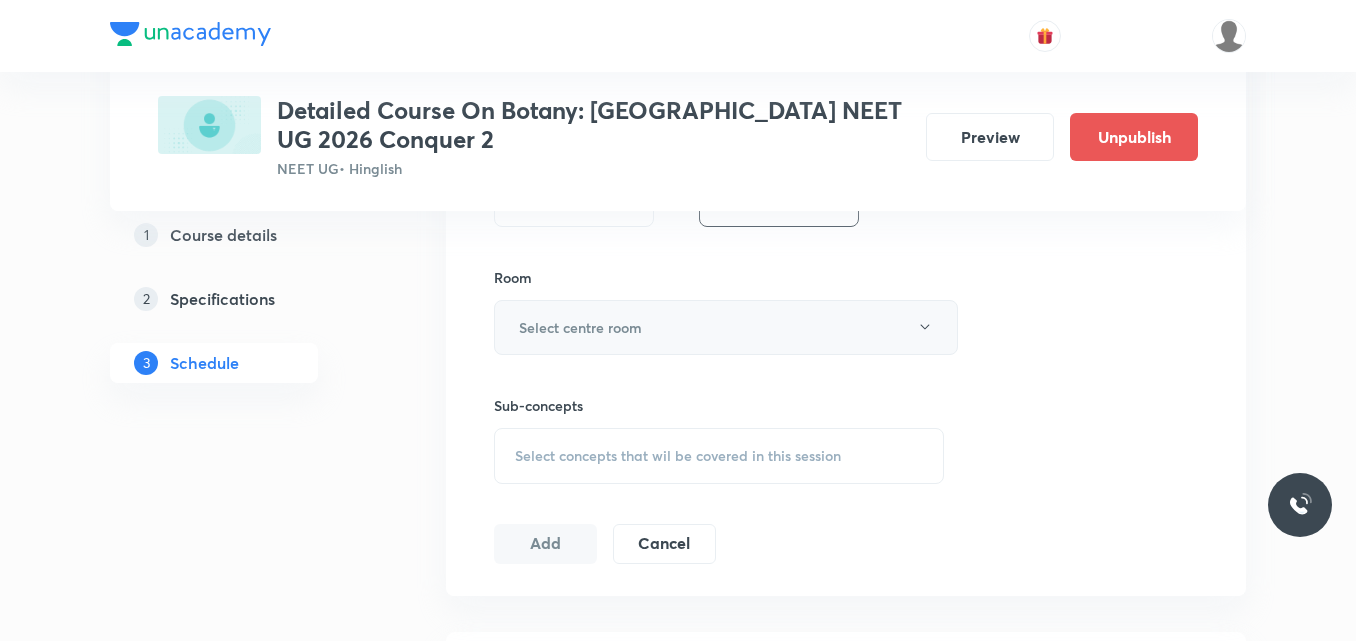 scroll, scrollTop: 833, scrollLeft: 0, axis: vertical 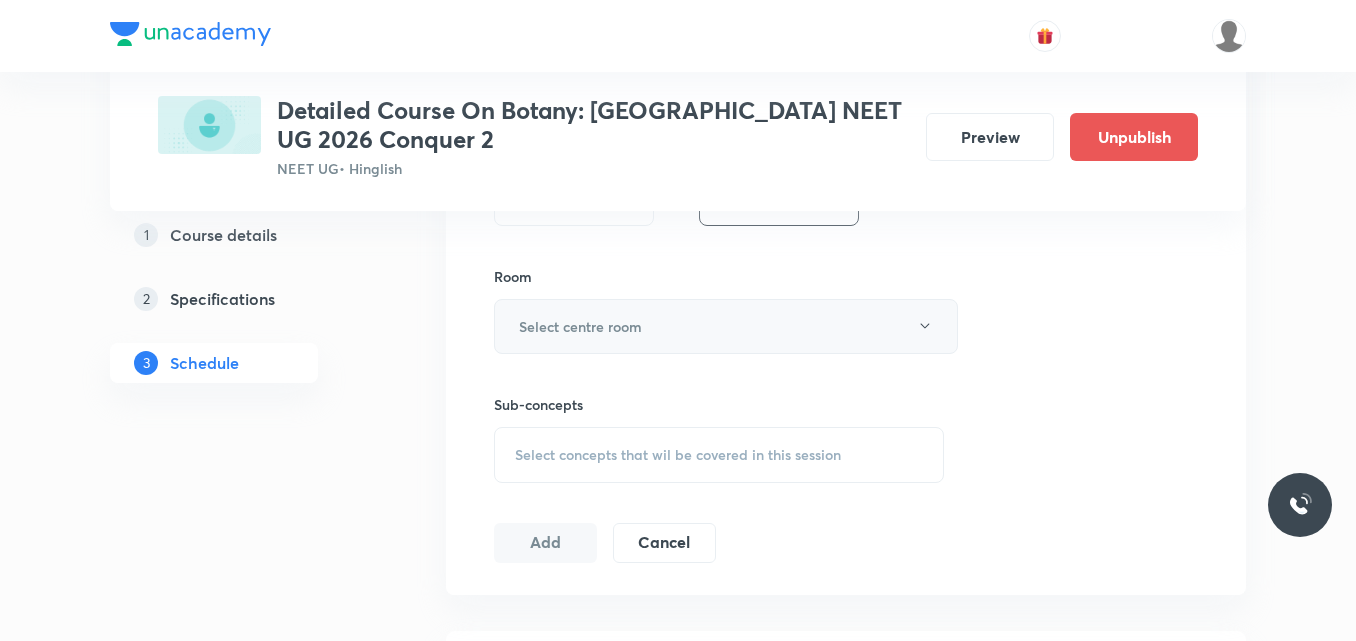 type on "90" 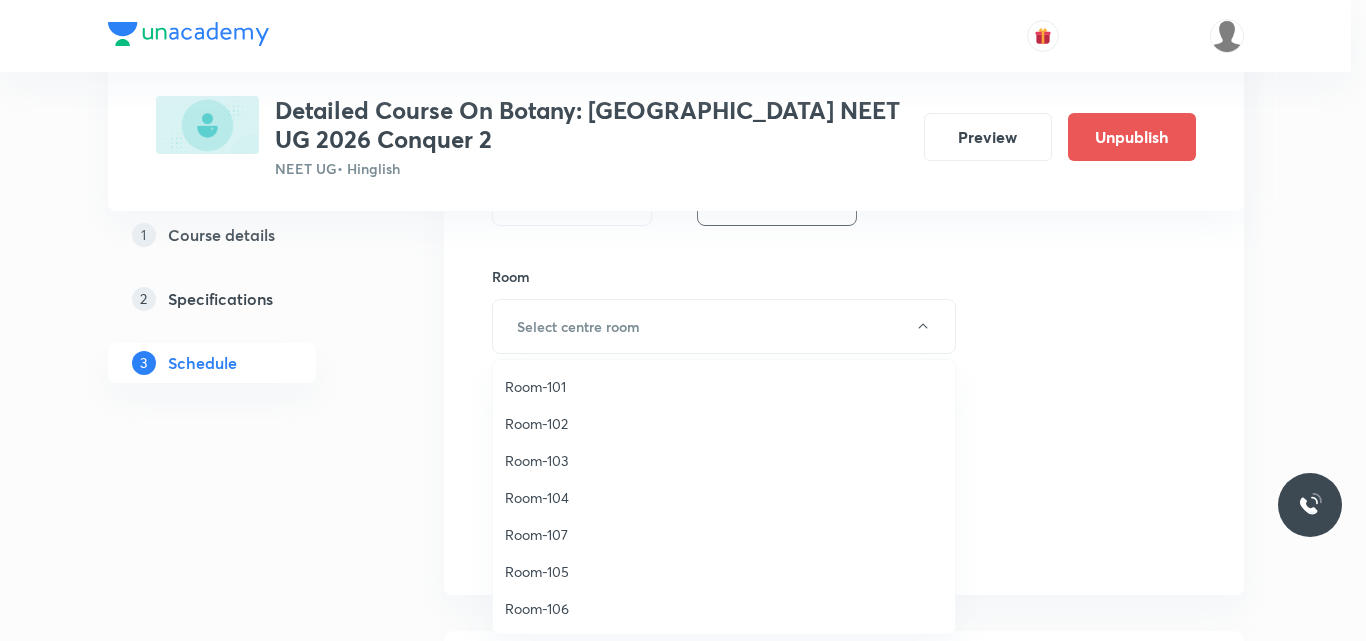 click on "Room-105" at bounding box center (724, 571) 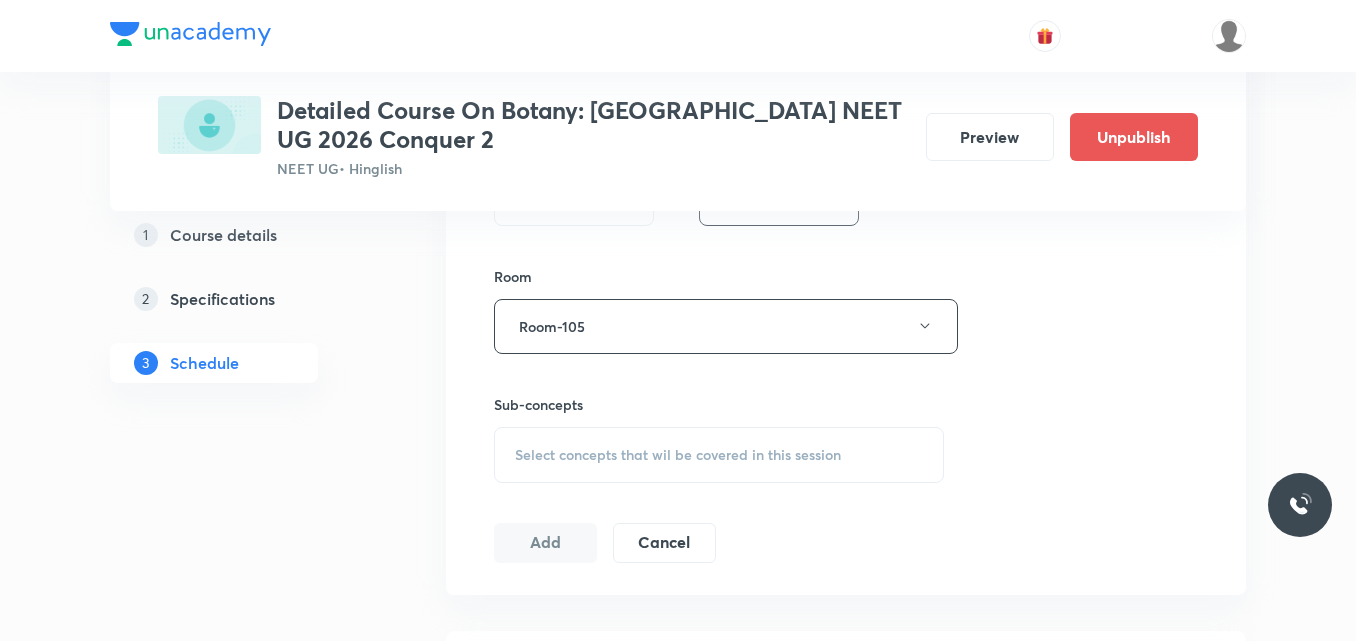 scroll, scrollTop: 946, scrollLeft: 0, axis: vertical 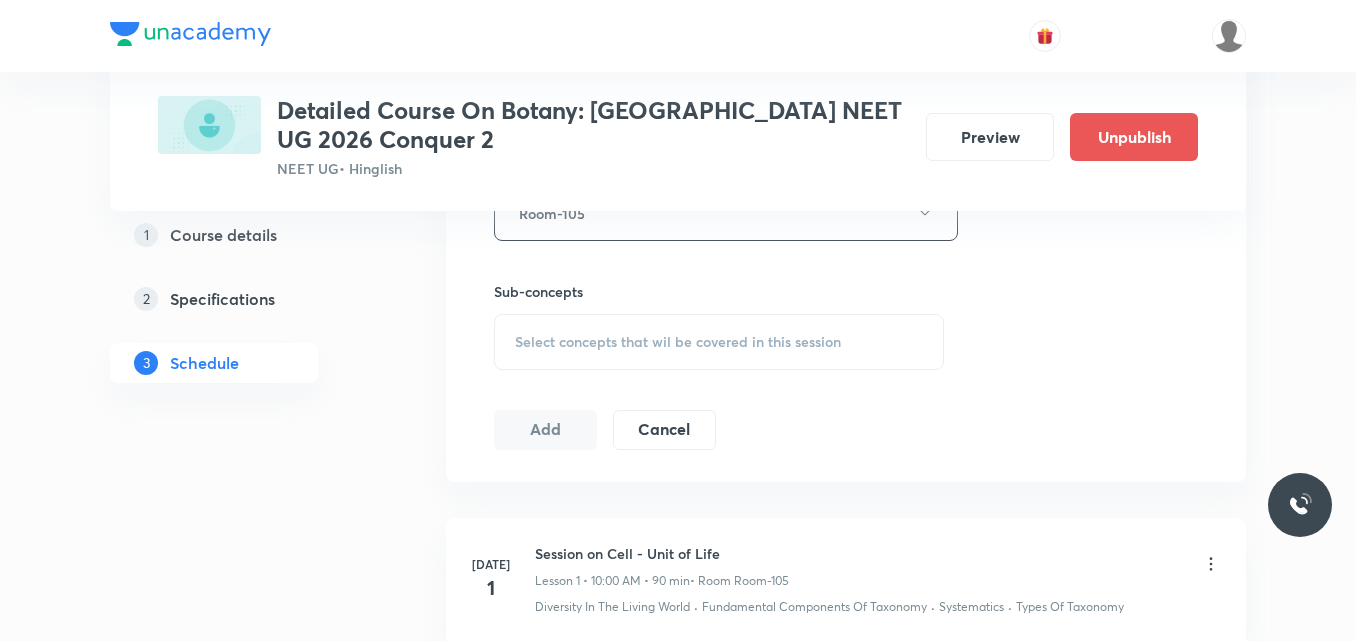 click on "Select concepts that wil be covered in this session" at bounding box center [719, 342] 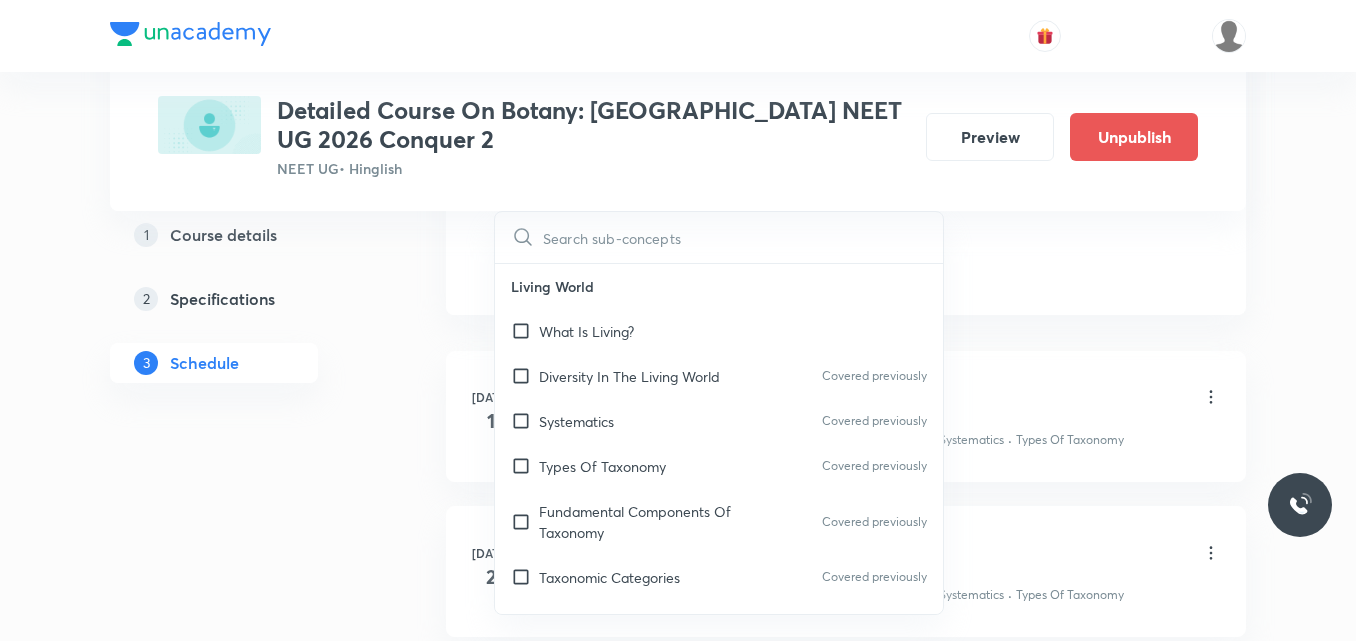 scroll, scrollTop: 1117, scrollLeft: 0, axis: vertical 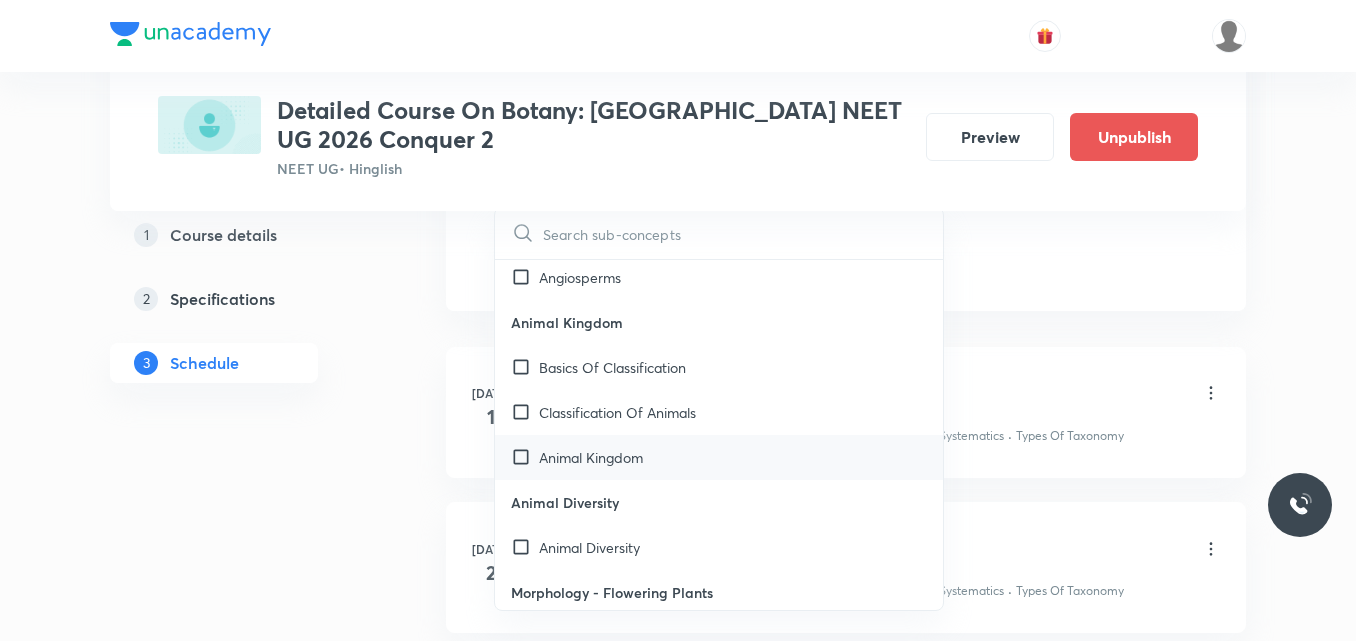 click on "Animal Kingdom" at bounding box center (719, 457) 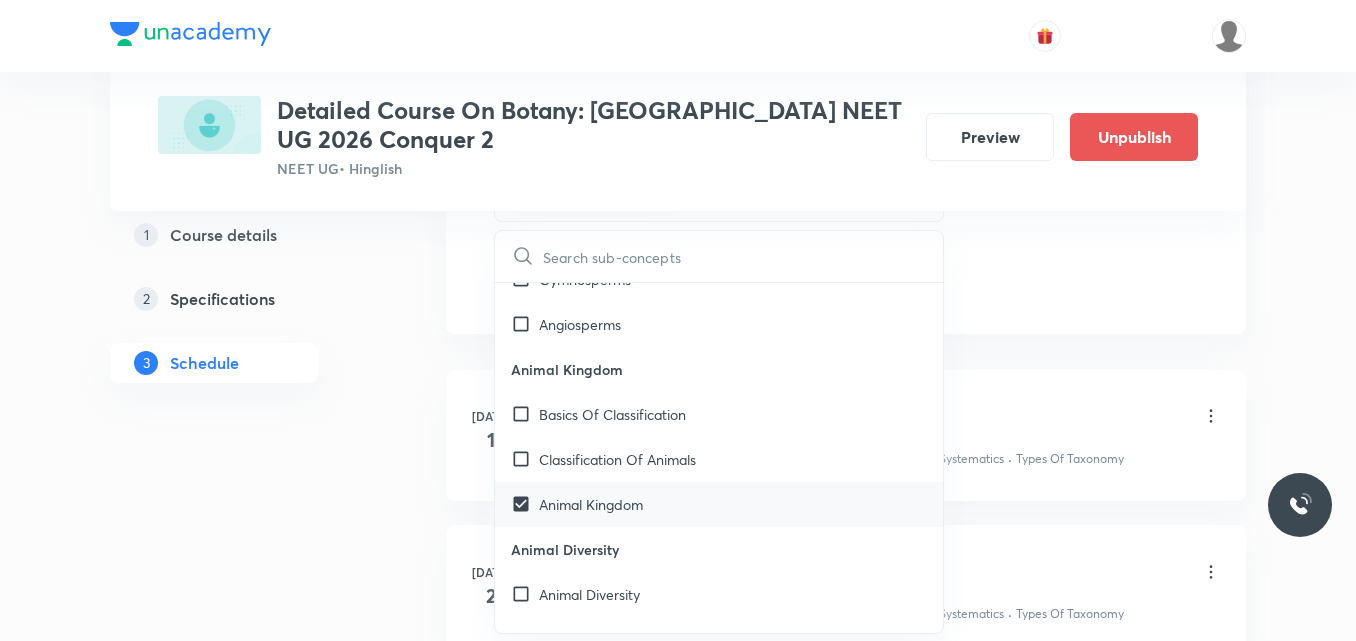 scroll, scrollTop: 1212, scrollLeft: 0, axis: vertical 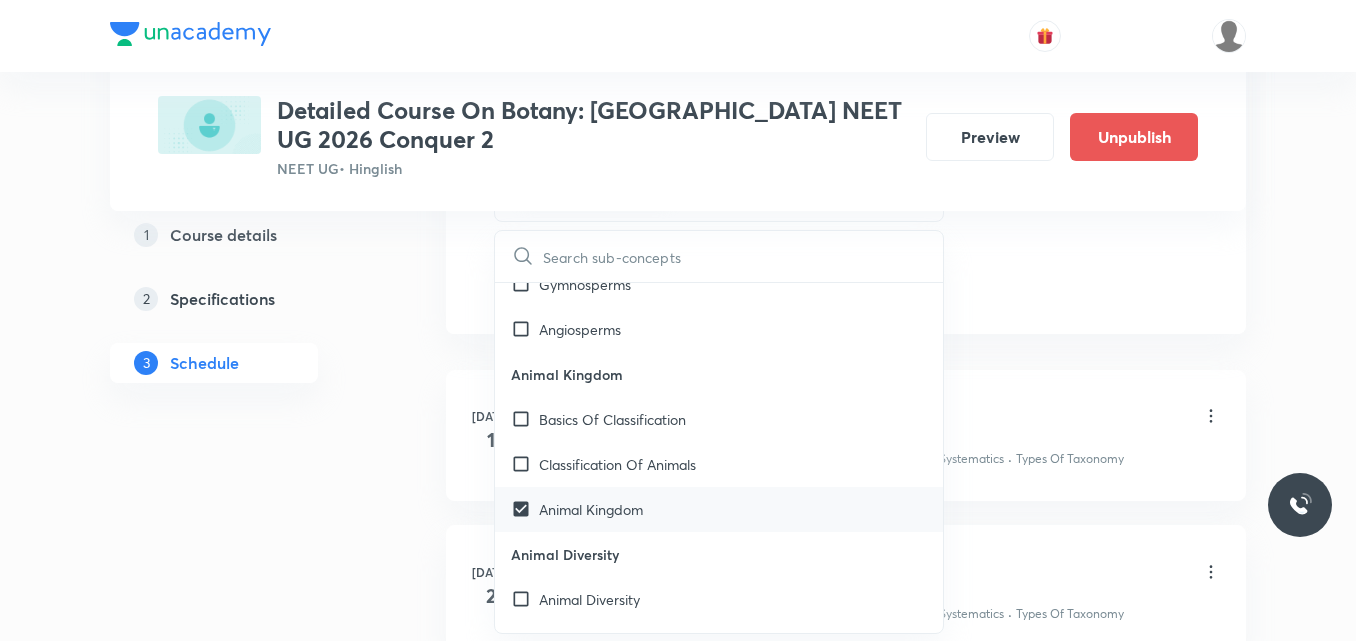 click on "Classification Of Animals" at bounding box center (617, 464) 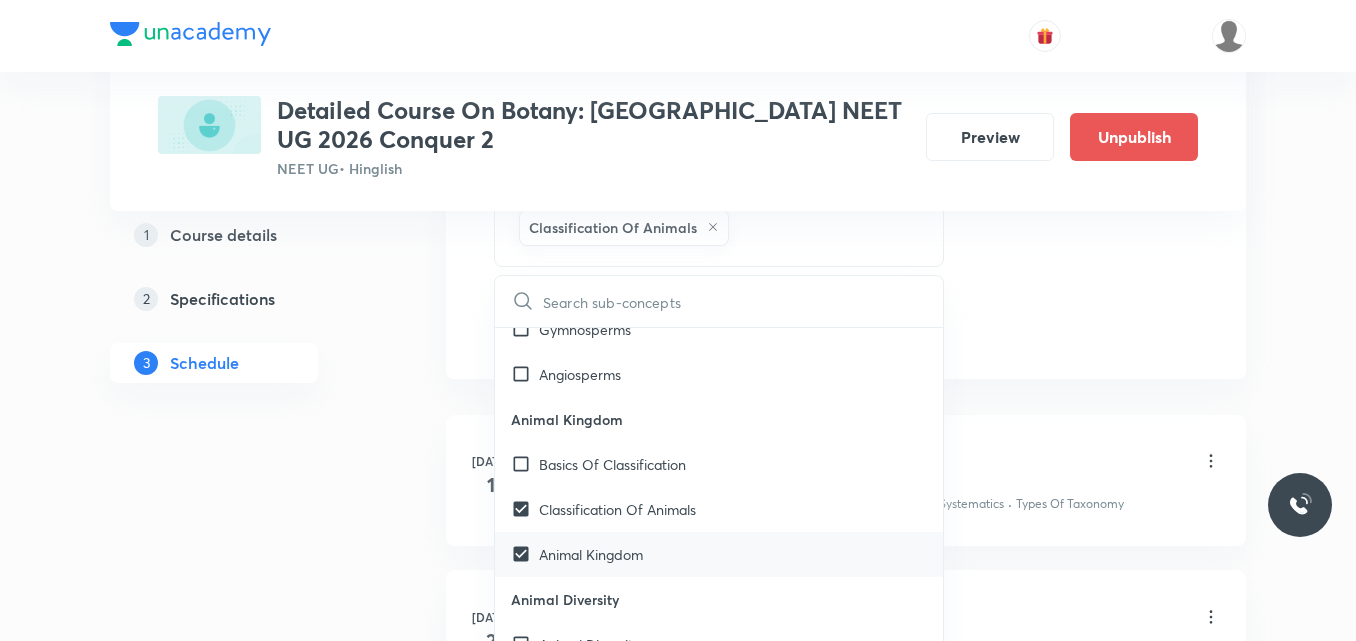 checkbox on "true" 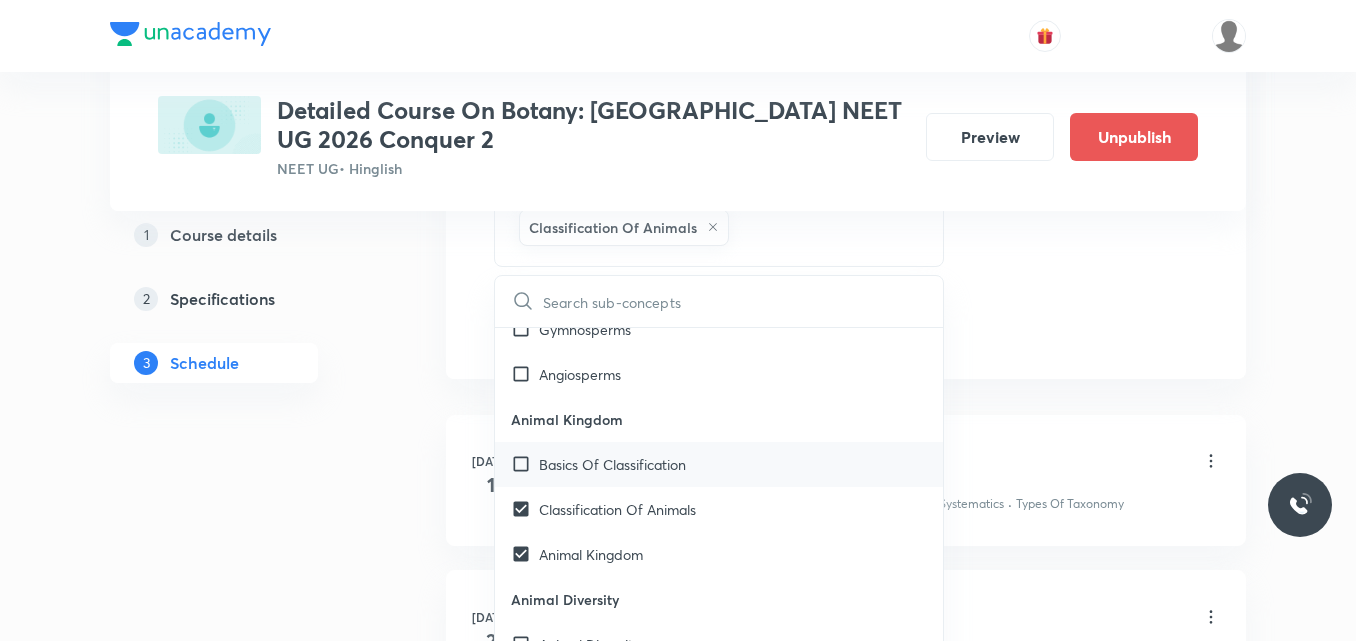 click on "Basics Of Classification" at bounding box center (612, 464) 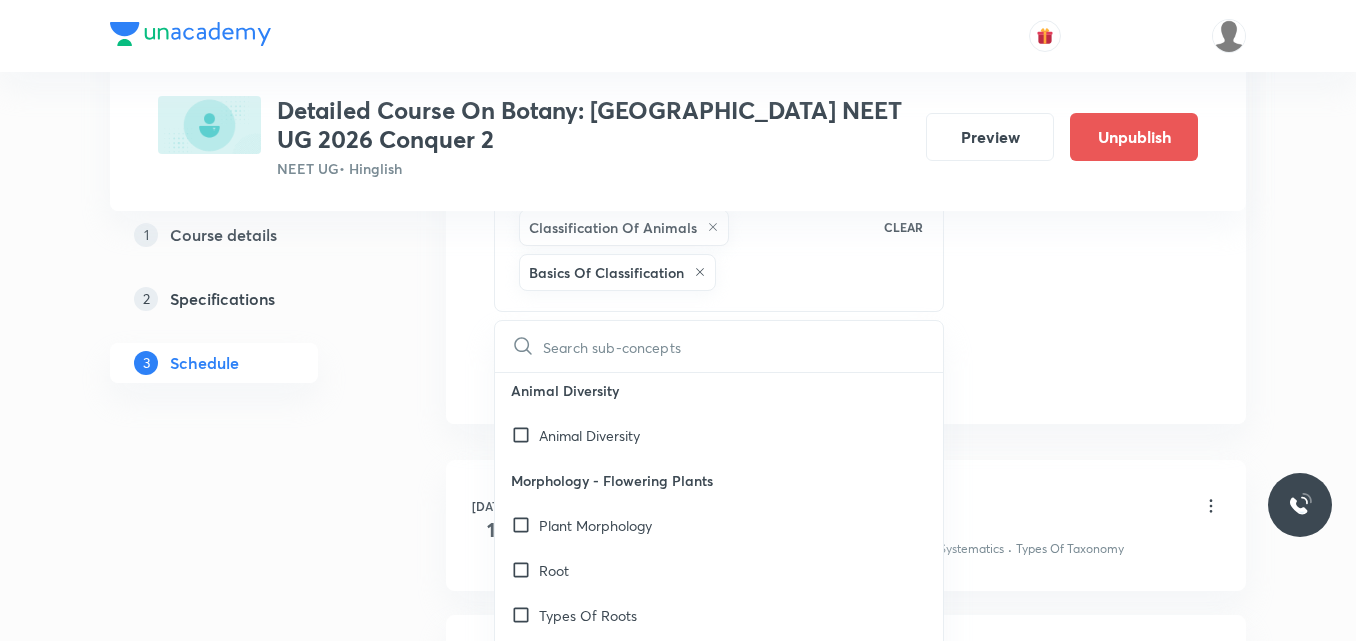 scroll, scrollTop: 1467, scrollLeft: 0, axis: vertical 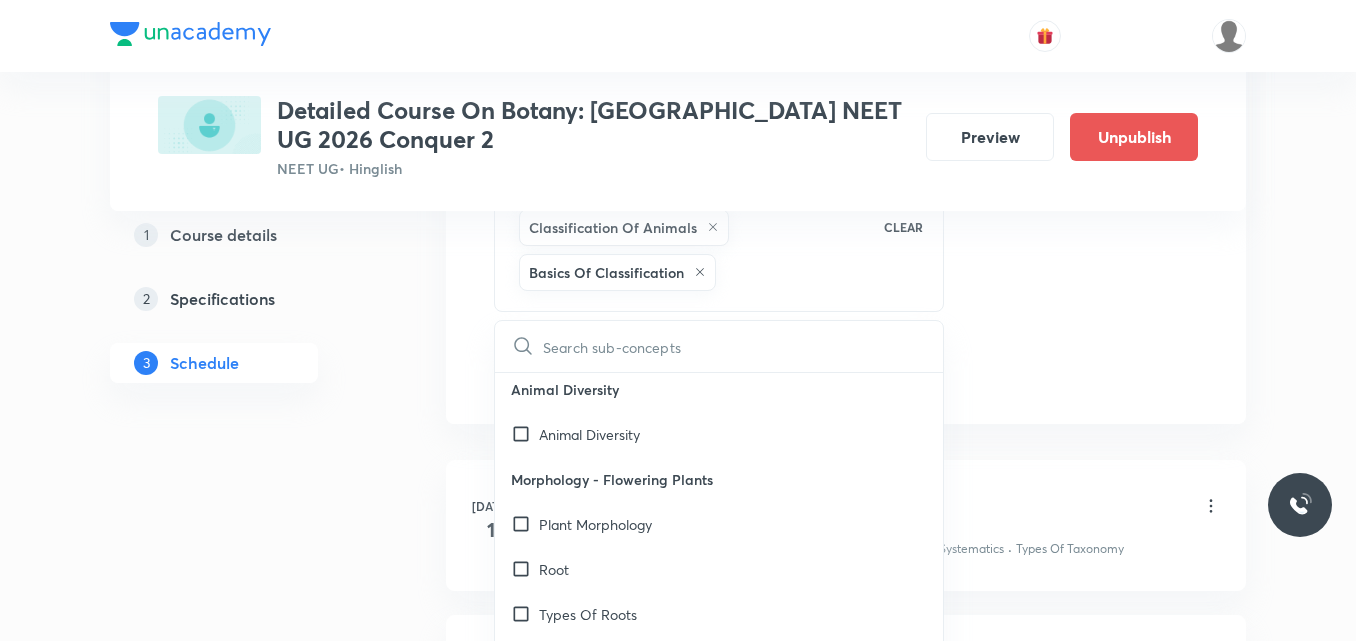 click on "Morphology - Flowering Plants" at bounding box center (719, 479) 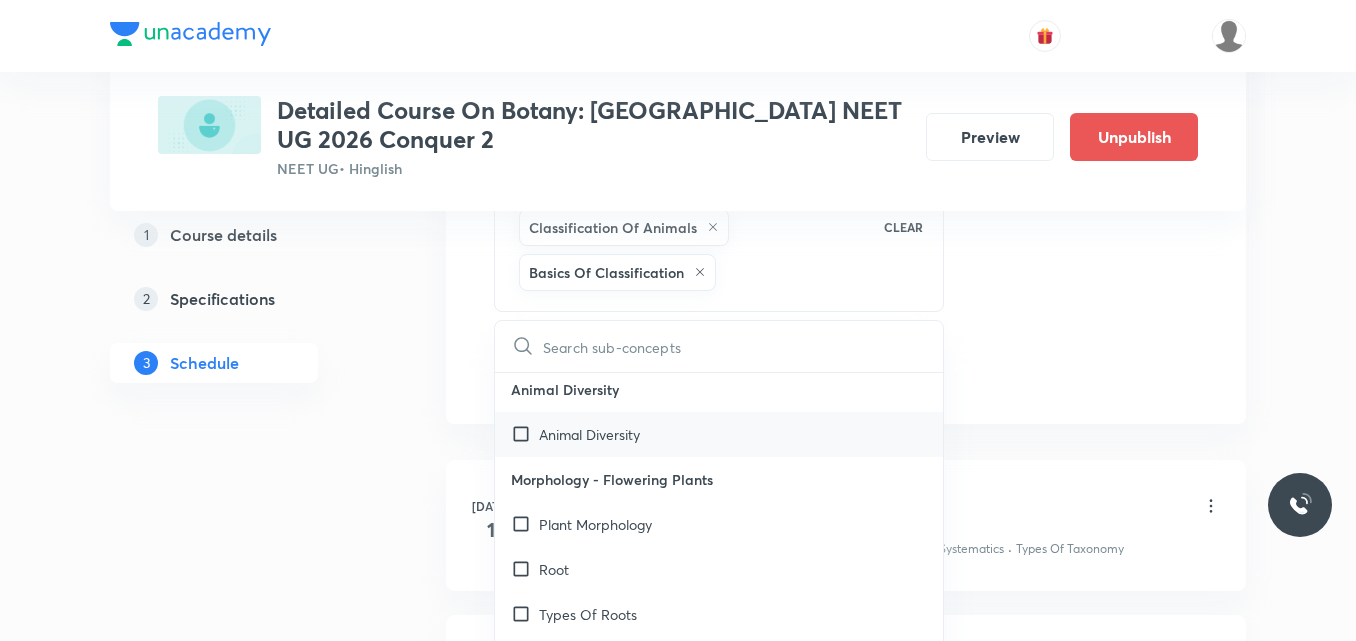 click at bounding box center [525, 434] 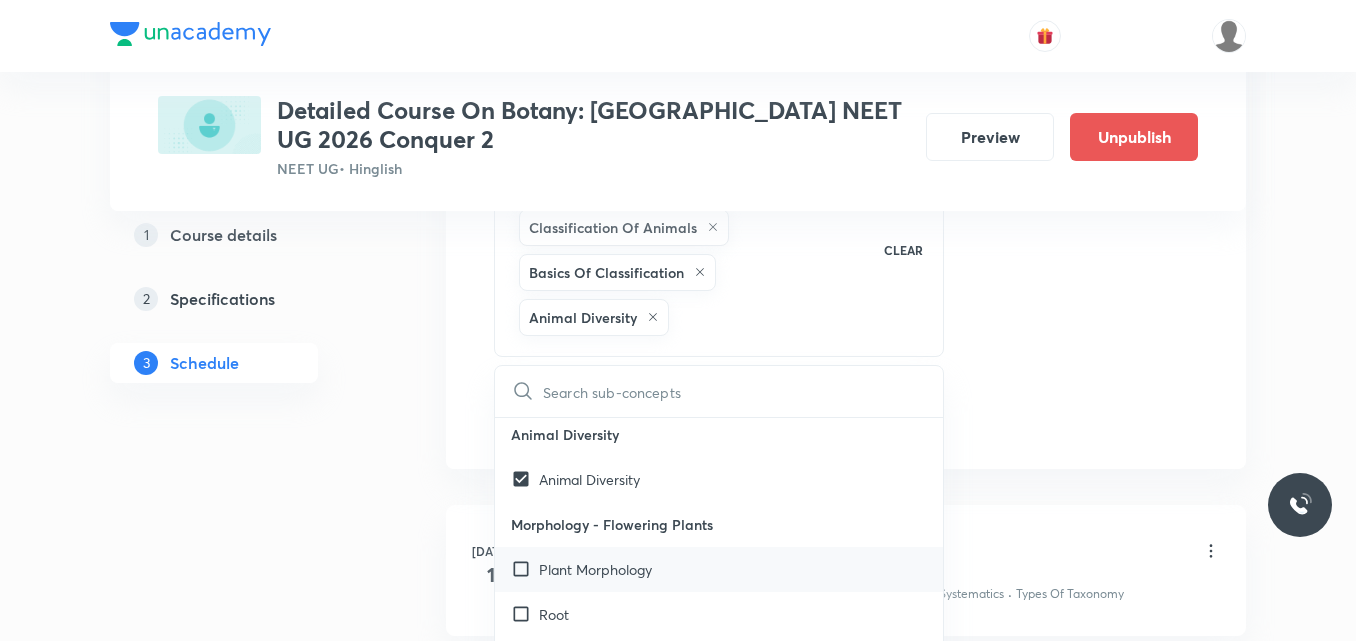 click on "Plant Morphology" at bounding box center (595, 569) 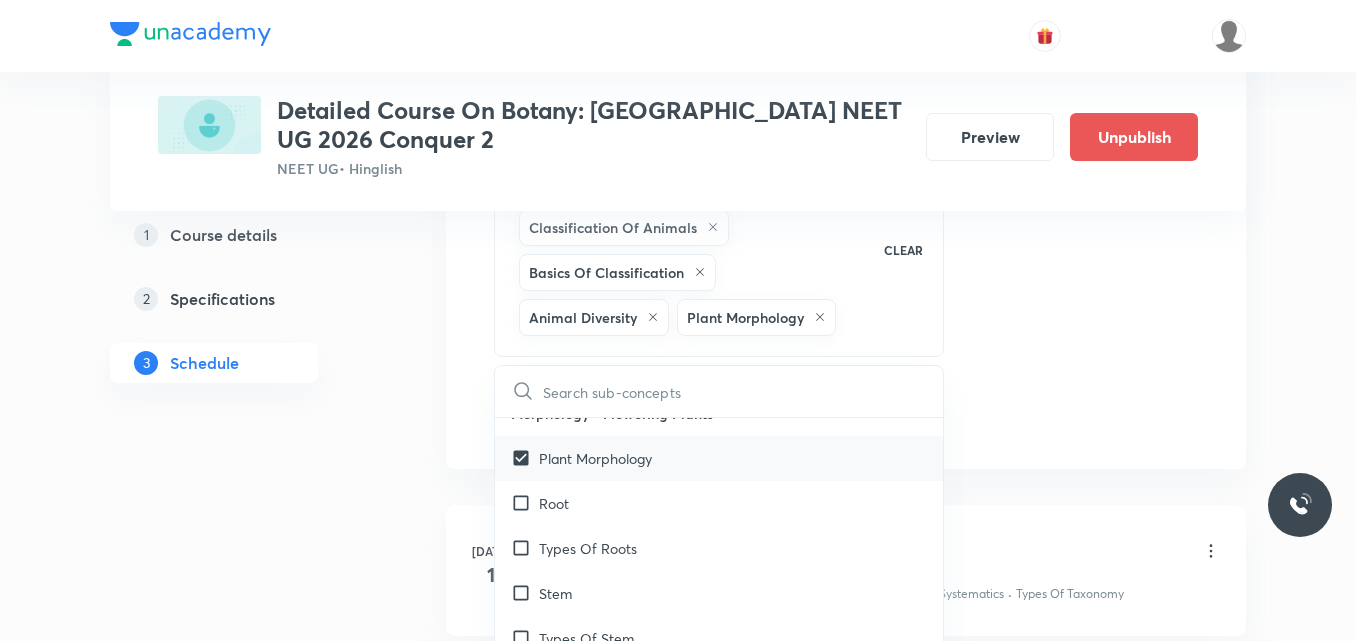 scroll, scrollTop: 1579, scrollLeft: 0, axis: vertical 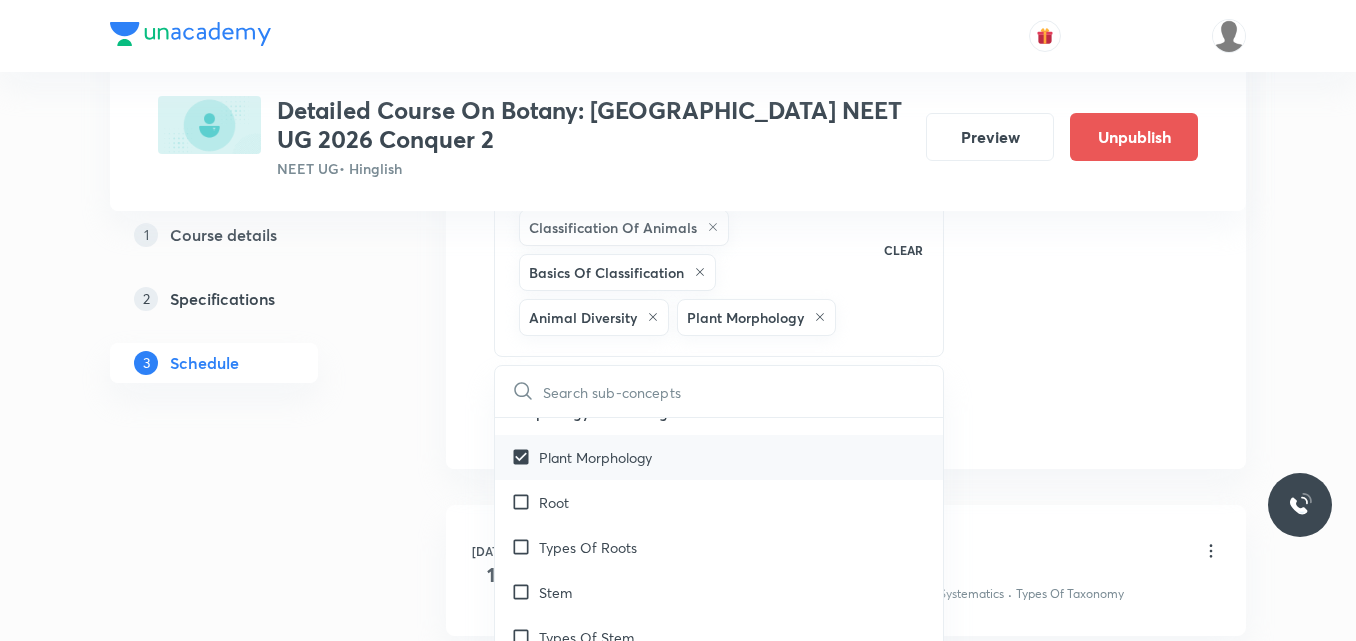 click on "Stem" at bounding box center [719, 592] 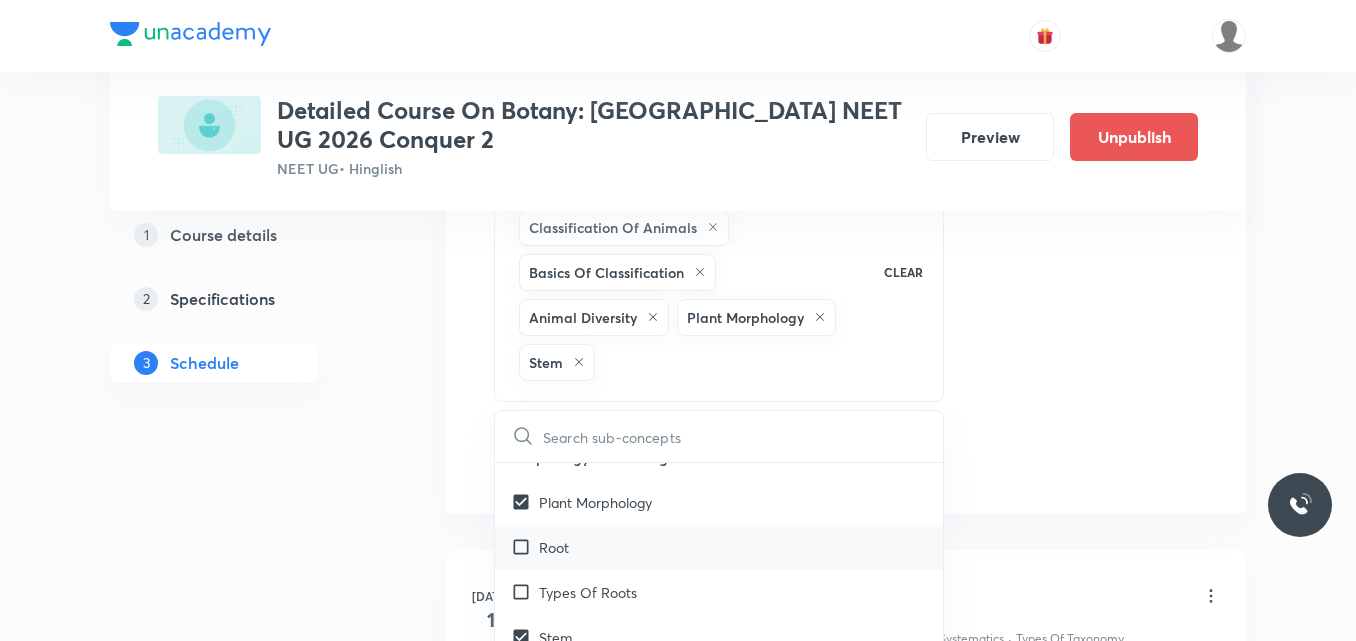 click on "Root" at bounding box center (719, 547) 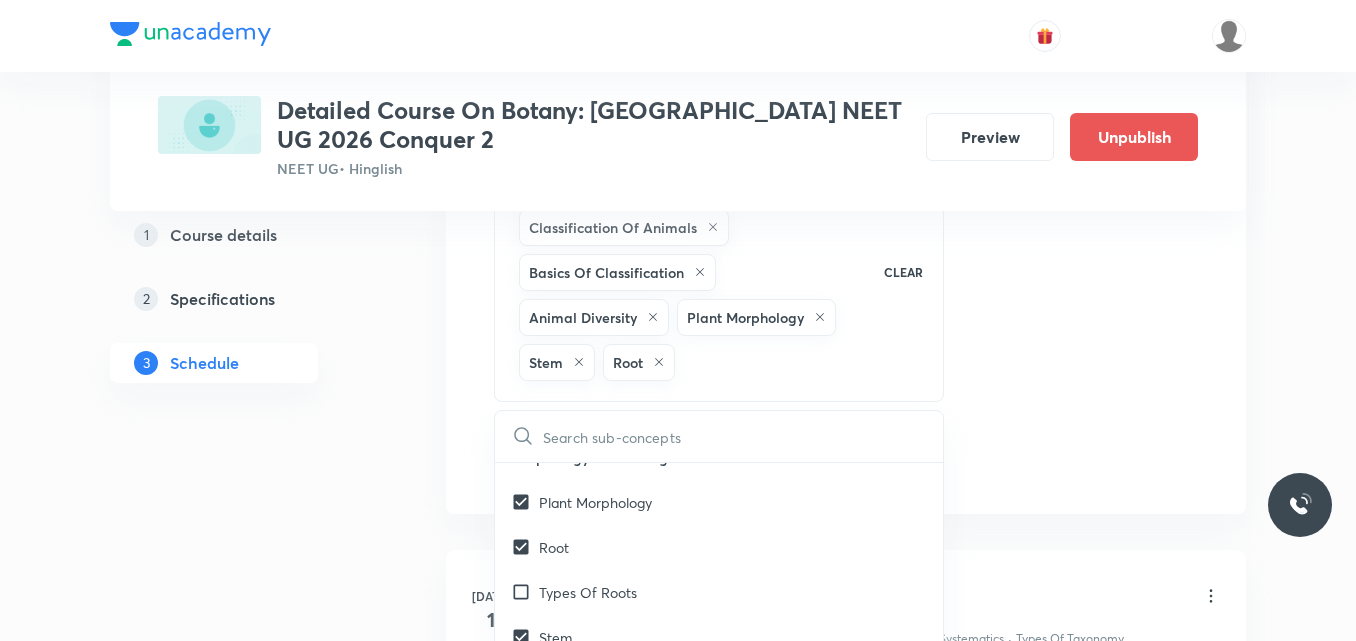 click on "Session  8 Live class Session title 28/99 Session on Cell unit of life ​ Schedule for Jul 17, 2025, 10:00 AM ​ Duration (in minutes) 90 ​   Session type Online Offline Room Room-105 Sub-concepts Animal Kingdom Classification Of Animals Basics Of Classification Animal Diversity Plant Morphology Stem Root CLEAR ​ Living World What Is Living? Diversity In The Living World Covered previously Systematics Covered previously Types Of Taxonomy Covered previously Fundamental Components Of Taxonomy Covered previously Taxonomic Categories Covered previously Taxonomical Aids Covered previously The Three Domains Of Life Covered previously Biological Nomenclature  Covered previously Biological Classification System Of Classification Covered previously Kingdom Monera Covered previously Kingdom Protista Covered previously Kingdom Fungi Covered previously Kingdom Plantae Kingdom Animalia Covered previously Linchens Covered previously Mycorrhiza Covered previously Virus Covered previously Prions Covered previously Root" at bounding box center [846, -89] 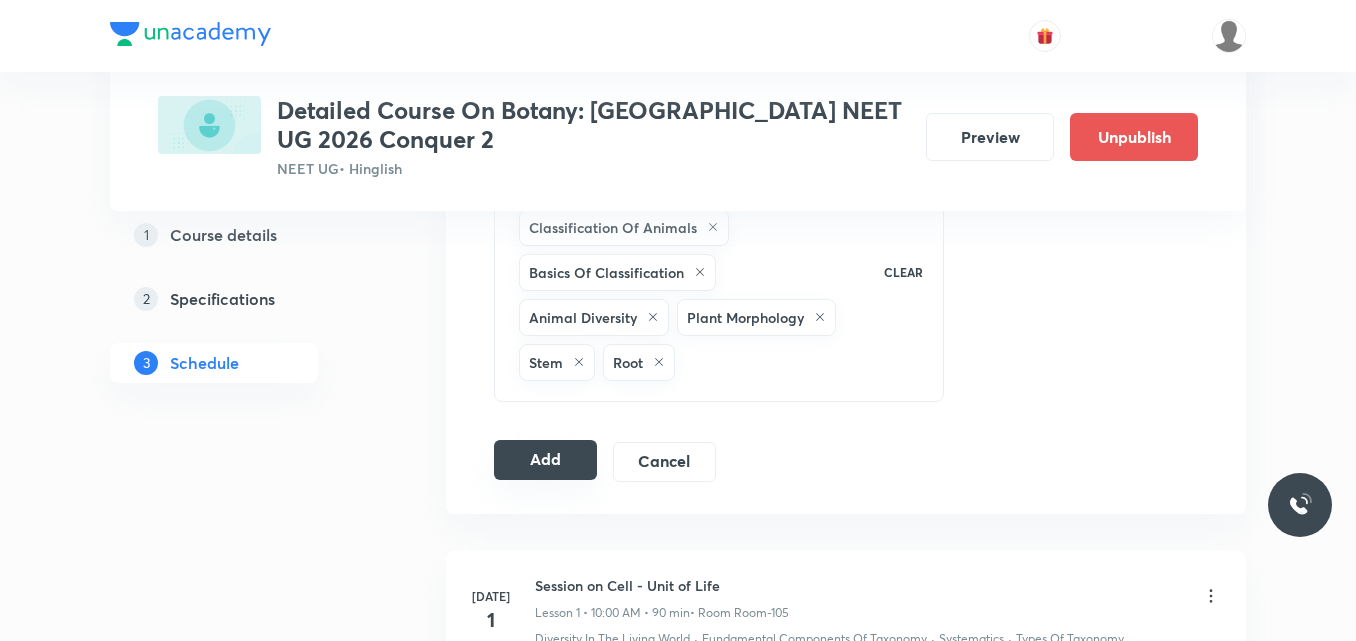 click on "Add" at bounding box center (545, 460) 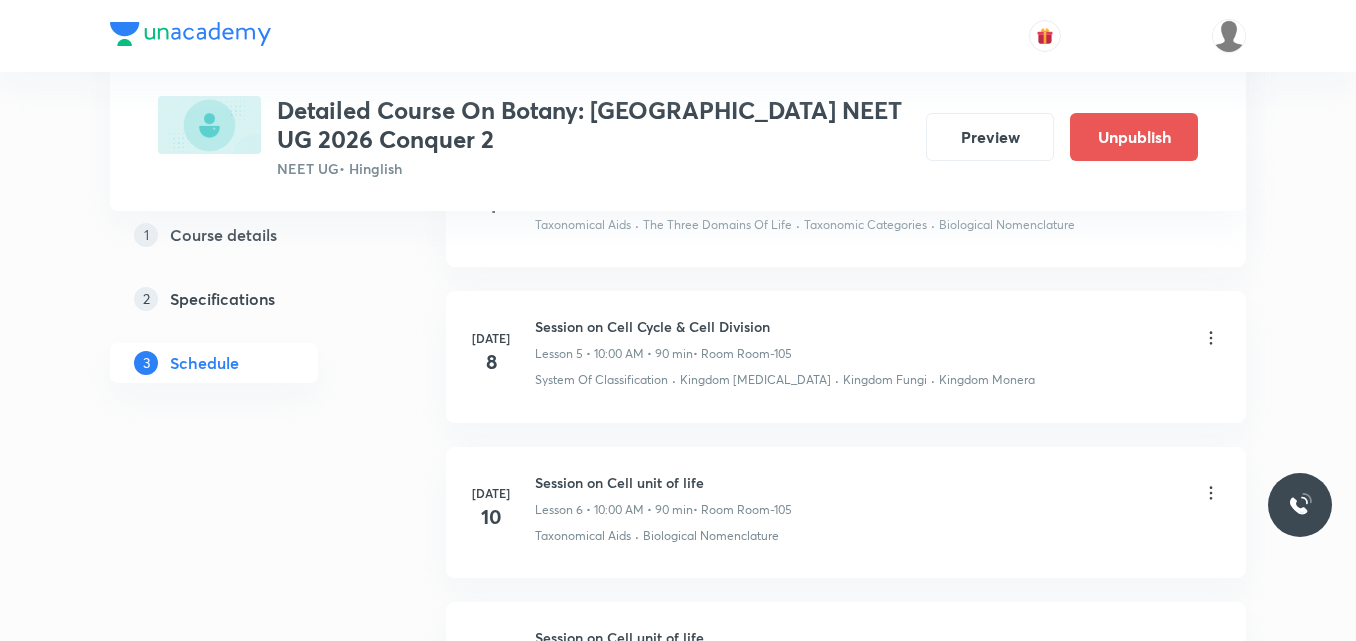 scroll, scrollTop: 1311, scrollLeft: 0, axis: vertical 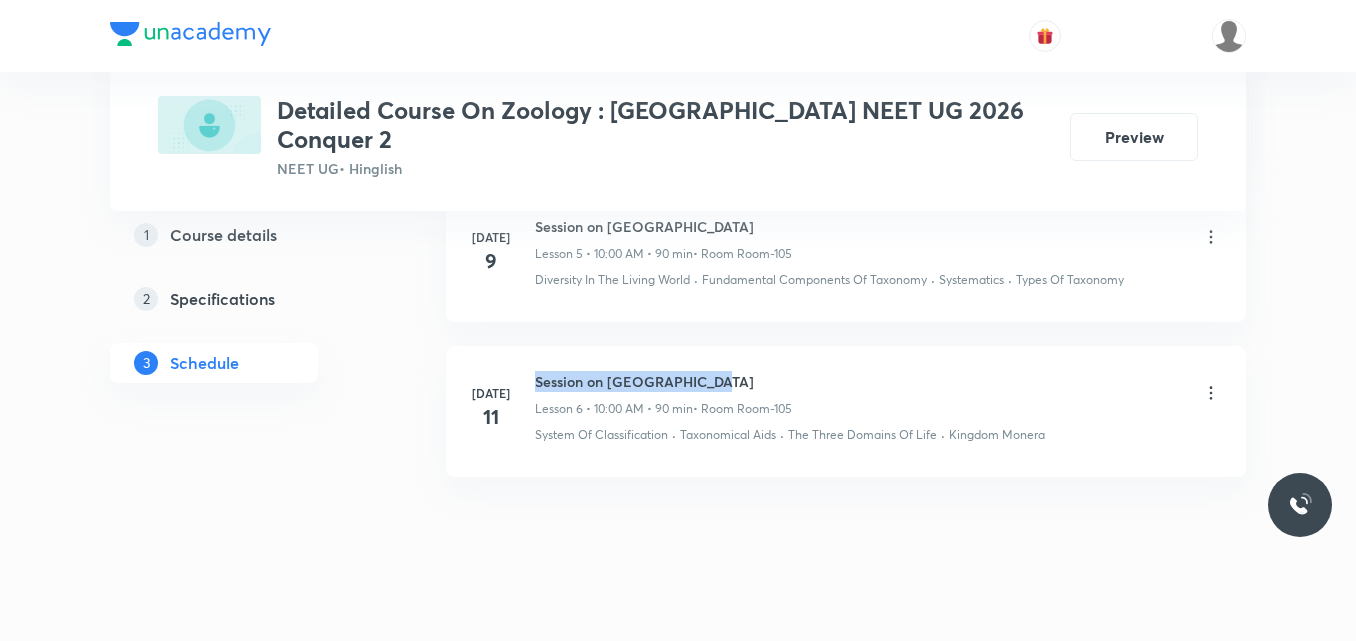 drag, startPoint x: 535, startPoint y: 354, endPoint x: 731, endPoint y: 359, distance: 196.06377 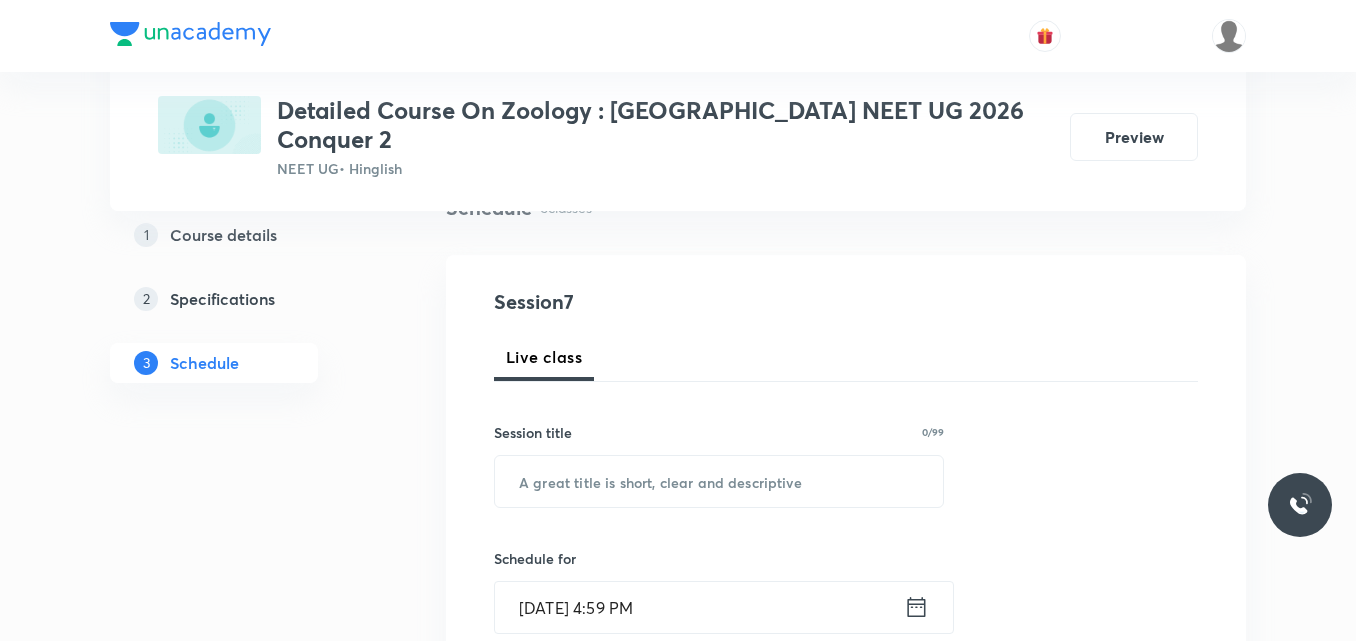 scroll, scrollTop: 174, scrollLeft: 0, axis: vertical 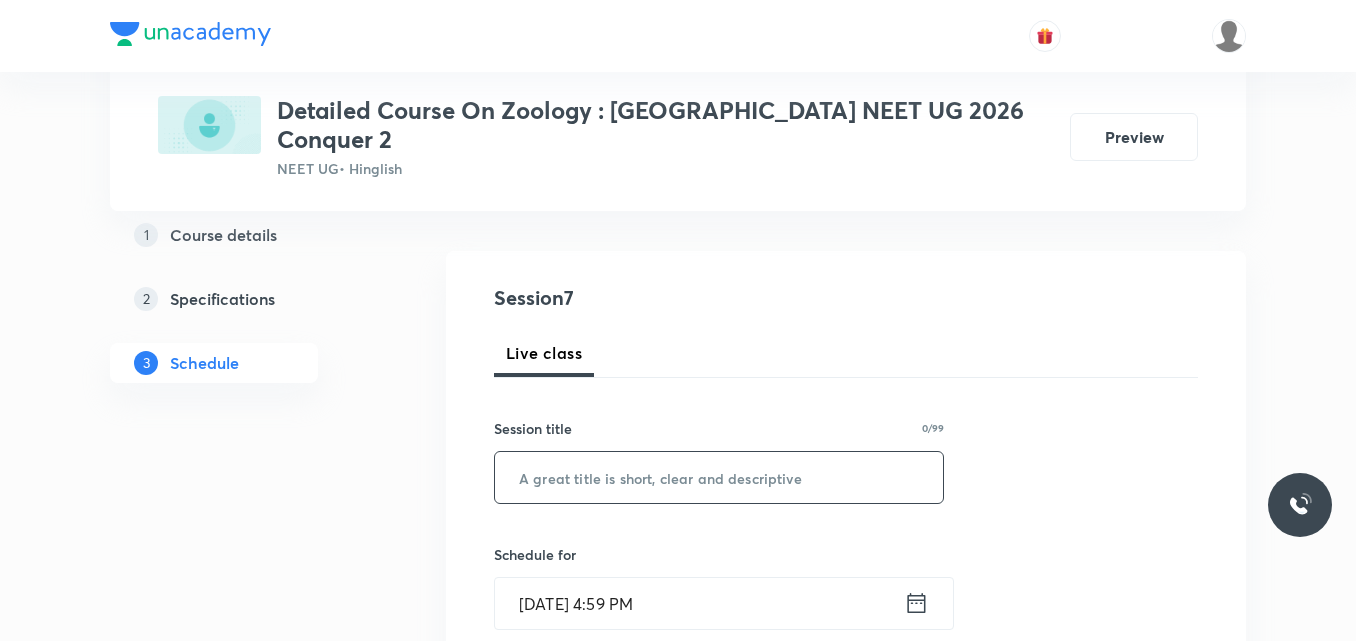 click at bounding box center [719, 477] 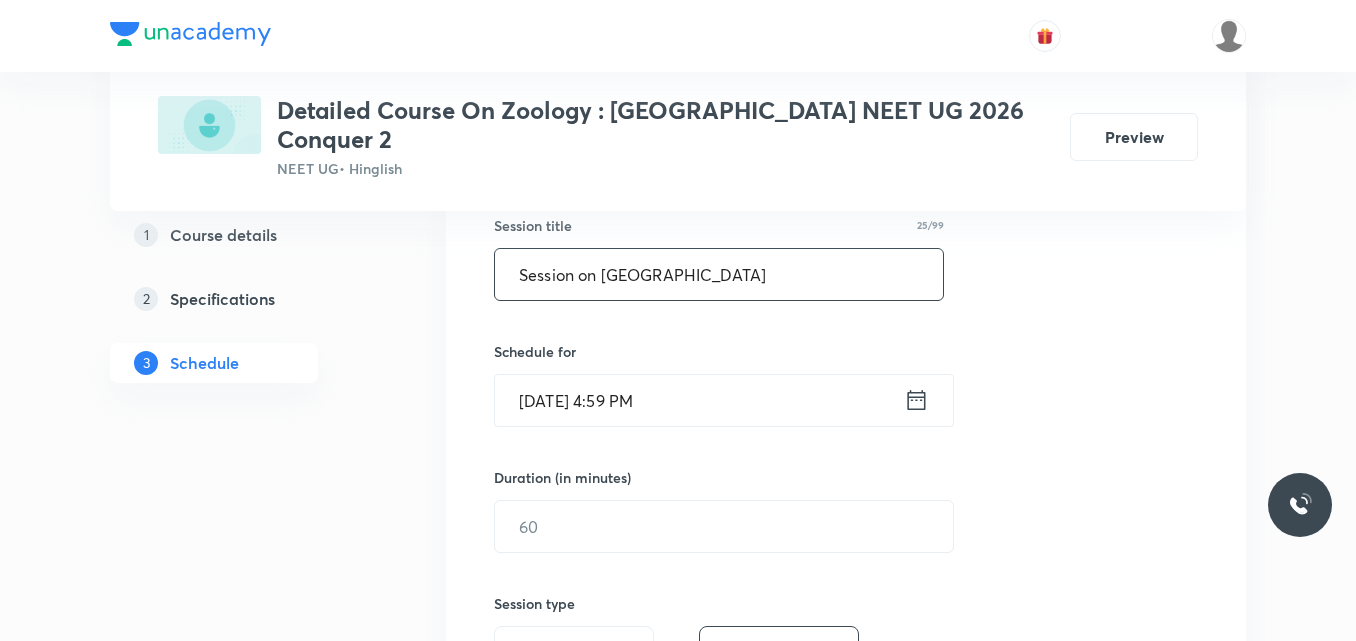 scroll, scrollTop: 379, scrollLeft: 0, axis: vertical 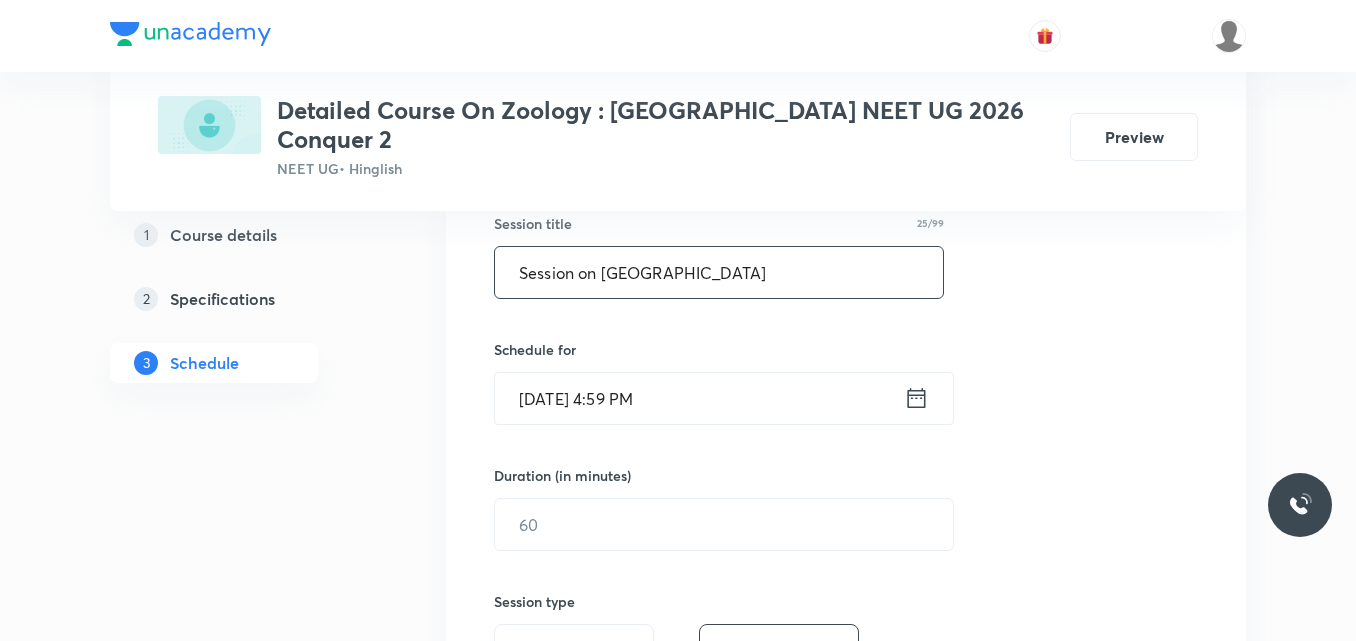 type on "Session on [GEOGRAPHIC_DATA]" 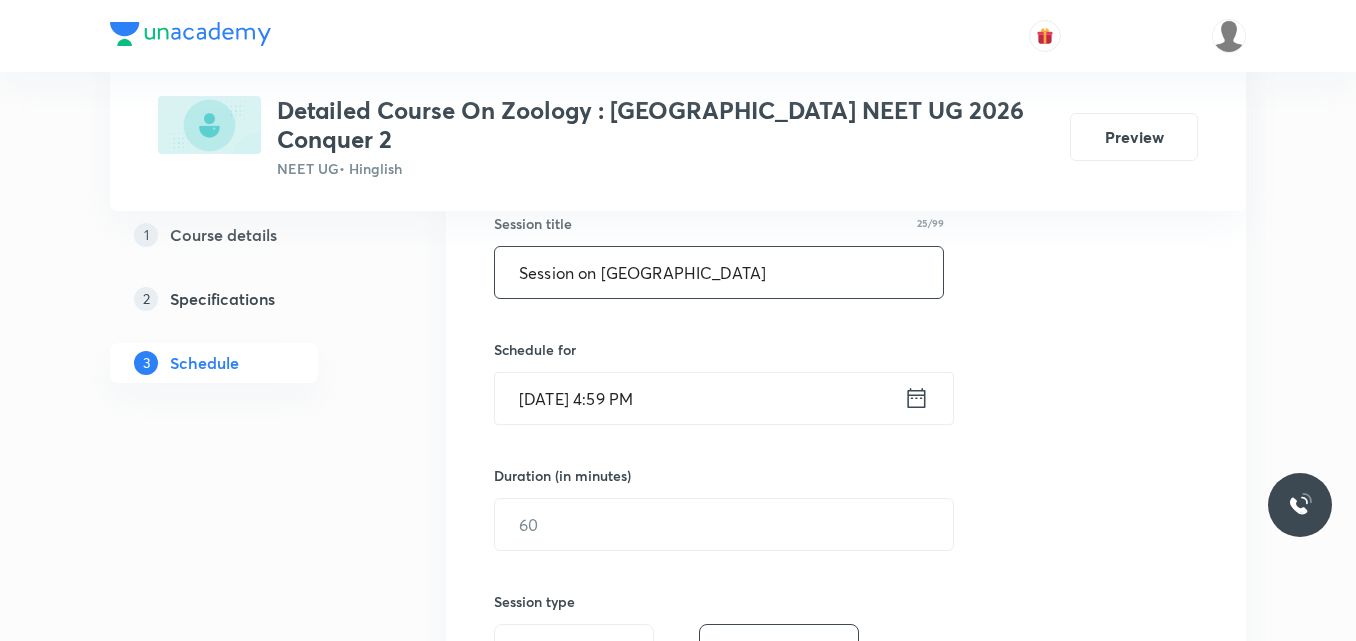 click 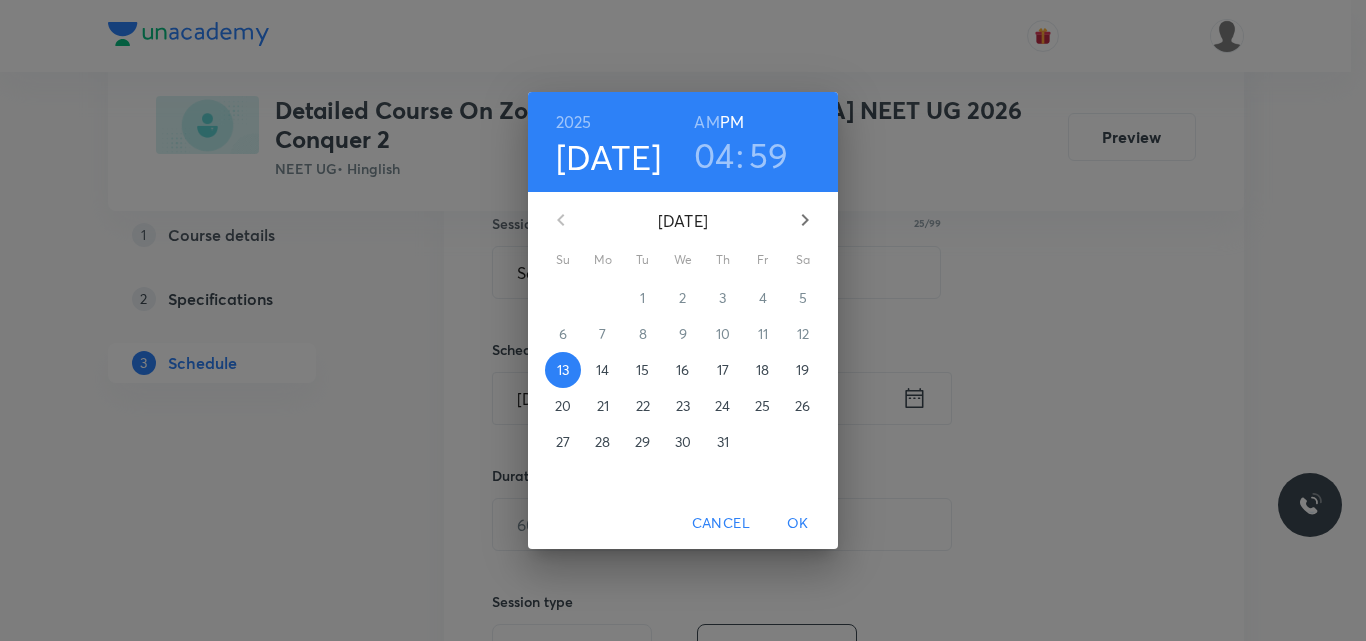 click on "16" at bounding box center [682, 370] 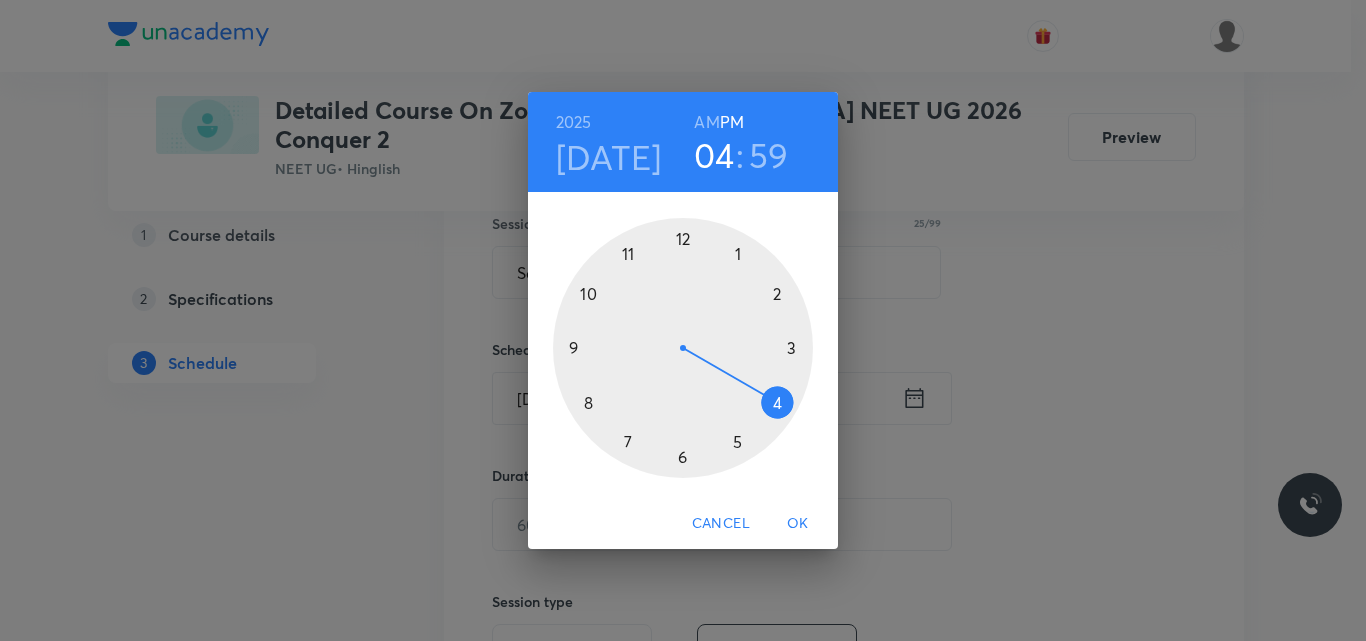 click on "AM" at bounding box center [706, 122] 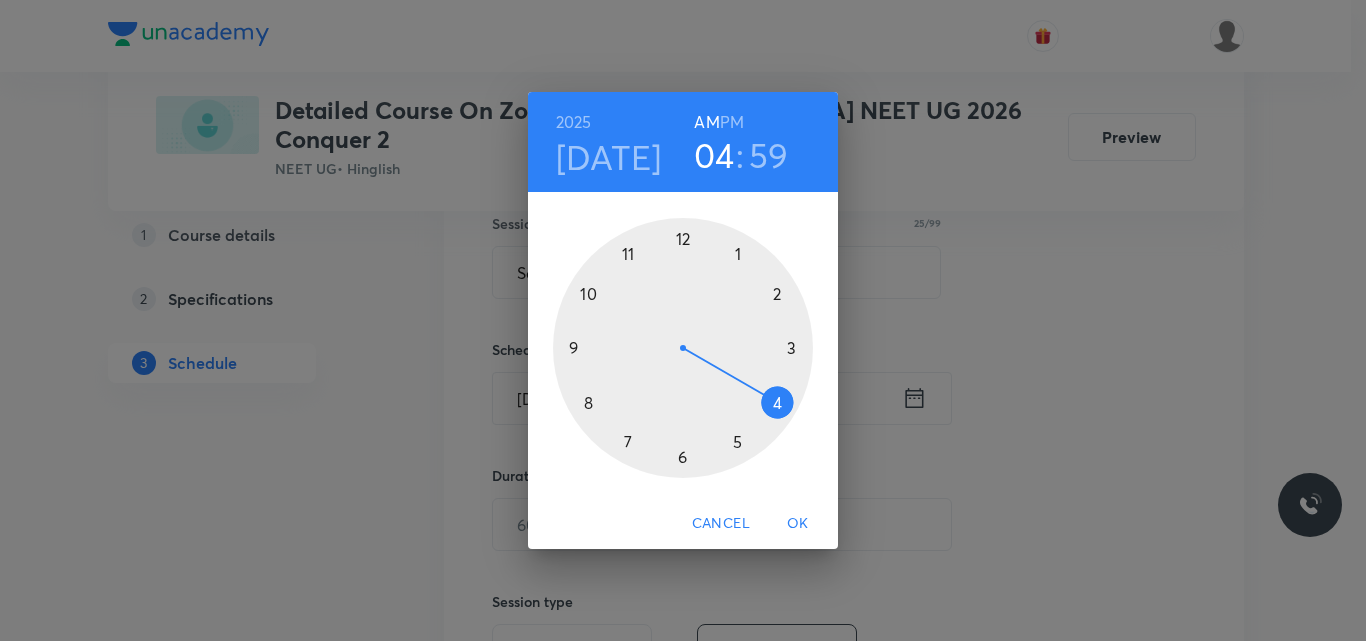click at bounding box center (683, 348) 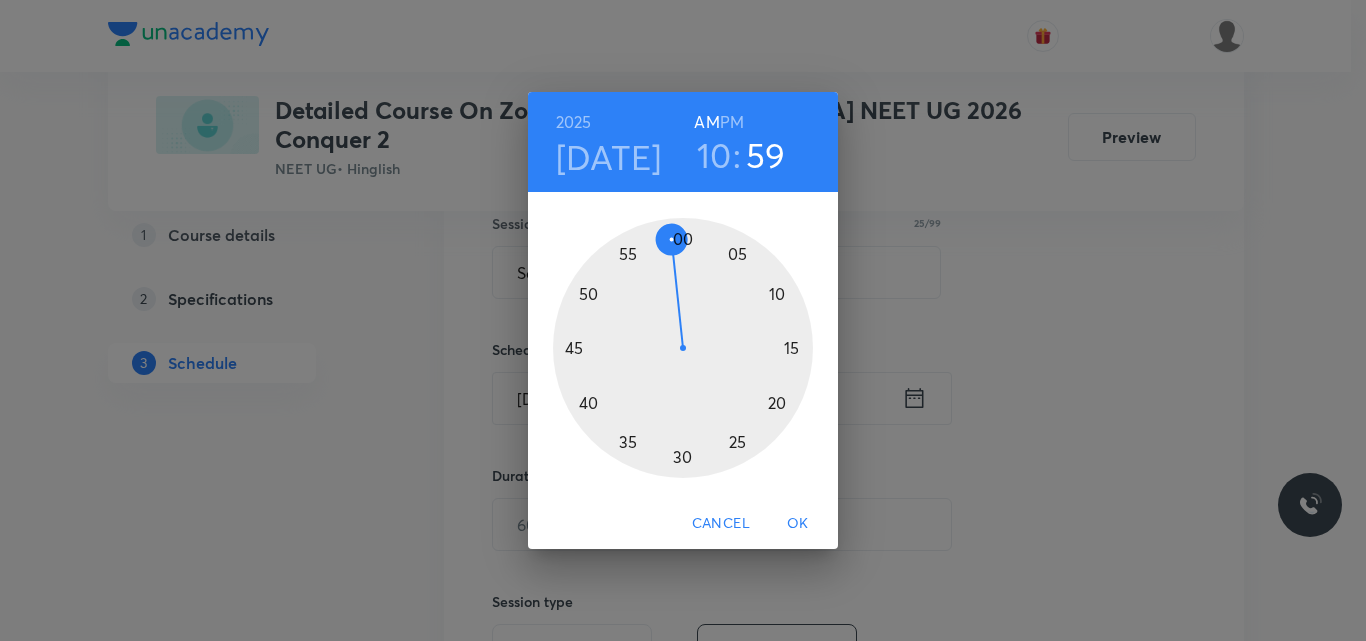 click at bounding box center [683, 348] 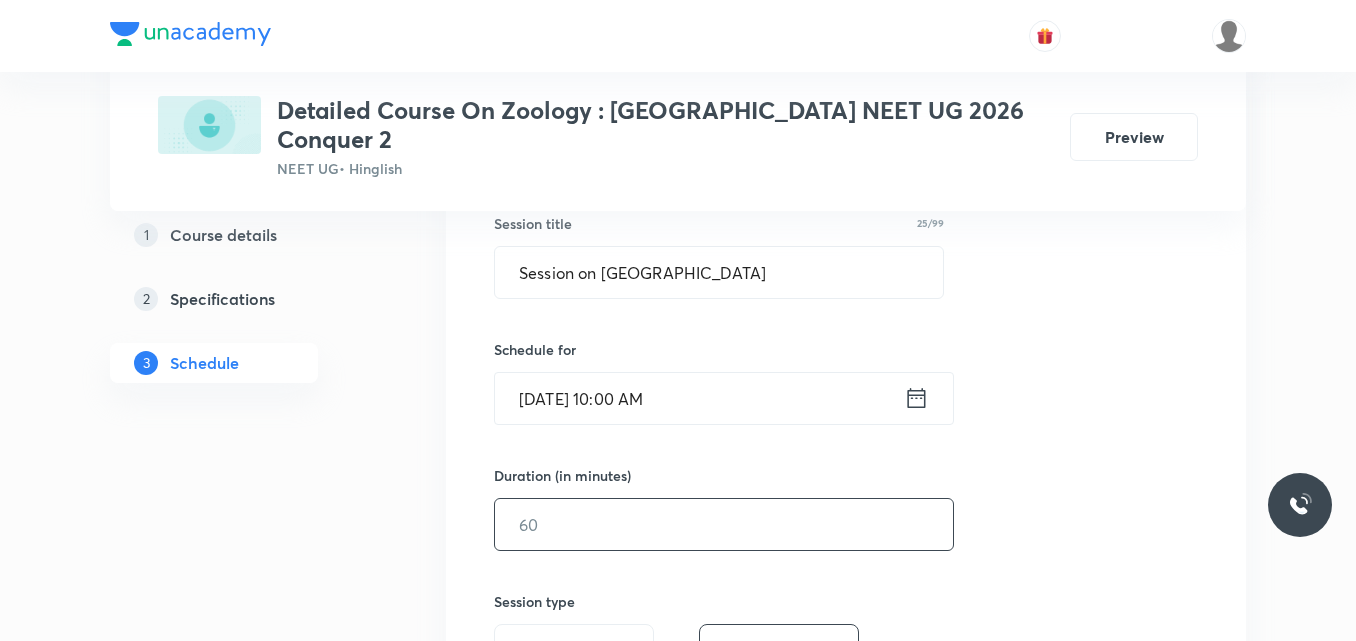 click at bounding box center (724, 524) 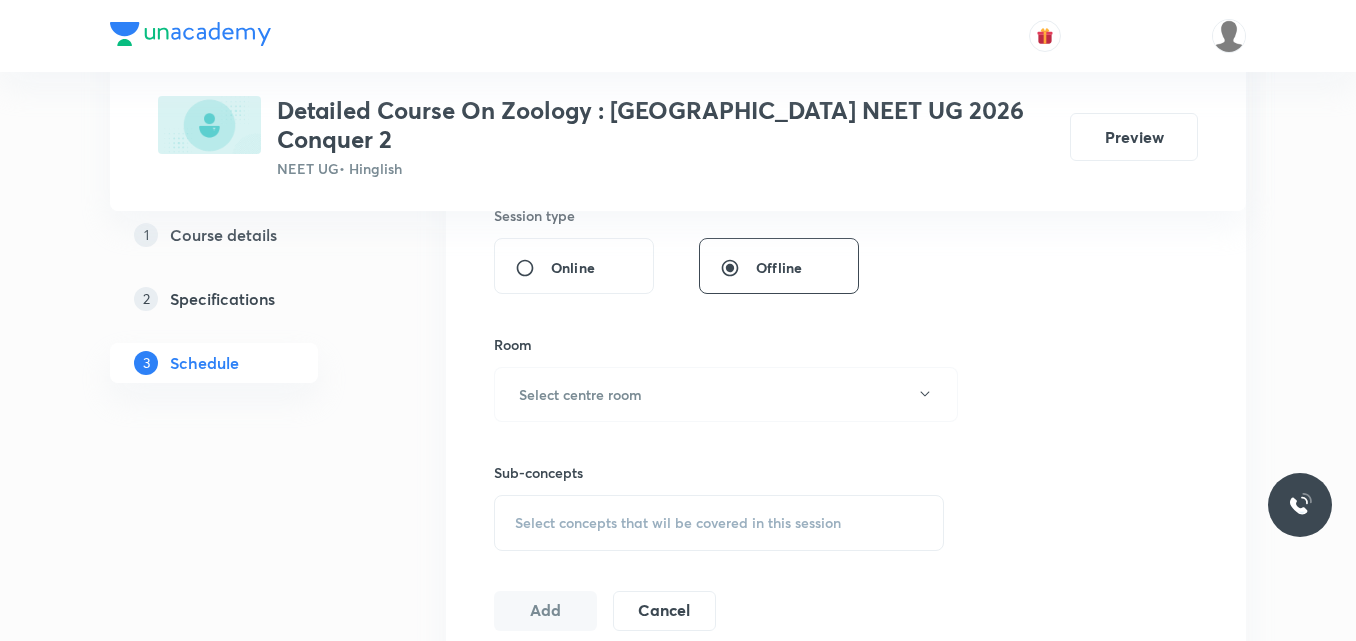 scroll, scrollTop: 773, scrollLeft: 0, axis: vertical 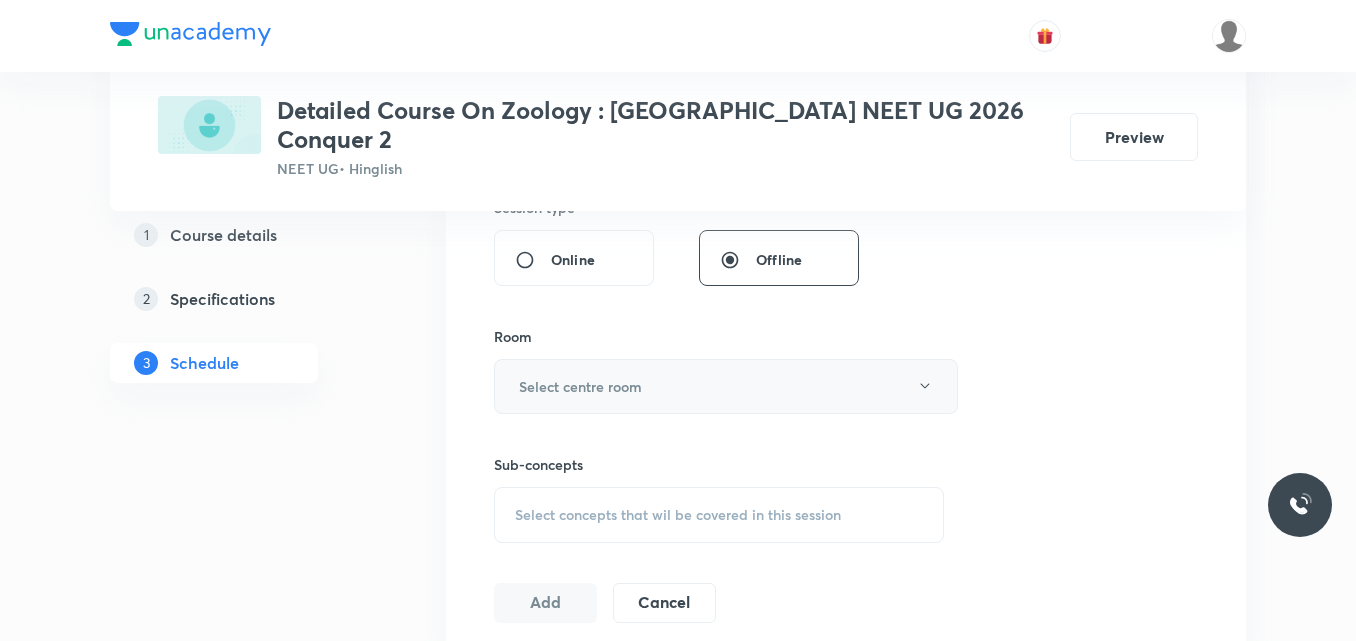 type on "90" 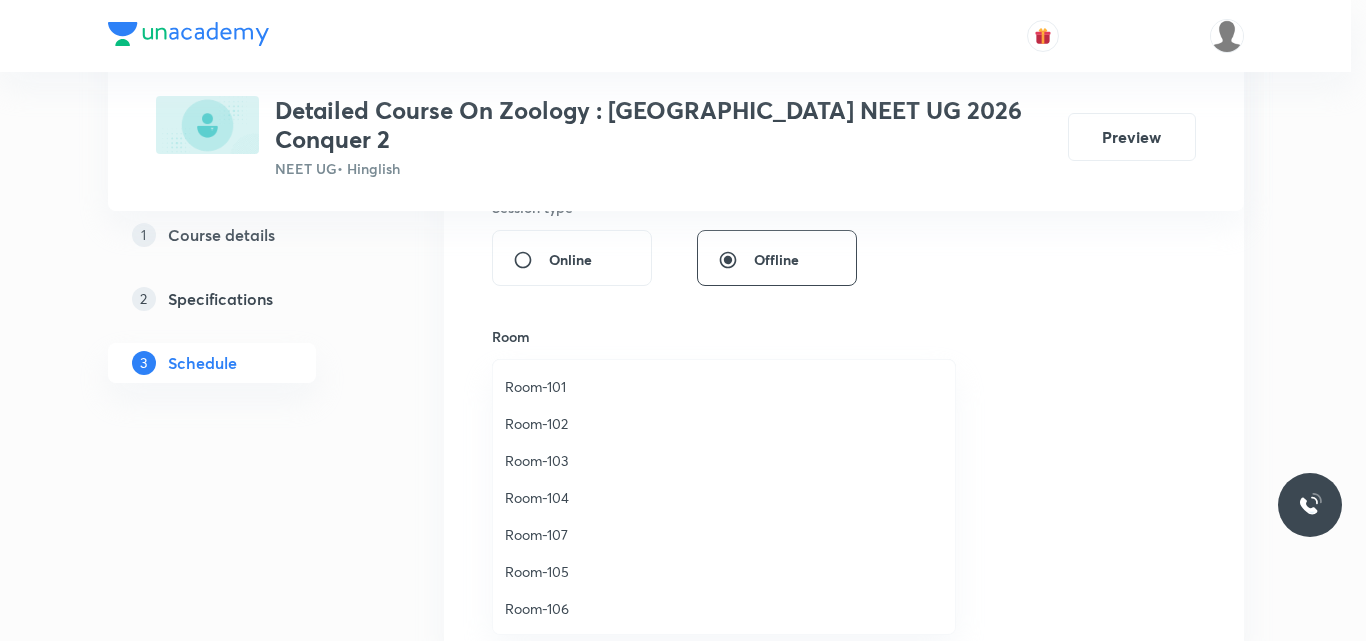 click on "Room-105" at bounding box center (724, 571) 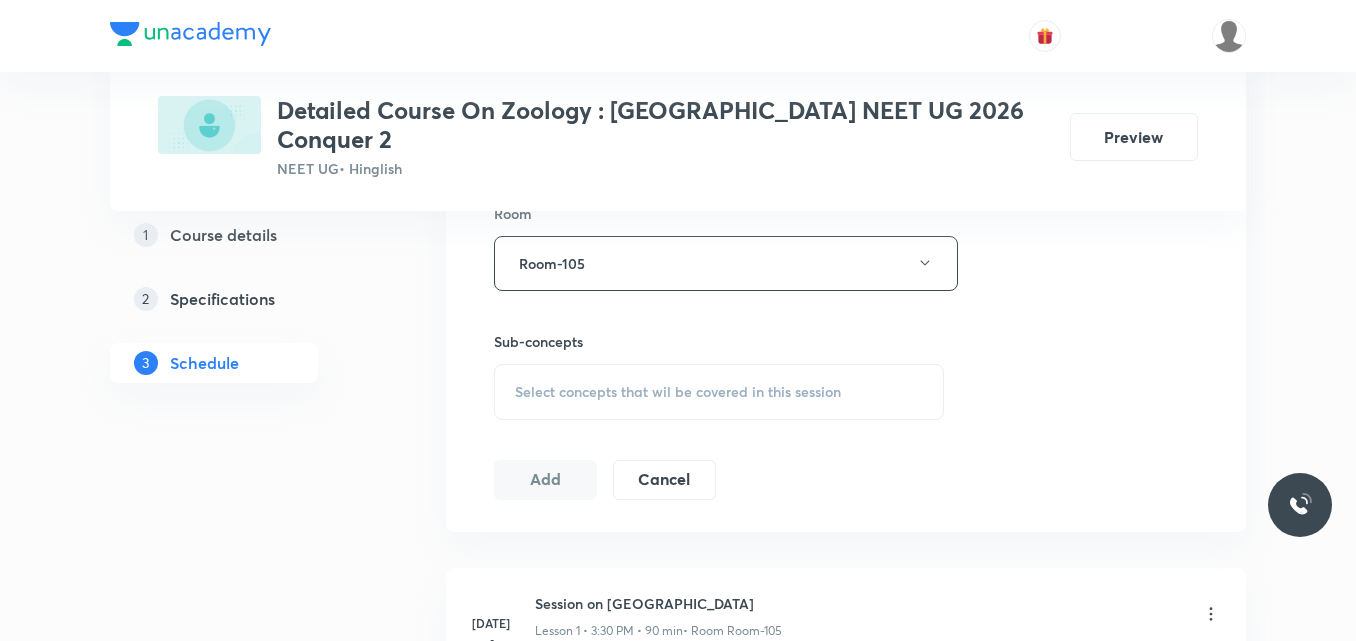 scroll, scrollTop: 897, scrollLeft: 0, axis: vertical 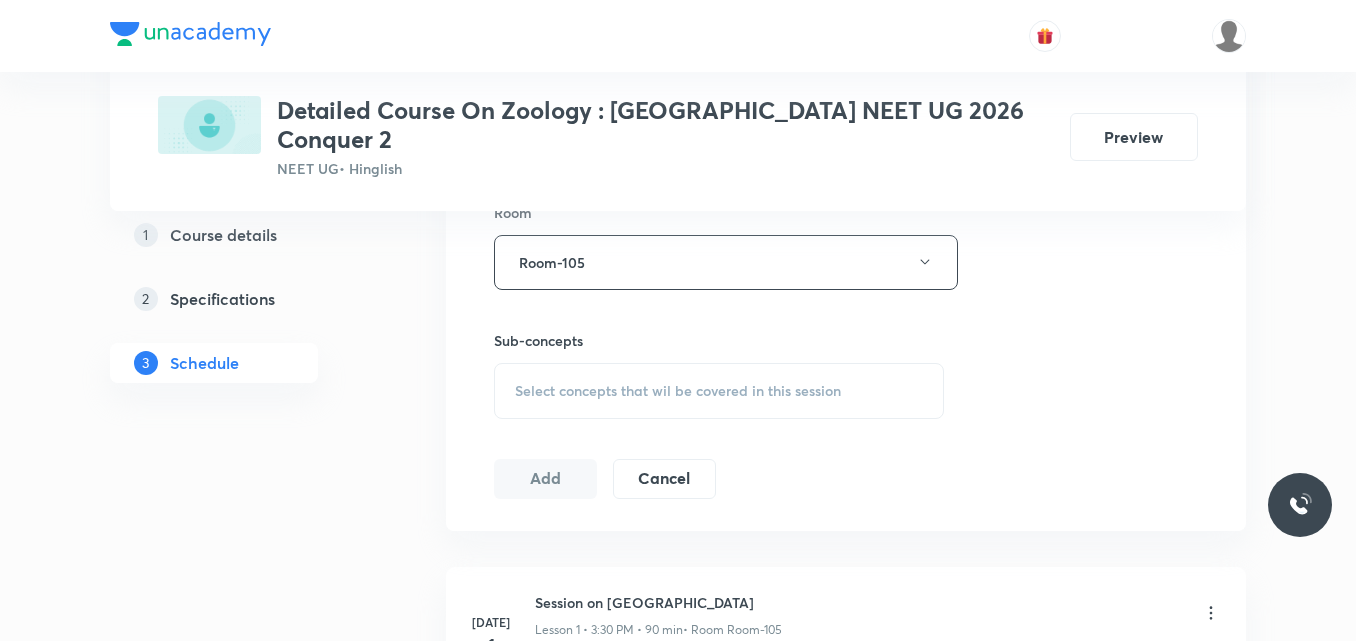 click on "Select concepts that wil be covered in this session" at bounding box center (678, 391) 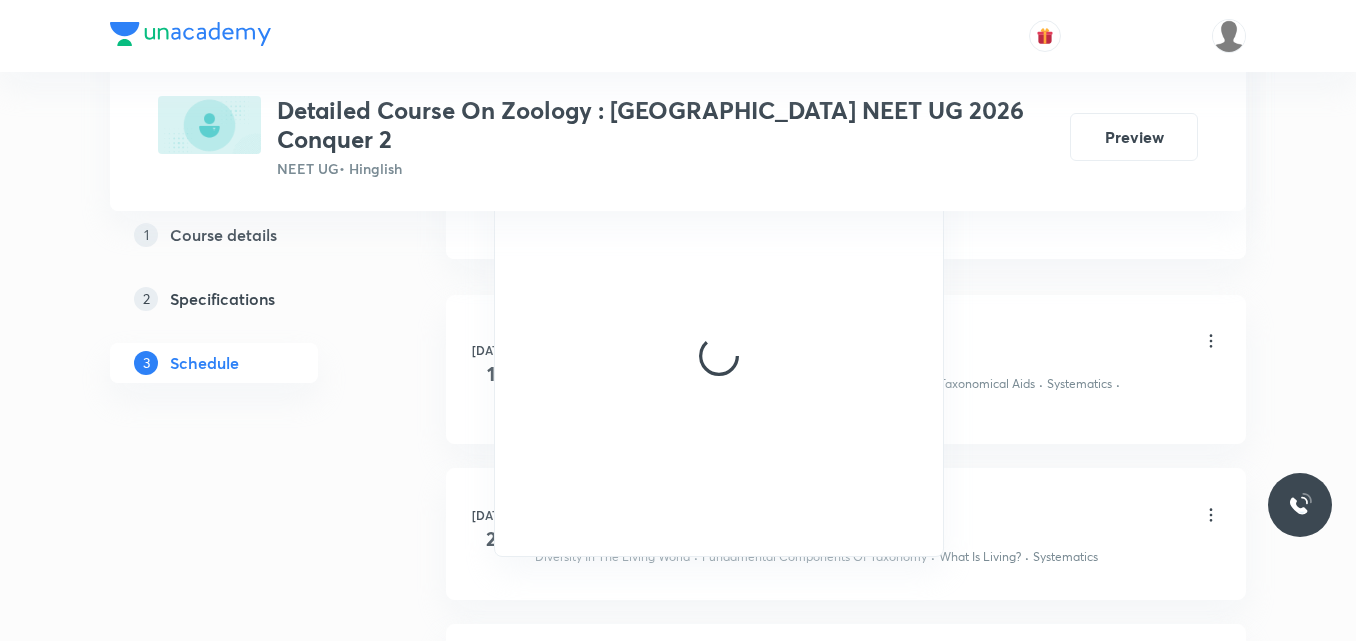 scroll, scrollTop: 1178, scrollLeft: 0, axis: vertical 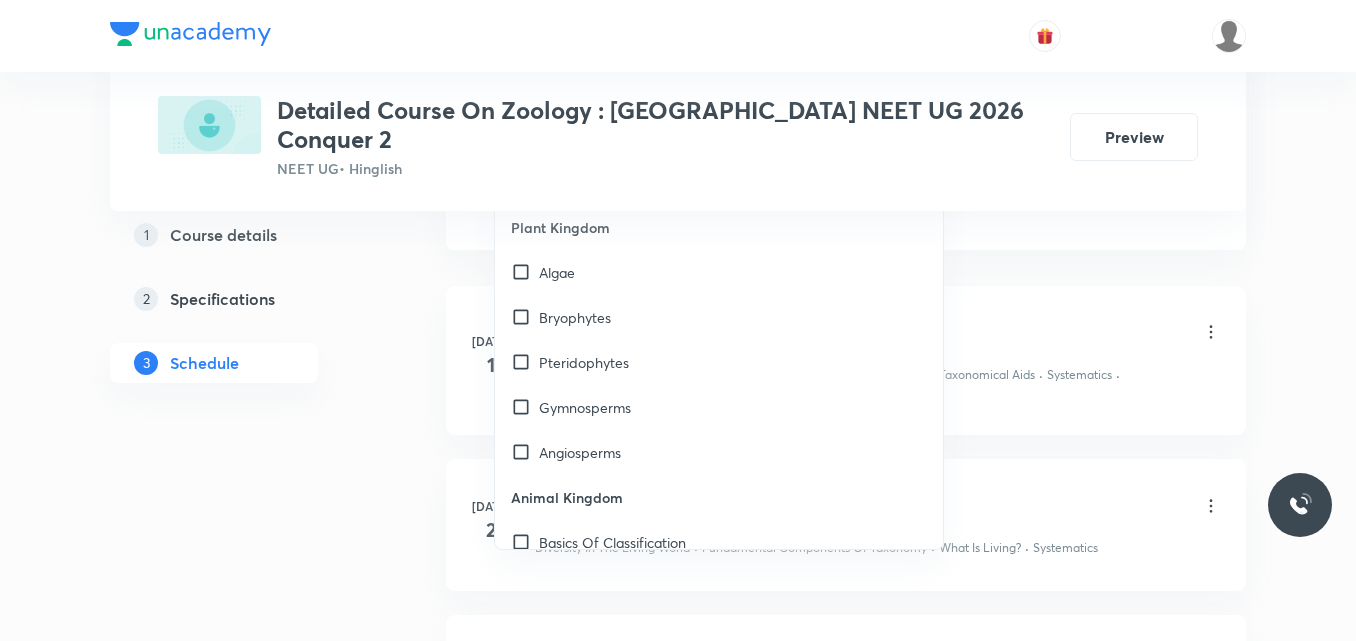 click on "Gymnosperms" at bounding box center [719, 407] 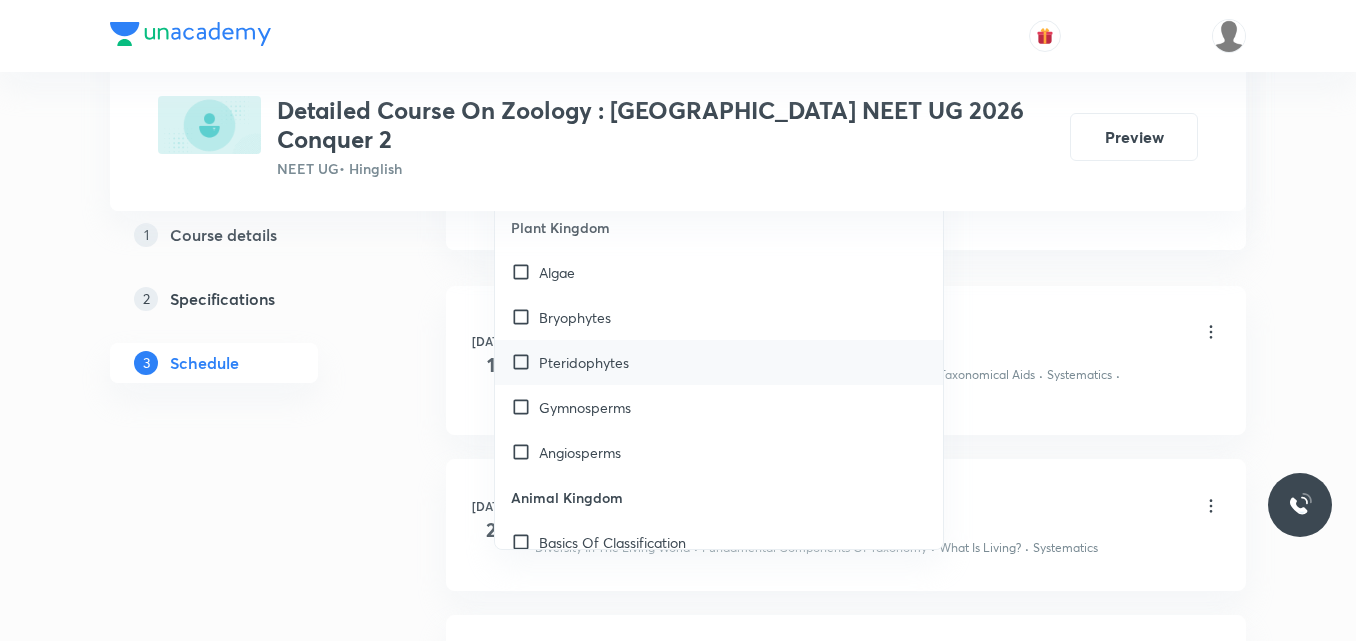checkbox on "true" 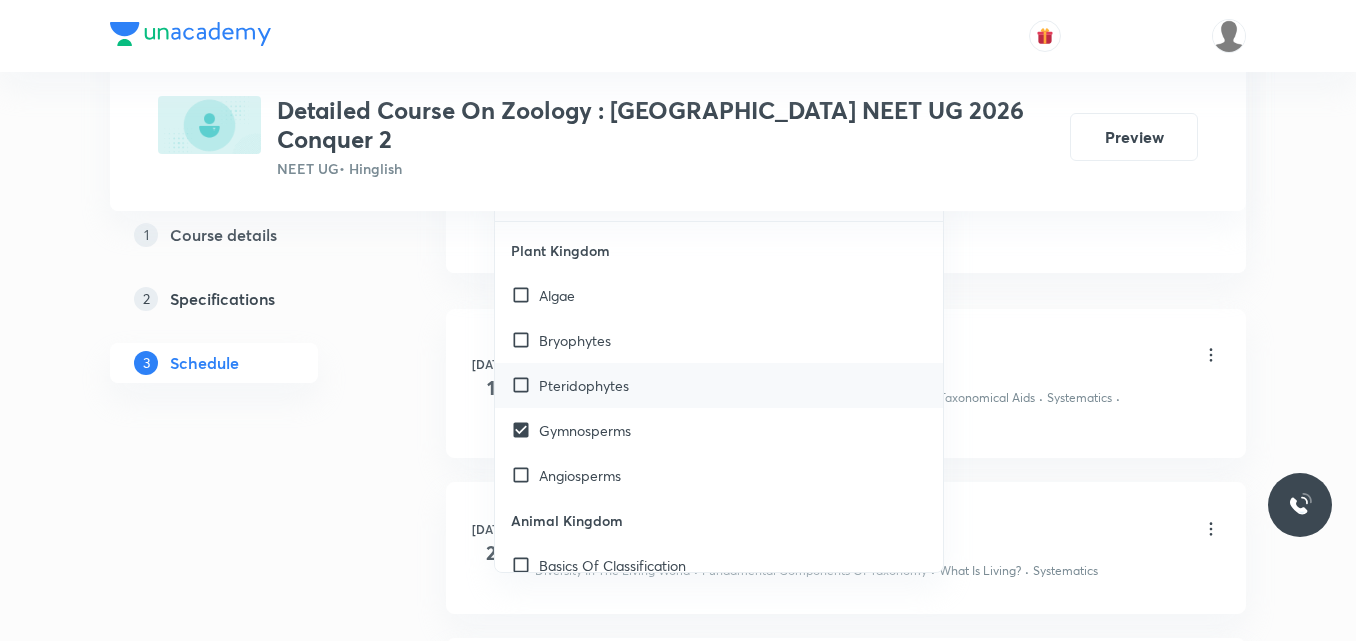click on "Pteridophytes" at bounding box center (584, 385) 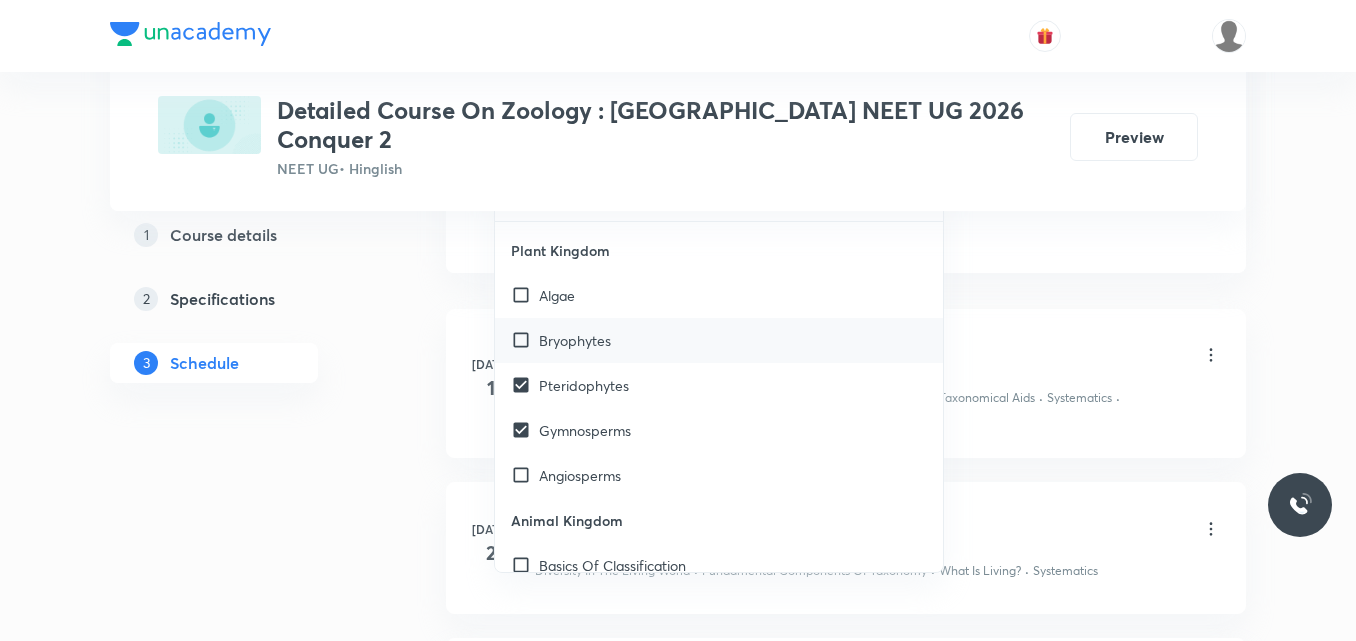 click on "Bryophytes" at bounding box center [575, 340] 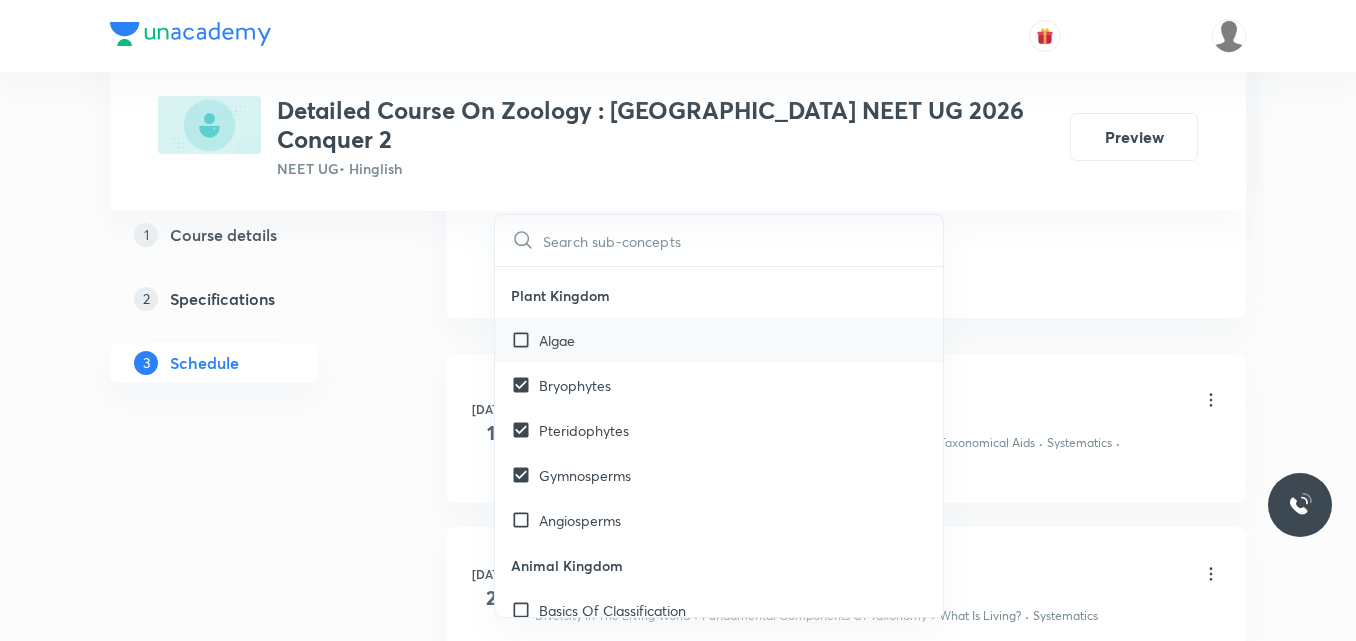 click on "Algae" at bounding box center [719, 340] 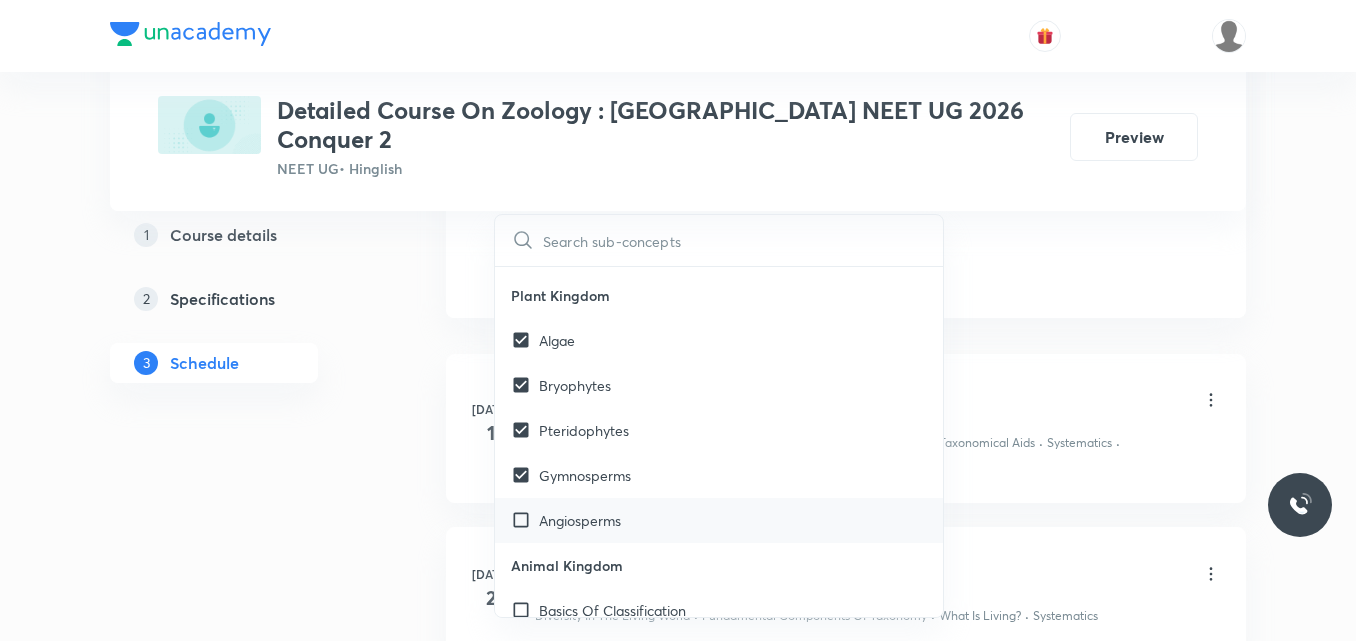 click on "Angiosperms" at bounding box center [580, 520] 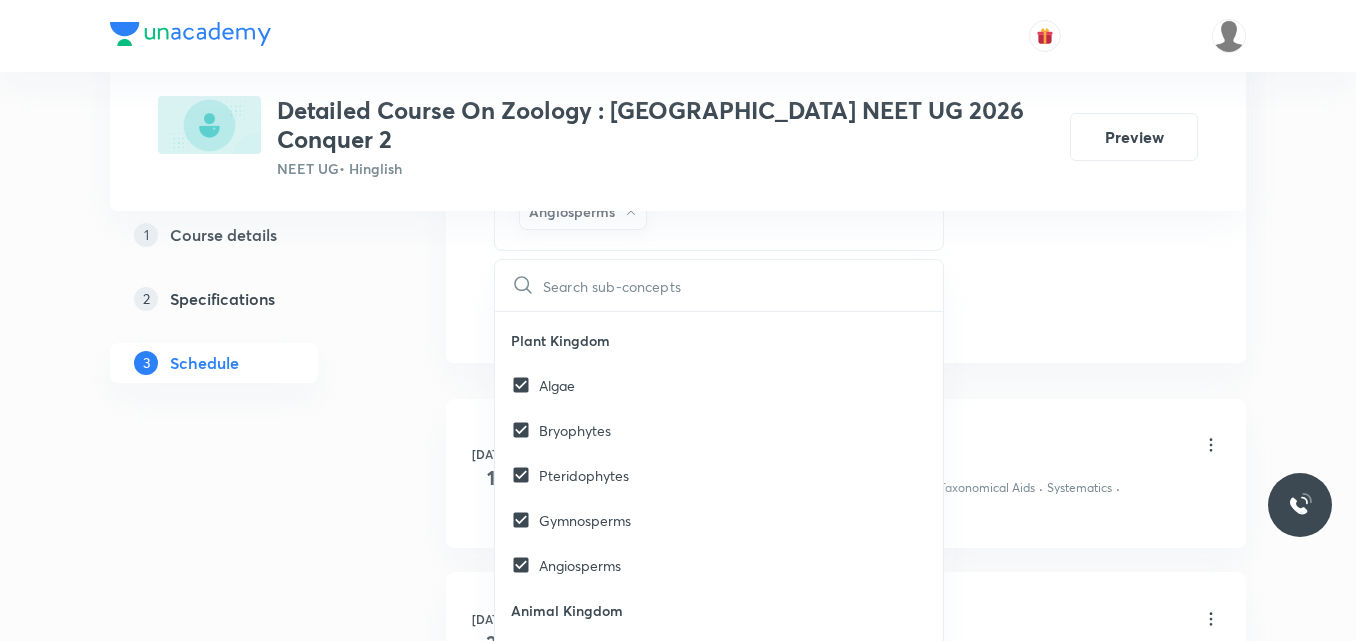 click on "Session  7 Live class Session title 25/99 Session on Animal Kingdom ​ Schedule for [DATE] 10:00 AM ​ Duration (in minutes) 90 ​   Session type Online Offline Room Room-105 Sub-concepts Gymnosperms Pteridophytes Bryophytes Algae Angiosperms CLEAR ​ Living World What Is Living? Covered previously Diversity In The Living World Covered previously Systematics Covered previously Types Of Taxonomy Covered previously Fundamental Components Of Taxonomy Covered previously Taxonomic Categories Covered previously Taxonomical Aids Covered previously The Three Domains Of Life Covered previously Biological Nomenclature  Covered previously Biological Classification System Of Classification Covered previously Kingdom Monera Covered previously Kingdom [MEDICAL_DATA] Covered previously Kingdom Fungi Covered previously Kingdom Plantae Kingdom Animalia Linchens Mycorrhiza Virus [MEDICAL_DATA] Viroids Plant Kingdom Algae Bryophytes Pteridophytes Gymnosperms Angiosperms Animal Kingdom Basics Of Classification Animal Kingdom Root" at bounding box center [846, -195] 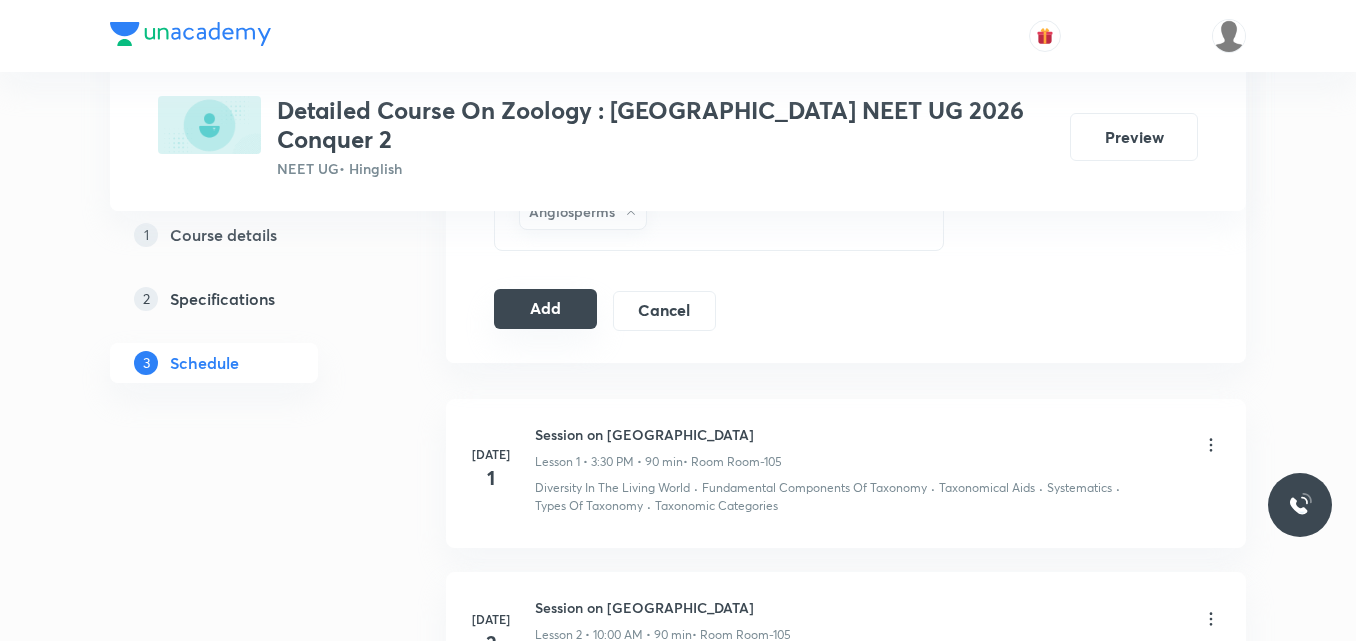 click on "Add" at bounding box center (545, 309) 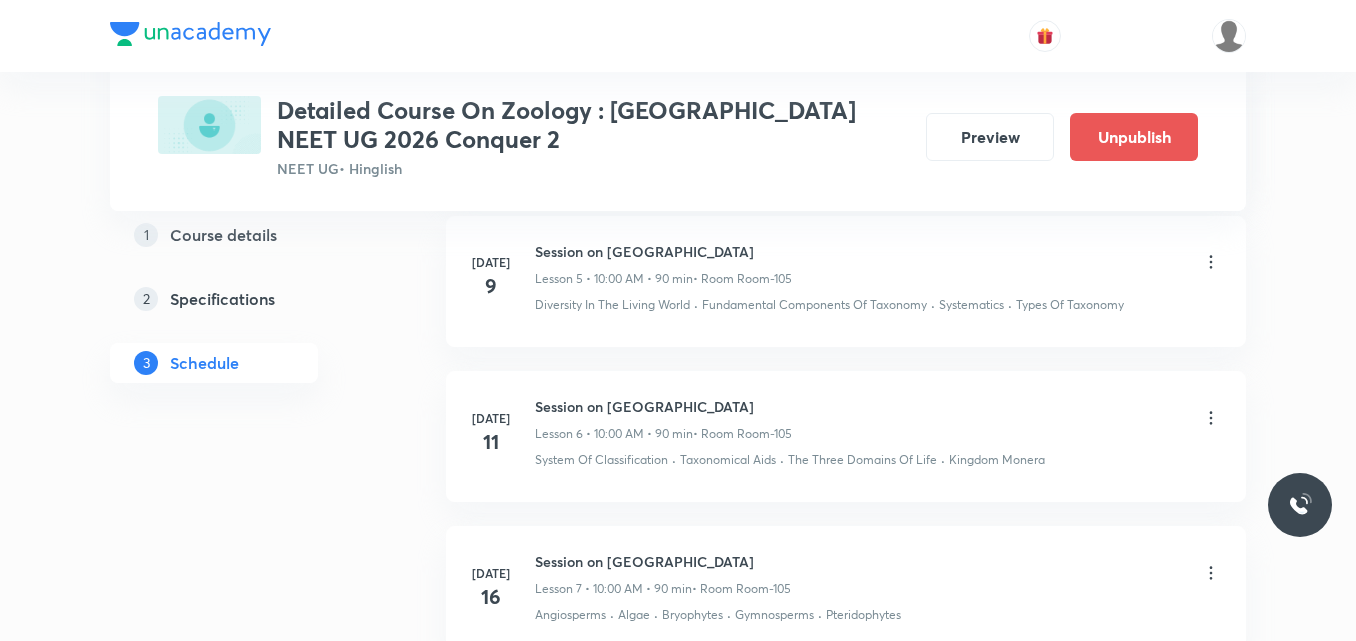 scroll, scrollTop: 1174, scrollLeft: 0, axis: vertical 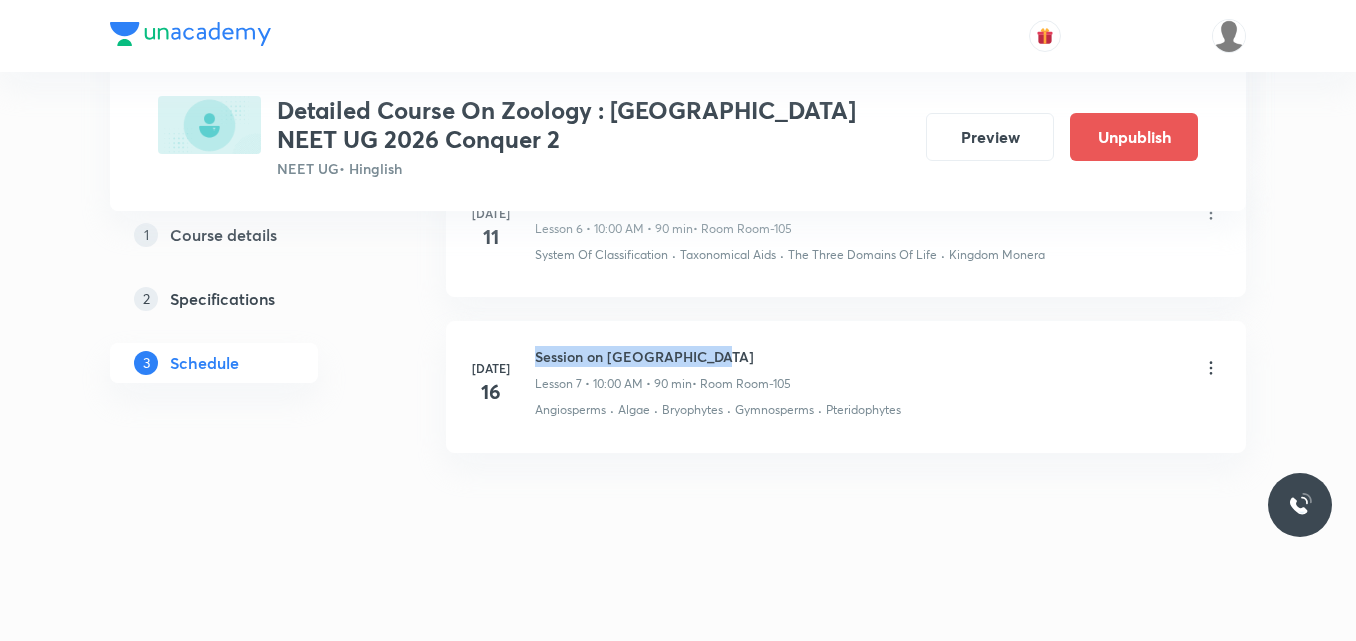 drag, startPoint x: 536, startPoint y: 354, endPoint x: 752, endPoint y: 344, distance: 216.23135 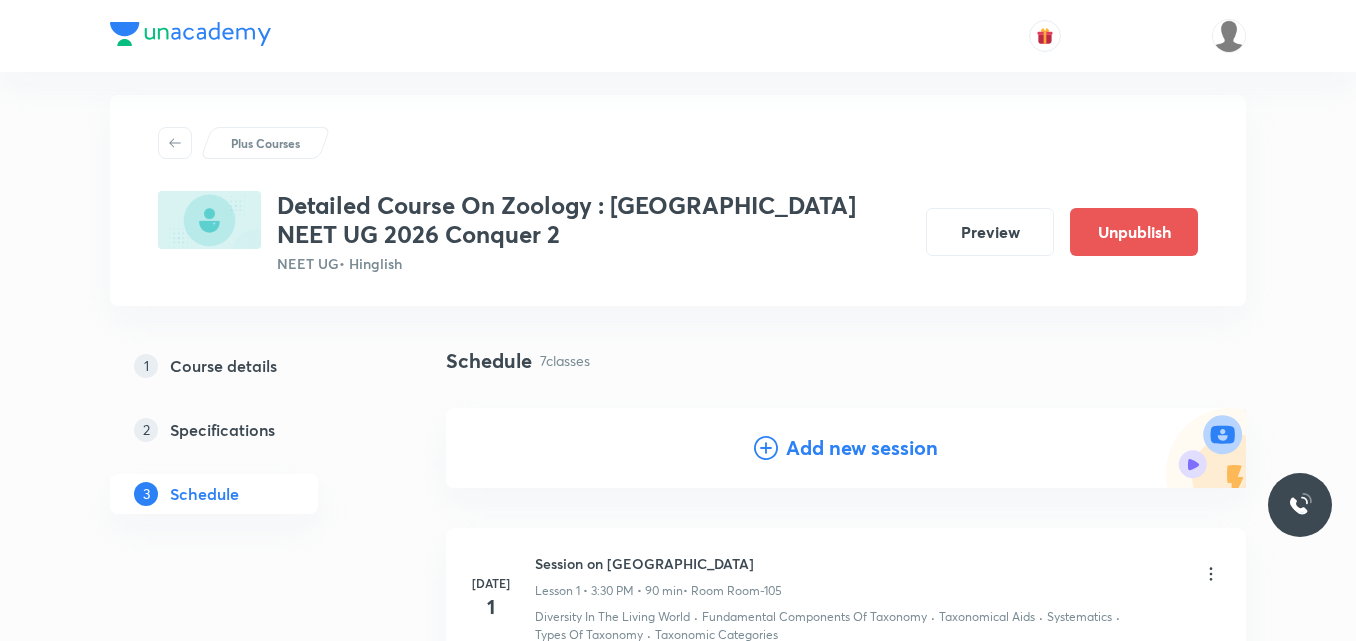 scroll, scrollTop: 0, scrollLeft: 0, axis: both 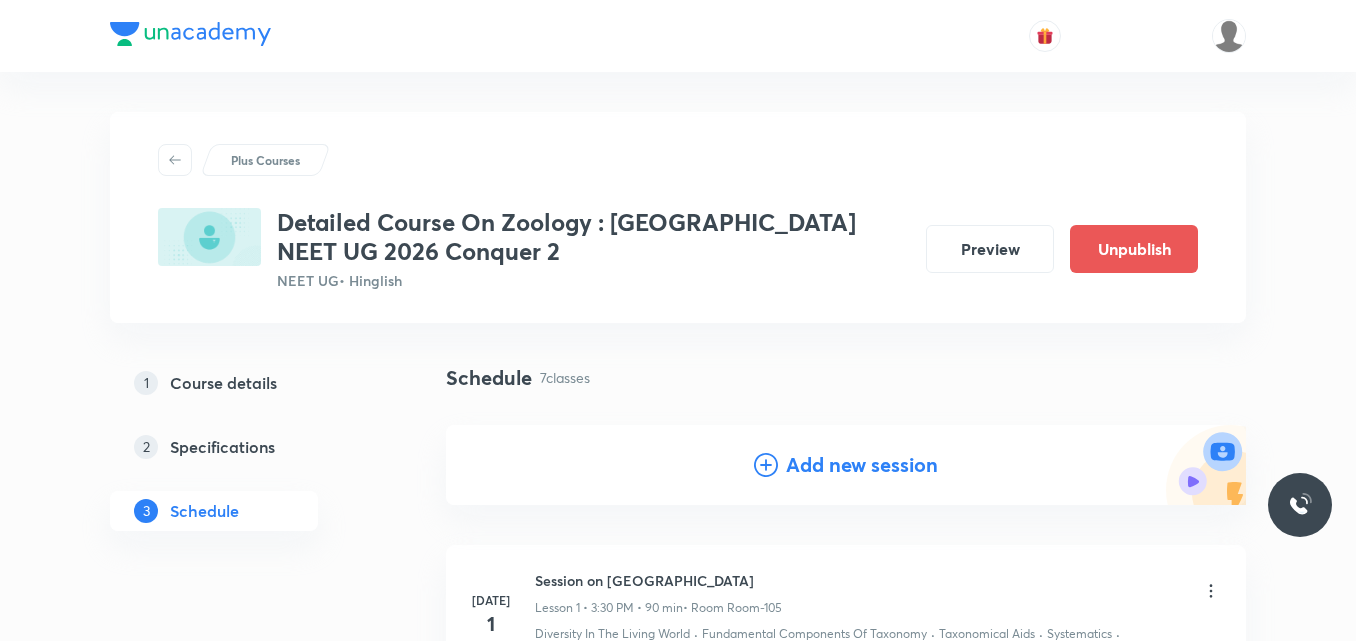 click 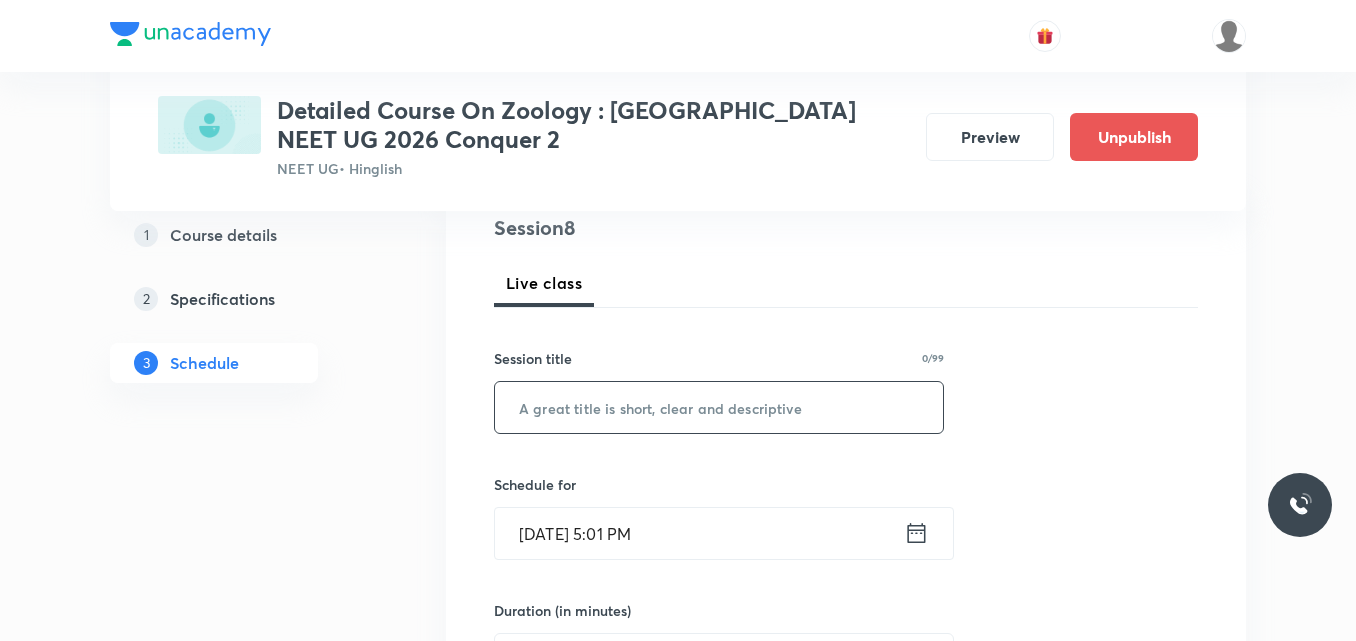 scroll, scrollTop: 245, scrollLeft: 0, axis: vertical 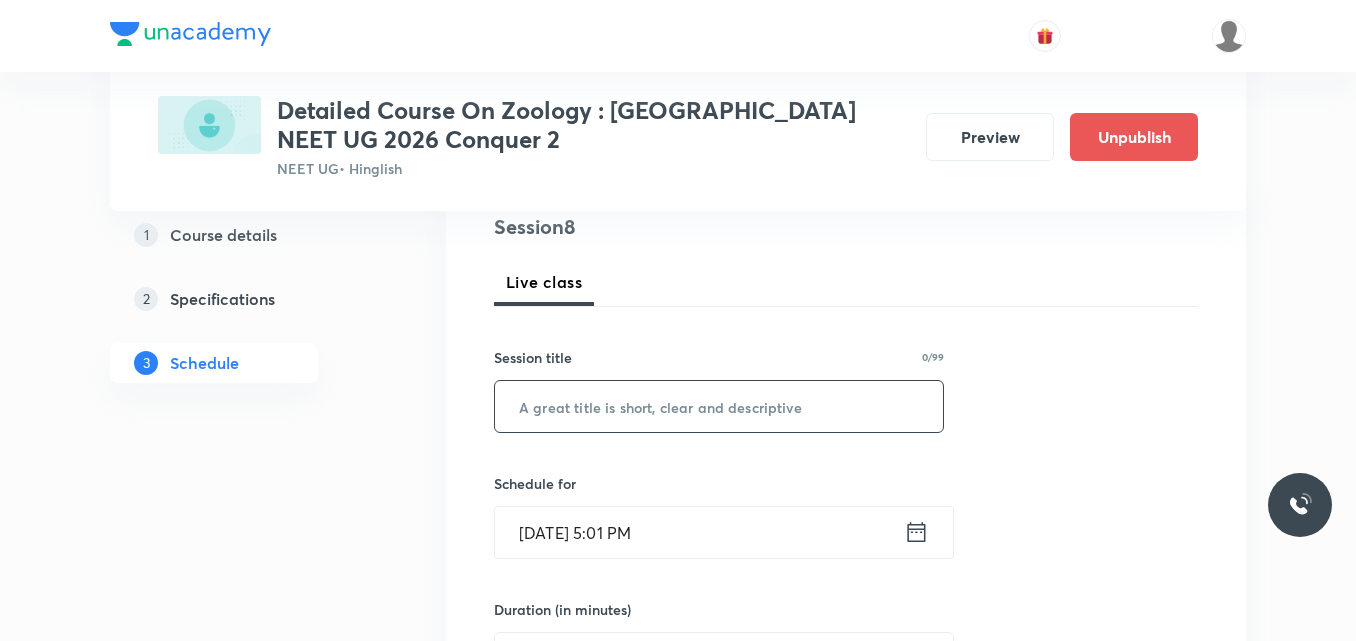 click at bounding box center (719, 406) 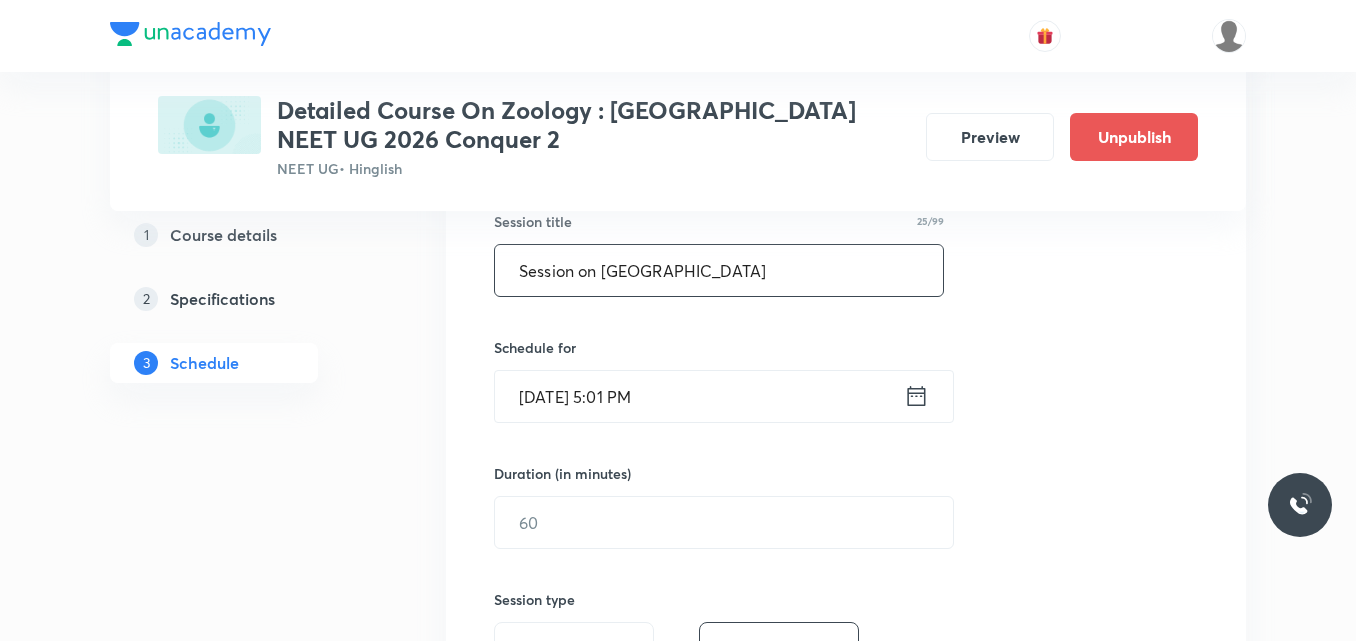 scroll, scrollTop: 382, scrollLeft: 0, axis: vertical 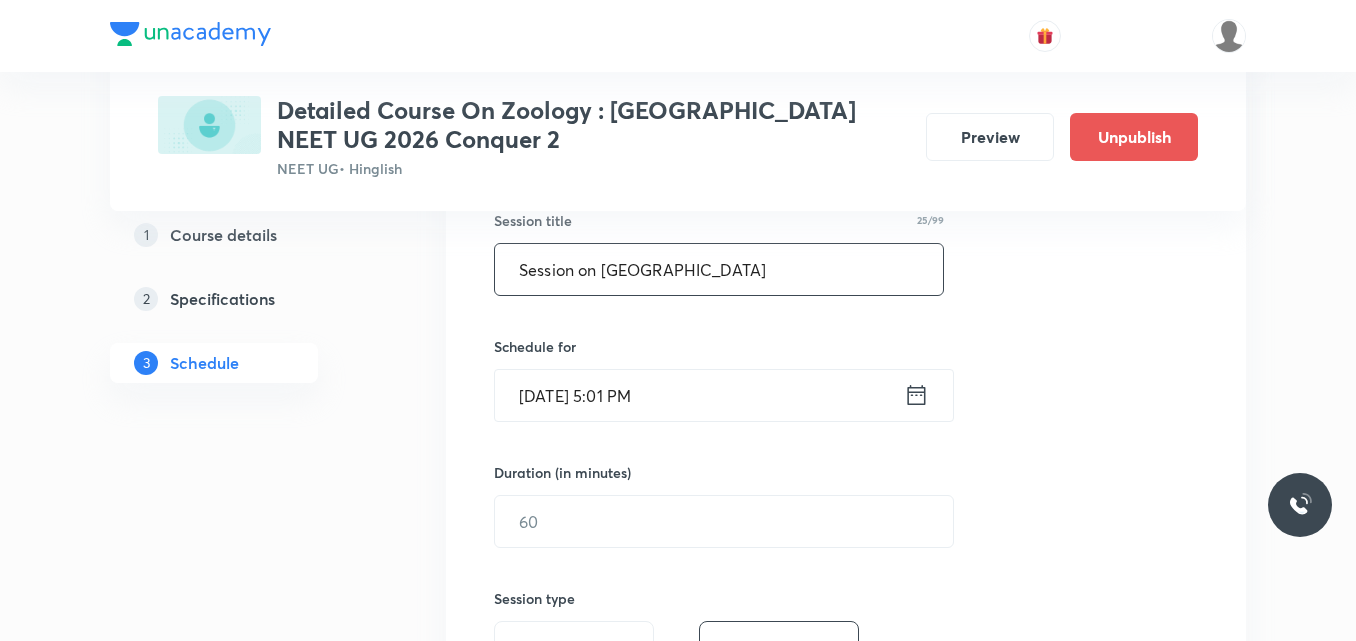 type on "Session on [GEOGRAPHIC_DATA]" 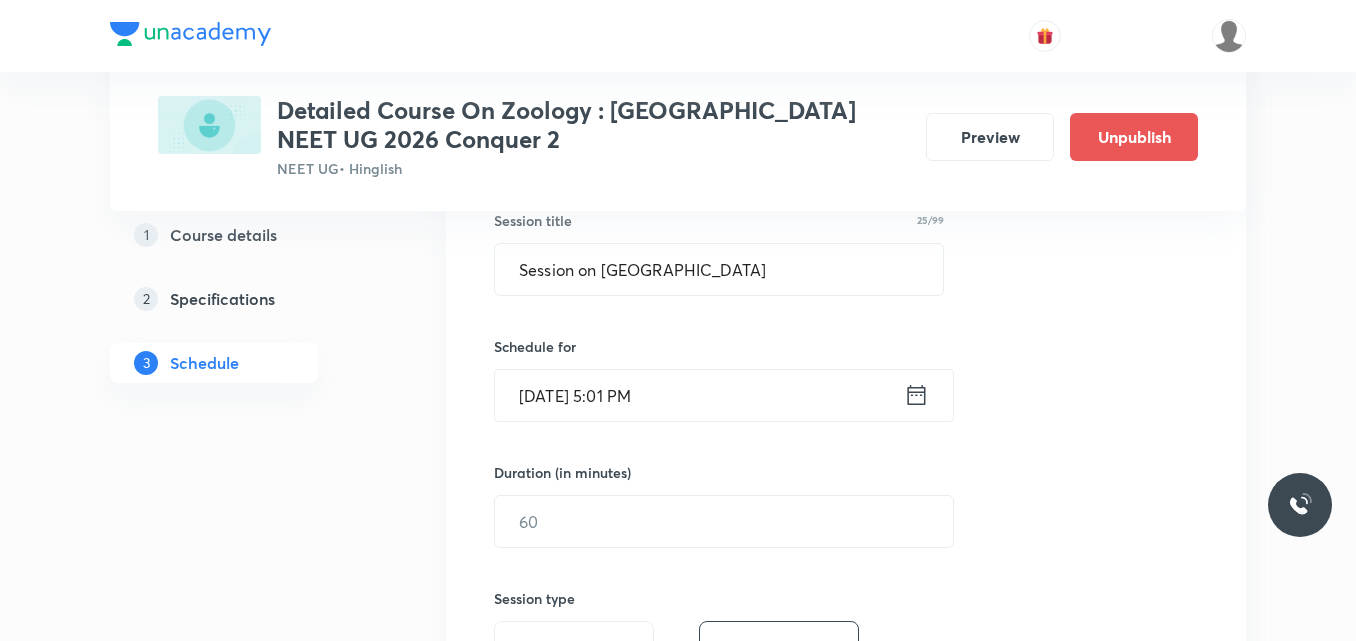 click 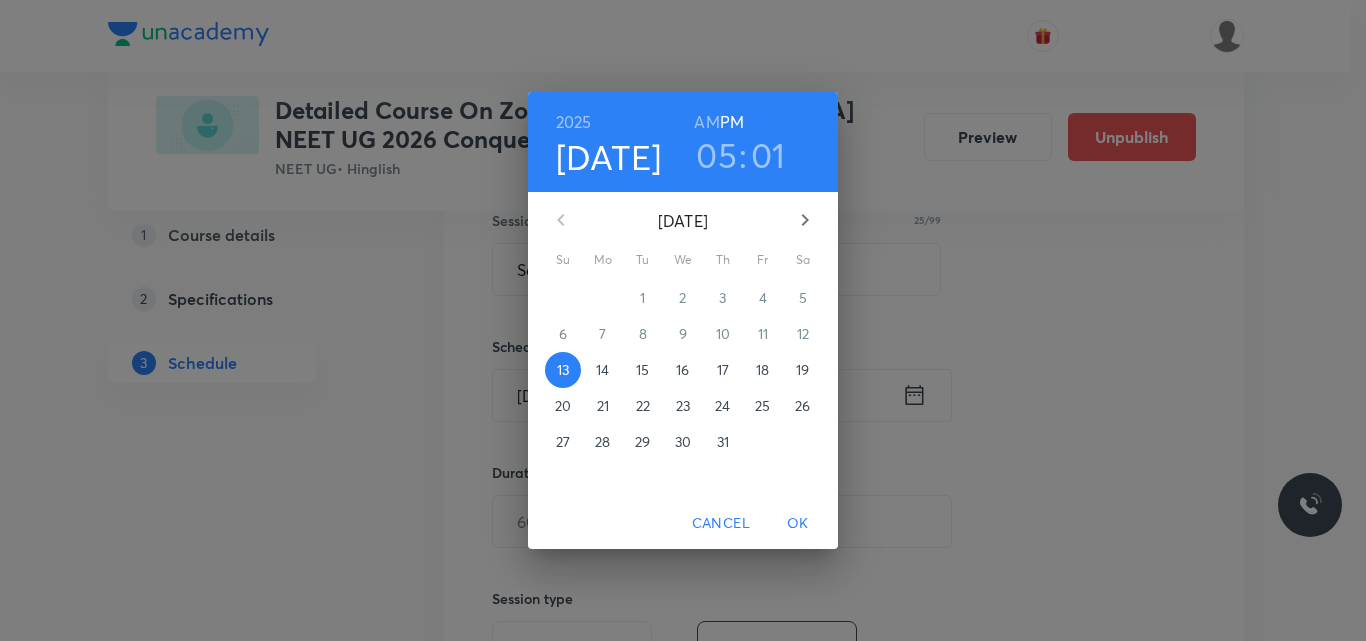click on "18" at bounding box center [762, 370] 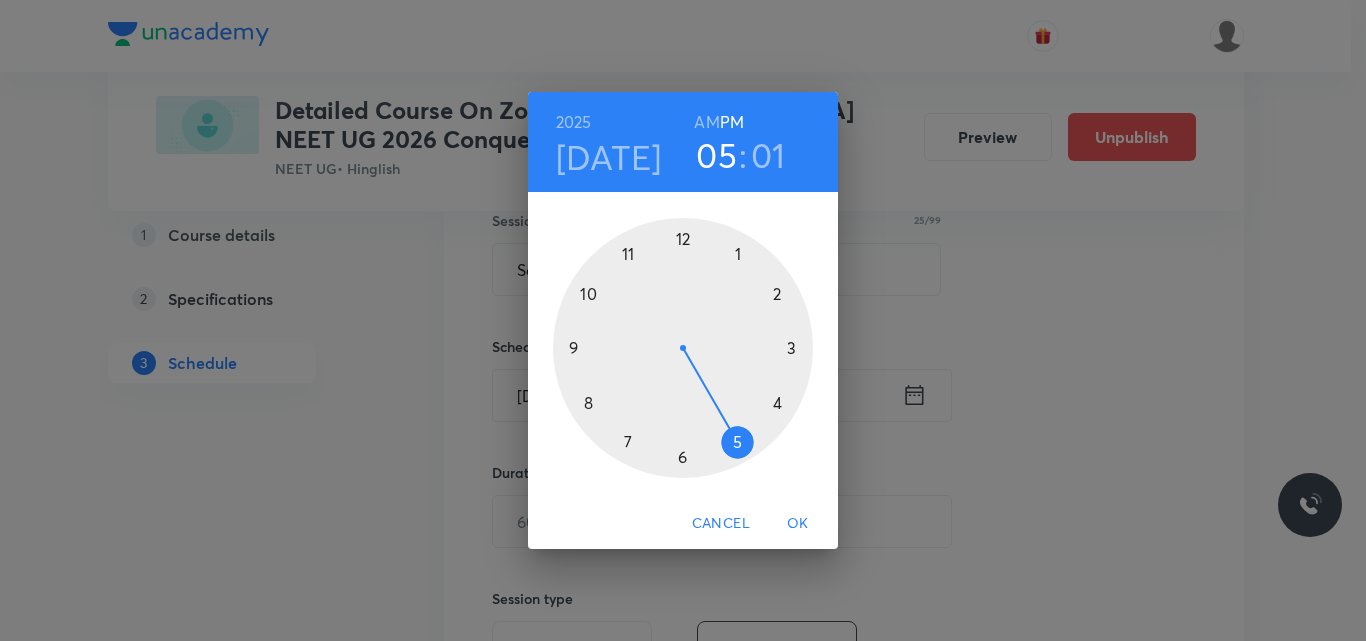 click on "AM" at bounding box center [706, 122] 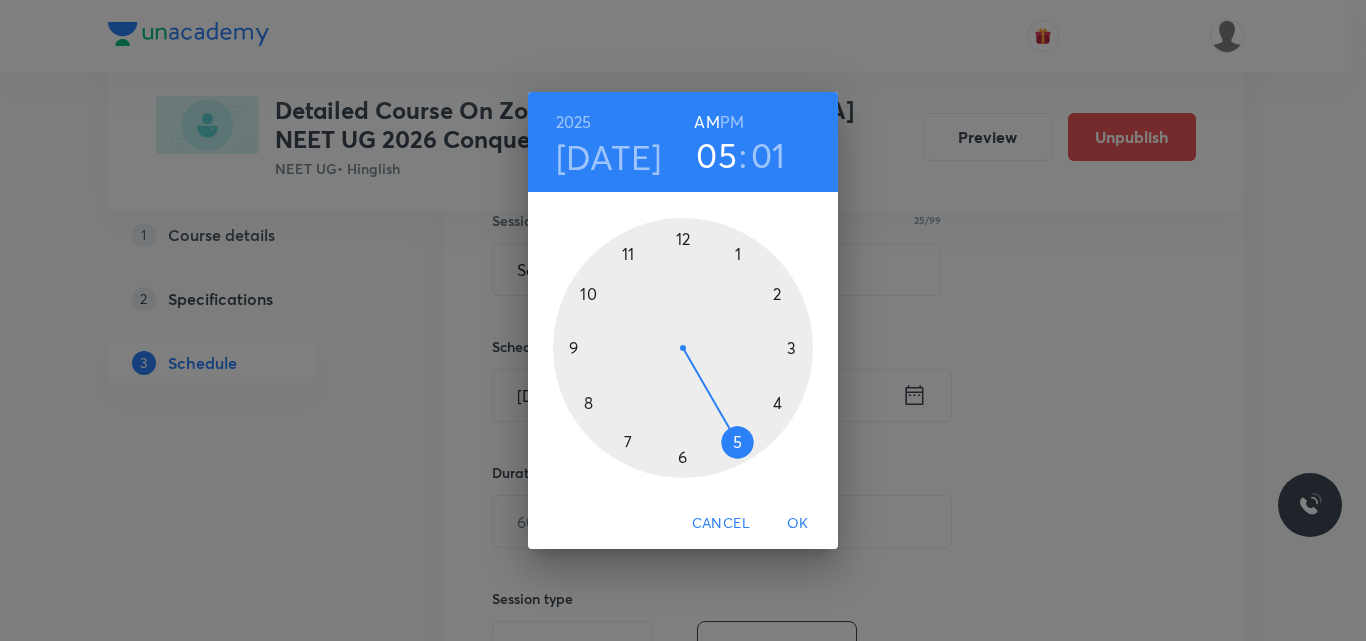 click at bounding box center [683, 348] 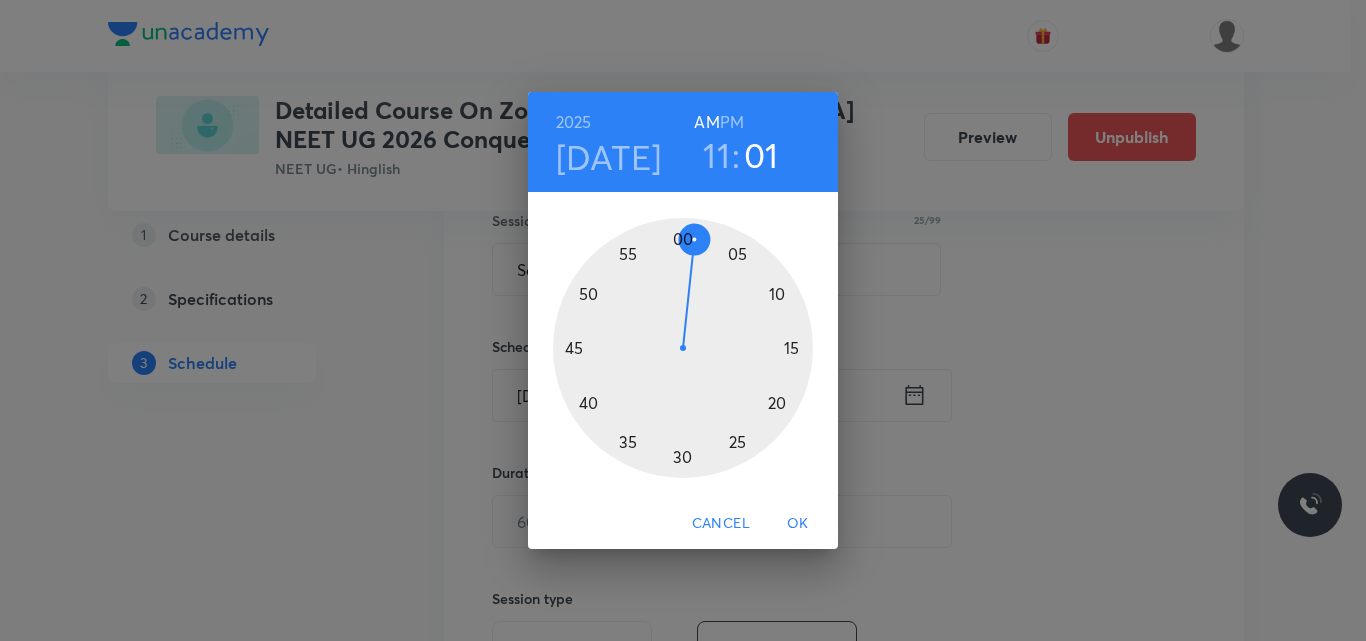 click at bounding box center (683, 348) 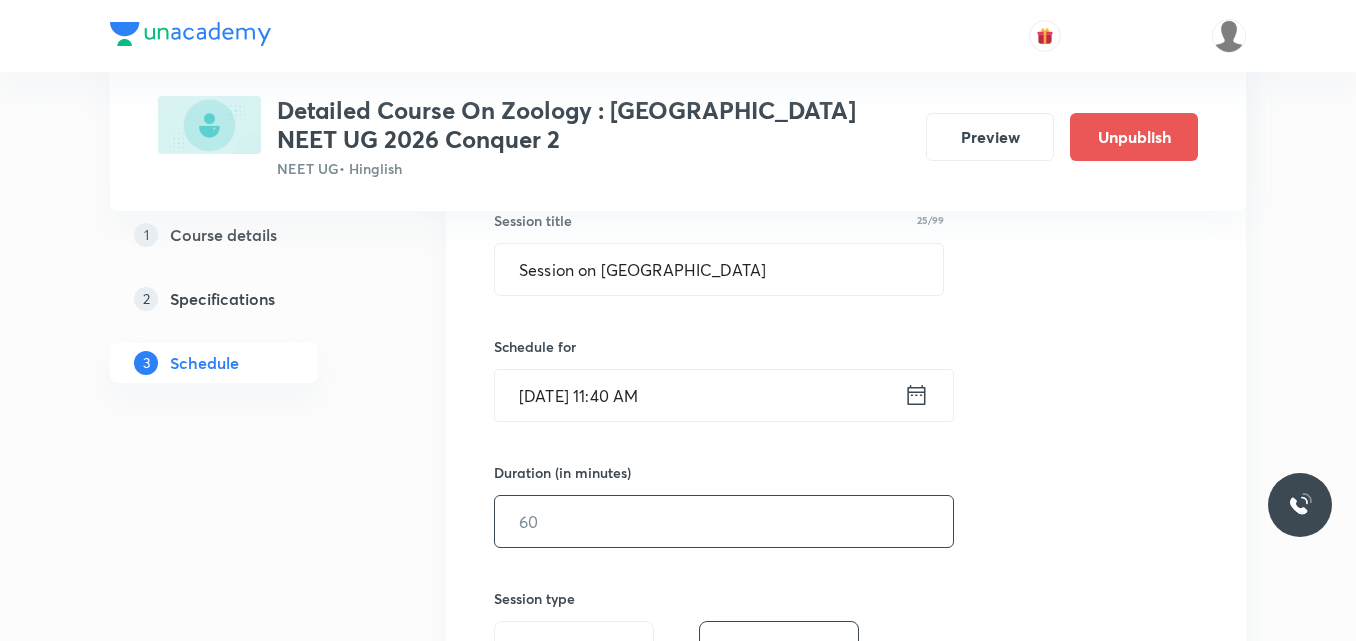 click at bounding box center [724, 521] 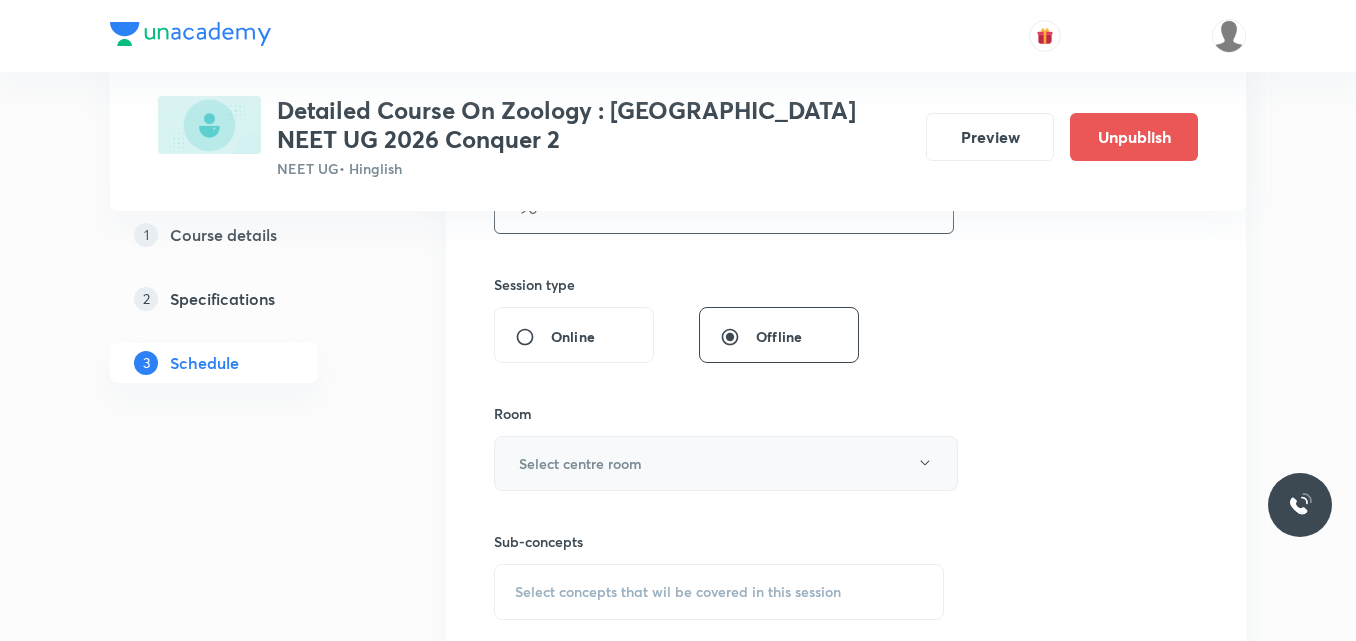 scroll, scrollTop: 697, scrollLeft: 0, axis: vertical 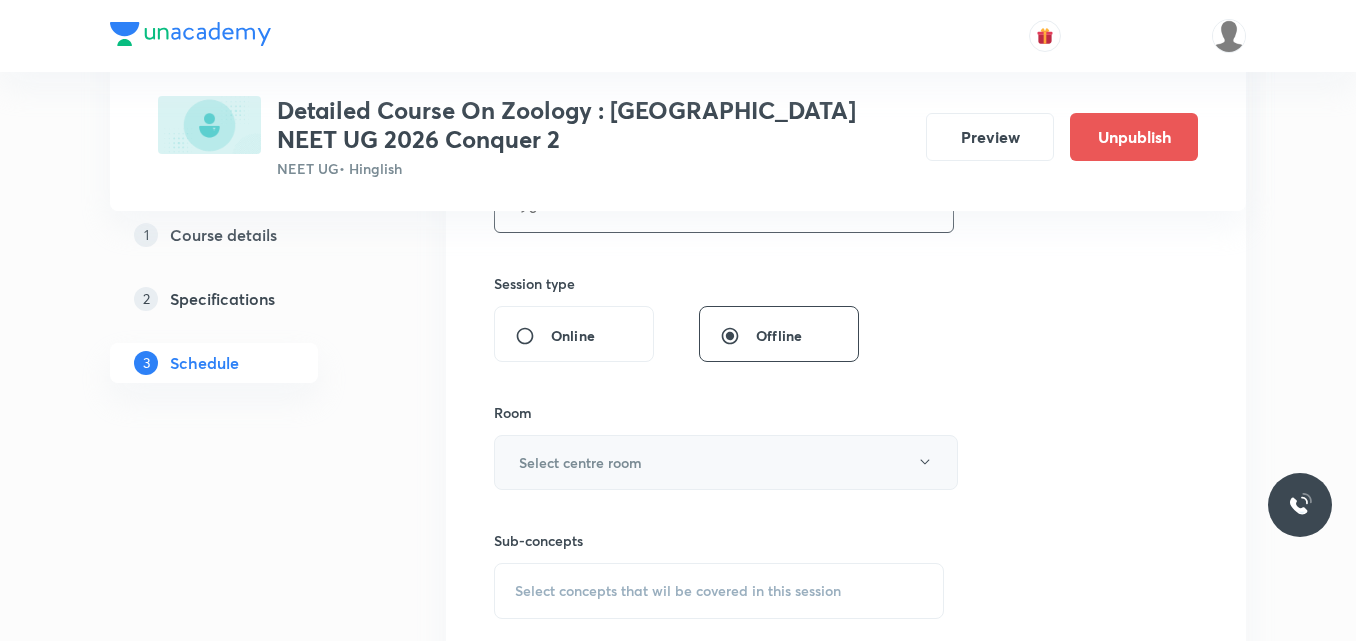 type on "90" 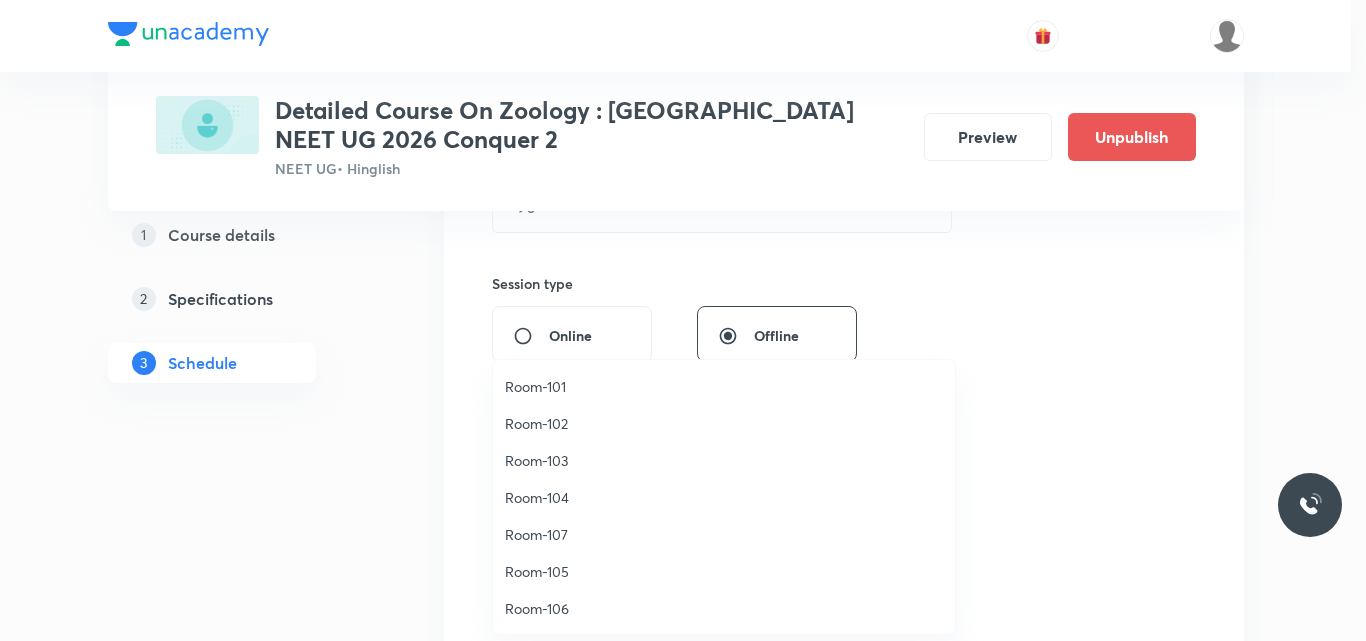 click on "Room-105" at bounding box center (724, 571) 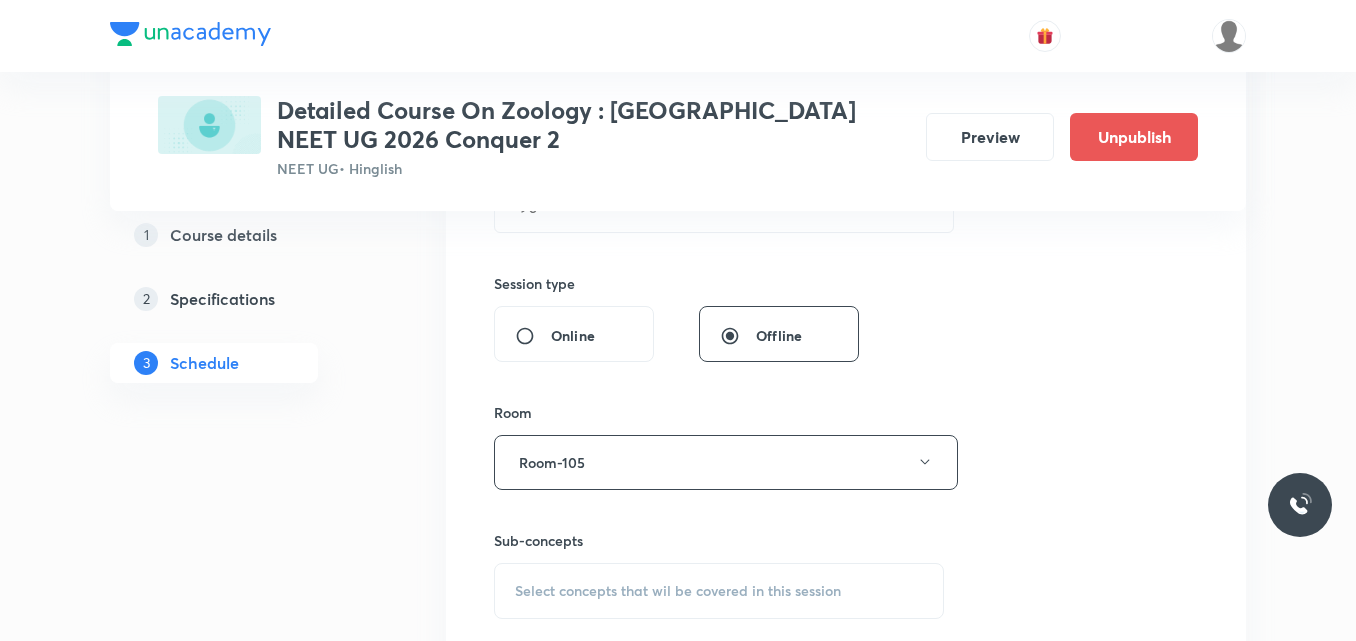click on "Select concepts that wil be covered in this session" at bounding box center [678, 591] 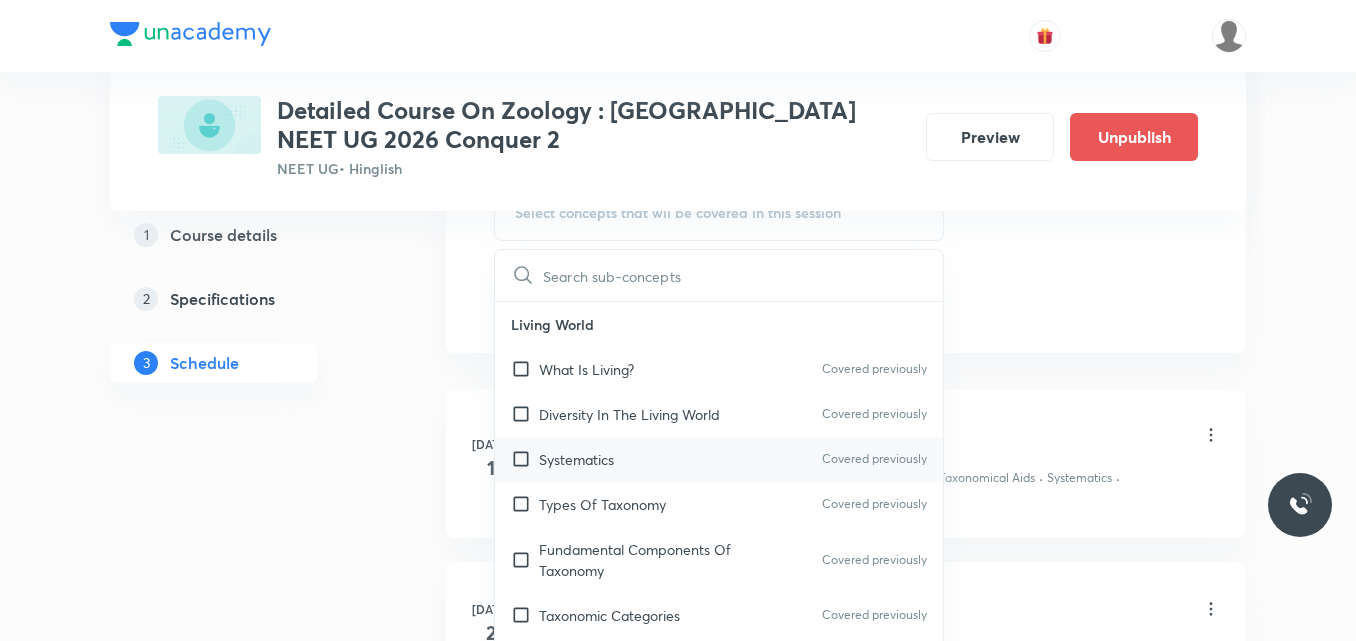 scroll, scrollTop: 1082, scrollLeft: 0, axis: vertical 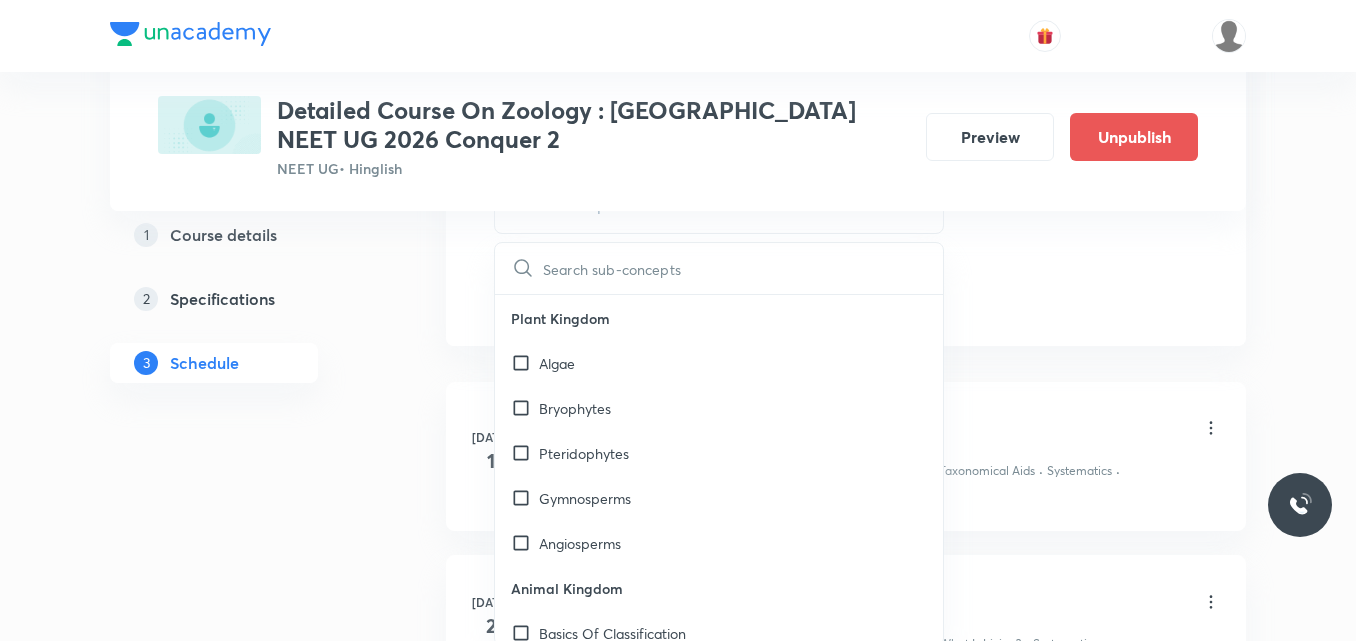 click on "Pteridophytes" at bounding box center [719, 453] 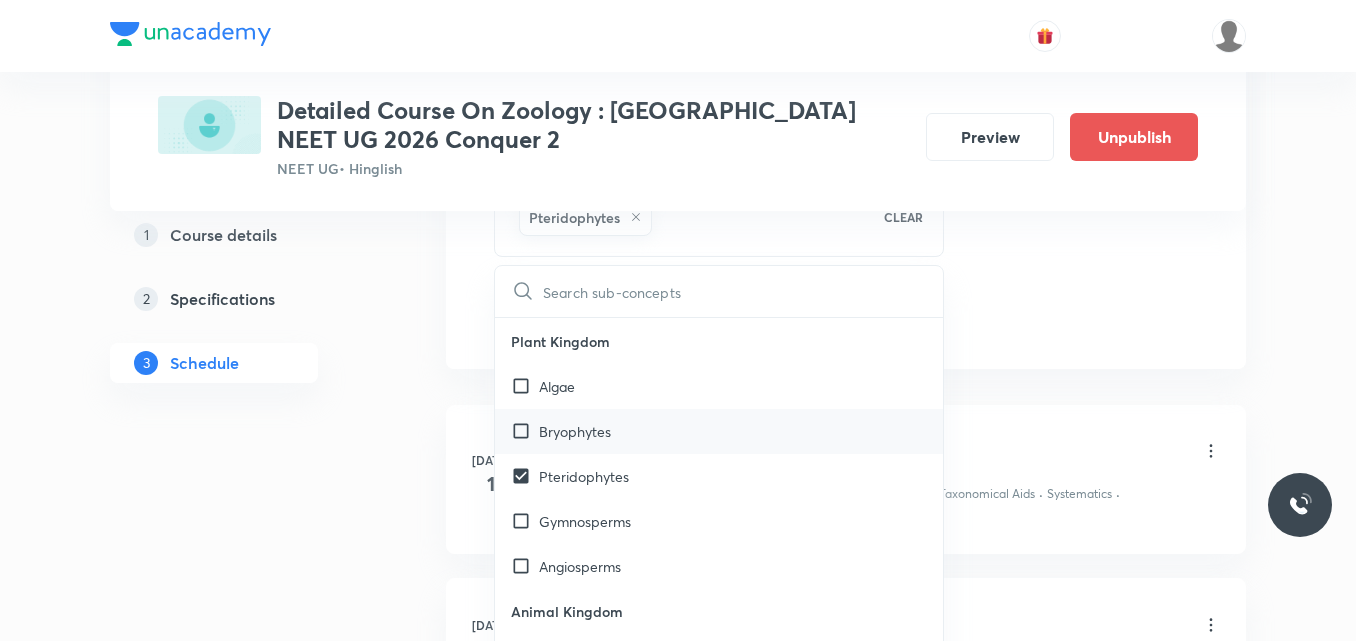 click on "Bryophytes" at bounding box center [719, 431] 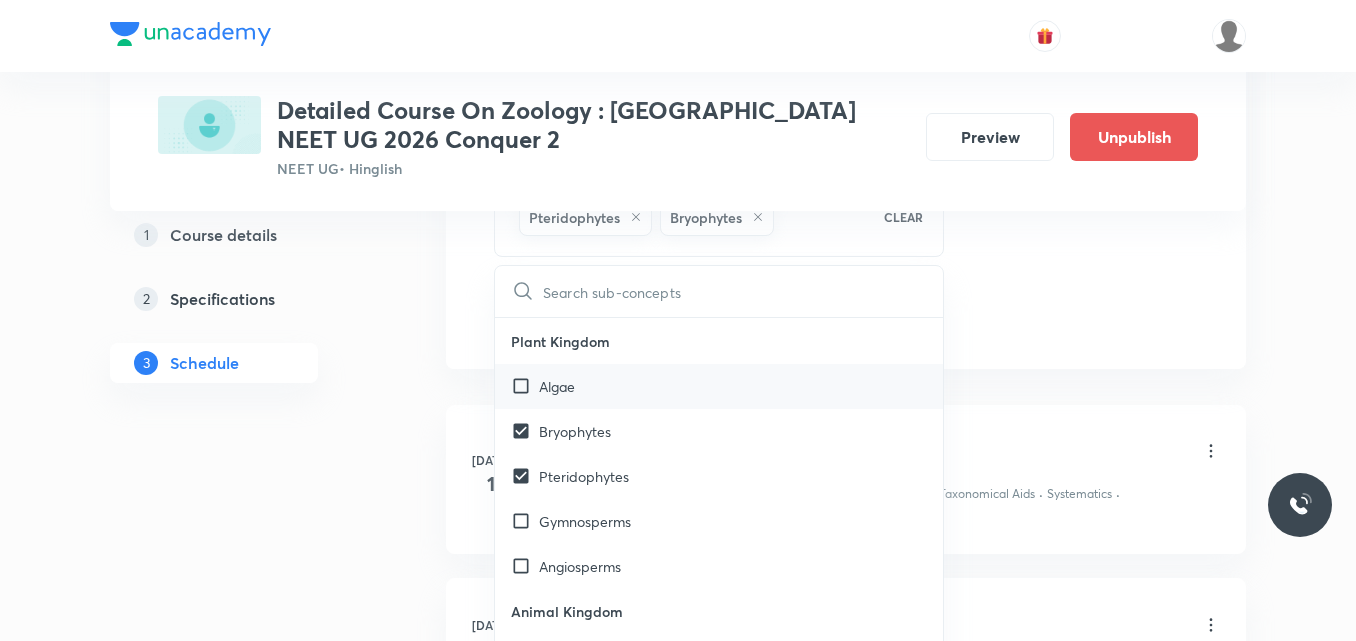 click on "Algae" at bounding box center (719, 386) 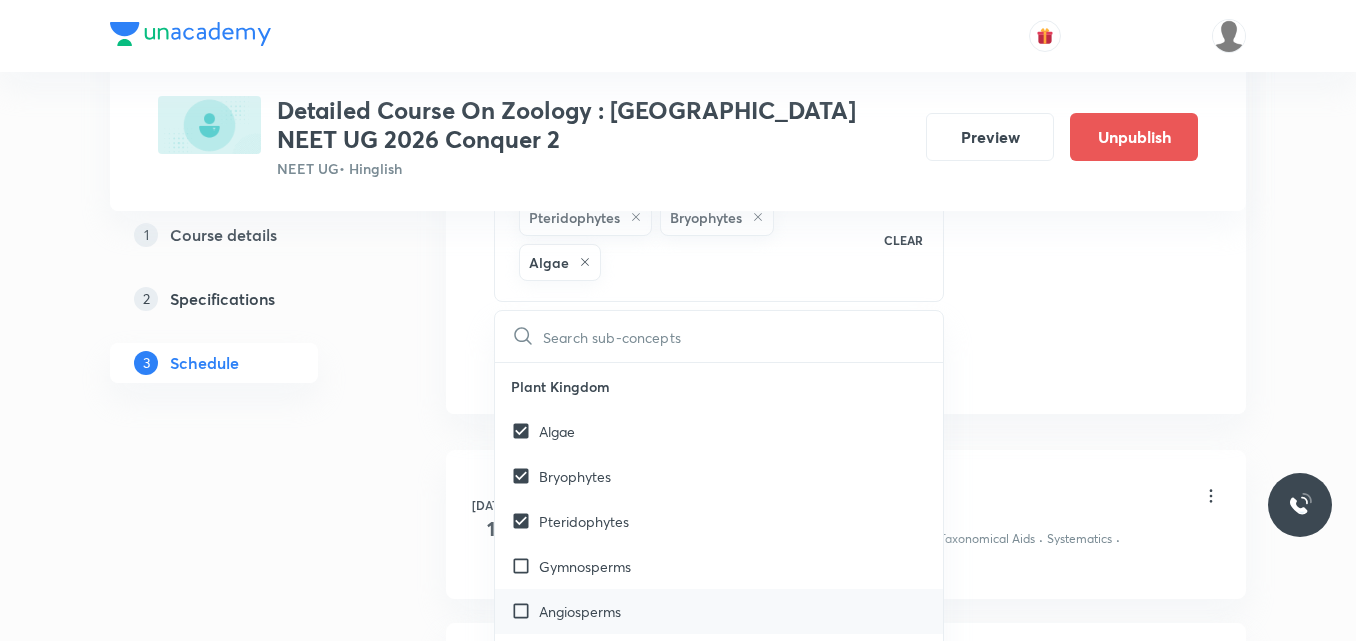 checkbox on "true" 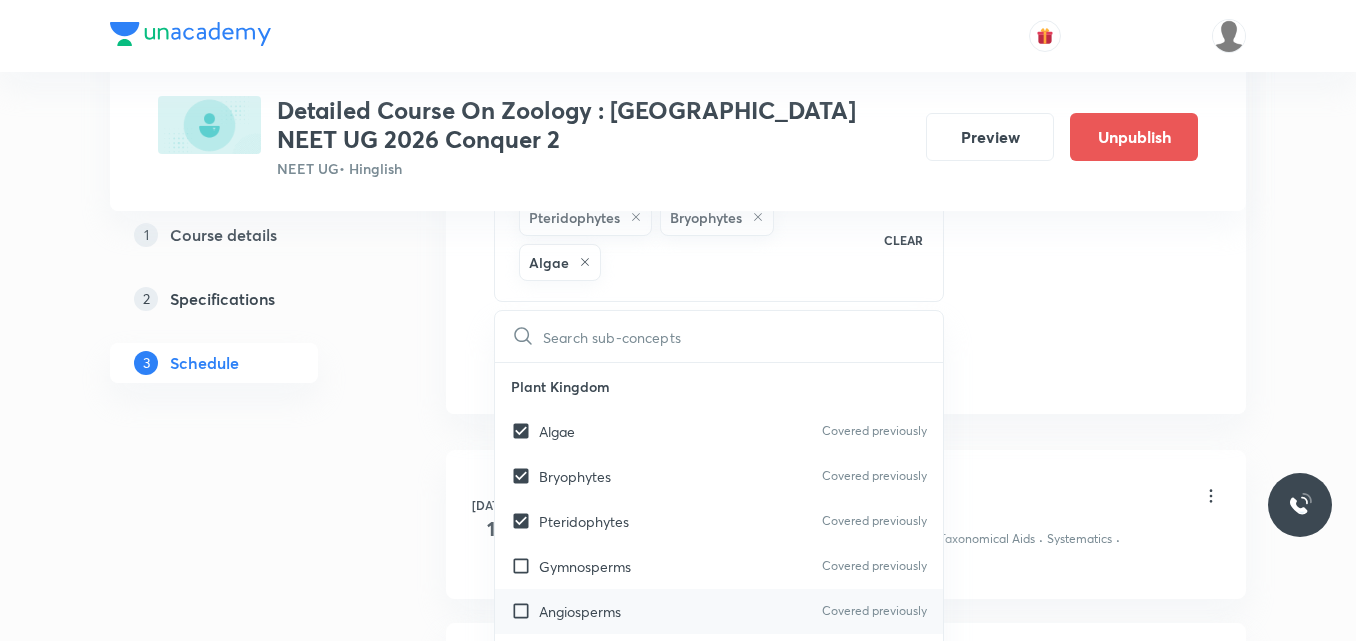 click on "Angiosperms" at bounding box center (580, 611) 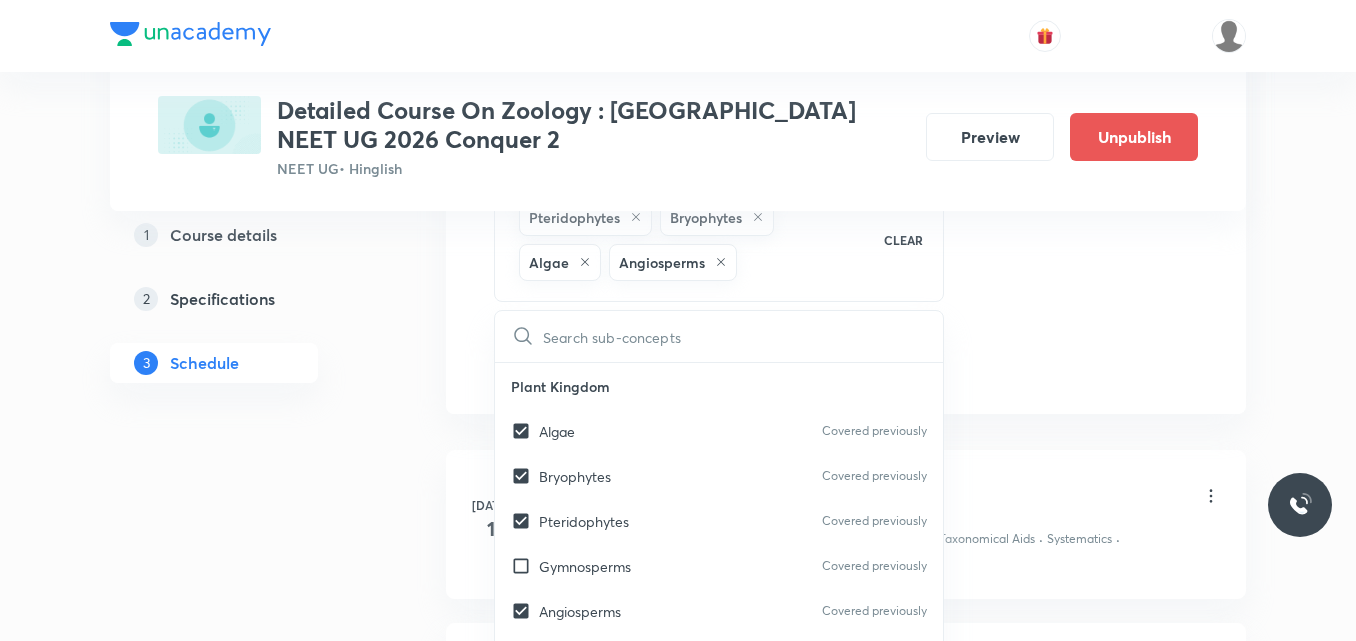 click on "Session  8 Live class Session title 25/99 Session on Animal Kingdom ​ Schedule for [DATE] 11:40 AM ​ Duration (in minutes) 90 ​   Session type Online Offline Room Room-105 Sub-concepts Pteridophytes Bryophytes Algae Angiosperms CLEAR ​ Living World What Is Living? Covered previously Diversity In The Living World Covered previously Systematics Covered previously Types Of Taxonomy Covered previously Fundamental Components Of Taxonomy Covered previously Taxonomic Categories Covered previously Taxonomical Aids Covered previously The Three Domains Of Life Covered previously Biological Nomenclature  Covered previously Biological Classification System Of Classification Covered previously Kingdom Monera Covered previously Kingdom [MEDICAL_DATA] Covered previously Kingdom Fungi Covered previously Kingdom Plantae Kingdom Animalia Linchens Mycorrhiza Virus [MEDICAL_DATA] Viroids Plant Kingdom Algae Covered previously Bryophytes Covered previously Pteridophytes Covered previously Gymnosperms Covered previously Root Stem" at bounding box center (846, -122) 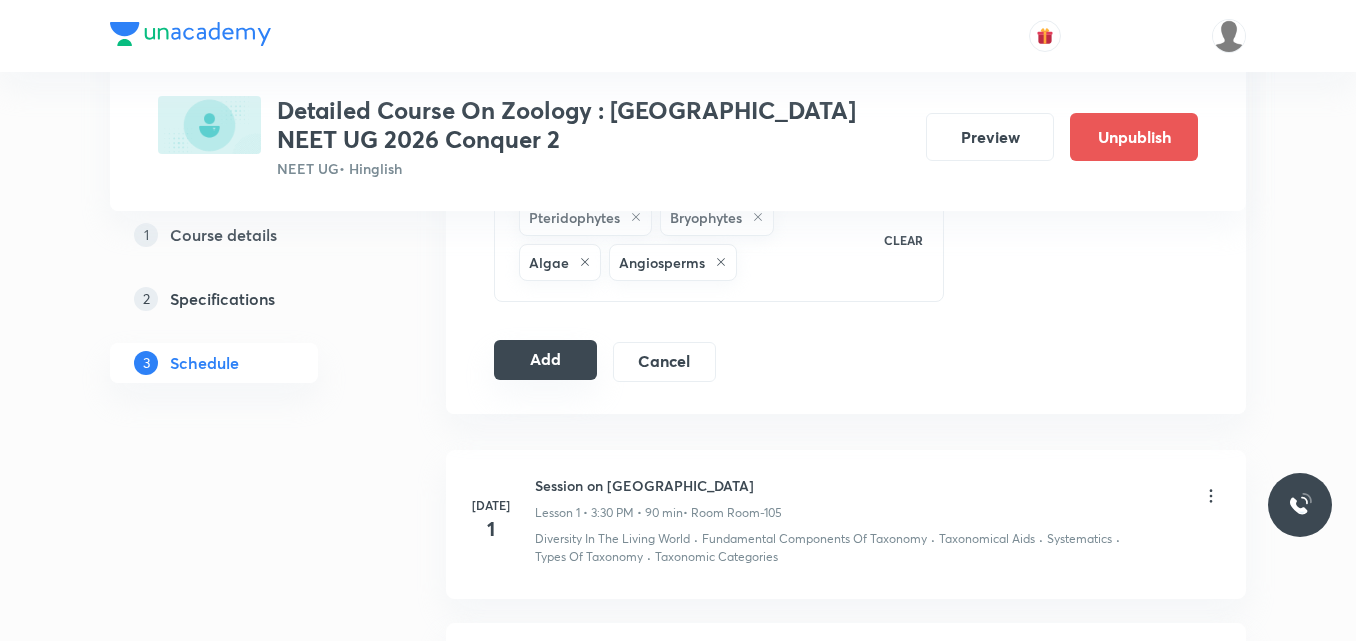 click on "Add" at bounding box center (545, 360) 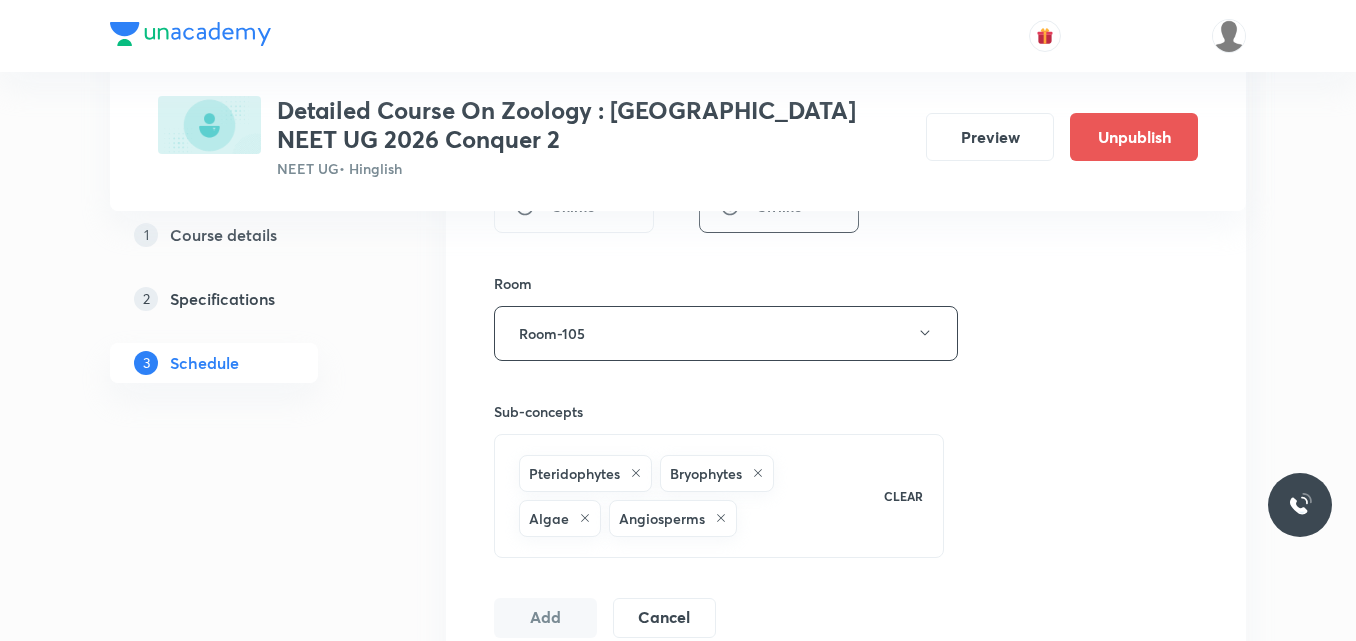 scroll, scrollTop: 824, scrollLeft: 0, axis: vertical 